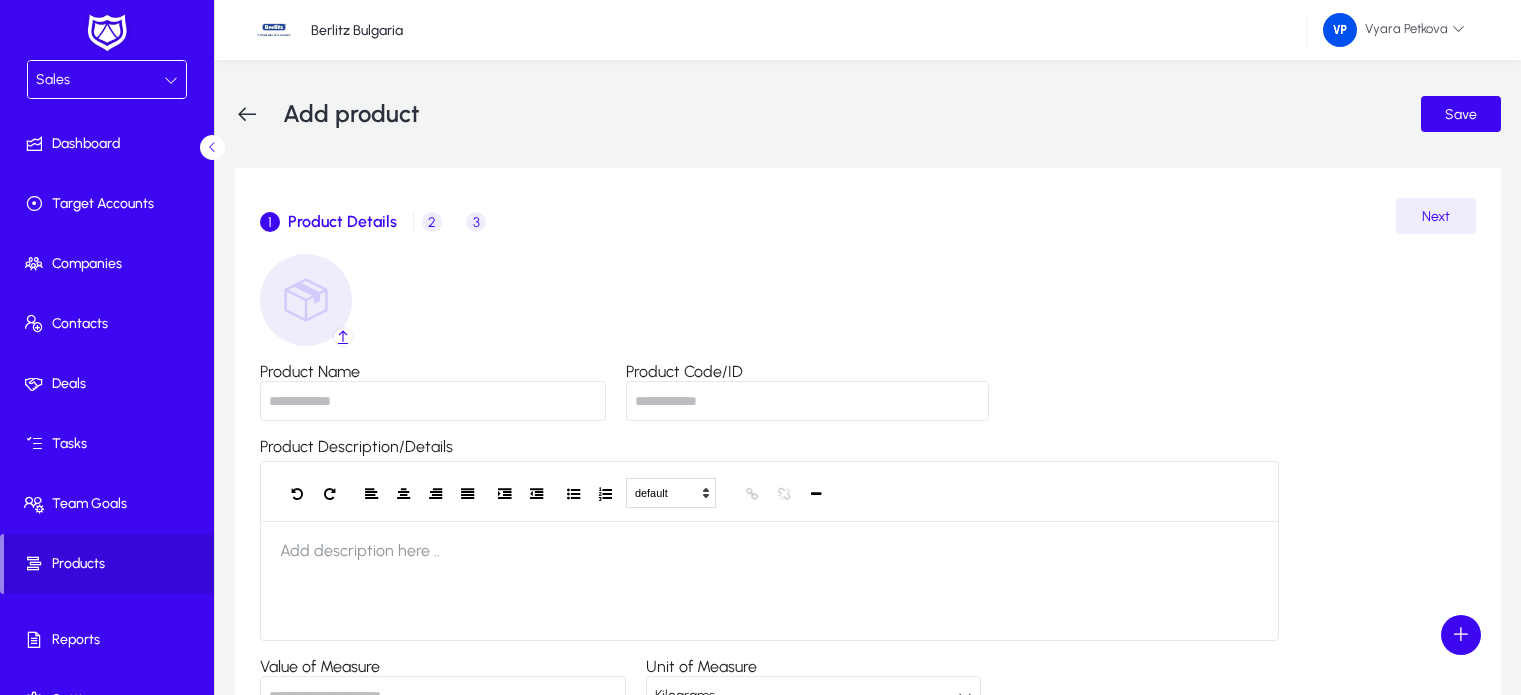 scroll, scrollTop: 0, scrollLeft: 0, axis: both 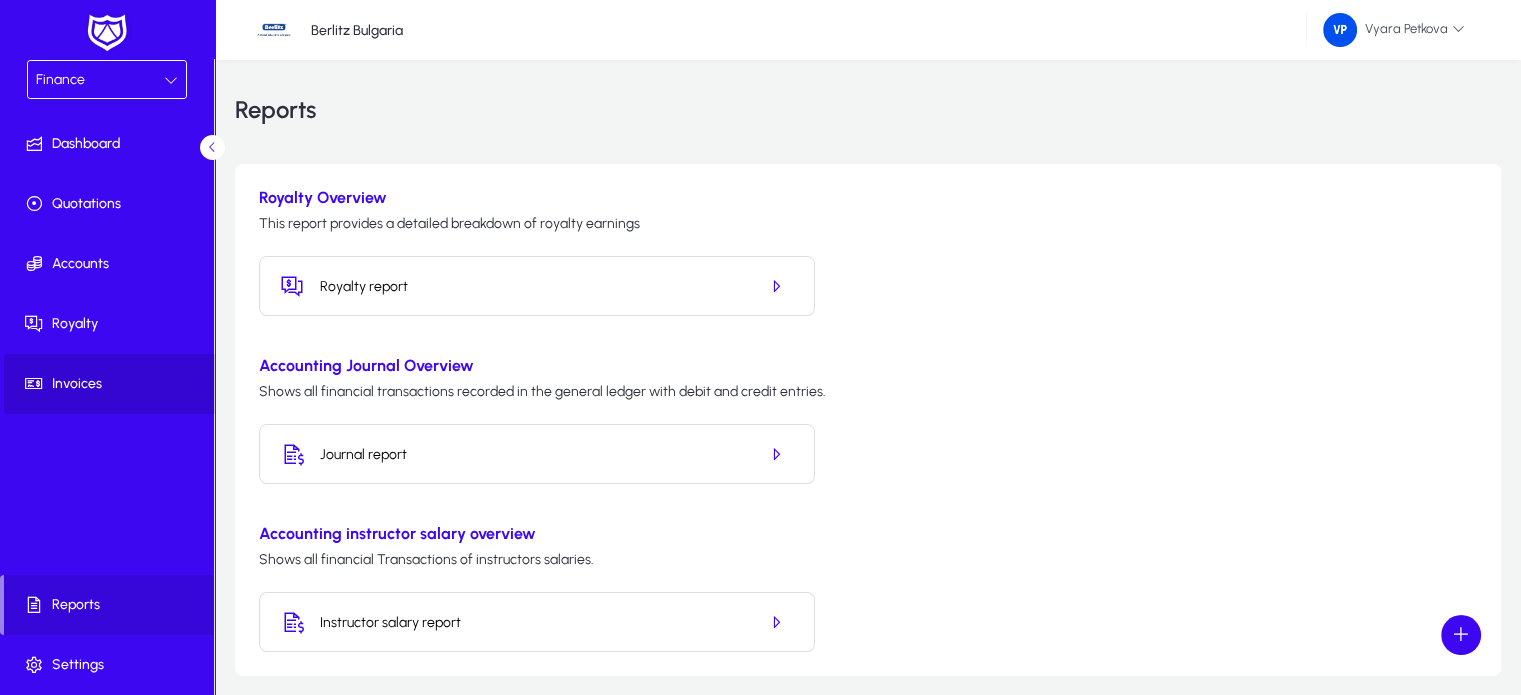 click on "Invoices" 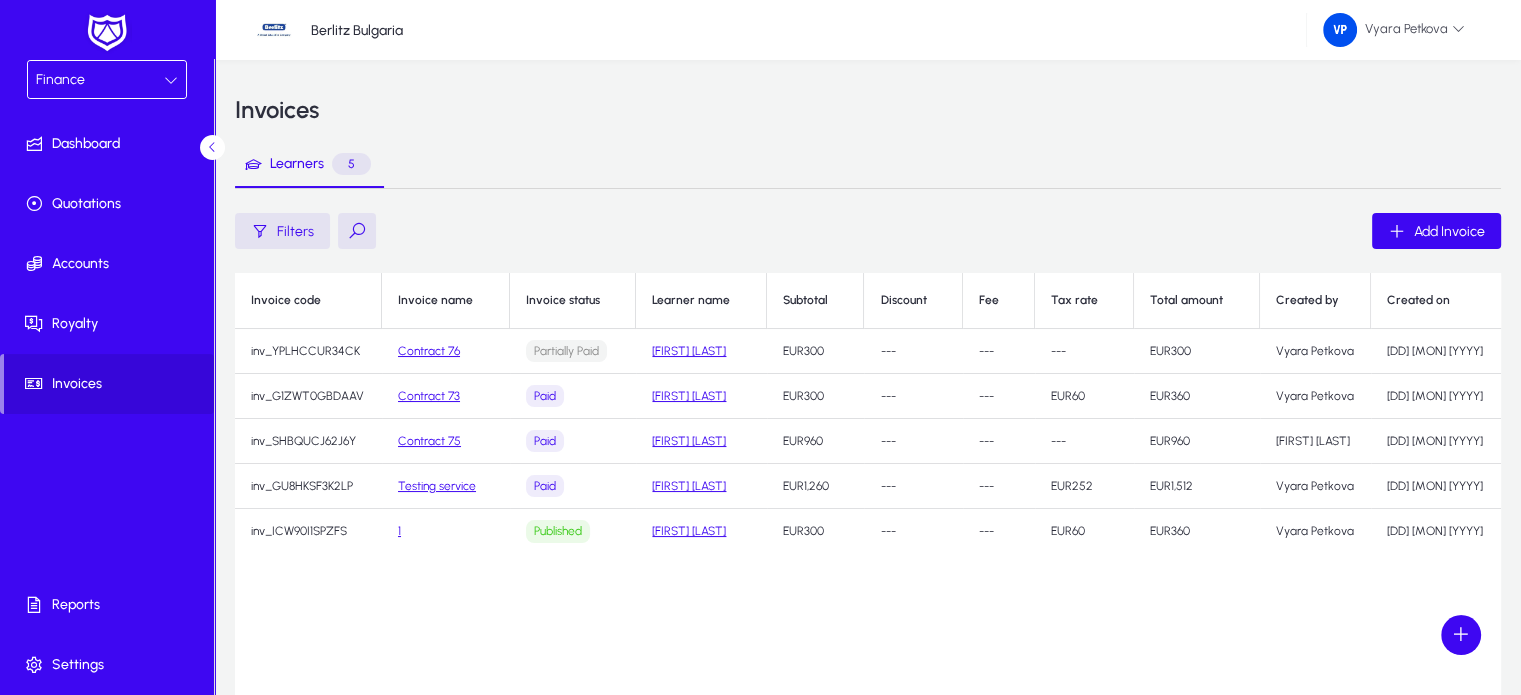 click on "1" 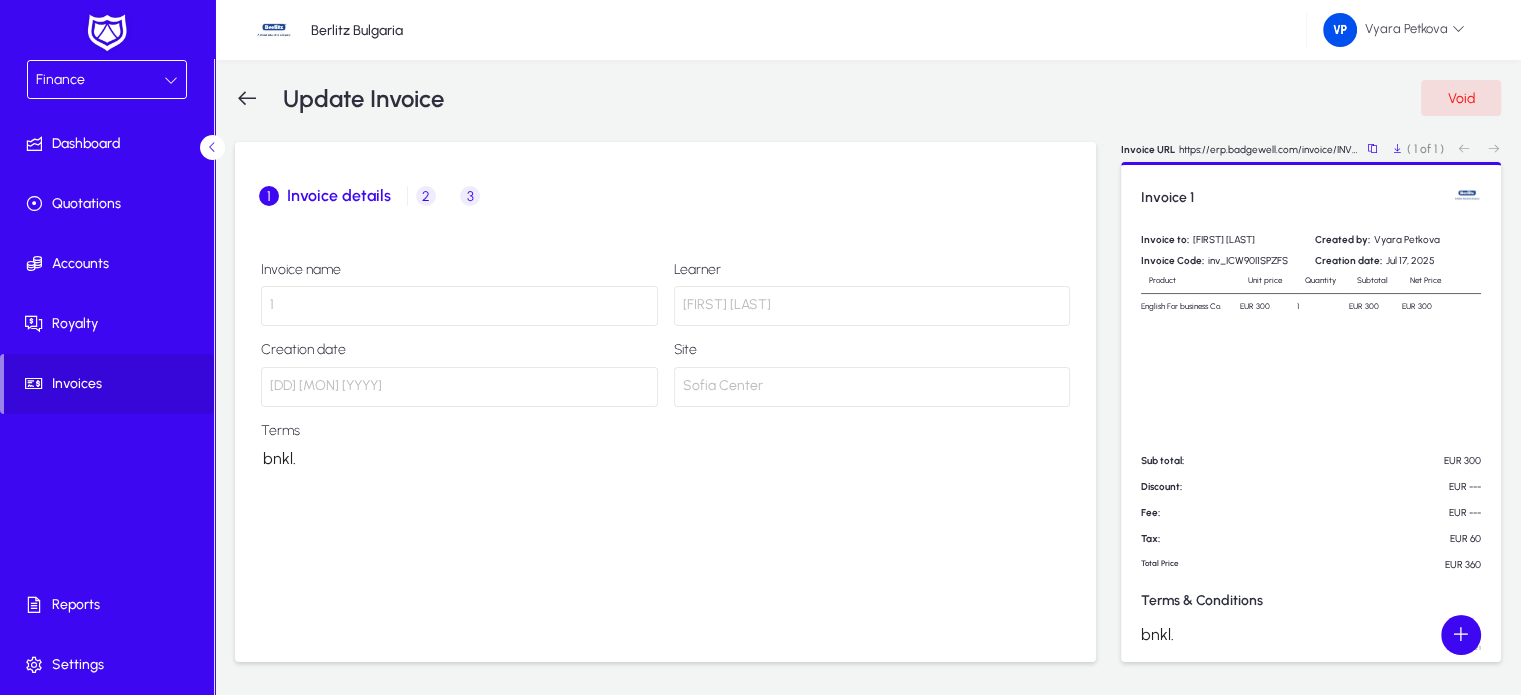 click on "1" at bounding box center [459, 306] 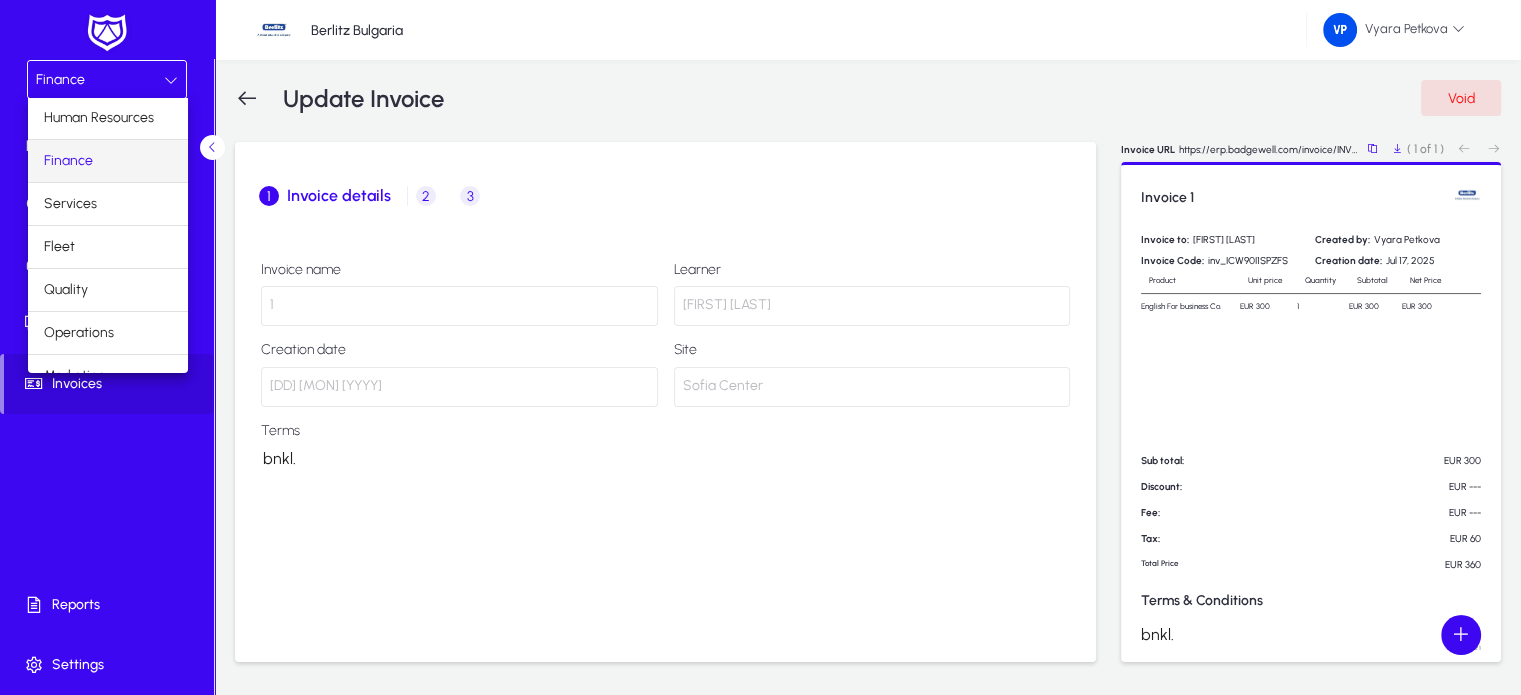 scroll, scrollTop: 66, scrollLeft: 0, axis: vertical 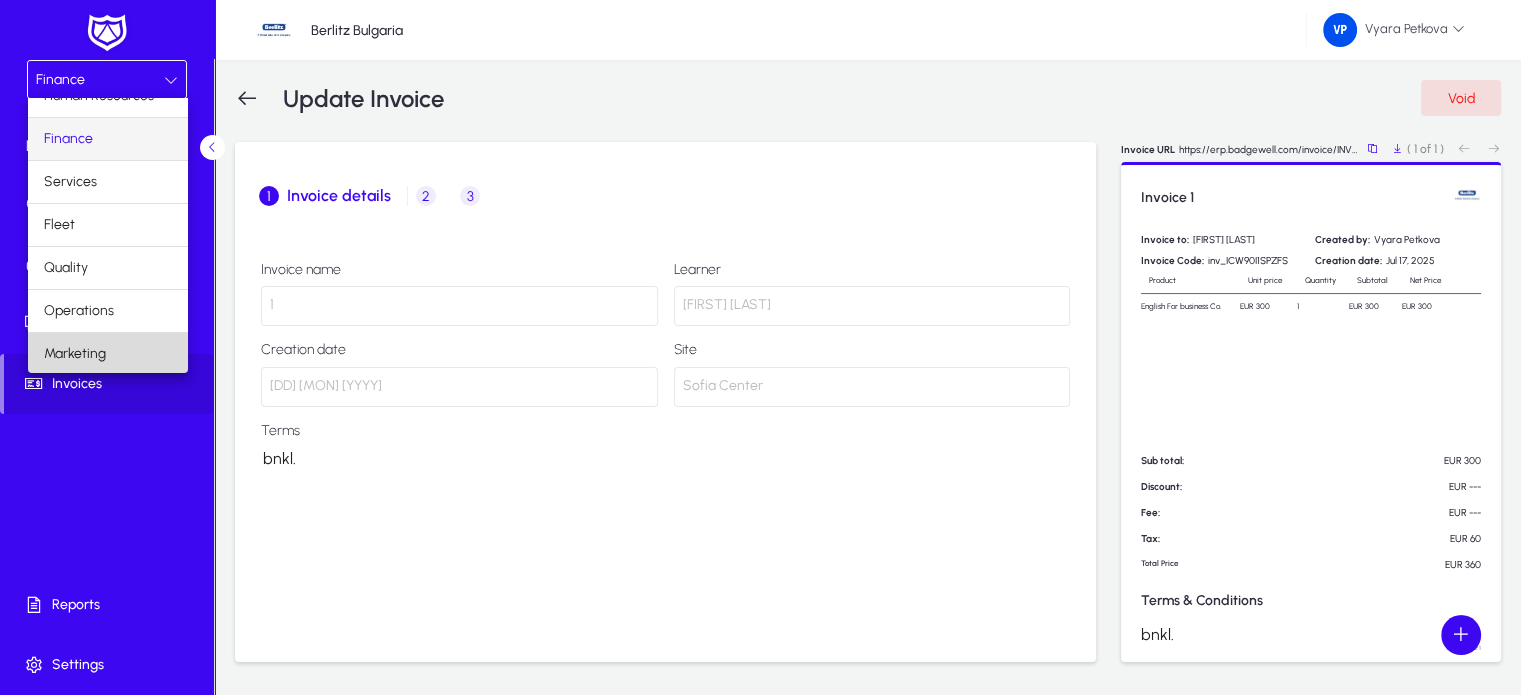 click on "Marketing" at bounding box center [108, 354] 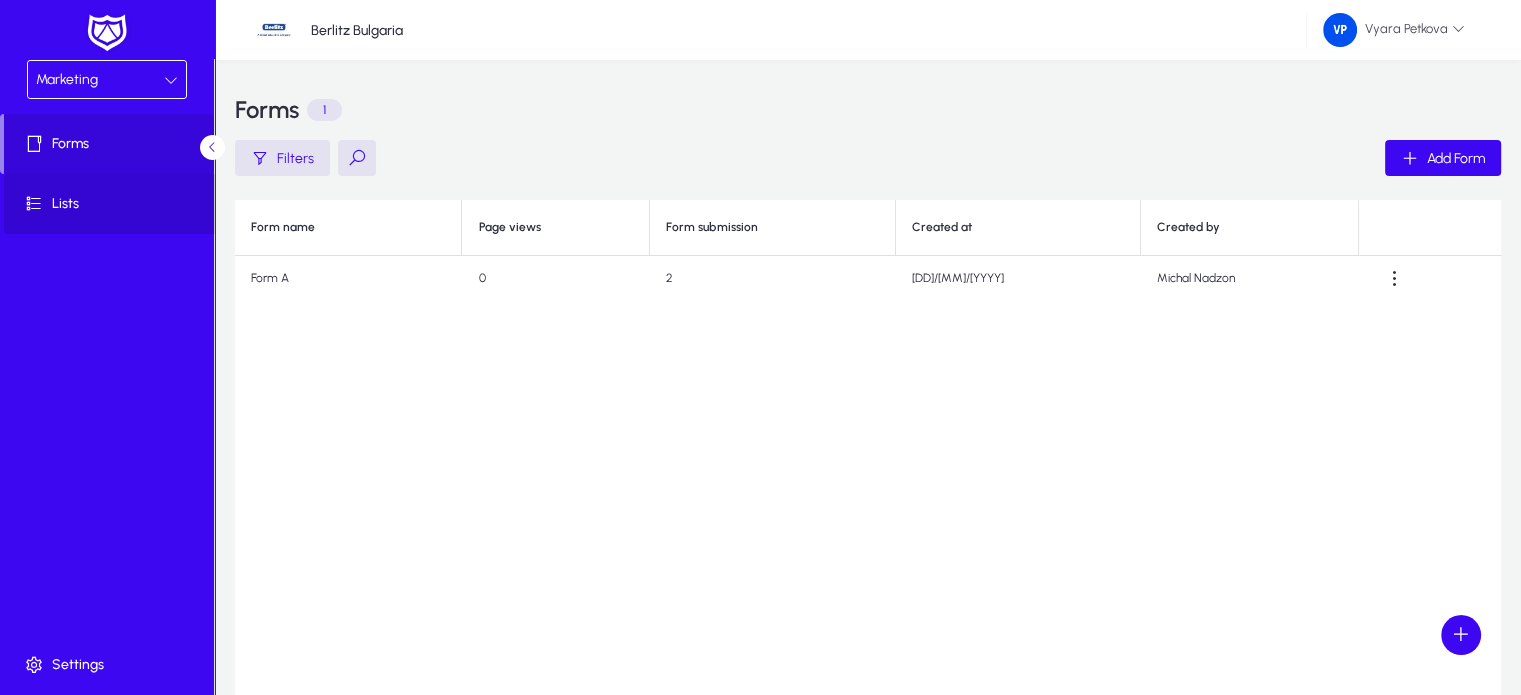 click on "Lists" 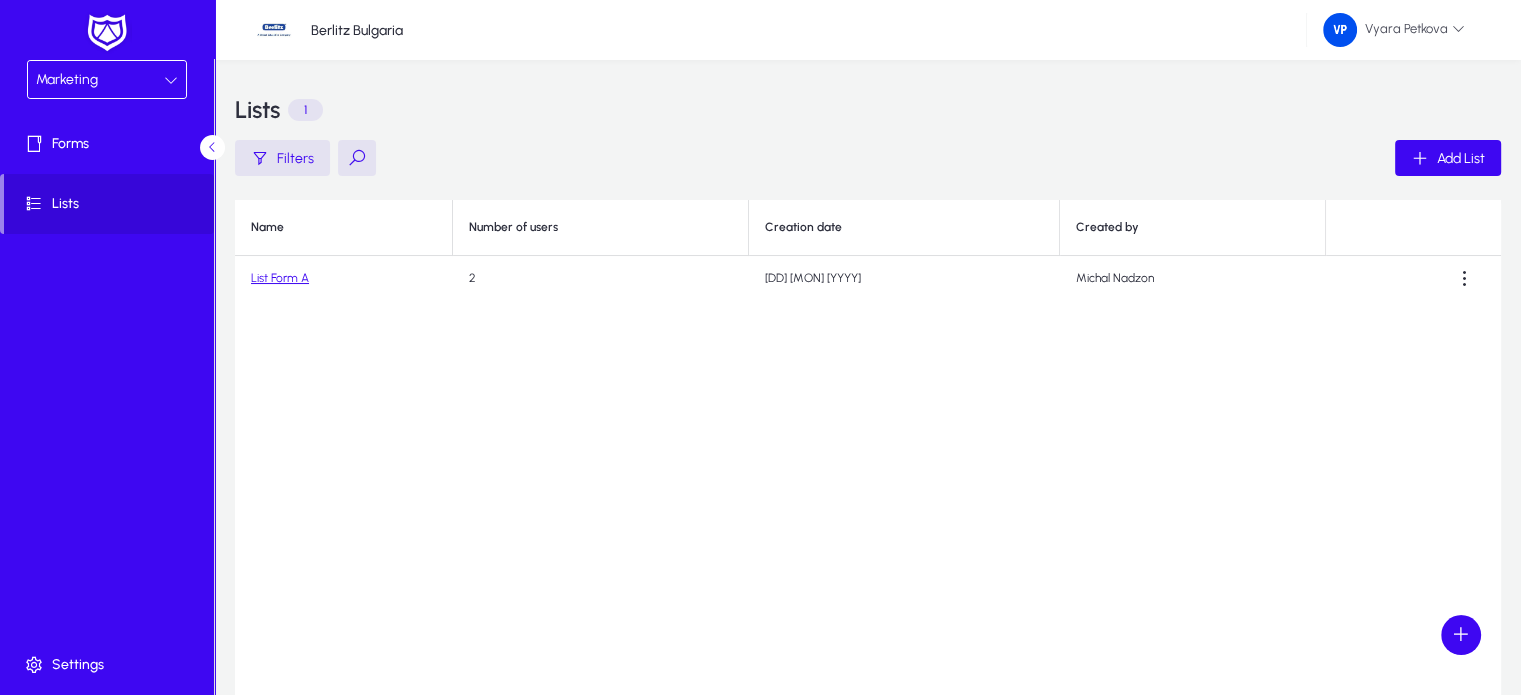 click on "List Form A" 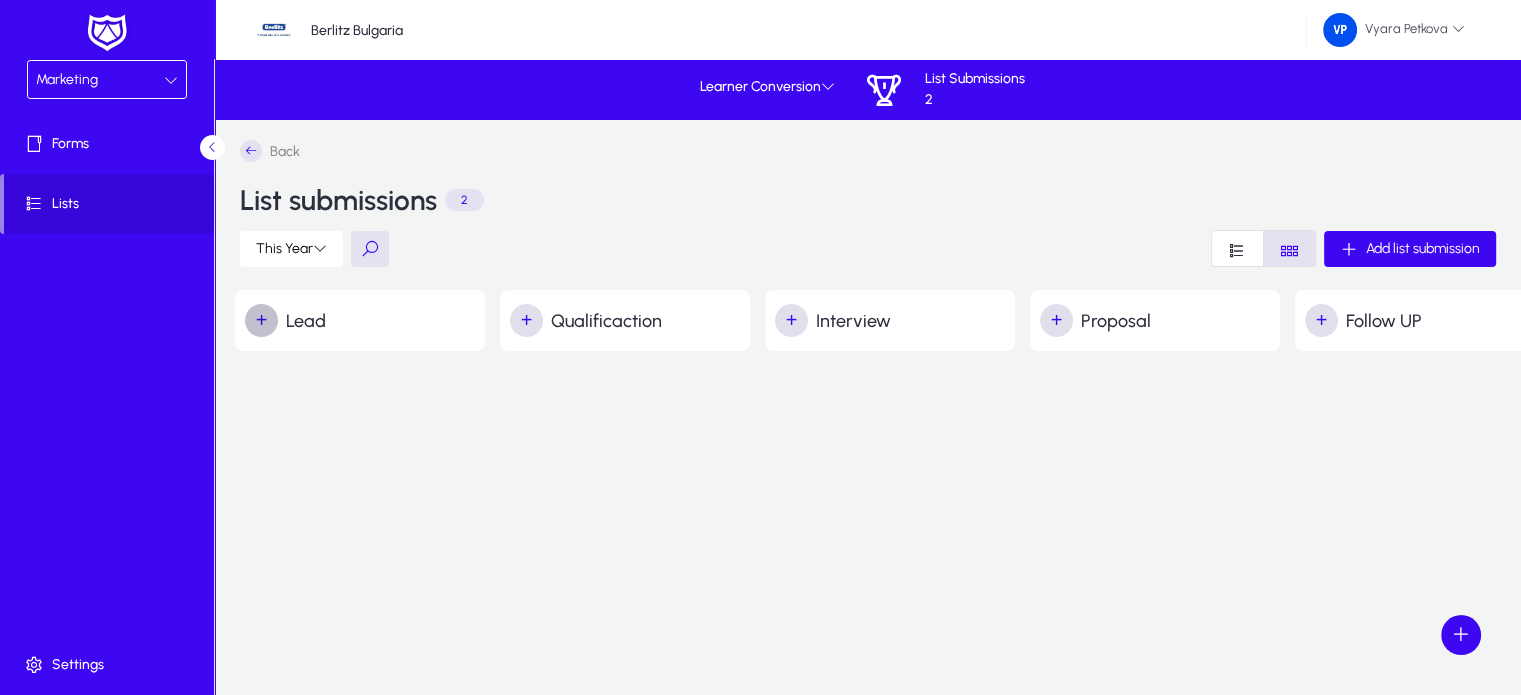 click 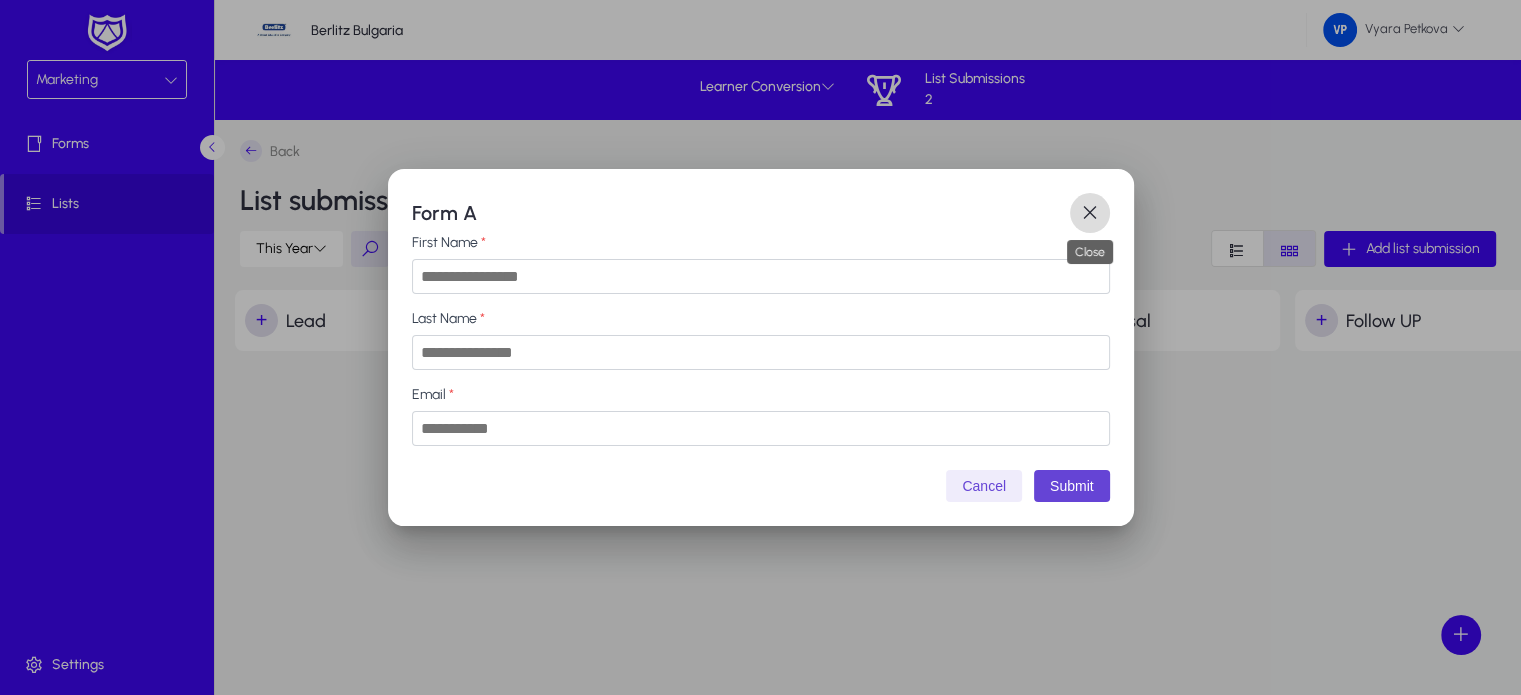 click at bounding box center [1090, 213] 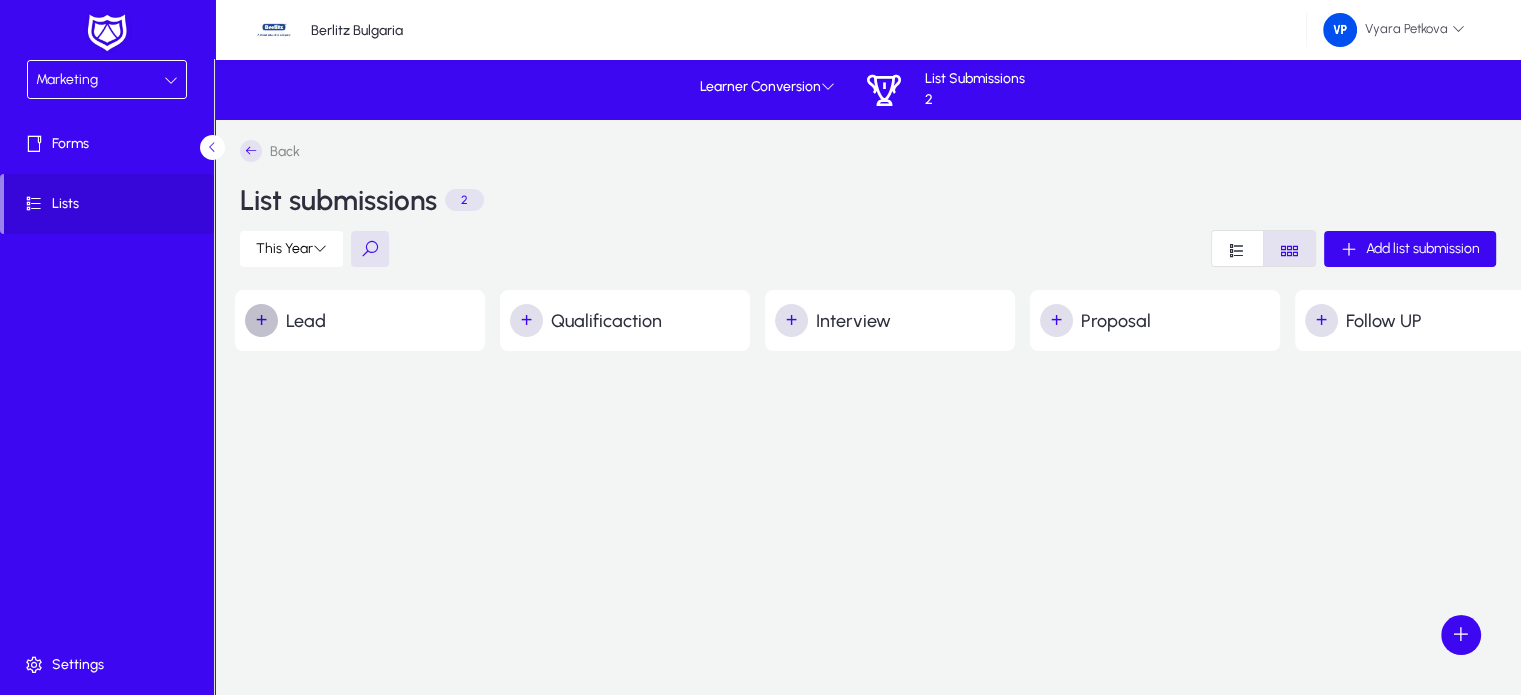click 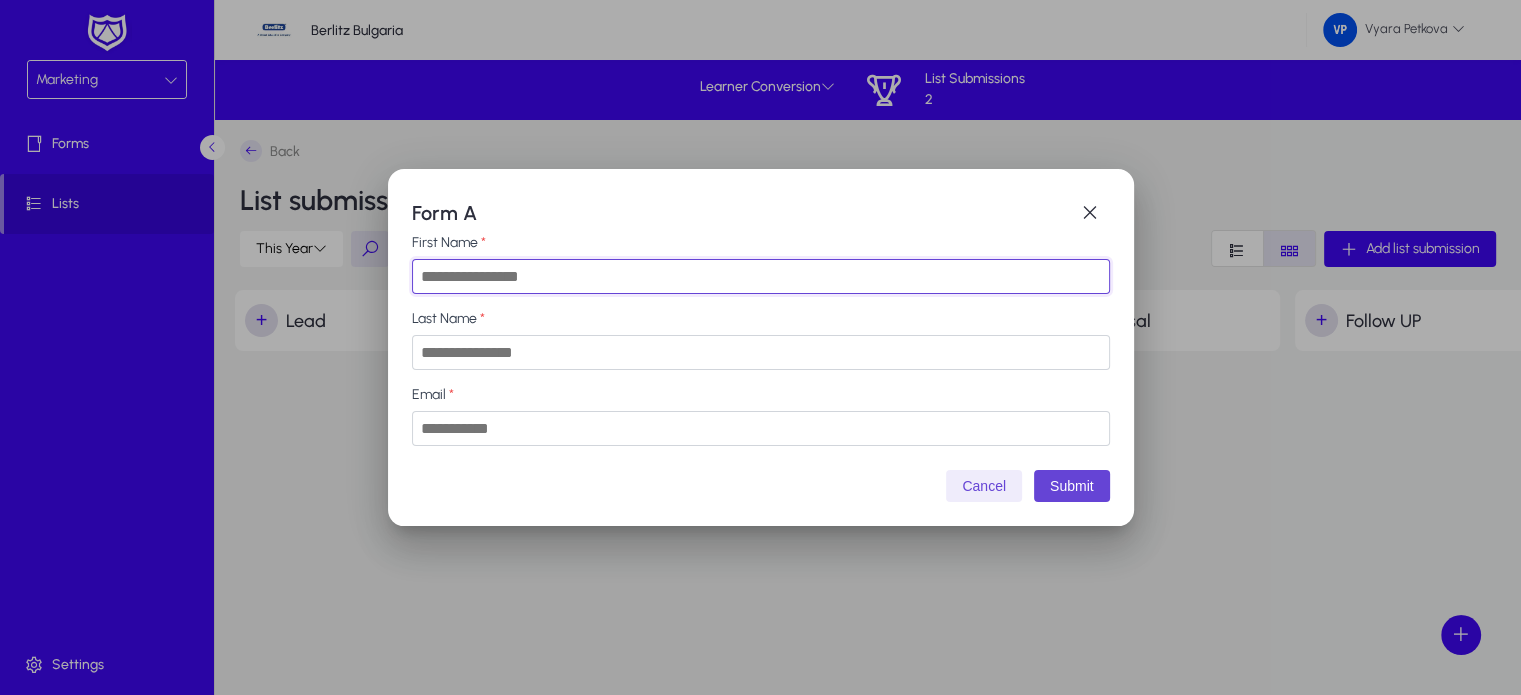 click on "First Name" at bounding box center [761, 276] 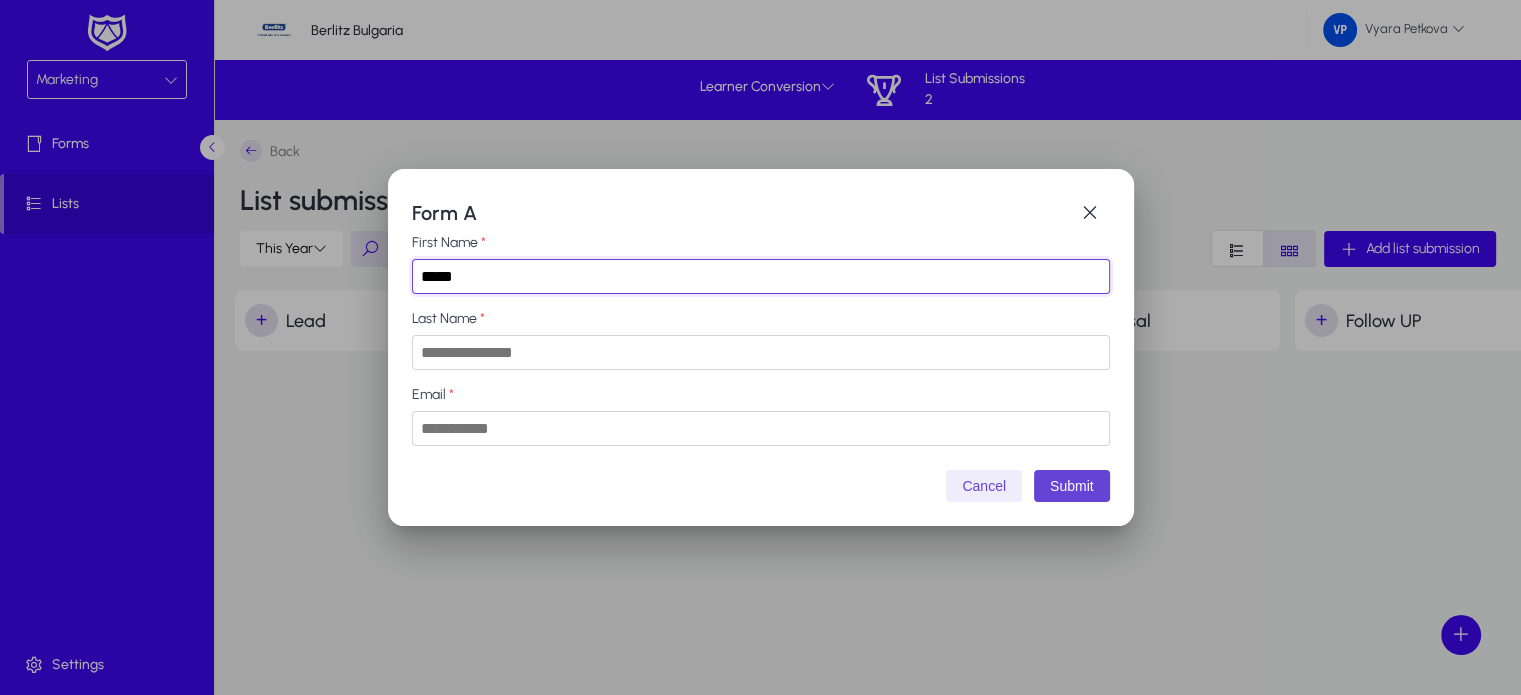type on "*****" 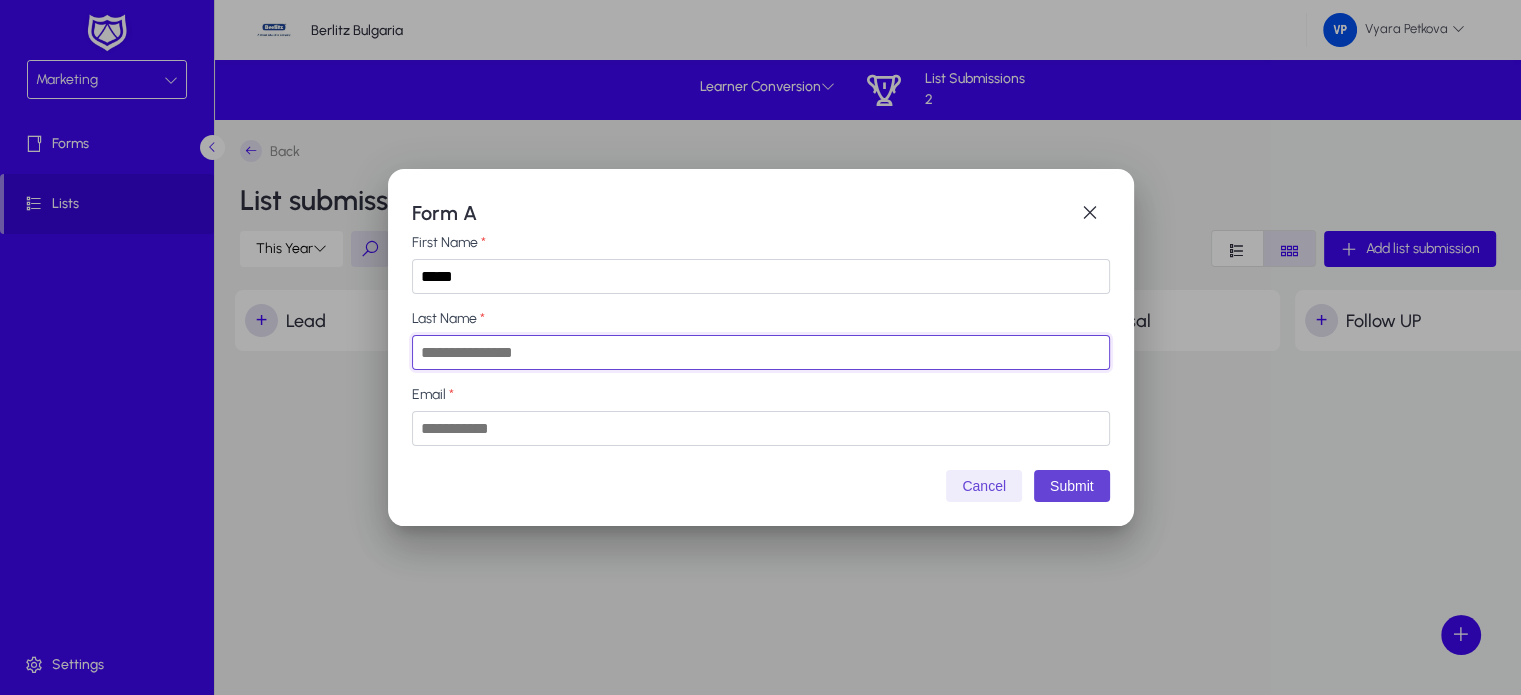 click on "Last Name" at bounding box center [761, 352] 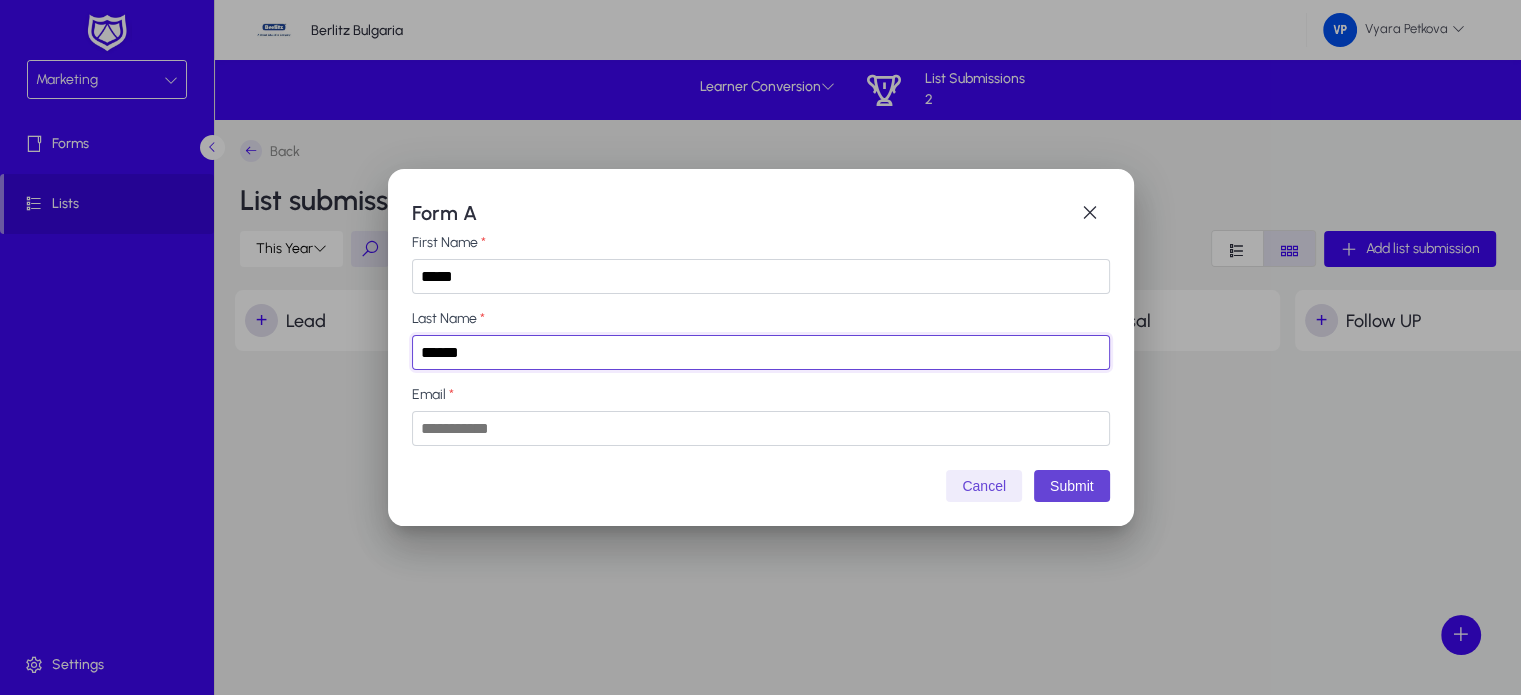 type on "******" 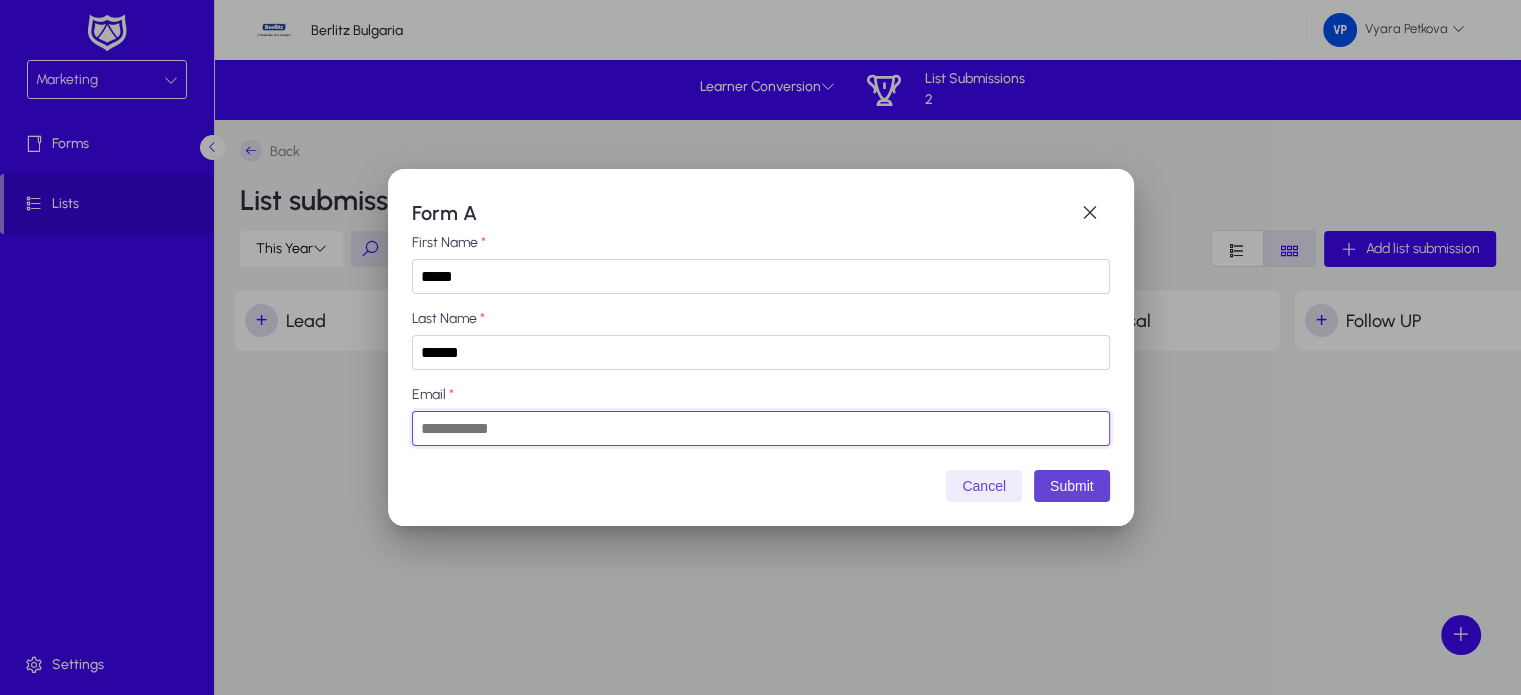 click on "Email" at bounding box center (761, 428) 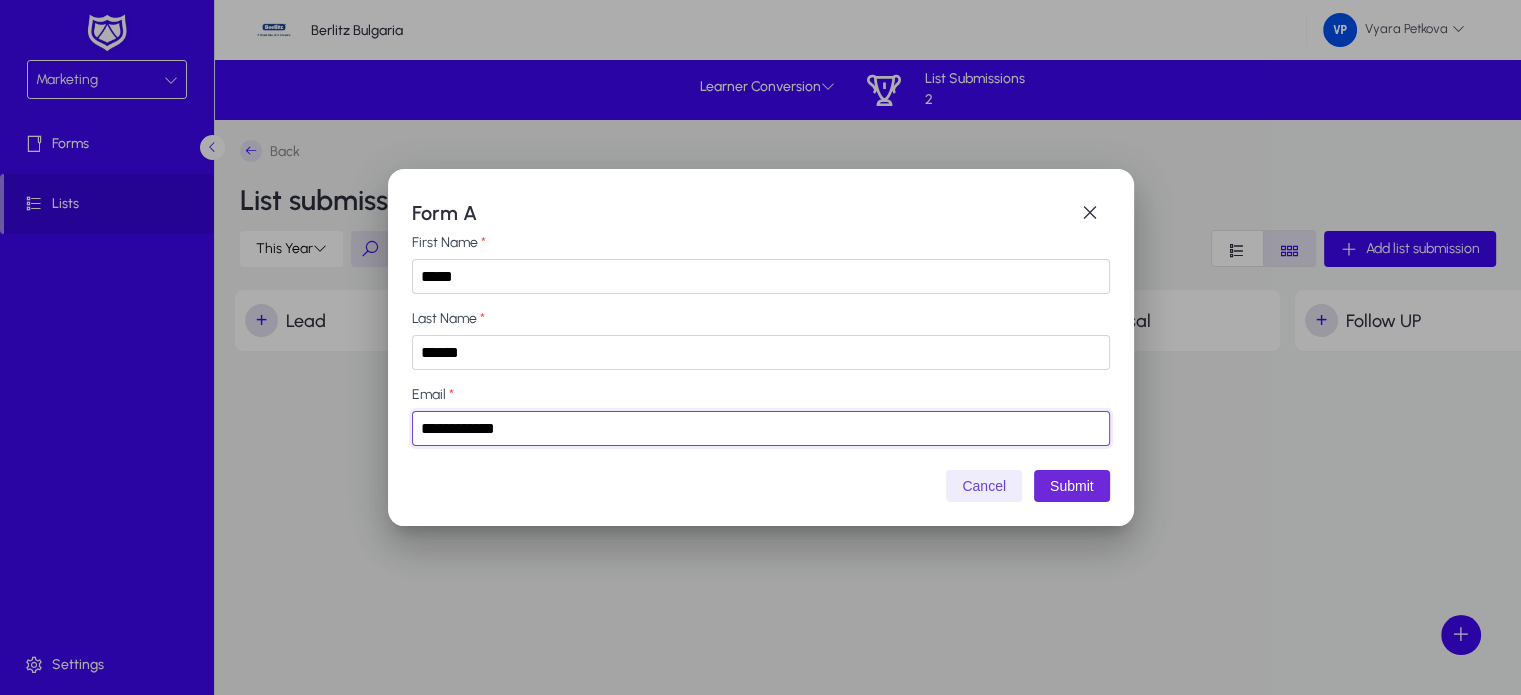 type on "**********" 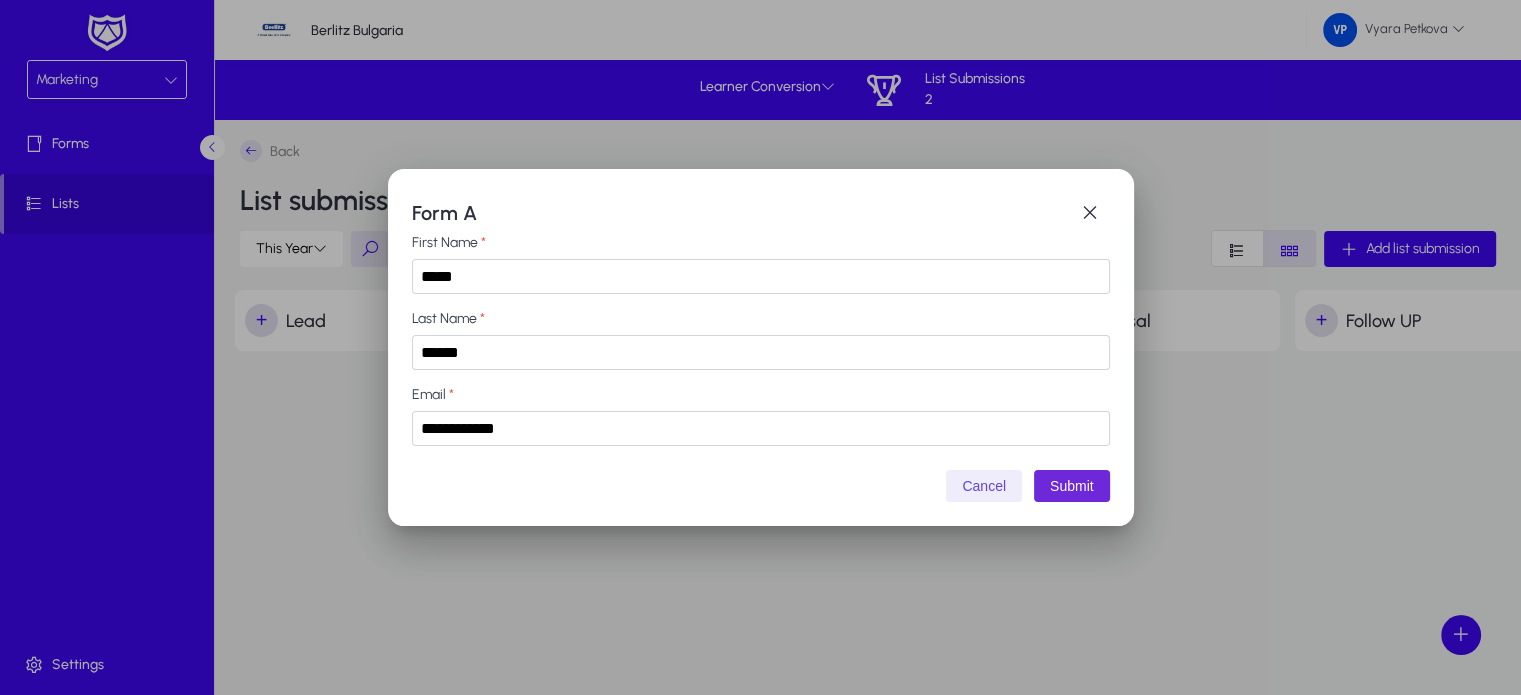 click on "Submit" at bounding box center (1072, 486) 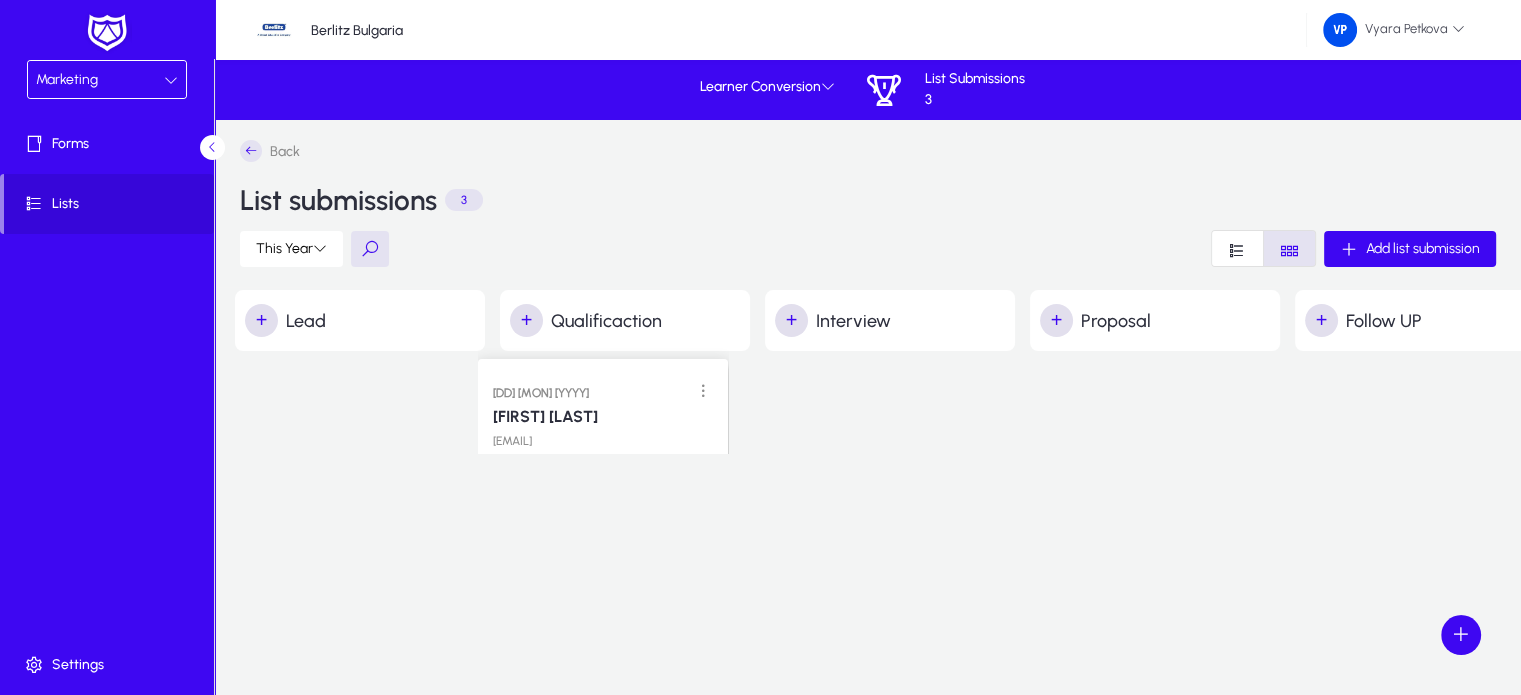 drag, startPoint x: 282, startPoint y: 407, endPoint x: 516, endPoint y: 387, distance: 234.85315 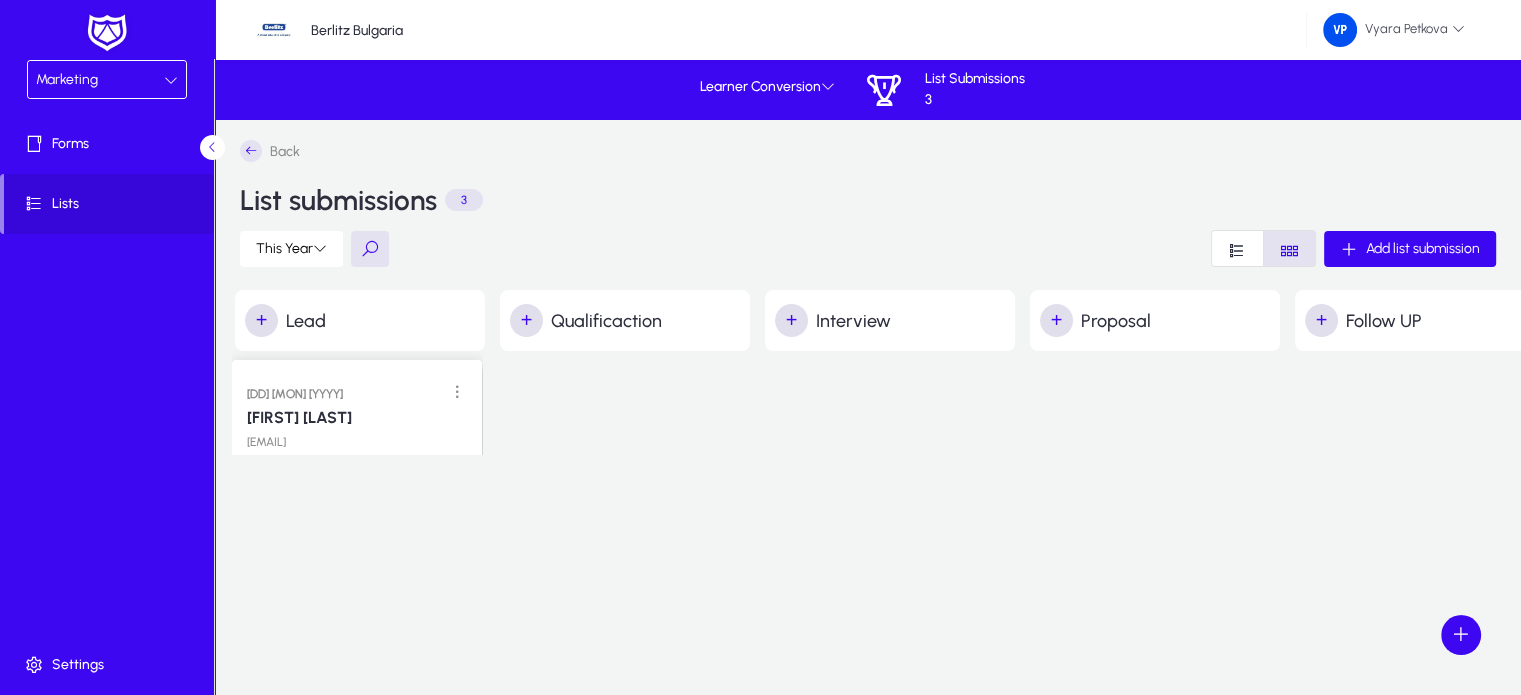 drag, startPoint x: 591, startPoint y: 420, endPoint x: 325, endPoint y: 395, distance: 267.17224 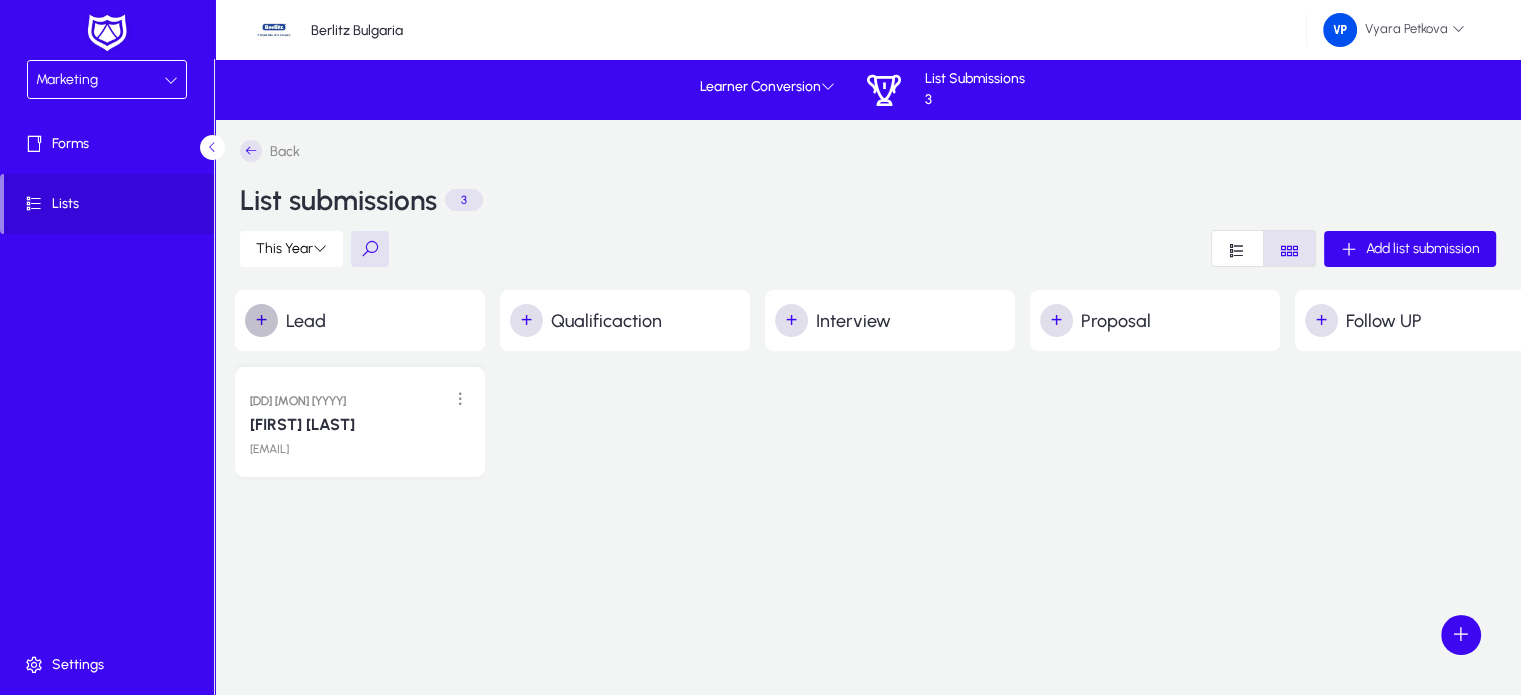 click 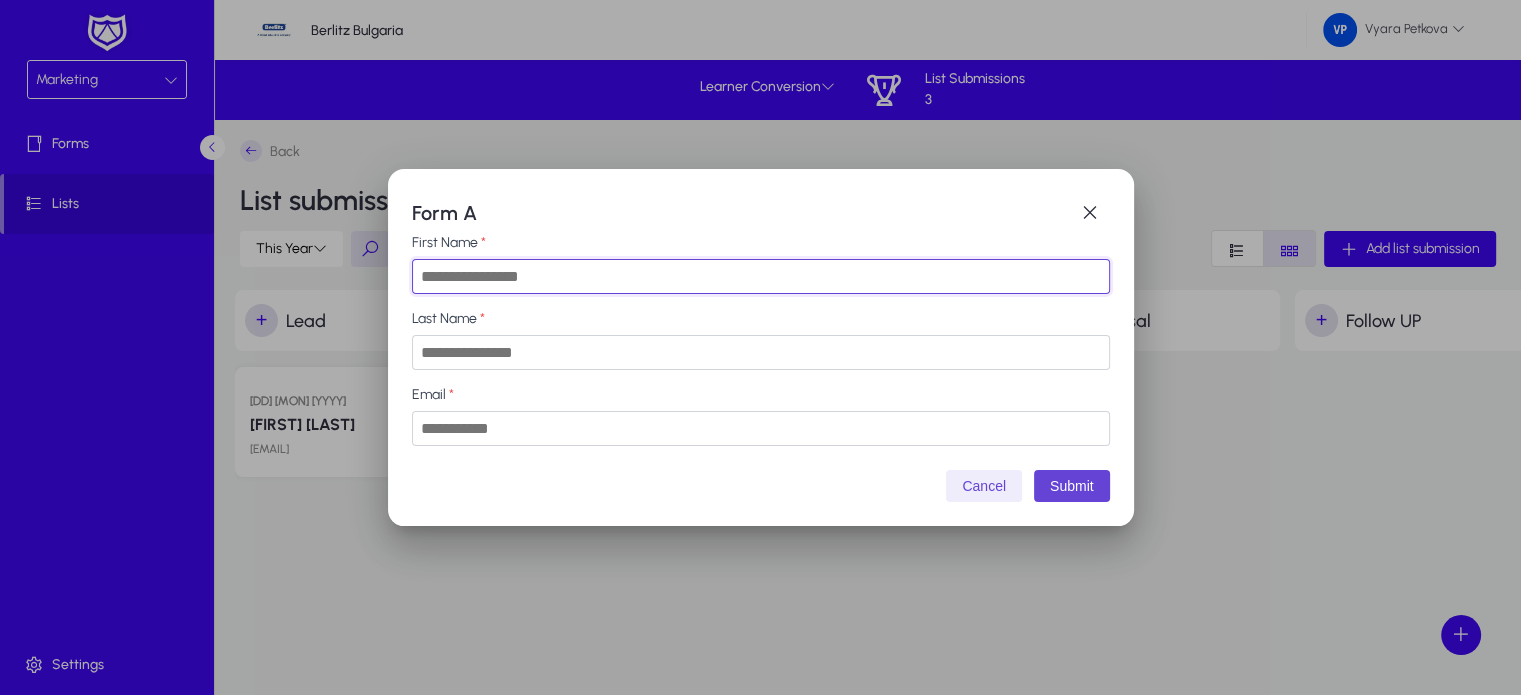 click on "First Name" at bounding box center [761, 276] 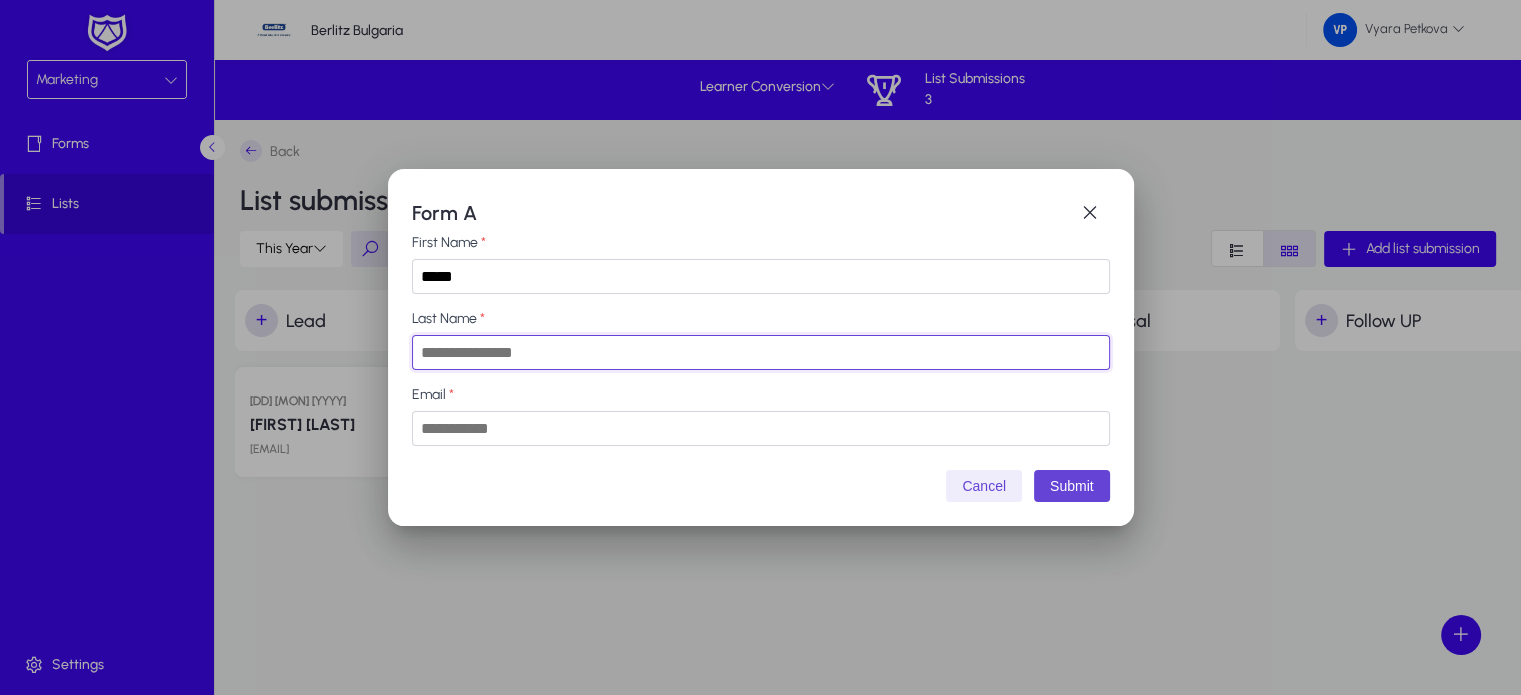 click on "Last Name" at bounding box center (761, 352) 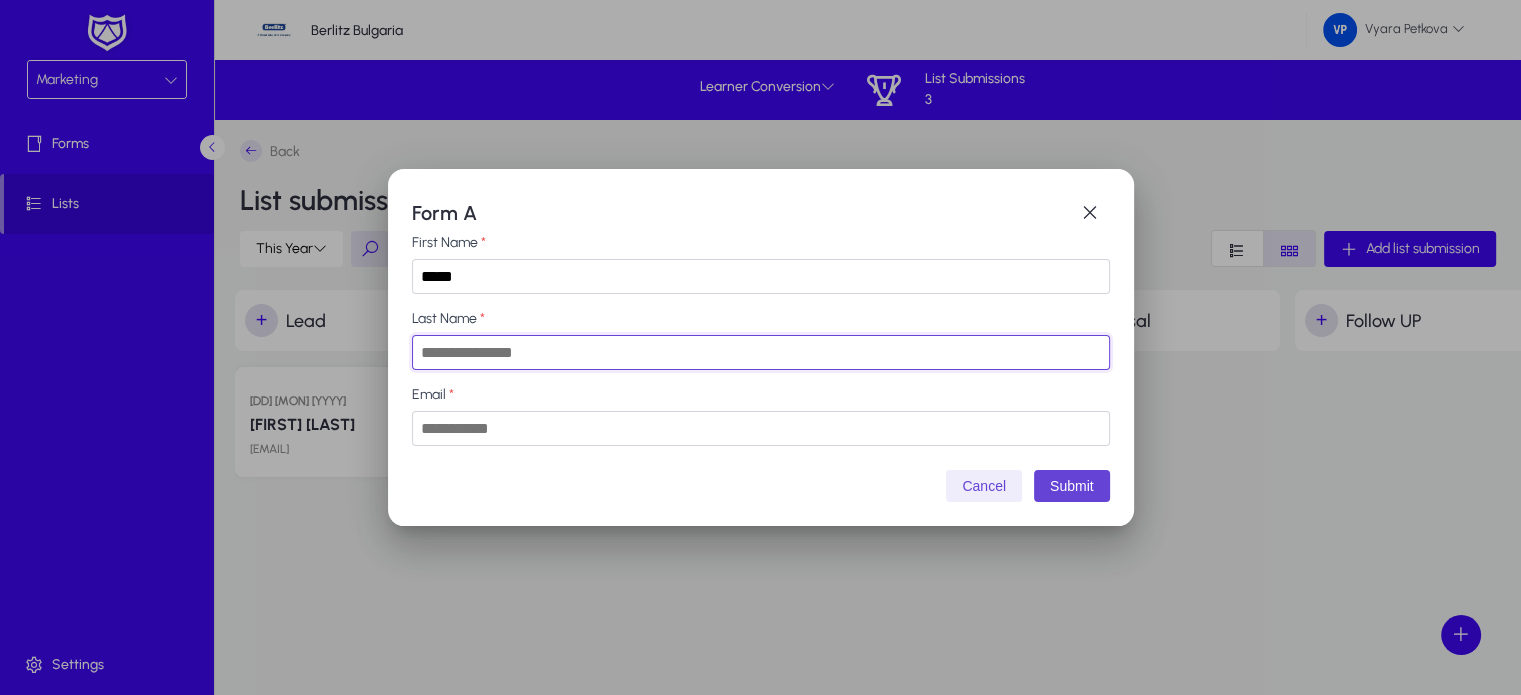type on "******" 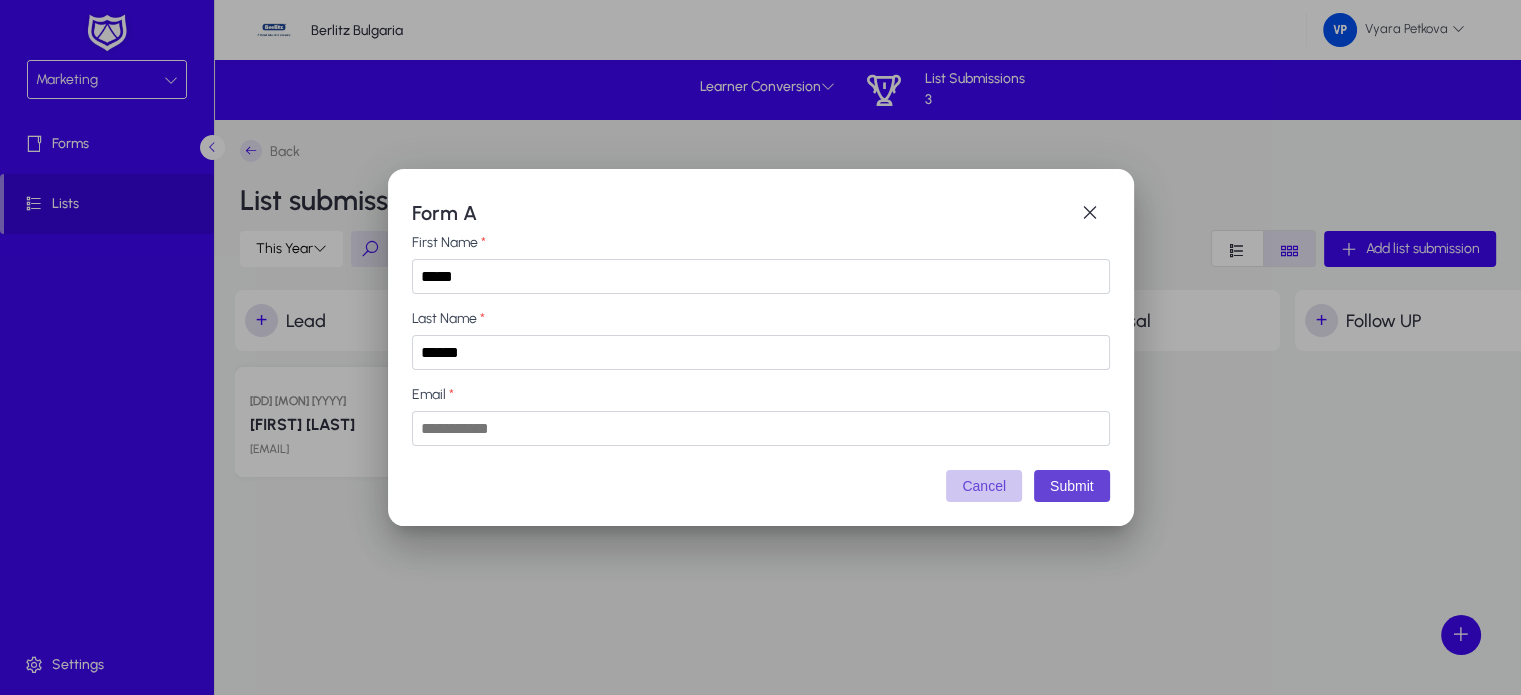 drag, startPoint x: 979, startPoint y: 495, endPoint x: 990, endPoint y: 498, distance: 11.401754 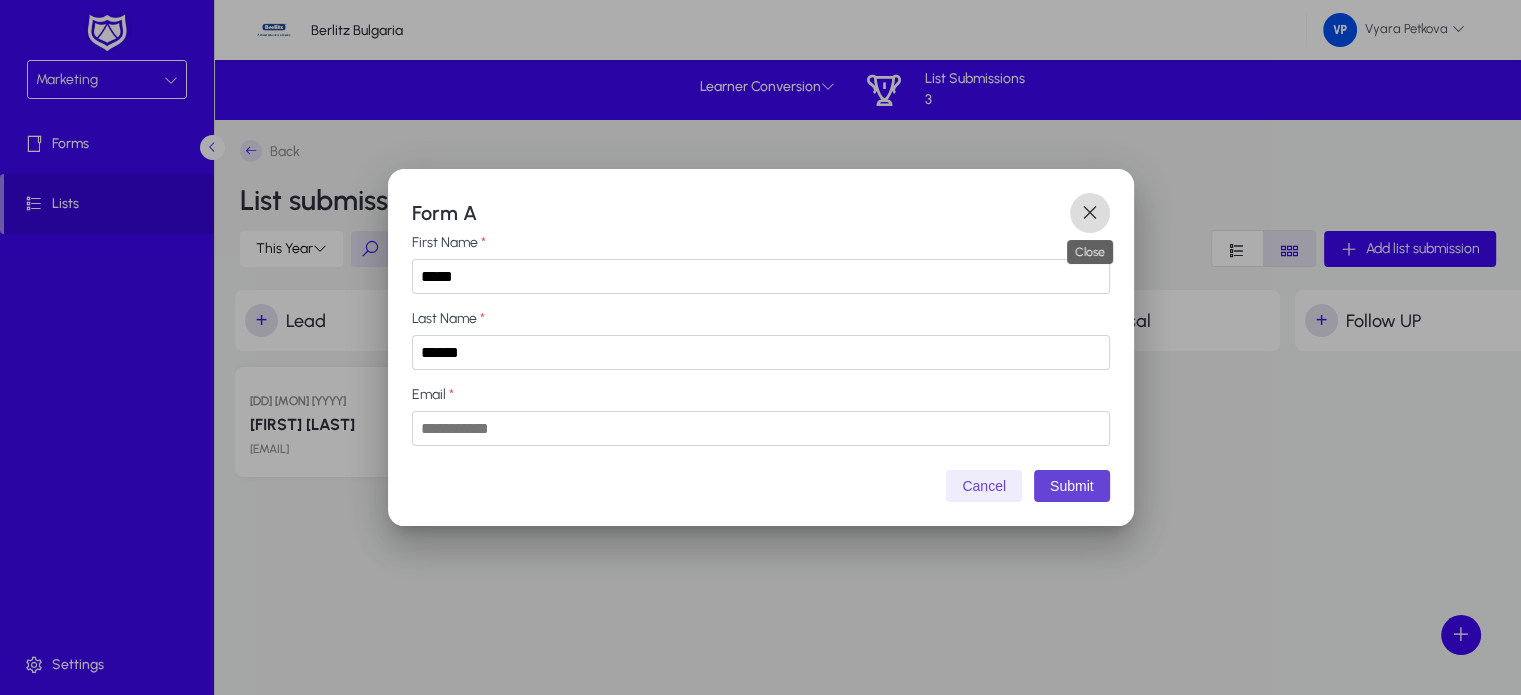 click at bounding box center (1090, 213) 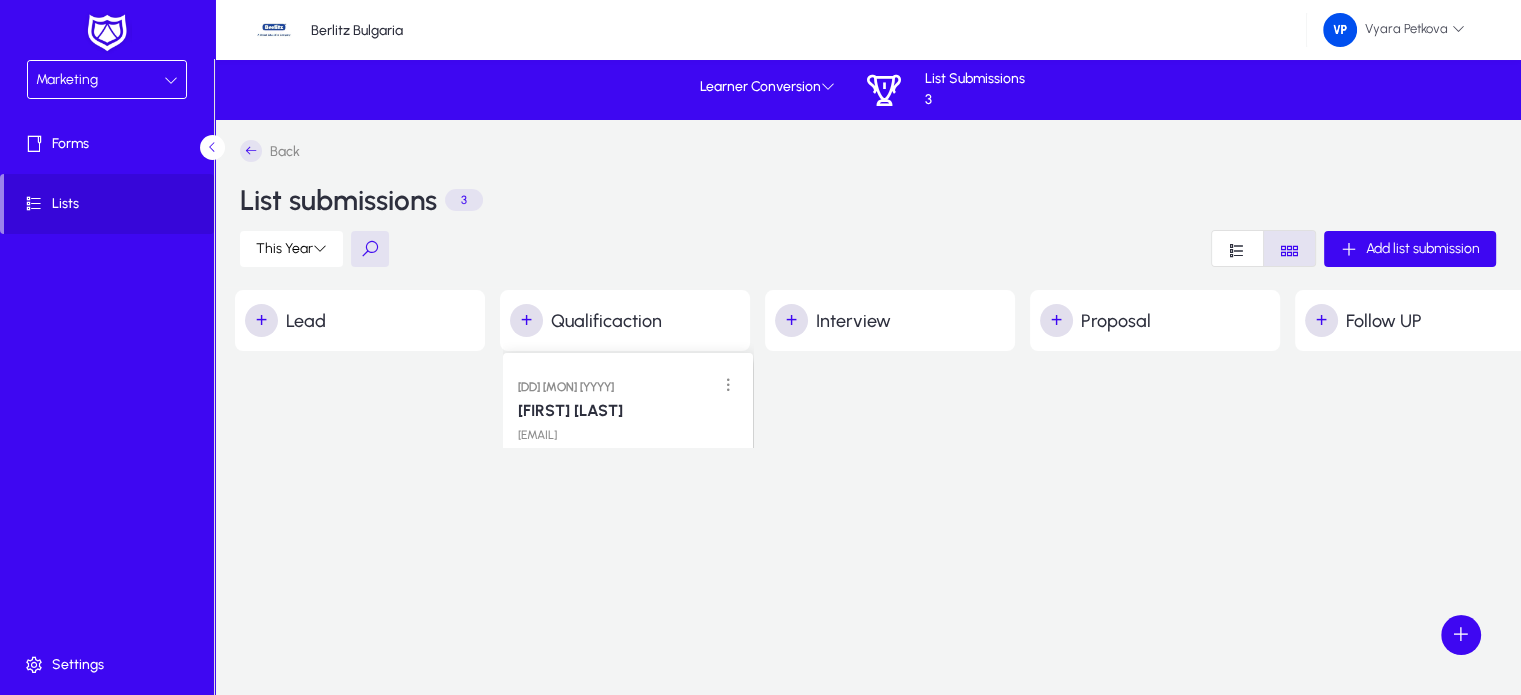drag, startPoint x: 318, startPoint y: 412, endPoint x: 586, endPoint y: 382, distance: 269.6739 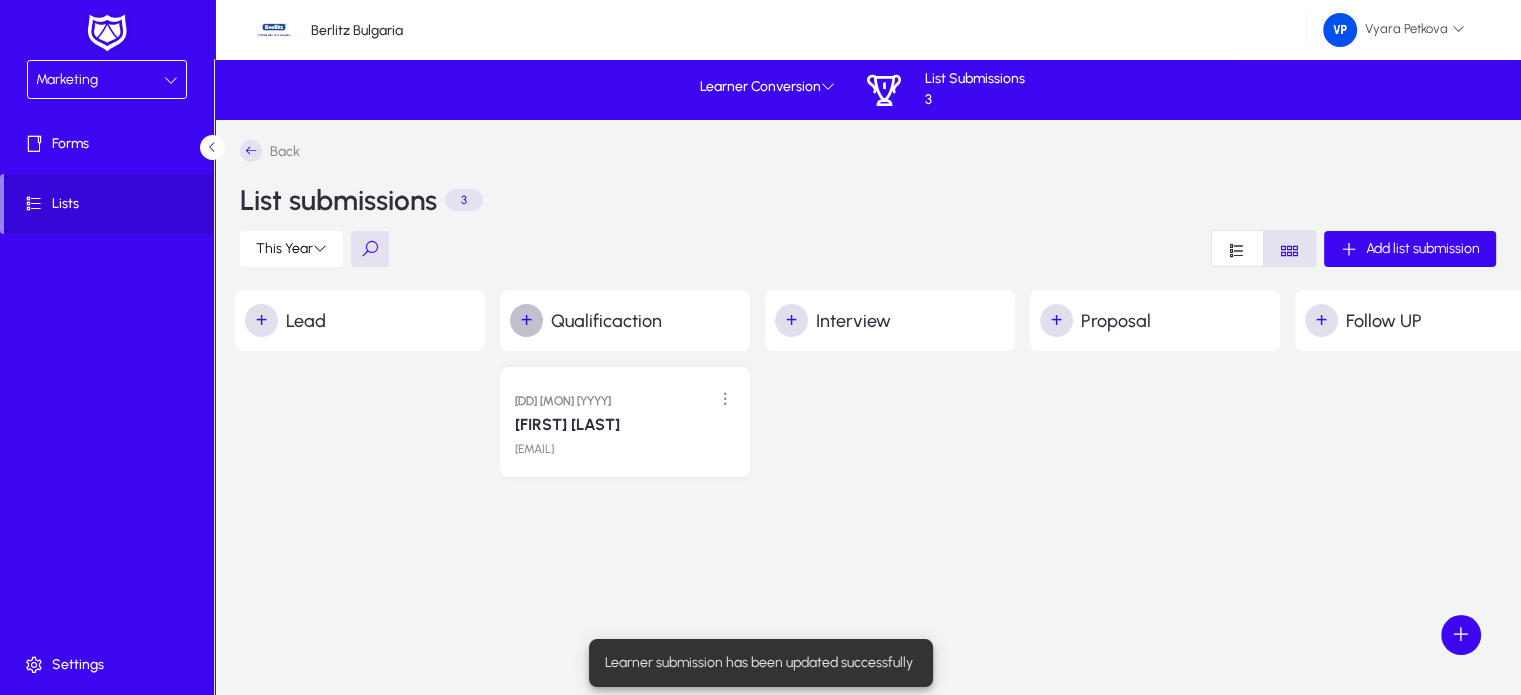 click 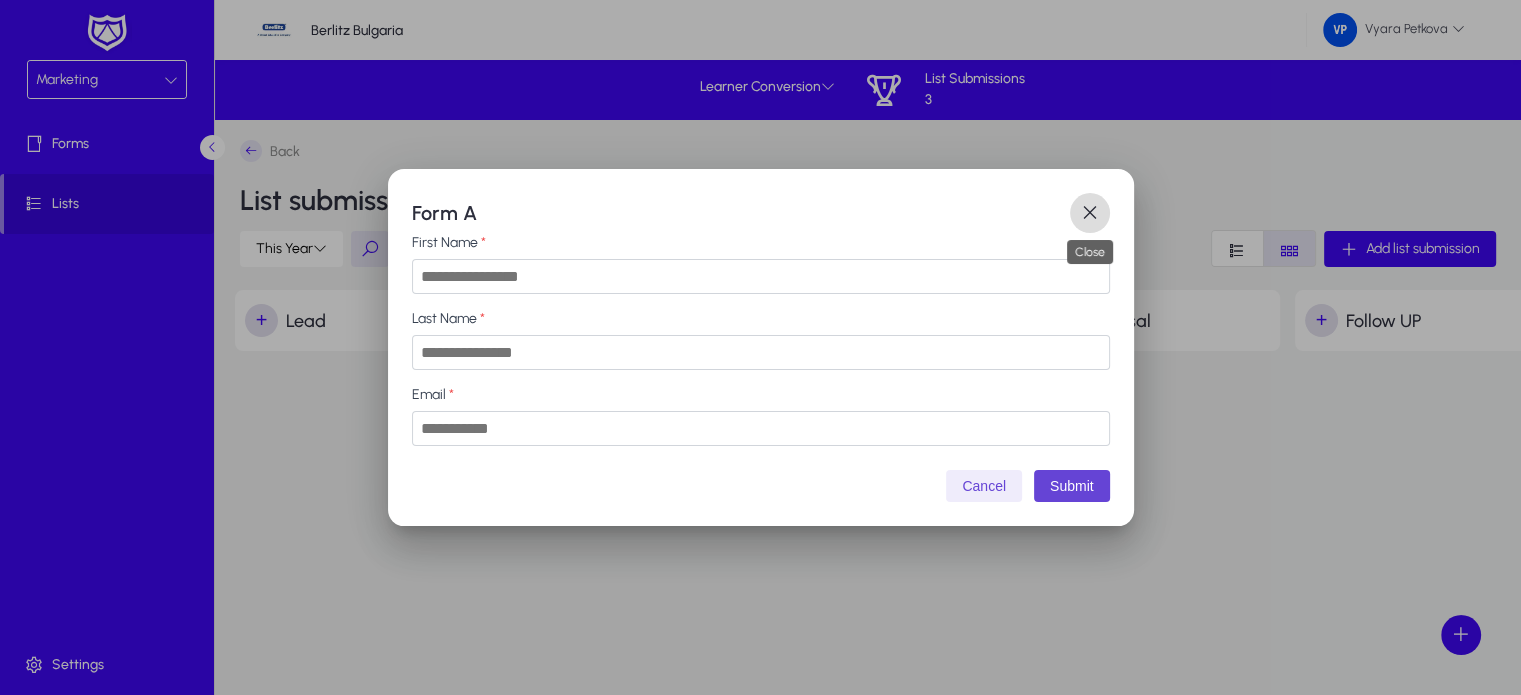 click at bounding box center [1090, 213] 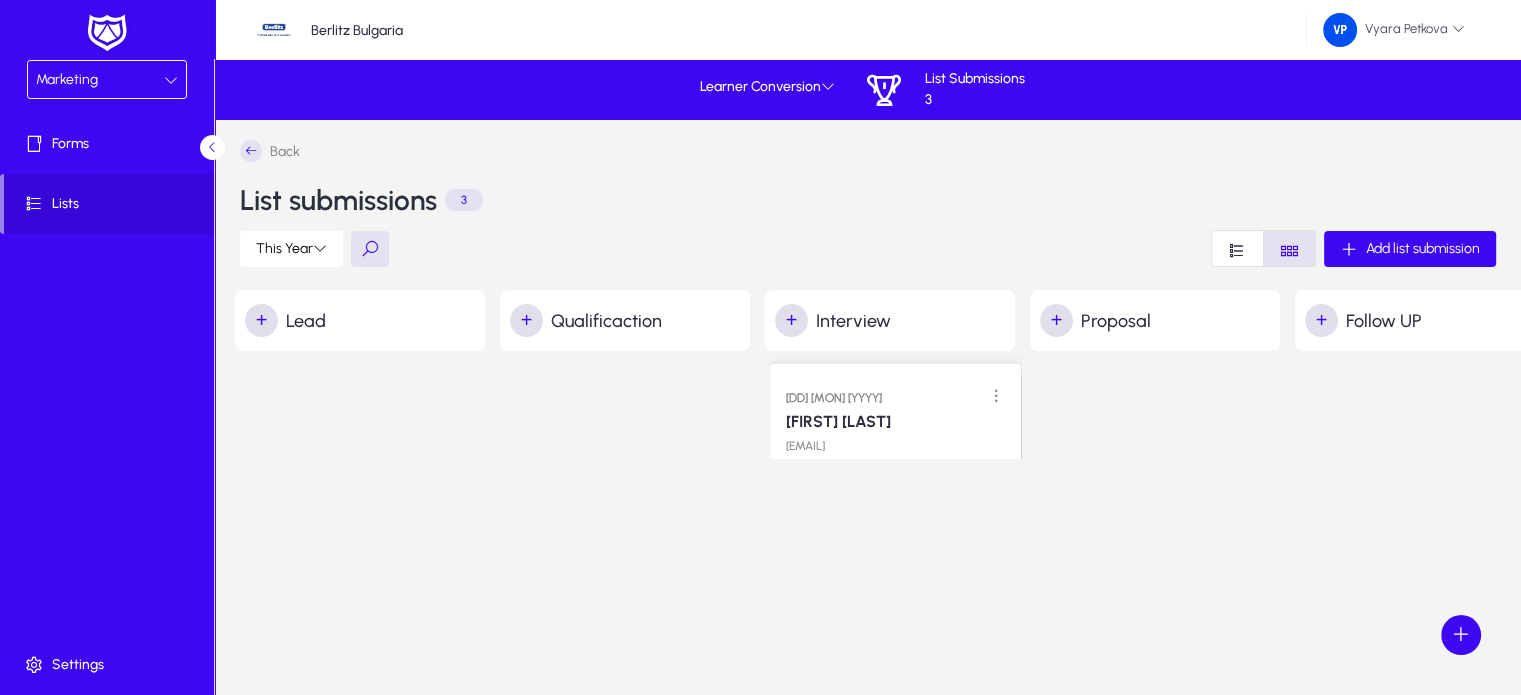 drag, startPoint x: 670, startPoint y: 406, endPoint x: 944, endPoint y: 381, distance: 275.13815 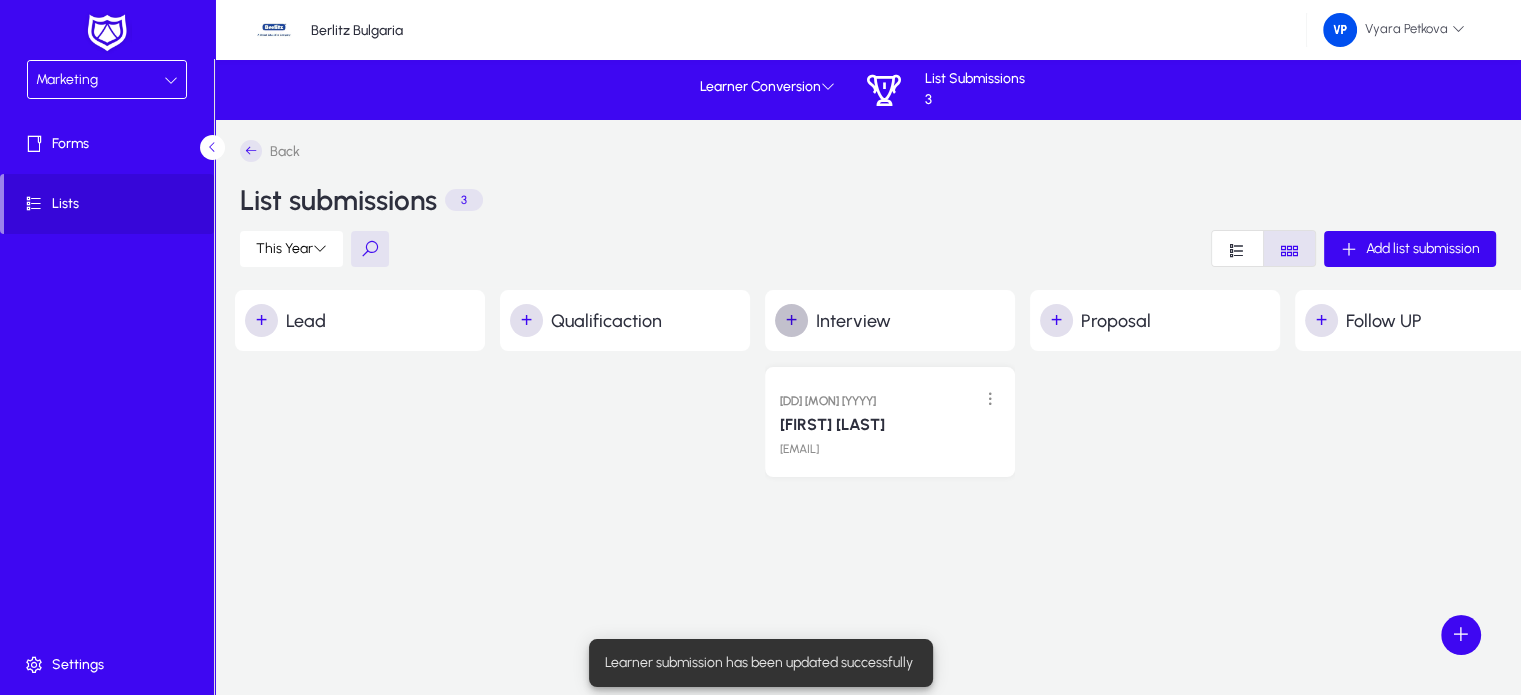 click 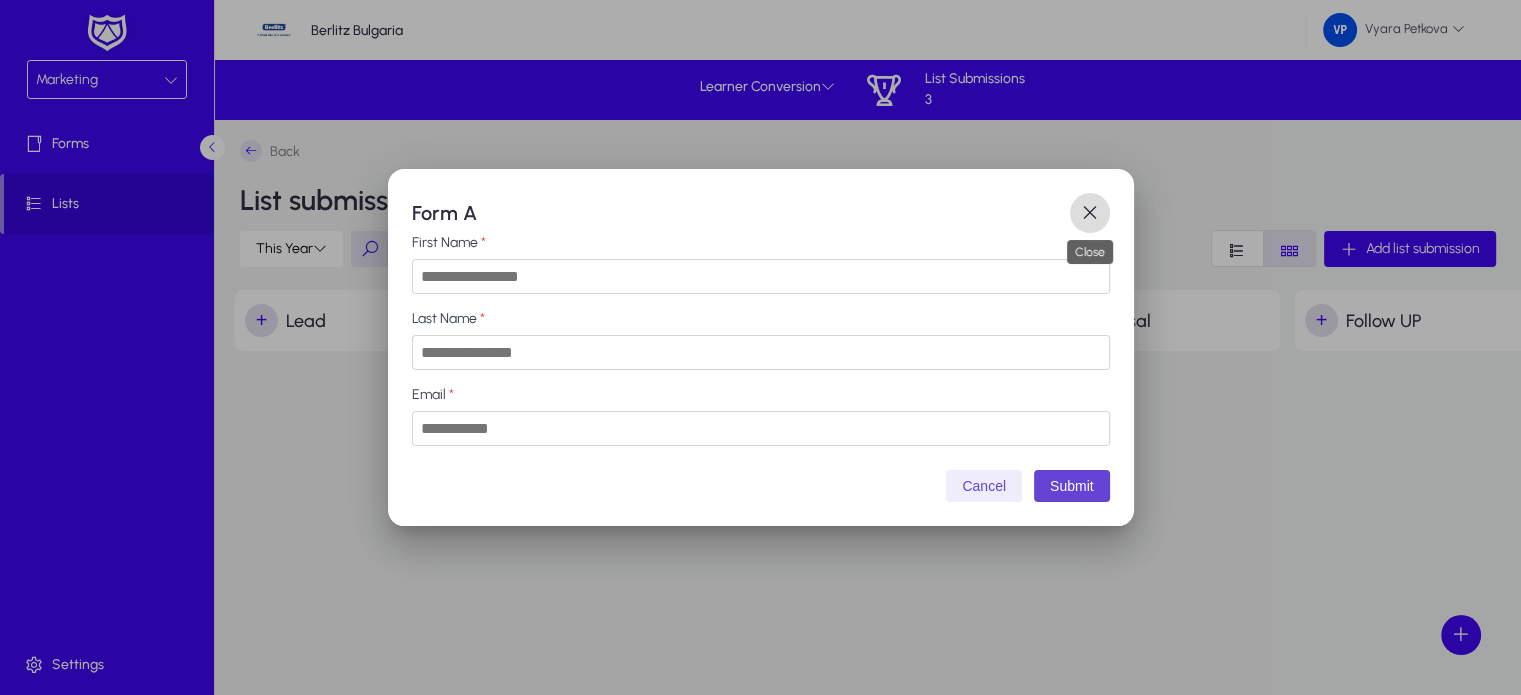 click at bounding box center (1090, 213) 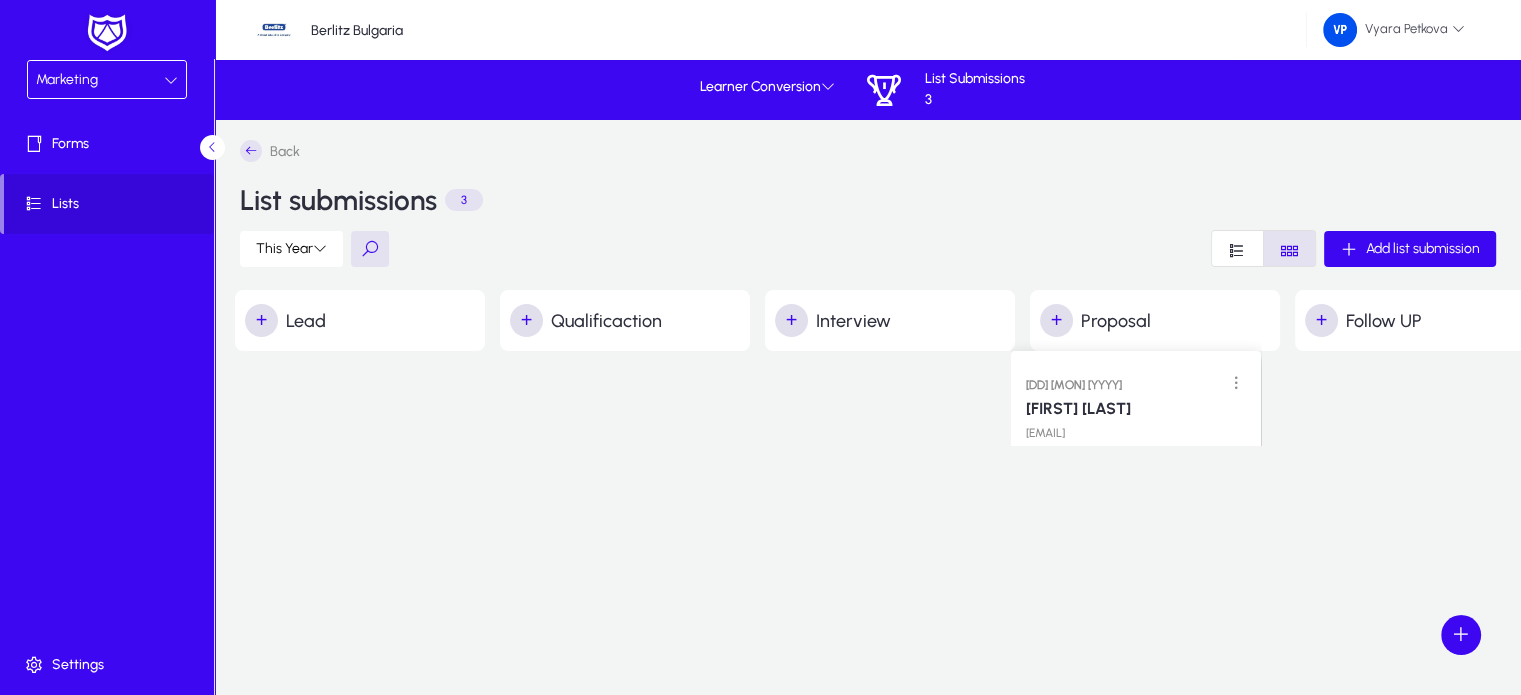drag, startPoint x: 950, startPoint y: 405, endPoint x: 1200, endPoint y: 371, distance: 252.3014 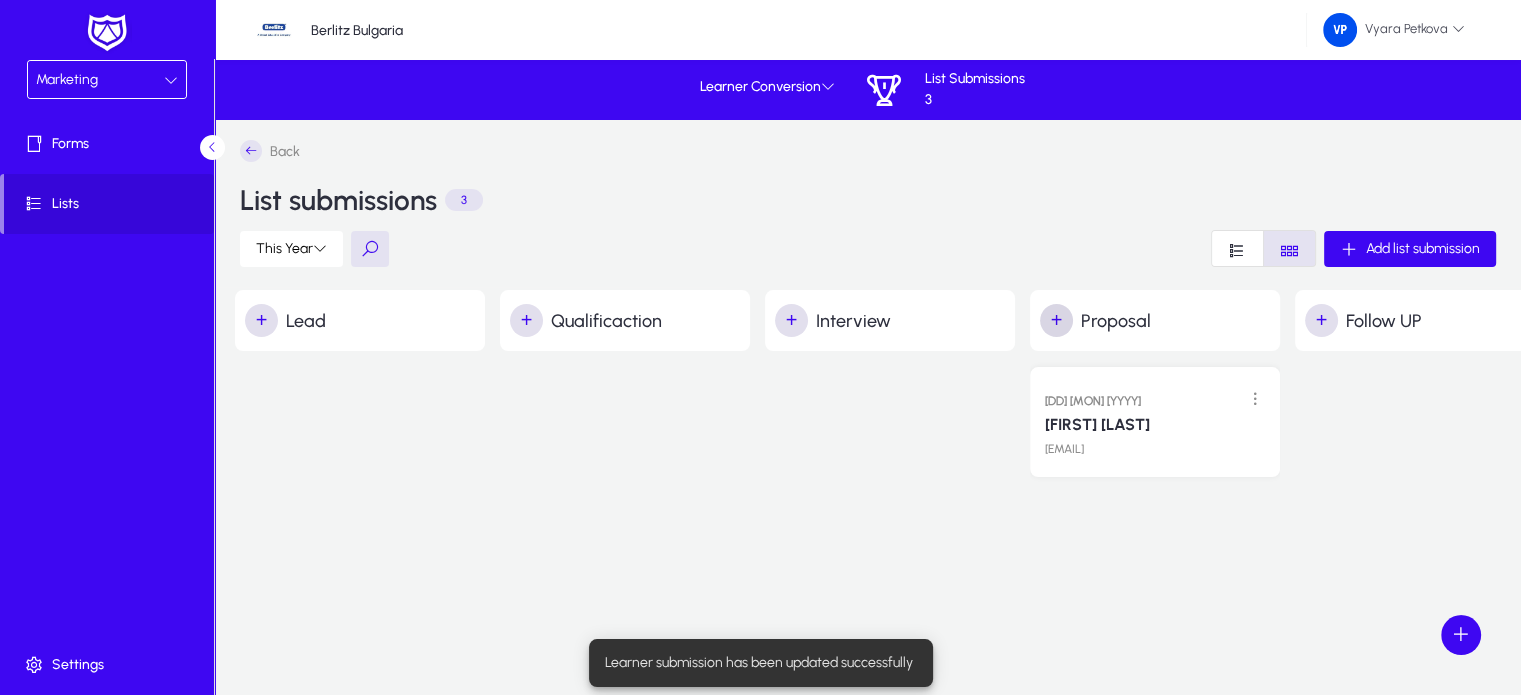 click 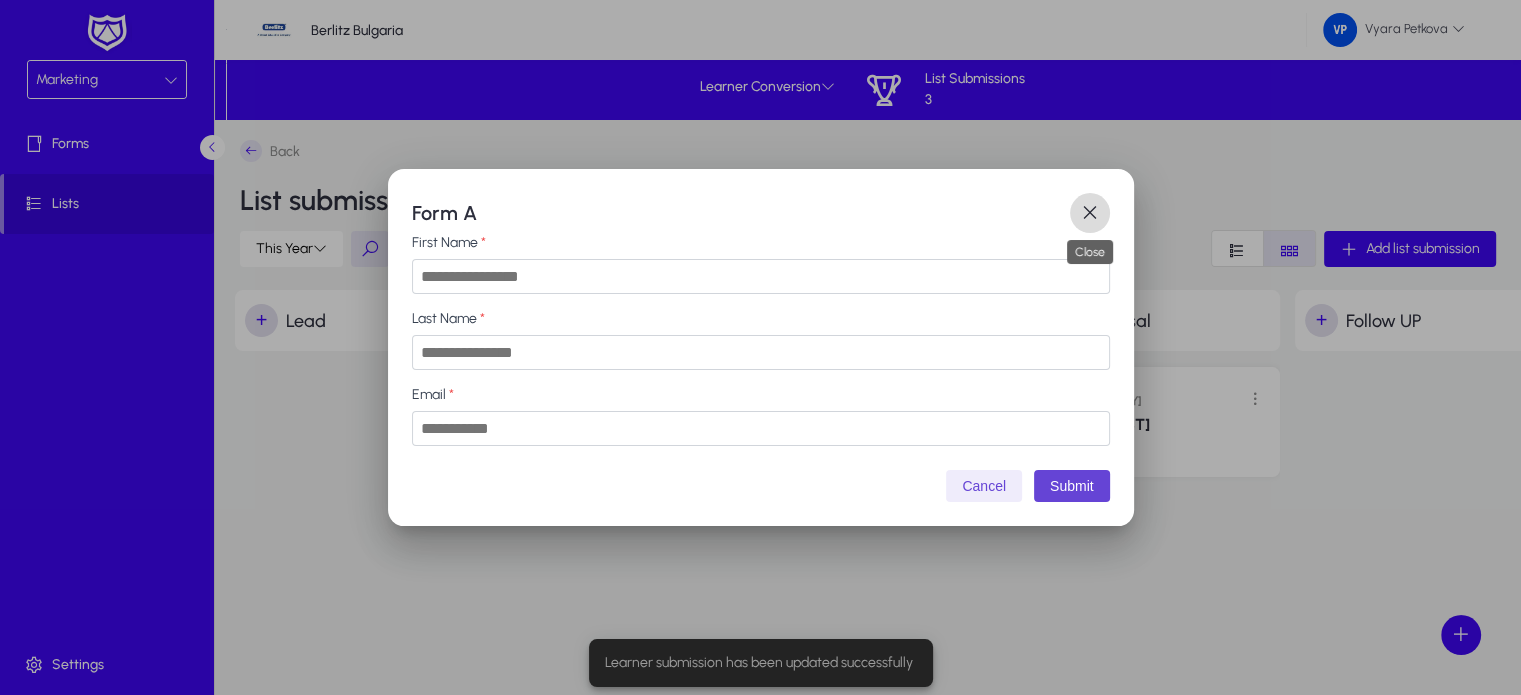 click at bounding box center (1090, 213) 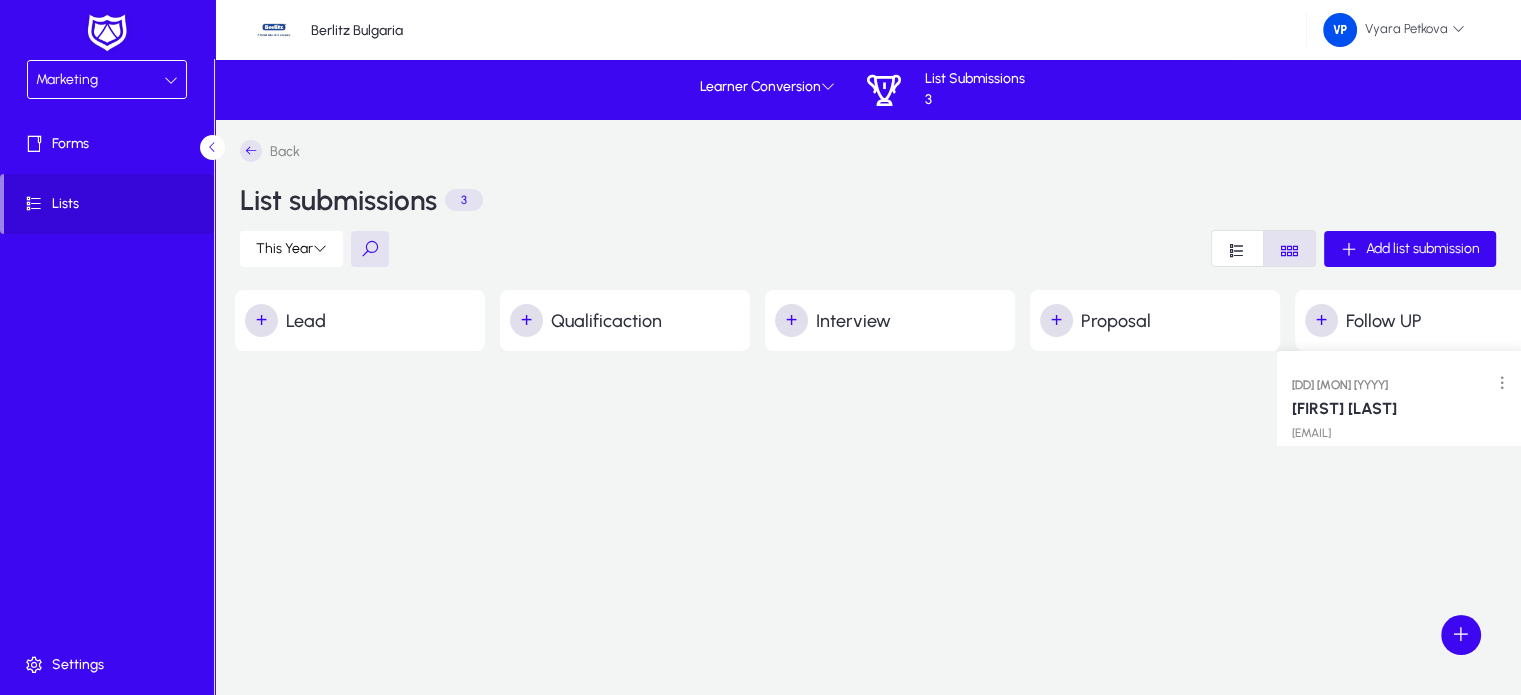 drag, startPoint x: 1216, startPoint y: 418, endPoint x: 1424, endPoint y: 375, distance: 212.39821 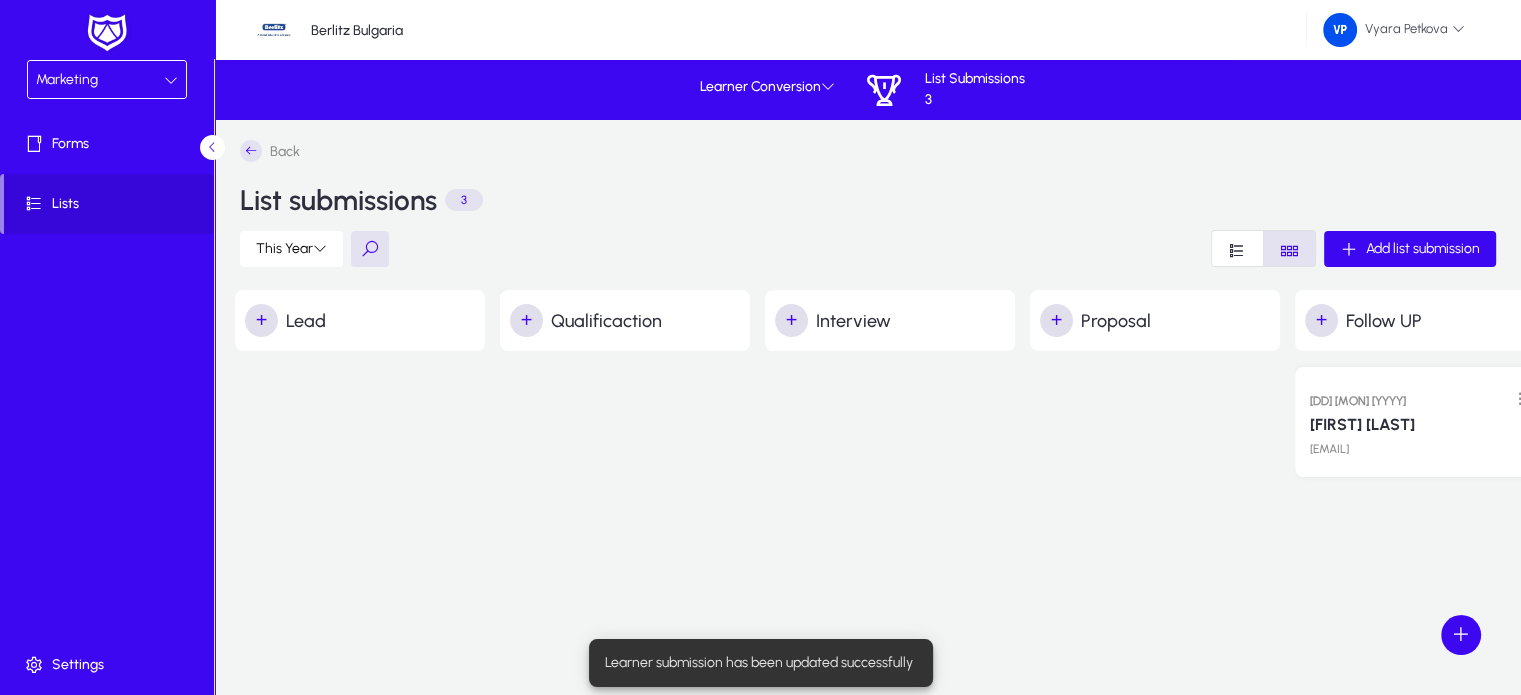 drag, startPoint x: 1402, startPoint y: 332, endPoint x: 1266, endPoint y: 321, distance: 136.44412 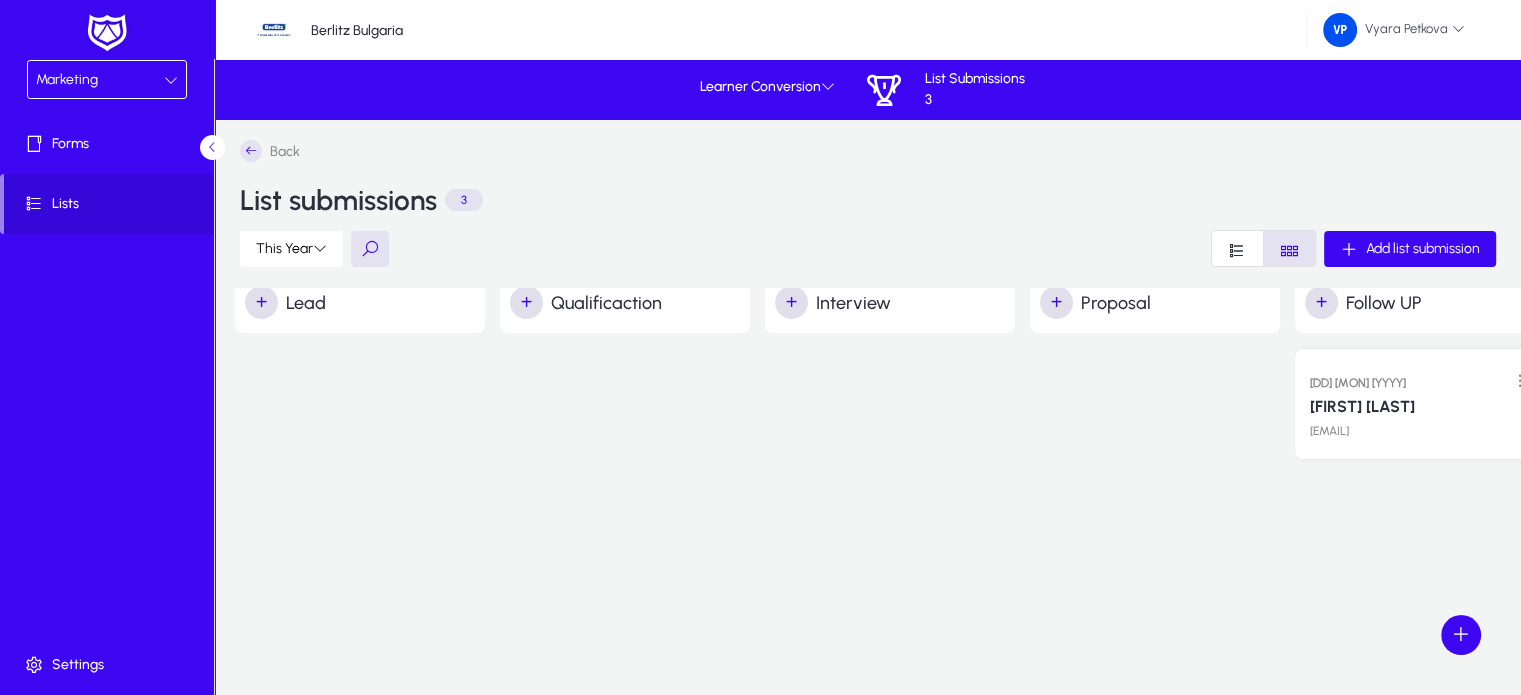 scroll, scrollTop: 32, scrollLeft: 0, axis: vertical 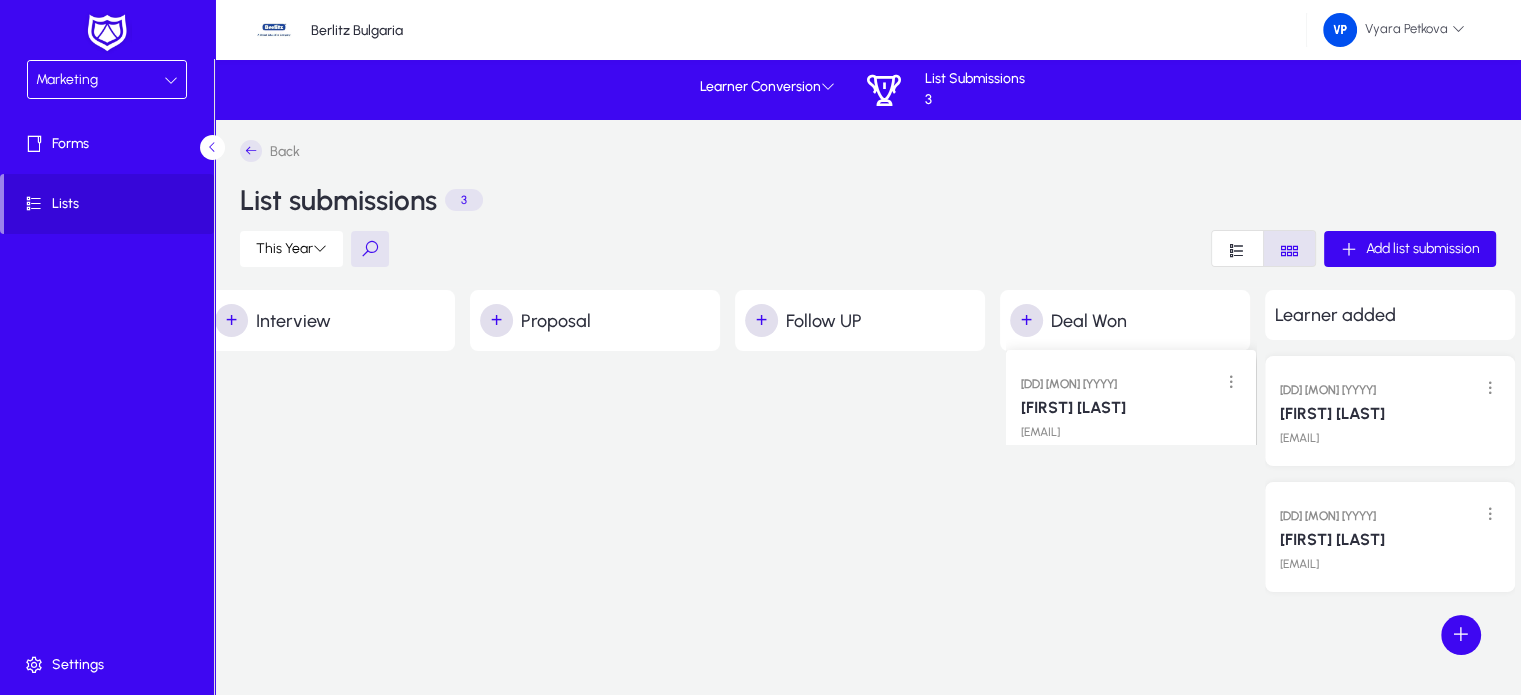 drag, startPoint x: 865, startPoint y: 423, endPoint x: 1136, endPoint y: 390, distance: 273.00183 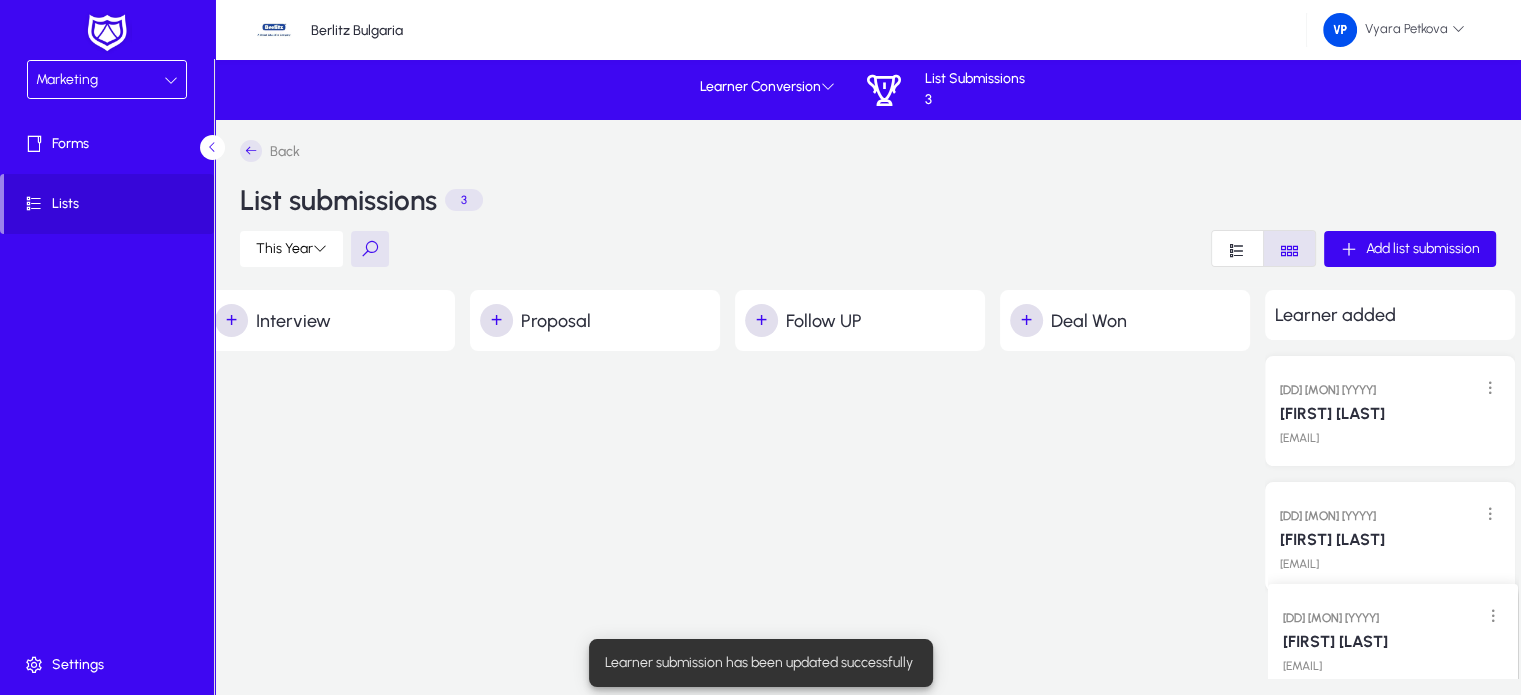 drag, startPoint x: 1115, startPoint y: 427, endPoint x: 1383, endPoint y: 628, distance: 335 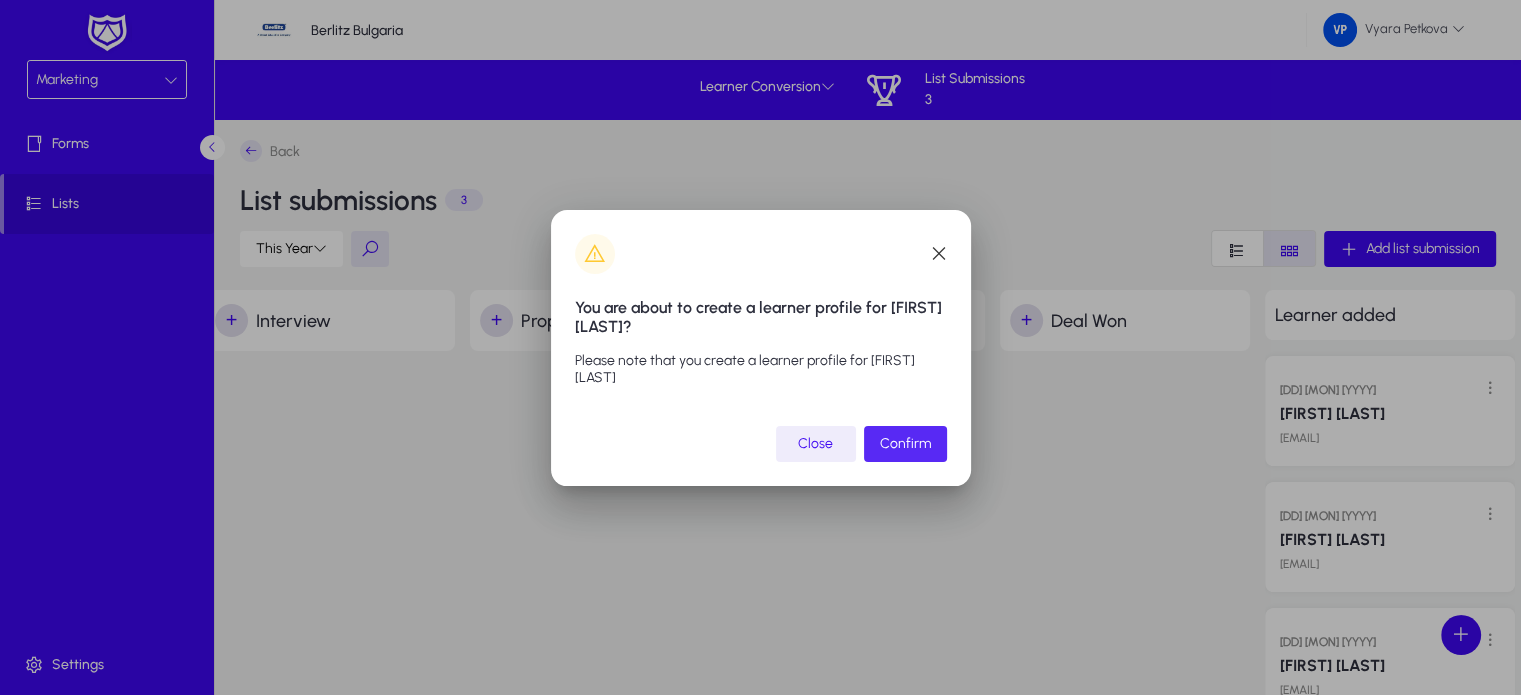 click on "Confirm" at bounding box center (905, 443) 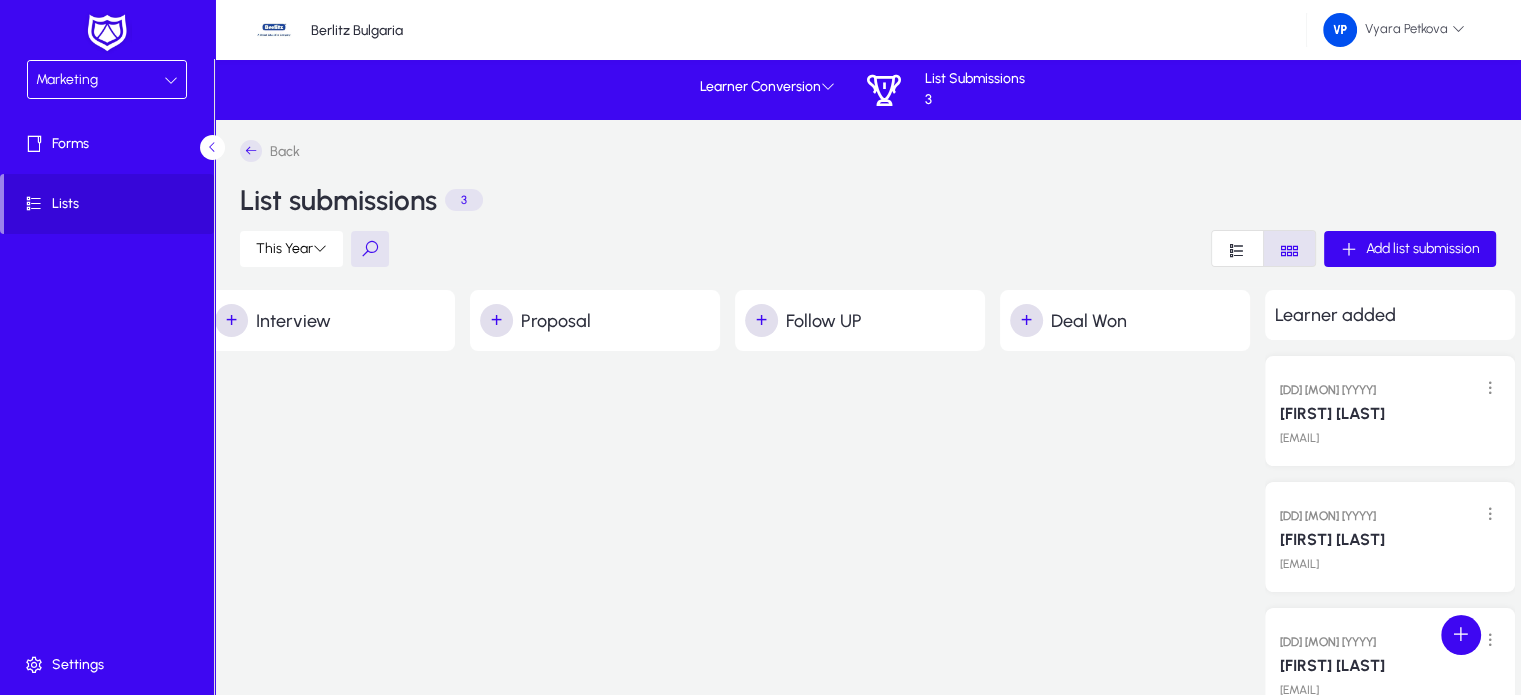 click at bounding box center (171, 80) 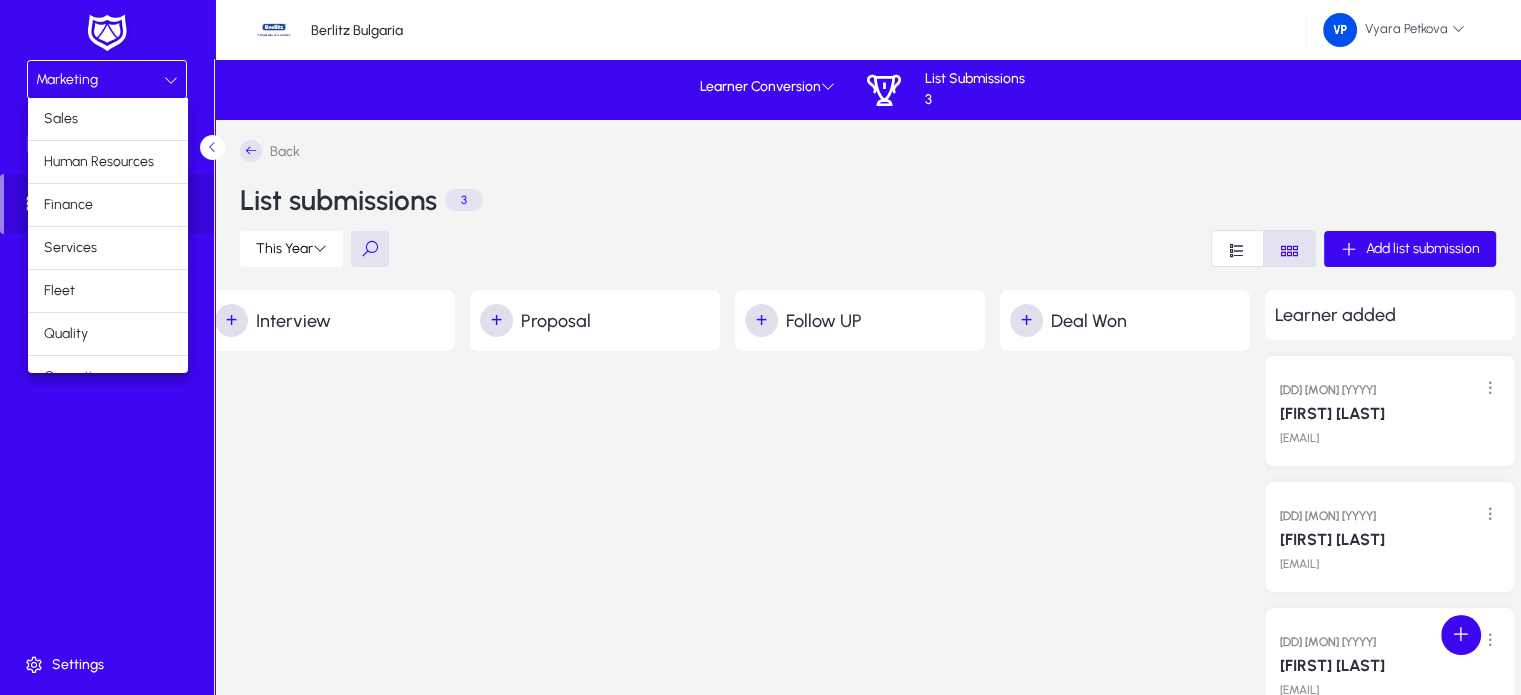scroll, scrollTop: 66, scrollLeft: 0, axis: vertical 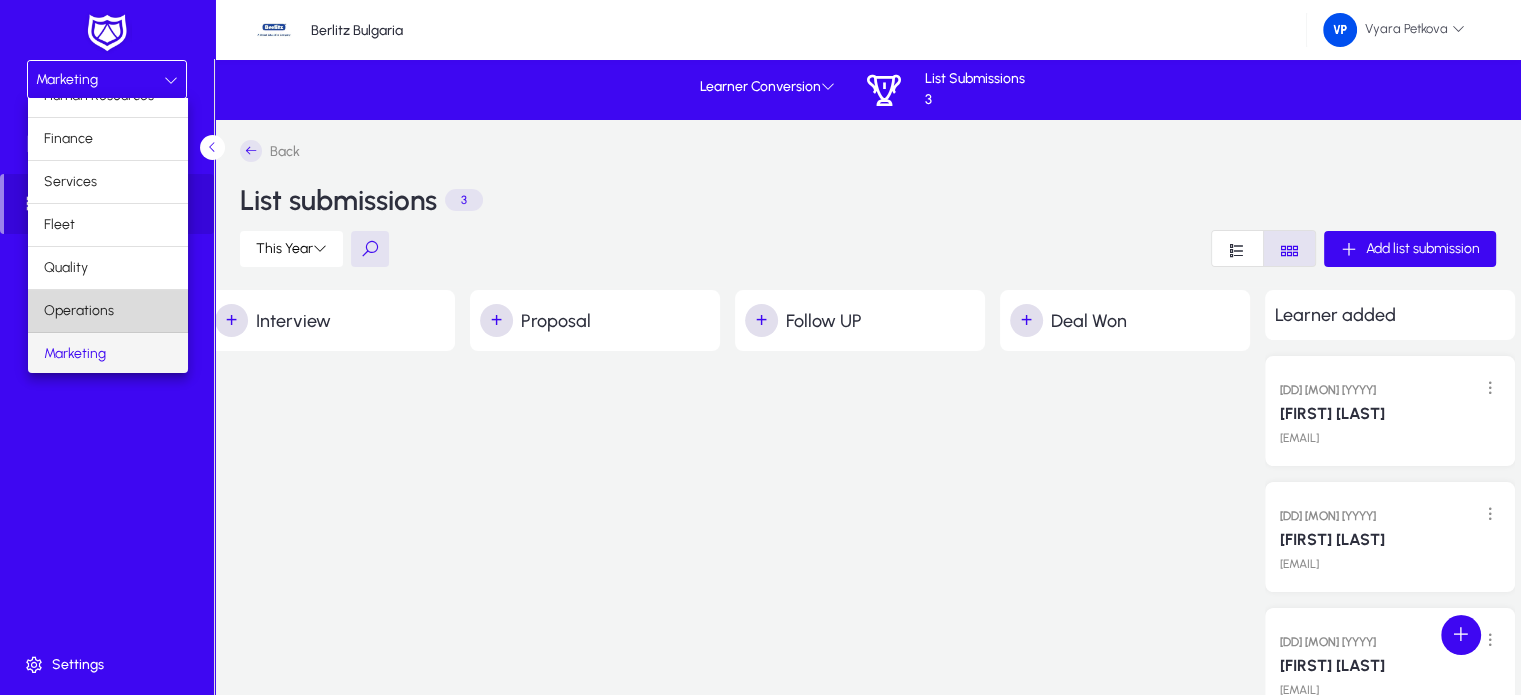 click on "Operations" at bounding box center [108, 311] 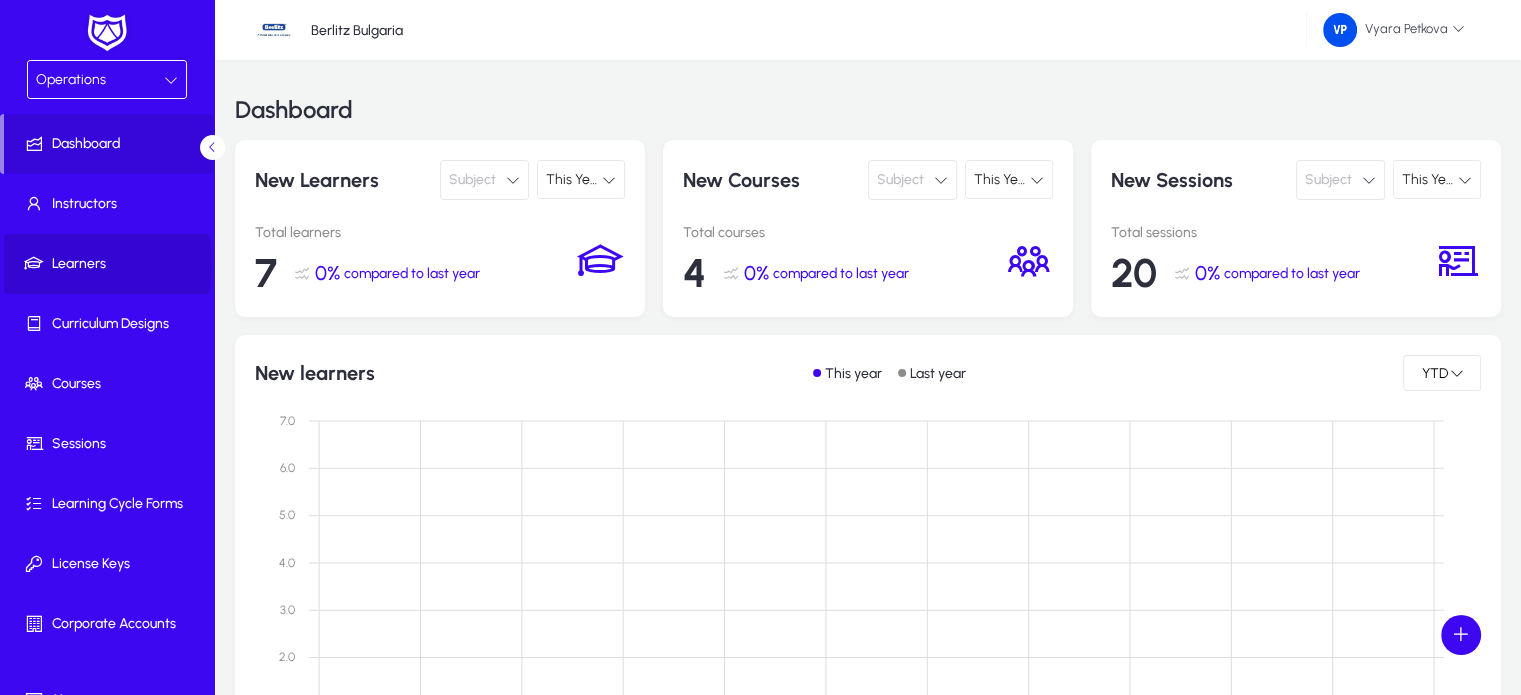 click on "Learners" 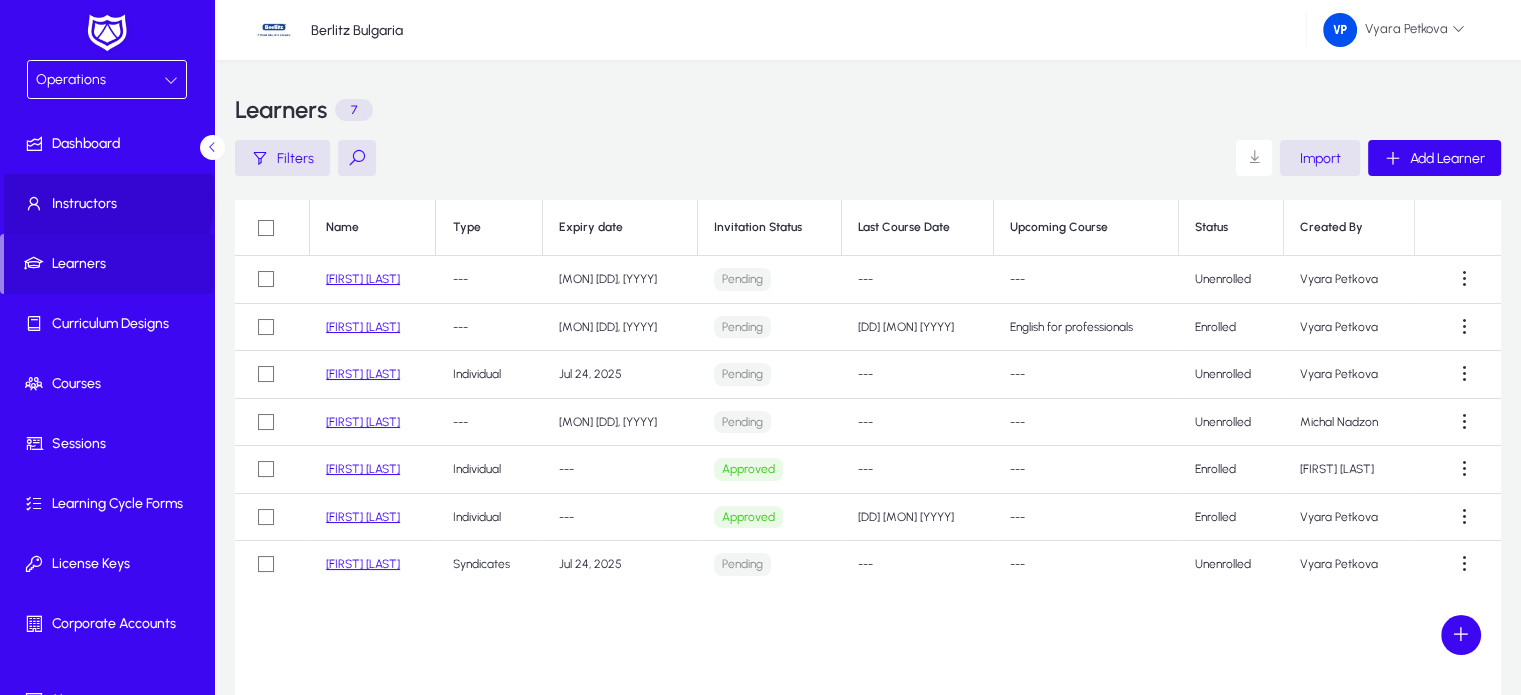 click on "Instructors" 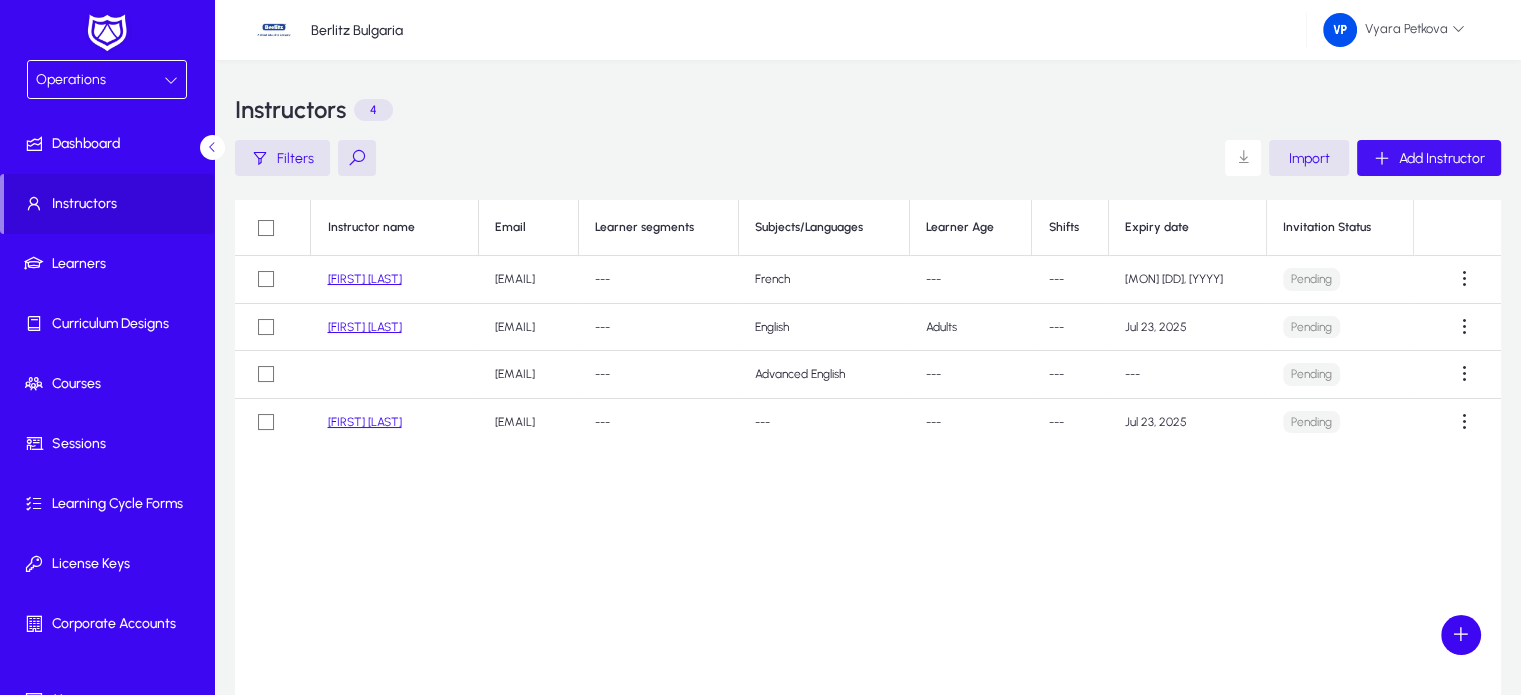 click on "Add Instructor" 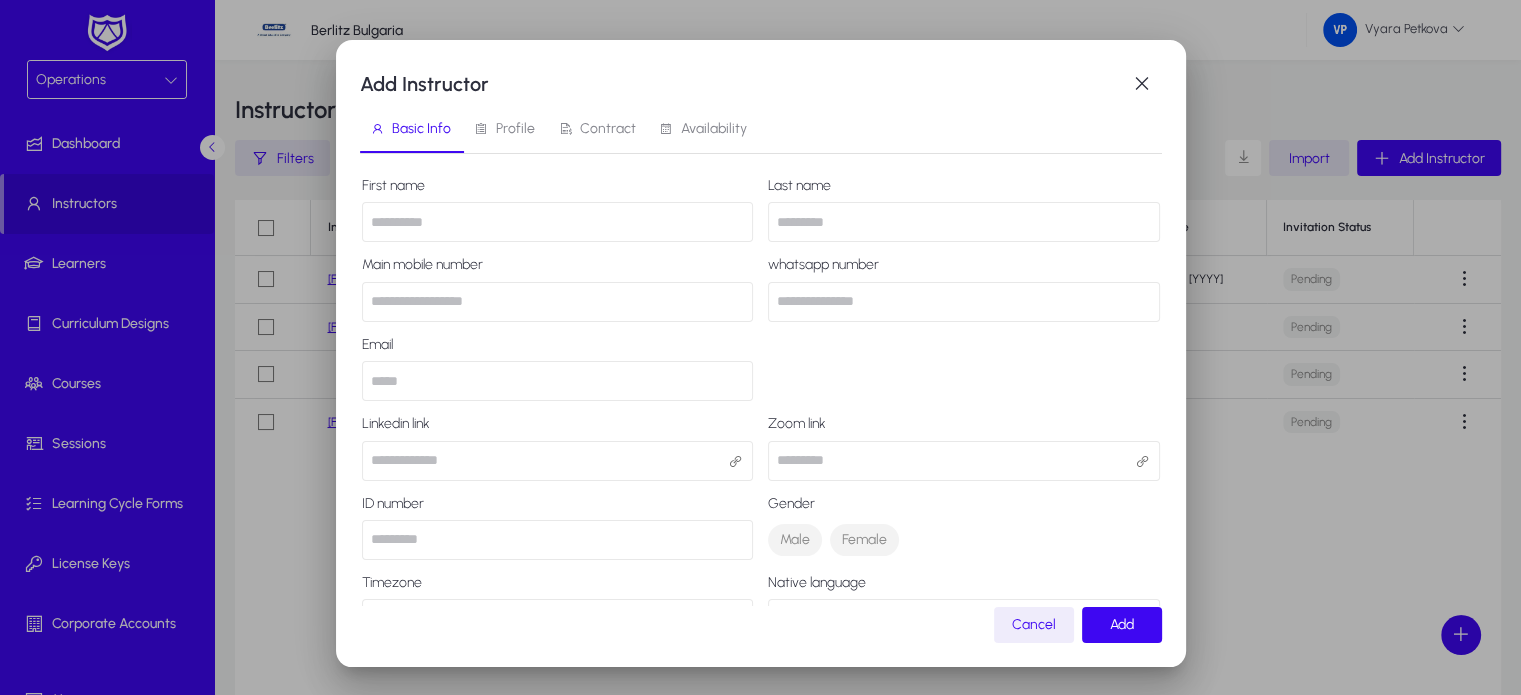 click at bounding box center (558, 222) 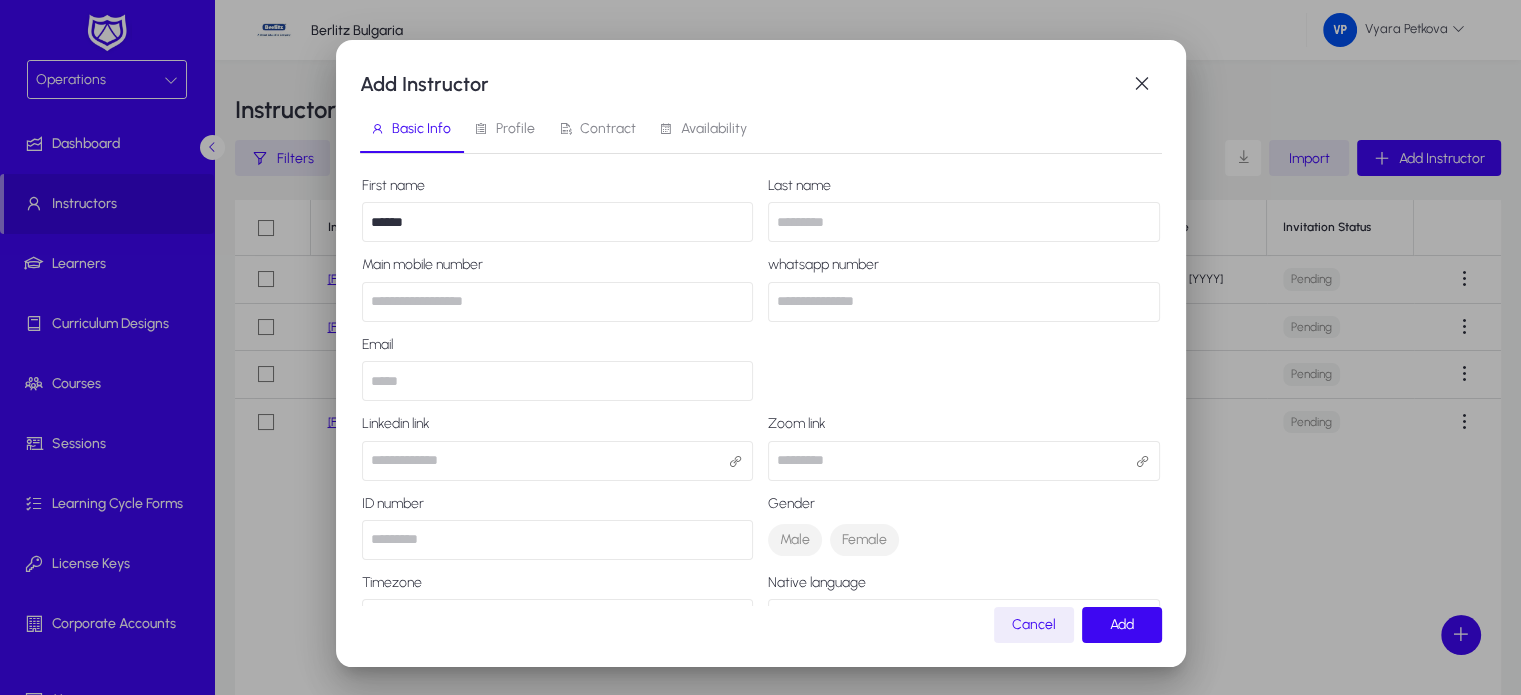type on "******" 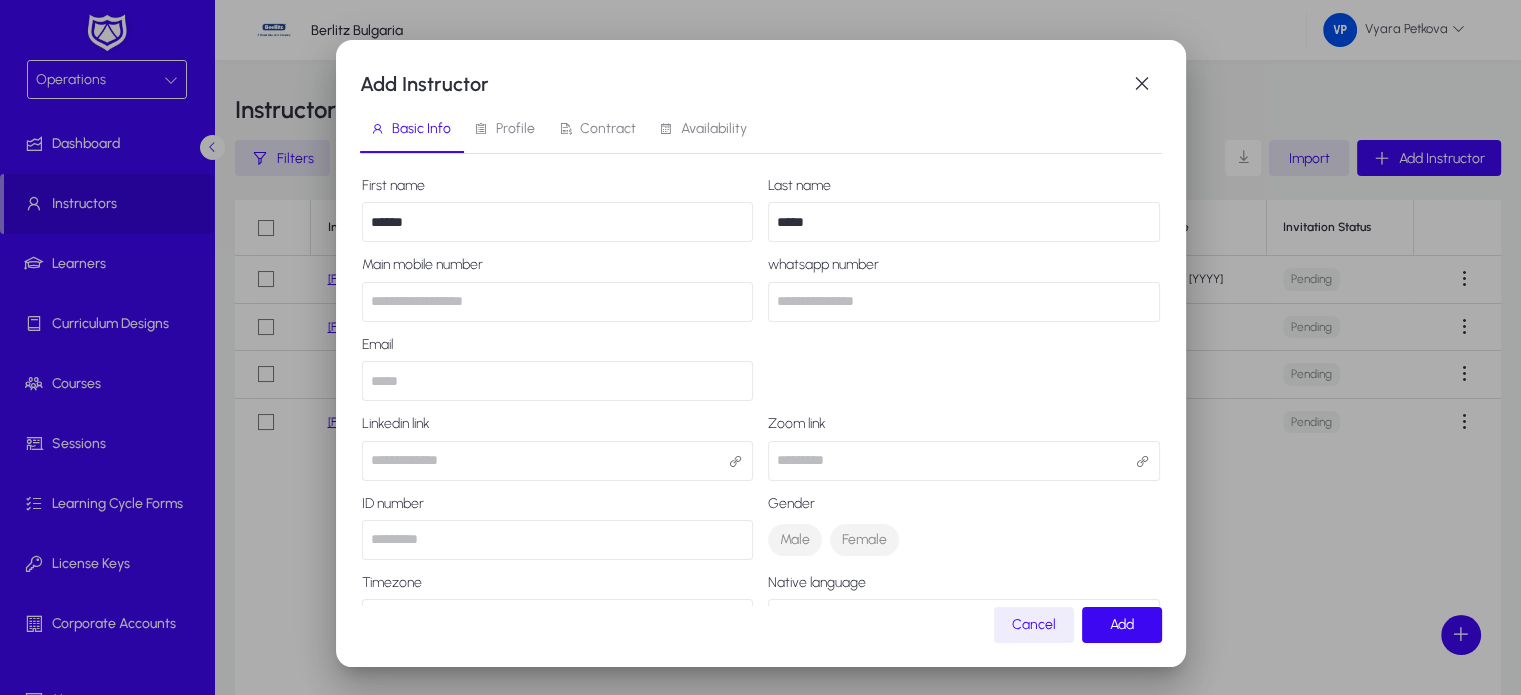 type on "*****" 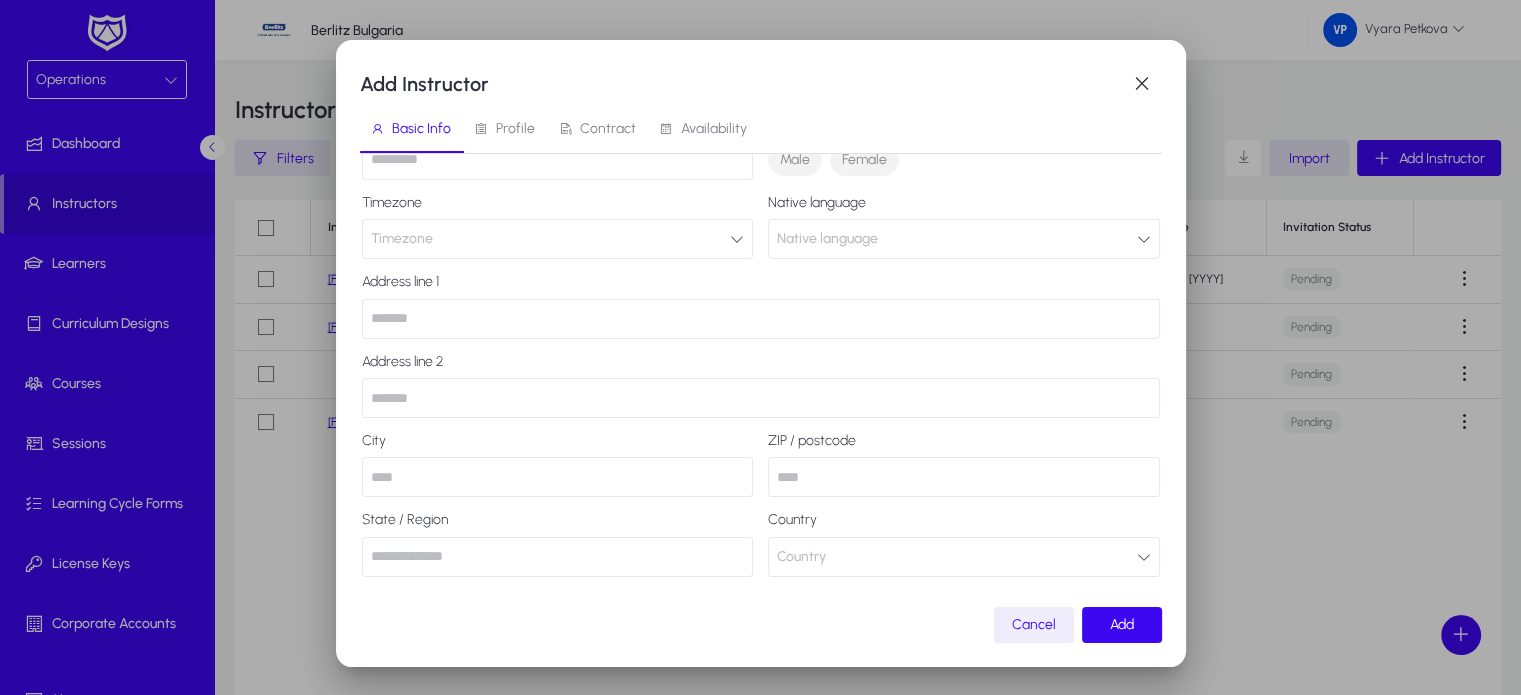 scroll, scrollTop: 382, scrollLeft: 0, axis: vertical 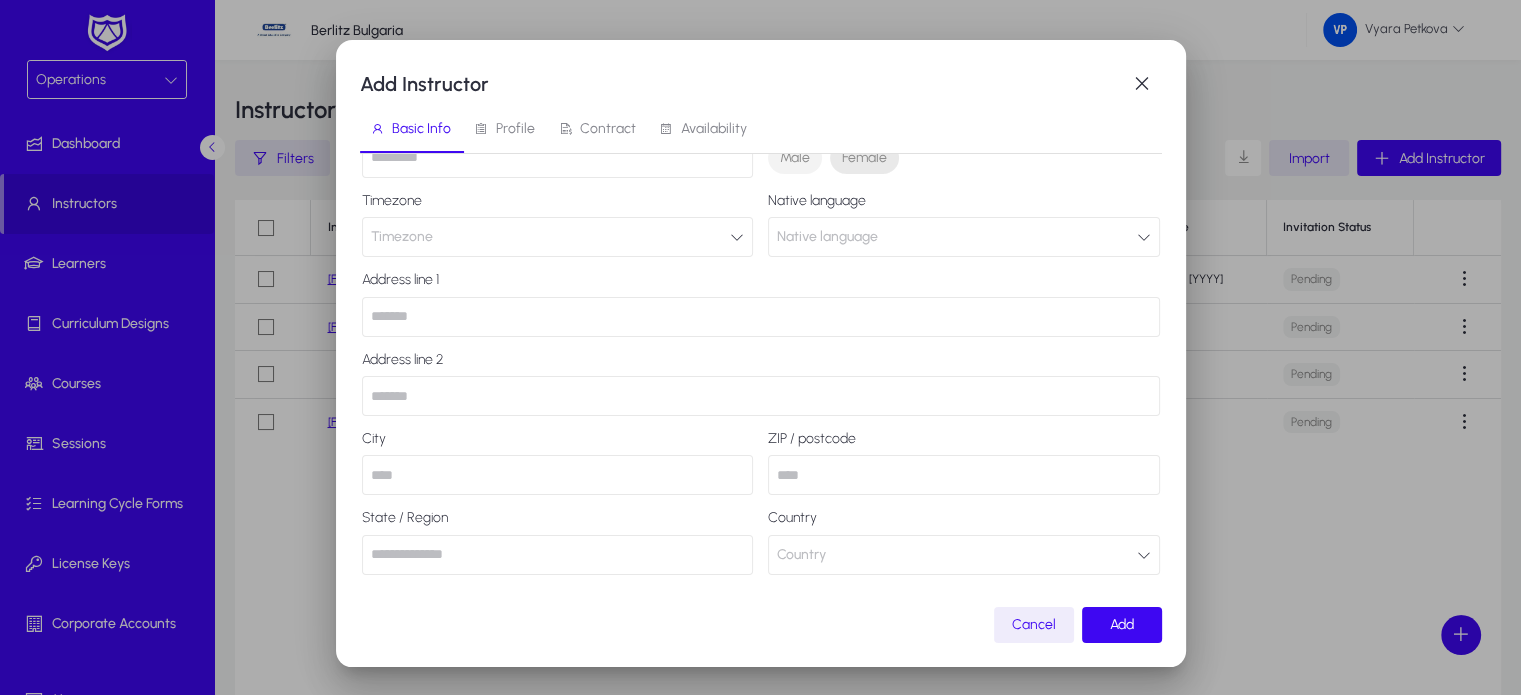 type on "**********" 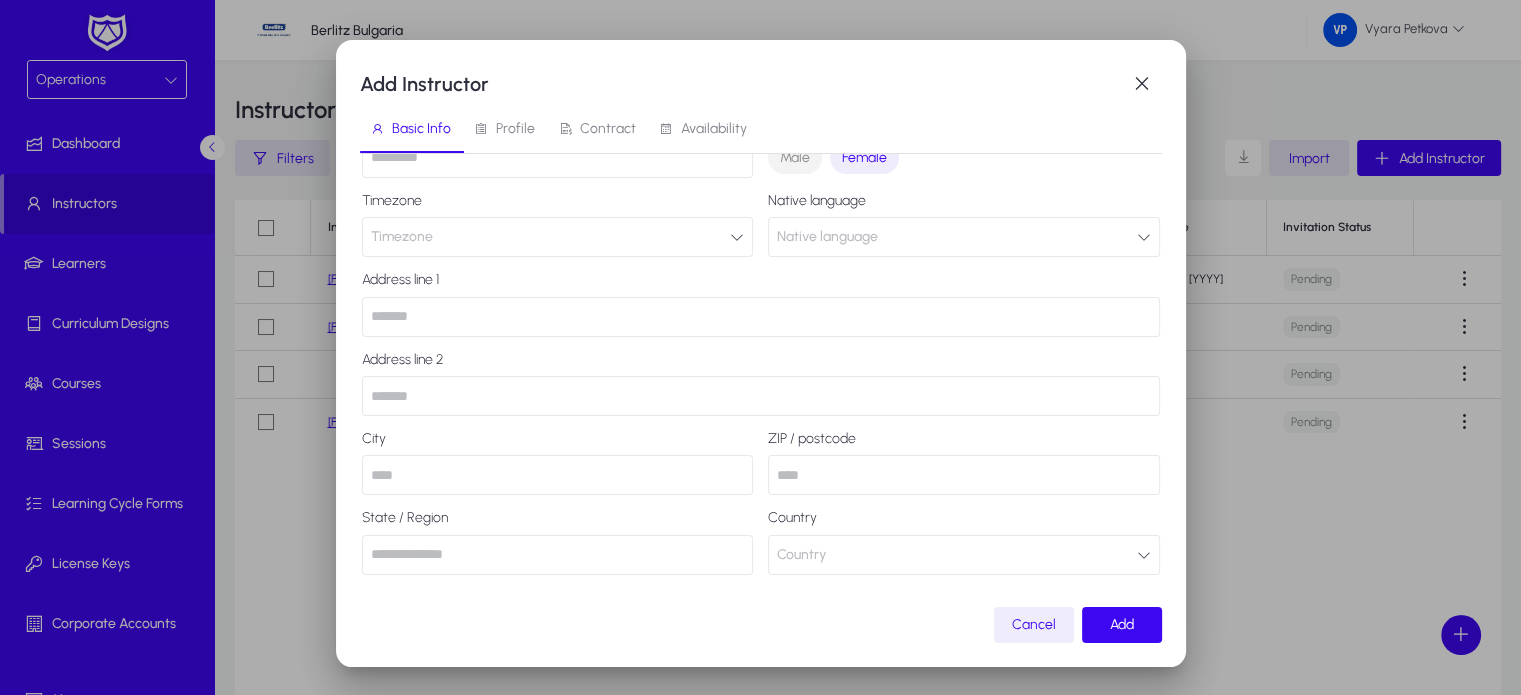 click at bounding box center [1144, 237] 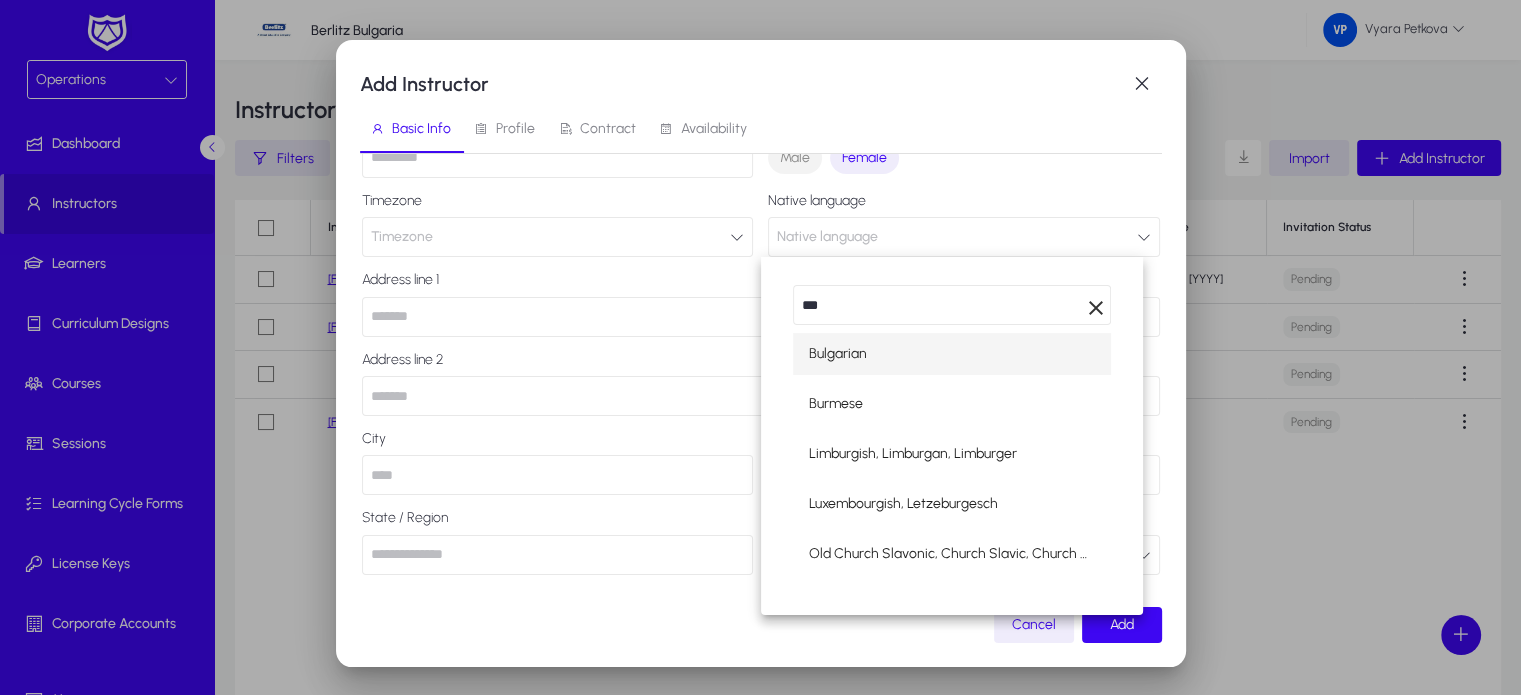 type on "***" 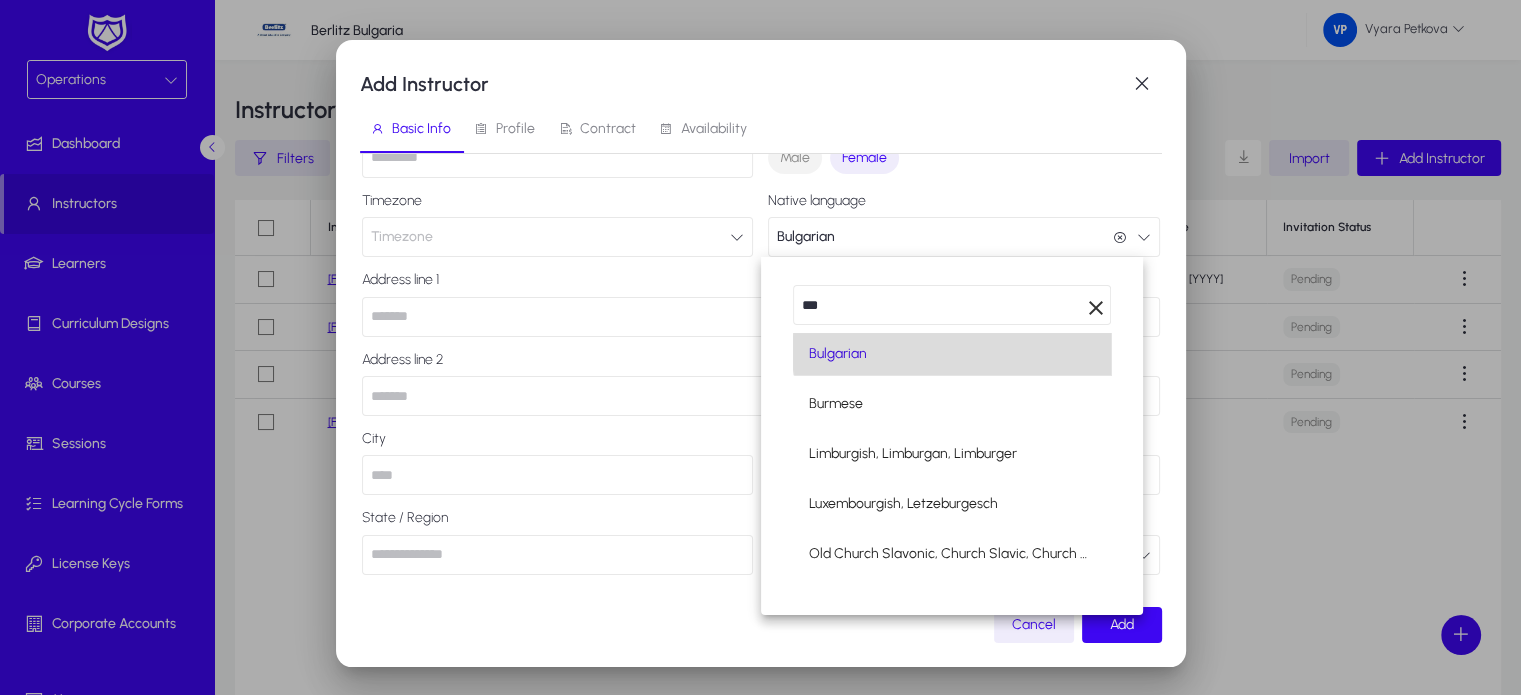 scroll, scrollTop: 0, scrollLeft: 0, axis: both 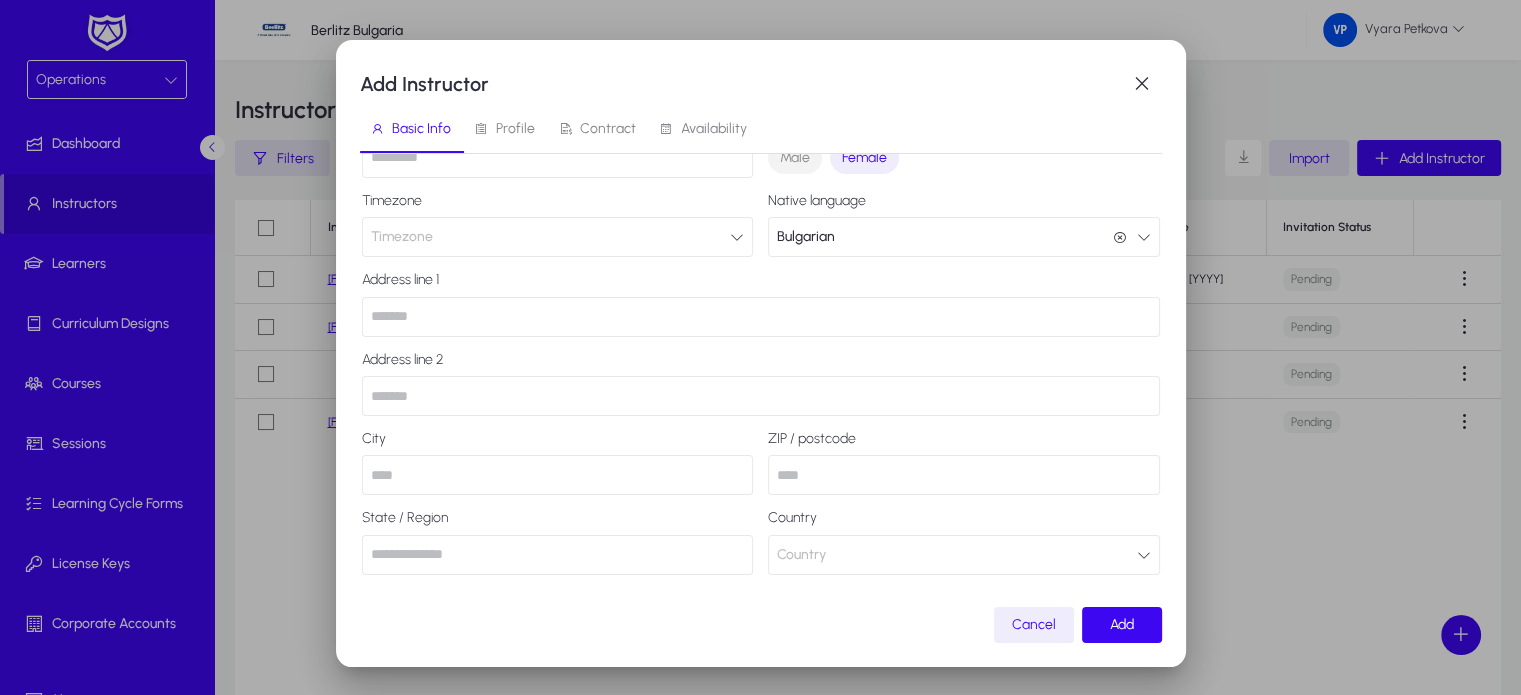 click at bounding box center (1144, 555) 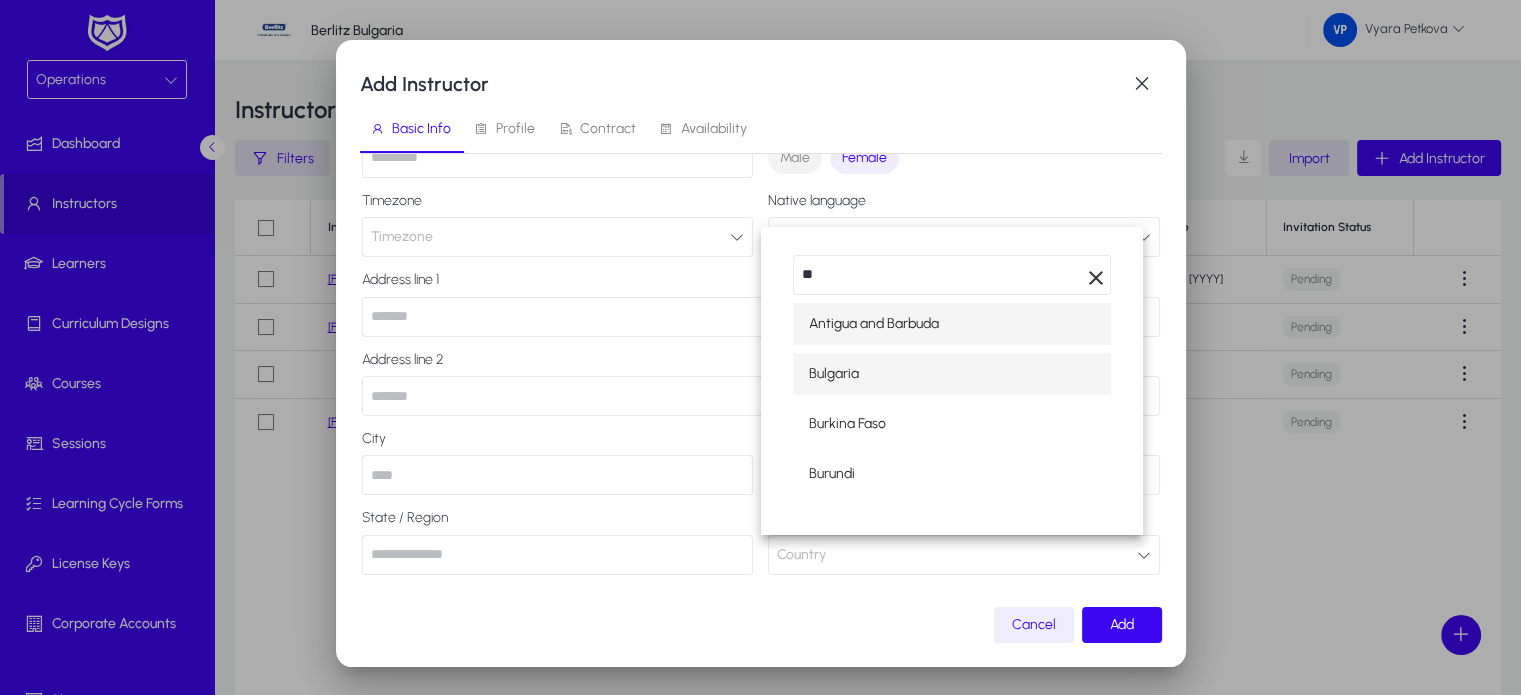 type on "**" 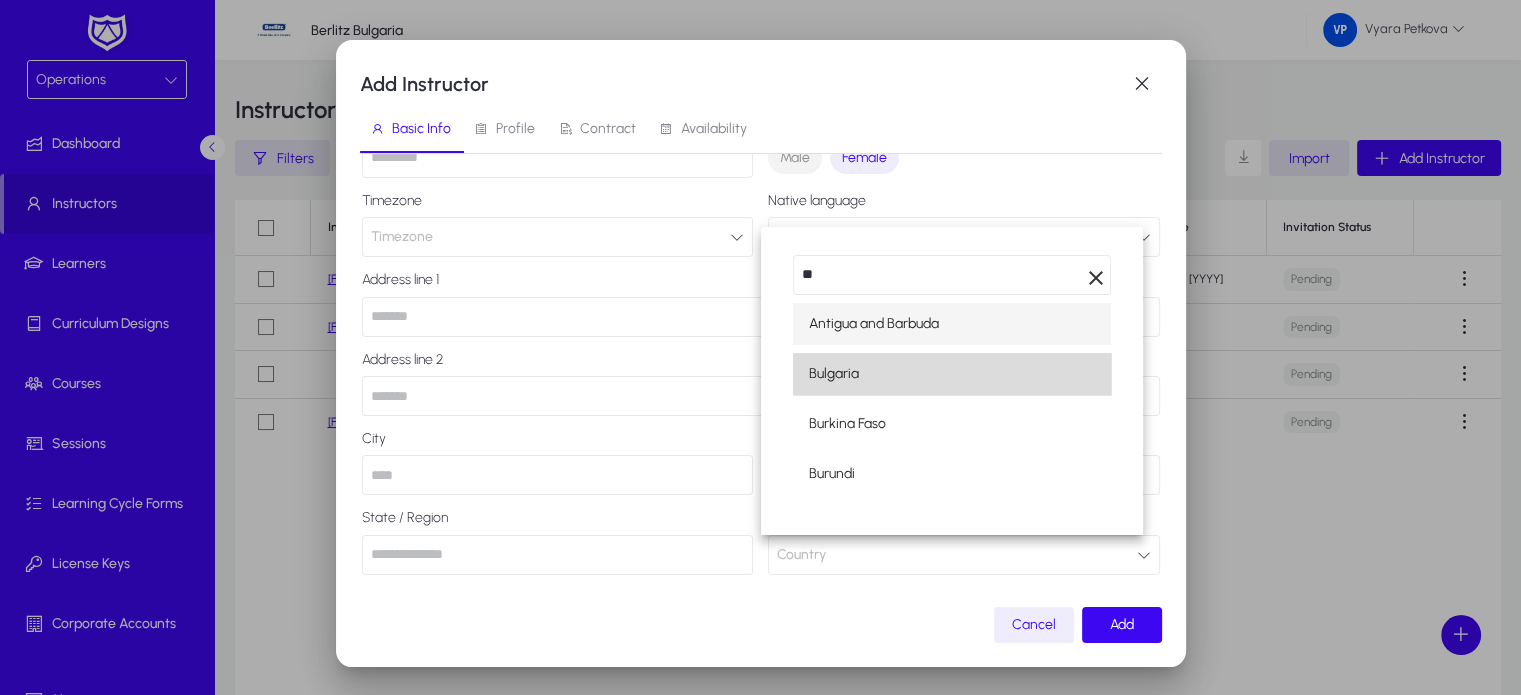 click on "Bulgaria" at bounding box center [952, 374] 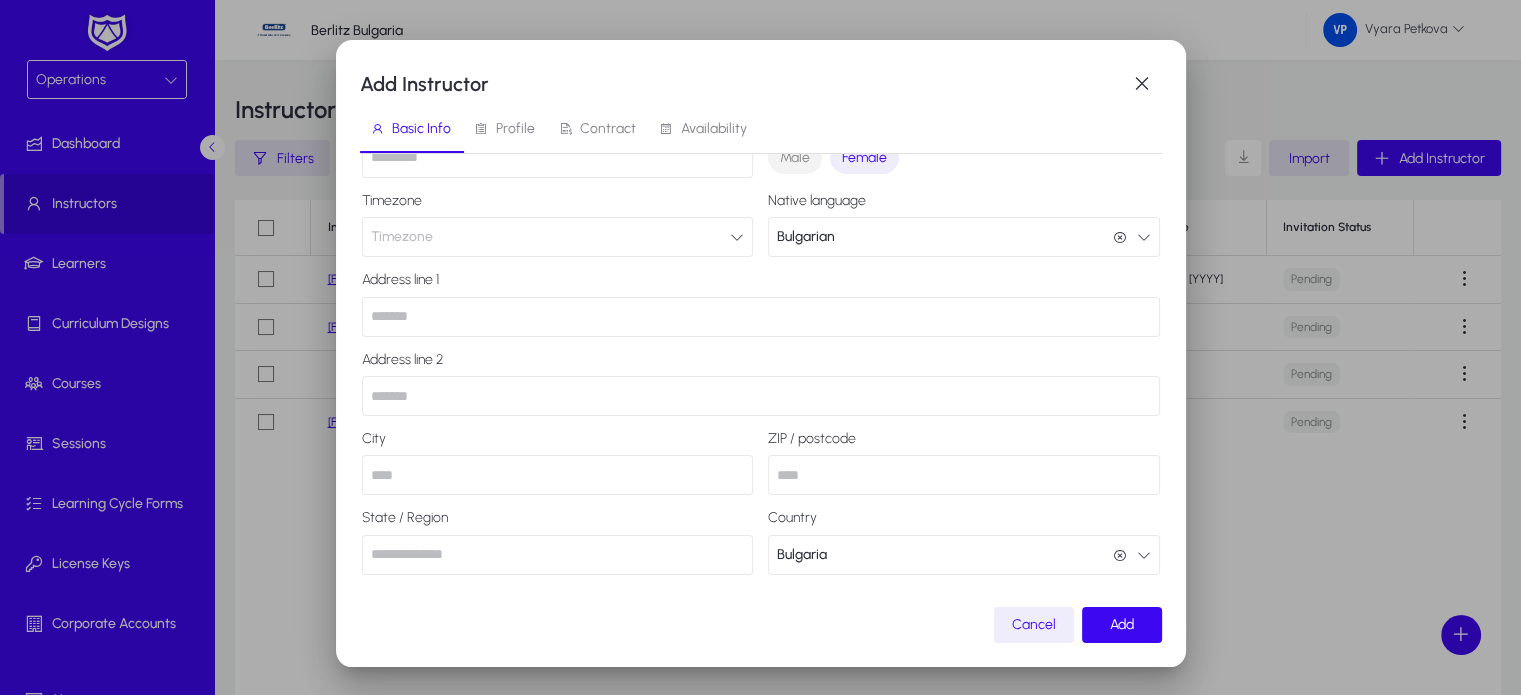 click at bounding box center [558, 475] 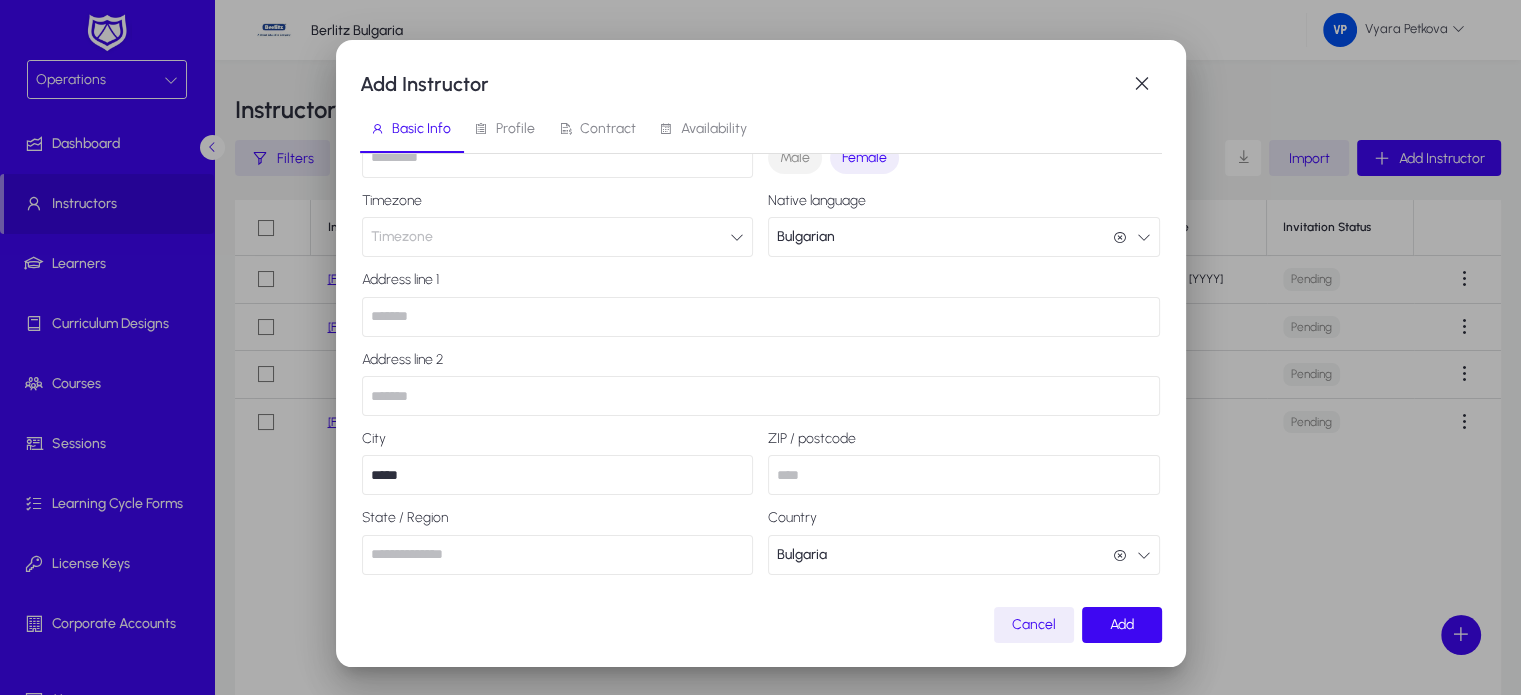 type on "*****" 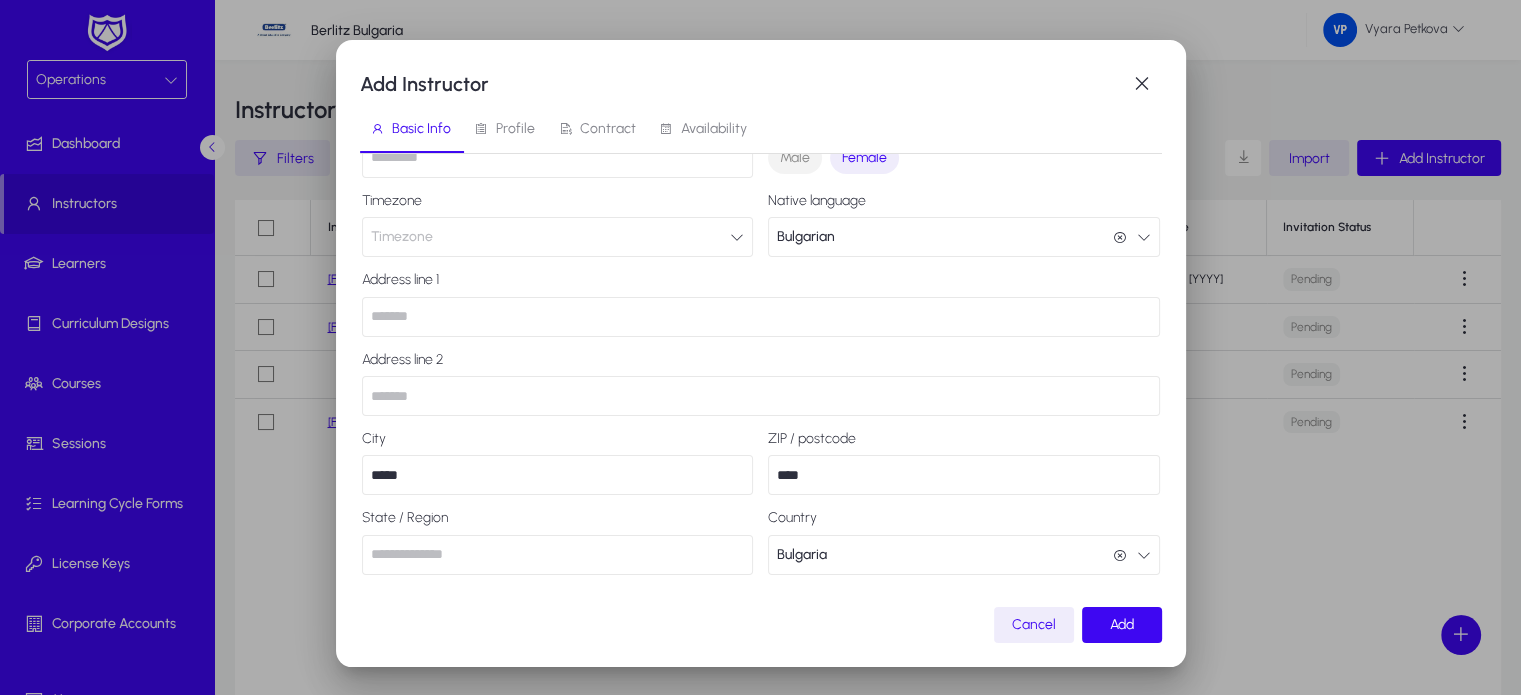 type on "****" 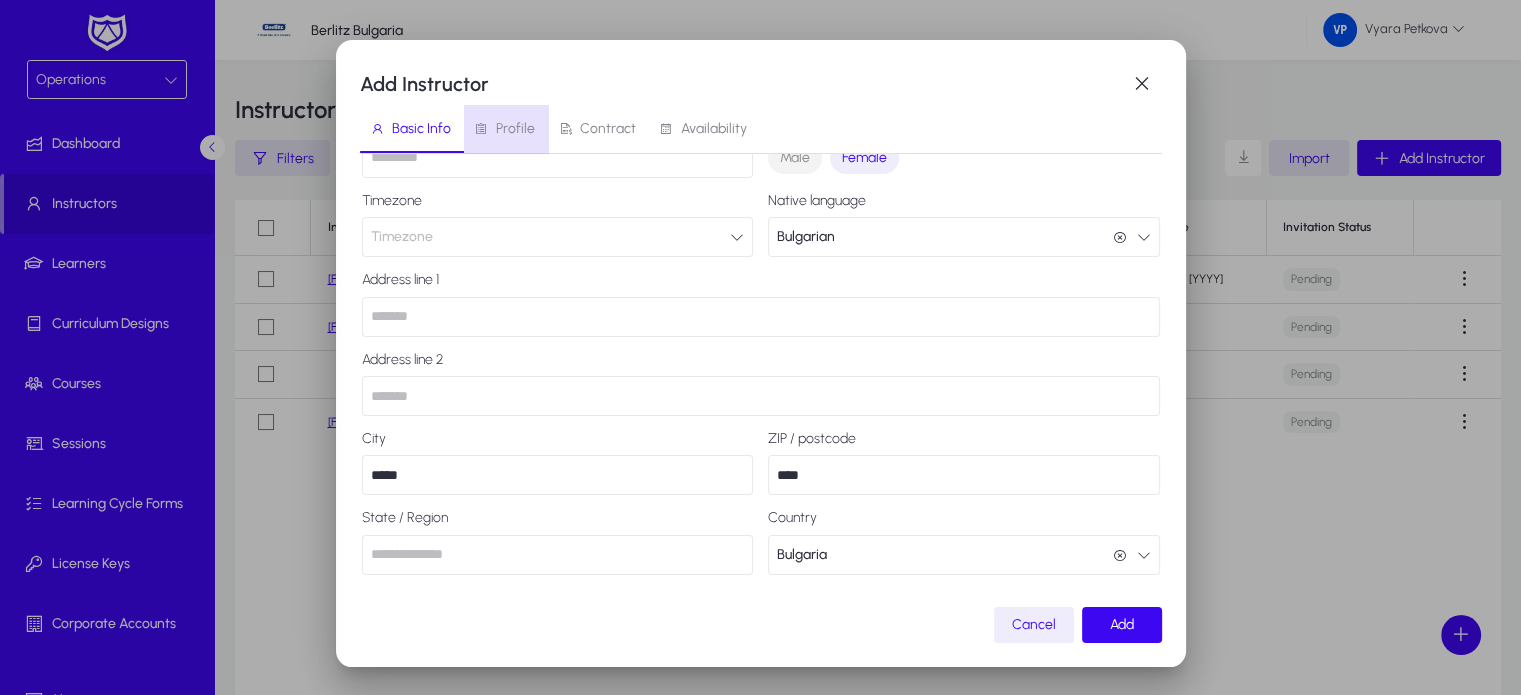 click on "Profile" at bounding box center [515, 129] 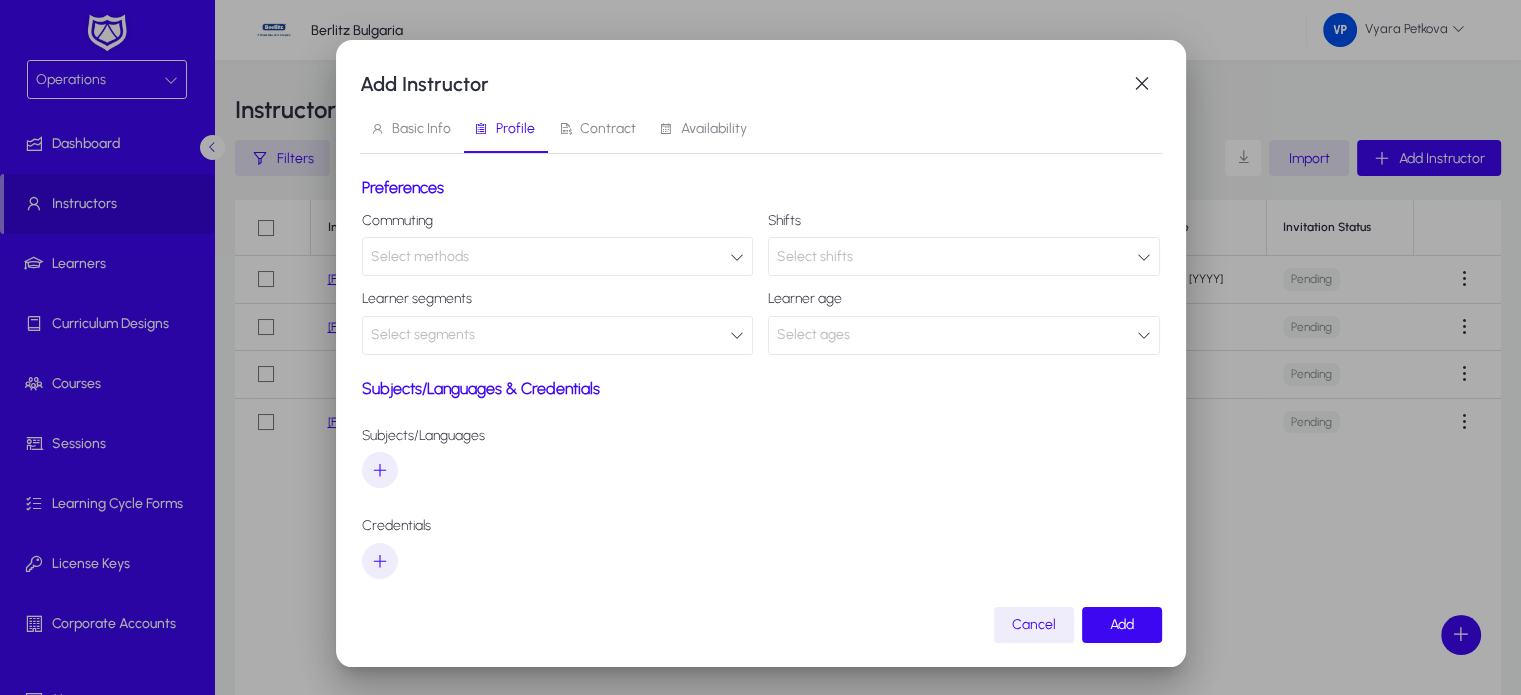 click at bounding box center [737, 257] 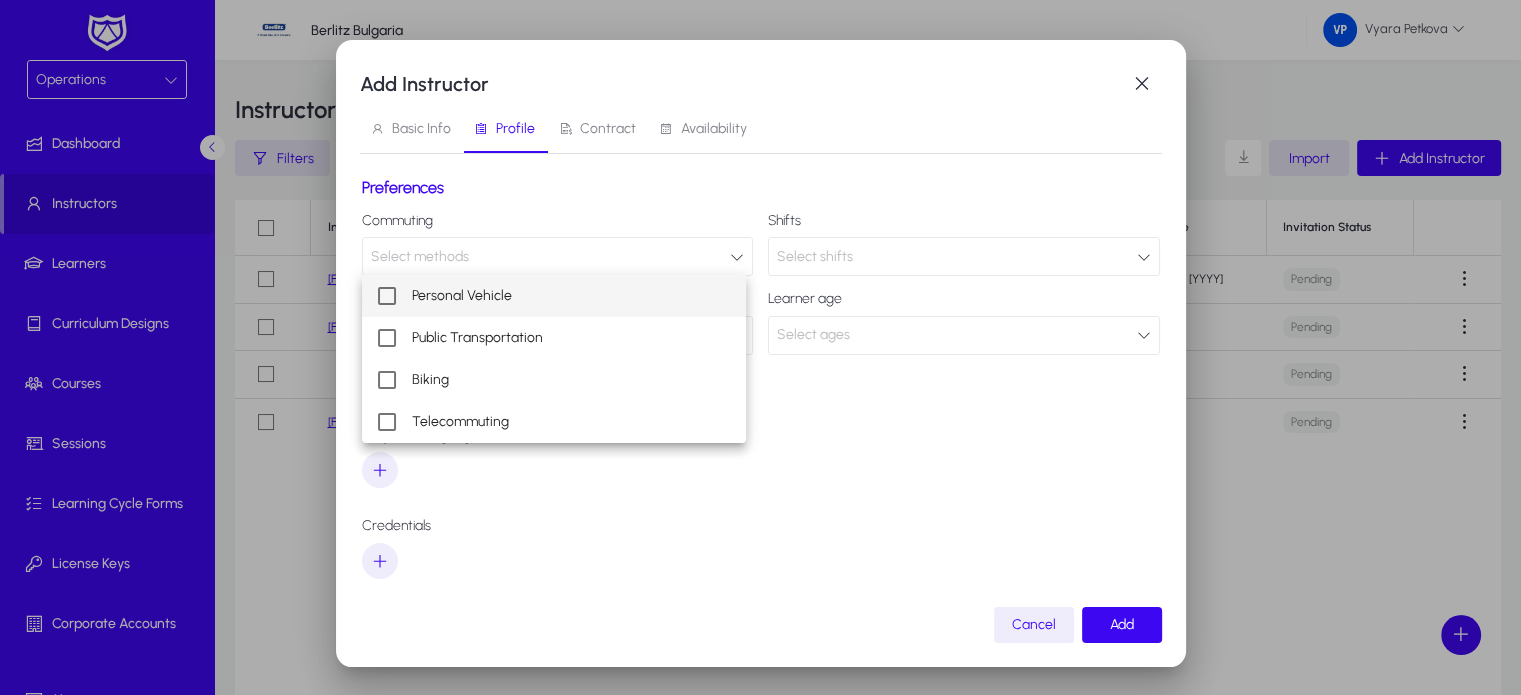click at bounding box center [760, 347] 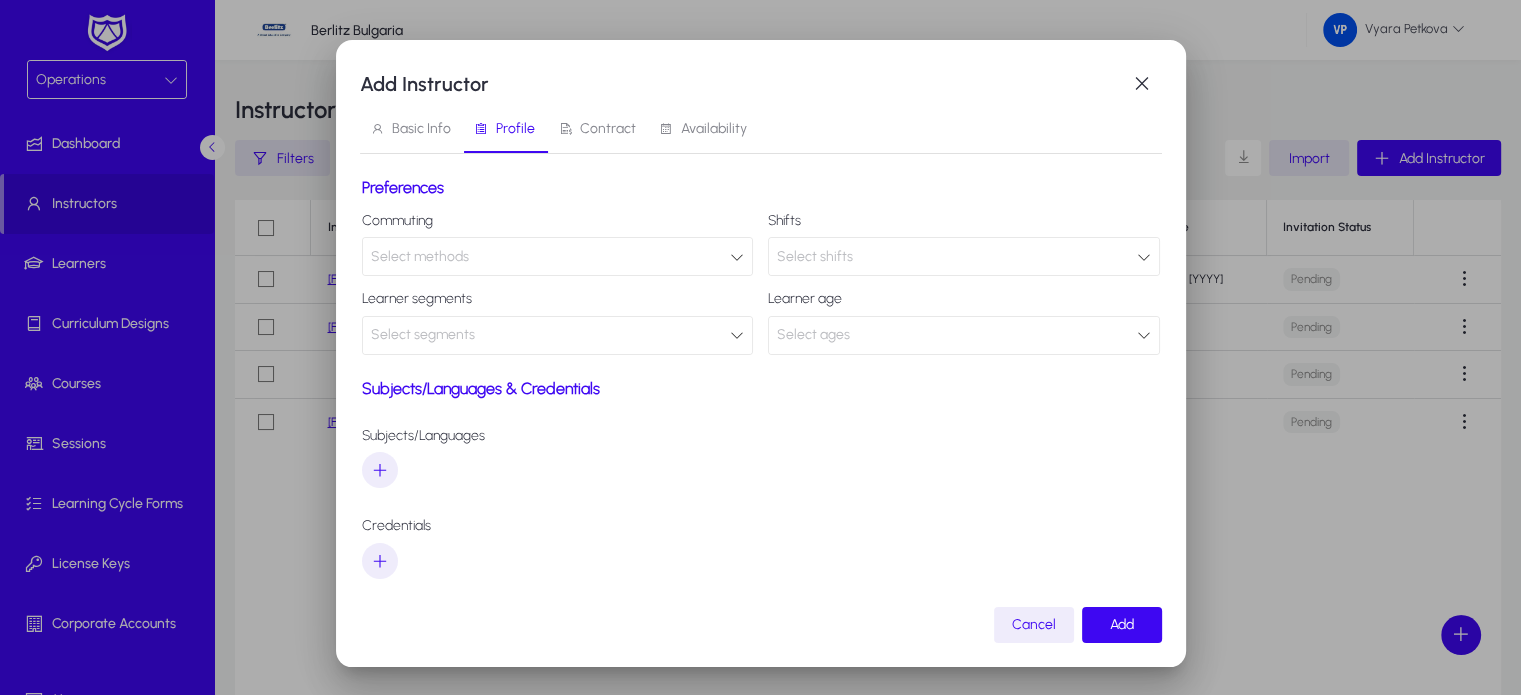 click at bounding box center [1144, 257] 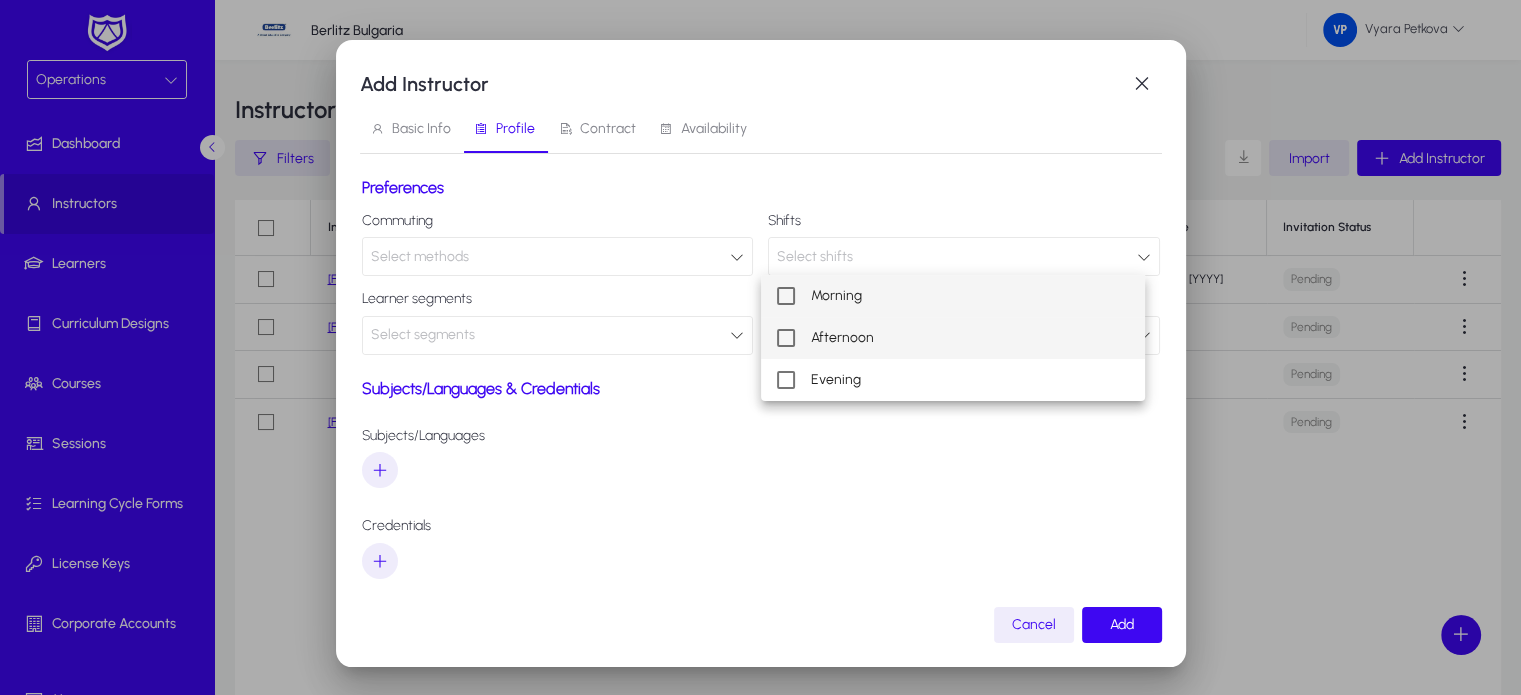 click at bounding box center [786, 338] 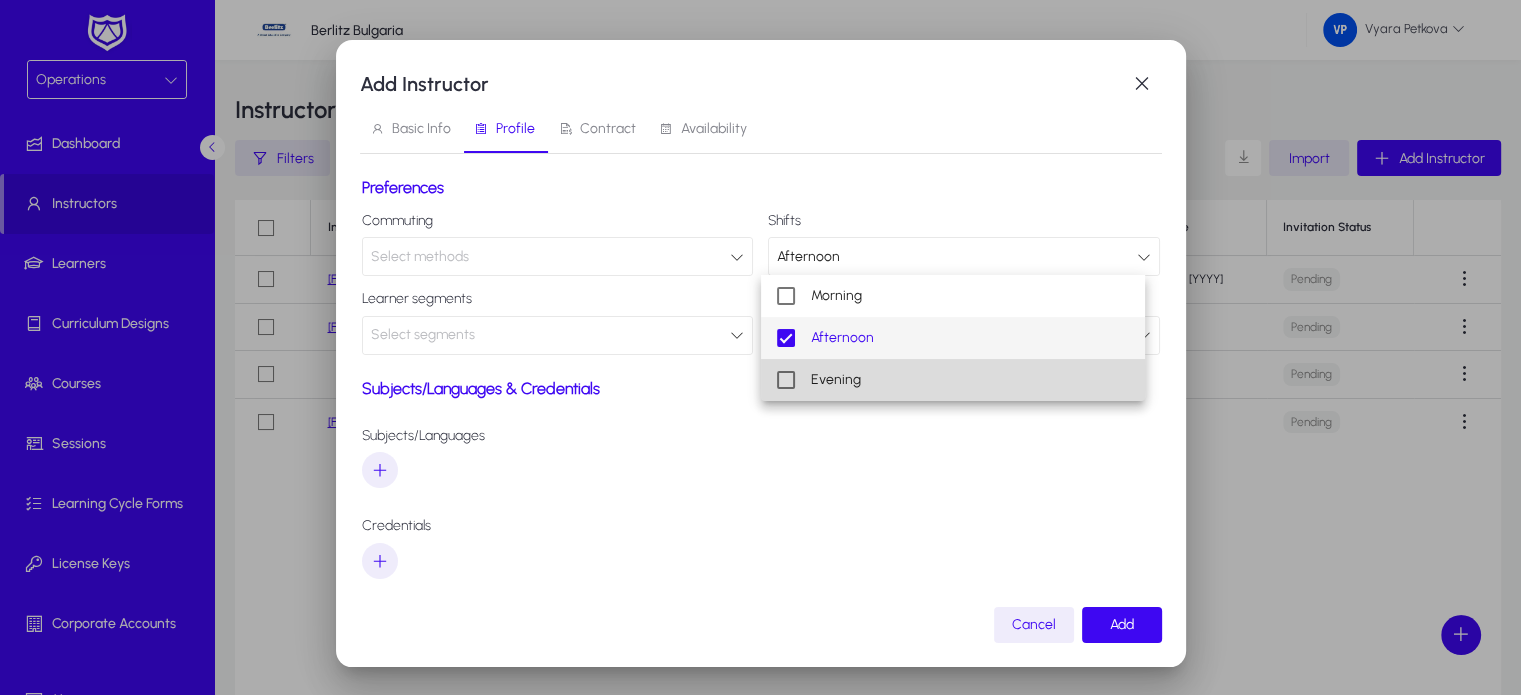 click at bounding box center (786, 380) 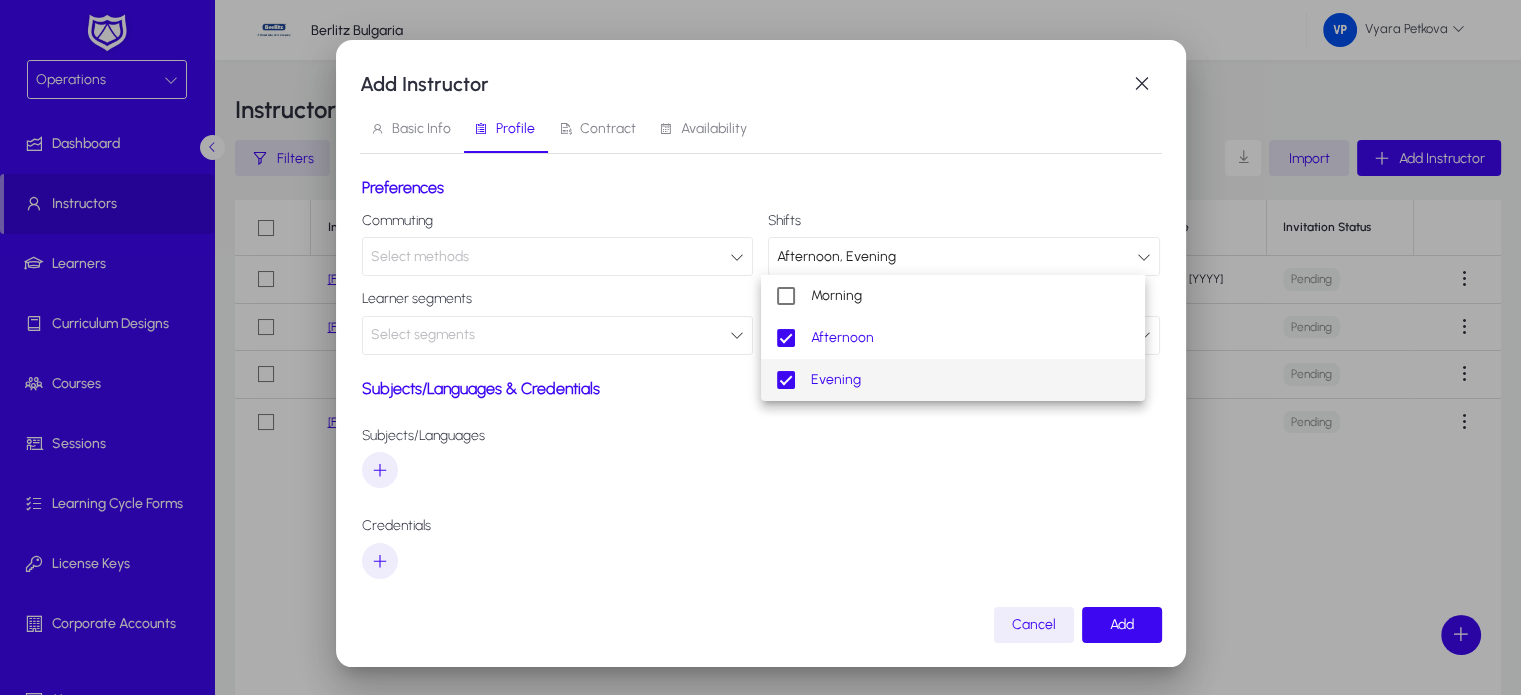 click at bounding box center [760, 347] 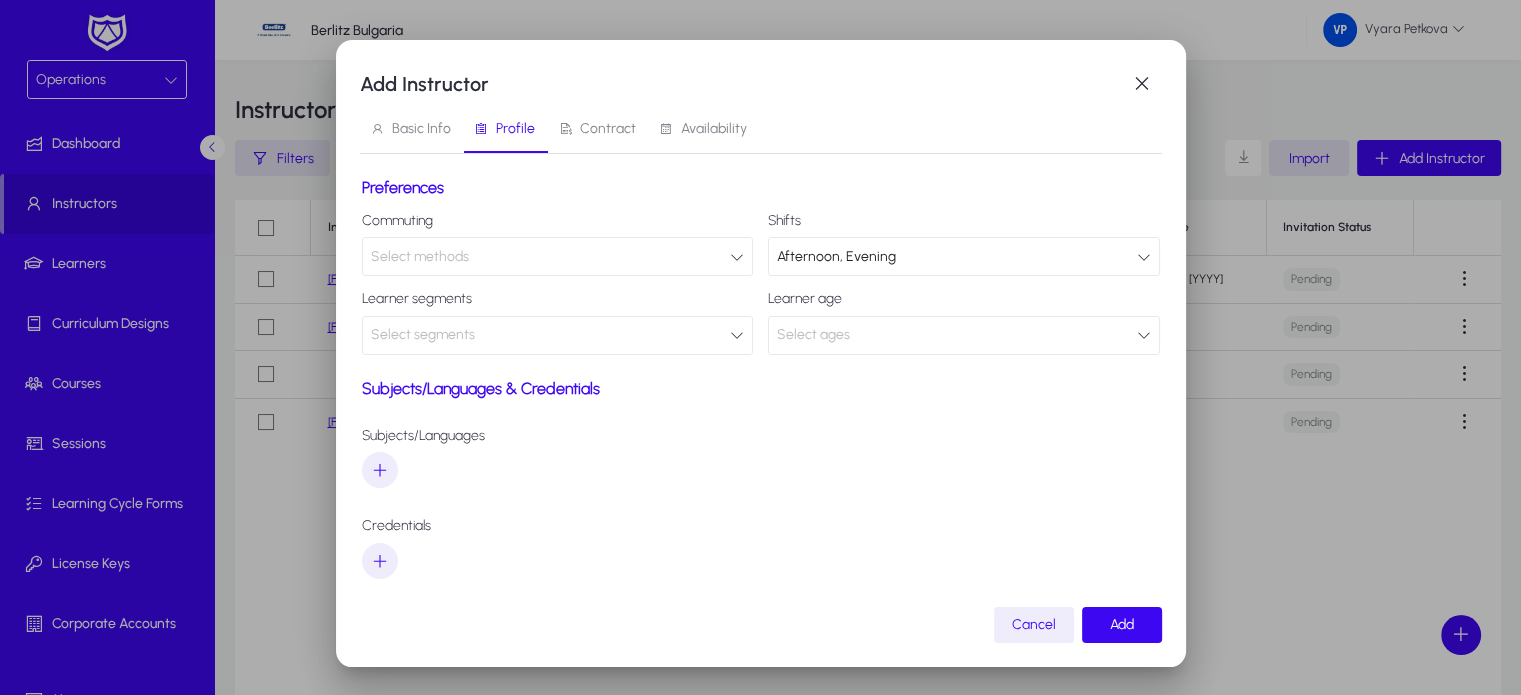click at bounding box center (737, 335) 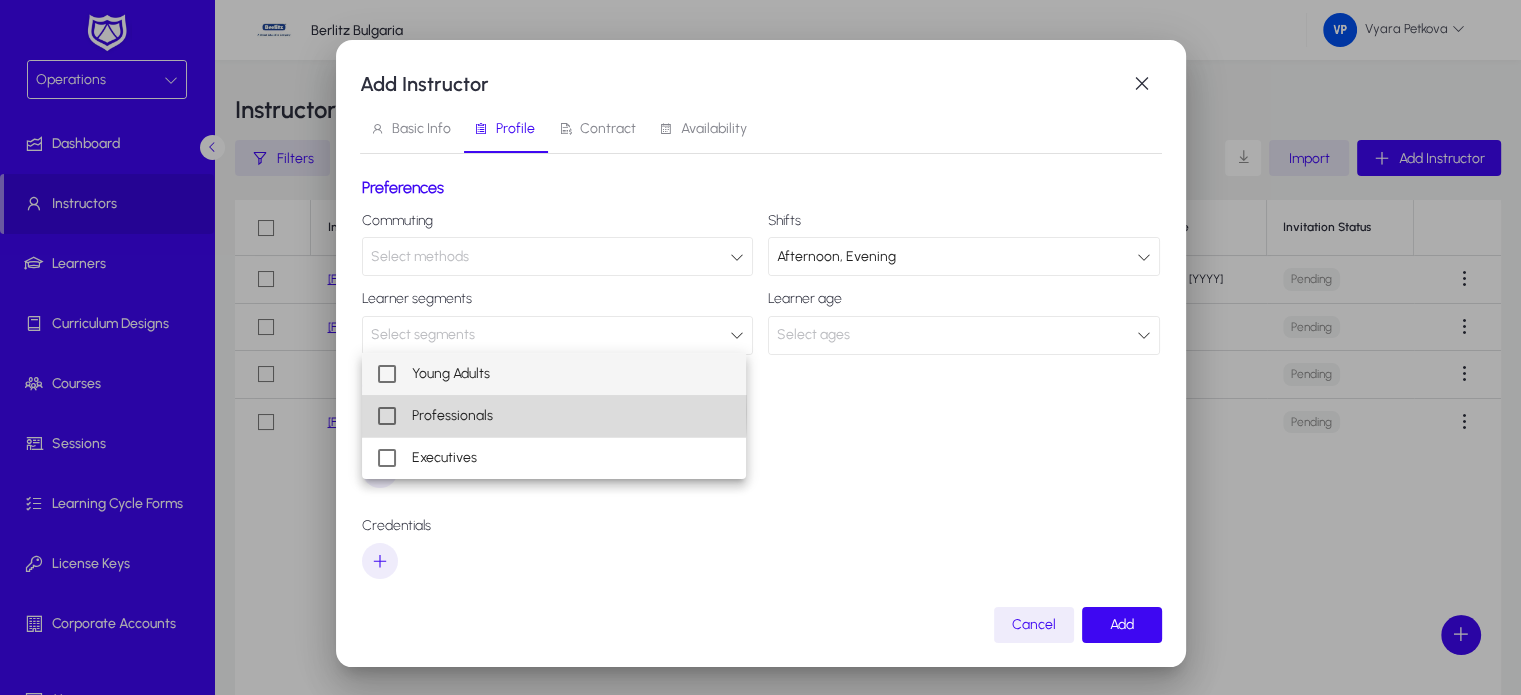 click at bounding box center (387, 416) 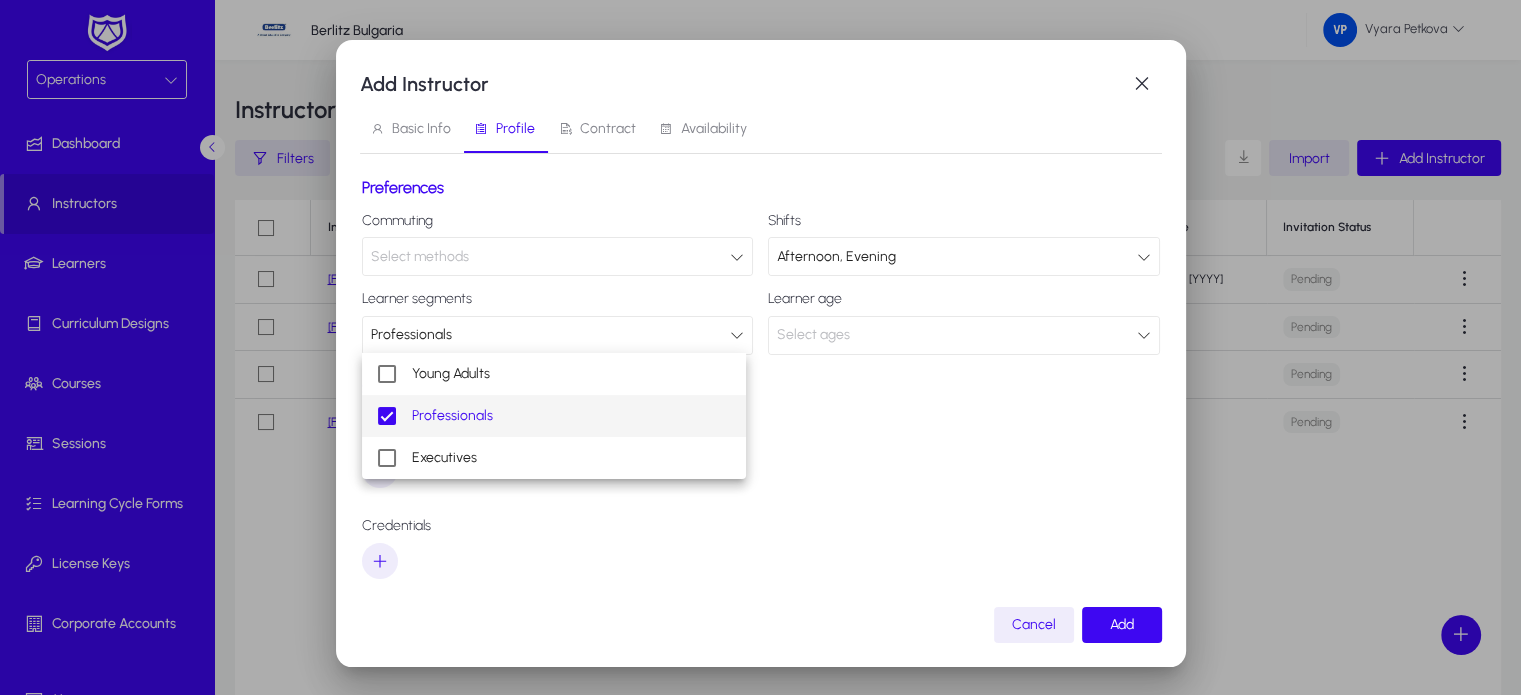 click at bounding box center (760, 347) 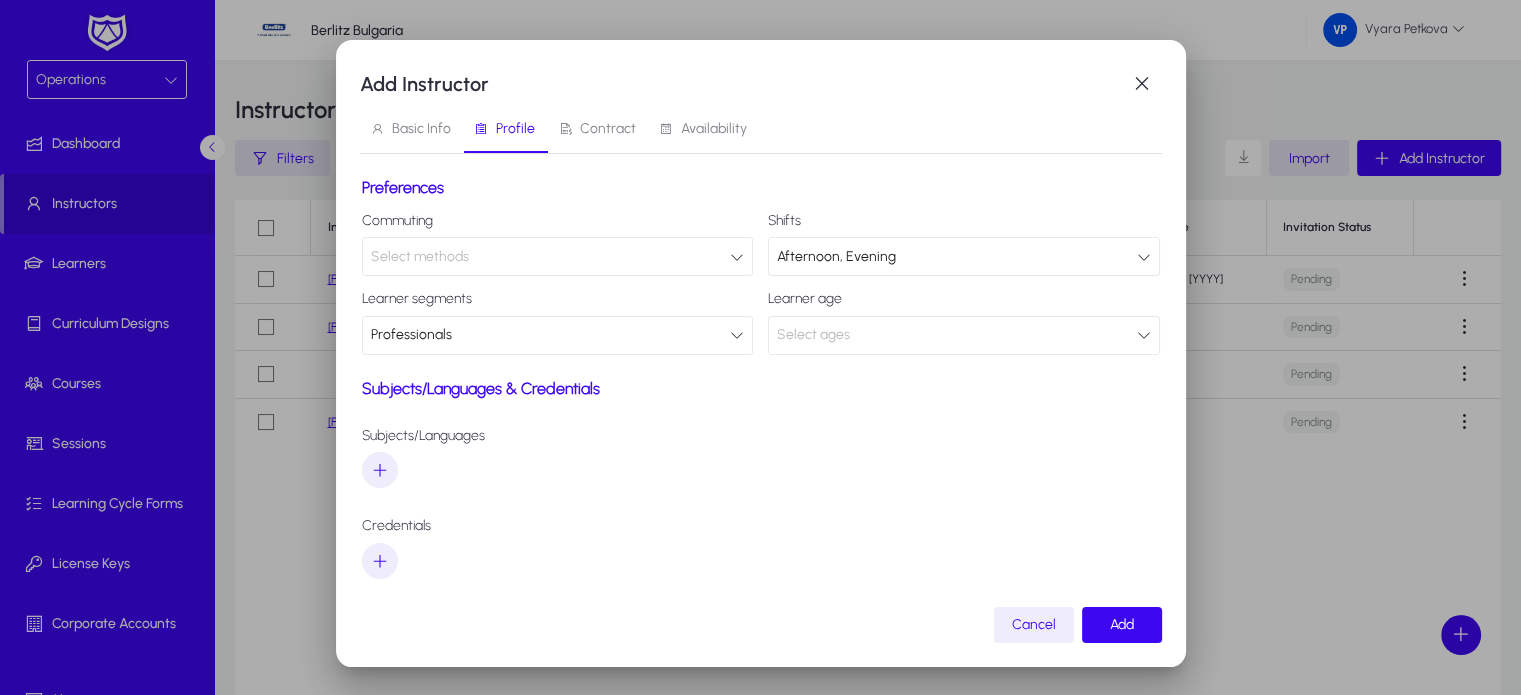 click on "Select ages" at bounding box center (957, 335) 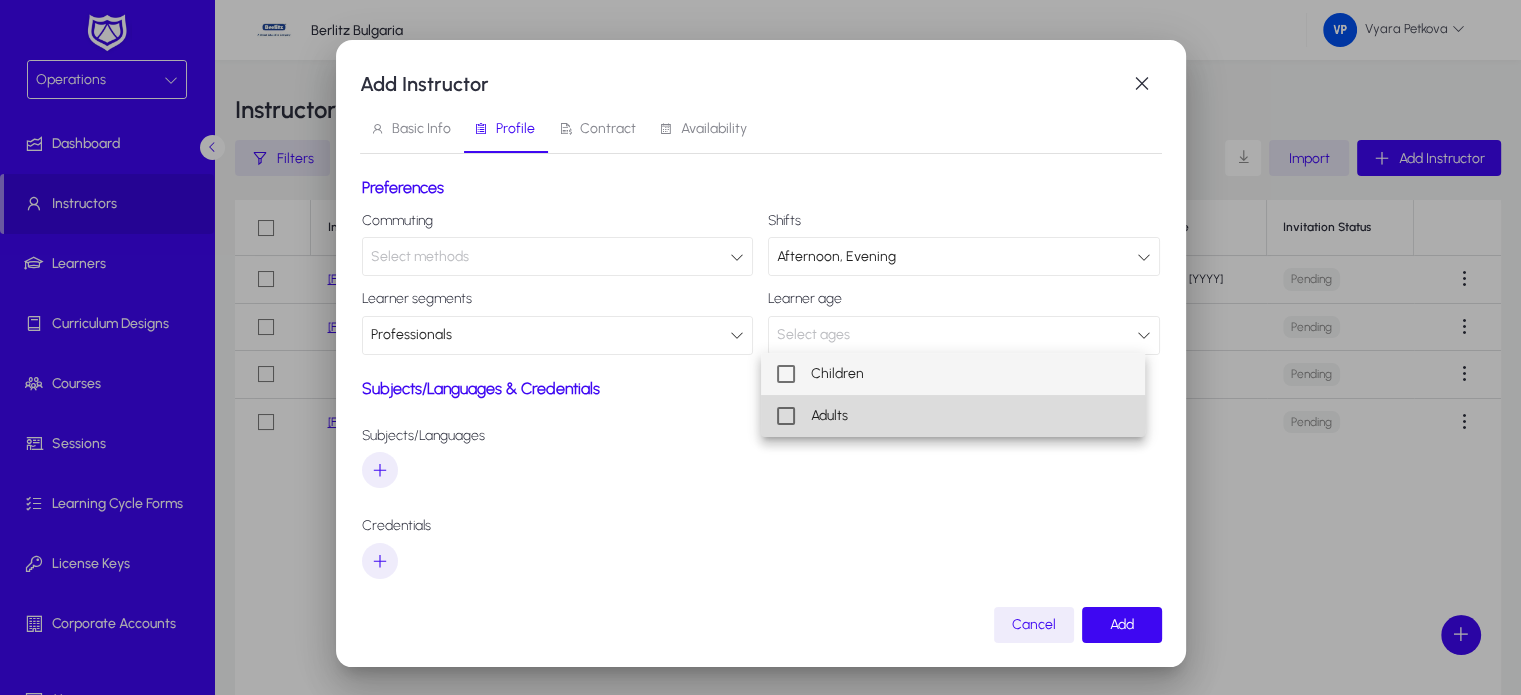click at bounding box center [786, 416] 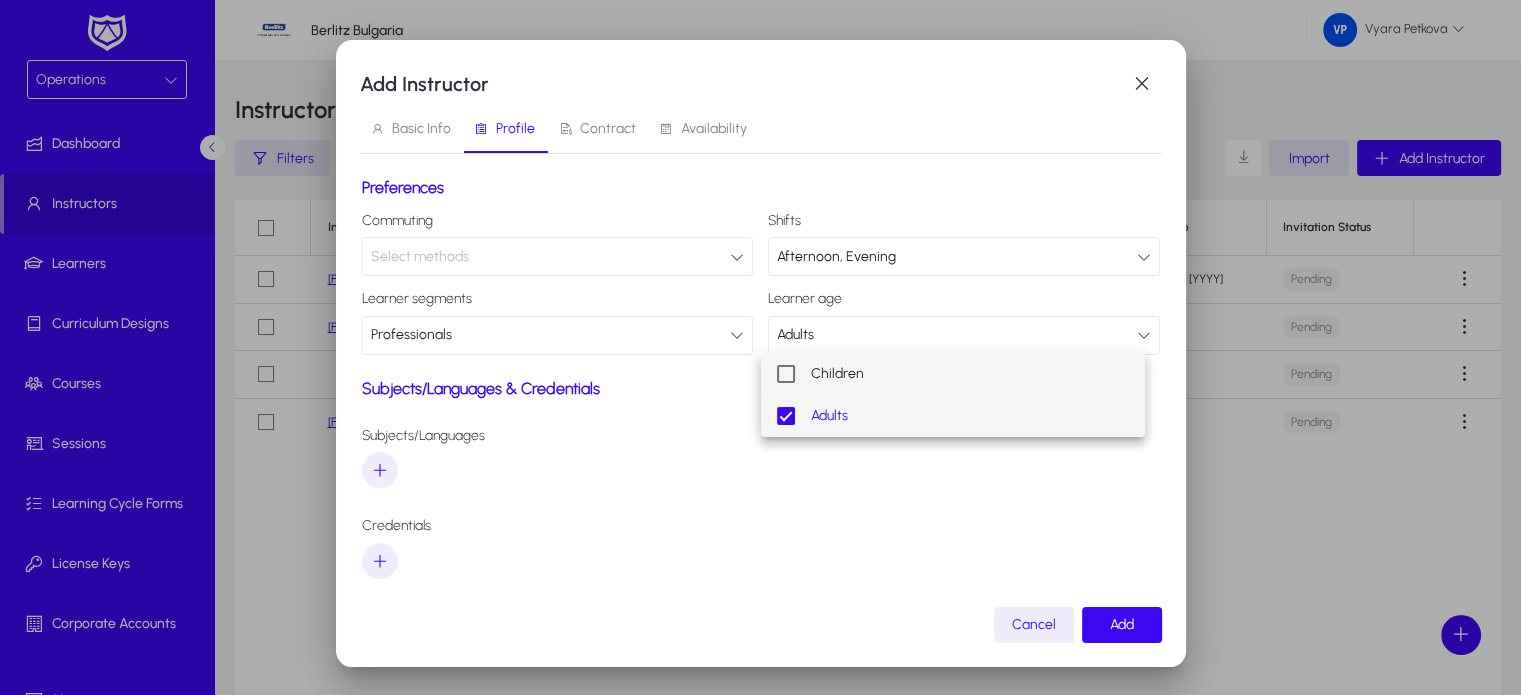 click at bounding box center [786, 374] 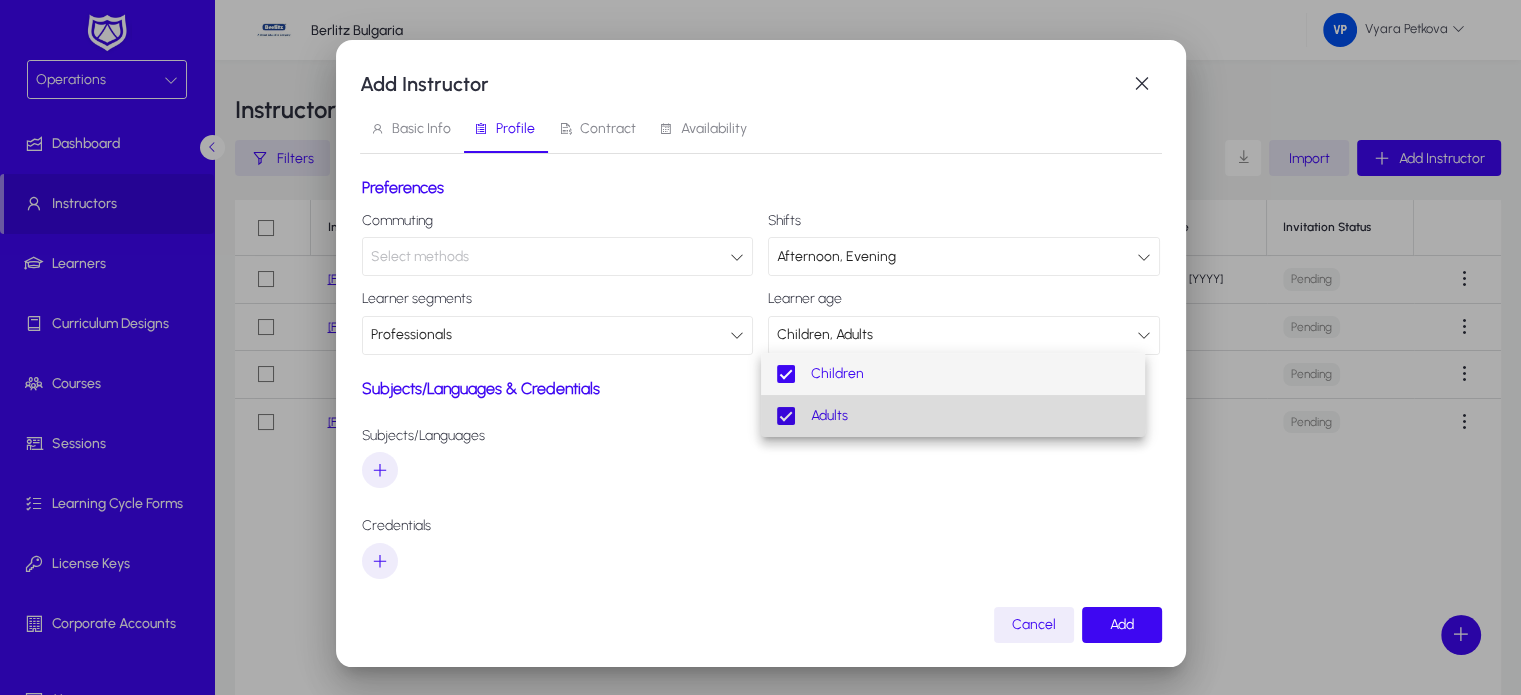 click at bounding box center (786, 416) 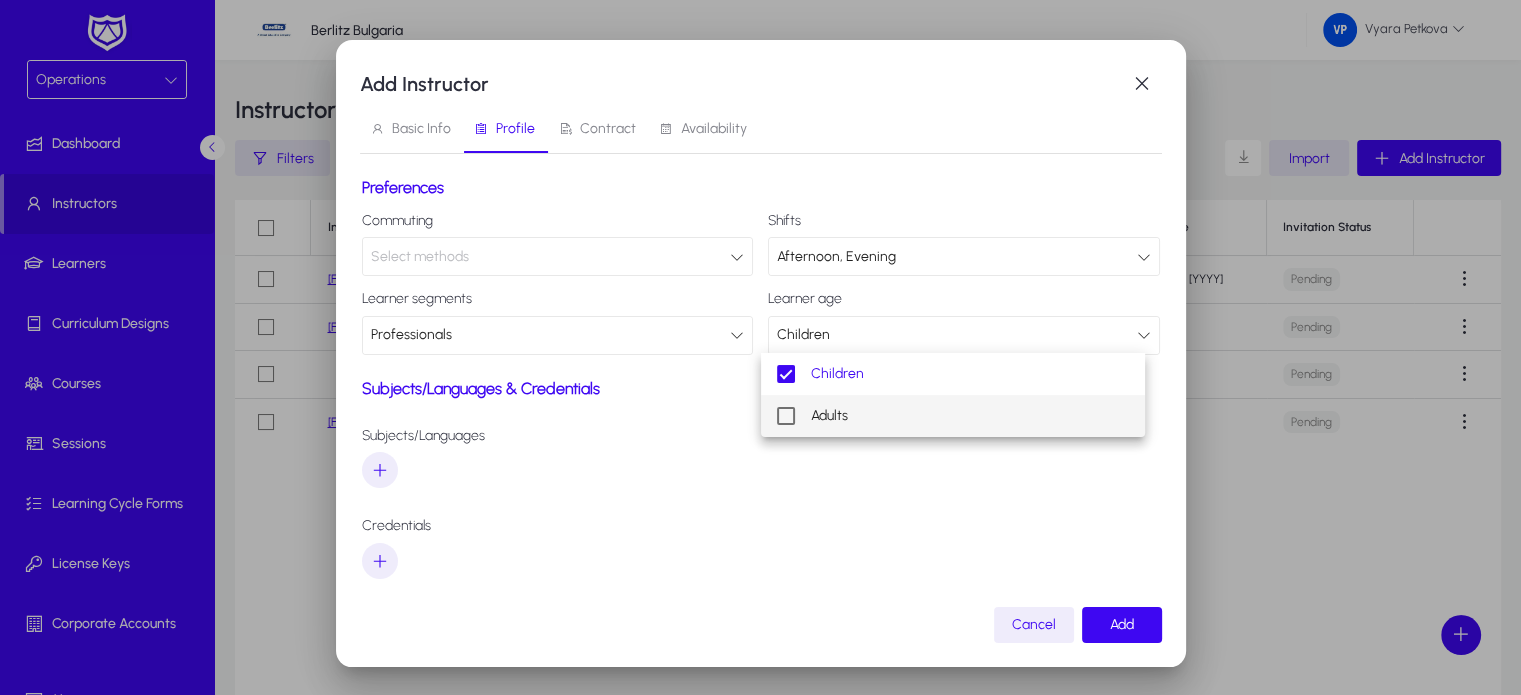click at bounding box center [760, 347] 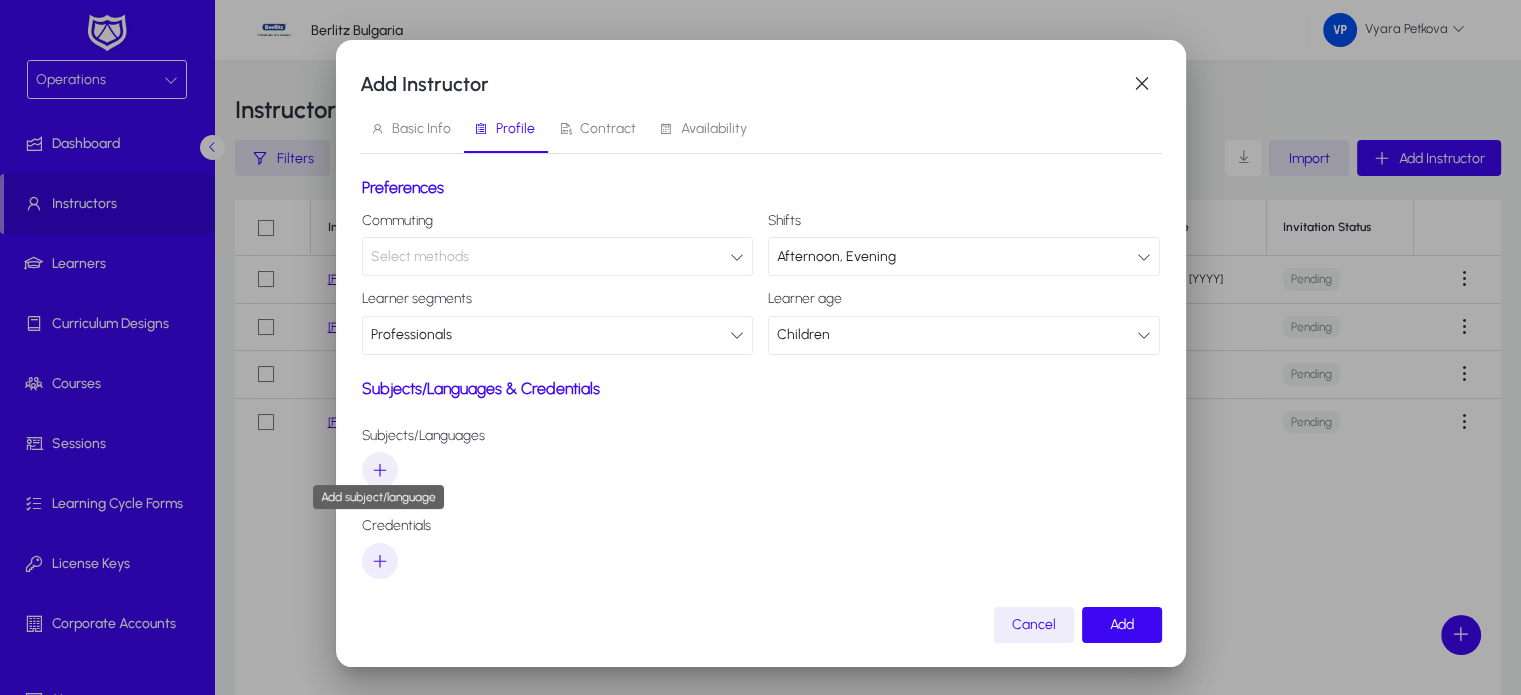 click at bounding box center (380, 470) 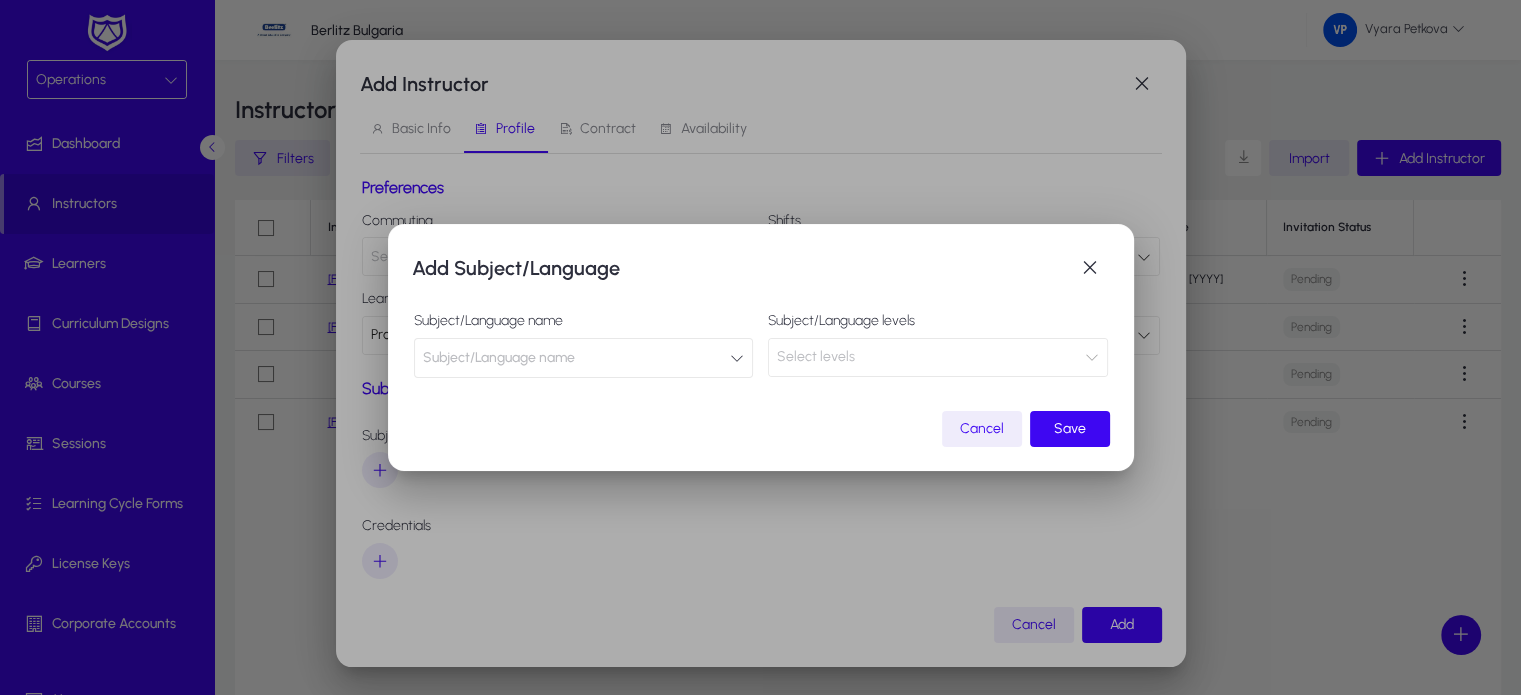 click at bounding box center (737, 358) 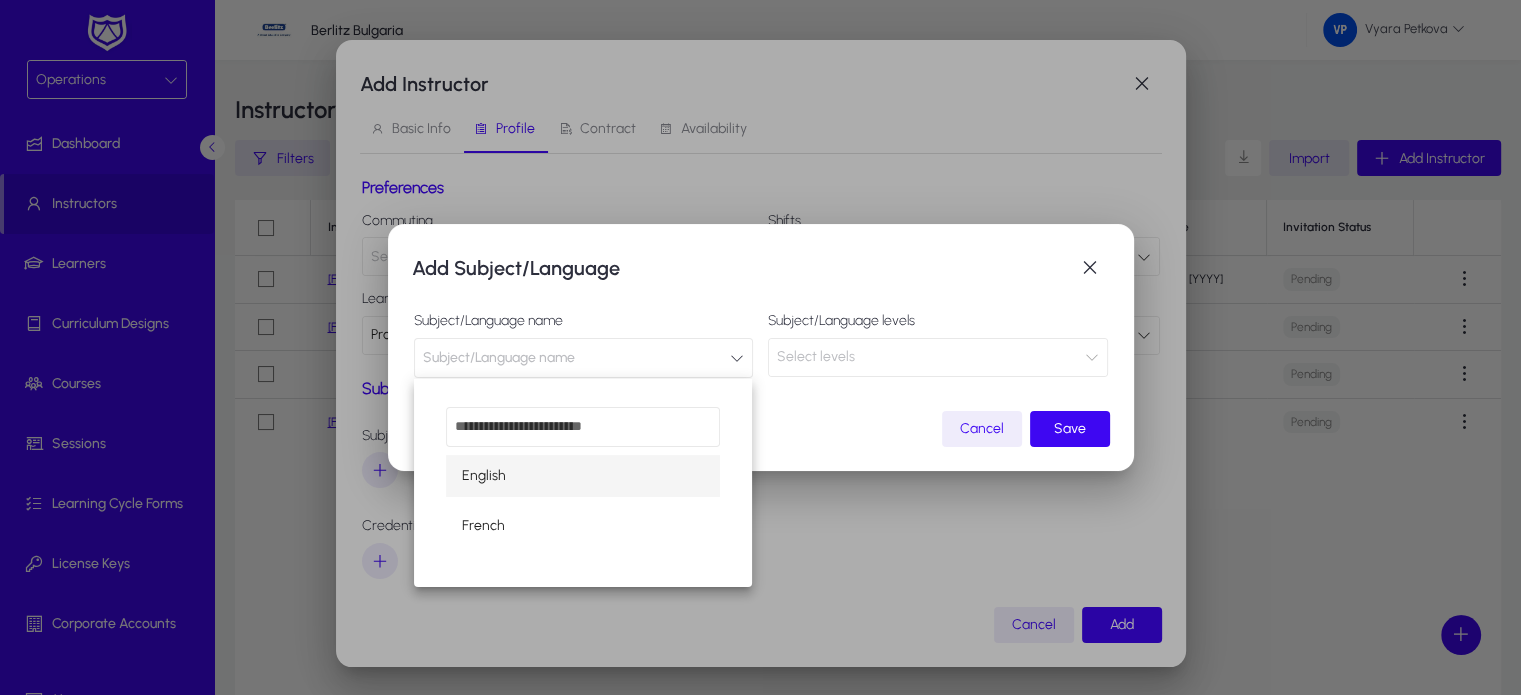 click at bounding box center [760, 347] 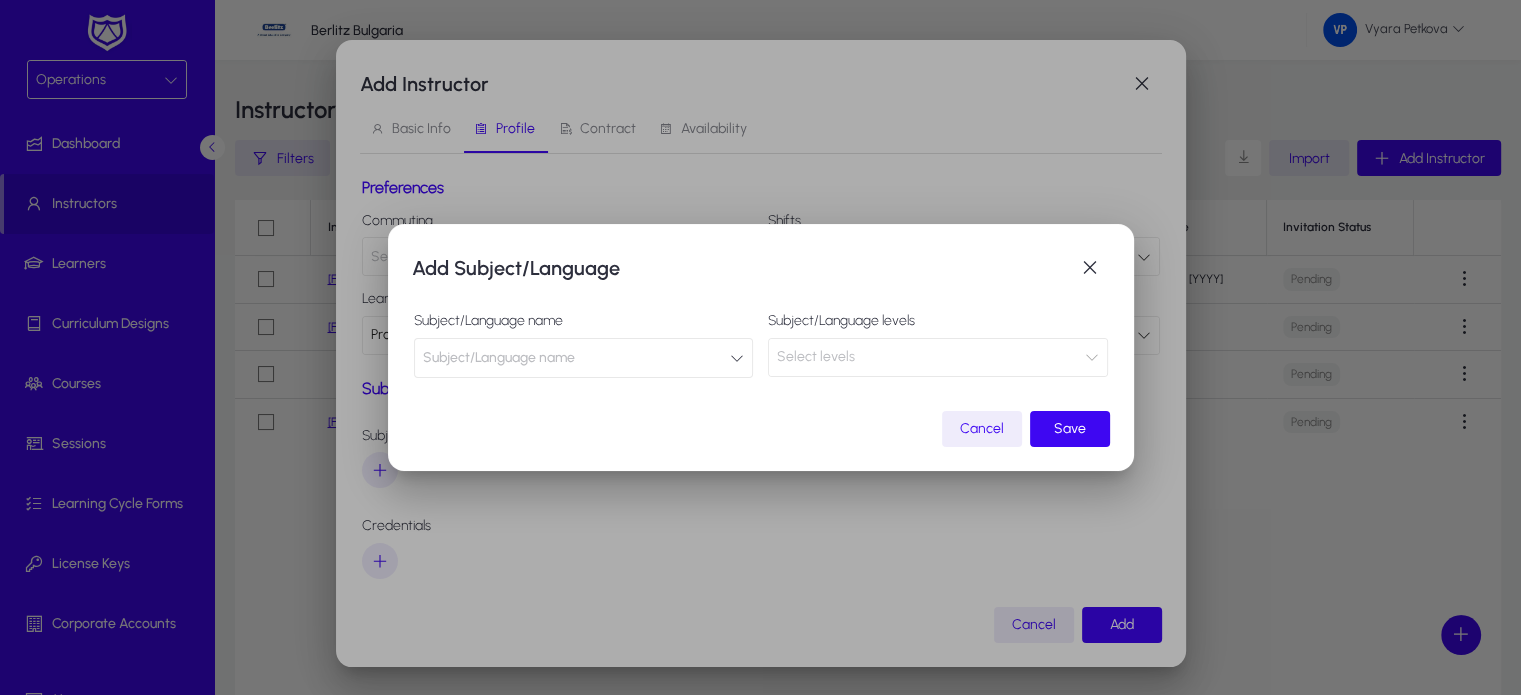 click on "Subject/Language name" at bounding box center [584, 358] 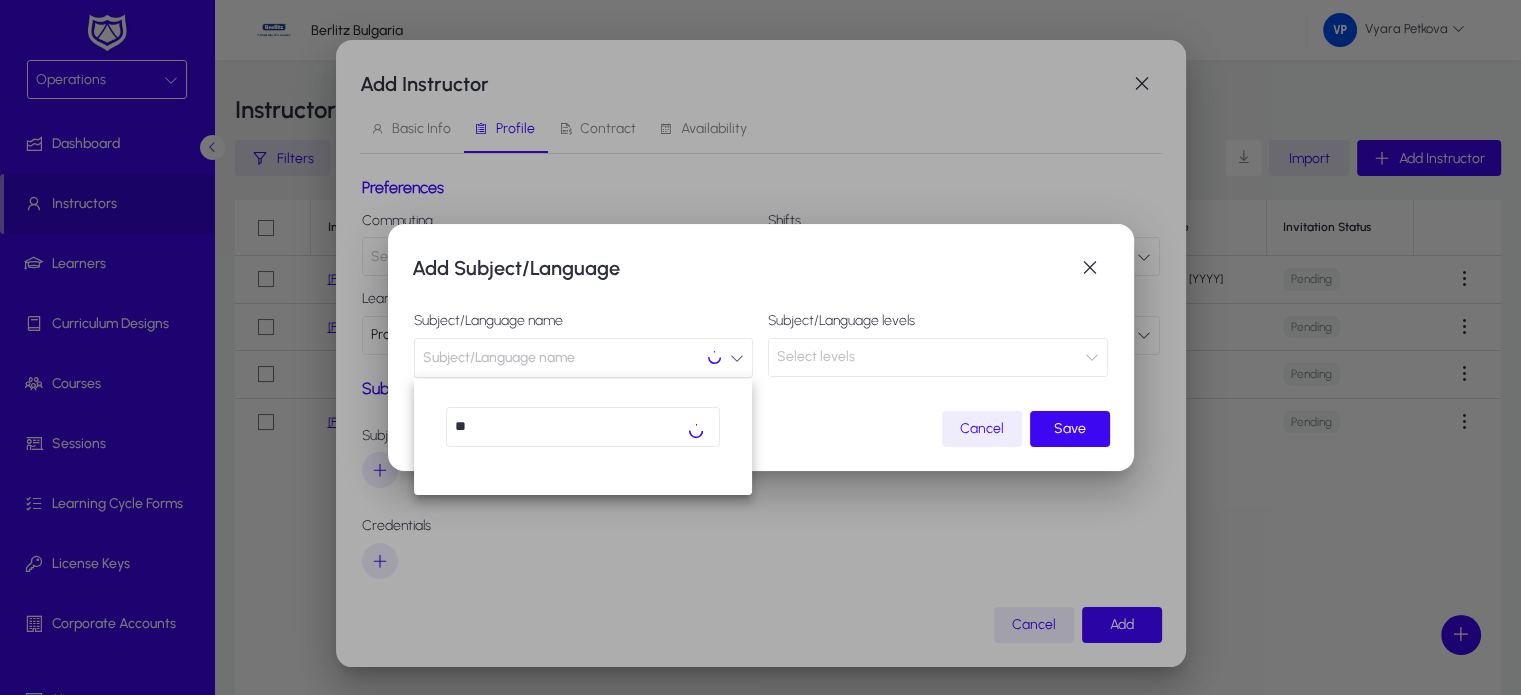 type on "*" 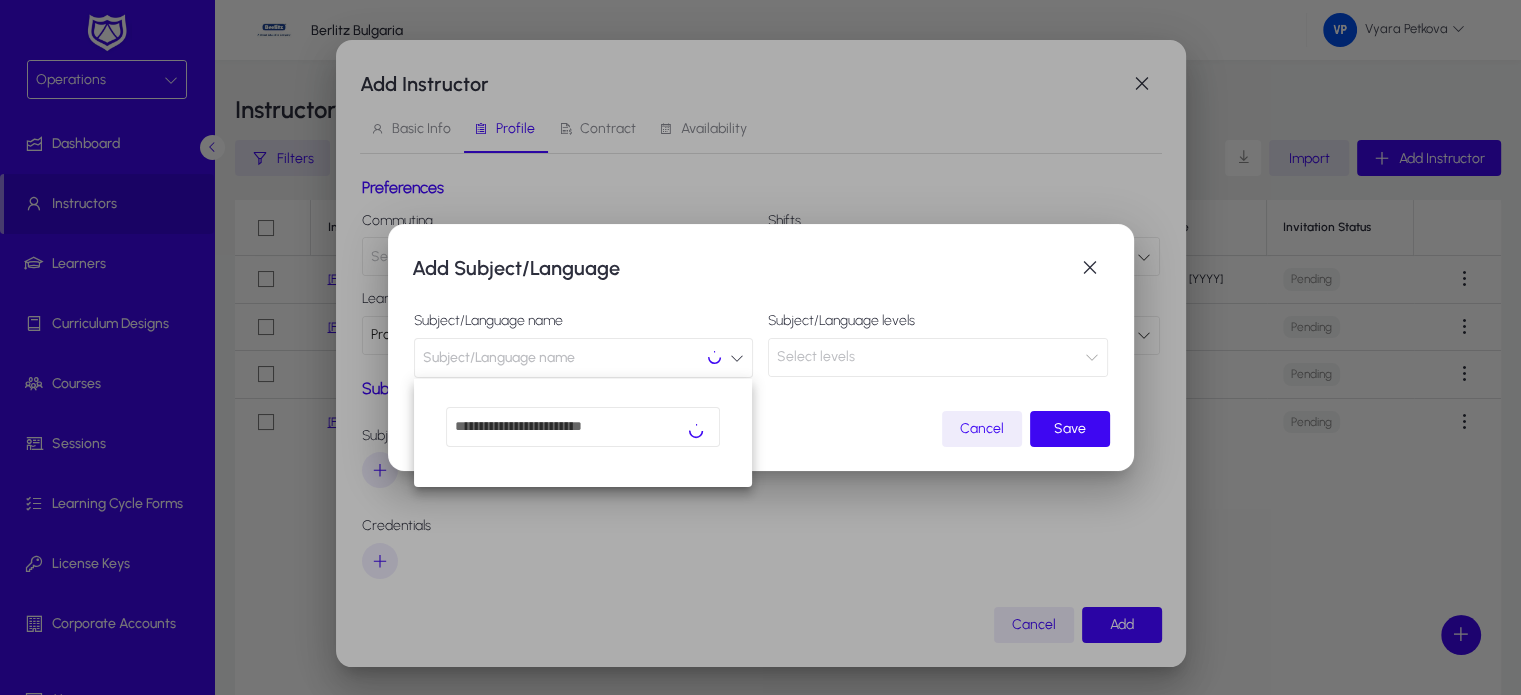 type on "*" 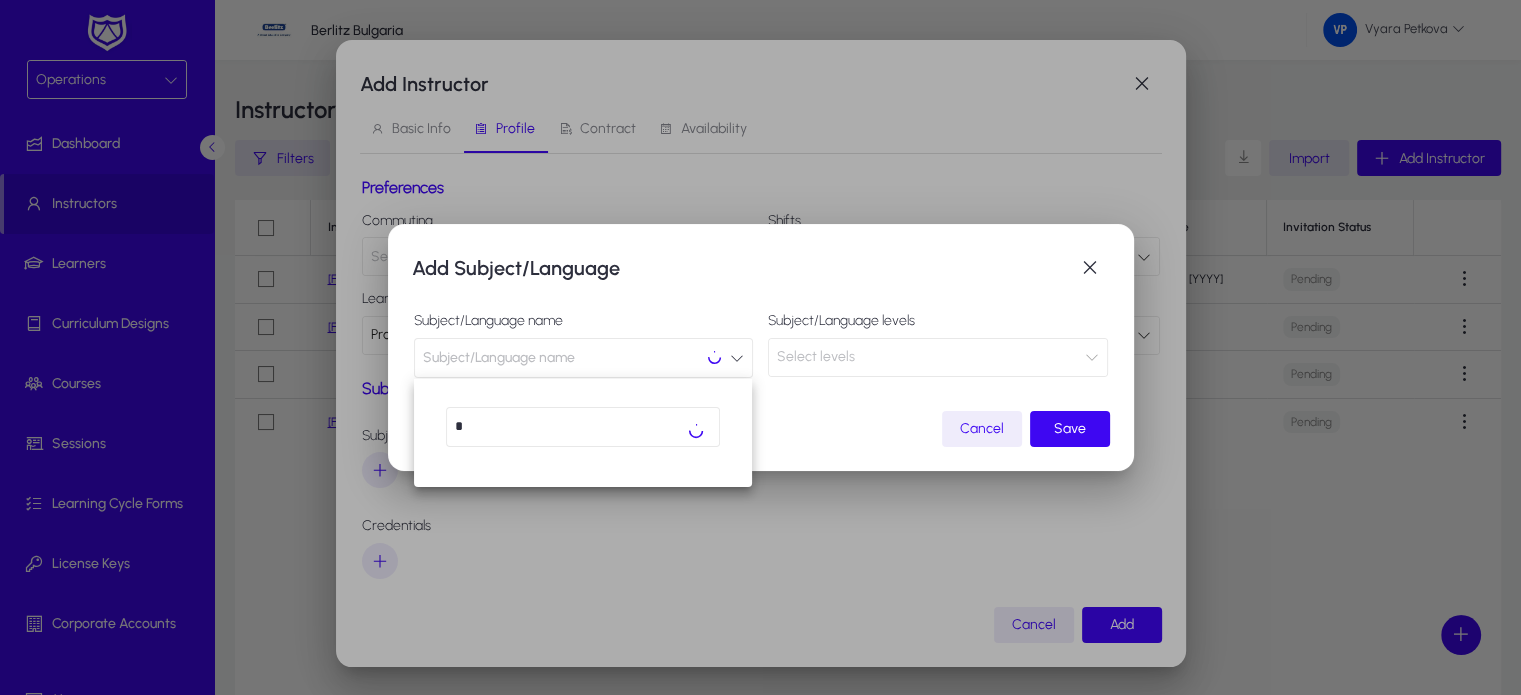 type 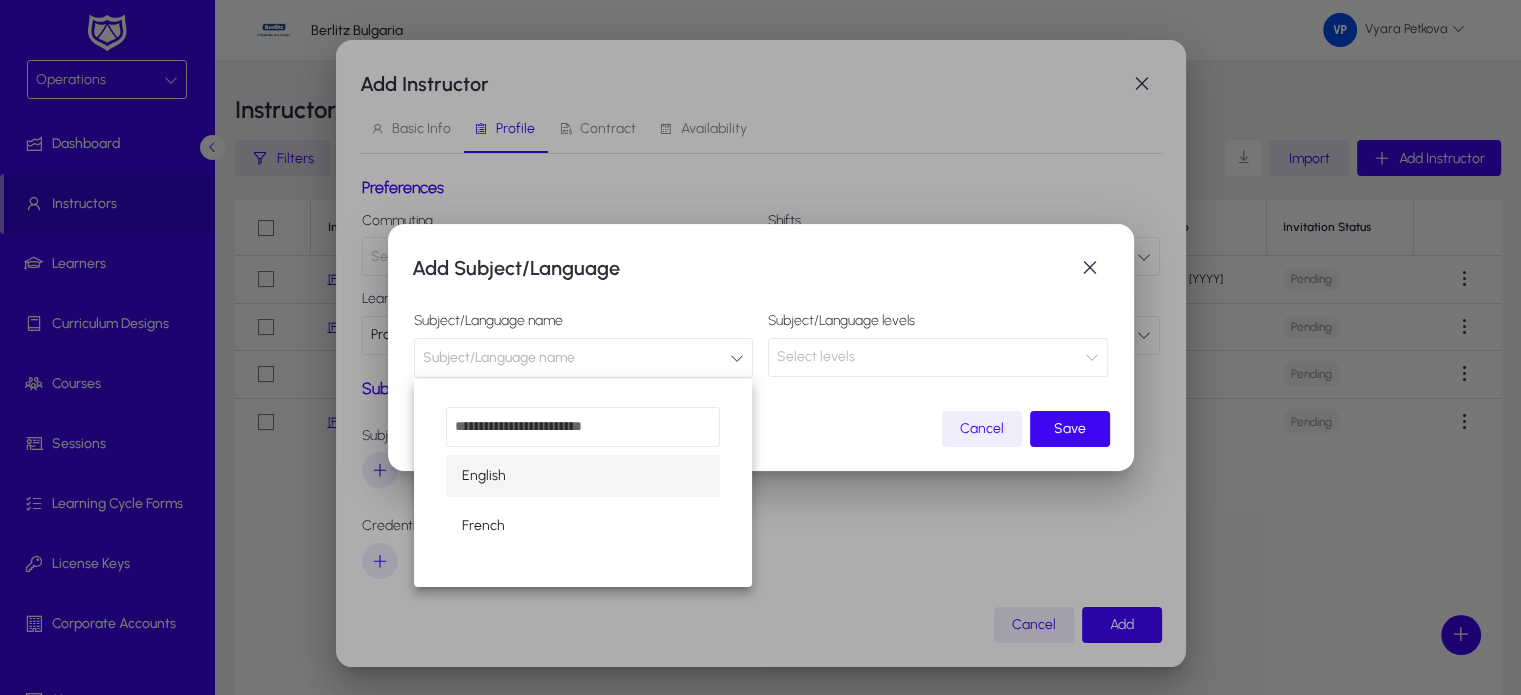 click at bounding box center (760, 347) 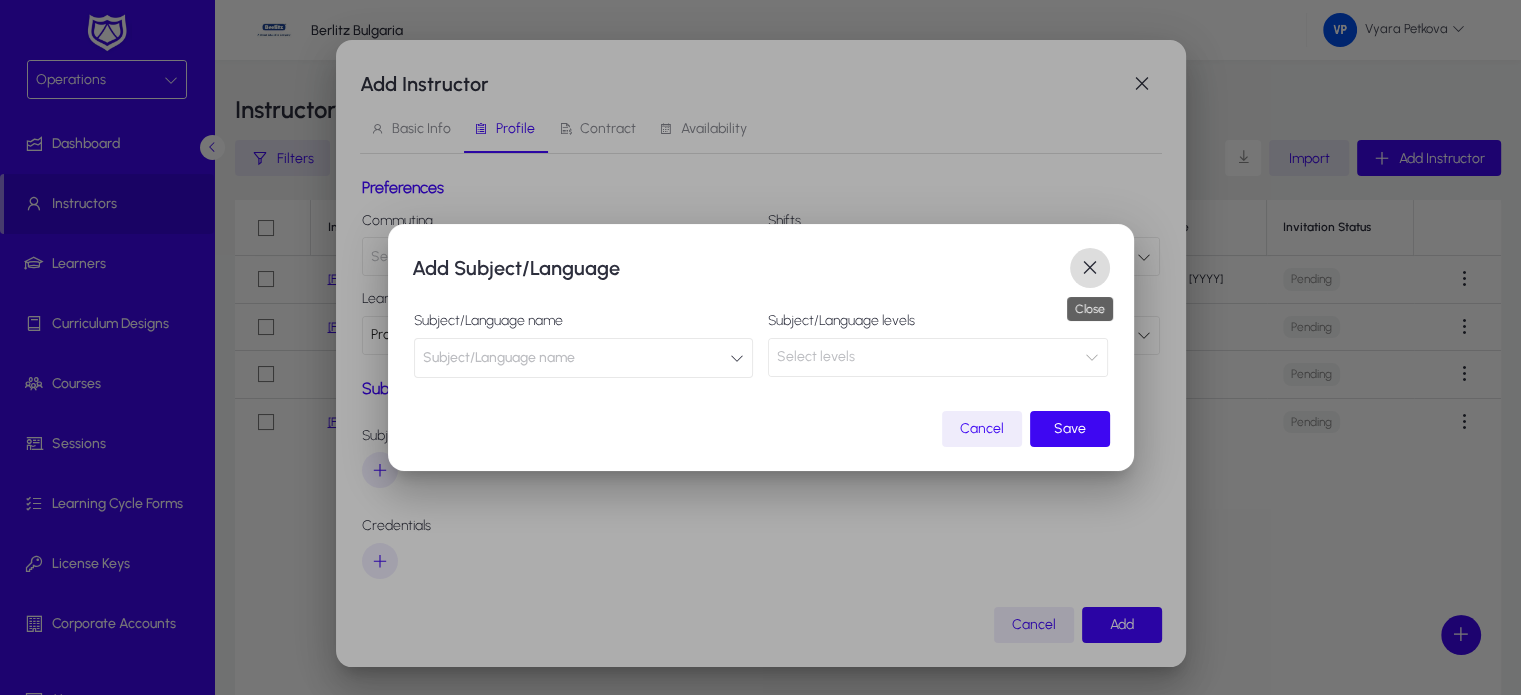 click at bounding box center [1090, 268] 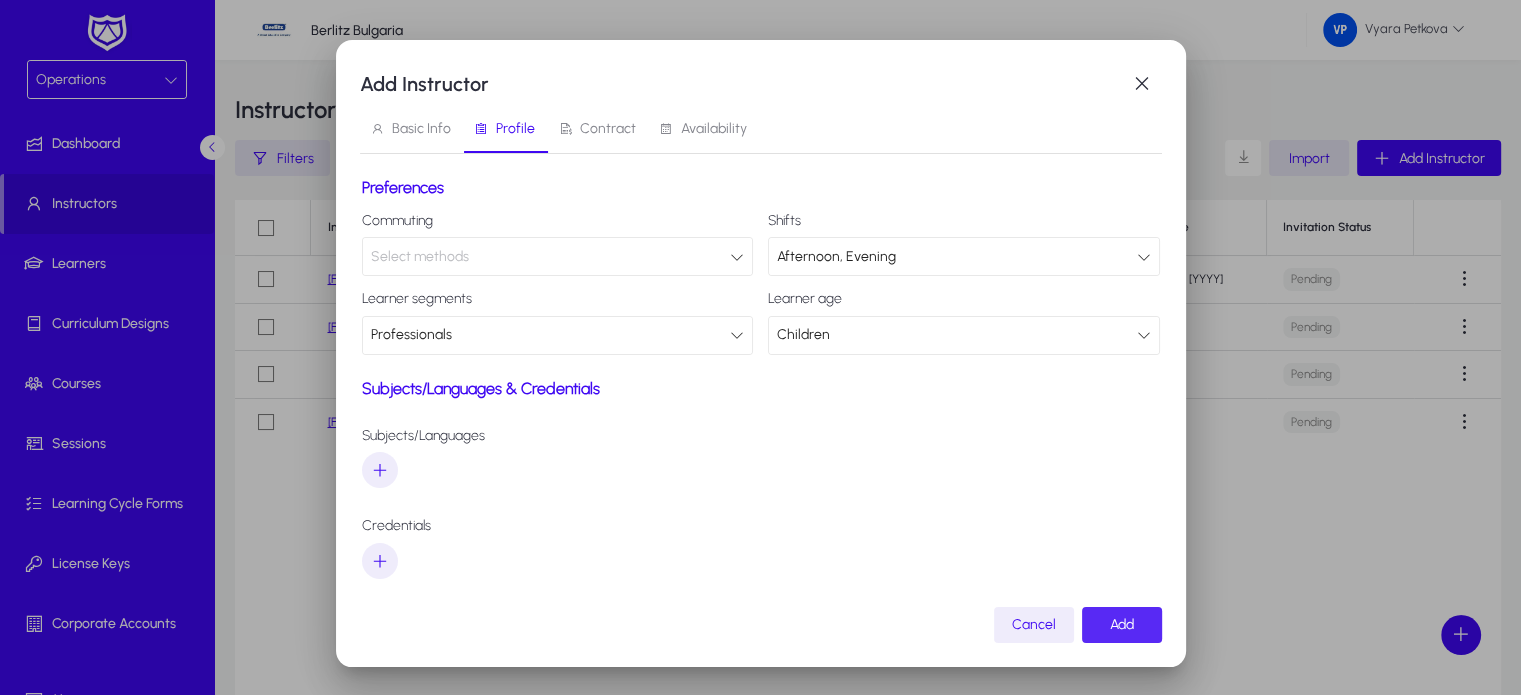 click on "Add" 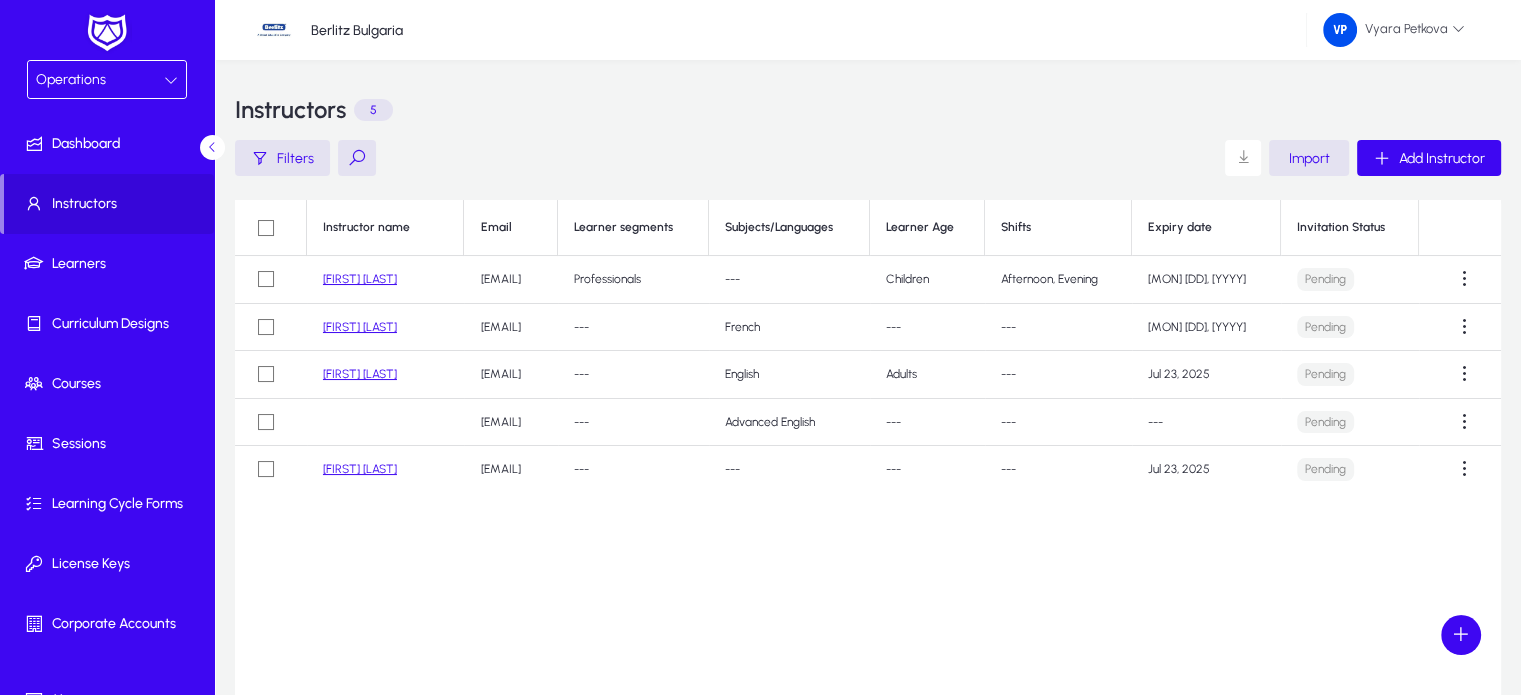 click on "Iliana Raeva" 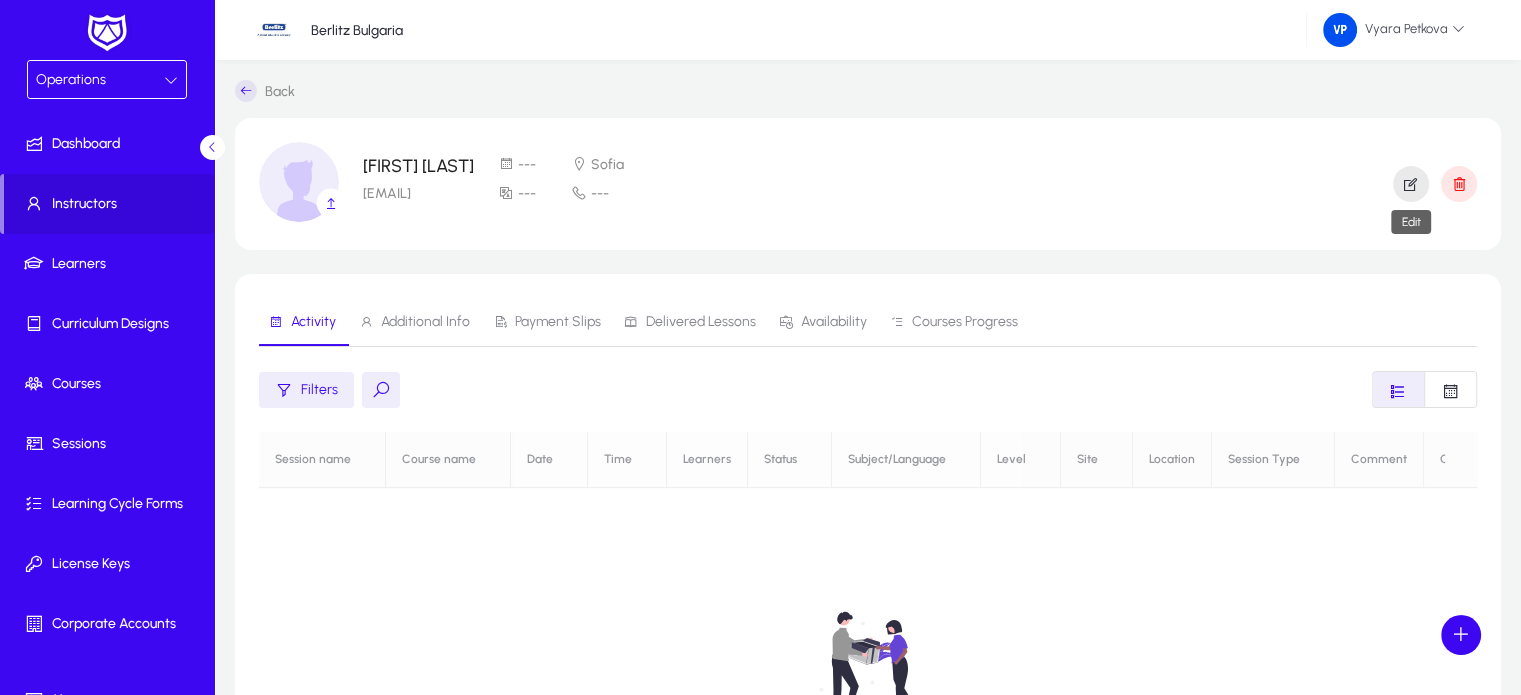 click 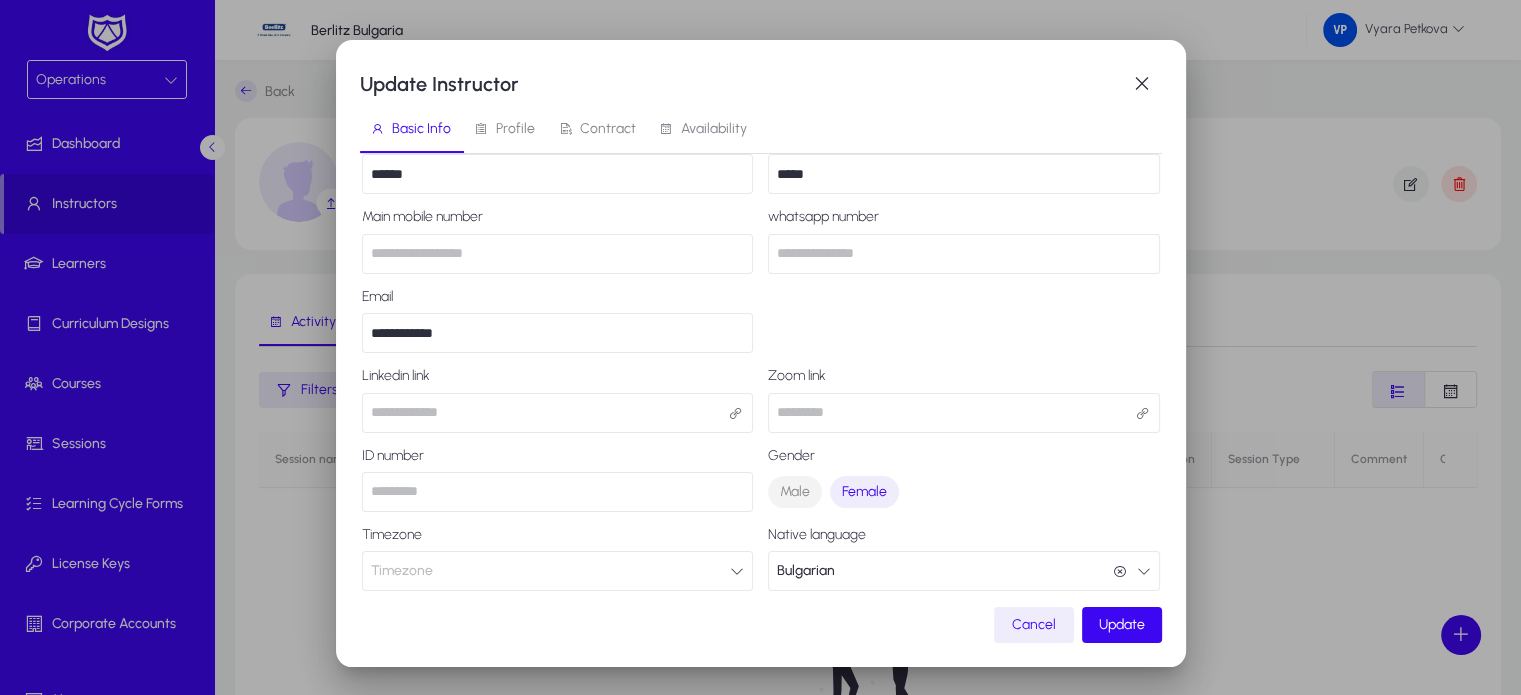 scroll, scrollTop: 0, scrollLeft: 0, axis: both 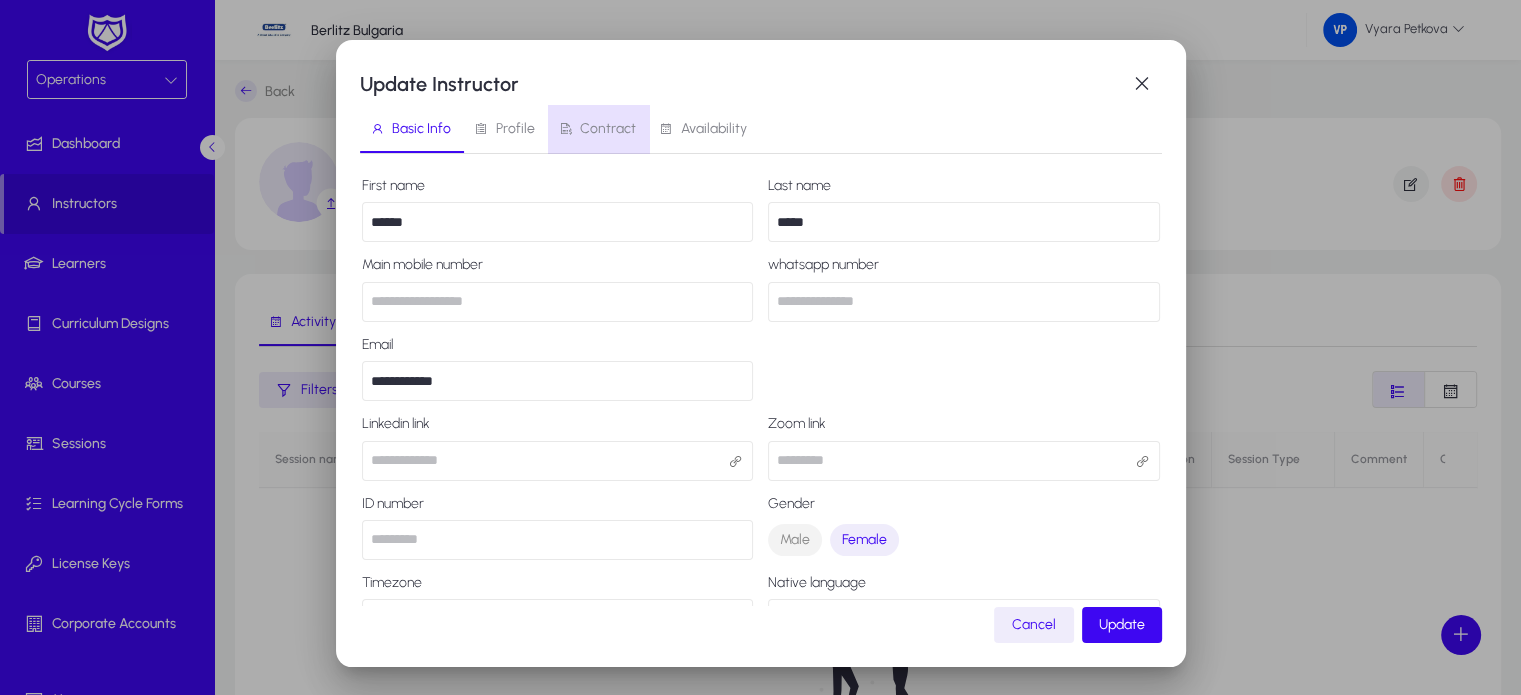 click on "Contract" at bounding box center [608, 129] 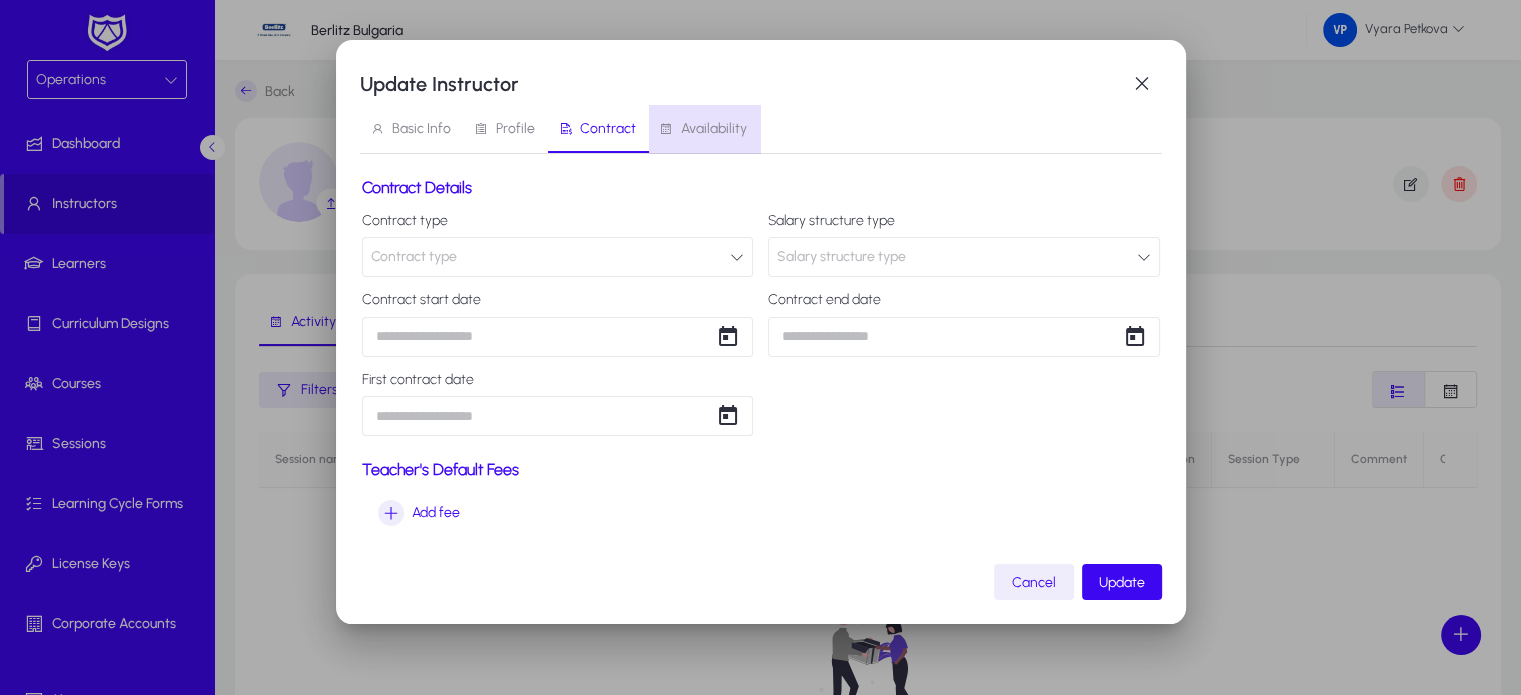 click on "Availability" at bounding box center [714, 129] 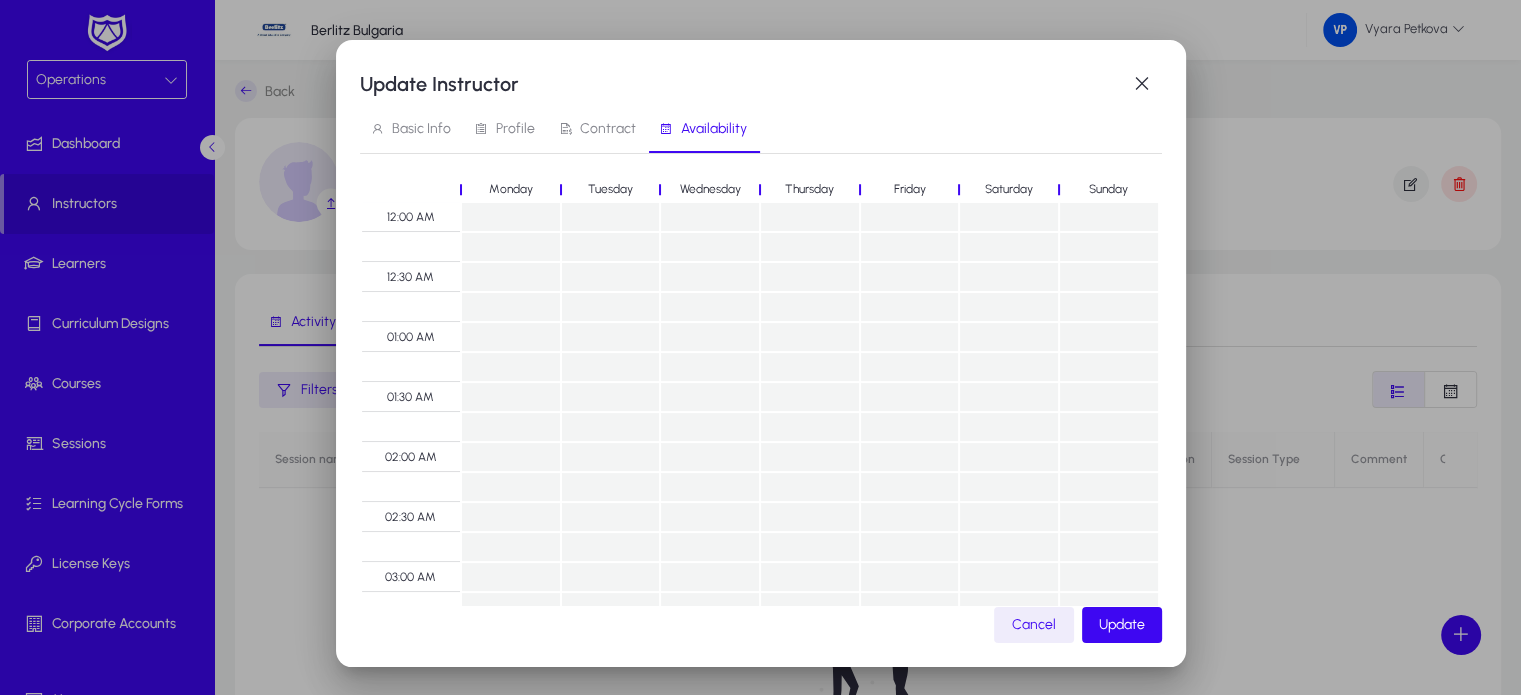 click on "Profile" at bounding box center [515, 129] 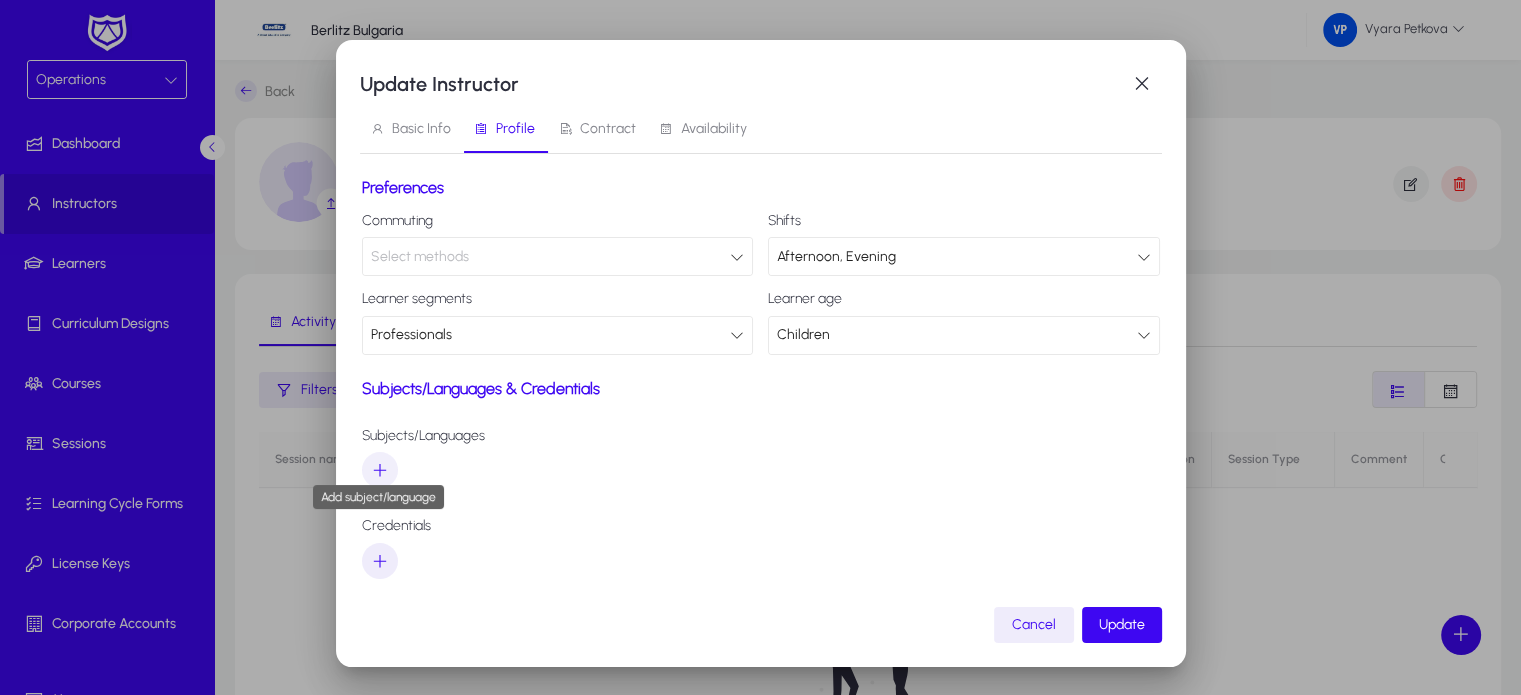 click at bounding box center (380, 470) 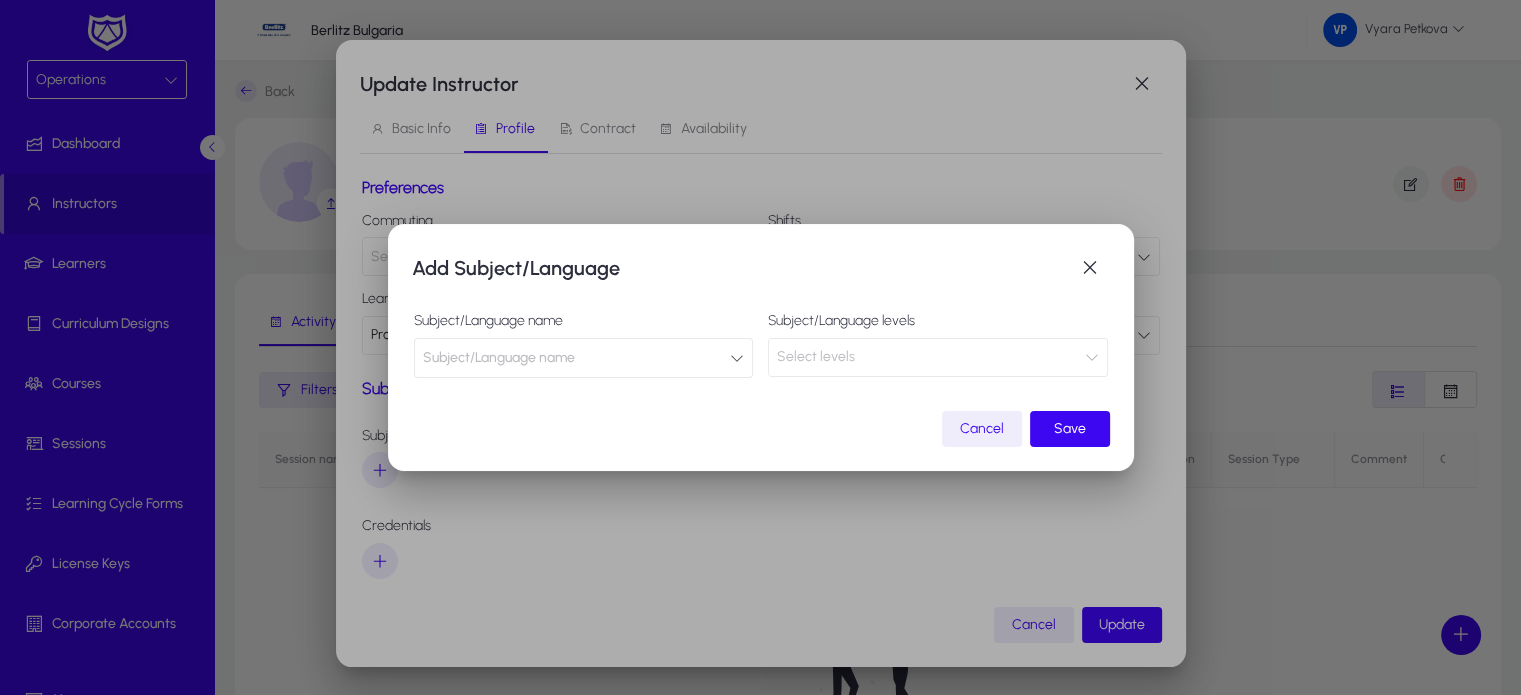 click at bounding box center (737, 358) 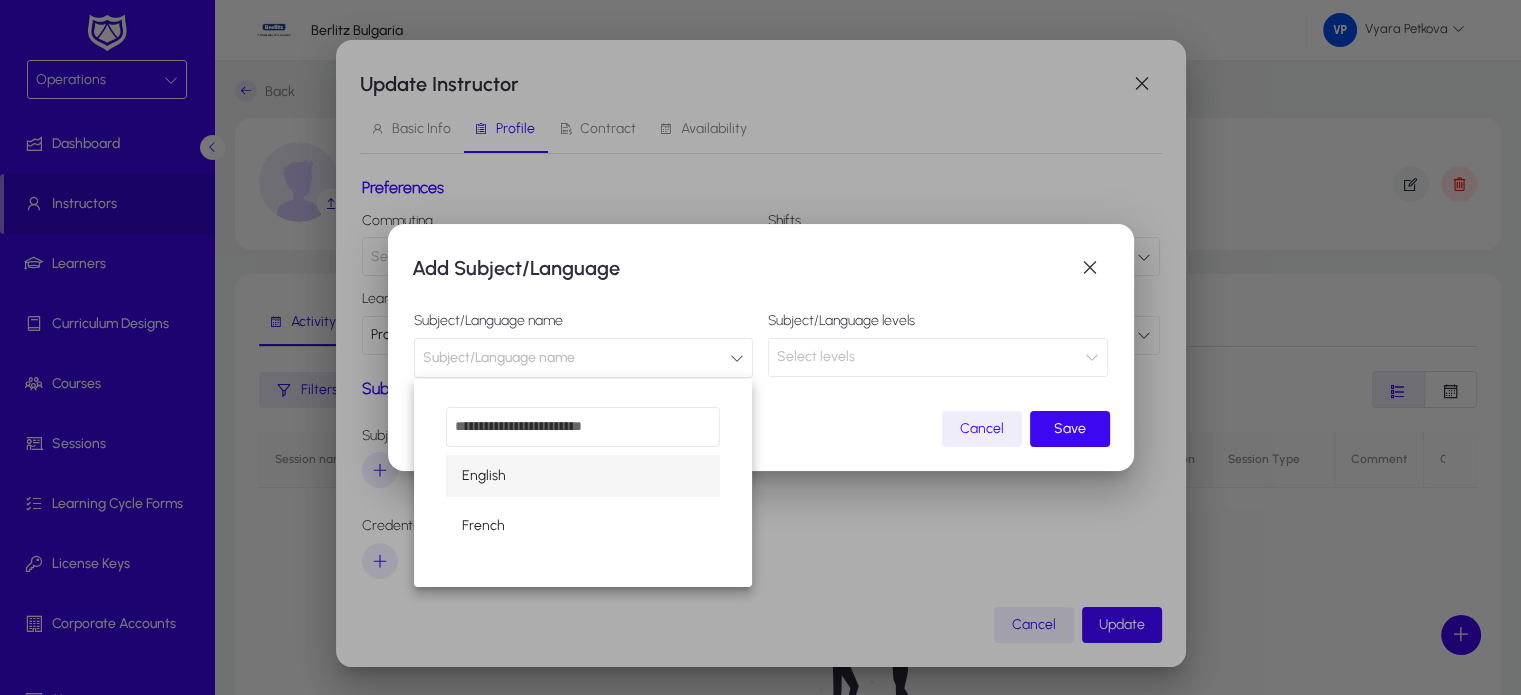 drag, startPoint x: 983, startPoint y: 421, endPoint x: 952, endPoint y: 411, distance: 32.572994 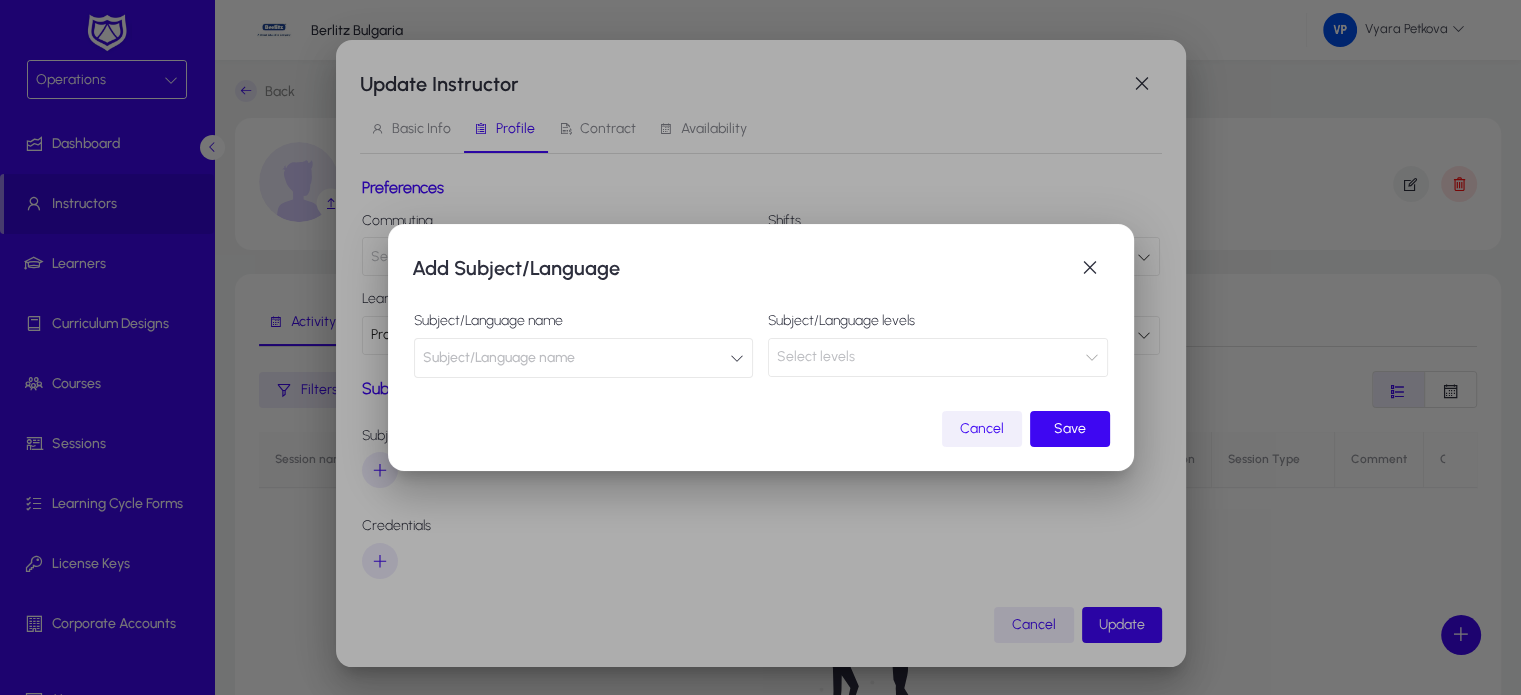 click on "Cancel" 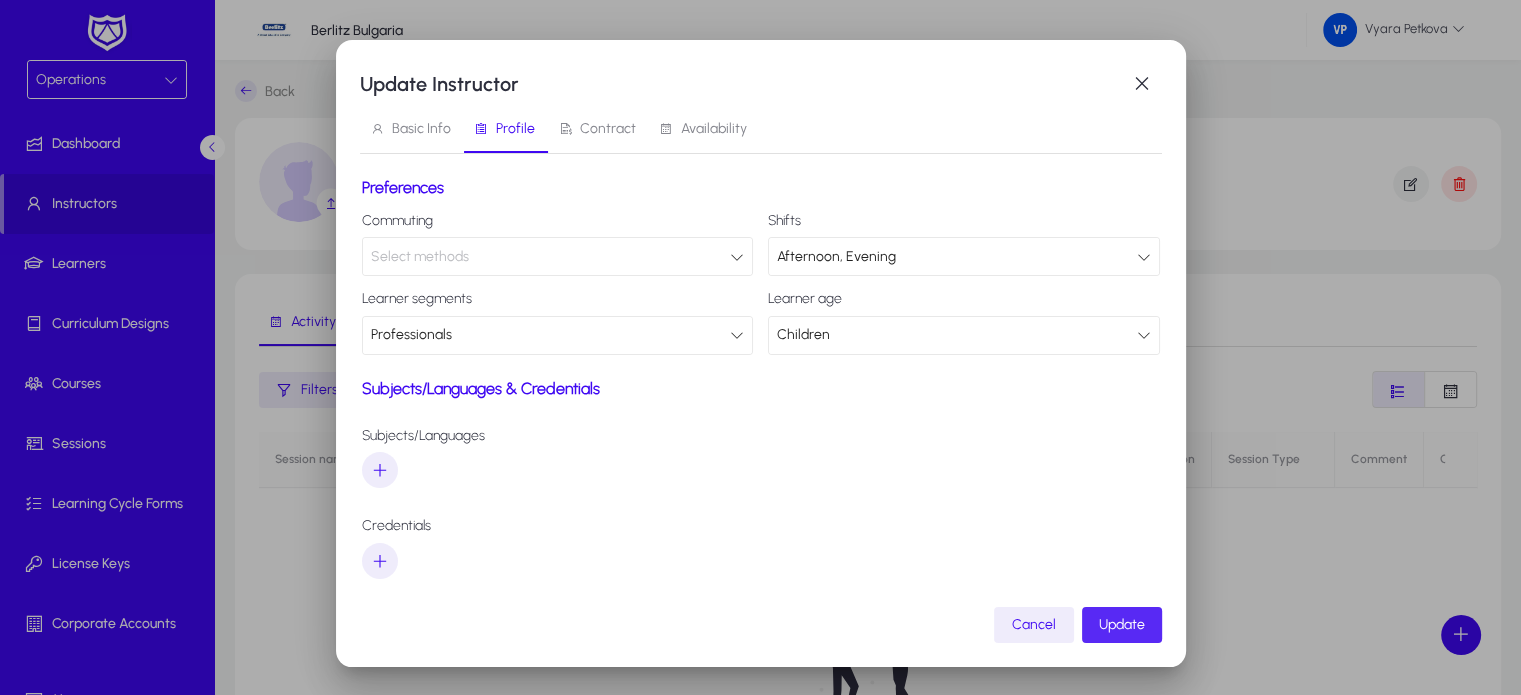 click on "Update" 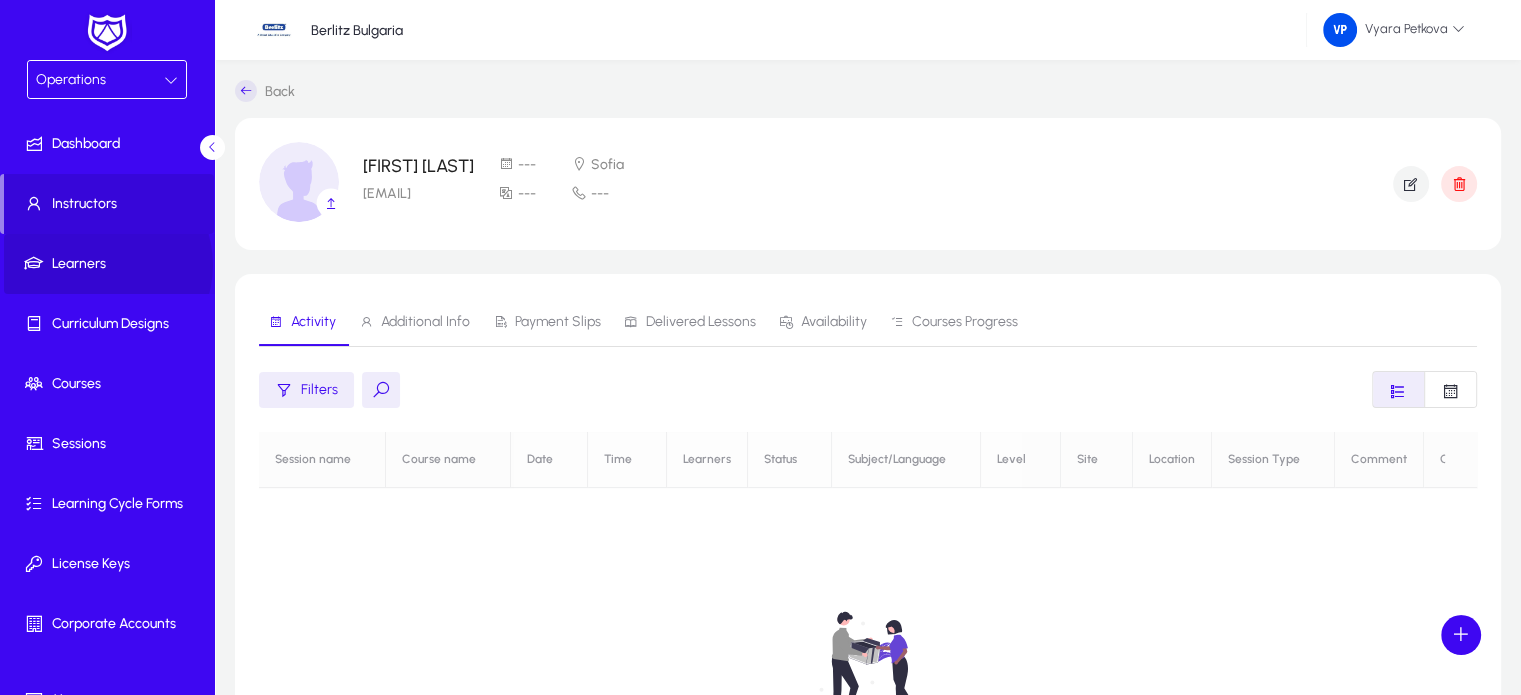 click on "Learners" 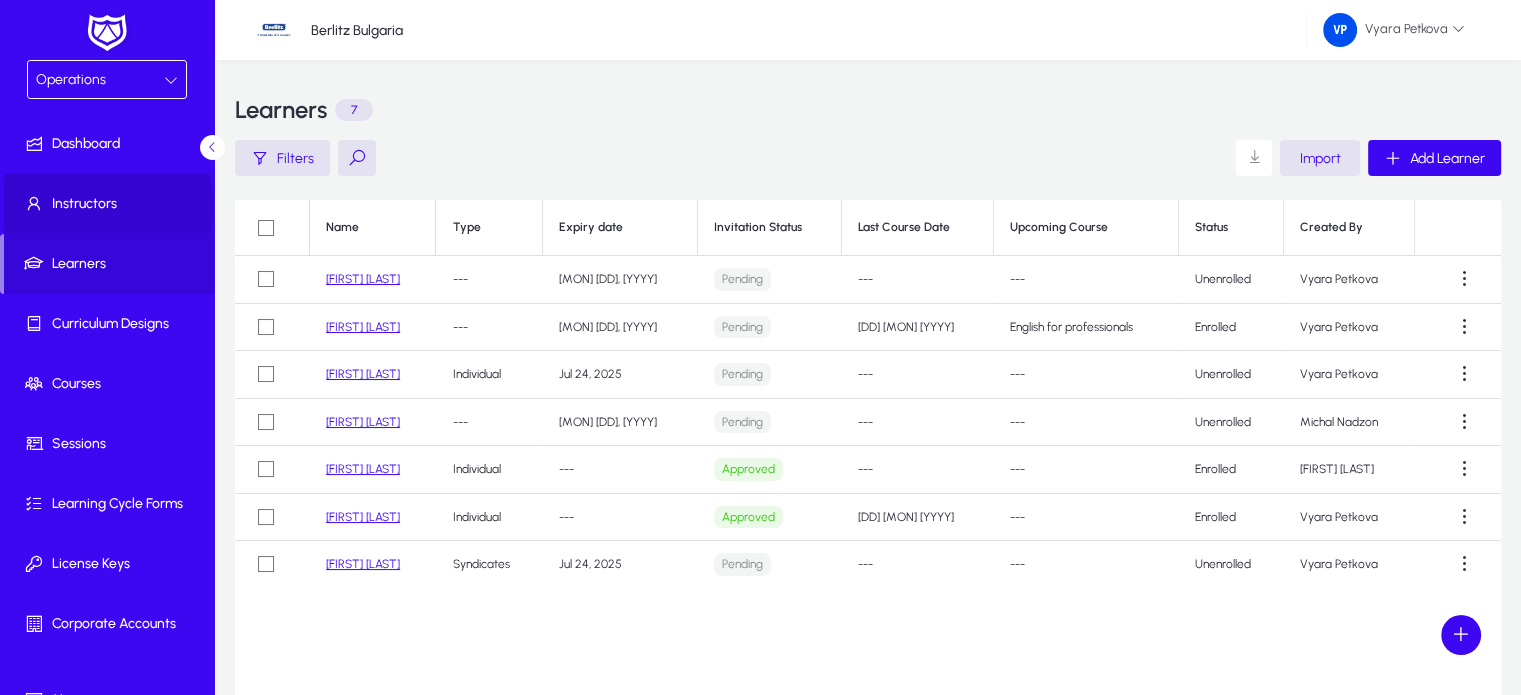 click on "Instructors" 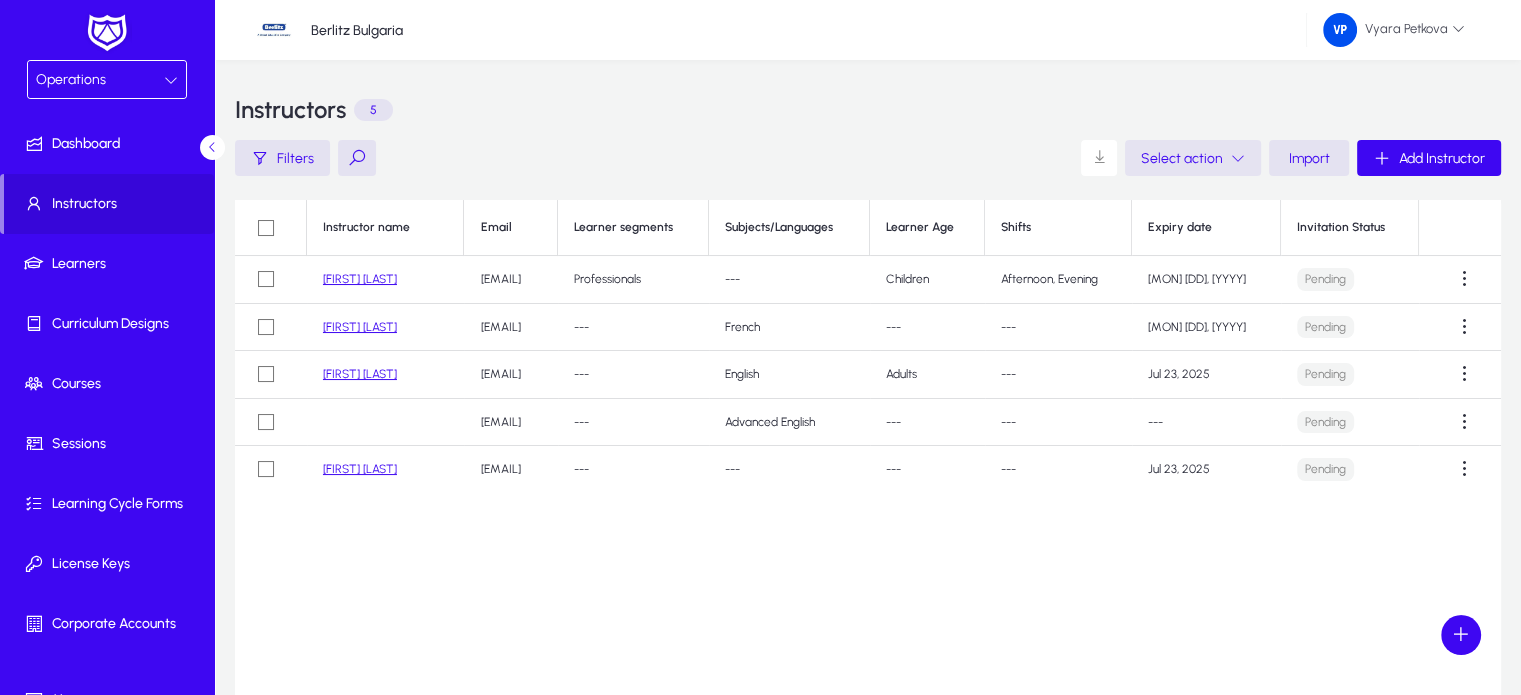 click 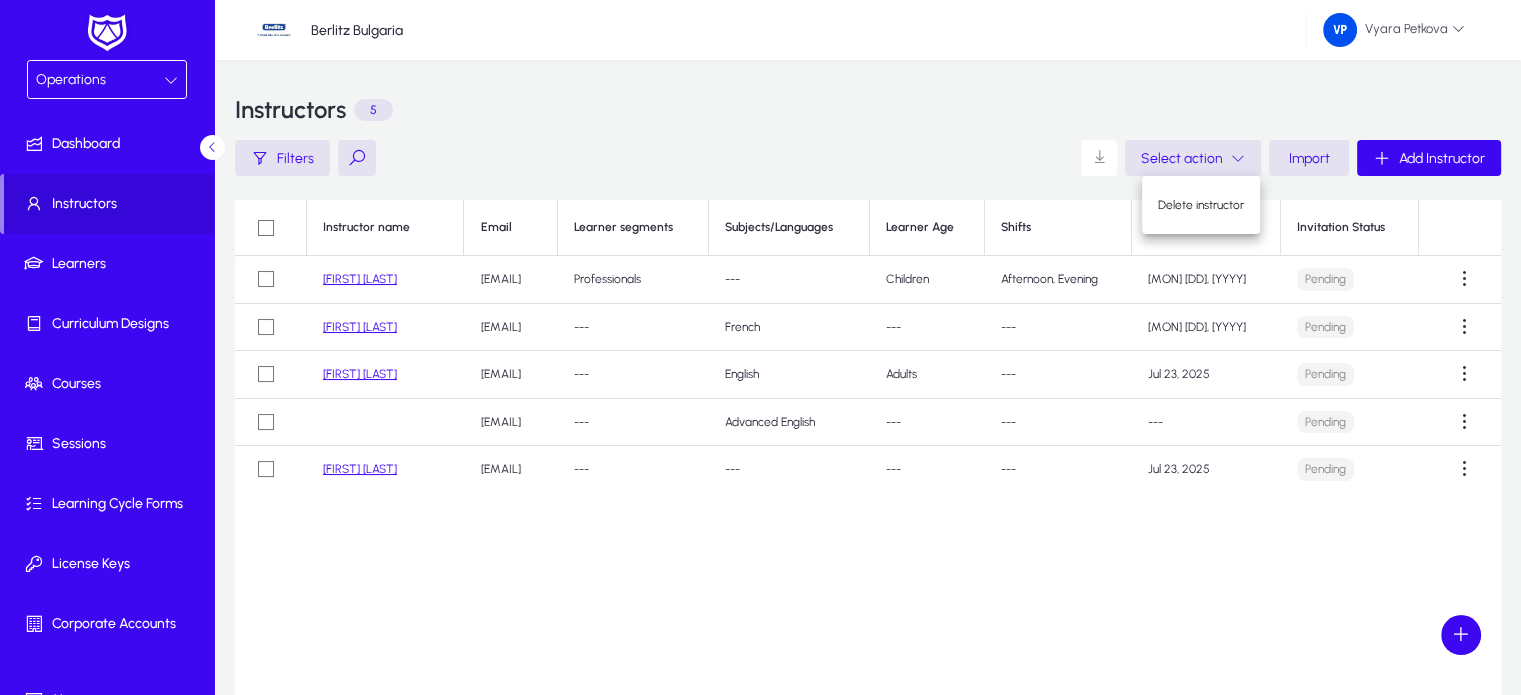 click at bounding box center (760, 347) 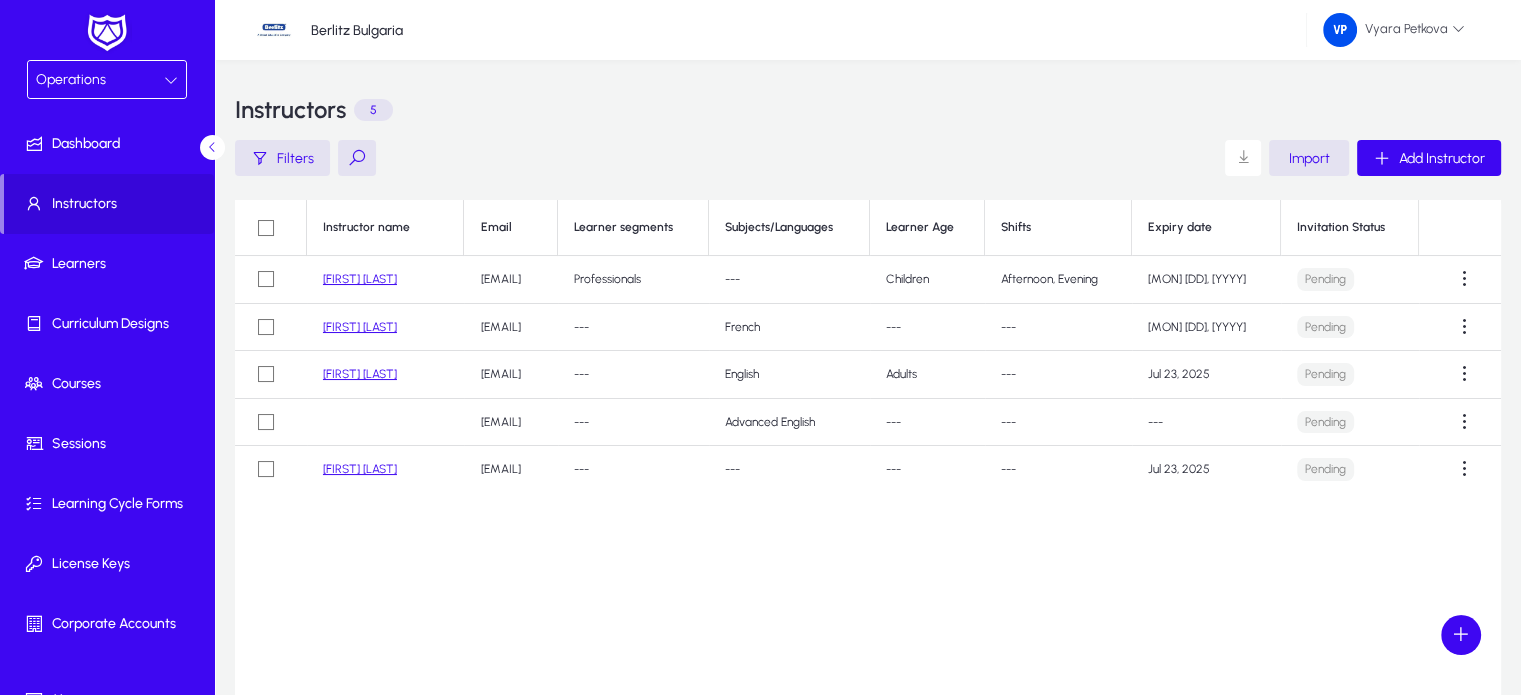 click on "Iliana Raeva" 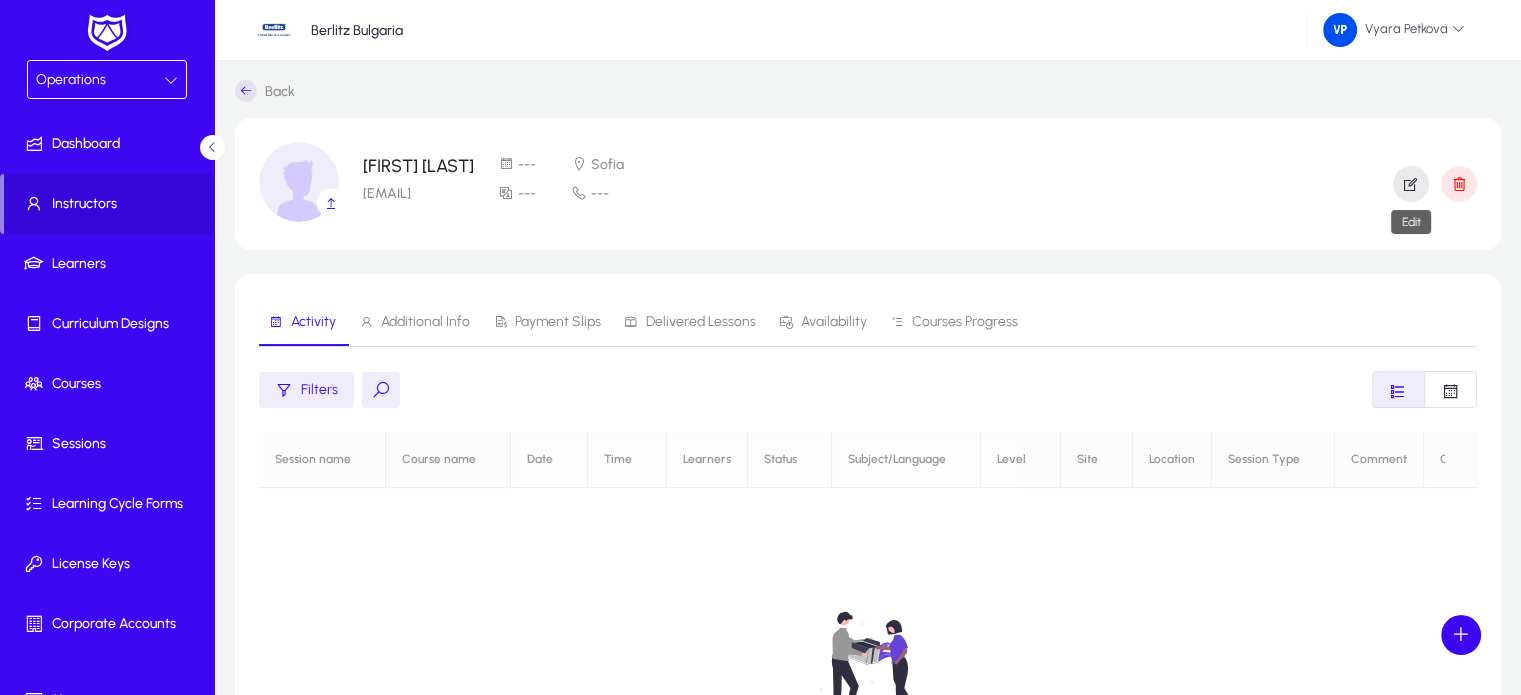 click 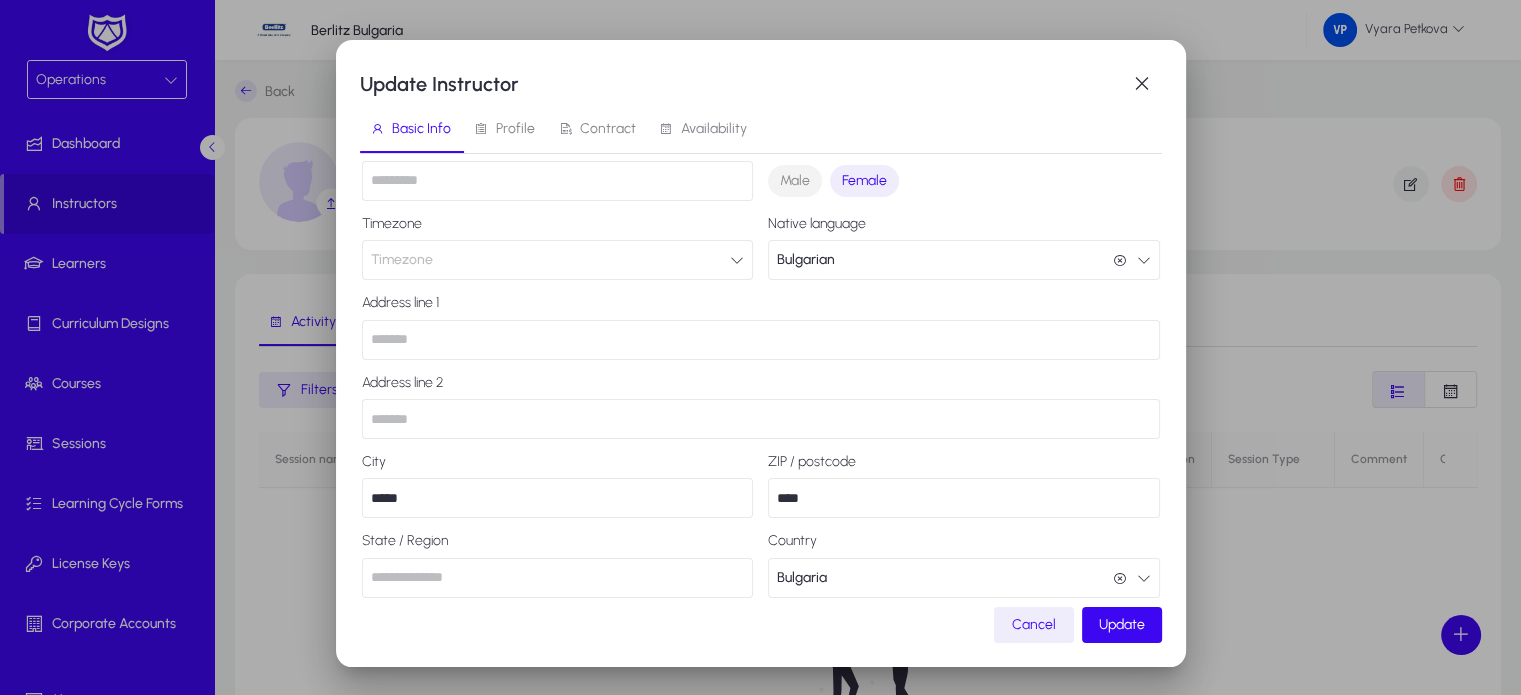 scroll, scrollTop: 382, scrollLeft: 0, axis: vertical 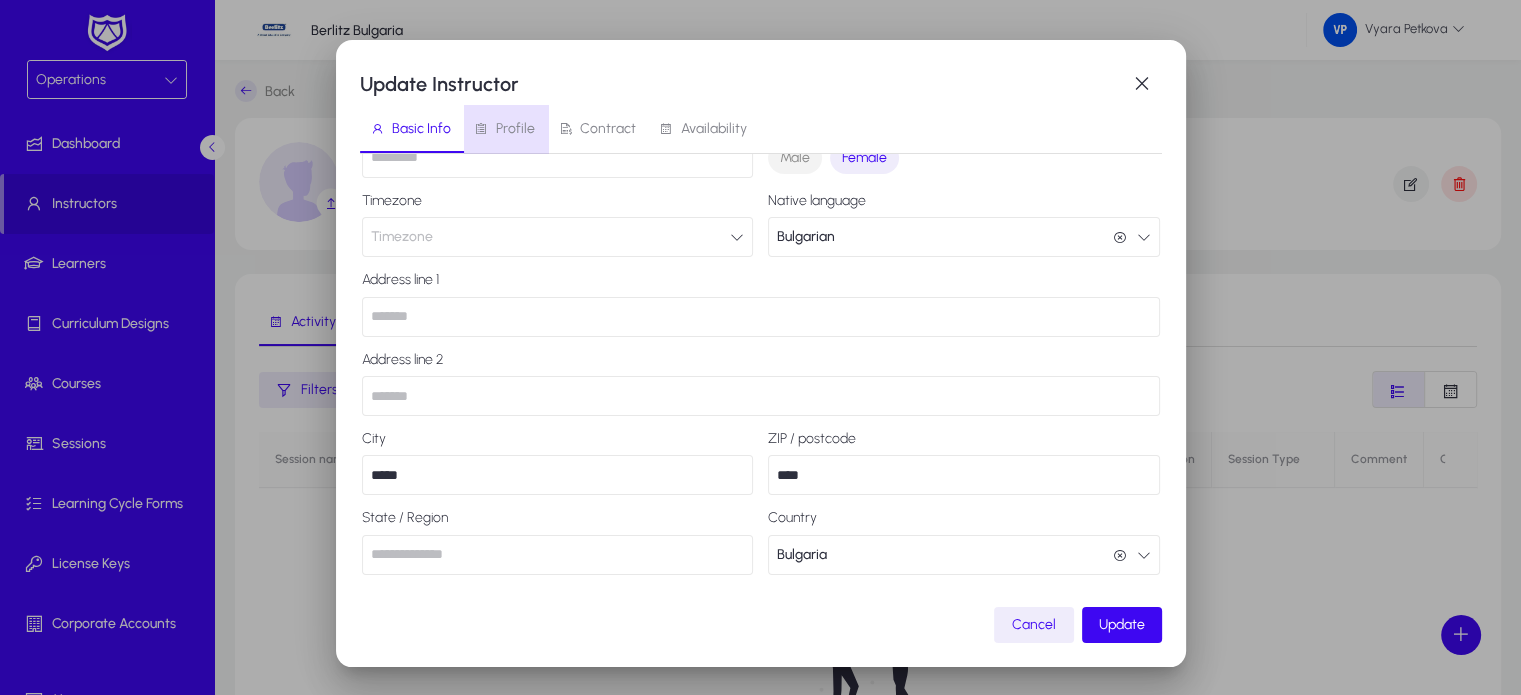 click on "Profile" at bounding box center [515, 129] 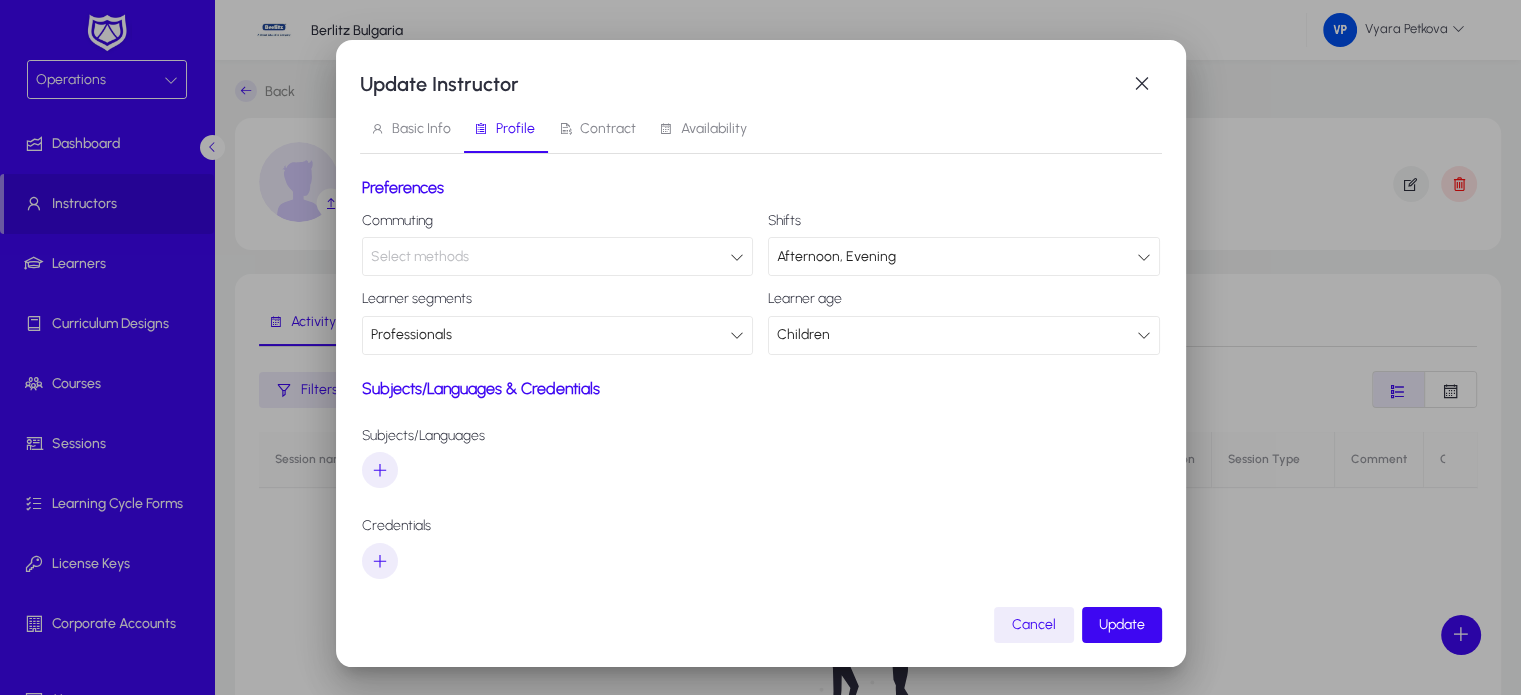 click at bounding box center (737, 257) 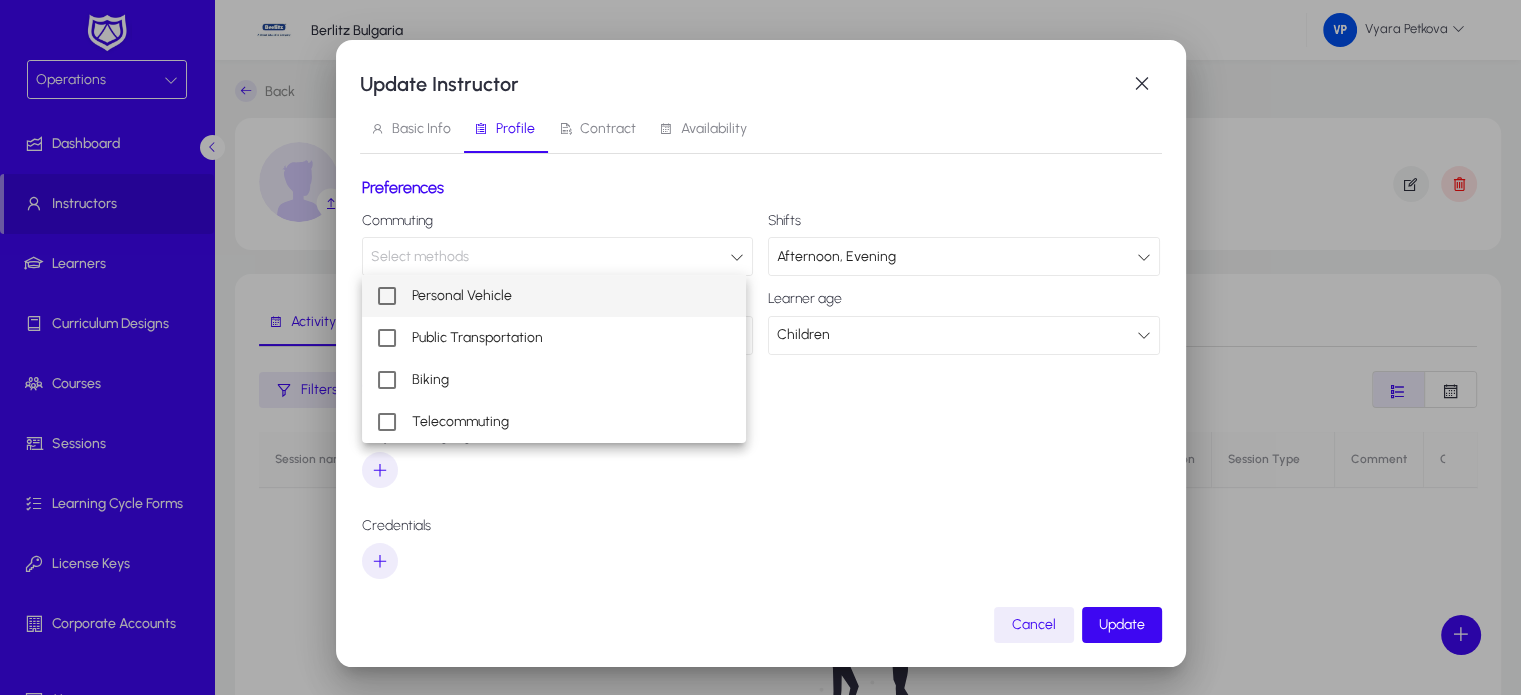 click at bounding box center [760, 347] 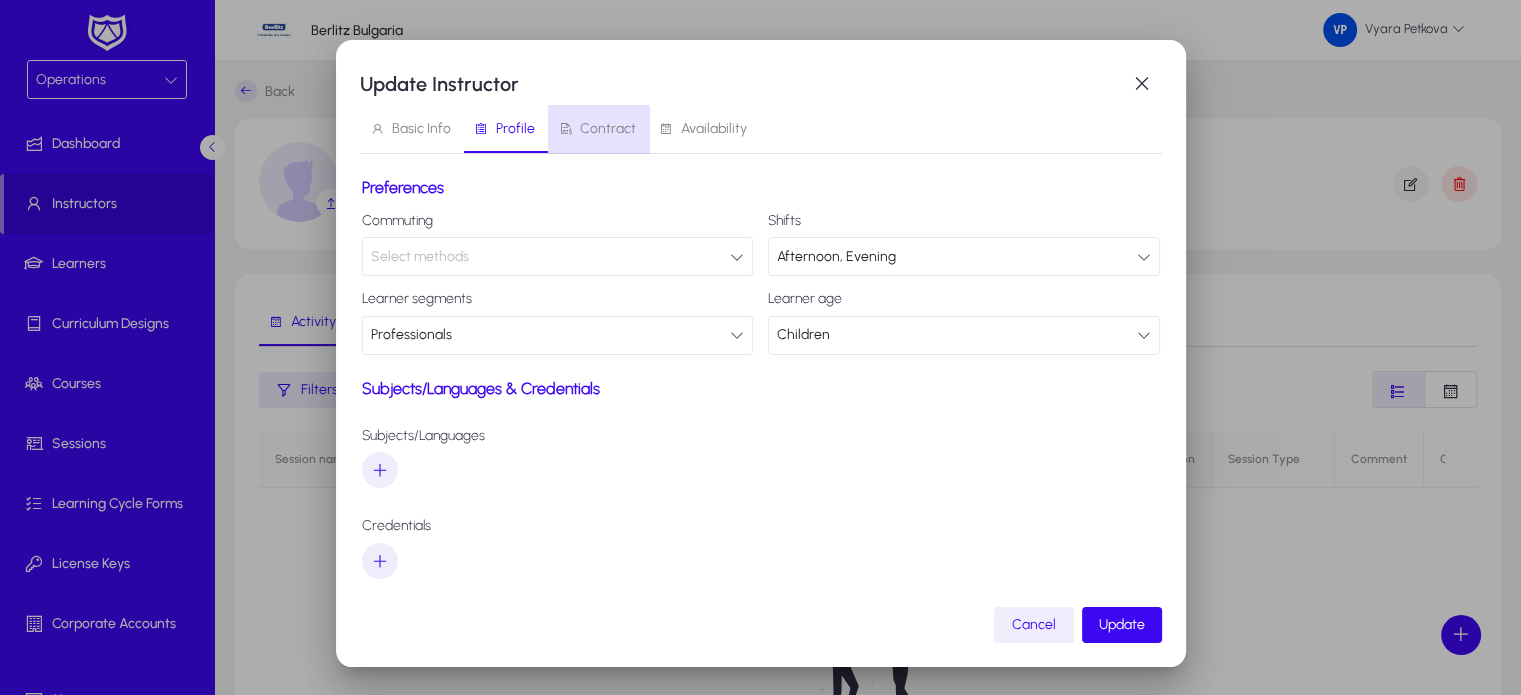 click on "Contract" at bounding box center (608, 129) 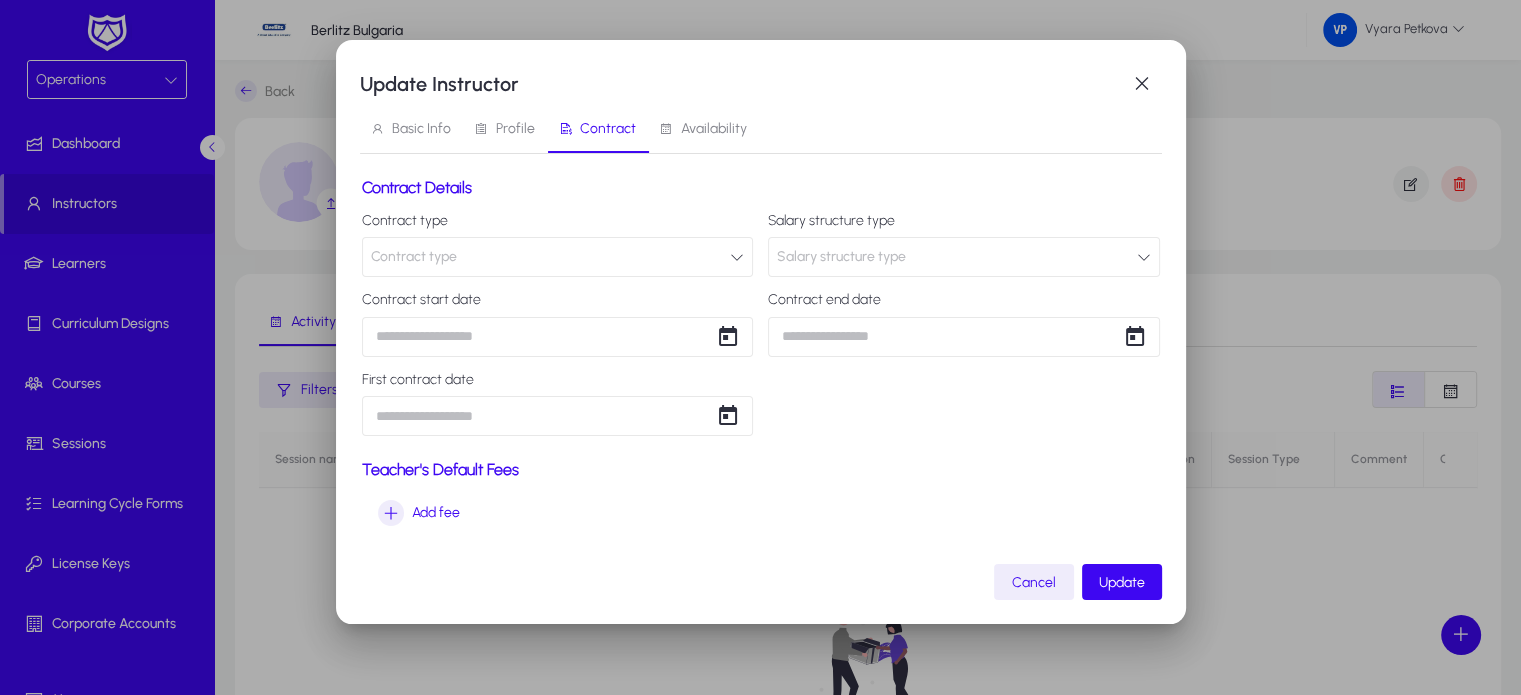 click at bounding box center (737, 257) 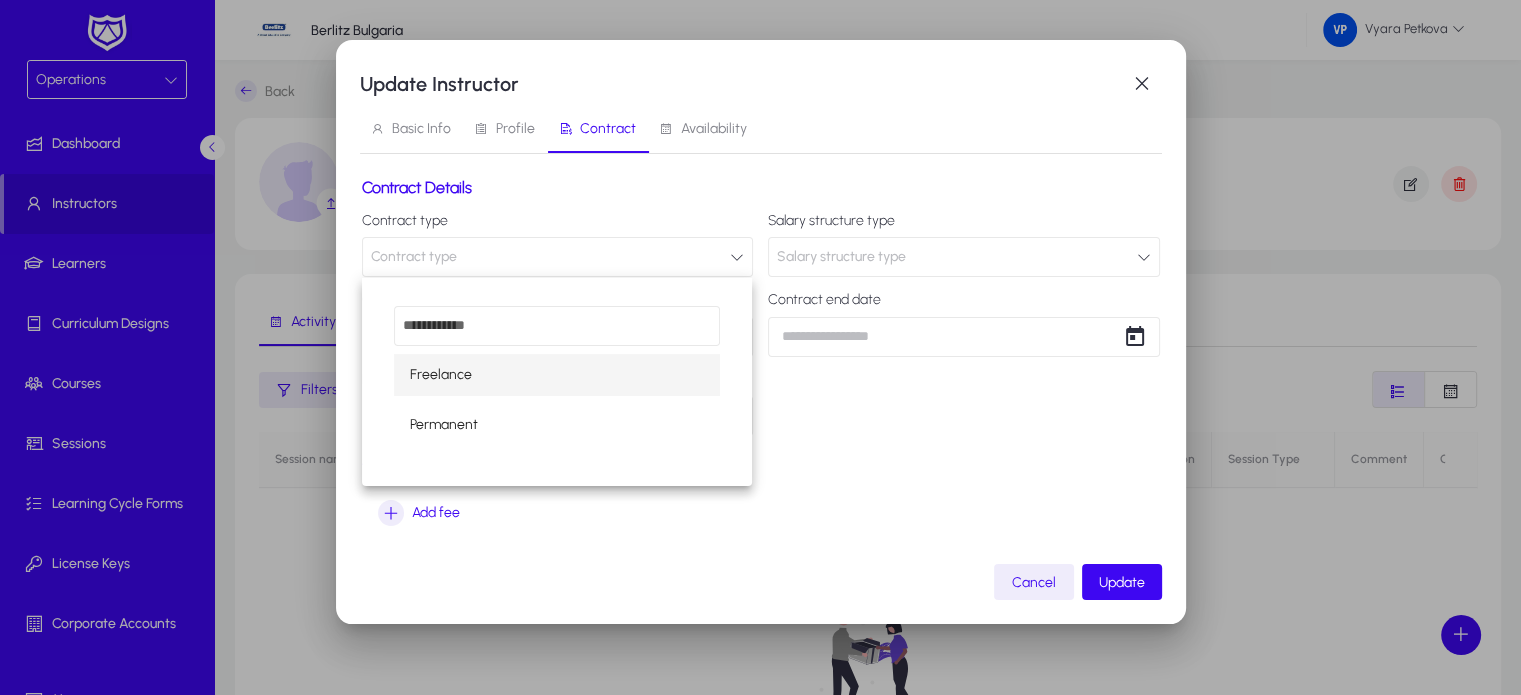 click on "Freelance" at bounding box center (441, 375) 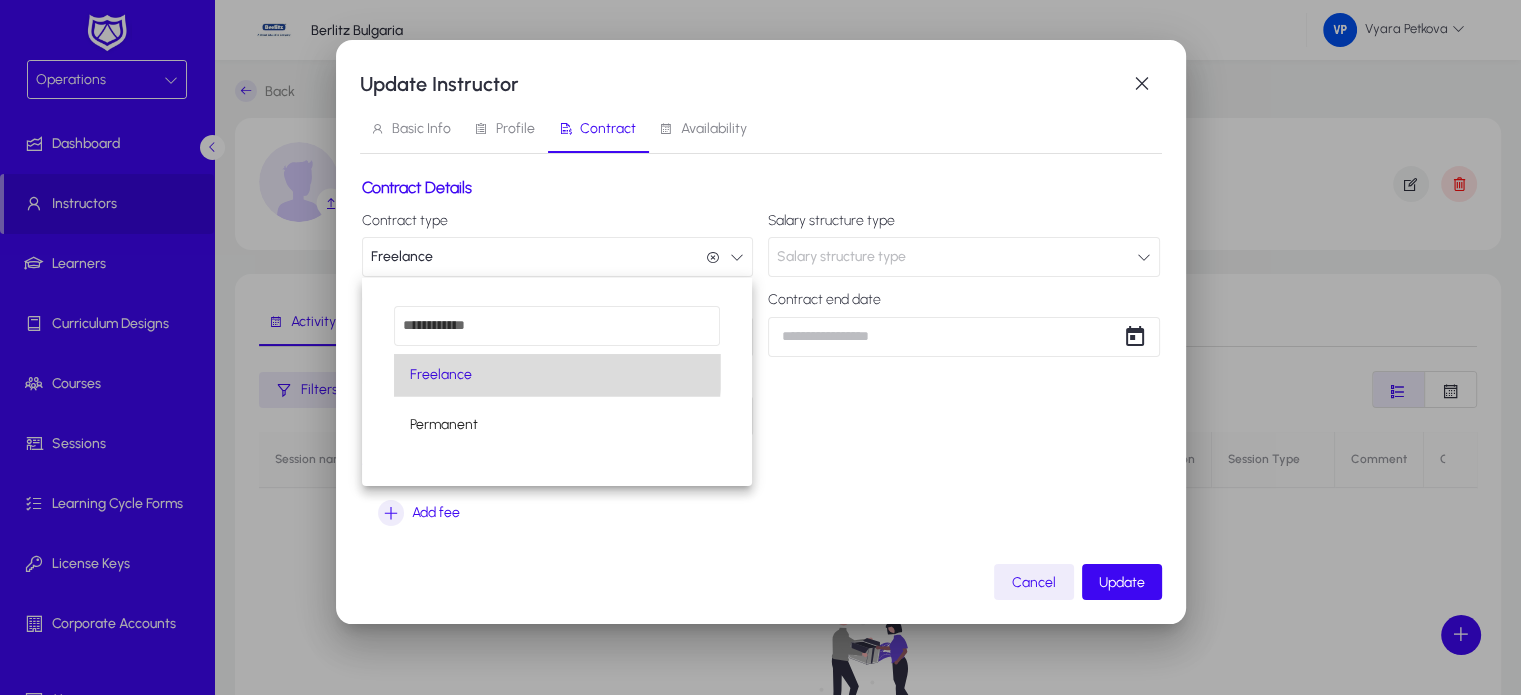 scroll, scrollTop: 0, scrollLeft: 0, axis: both 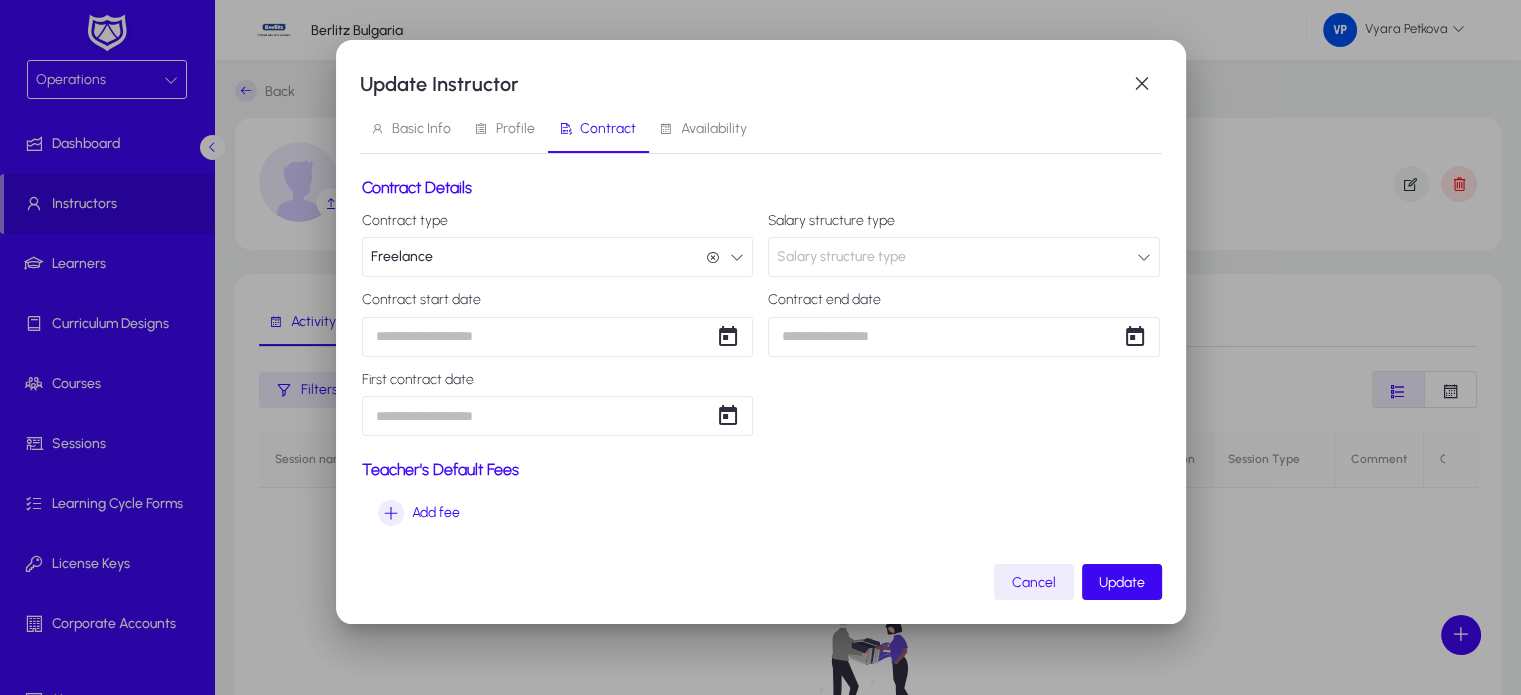 click at bounding box center (1144, 257) 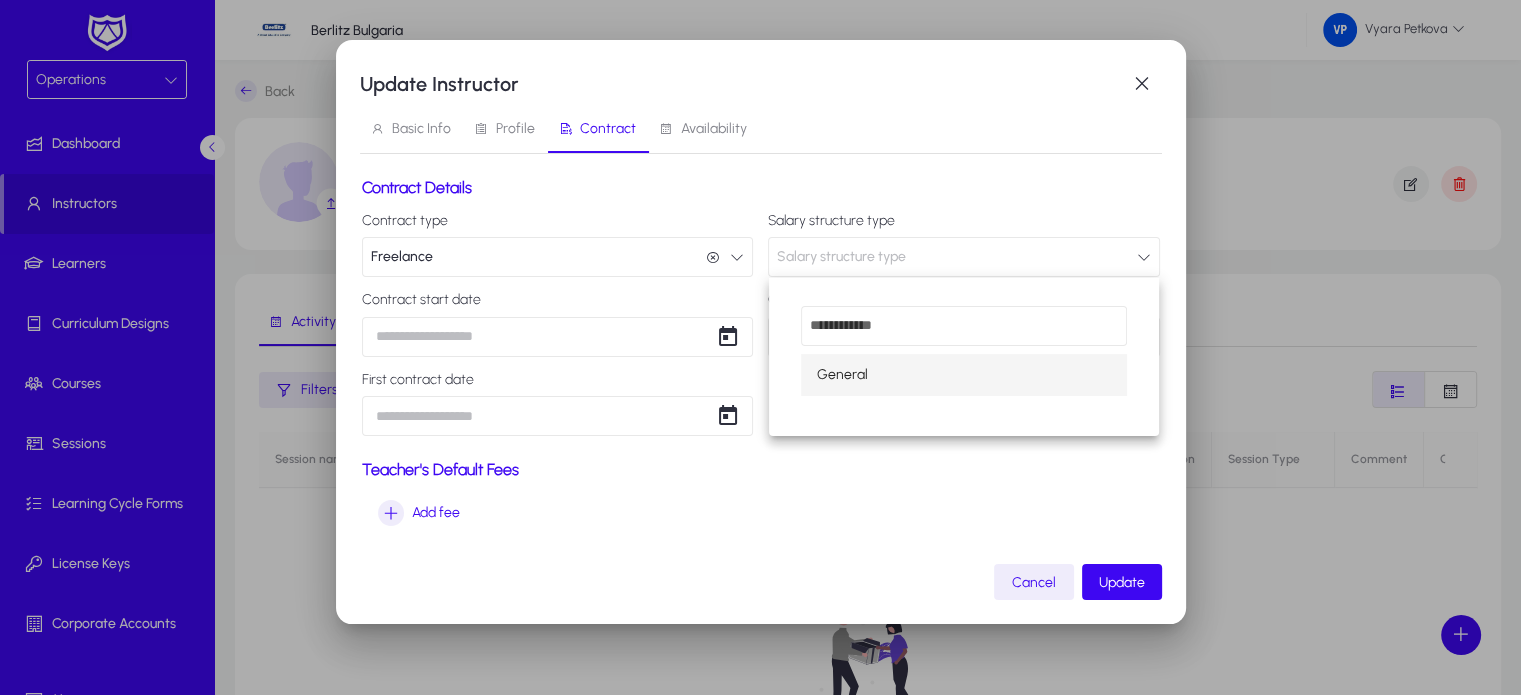 click on "General" at bounding box center (842, 375) 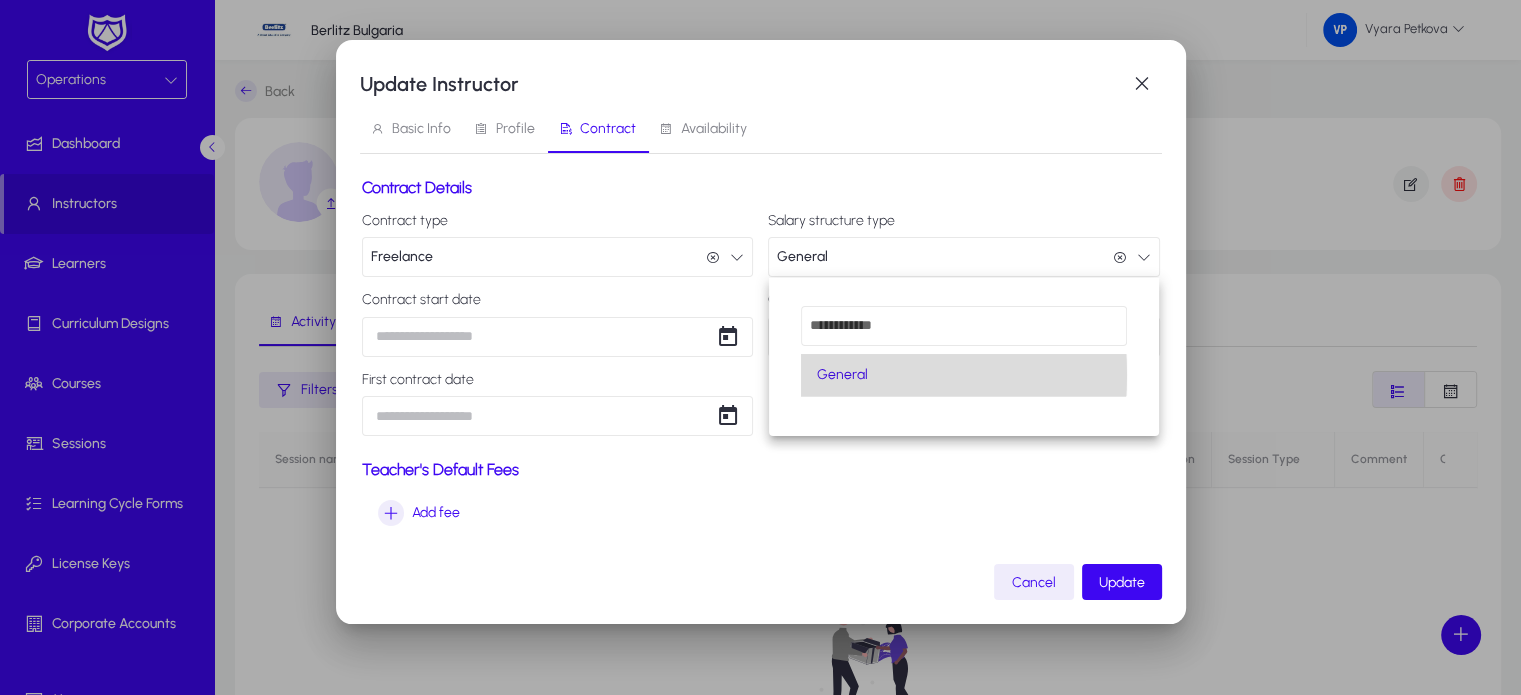 scroll, scrollTop: 0, scrollLeft: 0, axis: both 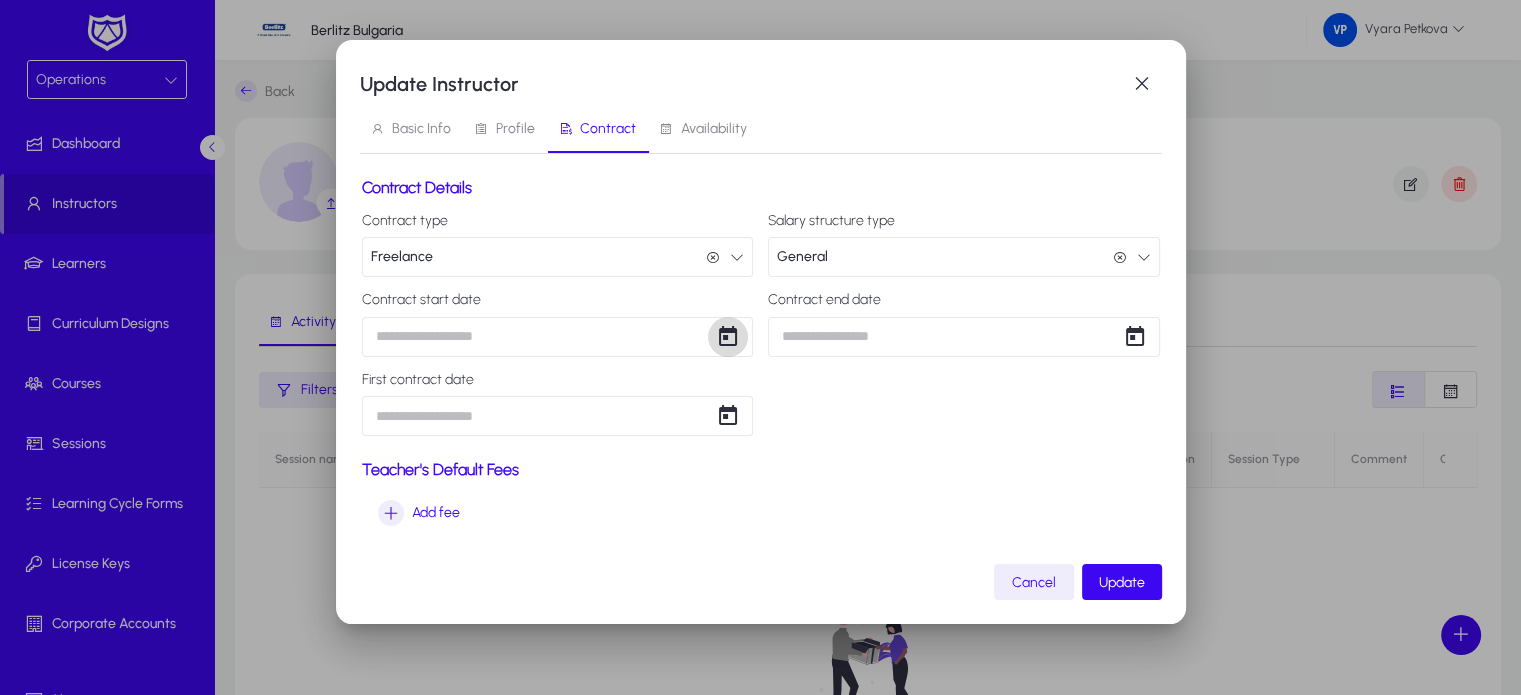 click at bounding box center (728, 337) 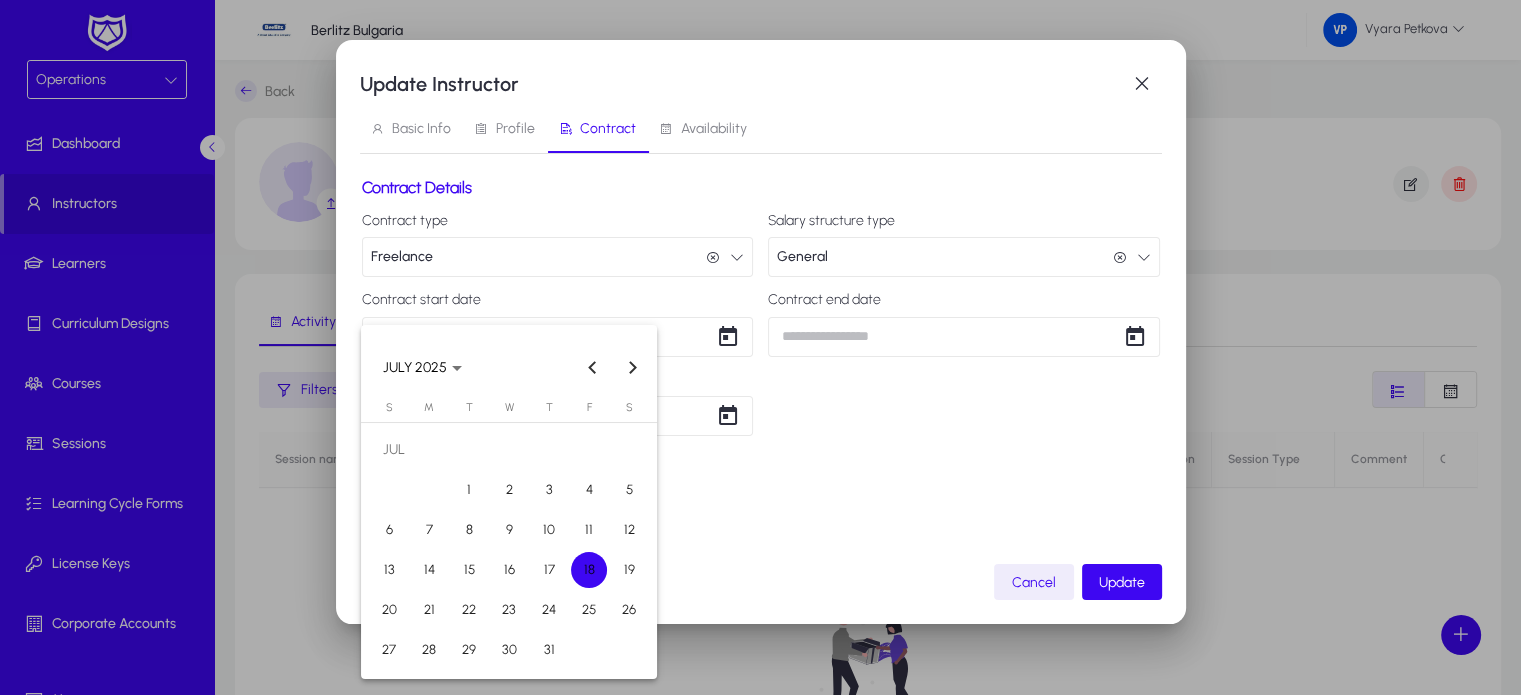 click on "18" at bounding box center (589, 570) 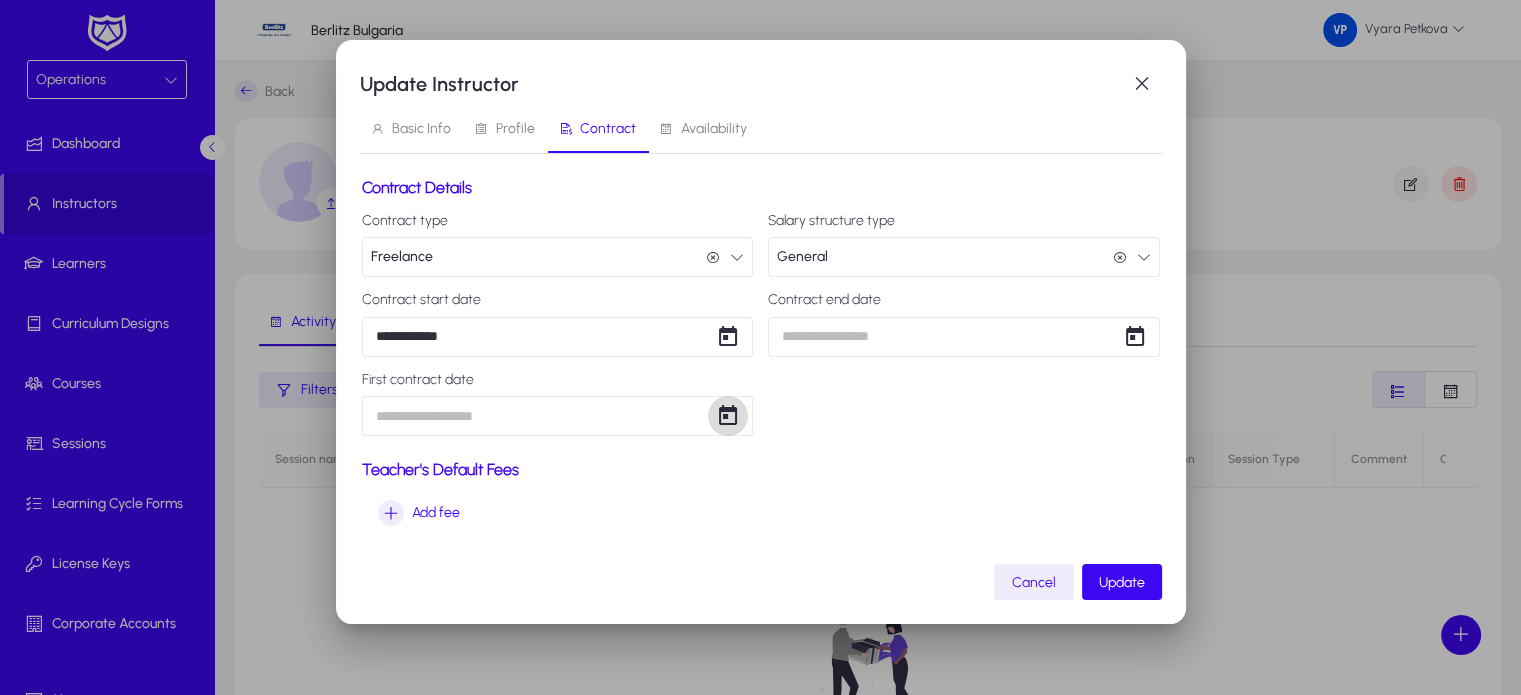 click at bounding box center [728, 416] 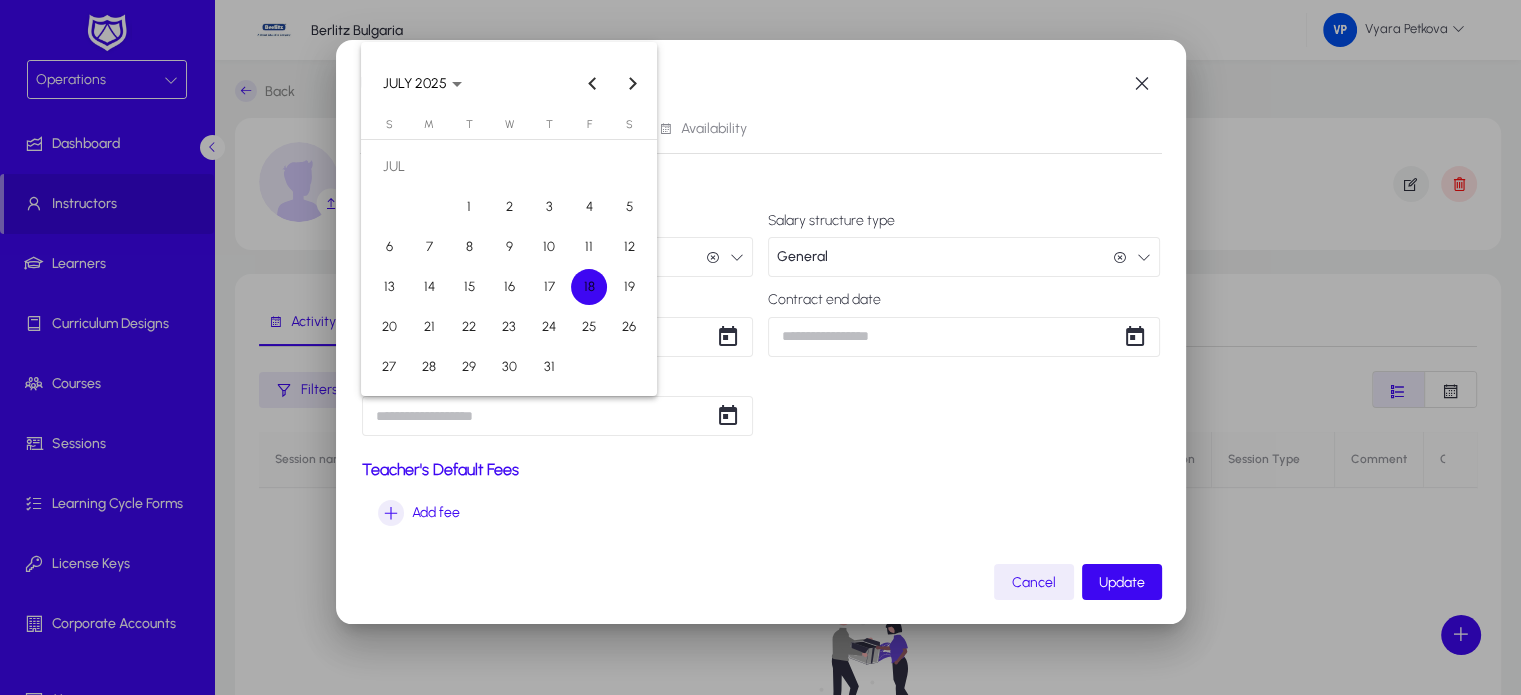 click on "18" at bounding box center [589, 287] 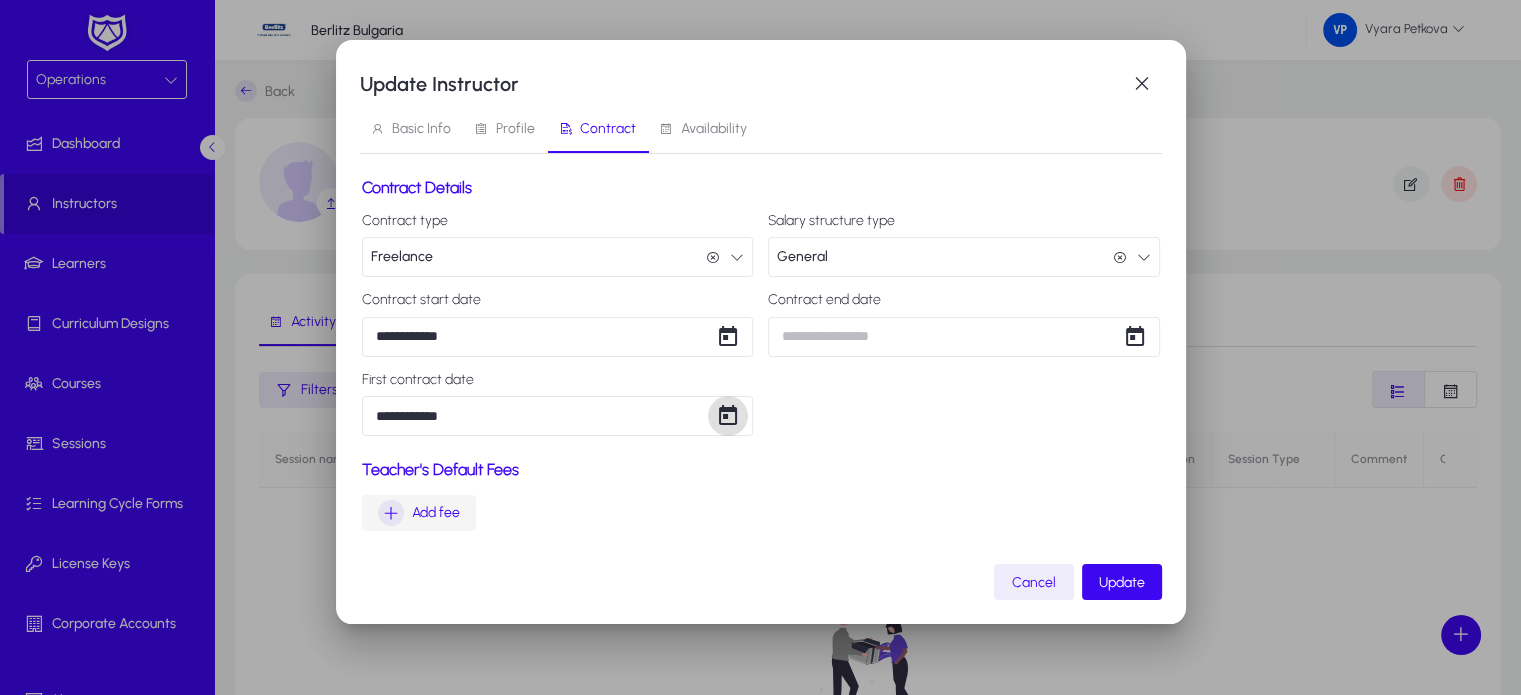 click at bounding box center [391, 513] 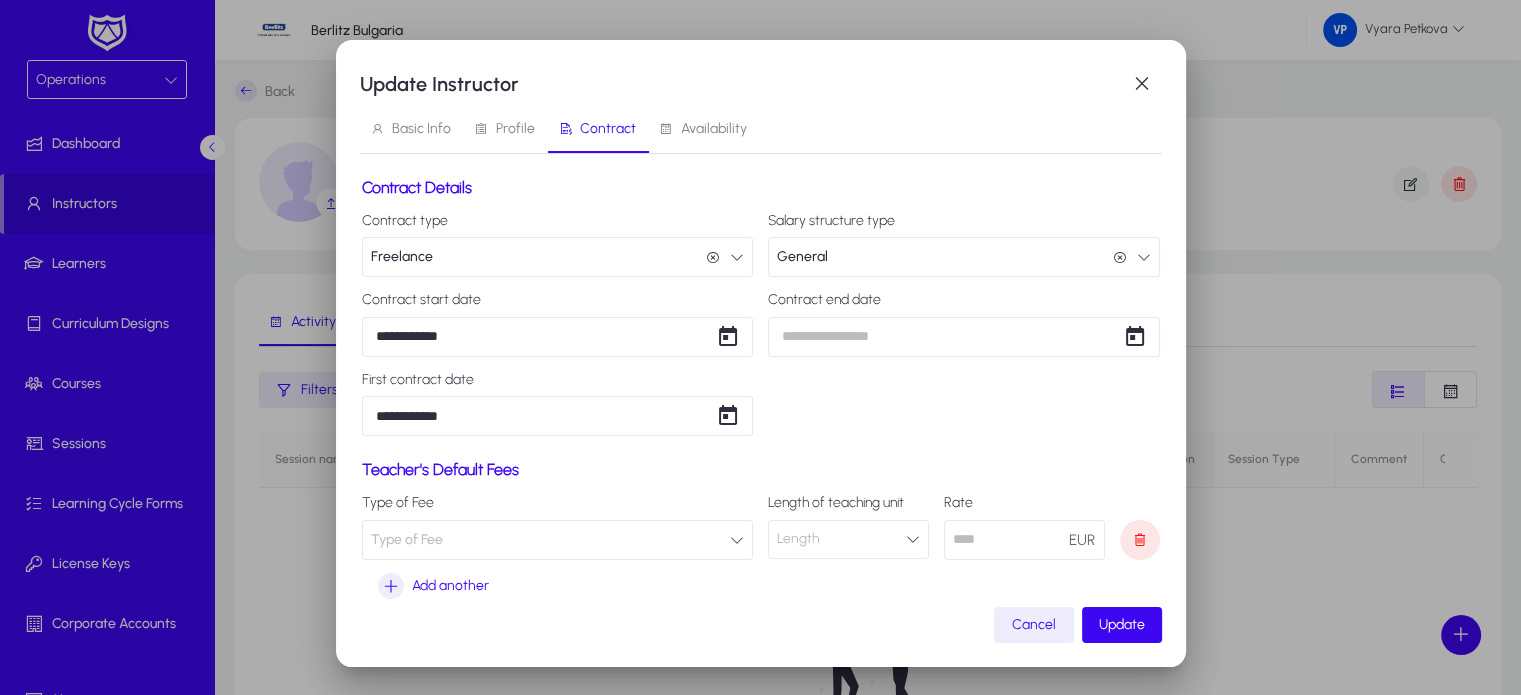 click at bounding box center (737, 540) 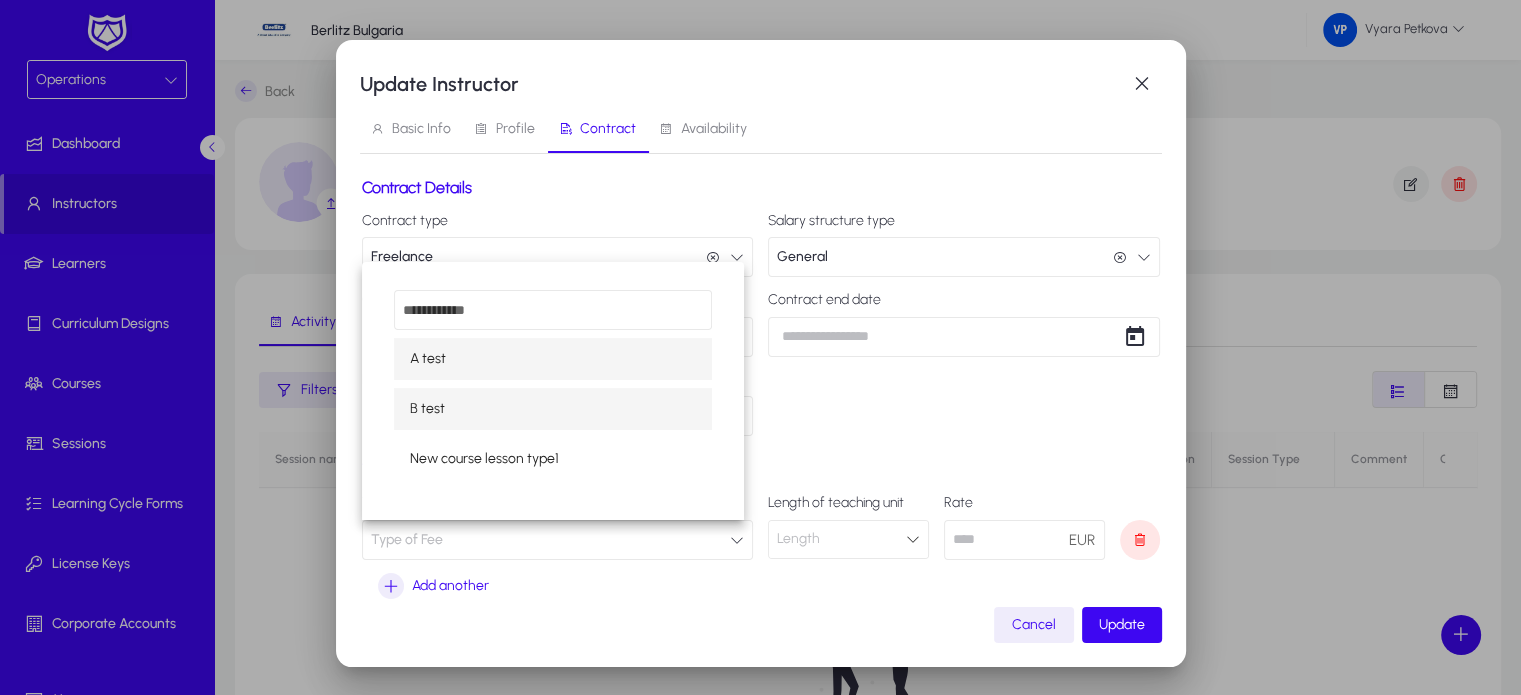 click on "B test" at bounding box center (553, 409) 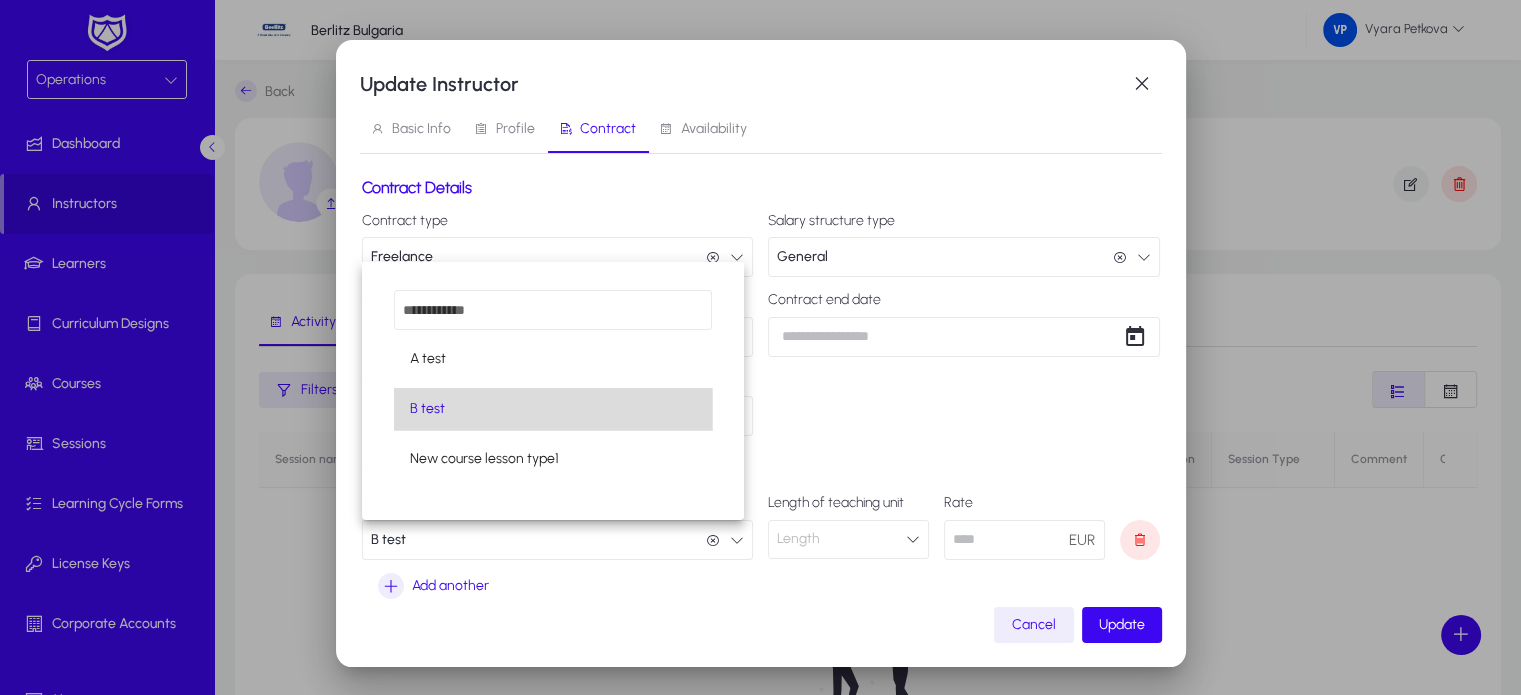 scroll, scrollTop: 0, scrollLeft: 0, axis: both 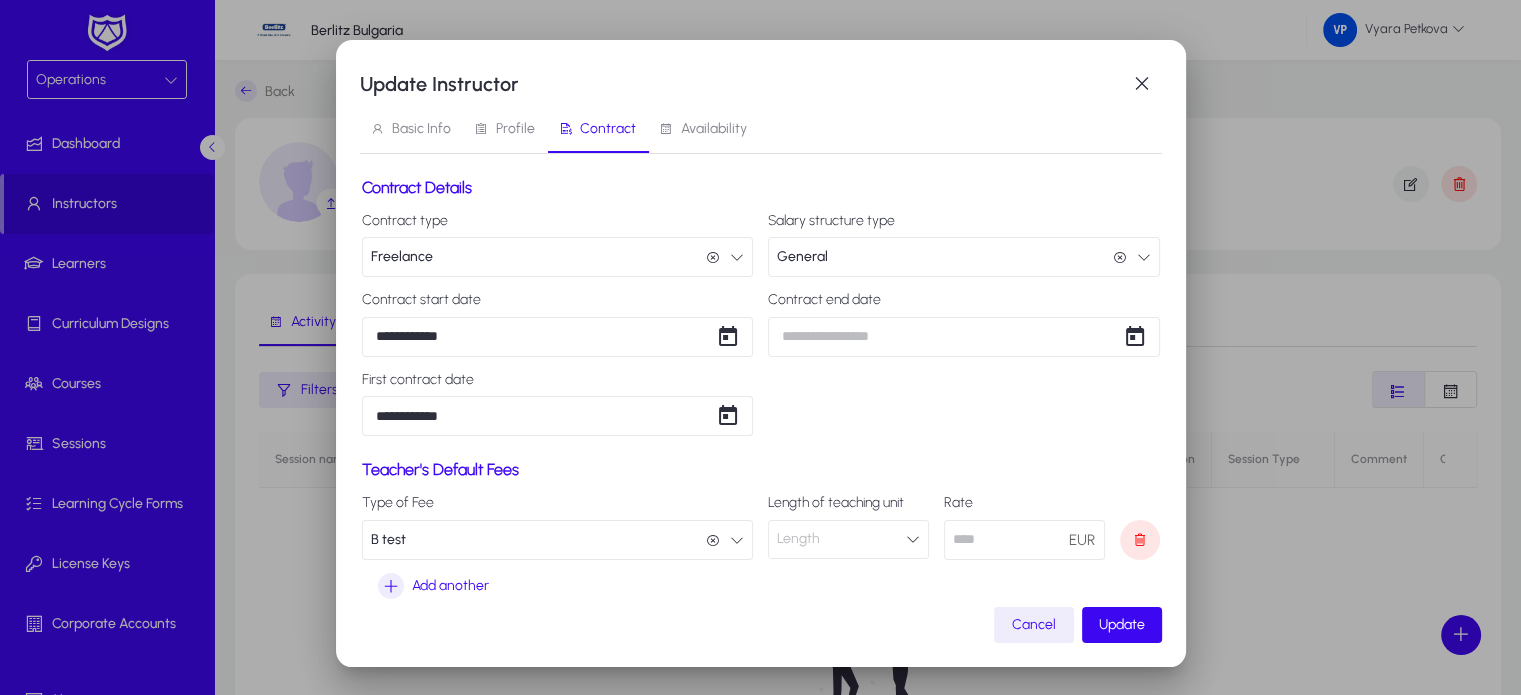 click at bounding box center [913, 539] 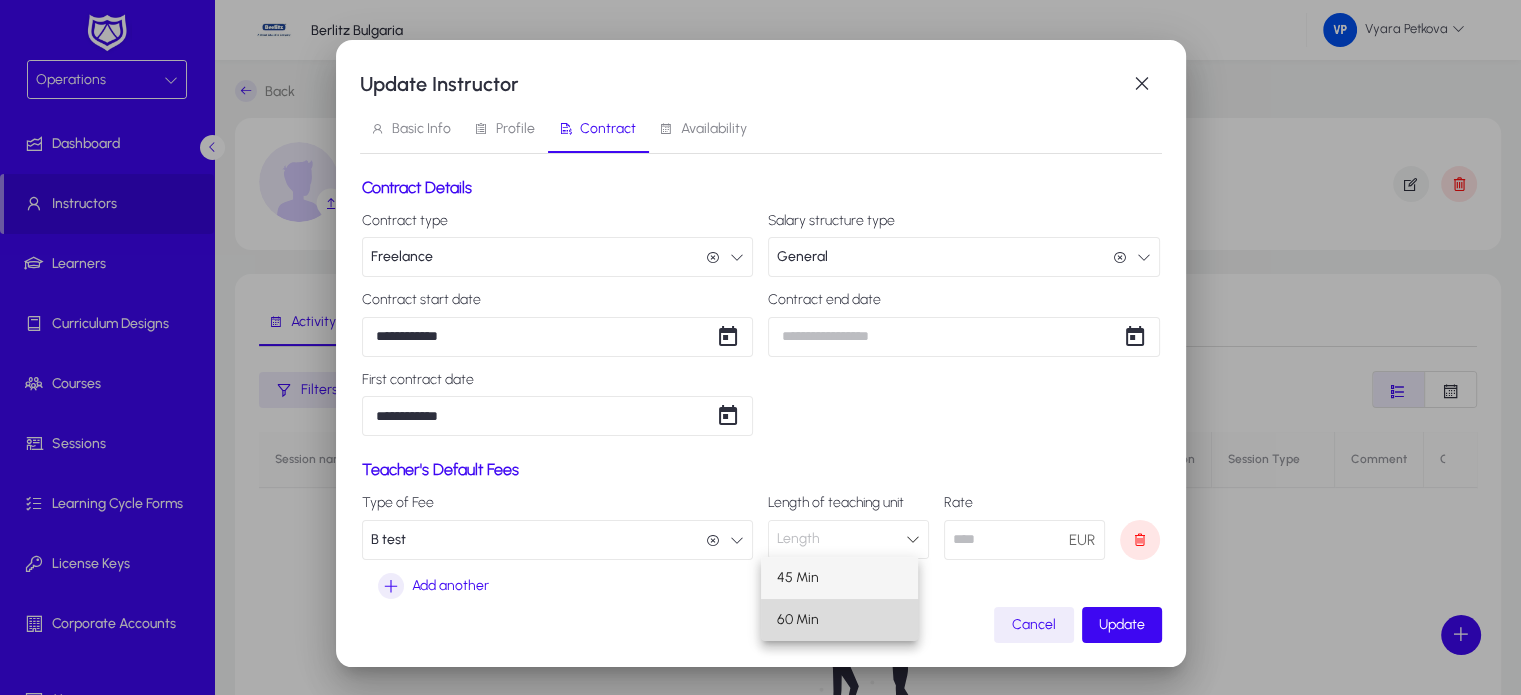click on "60 Min" at bounding box center [798, 620] 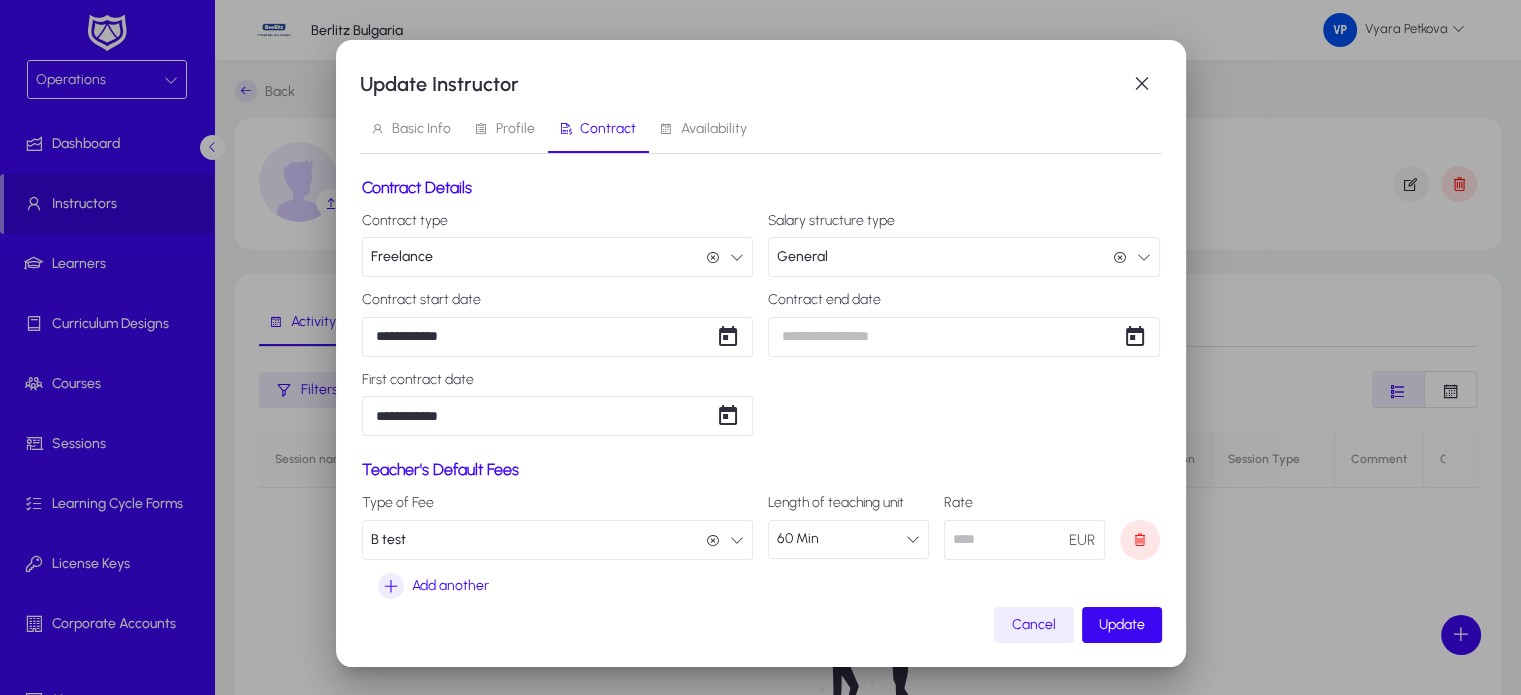 drag, startPoint x: 964, startPoint y: 543, endPoint x: 1030, endPoint y: 442, distance: 120.65239 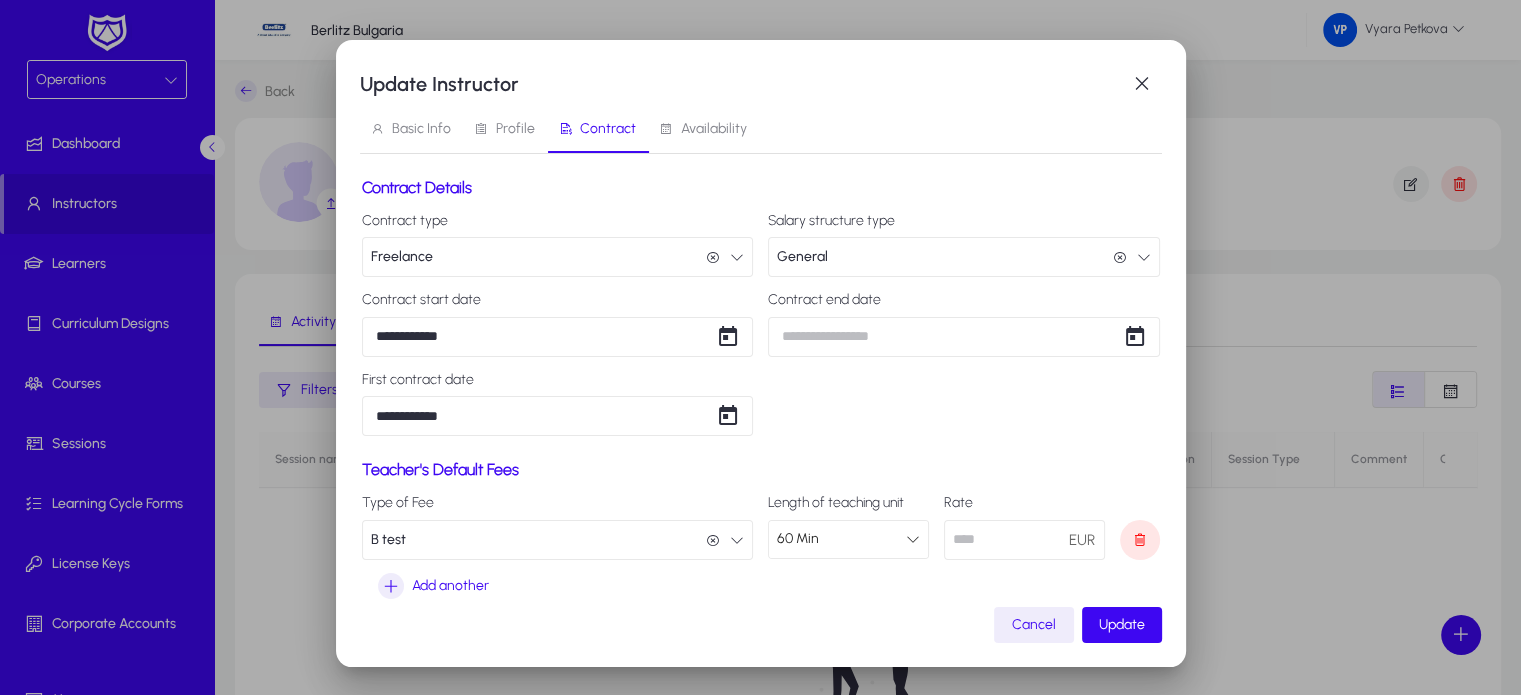 type on "**" 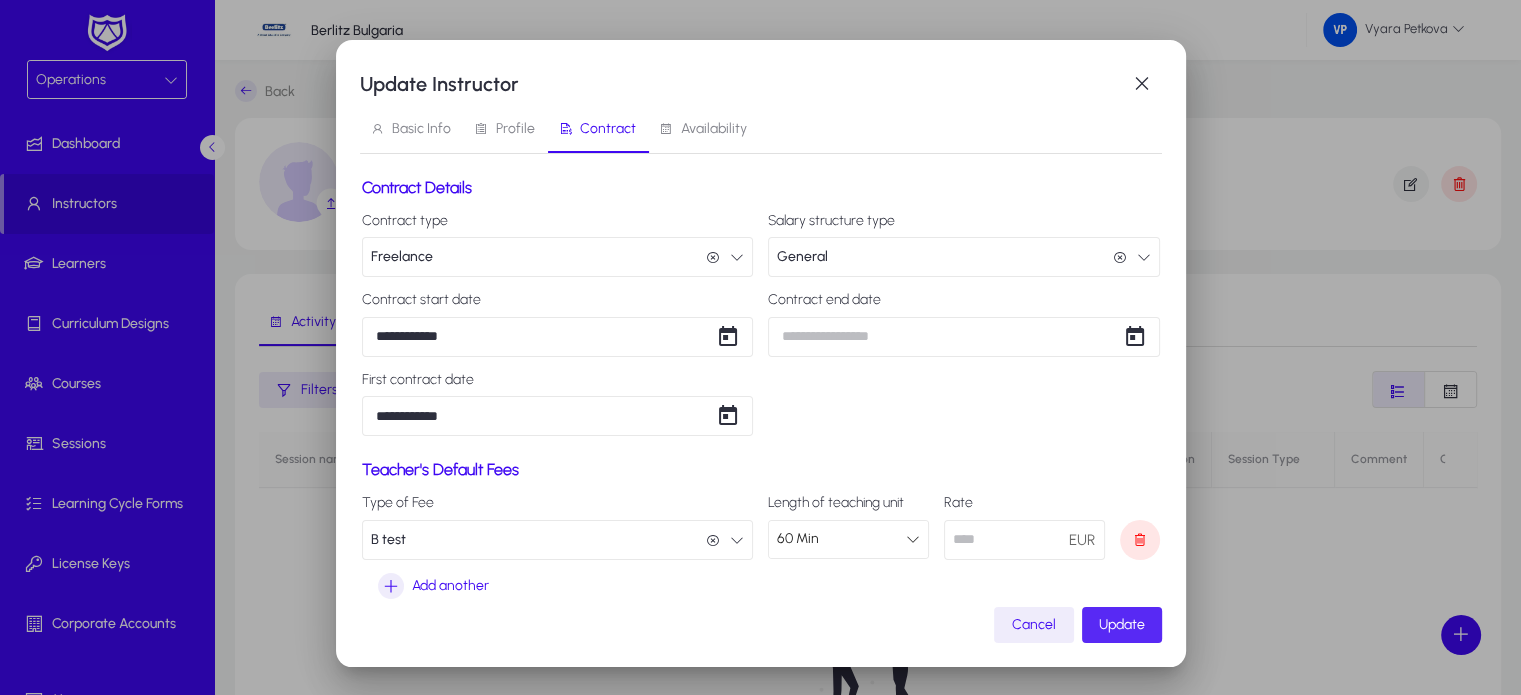 click on "Update" 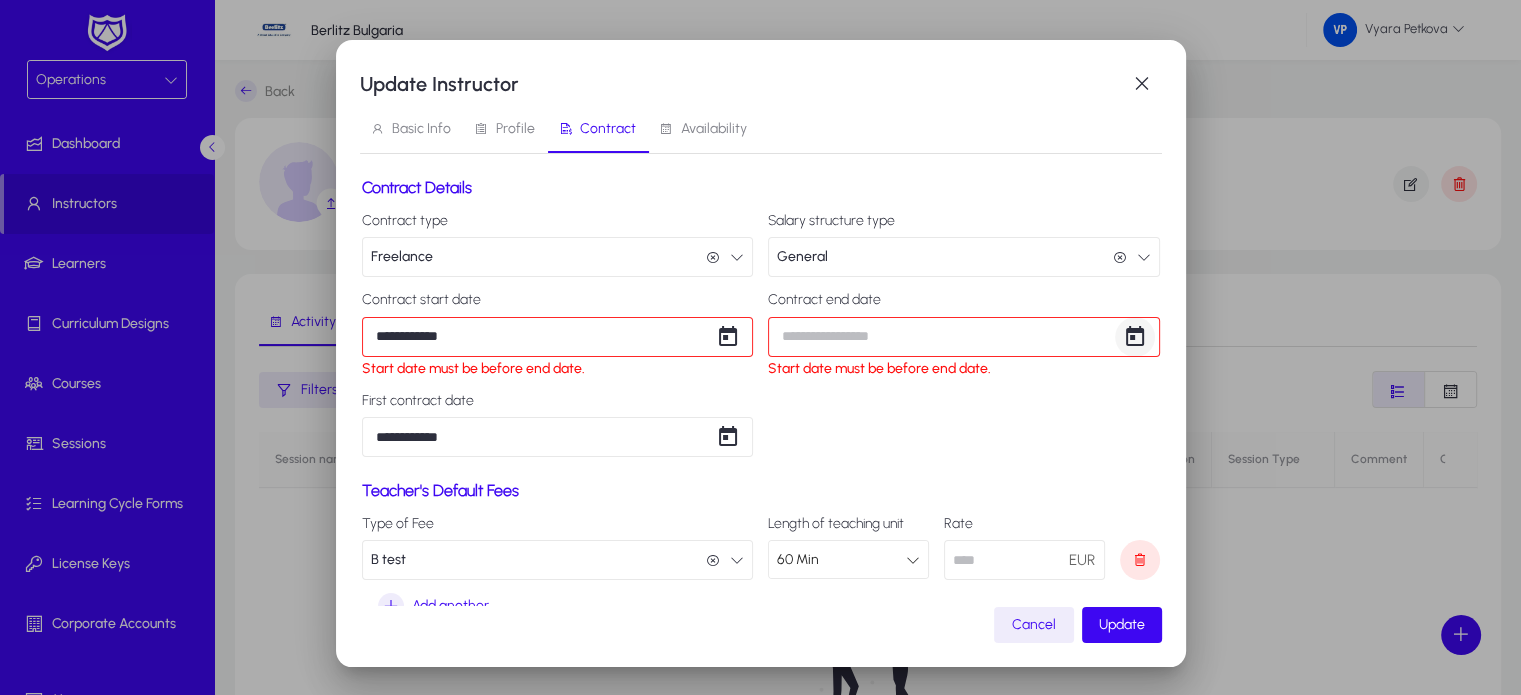 click at bounding box center [1135, 337] 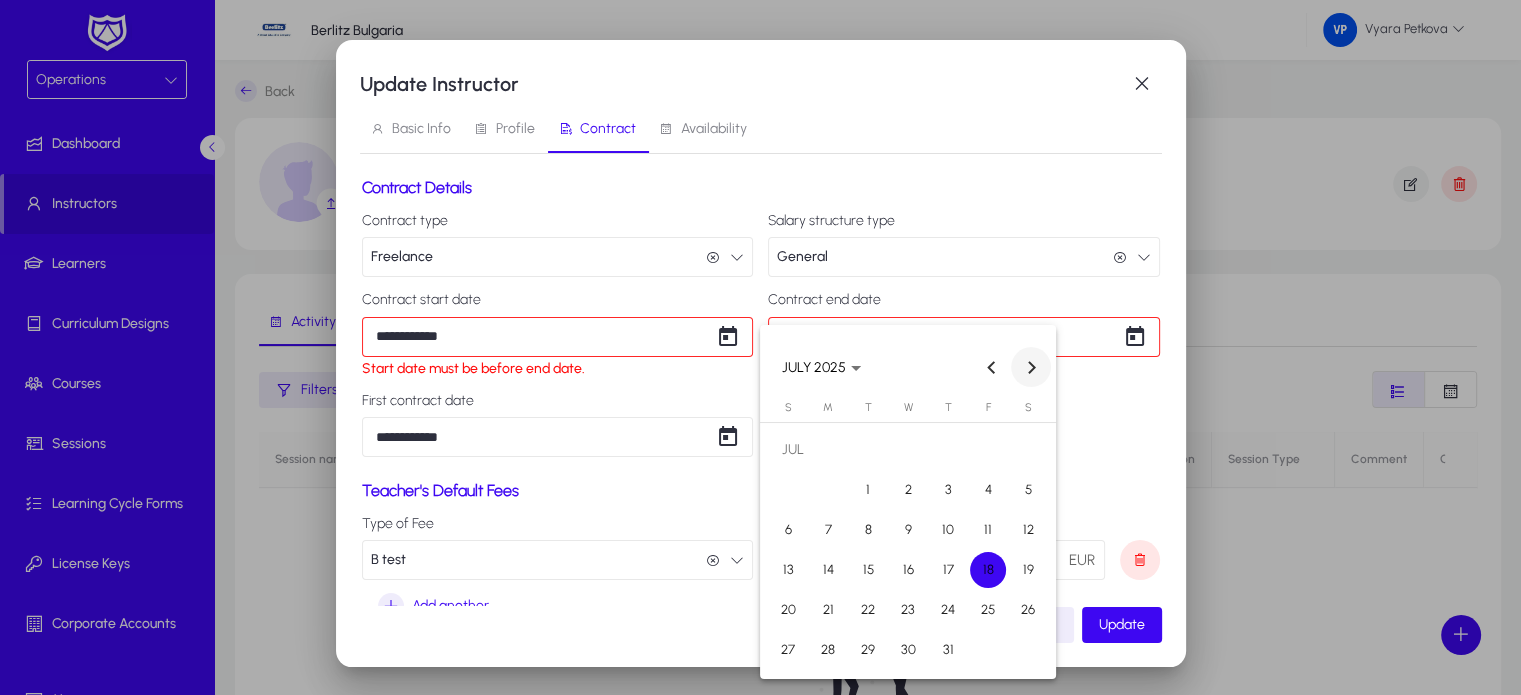 click at bounding box center (1031, 367) 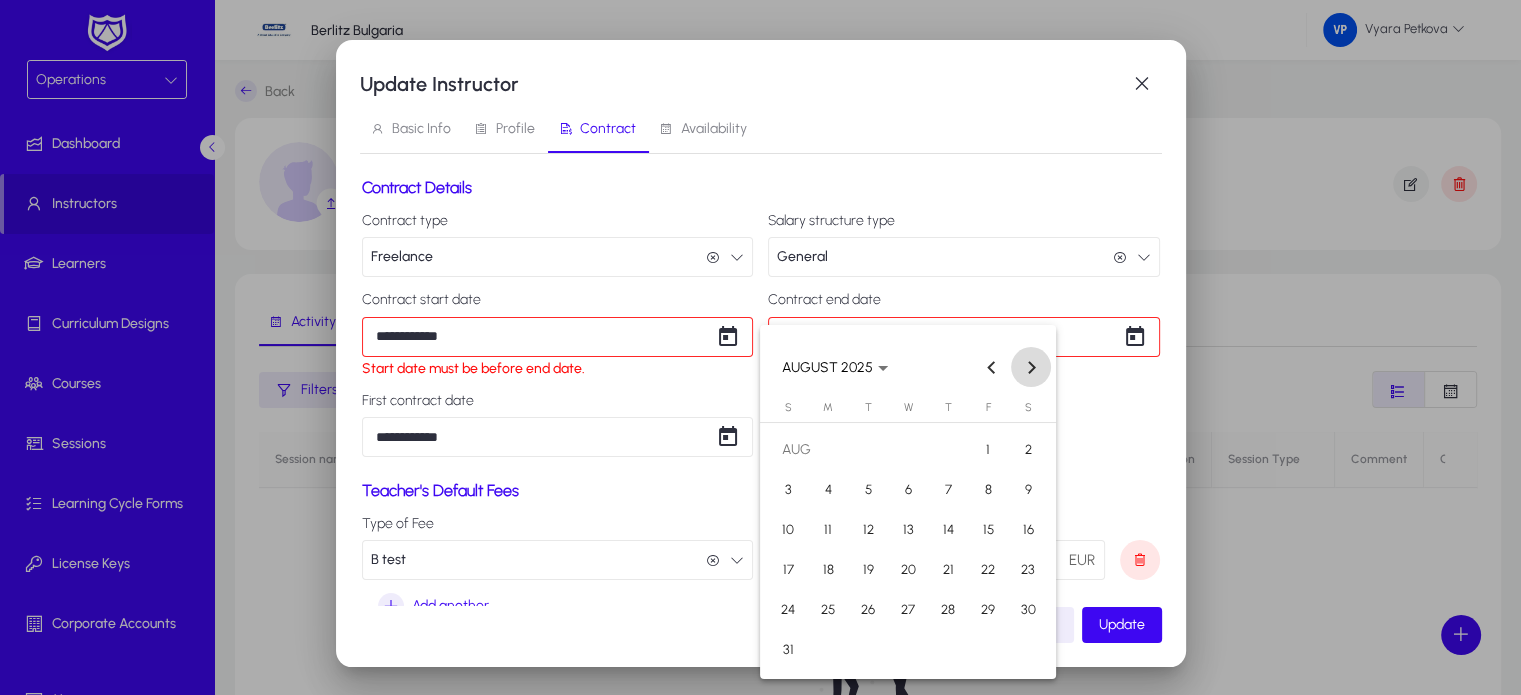 click at bounding box center (1031, 367) 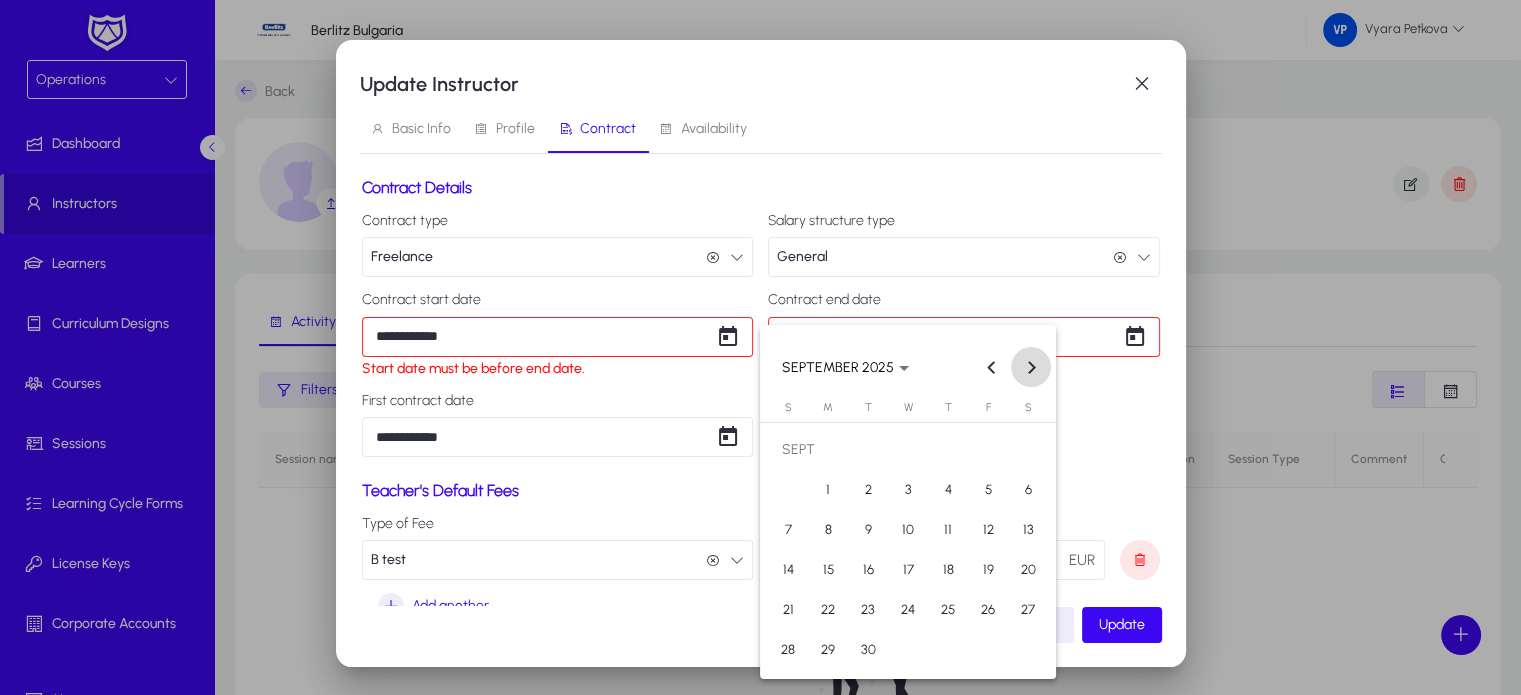 click at bounding box center [1031, 367] 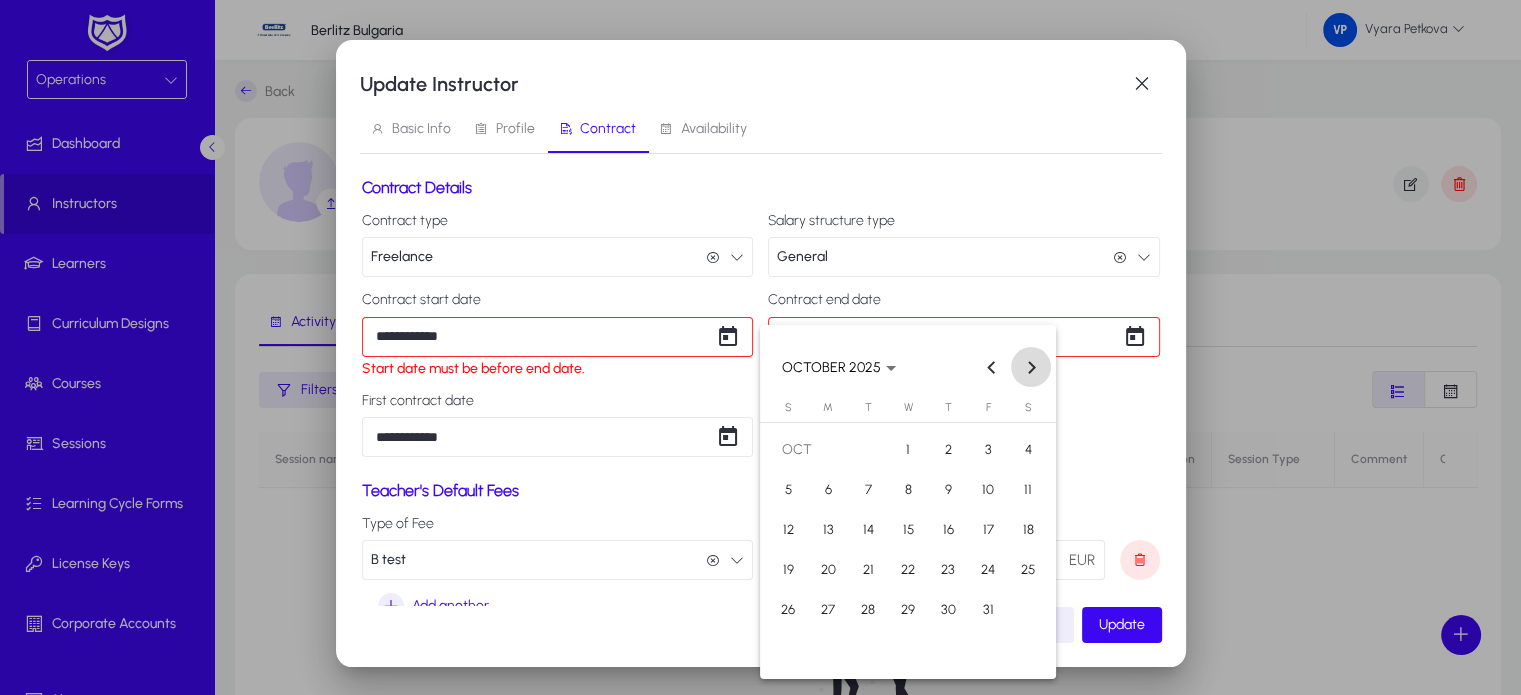 click at bounding box center (1031, 367) 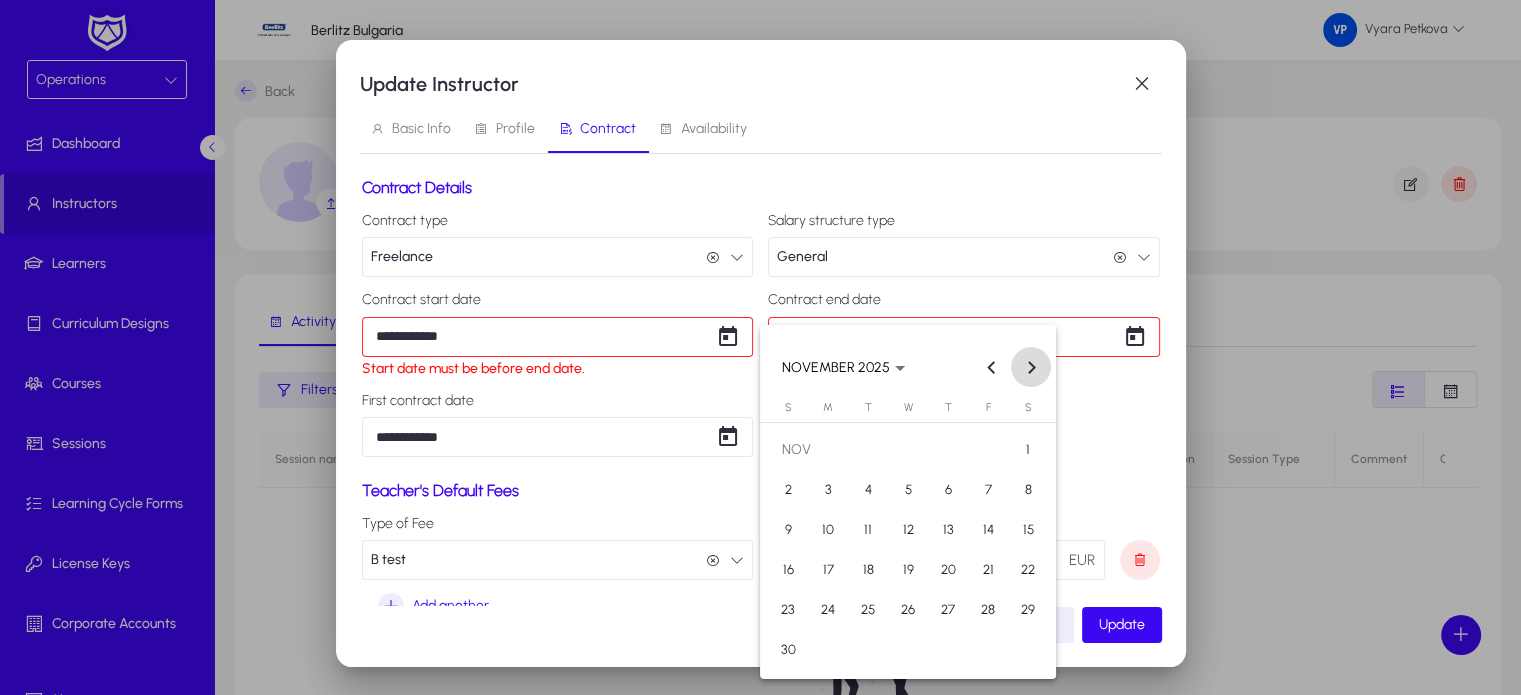 click at bounding box center (1031, 367) 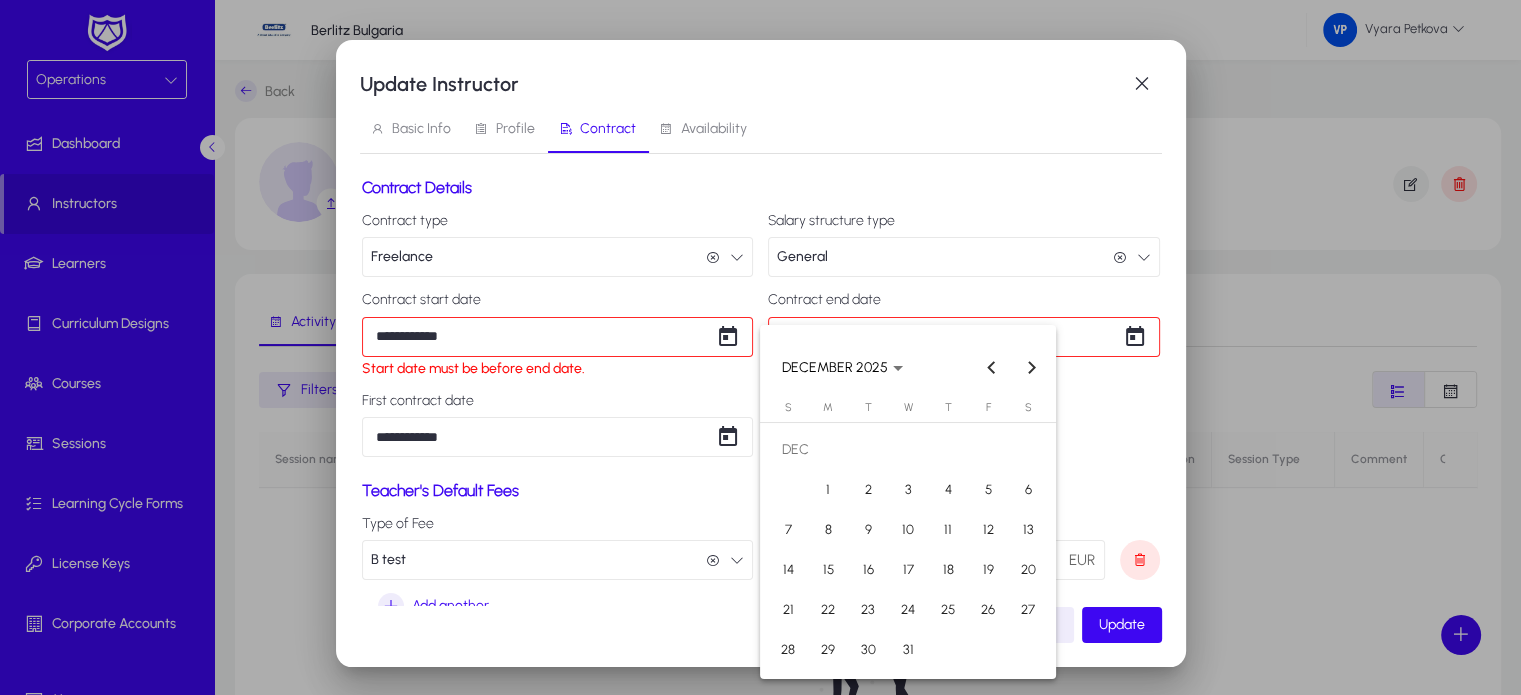 click on "19" at bounding box center (988, 570) 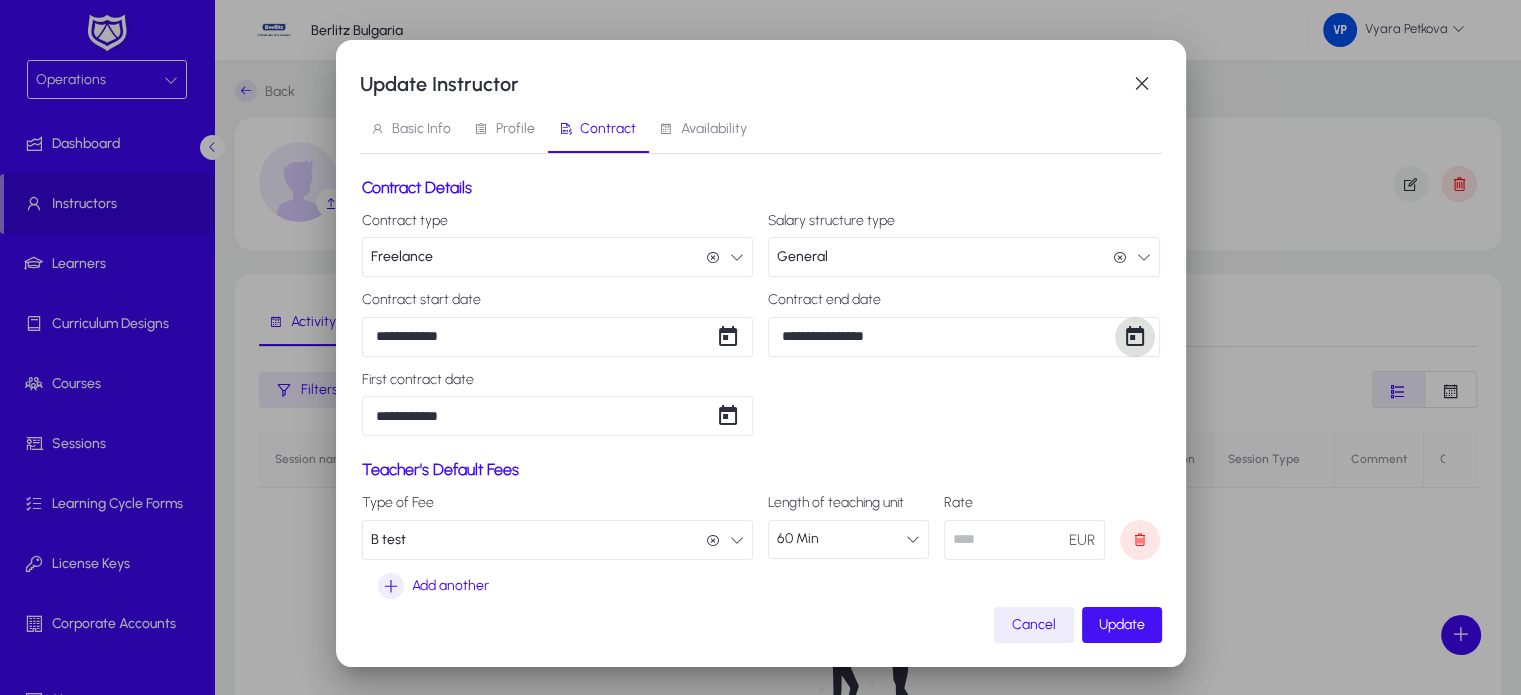 click on "Update" 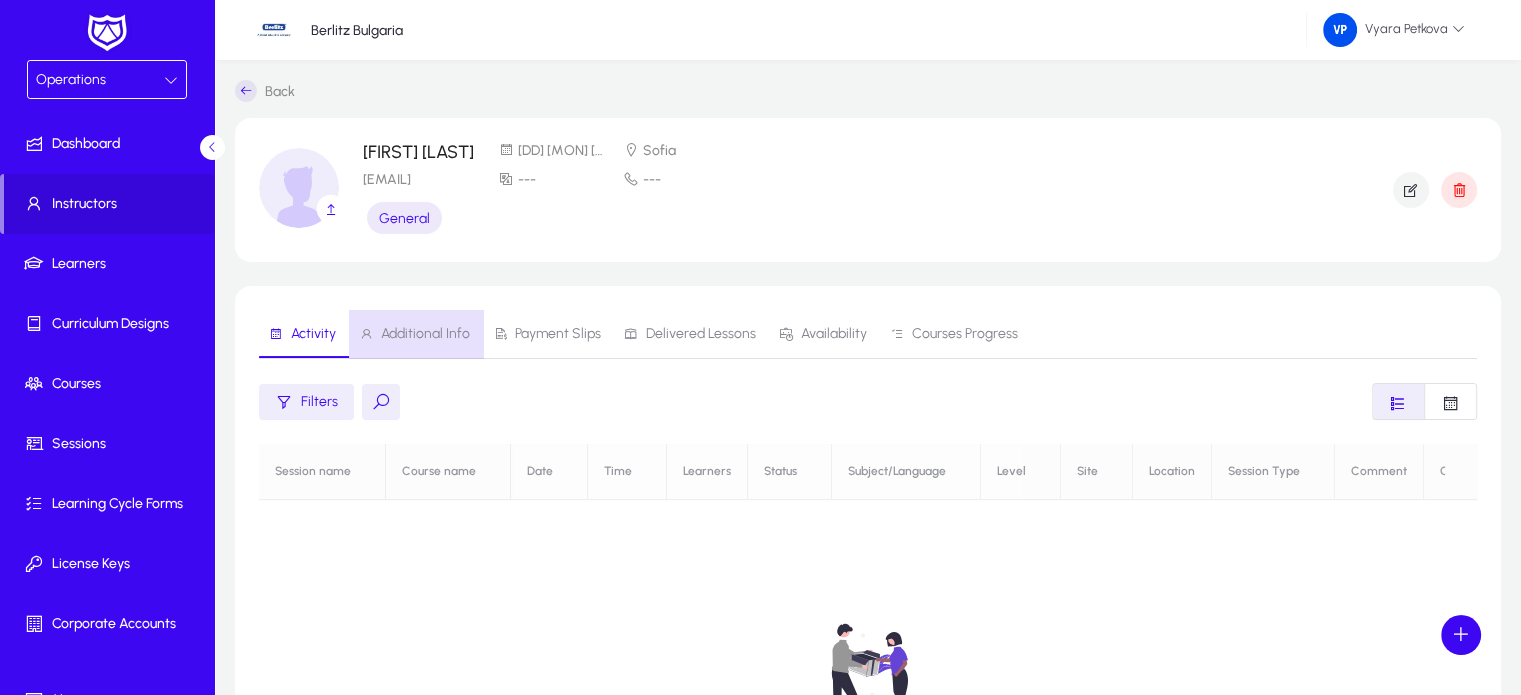 click on "Additional Info" at bounding box center (425, 334) 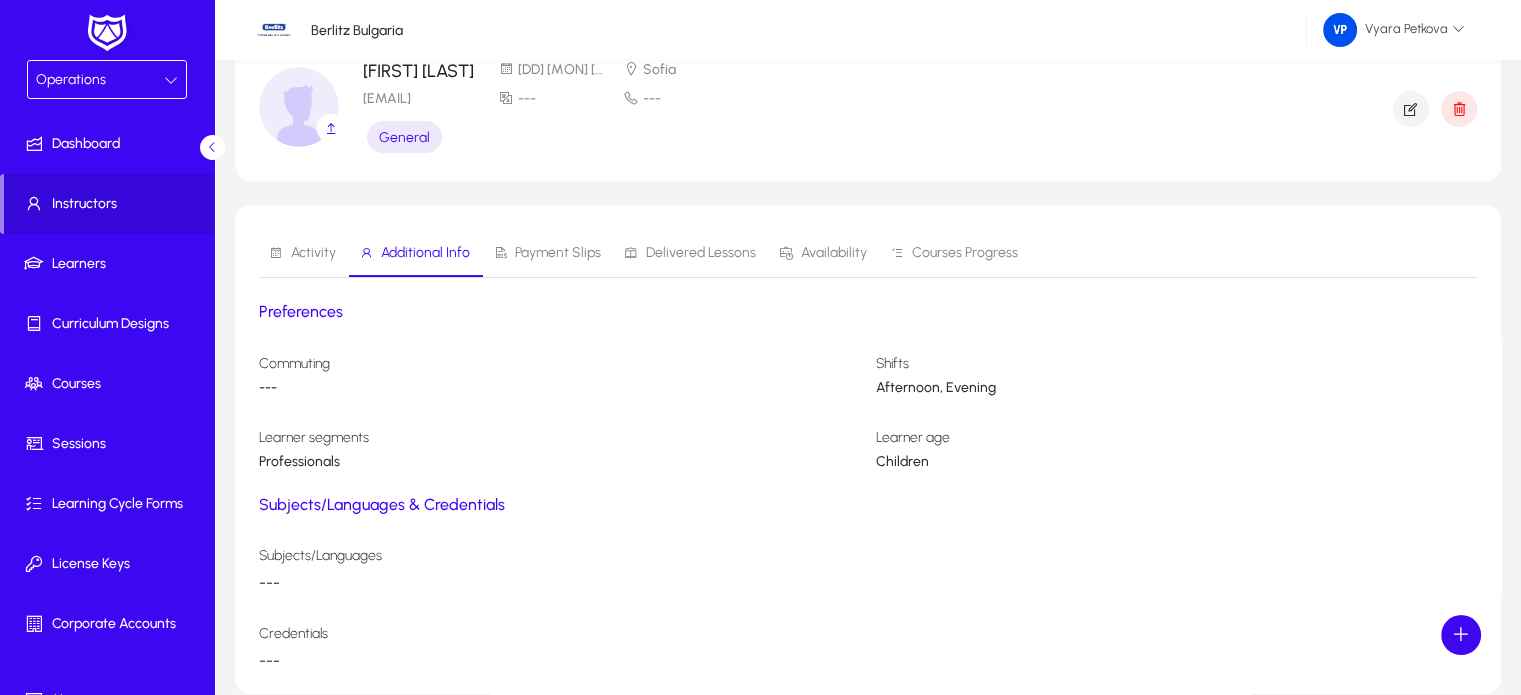 scroll, scrollTop: 180, scrollLeft: 0, axis: vertical 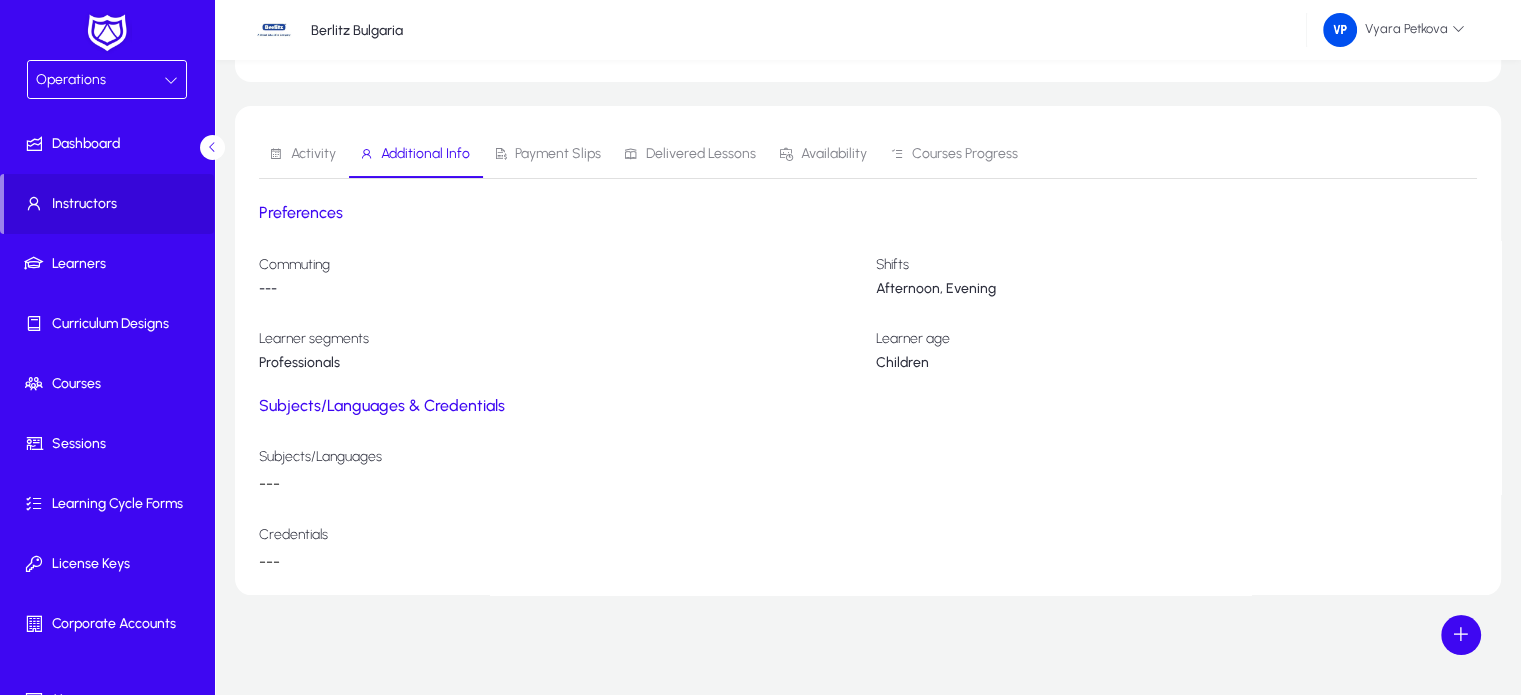 click on "Payment Slips" at bounding box center [558, 154] 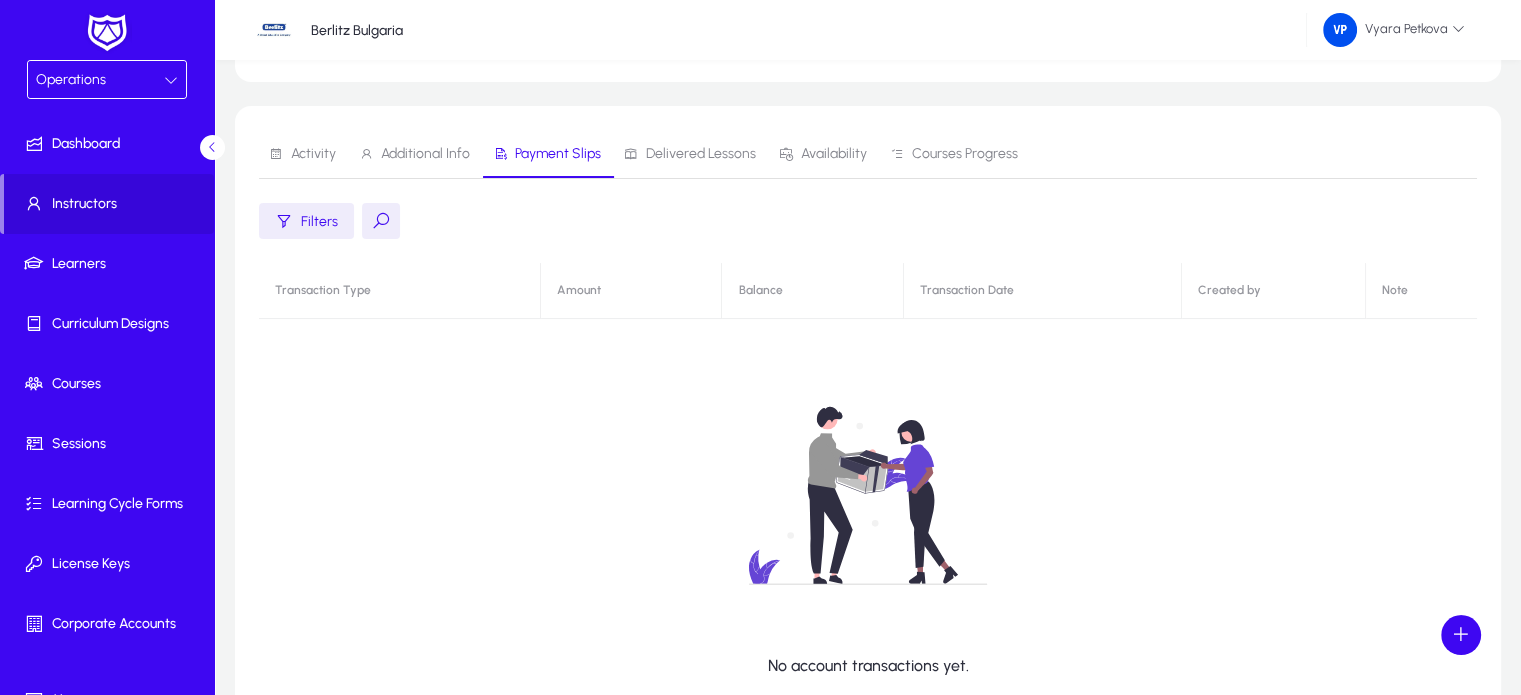 click on "Delivered Lessons" at bounding box center [701, 154] 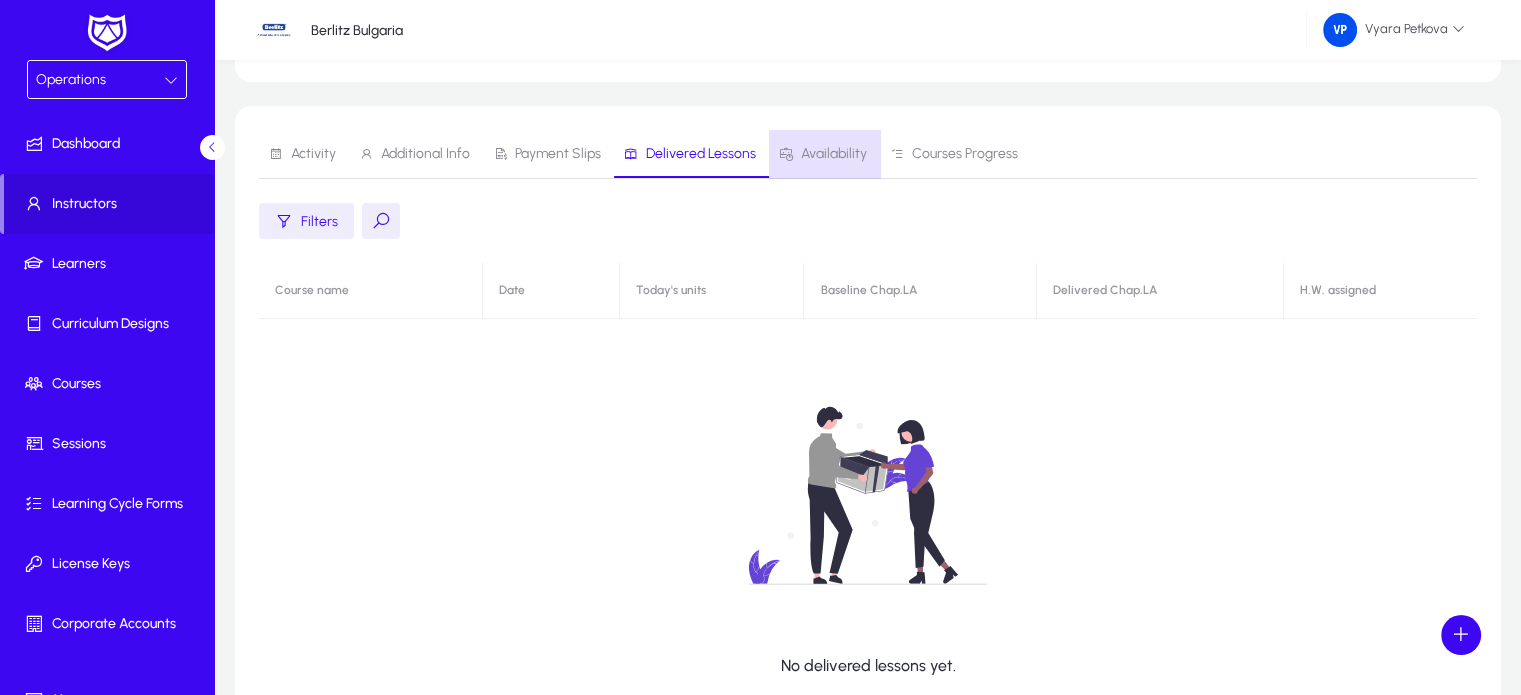 click on "Availability" at bounding box center [834, 154] 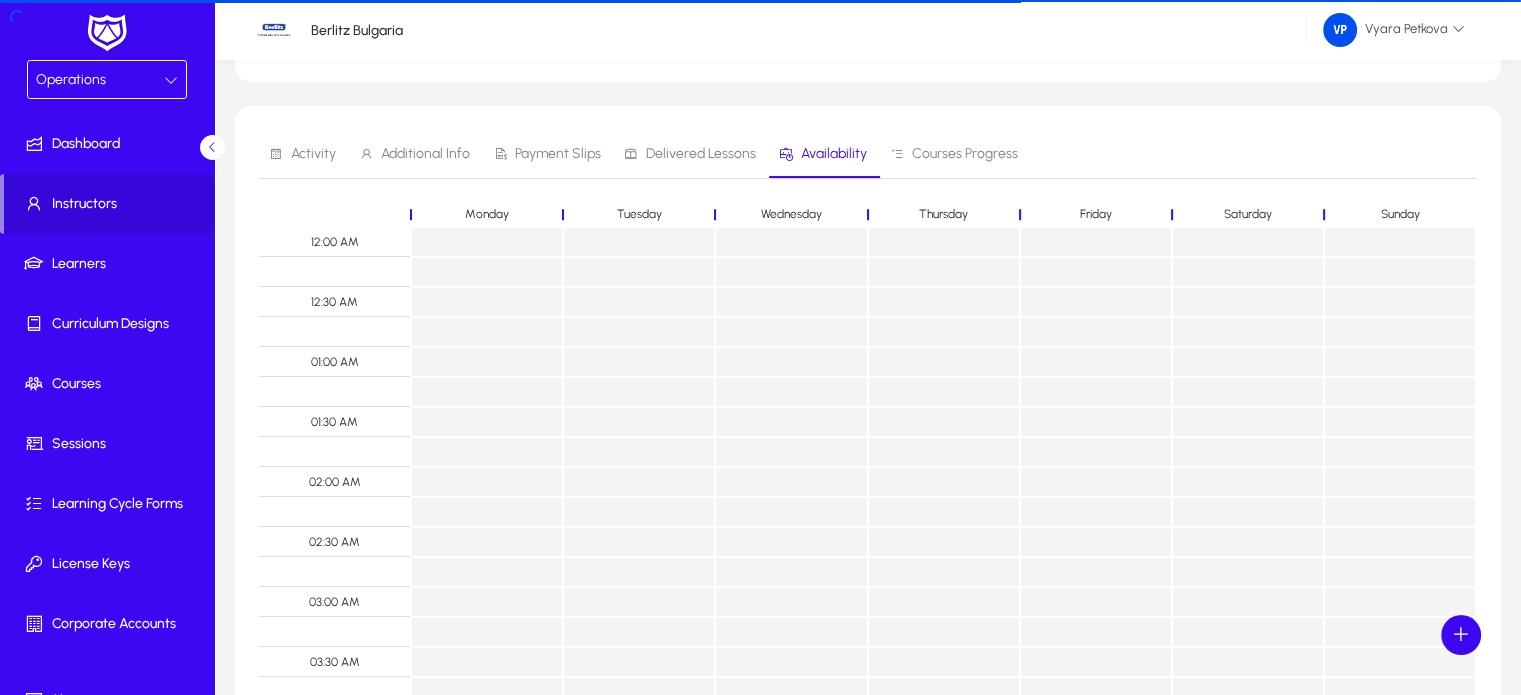 scroll, scrollTop: 312, scrollLeft: 0, axis: vertical 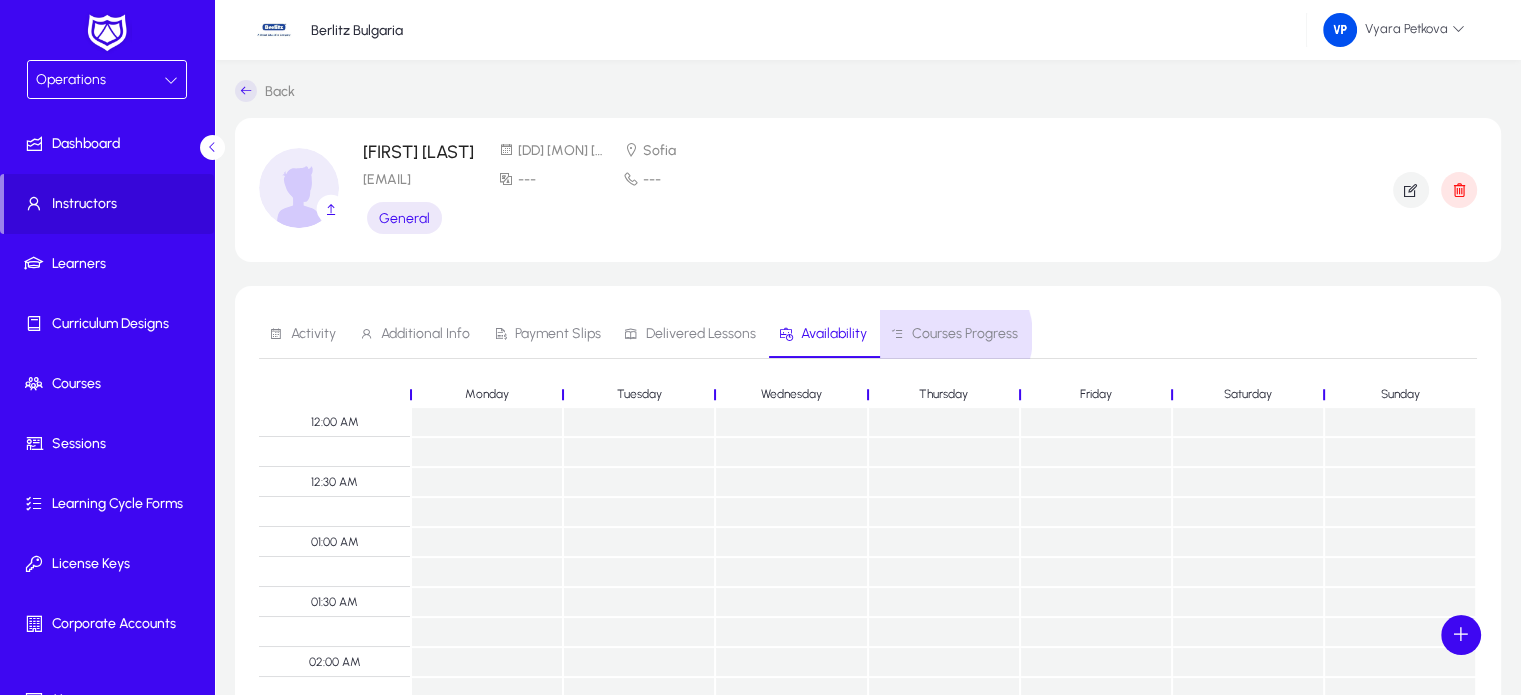 click on "Courses Progress" at bounding box center (965, 334) 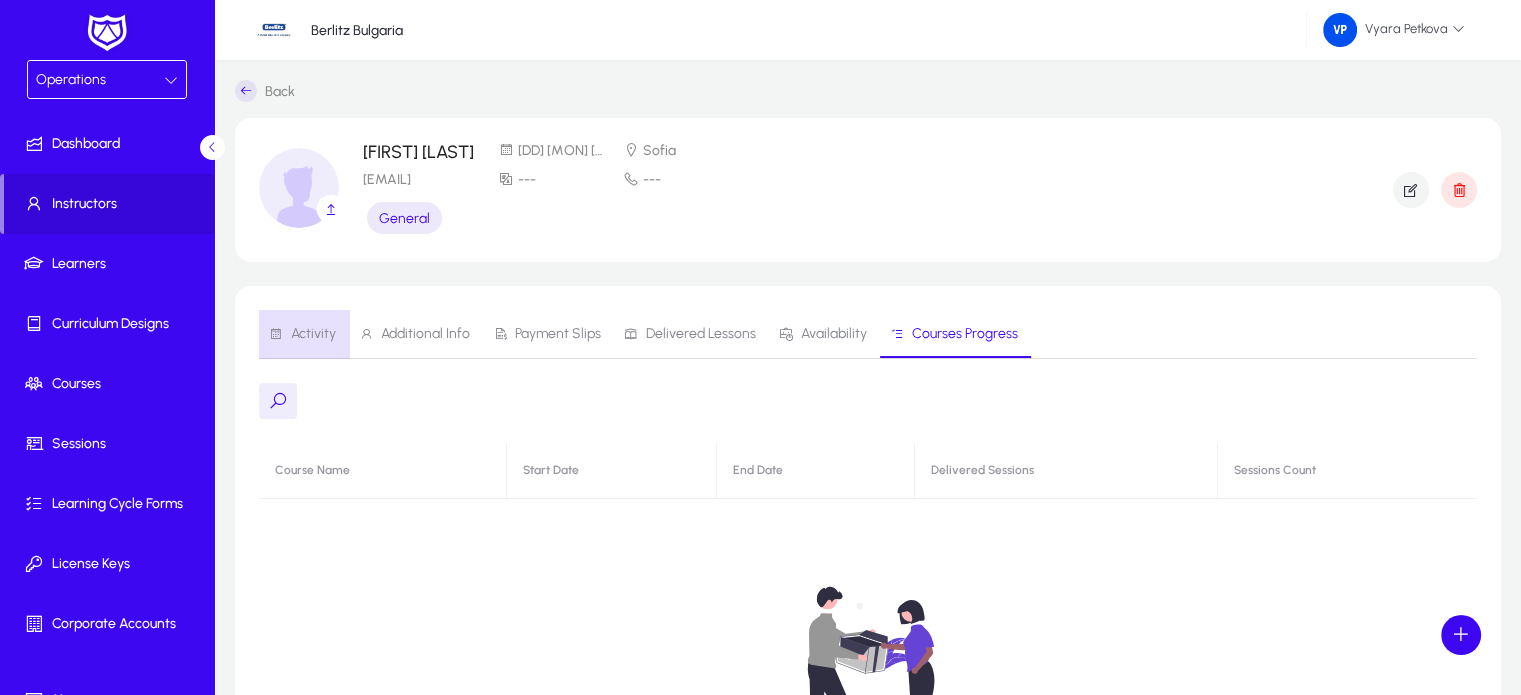 click on "Activity" at bounding box center (313, 334) 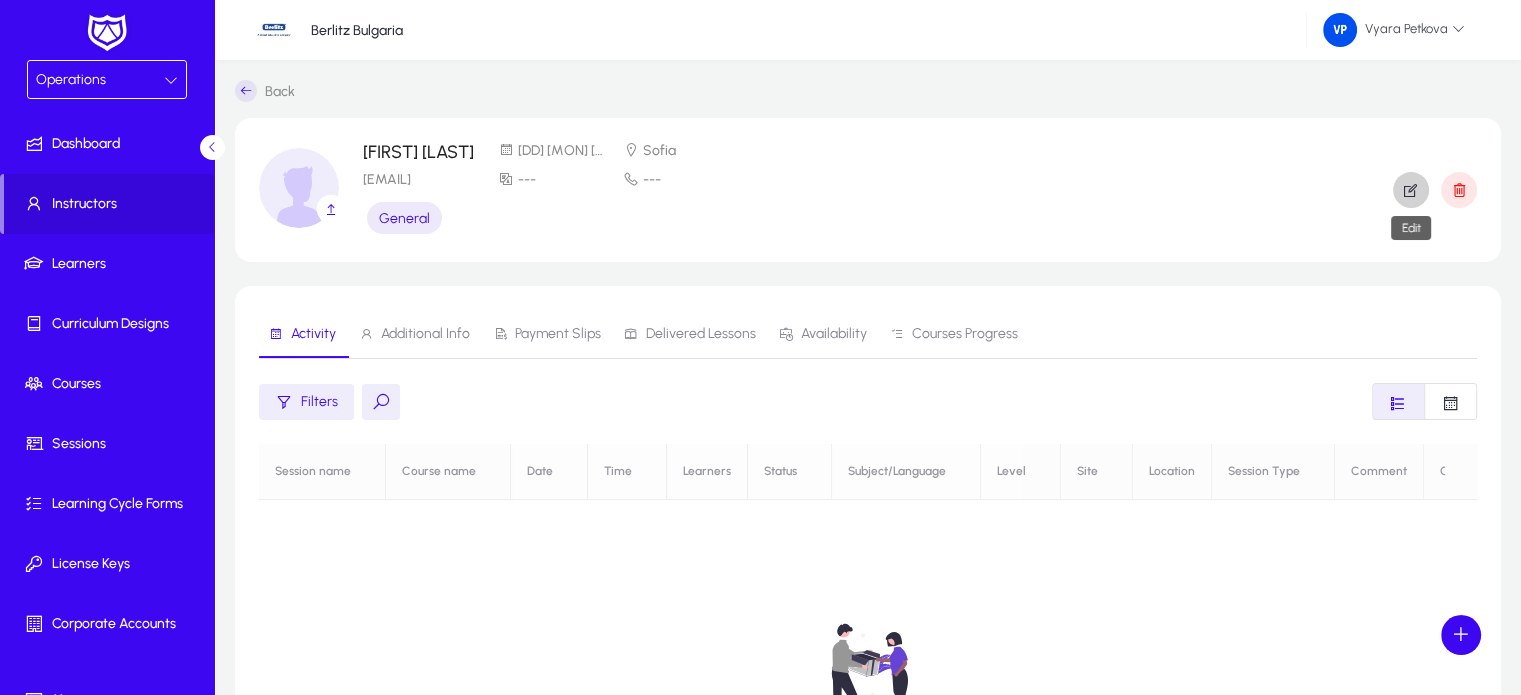 click 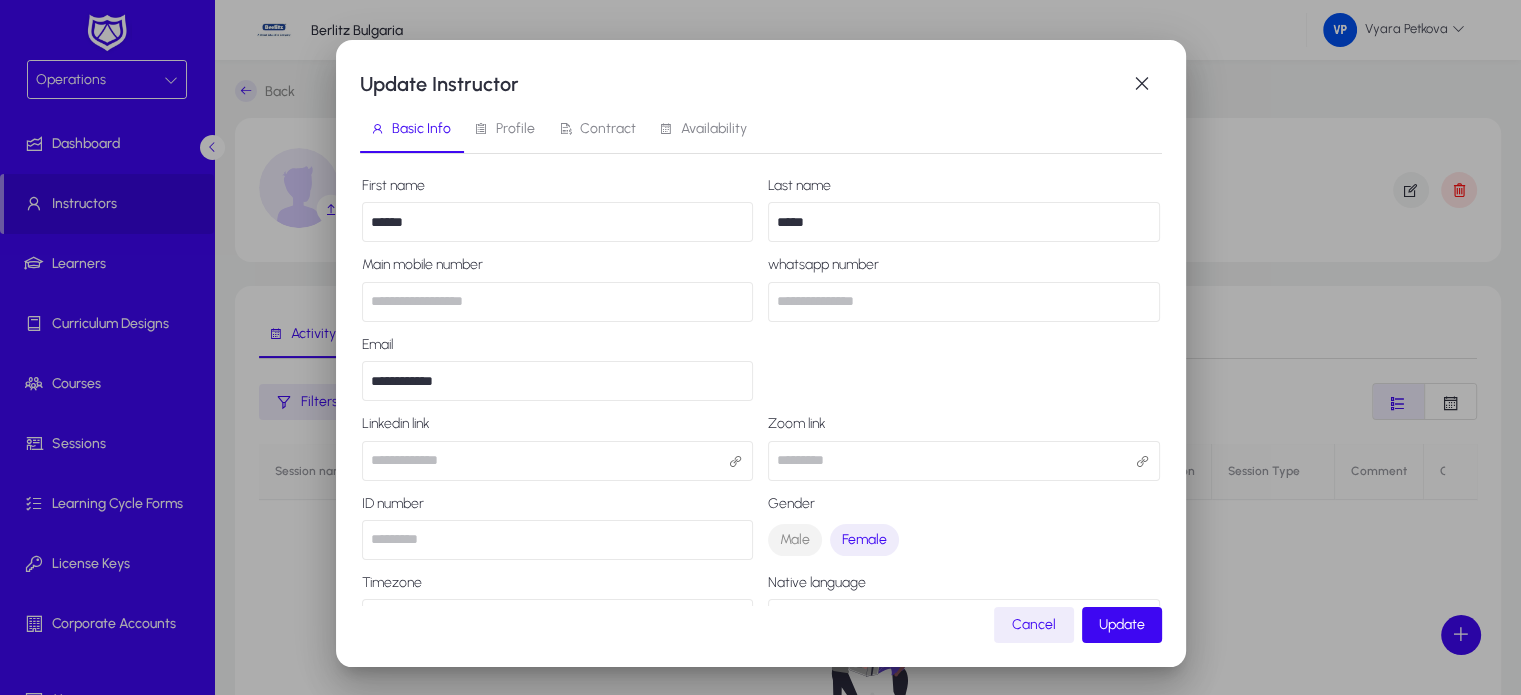 click on "Profile" at bounding box center [515, 129] 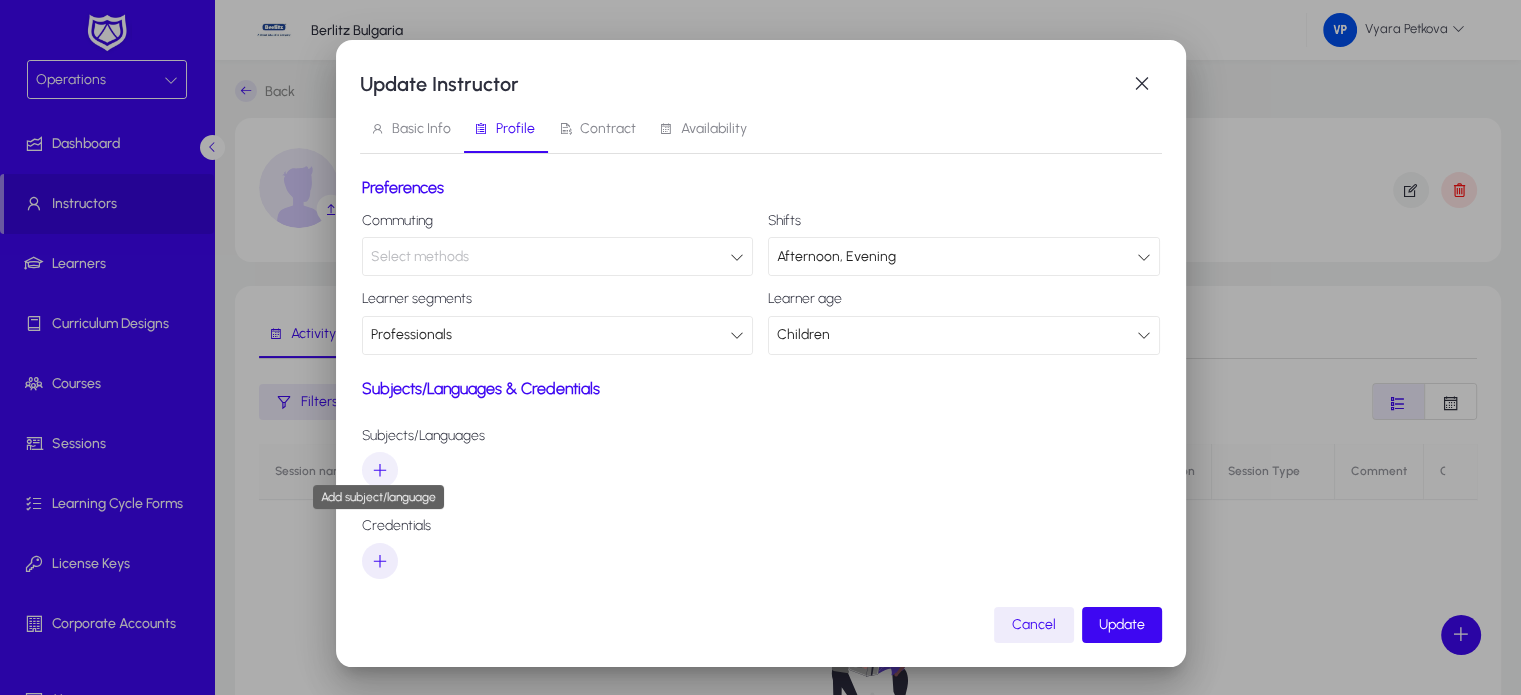 click at bounding box center (380, 470) 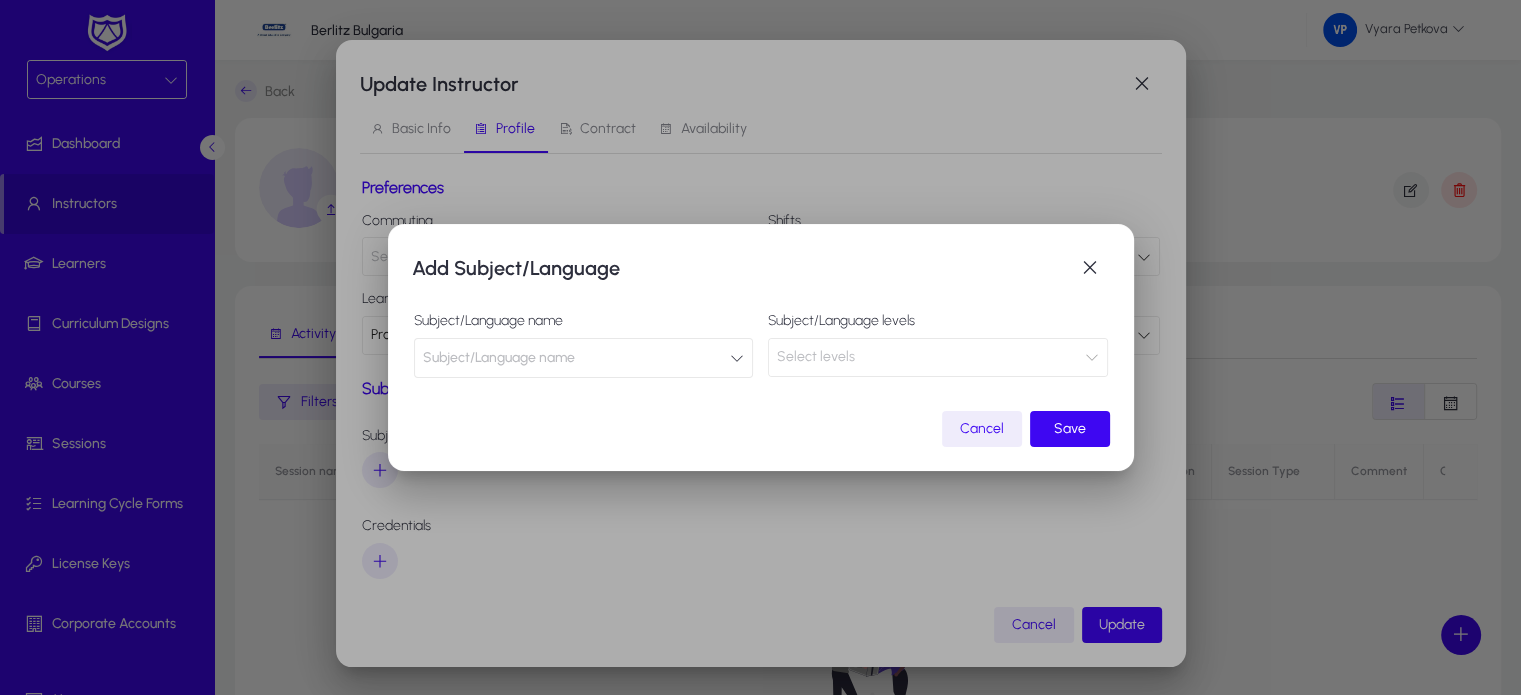 click at bounding box center [737, 358] 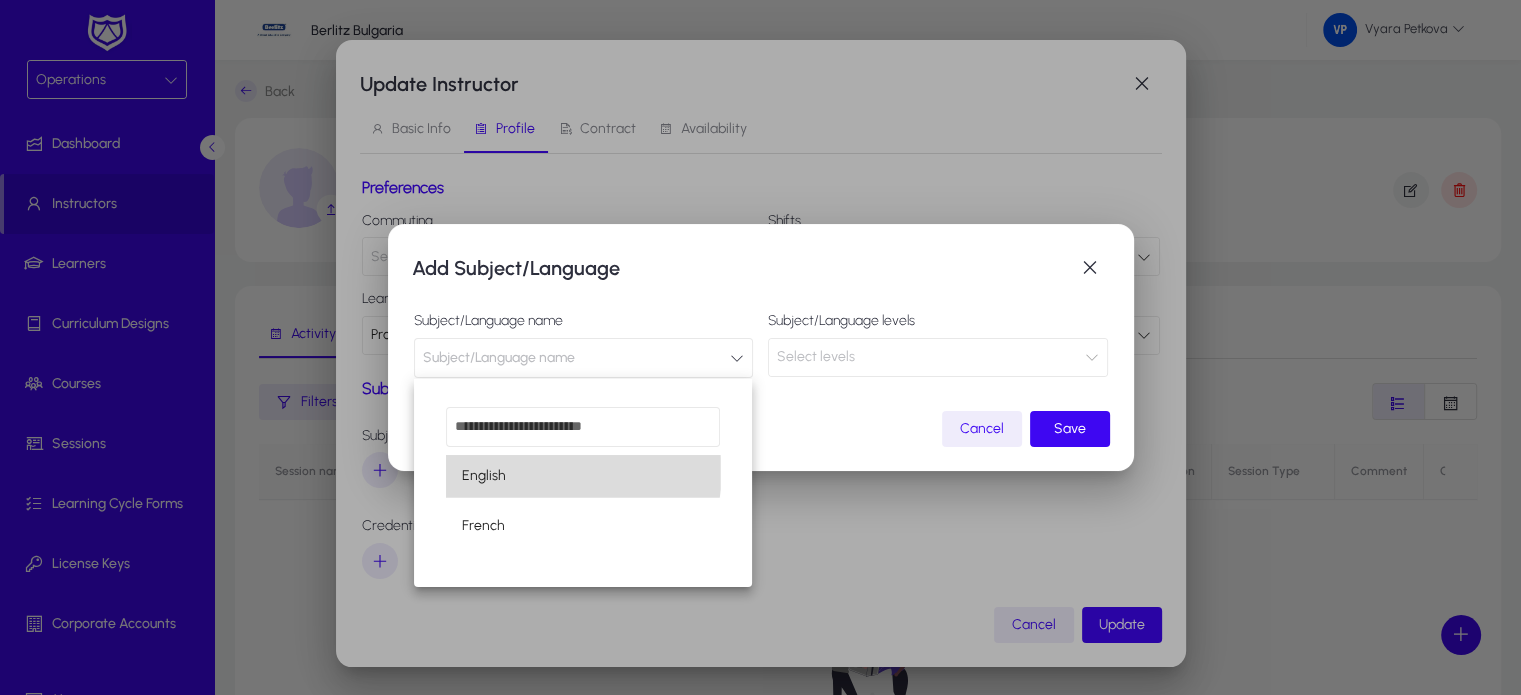 click on "English" at bounding box center [583, 476] 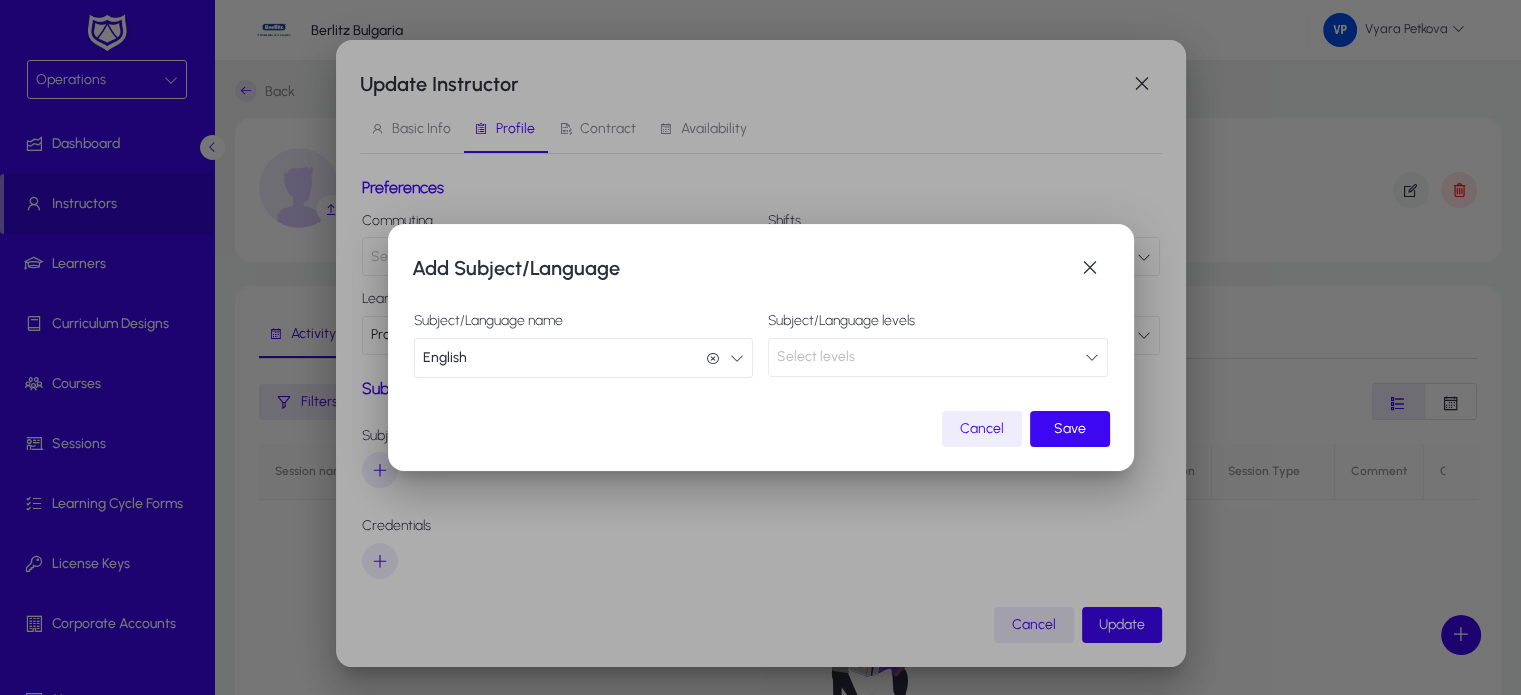 click at bounding box center (1092, 357) 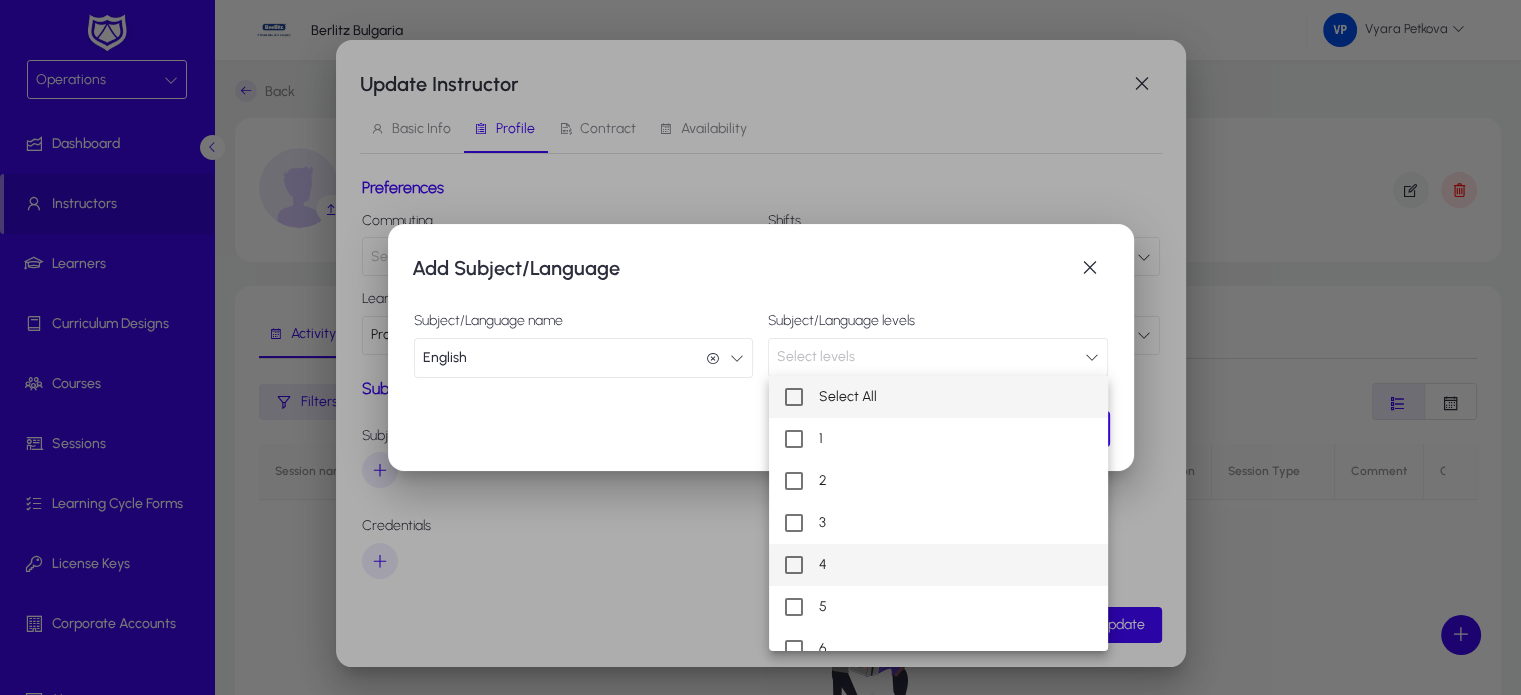 click on "4" at bounding box center [939, 565] 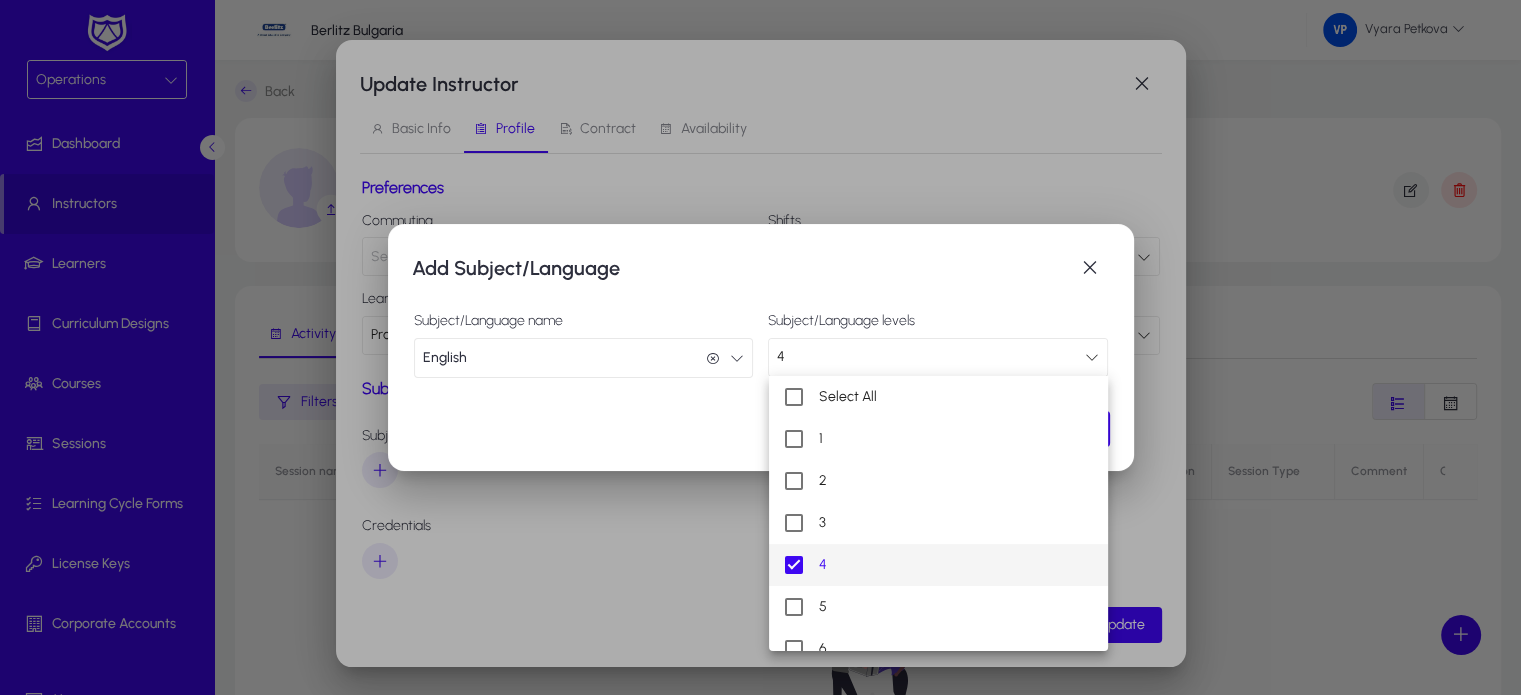 click at bounding box center [760, 347] 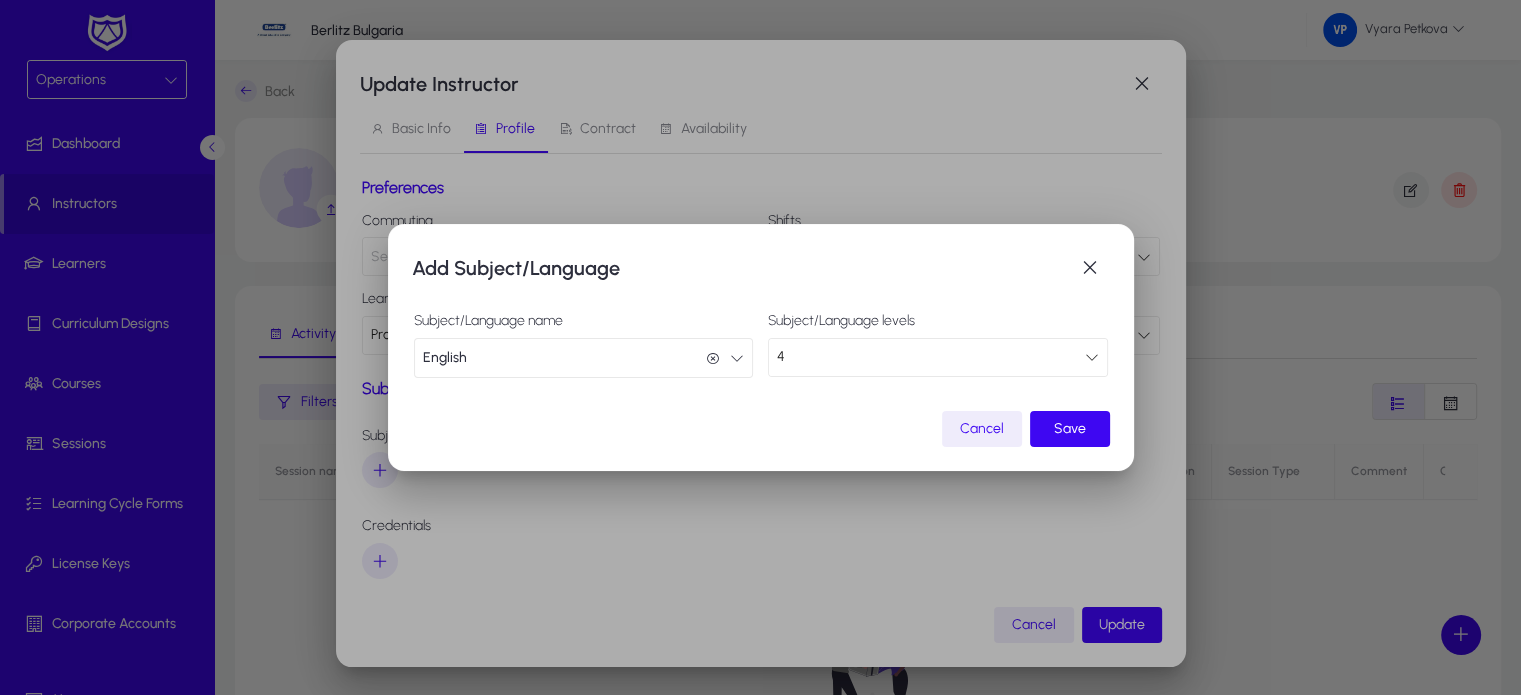click at bounding box center (713, 358) 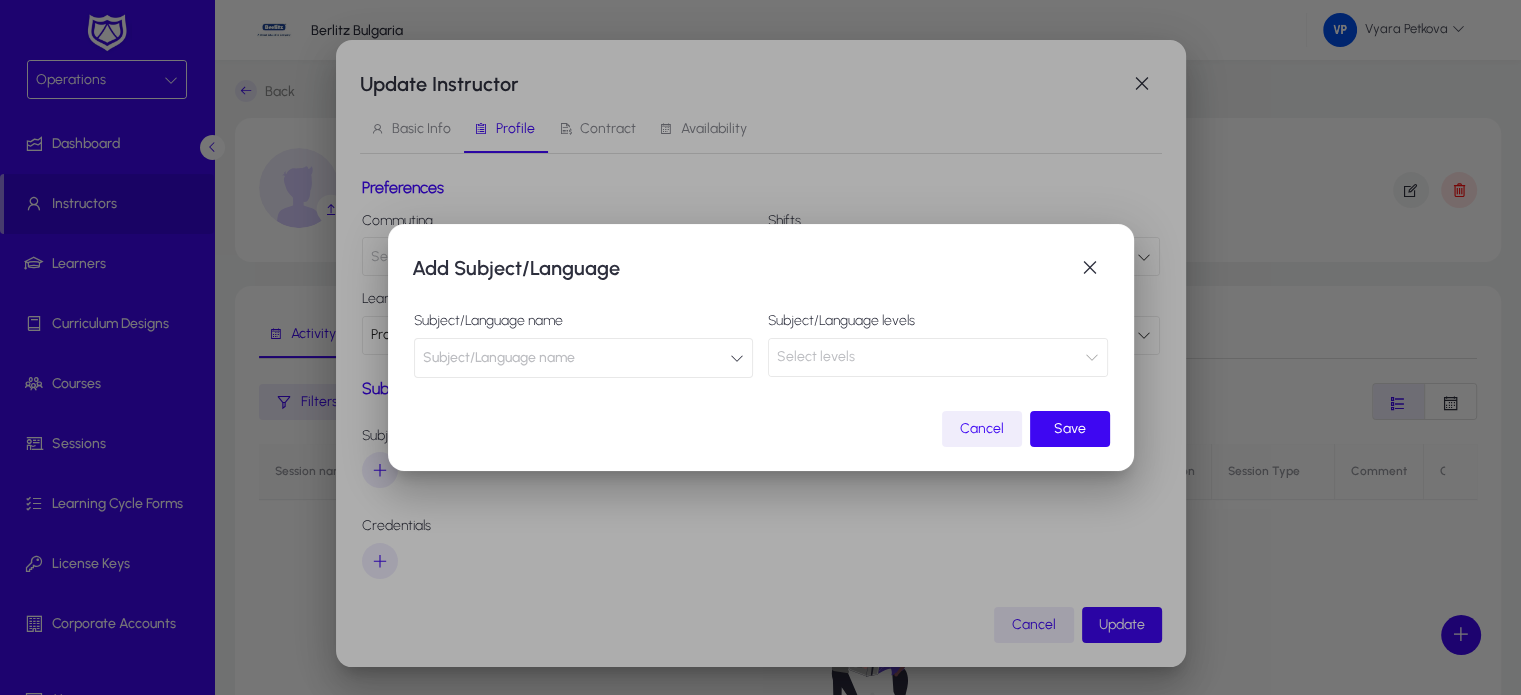 click on "Cancel" 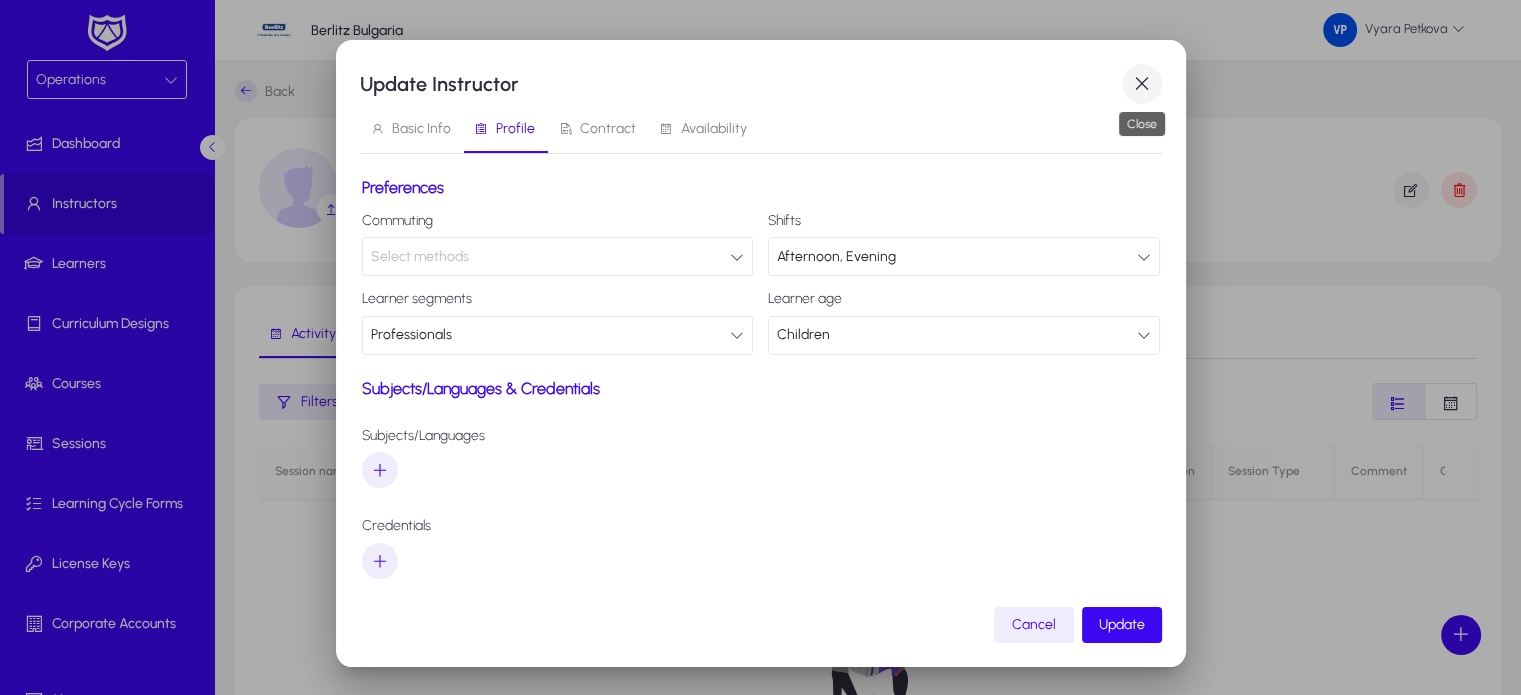 click at bounding box center [1142, 84] 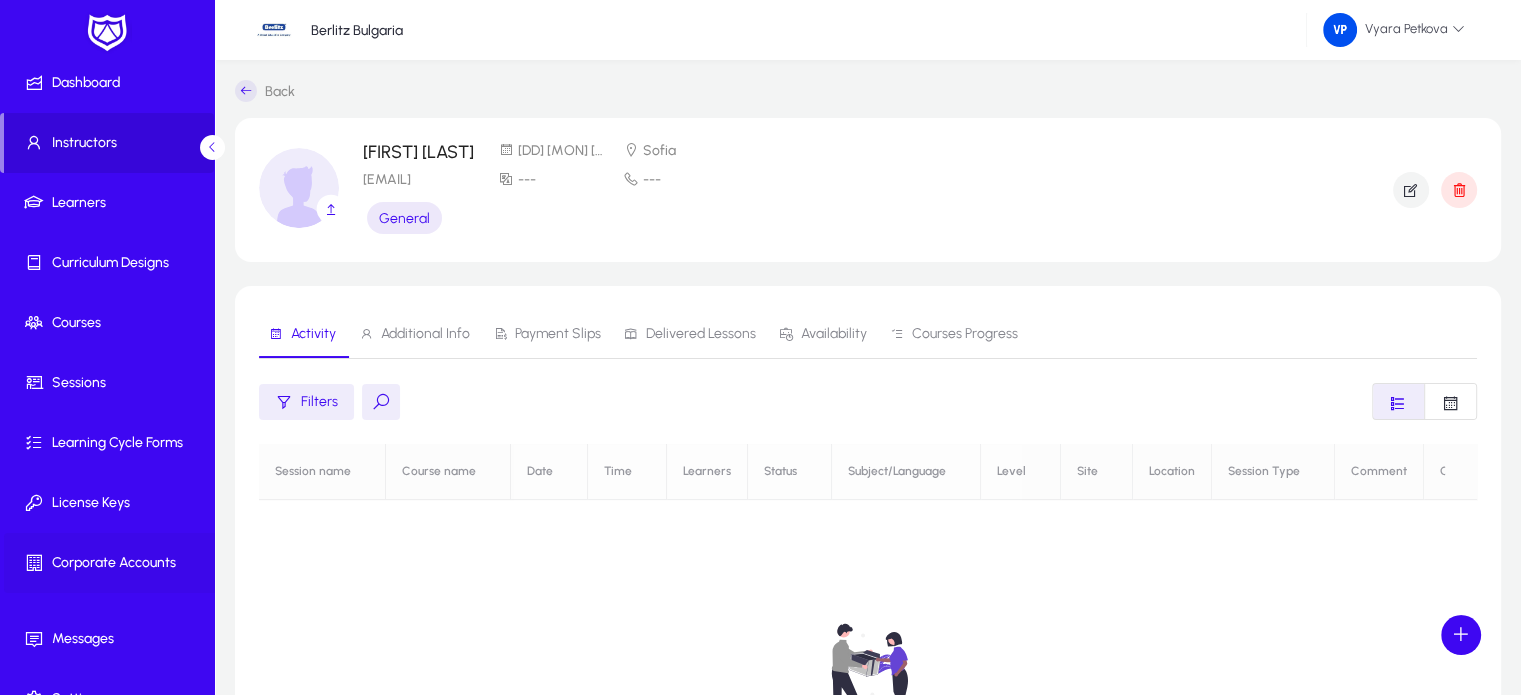 scroll, scrollTop: 94, scrollLeft: 0, axis: vertical 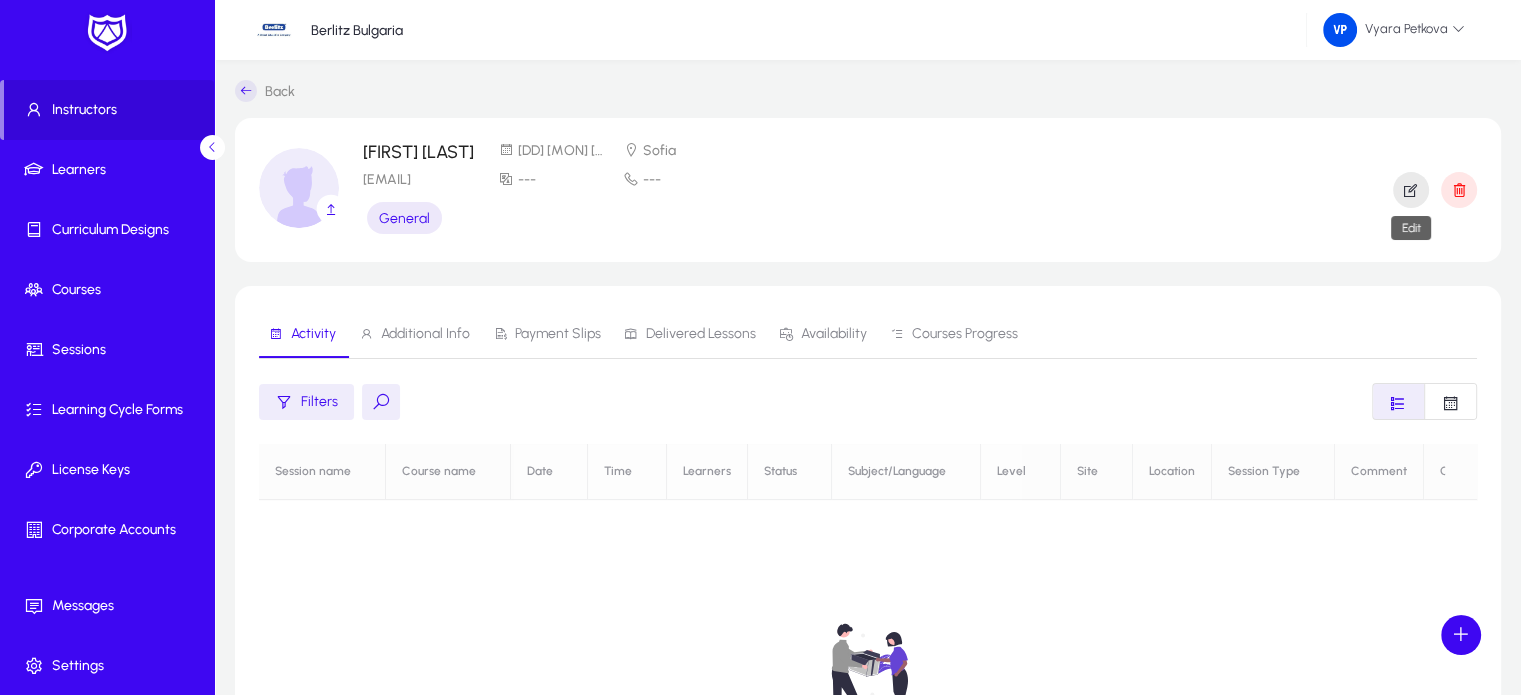 click 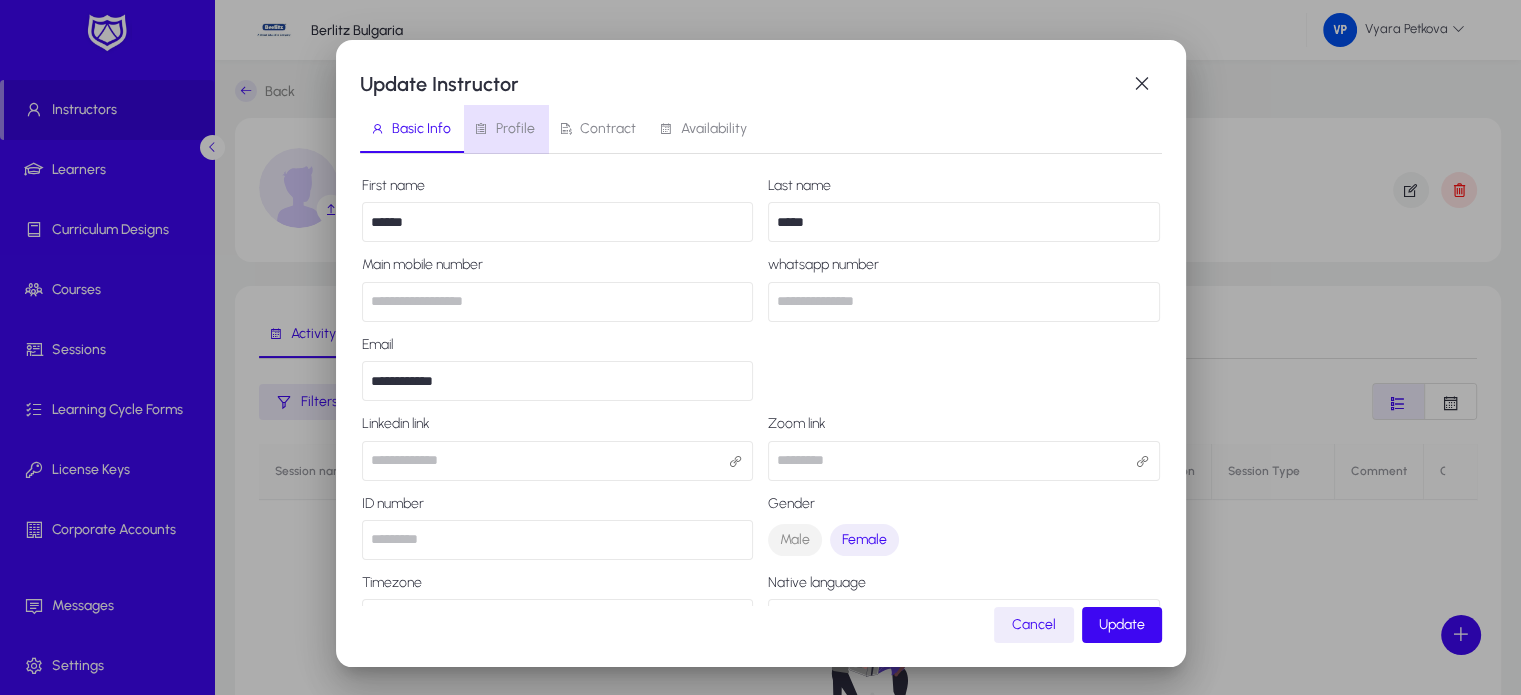 click on "Profile" at bounding box center [515, 129] 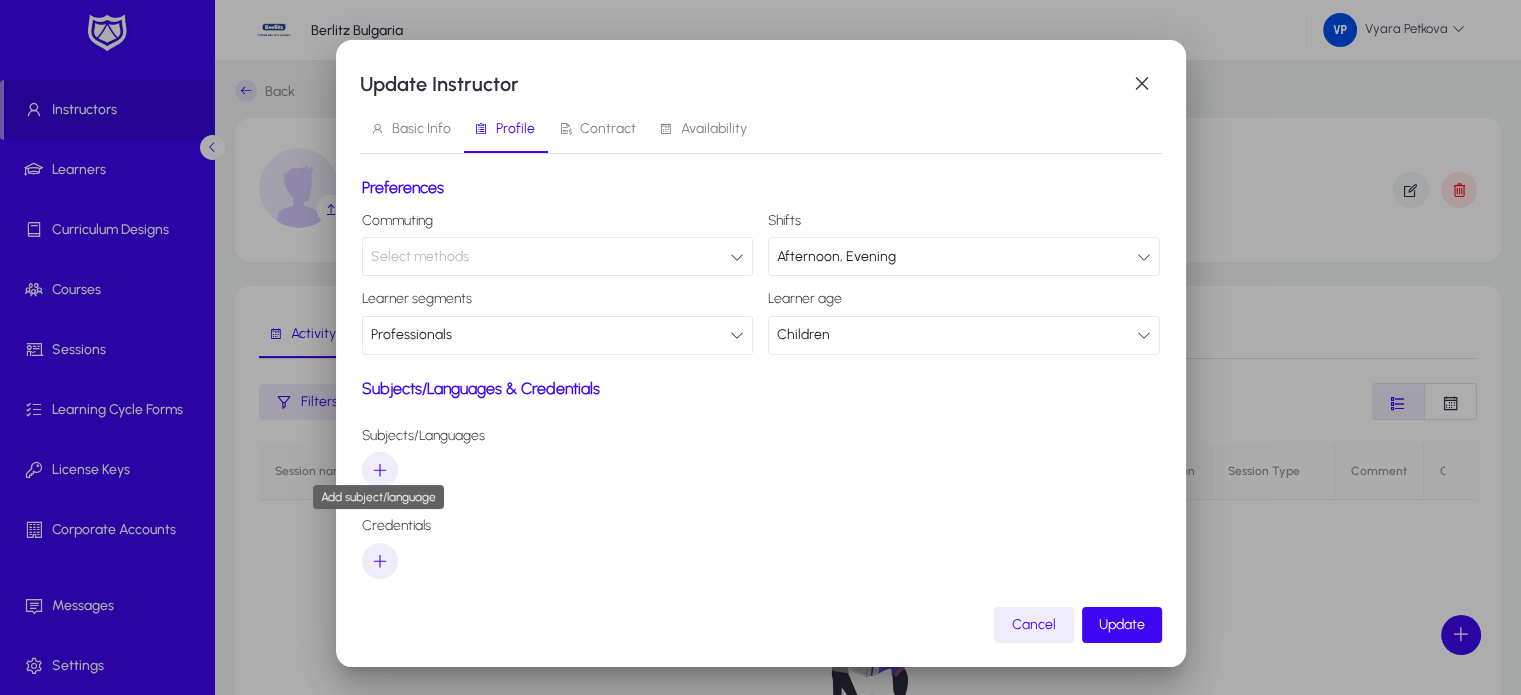 click at bounding box center [380, 470] 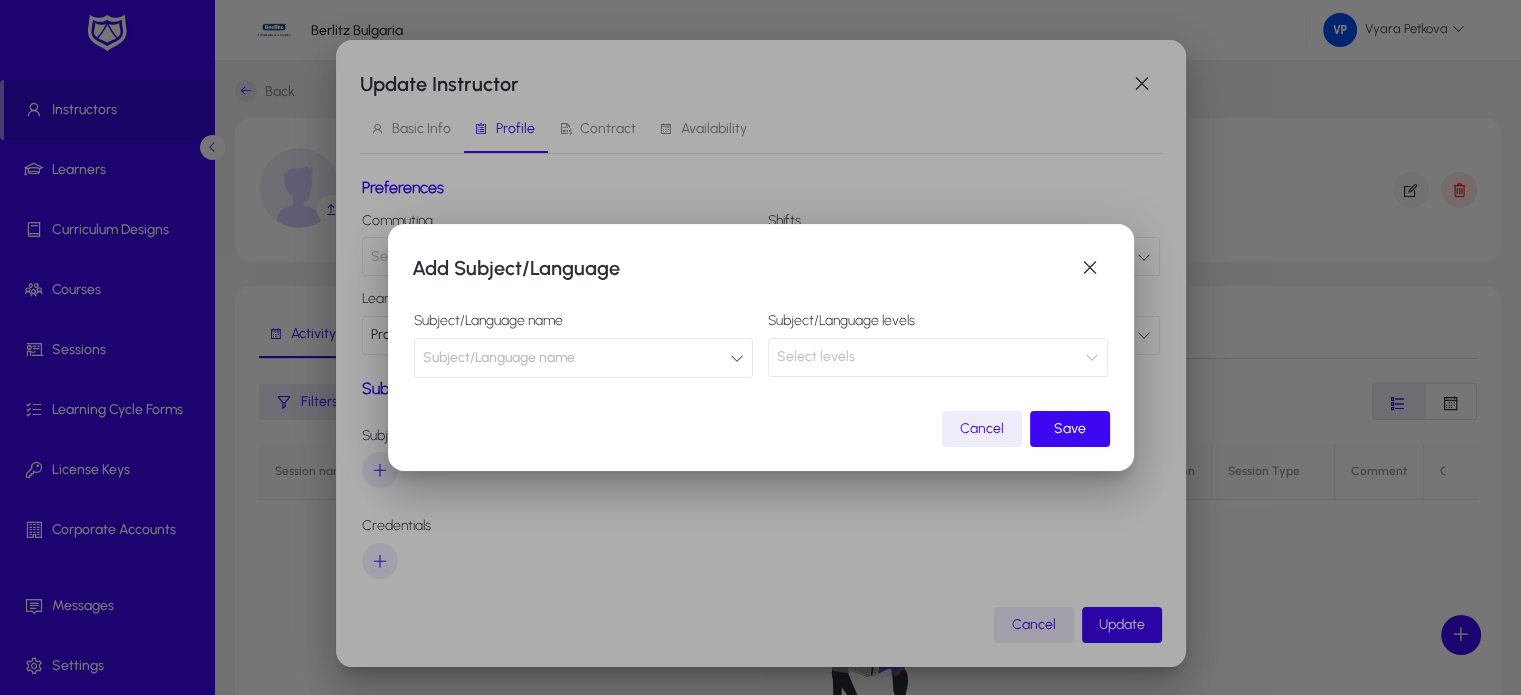 click on "Subject/Language name" at bounding box center (584, 358) 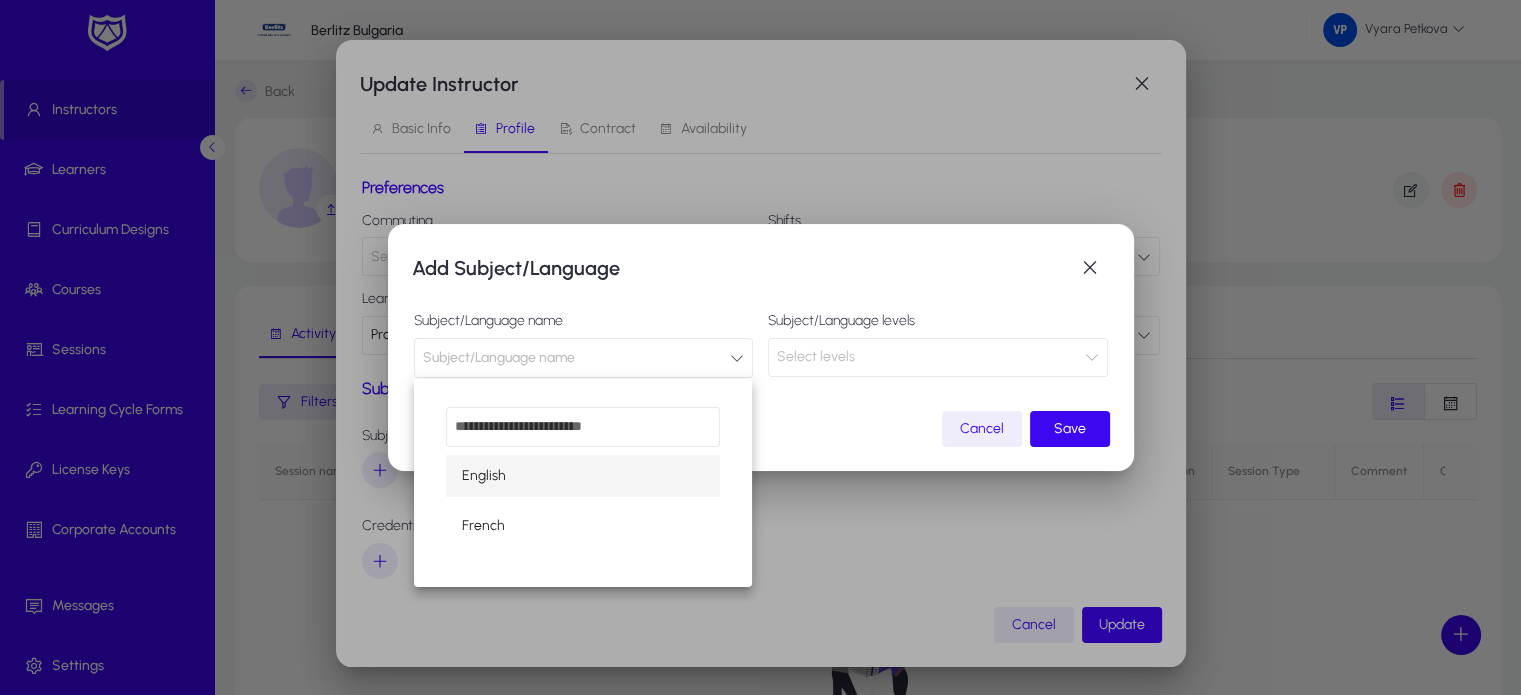 click at bounding box center [760, 347] 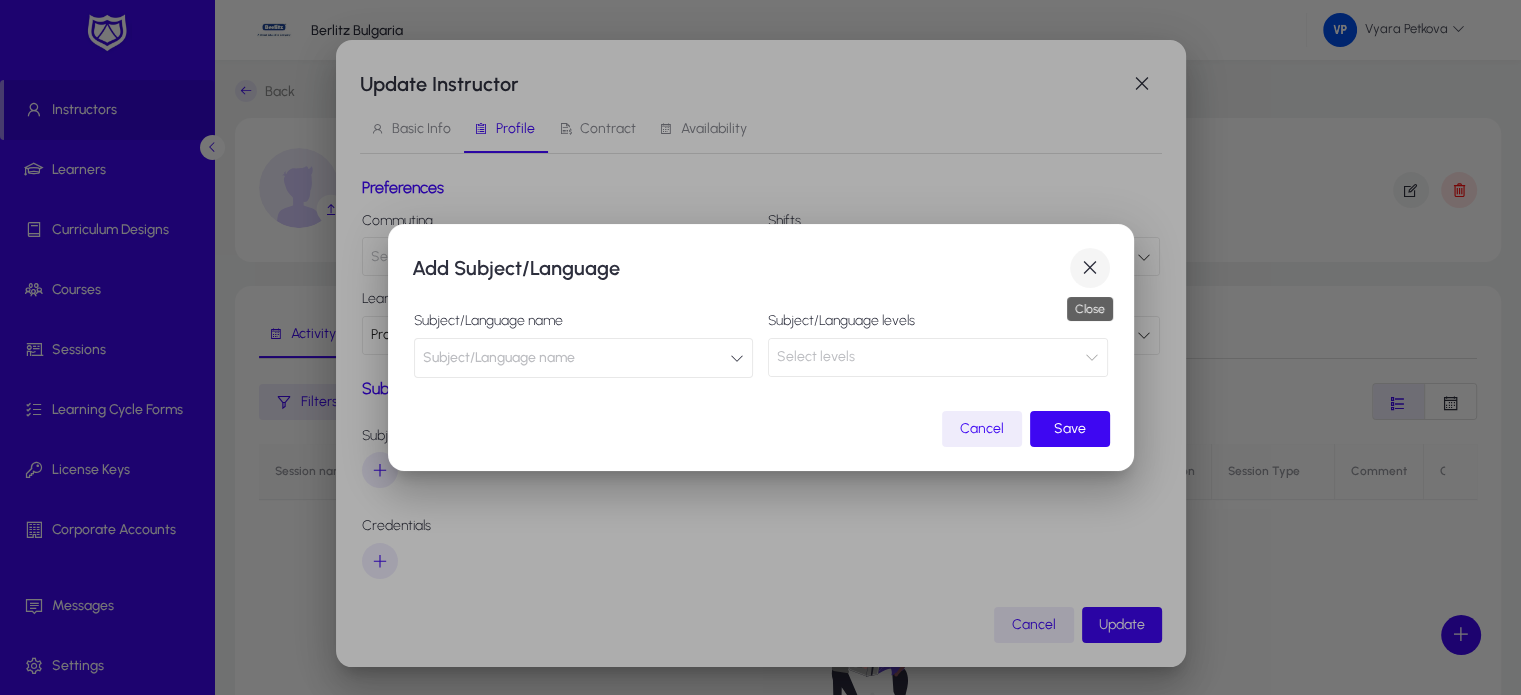 click at bounding box center (1090, 268) 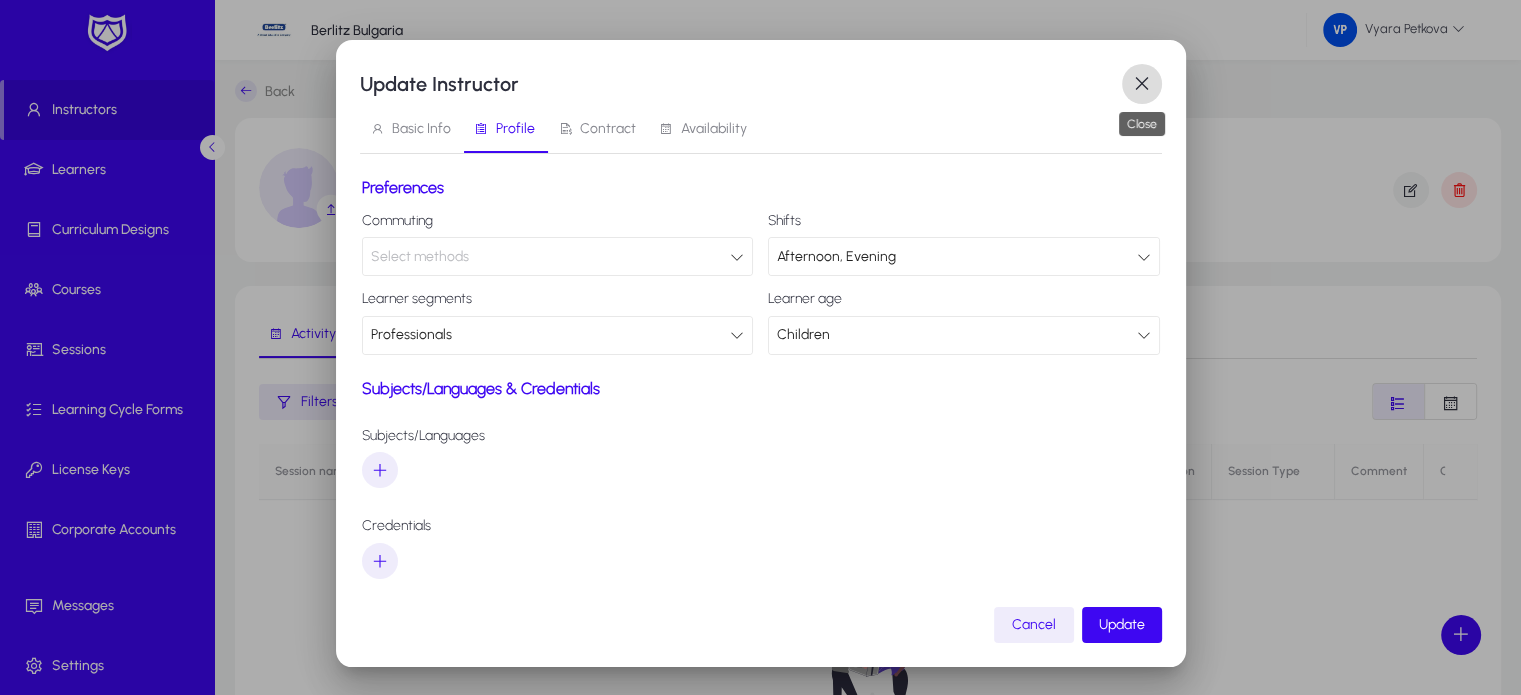 click at bounding box center [1142, 84] 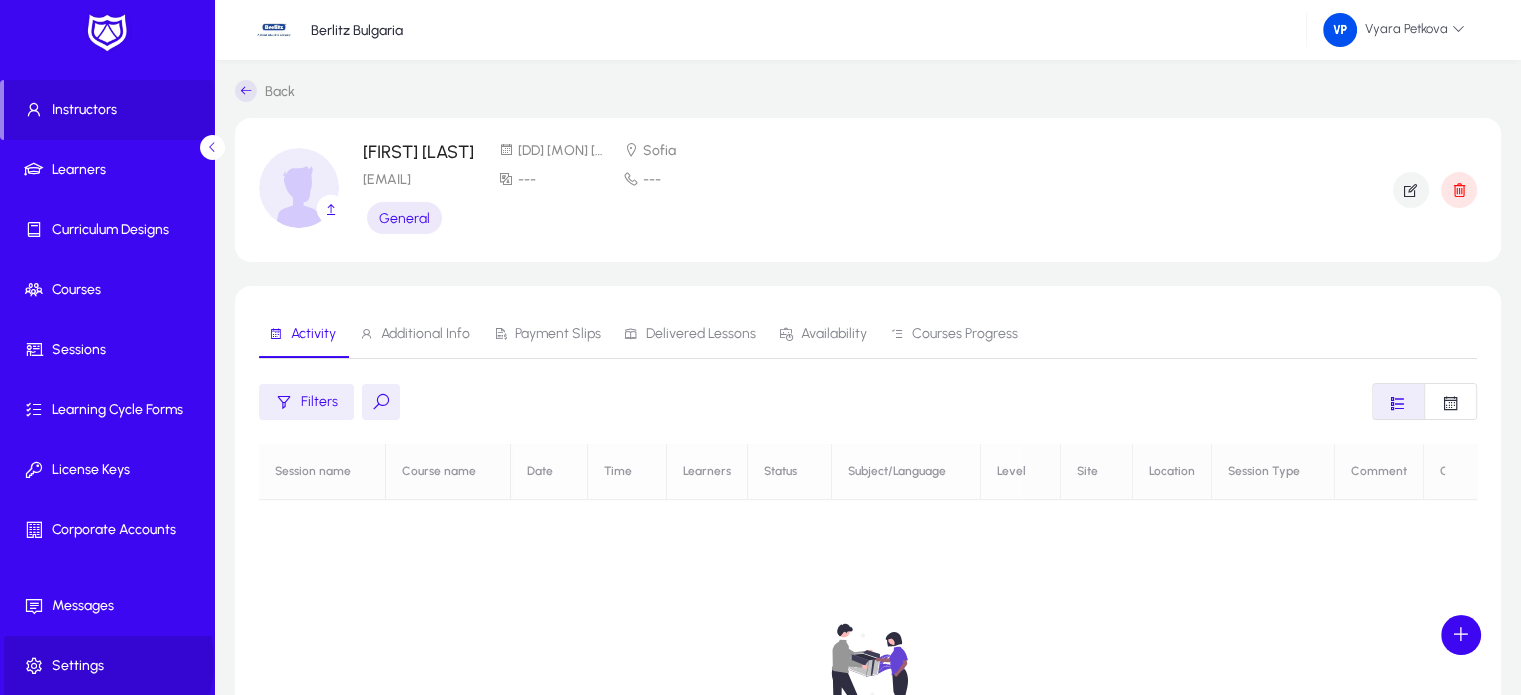 click on "Settings" 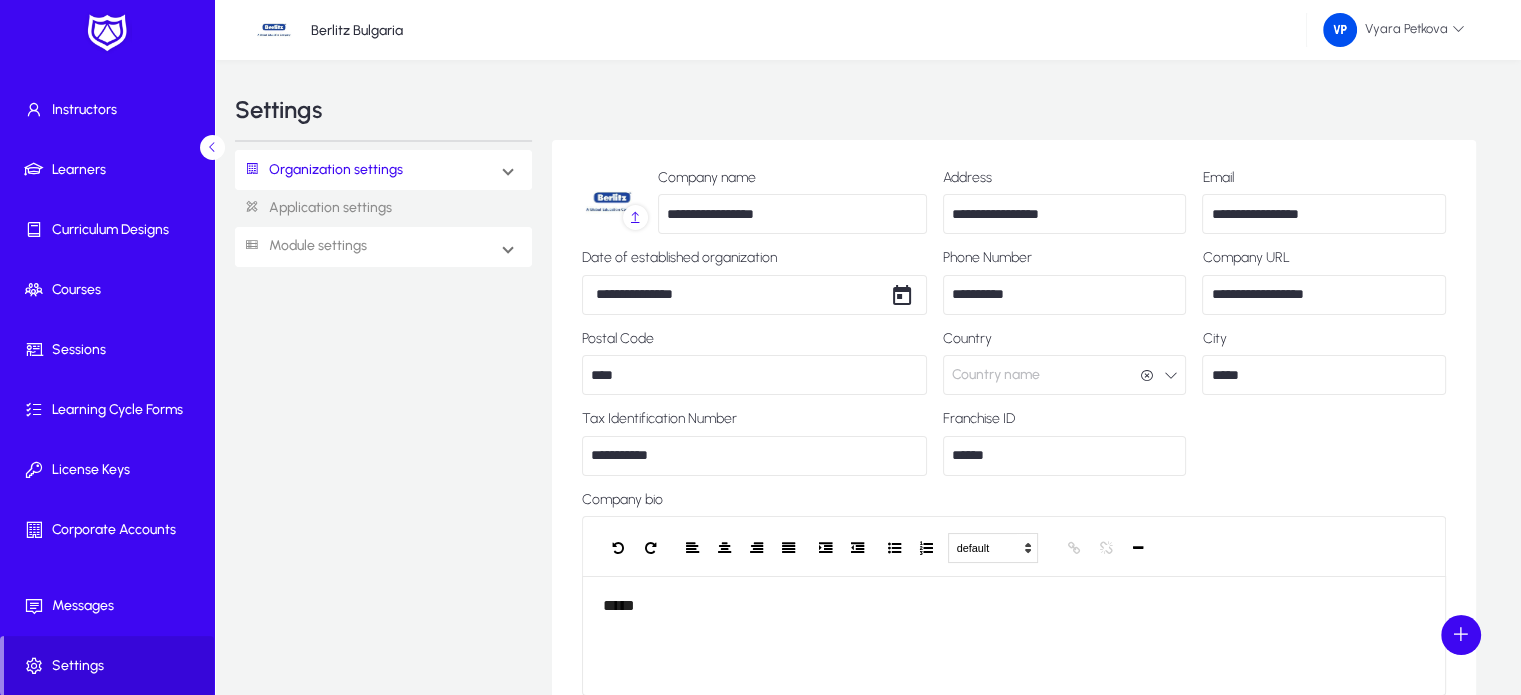 click on "Module settings" at bounding box center [383, 247] 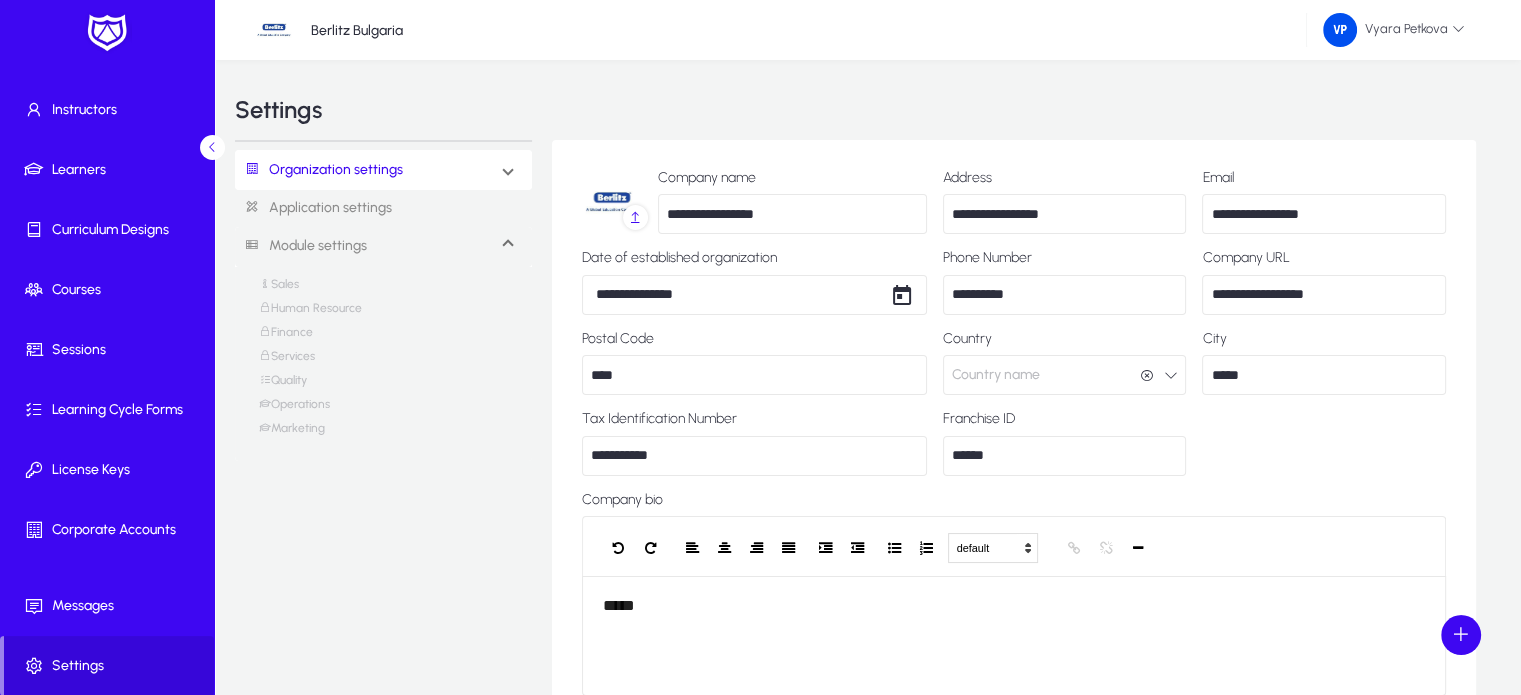 click on "Operations" at bounding box center (294, 409) 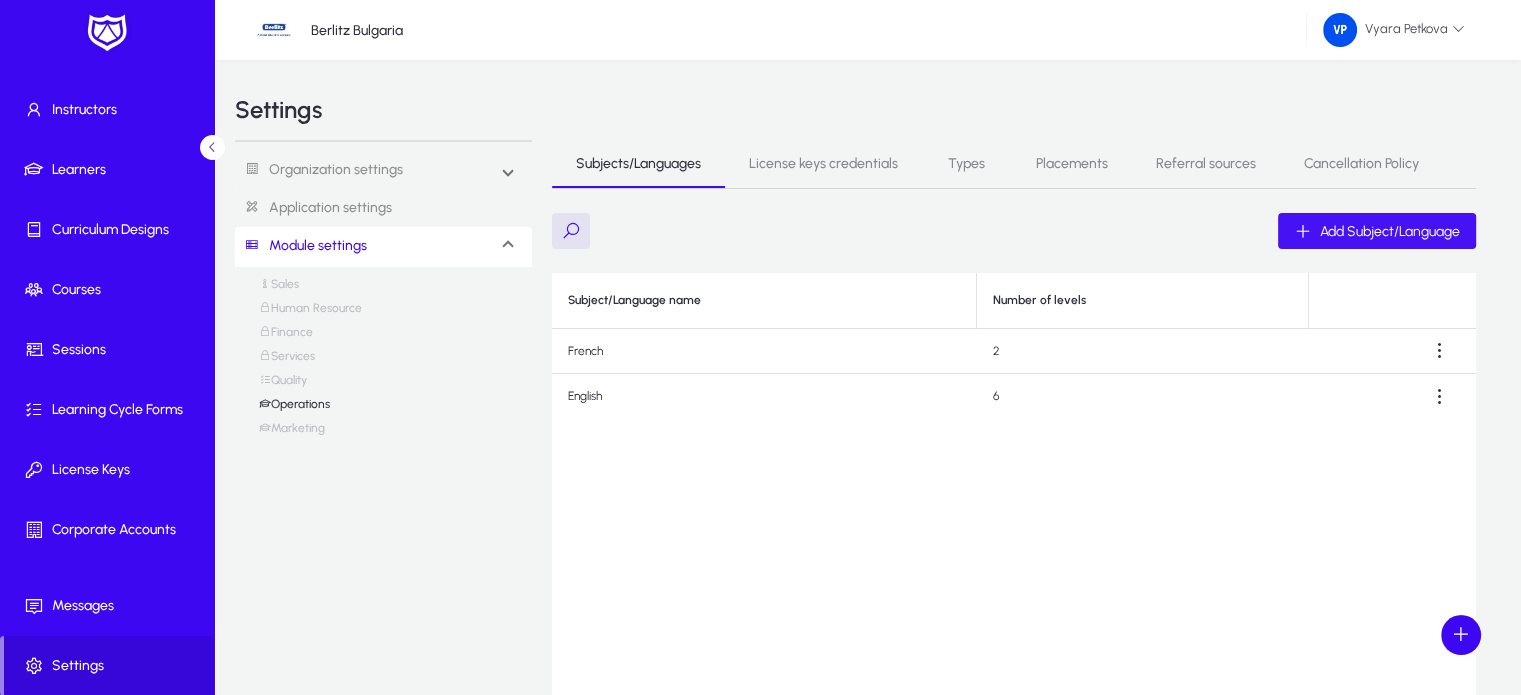 click on "Add Subject/Language" 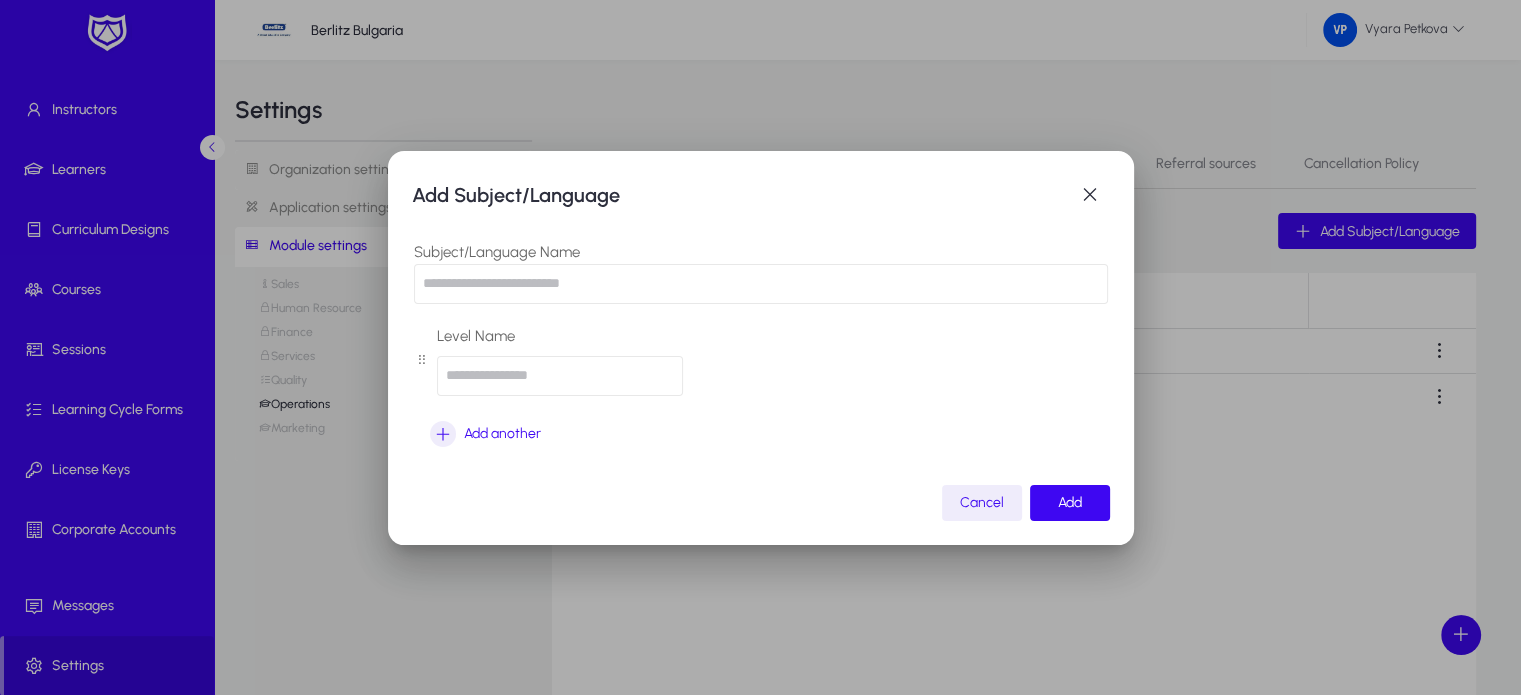 click at bounding box center (761, 284) 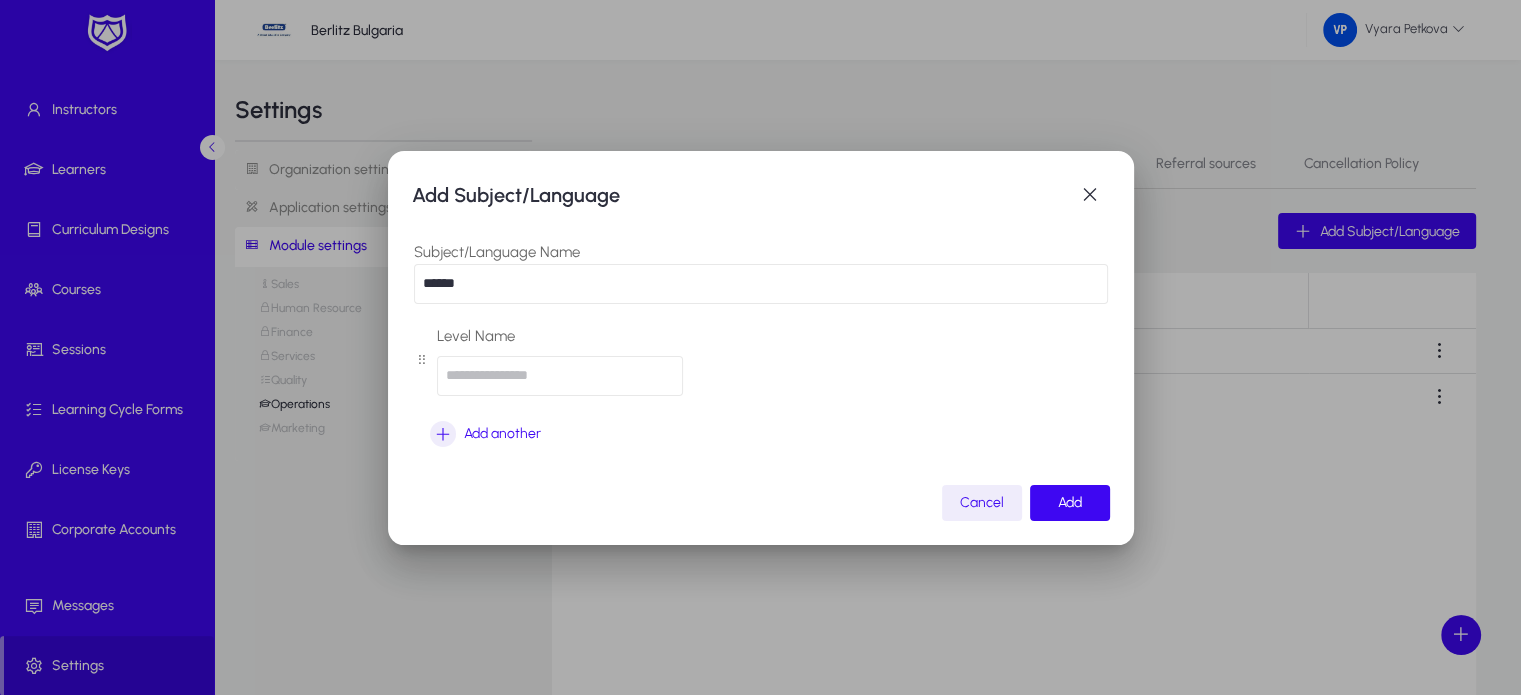 type on "******" 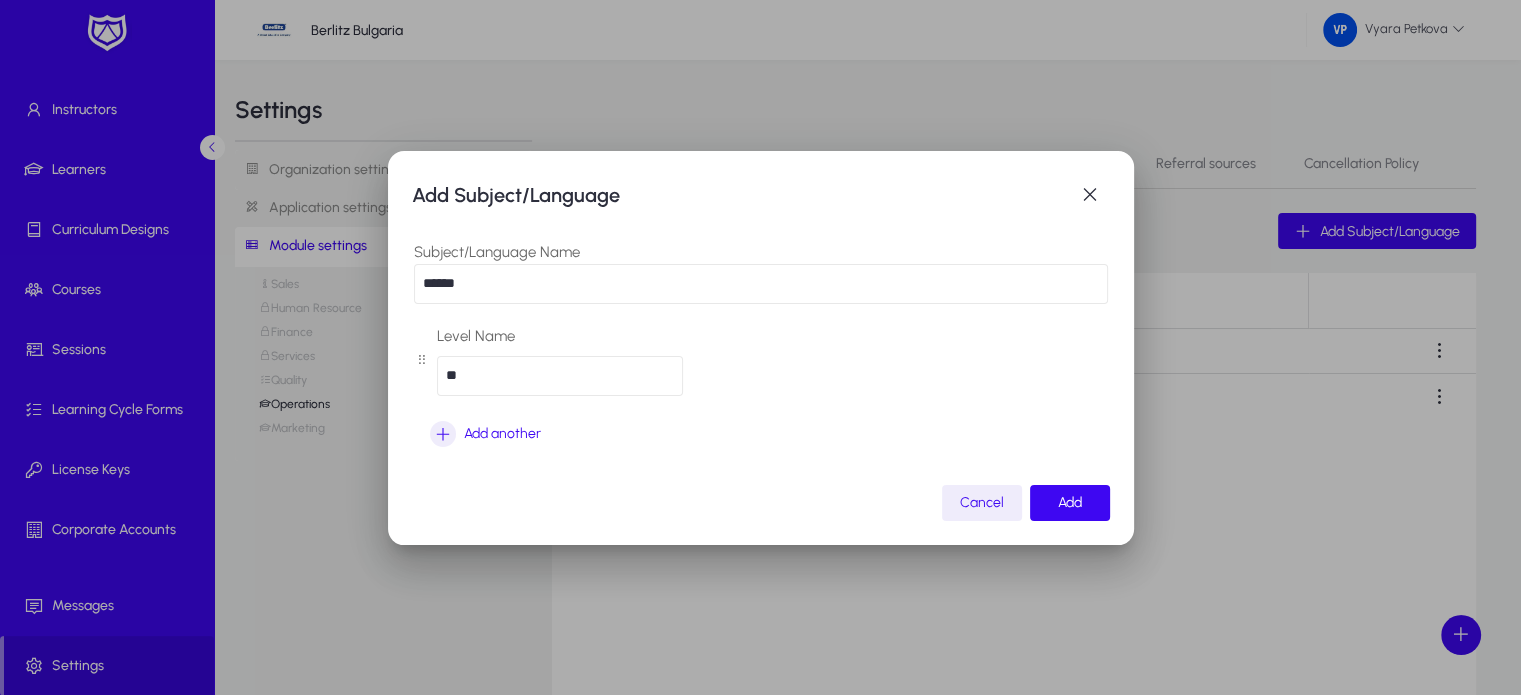 type on "*" 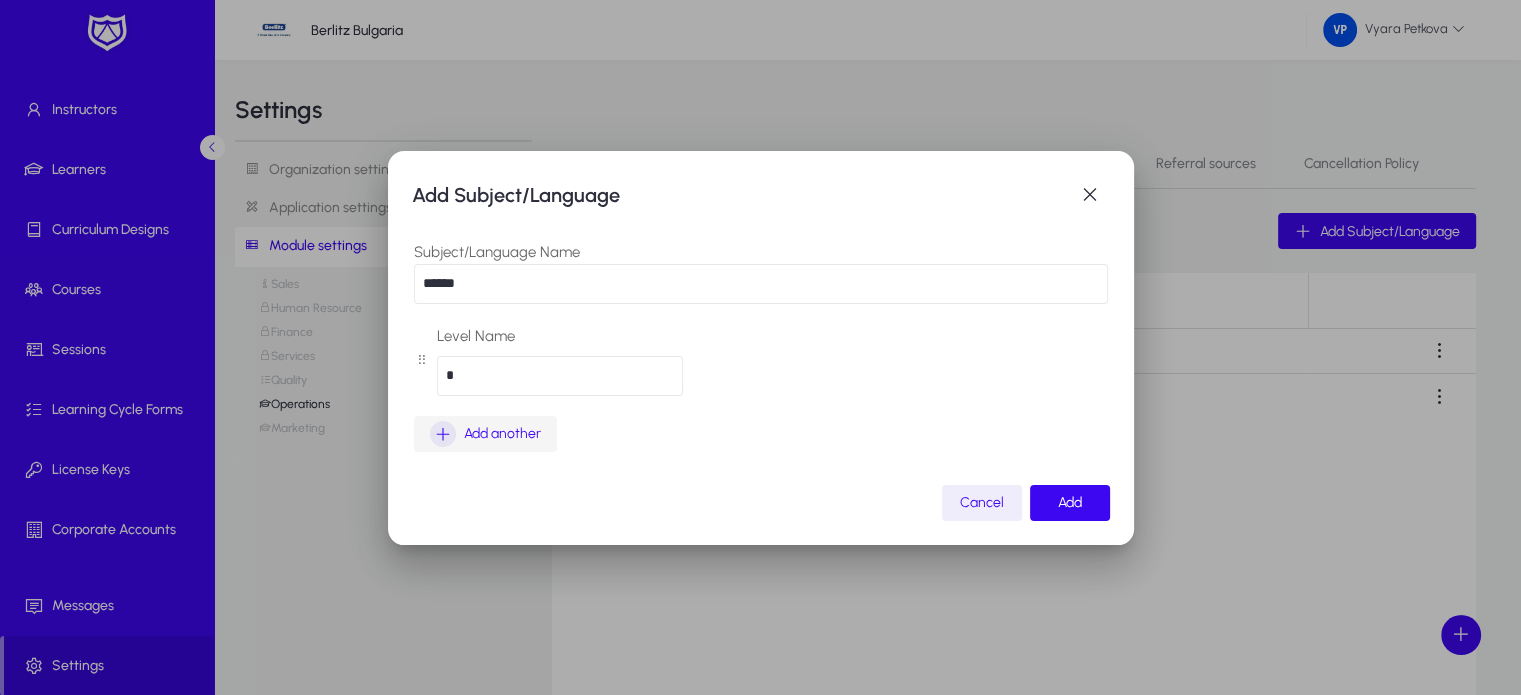 type on "*" 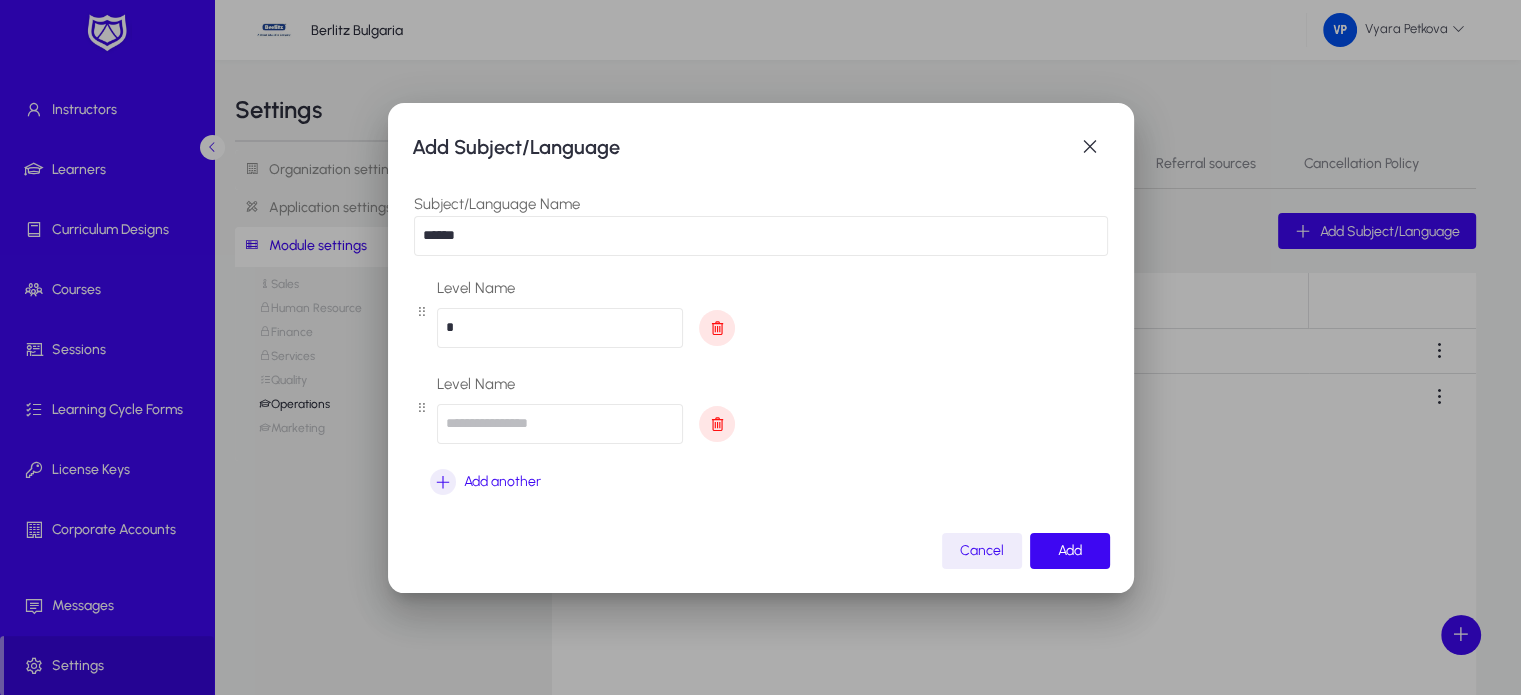 drag, startPoint x: 632, startPoint y: 419, endPoint x: 639, endPoint y: 404, distance: 16.552946 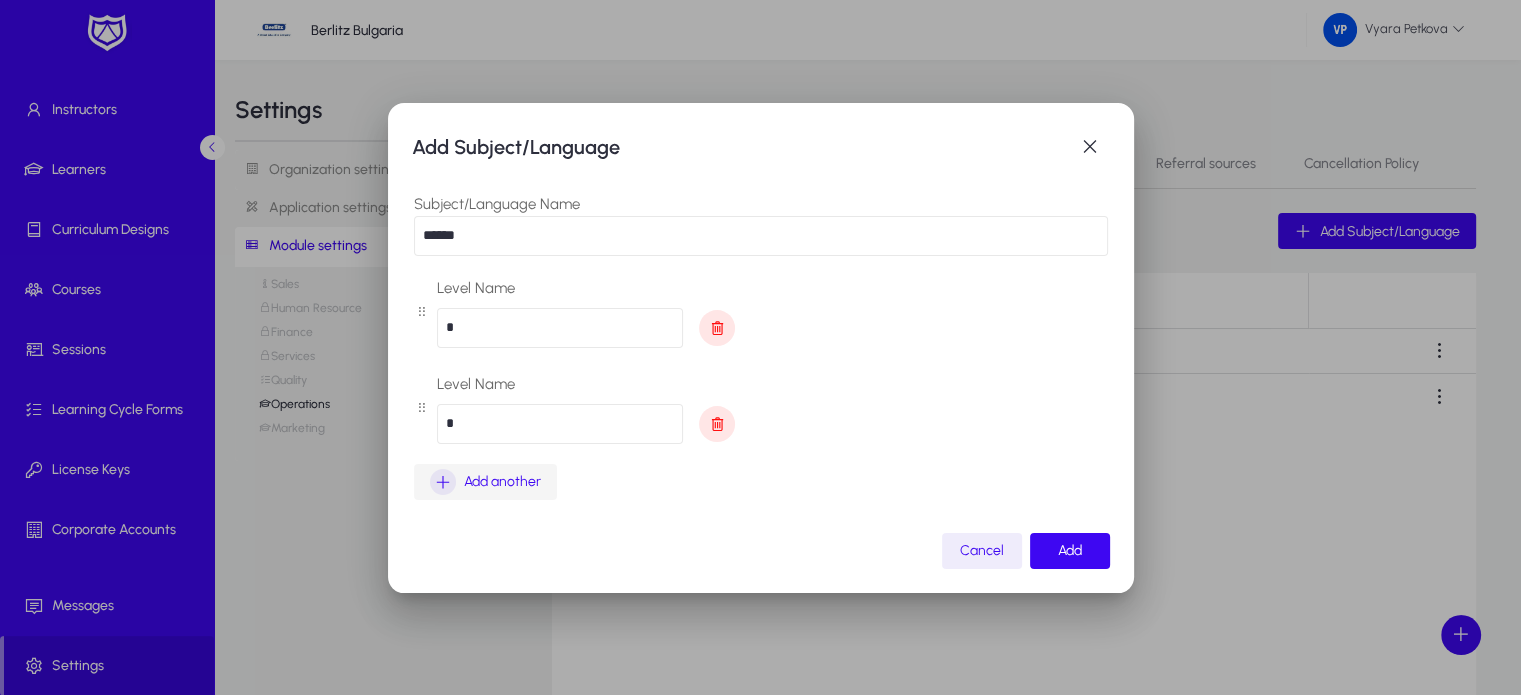 type on "*" 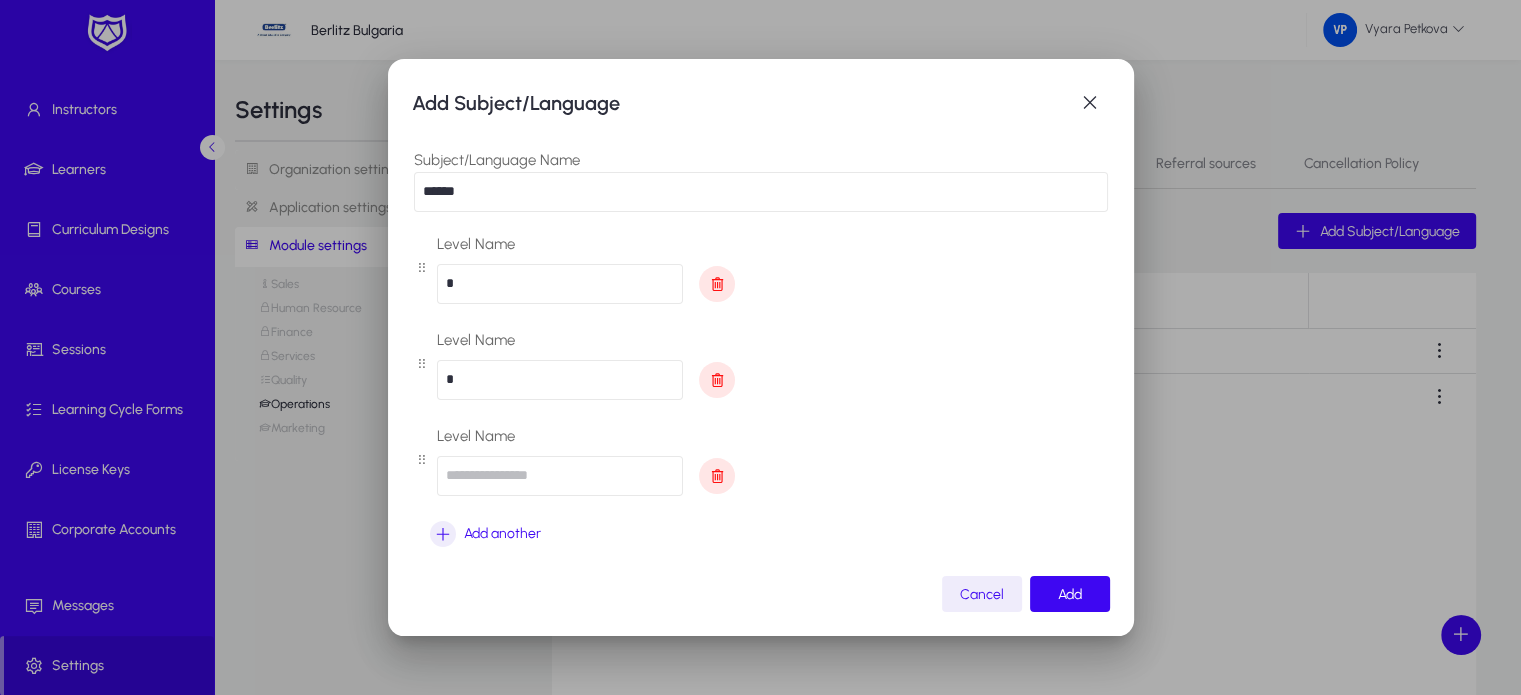 click at bounding box center (560, 476) 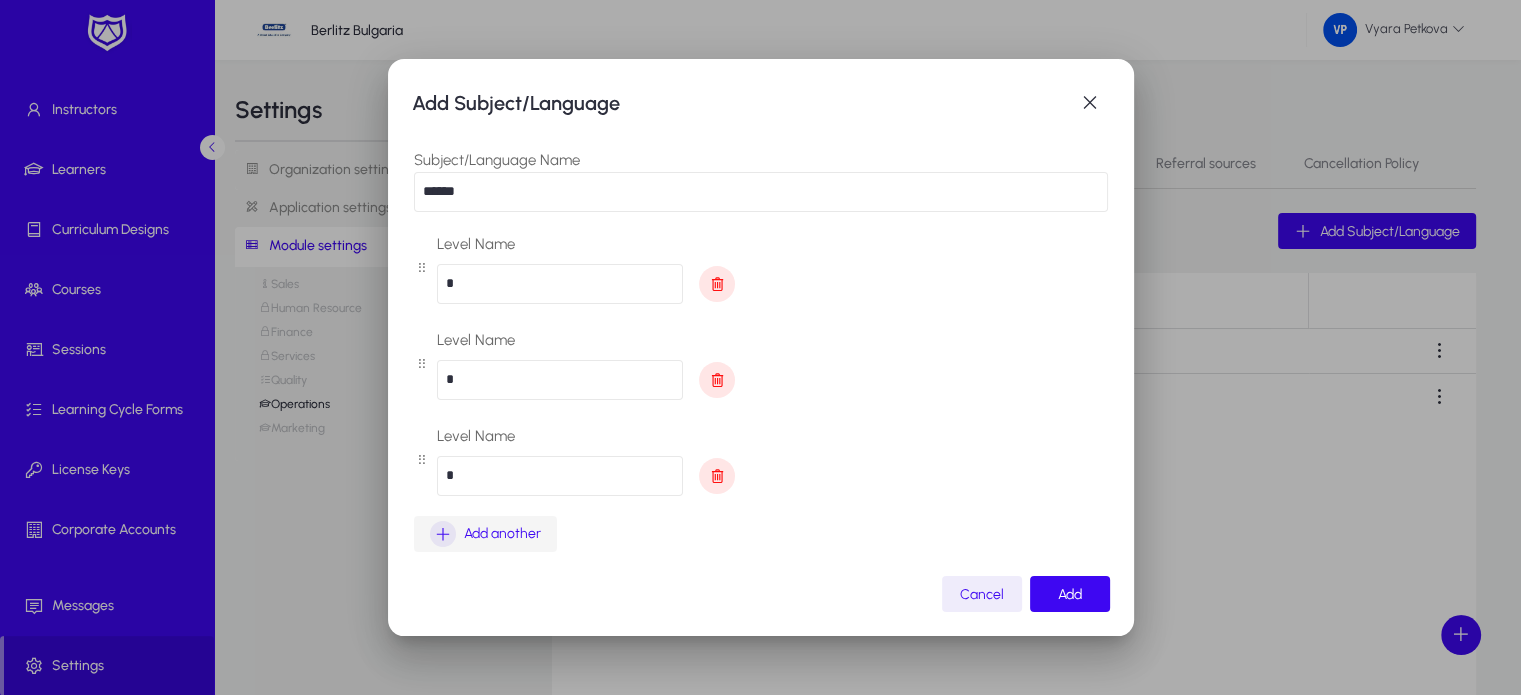 type on "*" 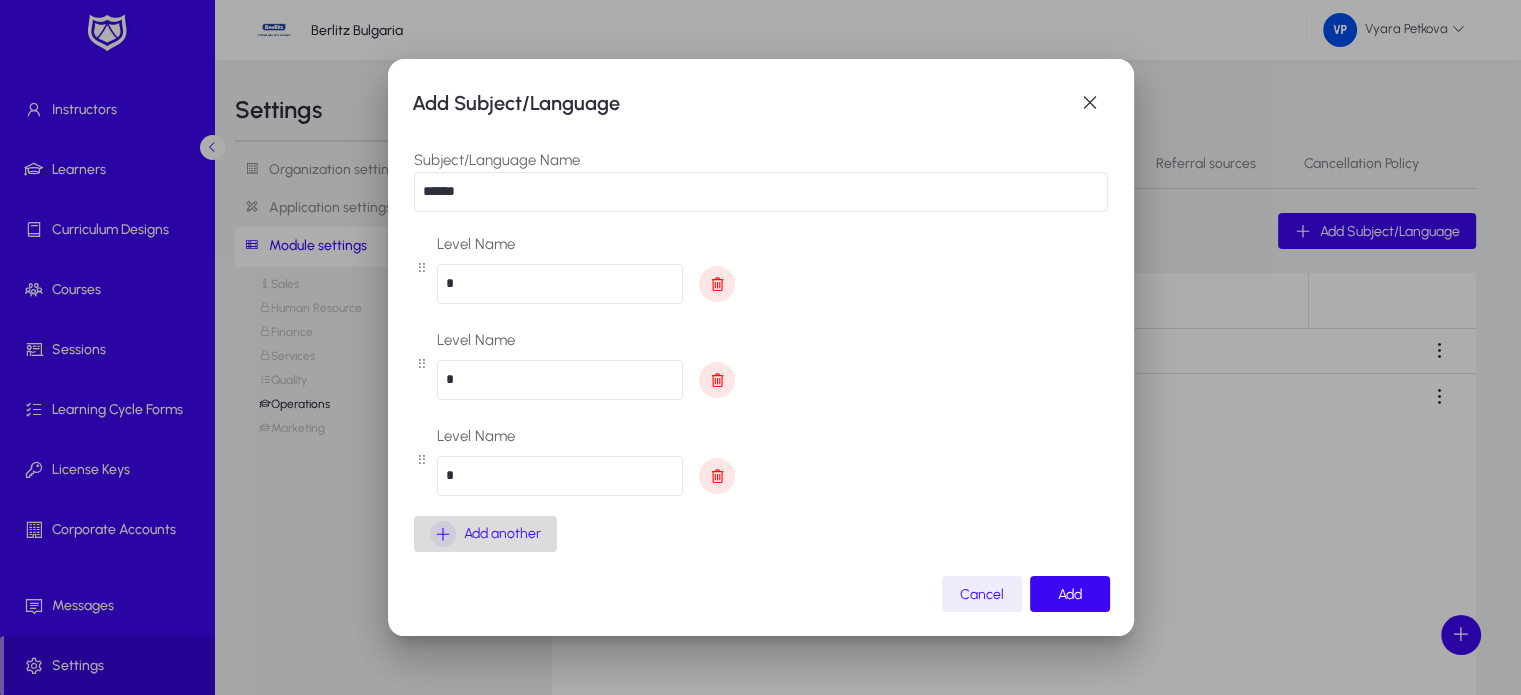 click at bounding box center [443, 534] 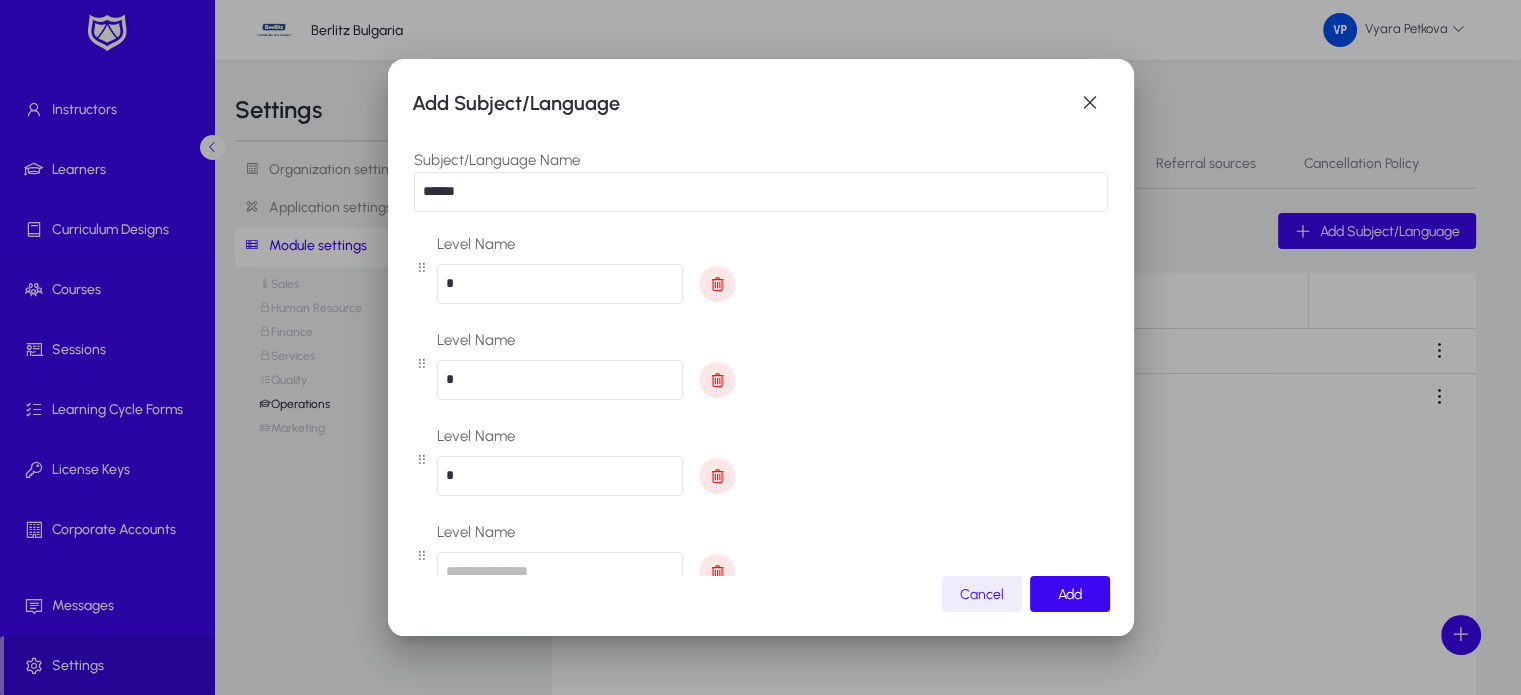 click on "Level Name" at bounding box center (586, 532) 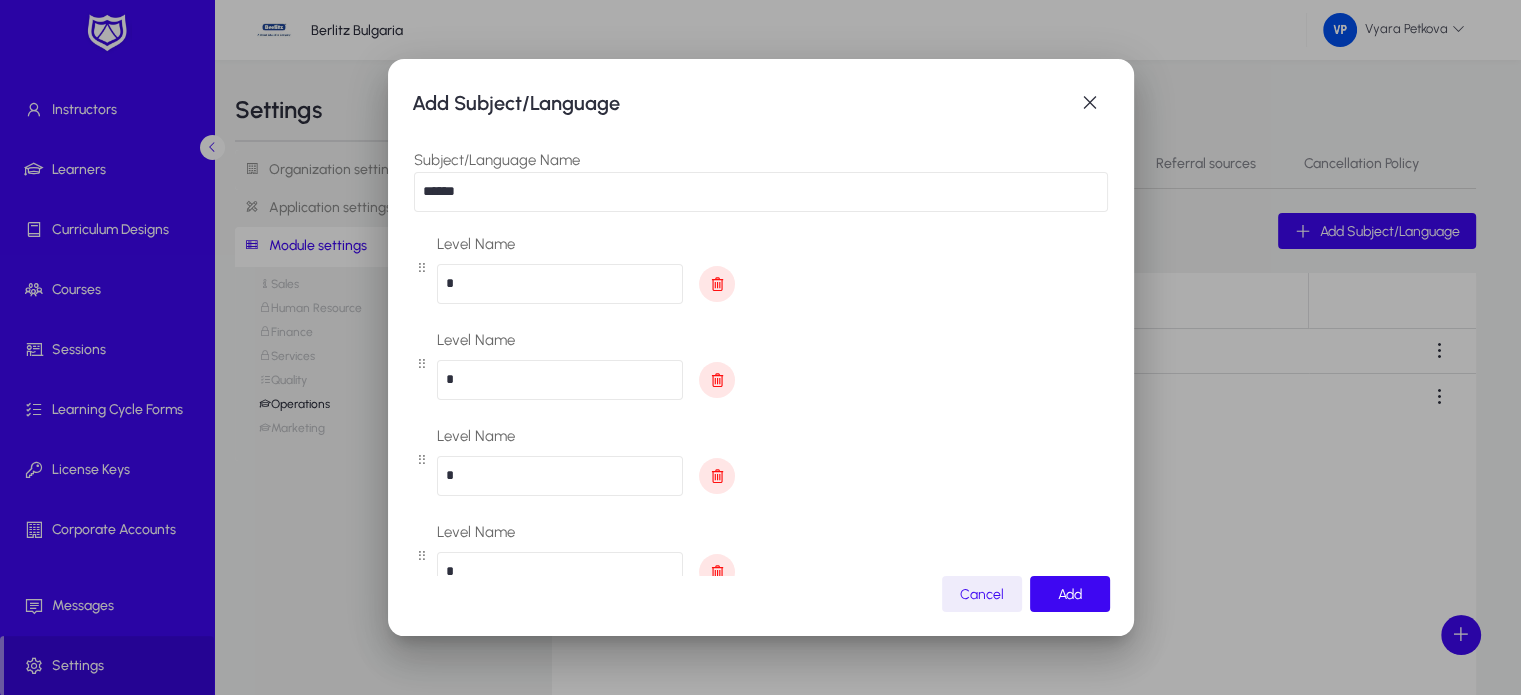 scroll, scrollTop: 4, scrollLeft: 0, axis: vertical 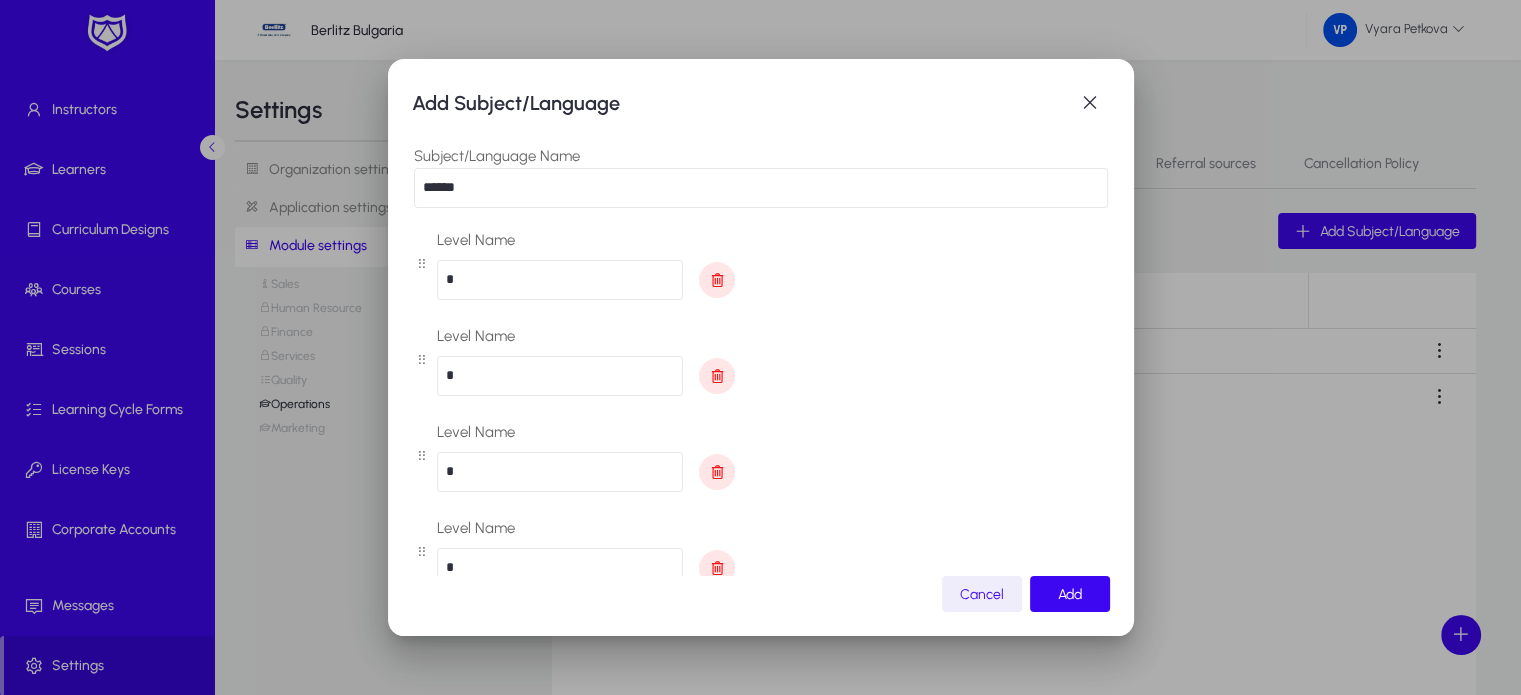 type on "*" 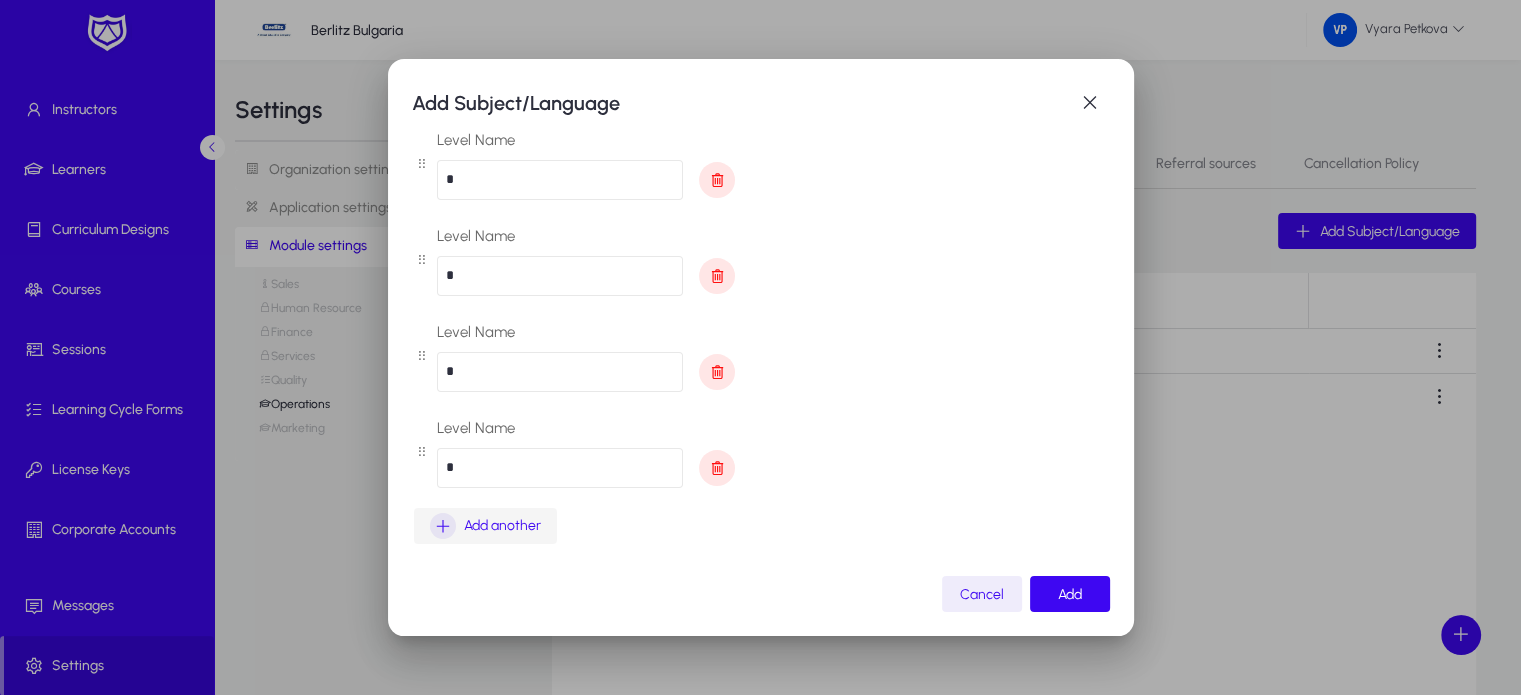 click at bounding box center (443, 526) 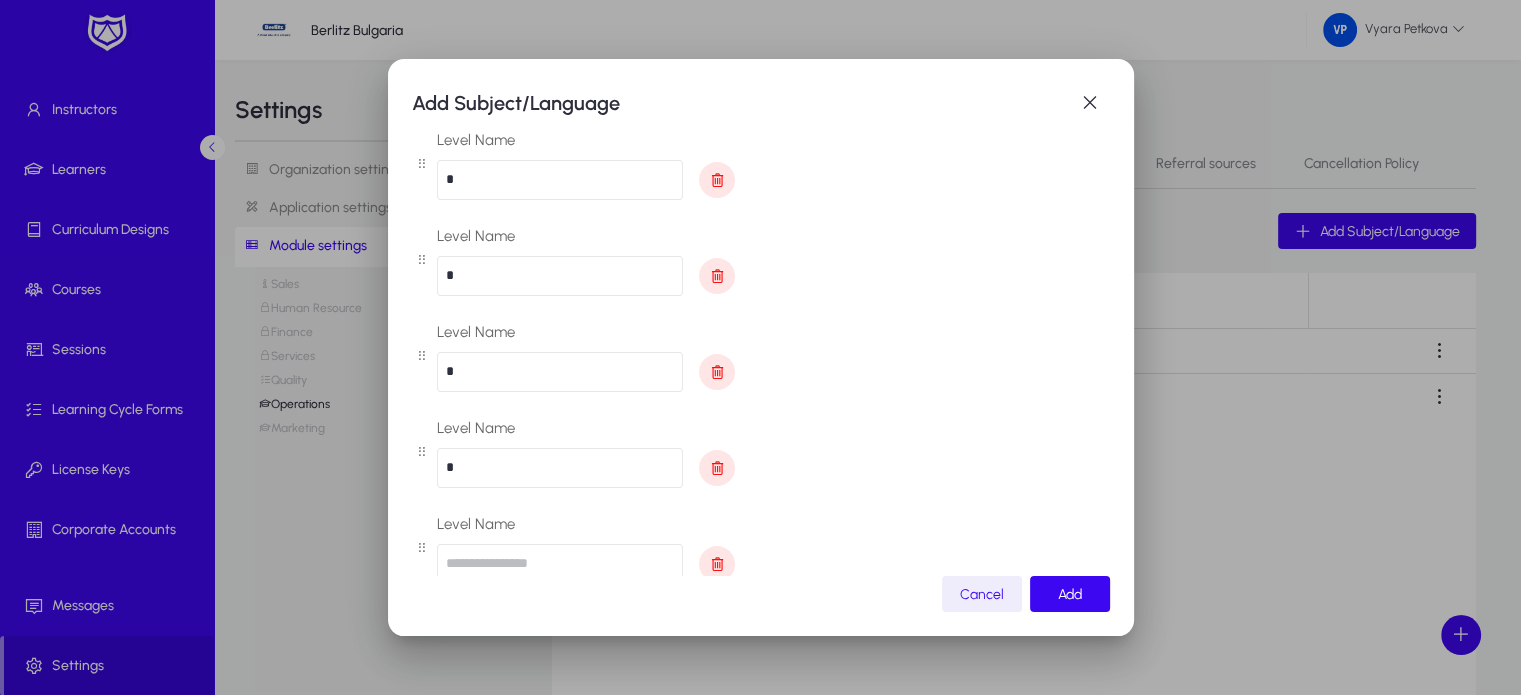 click at bounding box center (560, 564) 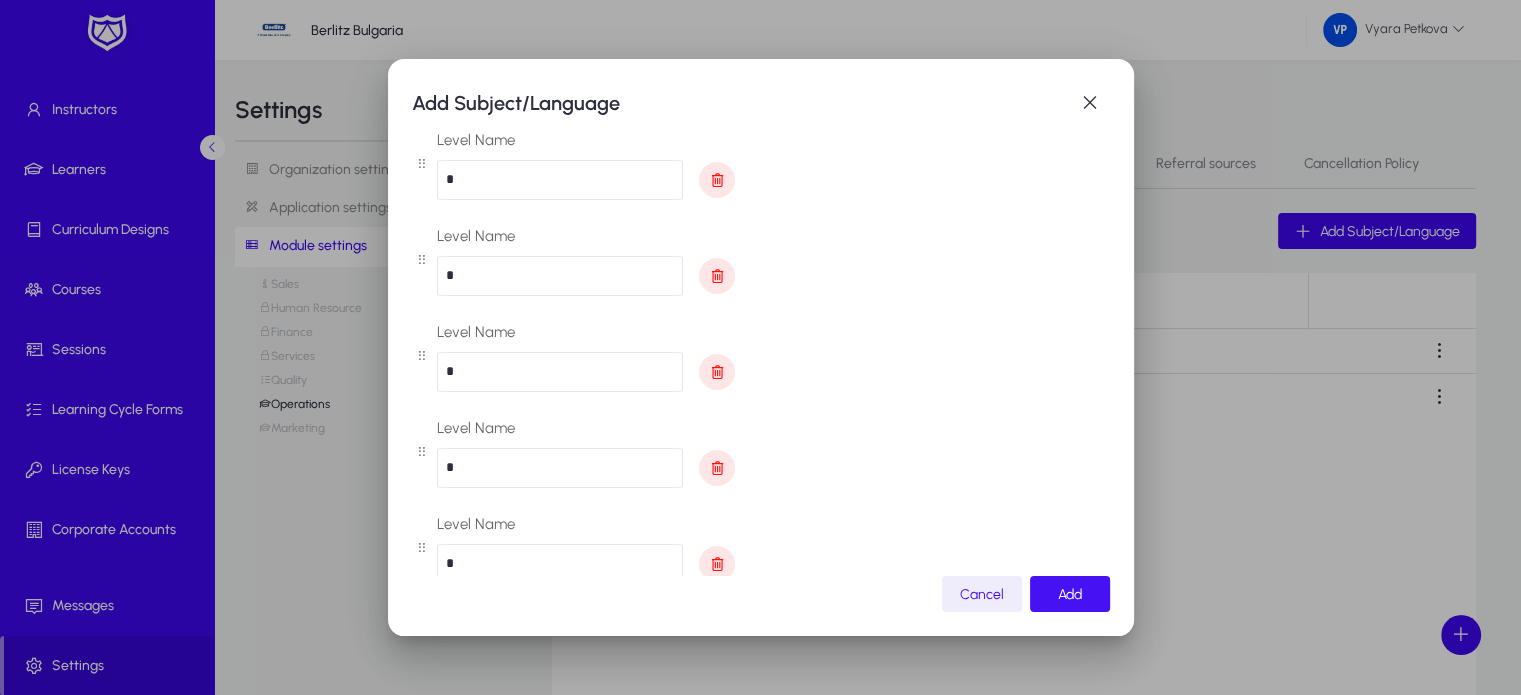 type on "*" 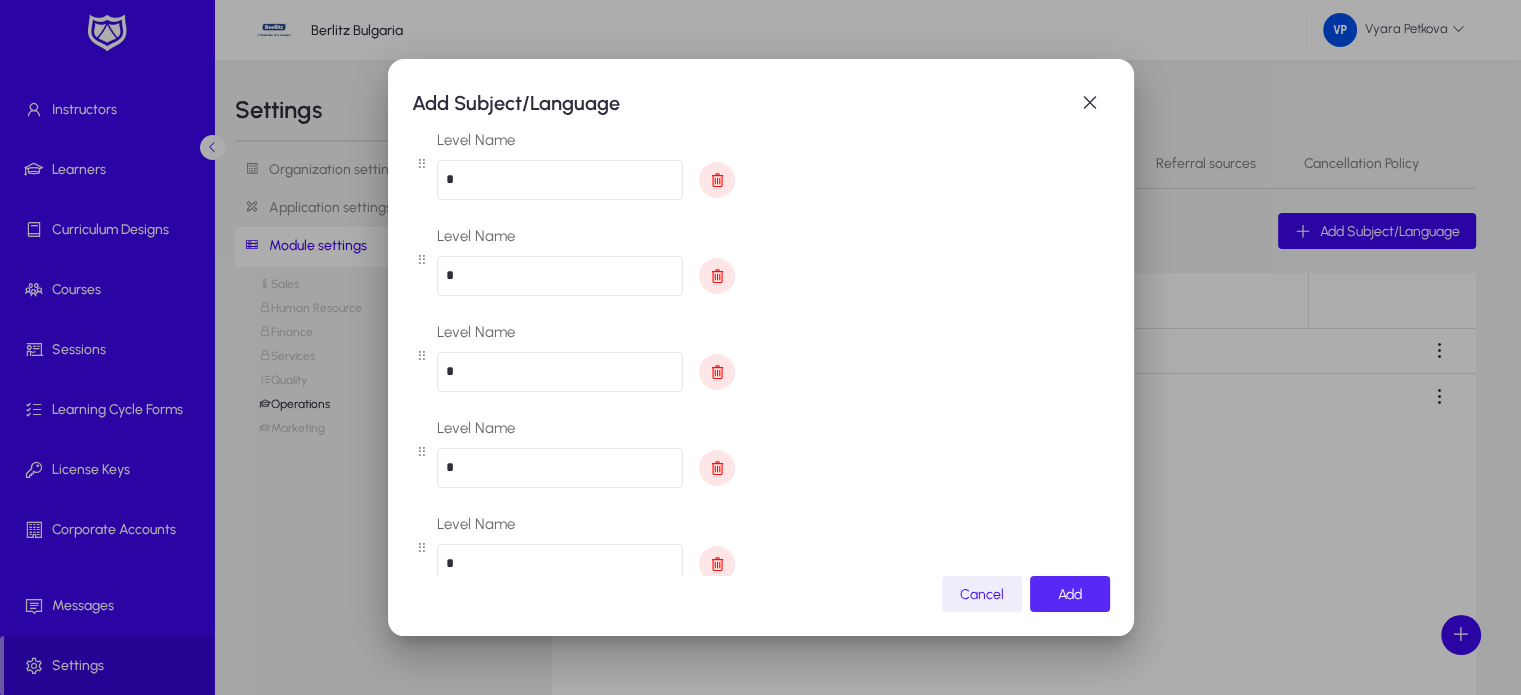 click 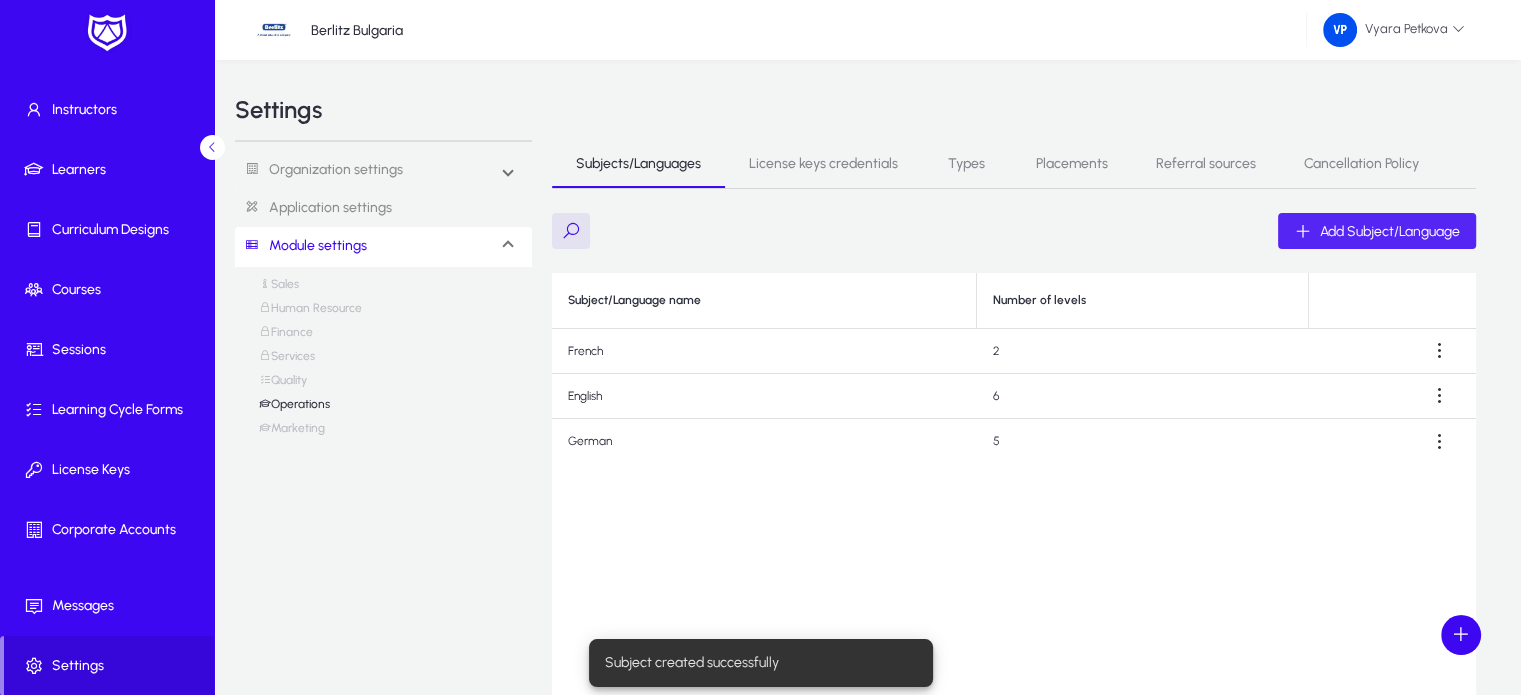 scroll, scrollTop: 0, scrollLeft: 0, axis: both 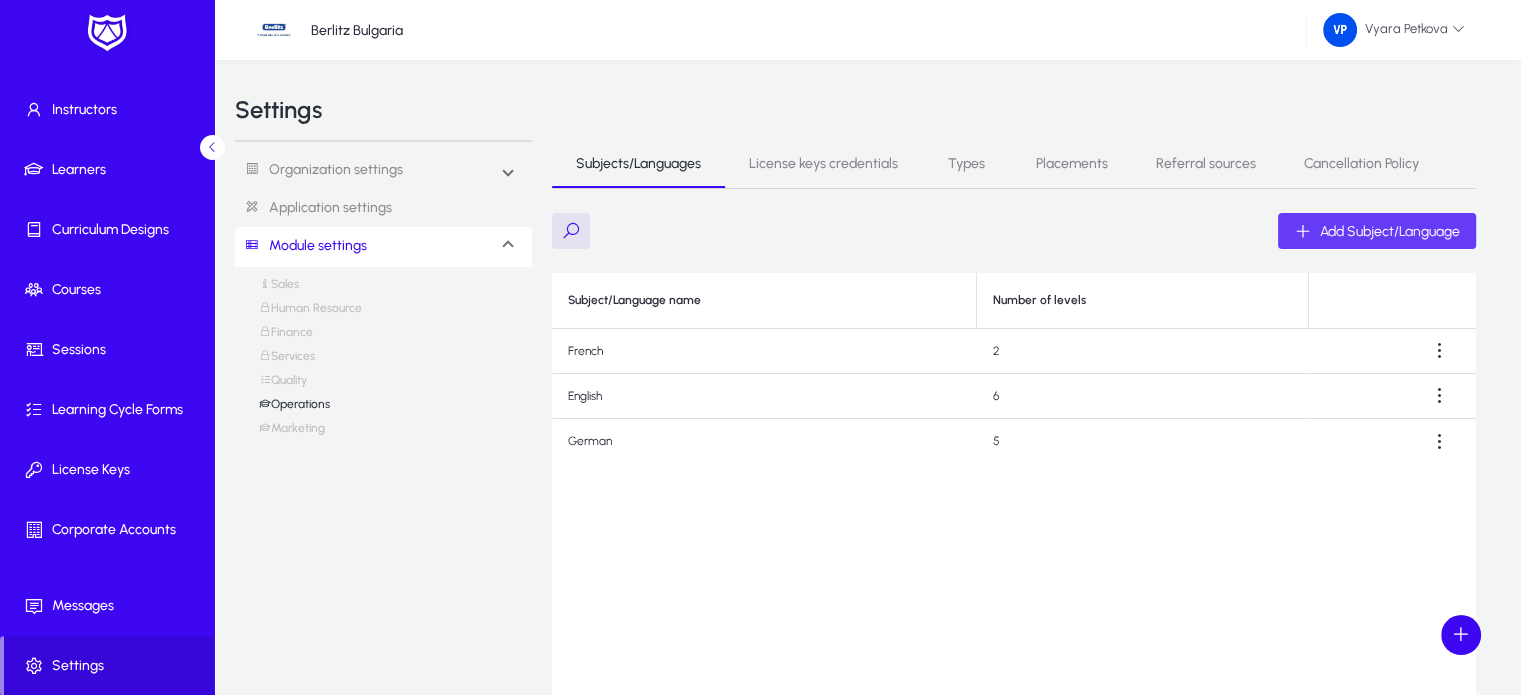 click on "Add Subject/Language" 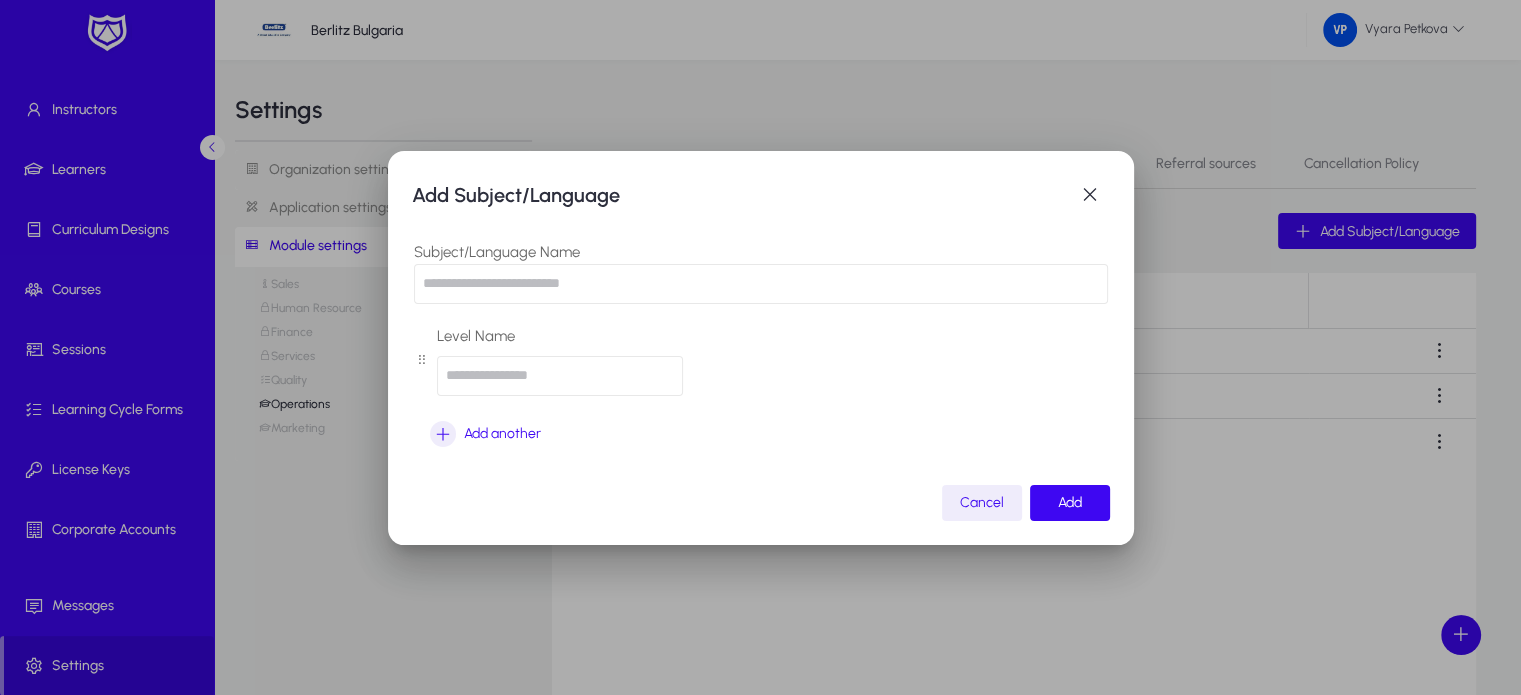 click at bounding box center [761, 284] 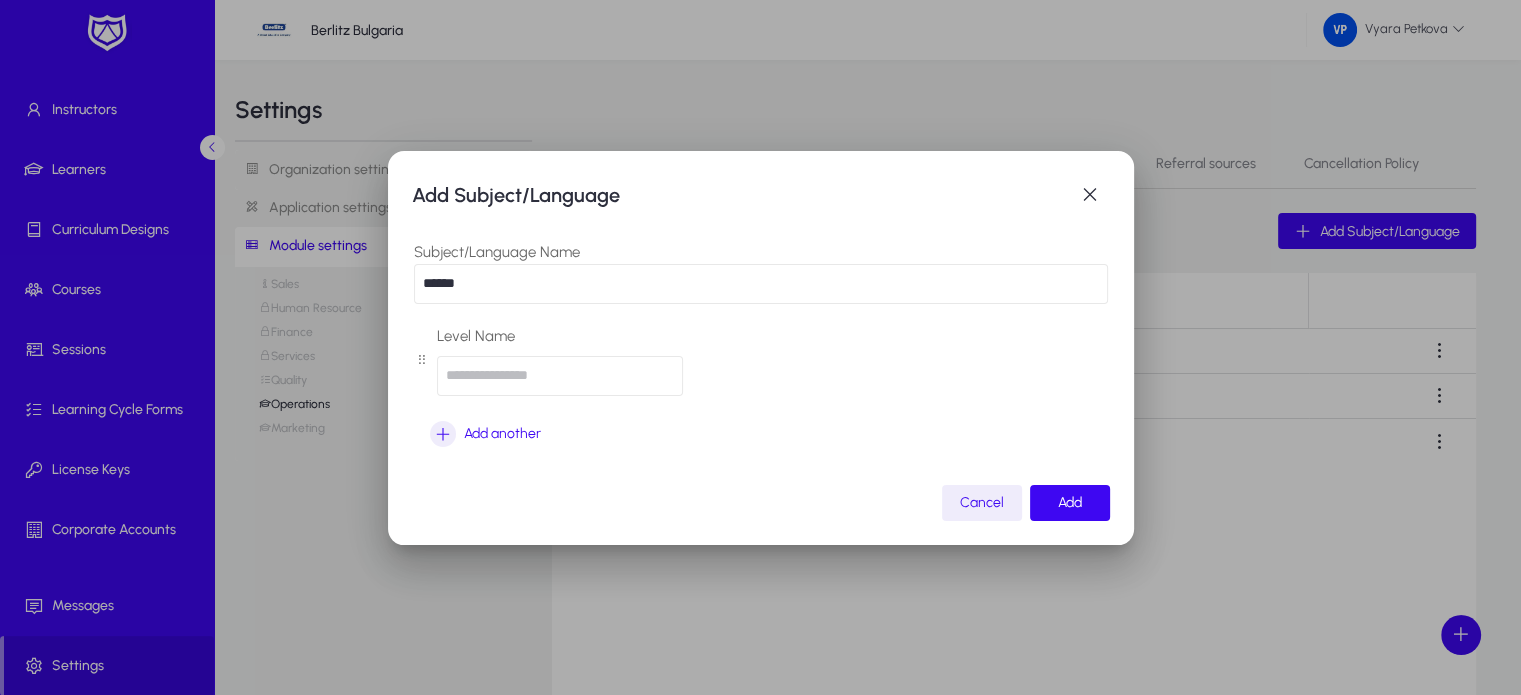 type on "******" 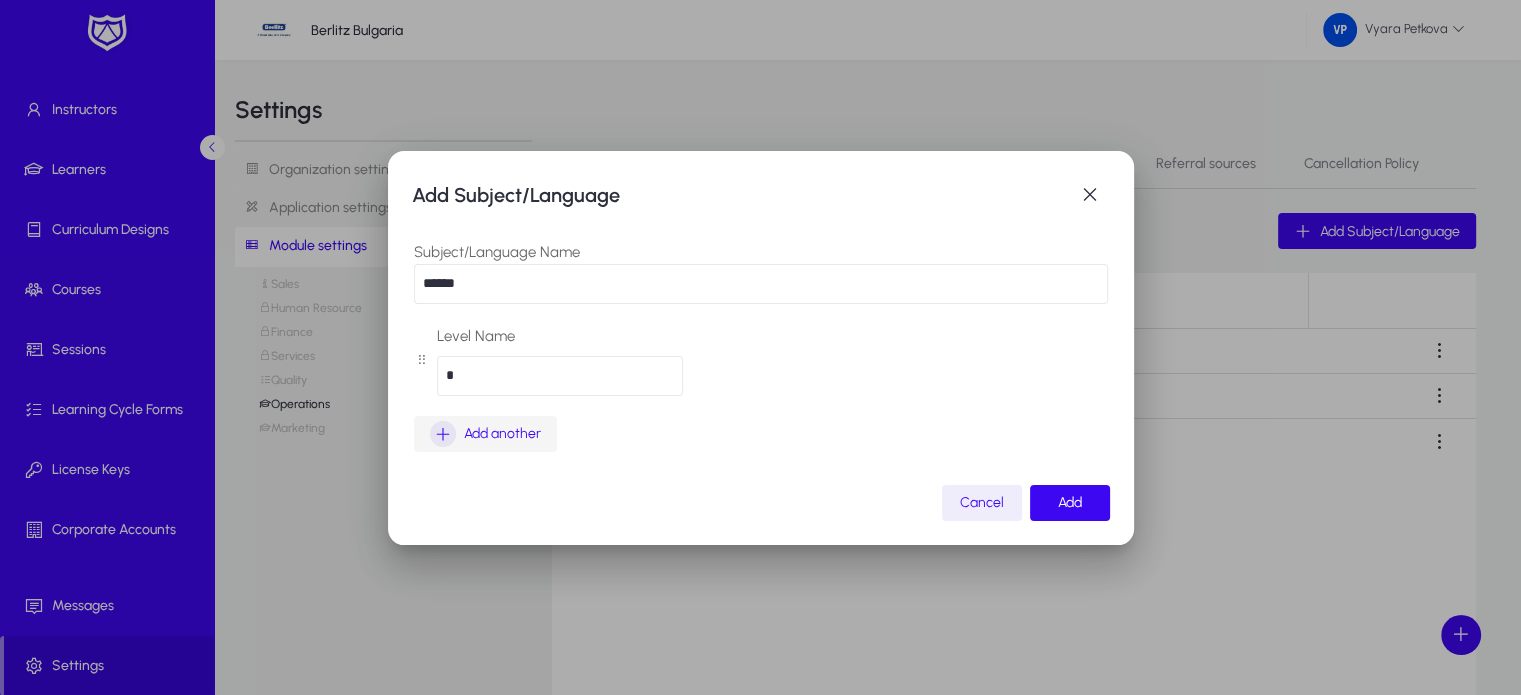 type on "*" 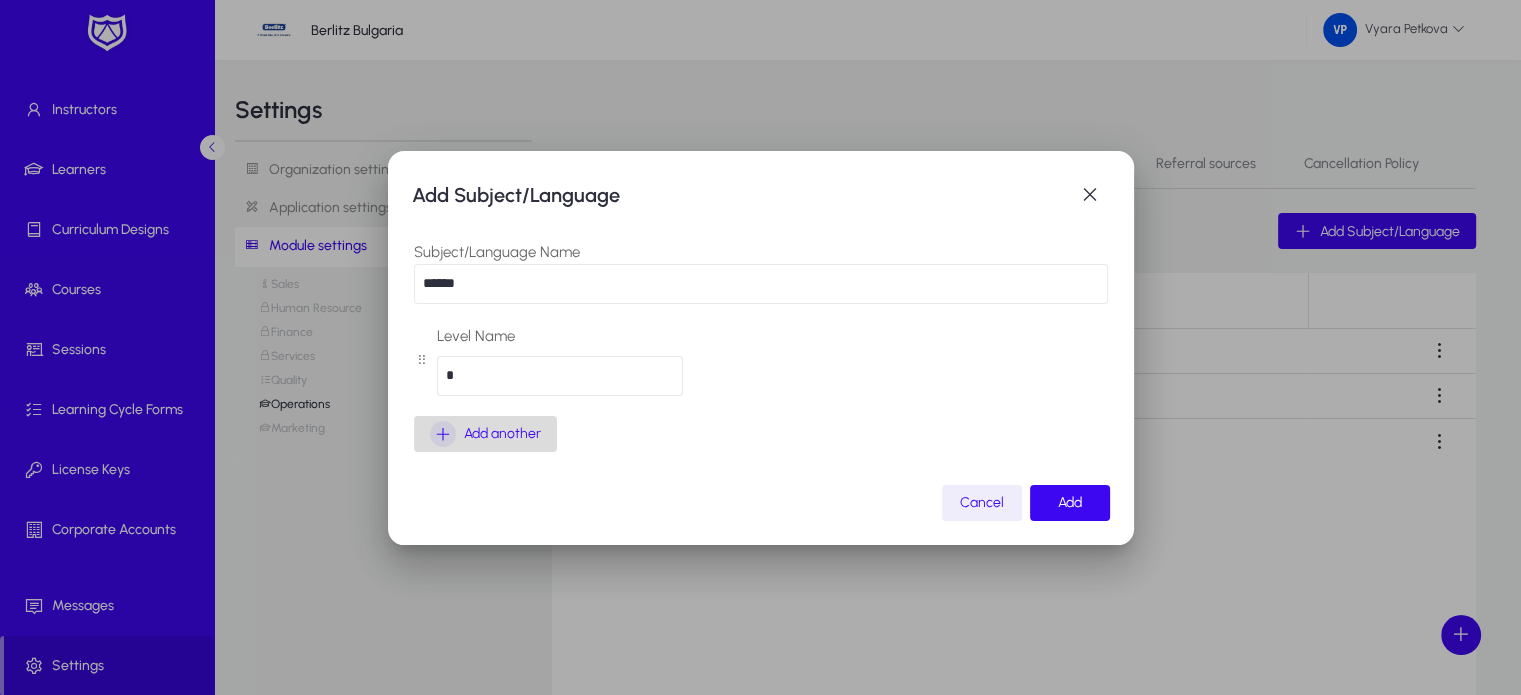 click at bounding box center [443, 434] 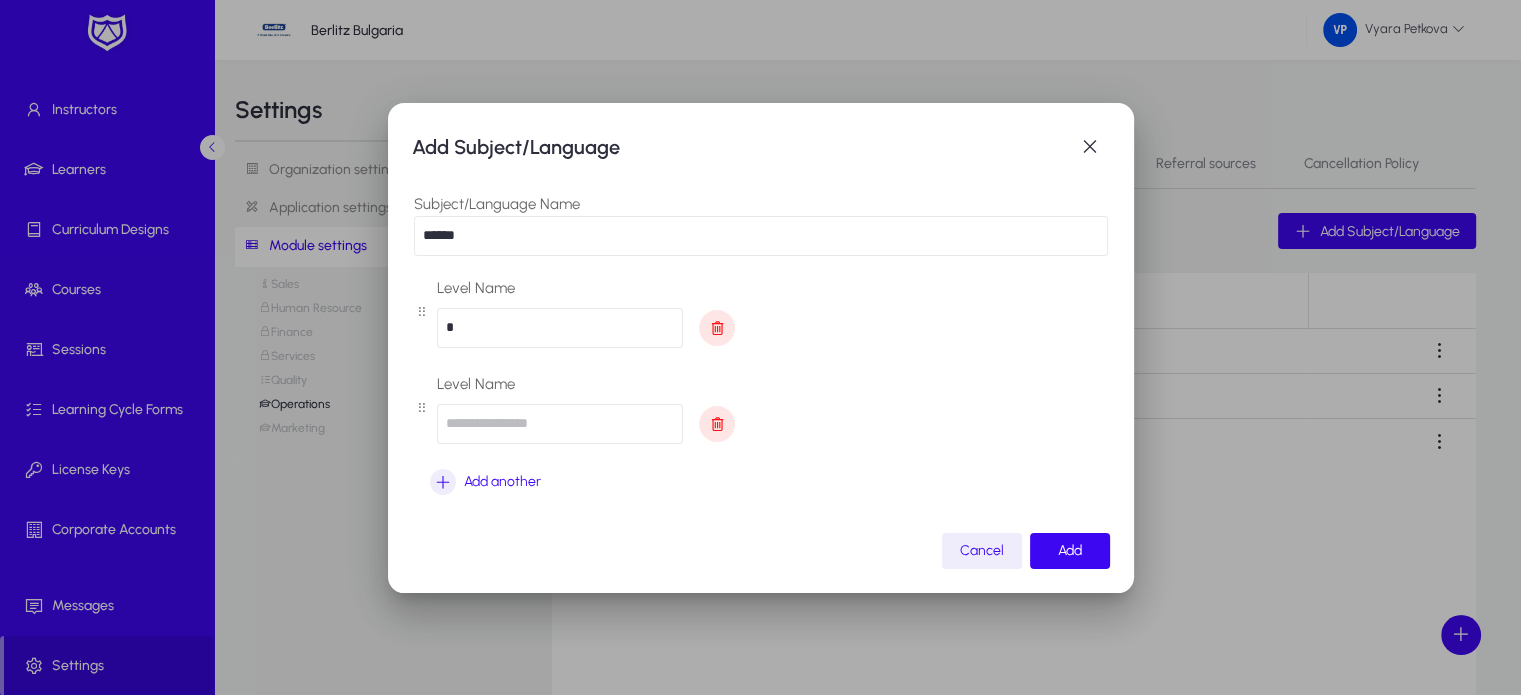 click at bounding box center (560, 424) 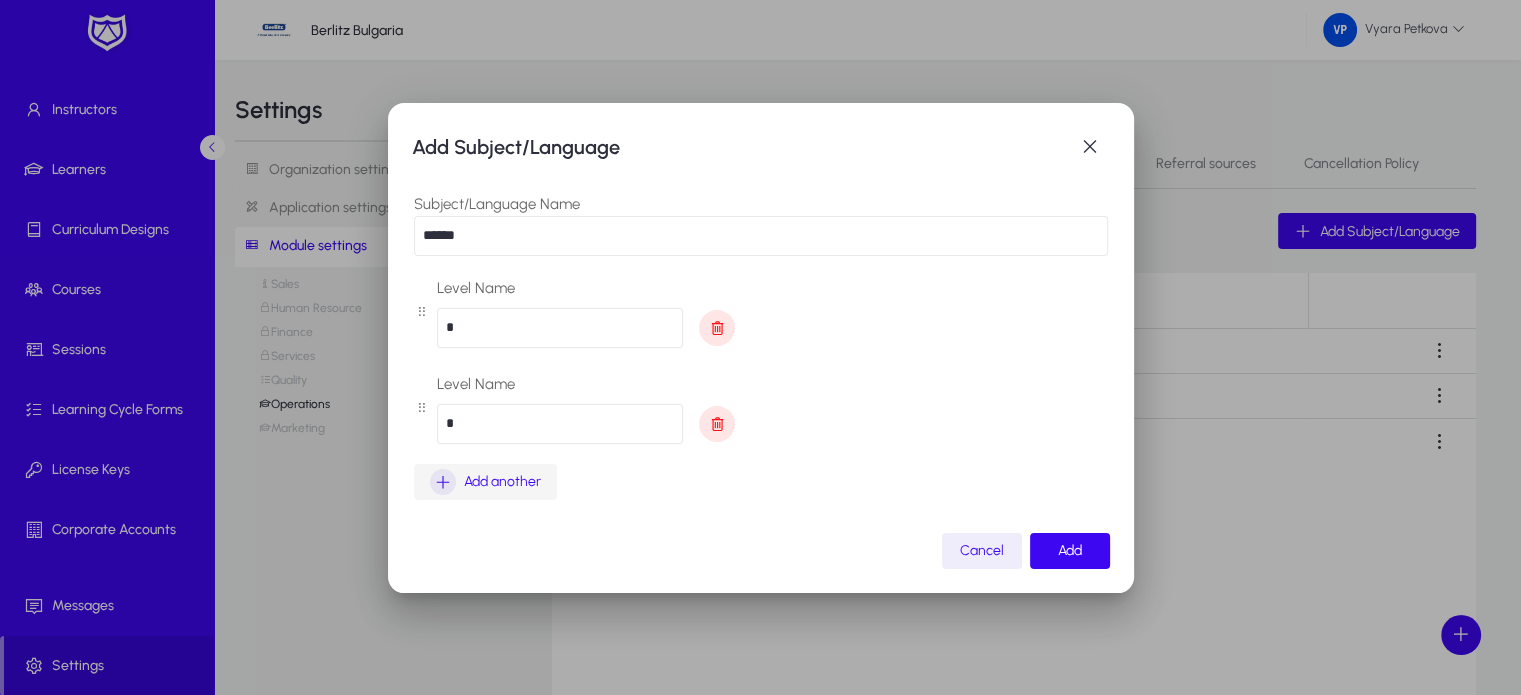 type on "*" 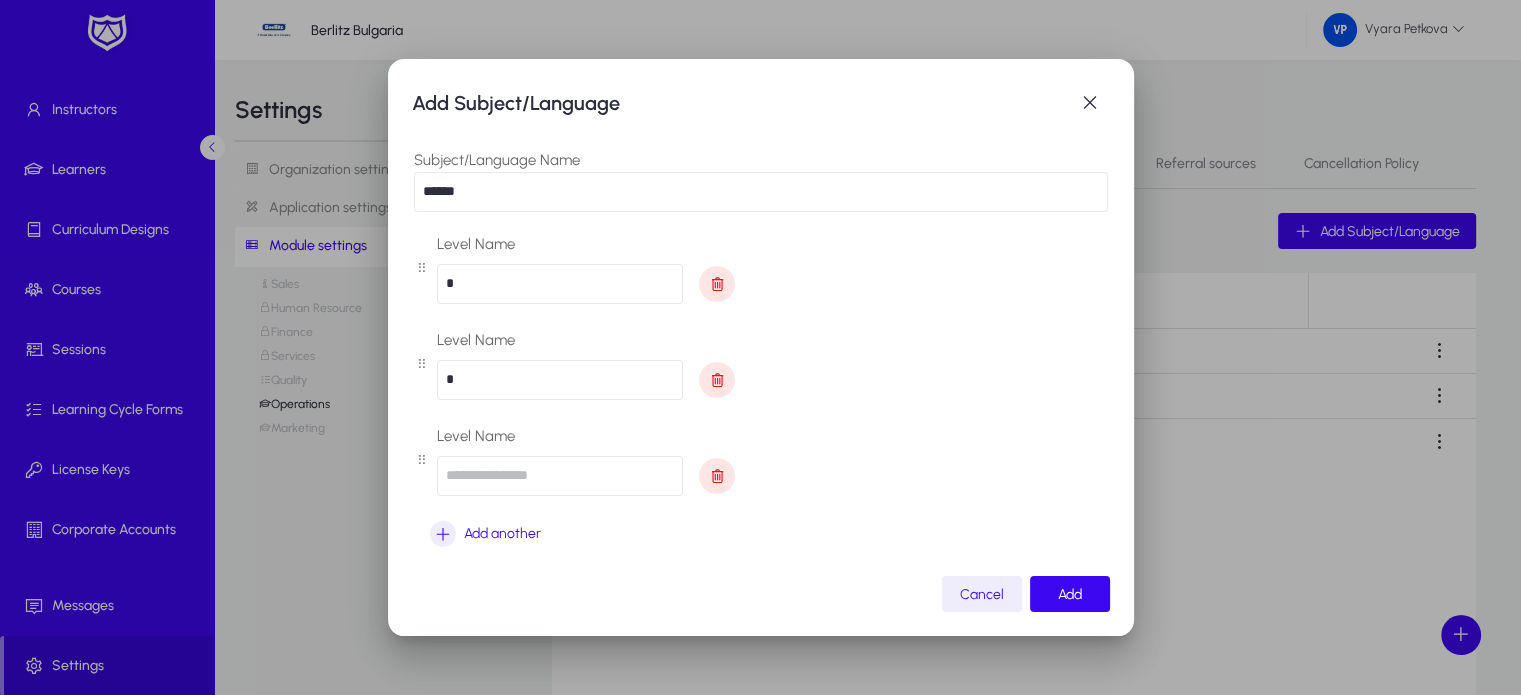 type 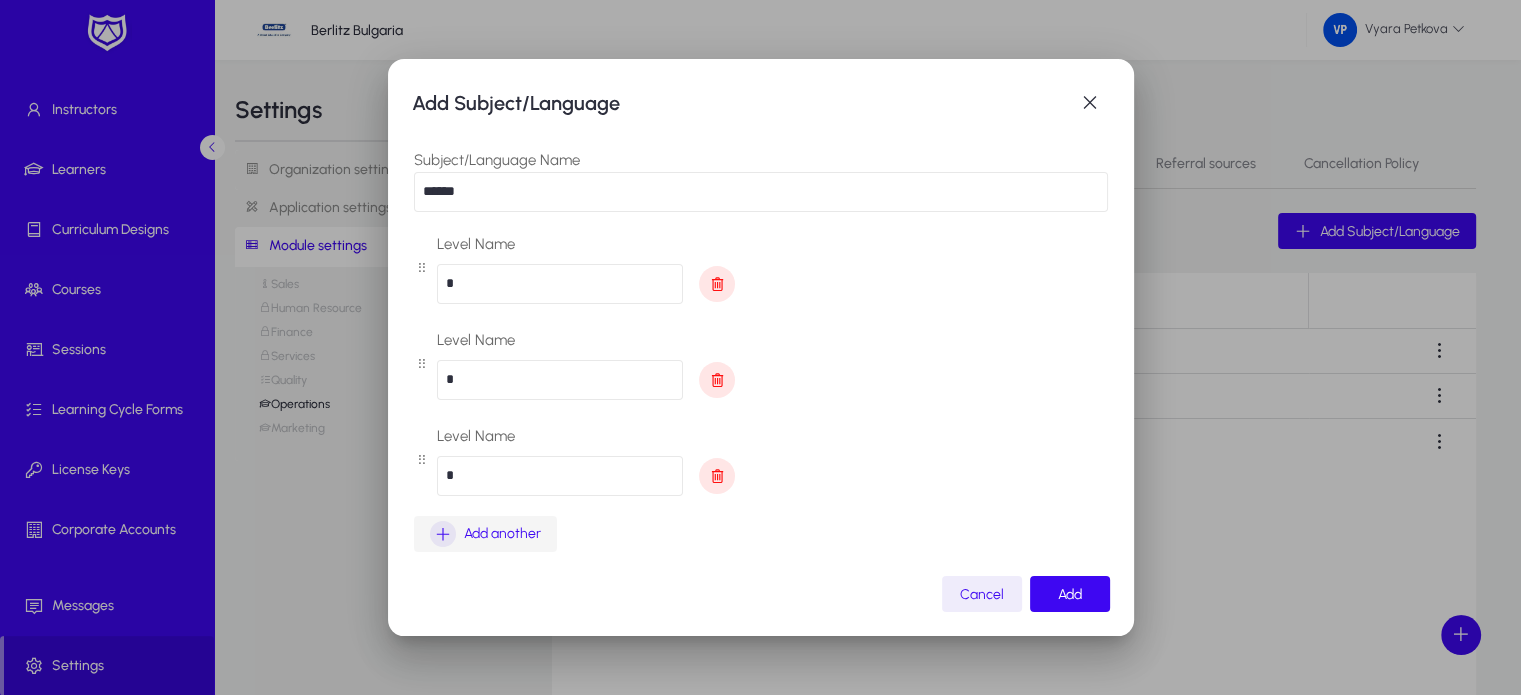 type on "*" 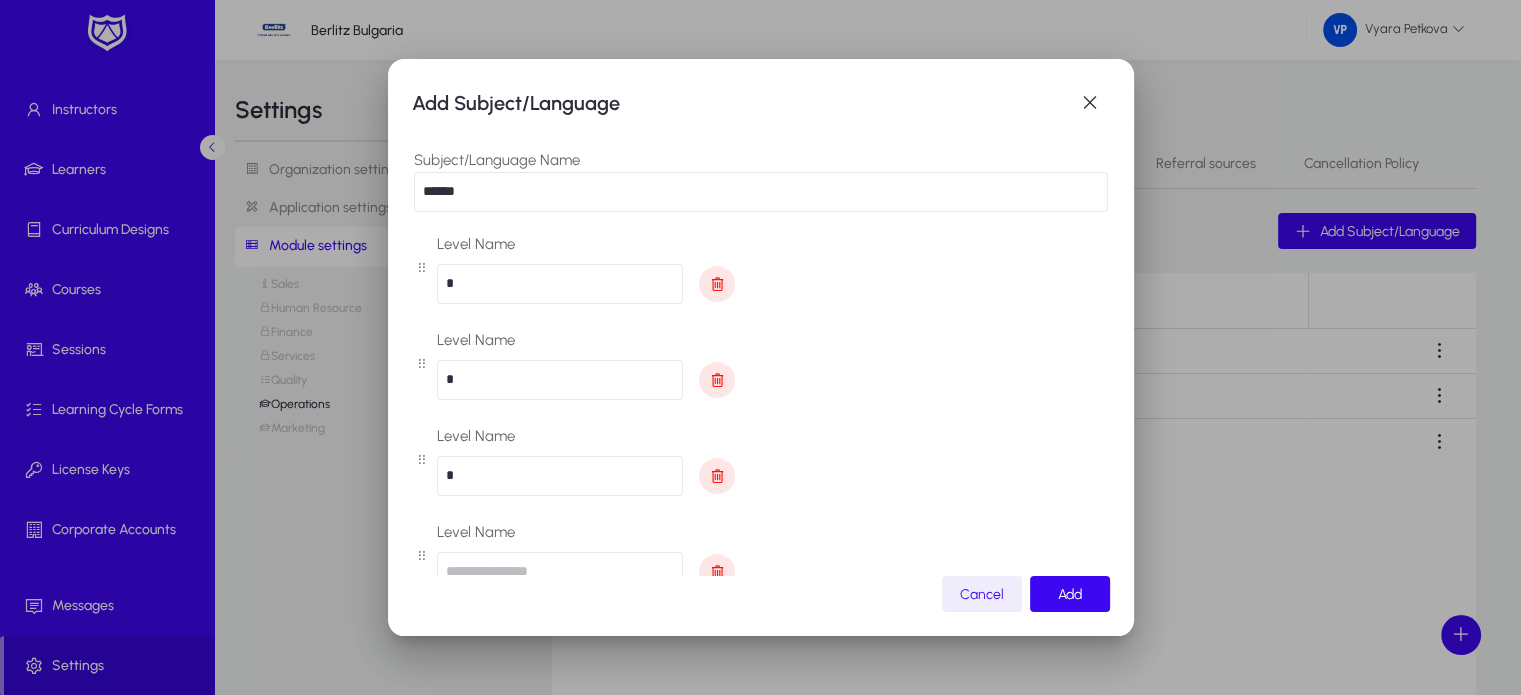 click on "Level Name" at bounding box center (586, 532) 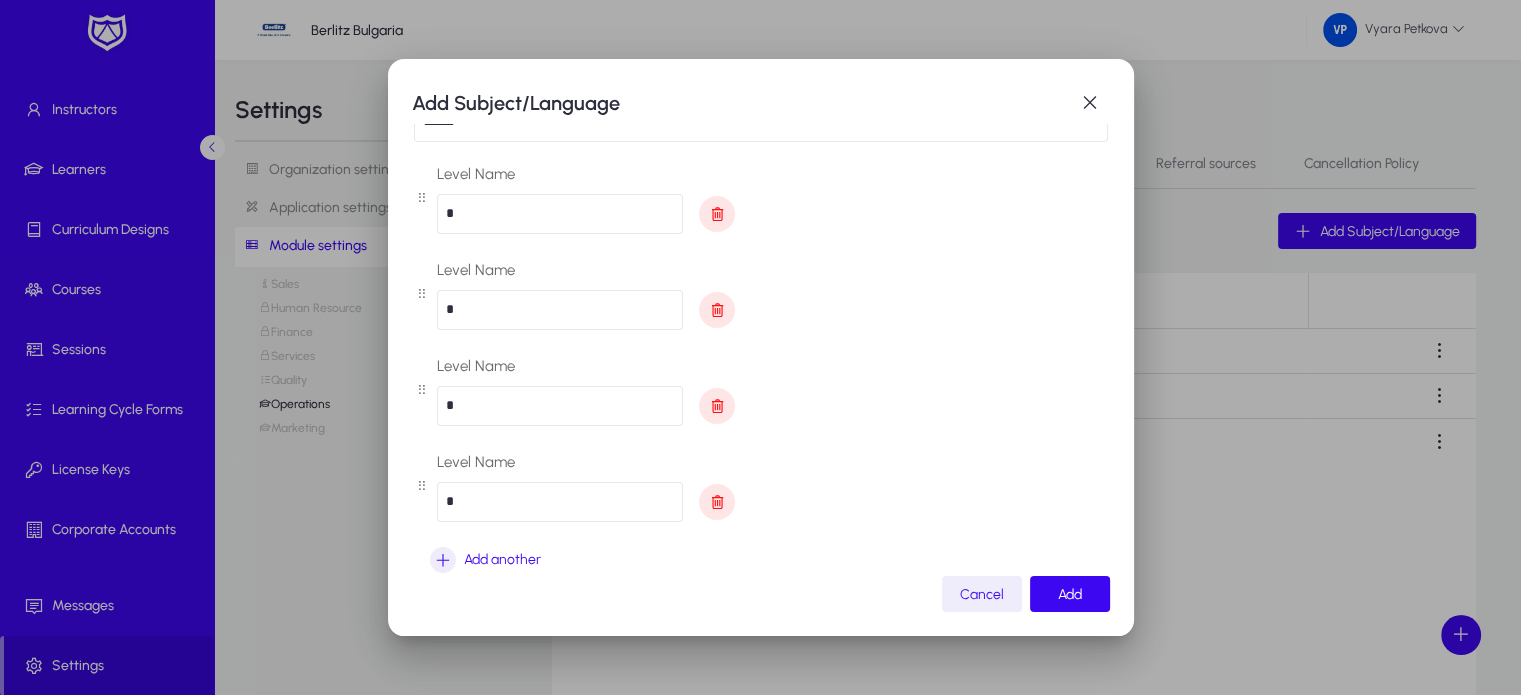 scroll, scrollTop: 104, scrollLeft: 0, axis: vertical 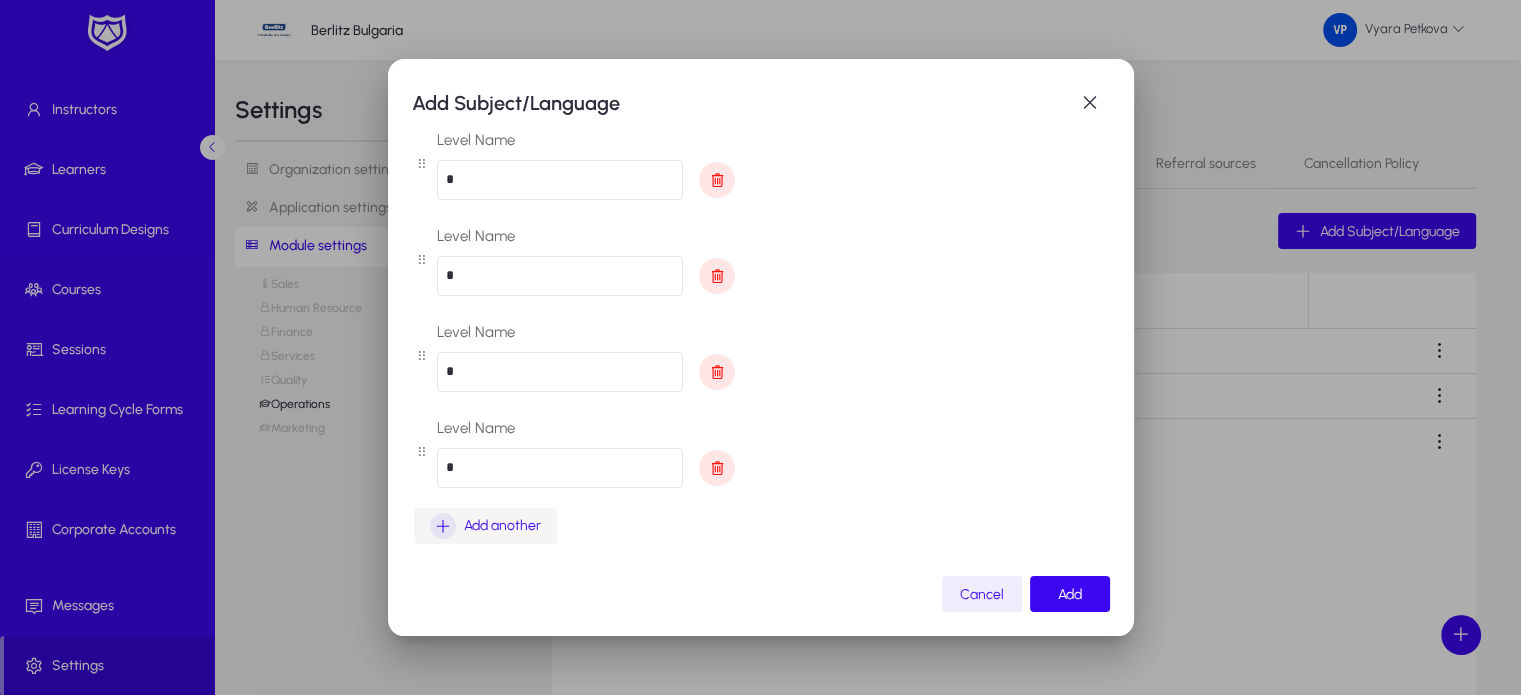 type on "*" 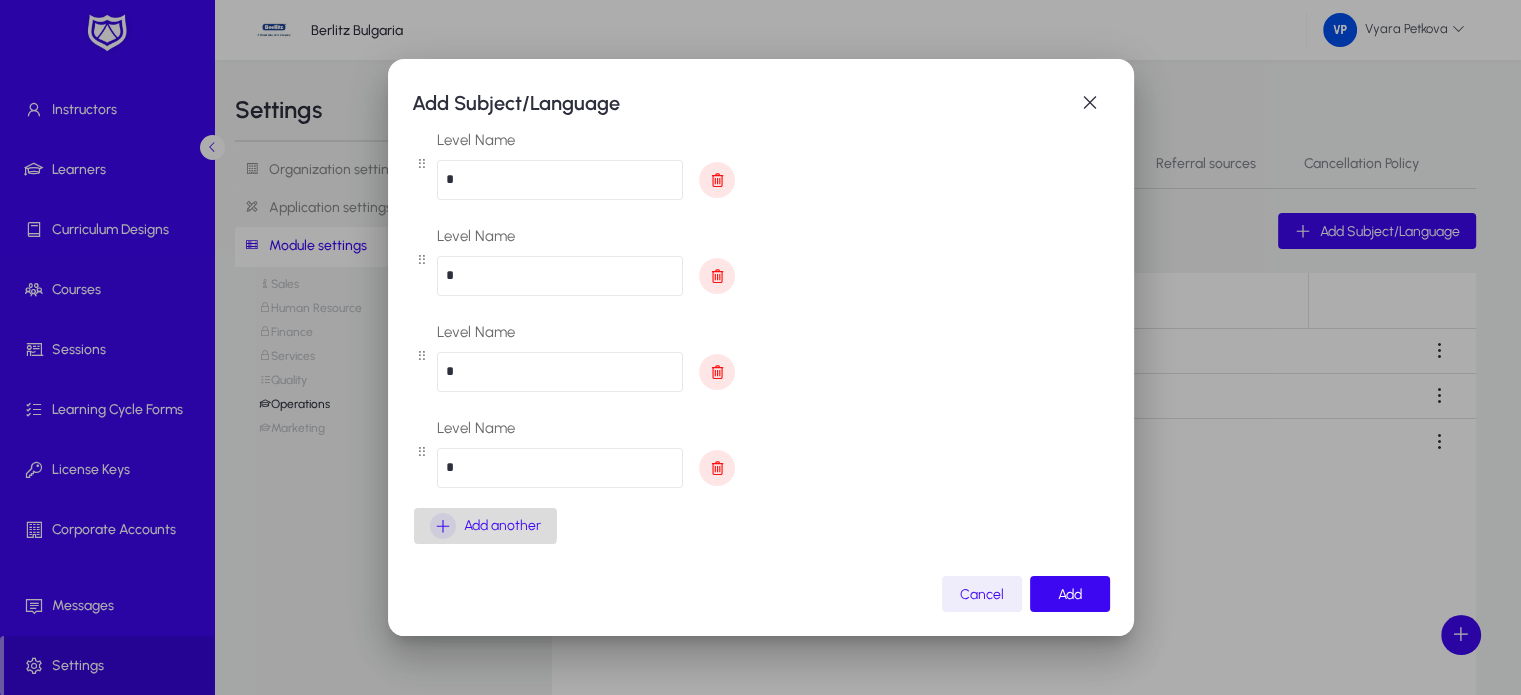 click at bounding box center (443, 526) 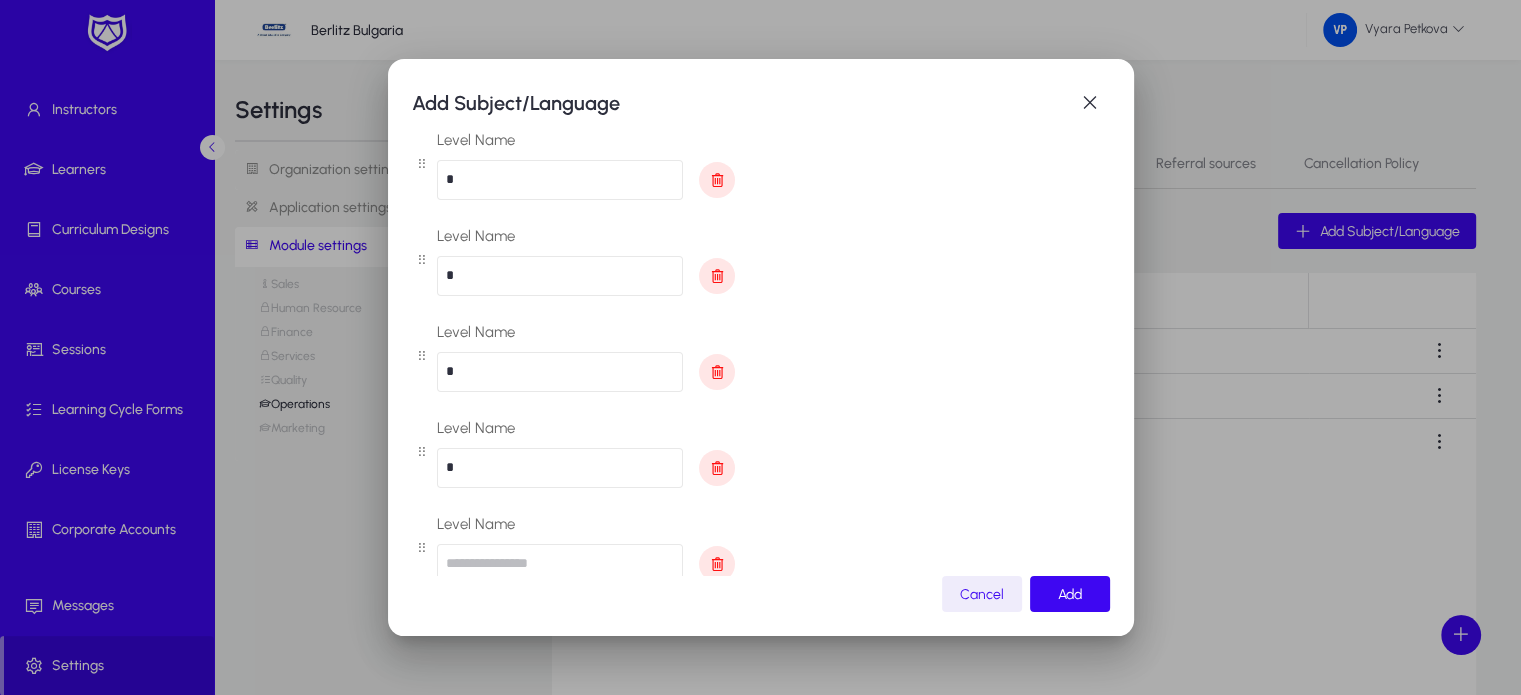 click at bounding box center [560, 564] 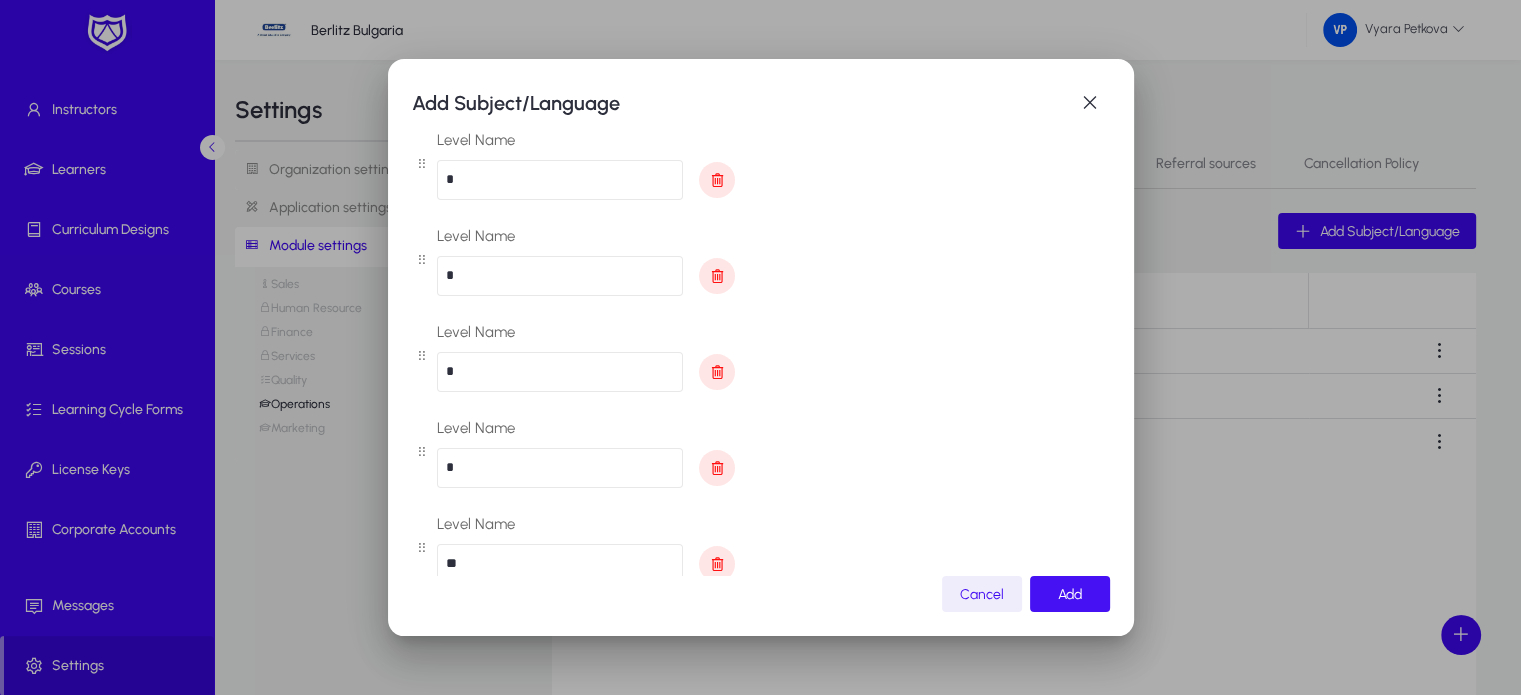 type on "**" 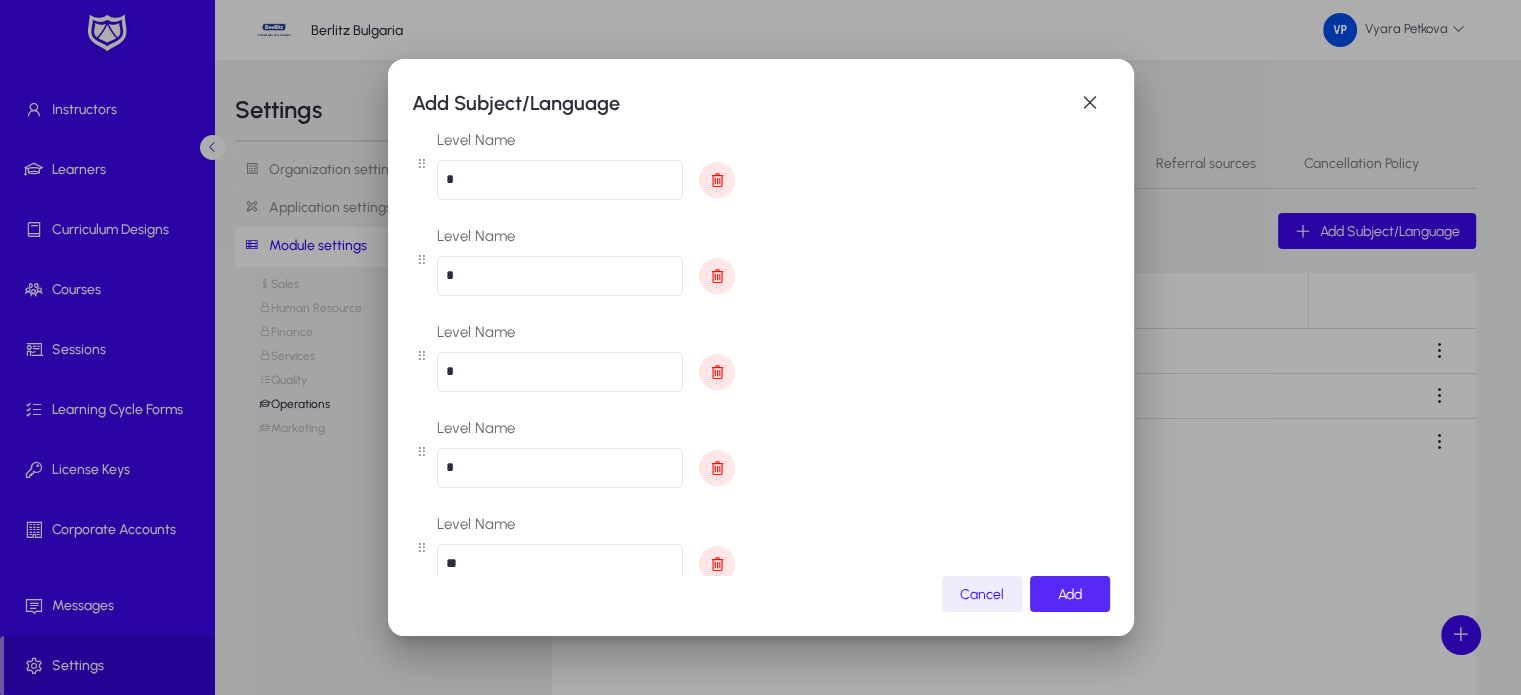 click on "Add" 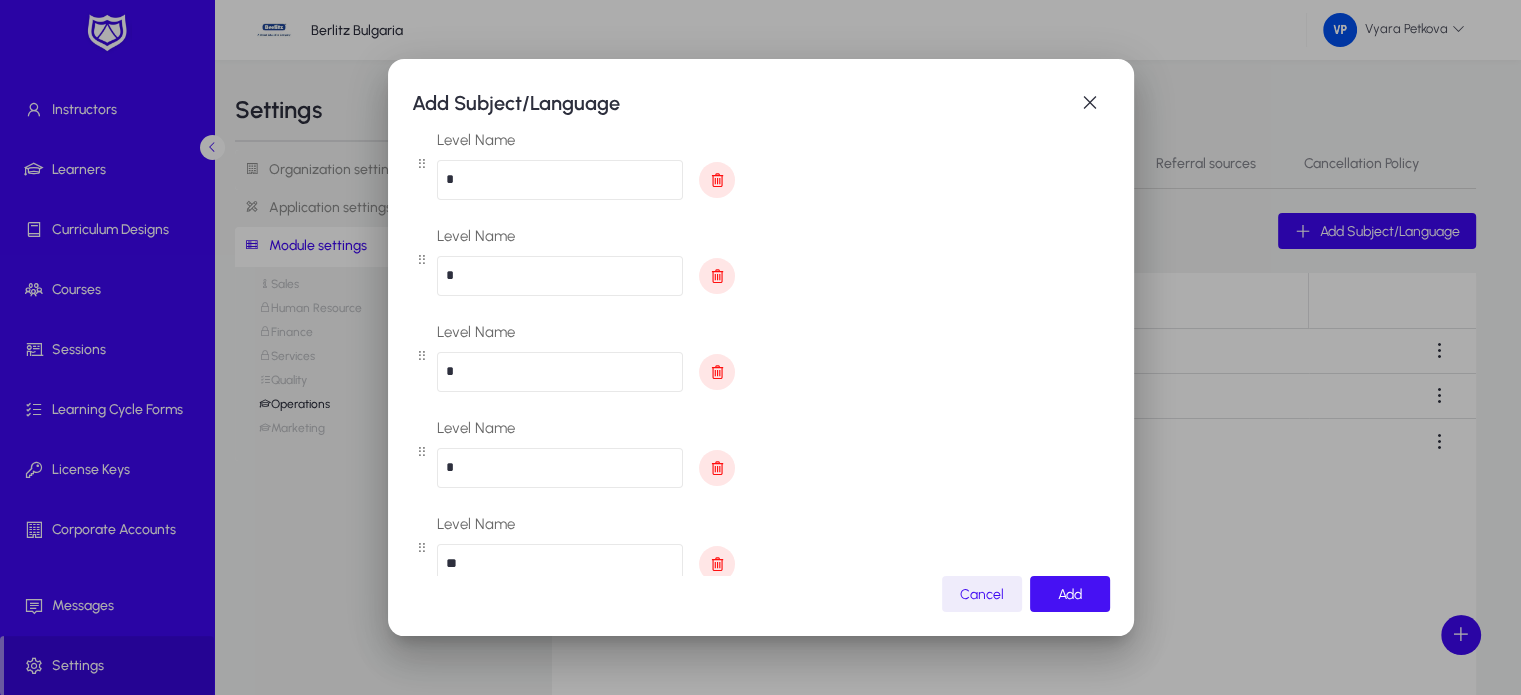 scroll, scrollTop: 124, scrollLeft: 0, axis: vertical 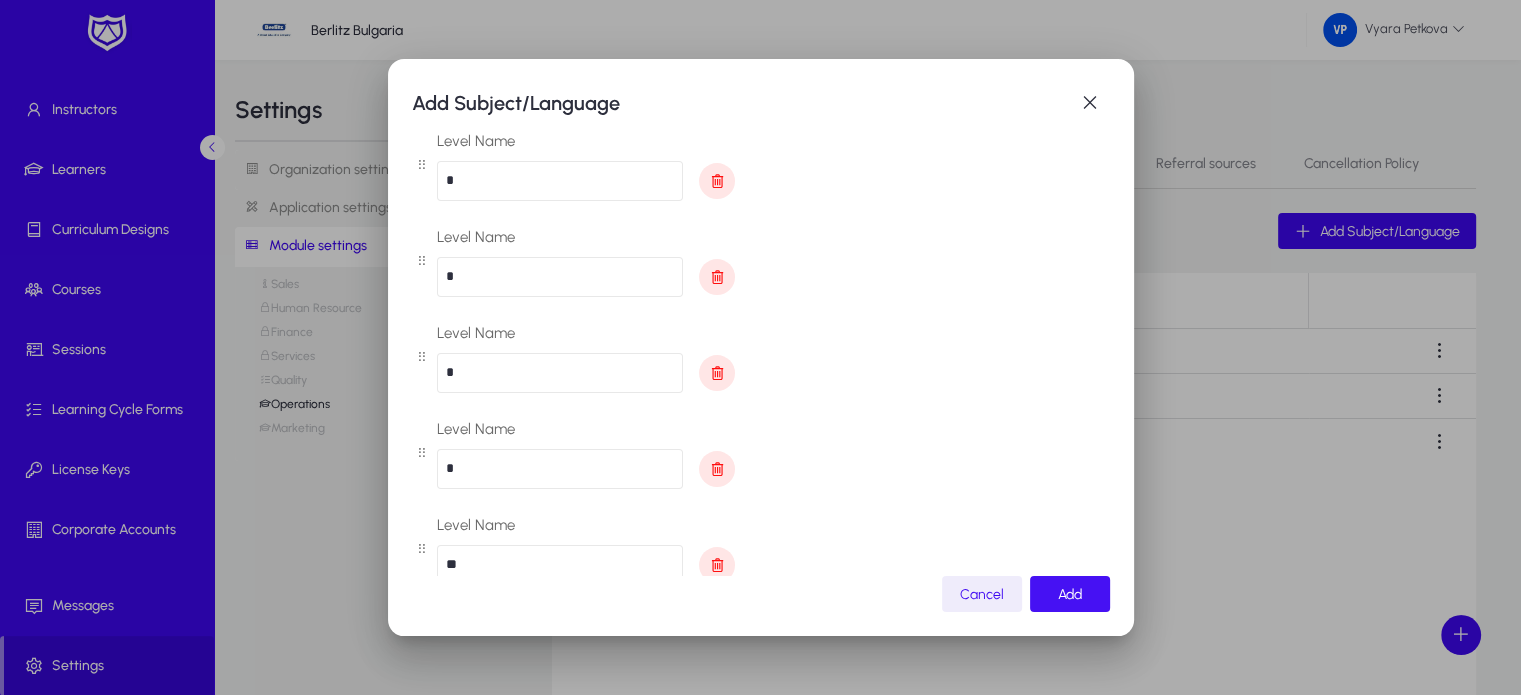 click 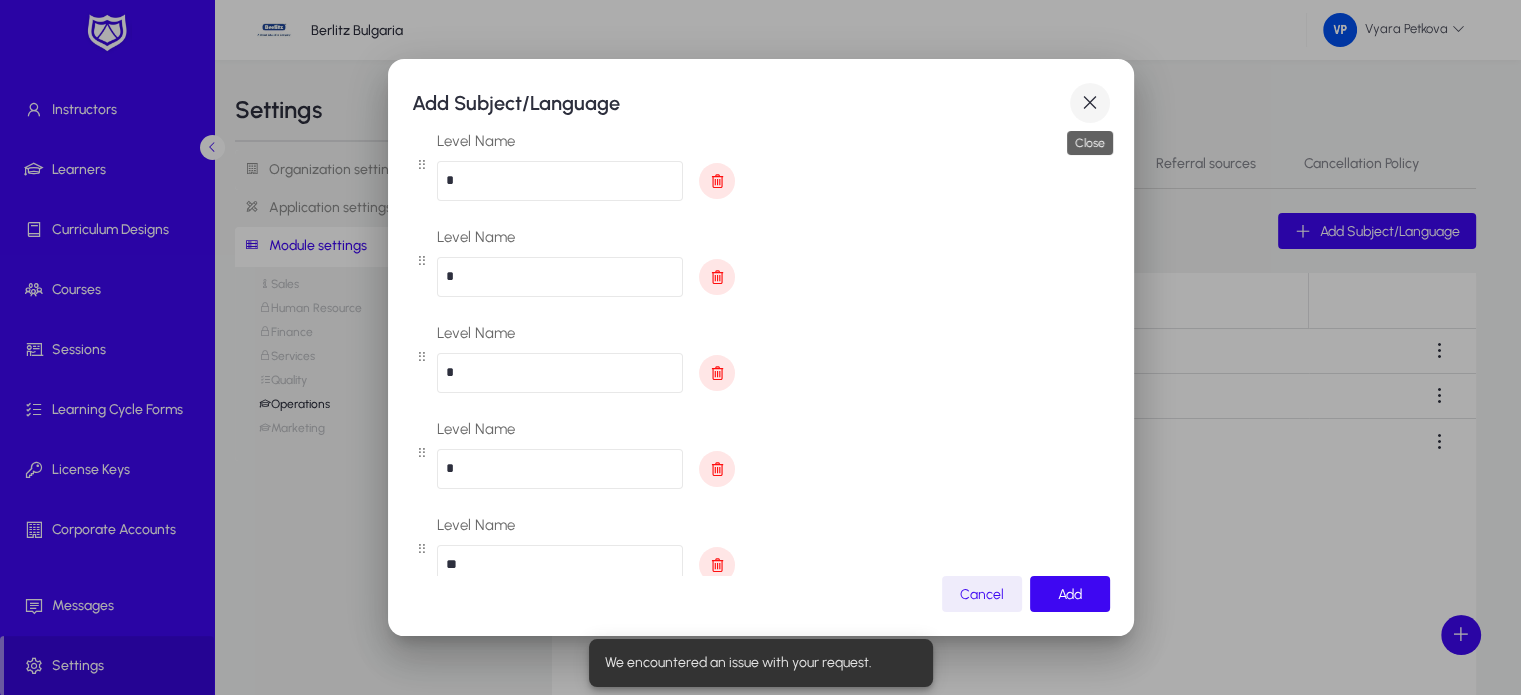 click at bounding box center (1090, 103) 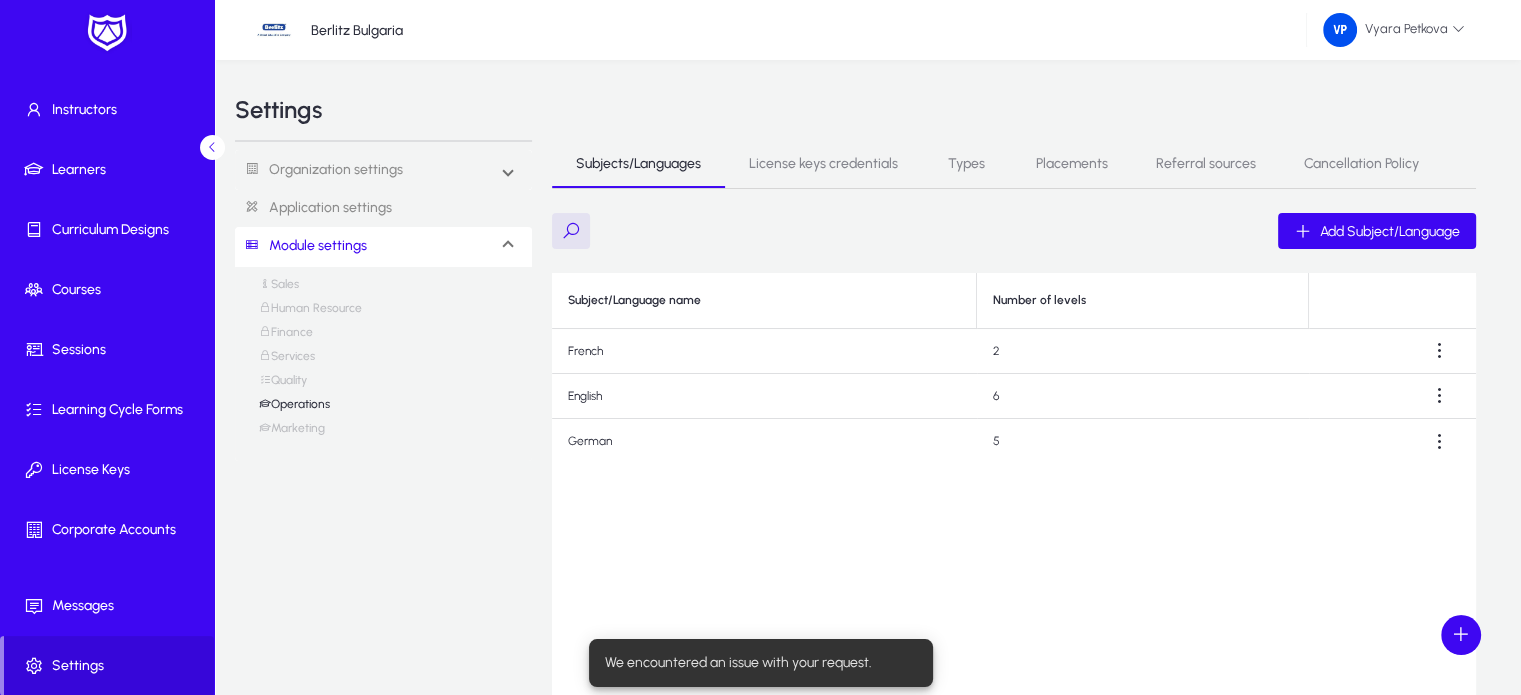 click on "German" 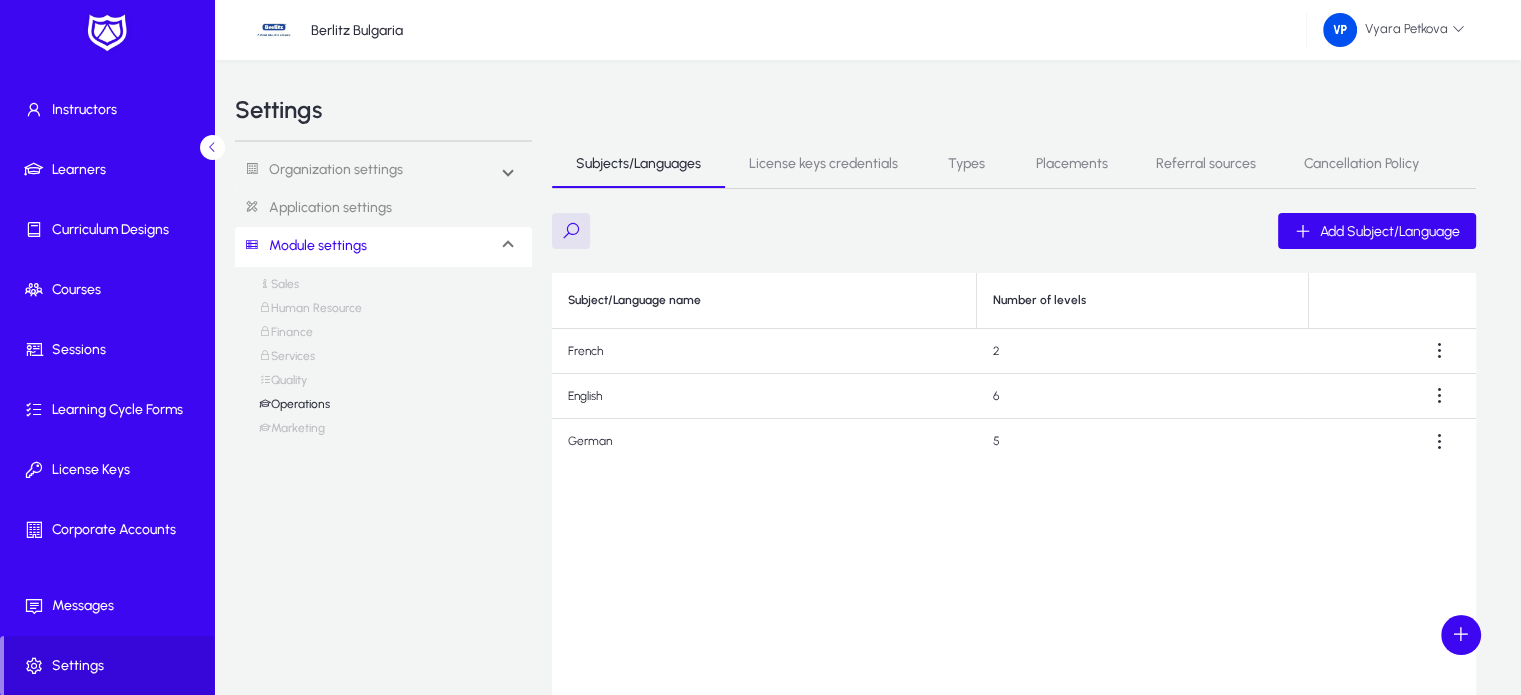click on "German" 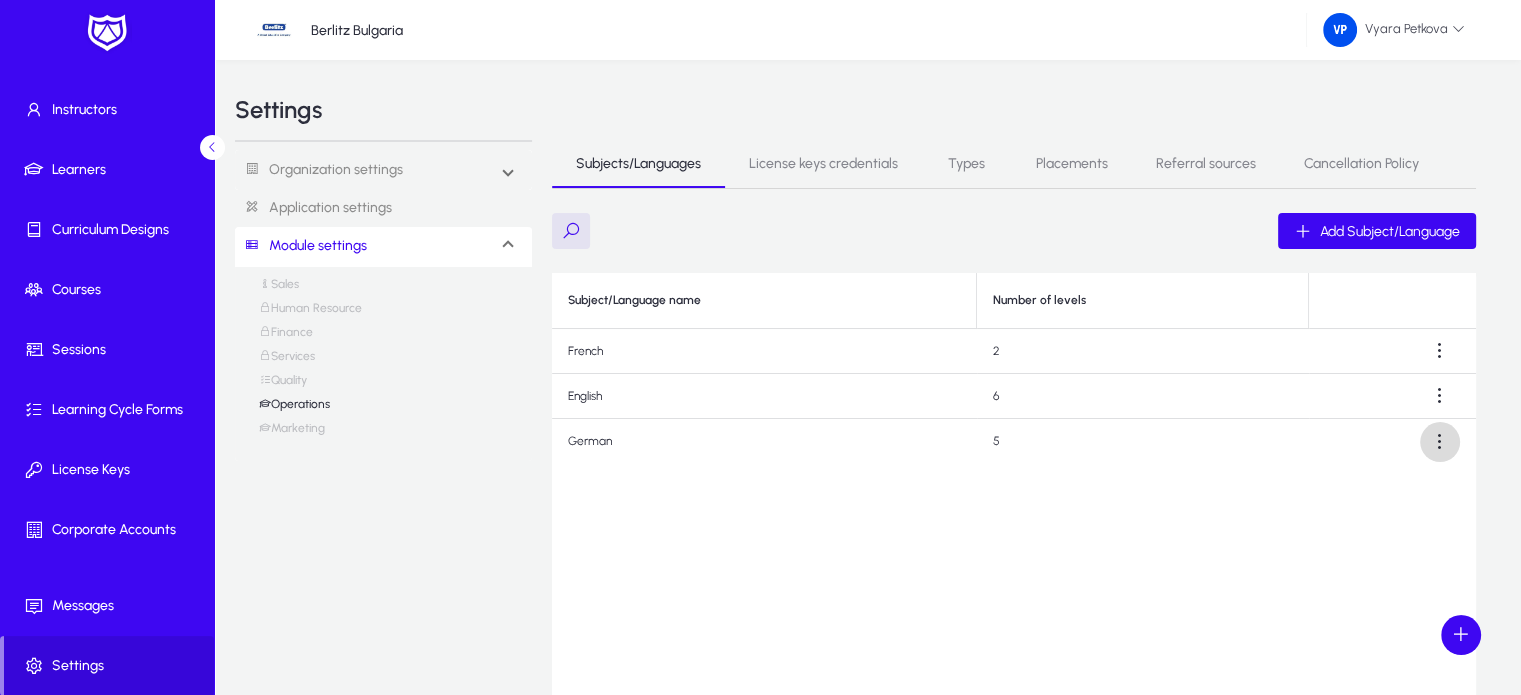 click 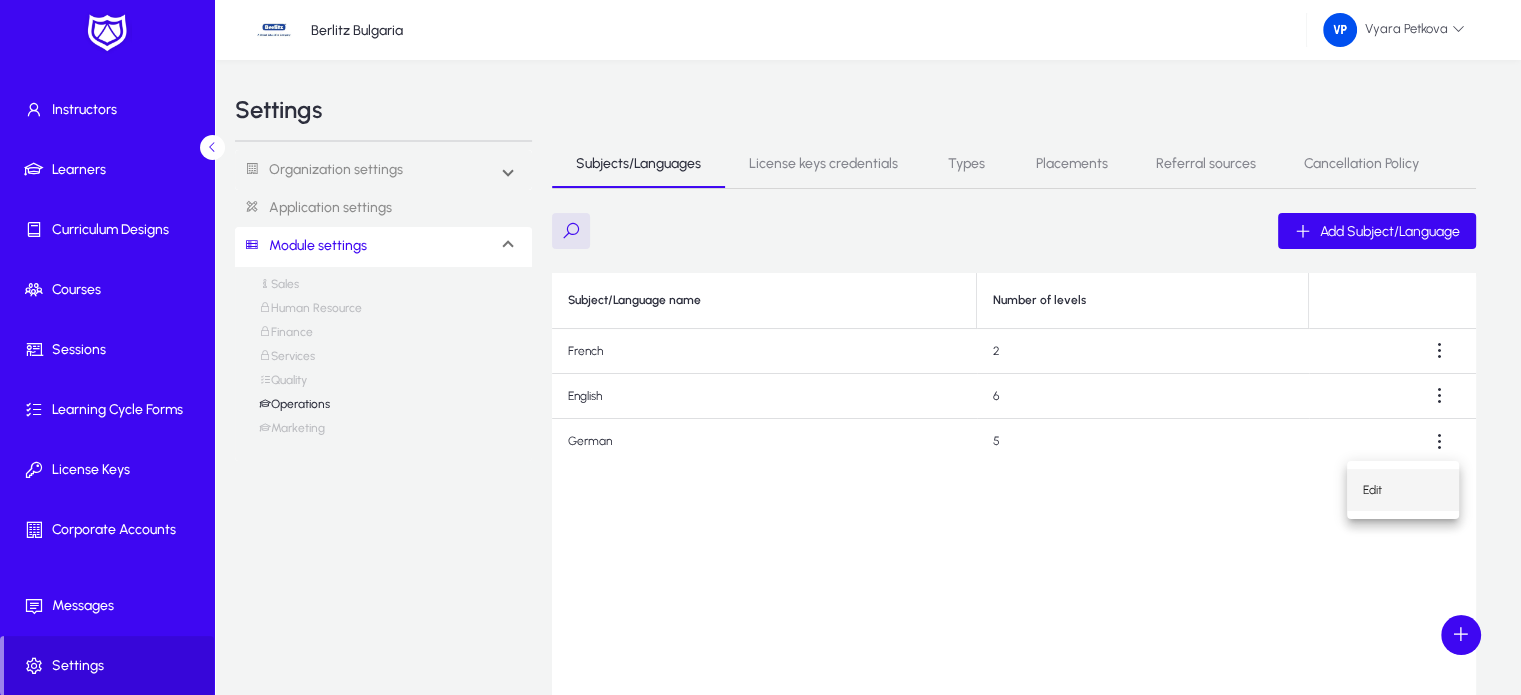 click on "Edit" at bounding box center [1403, 490] 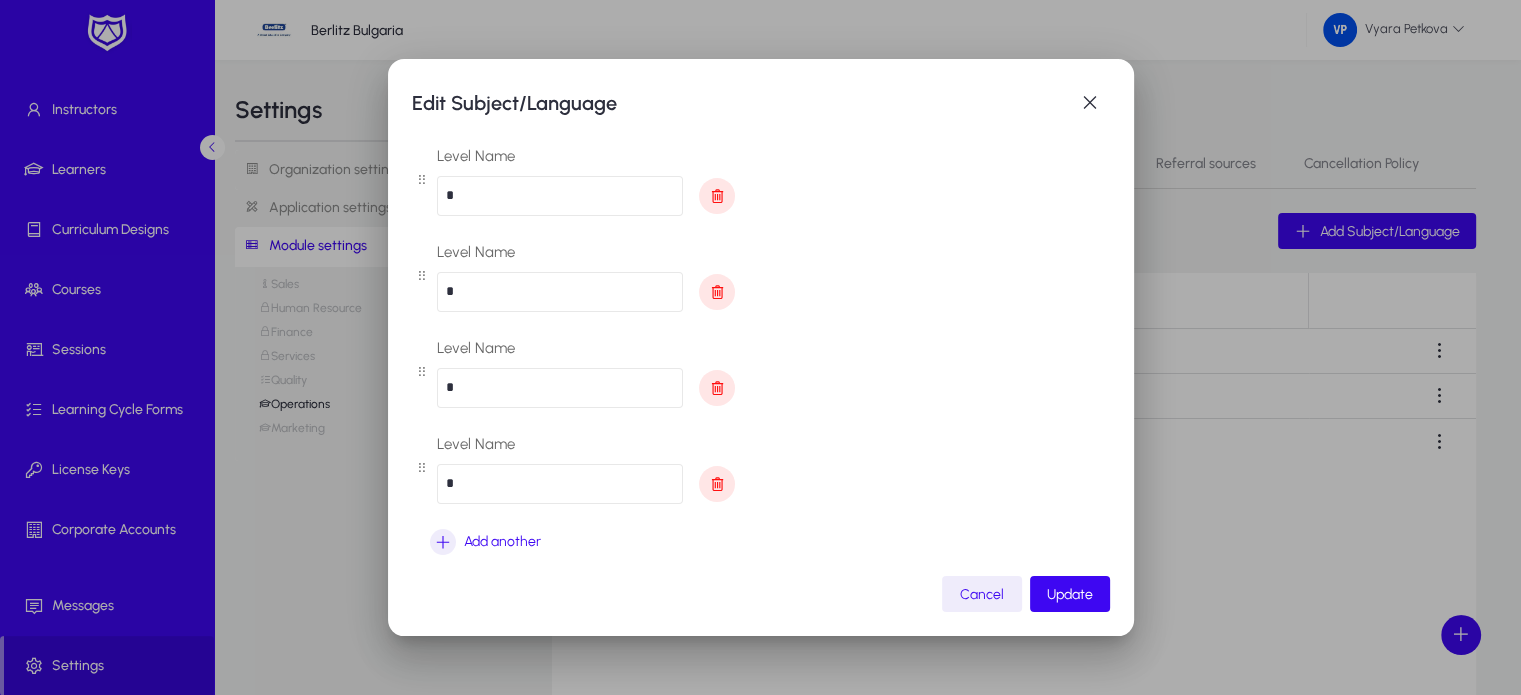 scroll, scrollTop: 200, scrollLeft: 0, axis: vertical 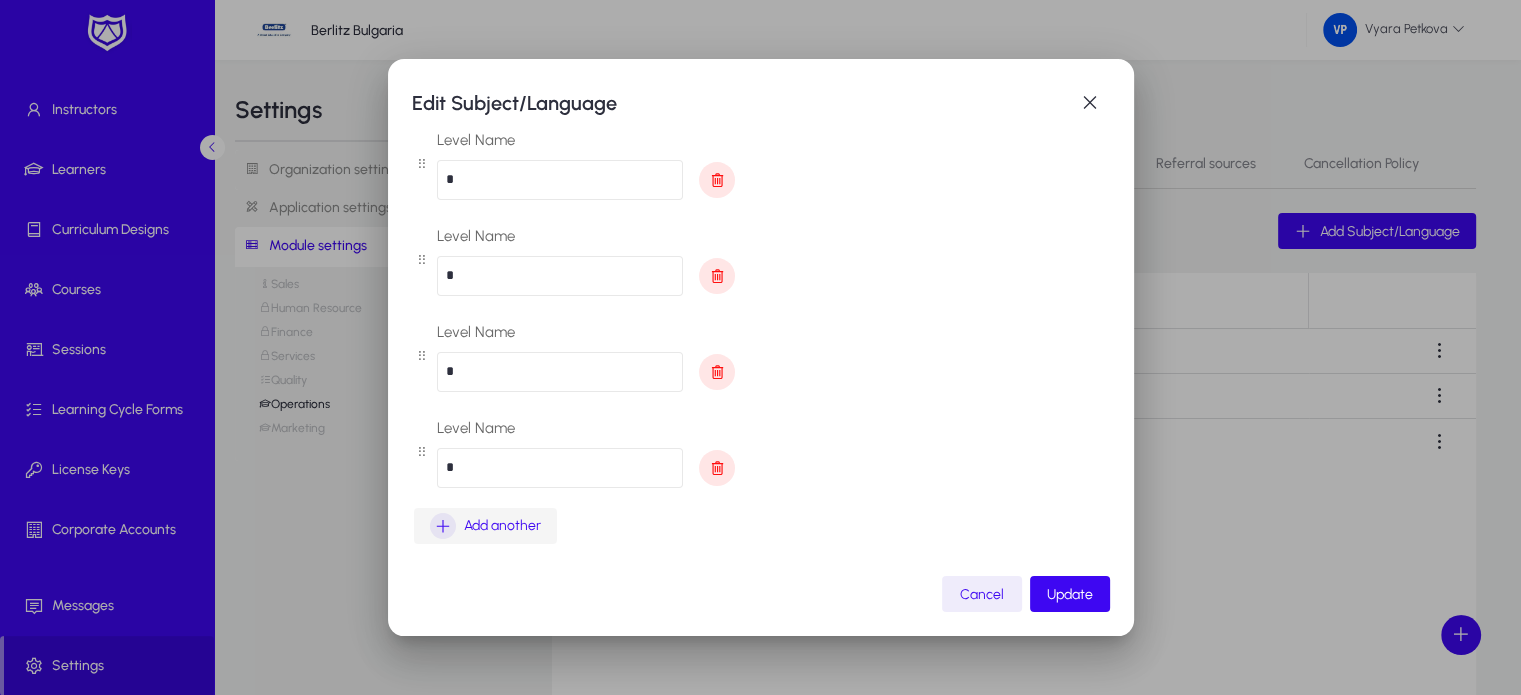 click at bounding box center [443, 526] 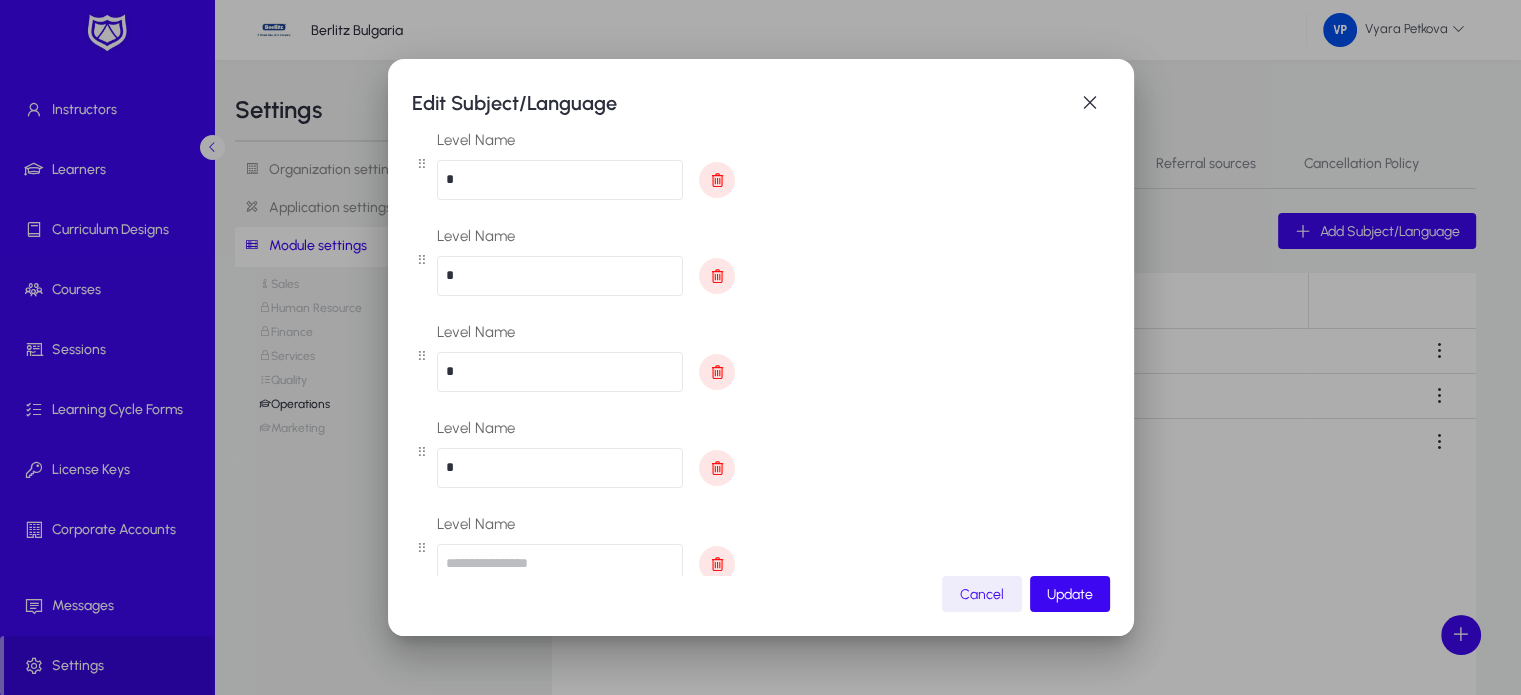 click at bounding box center (560, 564) 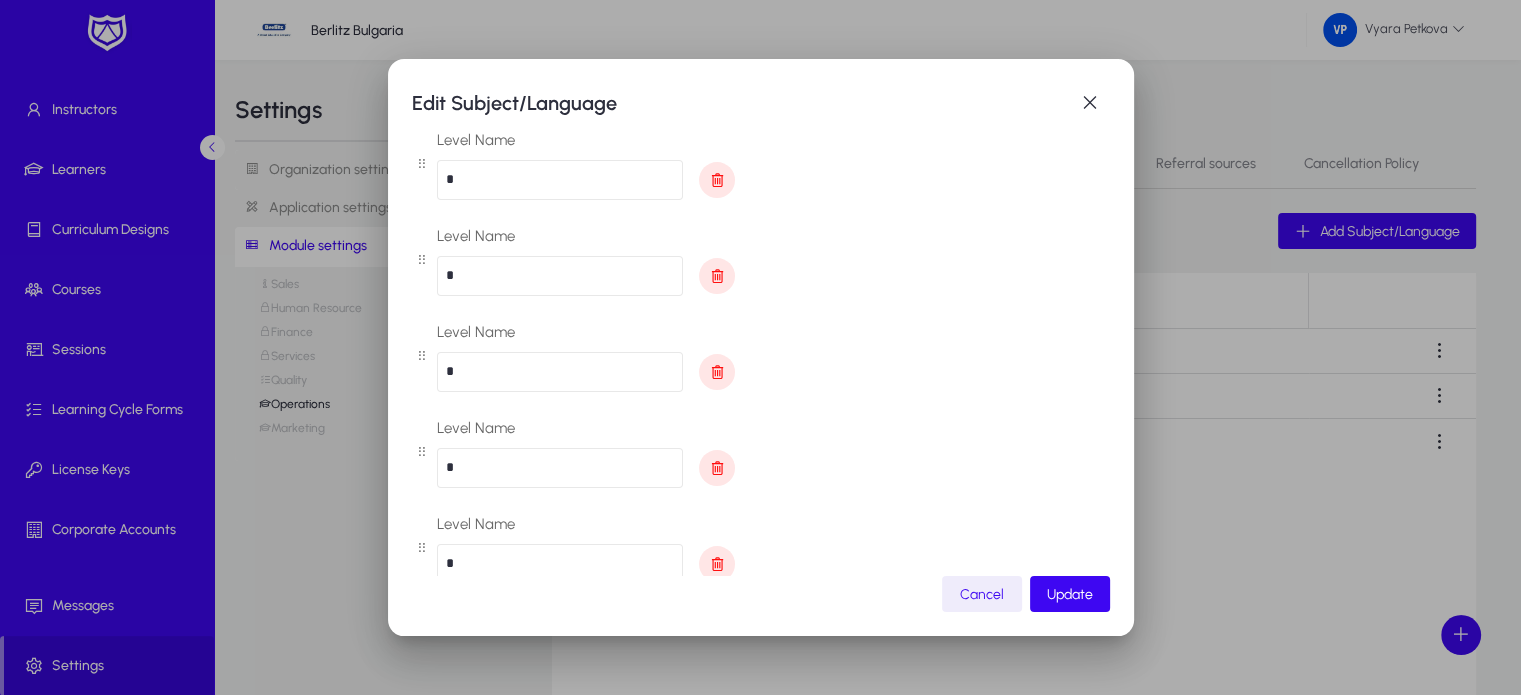 scroll, scrollTop: 296, scrollLeft: 0, axis: vertical 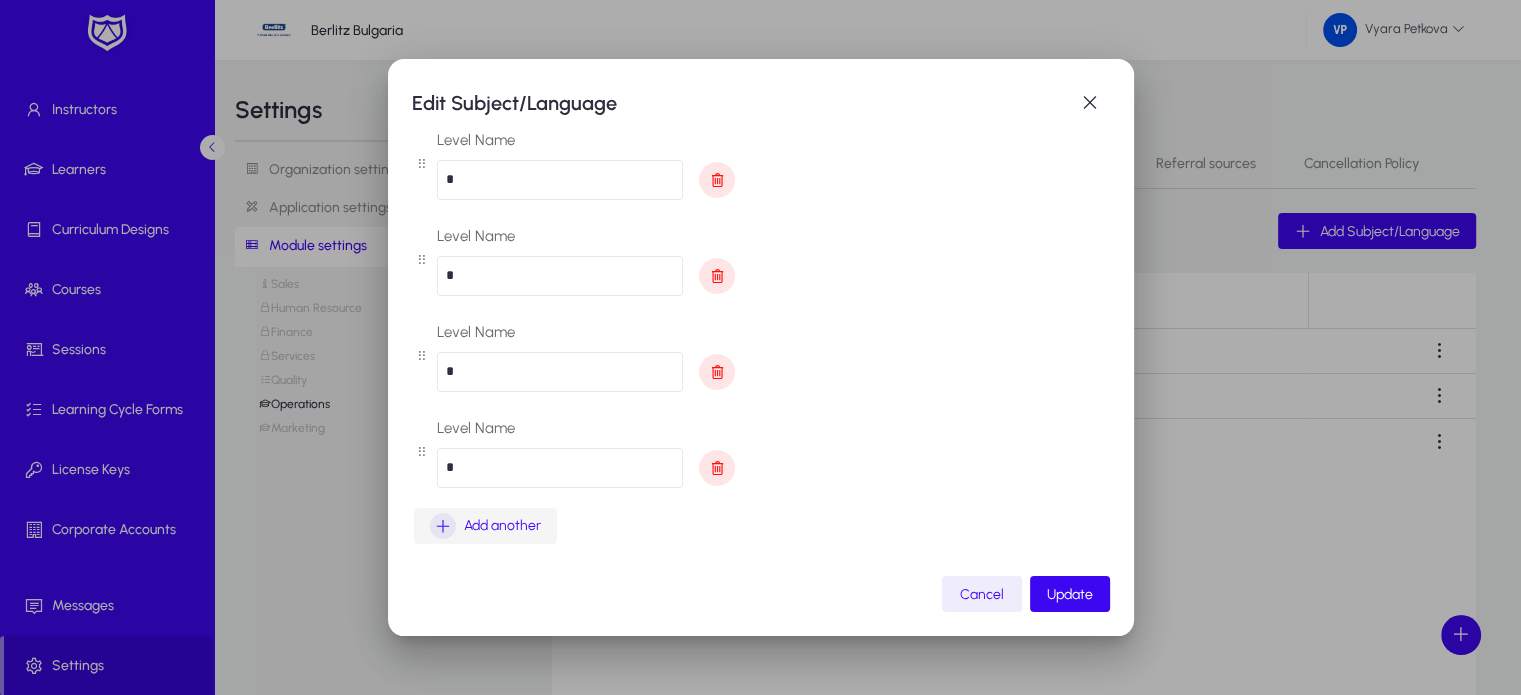 type on "*" 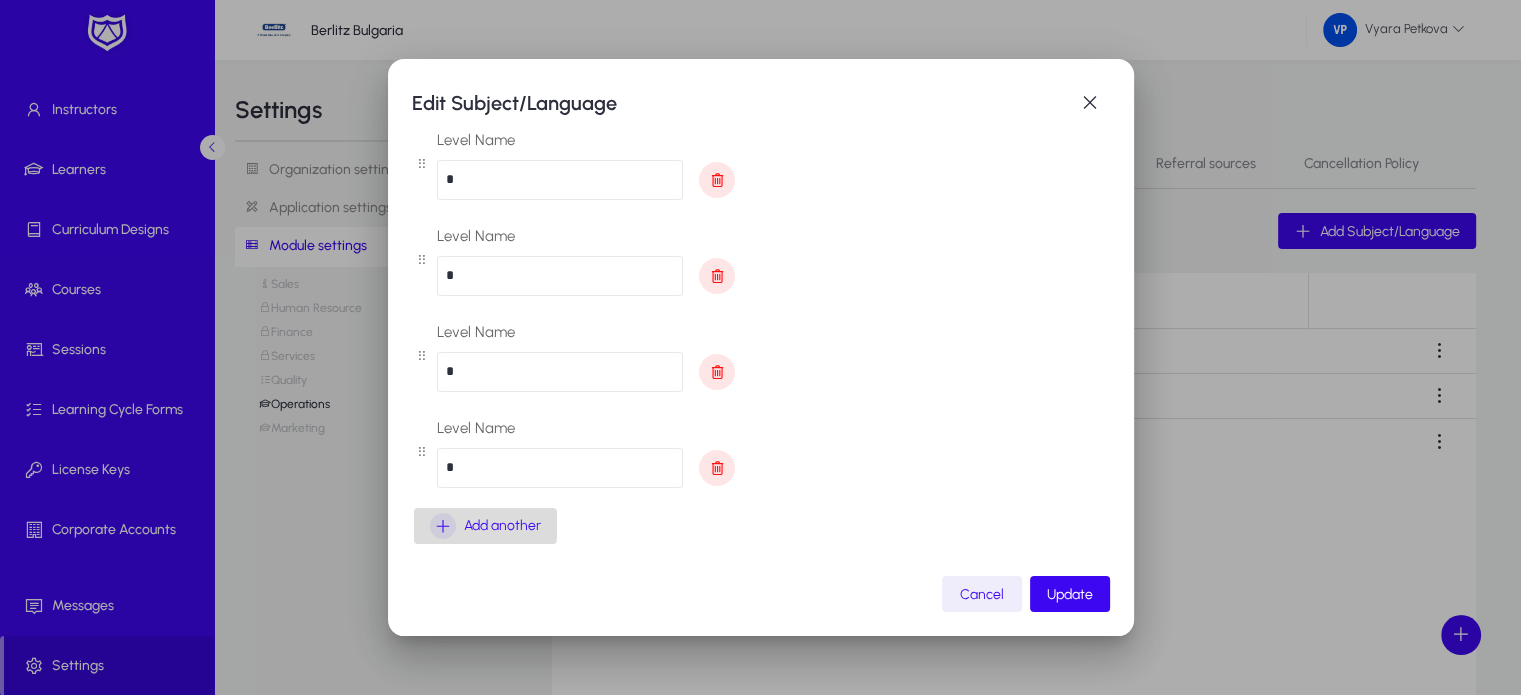 click at bounding box center [443, 526] 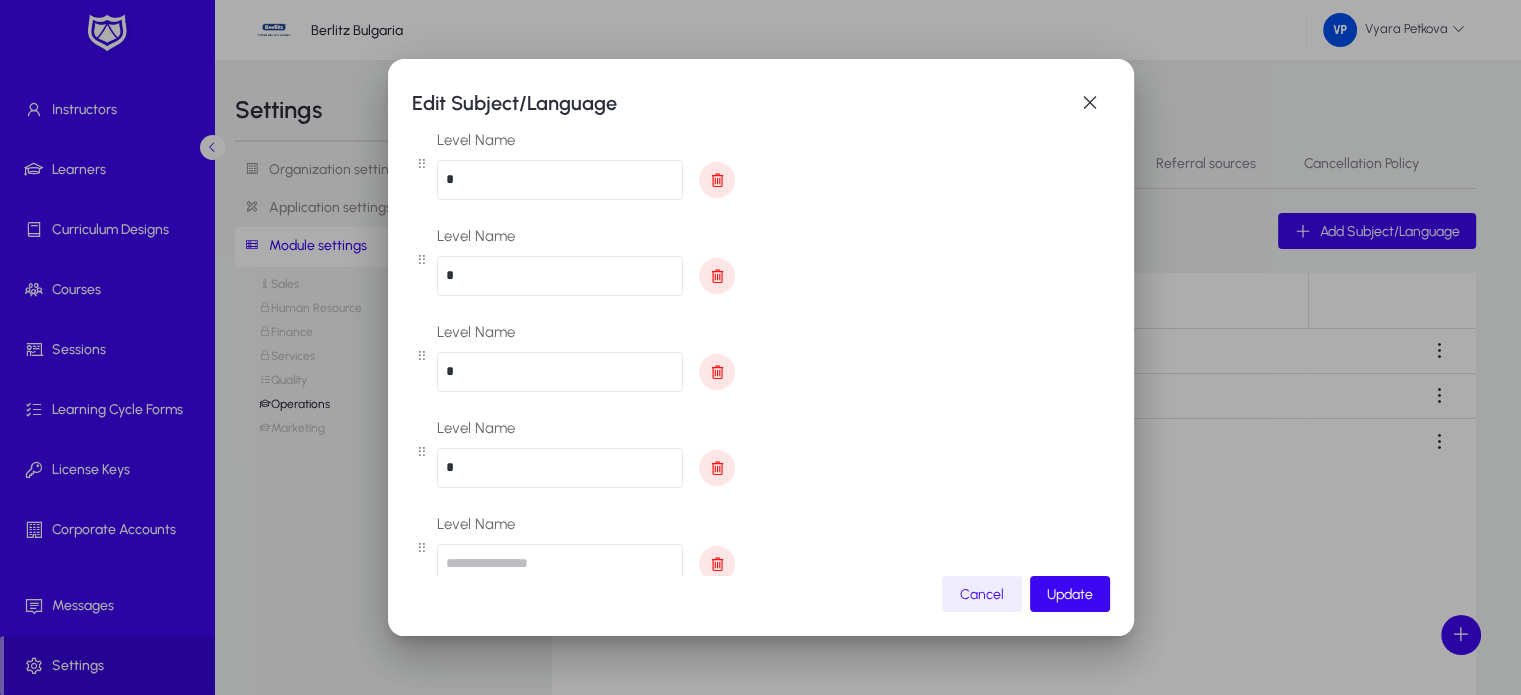 type 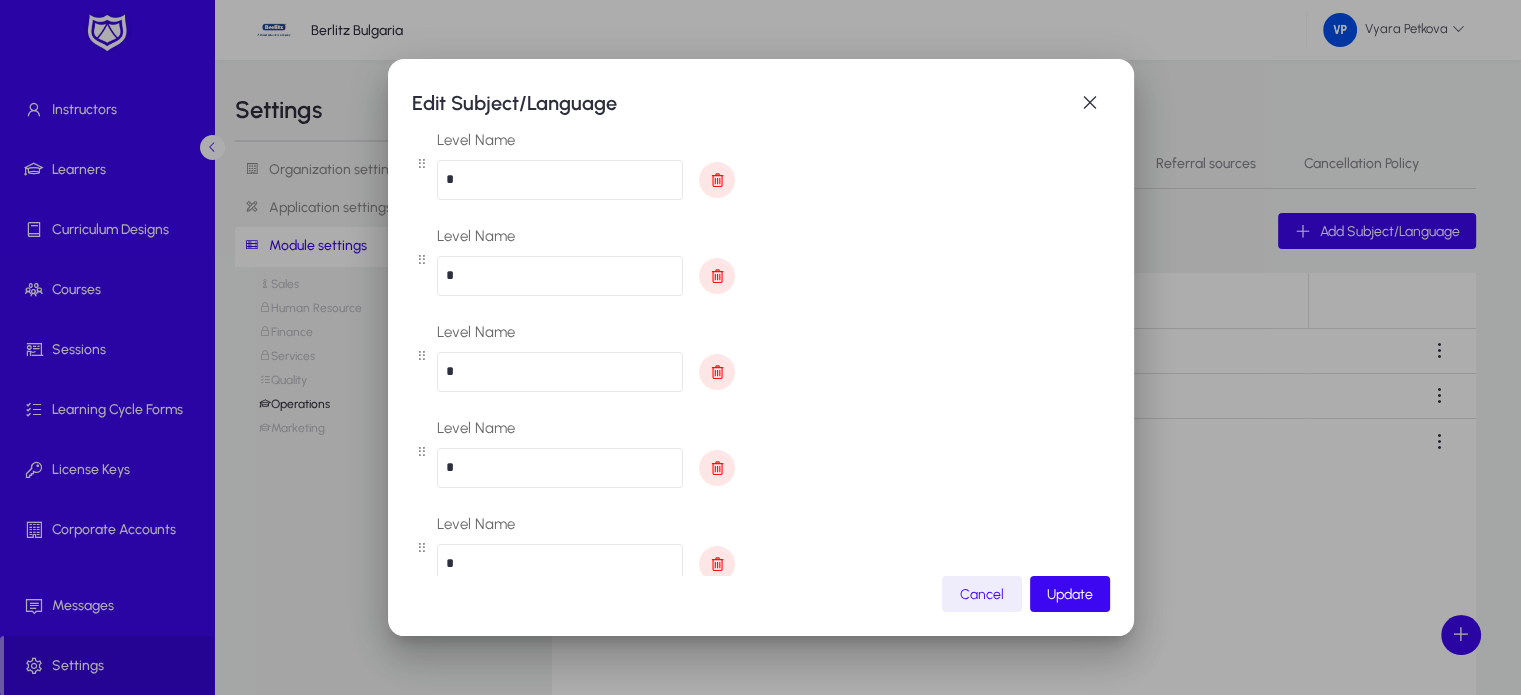 type on "*" 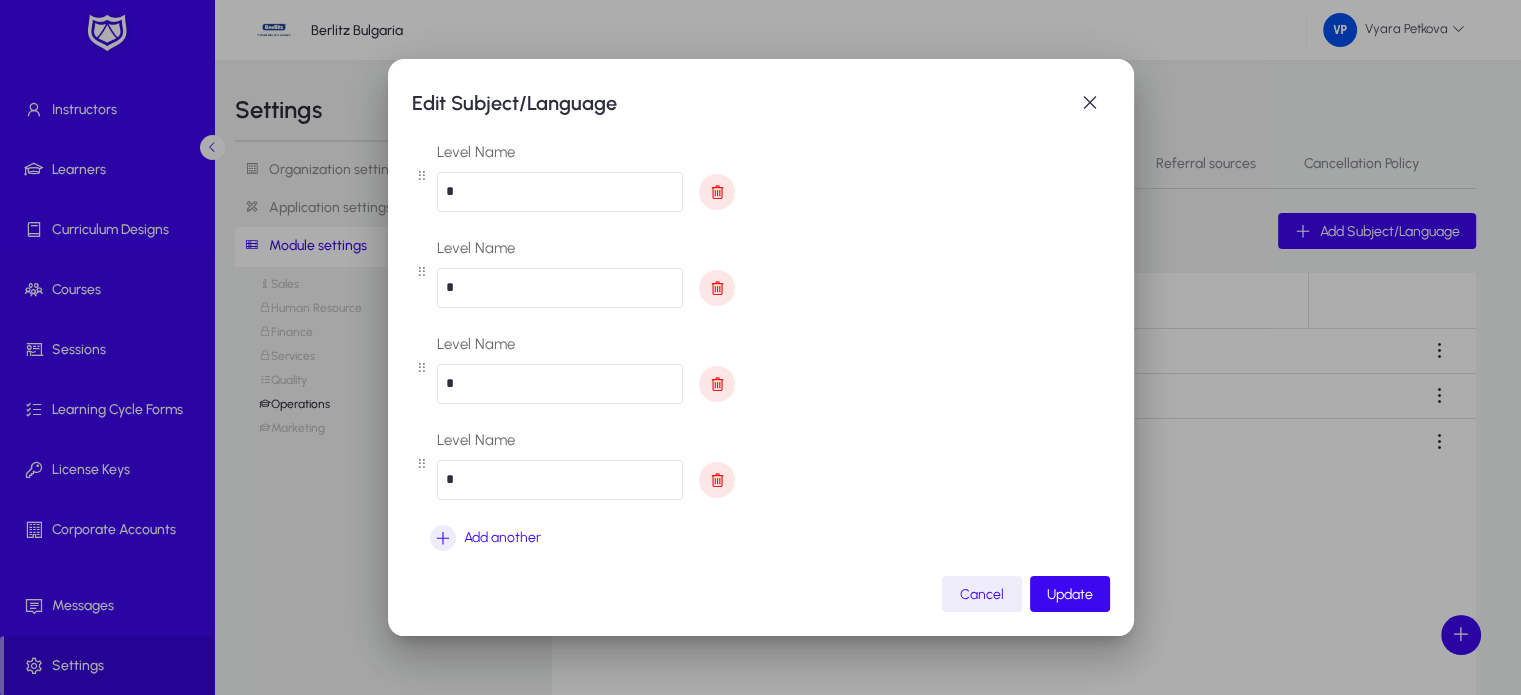 scroll, scrollTop: 392, scrollLeft: 0, axis: vertical 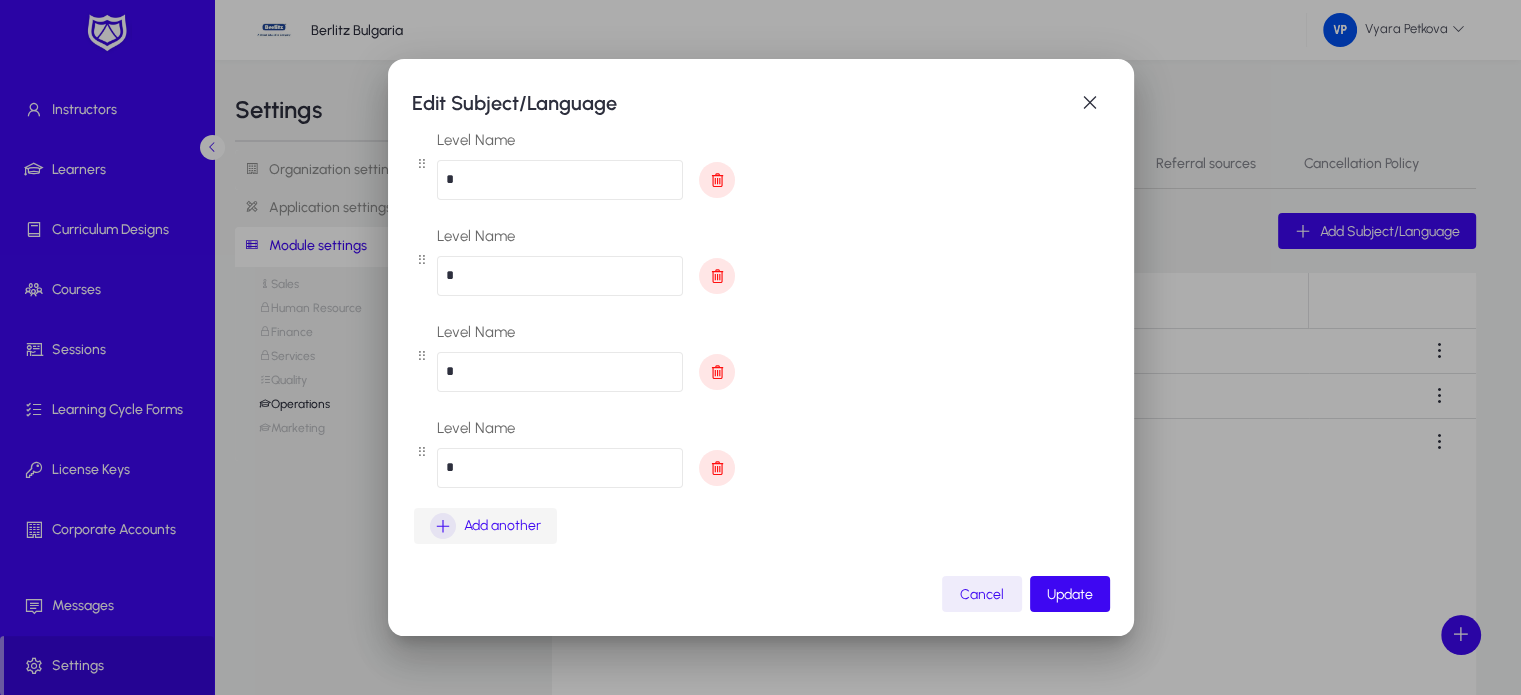 click at bounding box center (443, 526) 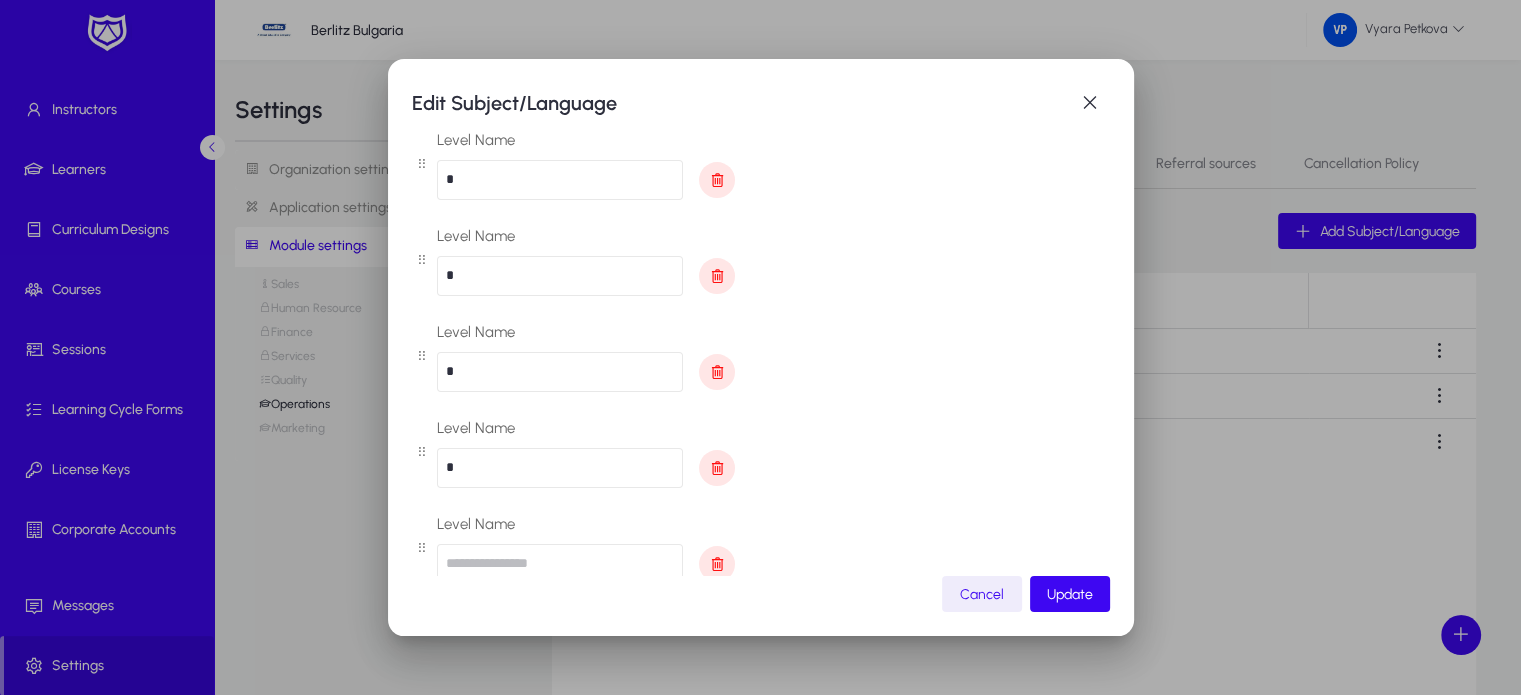 click at bounding box center [560, 564] 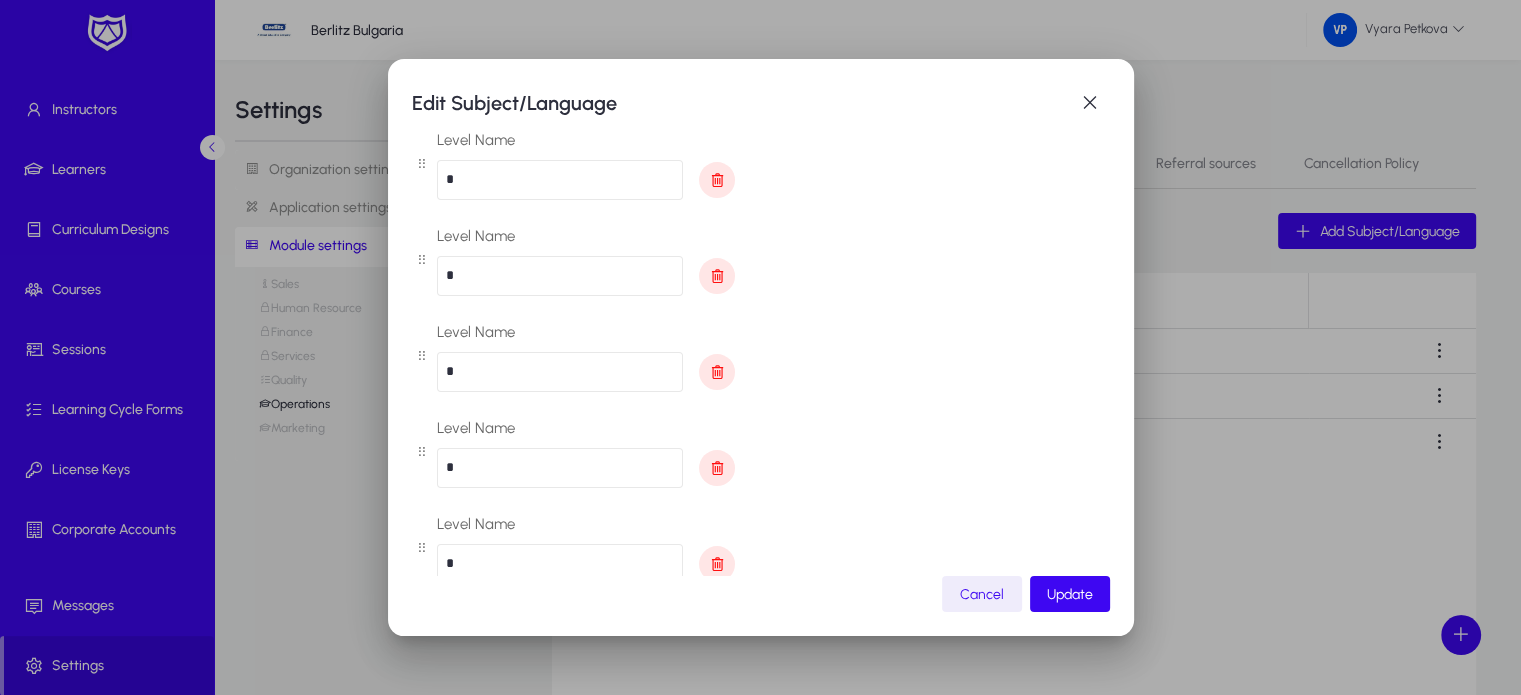 type on "*" 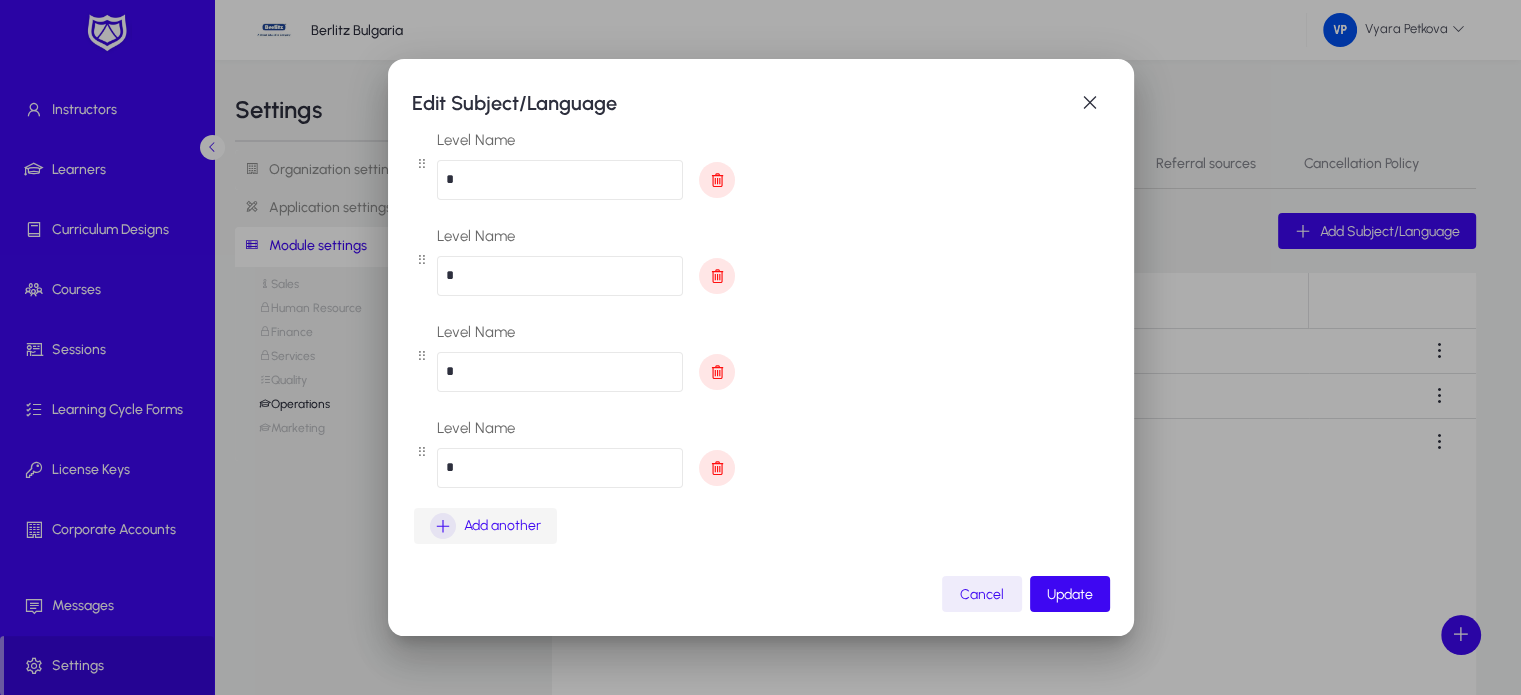 click at bounding box center (443, 526) 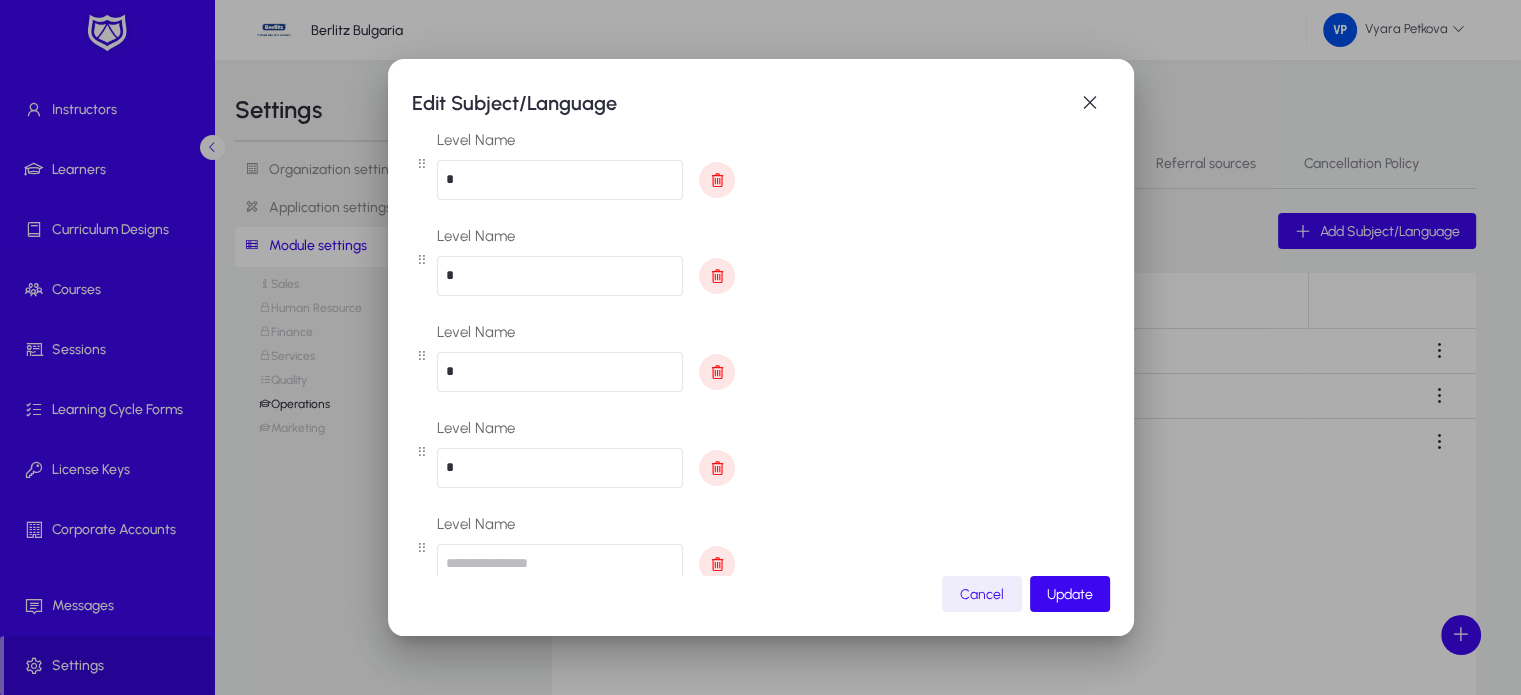 click at bounding box center [560, 564] 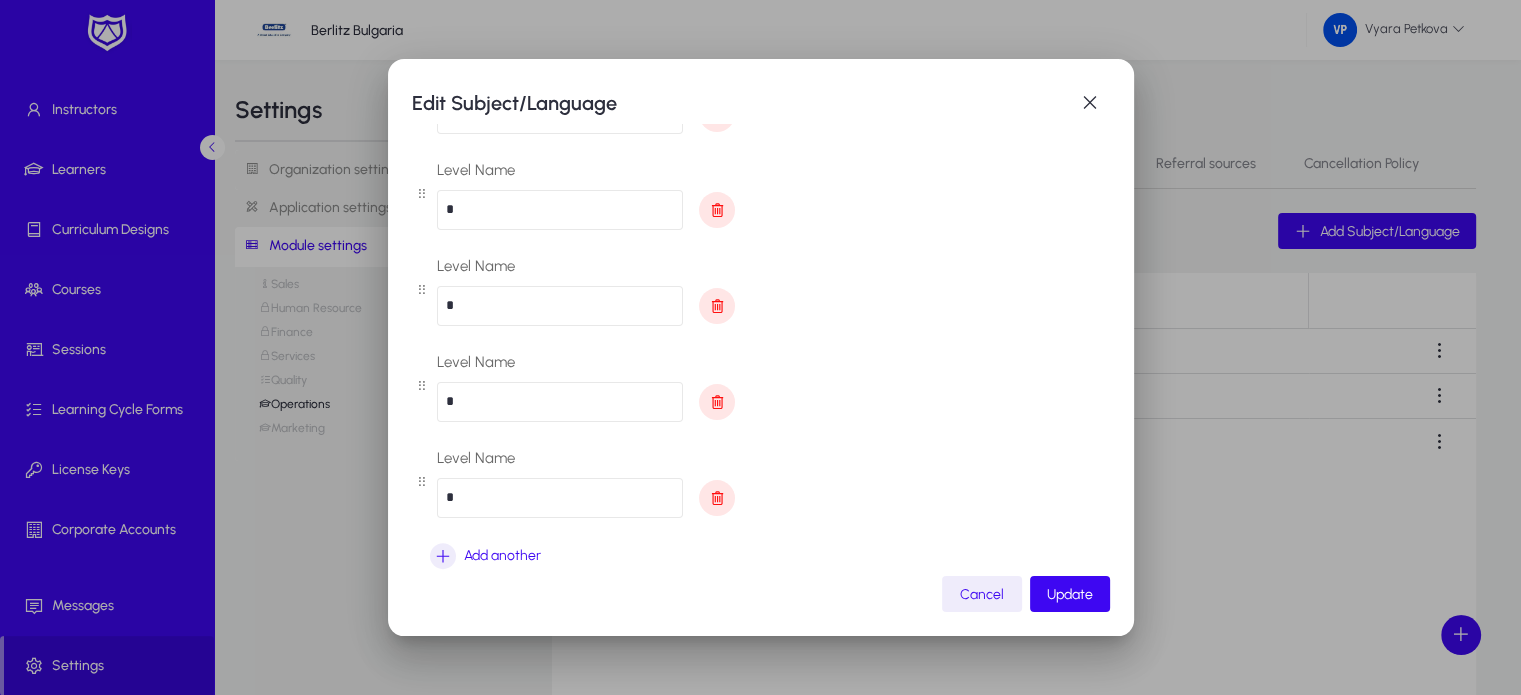 scroll, scrollTop: 584, scrollLeft: 0, axis: vertical 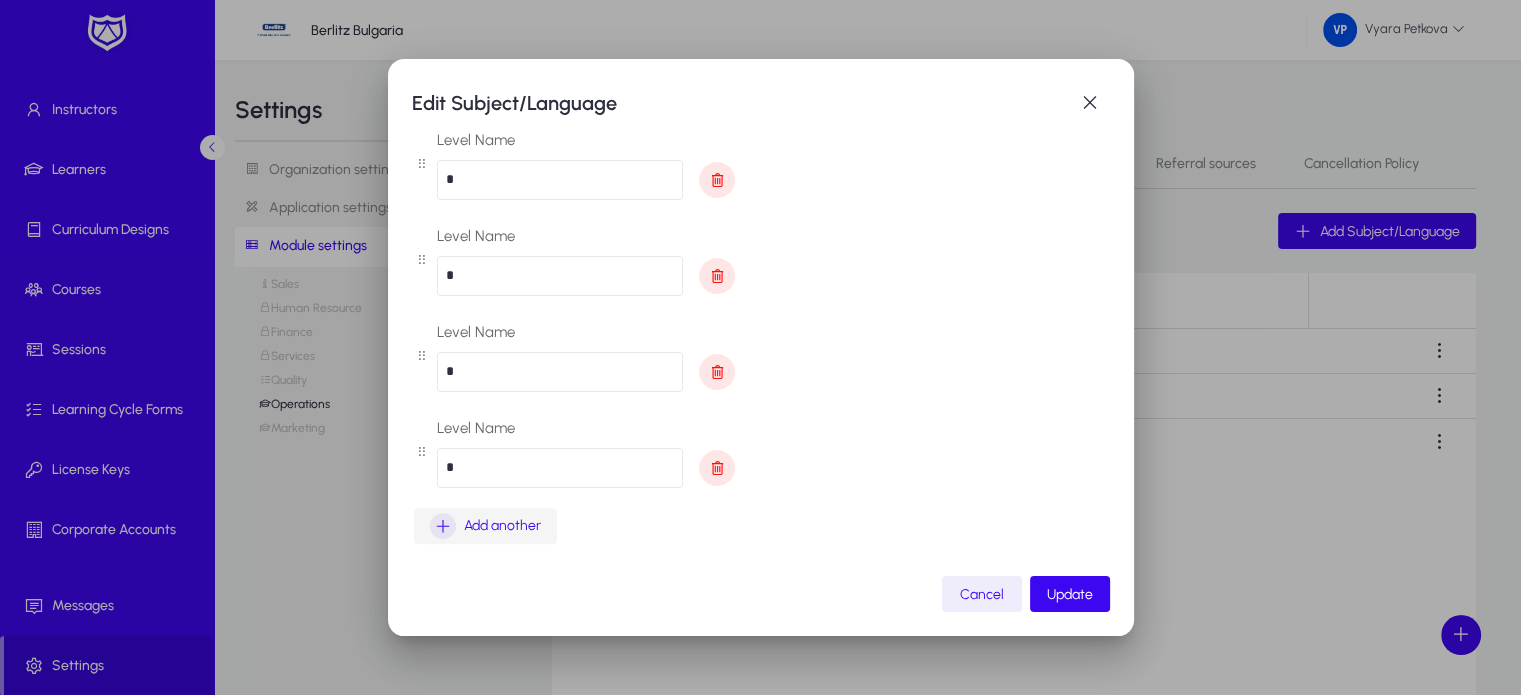 type on "*" 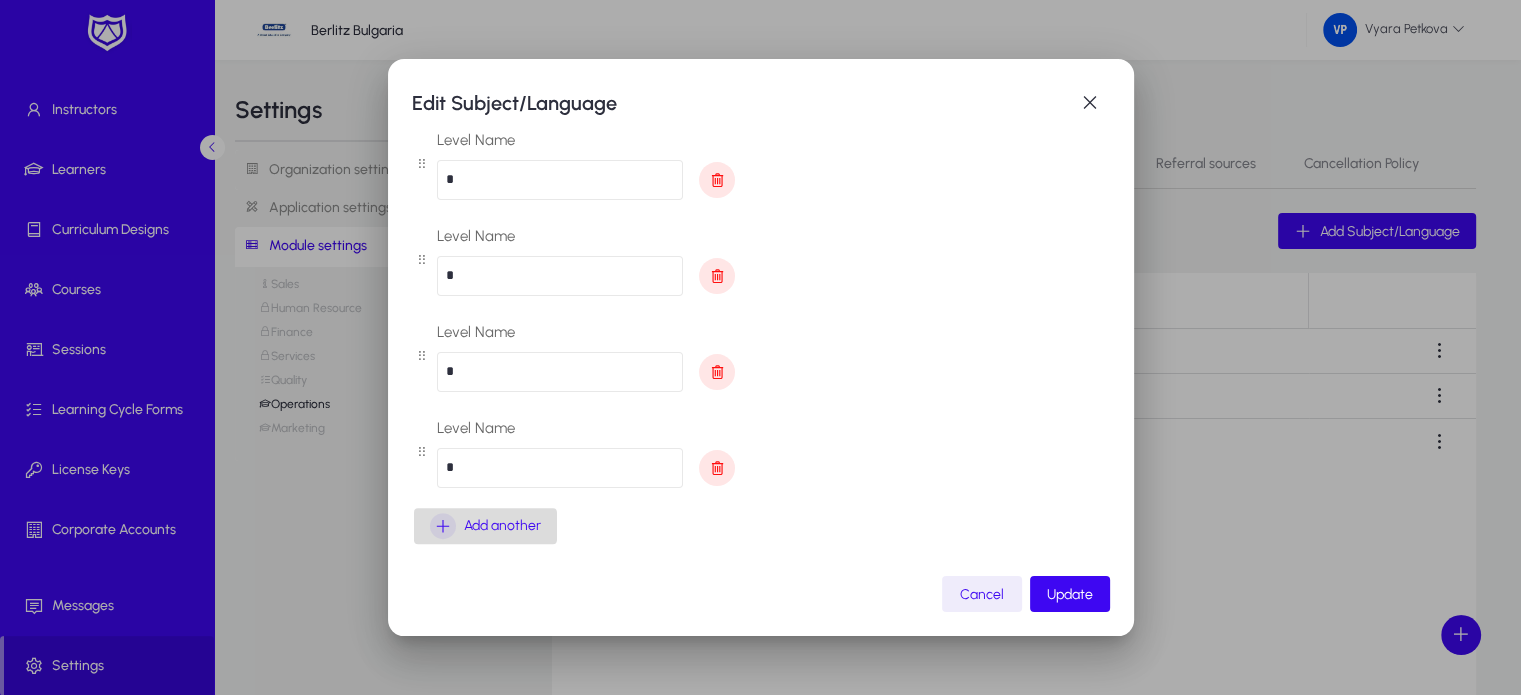click at bounding box center (443, 526) 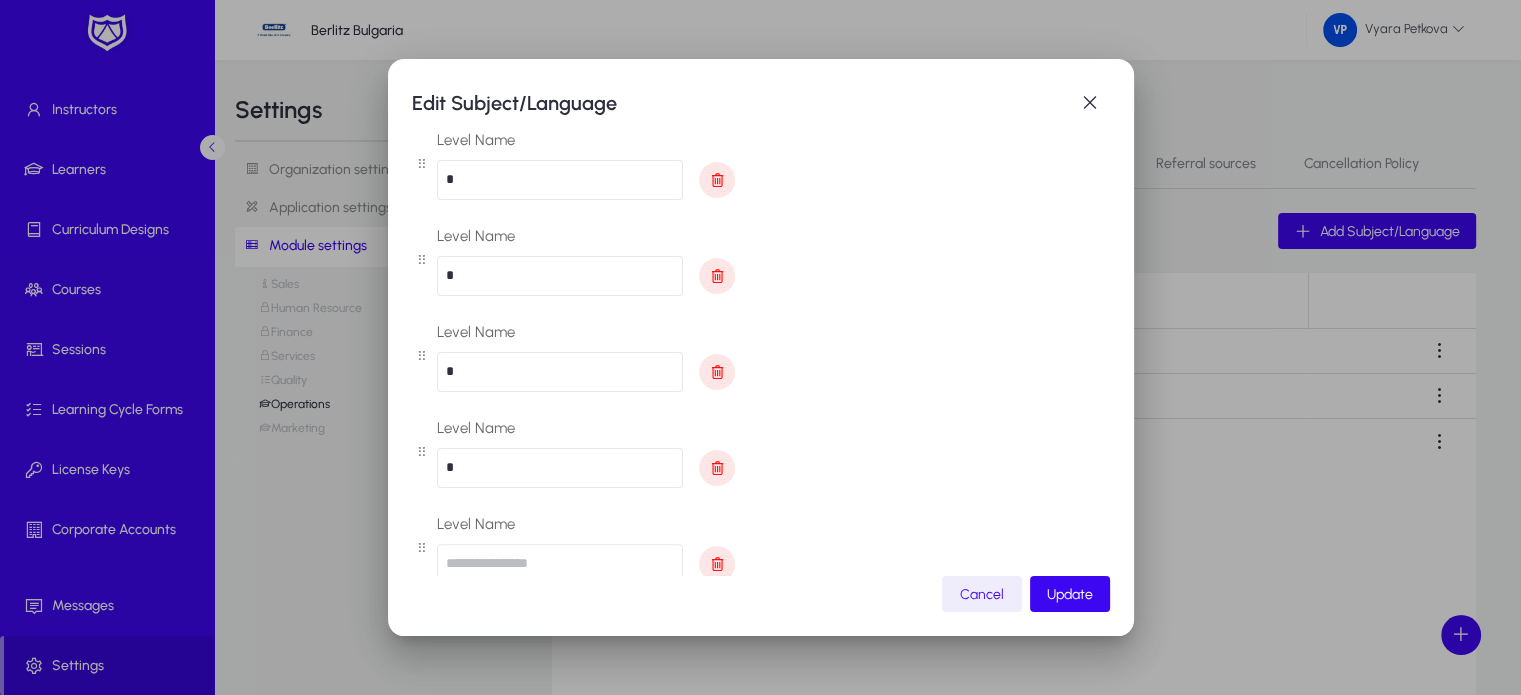 click at bounding box center (560, 564) 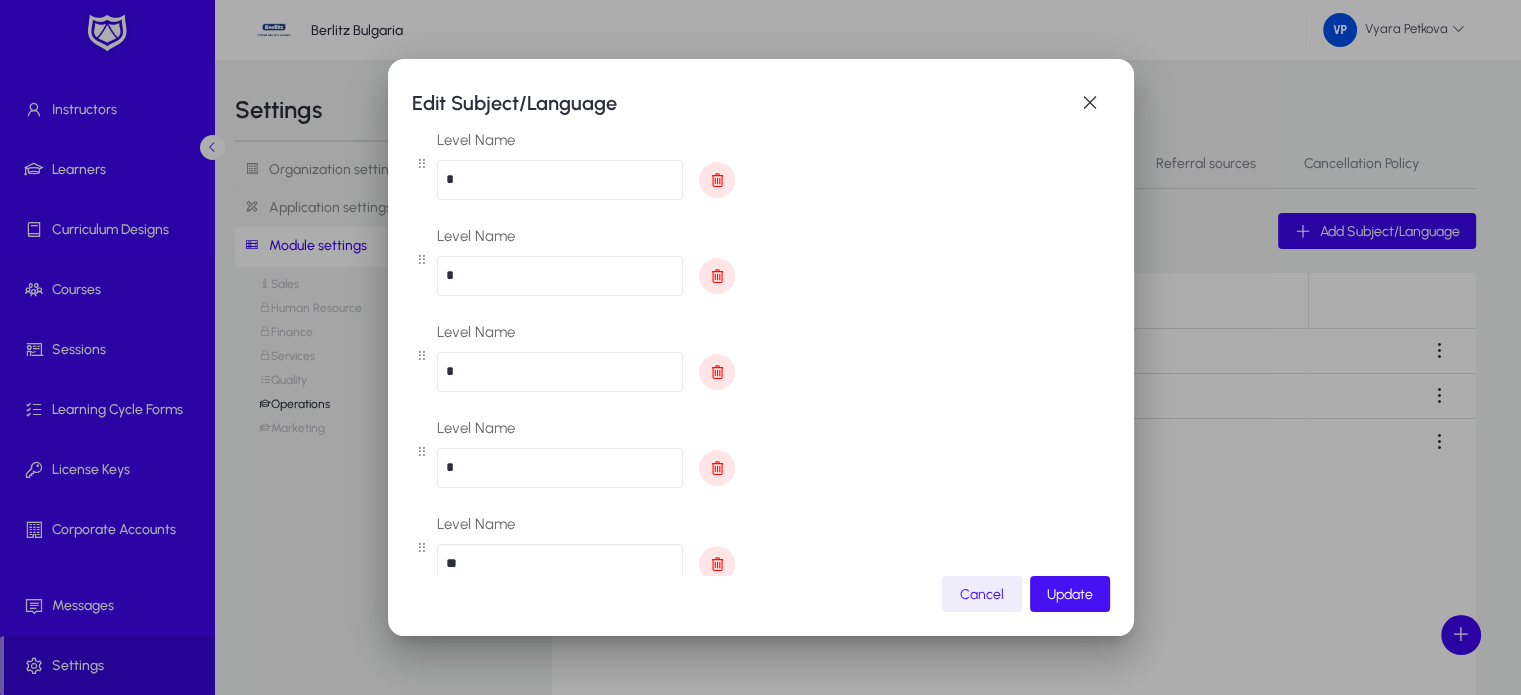 type on "**" 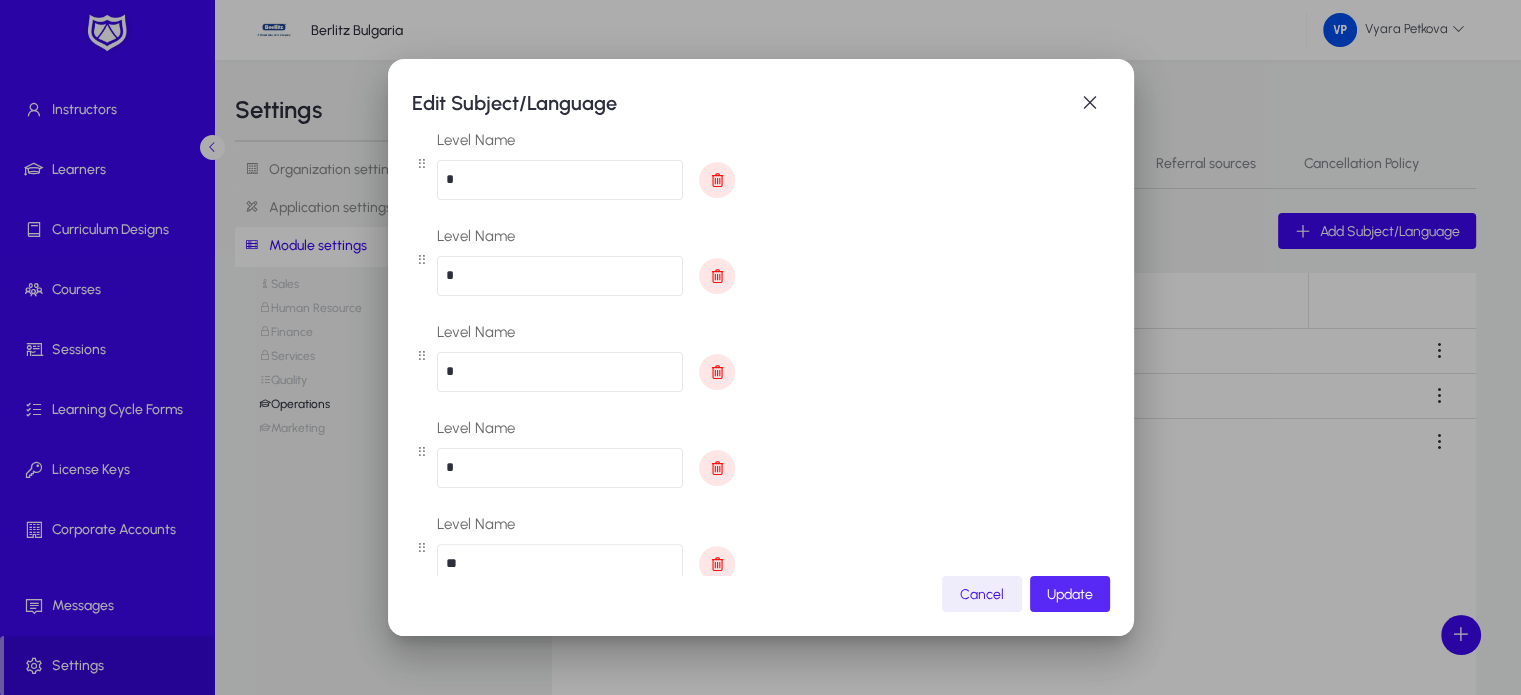 click on "Update" 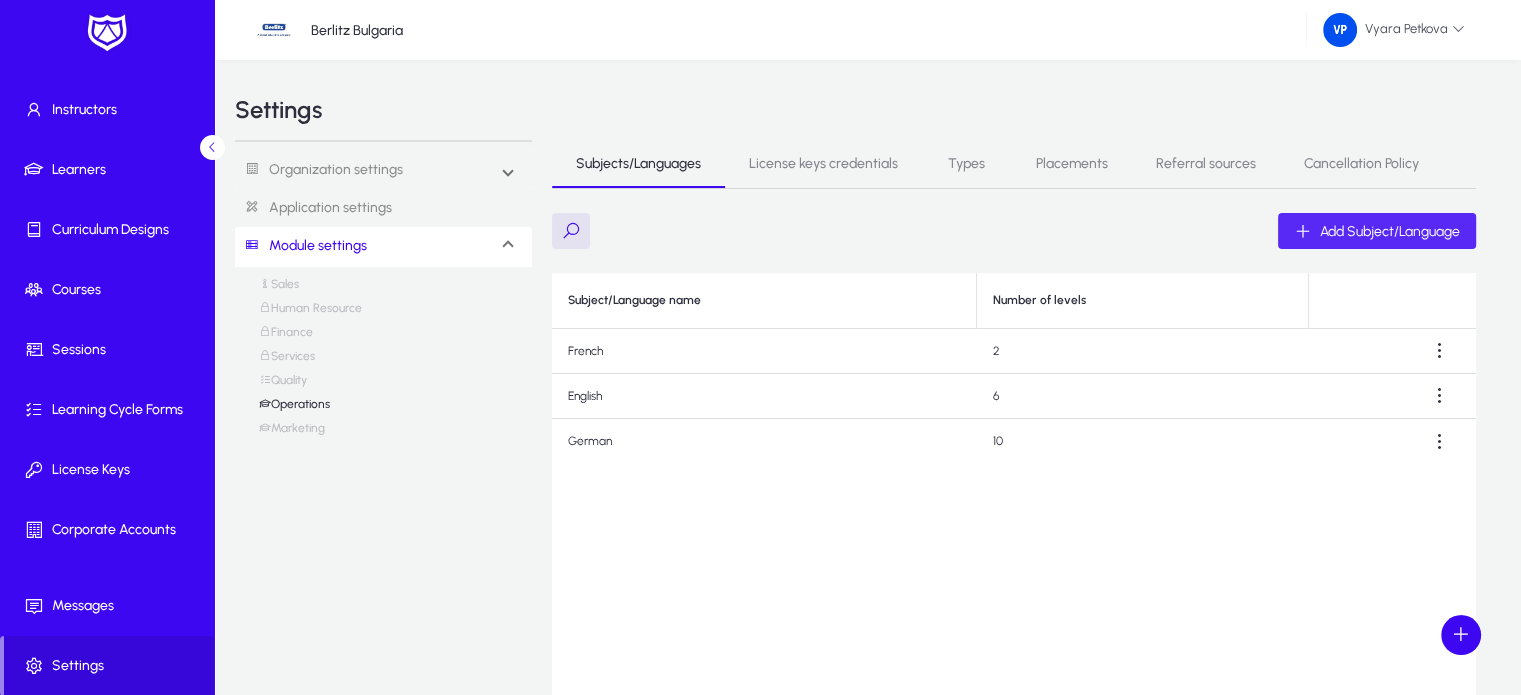 click 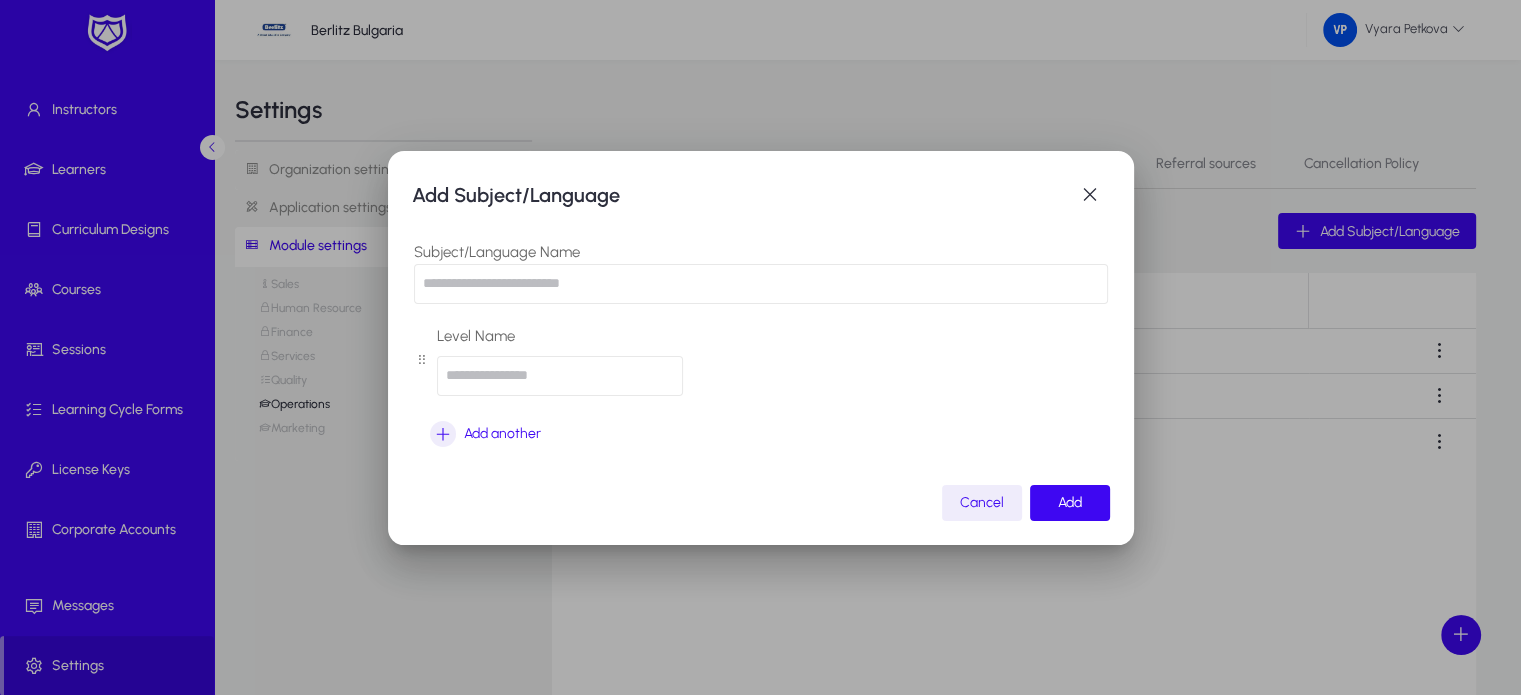click at bounding box center (761, 284) 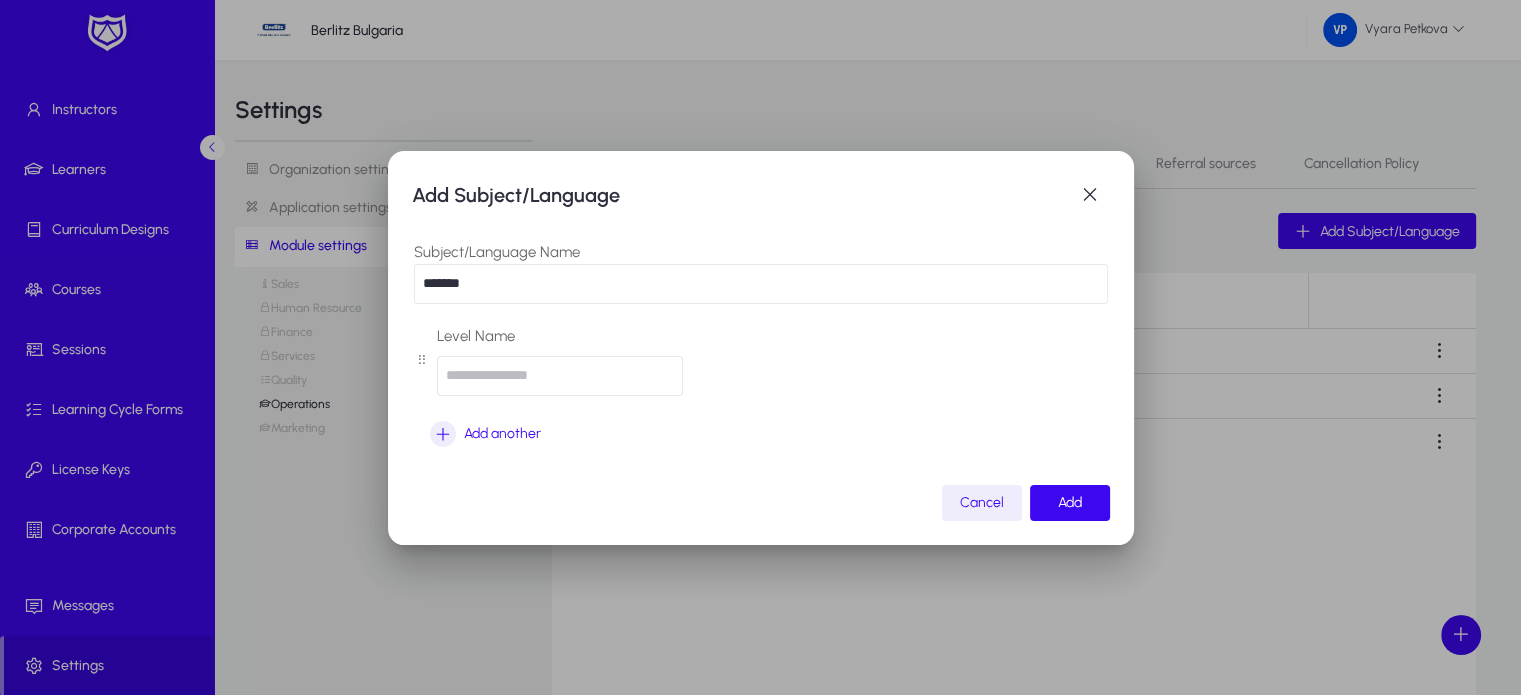 type on "*******" 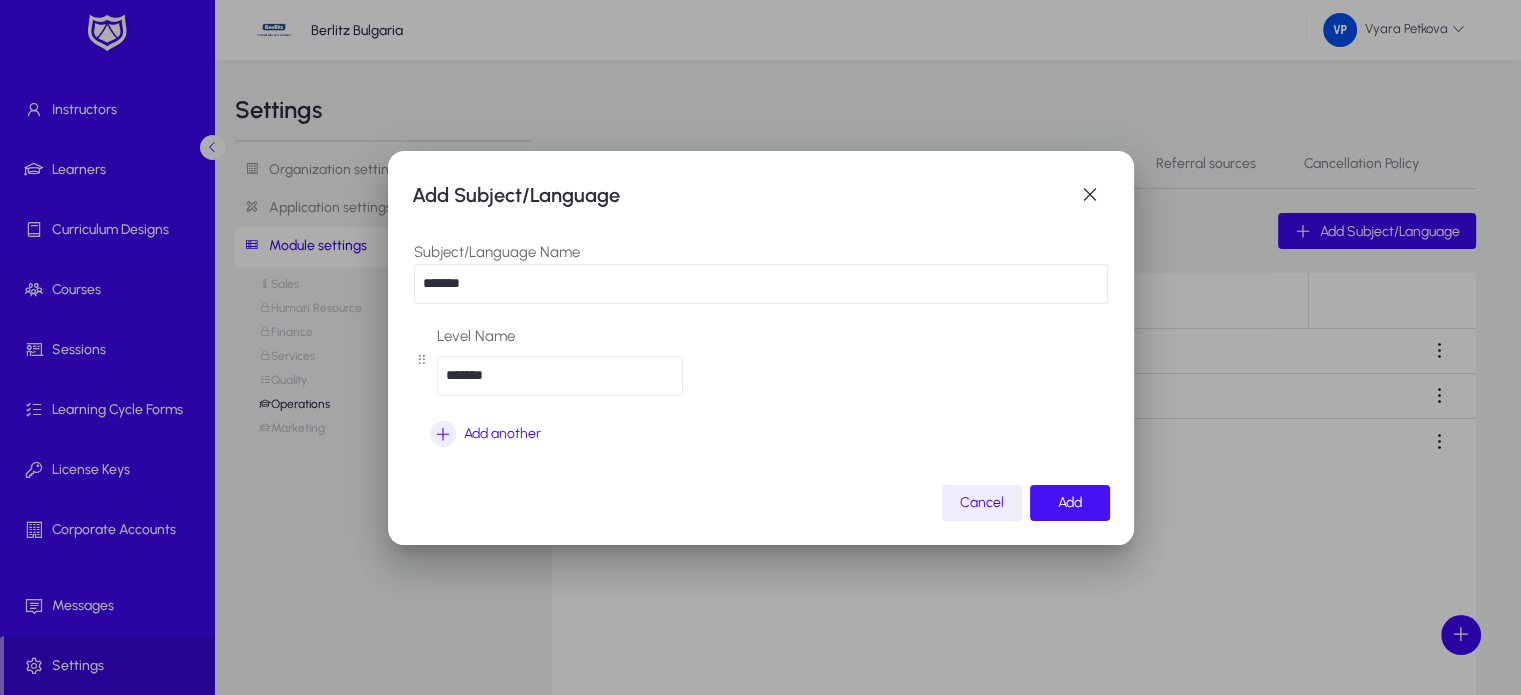 type on "*******" 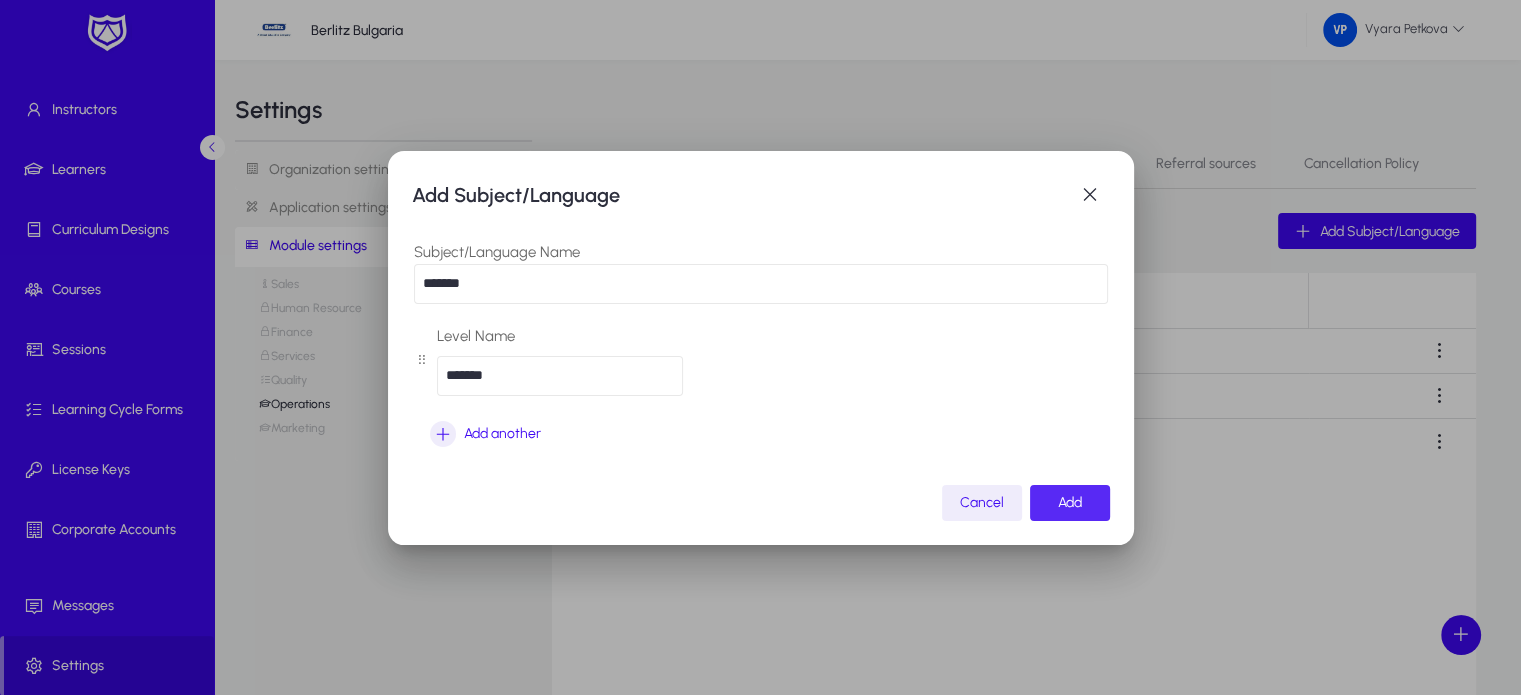 click on "Add" 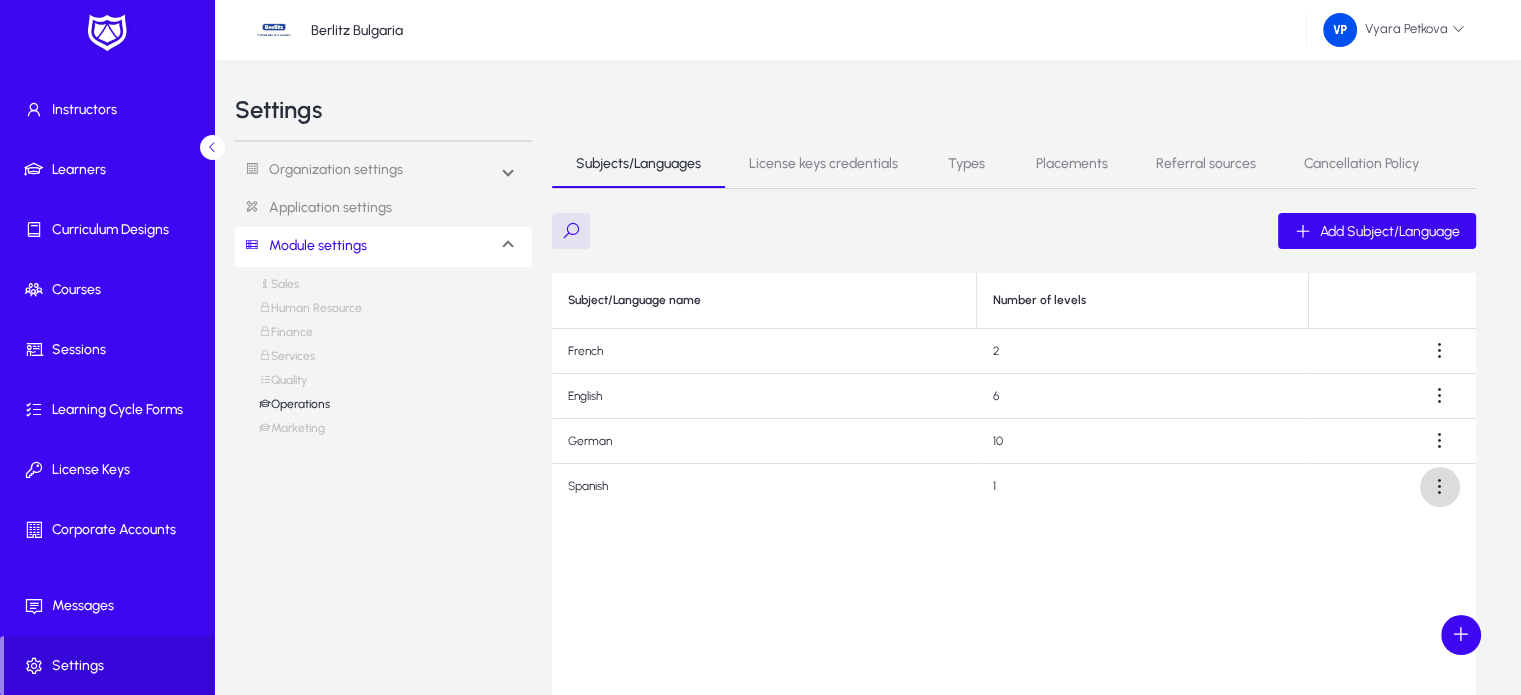 click 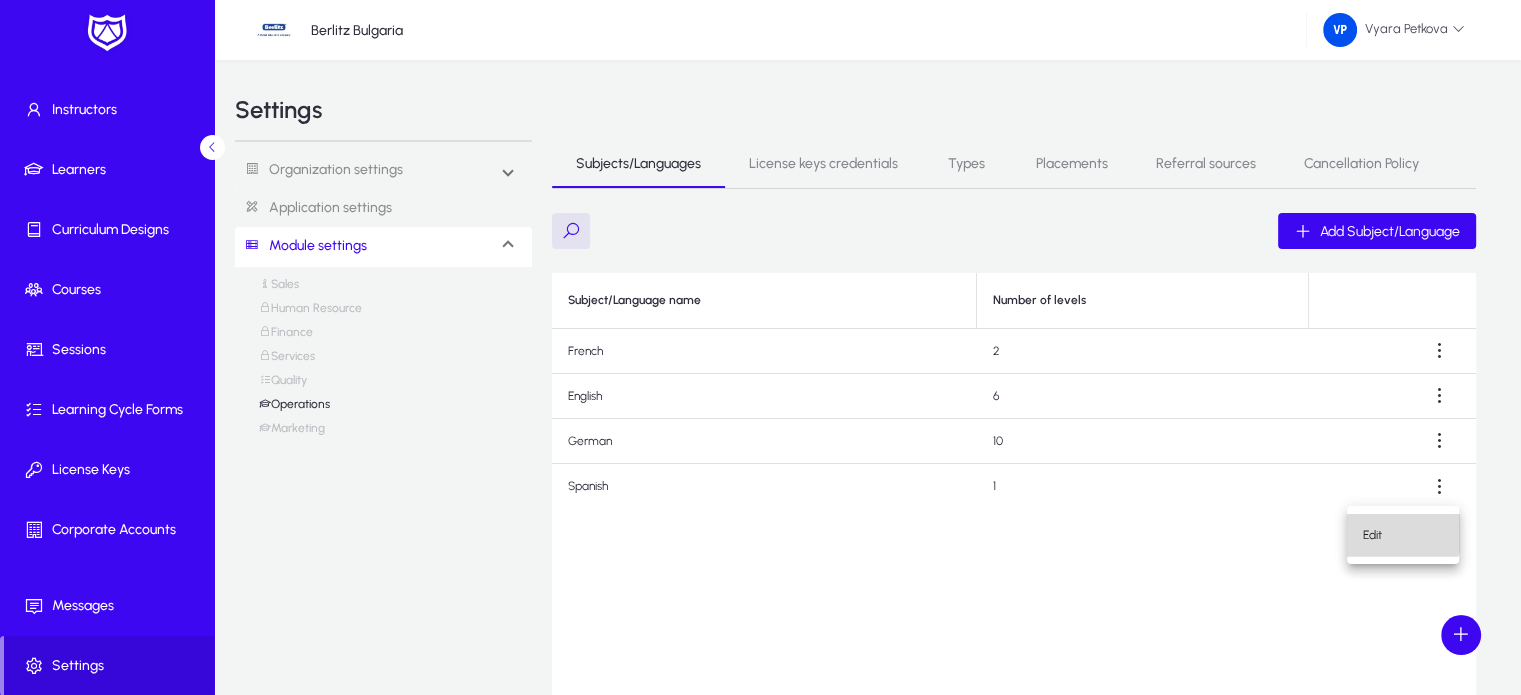 click on "Edit" at bounding box center (1403, 535) 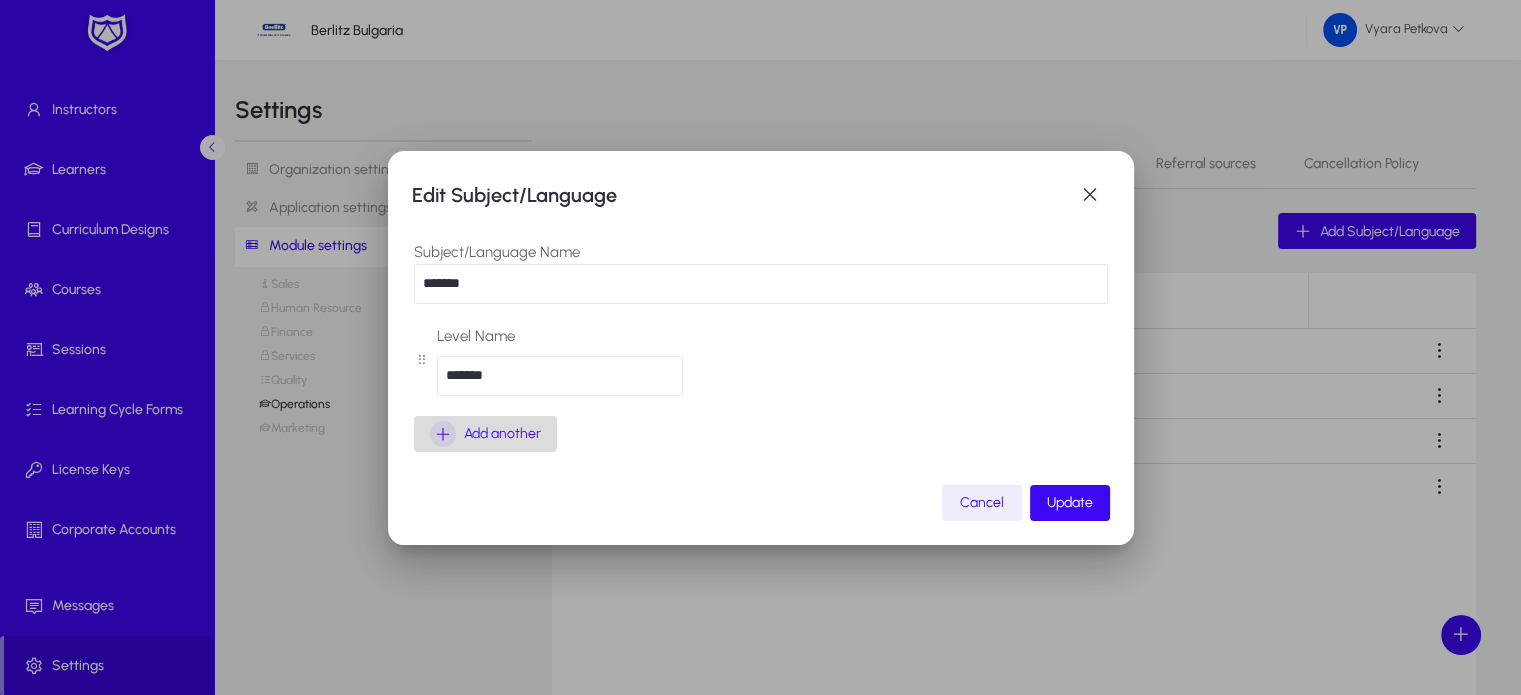 click at bounding box center (443, 434) 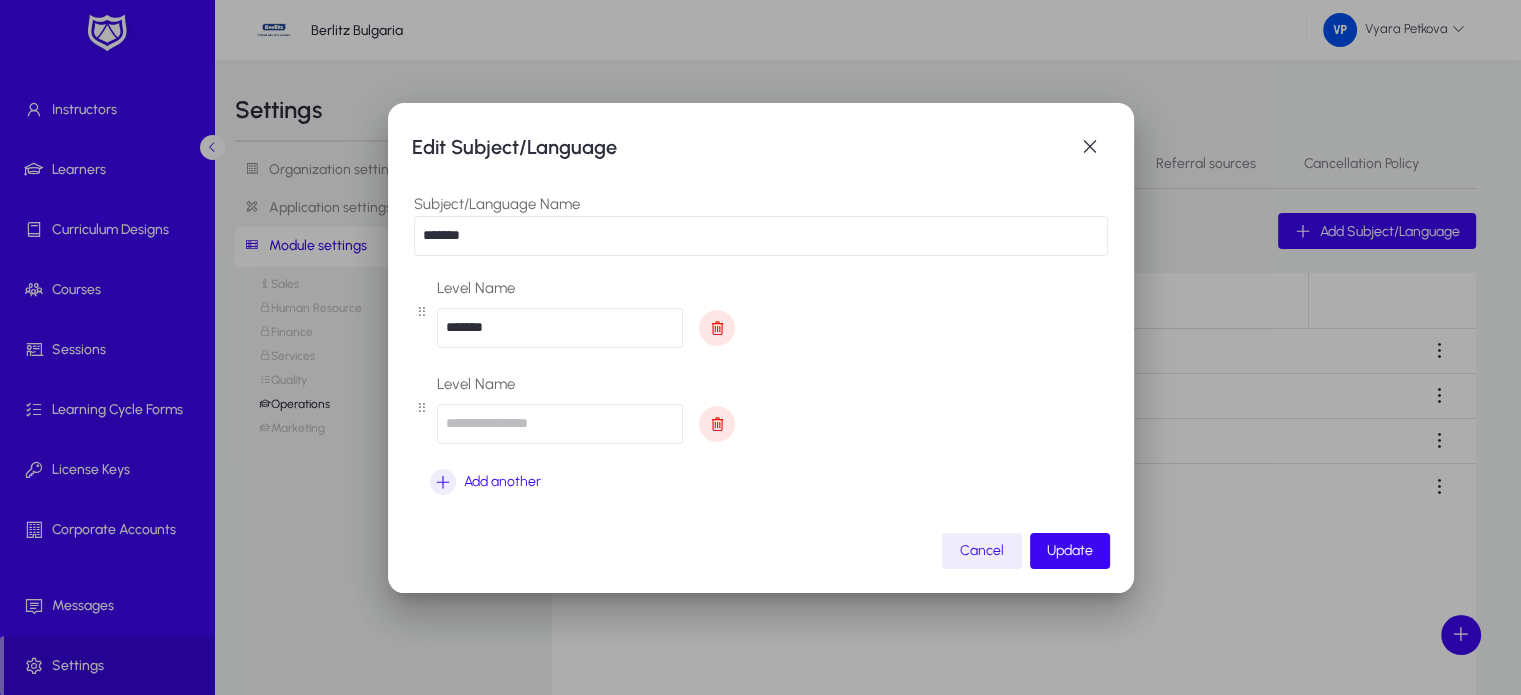 click at bounding box center (560, 424) 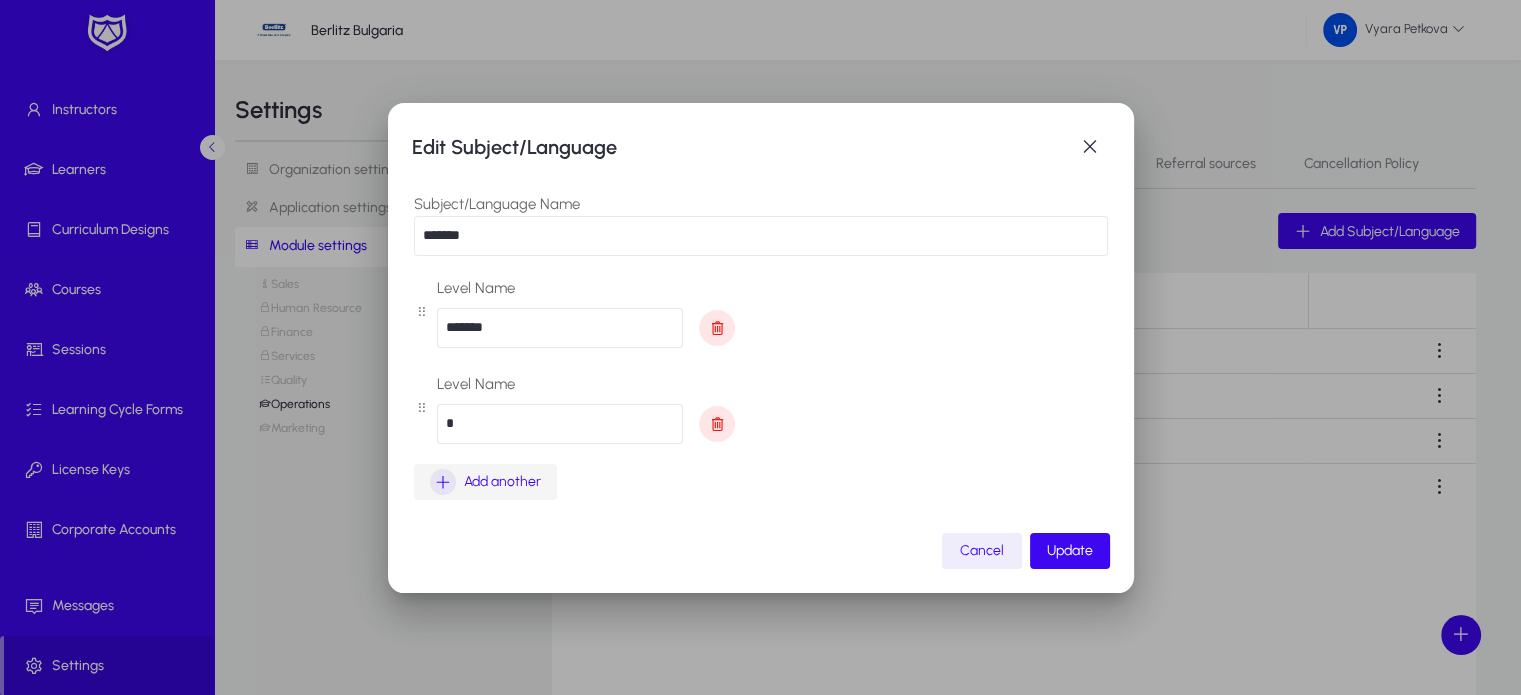 type on "*" 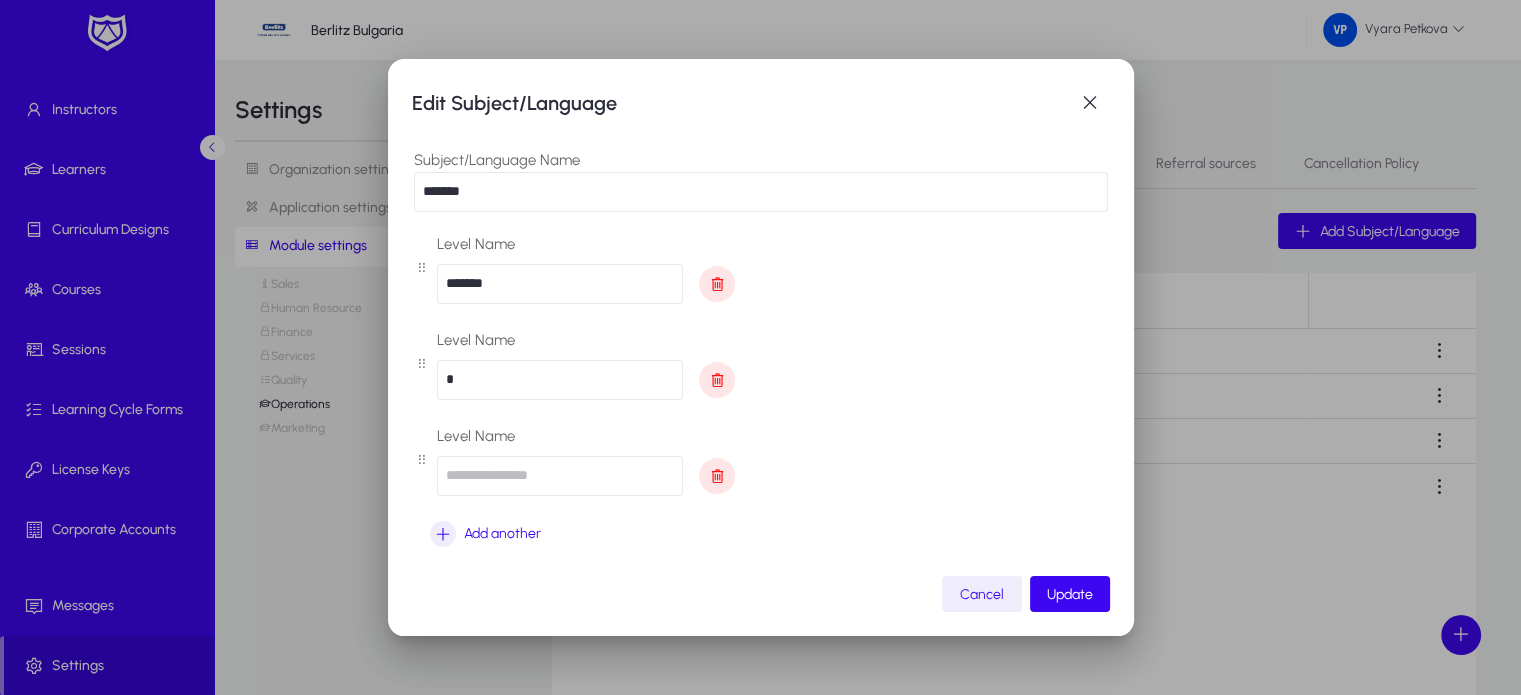 click at bounding box center (560, 476) 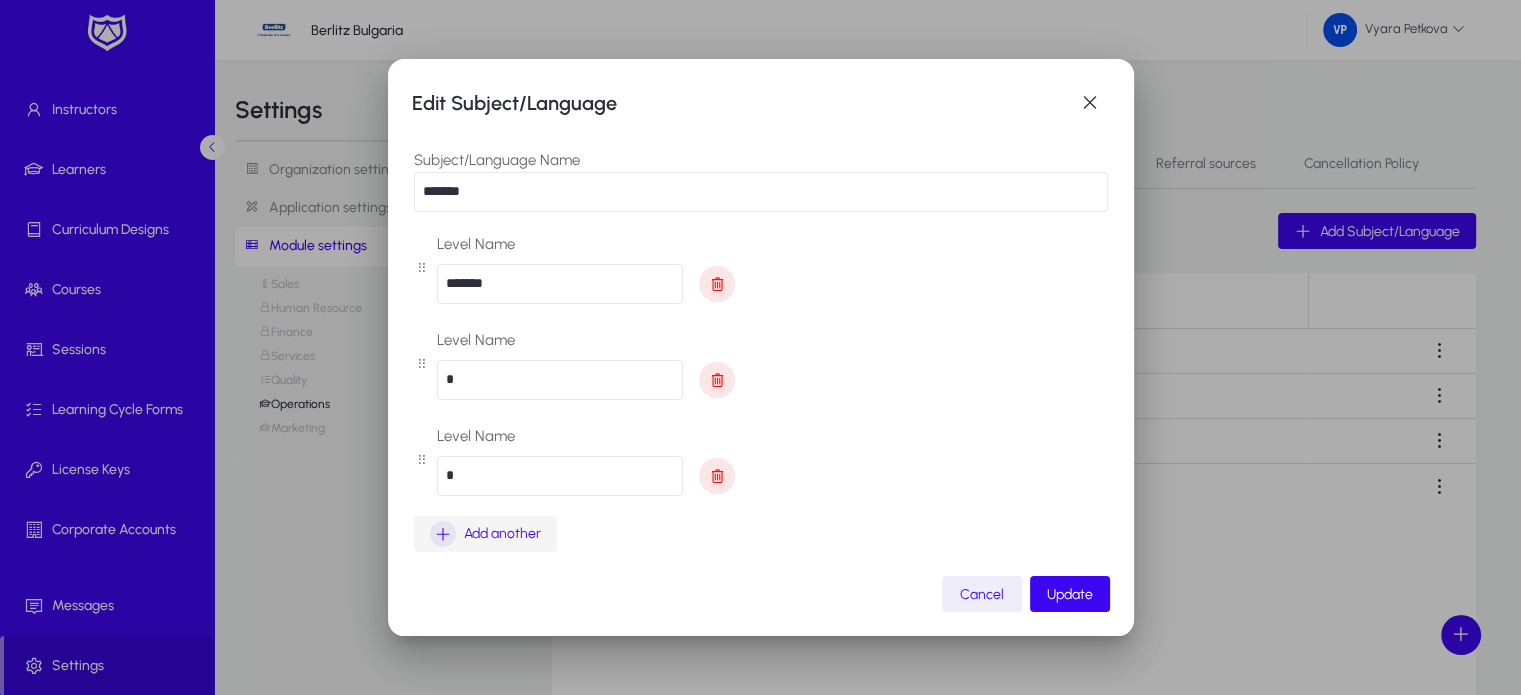 type on "*" 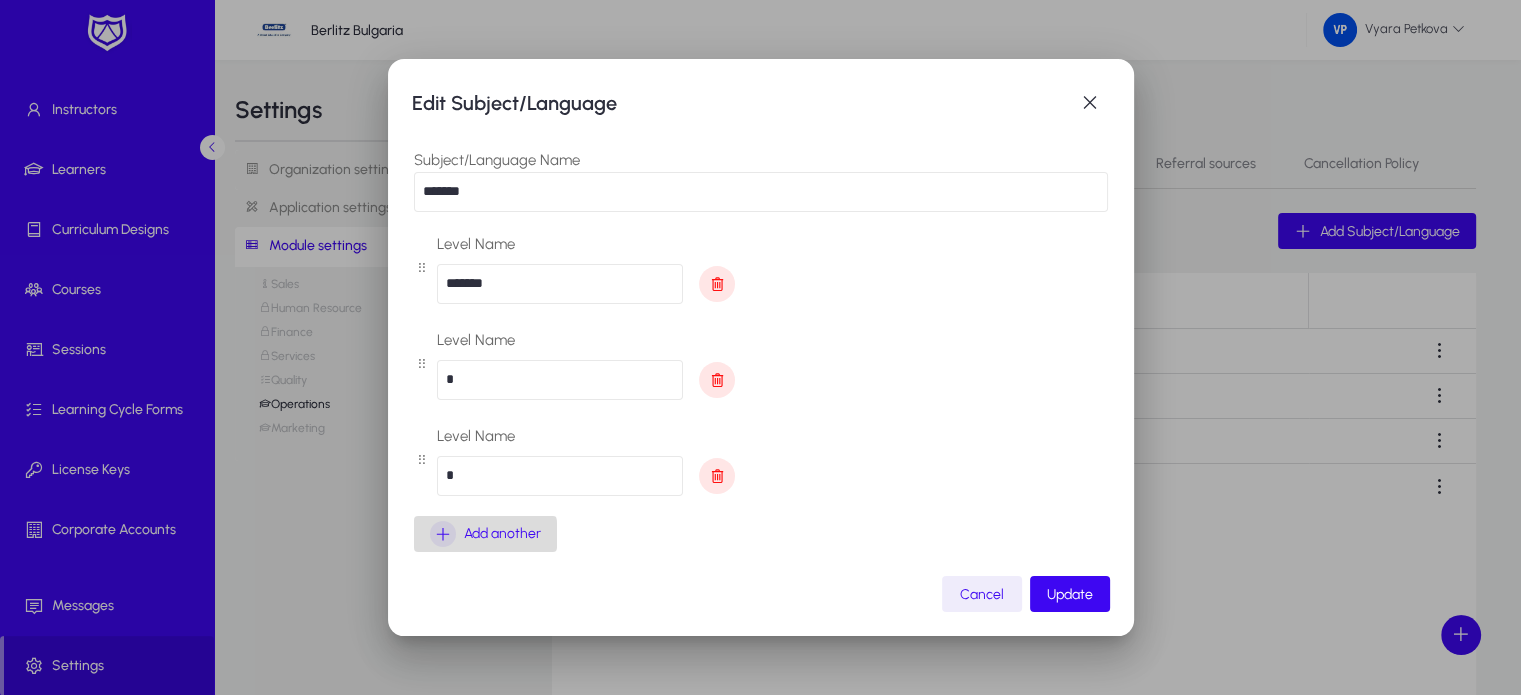 click on "Add another" at bounding box center [485, 534] 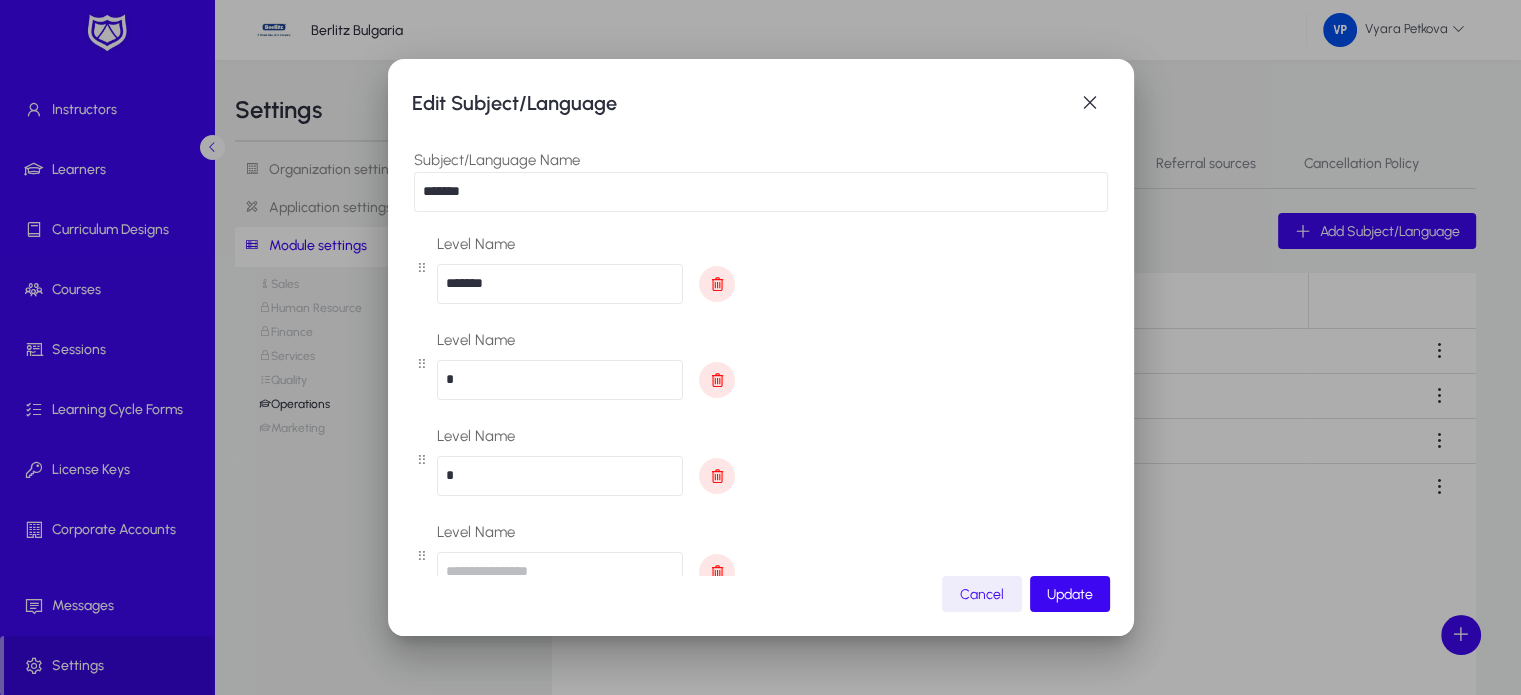 type 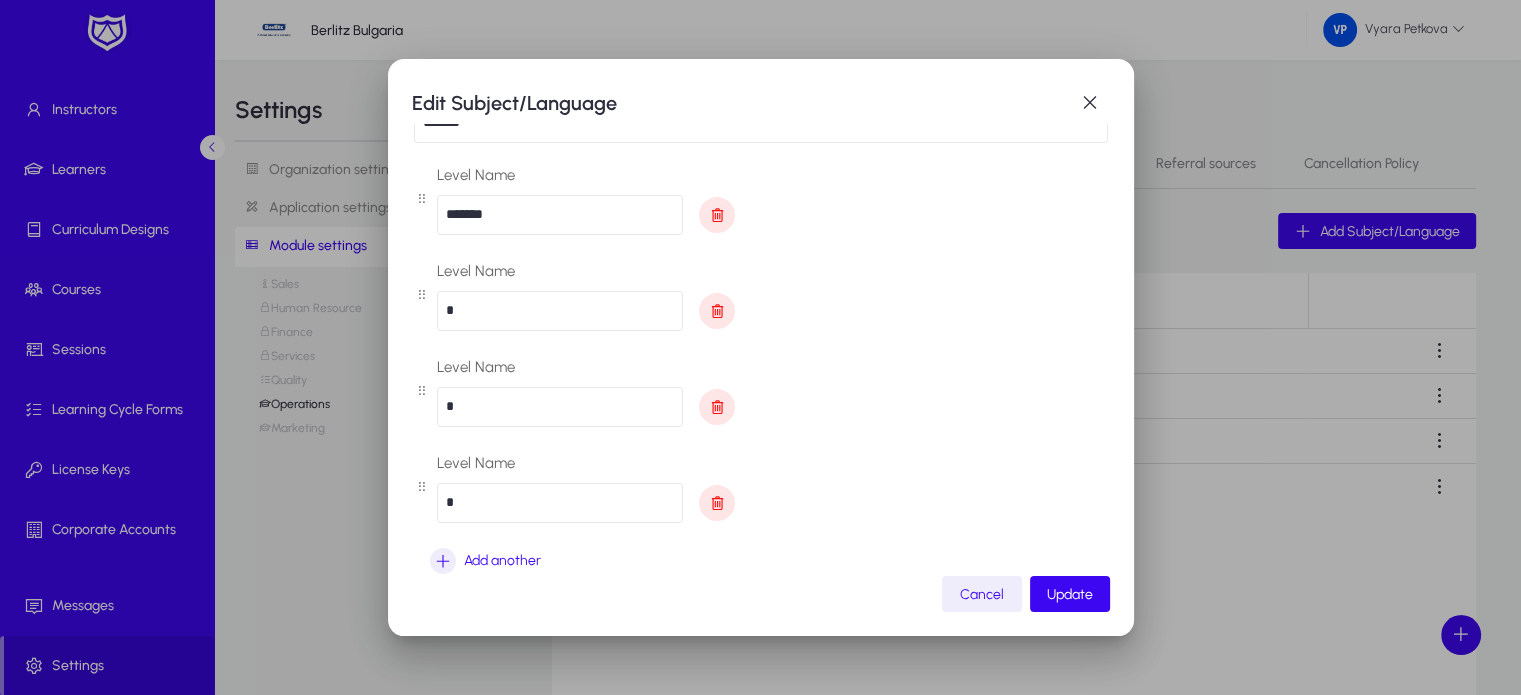 scroll, scrollTop: 104, scrollLeft: 0, axis: vertical 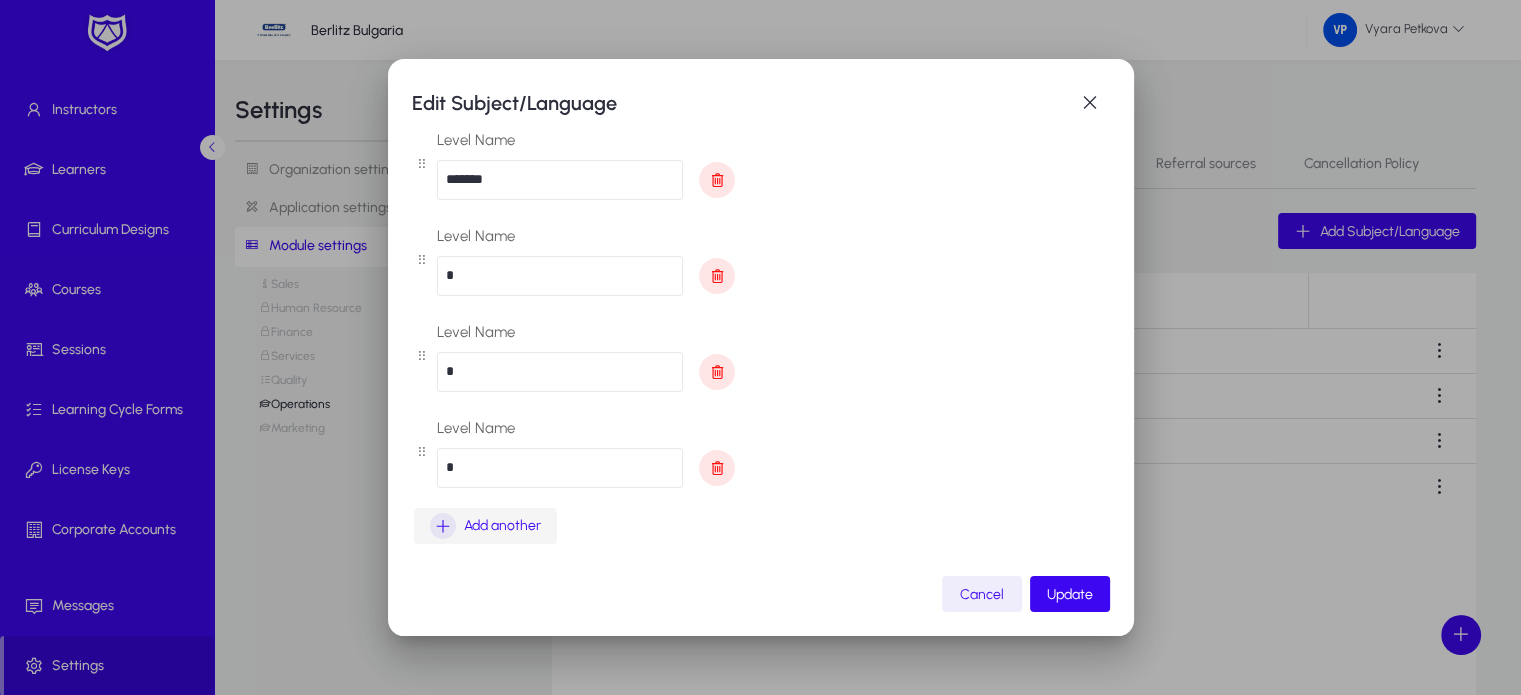 type on "*" 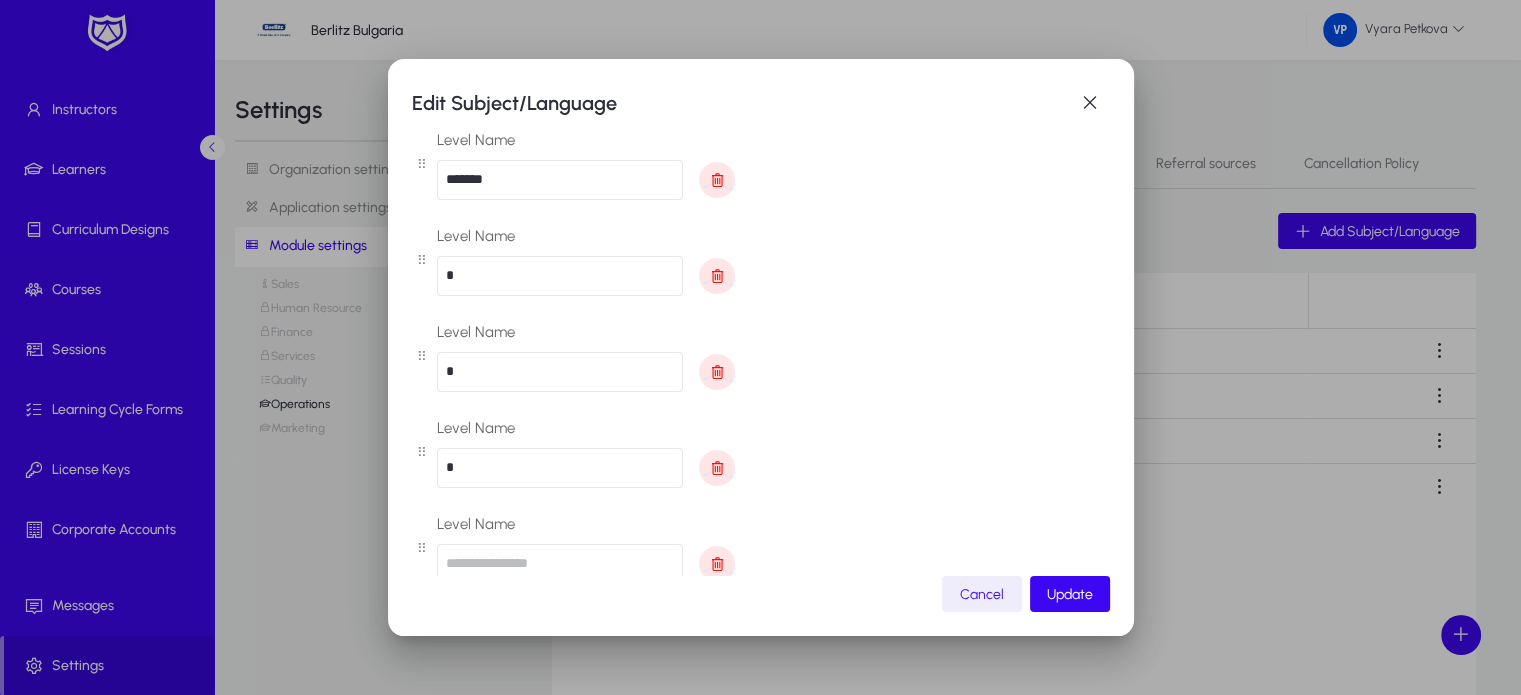 click at bounding box center [560, 564] 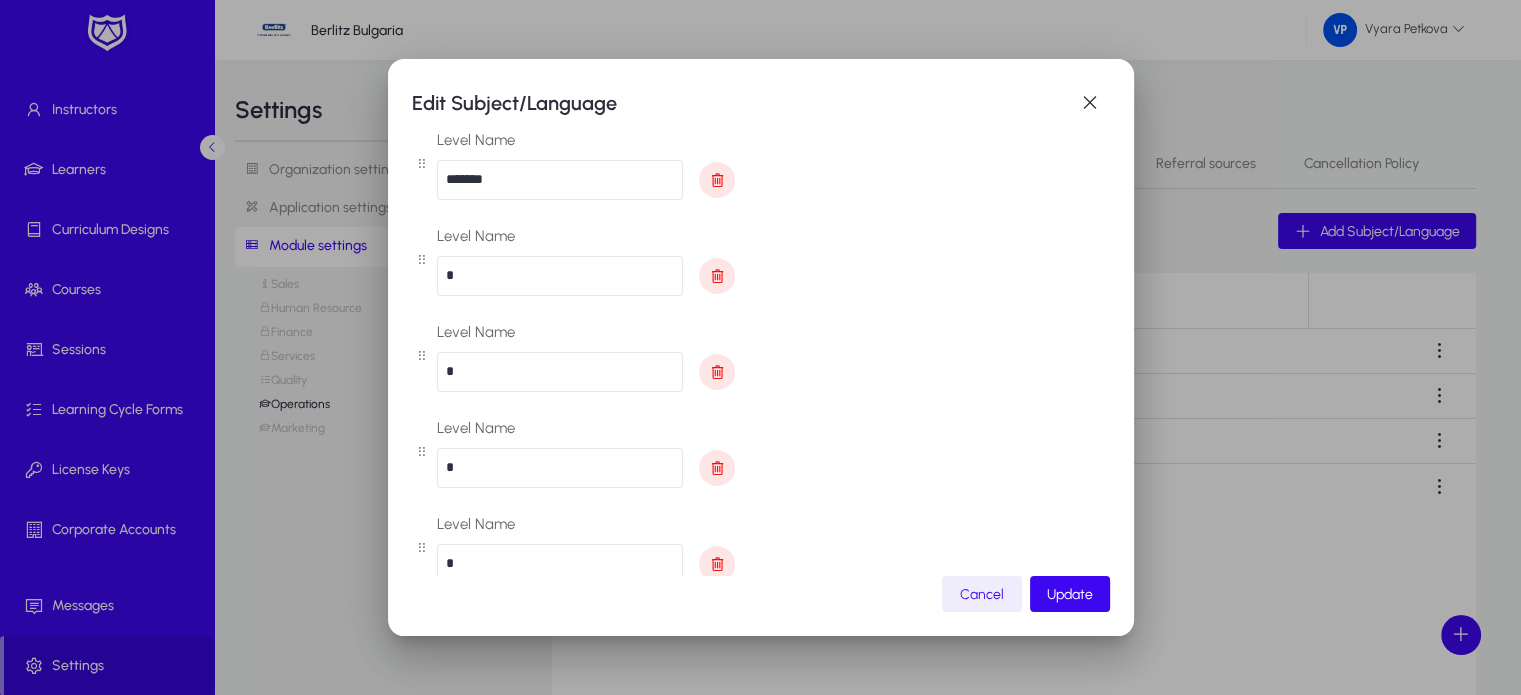 scroll, scrollTop: 200, scrollLeft: 0, axis: vertical 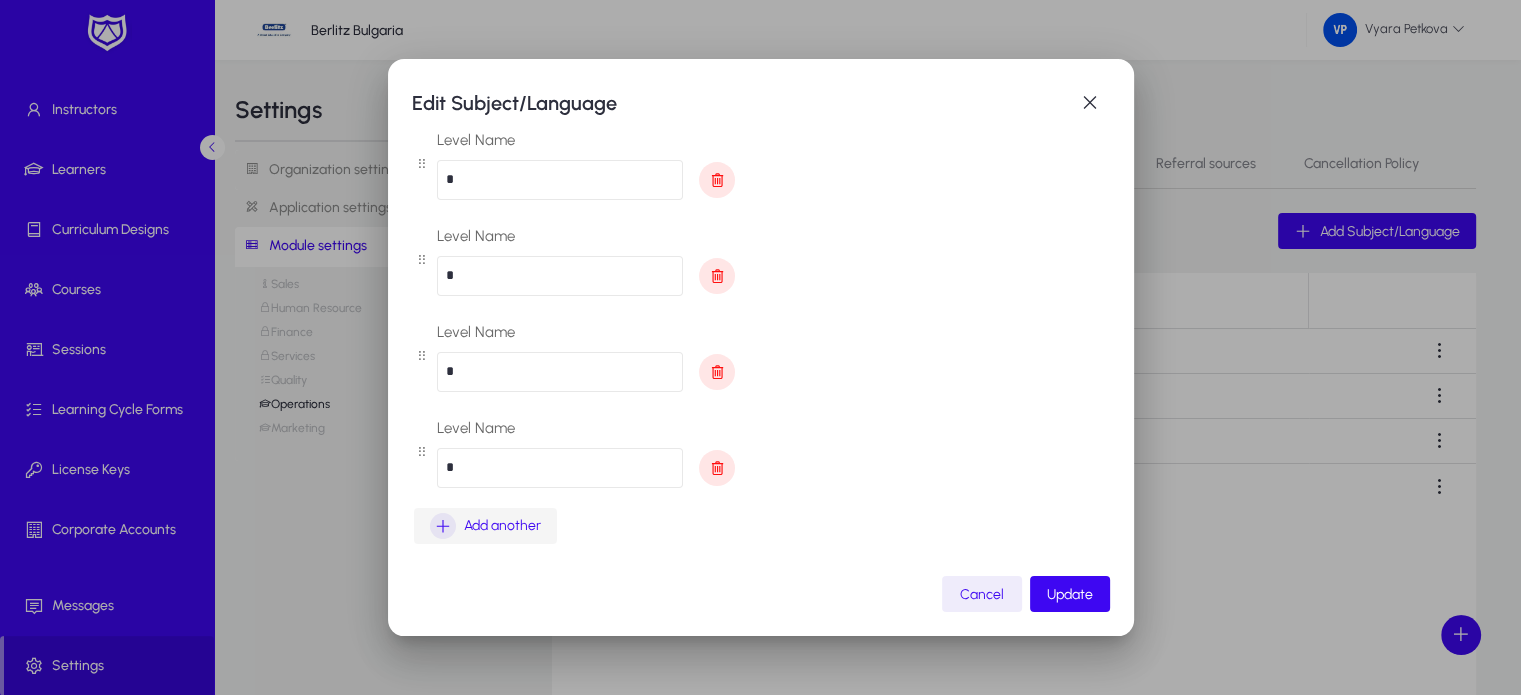 type on "*" 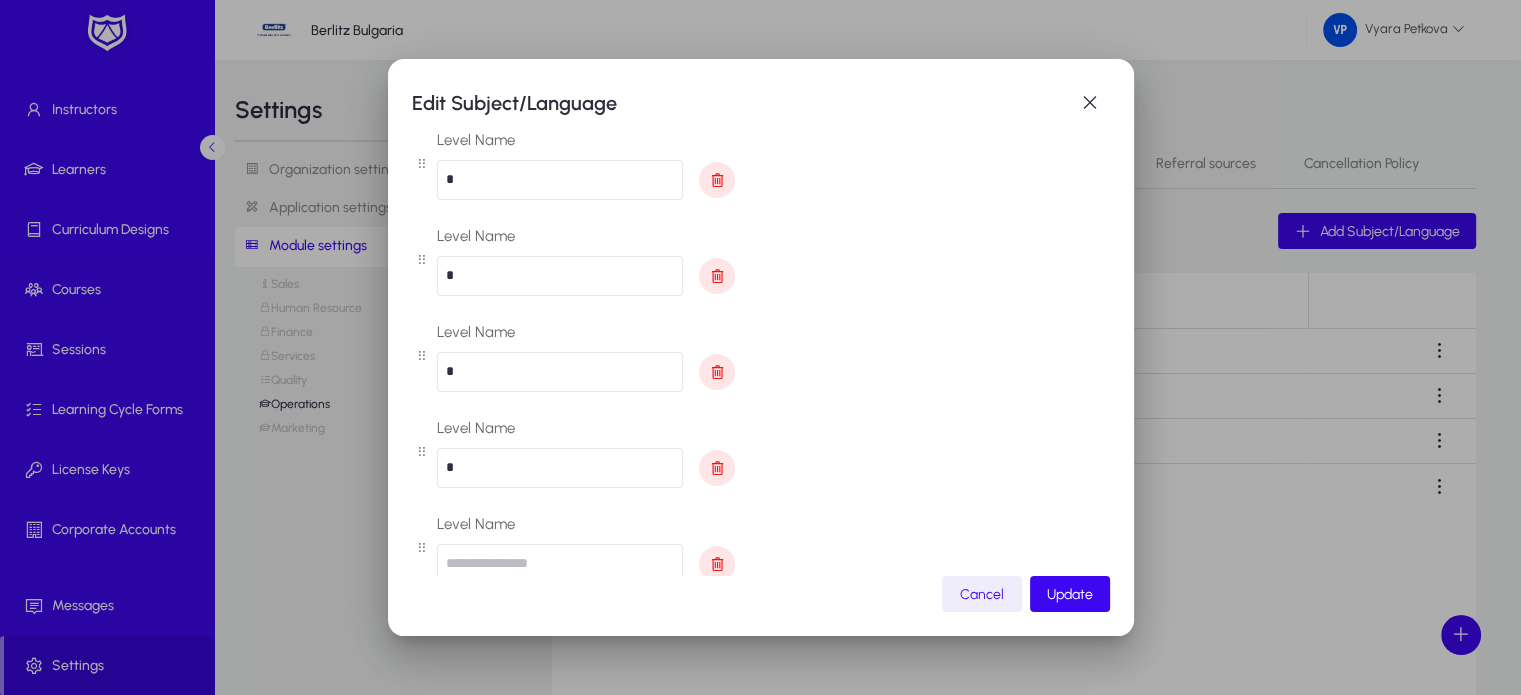 click at bounding box center [560, 564] 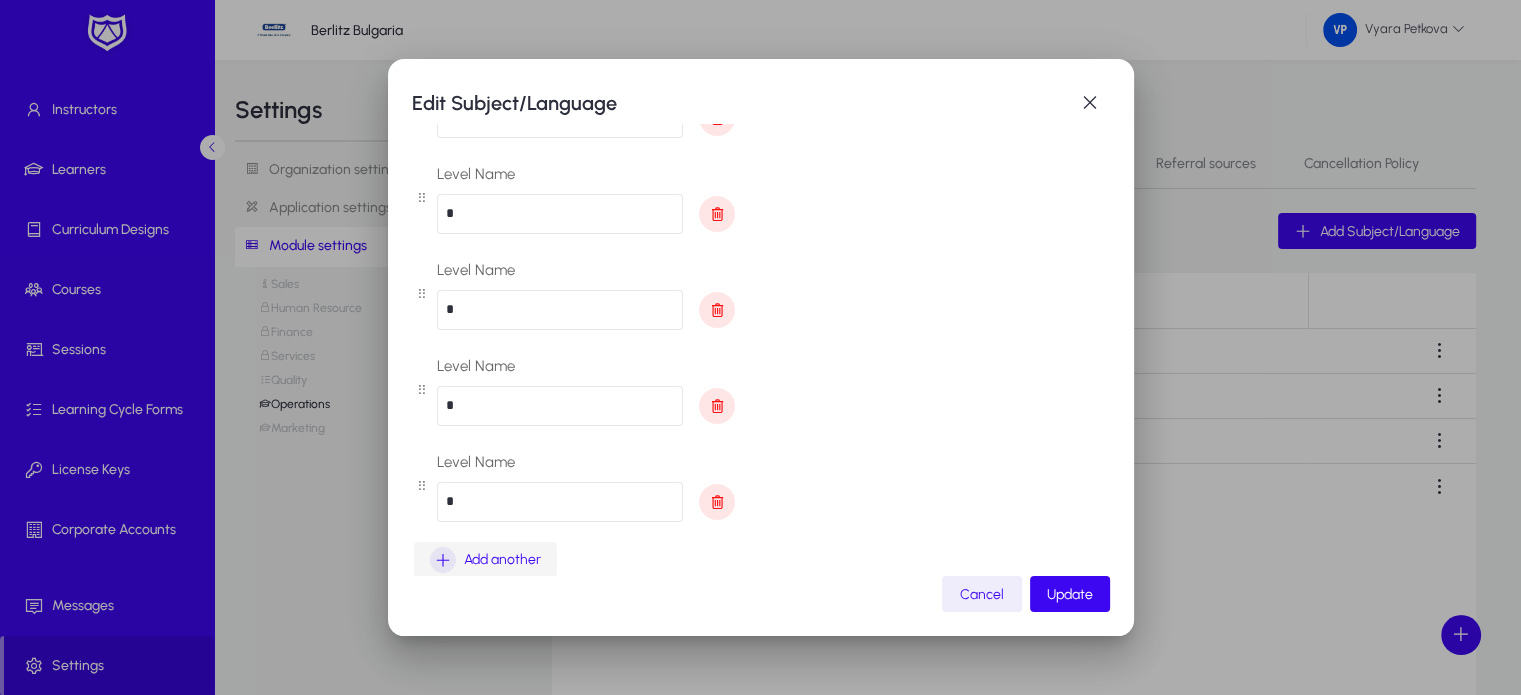 scroll, scrollTop: 296, scrollLeft: 0, axis: vertical 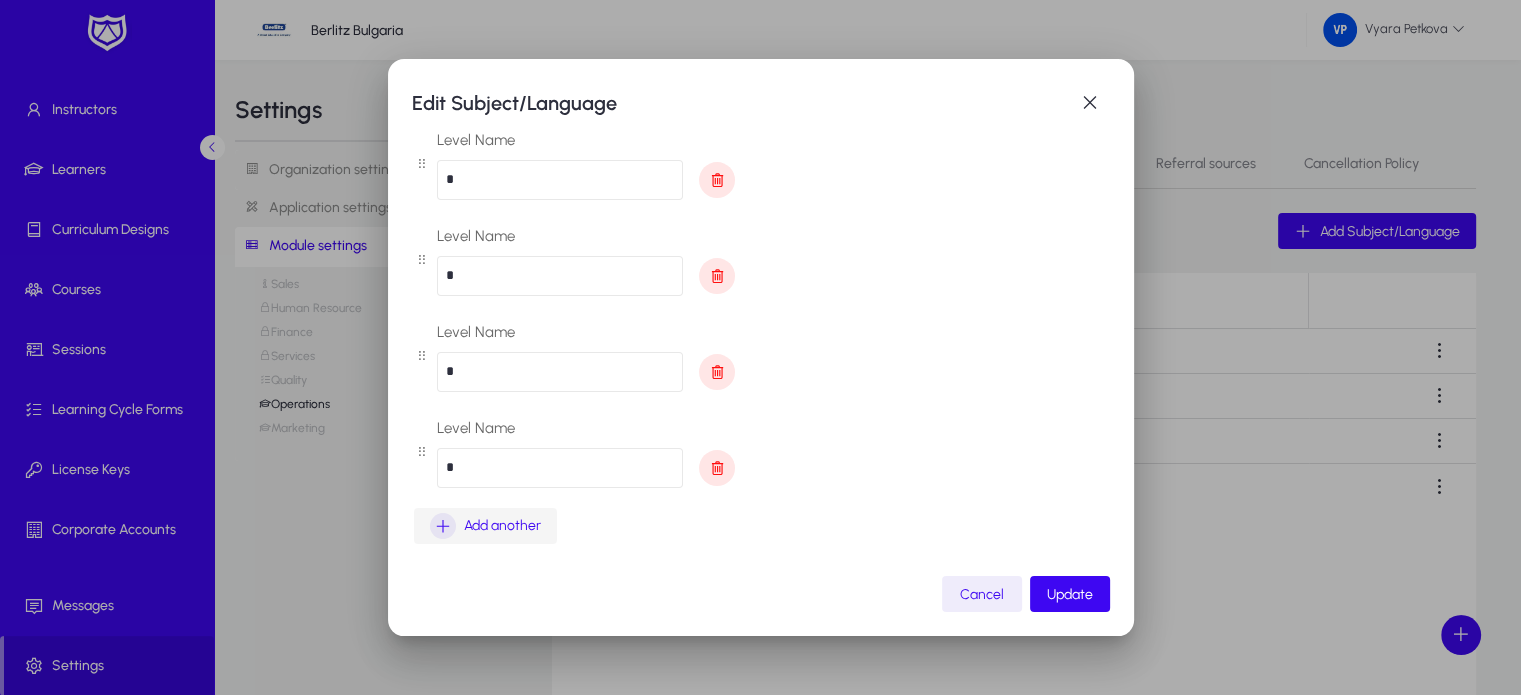 type on "*" 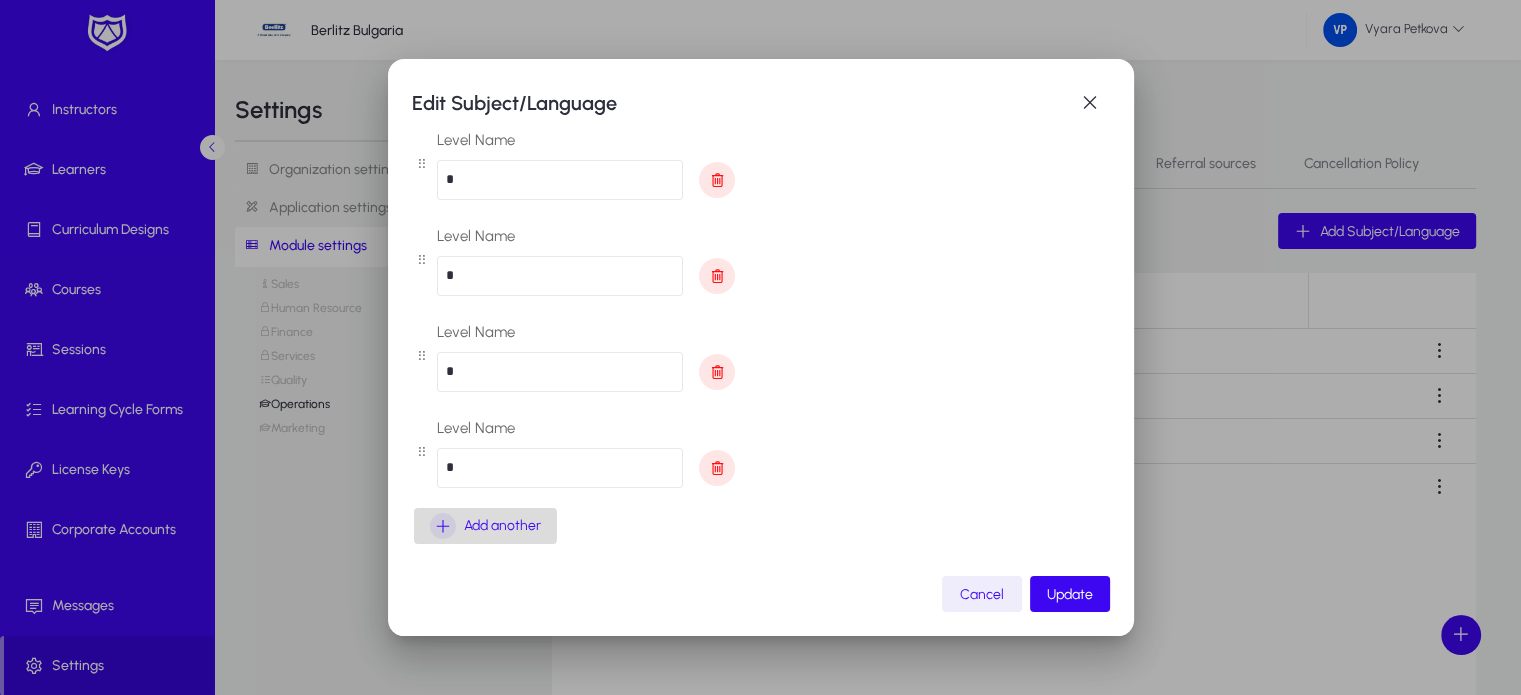 click at bounding box center (443, 526) 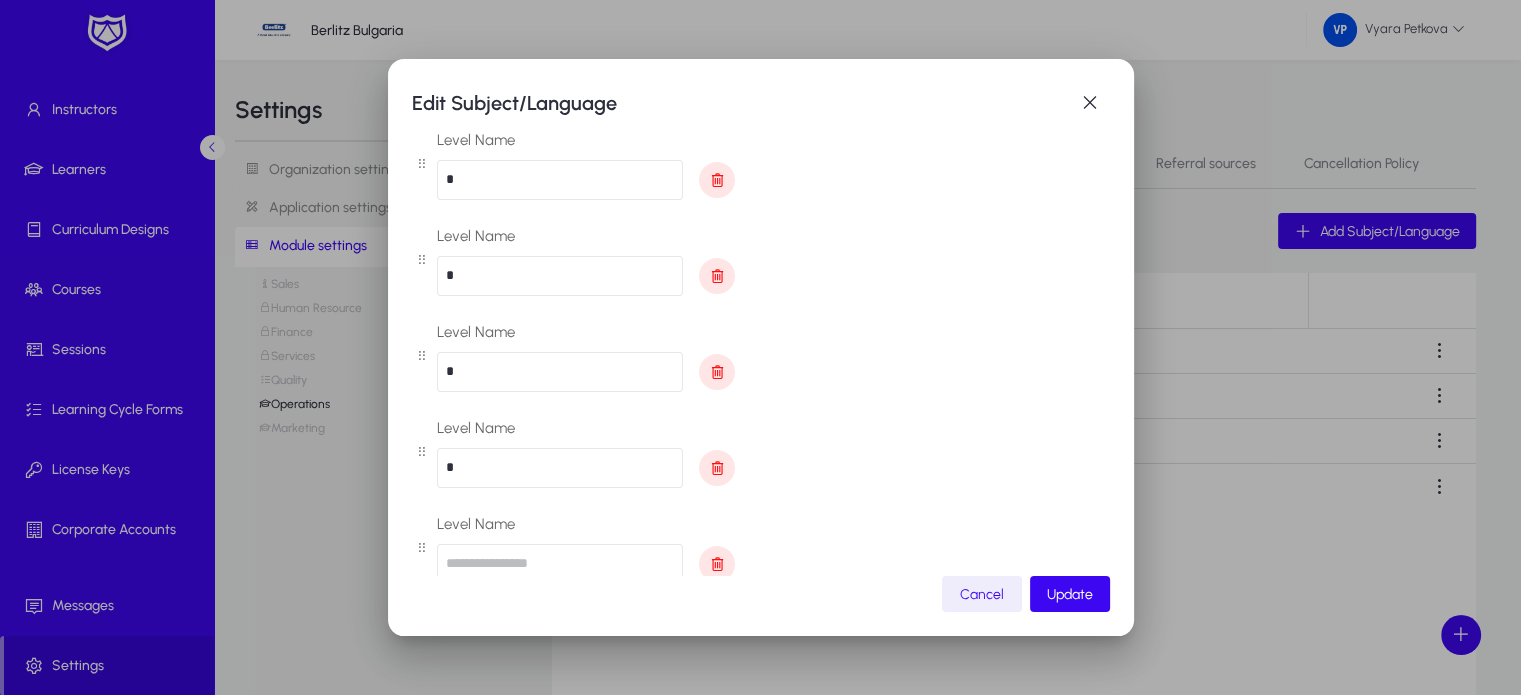 click at bounding box center (560, 564) 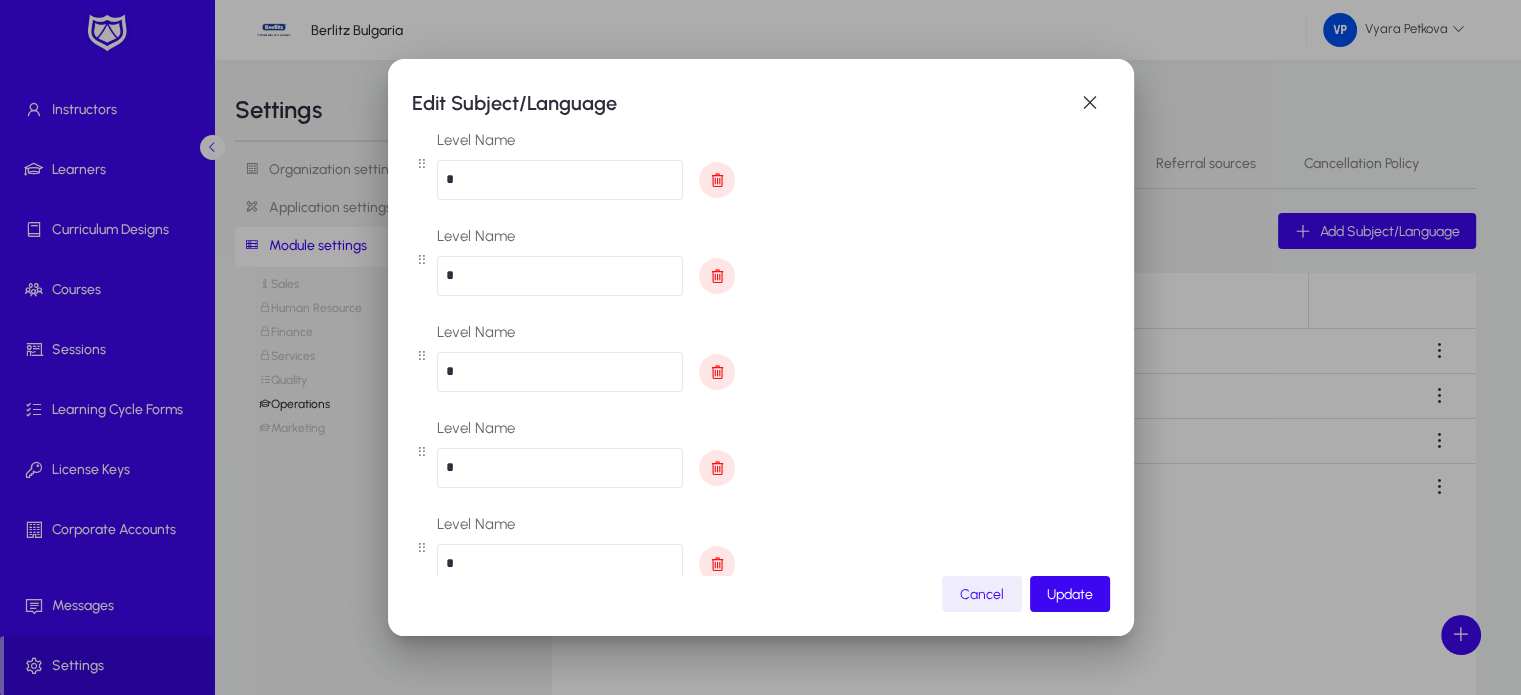 type on "*" 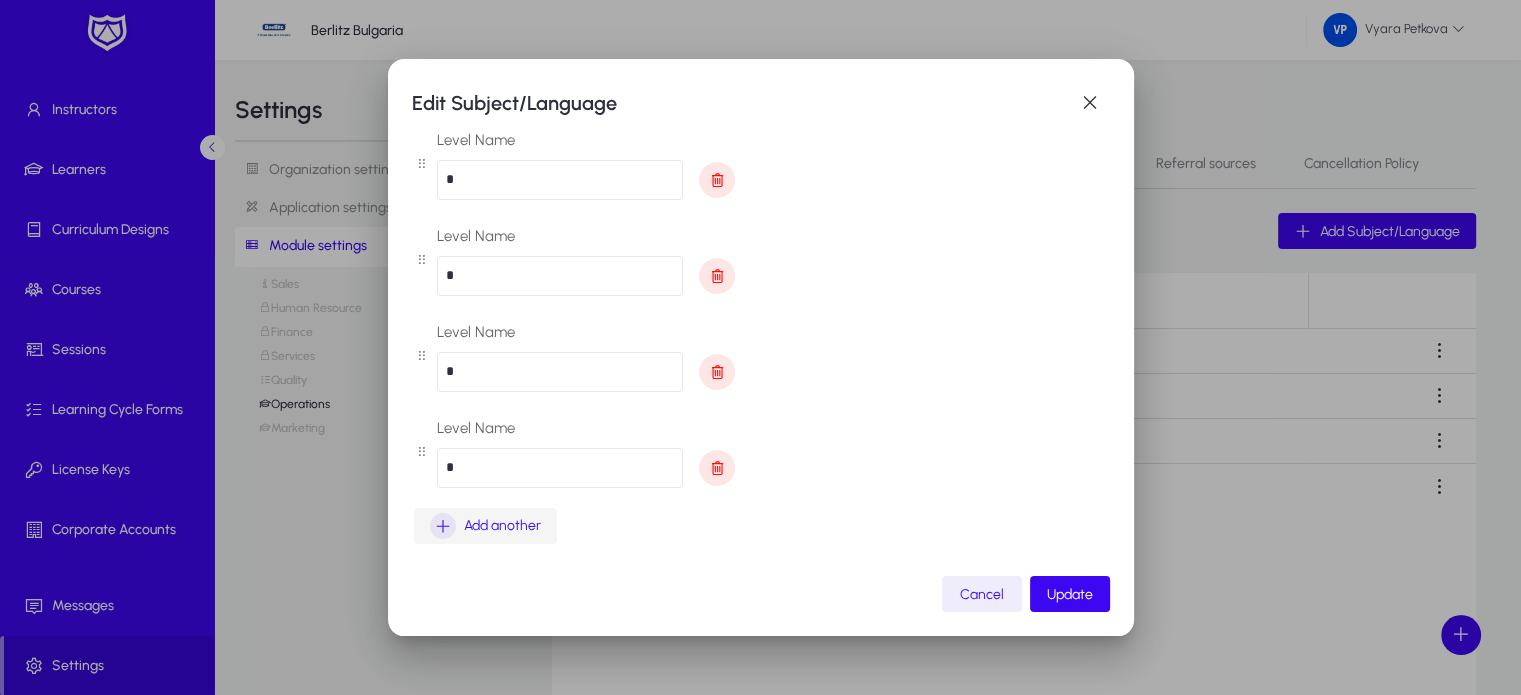 click at bounding box center [443, 526] 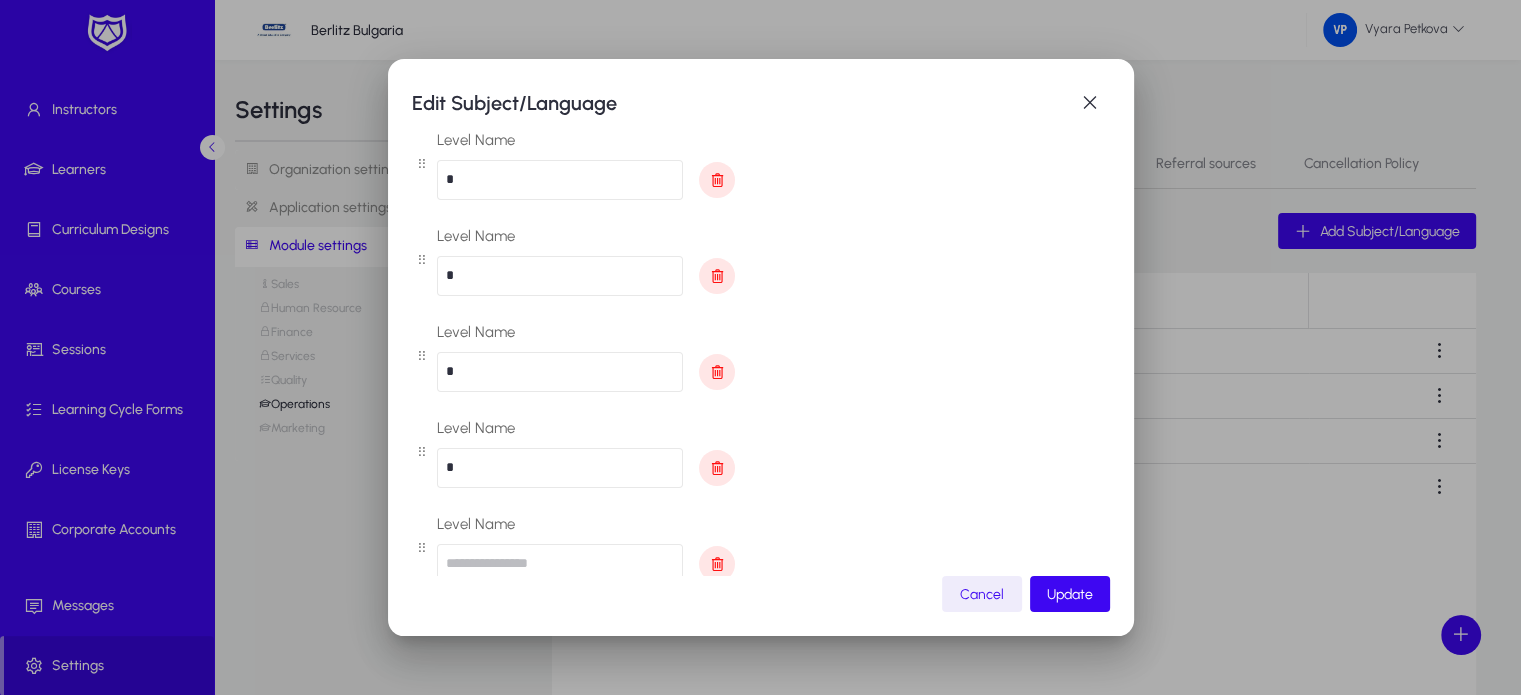 click at bounding box center [560, 564] 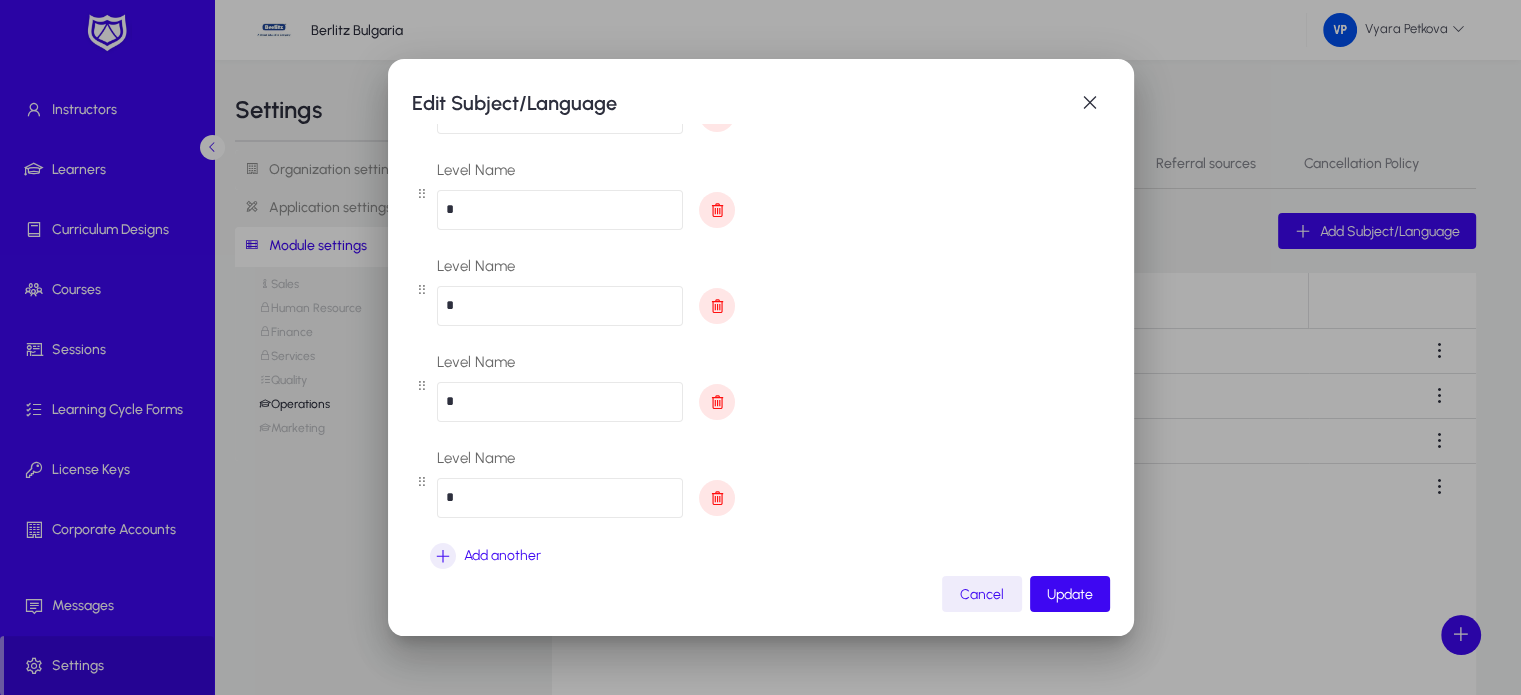 scroll, scrollTop: 488, scrollLeft: 0, axis: vertical 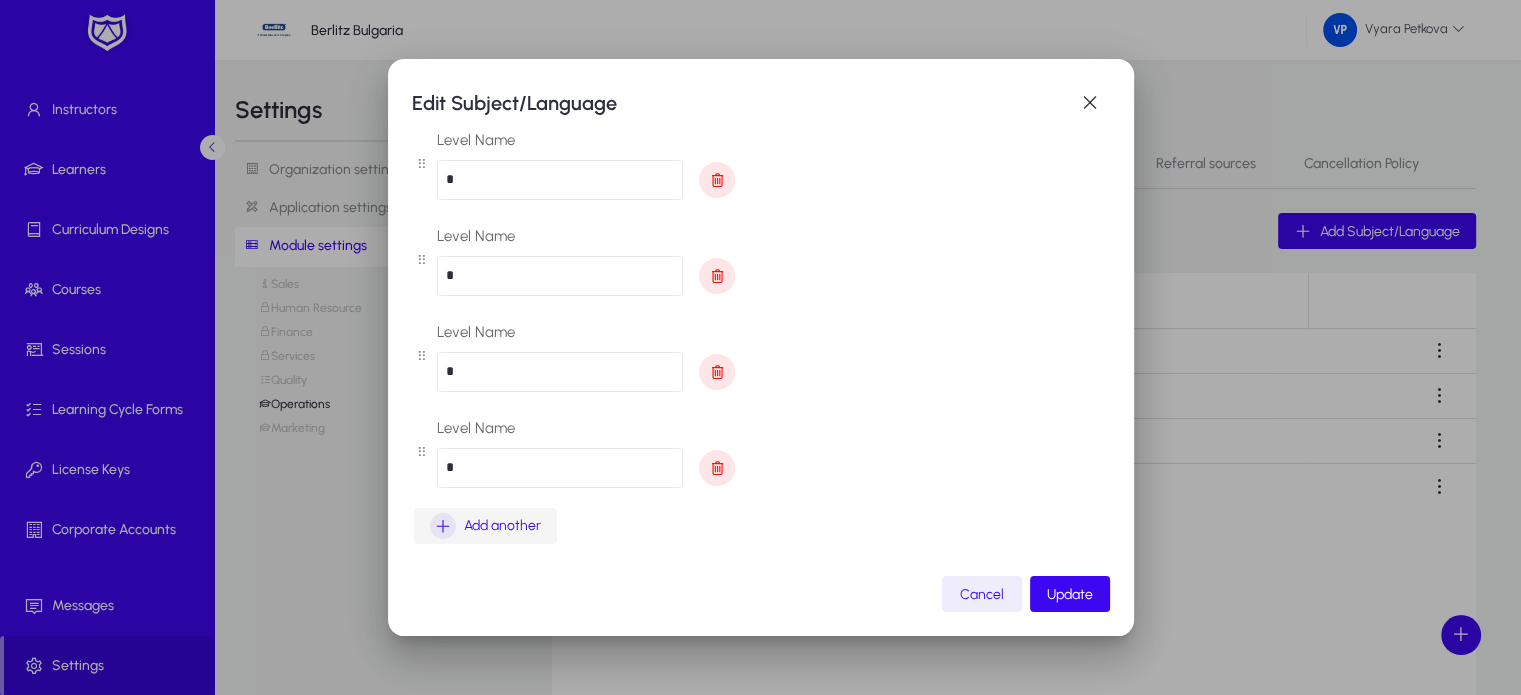 type on "*" 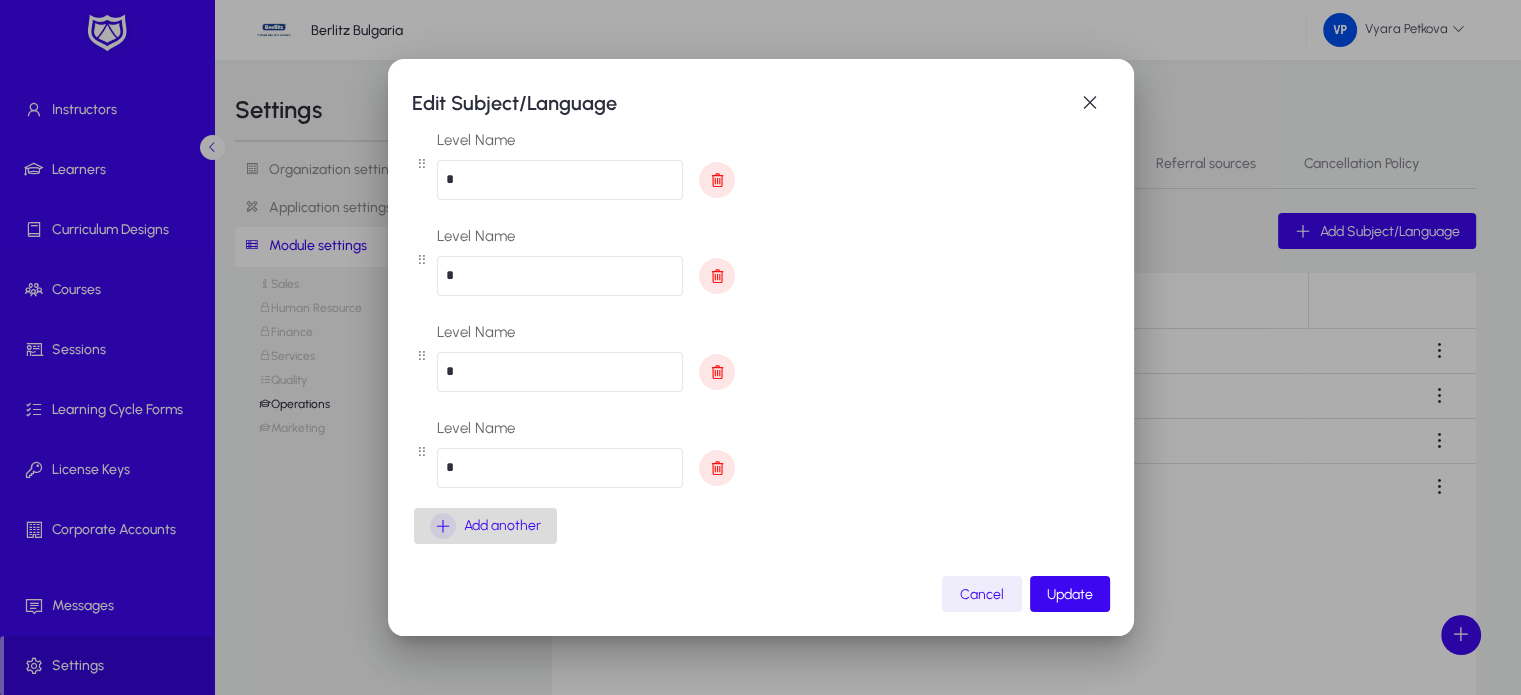 click at bounding box center [443, 526] 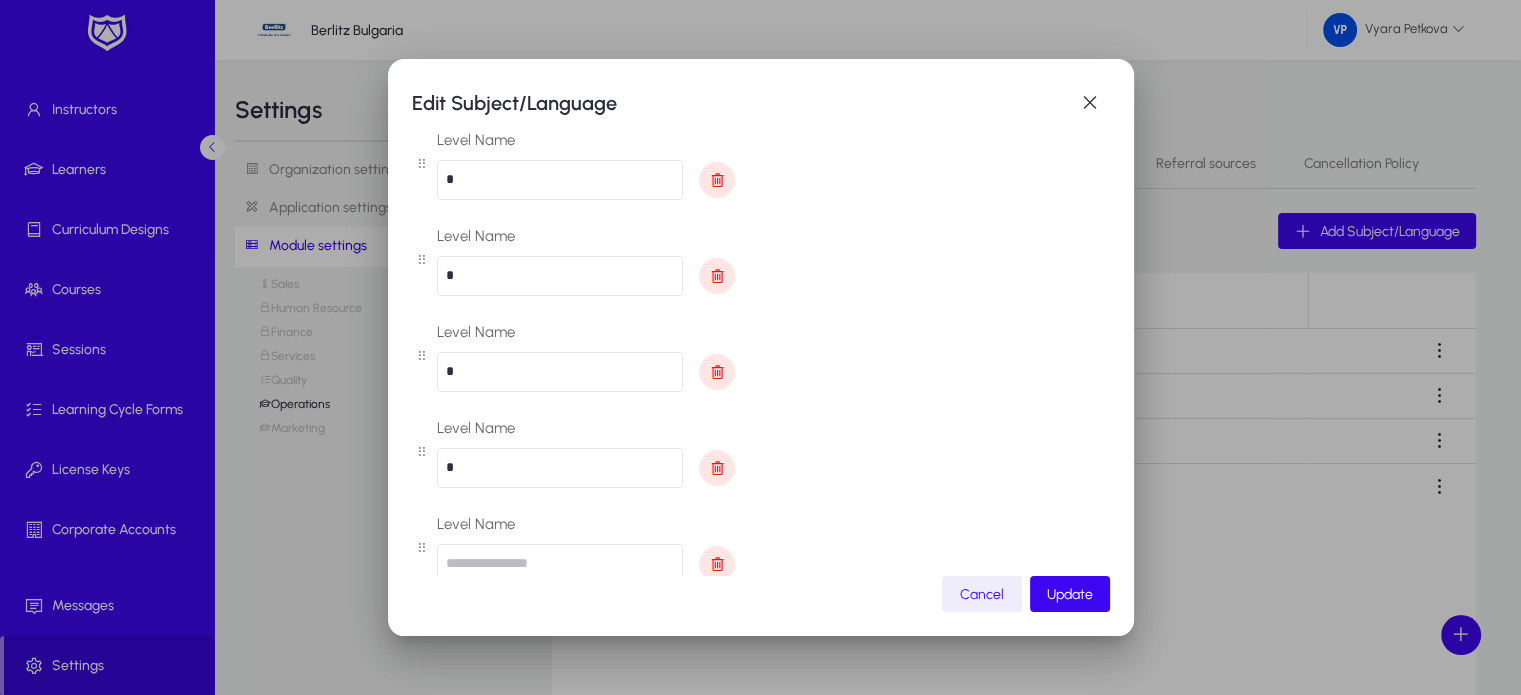 click at bounding box center [560, 564] 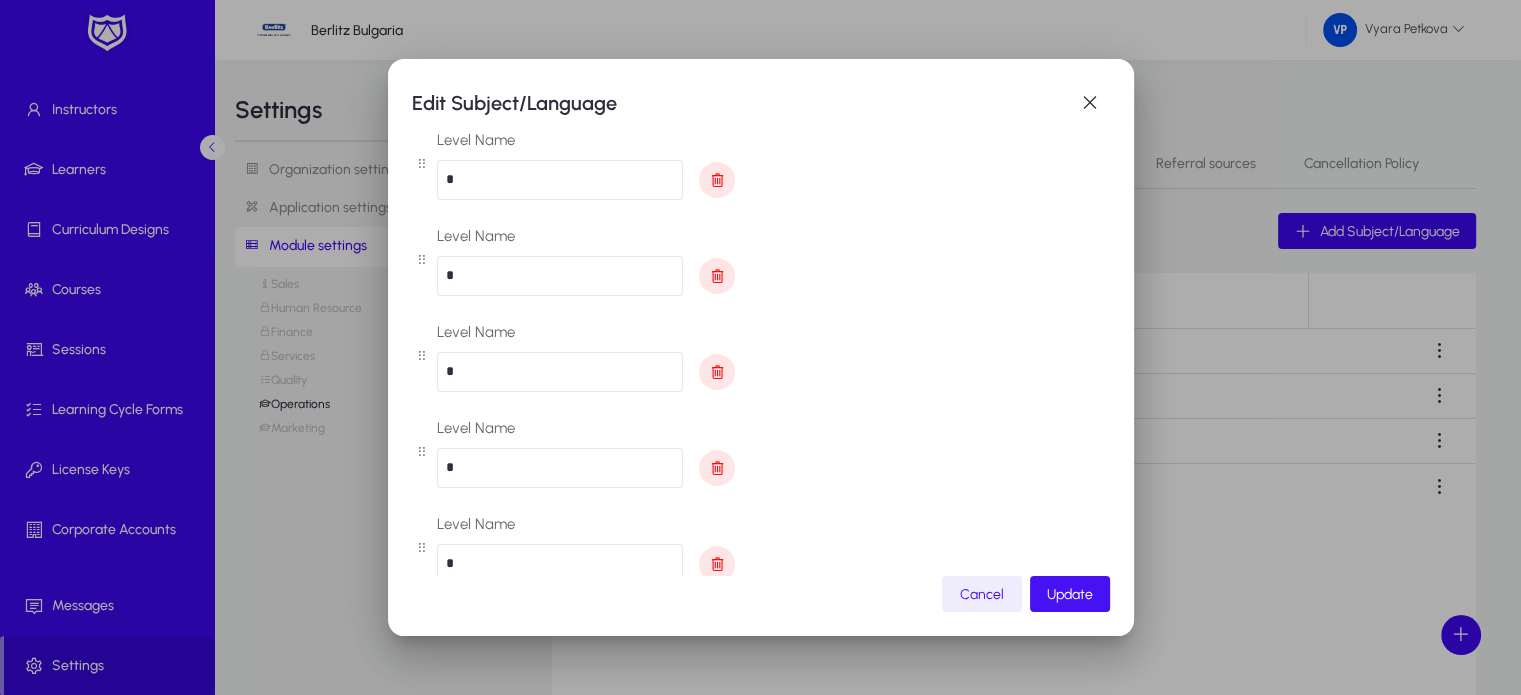 type on "*" 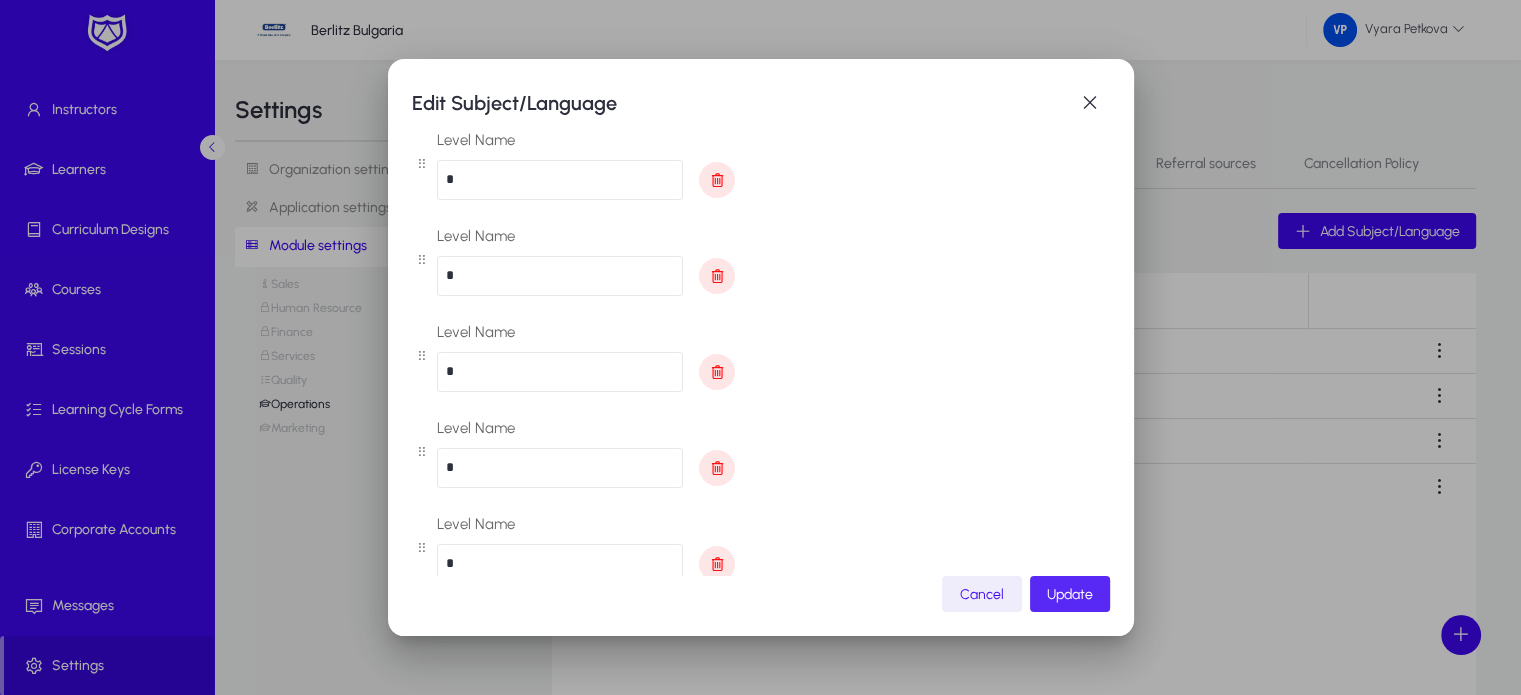 click on "Update" 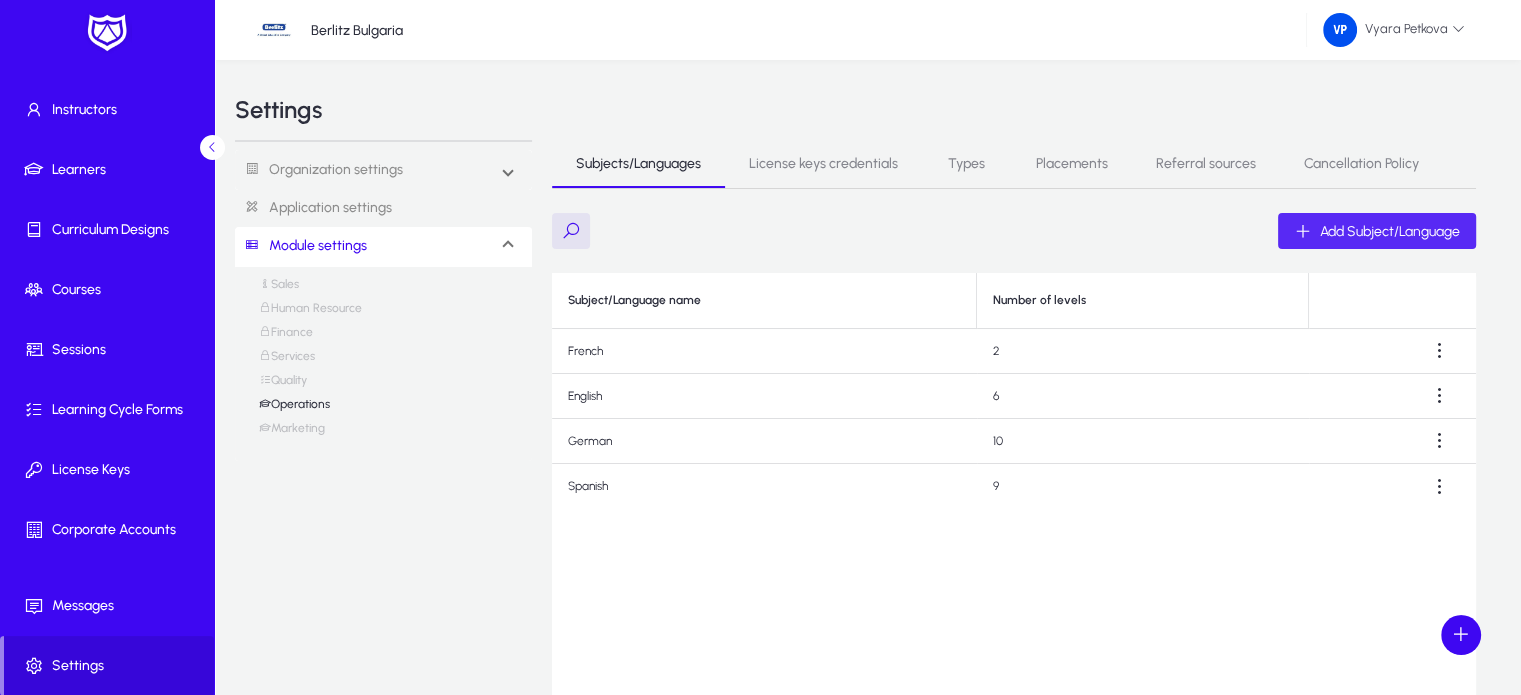 click 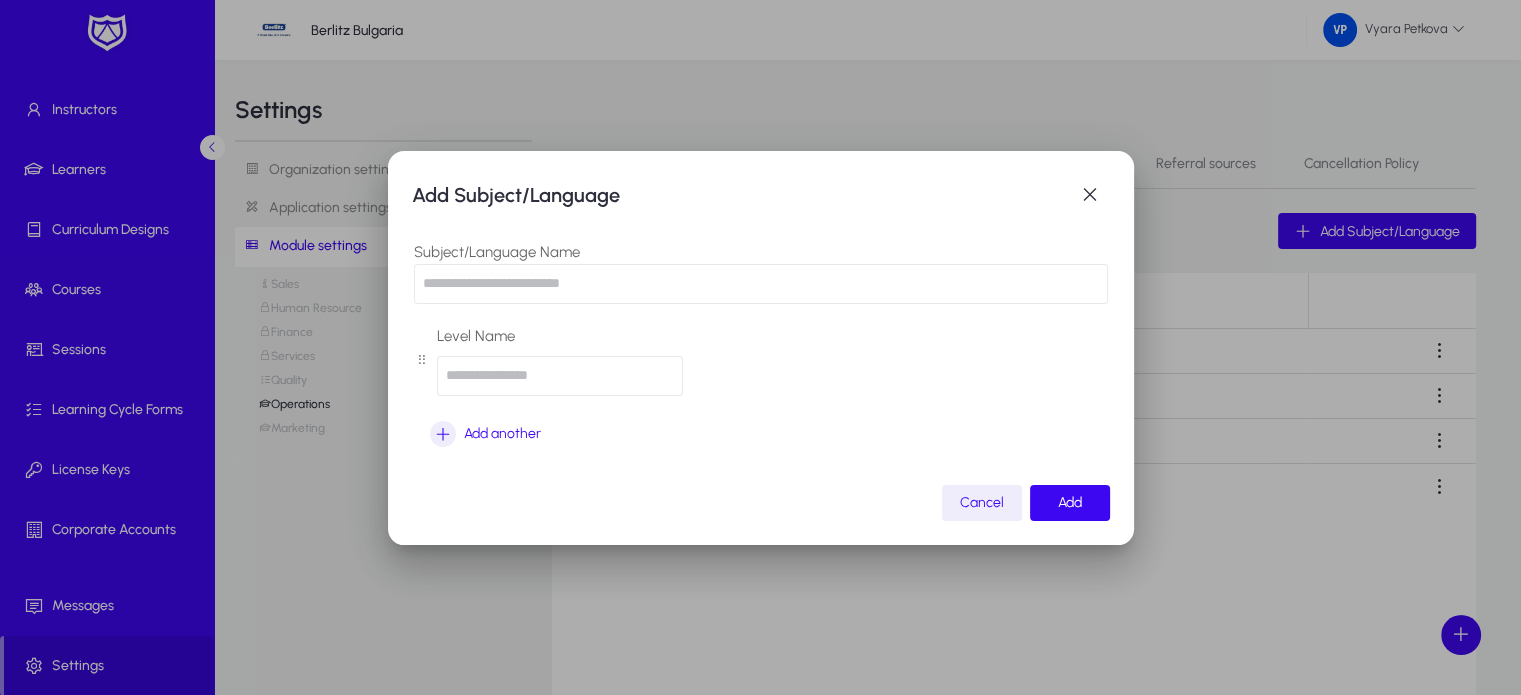 click at bounding box center [761, 284] 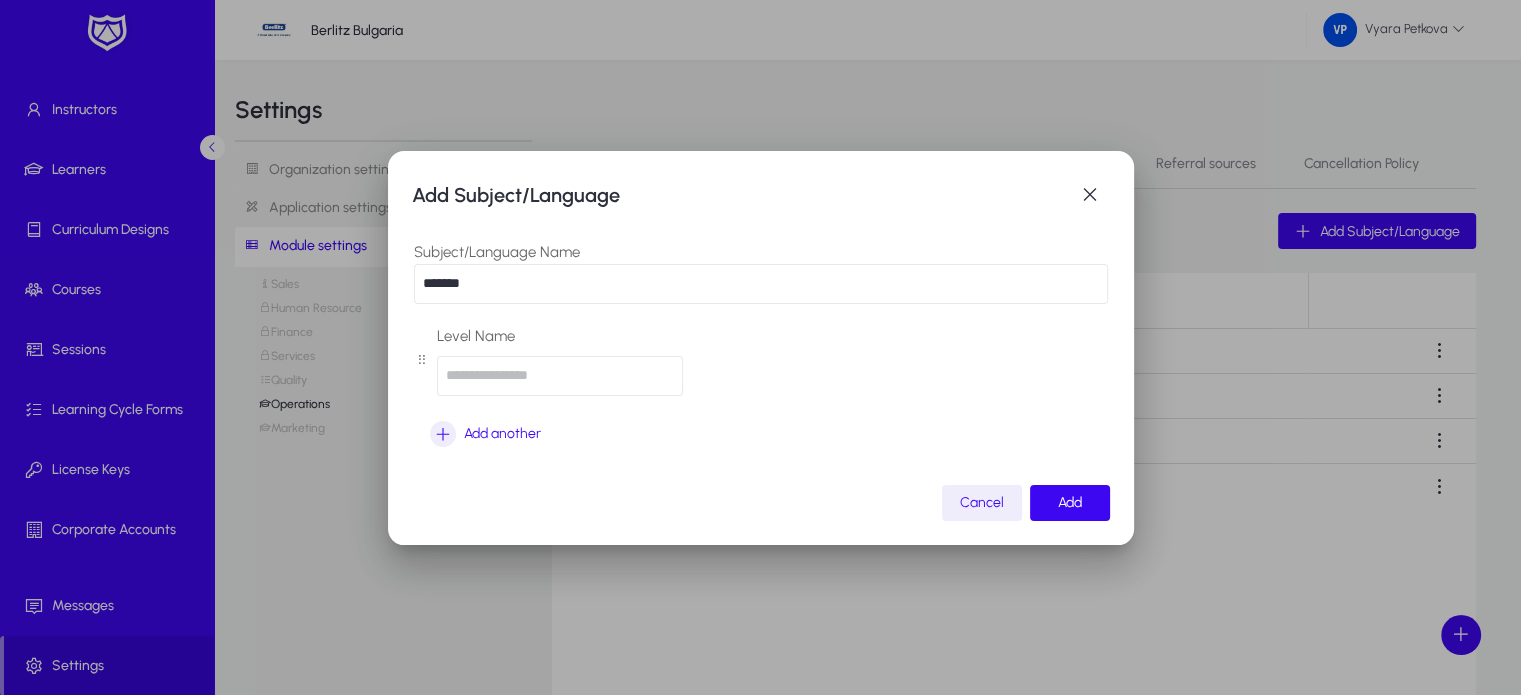 type on "*******" 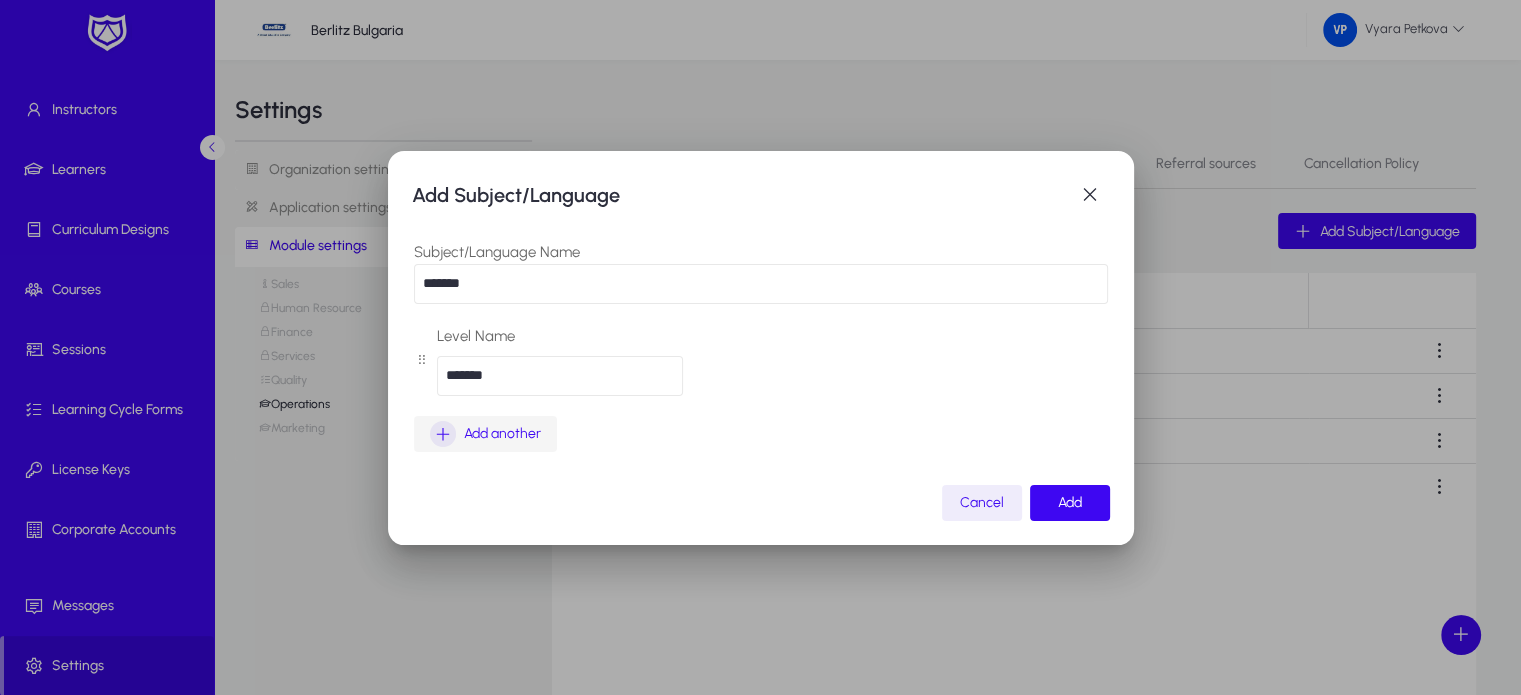 type on "*******" 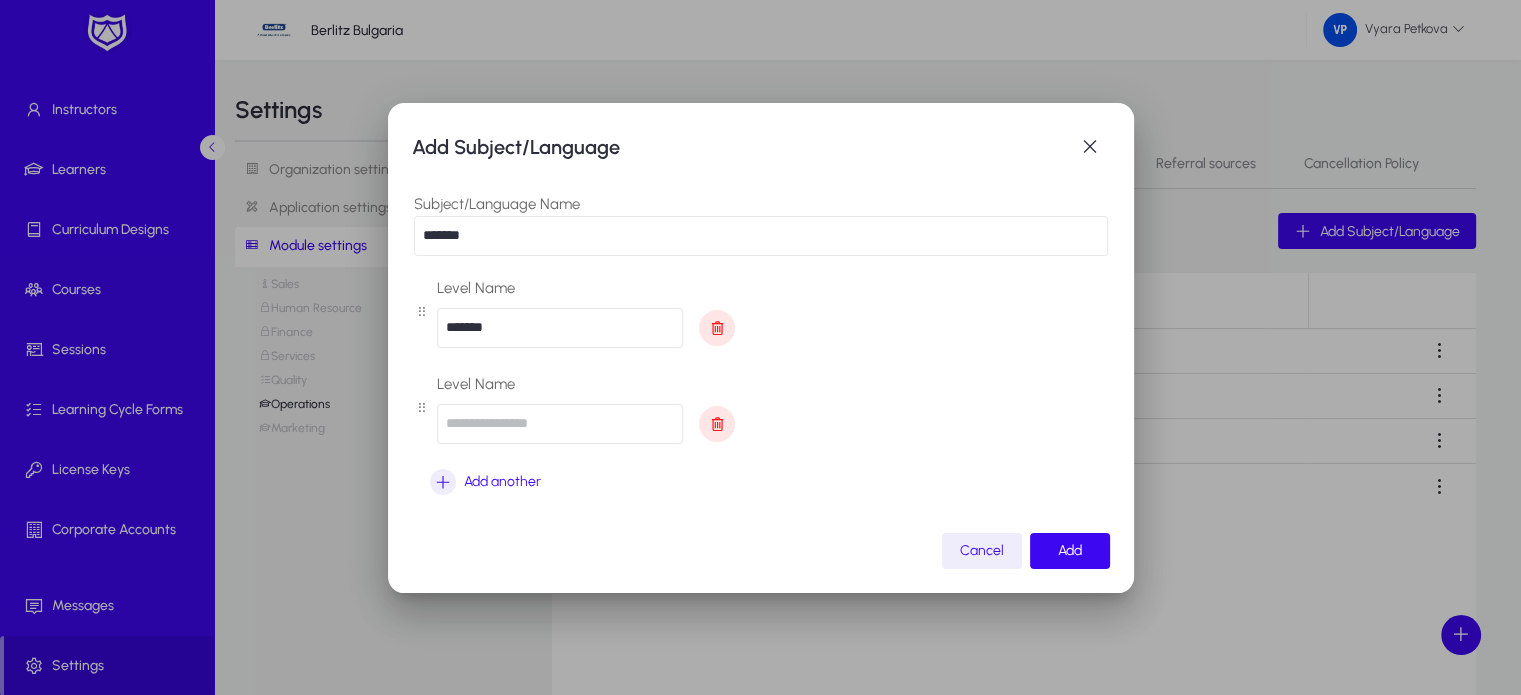 click at bounding box center [560, 424] 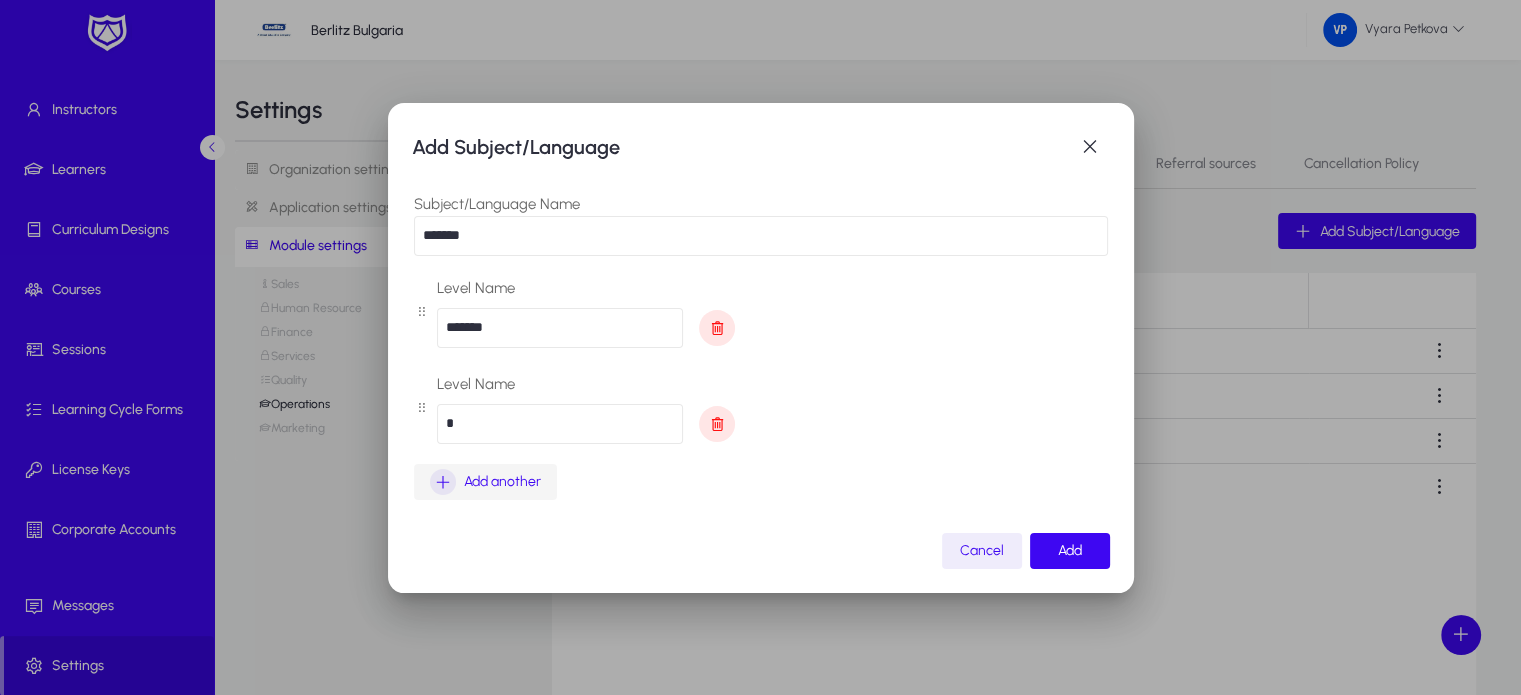type on "*" 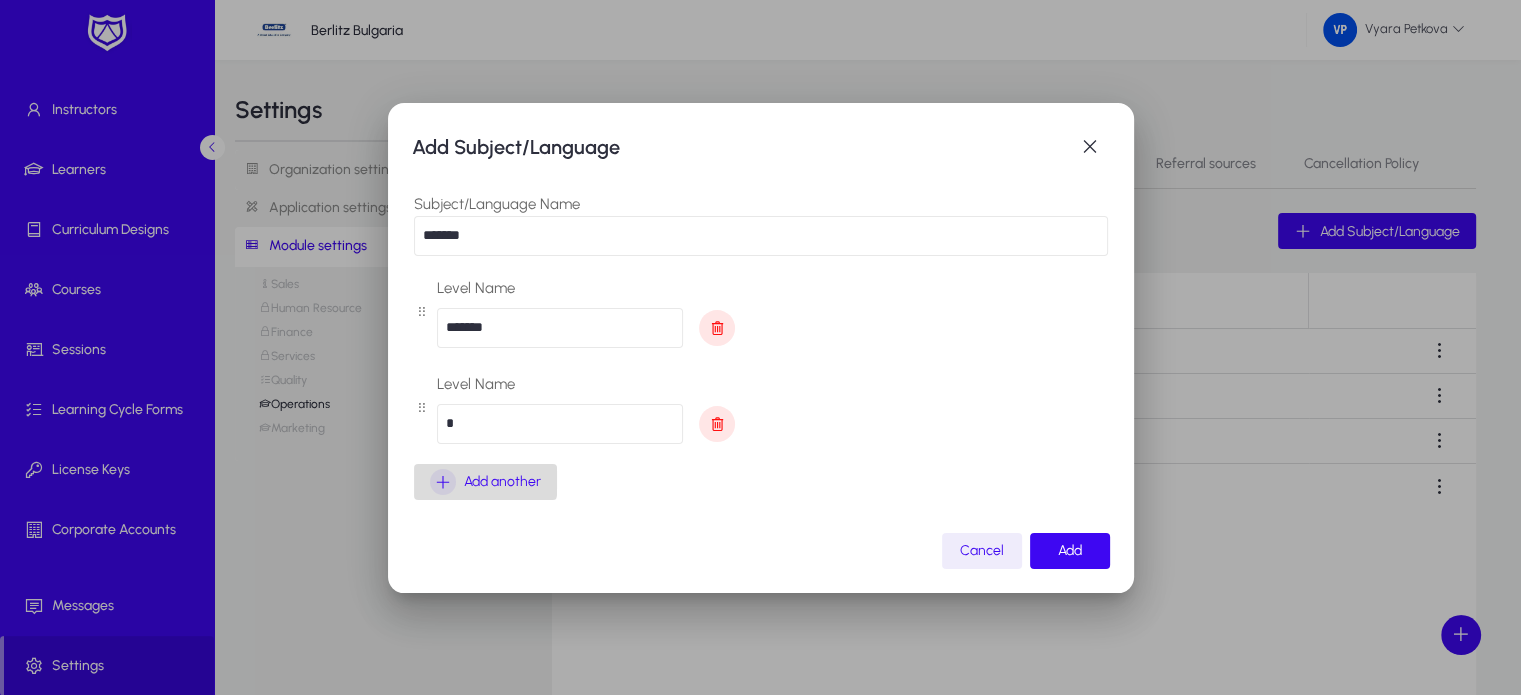 click at bounding box center (443, 482) 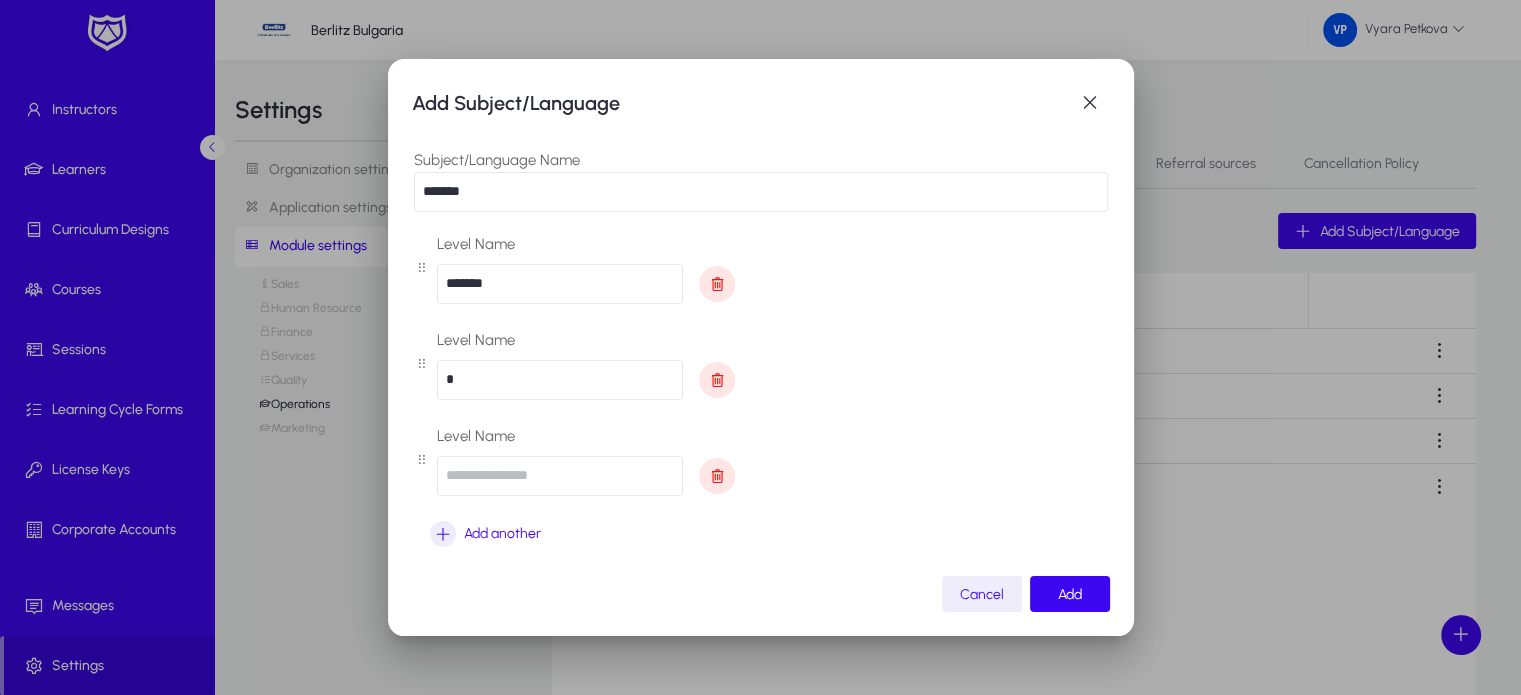 drag, startPoint x: 480, startPoint y: 479, endPoint x: 505, endPoint y: 475, distance: 25.317978 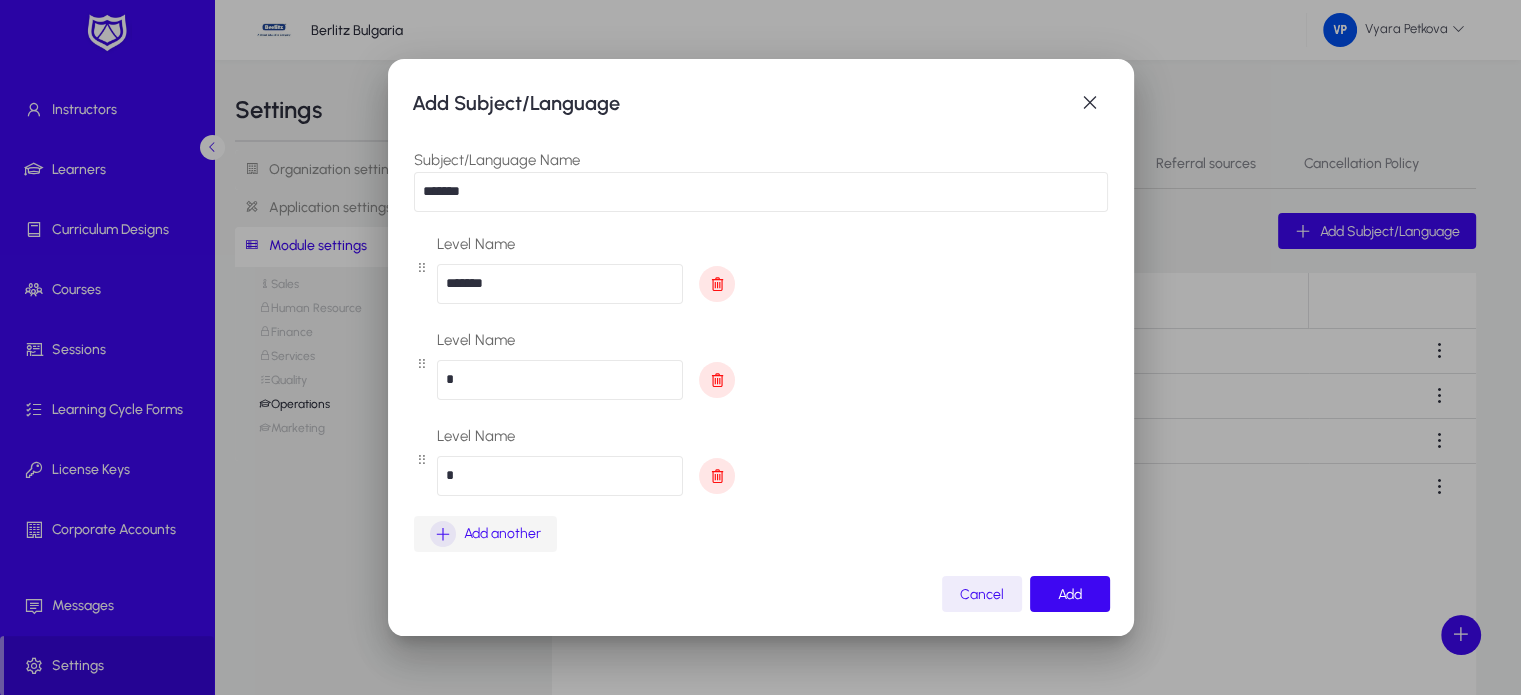 type on "*" 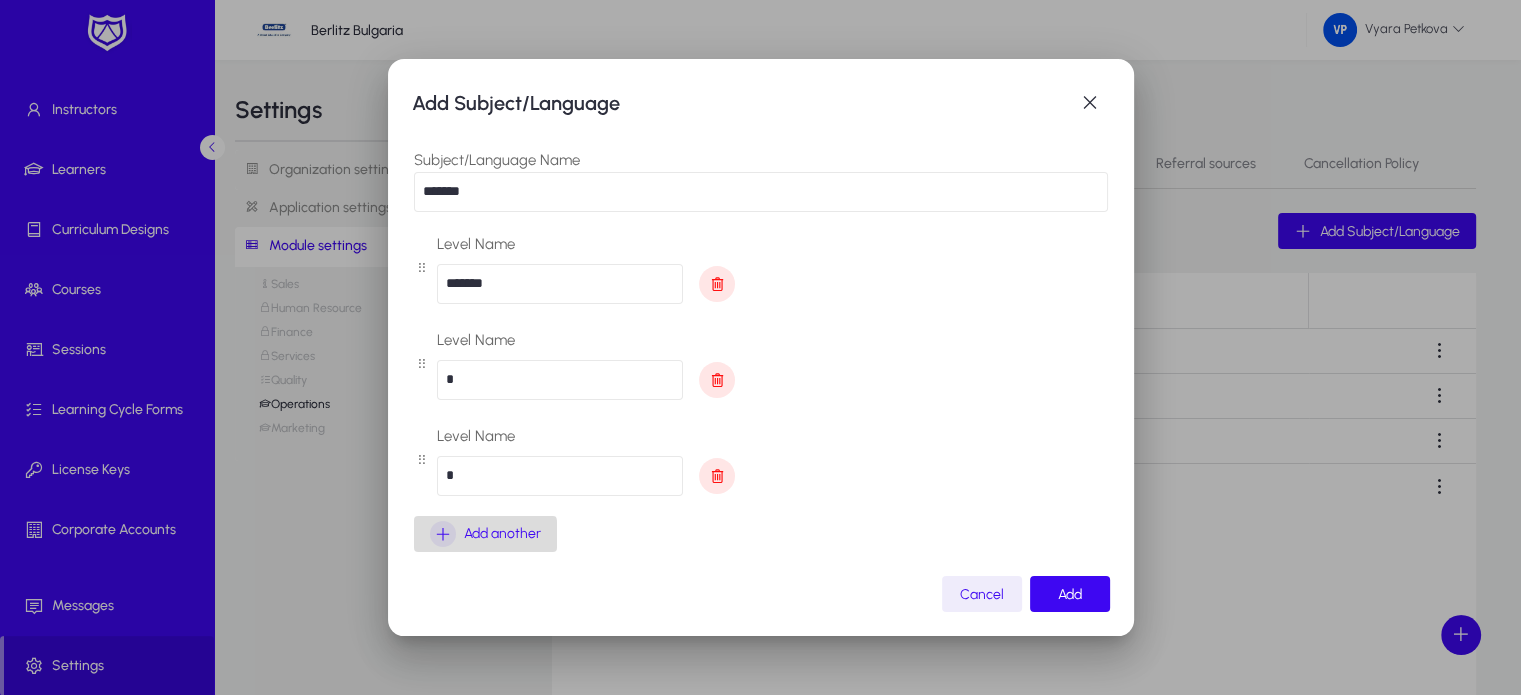 click at bounding box center (443, 534) 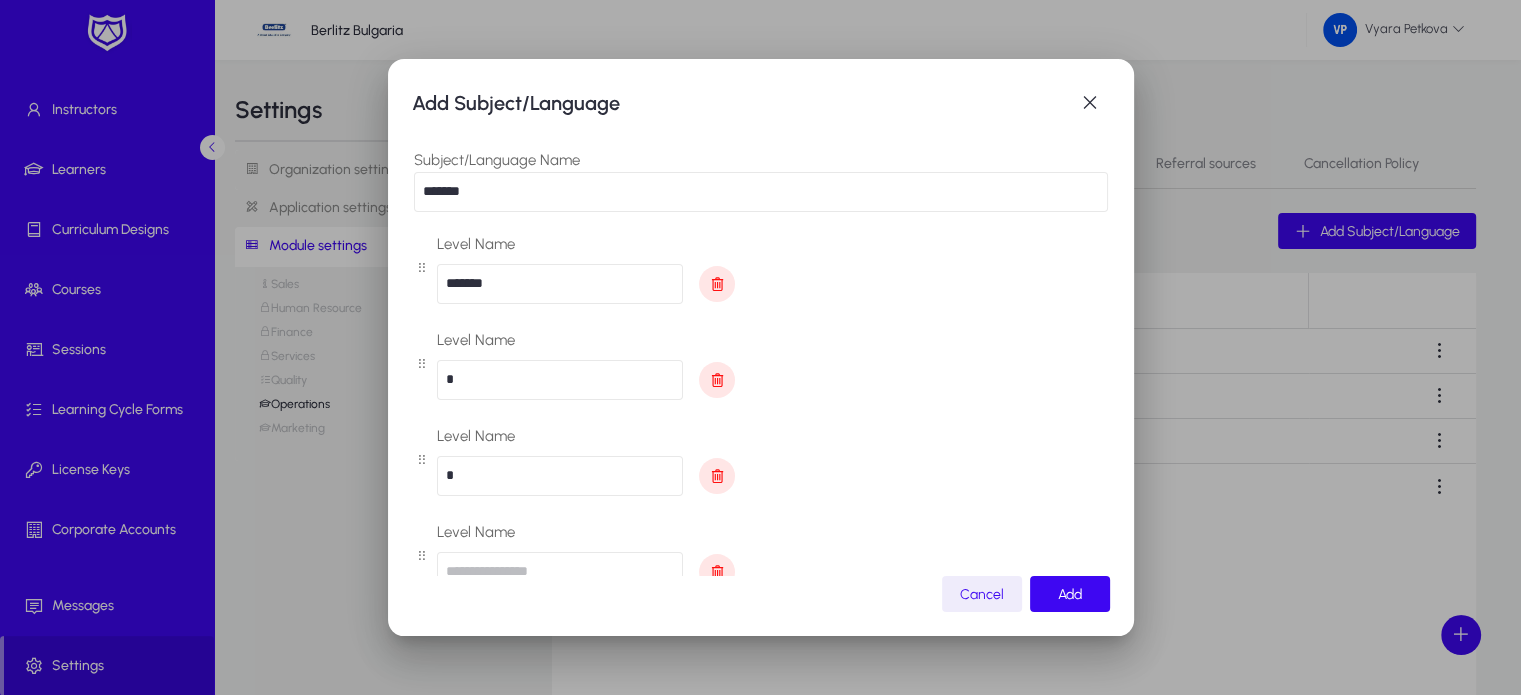 click at bounding box center [560, 572] 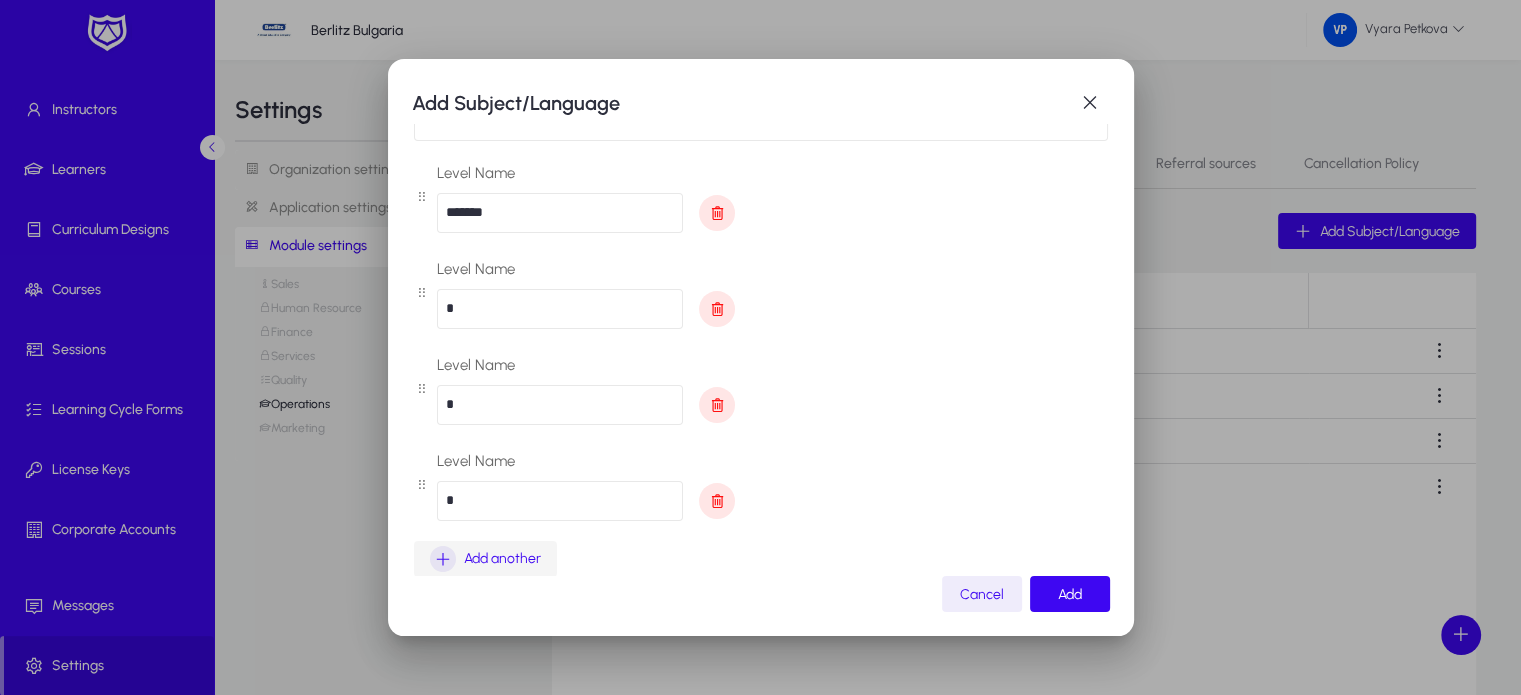scroll, scrollTop: 104, scrollLeft: 0, axis: vertical 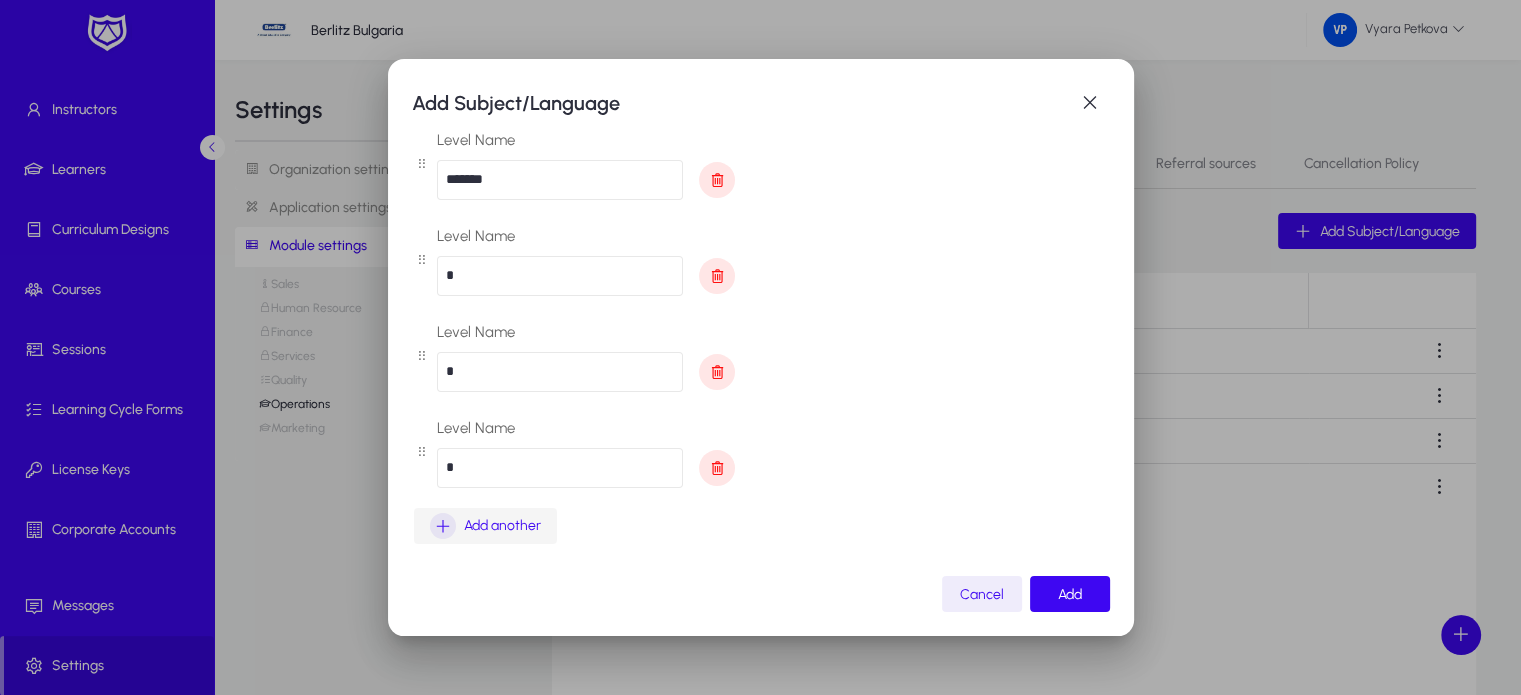 type on "*" 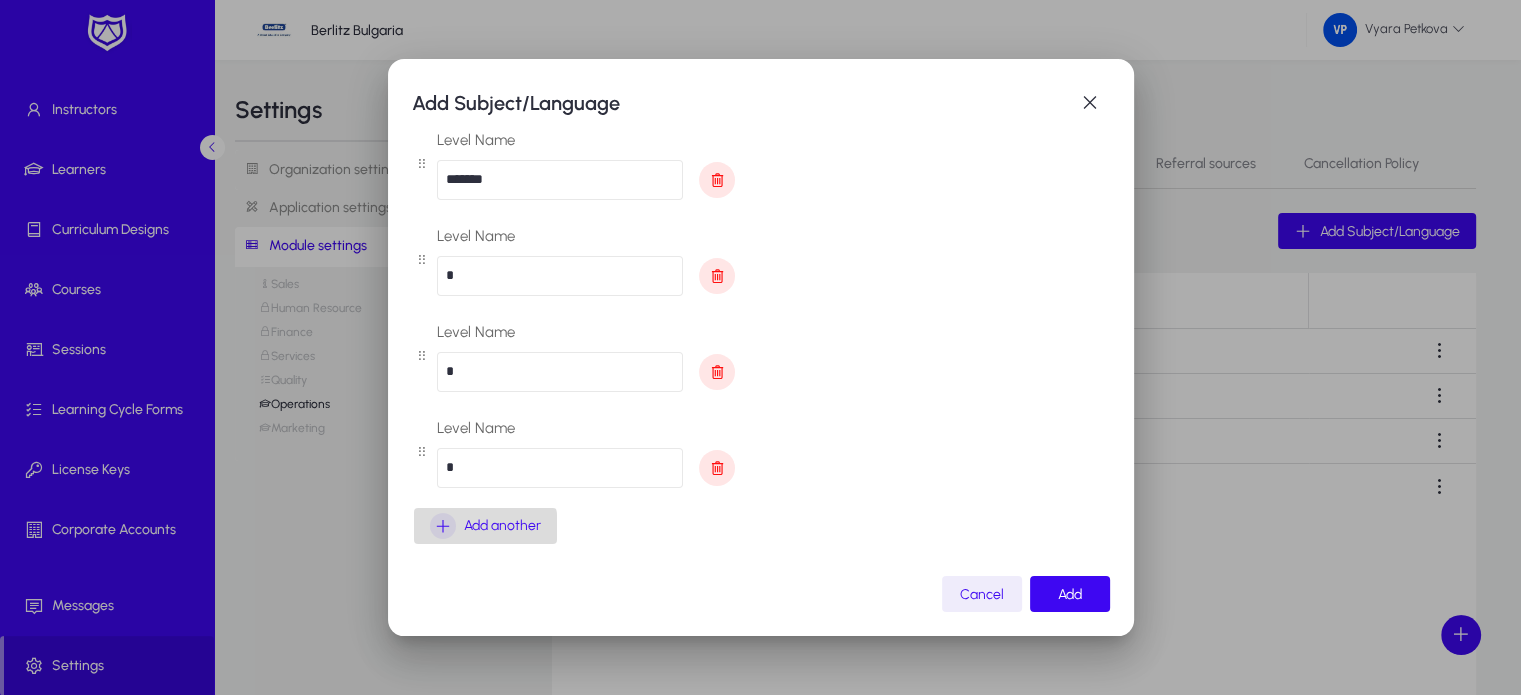 click at bounding box center [443, 526] 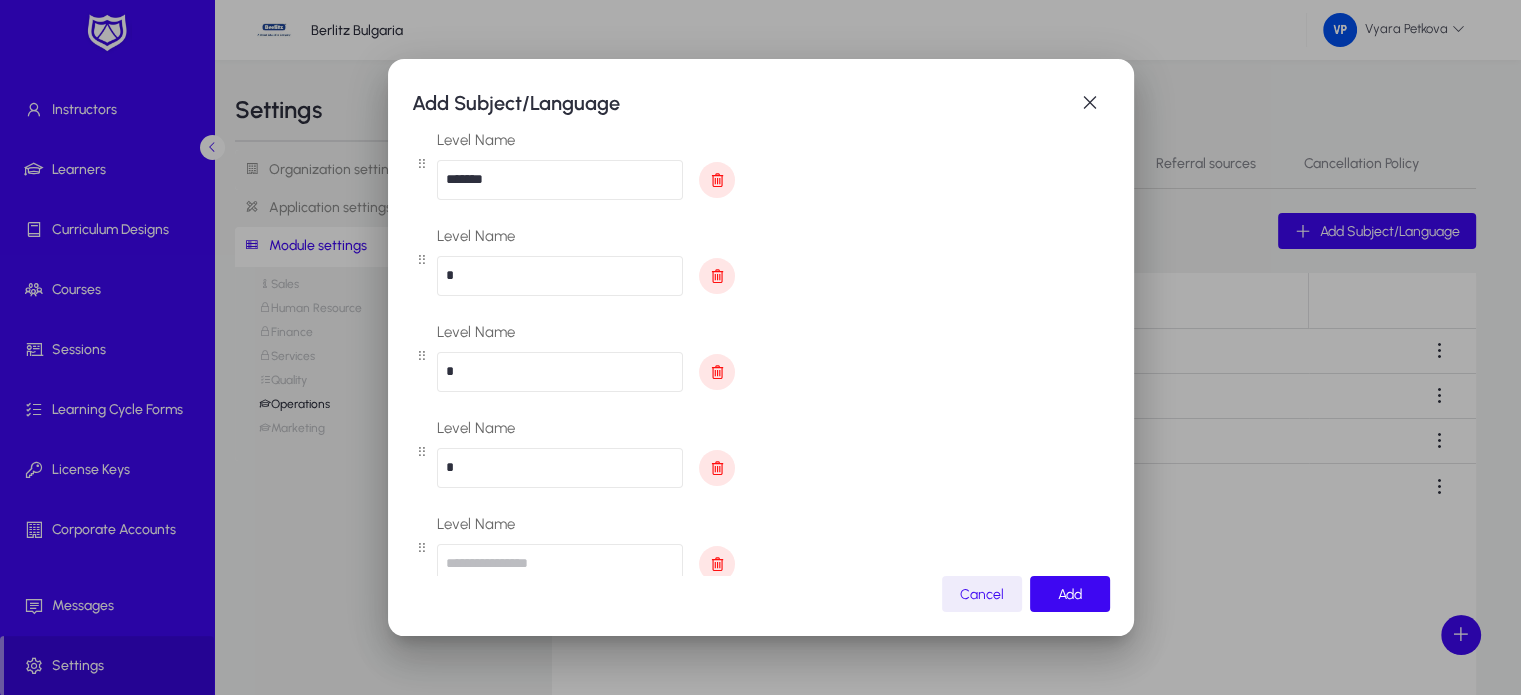 click at bounding box center (560, 564) 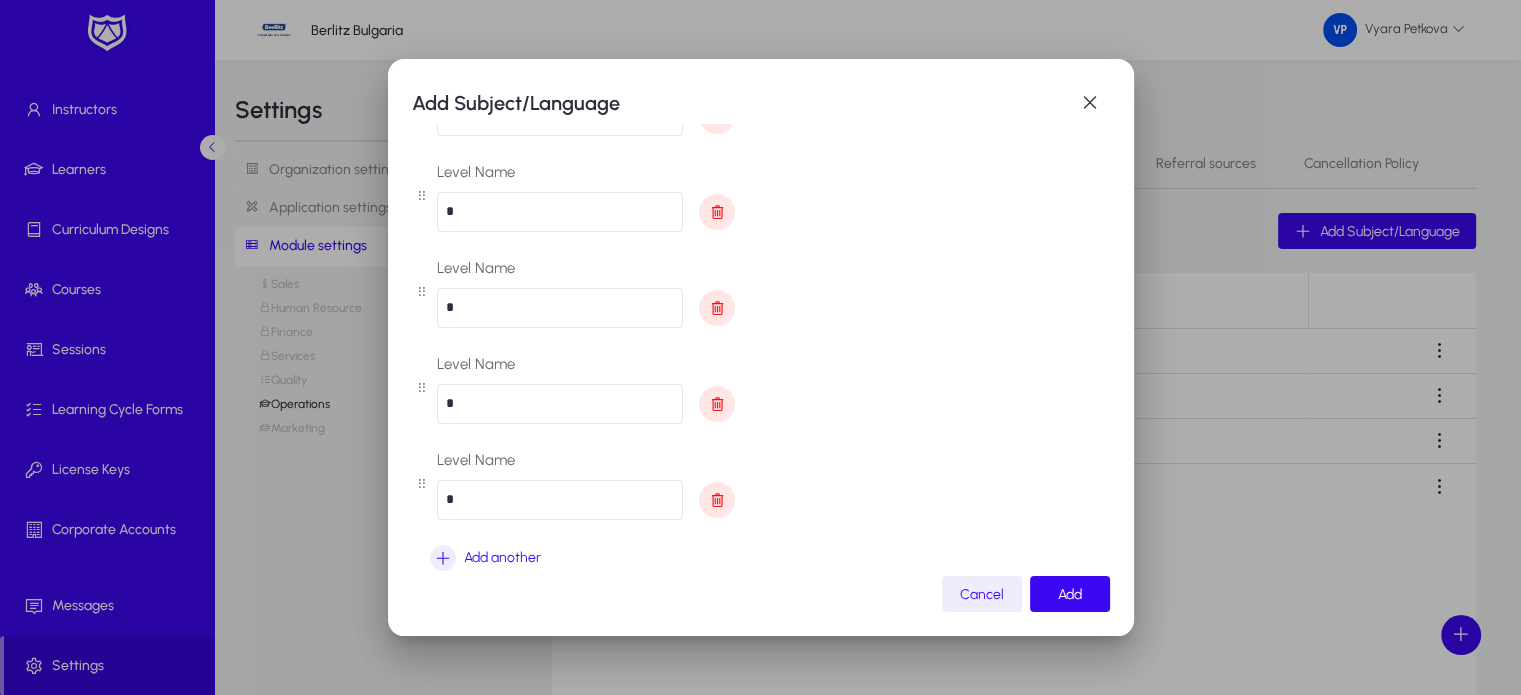 scroll, scrollTop: 200, scrollLeft: 0, axis: vertical 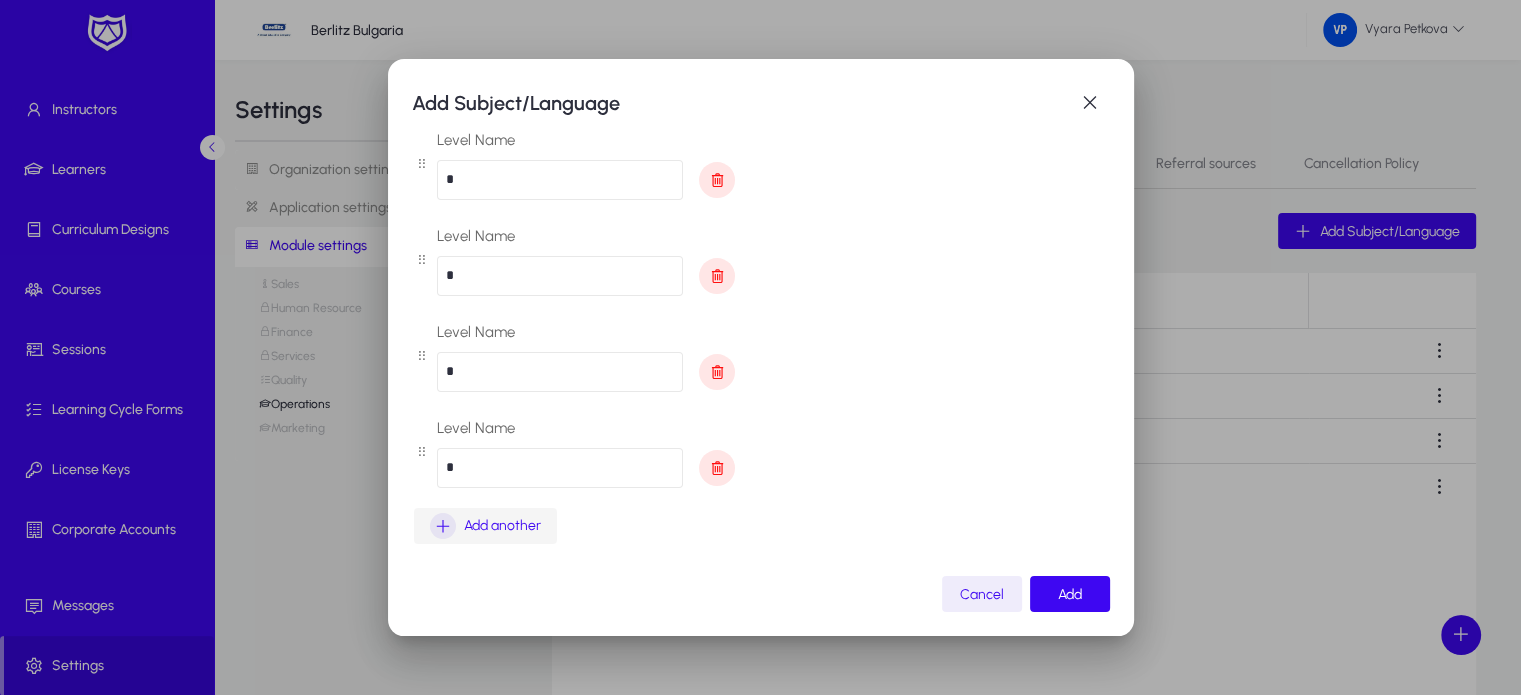 type on "*" 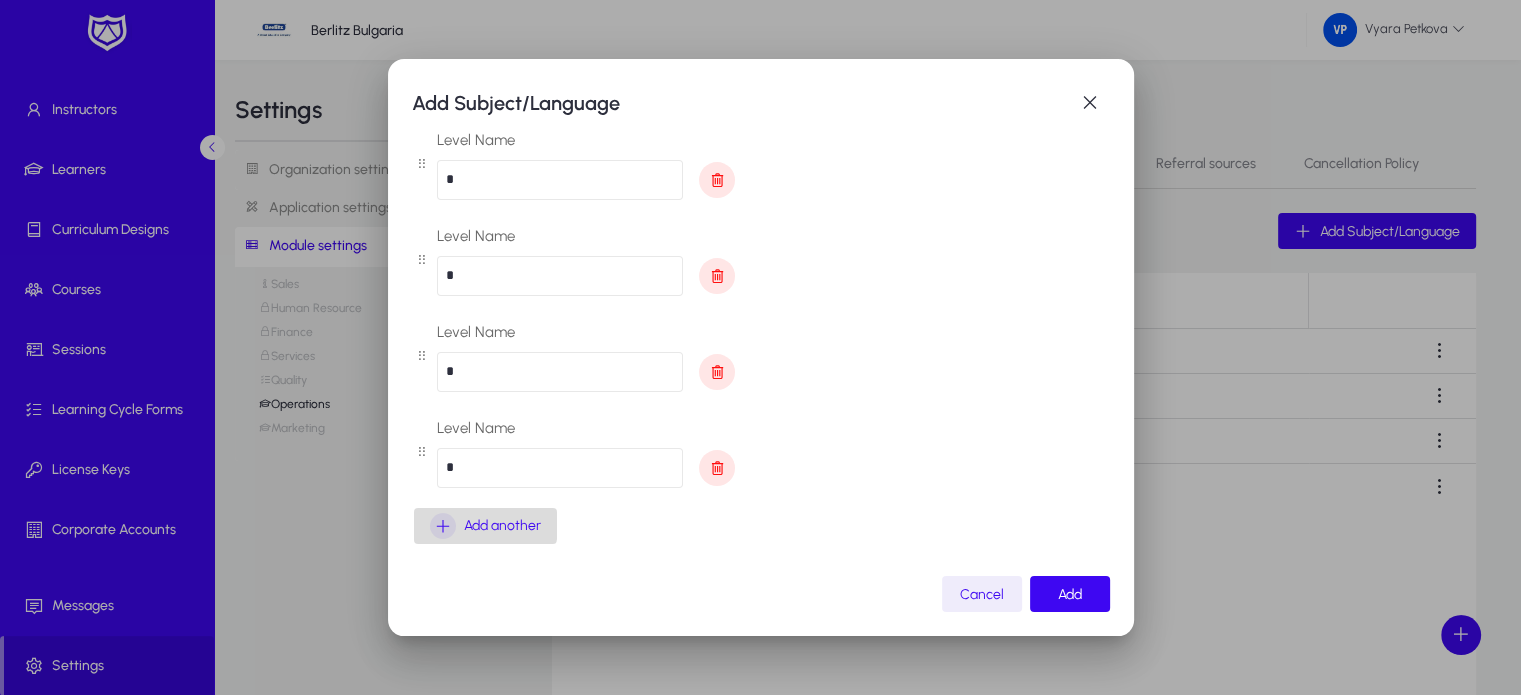 click at bounding box center (443, 526) 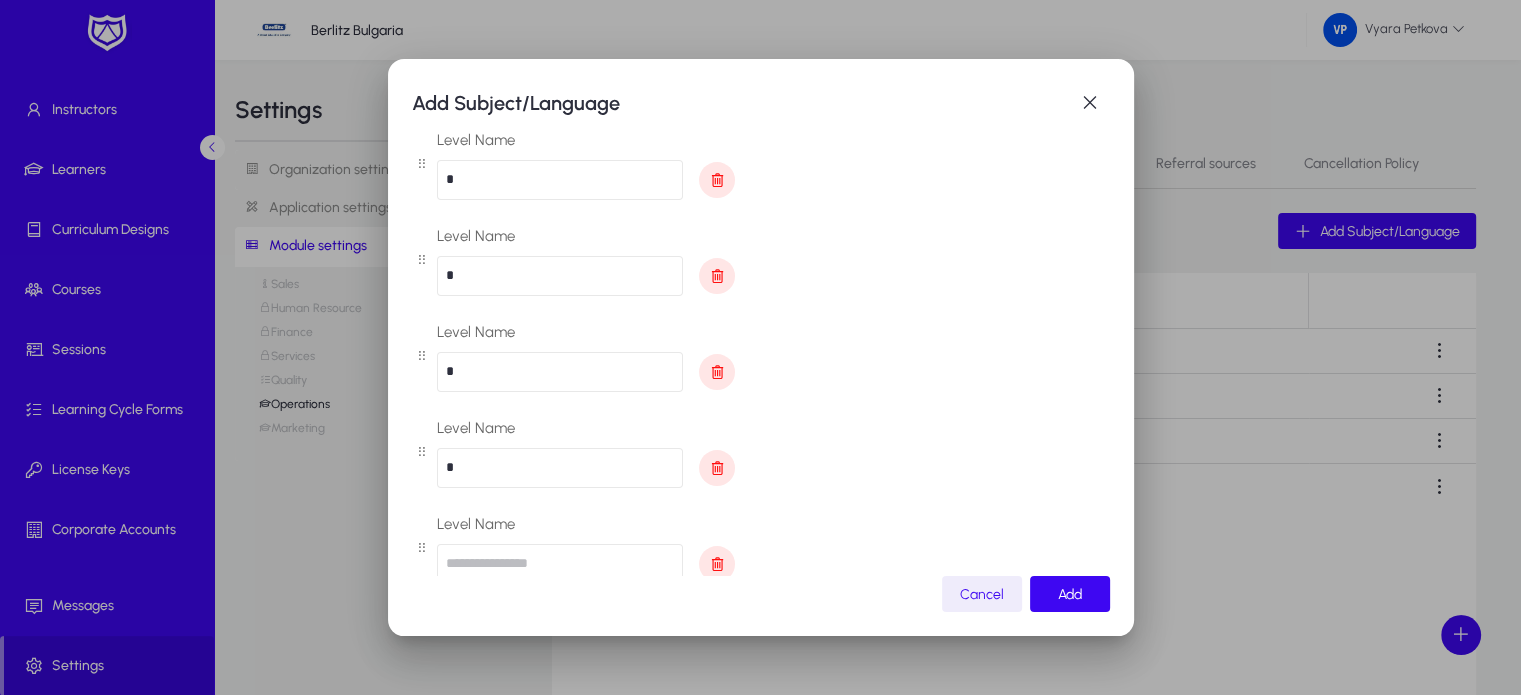 click at bounding box center (560, 564) 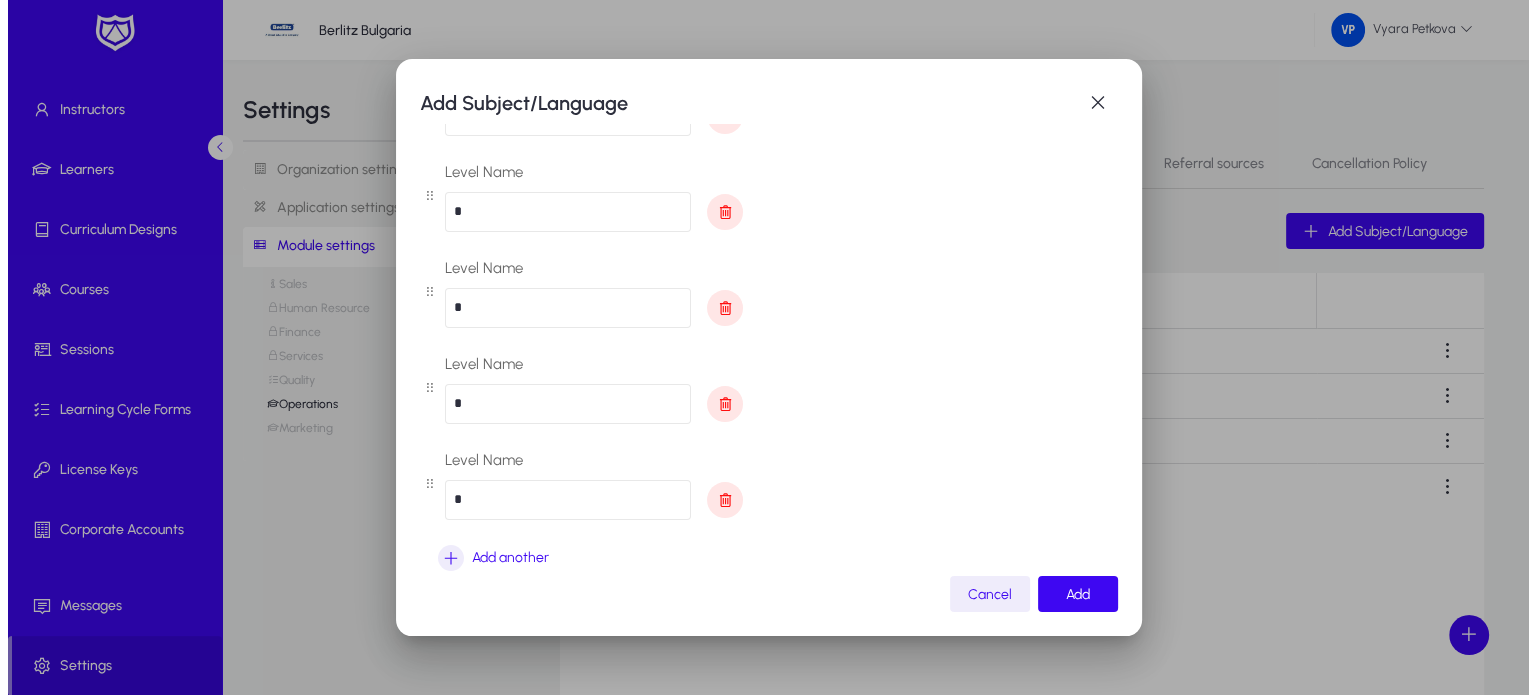 scroll, scrollTop: 296, scrollLeft: 0, axis: vertical 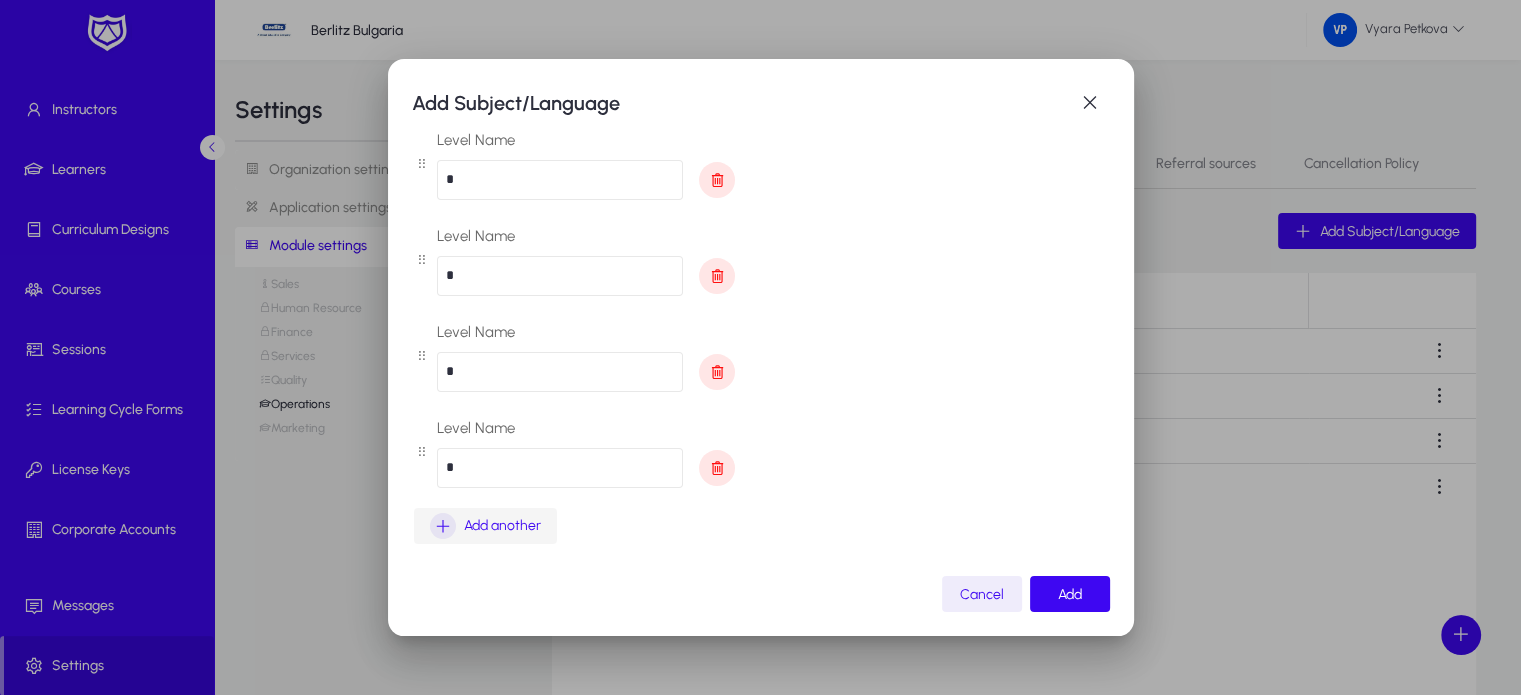 type on "*" 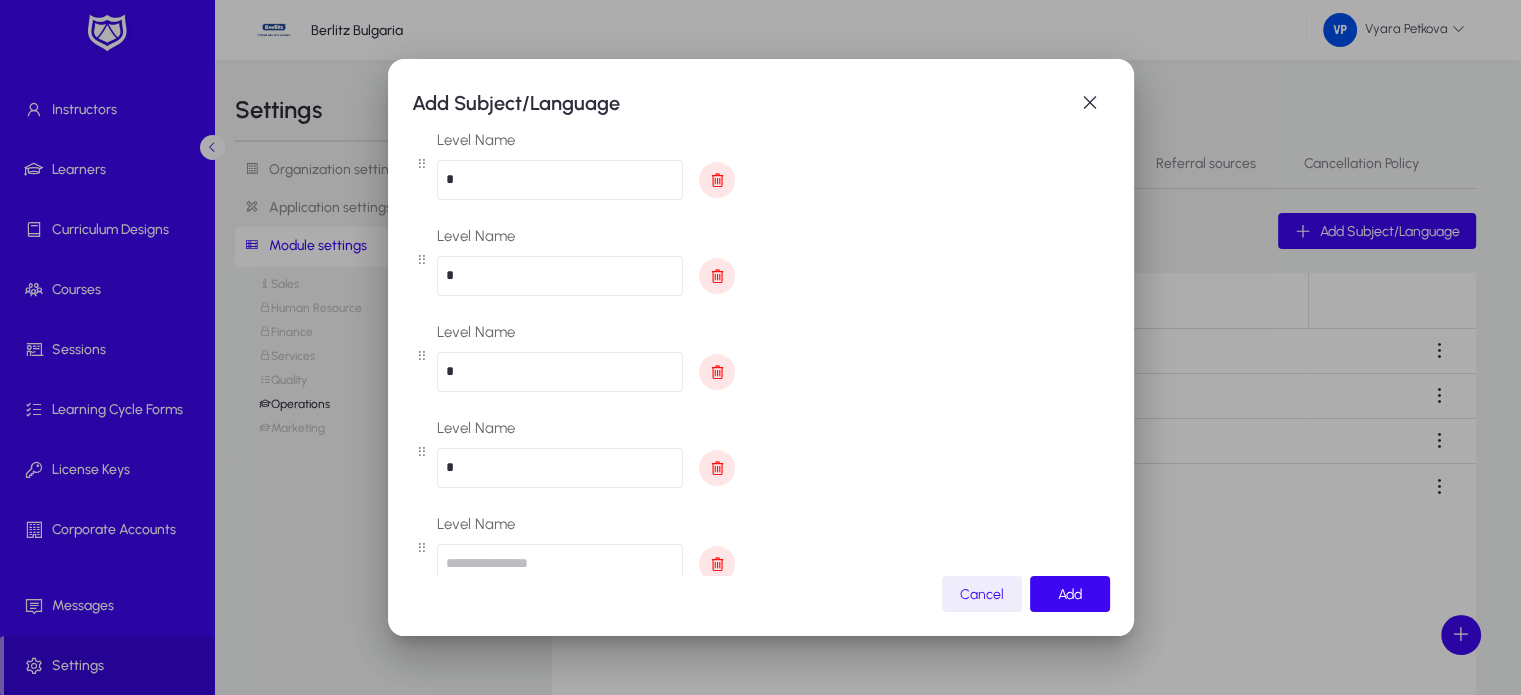 click at bounding box center [560, 564] 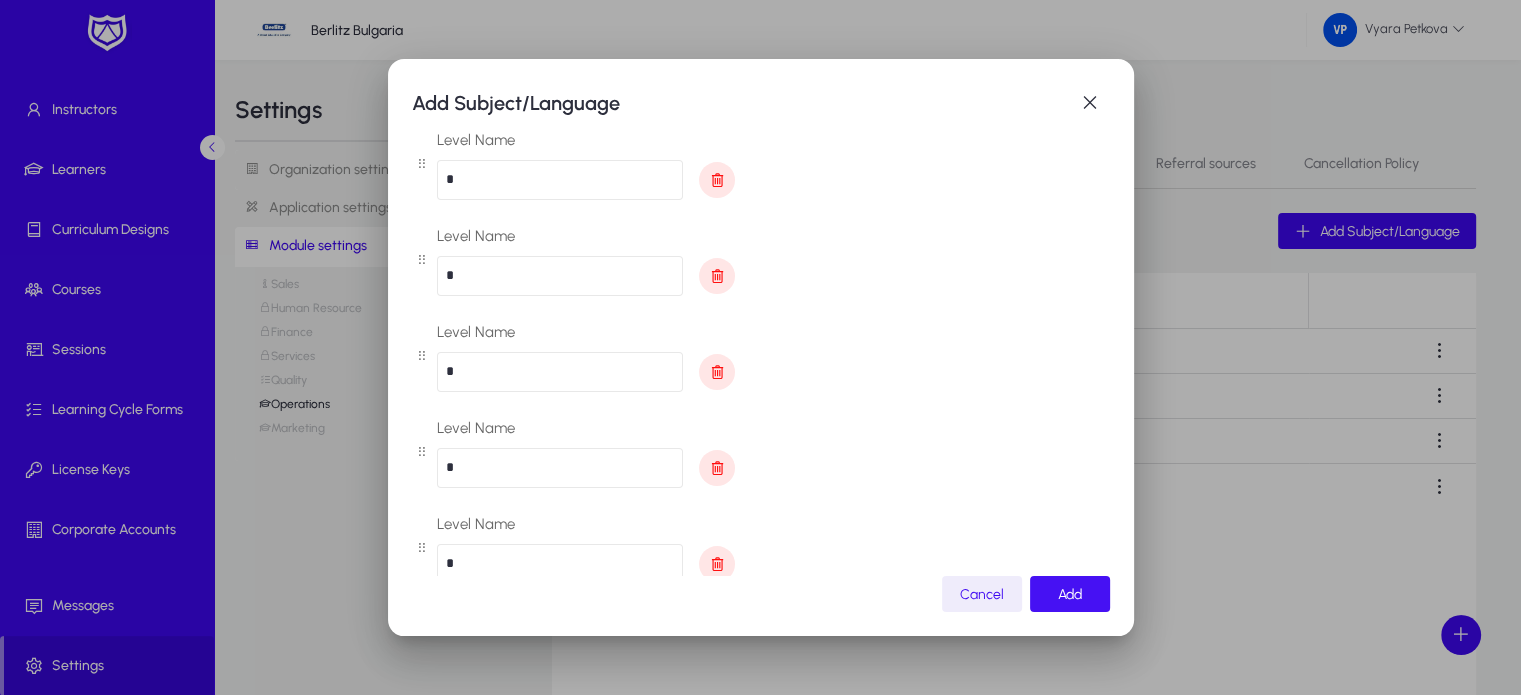 type on "*" 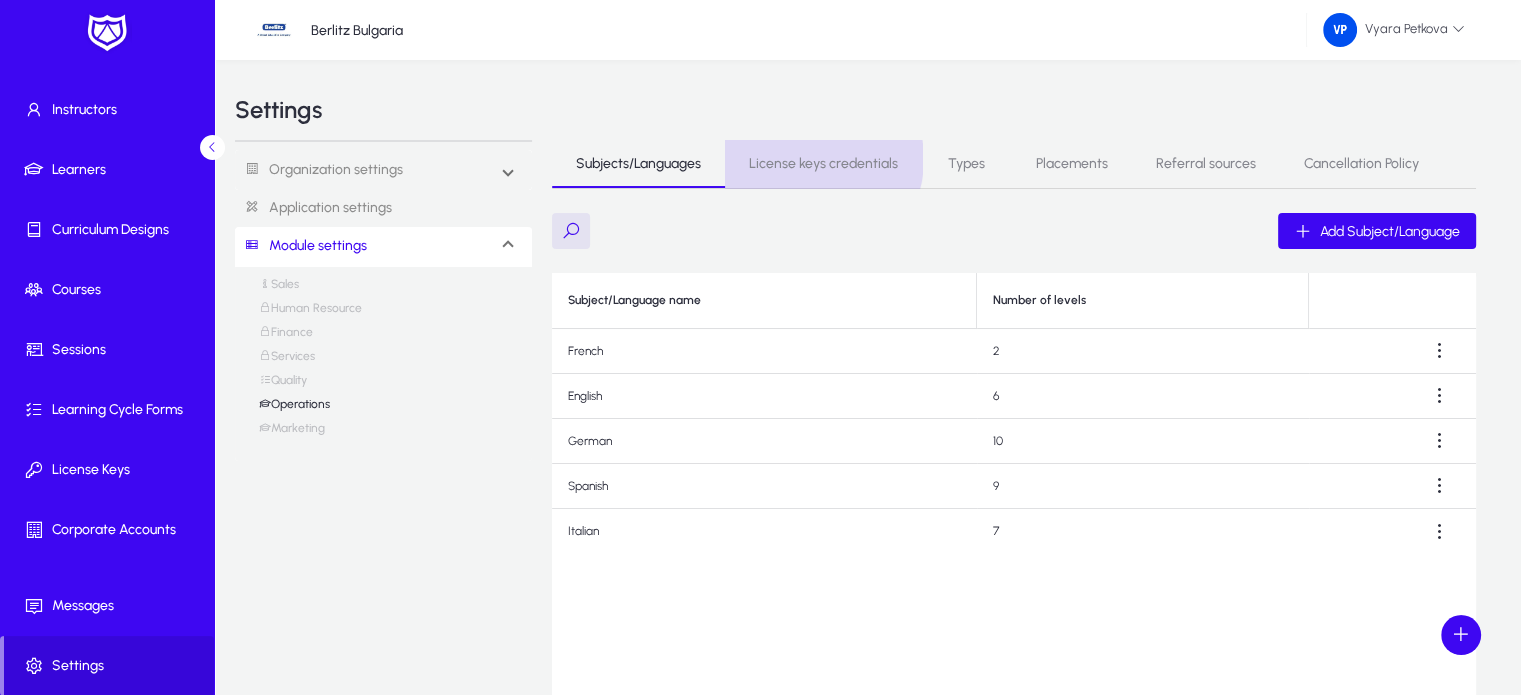click on "License keys credentials" at bounding box center [823, 164] 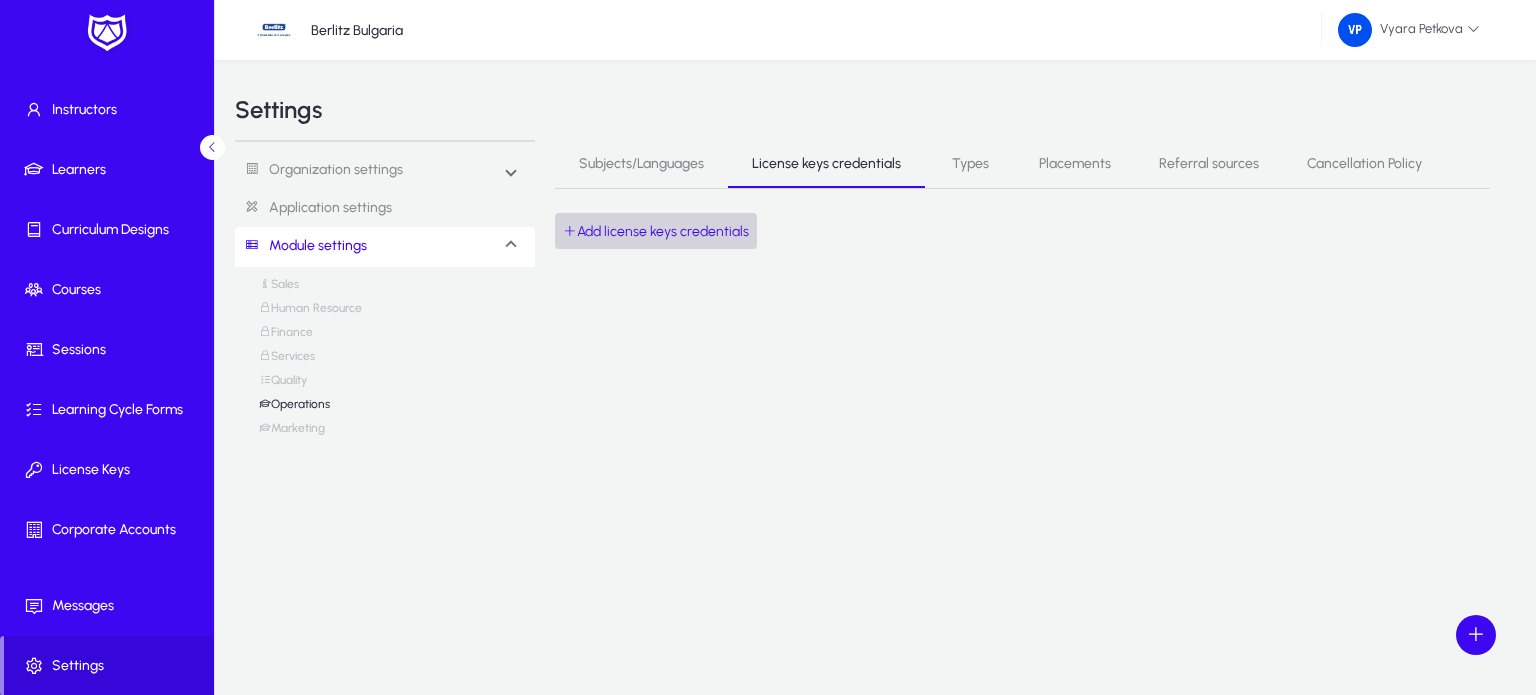 click 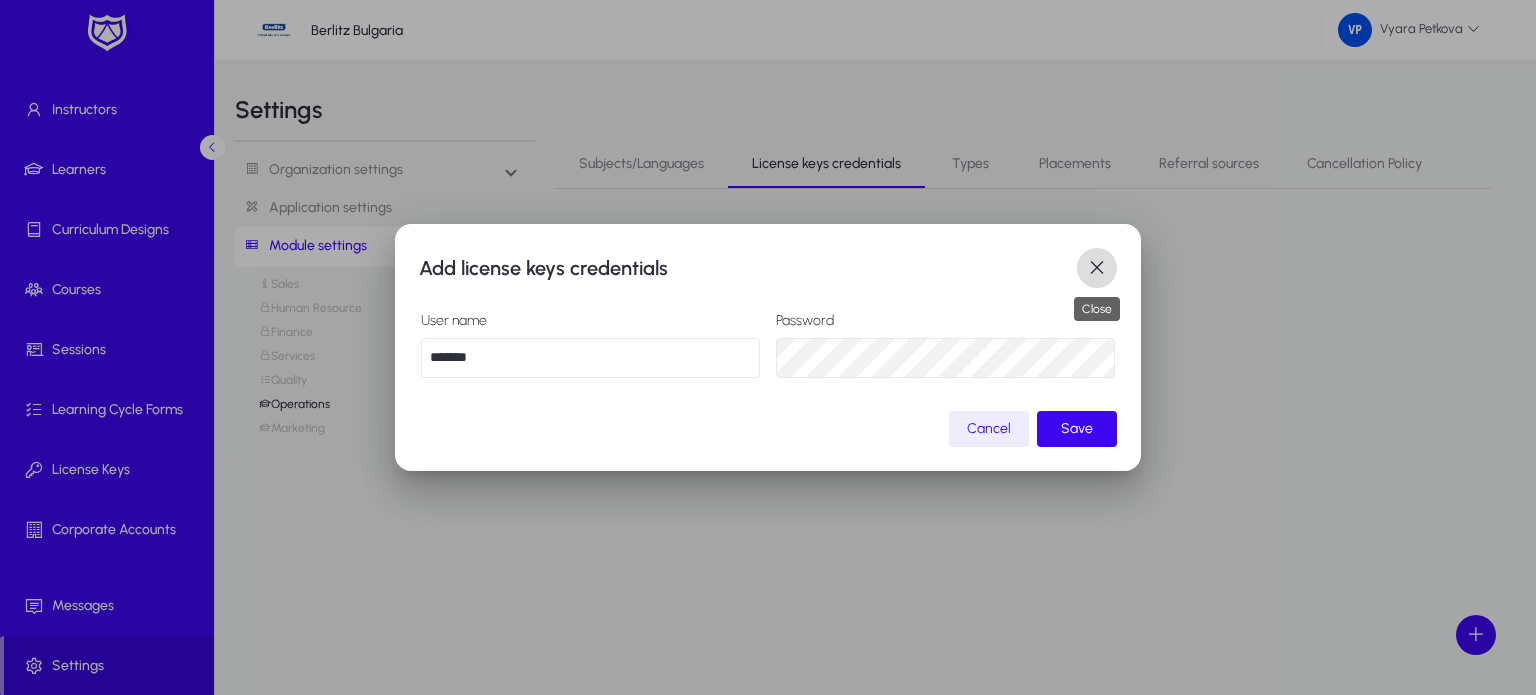 click at bounding box center (1097, 268) 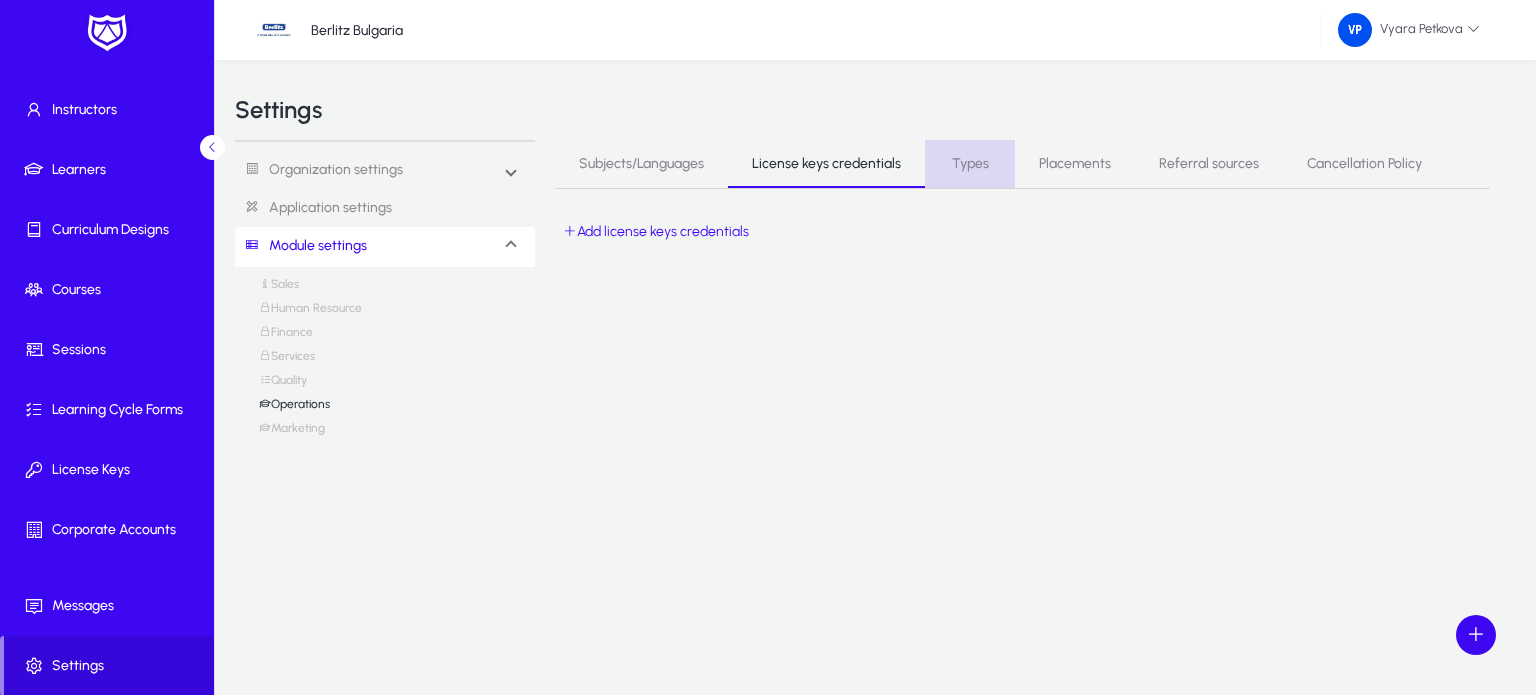 click on "Types" at bounding box center [970, 164] 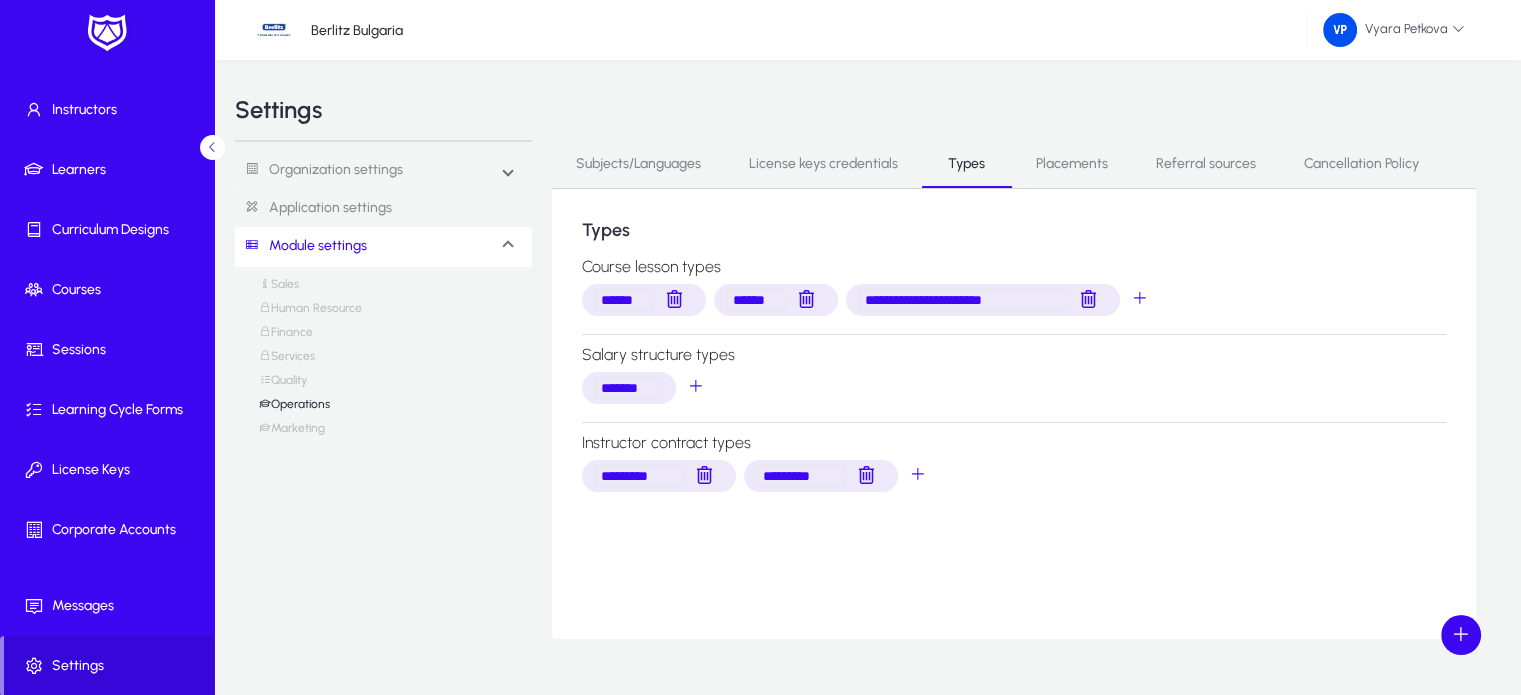click on "Placements" at bounding box center (1072, 164) 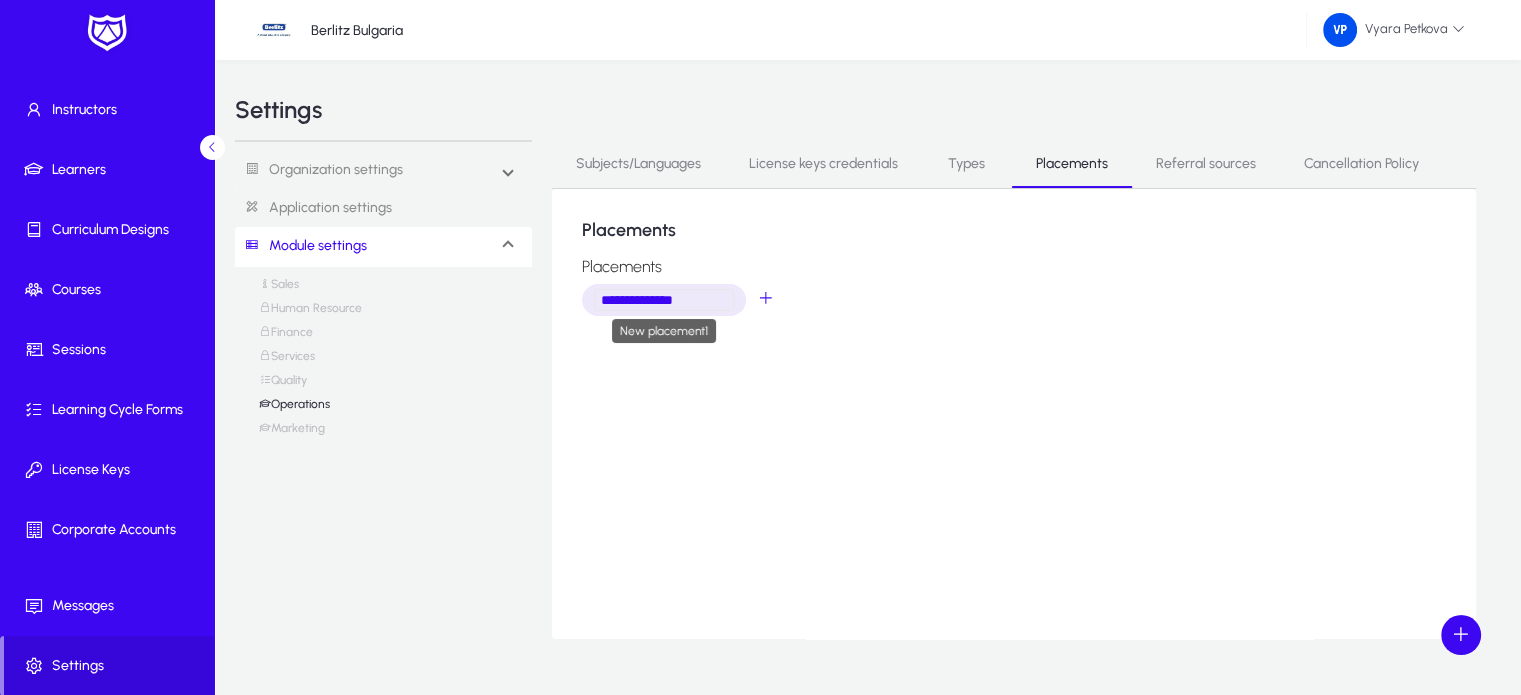 click on "**********" at bounding box center [664, 300] 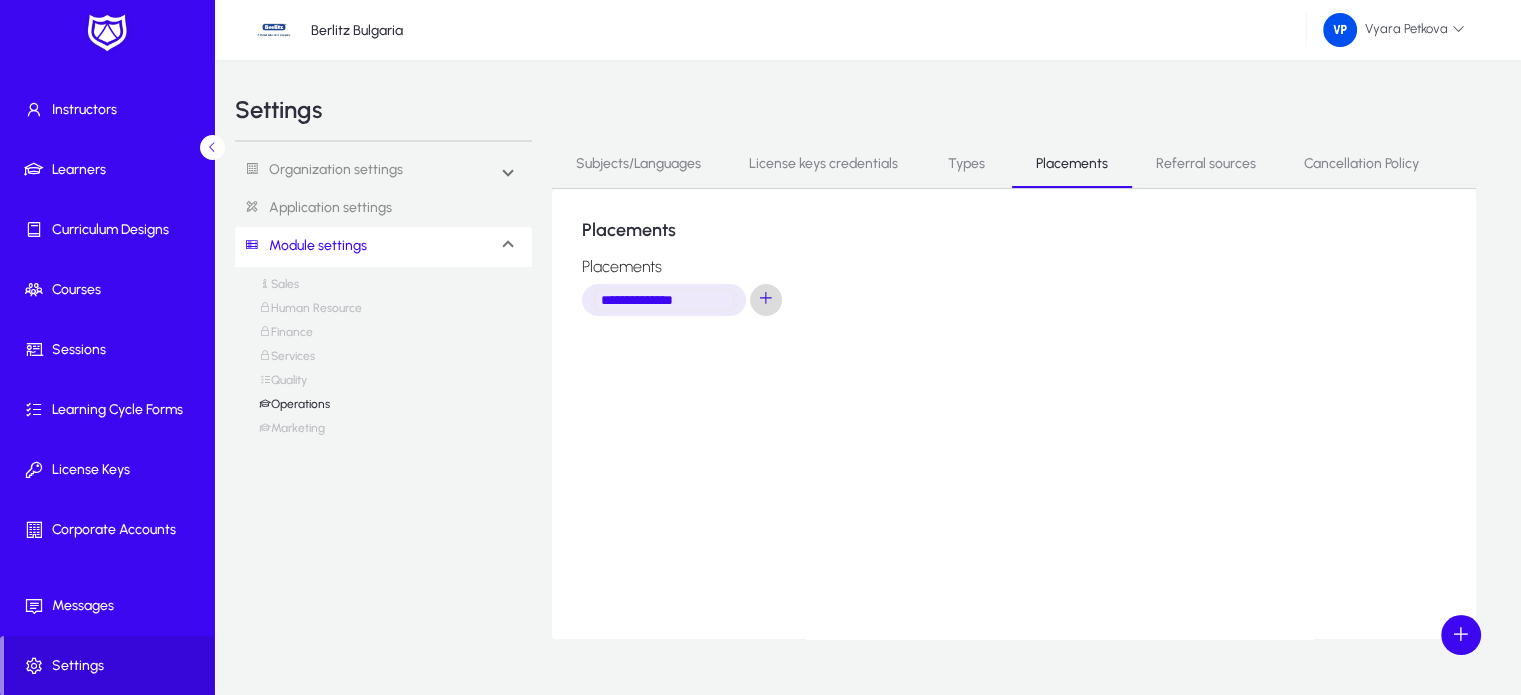 click at bounding box center (766, 300) 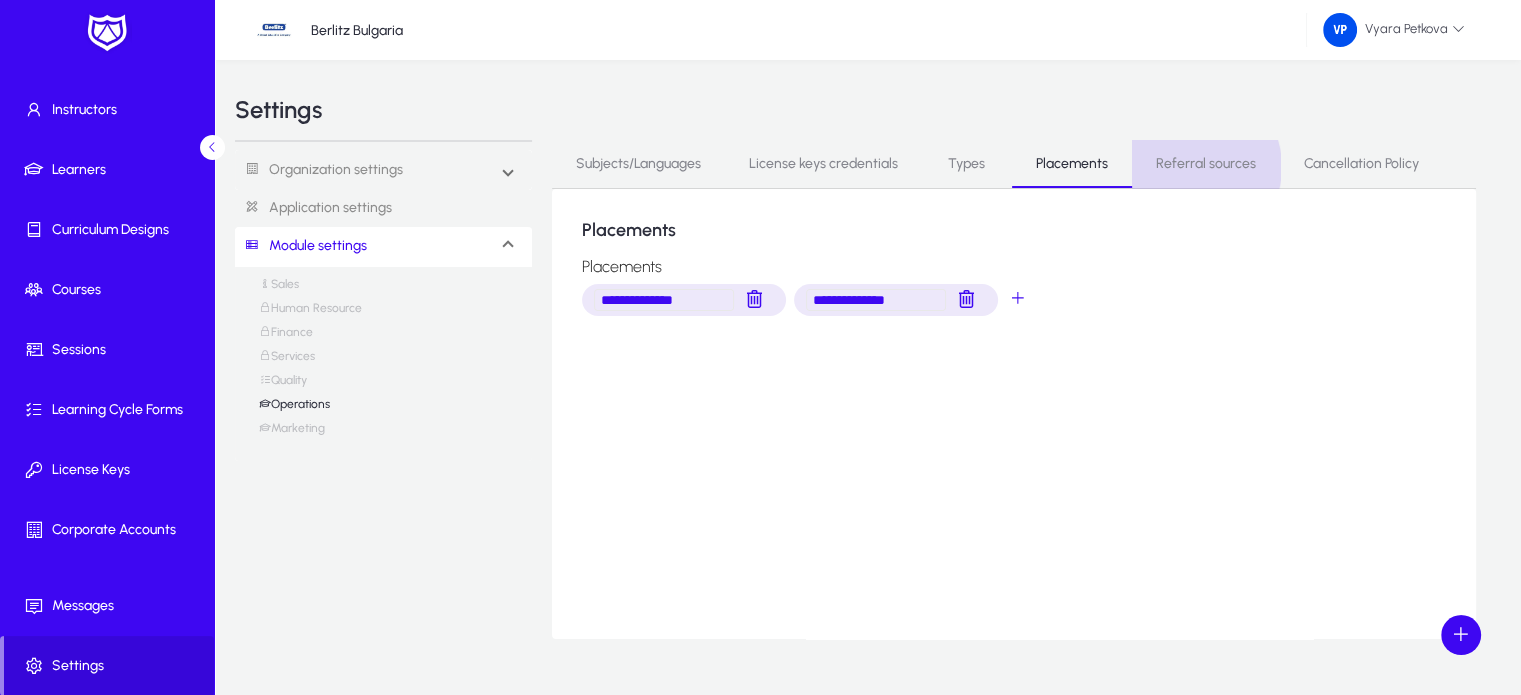 click on "Referral sources" at bounding box center [1206, 164] 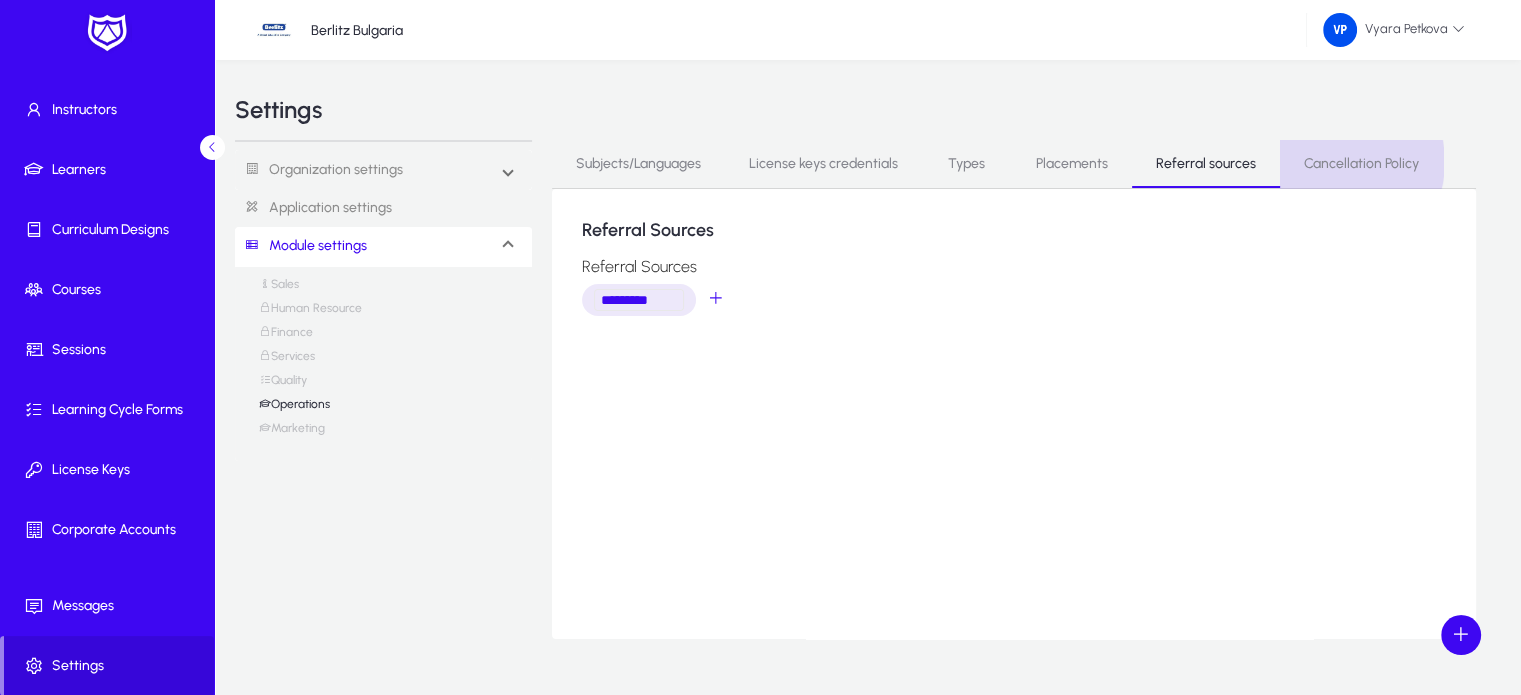 click on "Cancellation Policy" at bounding box center (1361, 164) 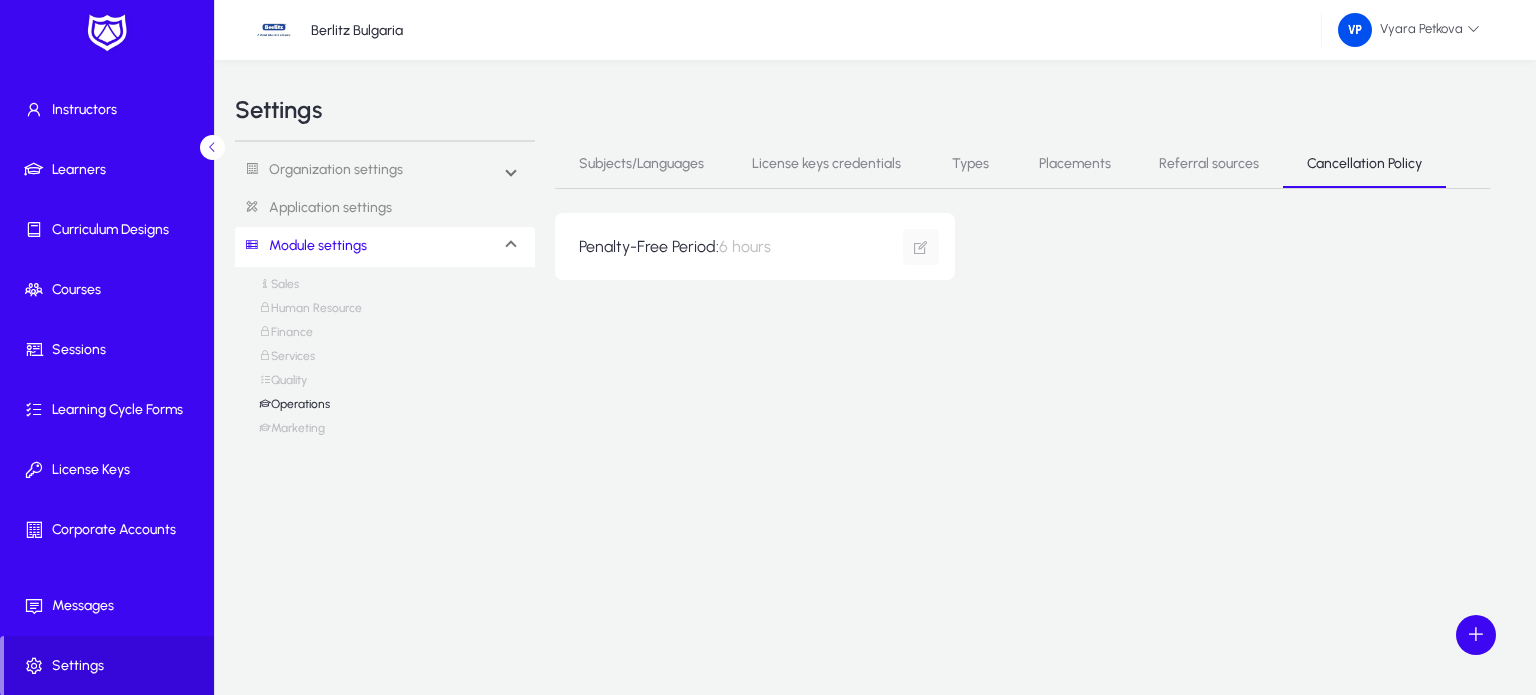 click 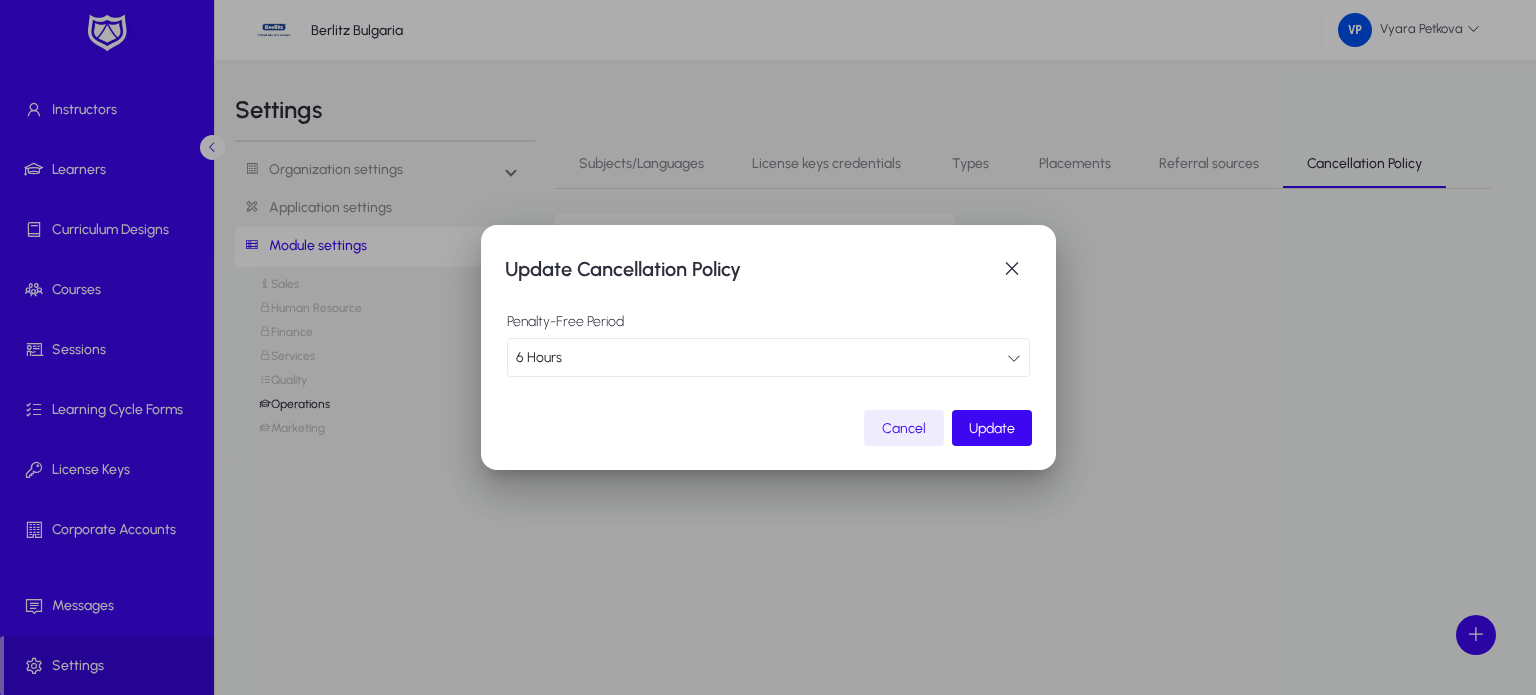 click at bounding box center (1014, 358) 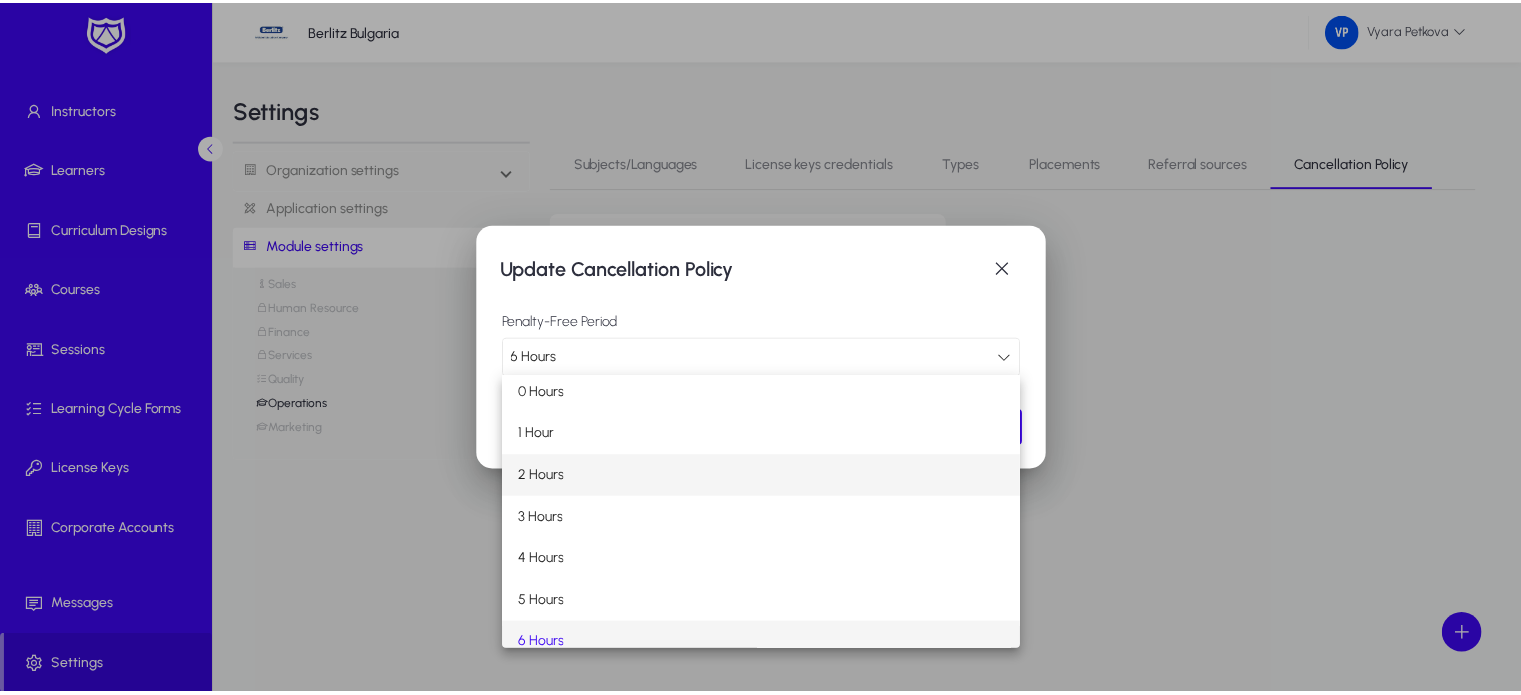 scroll, scrollTop: 0, scrollLeft: 0, axis: both 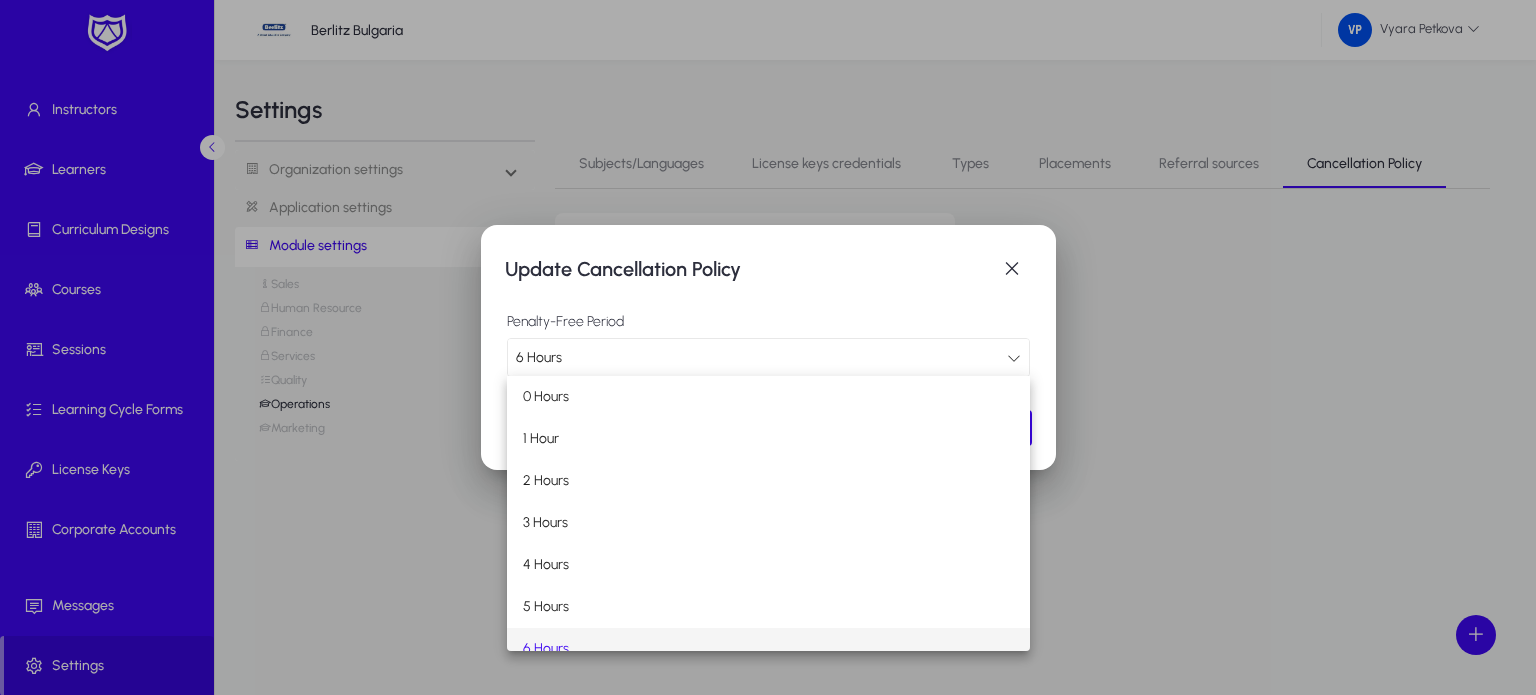 click at bounding box center (768, 347) 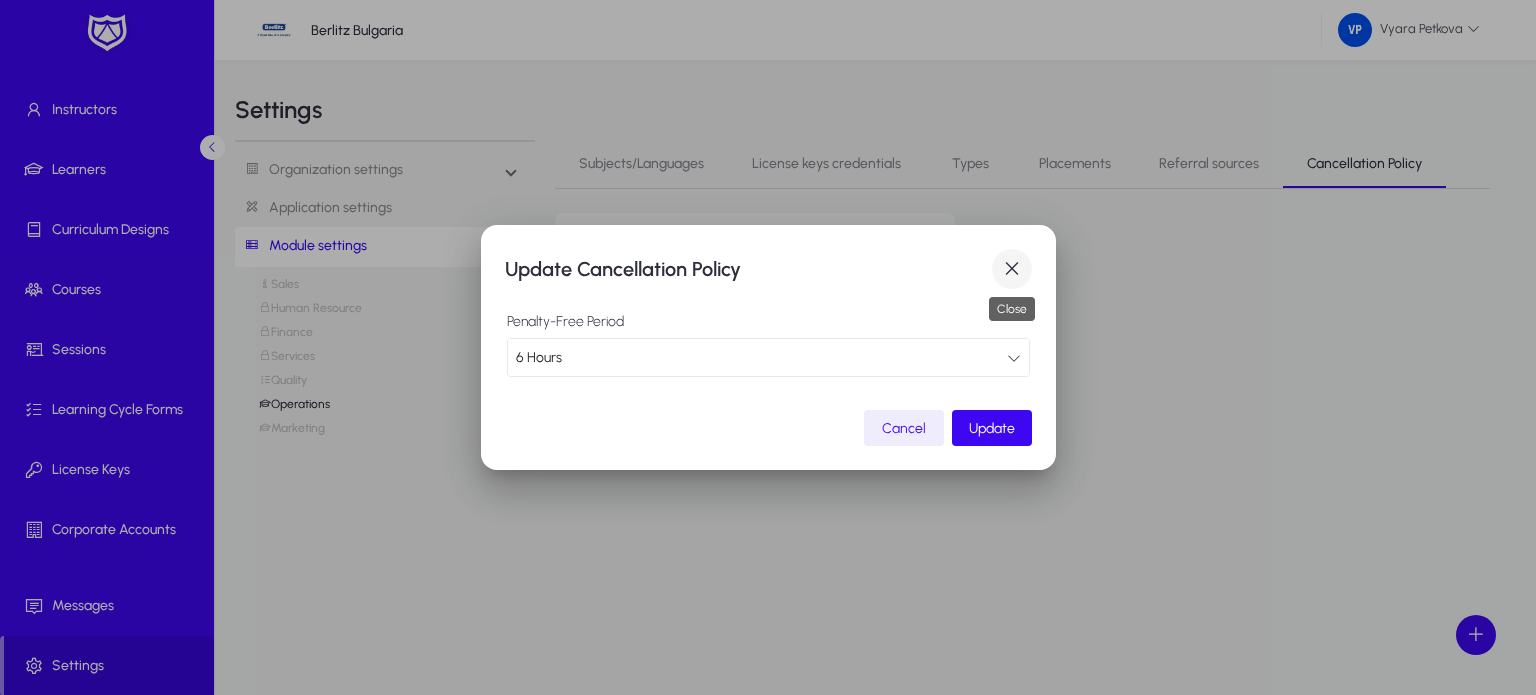 click at bounding box center [1012, 269] 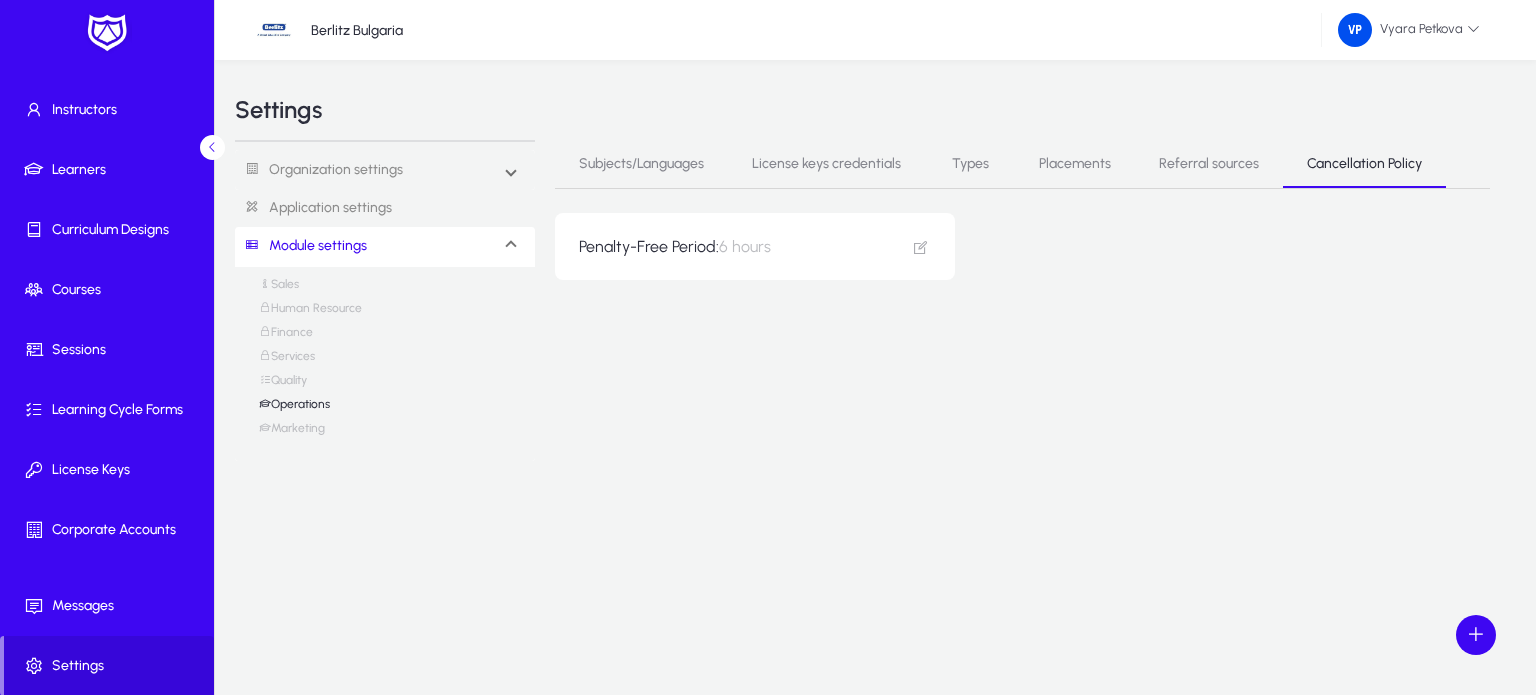 click on "Marketing" at bounding box center [292, 433] 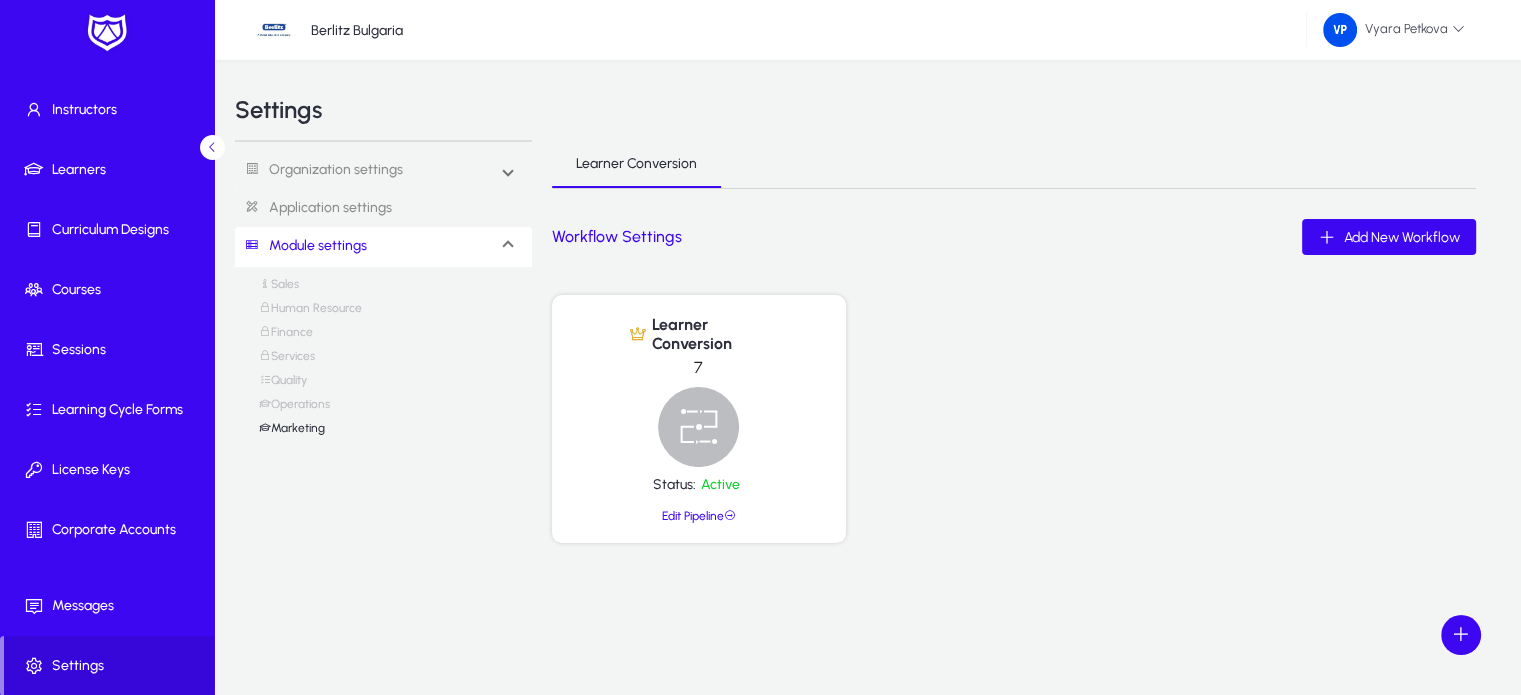 click on "Edit Pipeline" 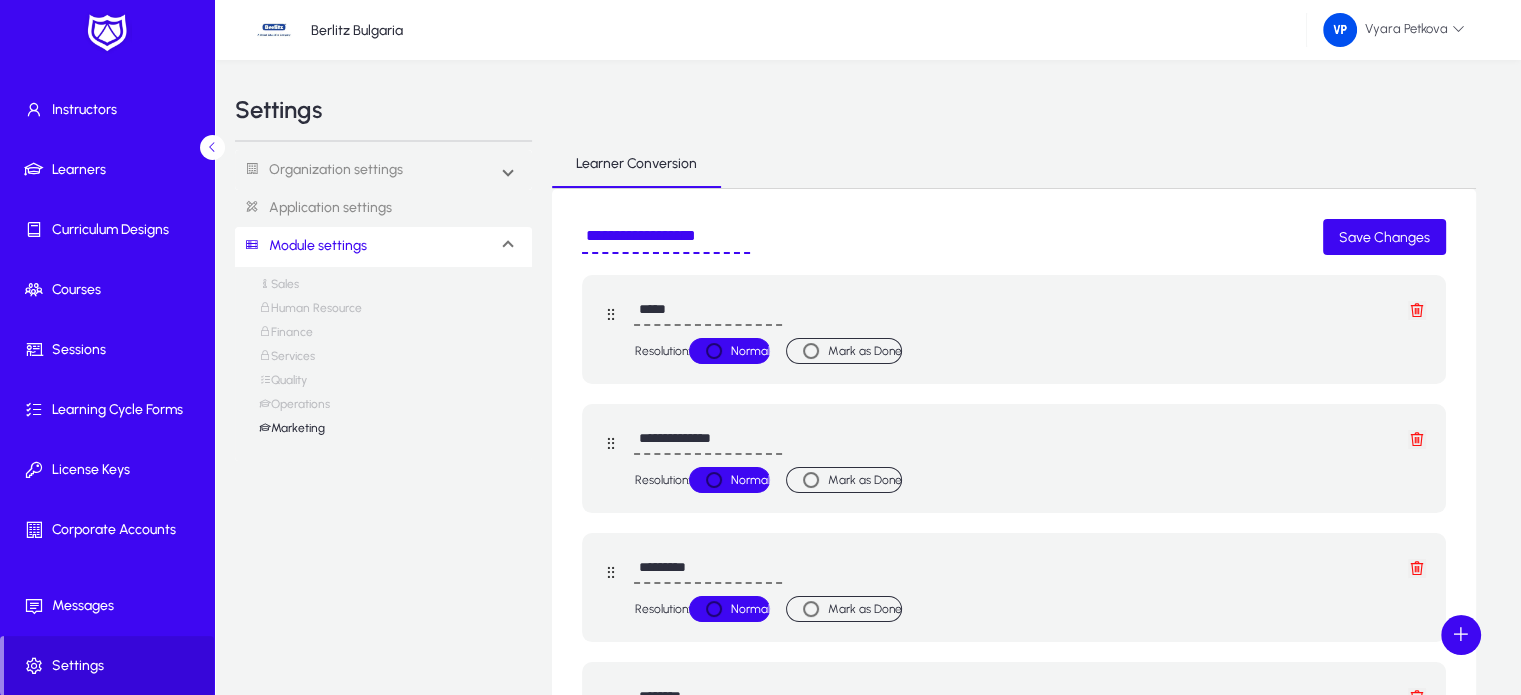 click on "Sales" at bounding box center [279, 289] 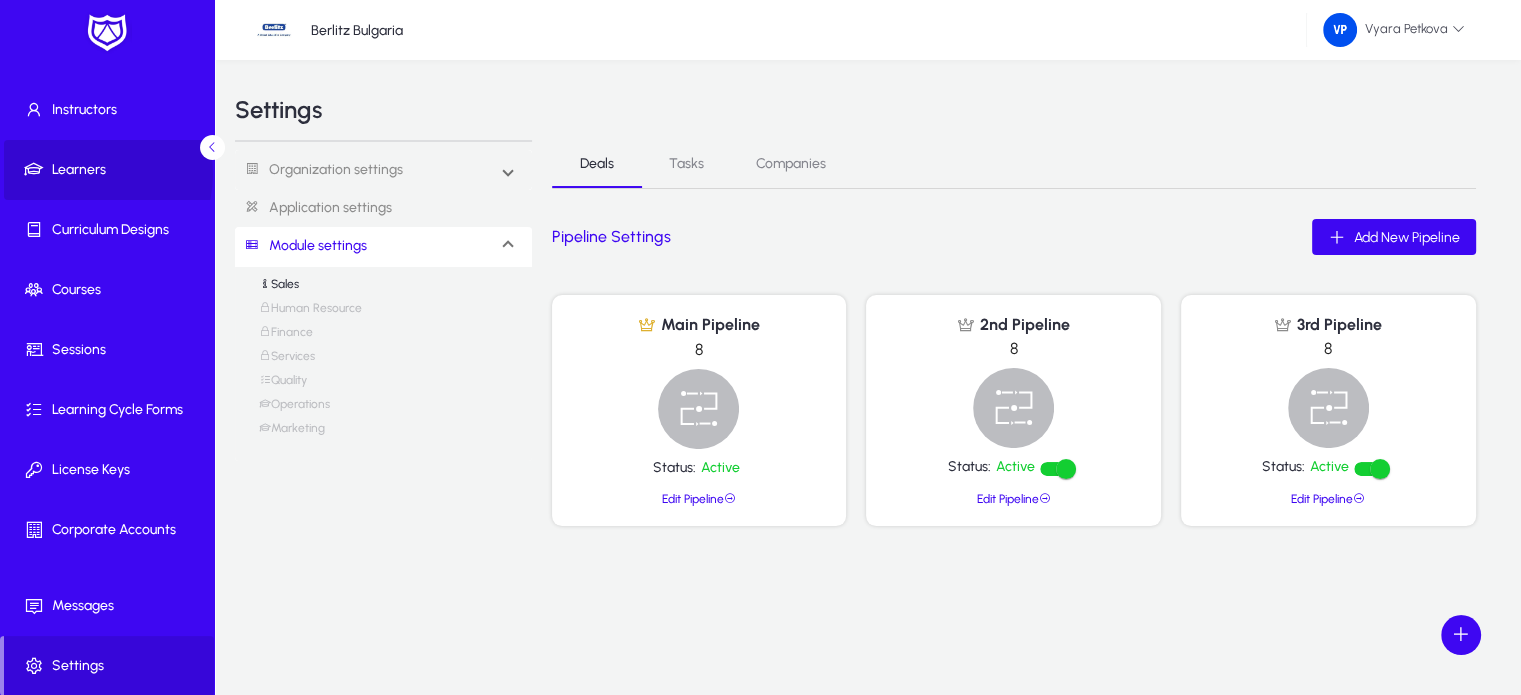 click on "Learners" 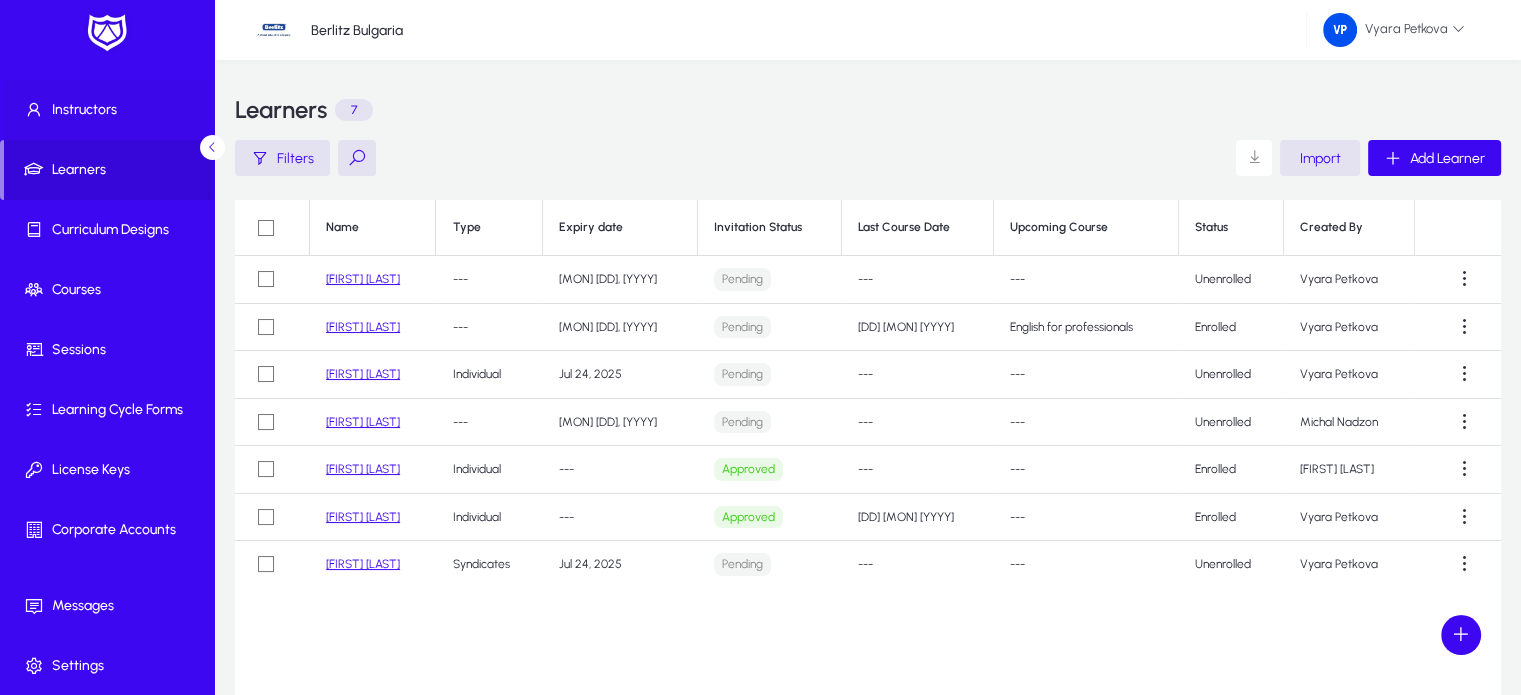 click on "Instructors" 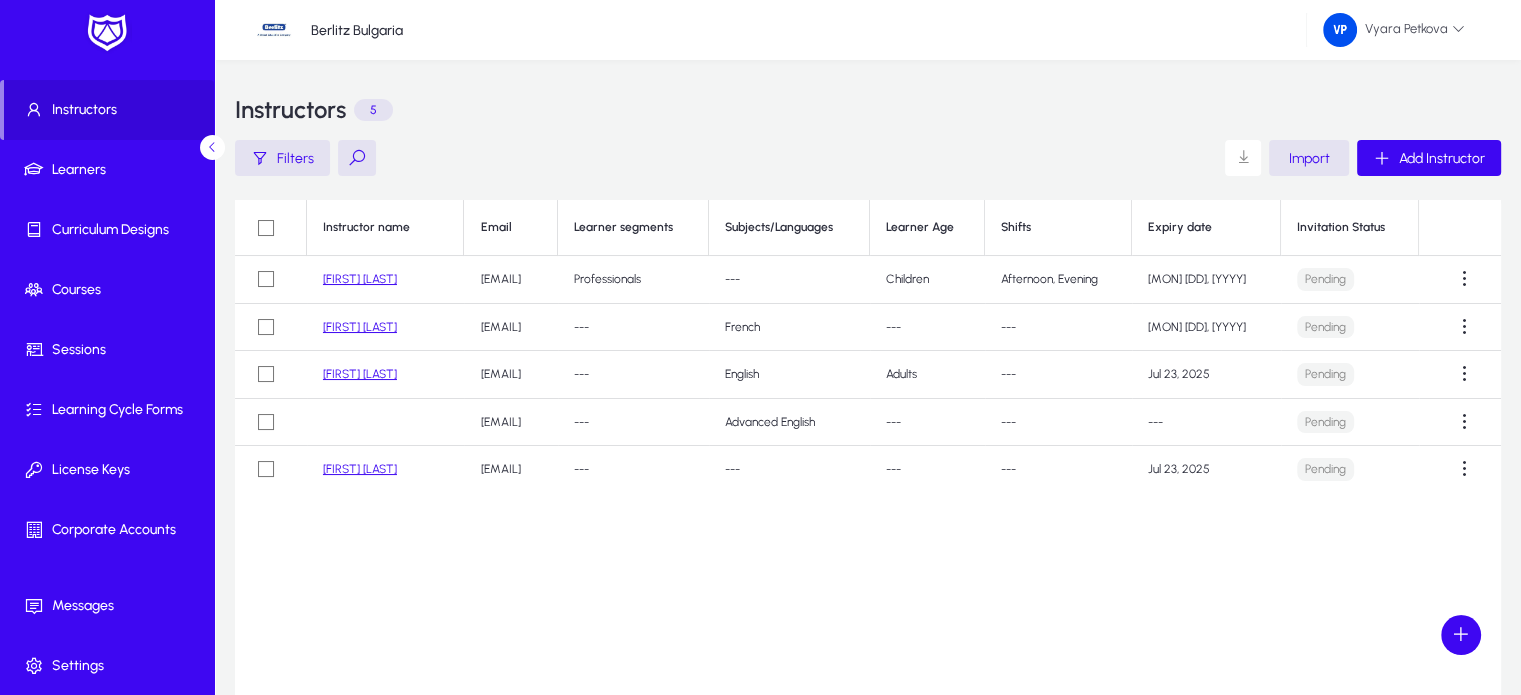 click on "Iliana Raeva" 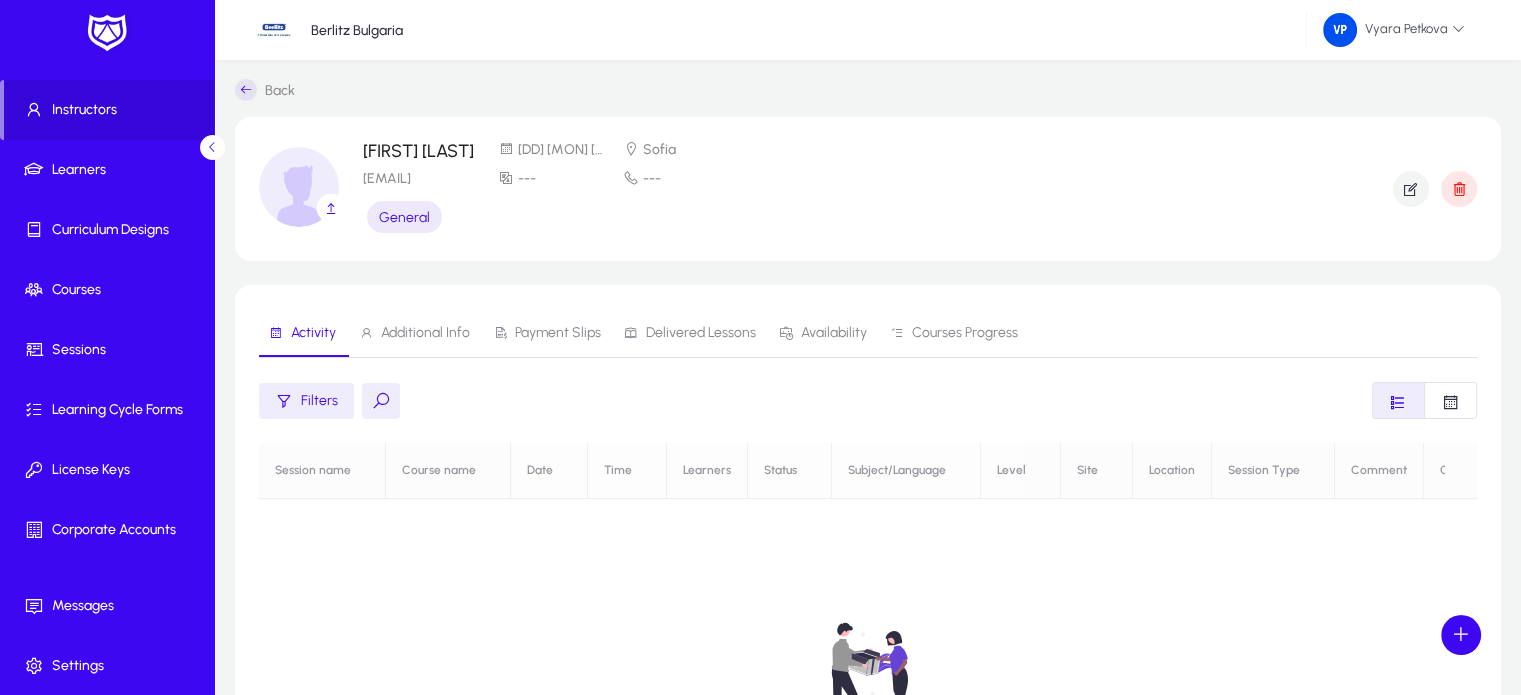 scroll, scrollTop: 0, scrollLeft: 0, axis: both 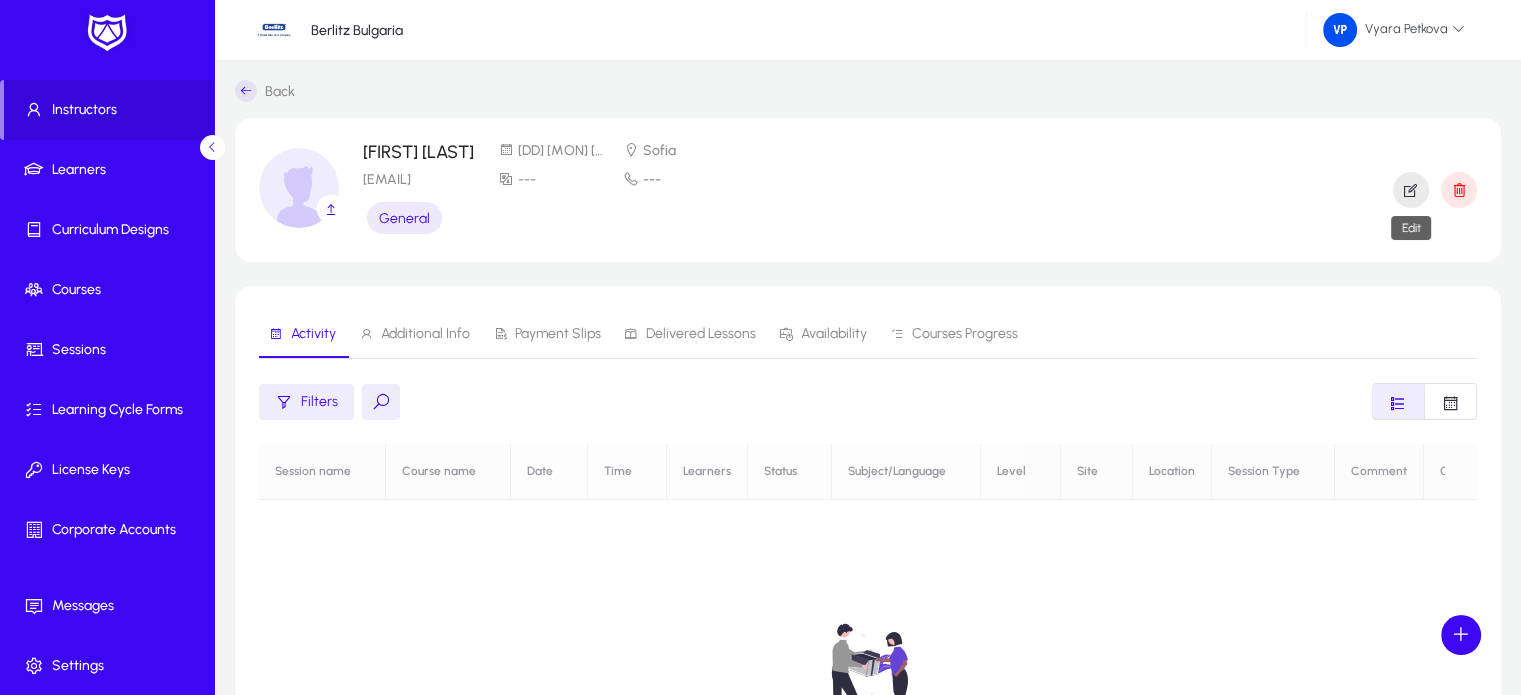 click 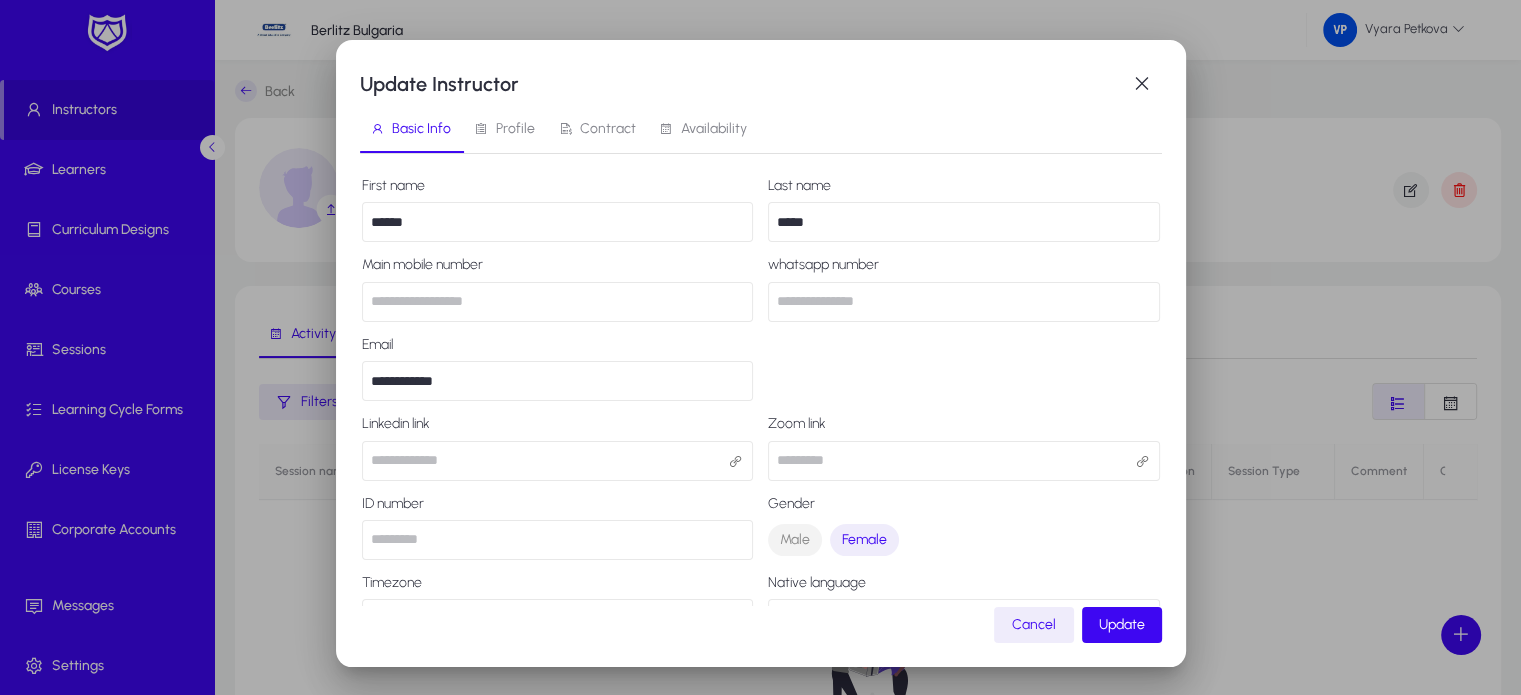 click on "Profile" at bounding box center (515, 129) 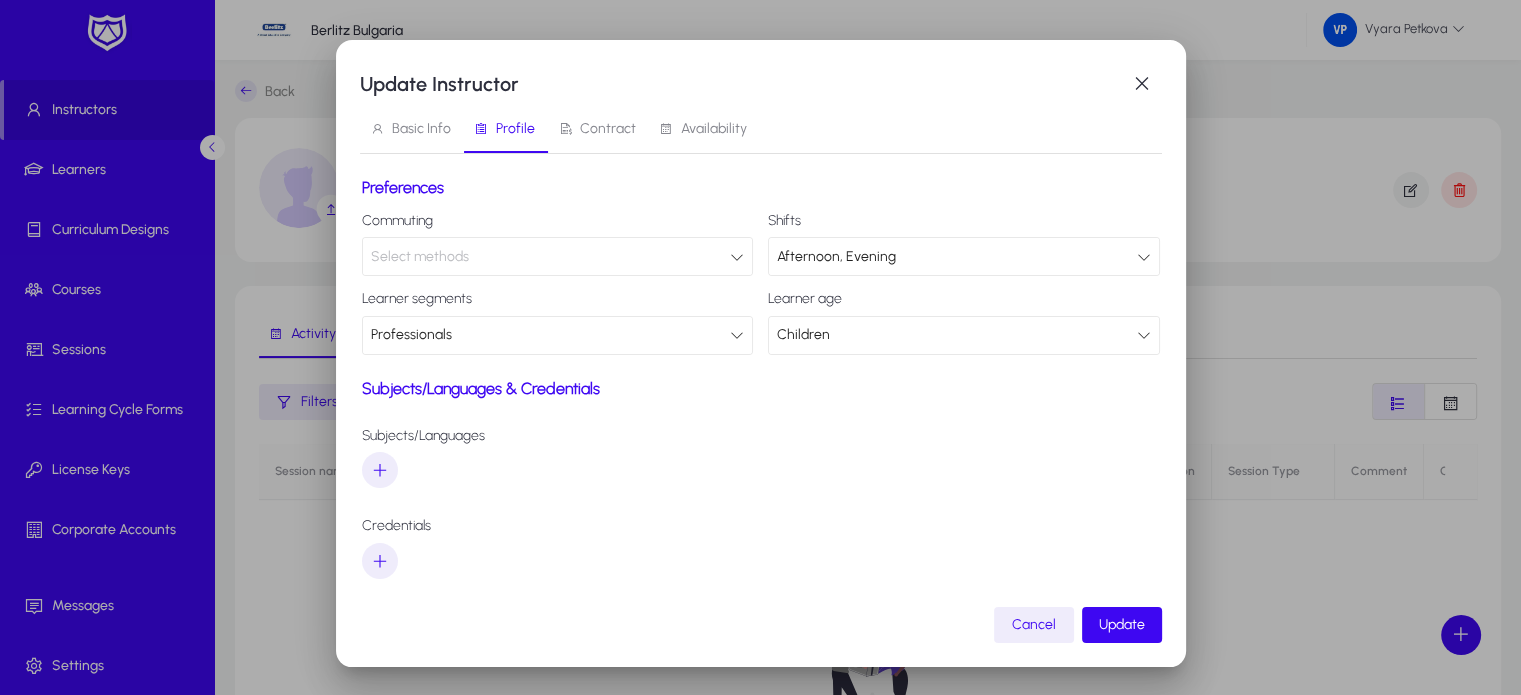 click at bounding box center [737, 335] 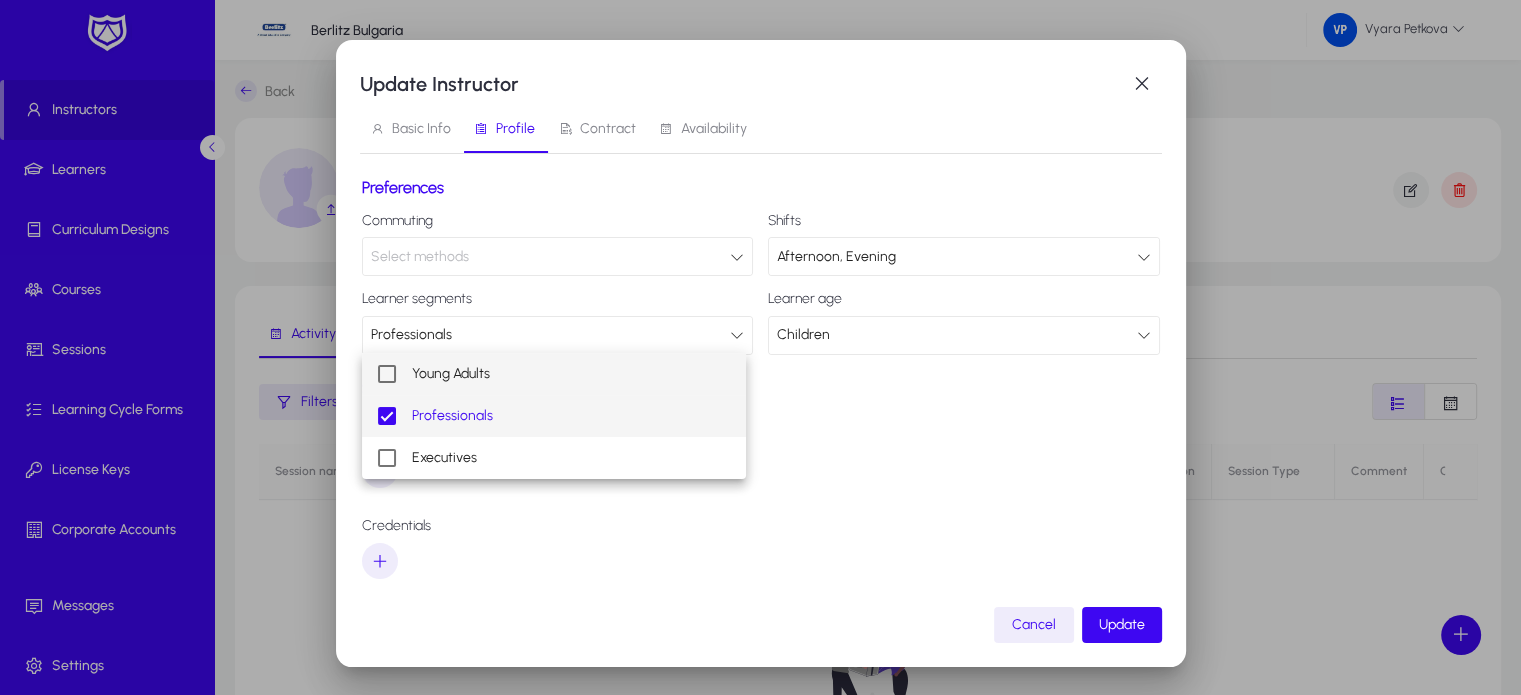 click at bounding box center (387, 374) 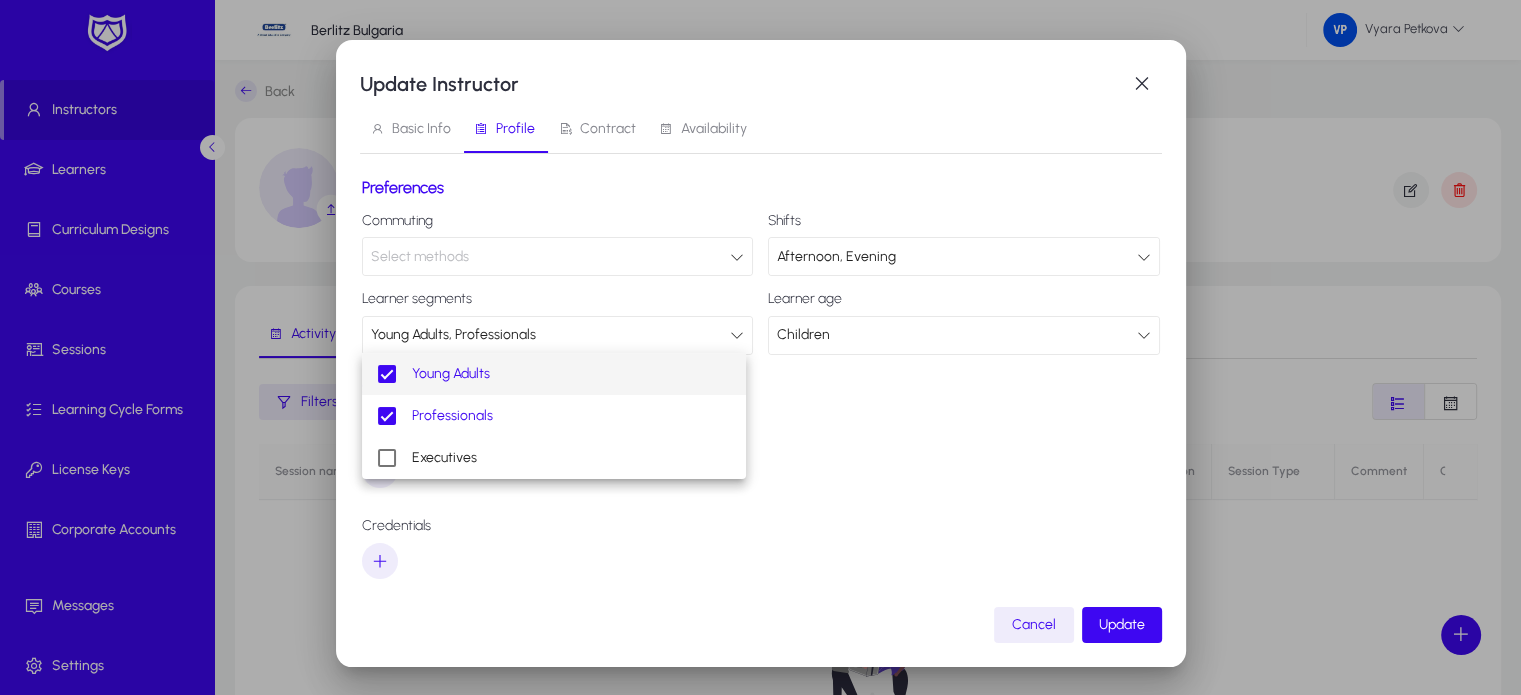 click at bounding box center [760, 347] 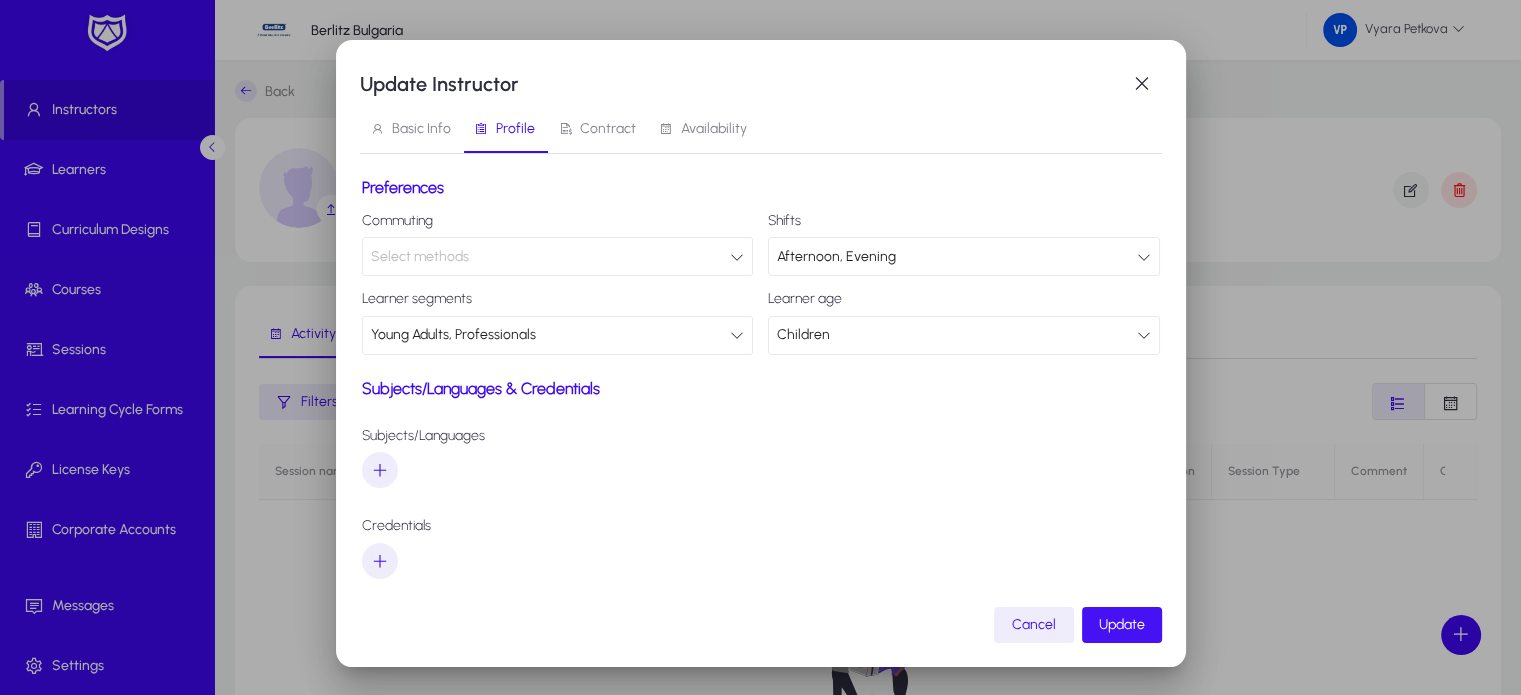 click on "Update" 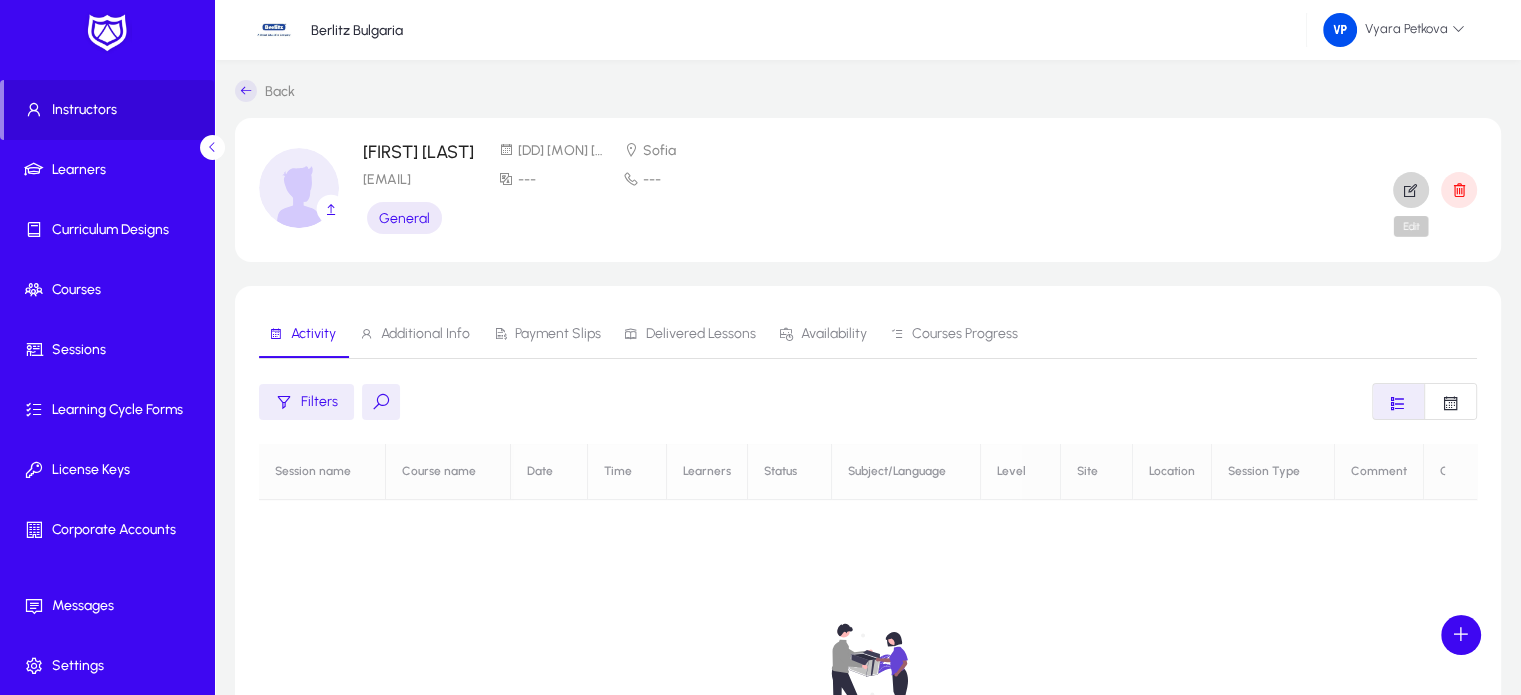 click 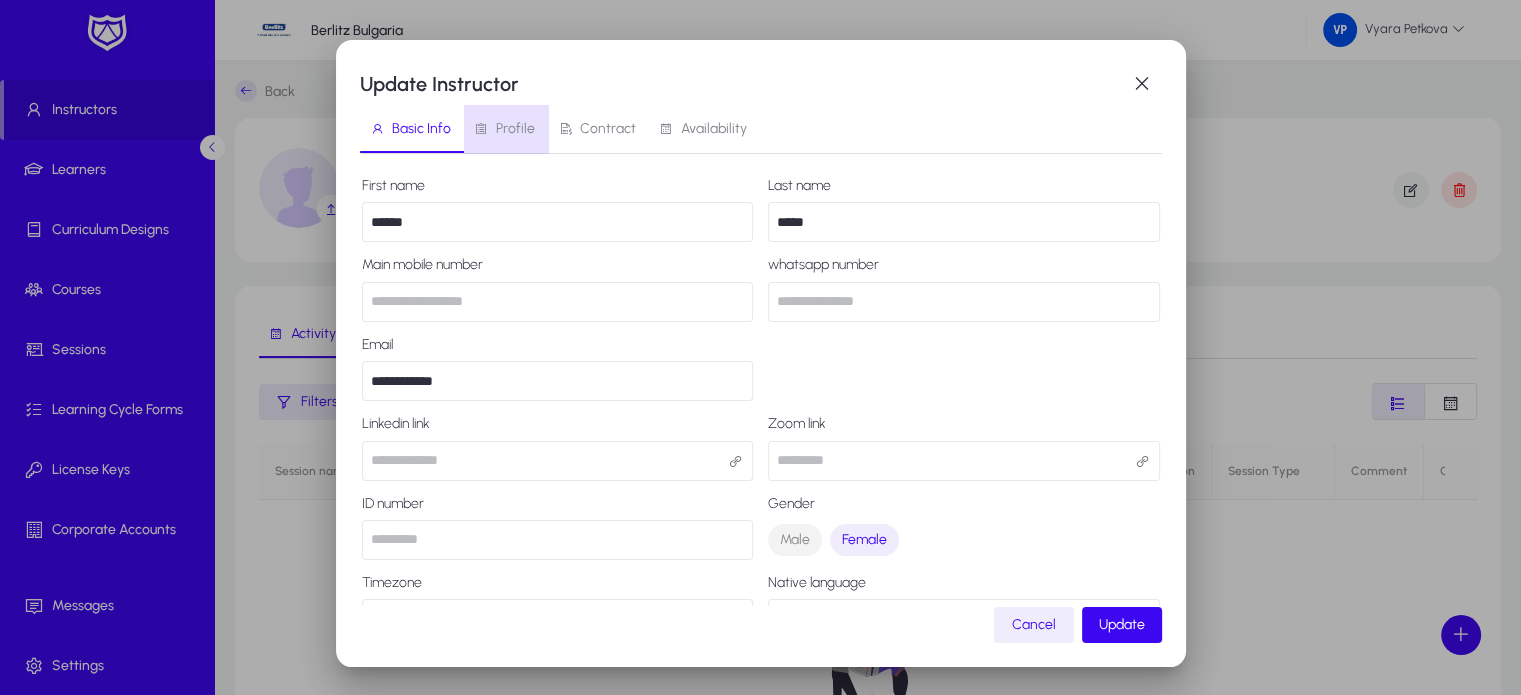 click on "Profile" at bounding box center [515, 129] 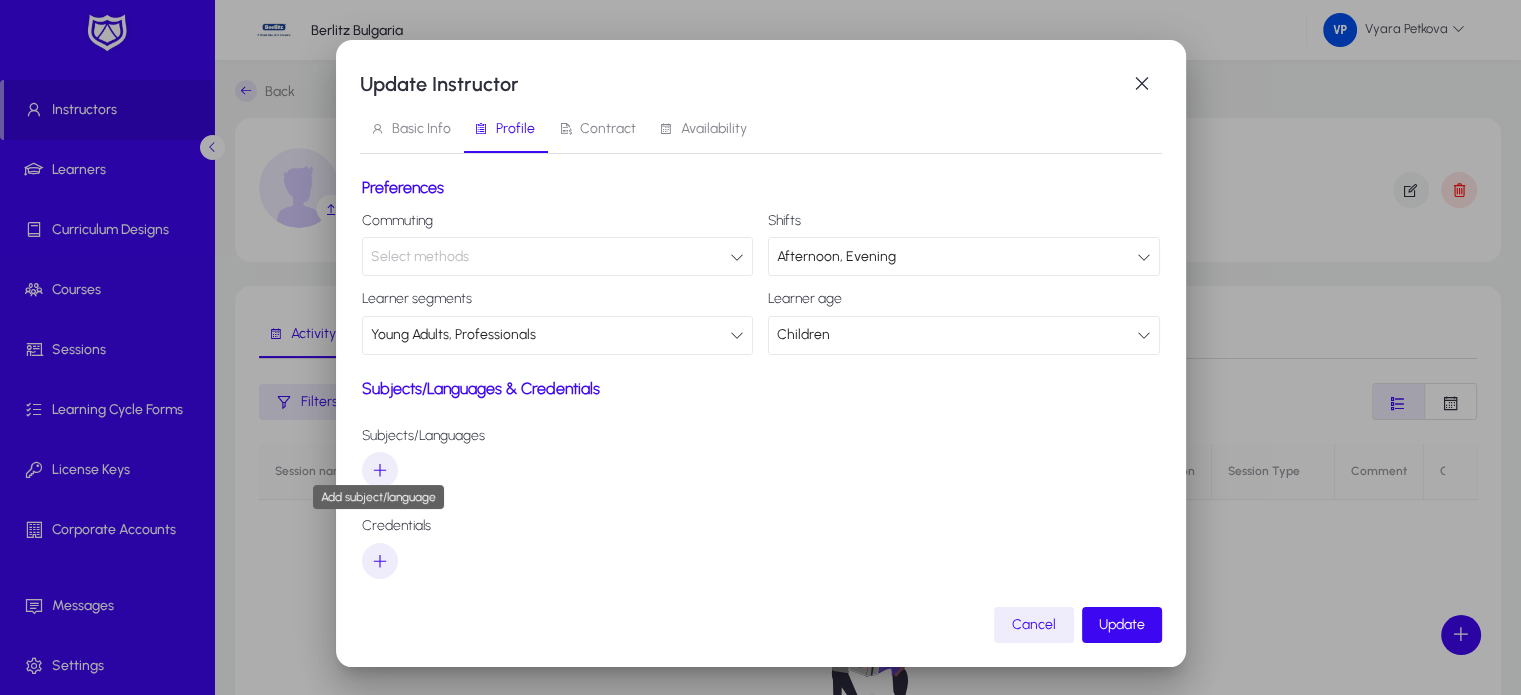 click at bounding box center (380, 470) 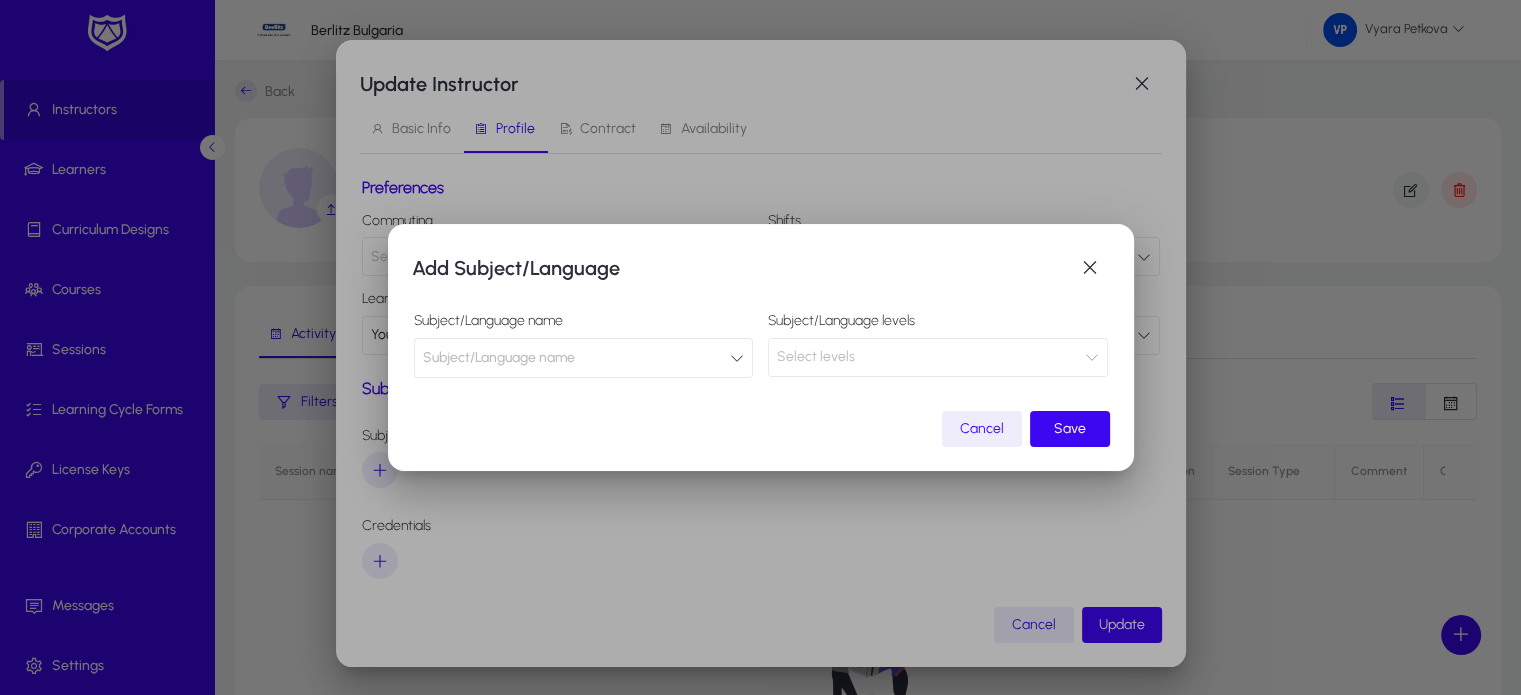 click at bounding box center (737, 358) 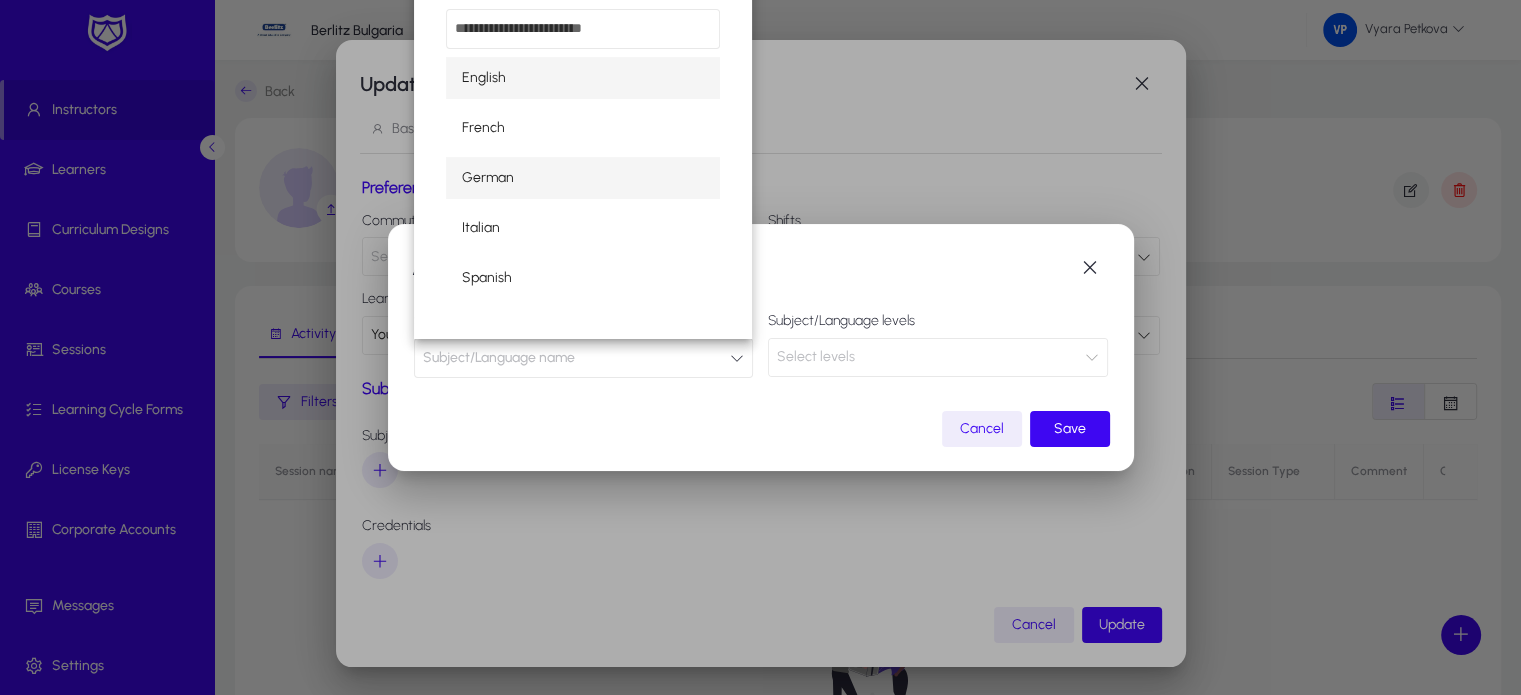 click on "German" at bounding box center [583, 178] 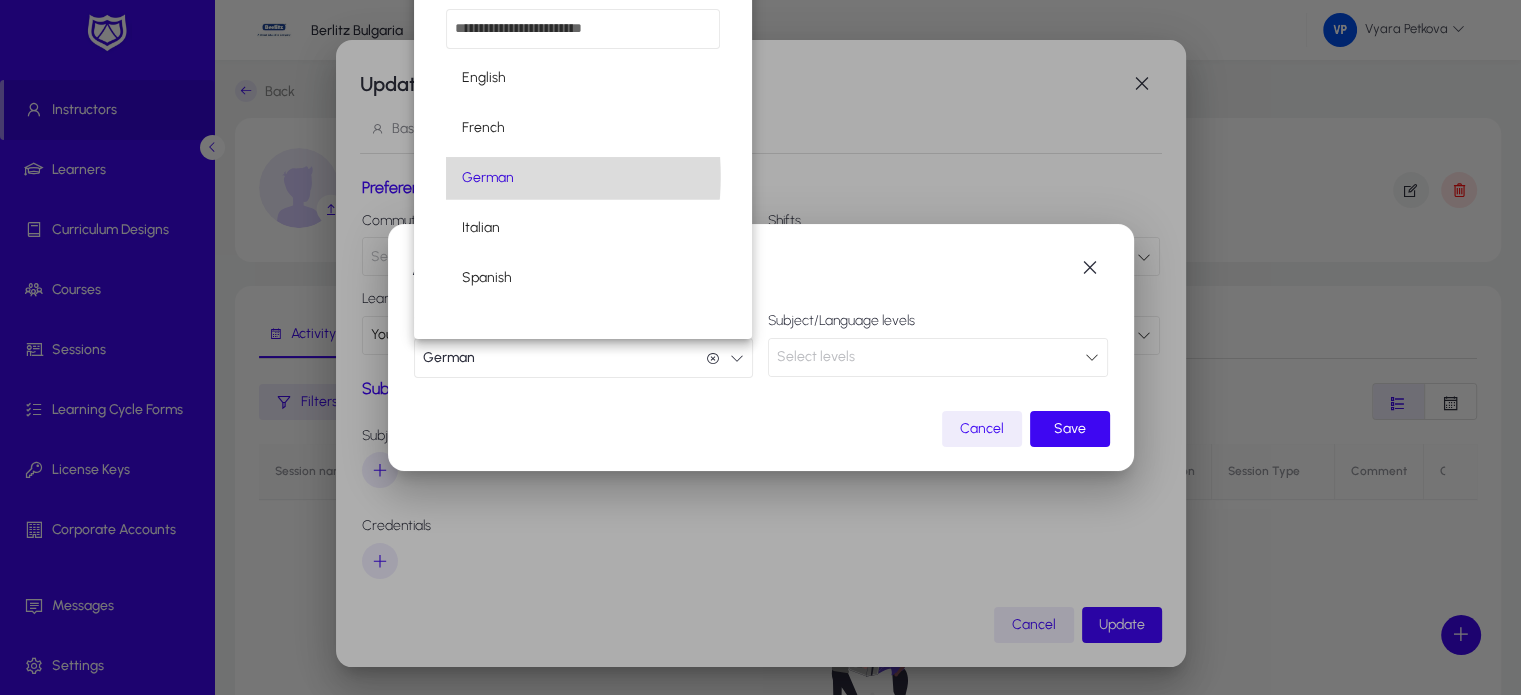 scroll, scrollTop: 0, scrollLeft: 0, axis: both 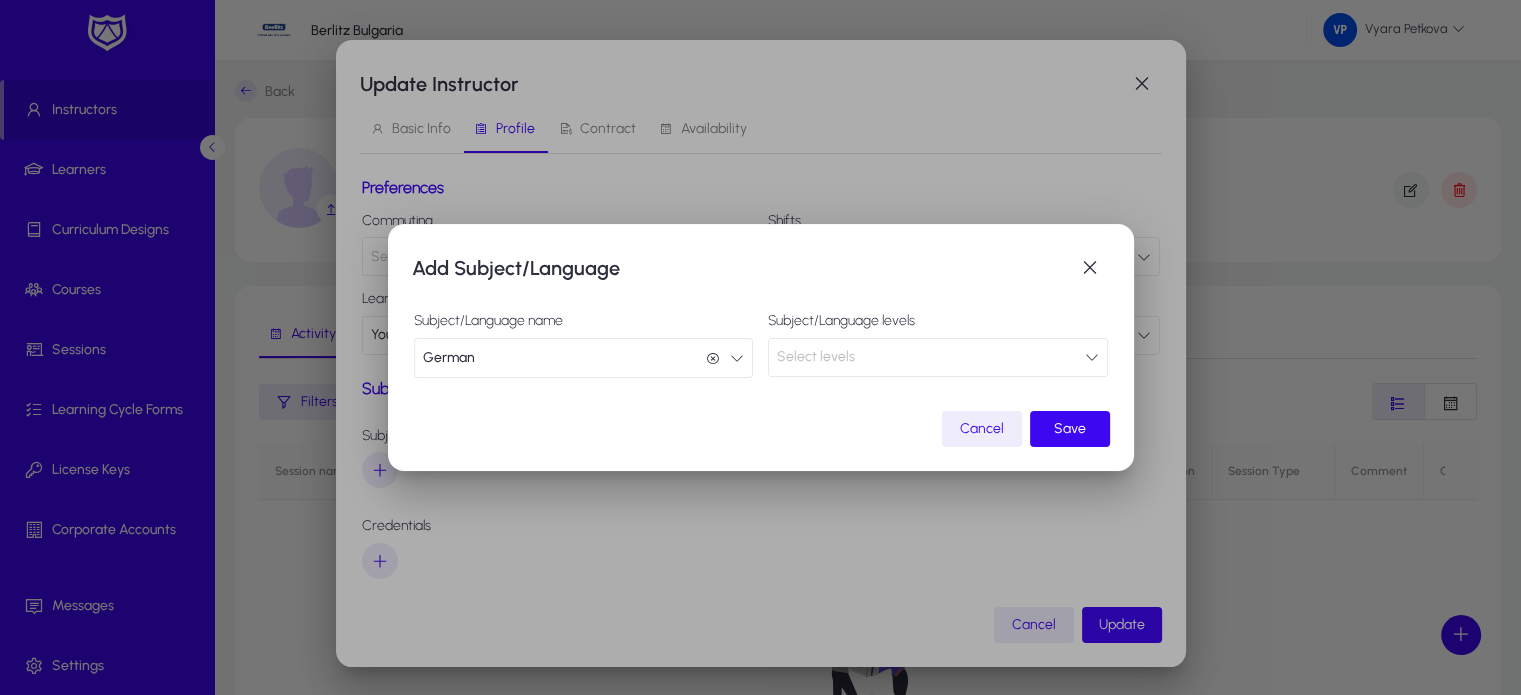 click at bounding box center (1092, 357) 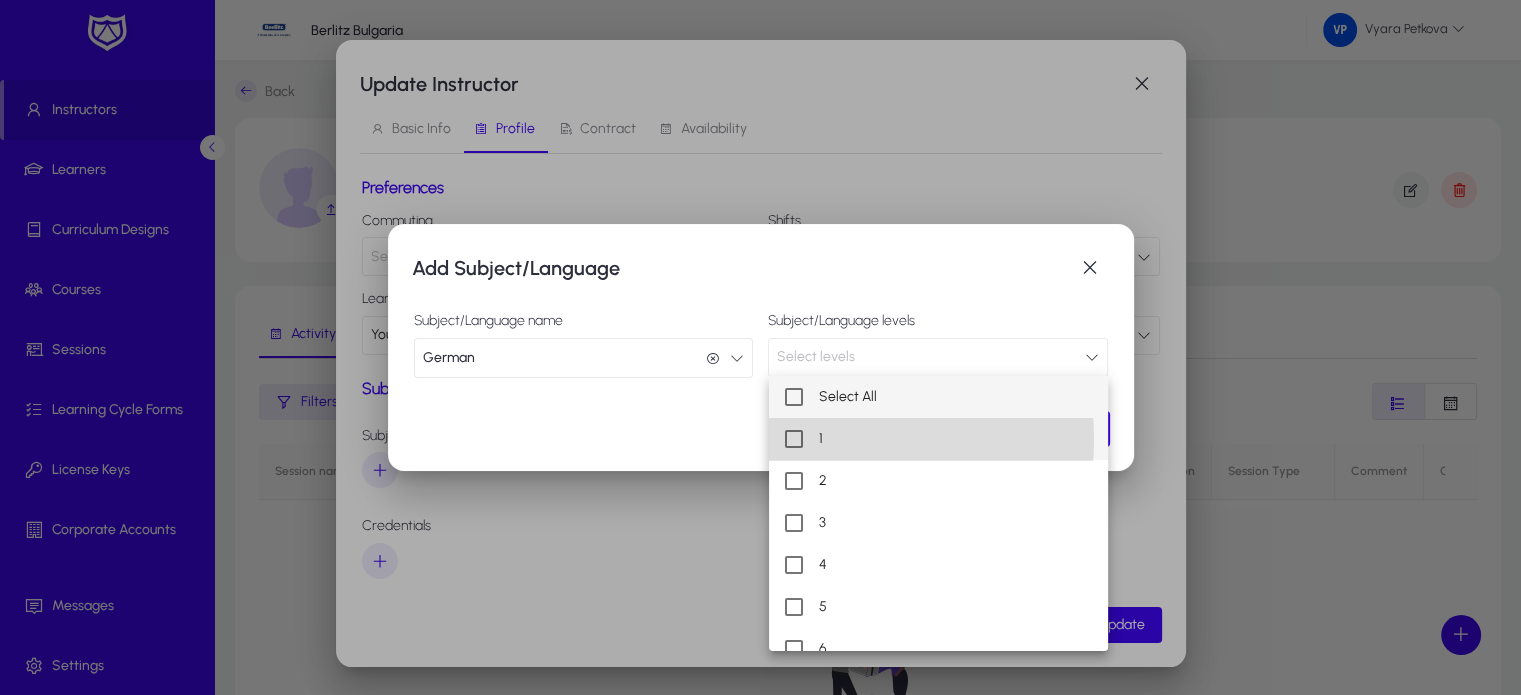 click at bounding box center (794, 439) 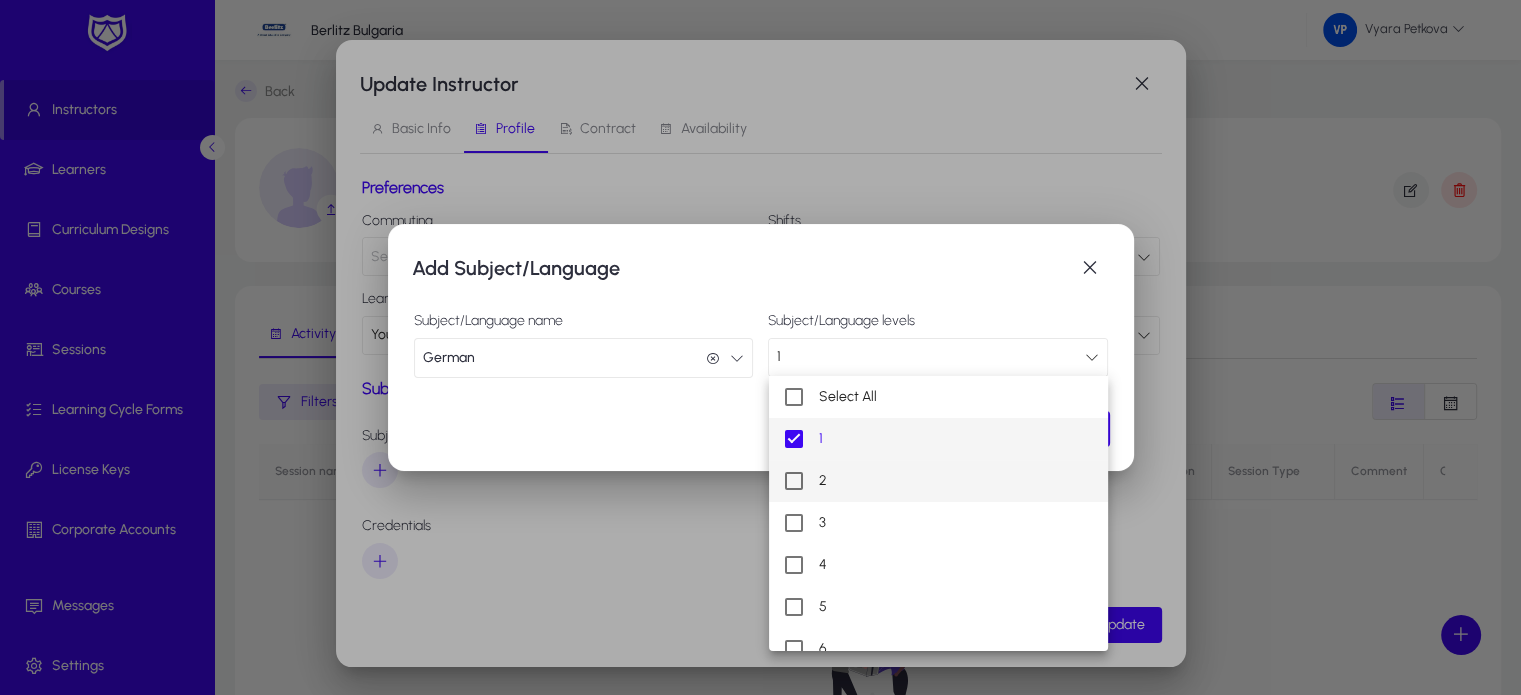 click at bounding box center (794, 481) 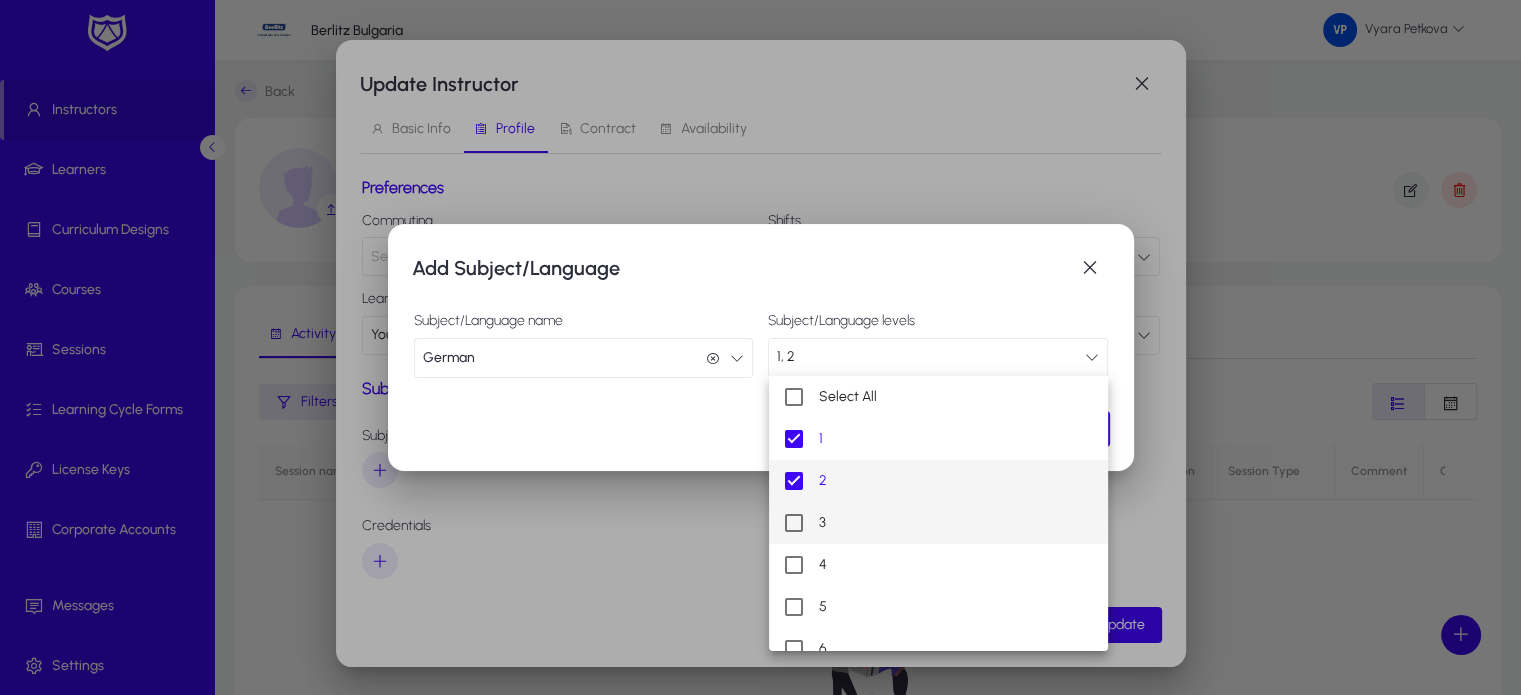 click on "3" at bounding box center (939, 523) 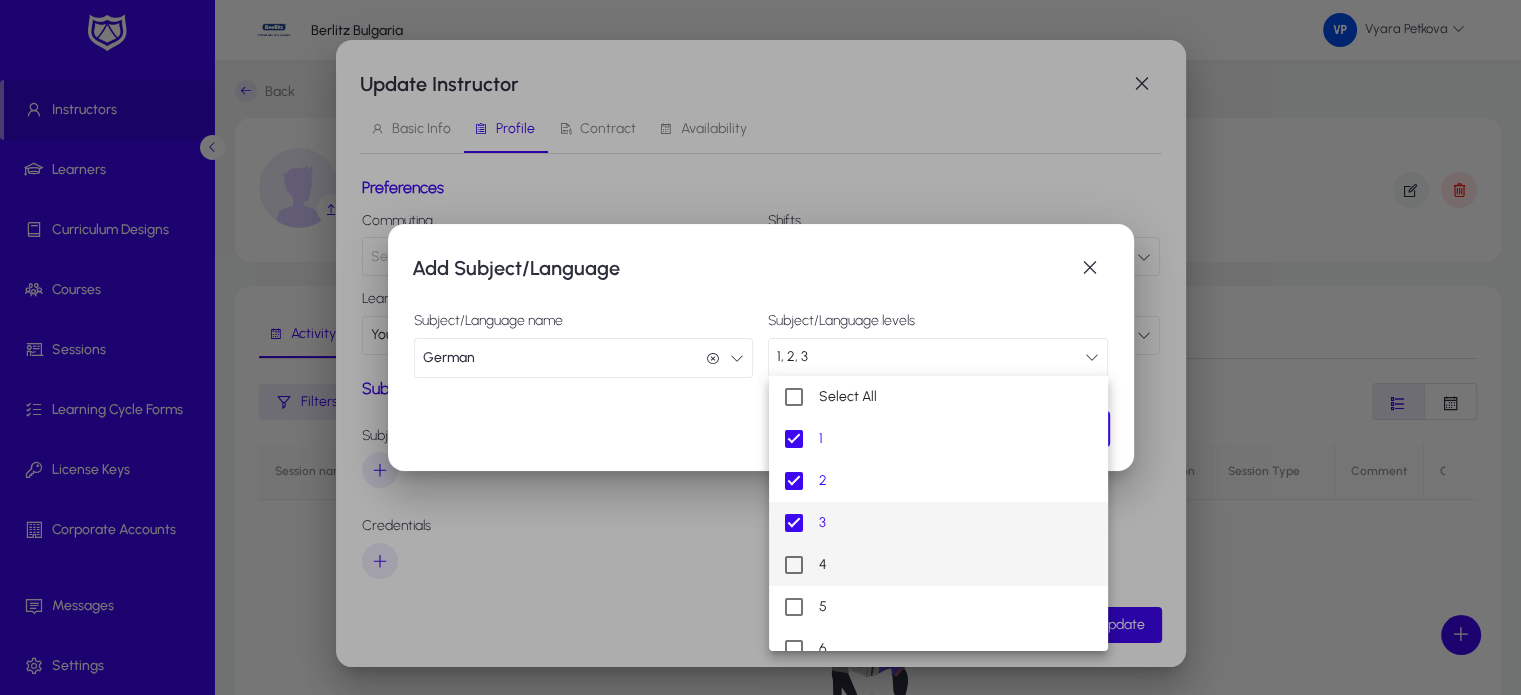click at bounding box center [794, 565] 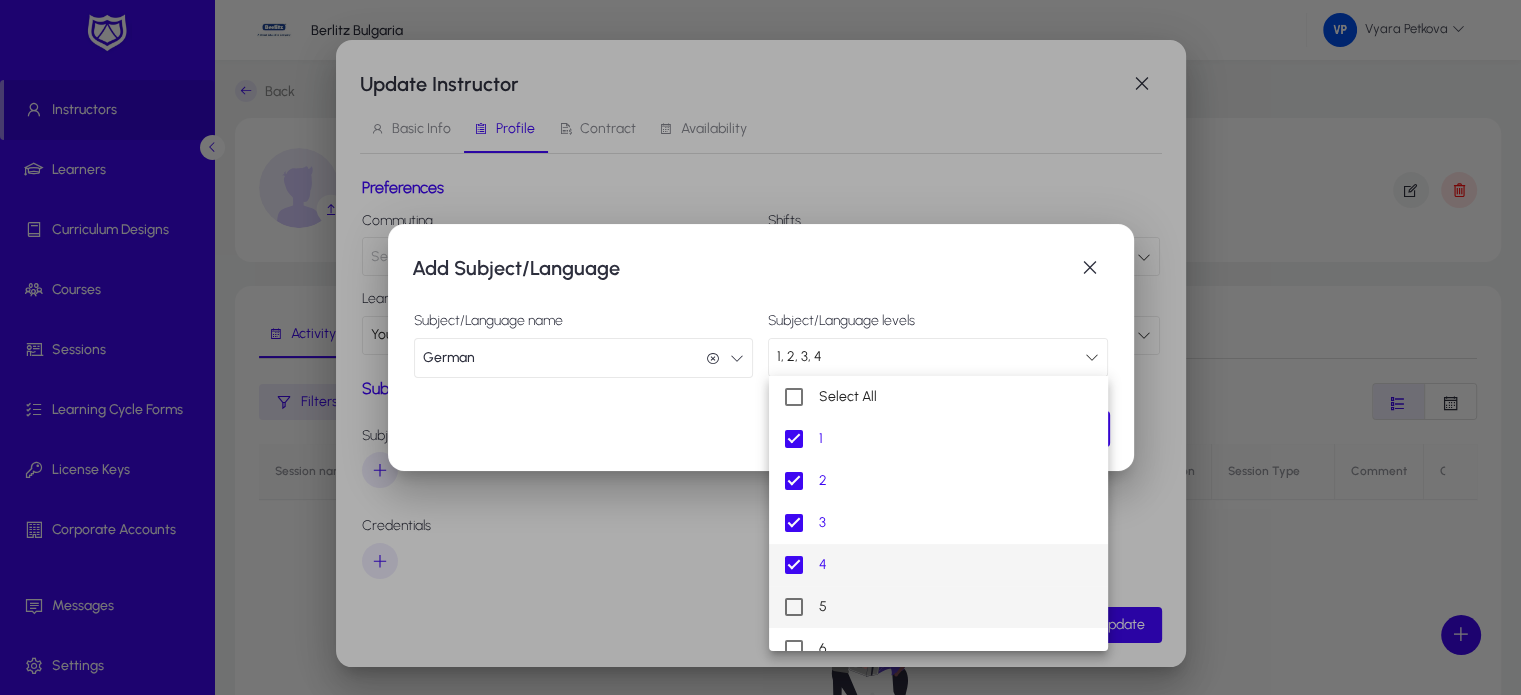 click at bounding box center (794, 607) 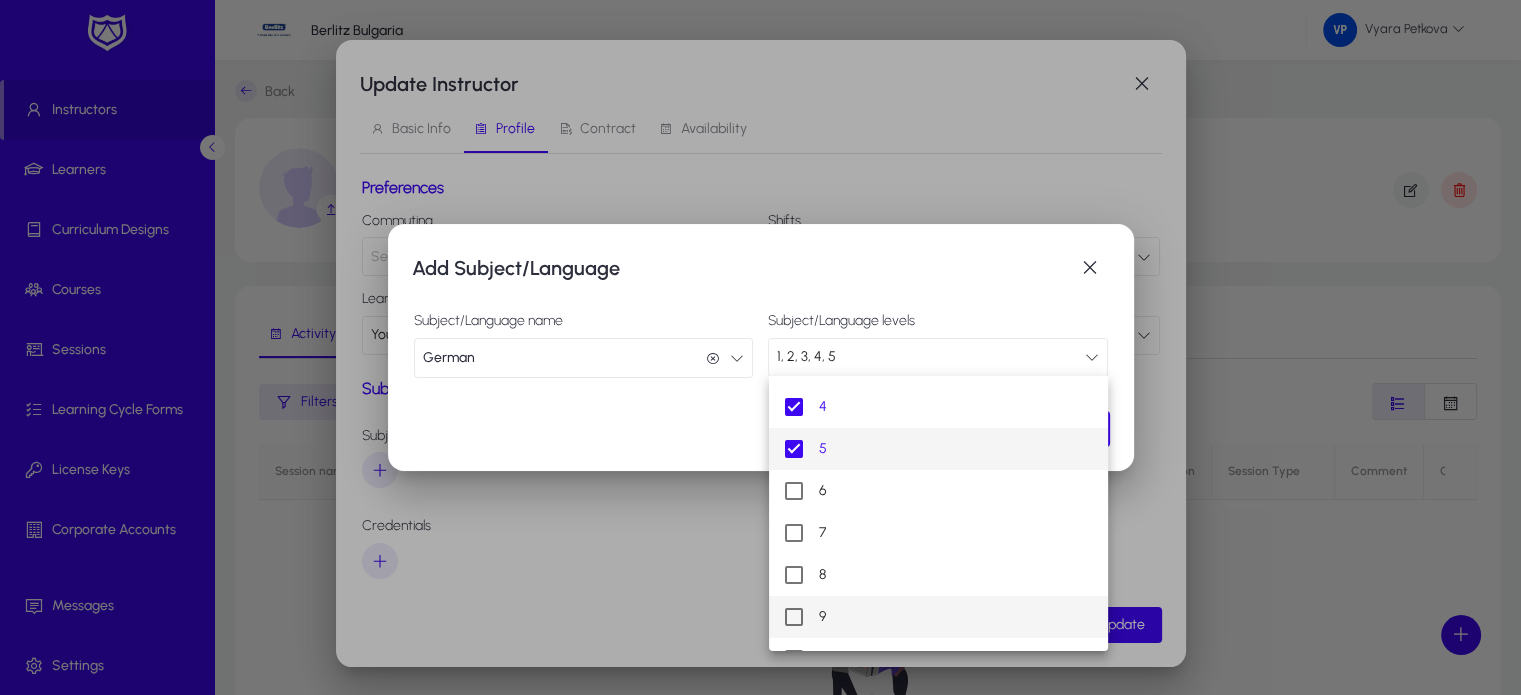 scroll, scrollTop: 187, scrollLeft: 0, axis: vertical 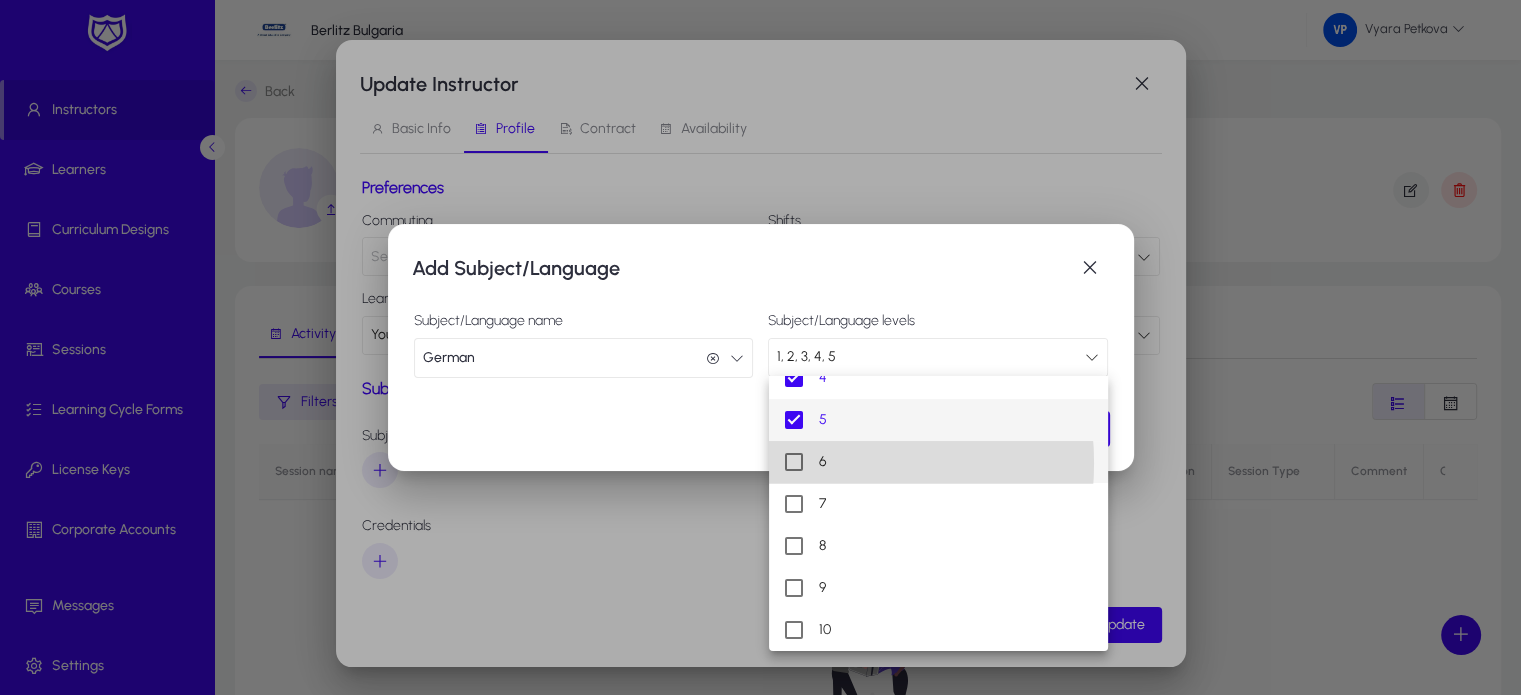 click at bounding box center [794, 462] 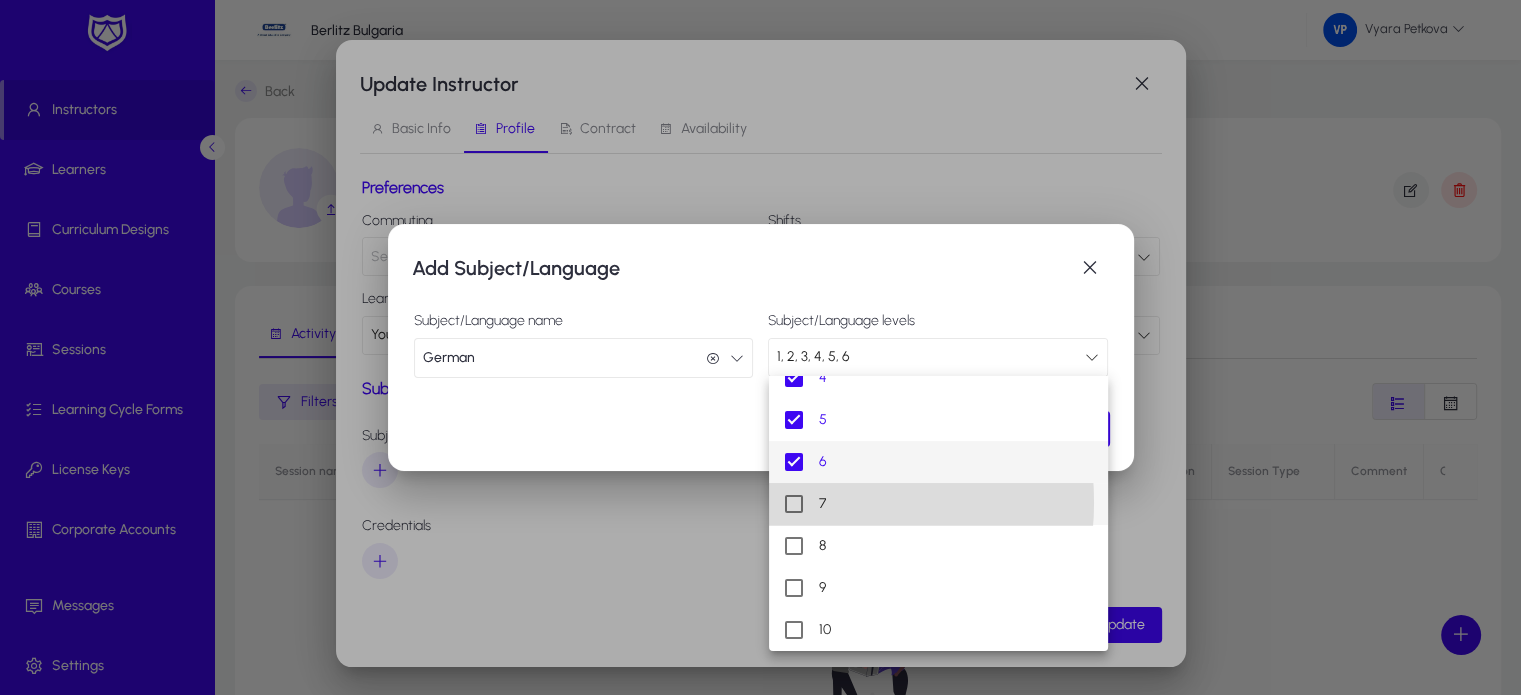 click at bounding box center (794, 504) 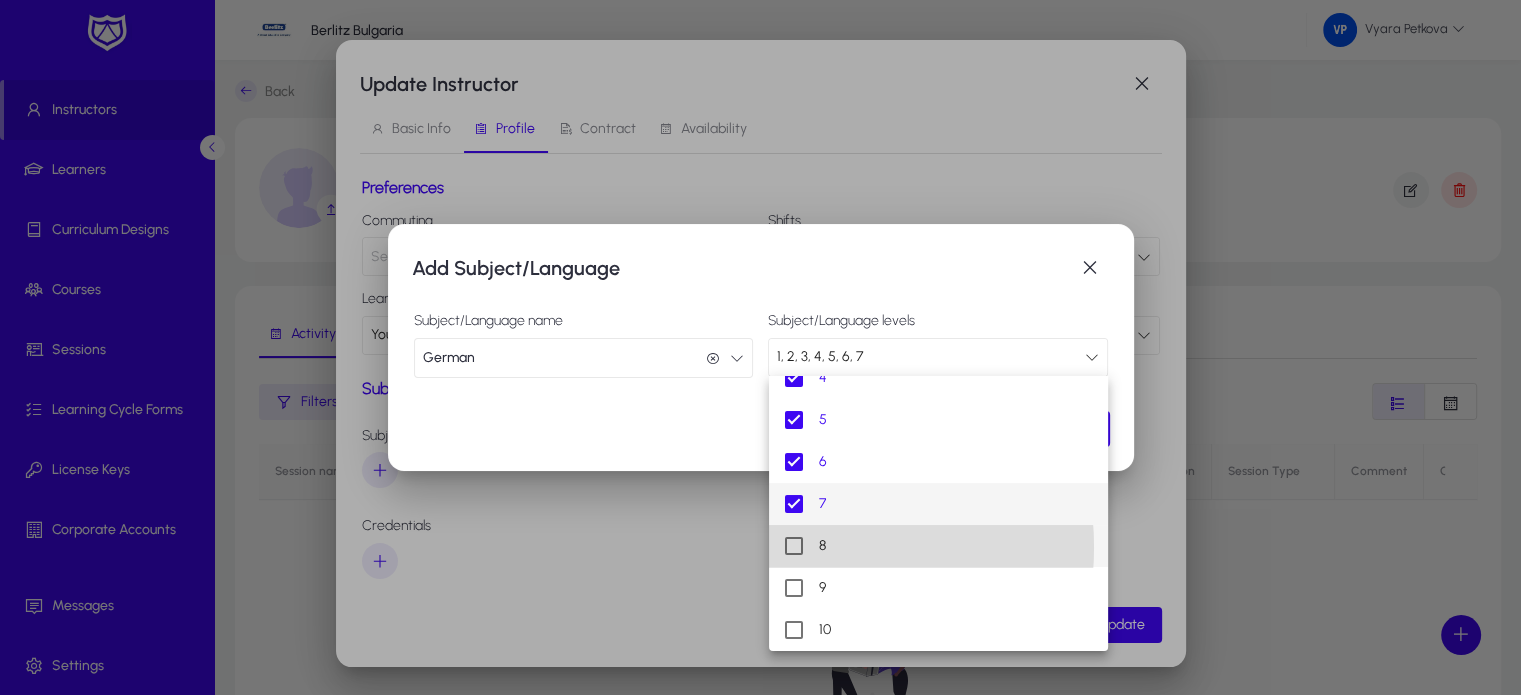 click at bounding box center [794, 546] 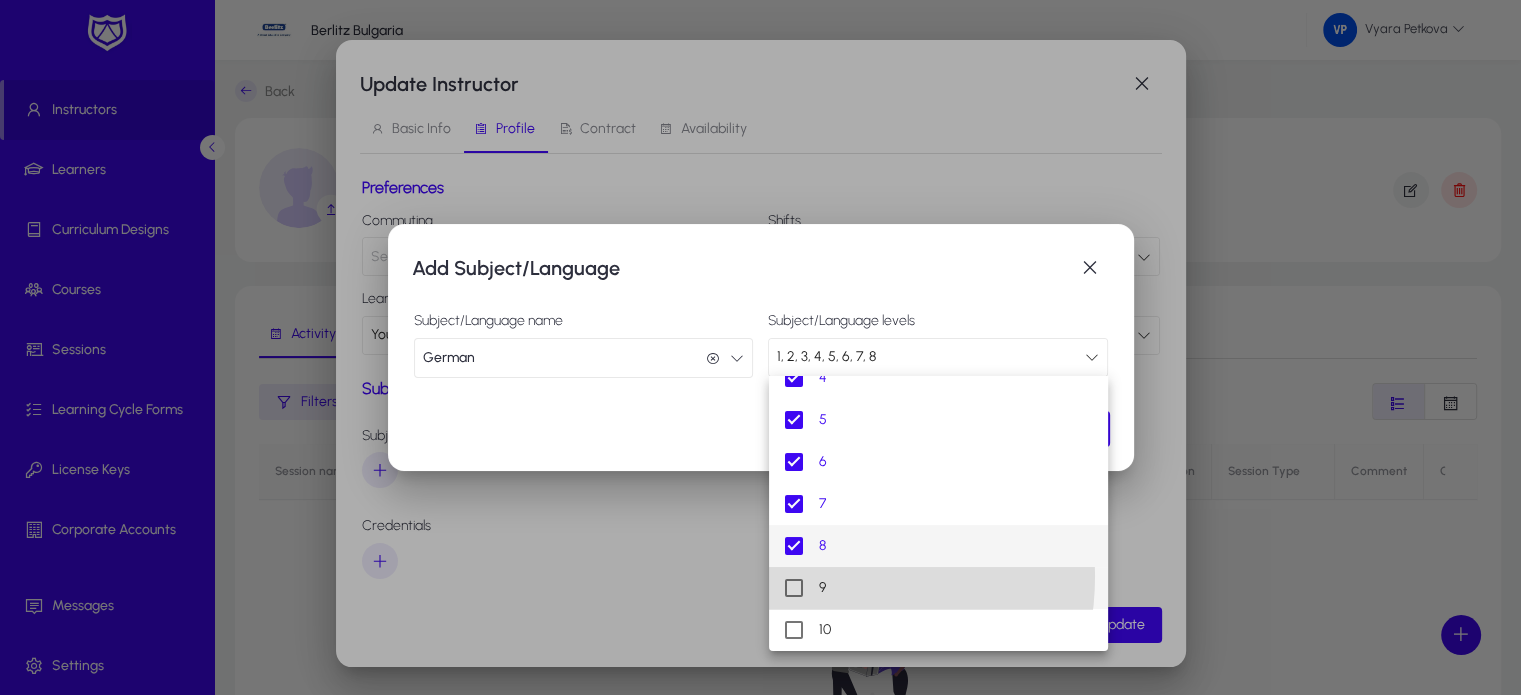drag, startPoint x: 794, startPoint y: 575, endPoint x: 803, endPoint y: 600, distance: 26.57066 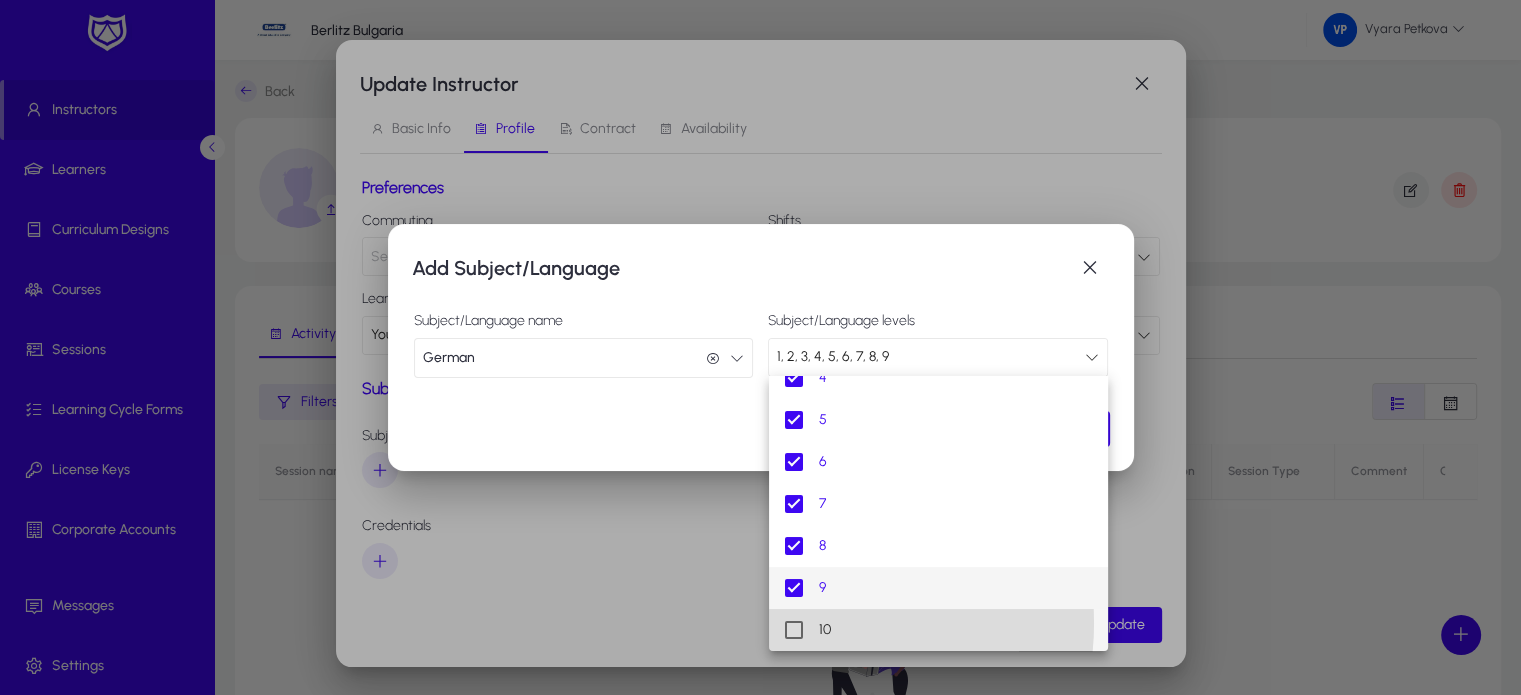 click at bounding box center (794, 630) 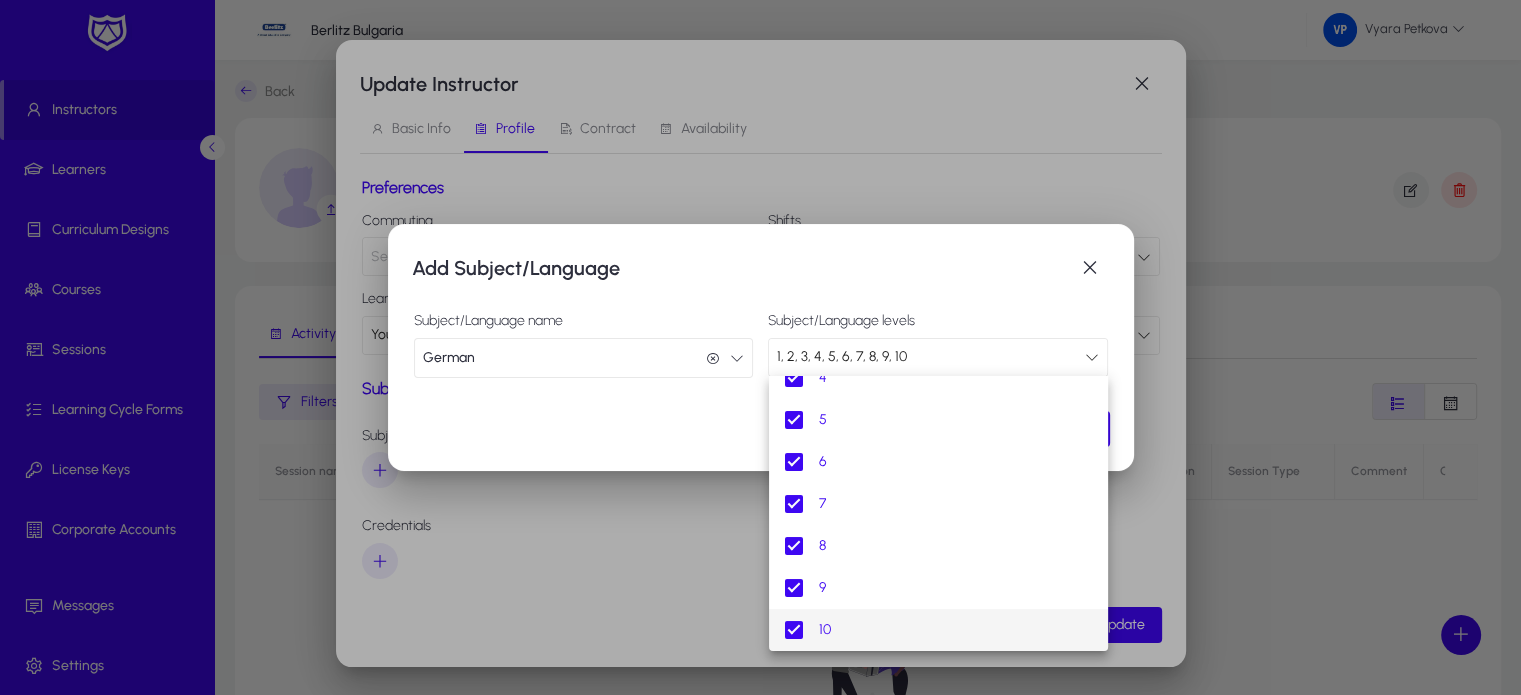 scroll, scrollTop: 0, scrollLeft: 0, axis: both 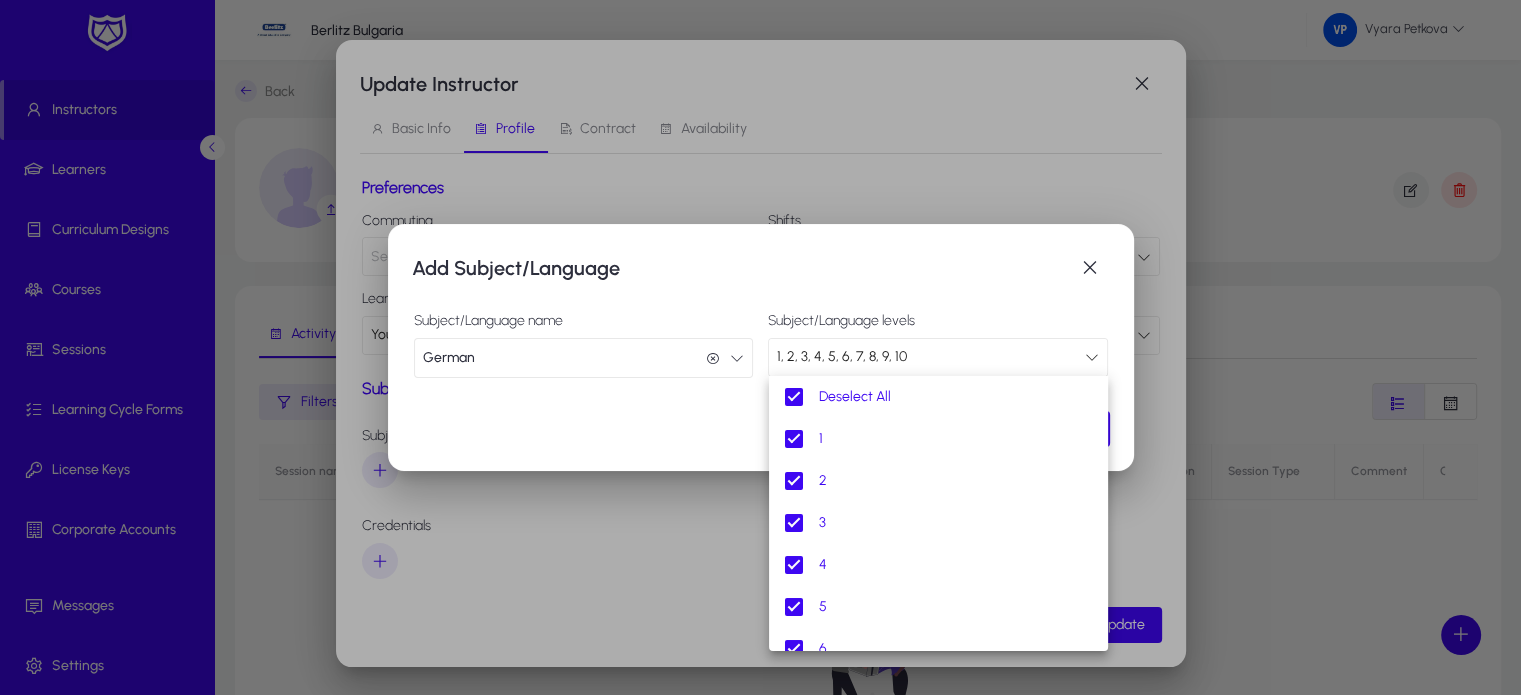 click at bounding box center (760, 347) 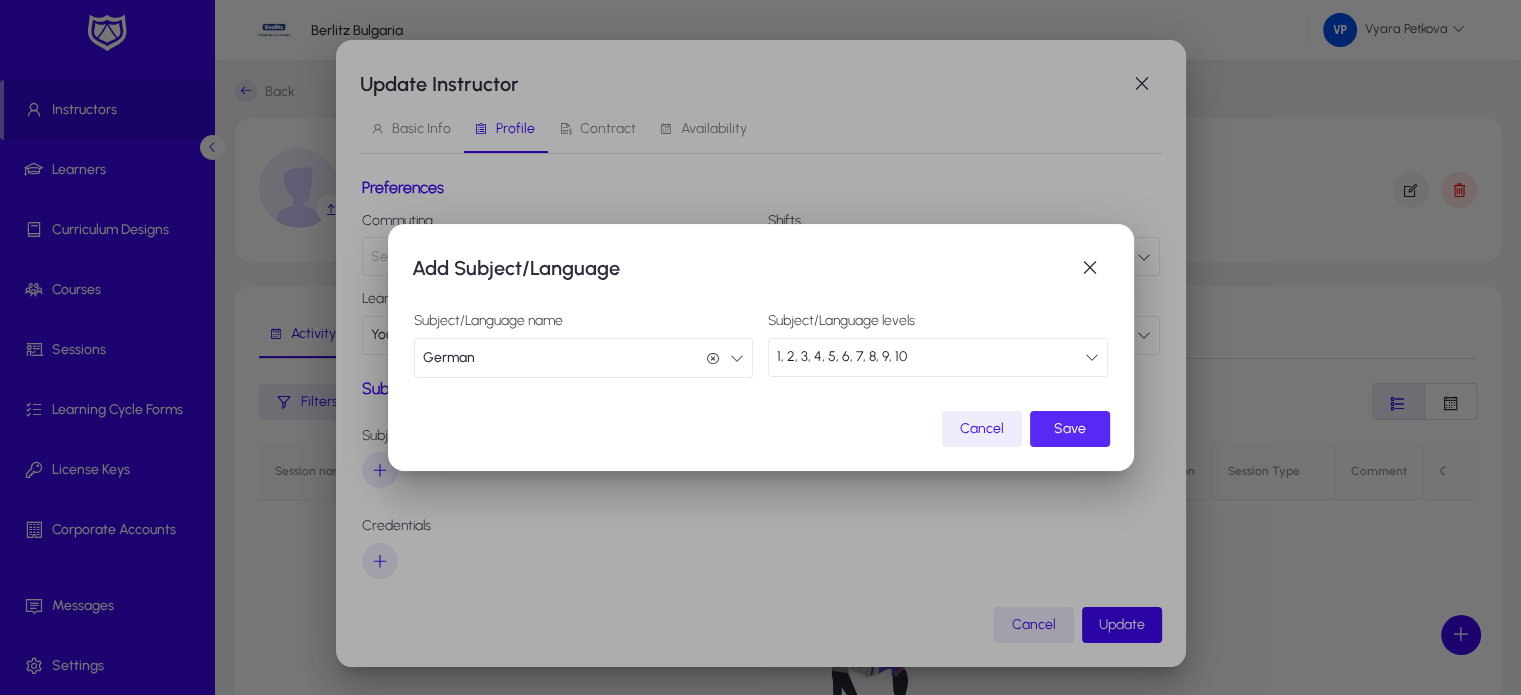 click on "Save" 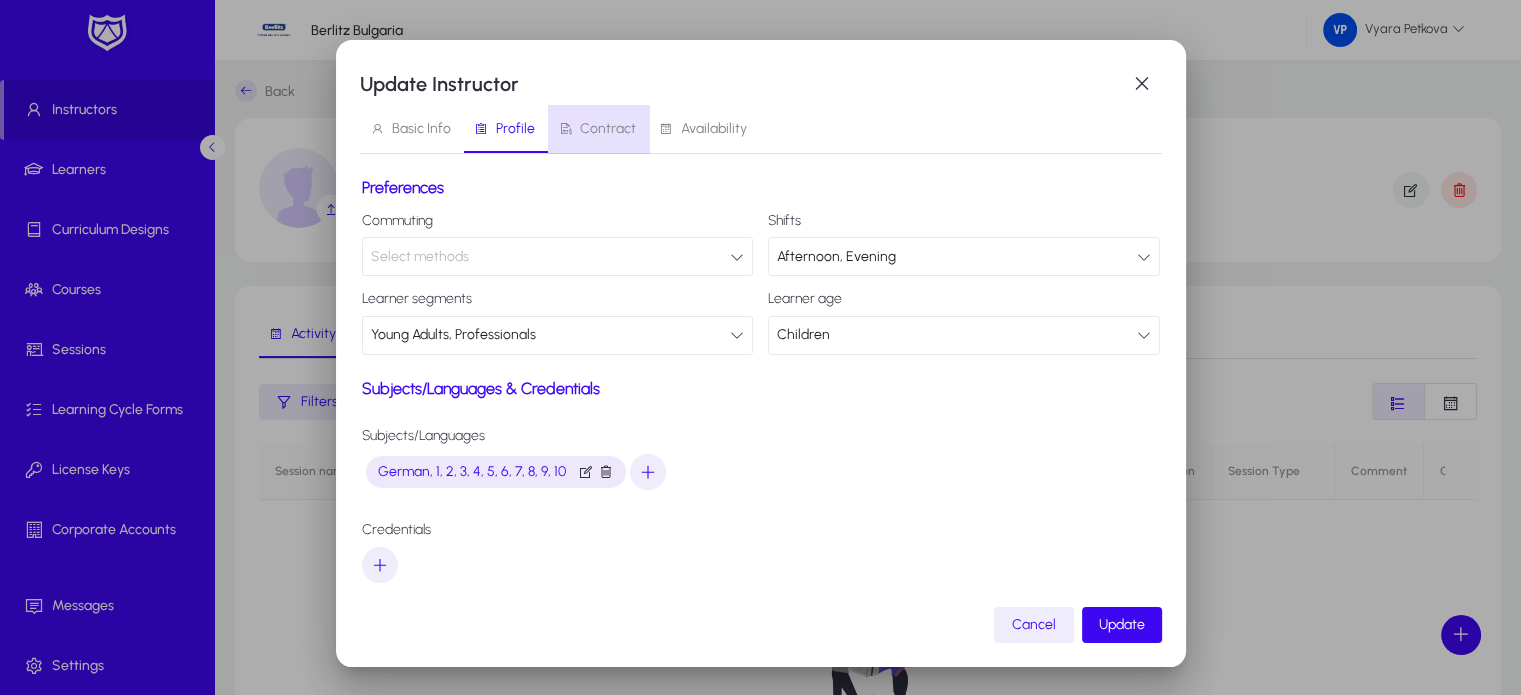 click on "Contract" at bounding box center (608, 129) 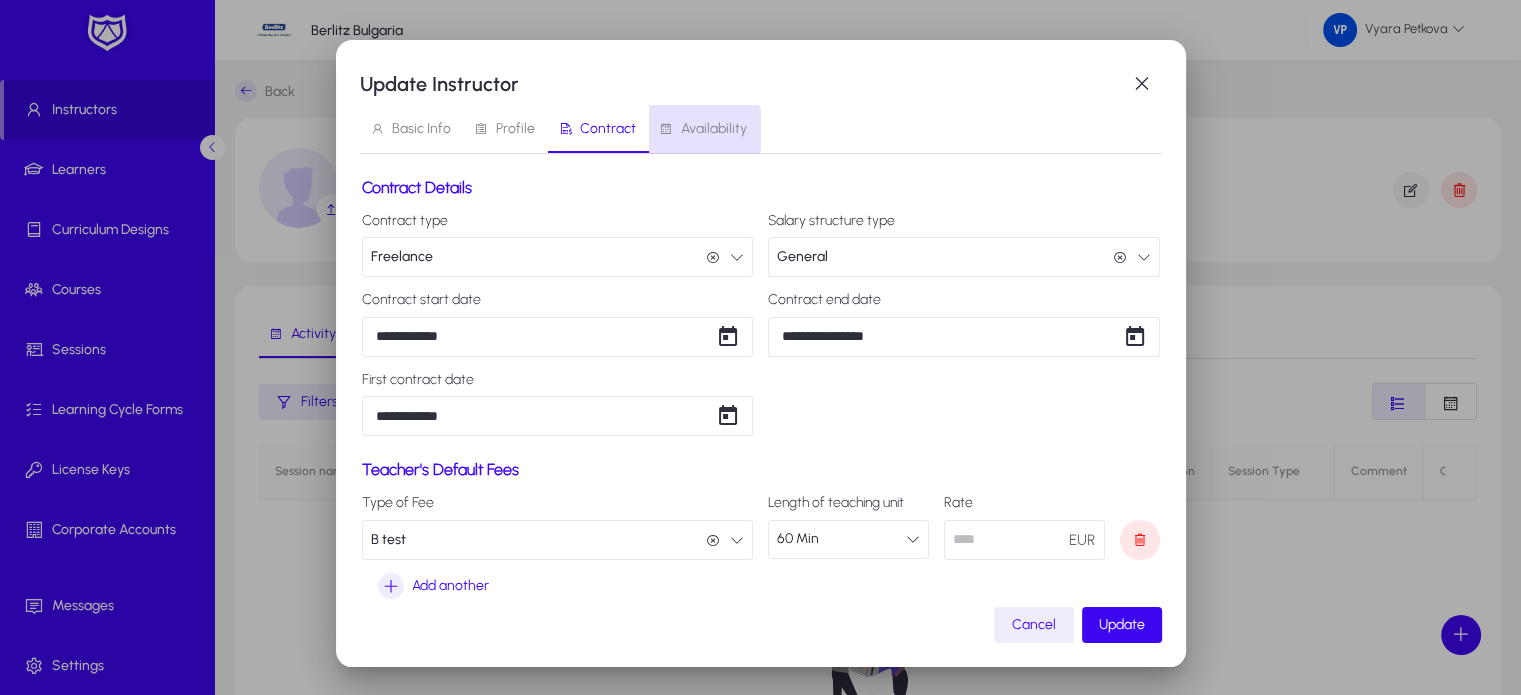 click on "Availability" at bounding box center [714, 129] 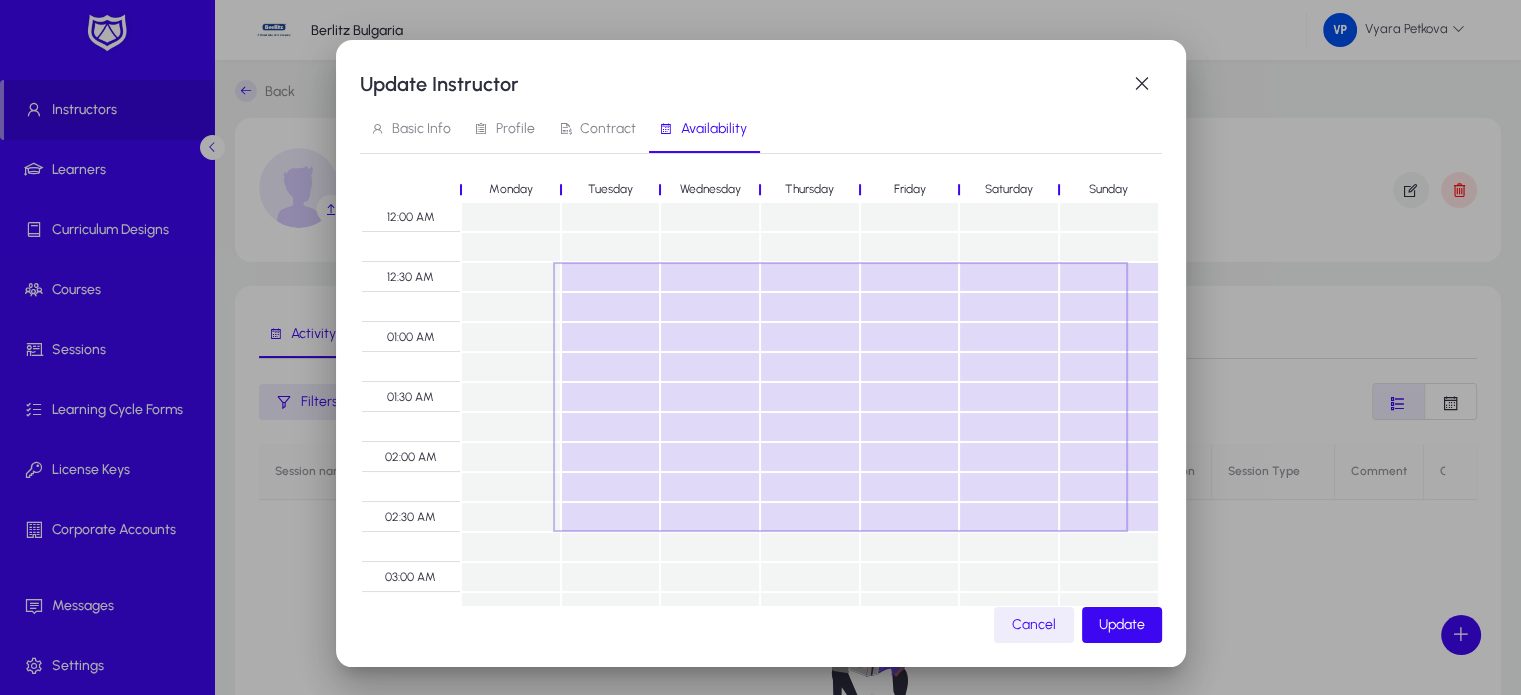 drag, startPoint x: 564, startPoint y: 263, endPoint x: 1045, endPoint y: 523, distance: 546.77325 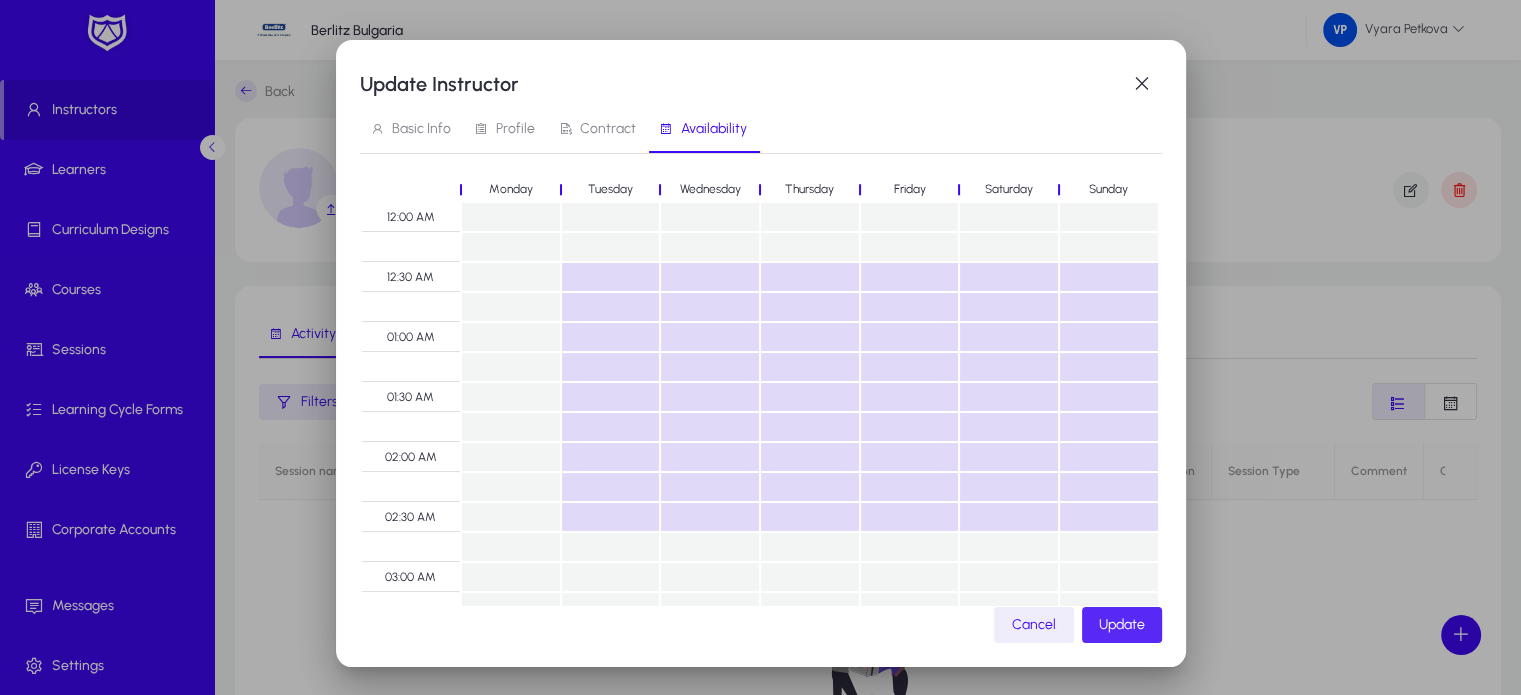 click on "Update" 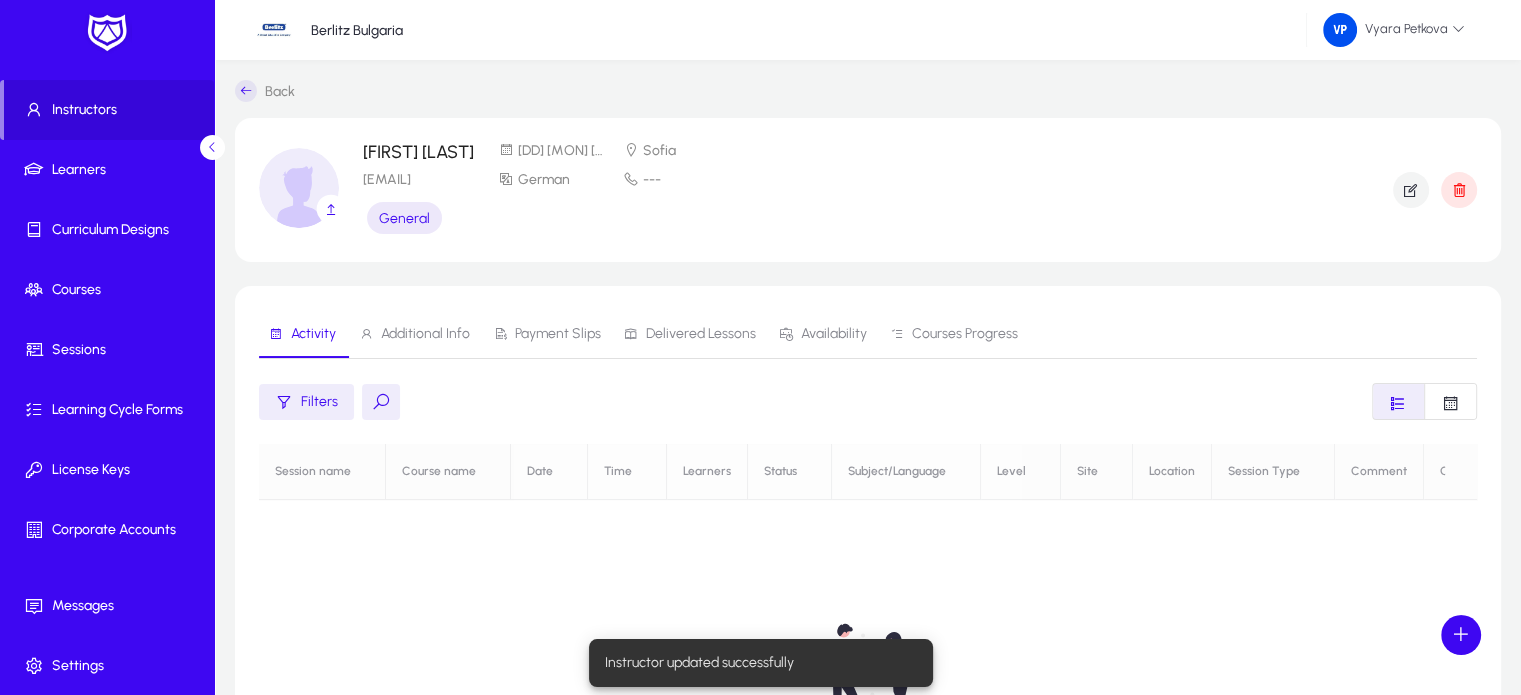 click on "Activity   Additional Info   Payment Slips   Delivered Lessons   Availability   Courses Progress" 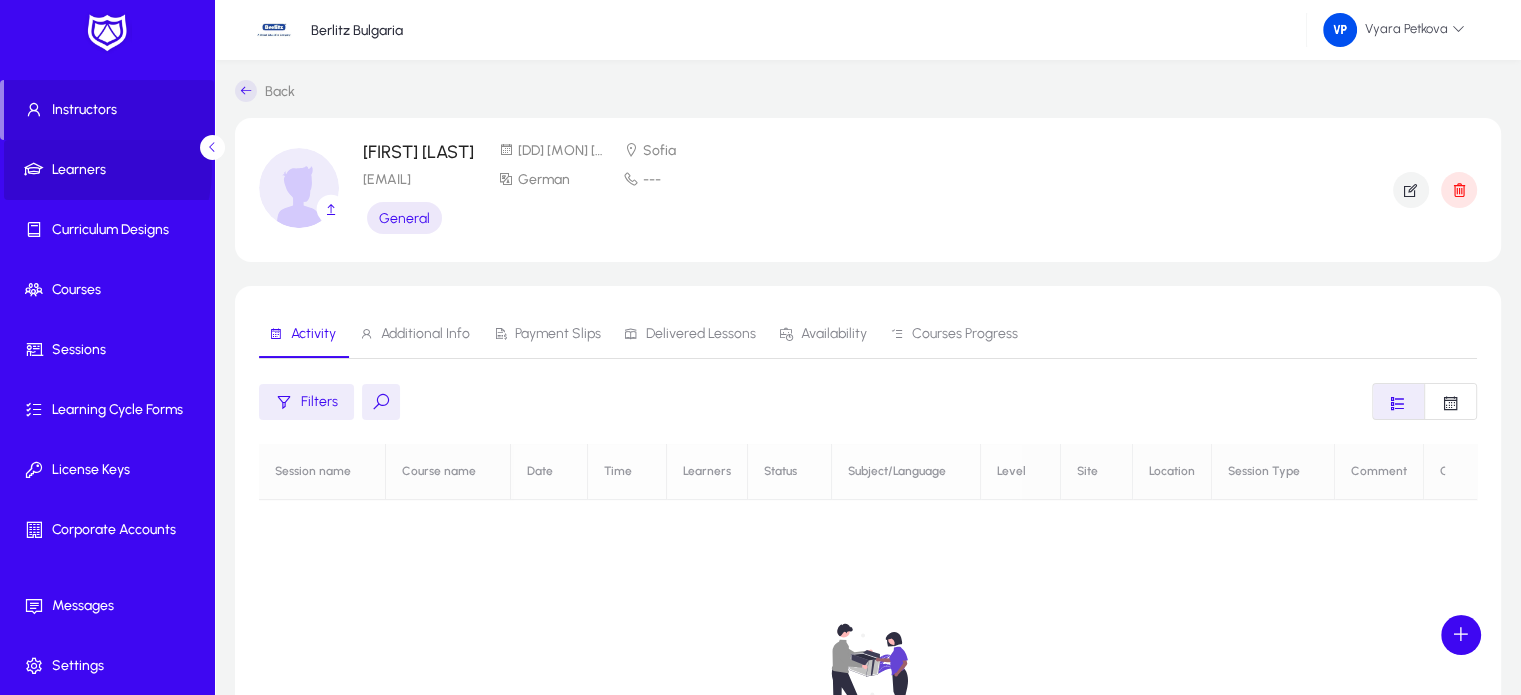 click on "Learners" 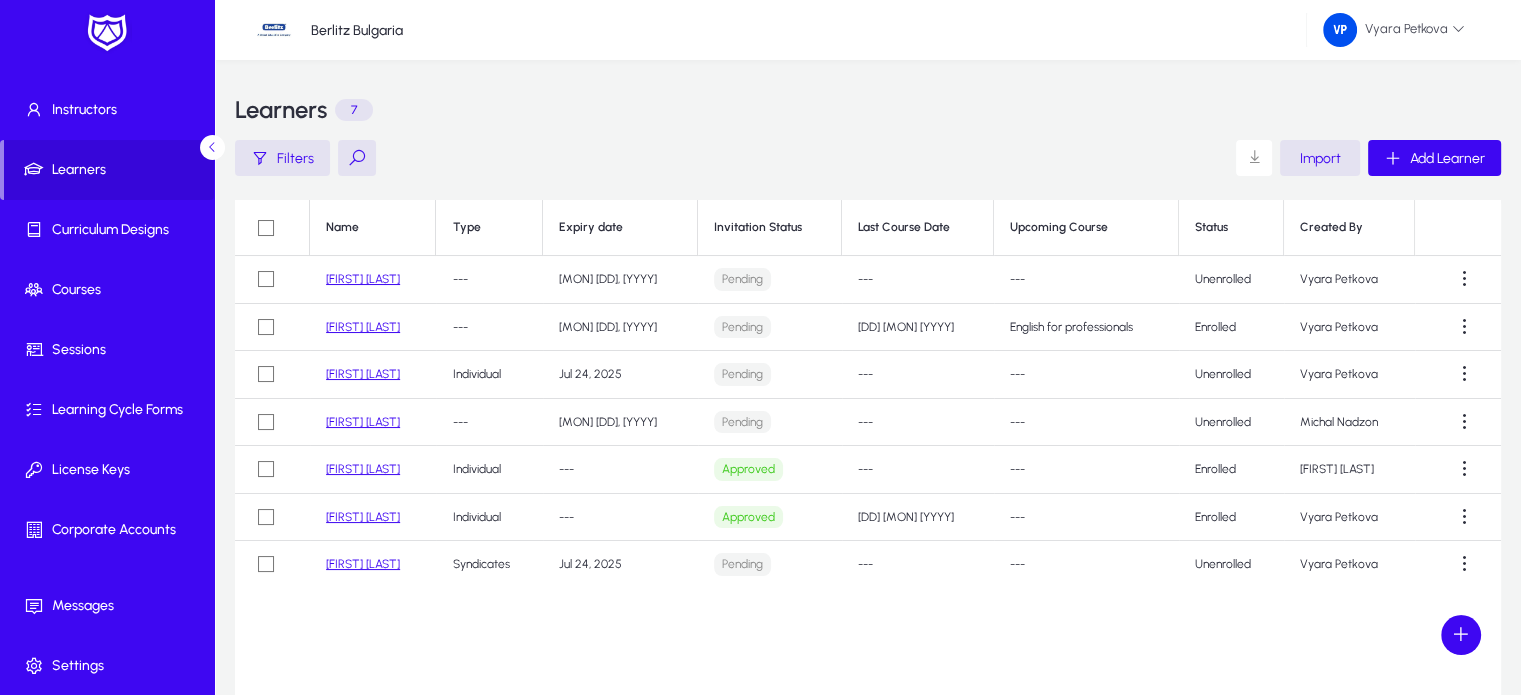 click on "[FIRST] [LAST]" 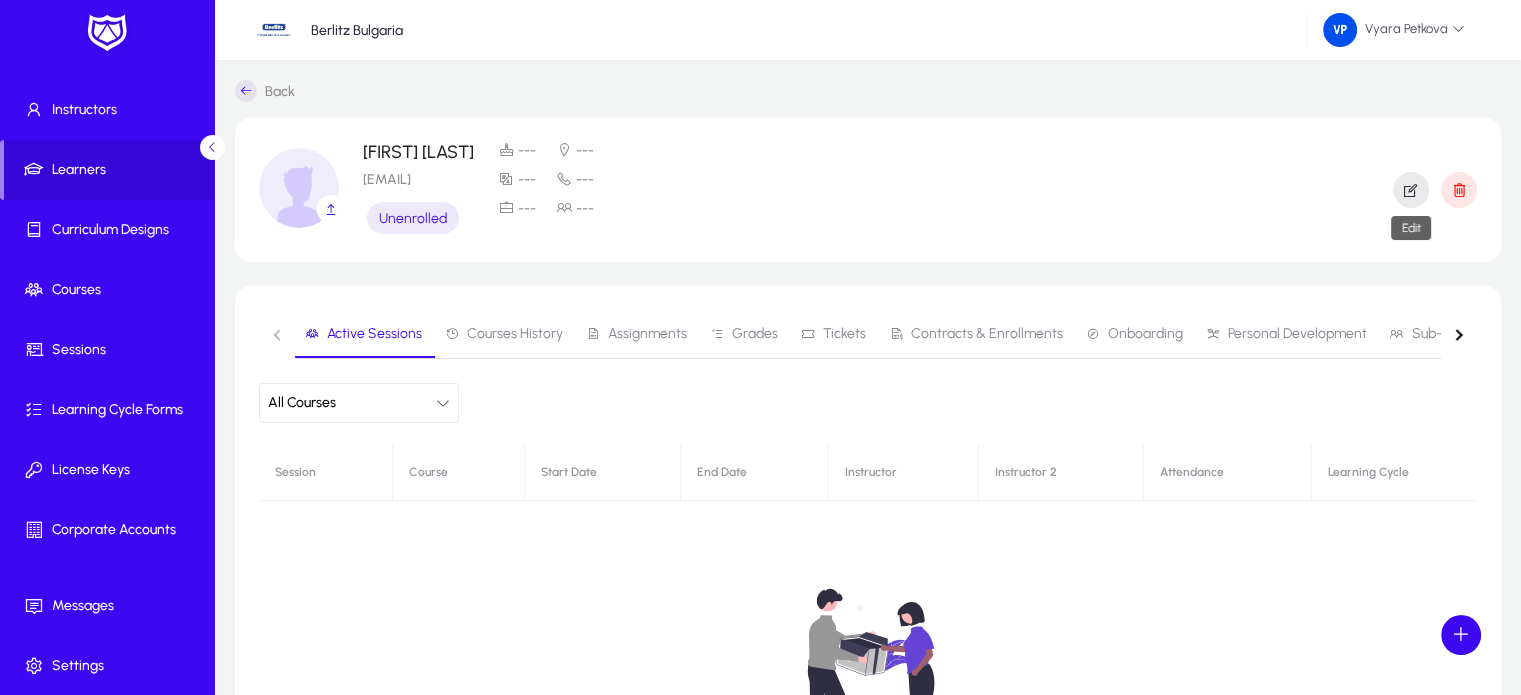 click 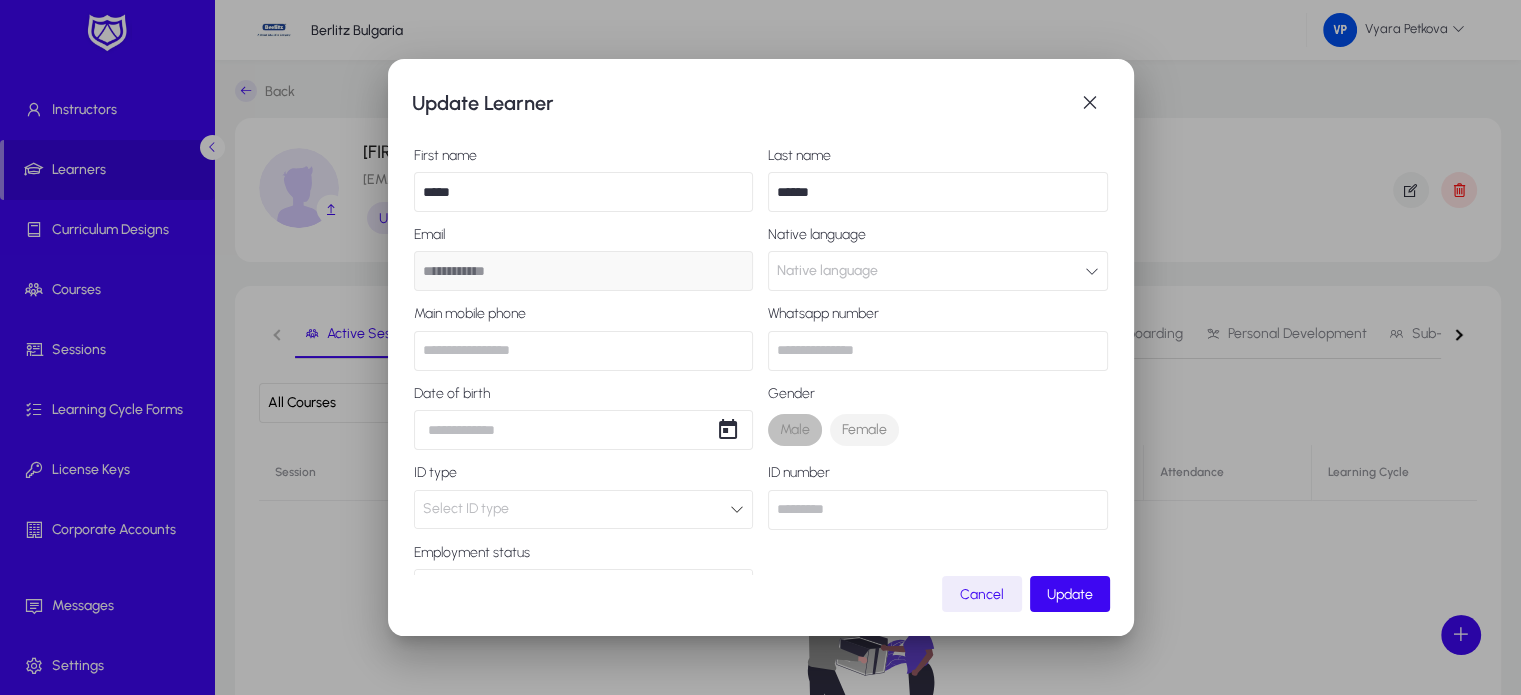click on "Male" at bounding box center [795, 430] 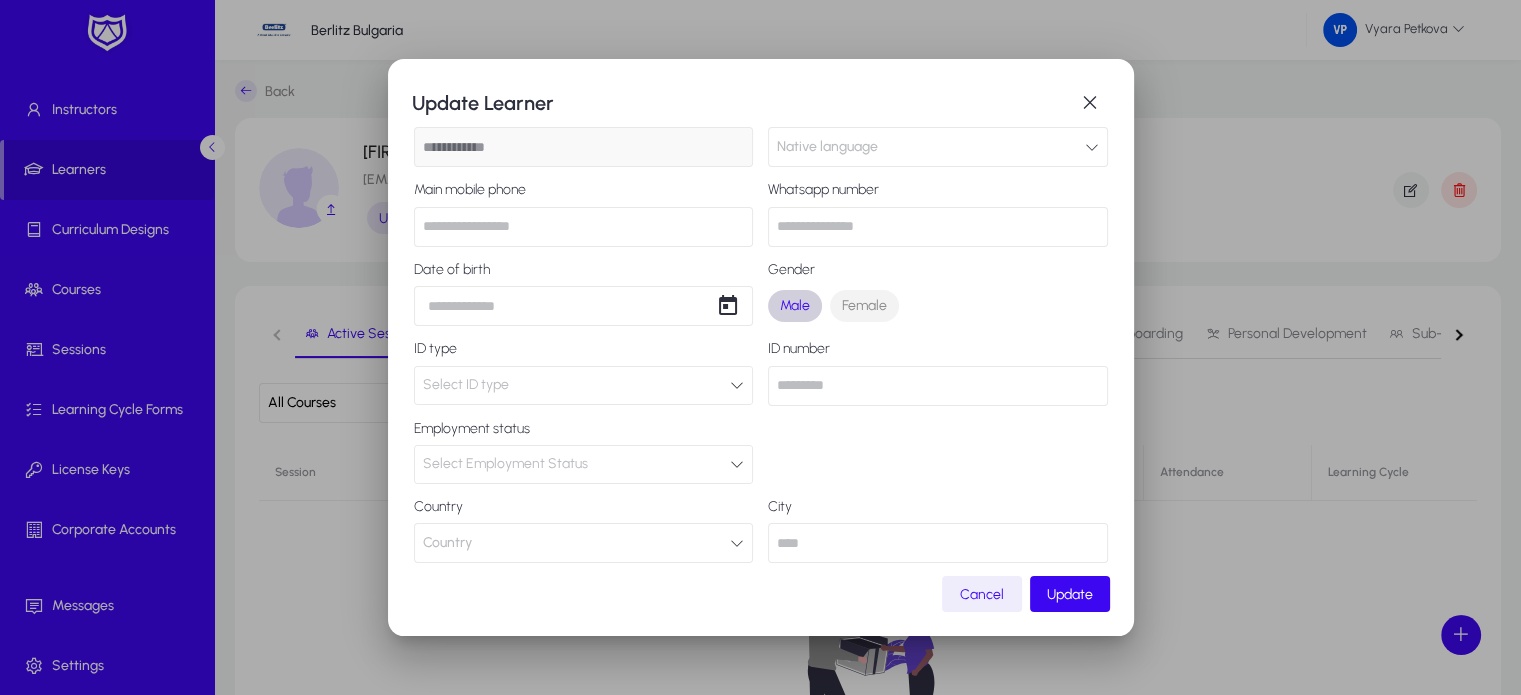scroll, scrollTop: 378, scrollLeft: 0, axis: vertical 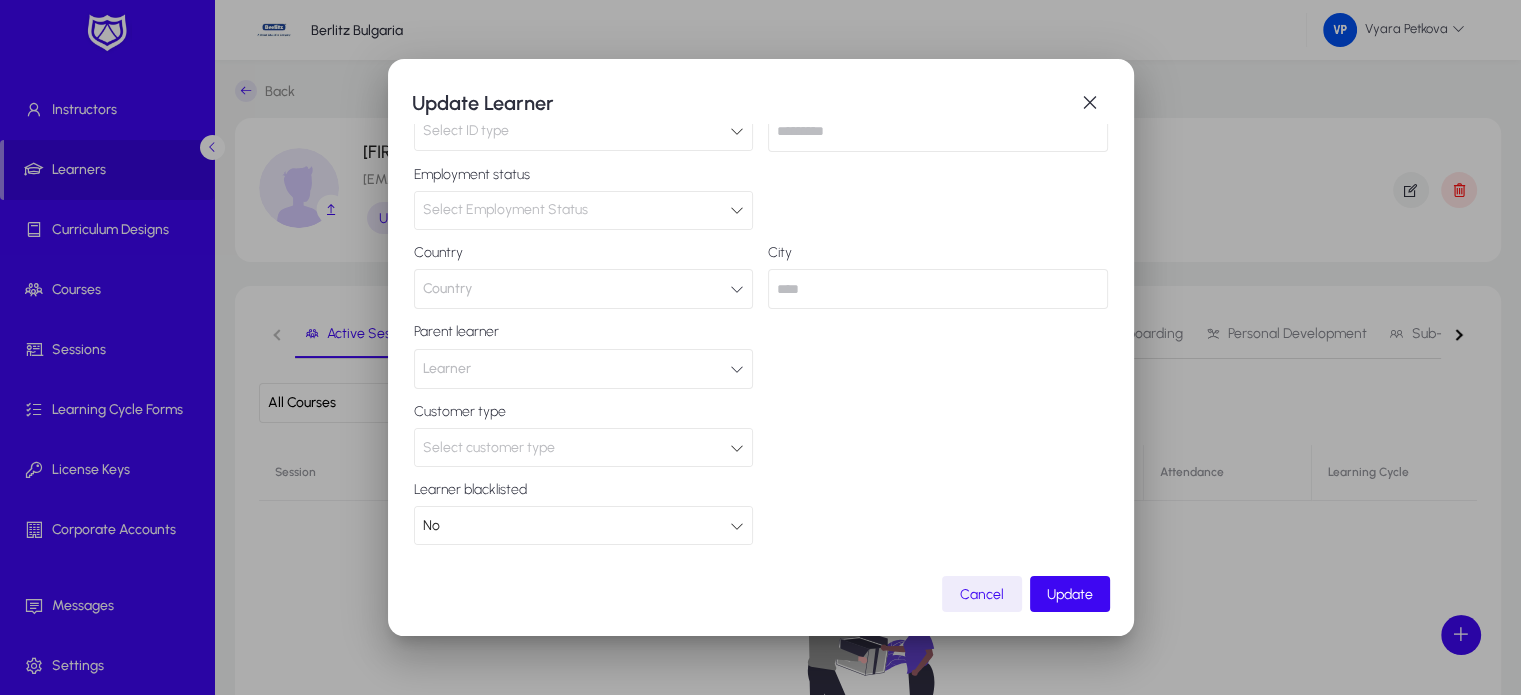 click at bounding box center [737, 448] 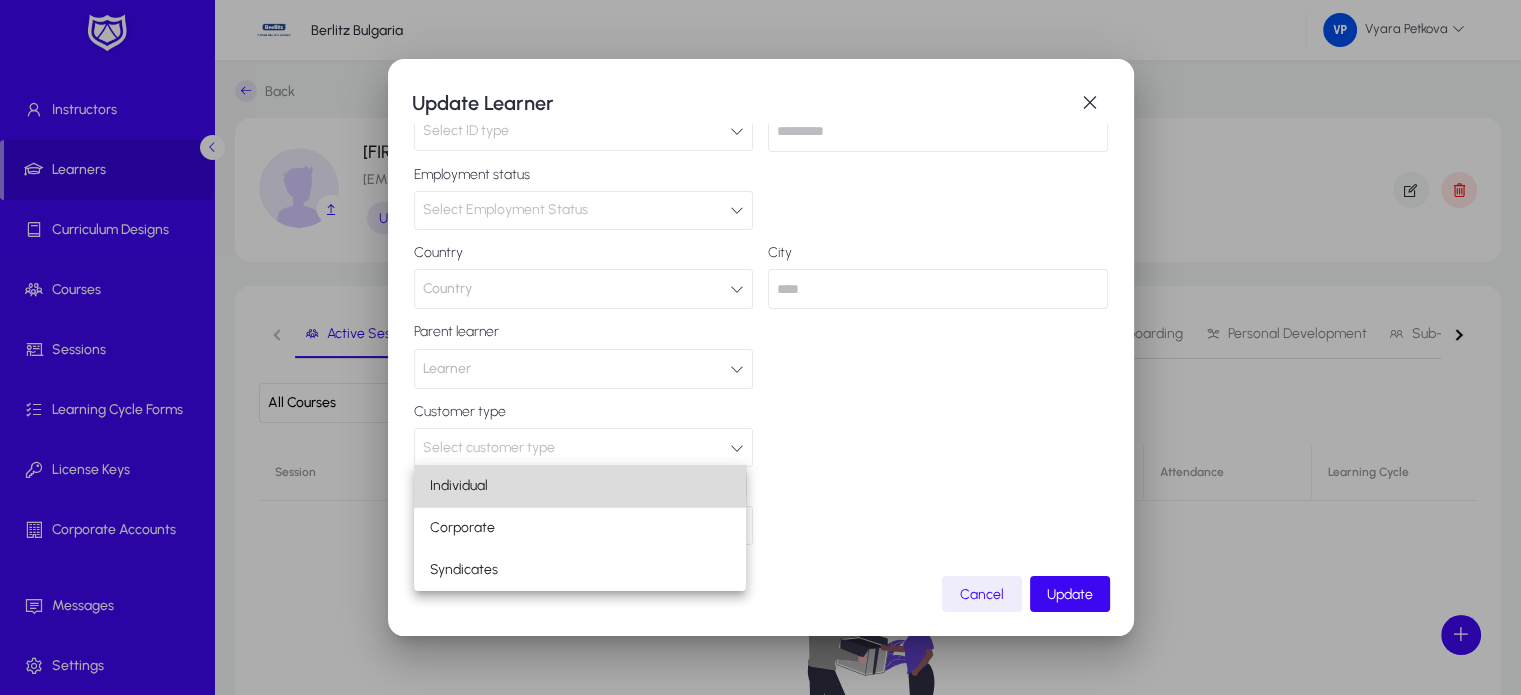 click on "Individual" at bounding box center (459, 486) 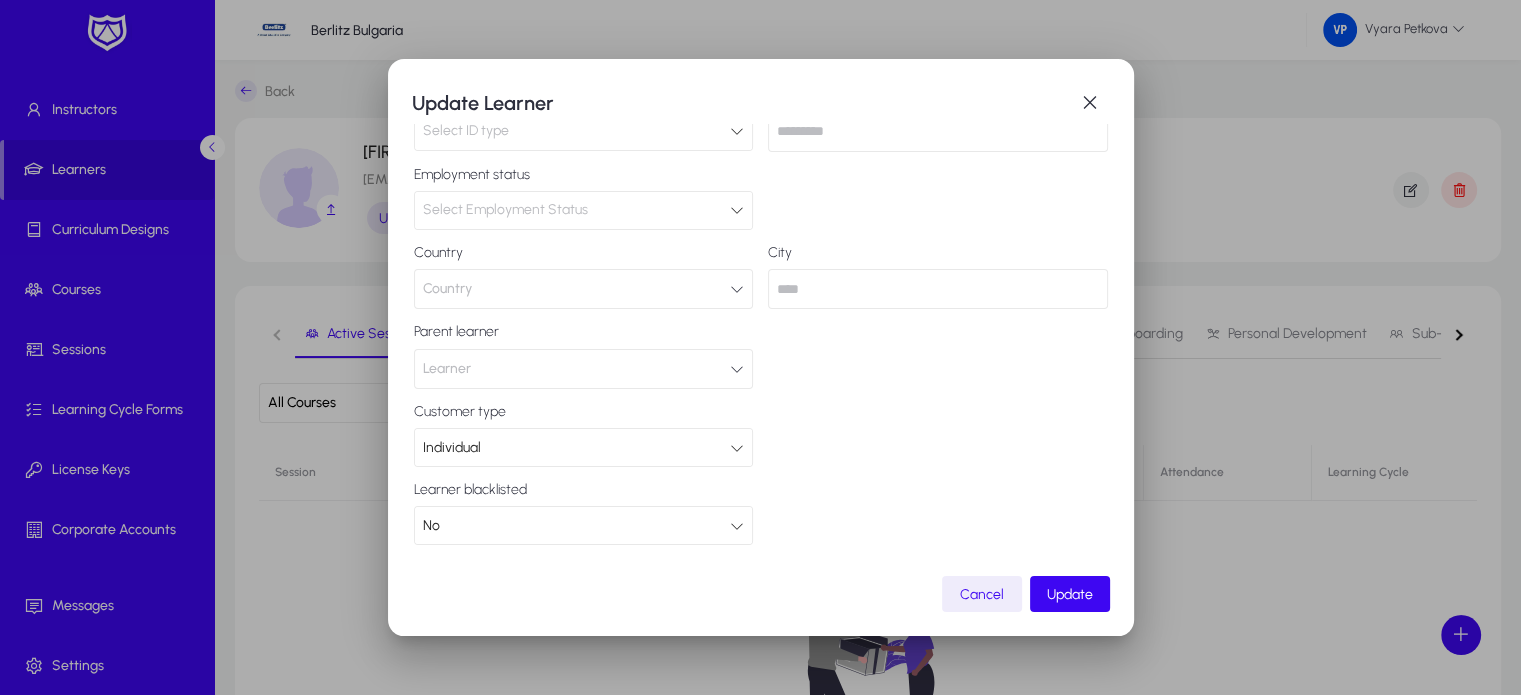 click on "Learner" at bounding box center (584, 369) 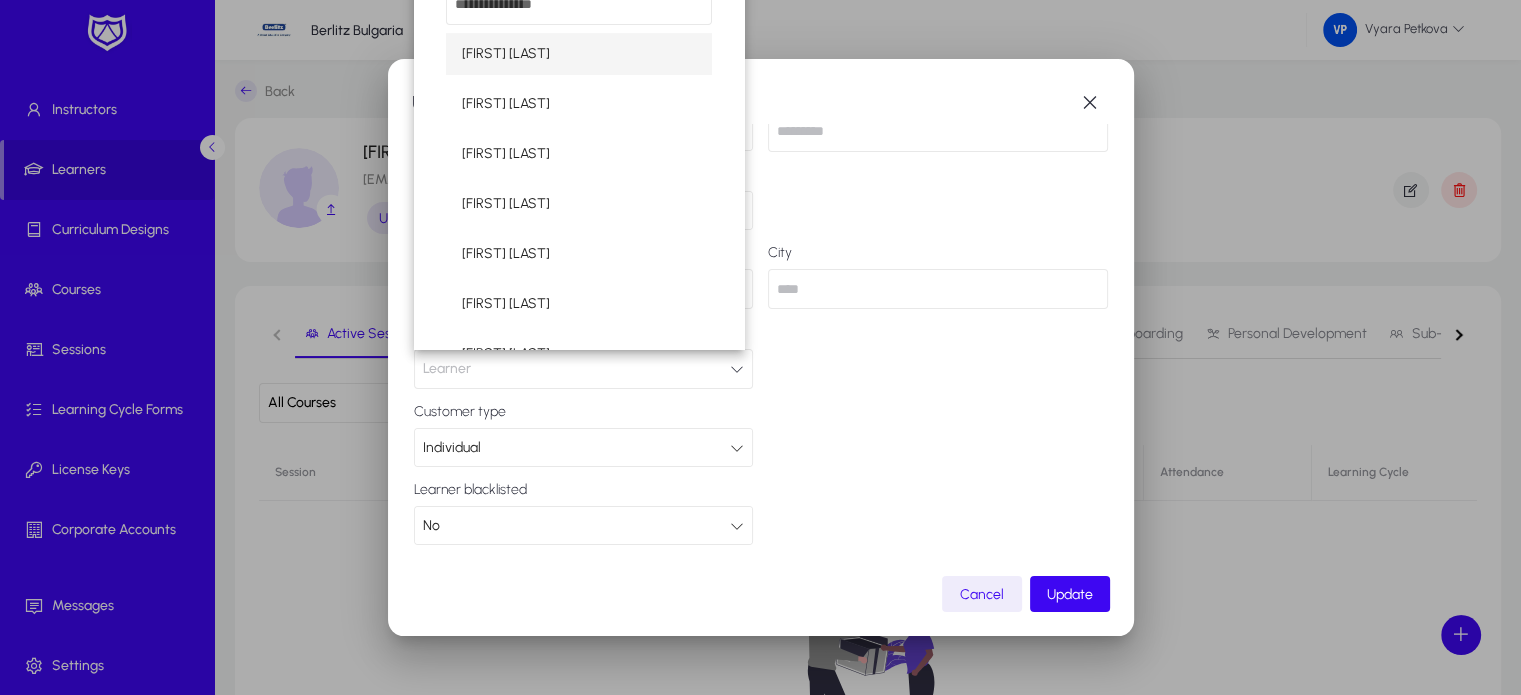 click at bounding box center [760, 347] 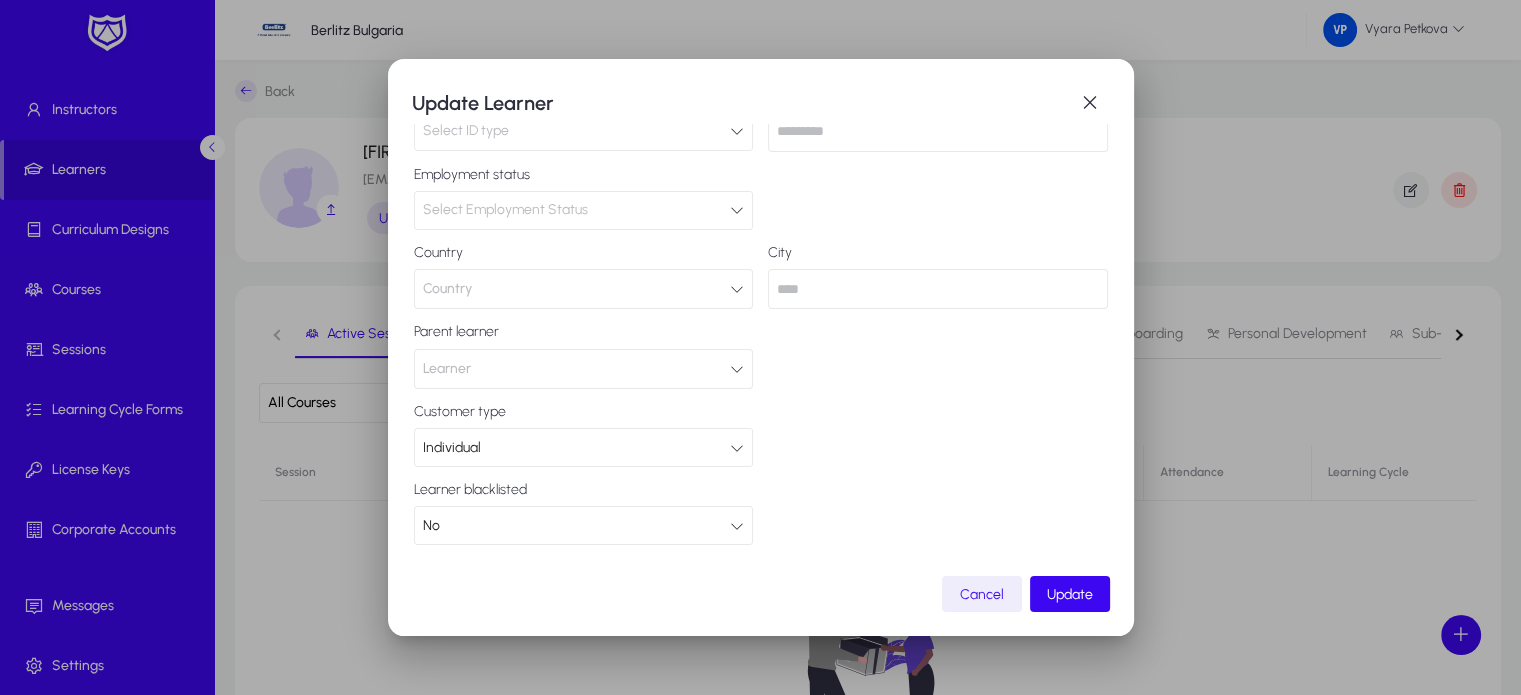 click at bounding box center [737, 289] 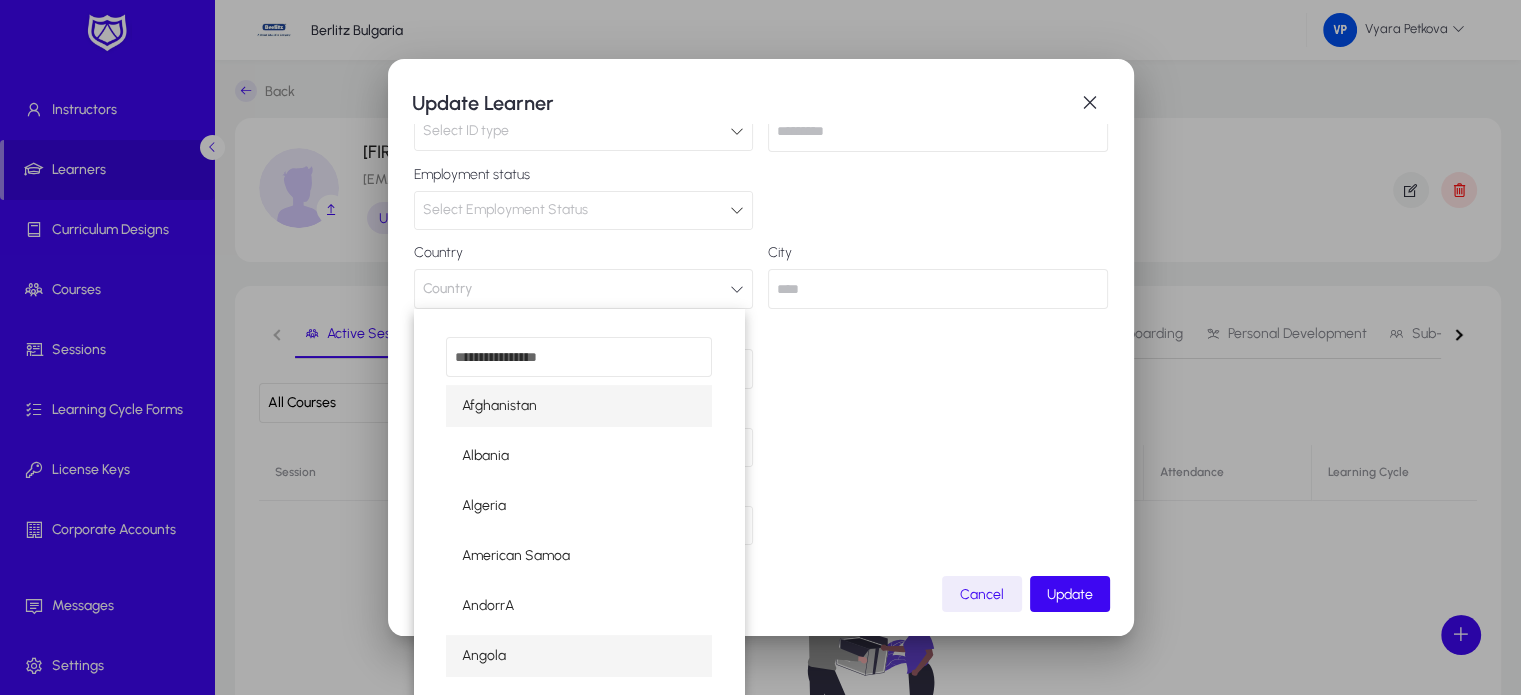 click on "Angola" at bounding box center (579, 656) 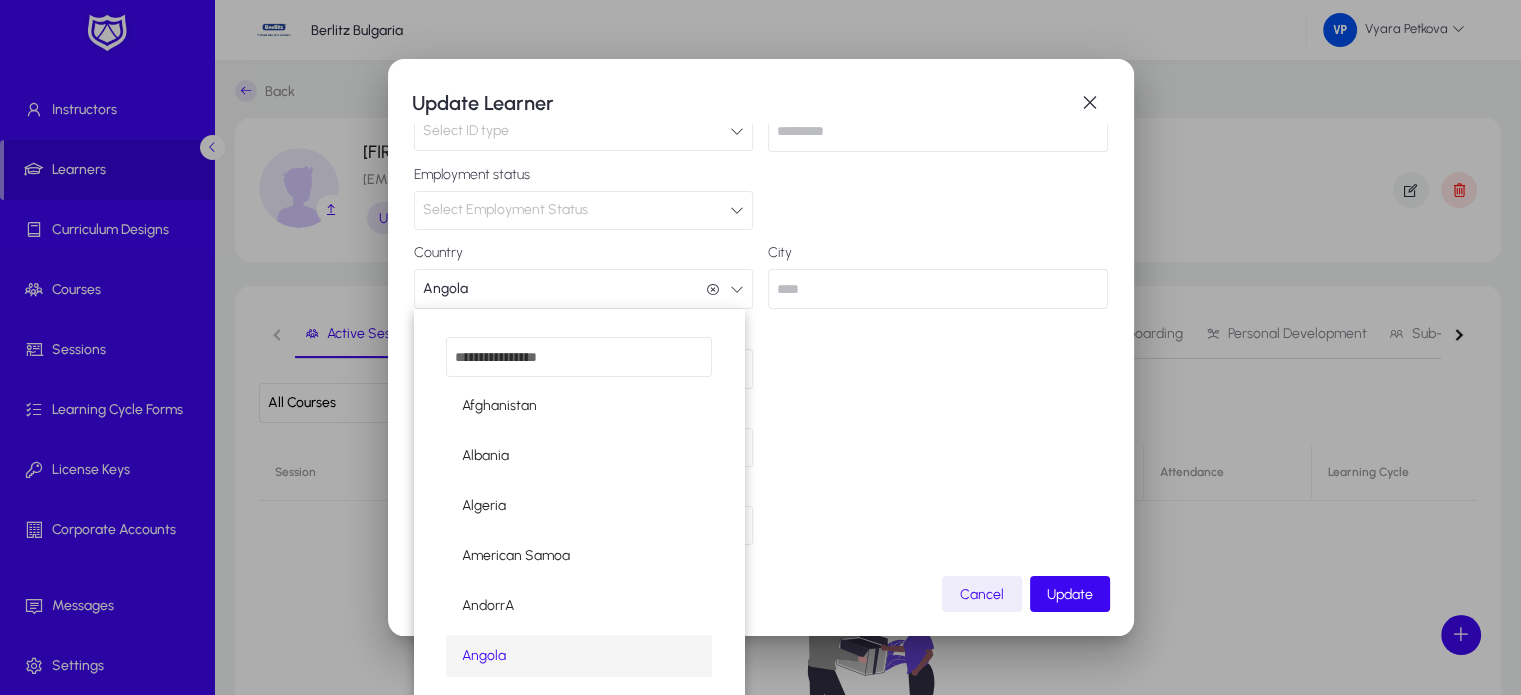 scroll, scrollTop: 0, scrollLeft: 0, axis: both 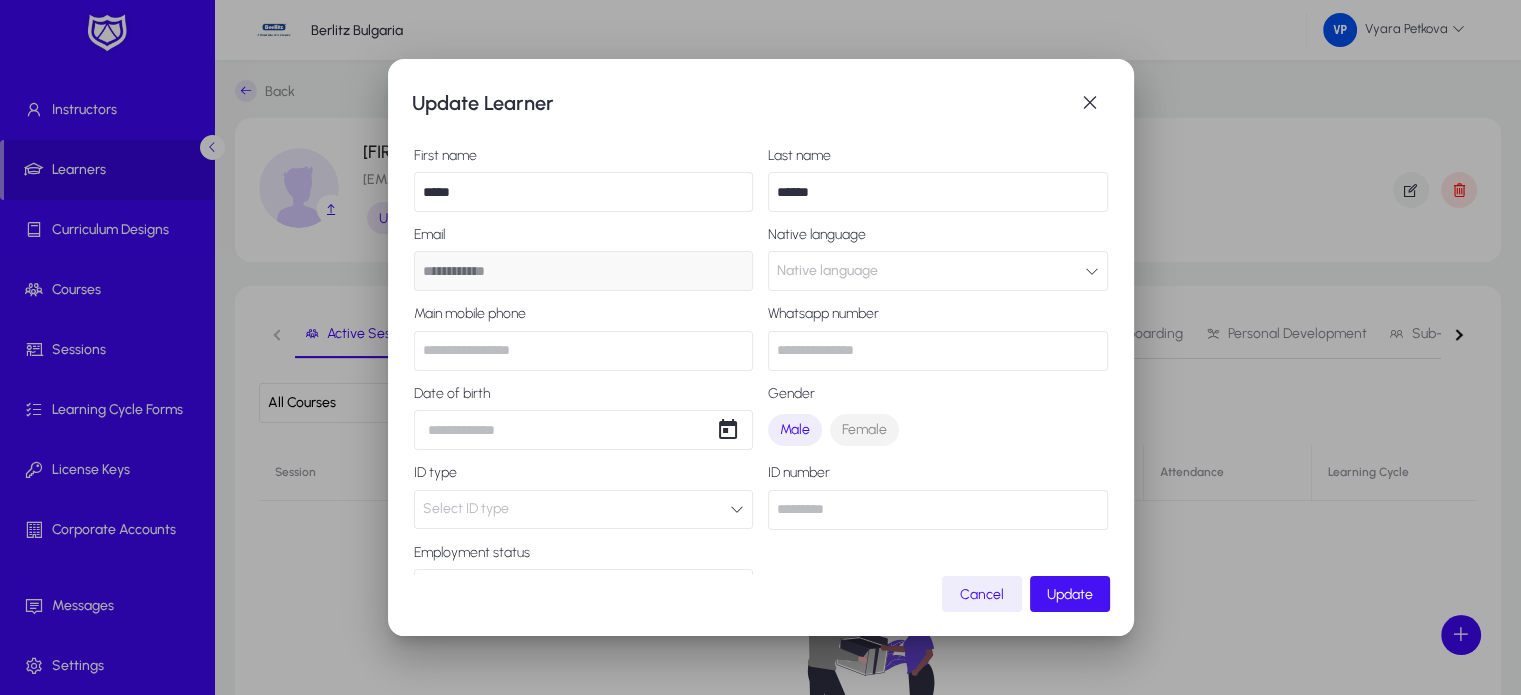 click 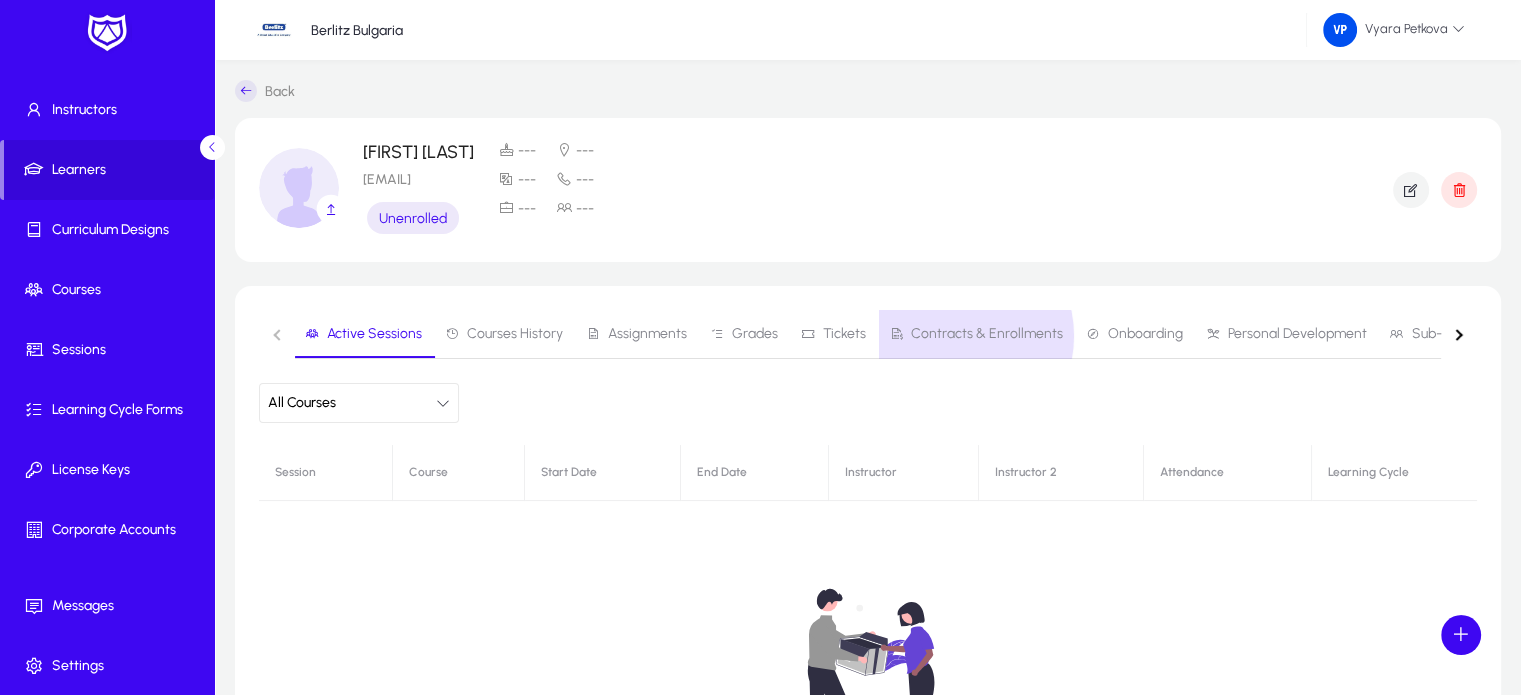 click on "Contracts & Enrollments" at bounding box center [987, 334] 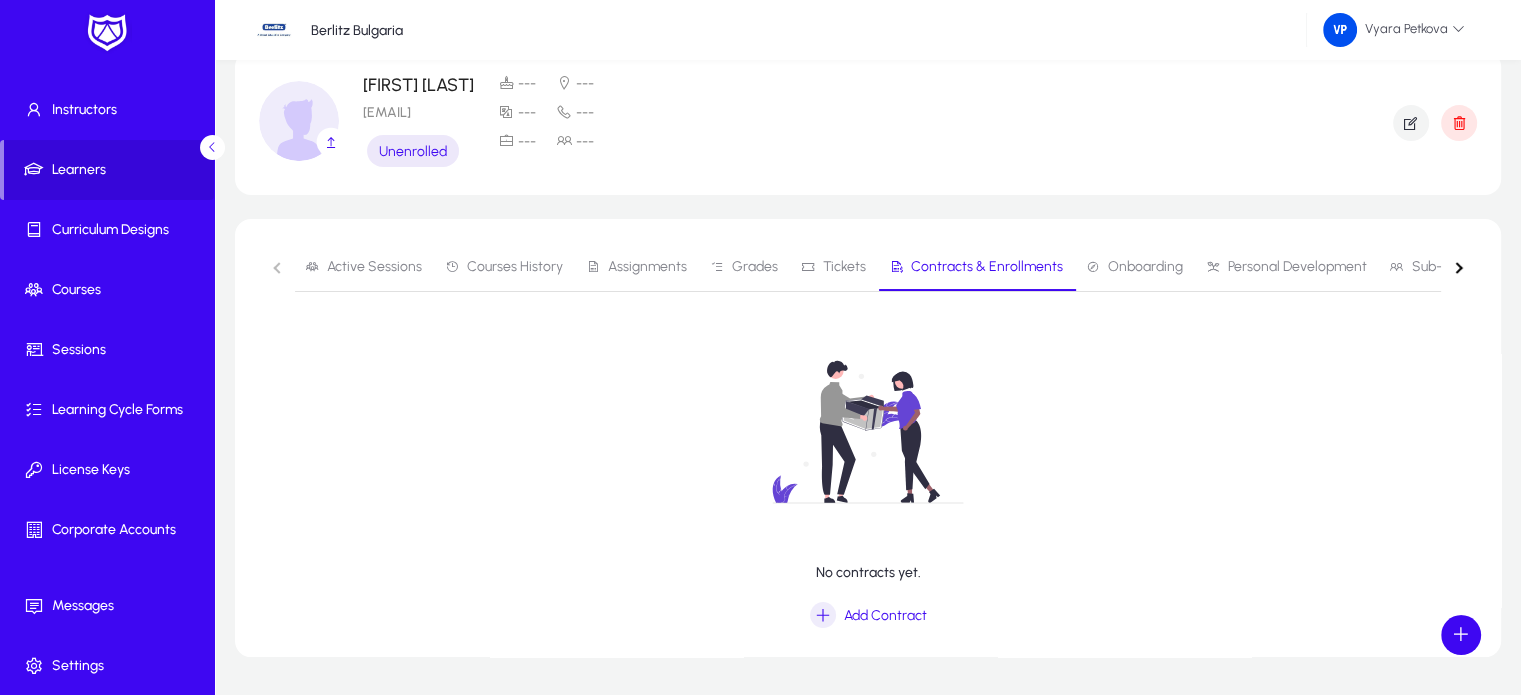 scroll, scrollTop: 128, scrollLeft: 0, axis: vertical 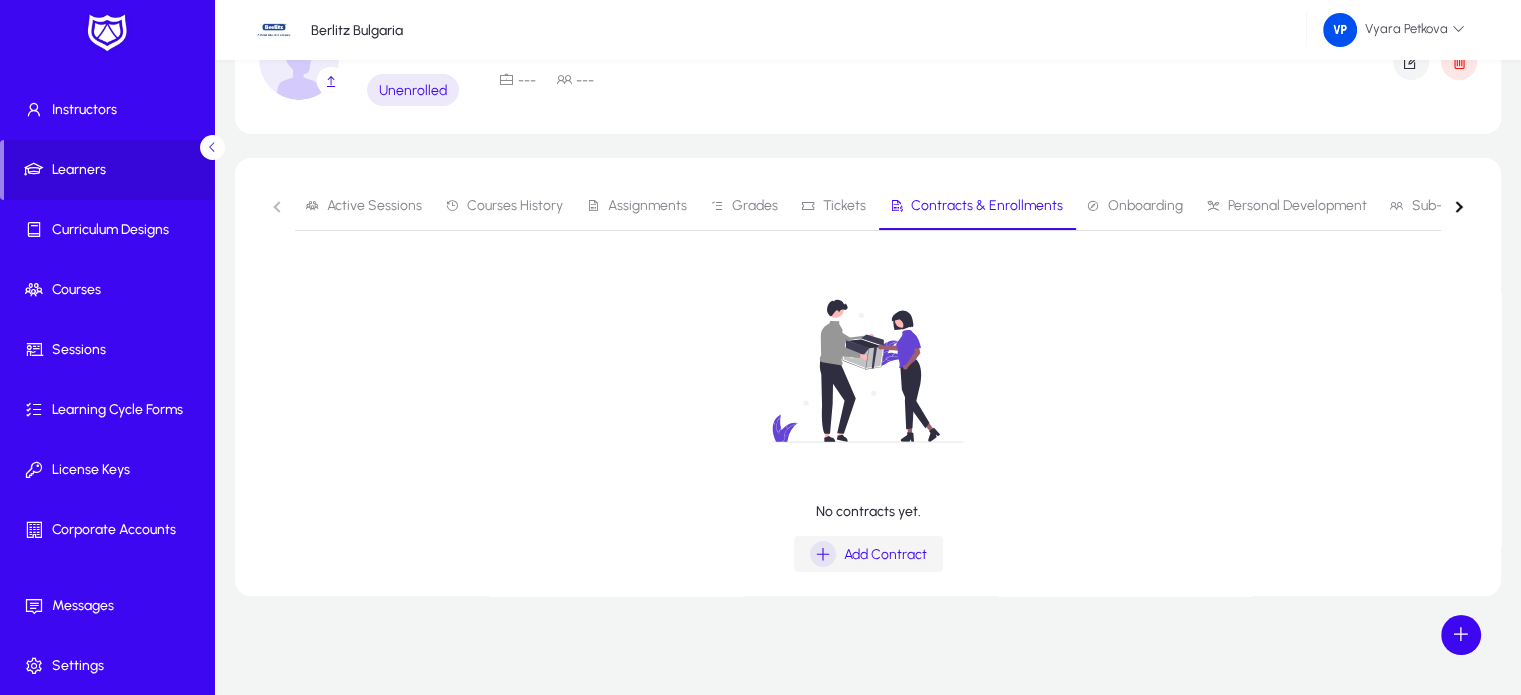 click 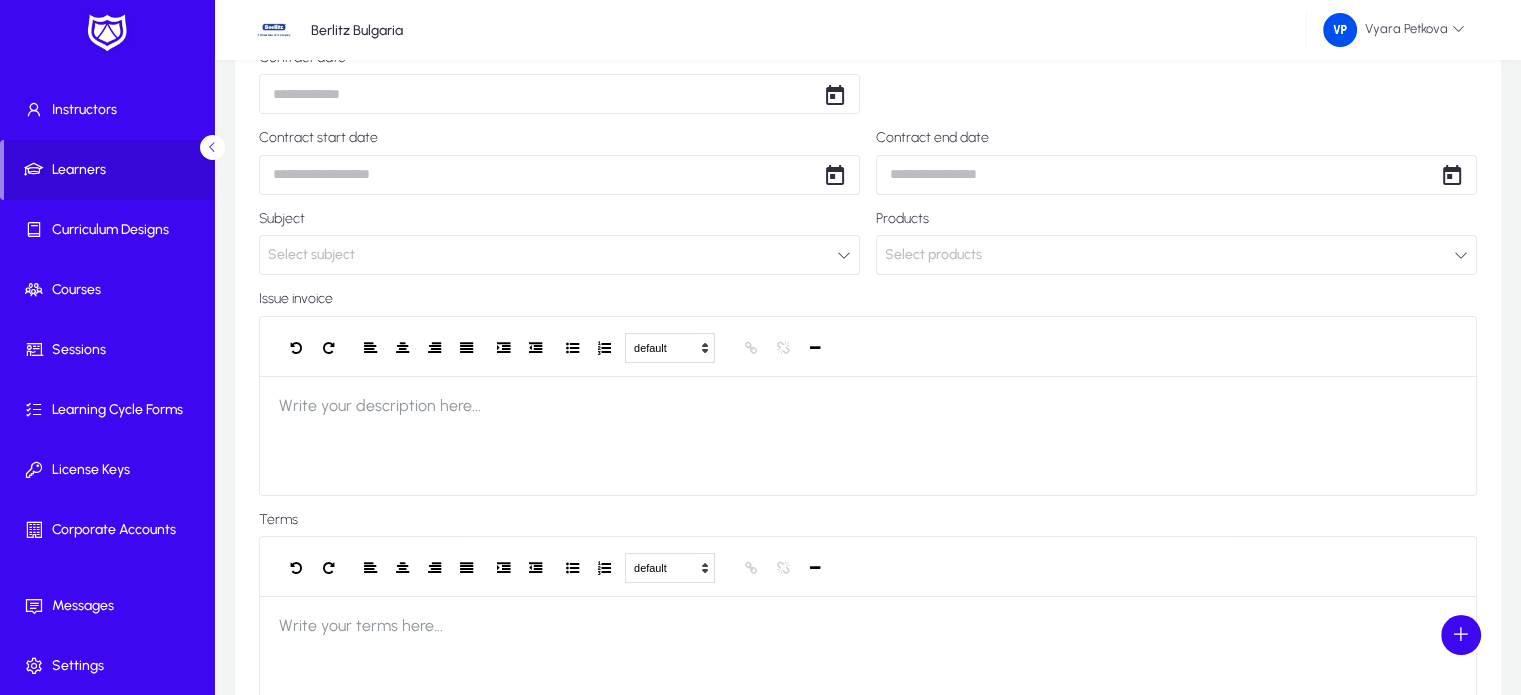 scroll, scrollTop: 0, scrollLeft: 0, axis: both 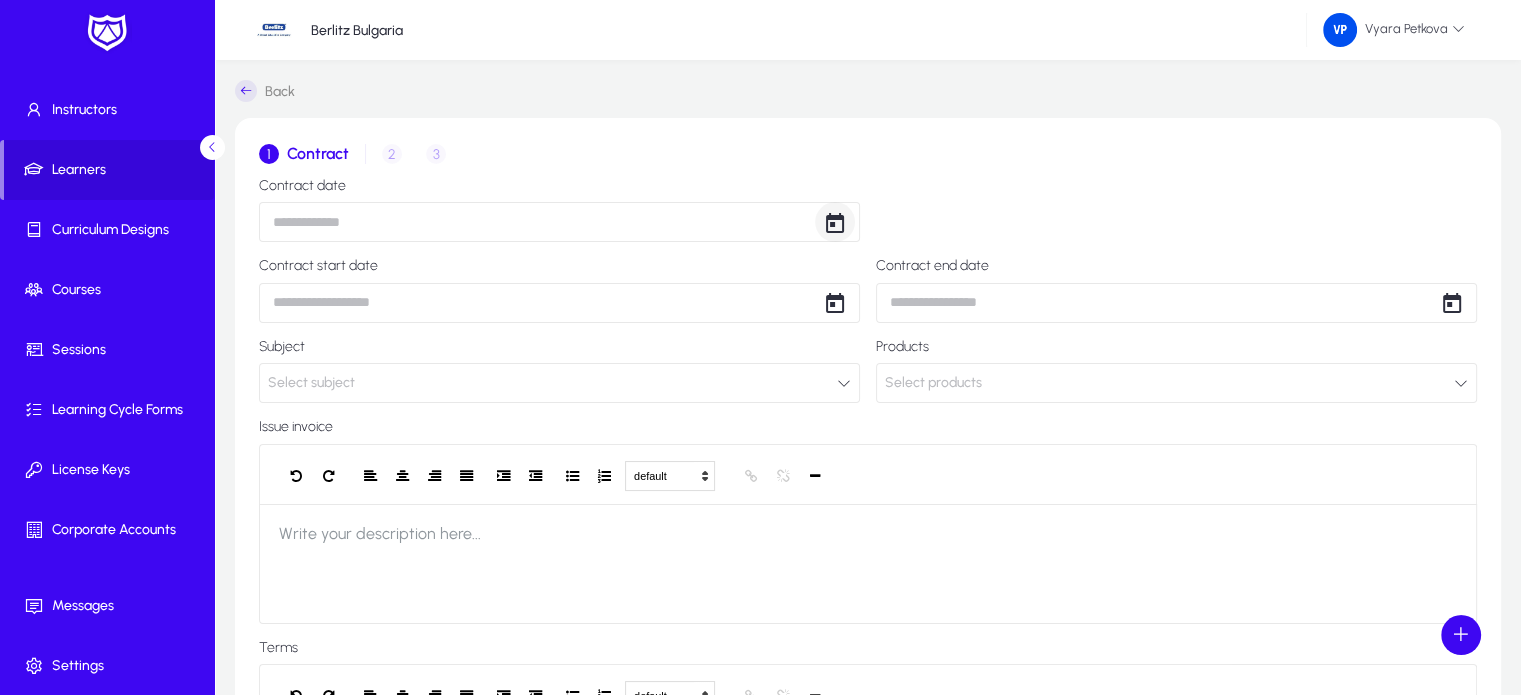 click 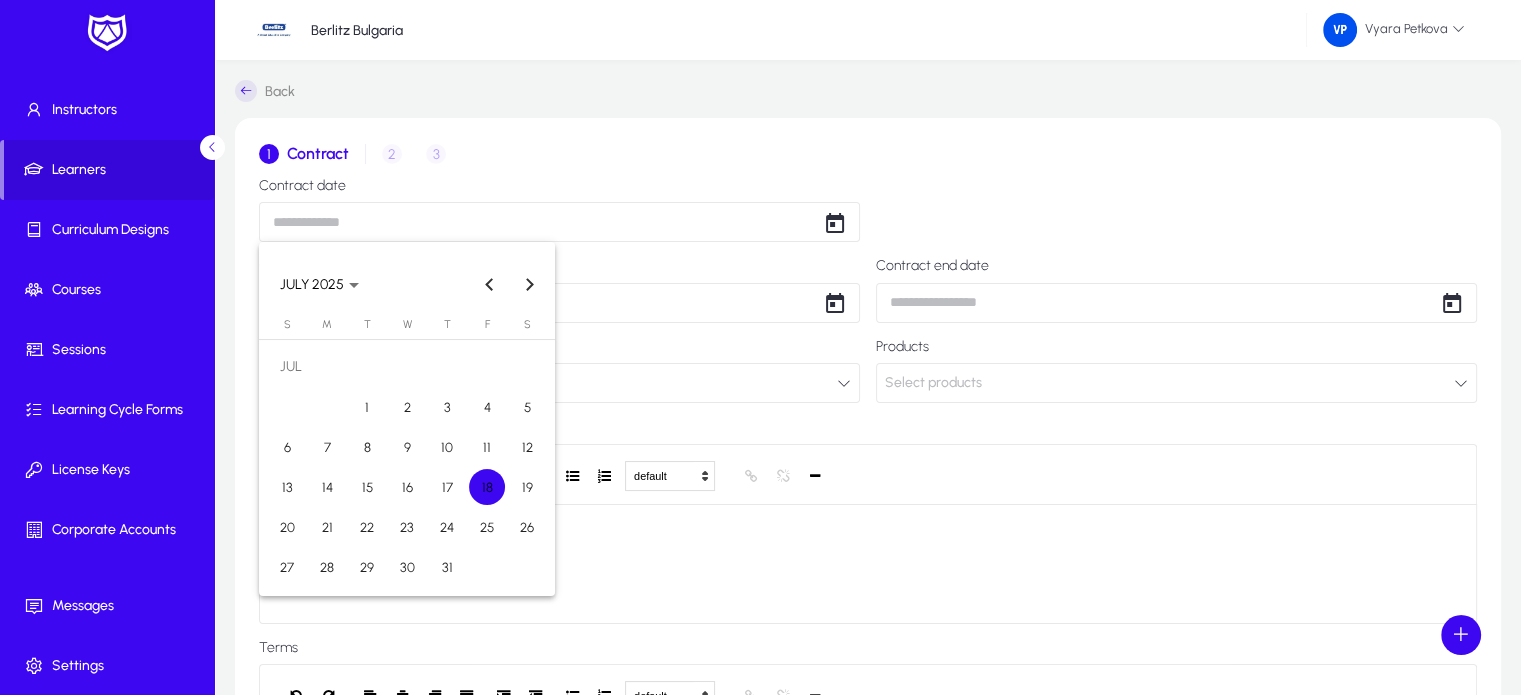 click on "18" at bounding box center [487, 487] 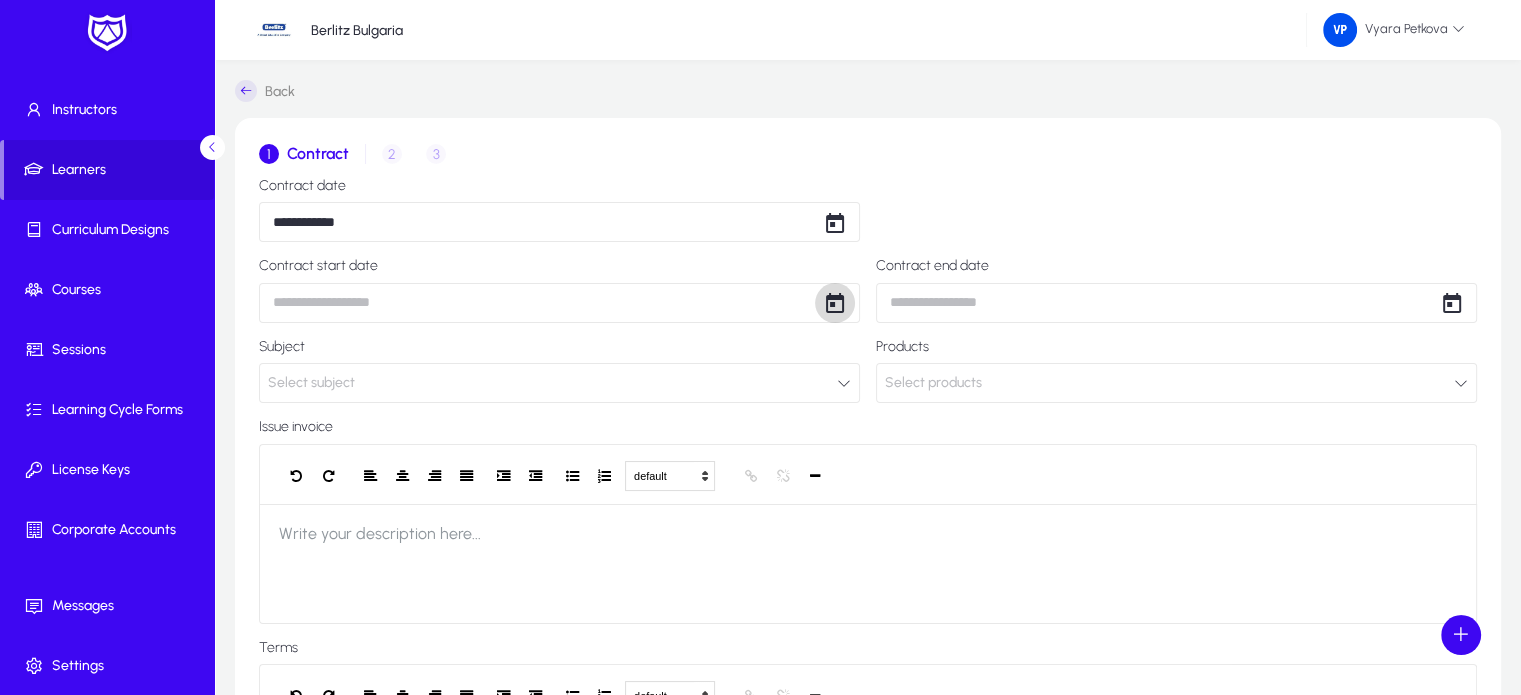 click 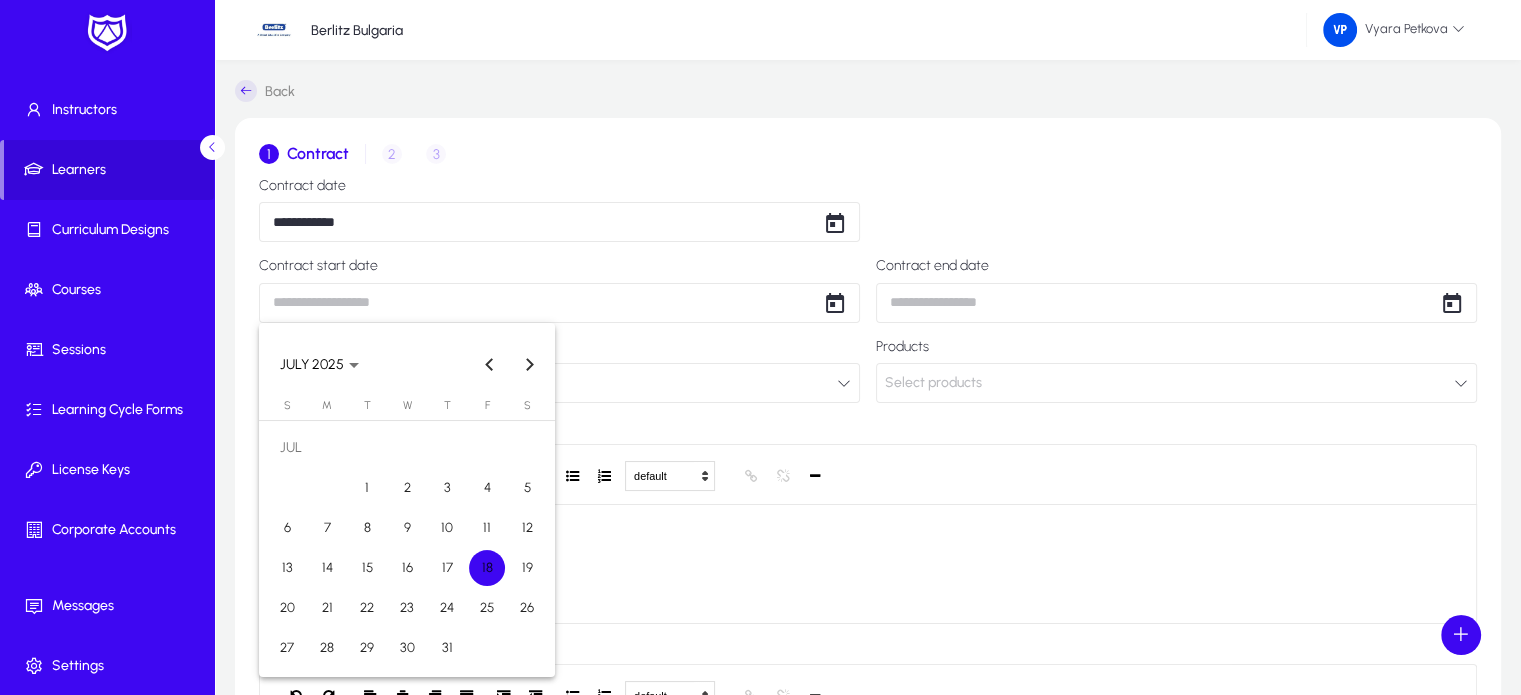 click on "18" at bounding box center (487, 568) 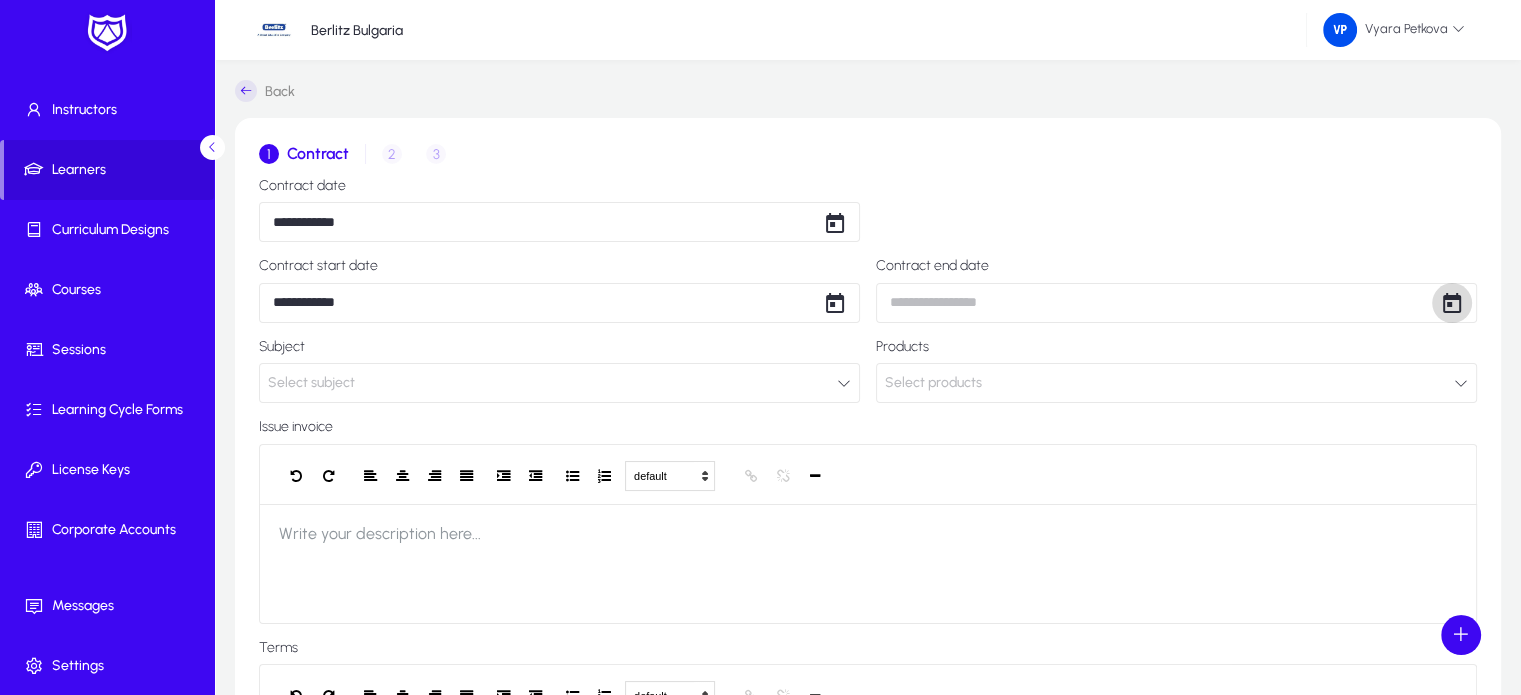 click 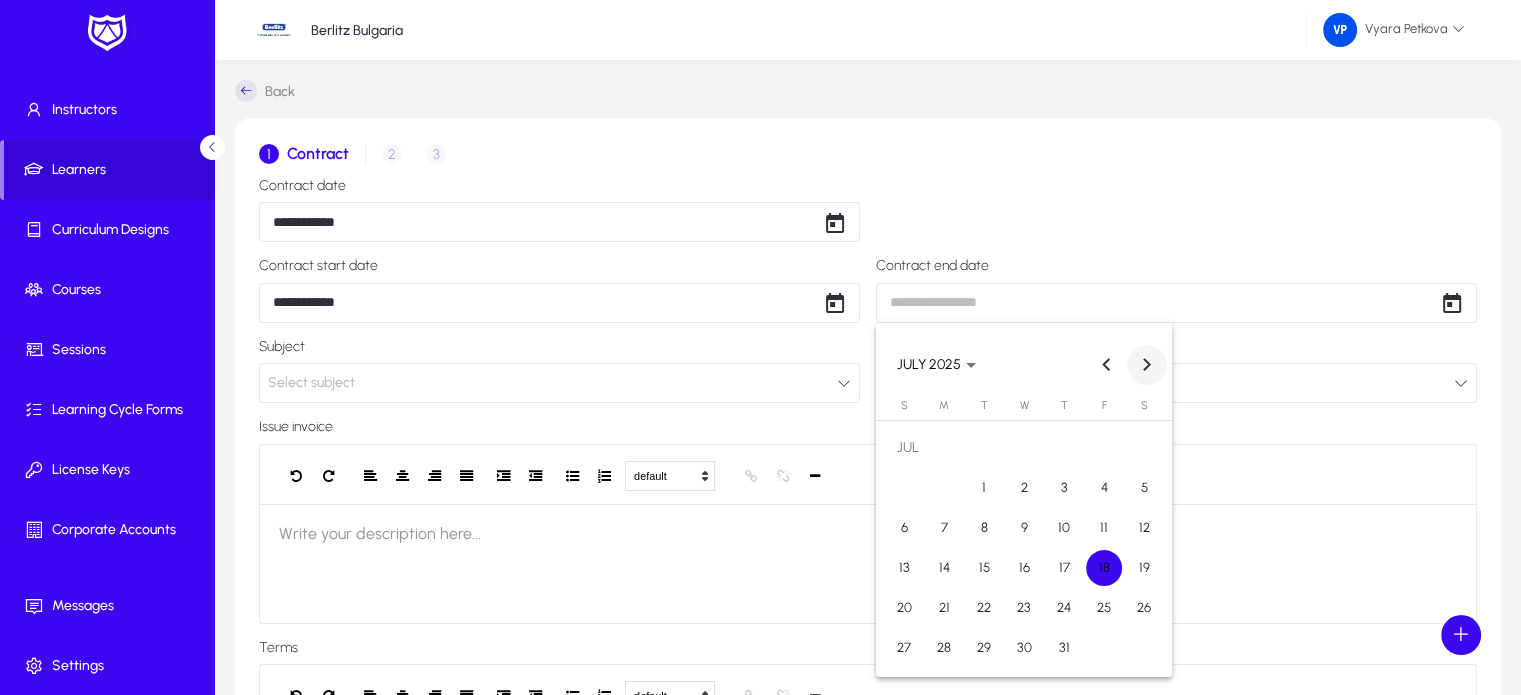 click at bounding box center [1147, 365] 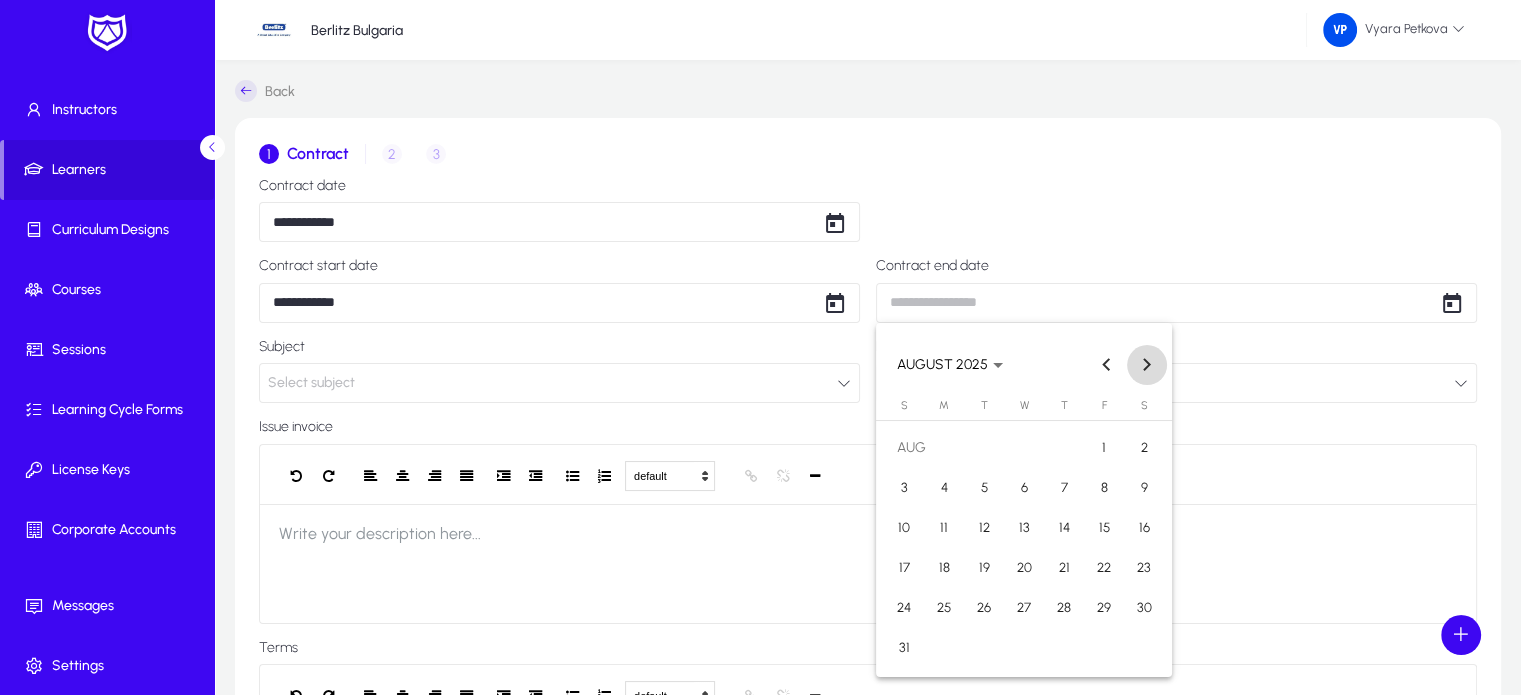 click at bounding box center [1147, 365] 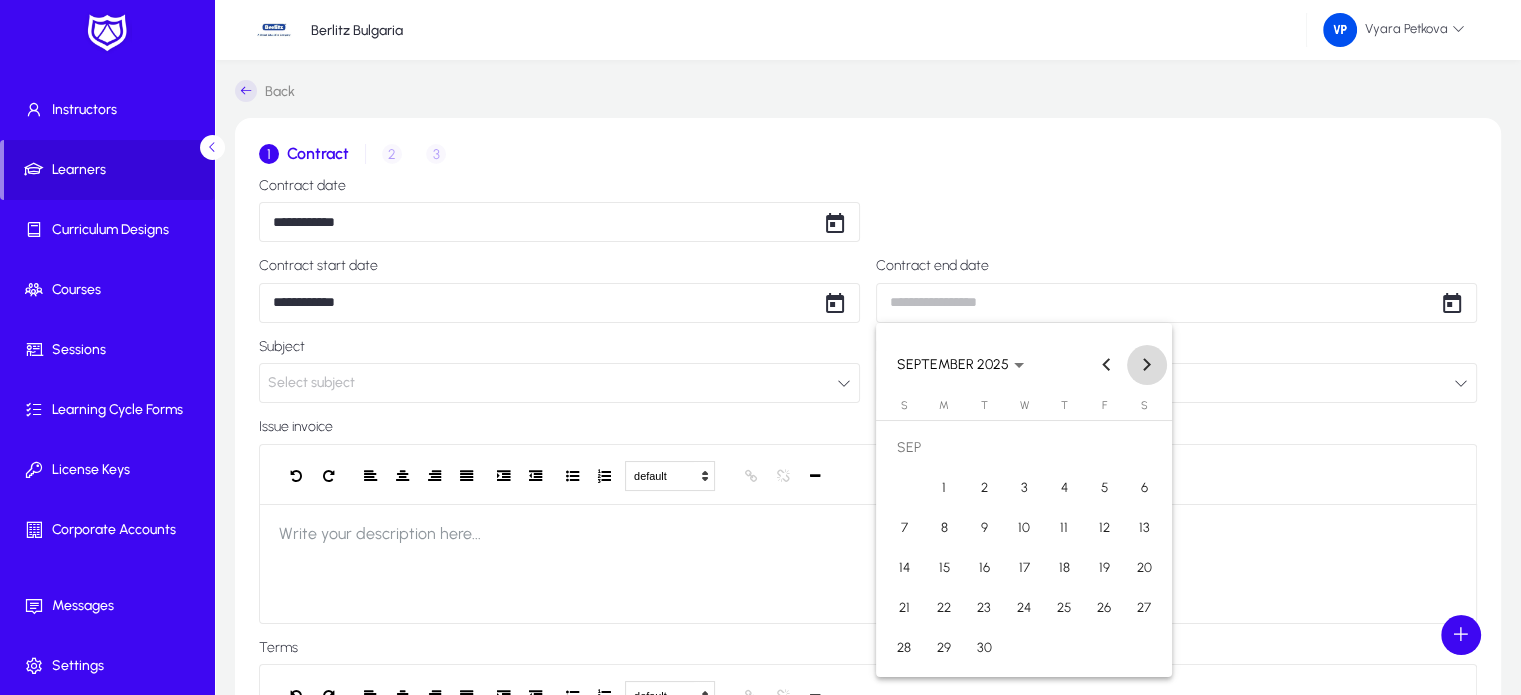 click at bounding box center (1147, 365) 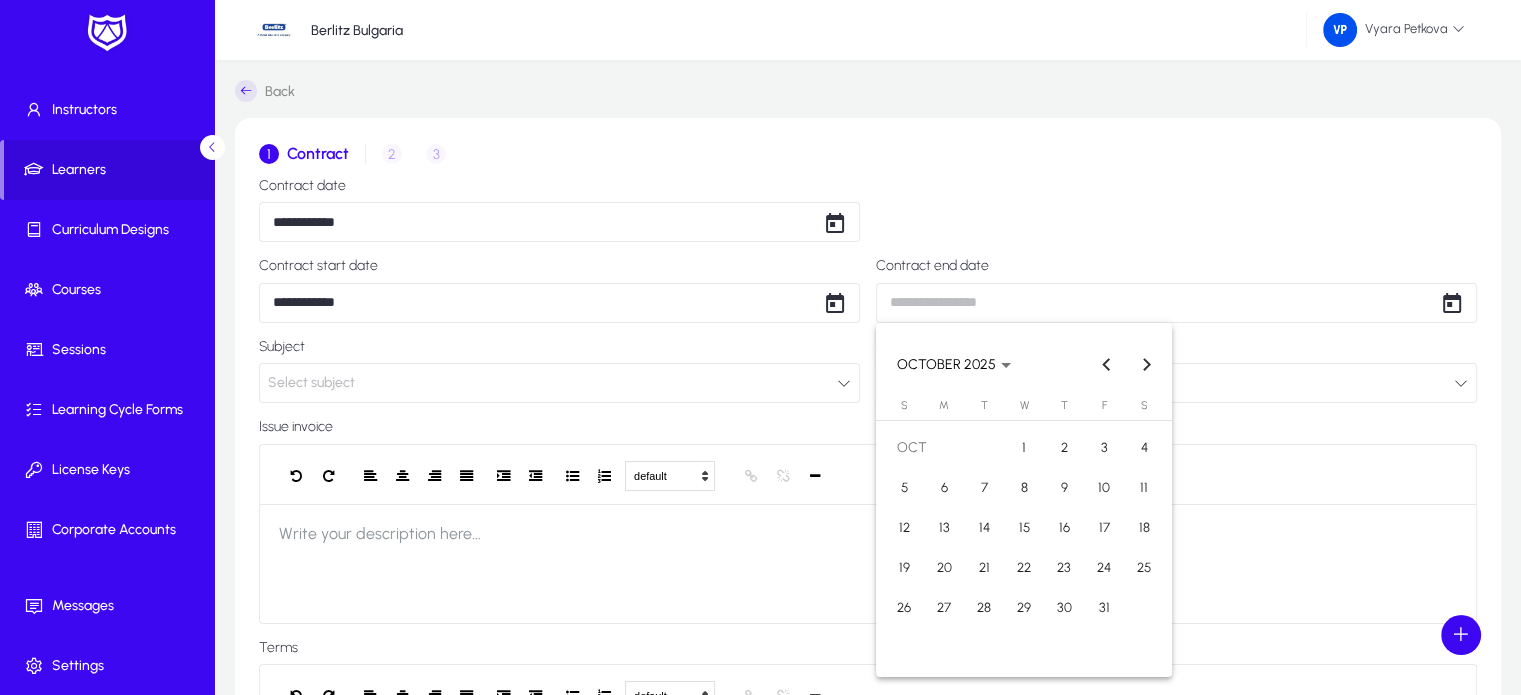 click on "31" at bounding box center [1104, 608] 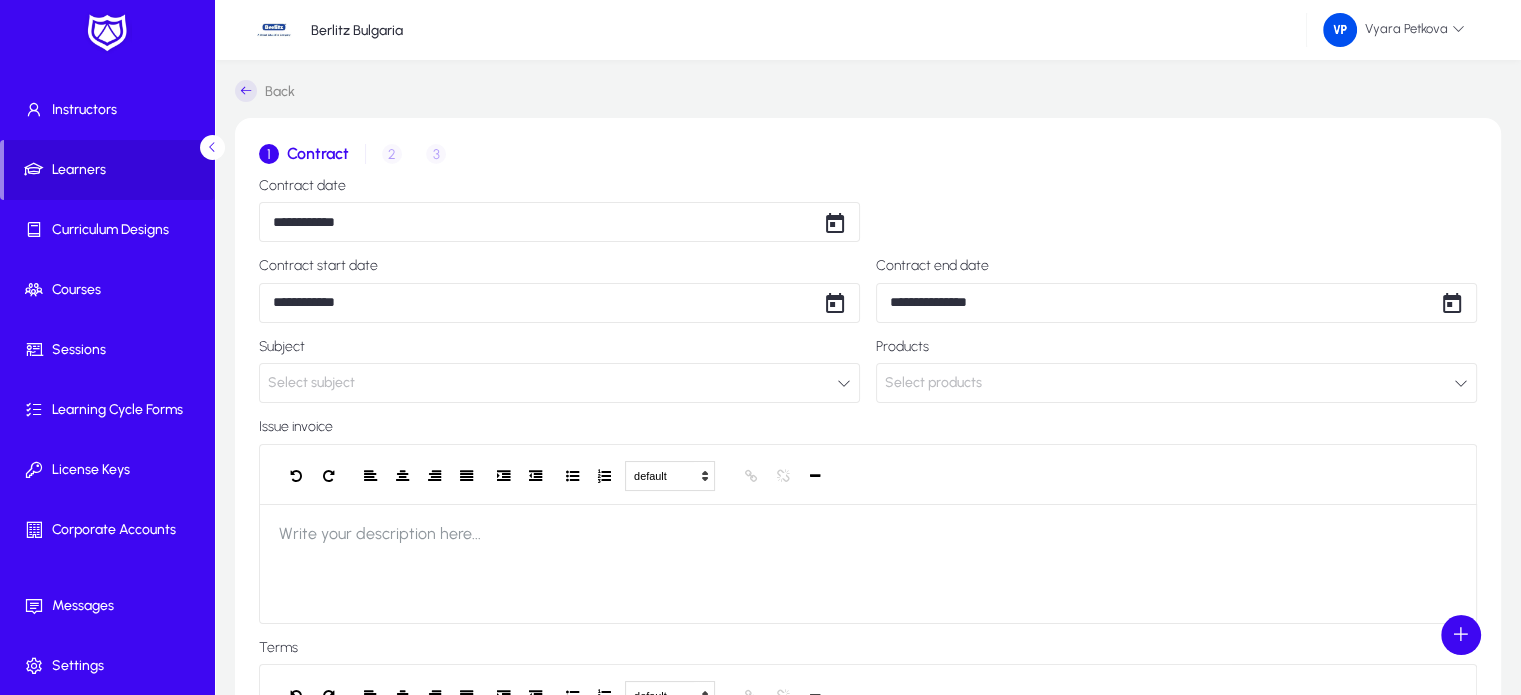 click 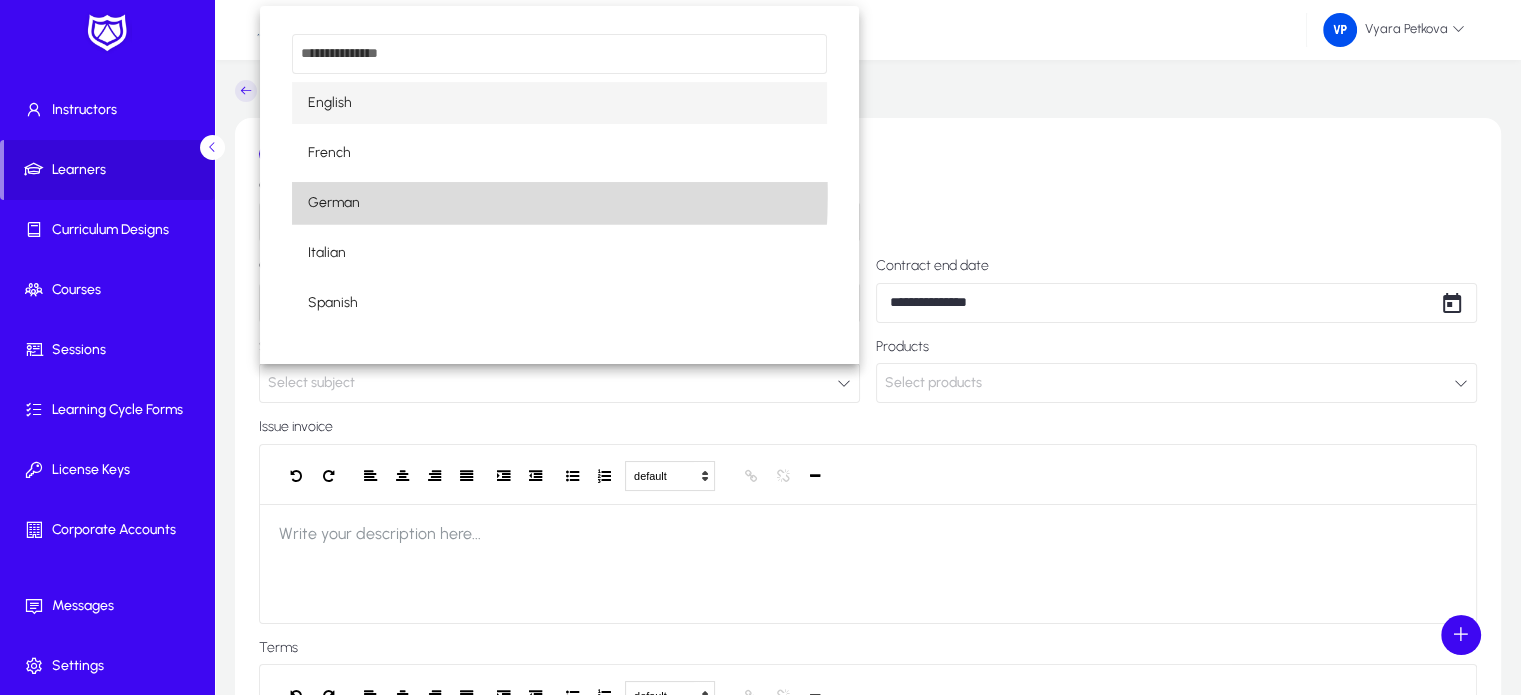 click on "German" at bounding box center [559, 203] 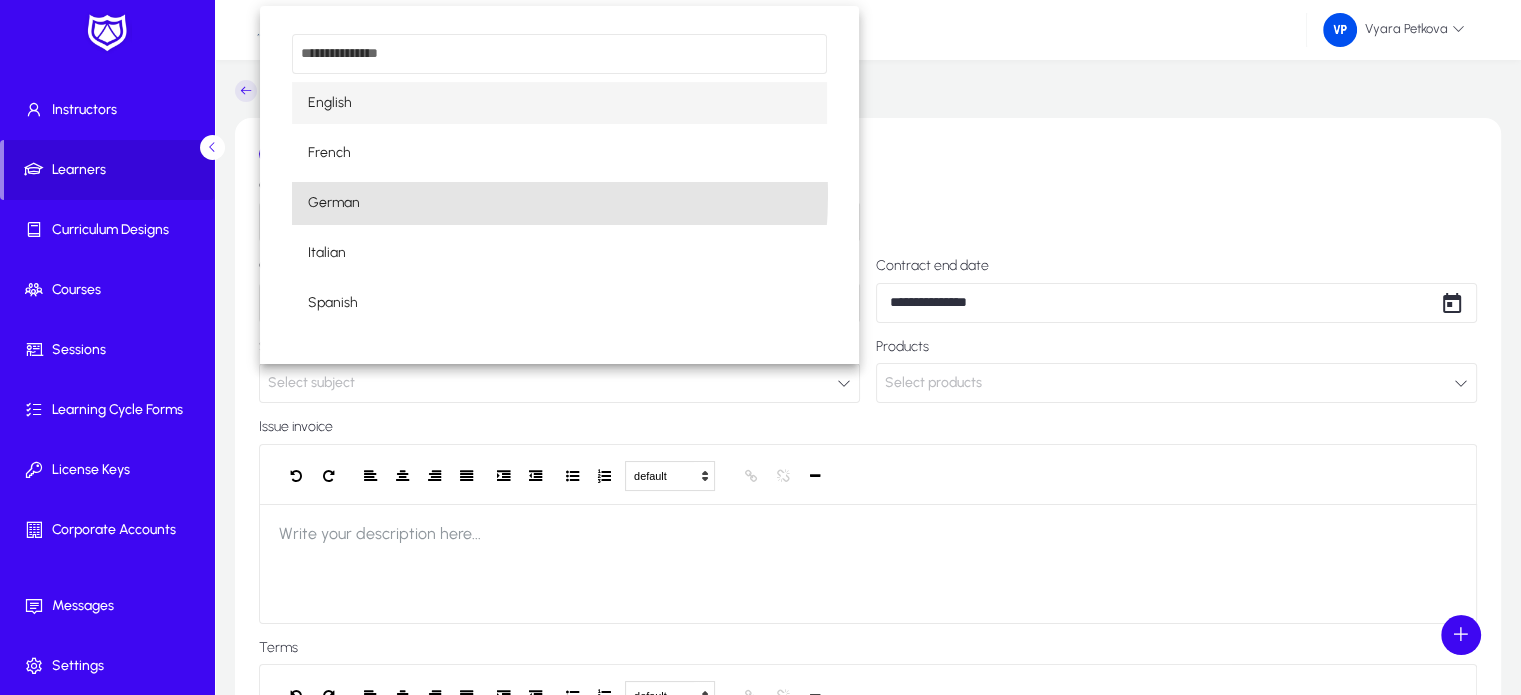 scroll, scrollTop: 0, scrollLeft: 0, axis: both 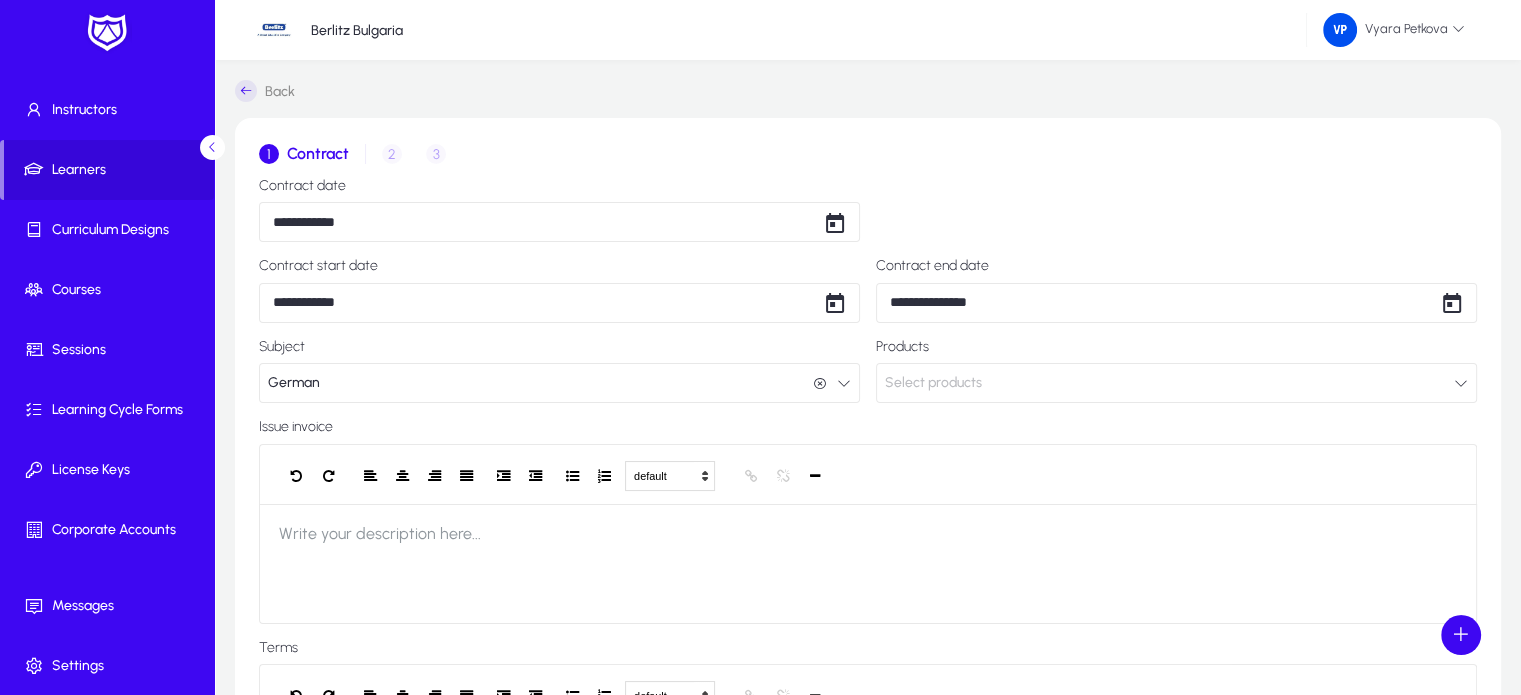 click 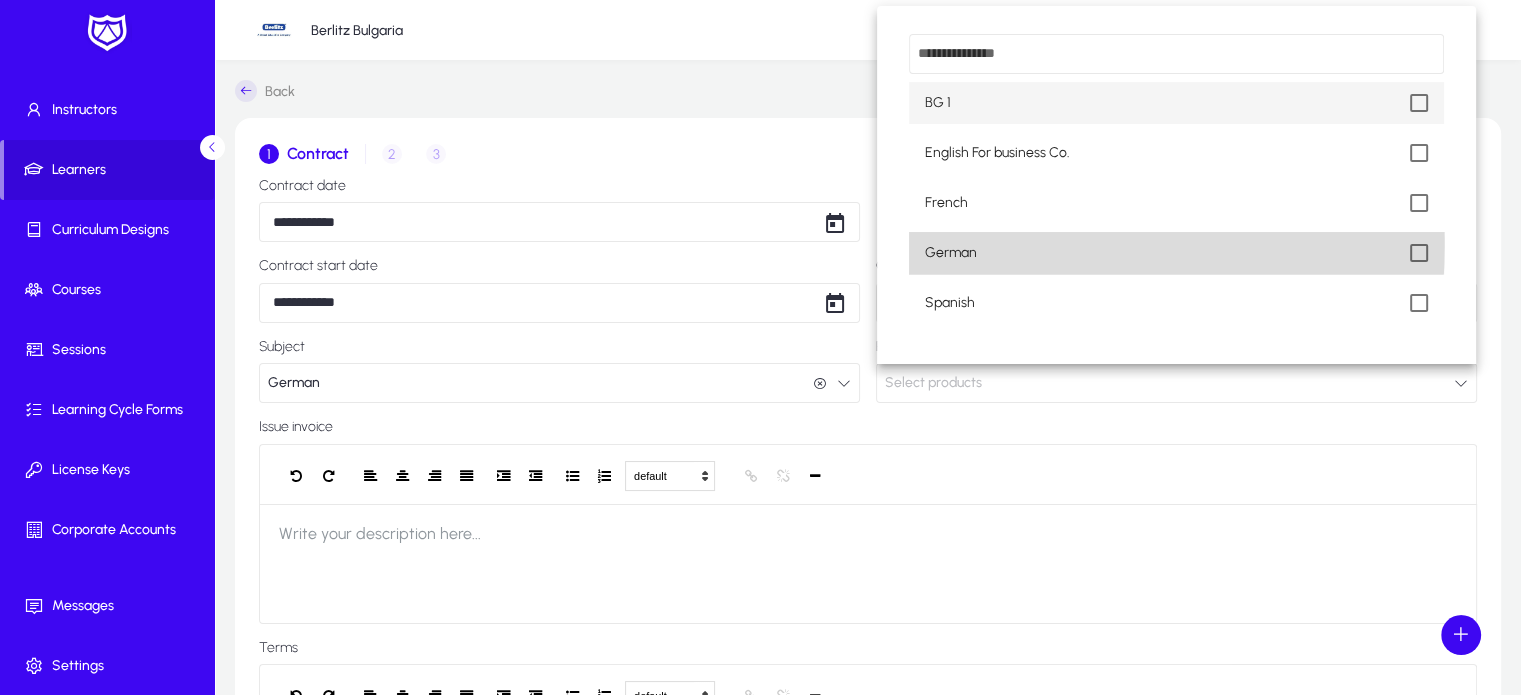 click on "German" at bounding box center [1176, 253] 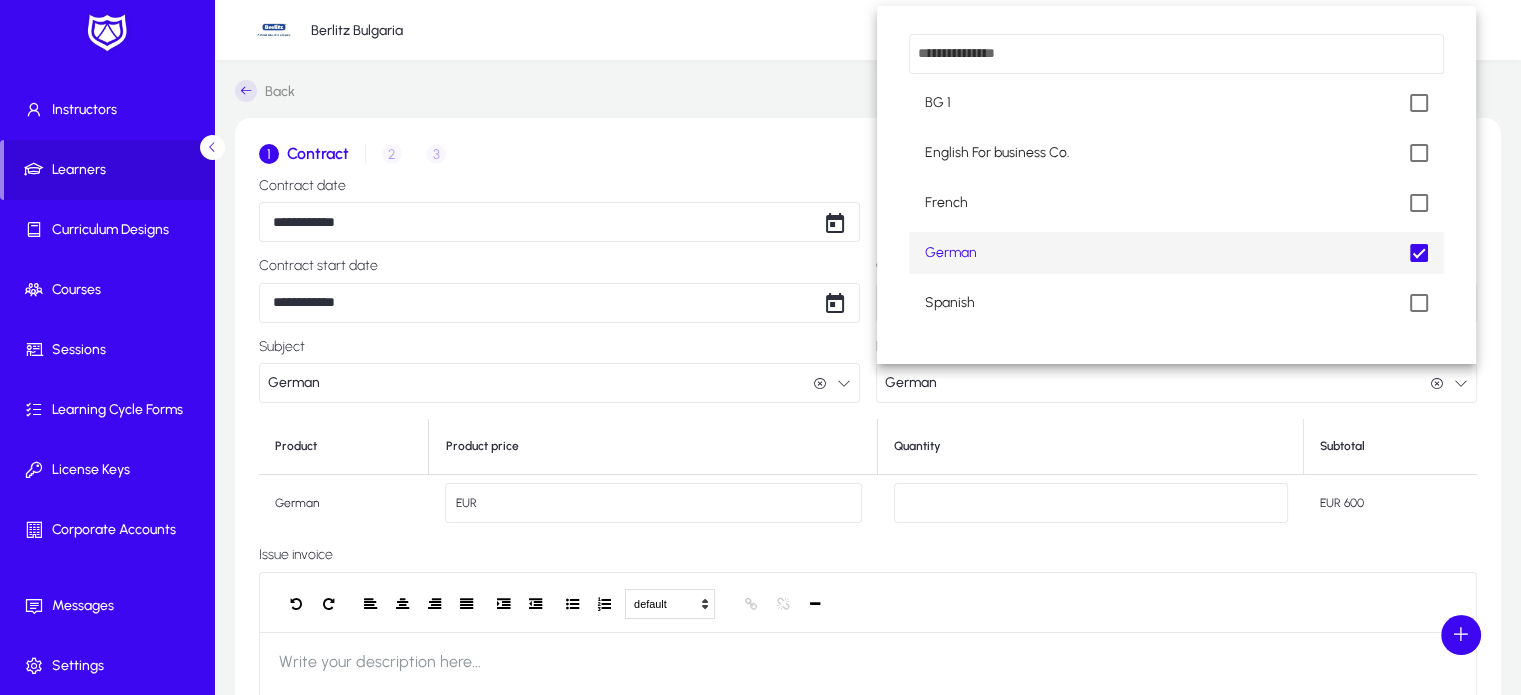 click at bounding box center (760, 347) 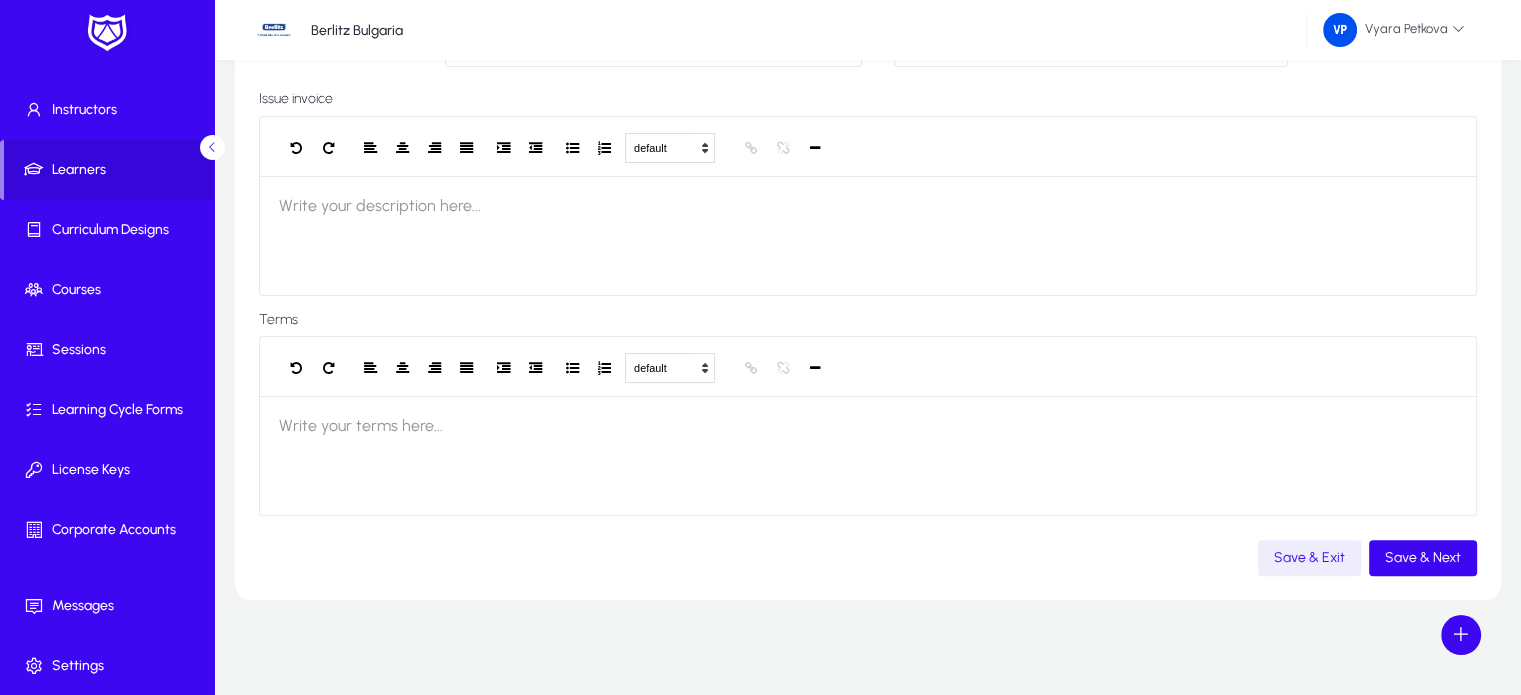 scroll, scrollTop: 460, scrollLeft: 0, axis: vertical 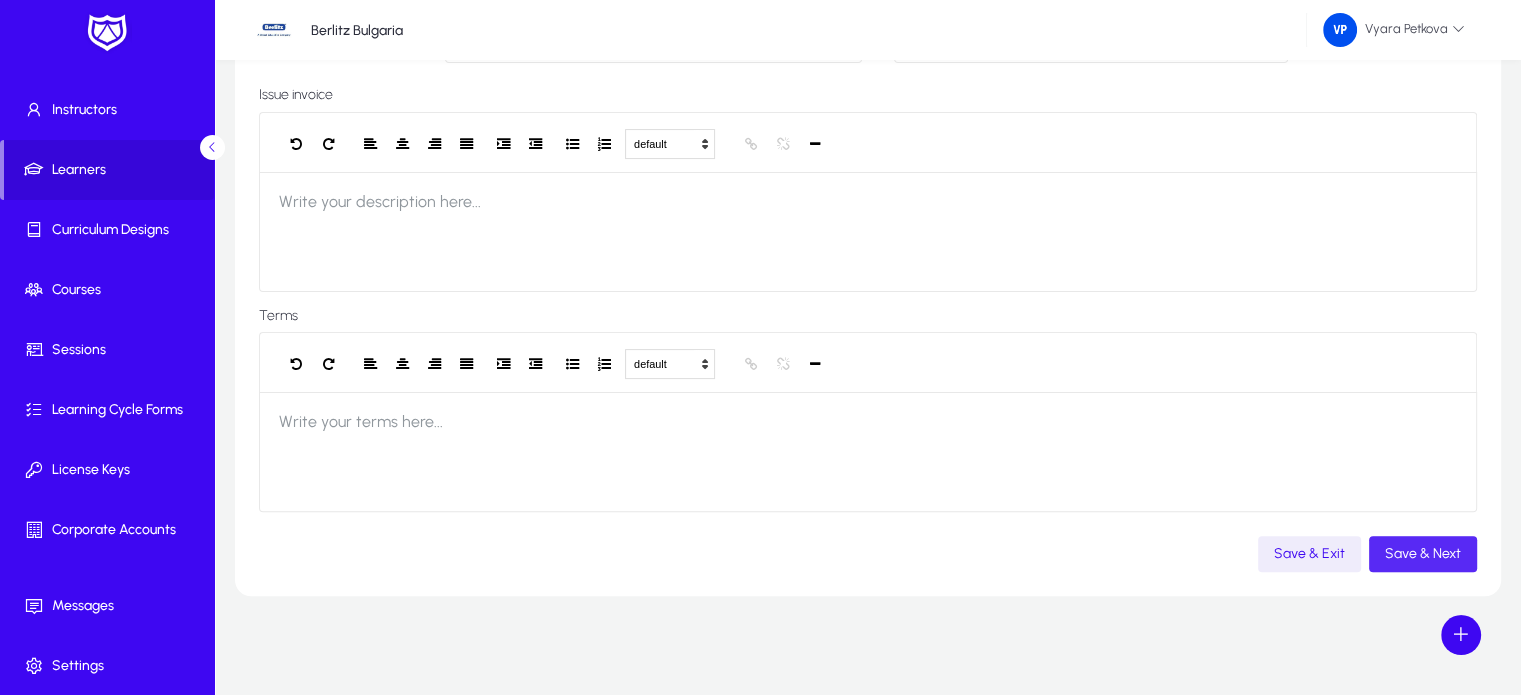 click on "Save & Next" 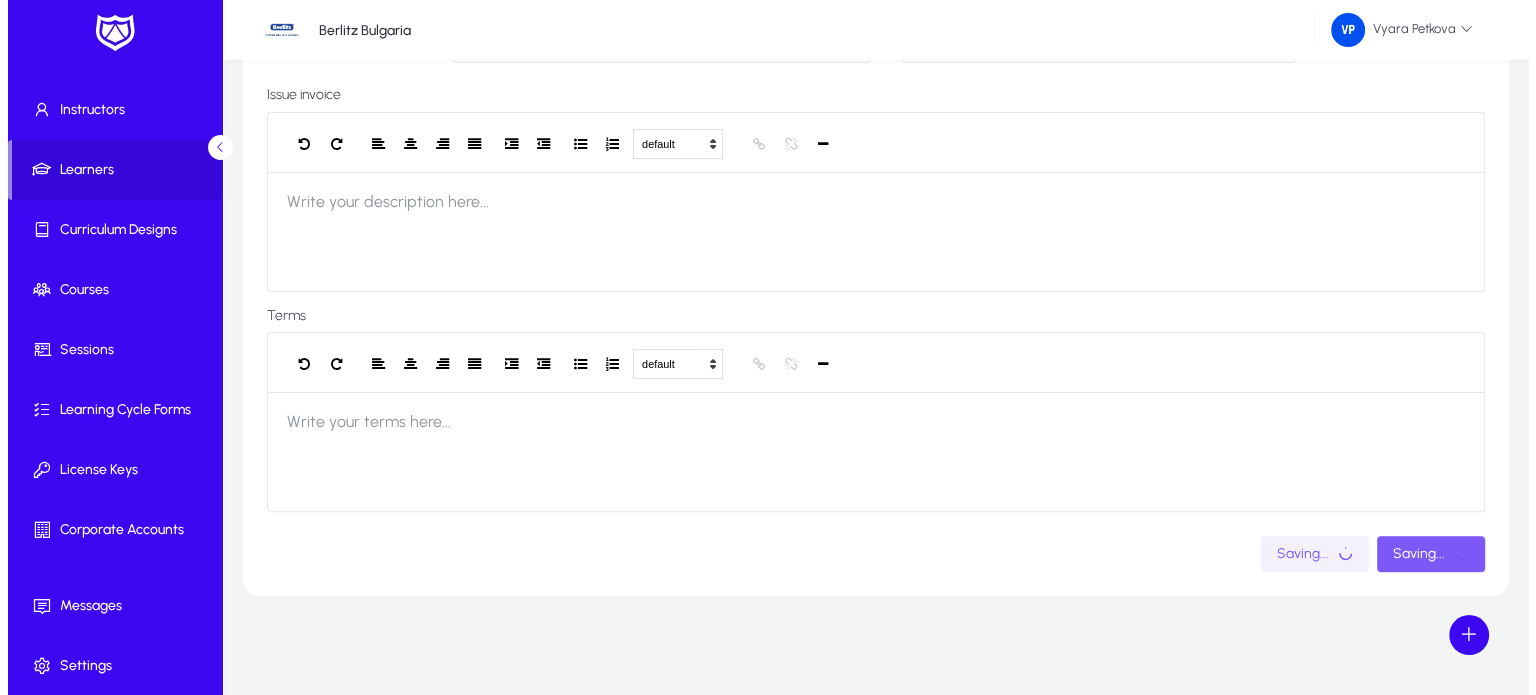scroll, scrollTop: 0, scrollLeft: 0, axis: both 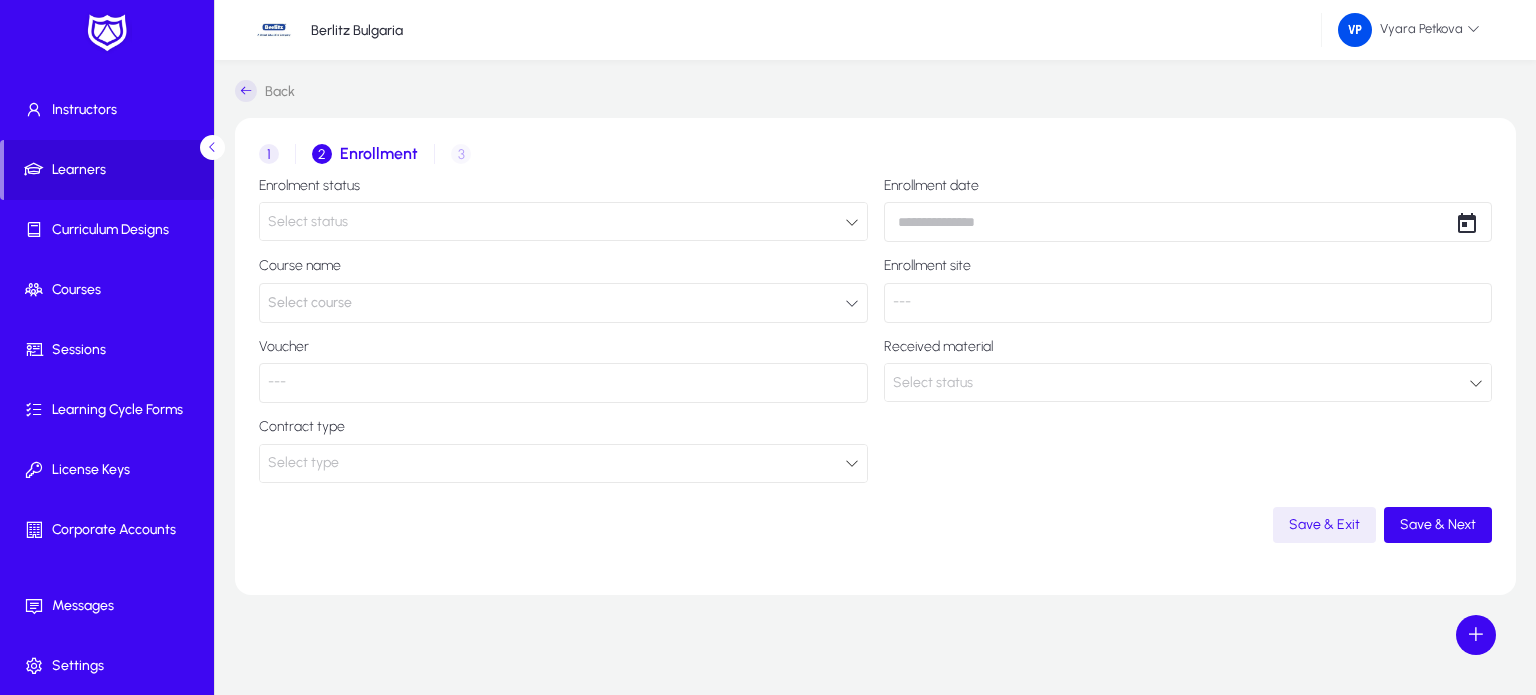 click at bounding box center [852, 222] 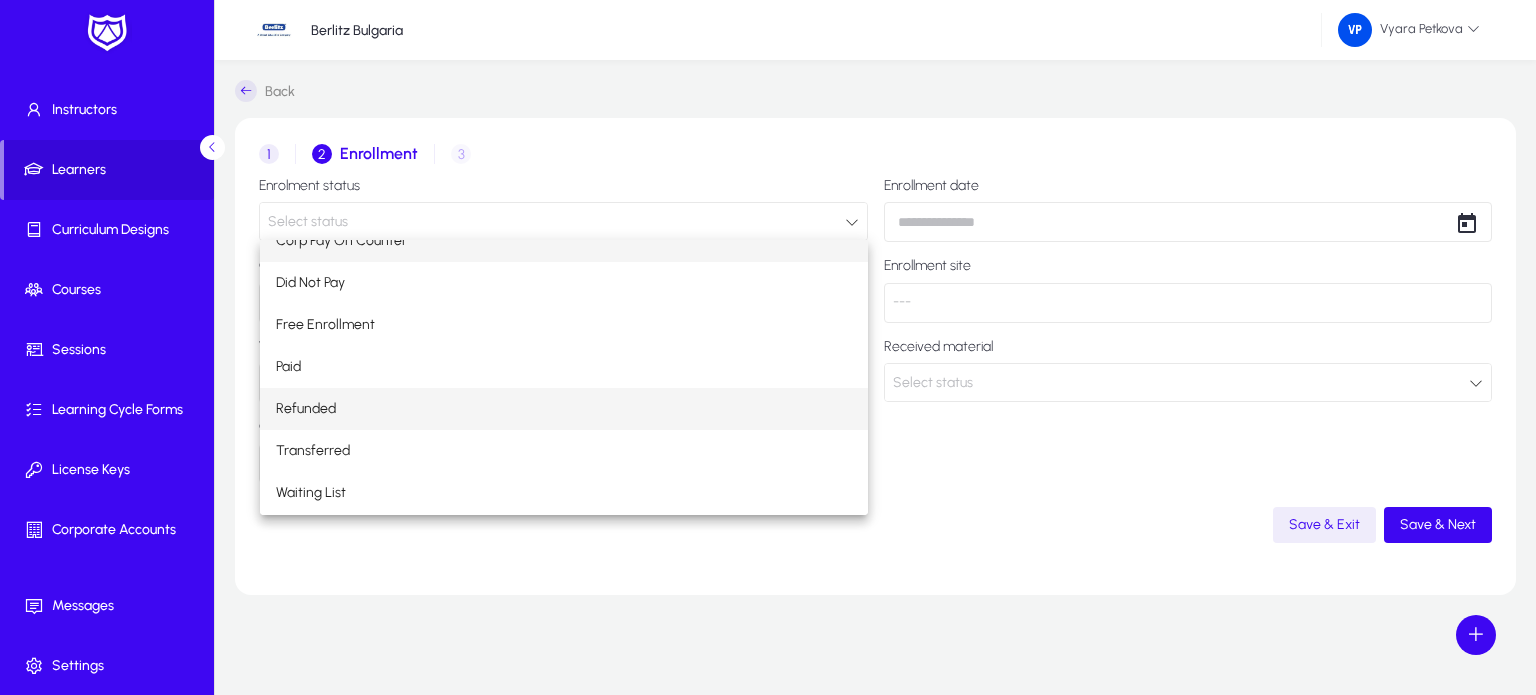 scroll, scrollTop: 0, scrollLeft: 0, axis: both 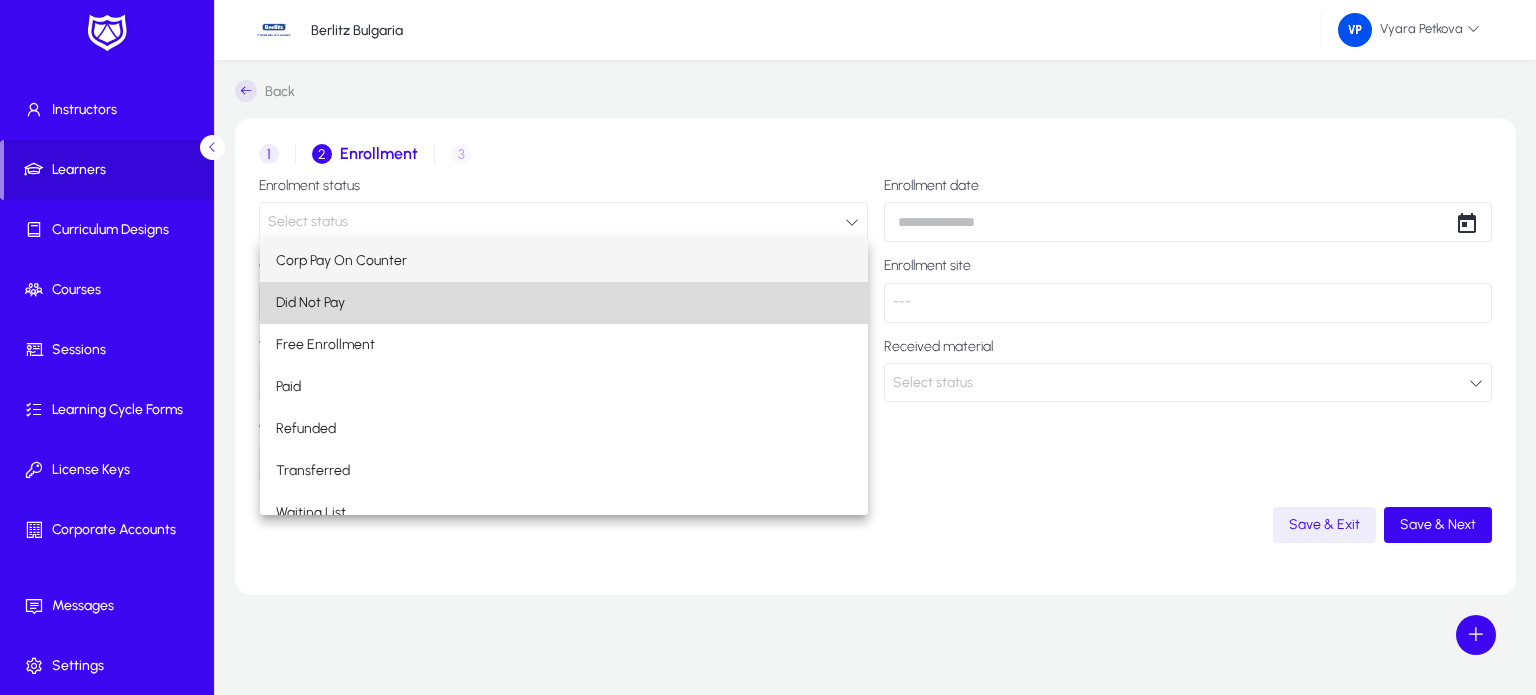 click on "Did Not Pay" at bounding box center [564, 303] 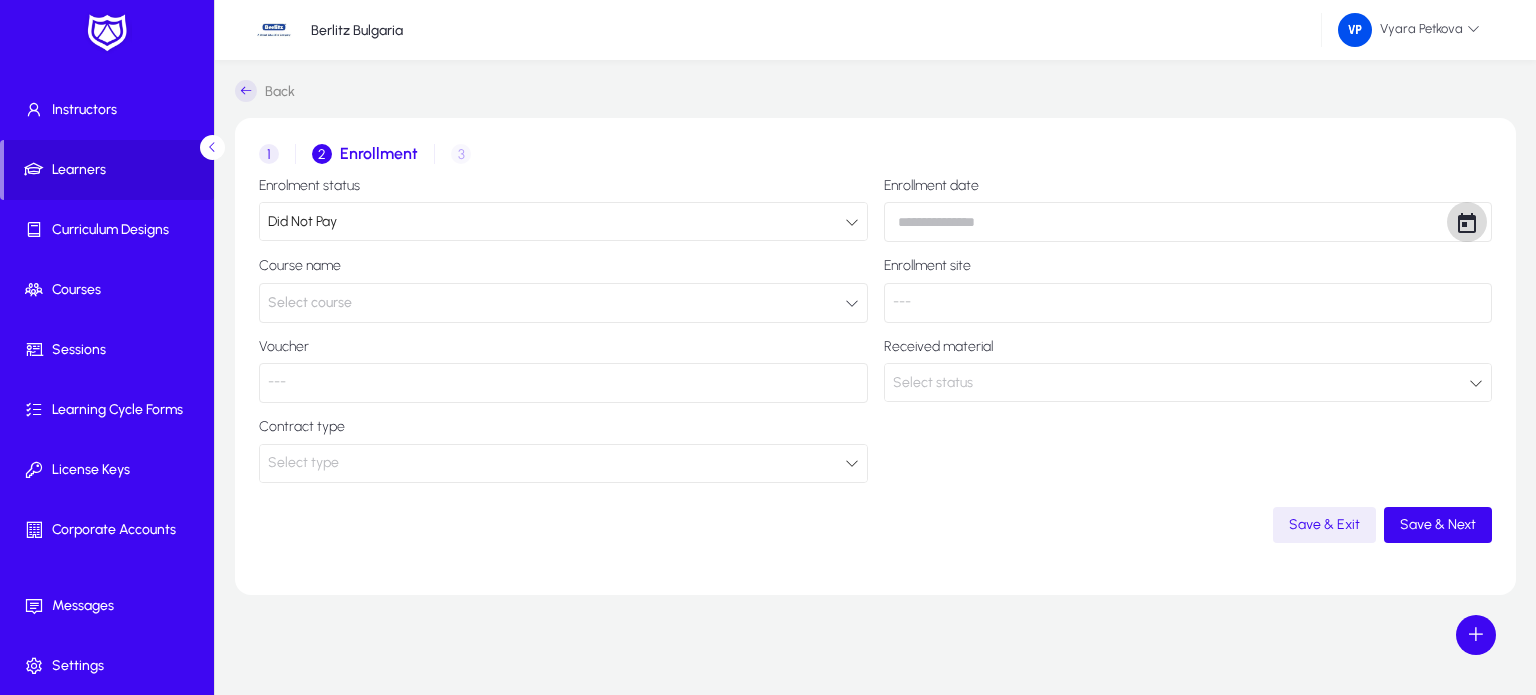 click 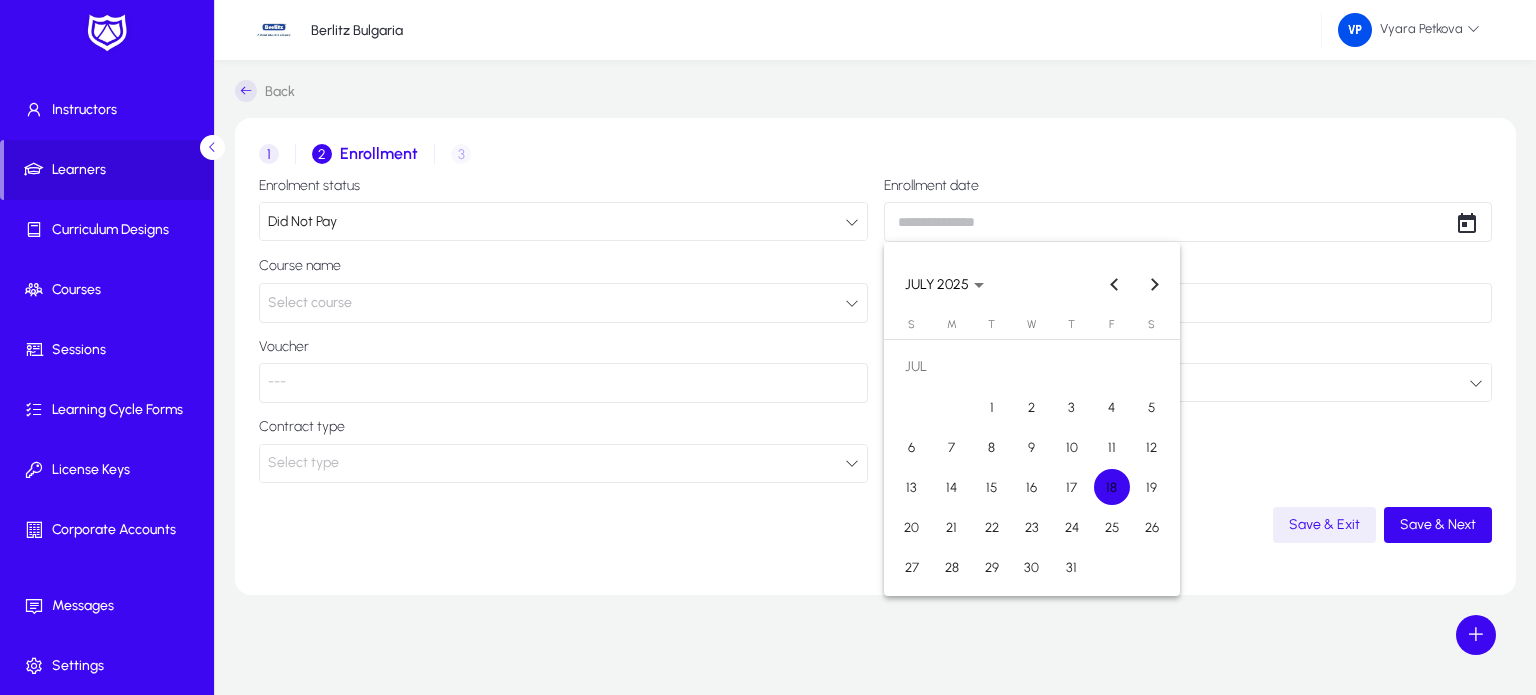 click on "18" at bounding box center [1112, 487] 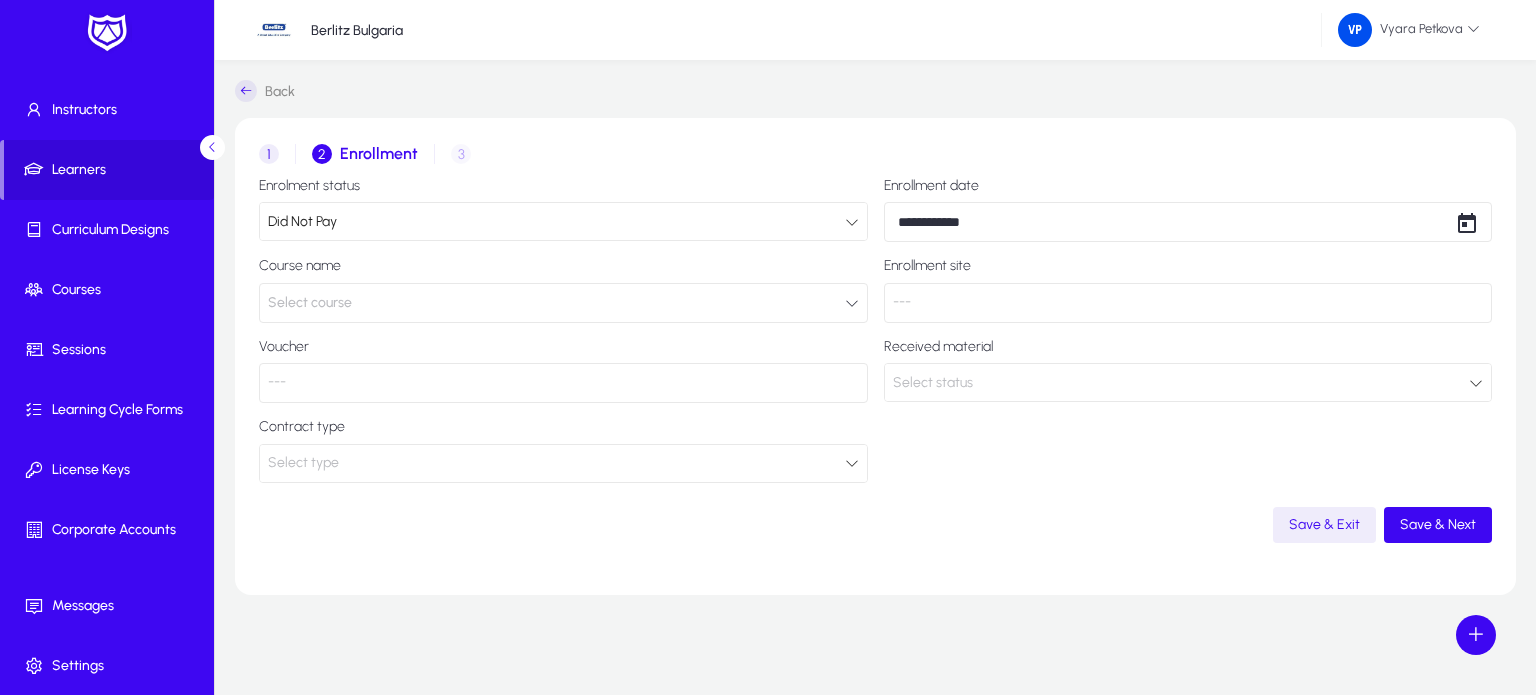 click 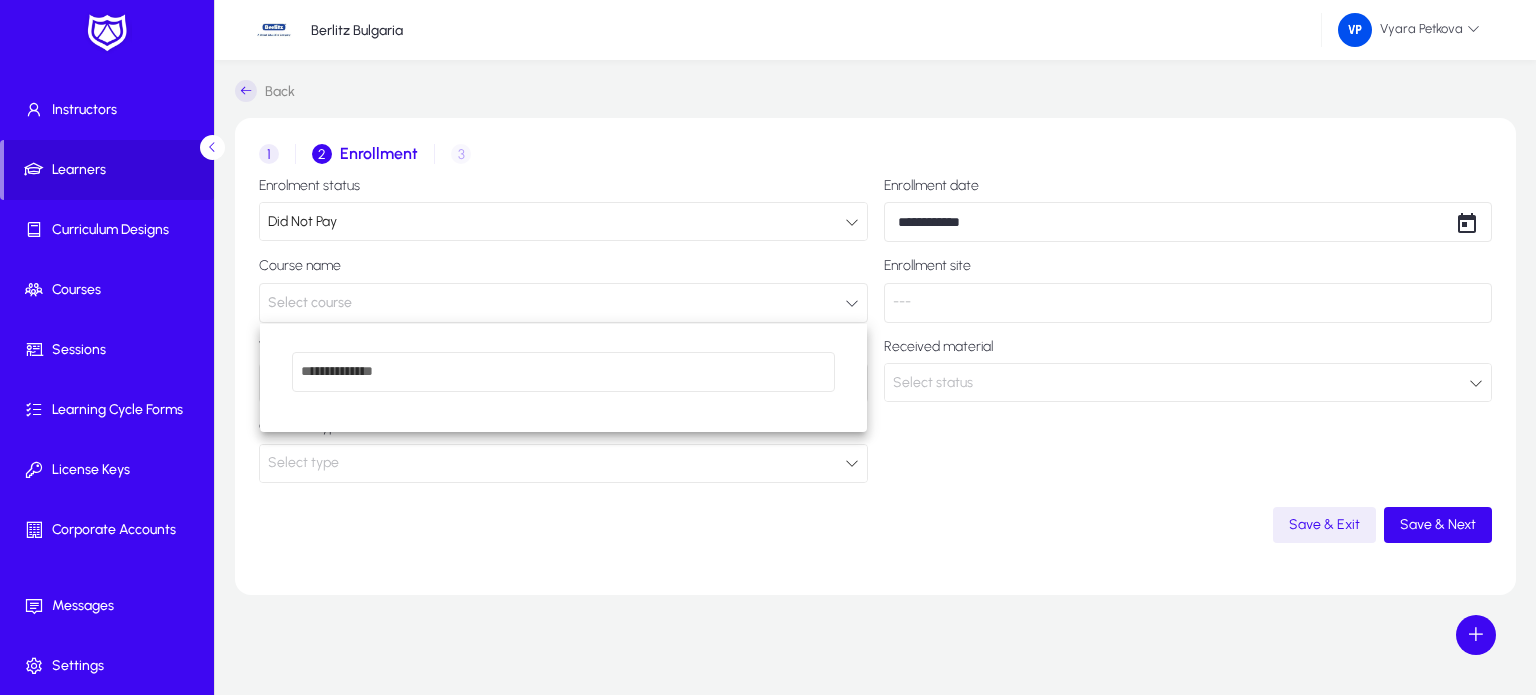 click at bounding box center [768, 347] 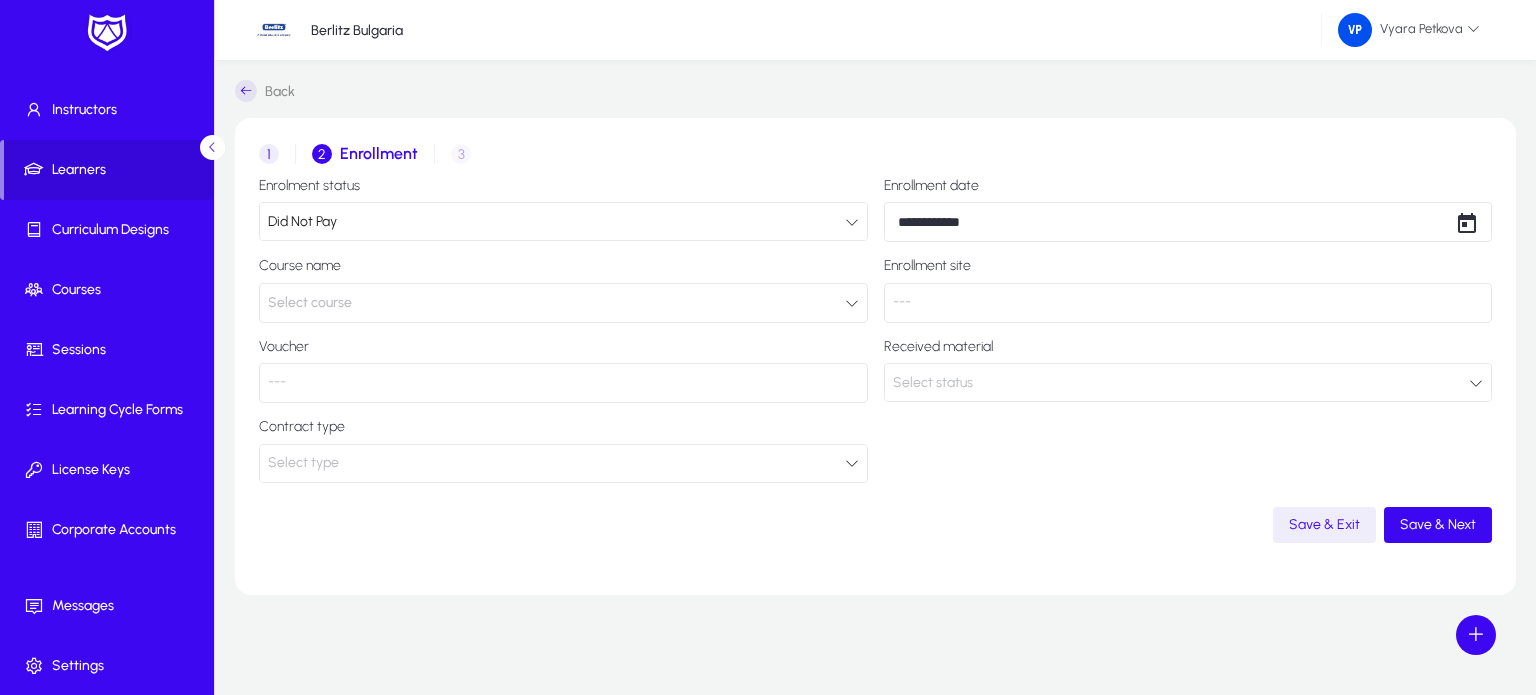 click at bounding box center [852, 222] 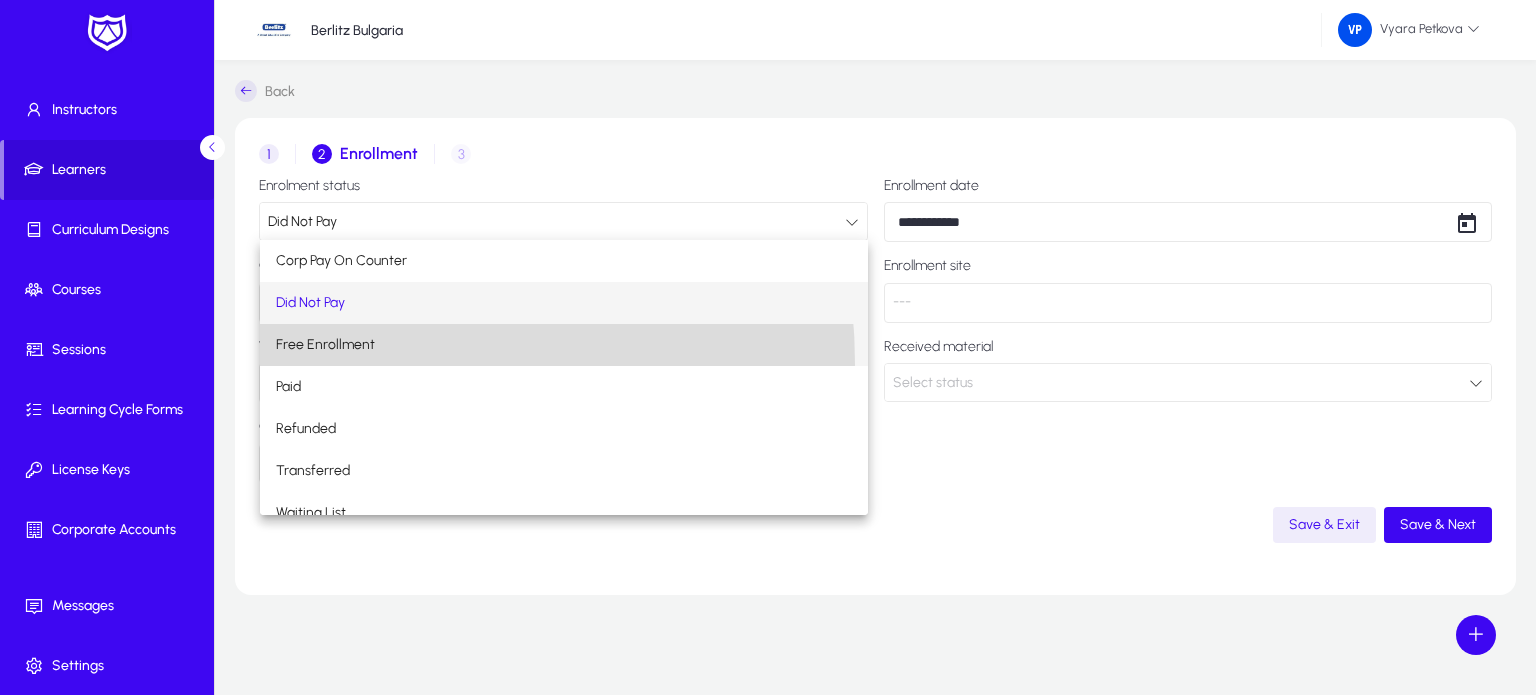 click on "Free Enrollment" at bounding box center (564, 345) 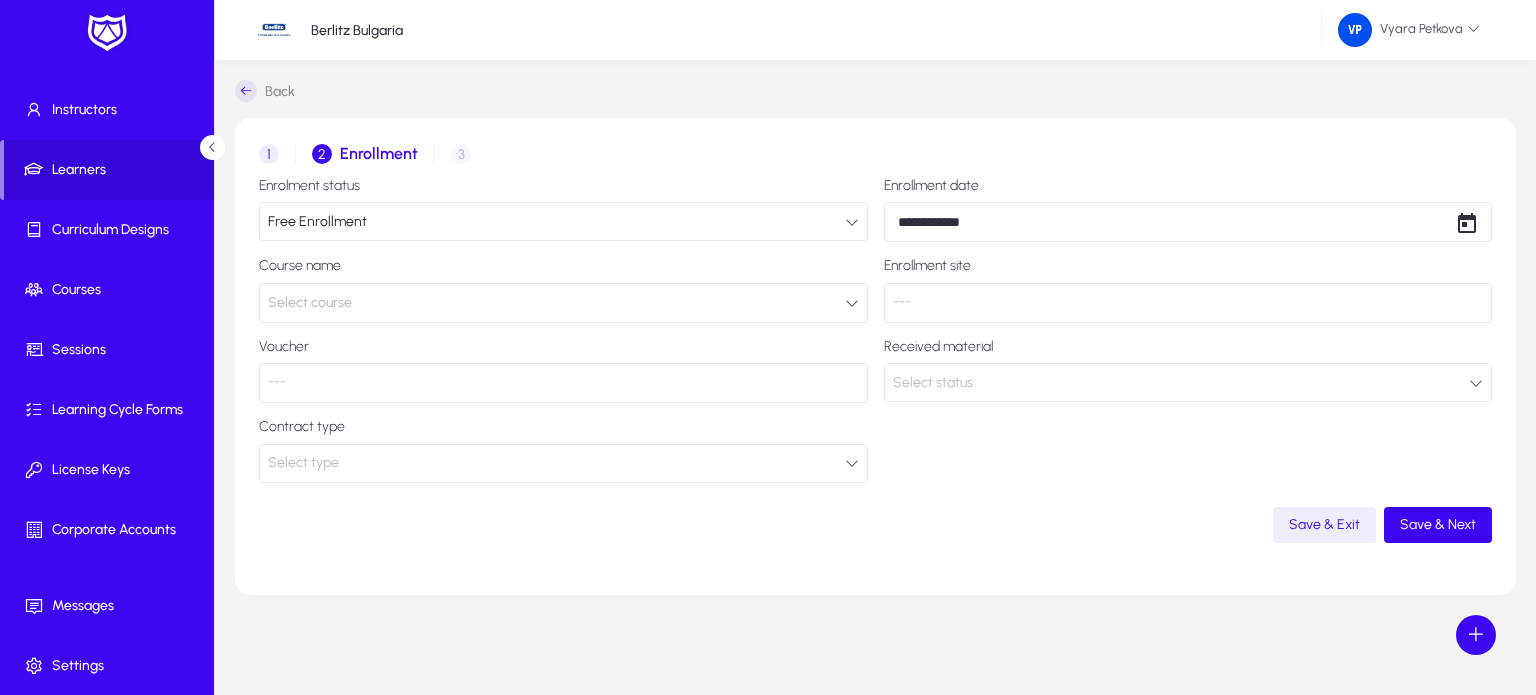 click at bounding box center [852, 222] 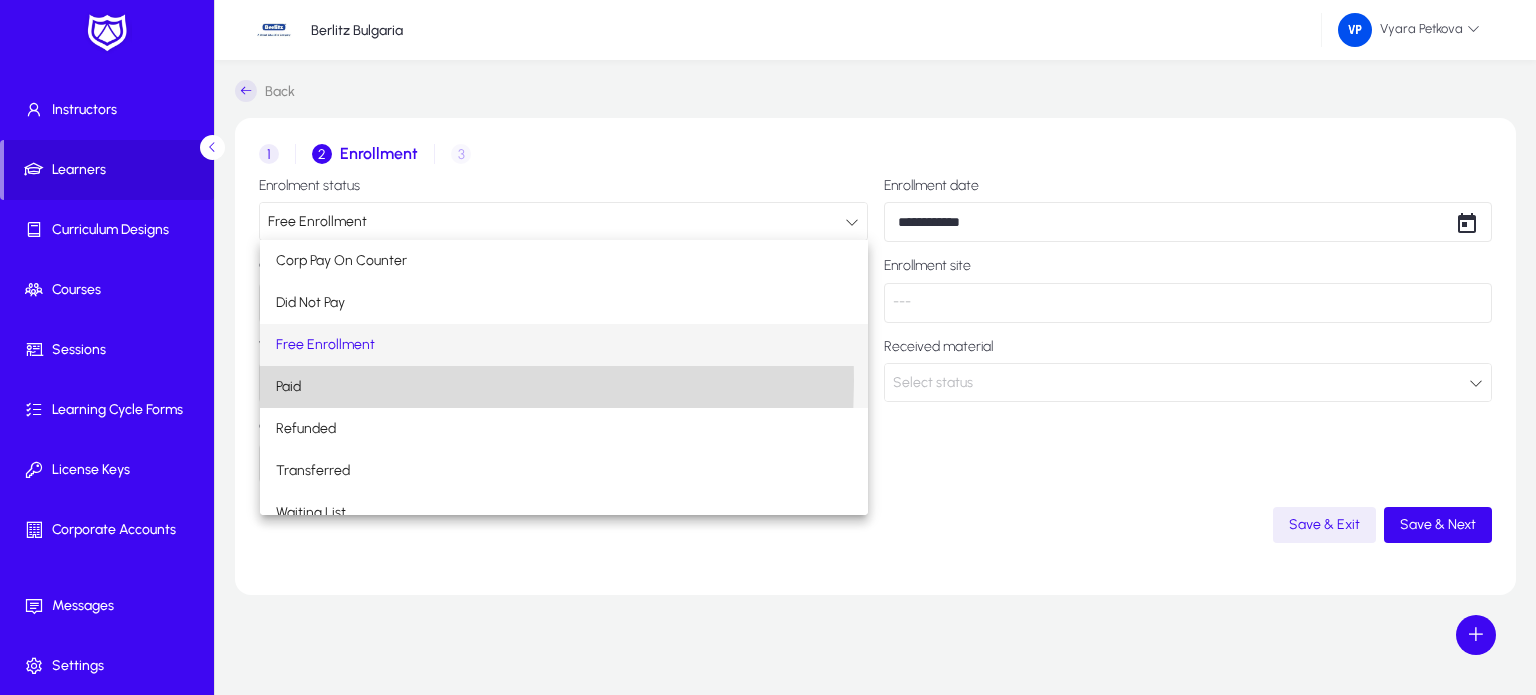 click on "Paid" at bounding box center (564, 387) 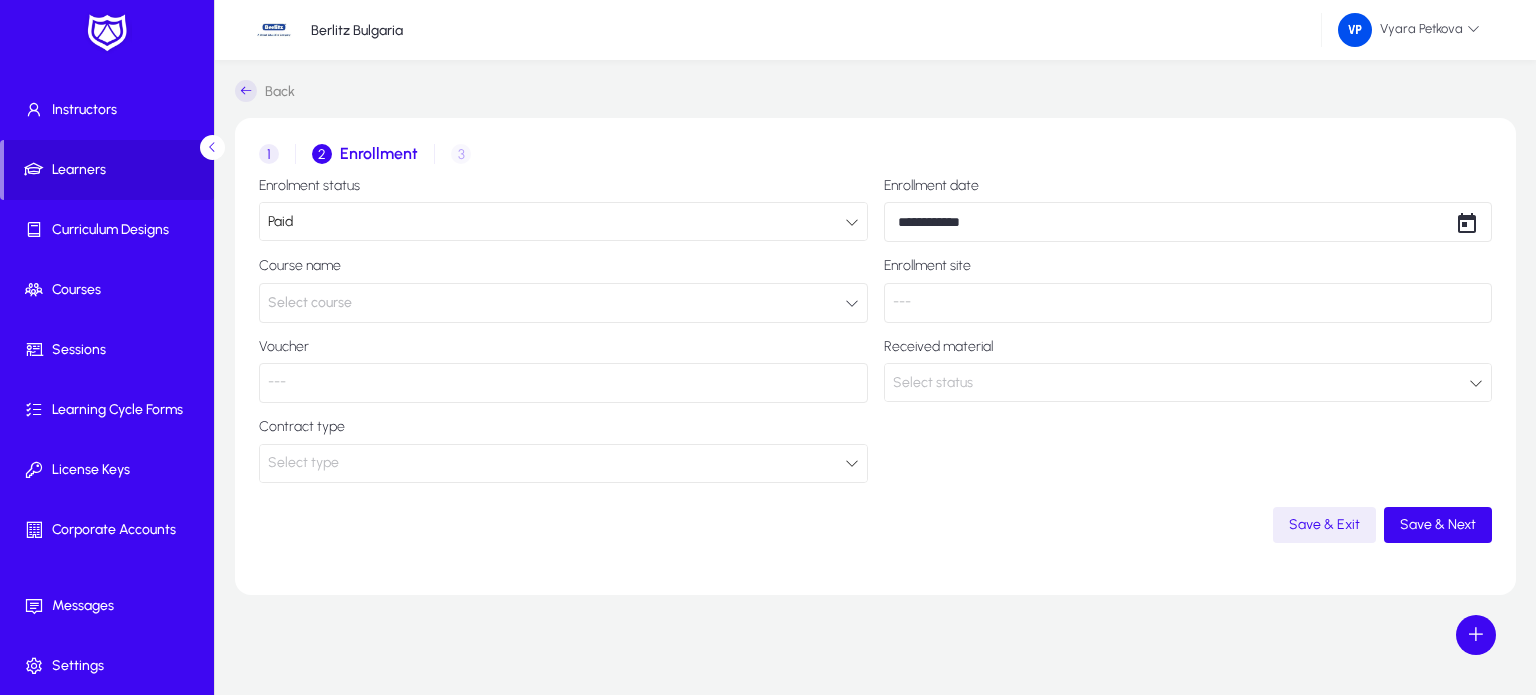 click at bounding box center [852, 222] 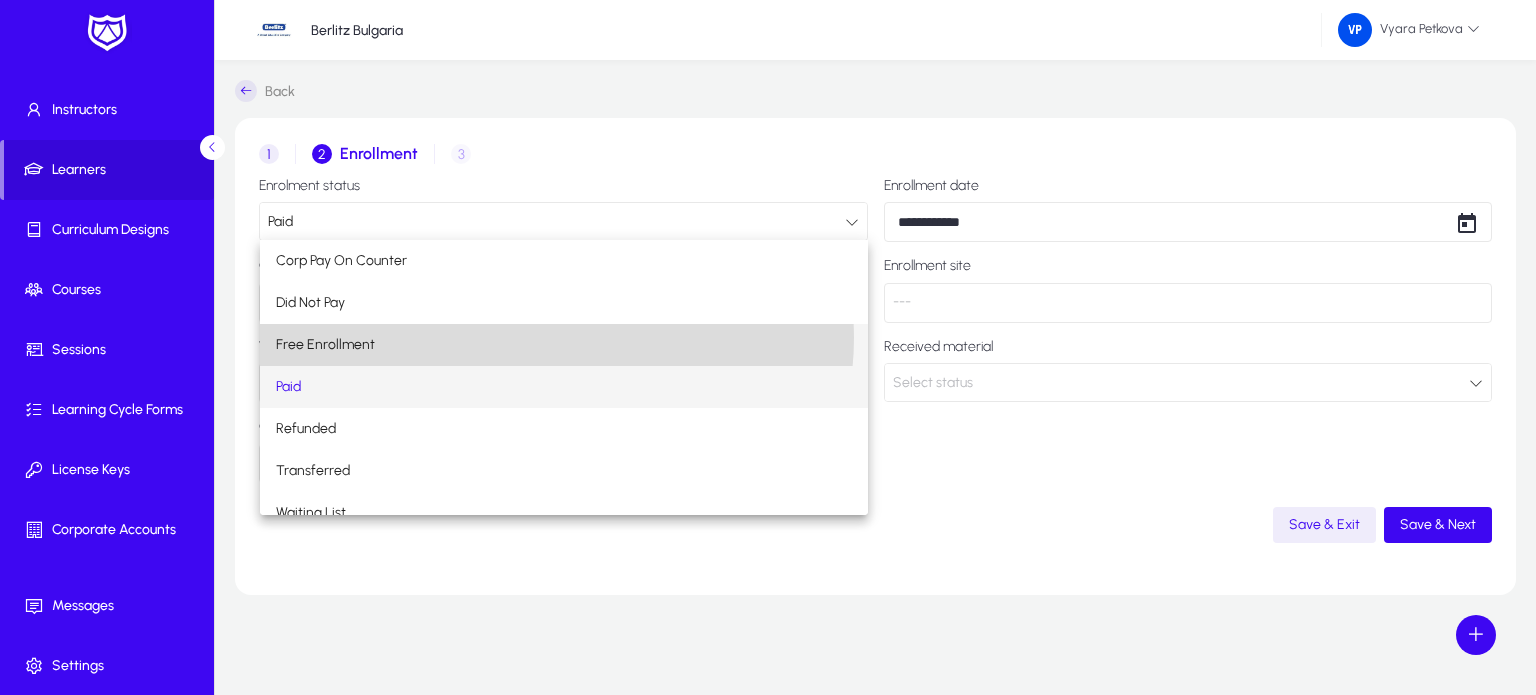 click on "Free Enrollment" at bounding box center (564, 345) 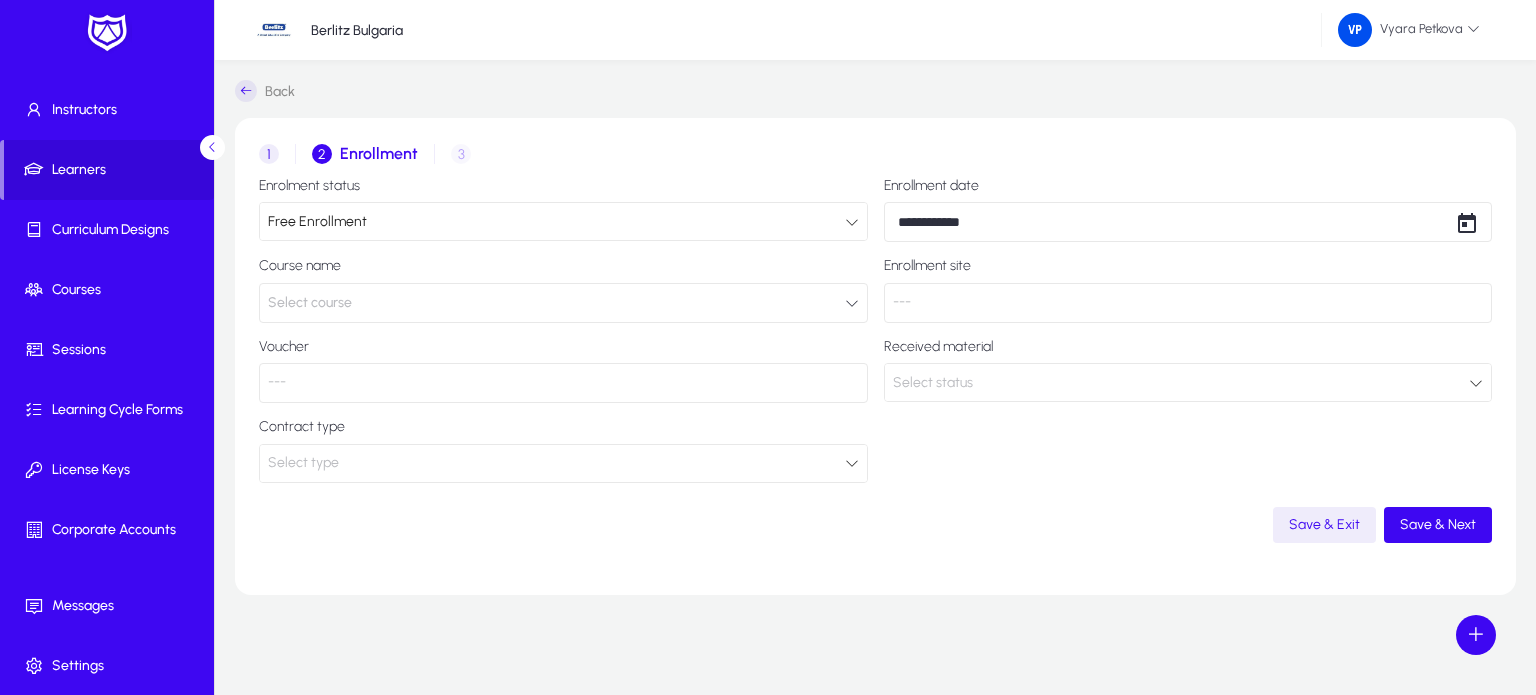 click 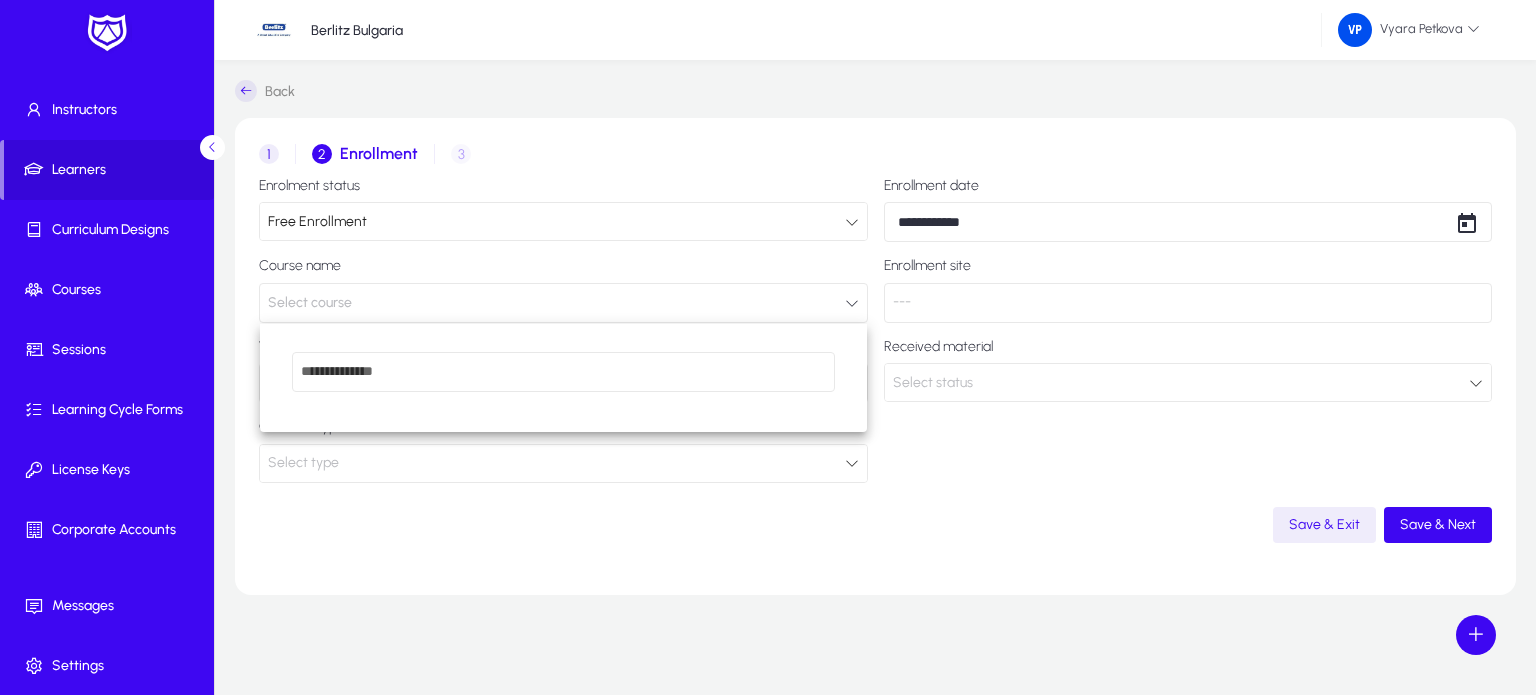 click at bounding box center (768, 347) 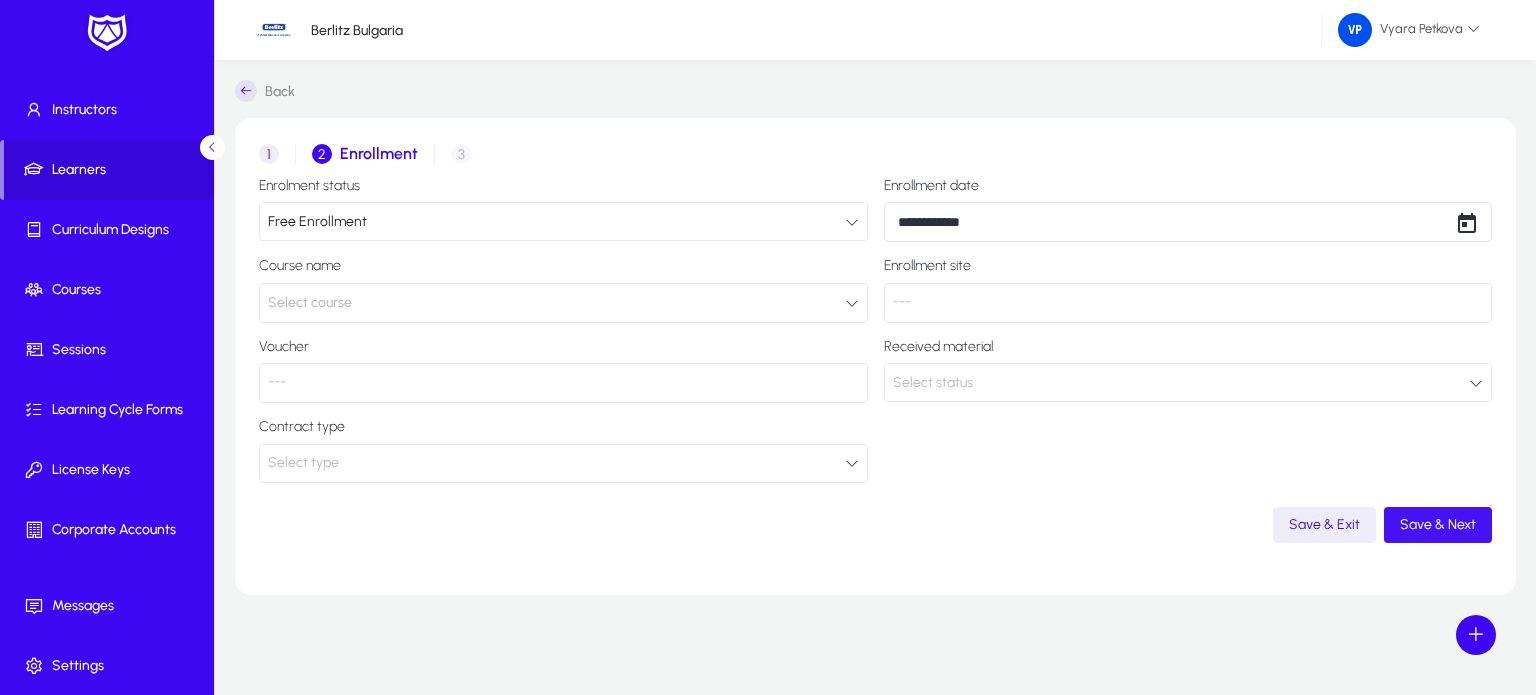 click on "Save & Next" 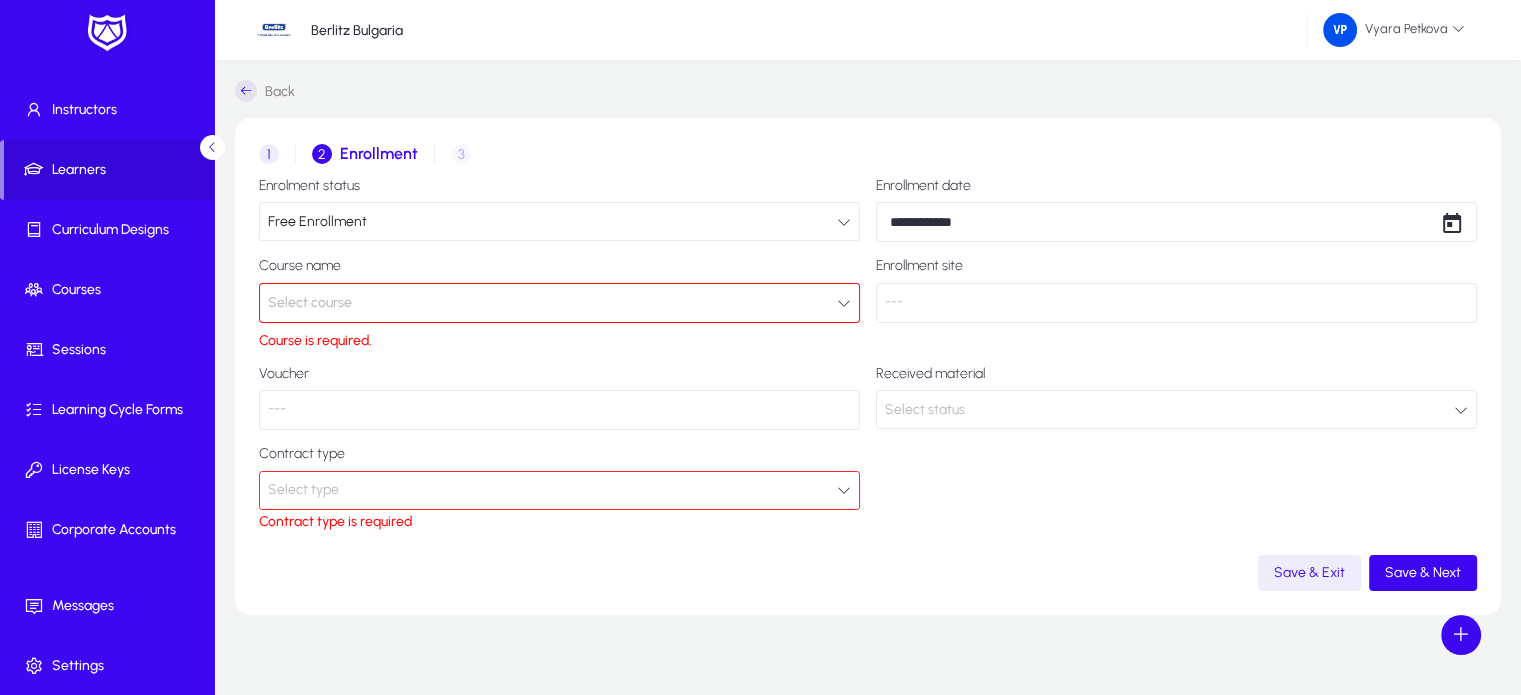 click on "Select course" 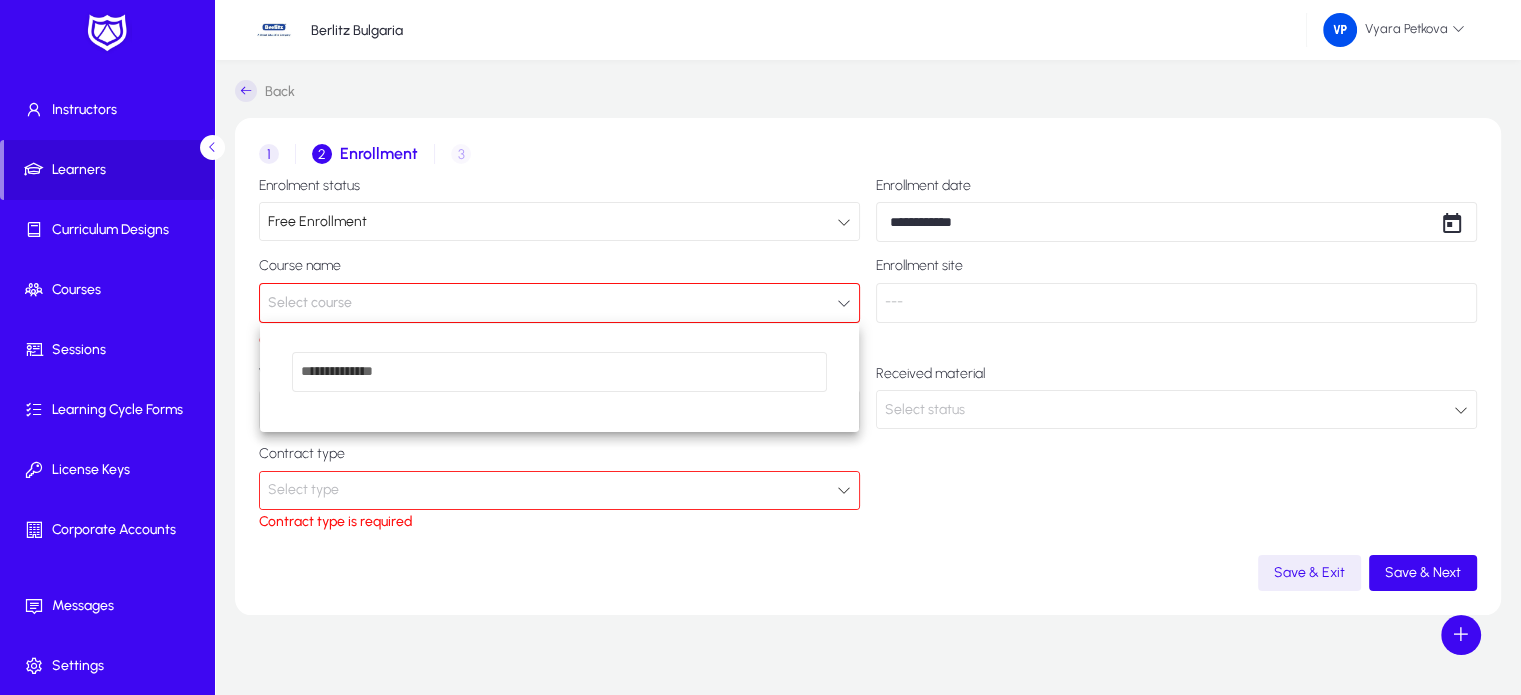 click at bounding box center (760, 347) 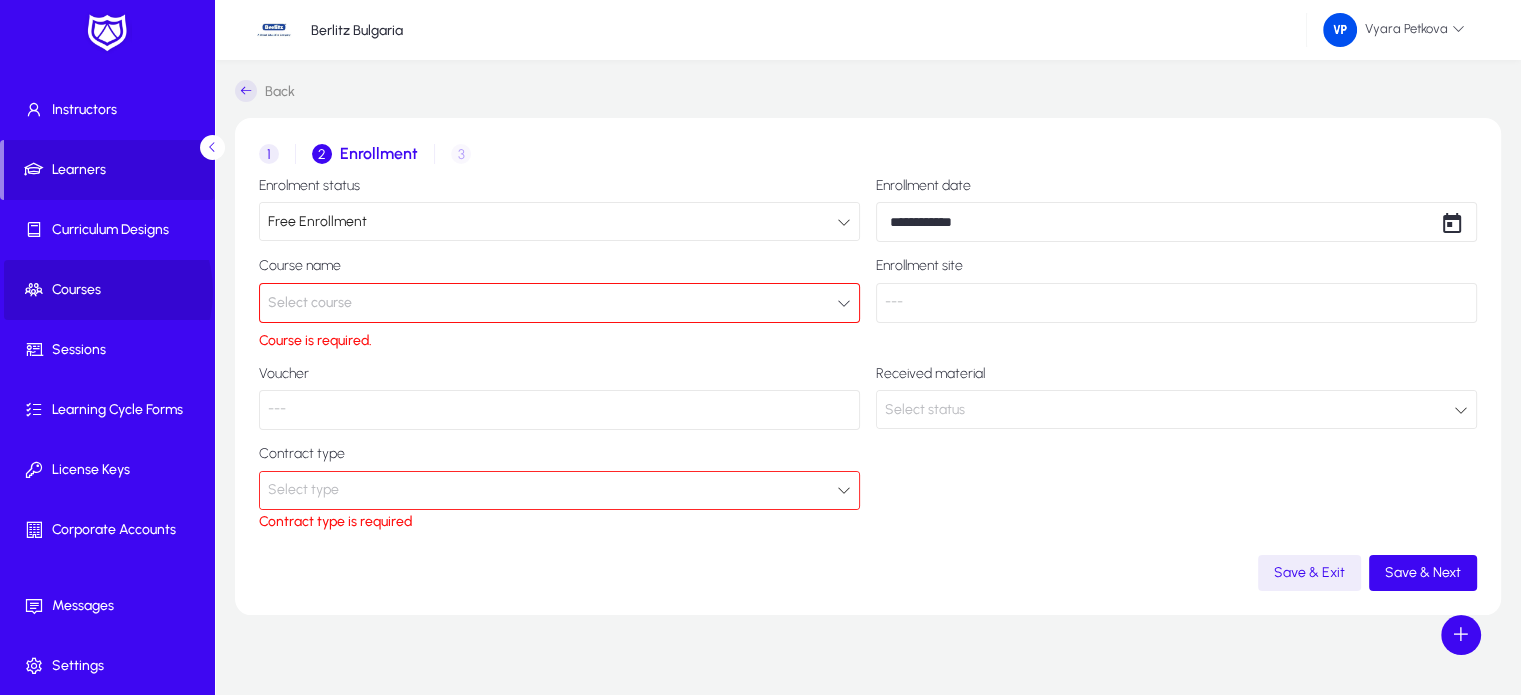 click on "Courses" 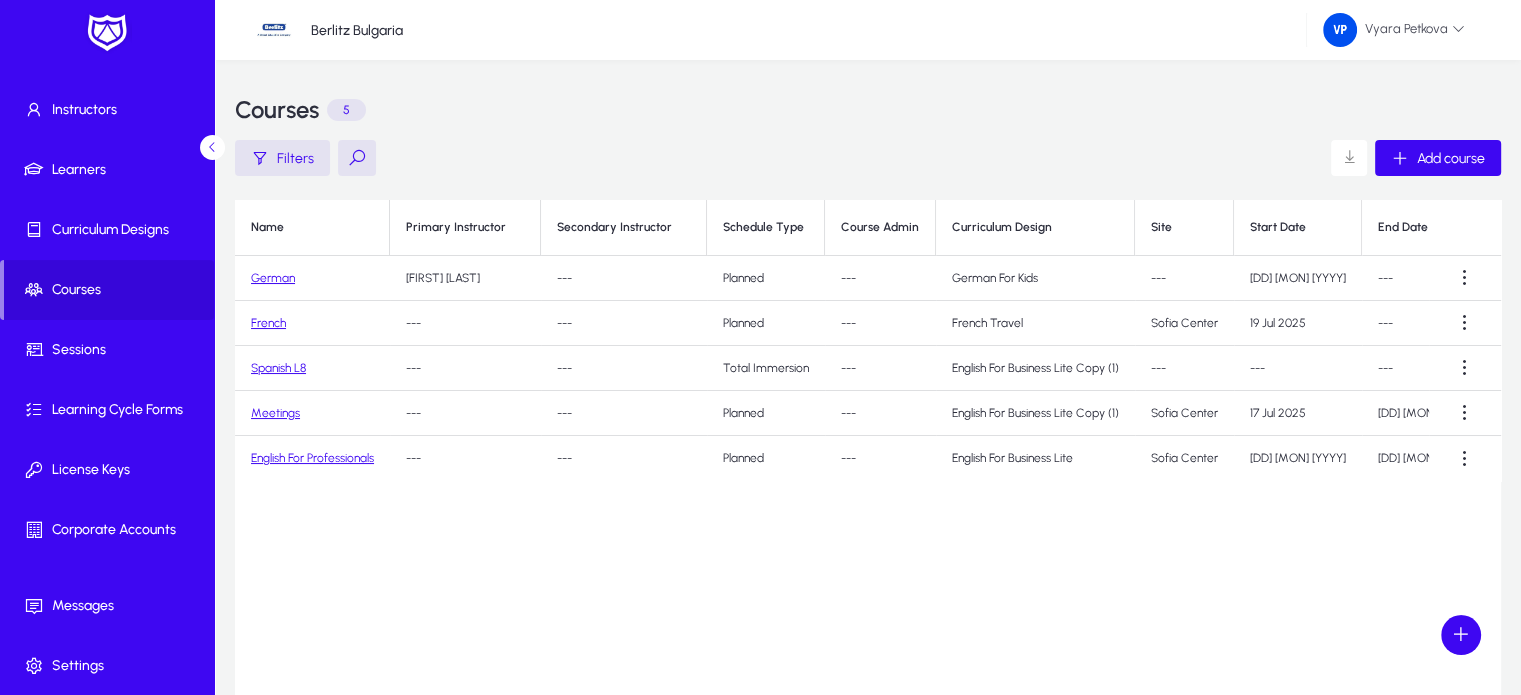 click on "German" 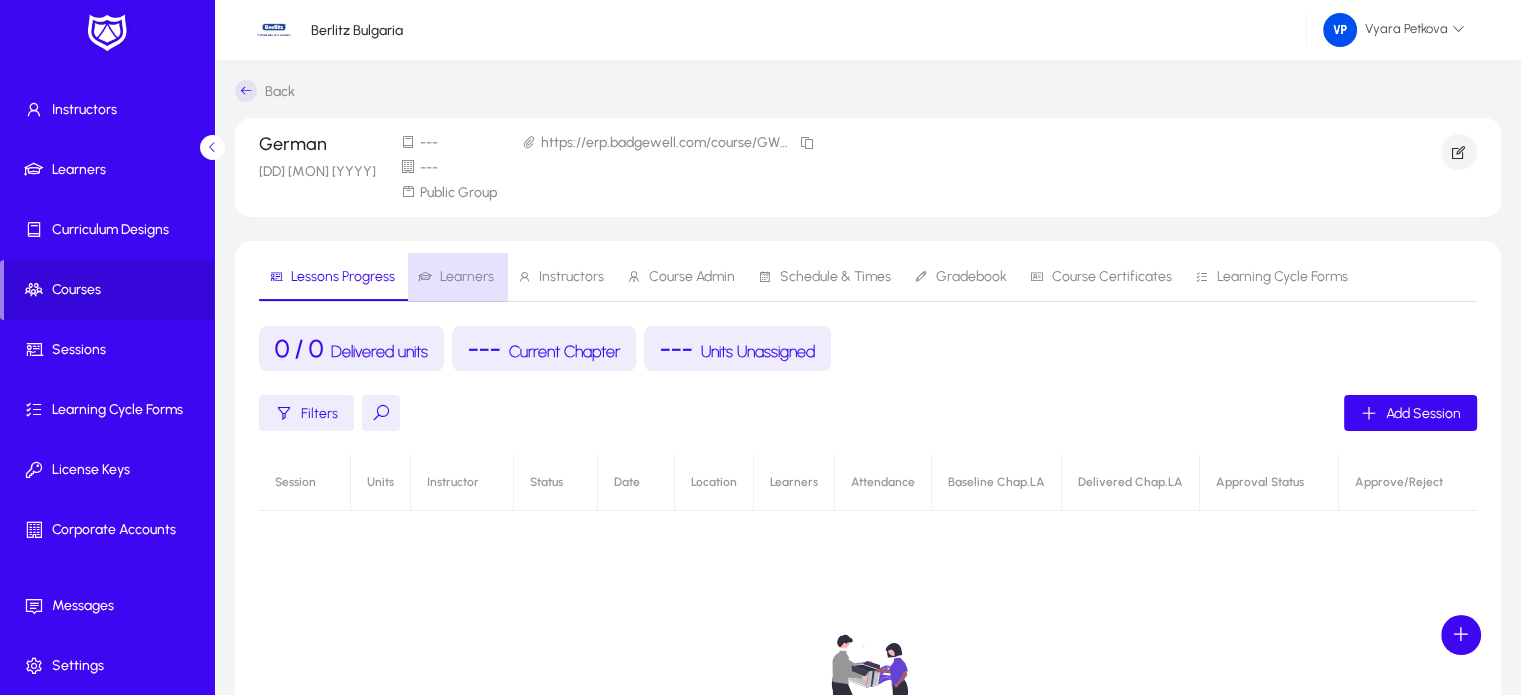 click on "Learners" at bounding box center (467, 277) 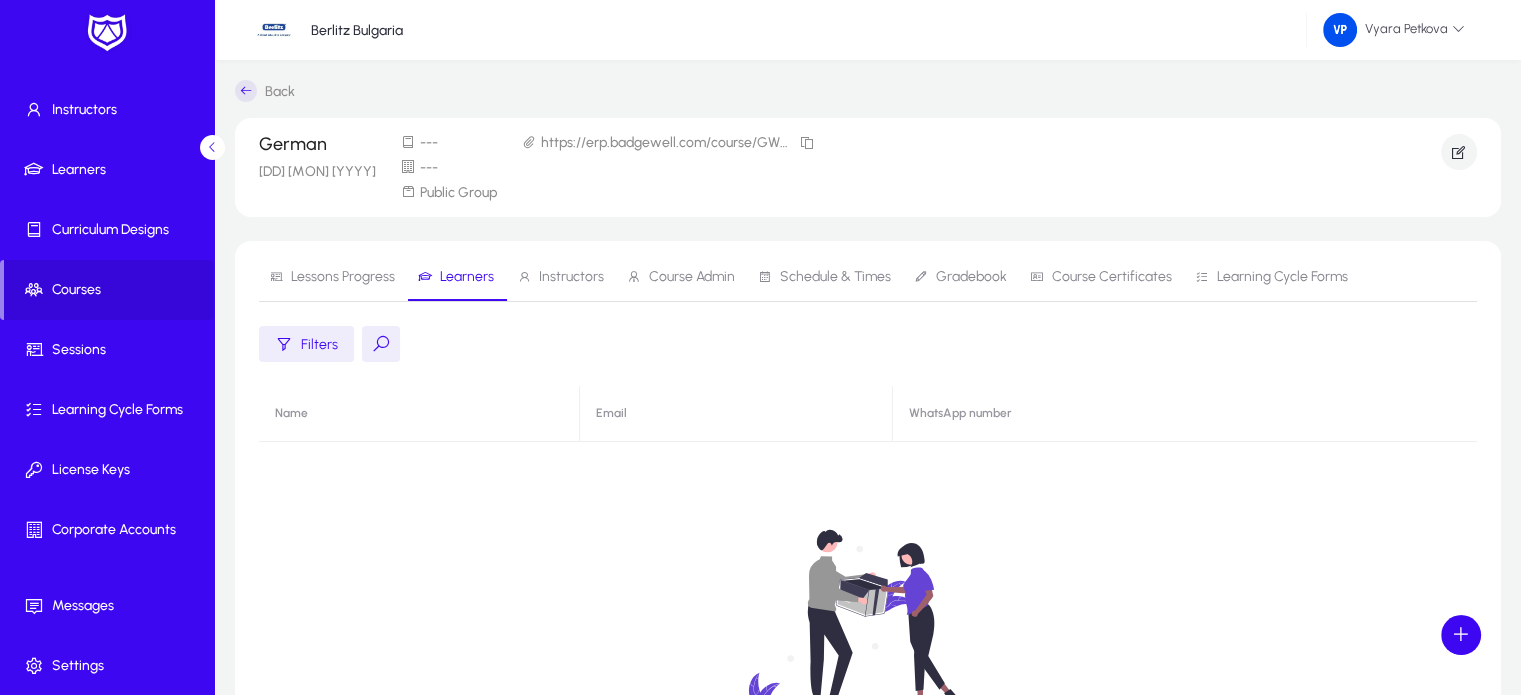 click 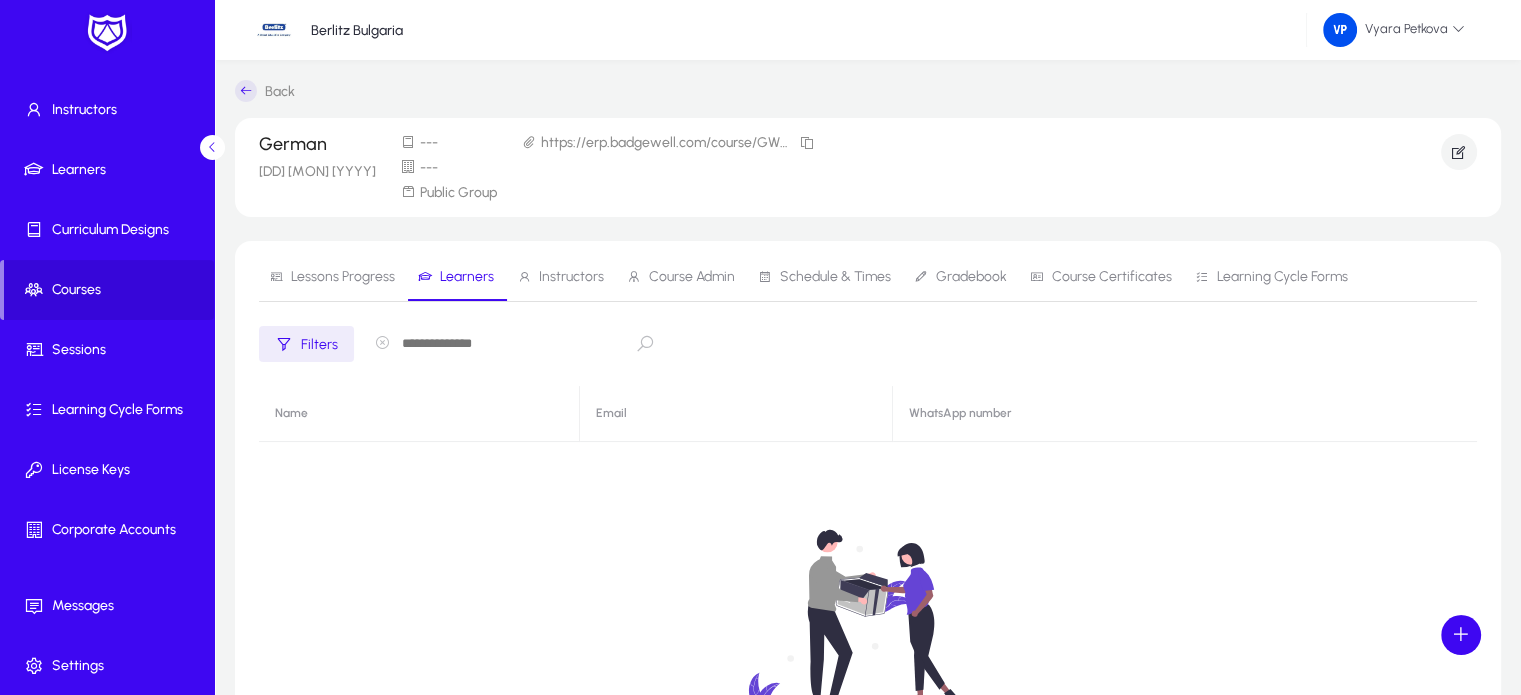 click 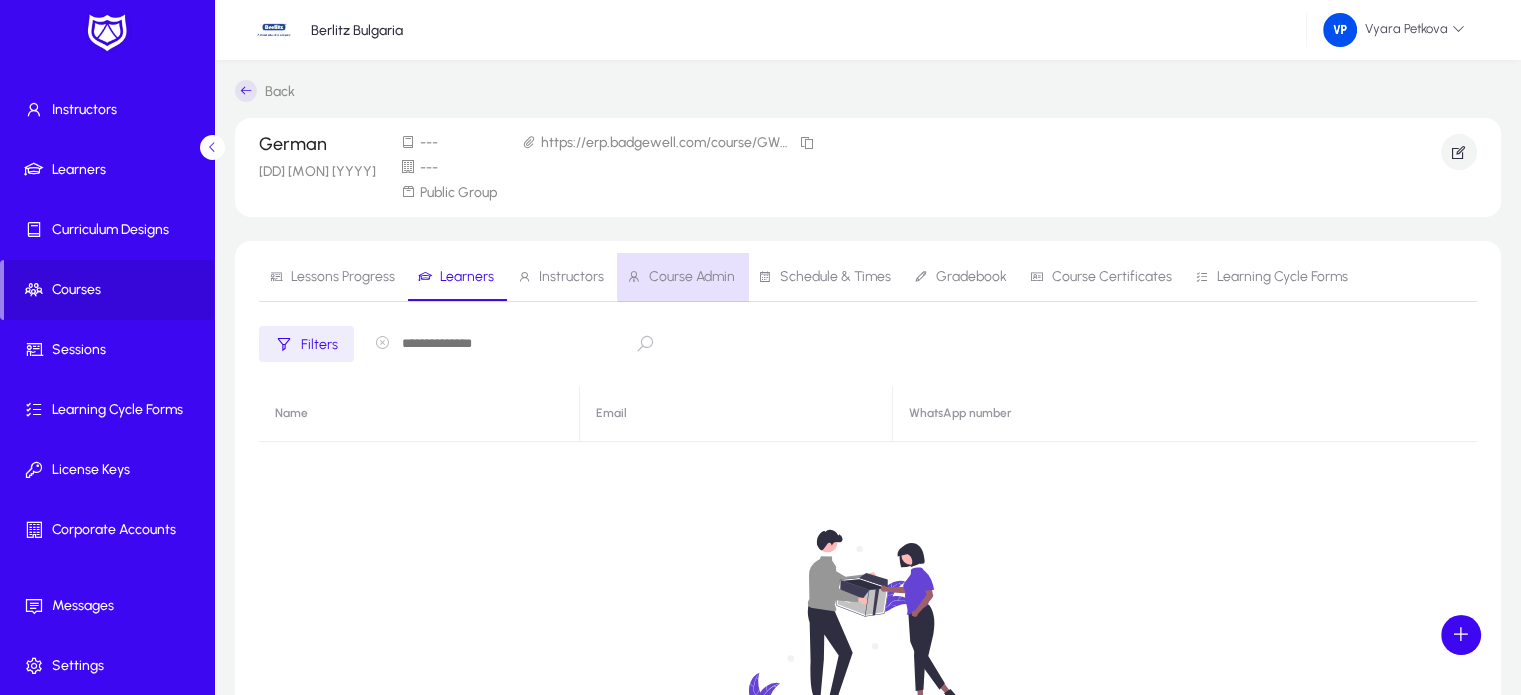 click on "Course Admin" at bounding box center [692, 277] 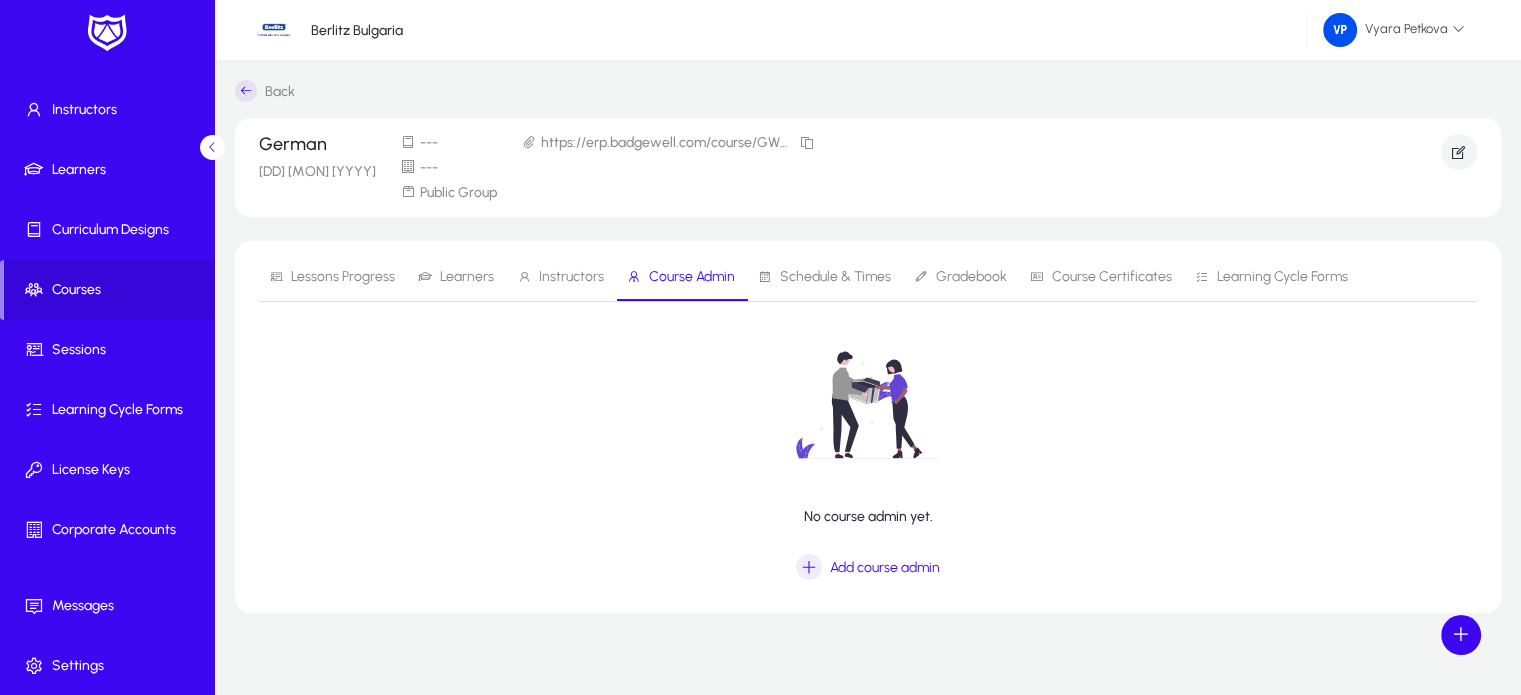 click on "Instructors" at bounding box center [571, 277] 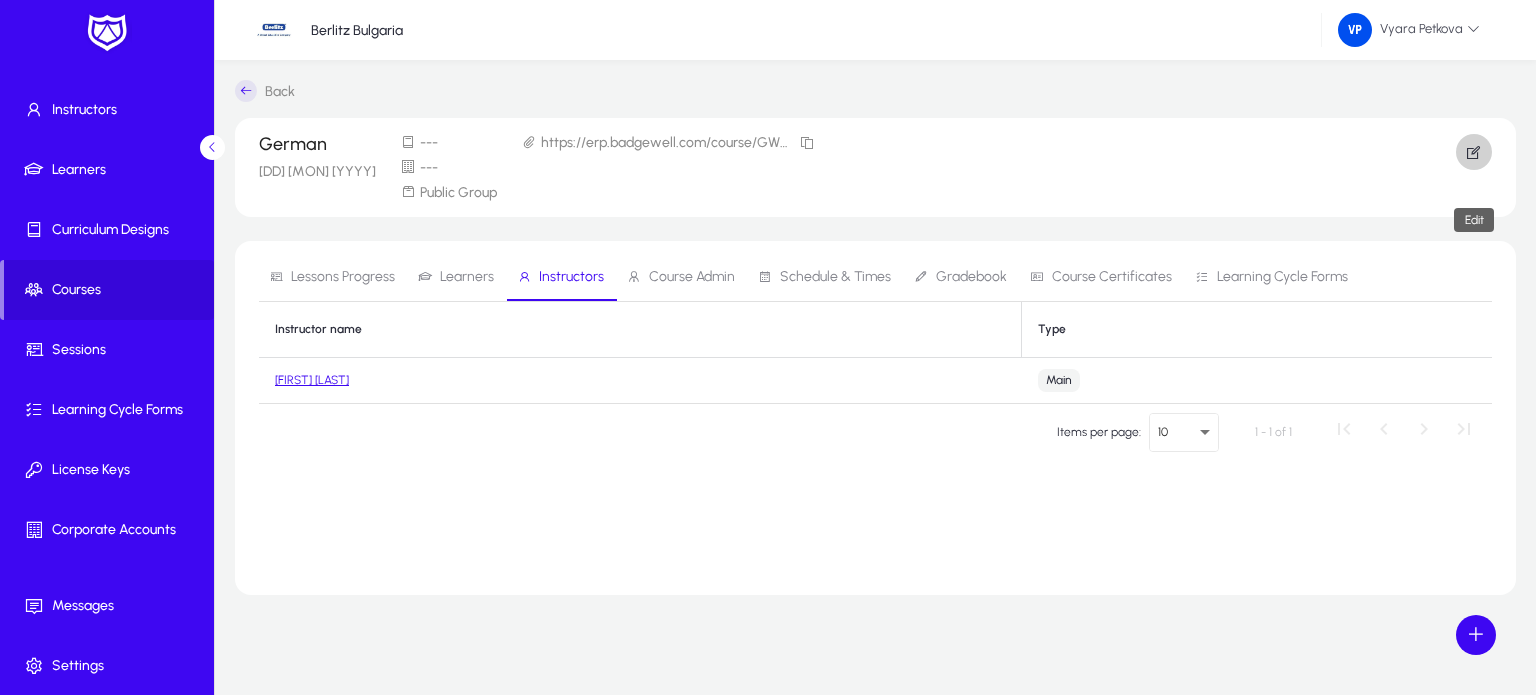 click 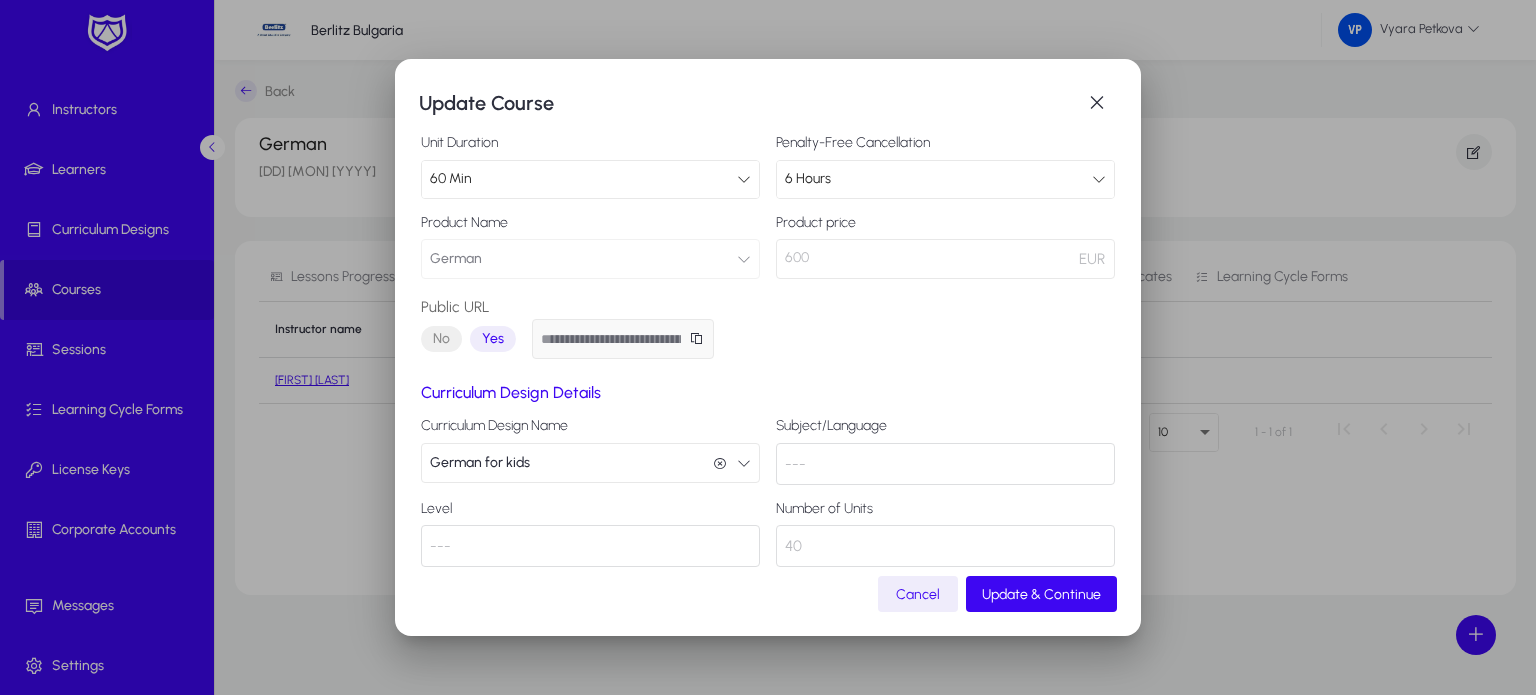 scroll, scrollTop: 201, scrollLeft: 0, axis: vertical 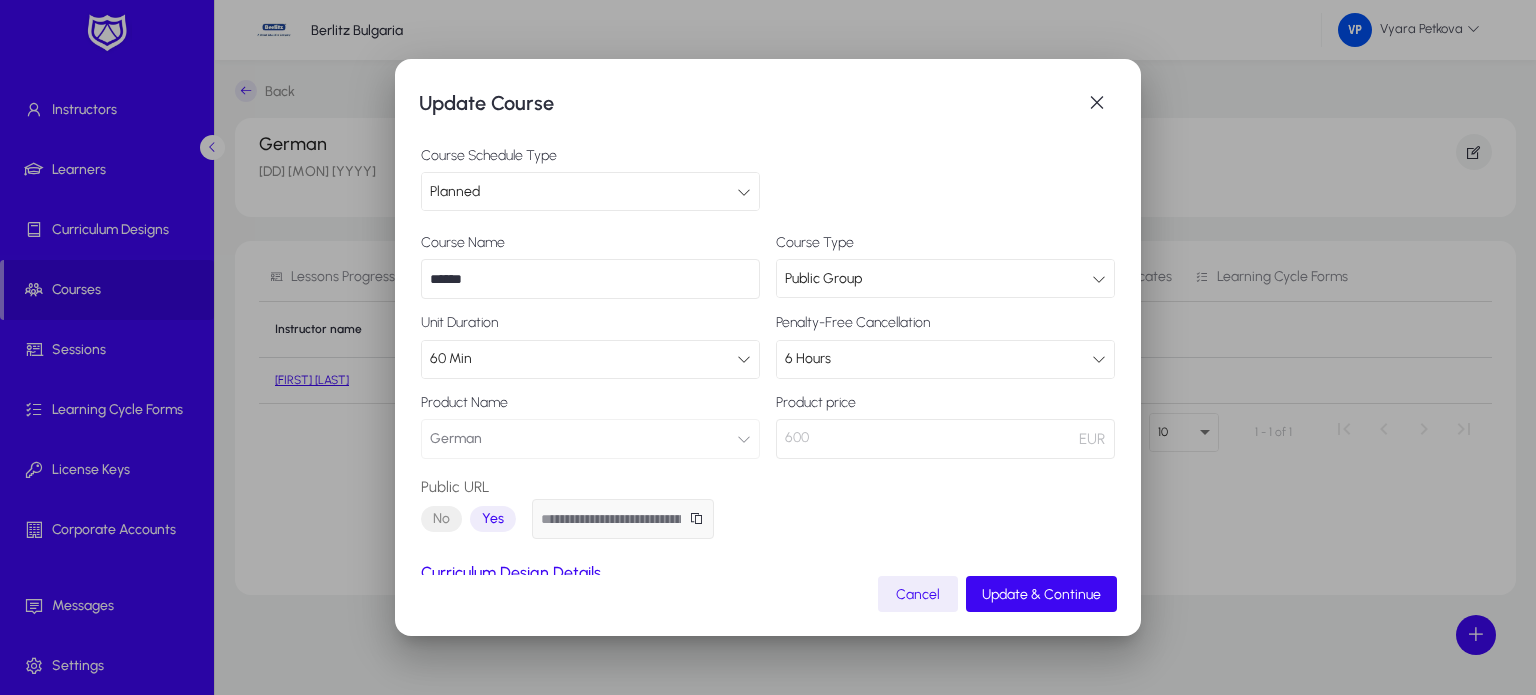 click at bounding box center [1099, 279] 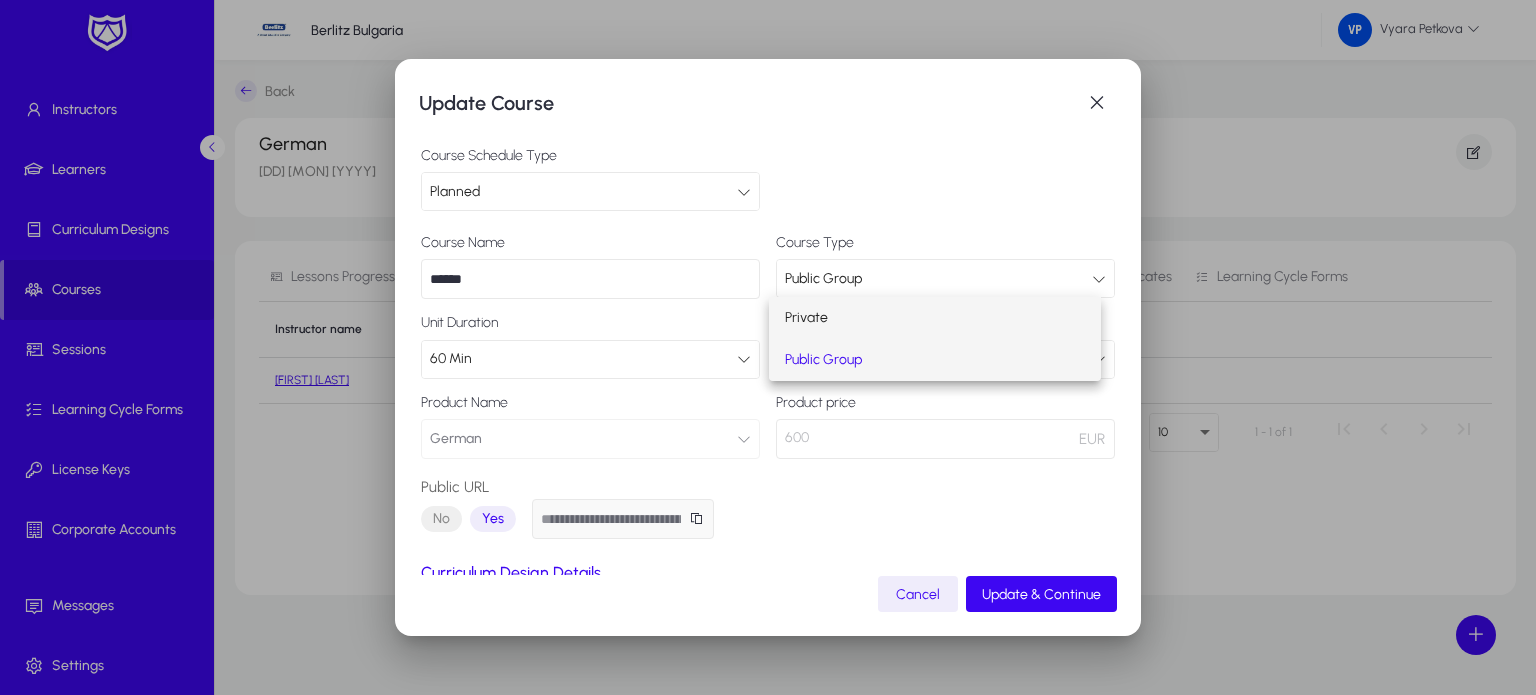 click on "Private" at bounding box center (934, 318) 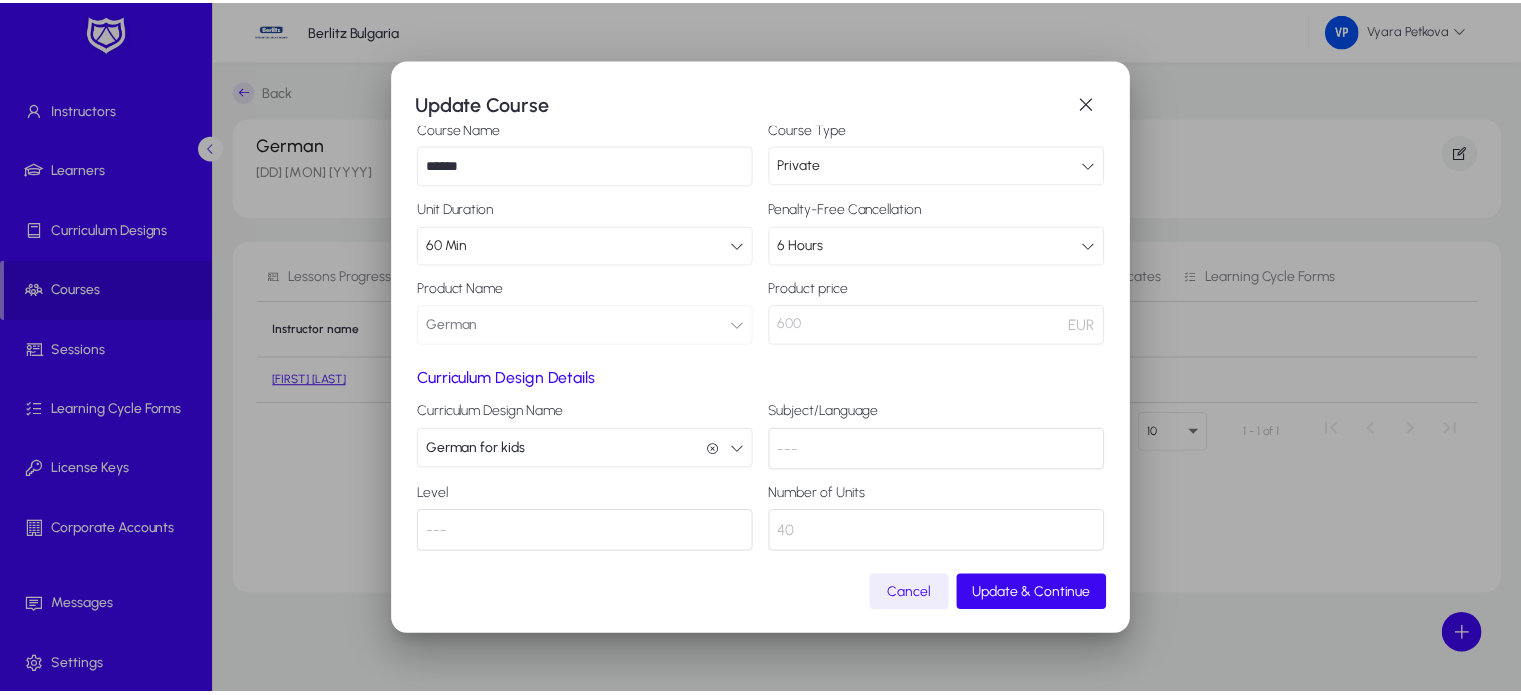 scroll, scrollTop: 121, scrollLeft: 0, axis: vertical 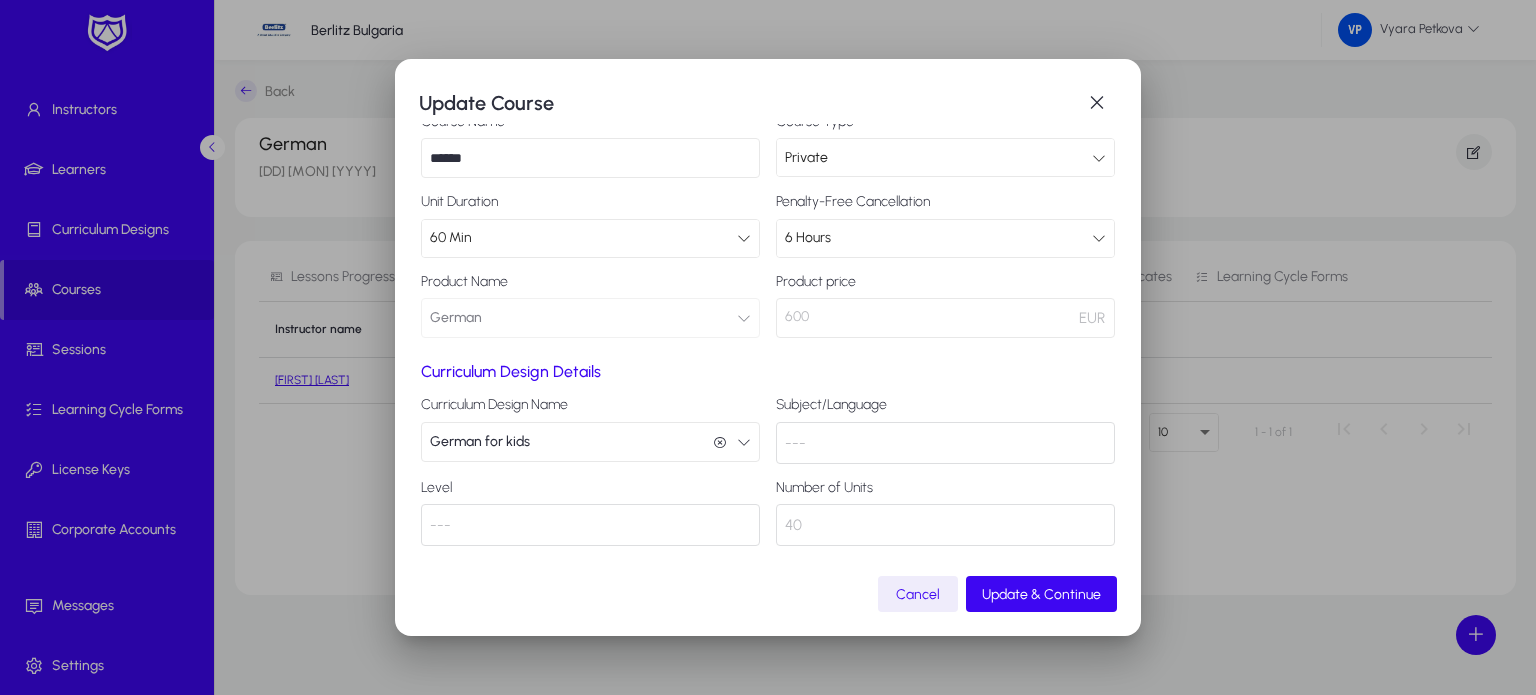 click on "---" at bounding box center [590, 525] 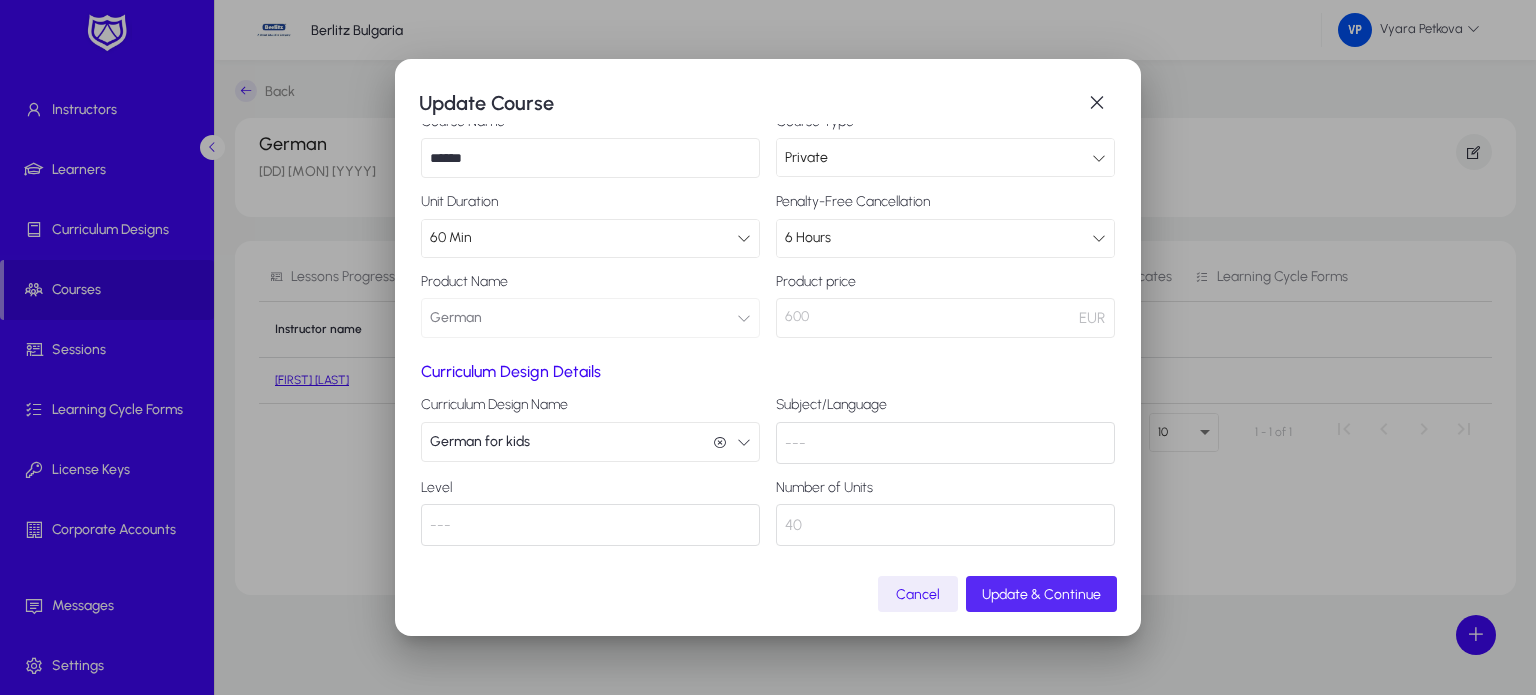 click 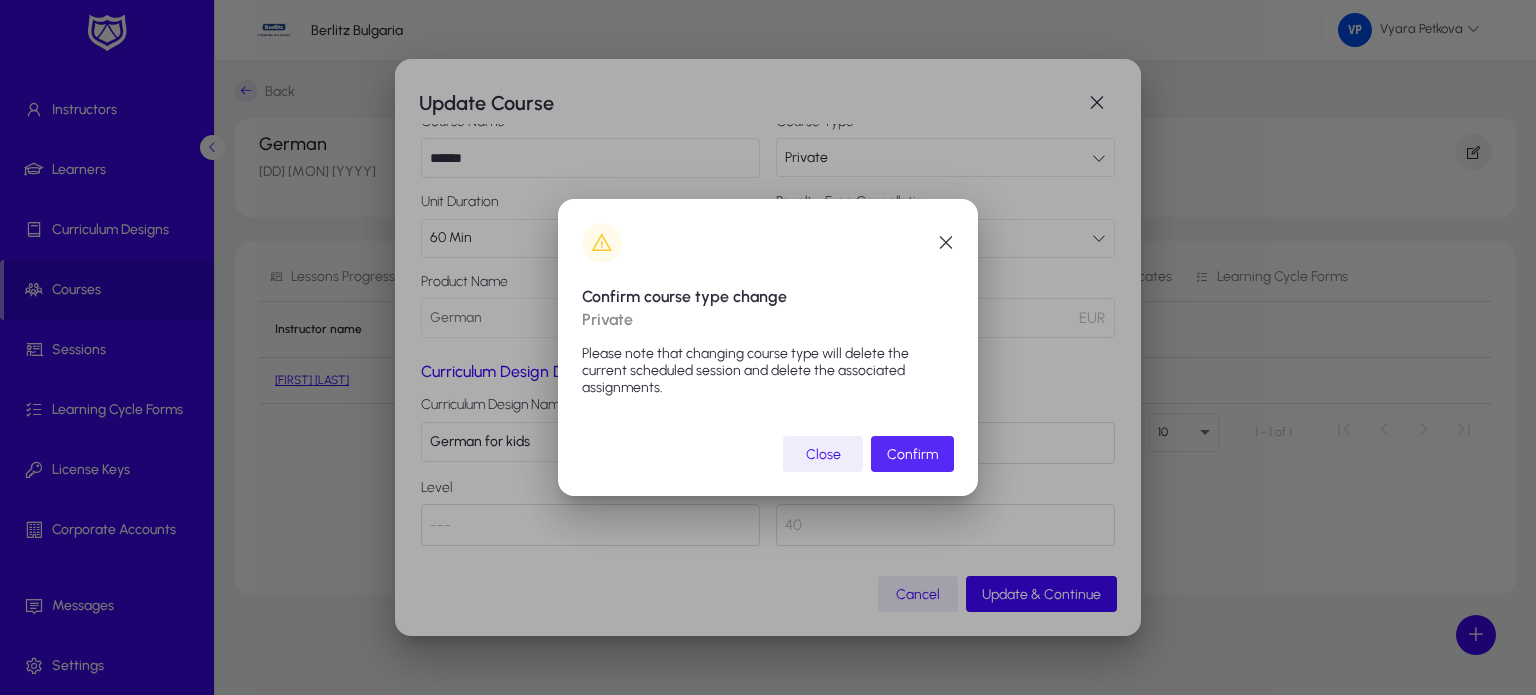 click on "Confirm" at bounding box center (912, 454) 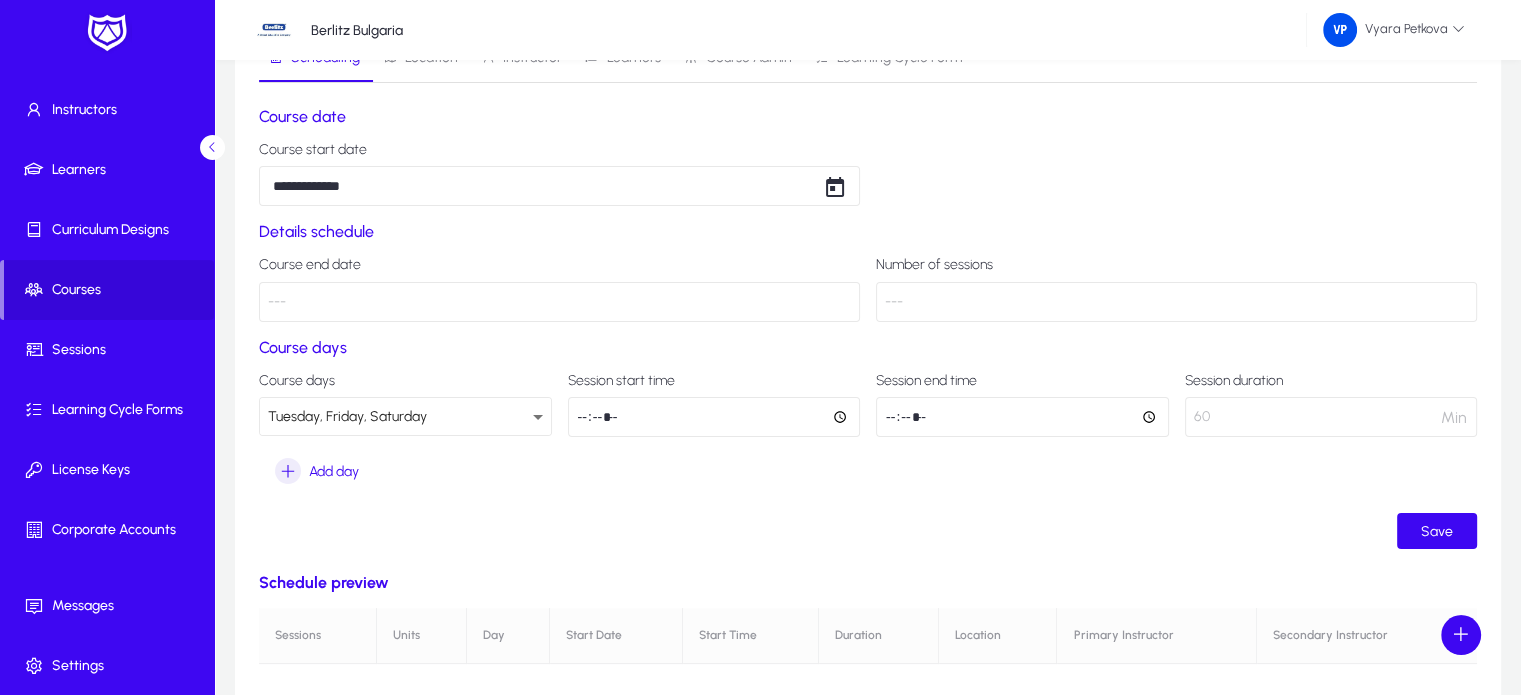 scroll, scrollTop: 200, scrollLeft: 0, axis: vertical 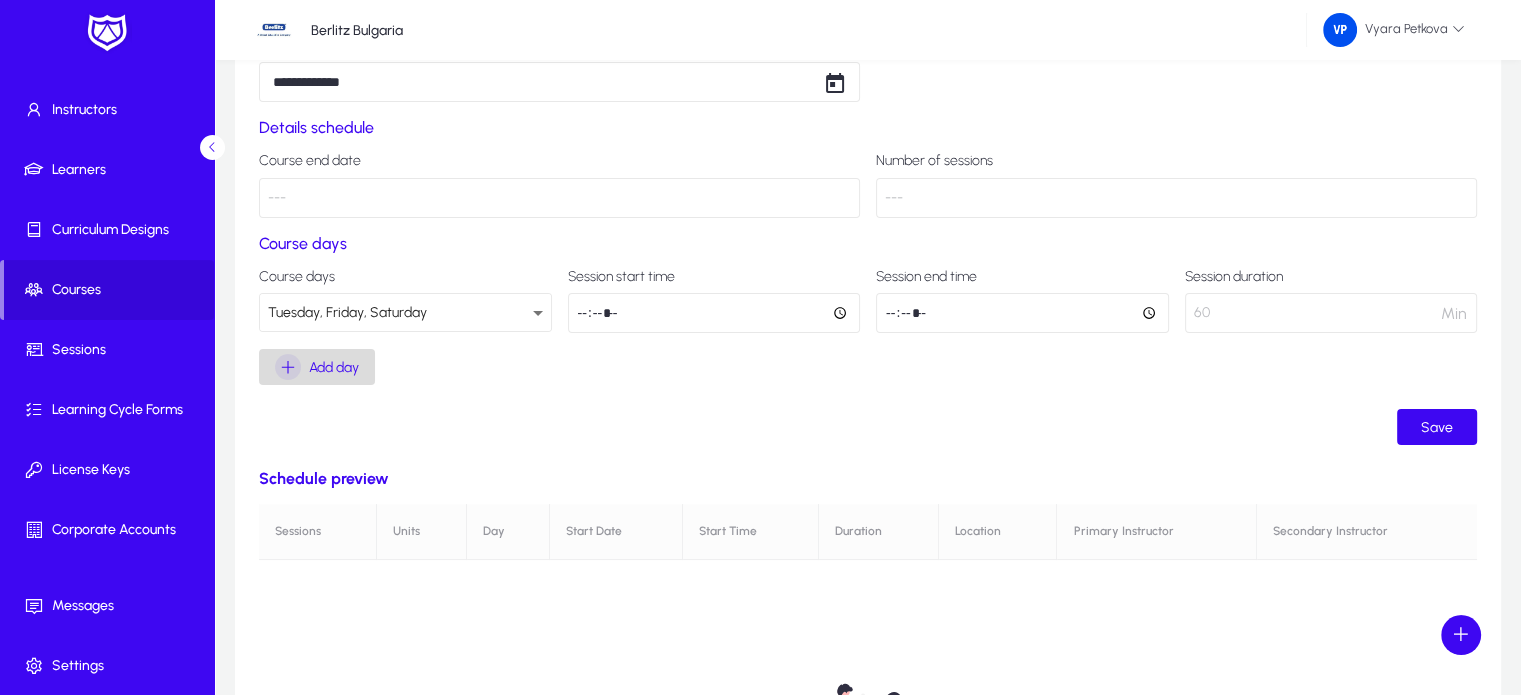 click 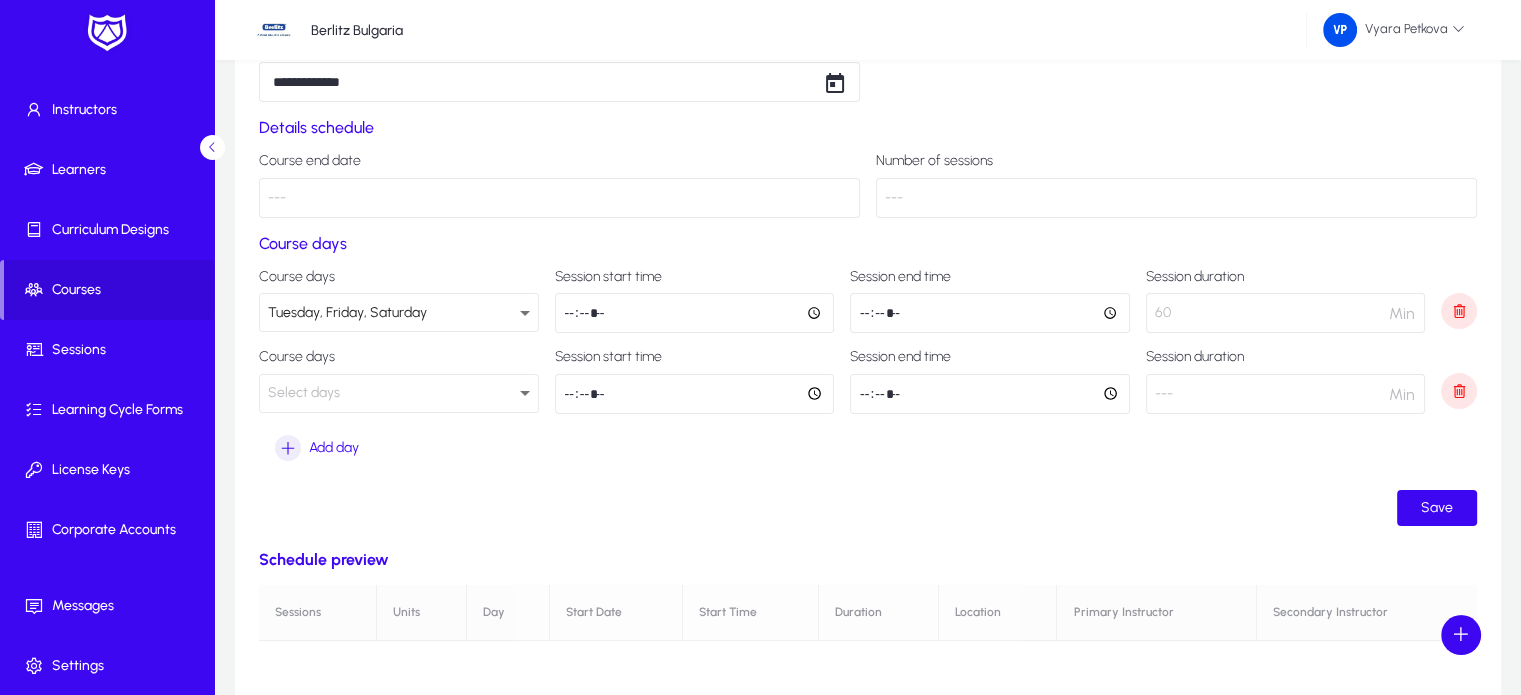 click 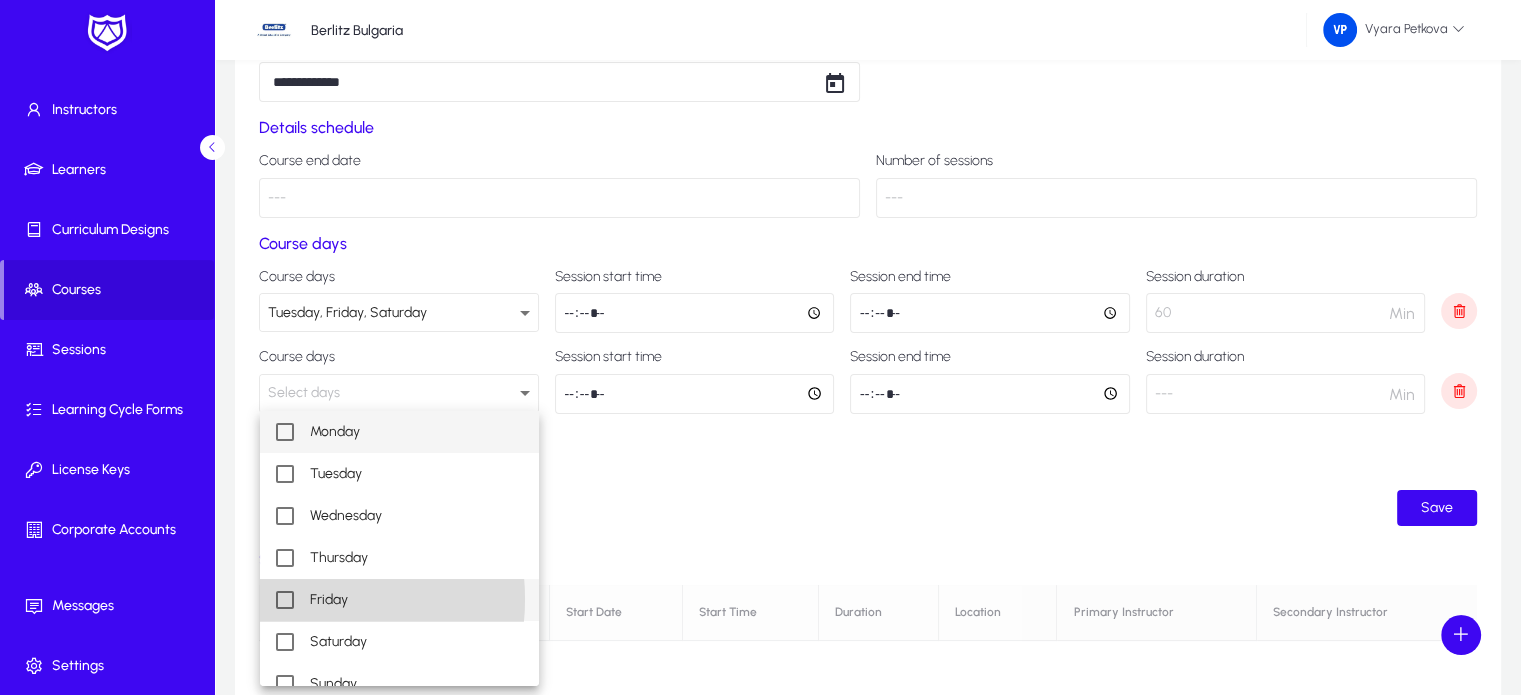 click at bounding box center (285, 600) 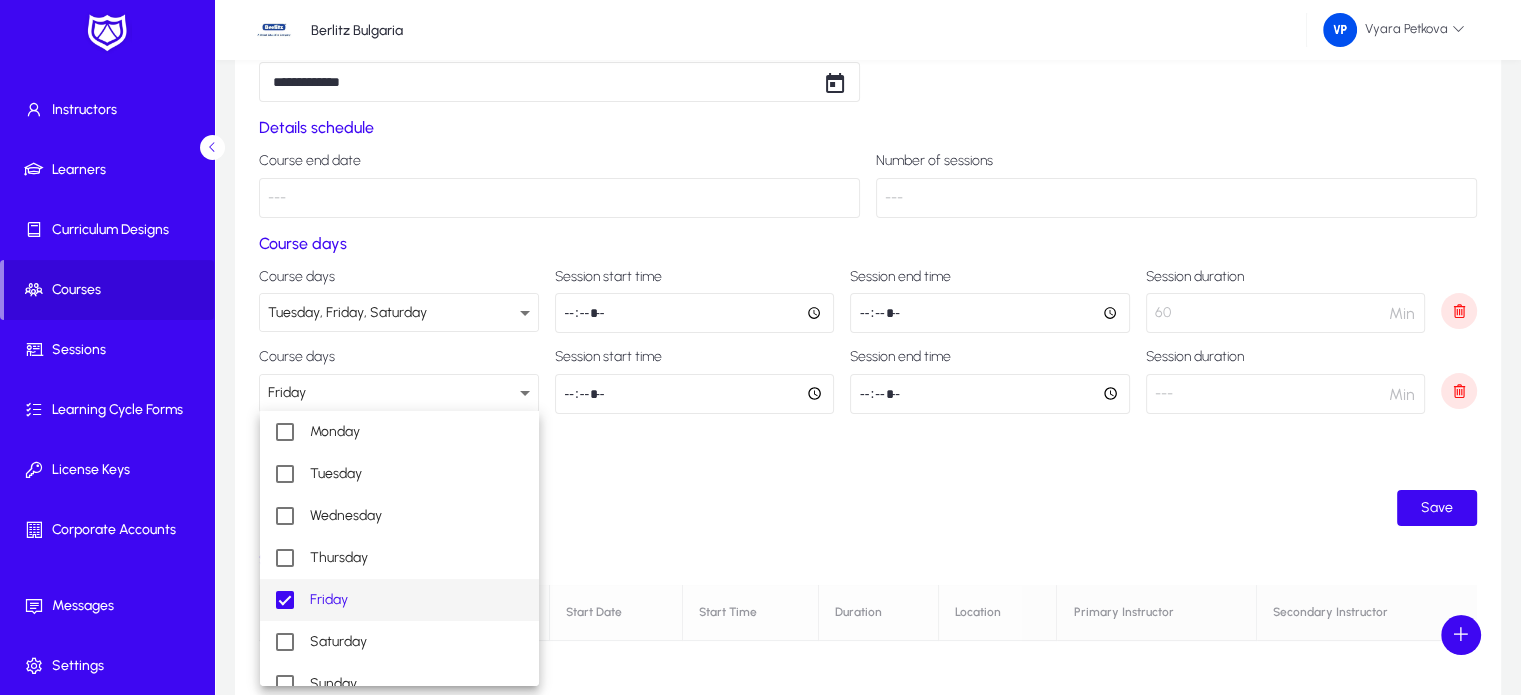 click at bounding box center [760, 347] 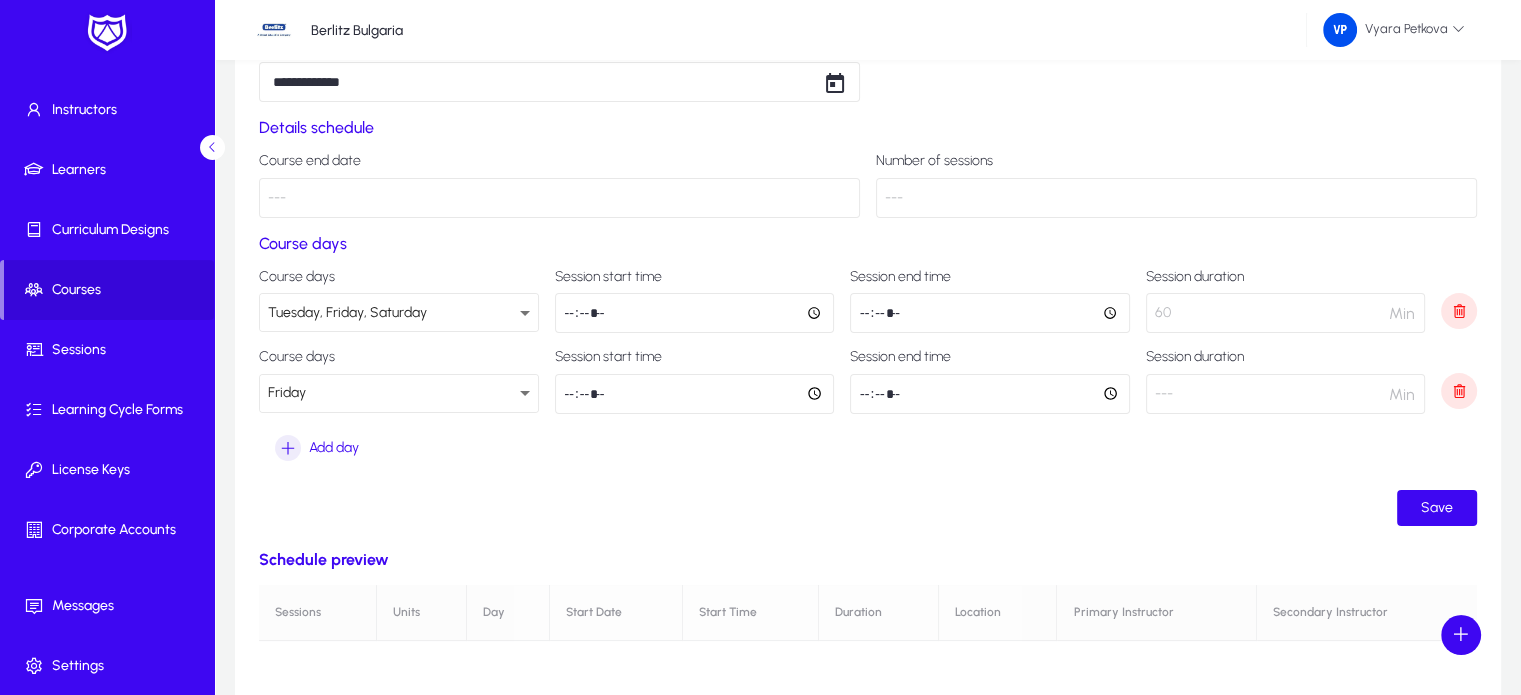 click 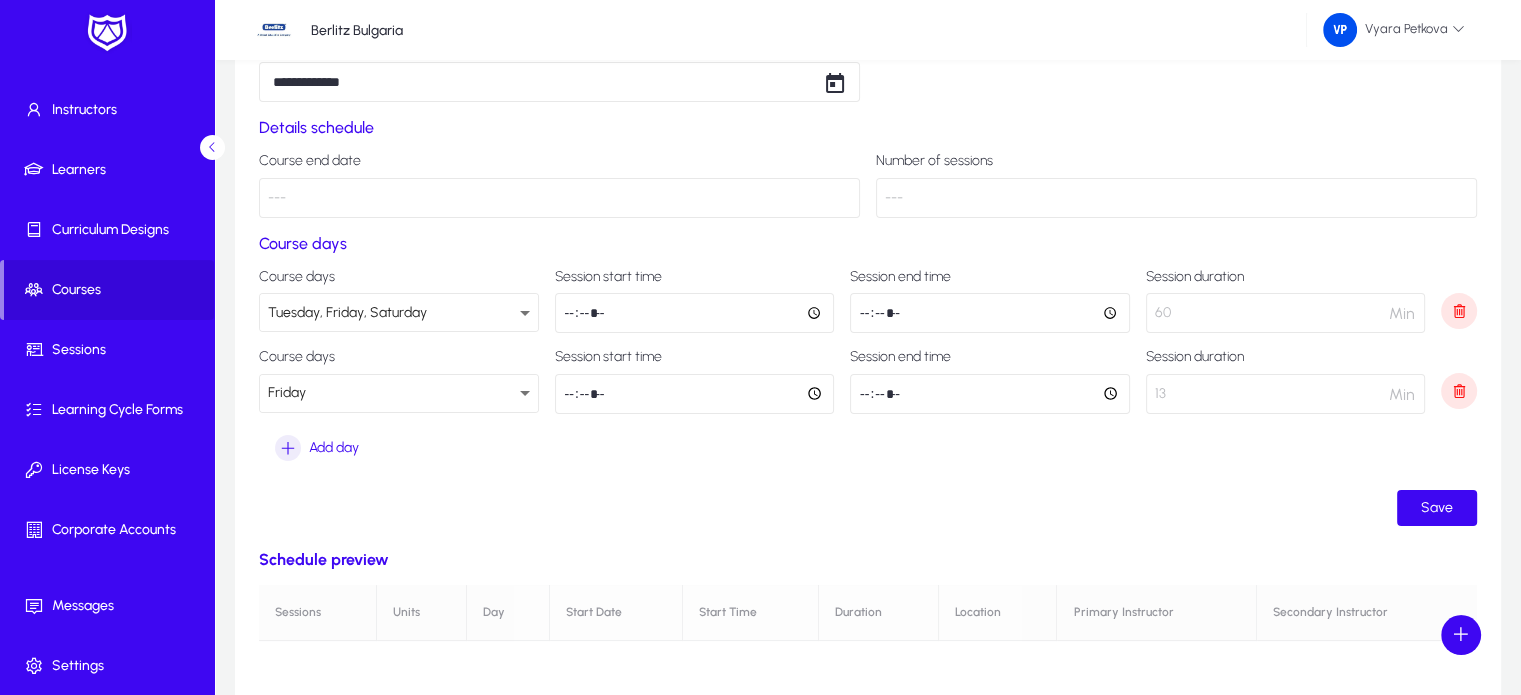 type on "*****" 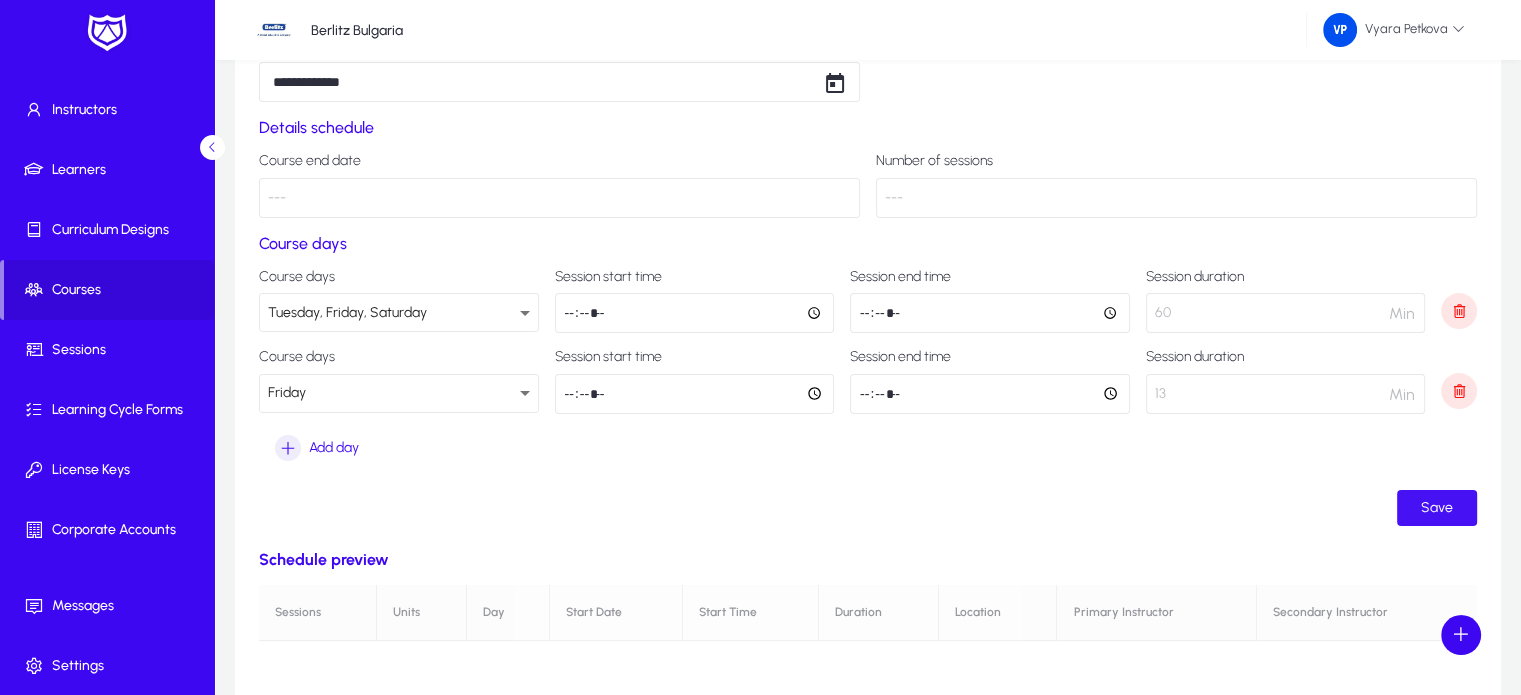 click on "Save" 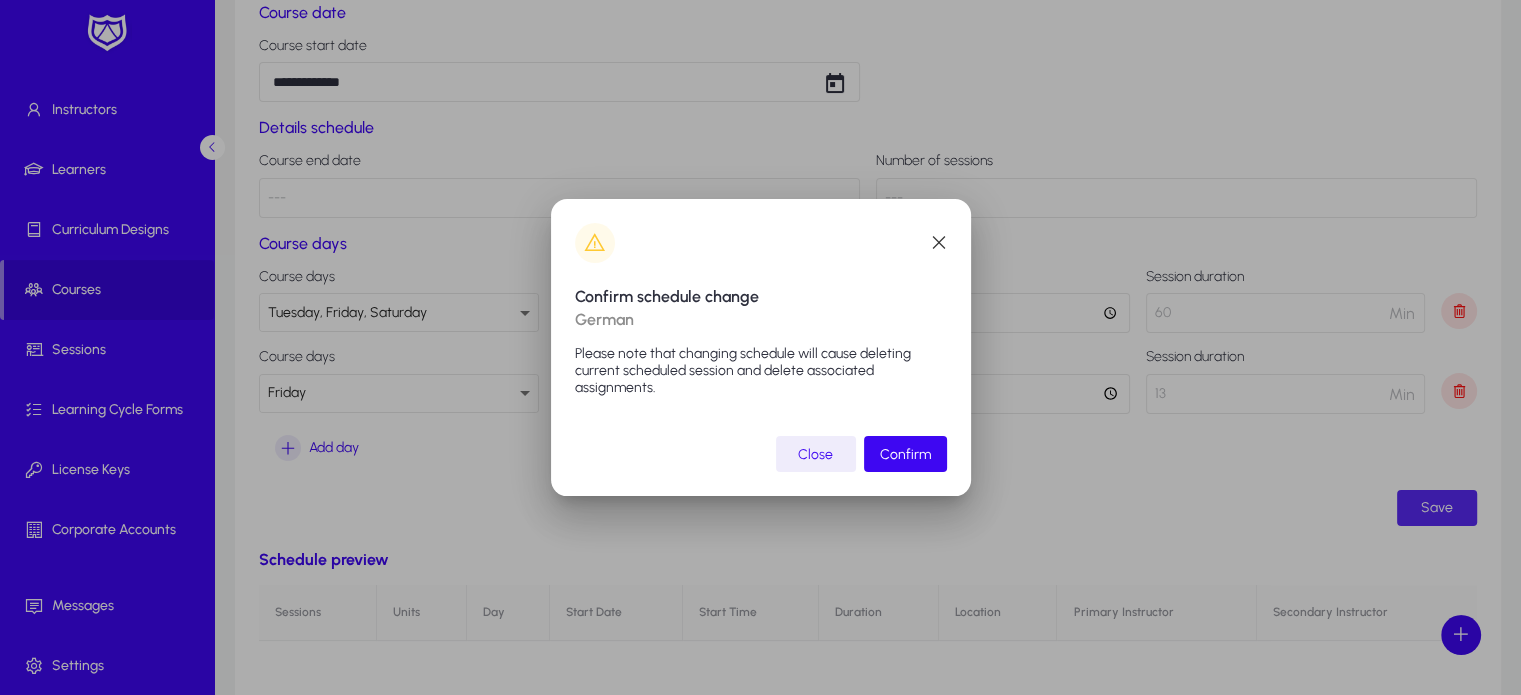 scroll, scrollTop: 0, scrollLeft: 0, axis: both 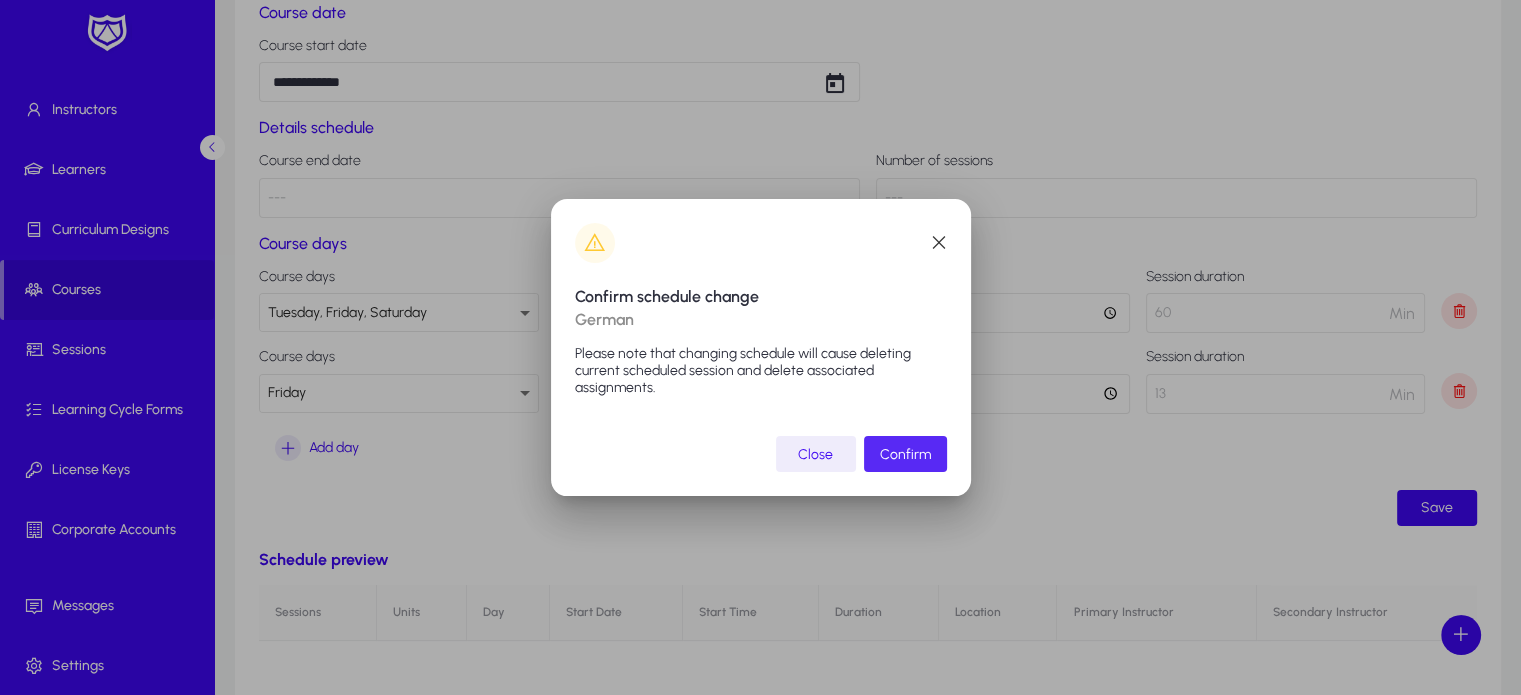 click at bounding box center [905, 454] 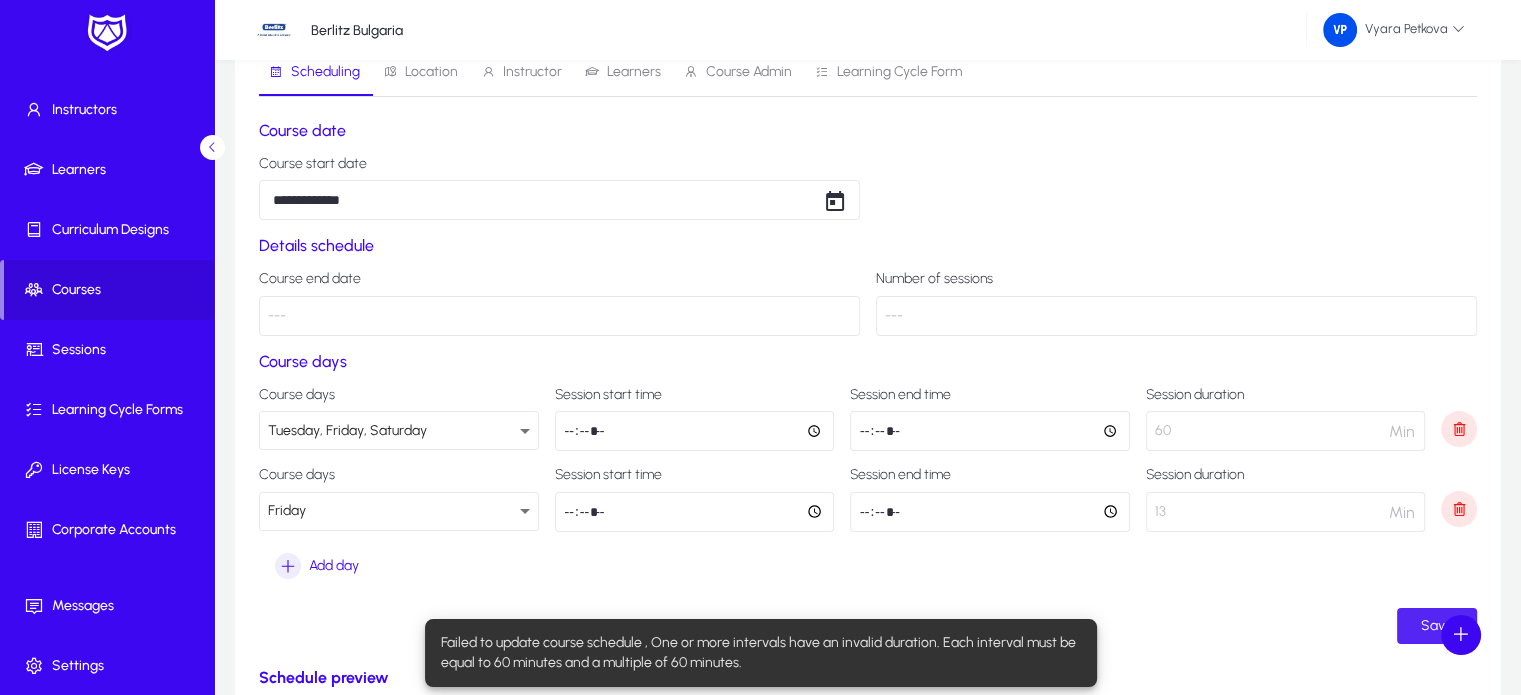 scroll, scrollTop: 0, scrollLeft: 0, axis: both 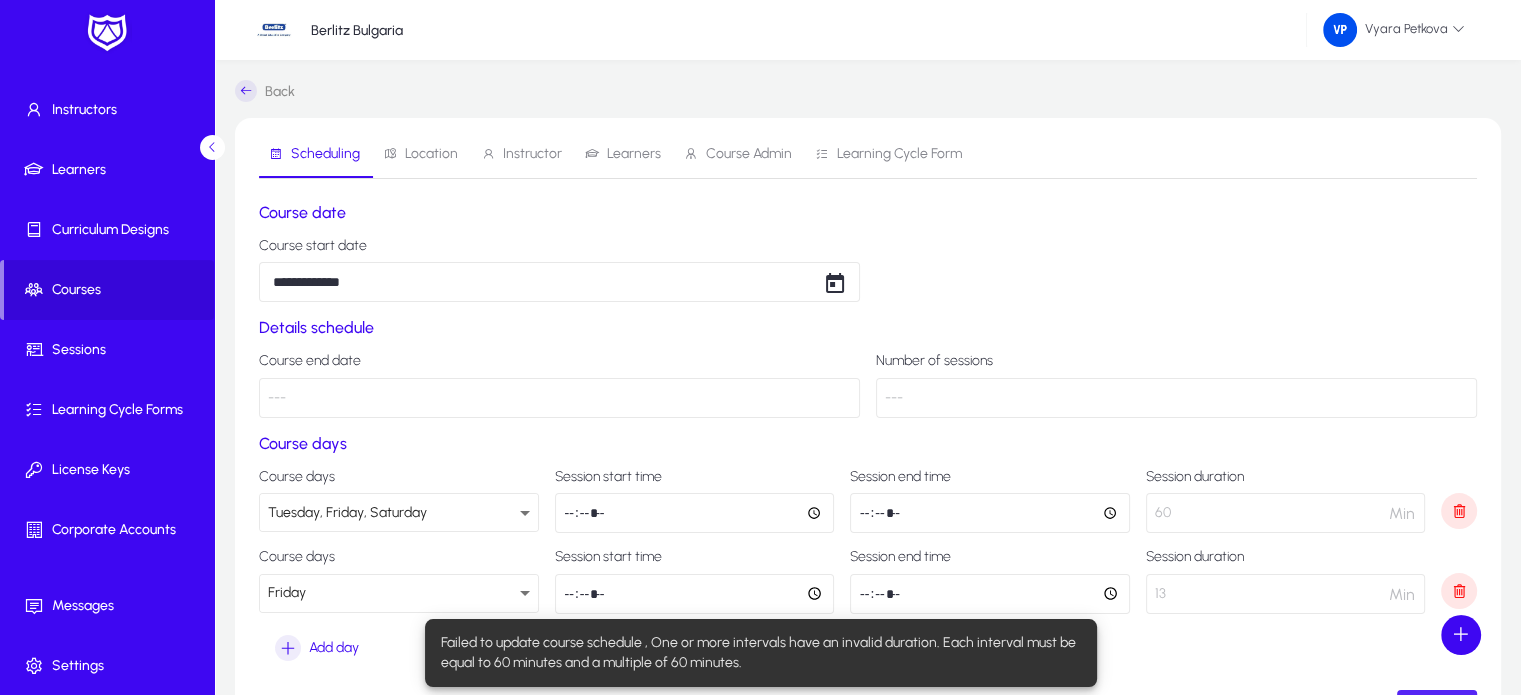 click on "Location" at bounding box center [431, 154] 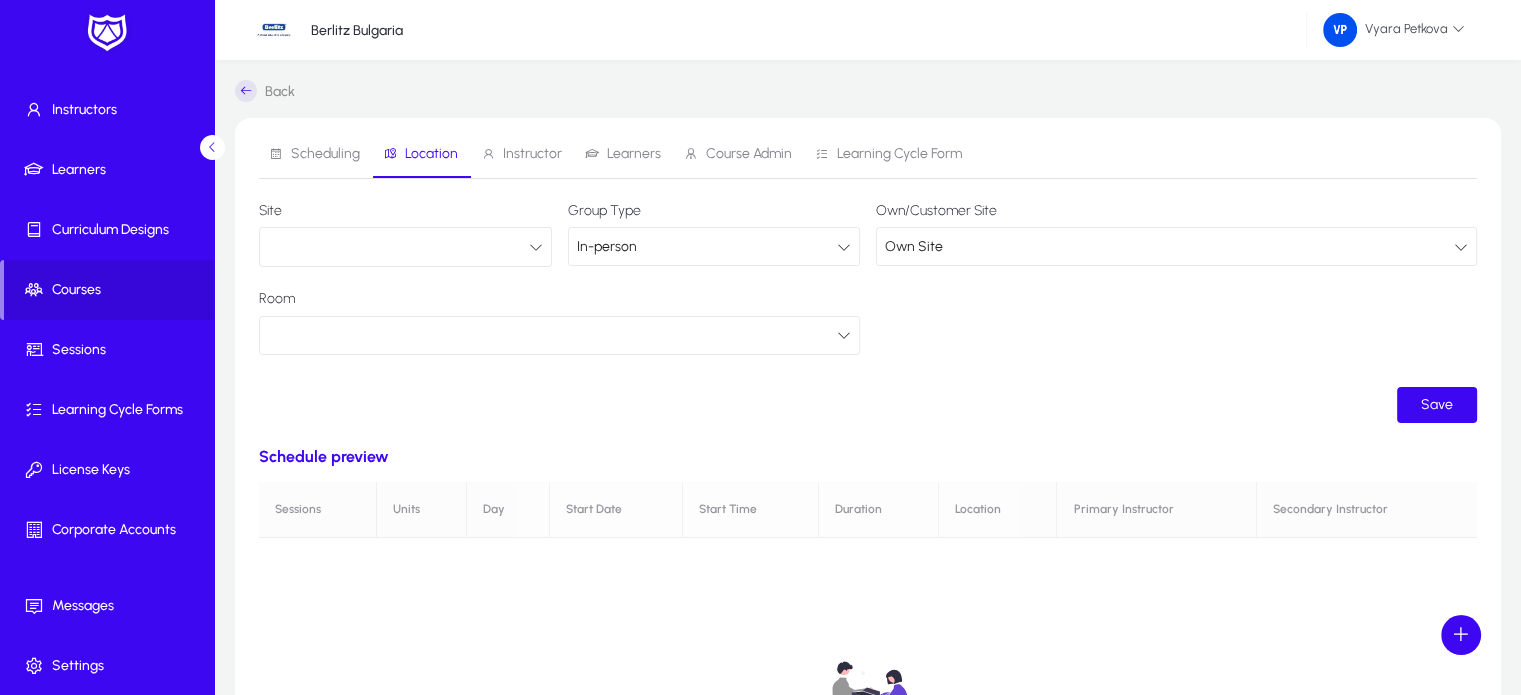 click at bounding box center [844, 247] 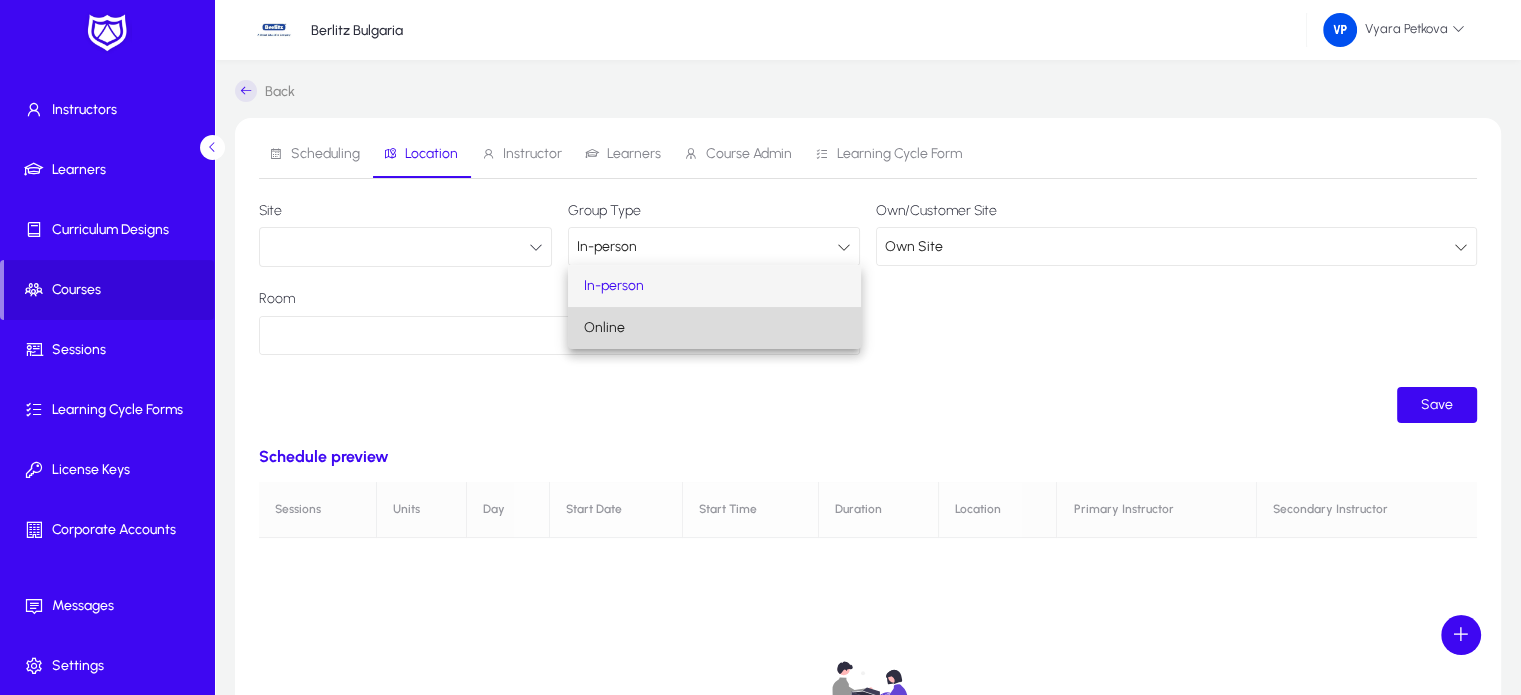 click on "Online" at bounding box center (714, 328) 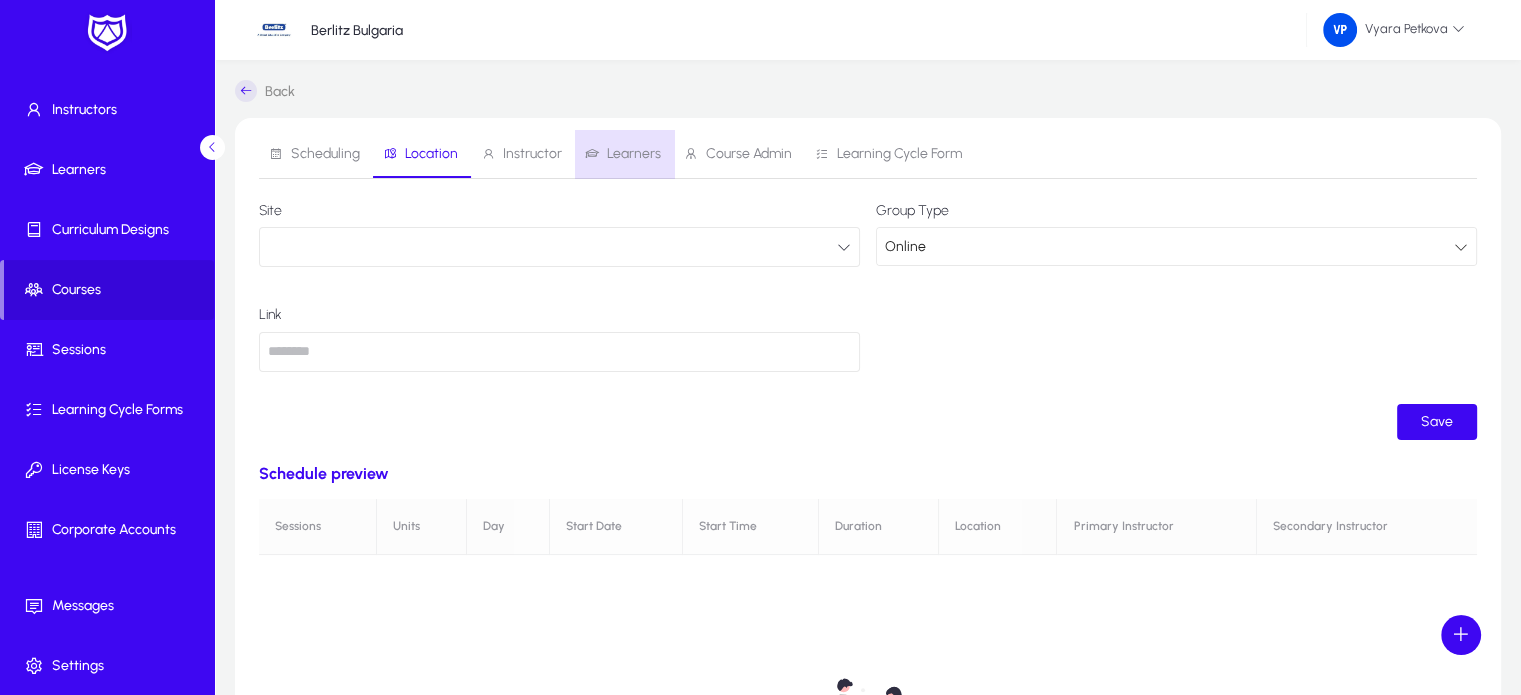 click on "Learners" at bounding box center [634, 154] 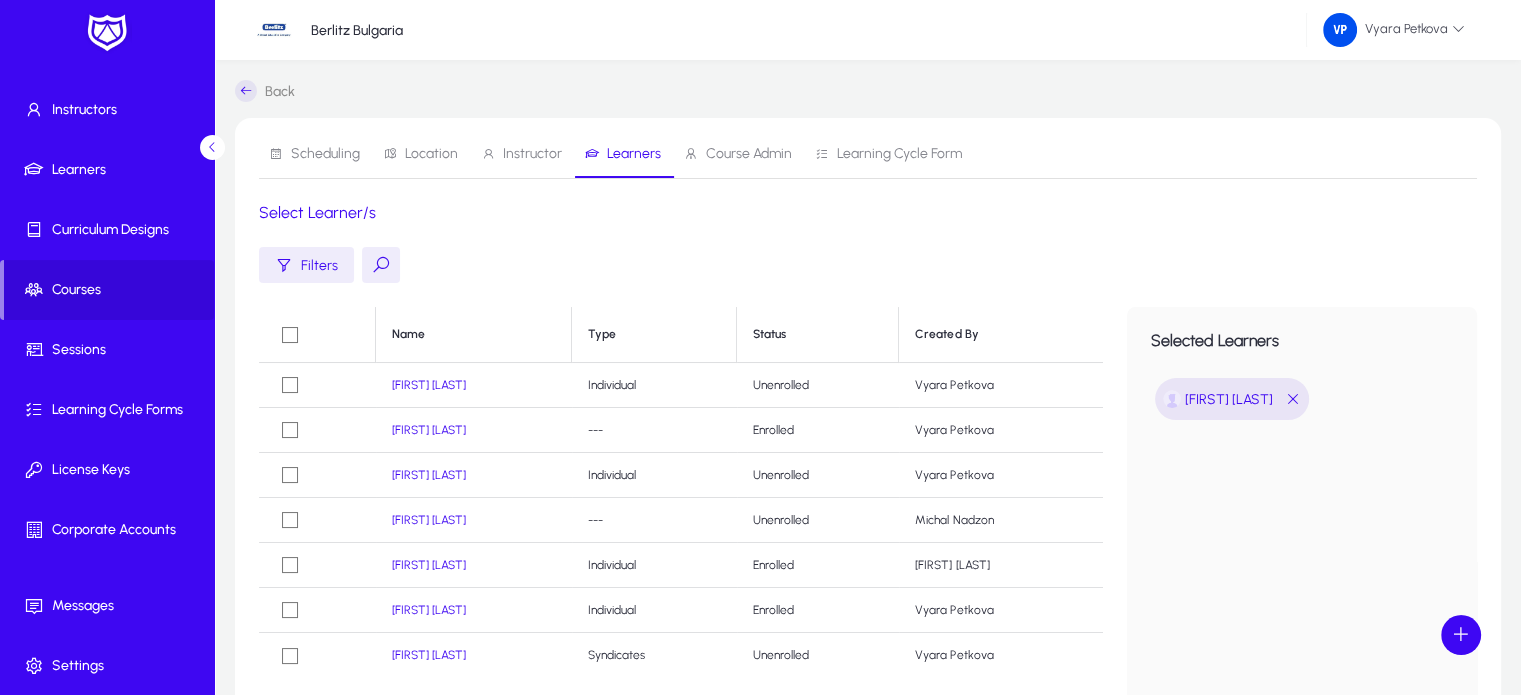 click 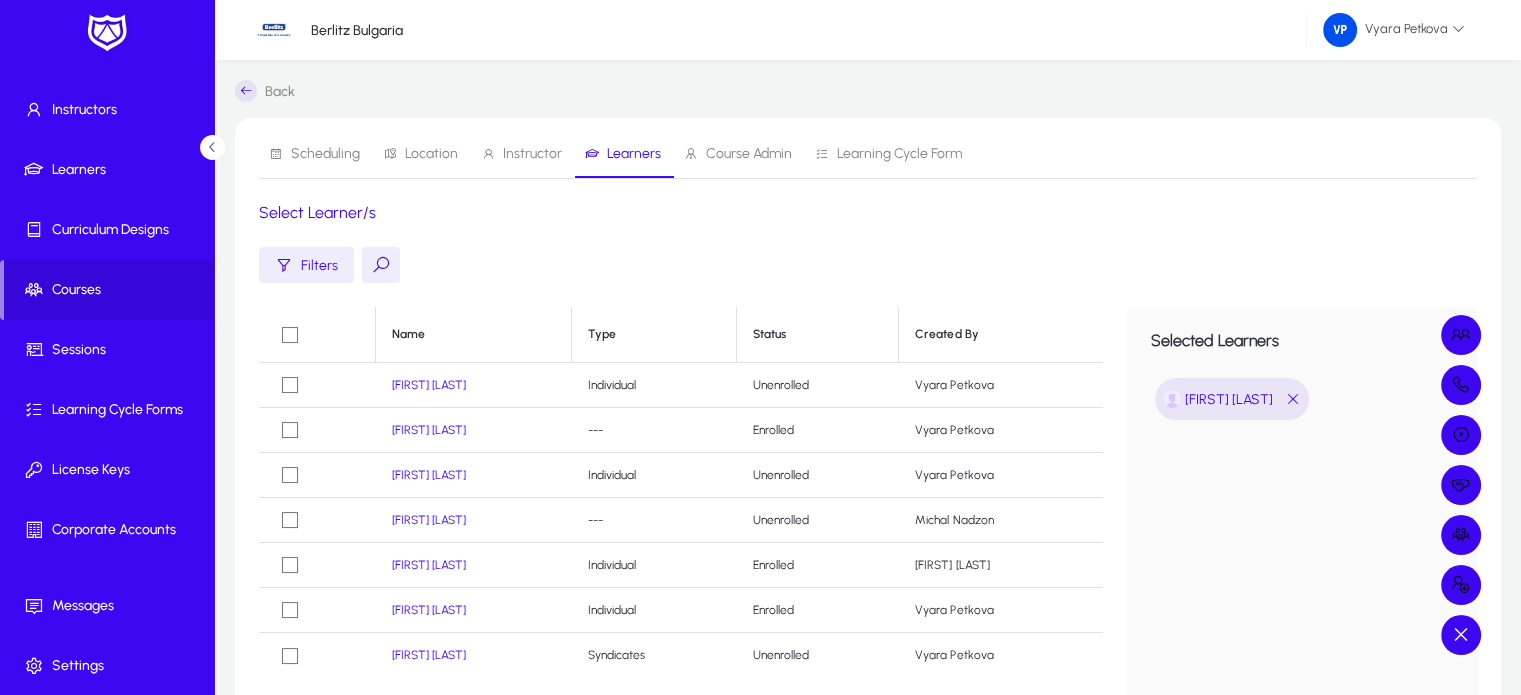 click at bounding box center [760, 347] 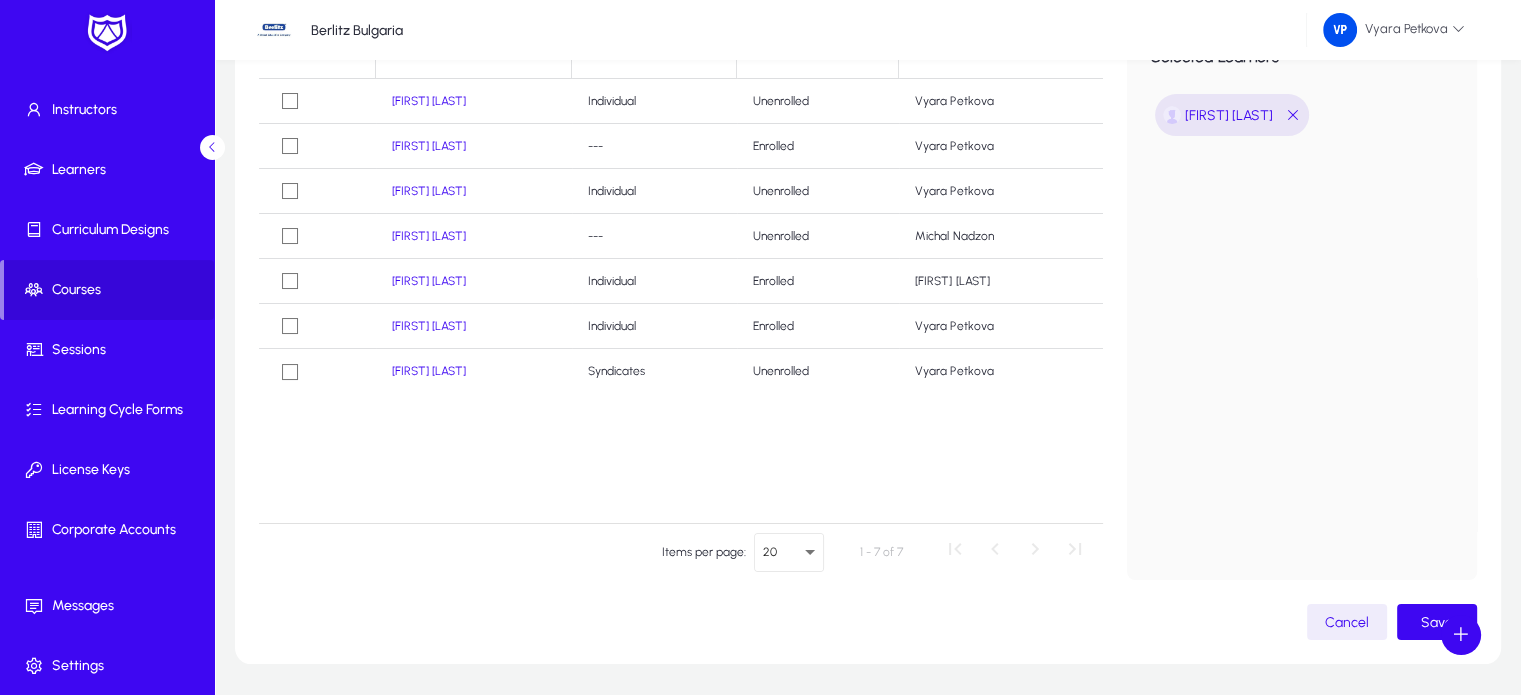 scroll, scrollTop: 352, scrollLeft: 0, axis: vertical 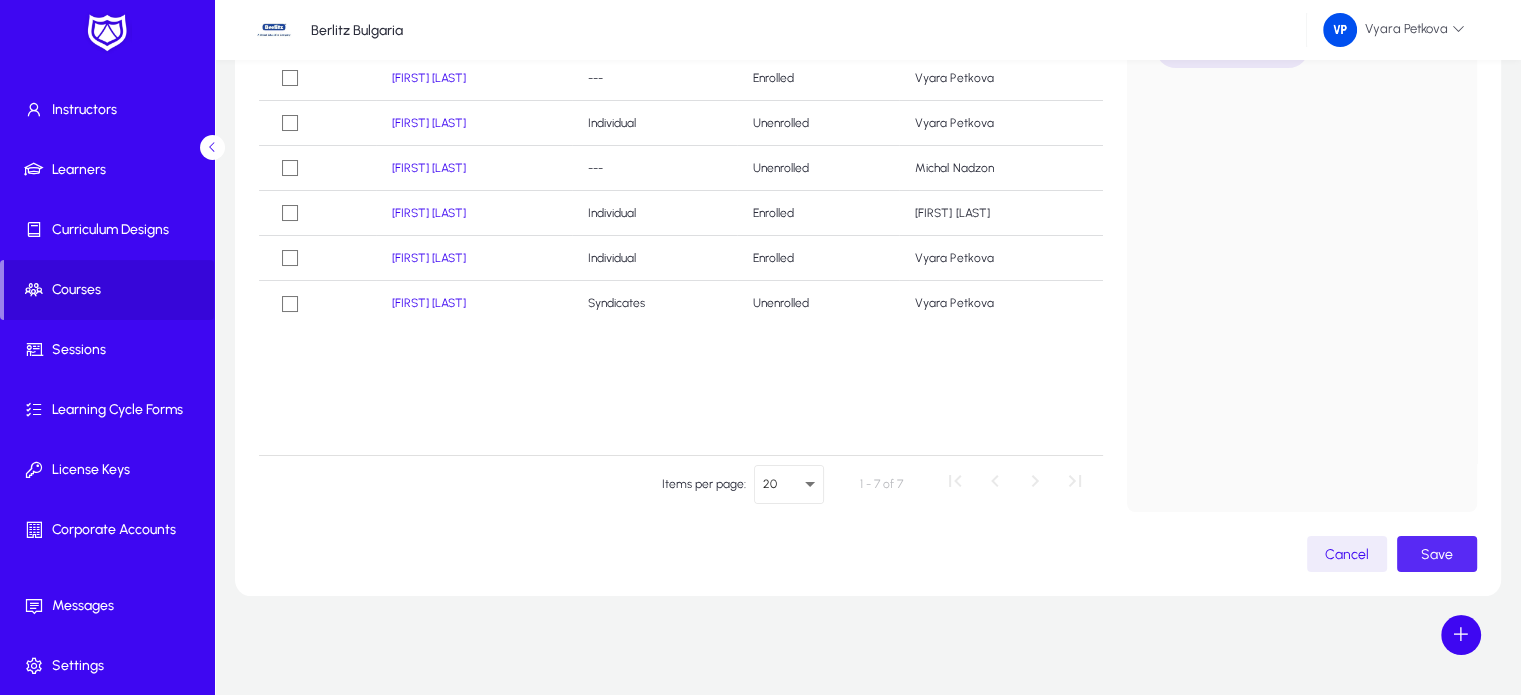 click on "Save" 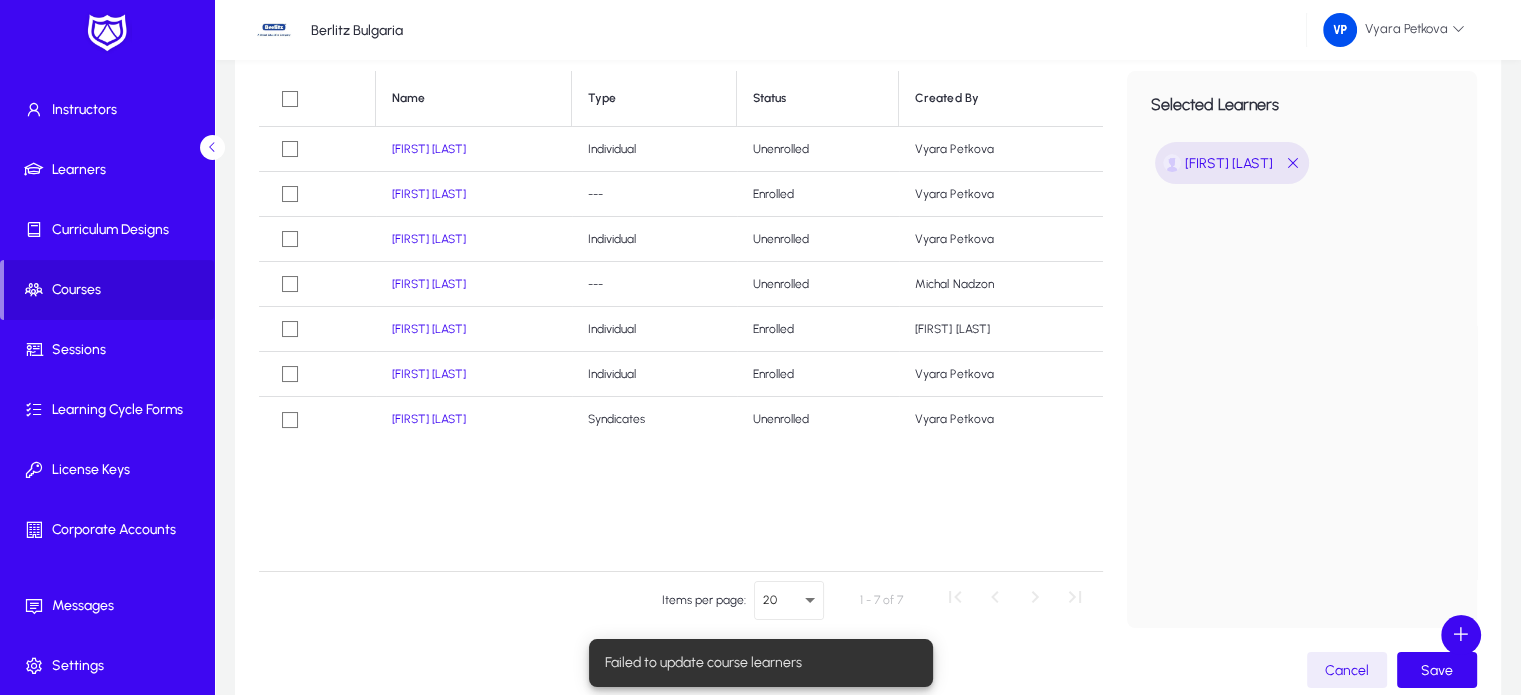 scroll, scrollTop: 0, scrollLeft: 0, axis: both 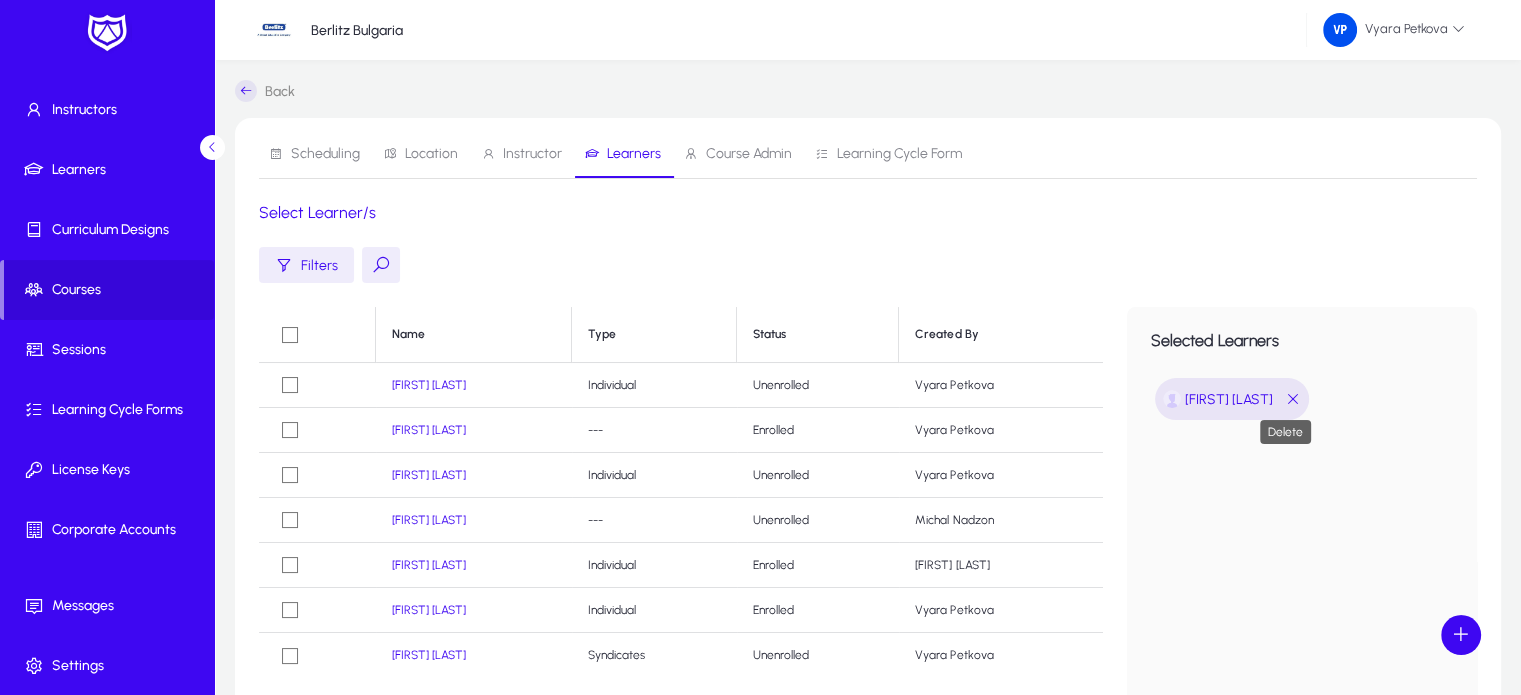 click 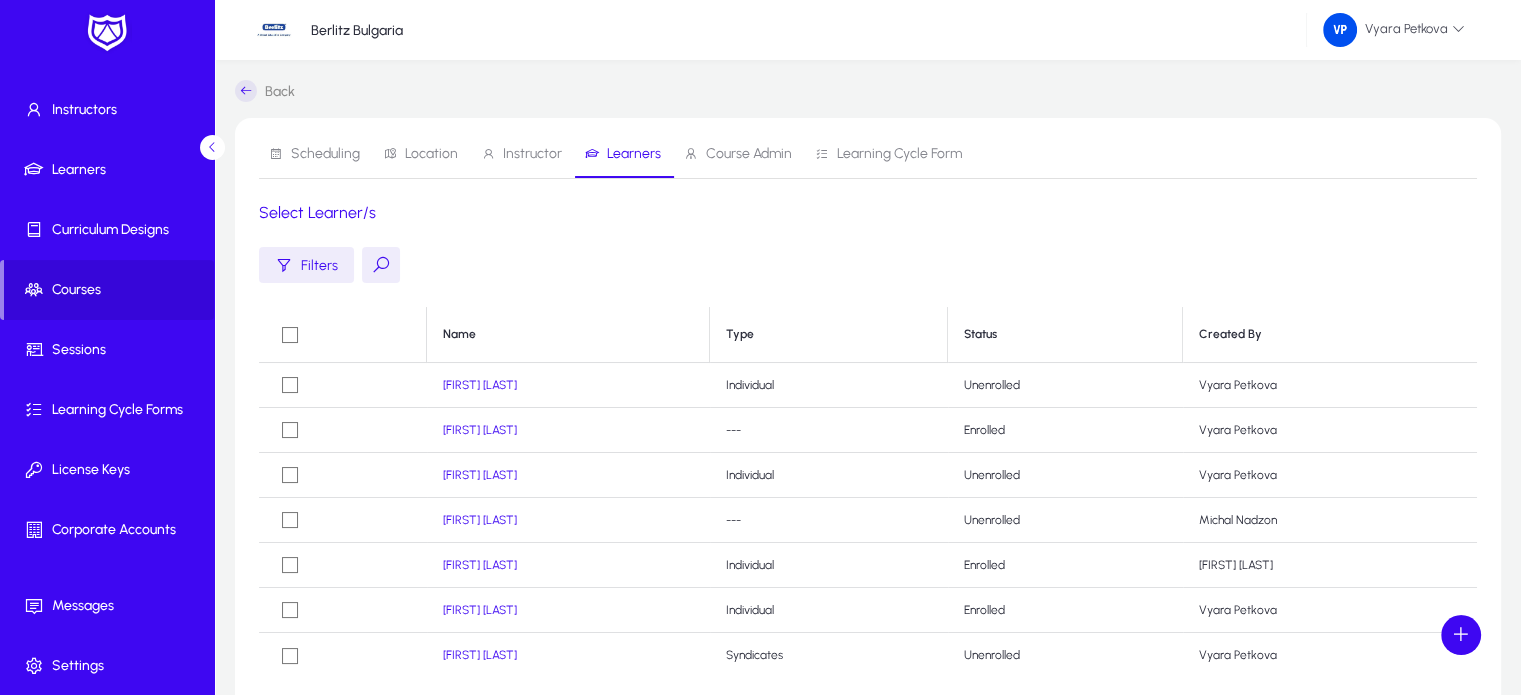 click on "Course Admin" at bounding box center [749, 154] 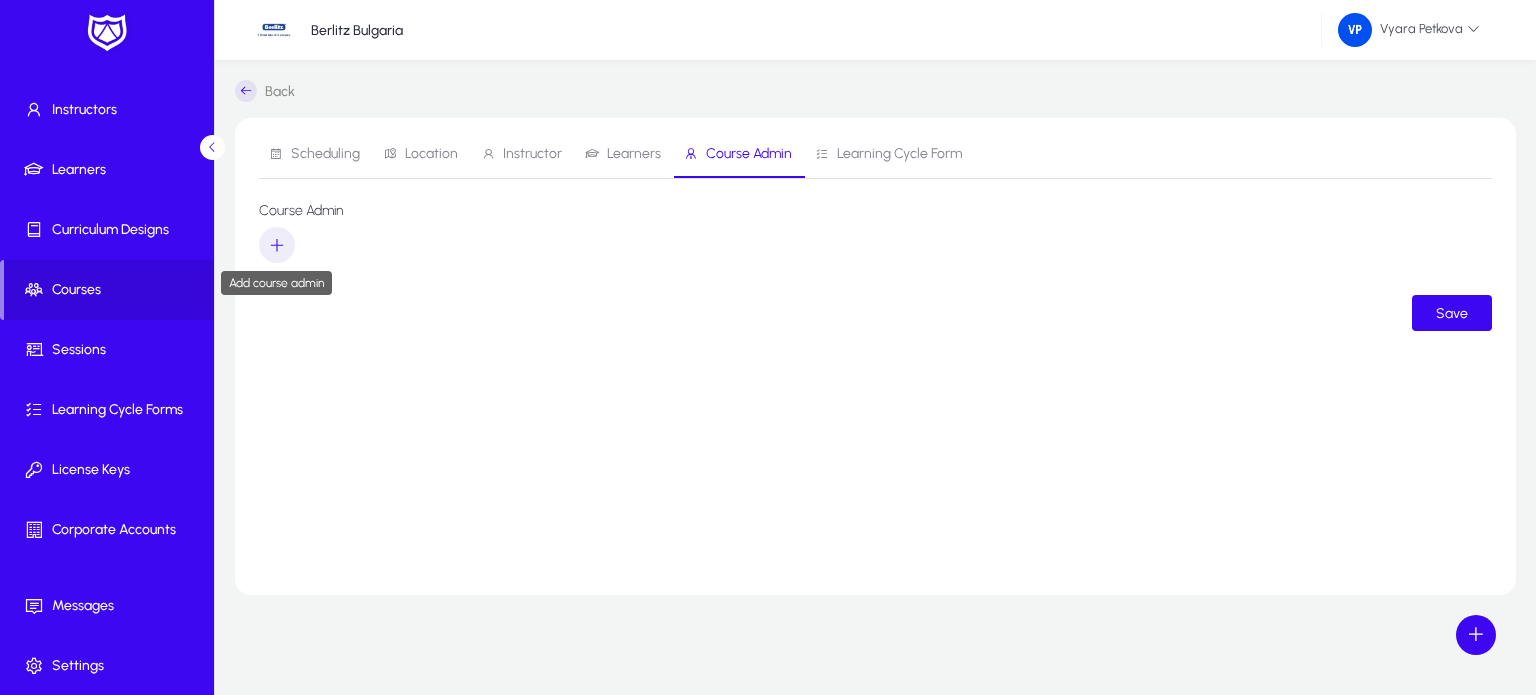 click 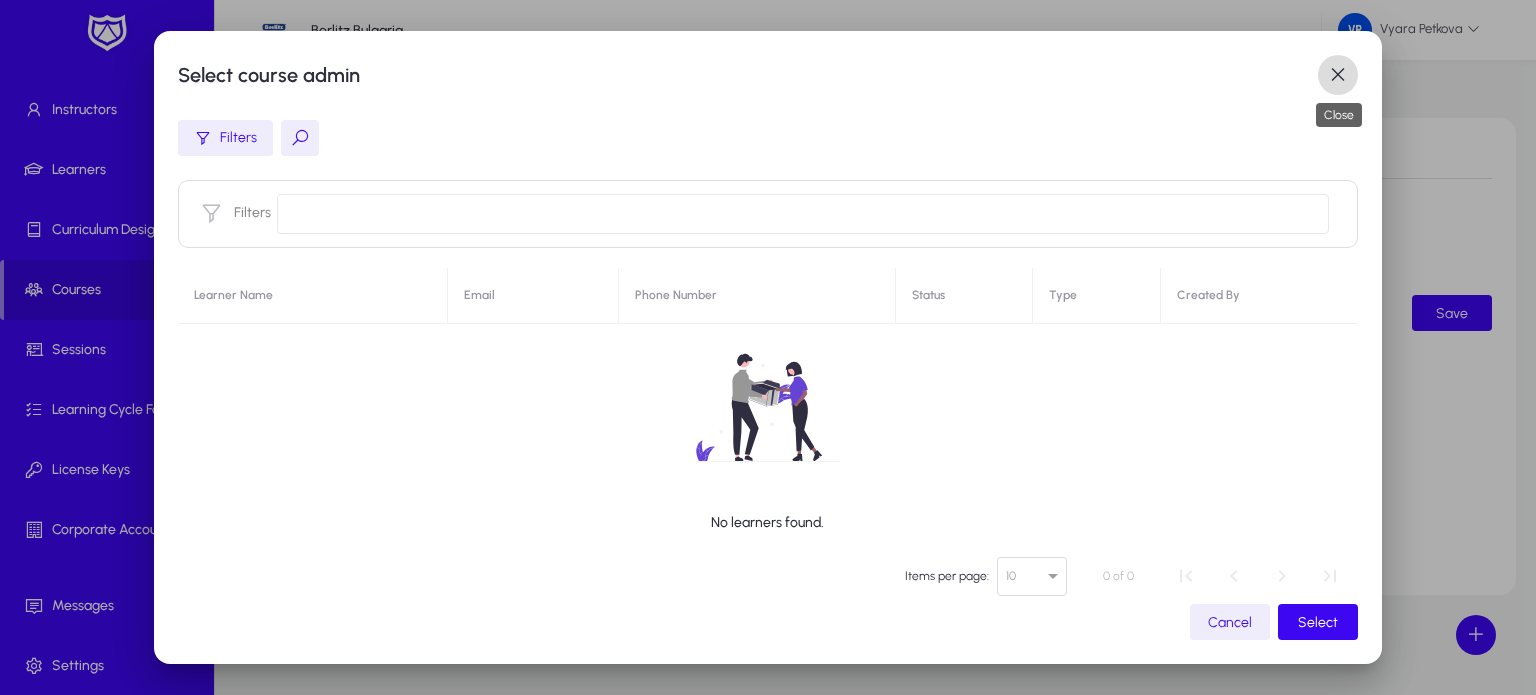 click at bounding box center [1338, 75] 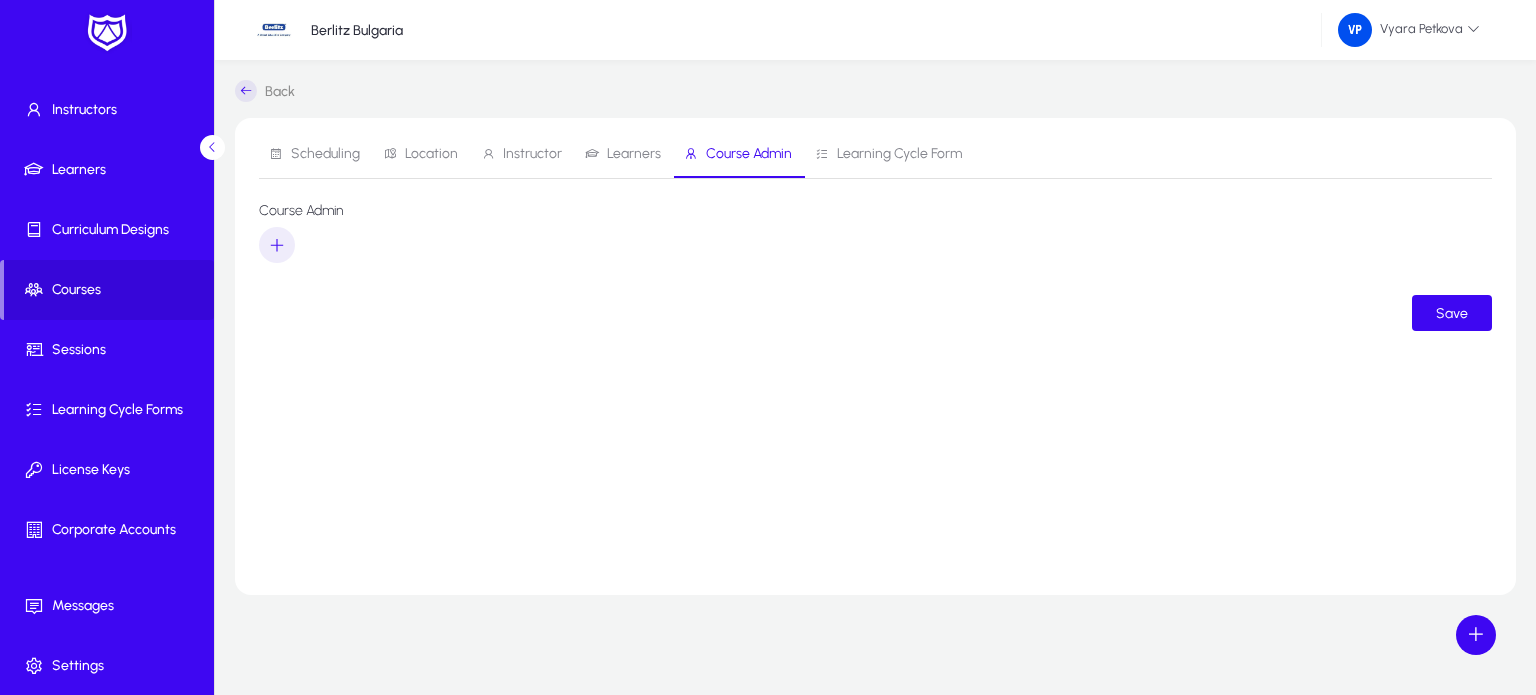 click on "Learners" at bounding box center (634, 154) 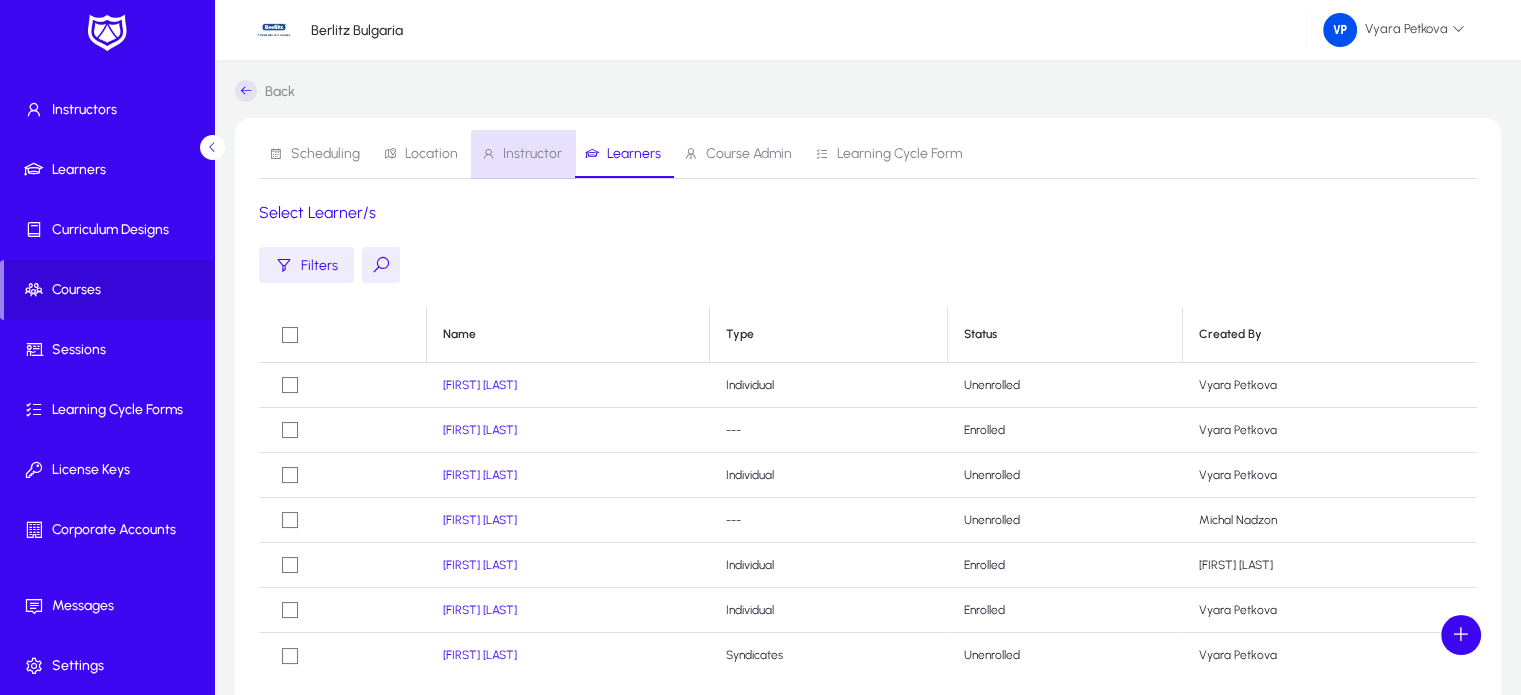 click on "Instructor" at bounding box center [532, 154] 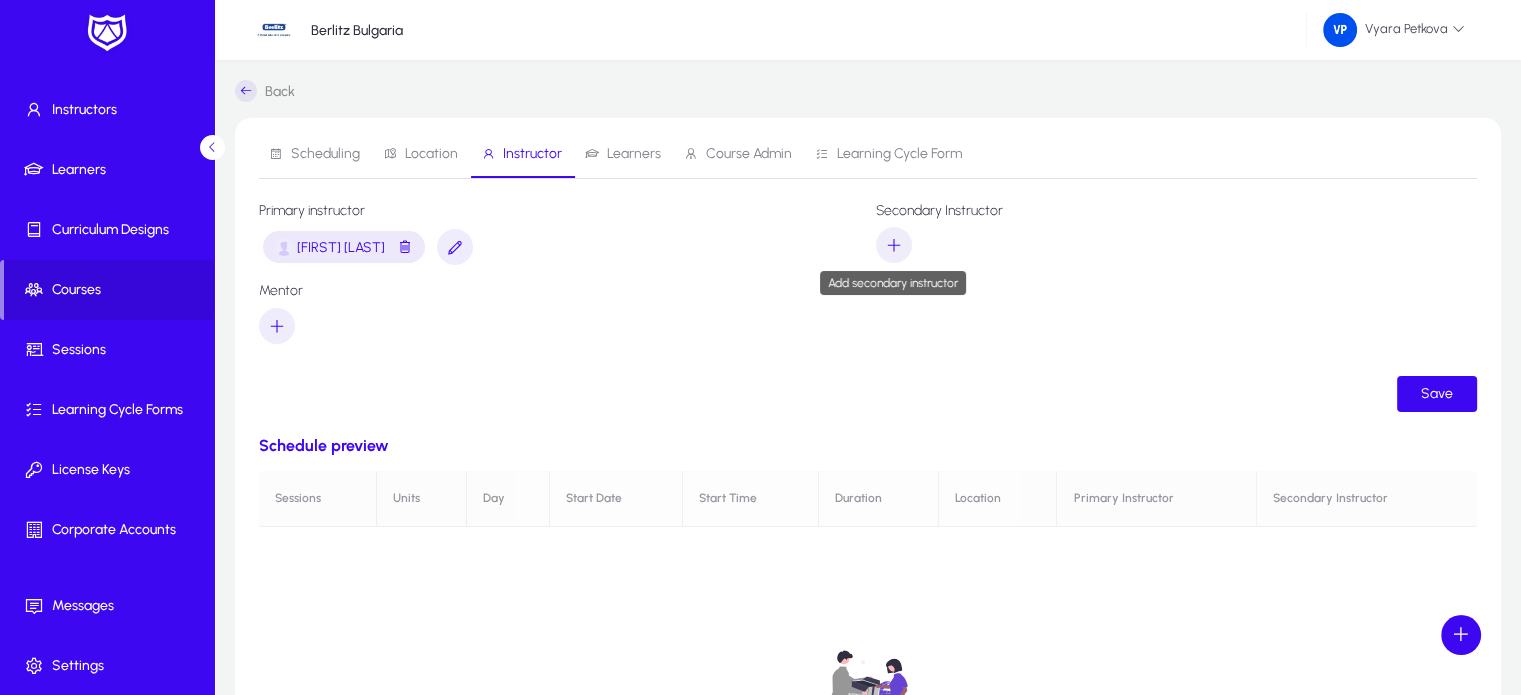 click 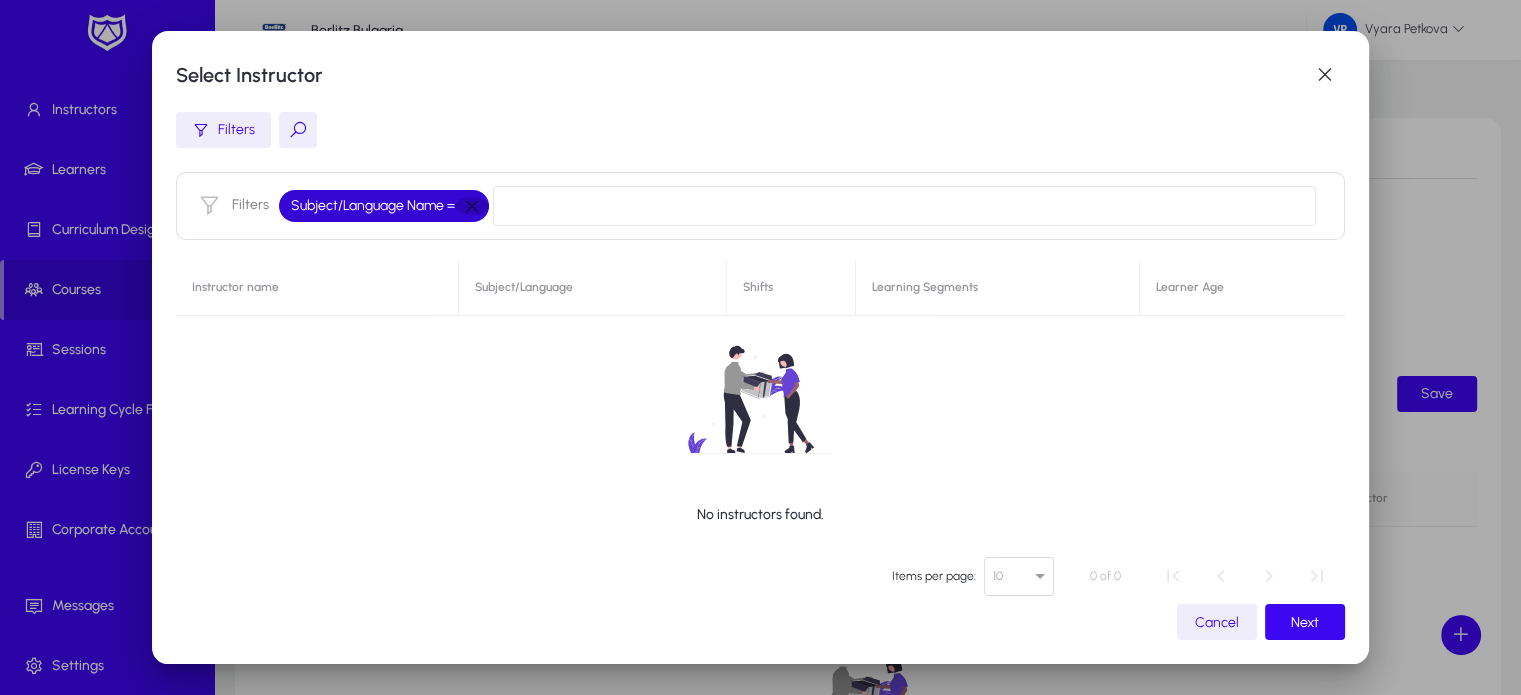 click at bounding box center (472, 206) 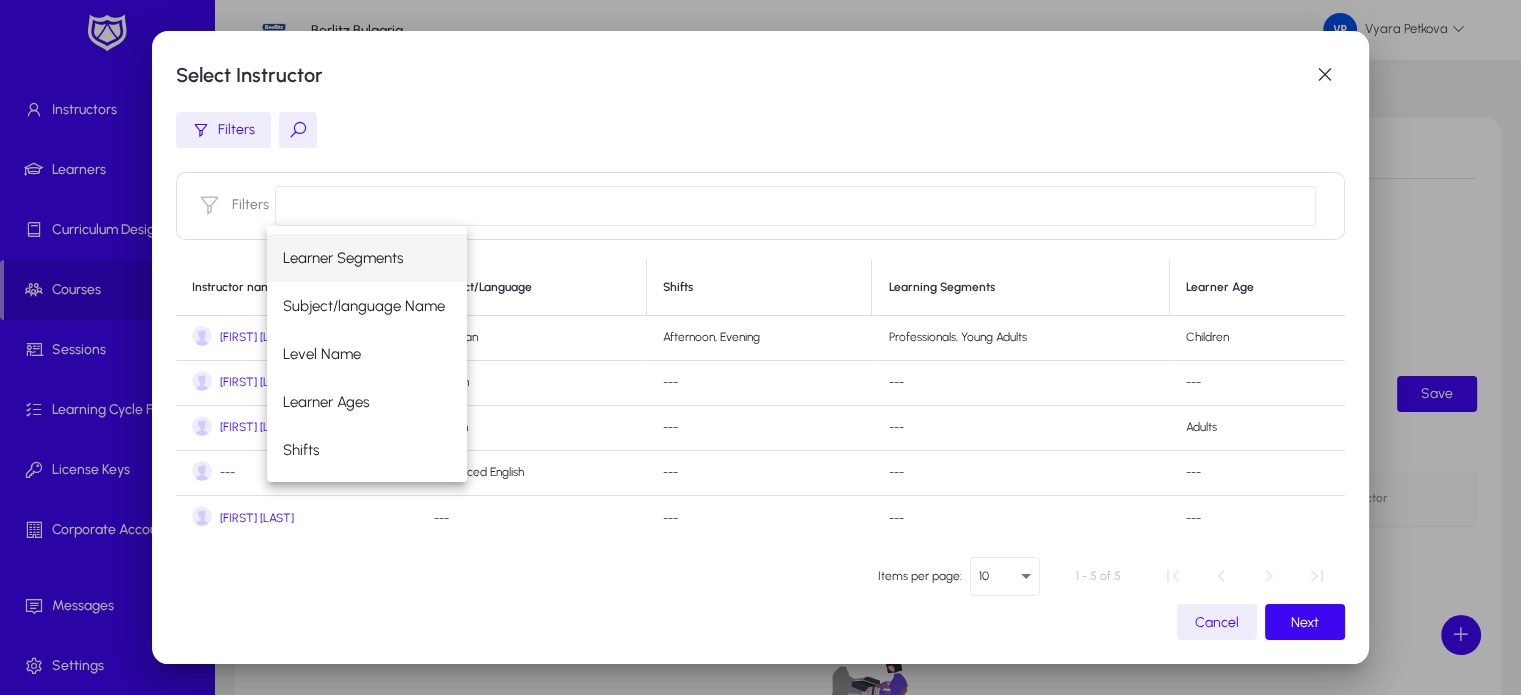 click on "---" at bounding box center (532, 518) 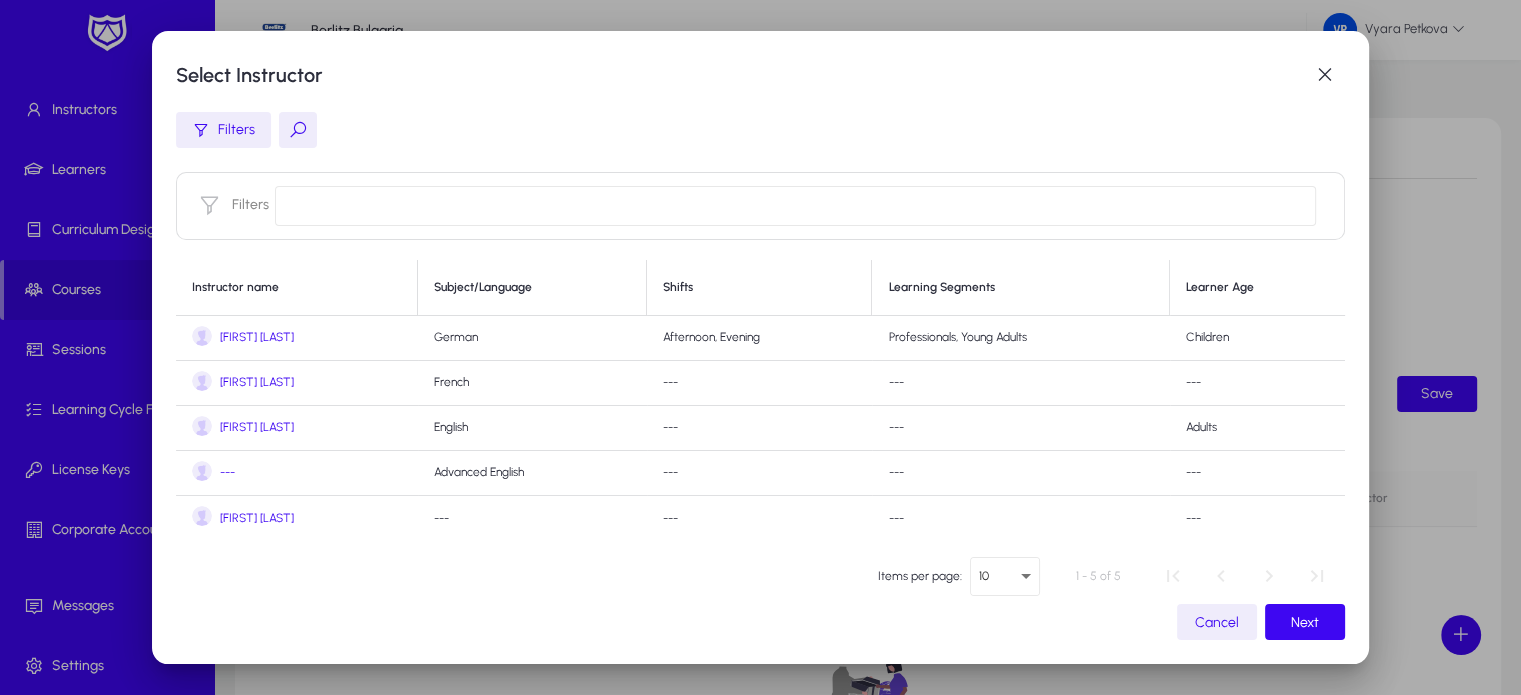 click on "Iliana Raeva" at bounding box center (257, 337) 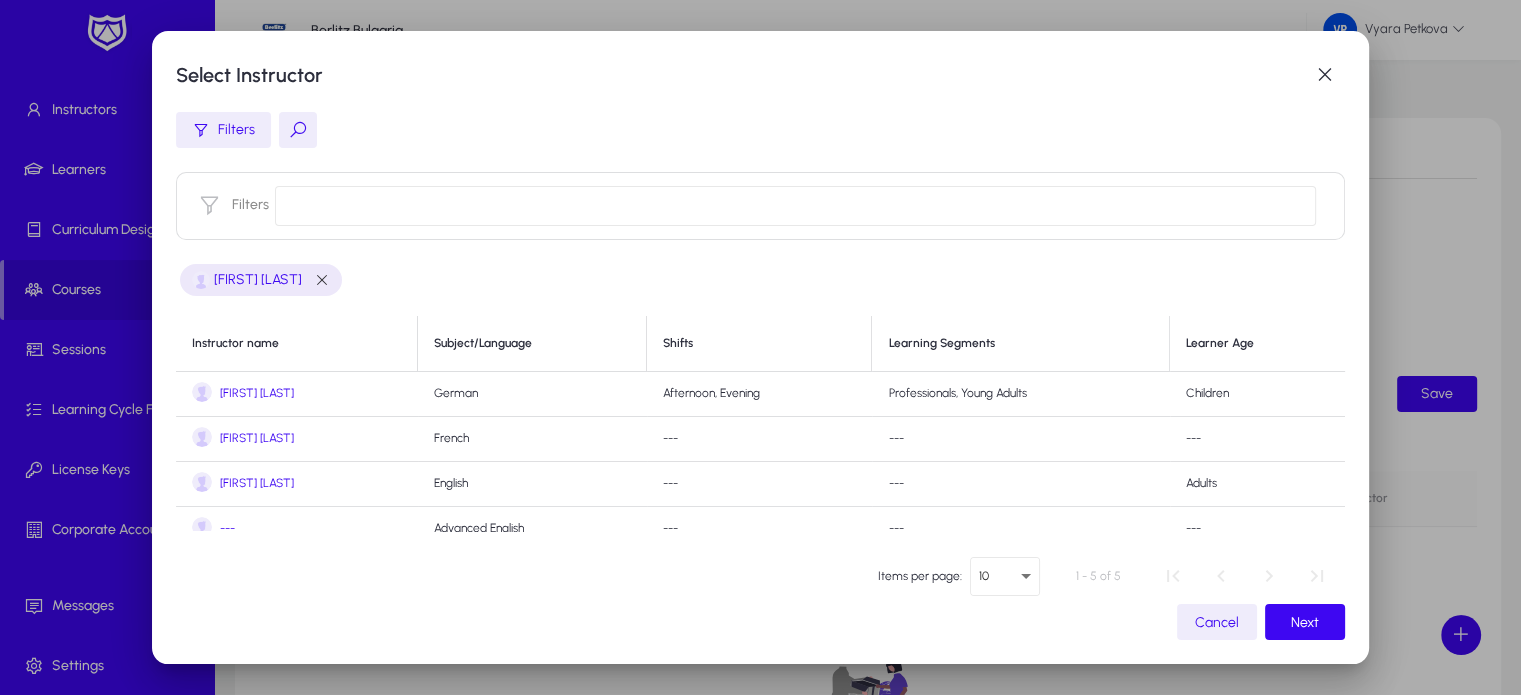 scroll, scrollTop: 64, scrollLeft: 0, axis: vertical 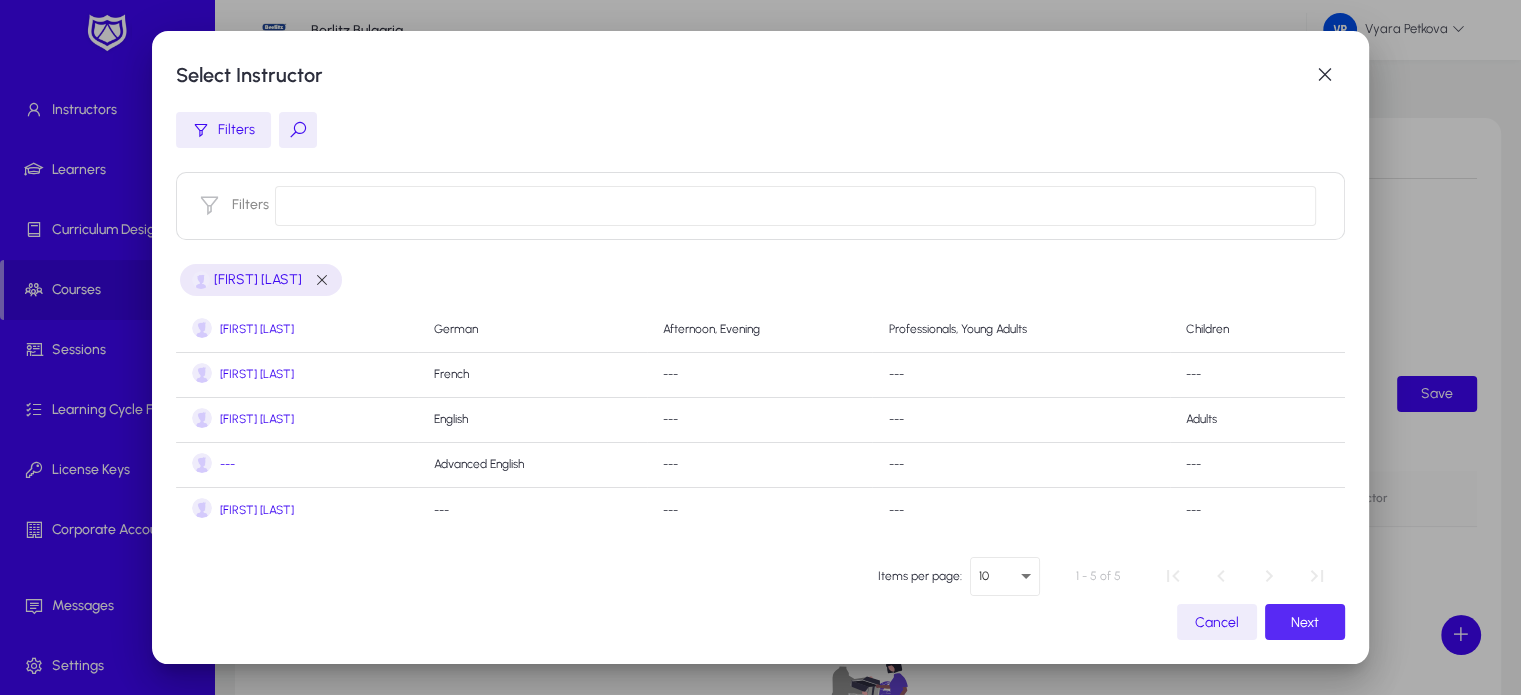 click on "Next" 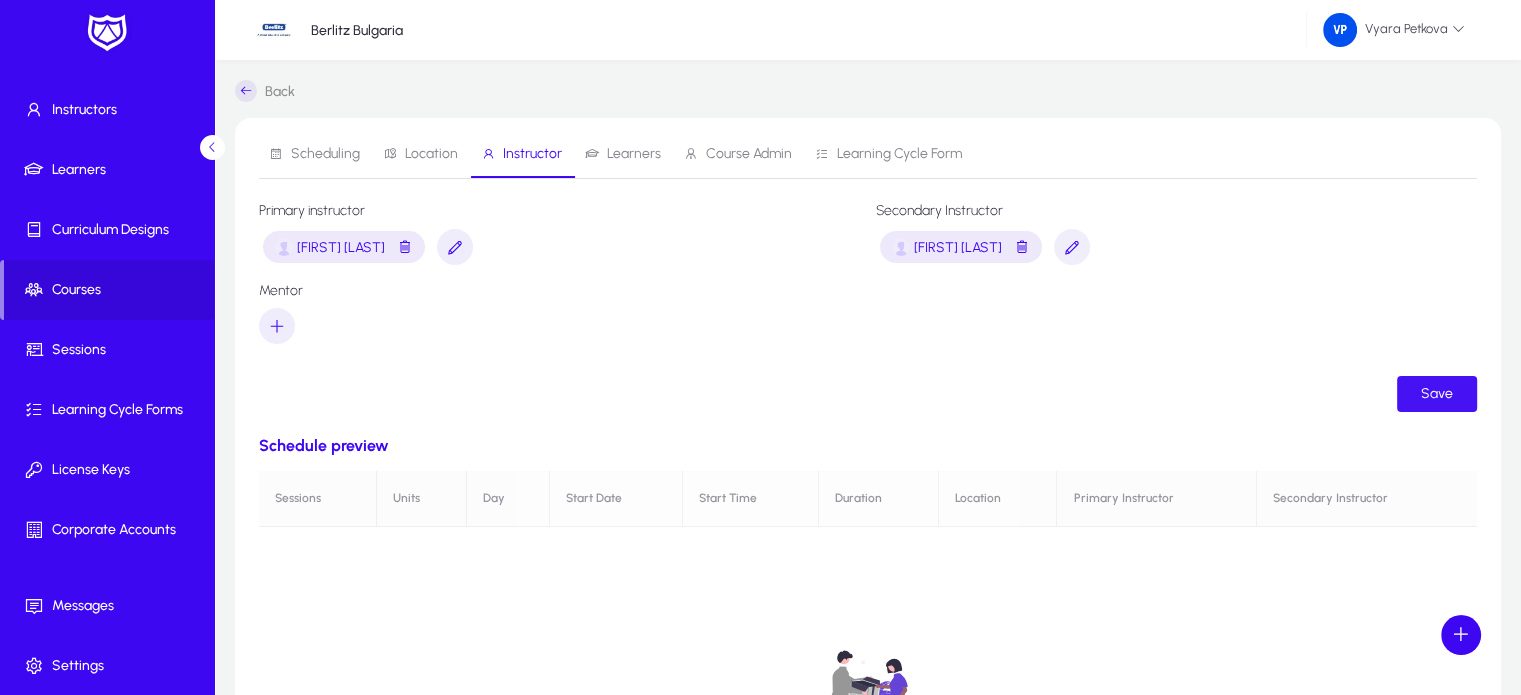 click on "Save" 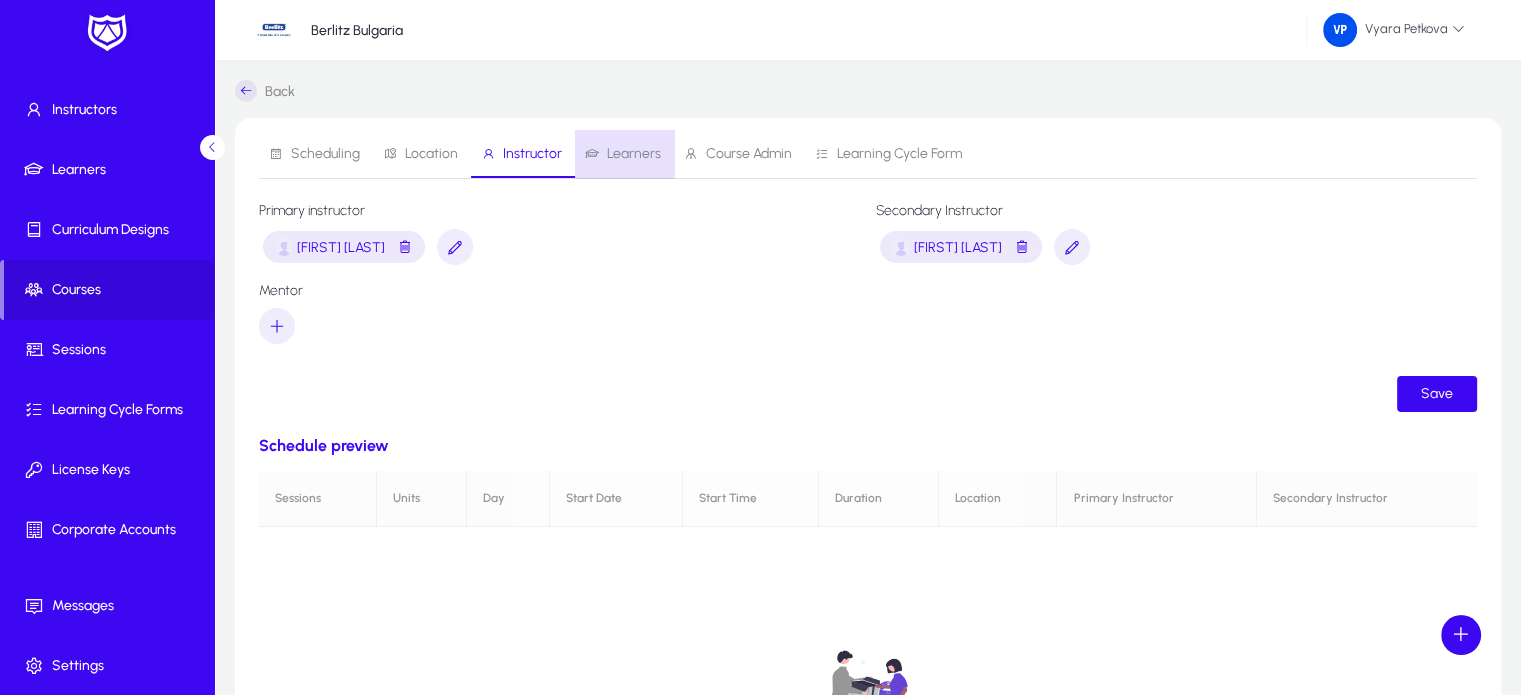 click on "Learners" at bounding box center [634, 154] 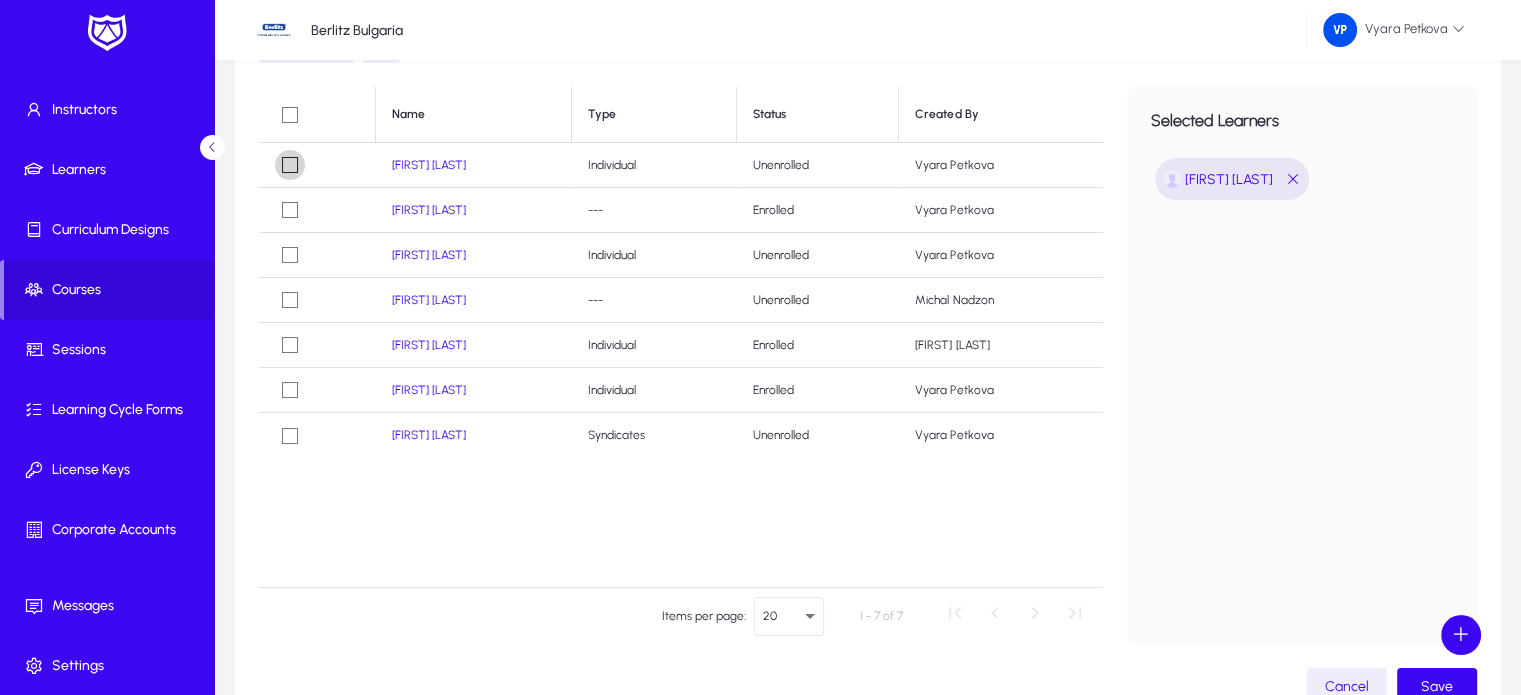 scroll, scrollTop: 352, scrollLeft: 0, axis: vertical 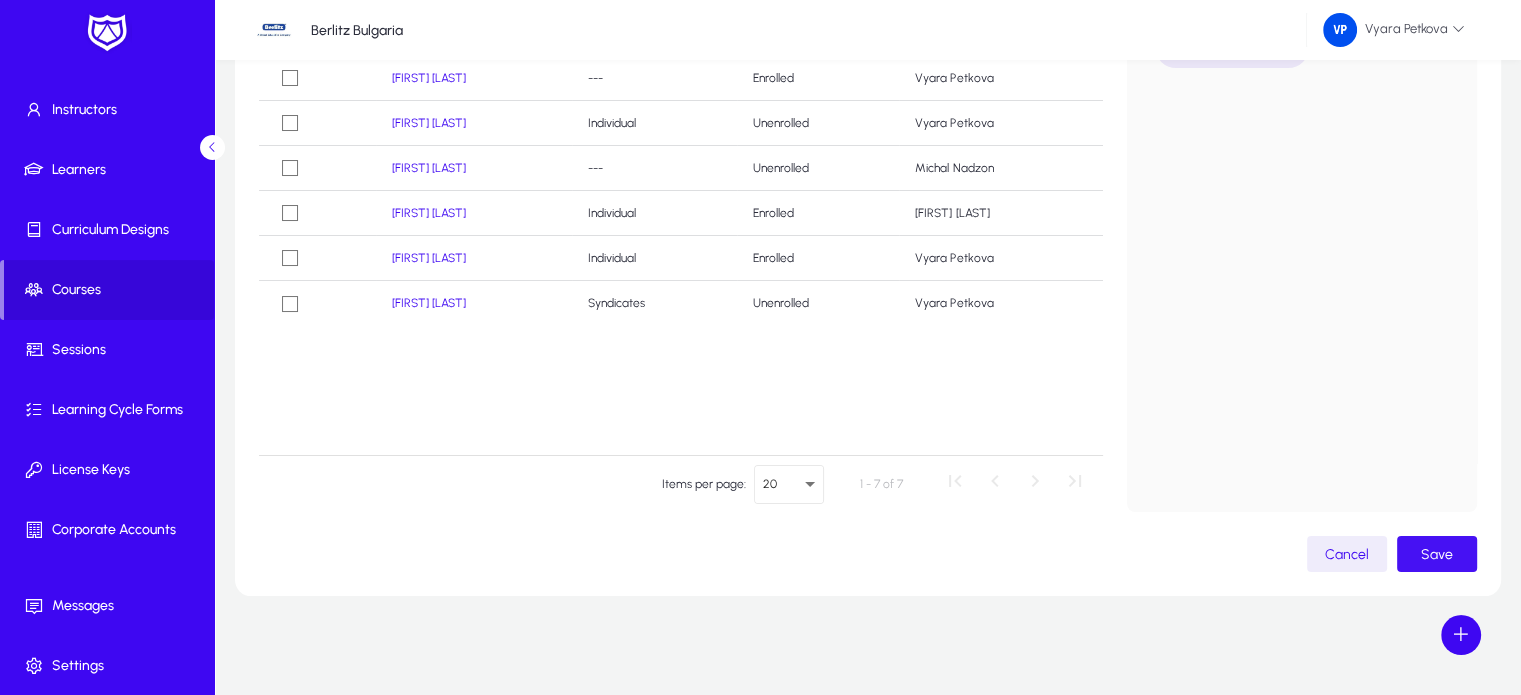 click on "Save" 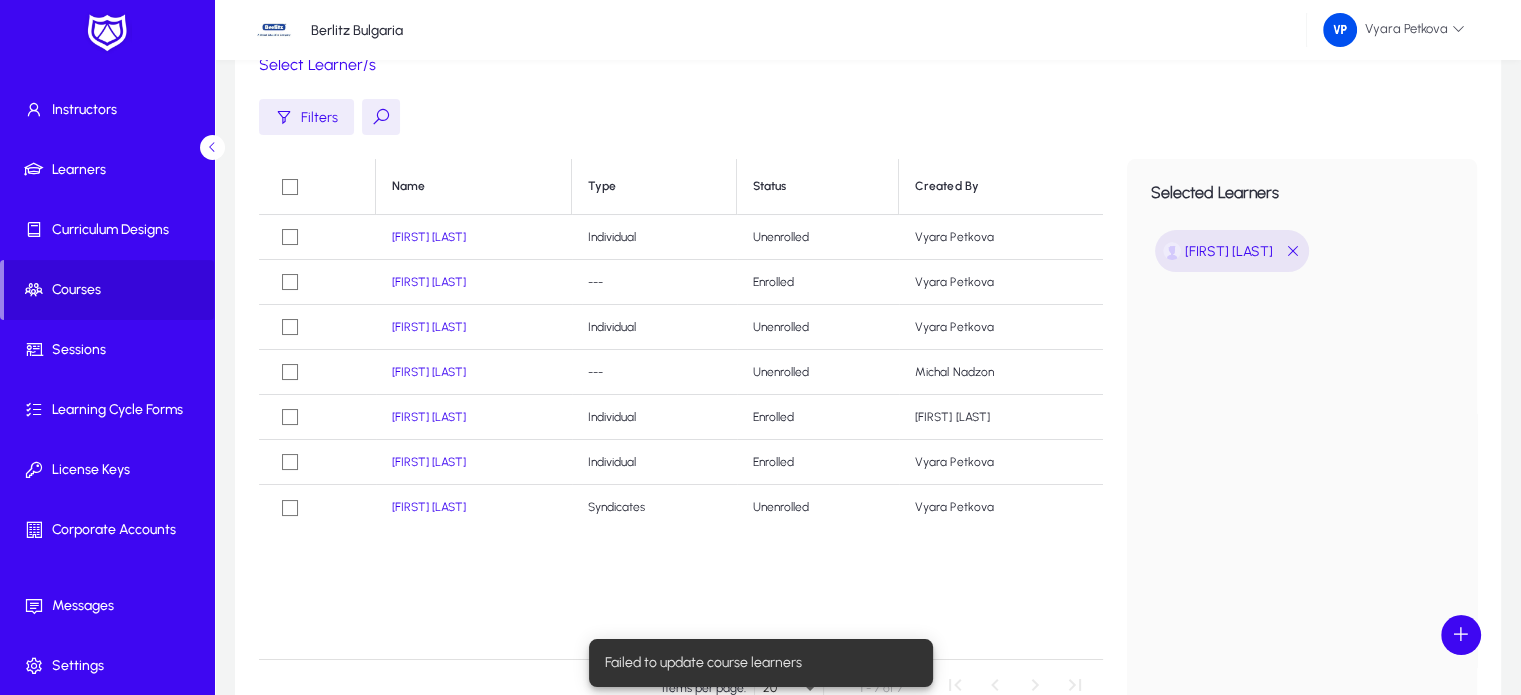 scroll, scrollTop: 0, scrollLeft: 0, axis: both 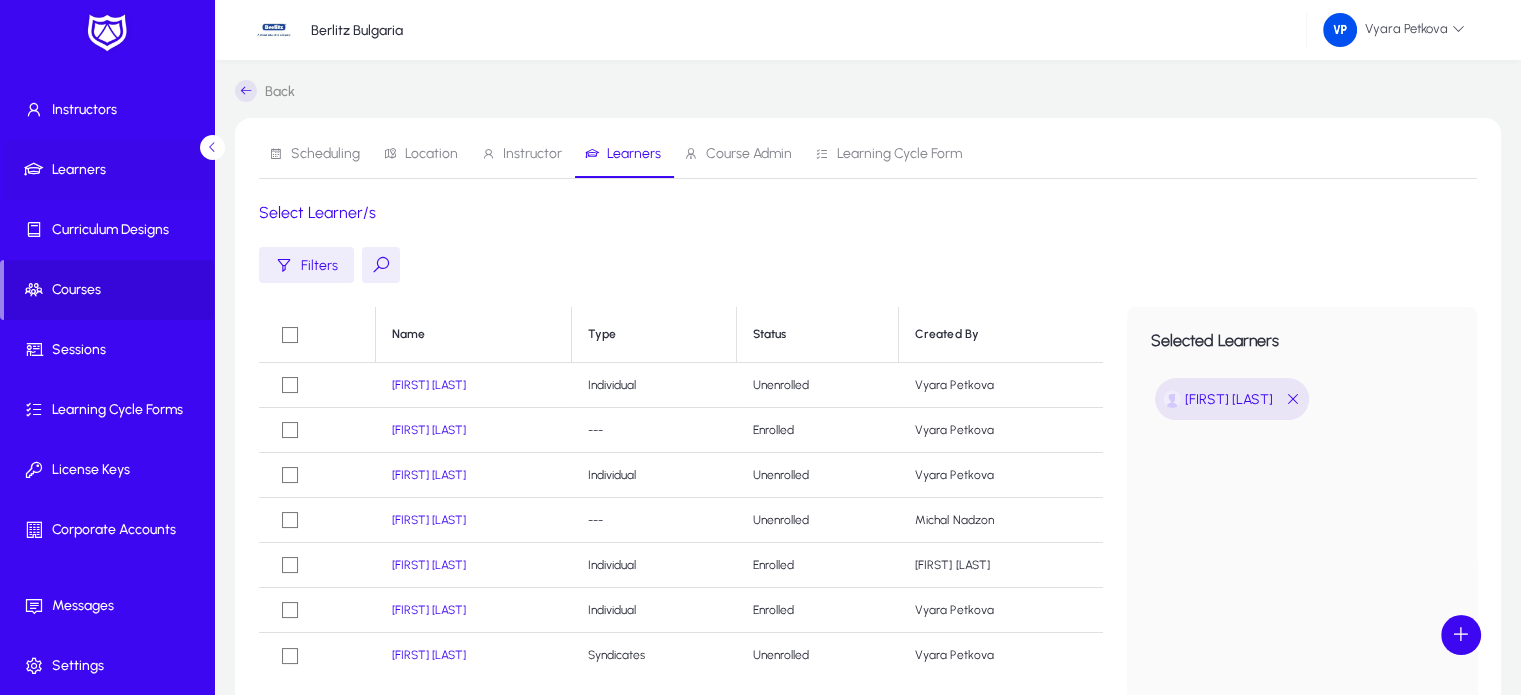 click on "Learners" 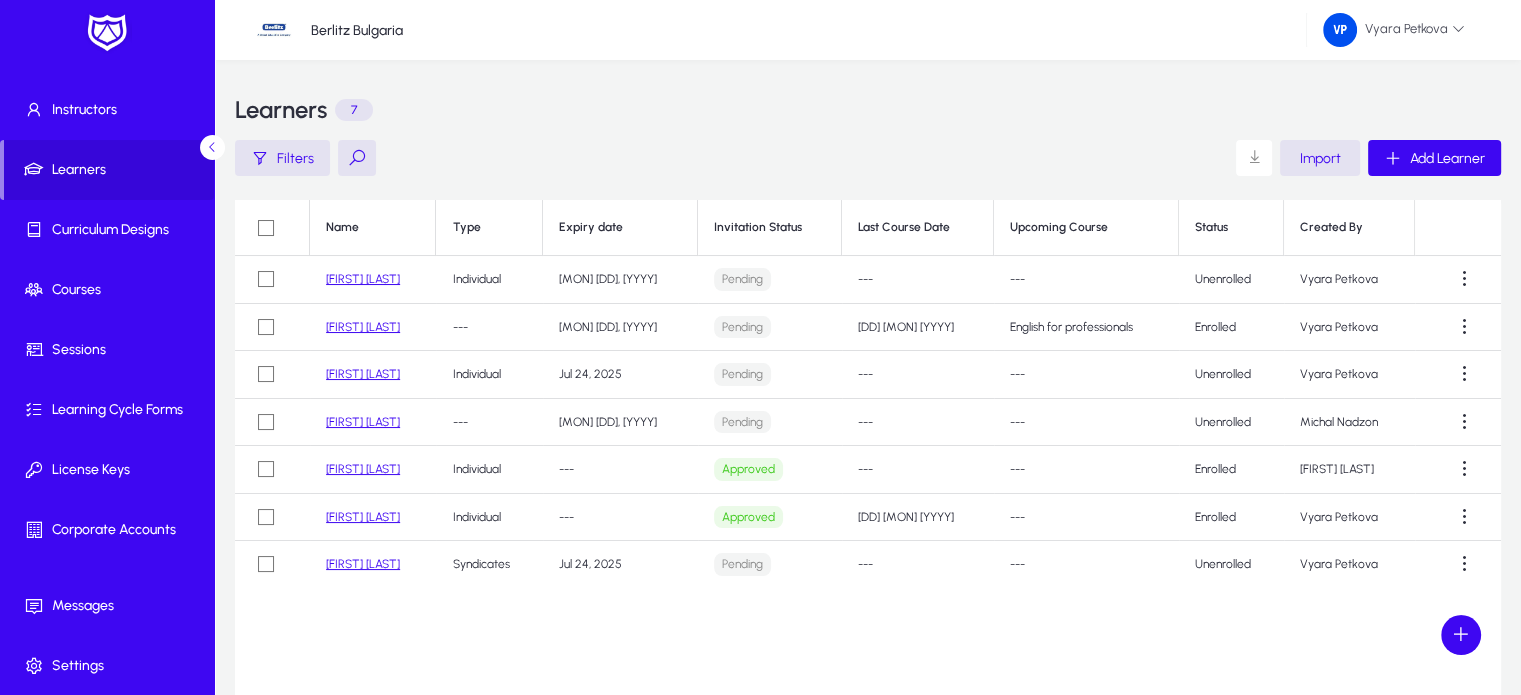 click on "[FIRST] [LAST]" 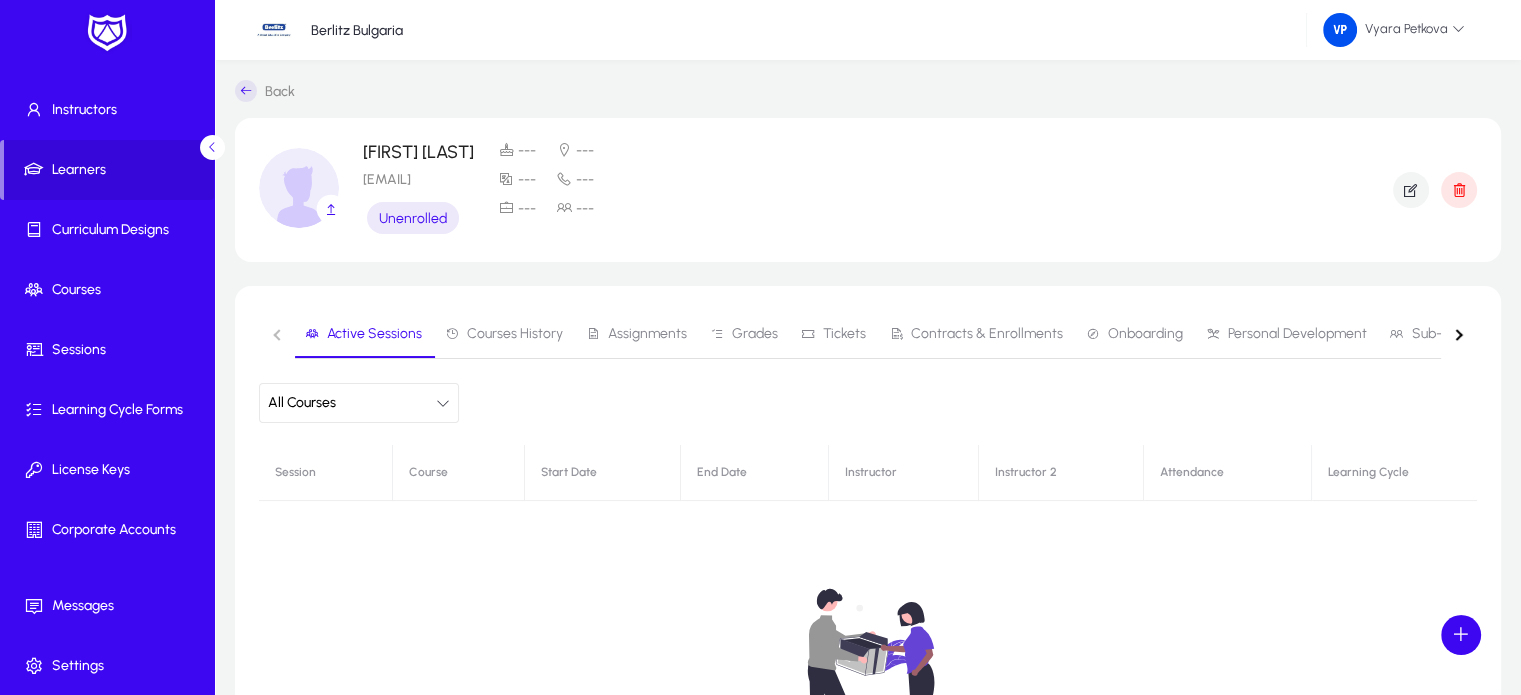 click on "Personal Development" at bounding box center [1297, 334] 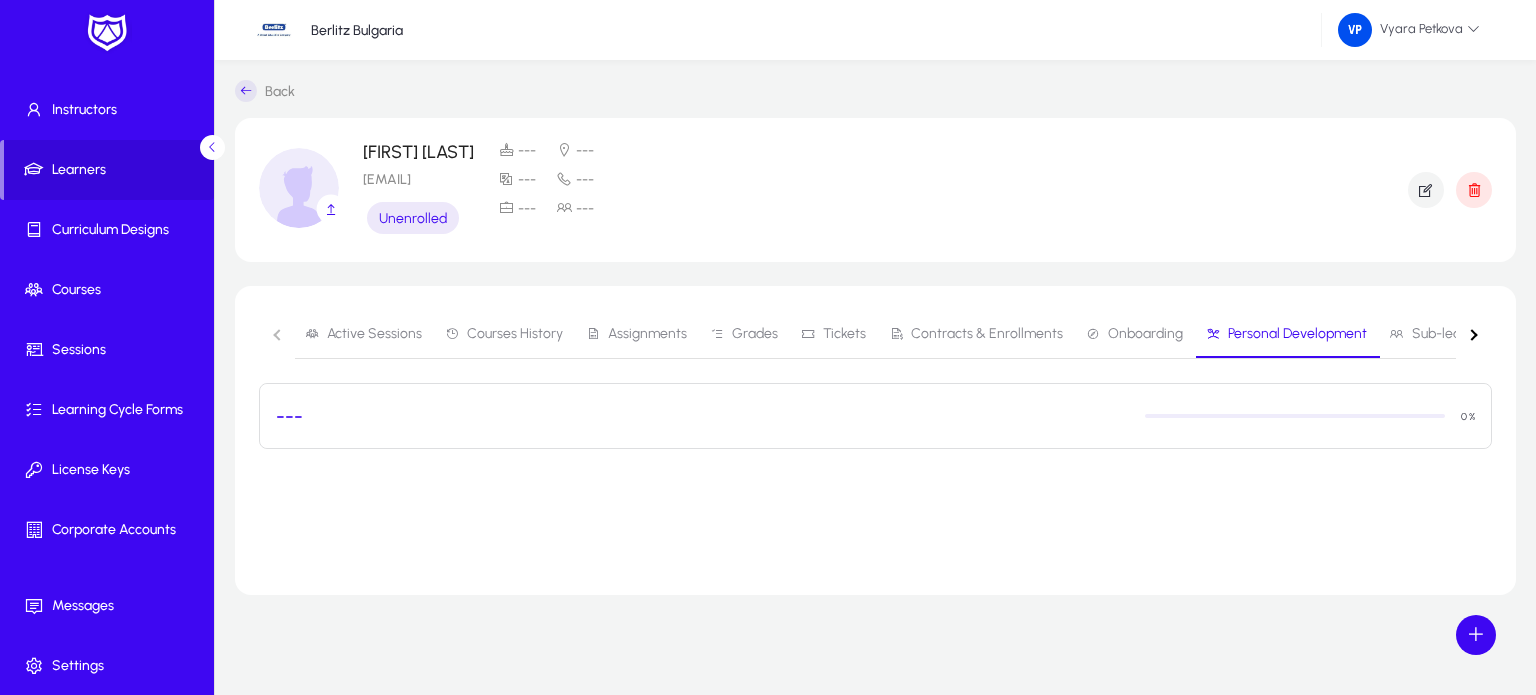 click on "---" at bounding box center (289, 416) 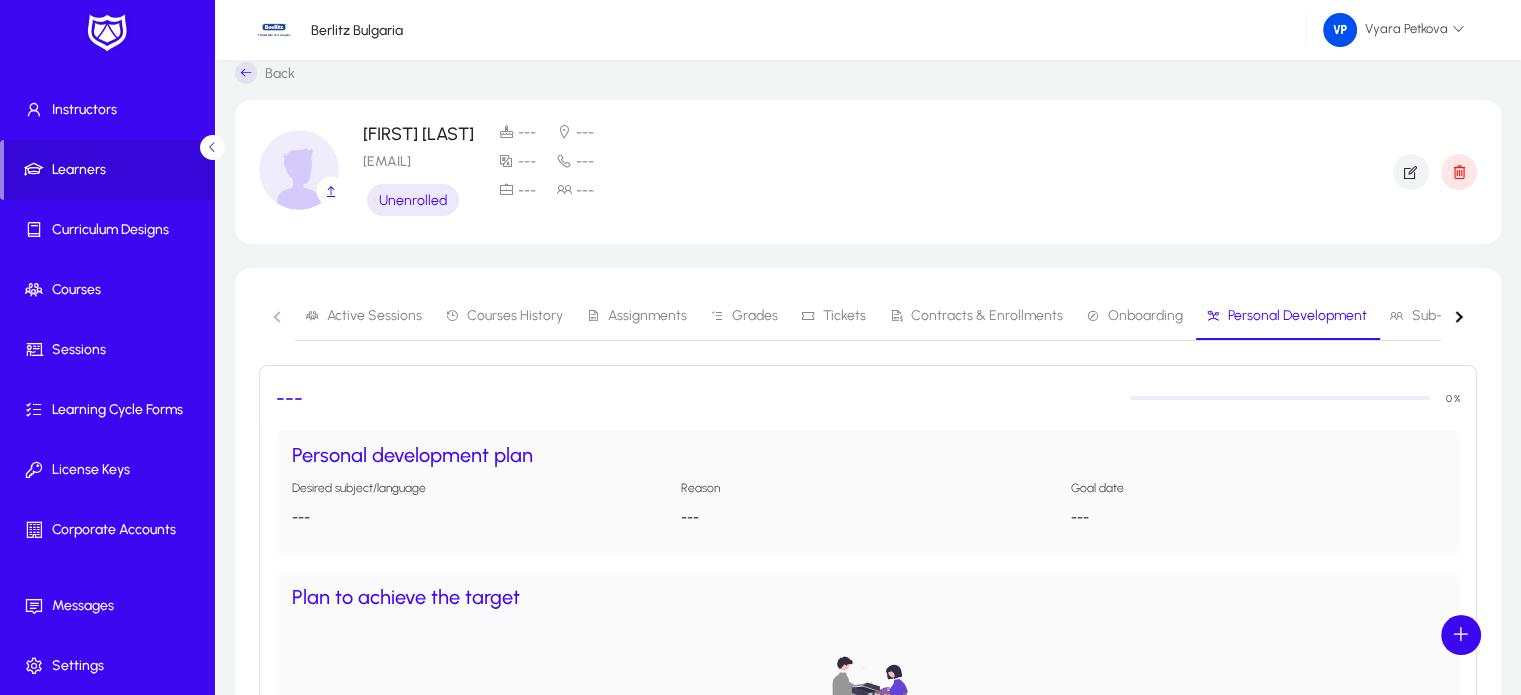 scroll, scrollTop: 0, scrollLeft: 0, axis: both 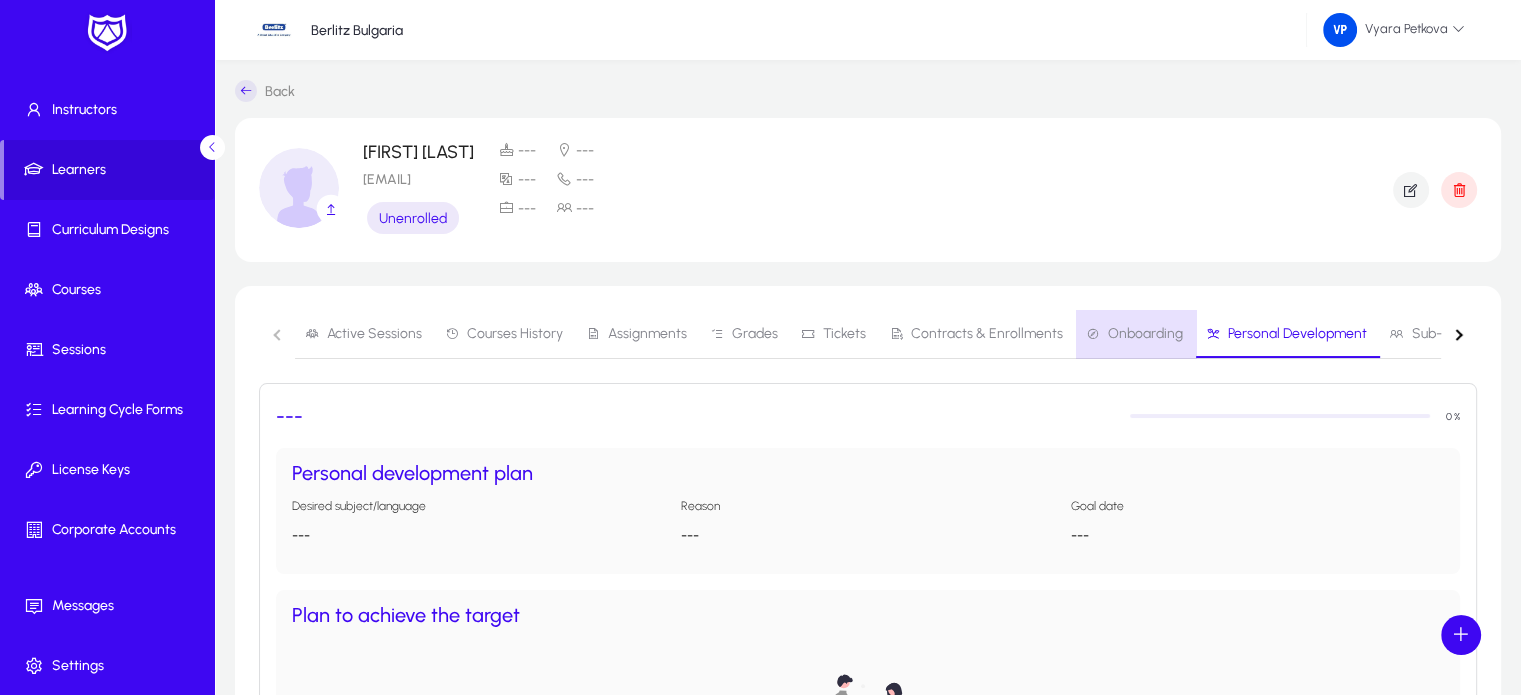 click on "Onboarding" at bounding box center (1145, 334) 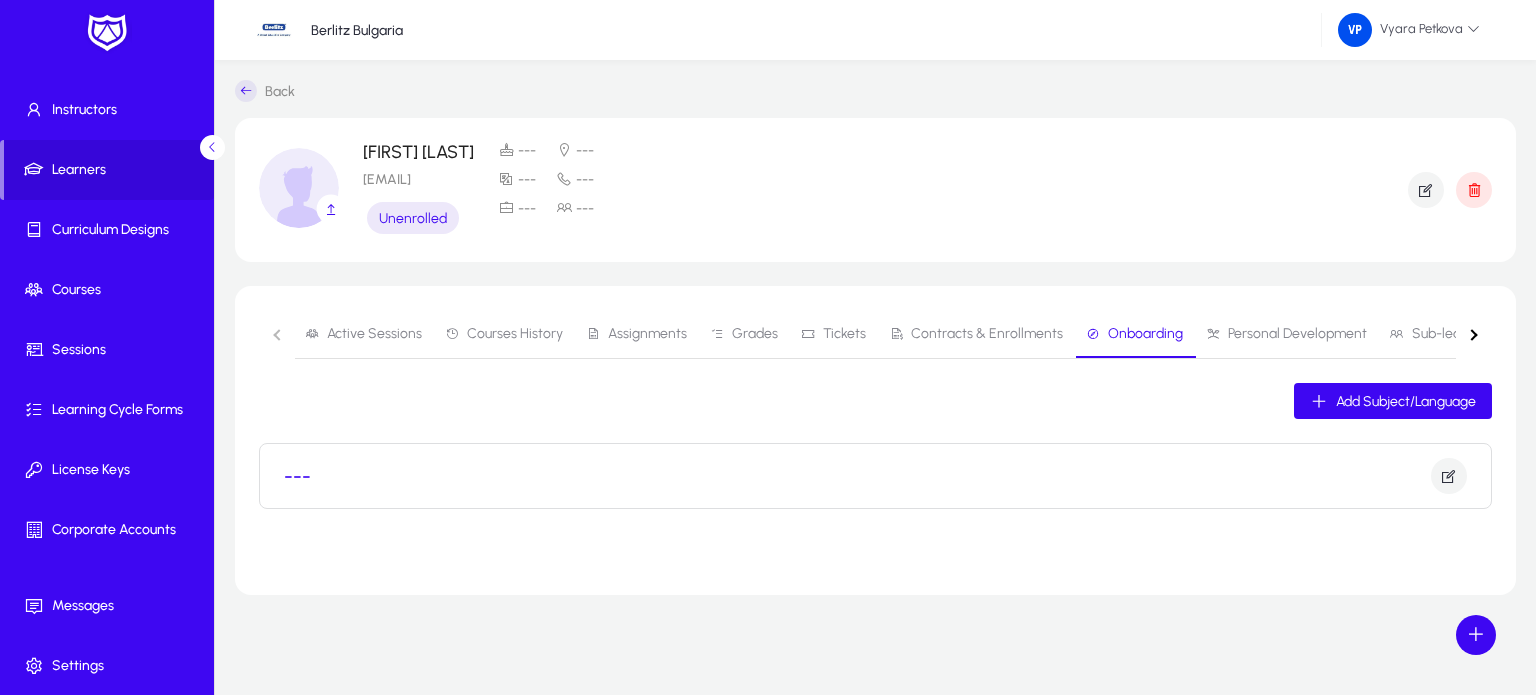 click on "---" 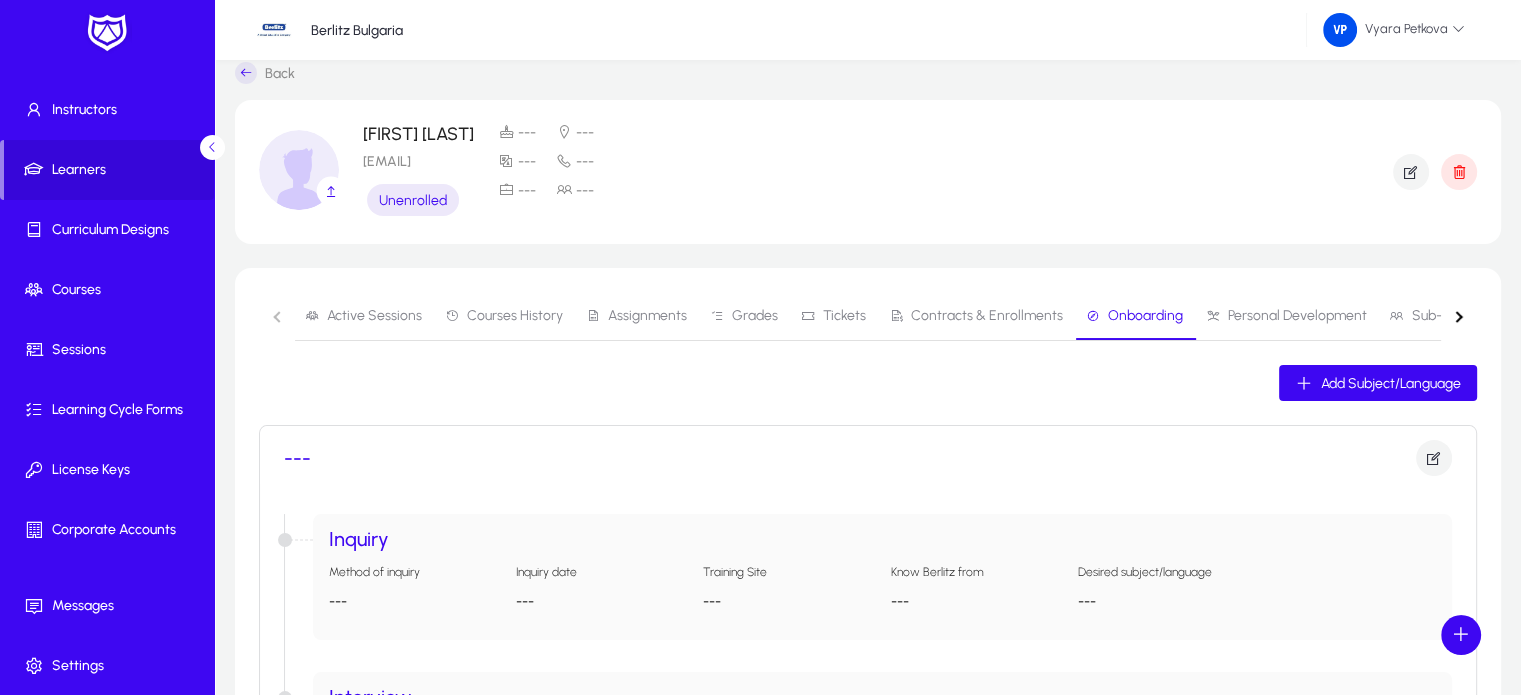 scroll, scrollTop: 0, scrollLeft: 0, axis: both 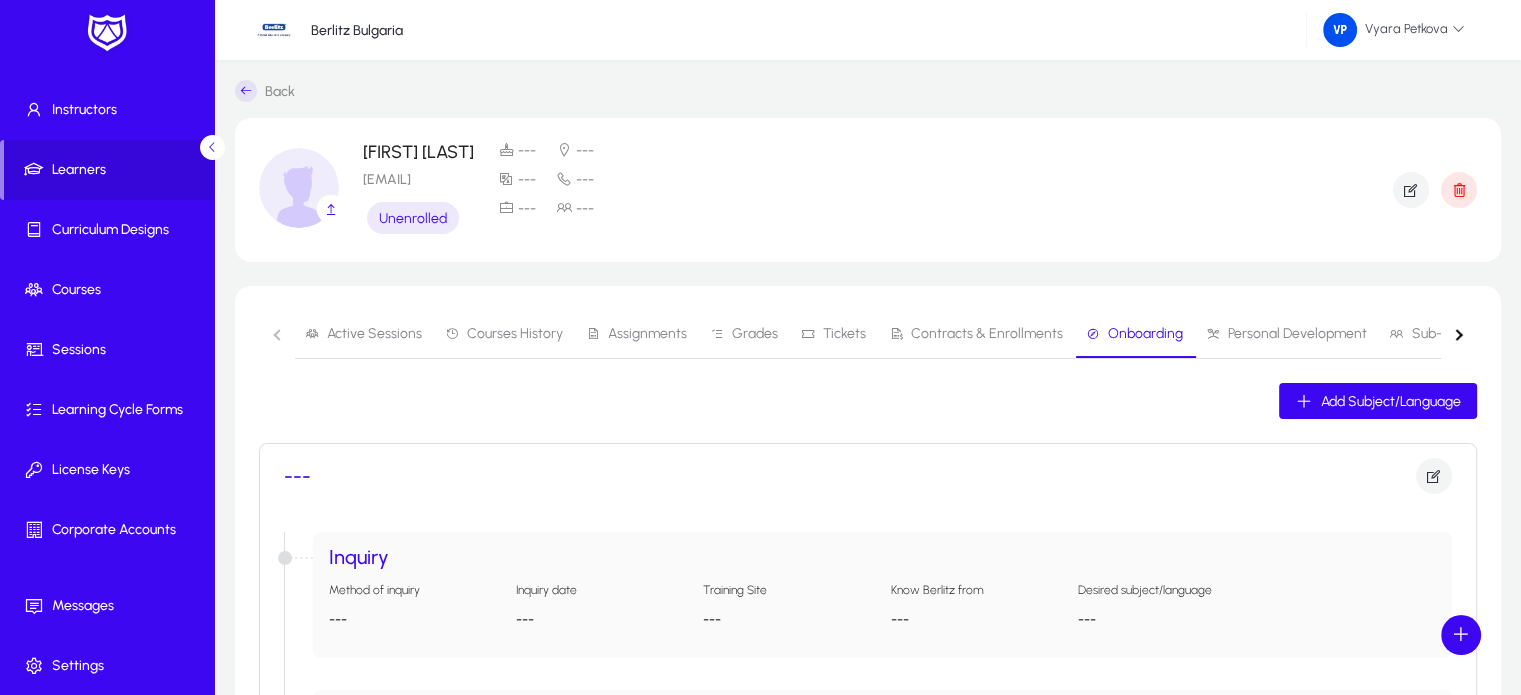 click on "Active Sessions" at bounding box center (374, 334) 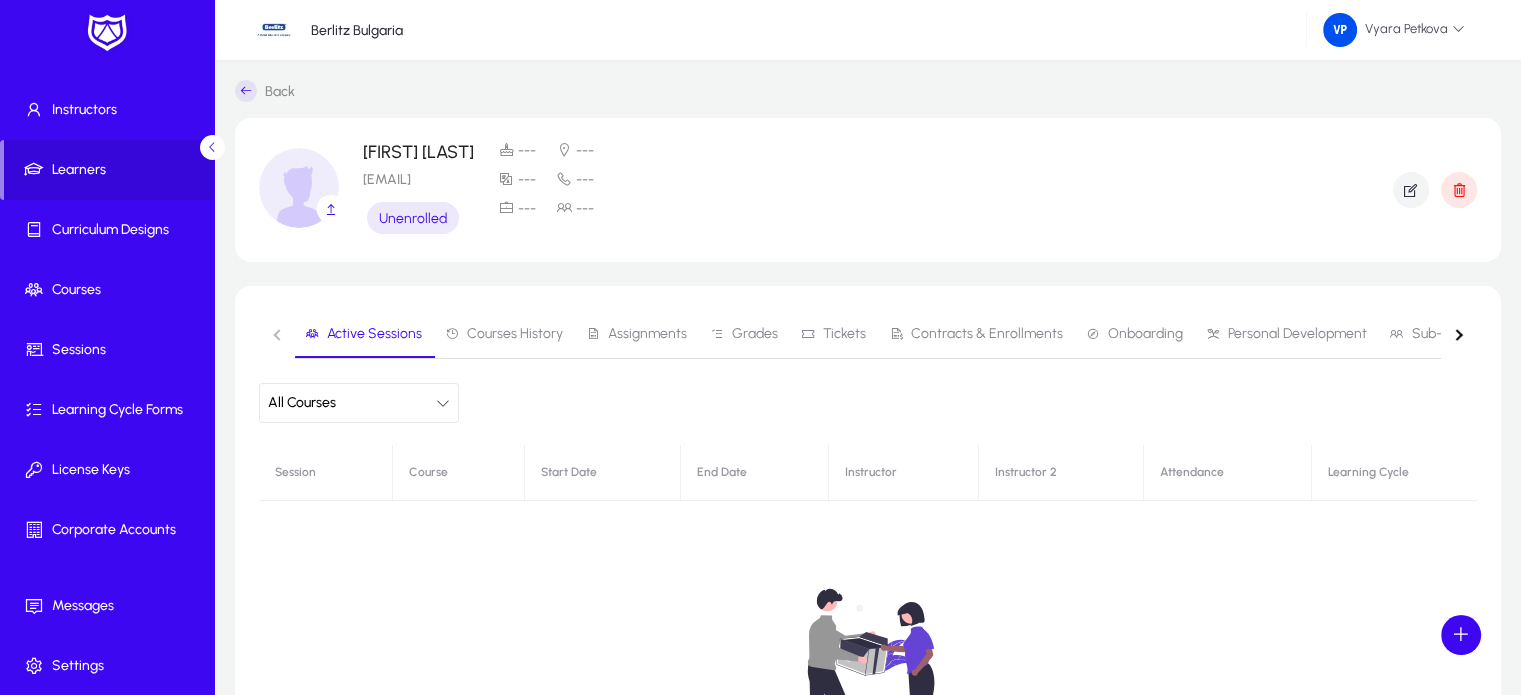 click 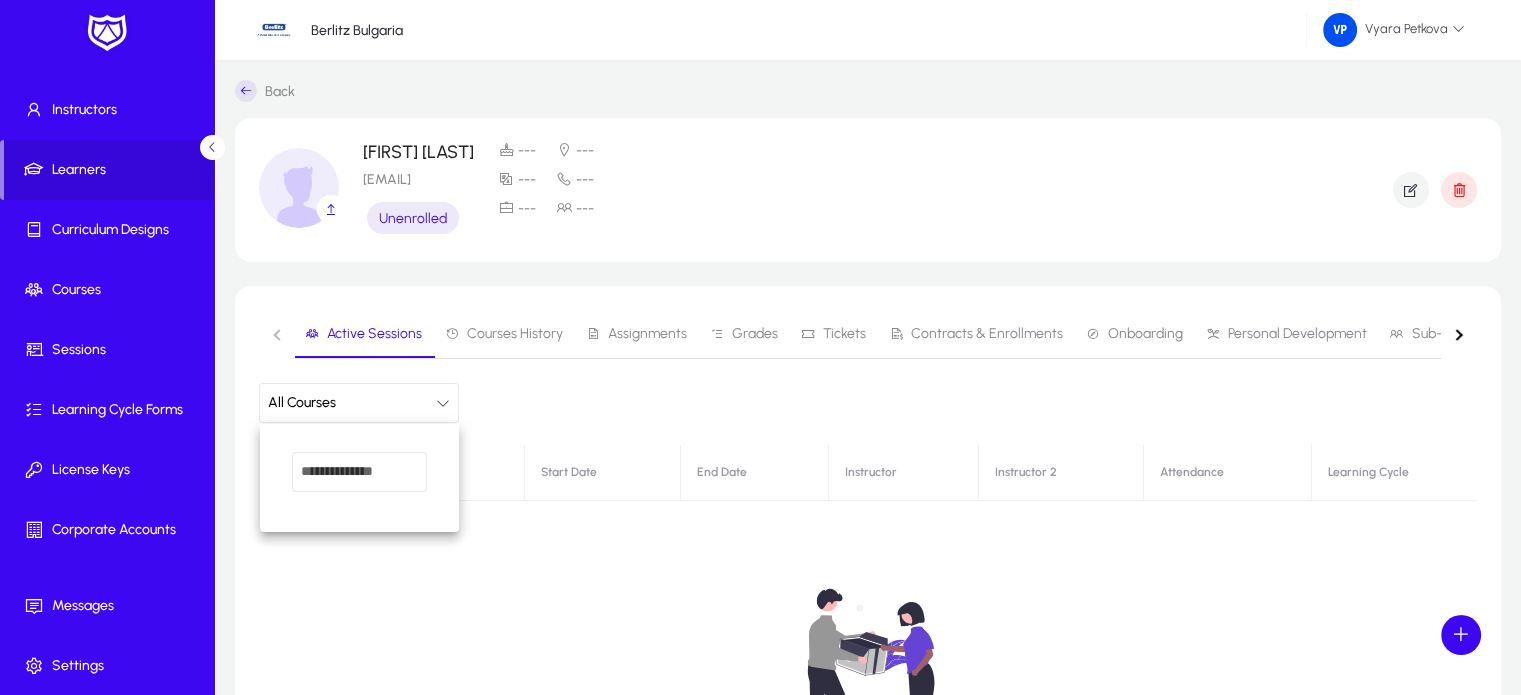 click at bounding box center (760, 347) 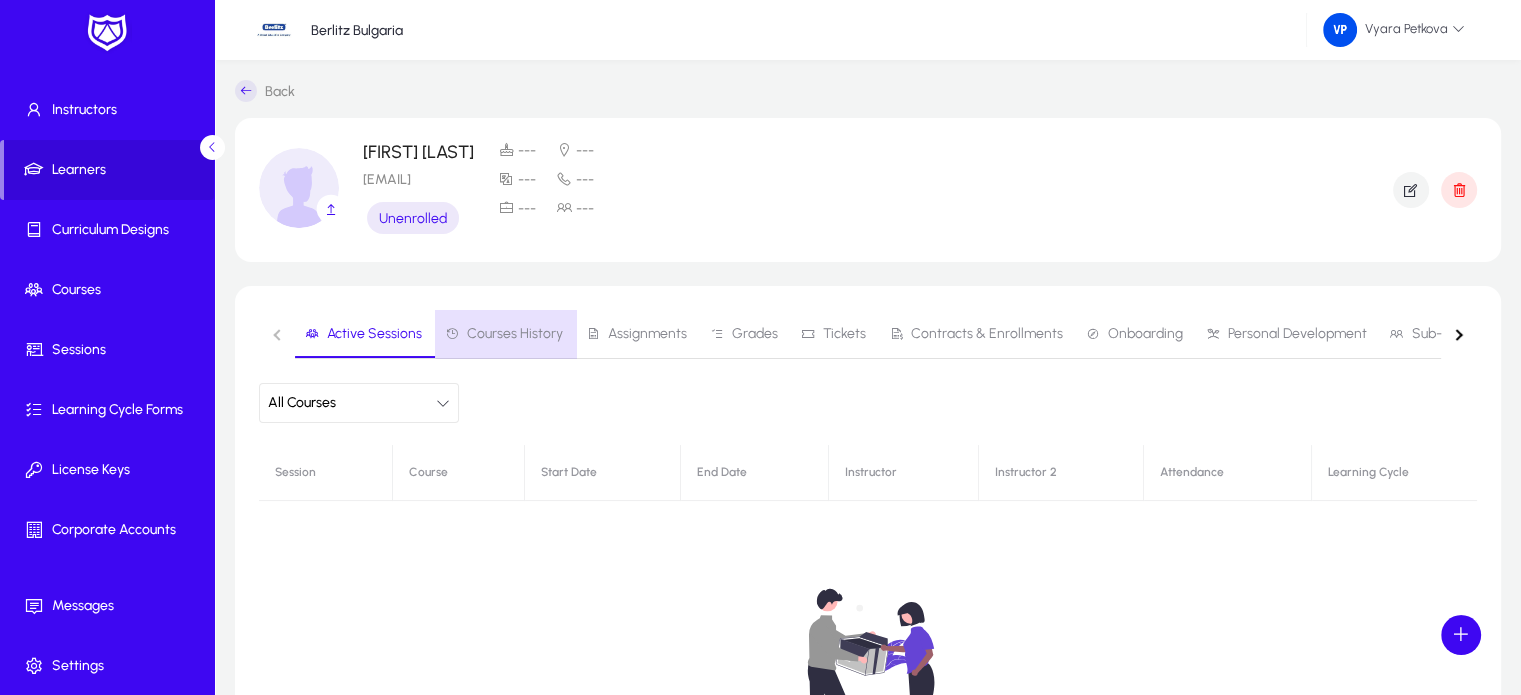 click on "Courses History" at bounding box center [515, 334] 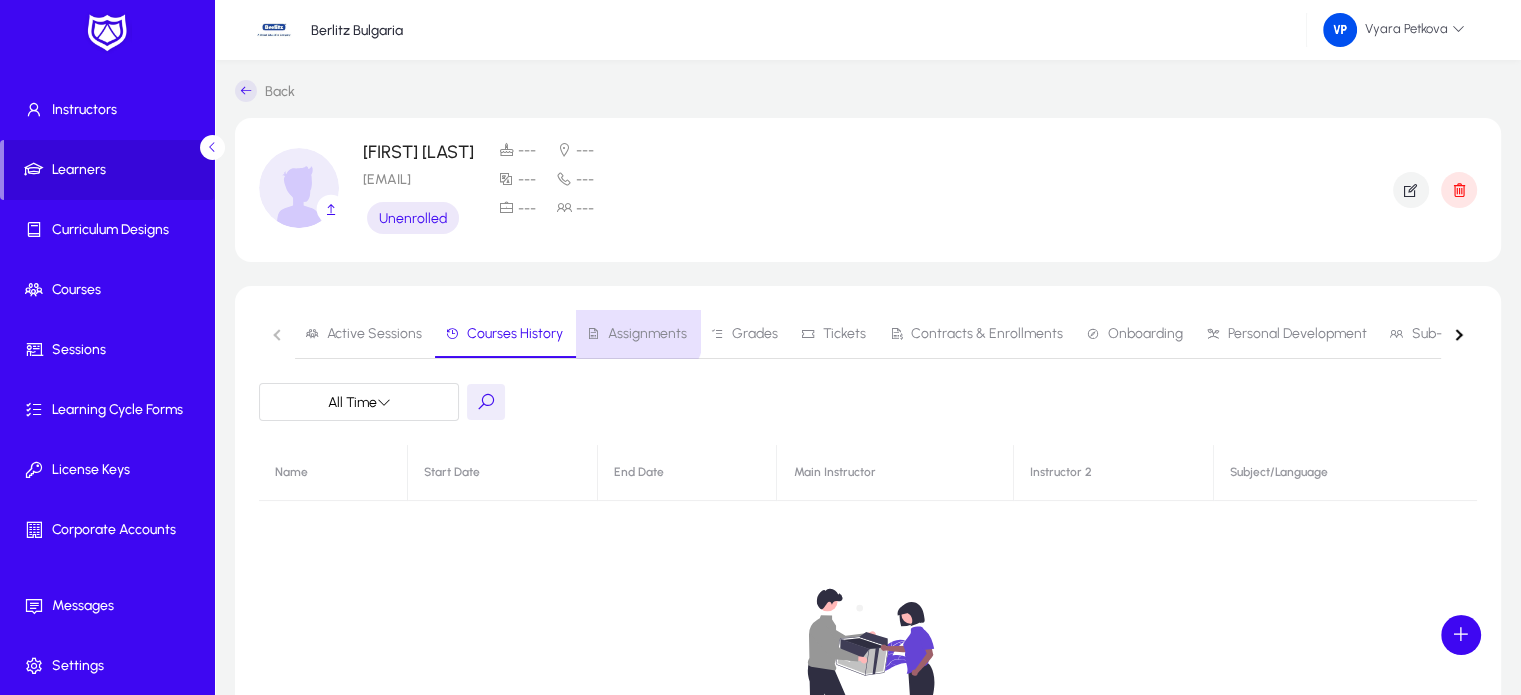 click on "Assignments" at bounding box center (647, 334) 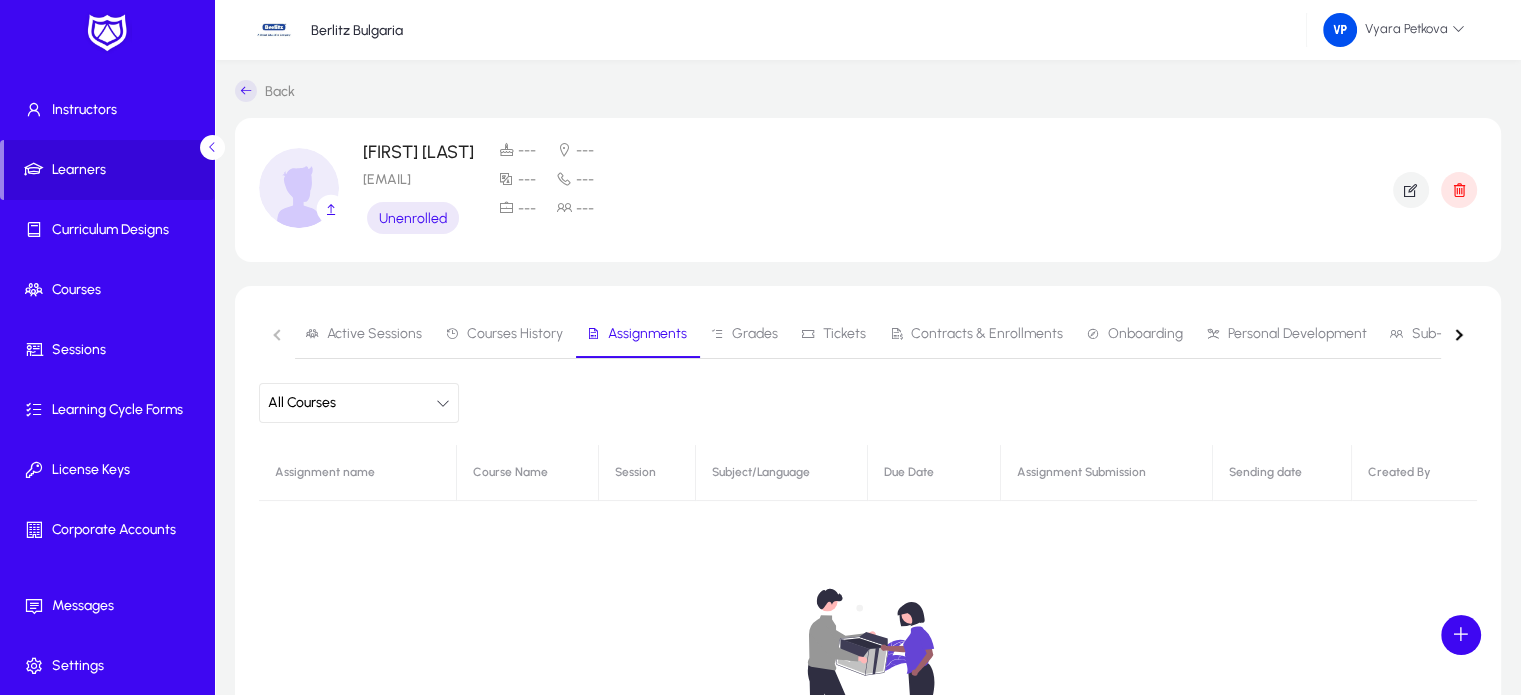 click on "Grades" at bounding box center [755, 334] 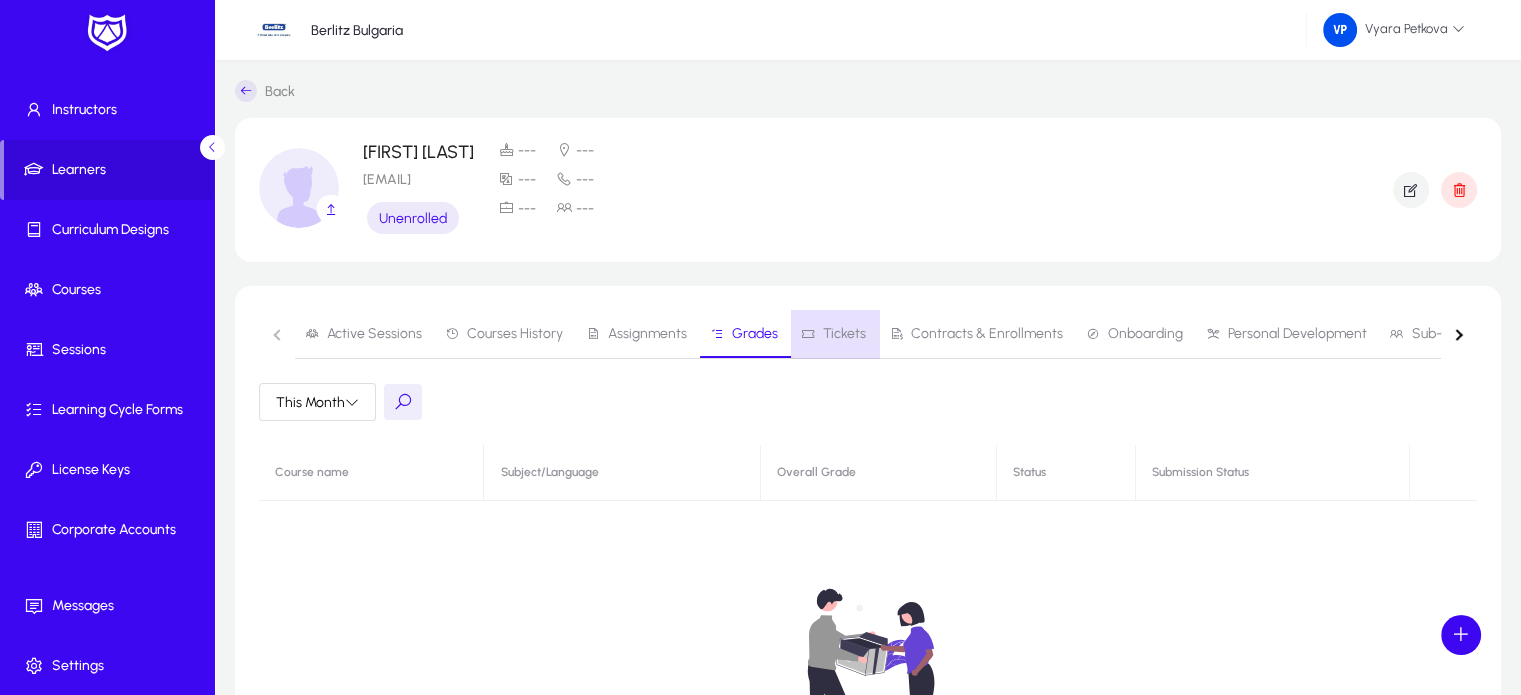 click on "Tickets" at bounding box center [844, 334] 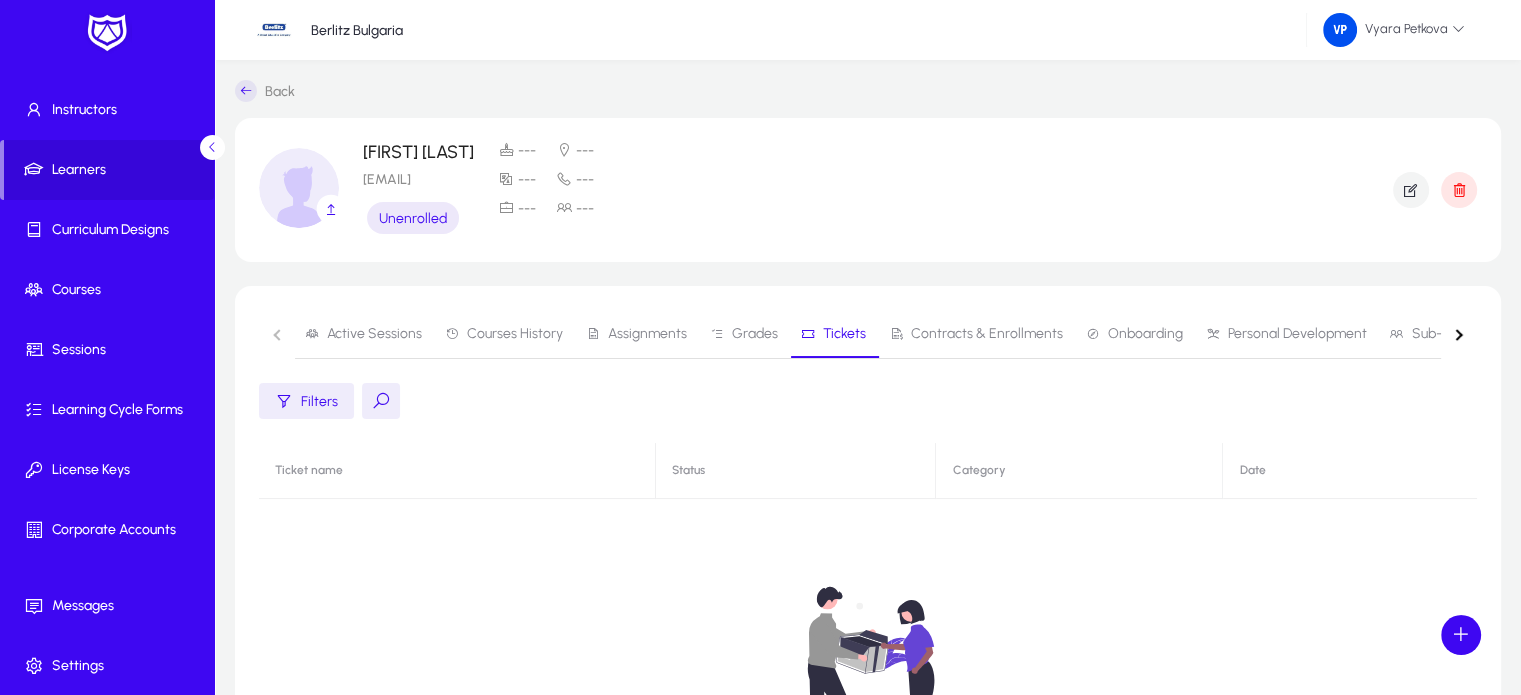 click on "Contracts & Enrollments" at bounding box center [987, 334] 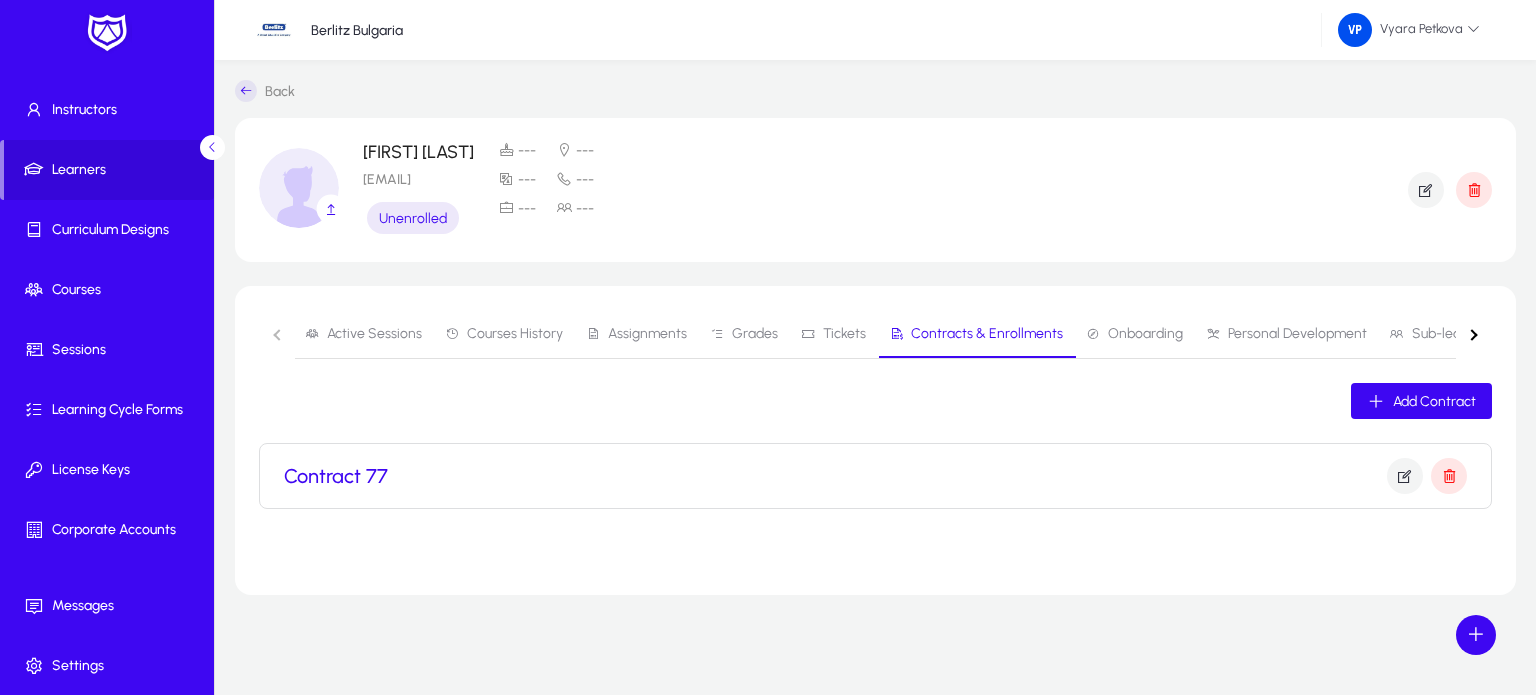 click on "Contract 77" 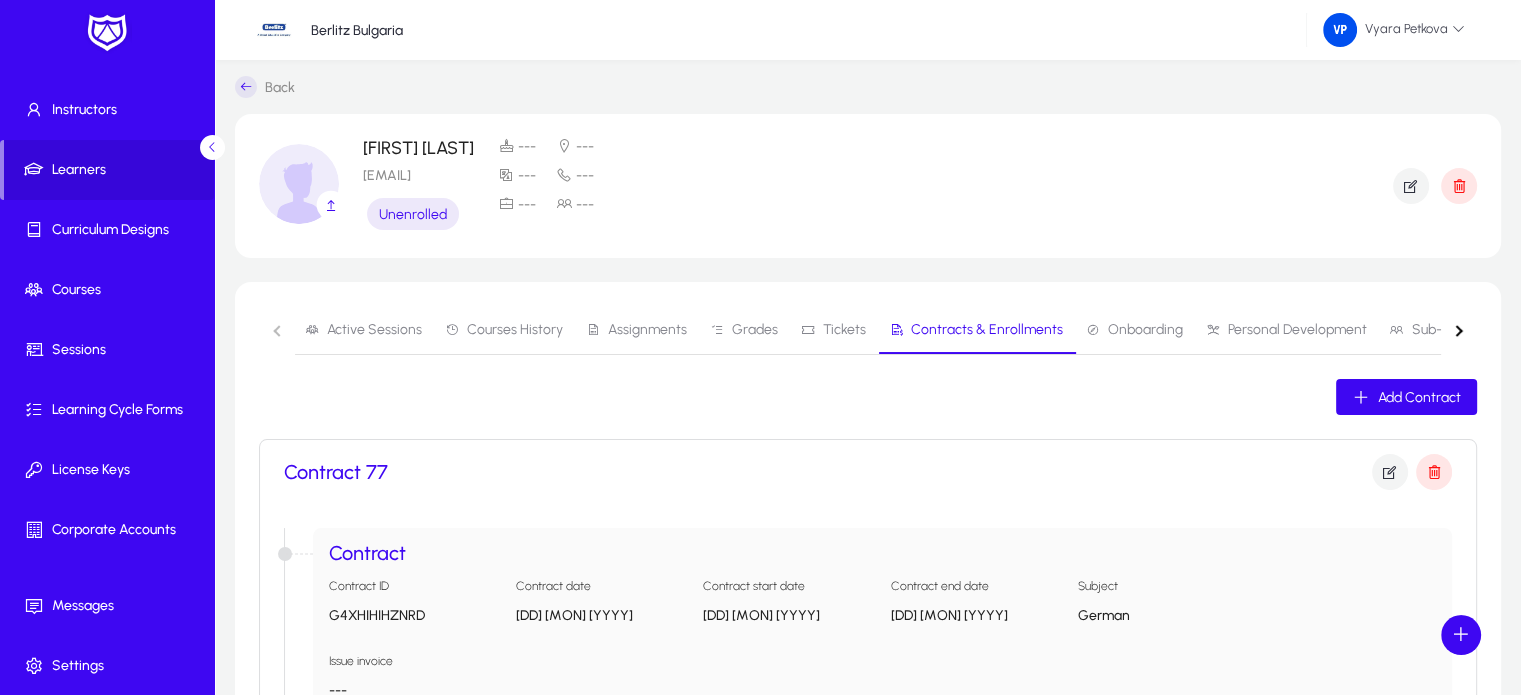 scroll, scrollTop: 0, scrollLeft: 0, axis: both 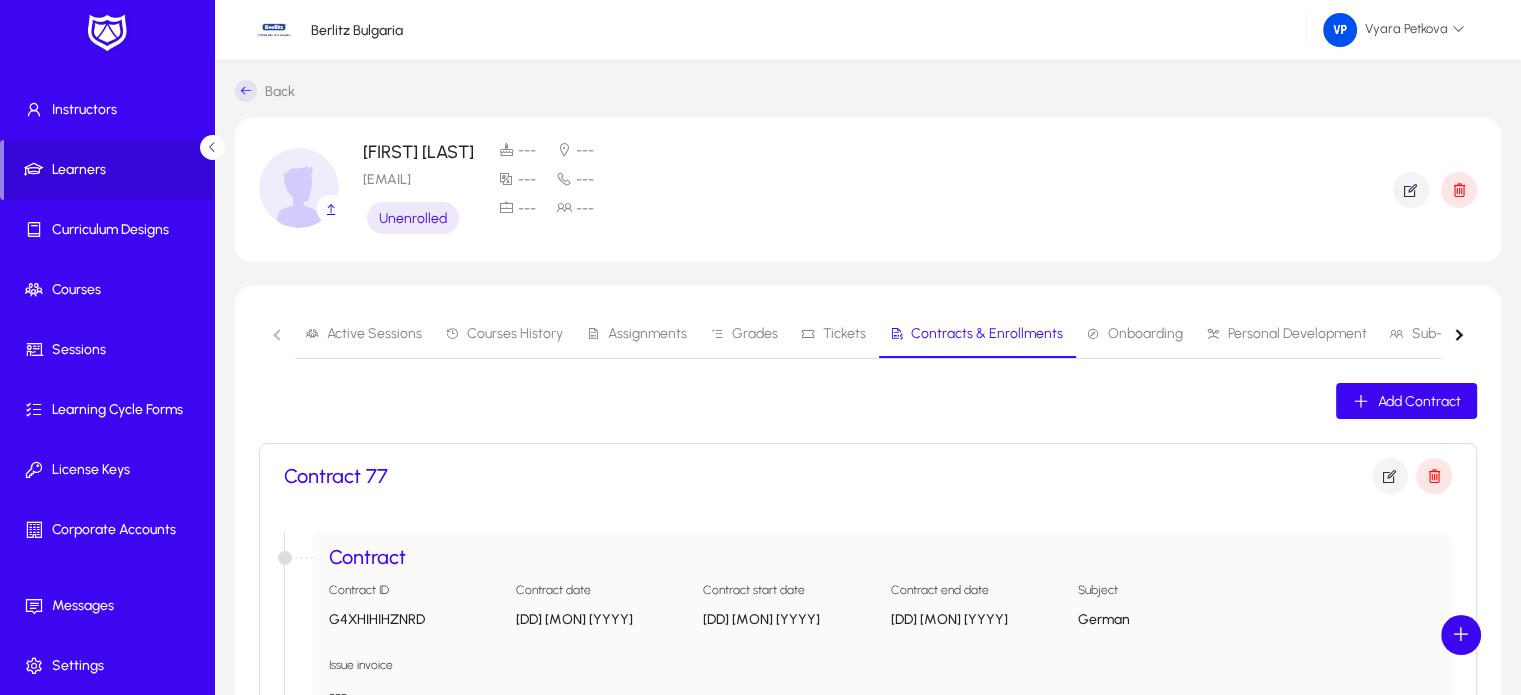 click on "Contract 77" at bounding box center [336, 476] 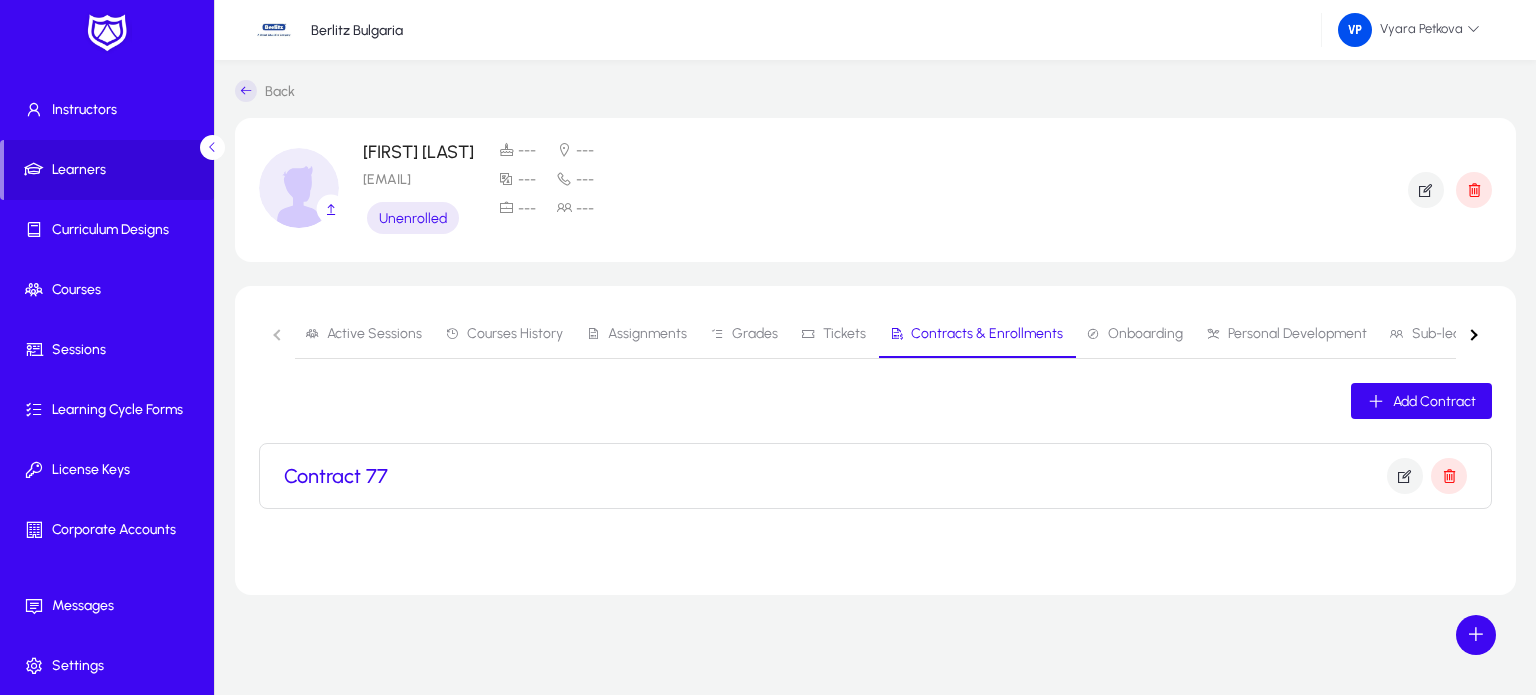 click on "Contract 77" 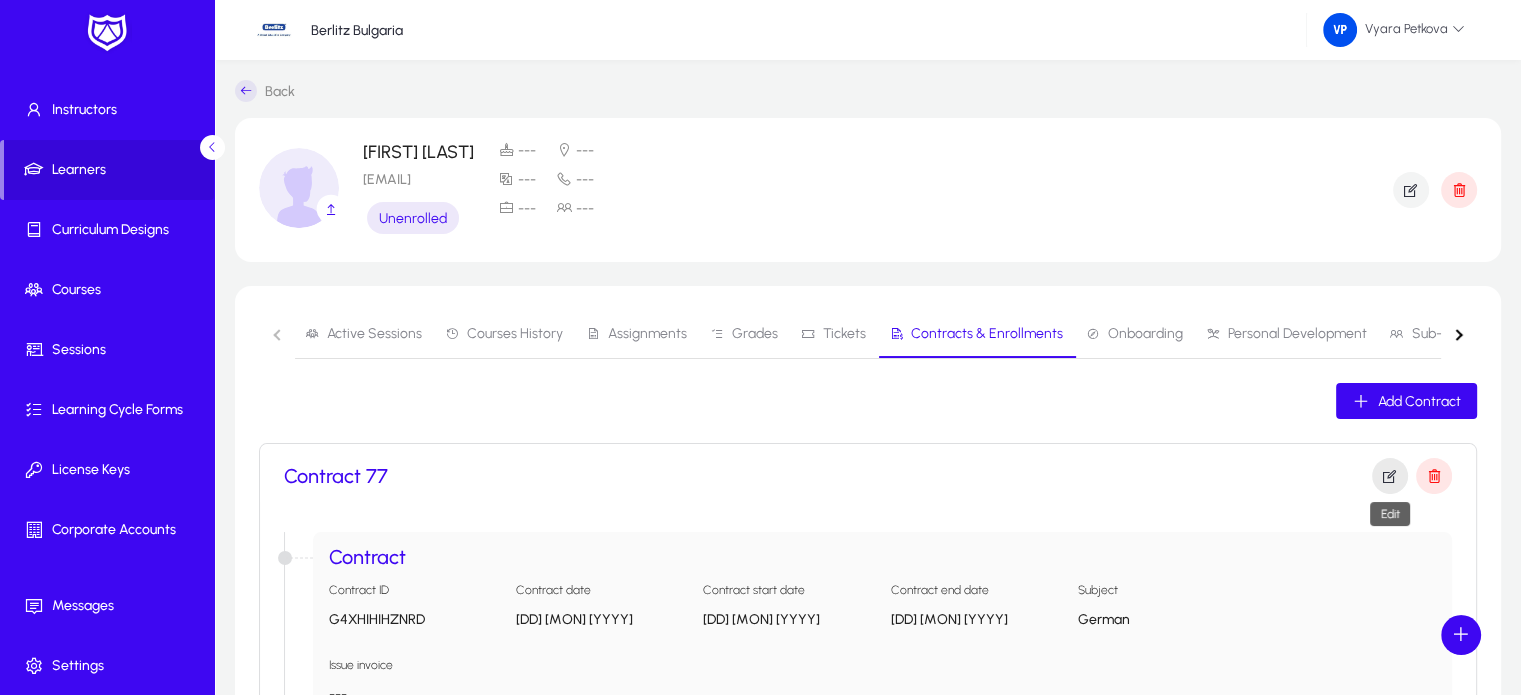 click at bounding box center [1390, 476] 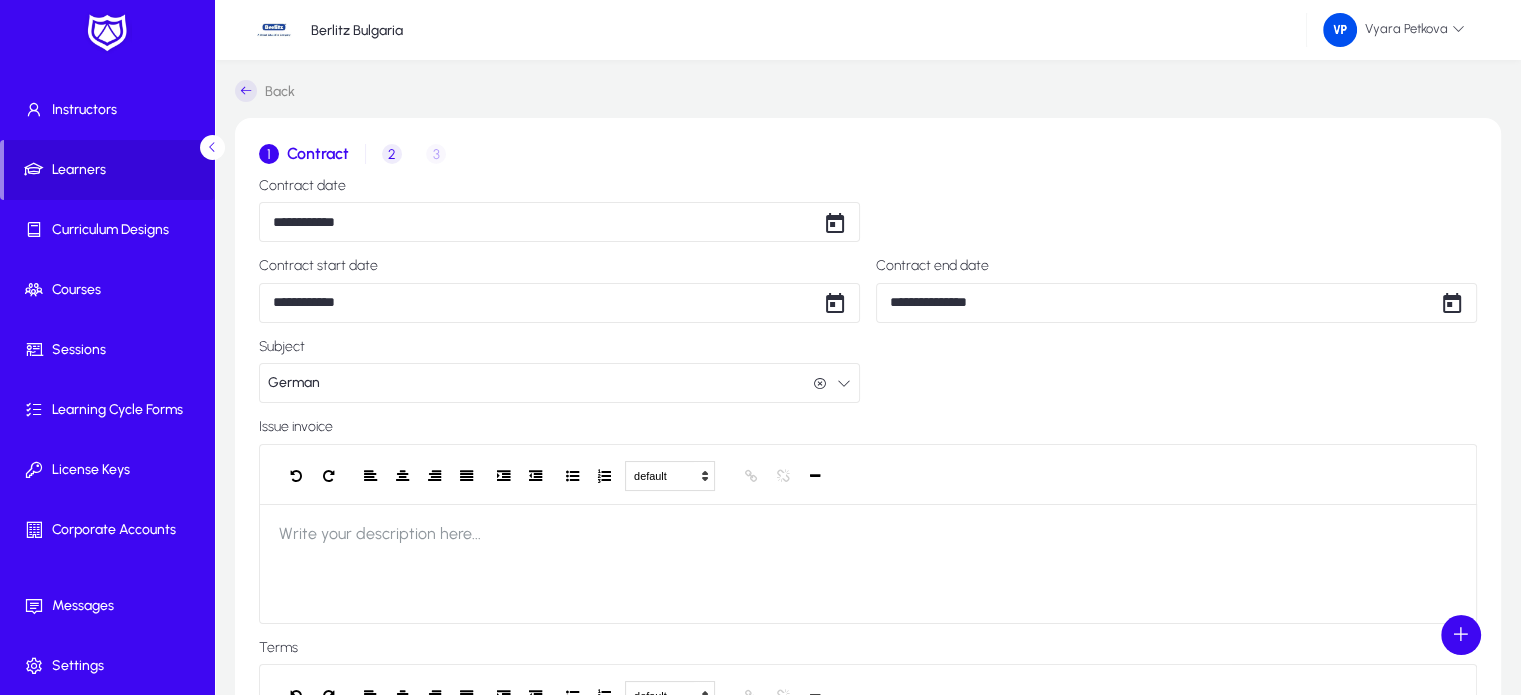 click on "1 Contract 2 Enrollment 3 Invoice details" 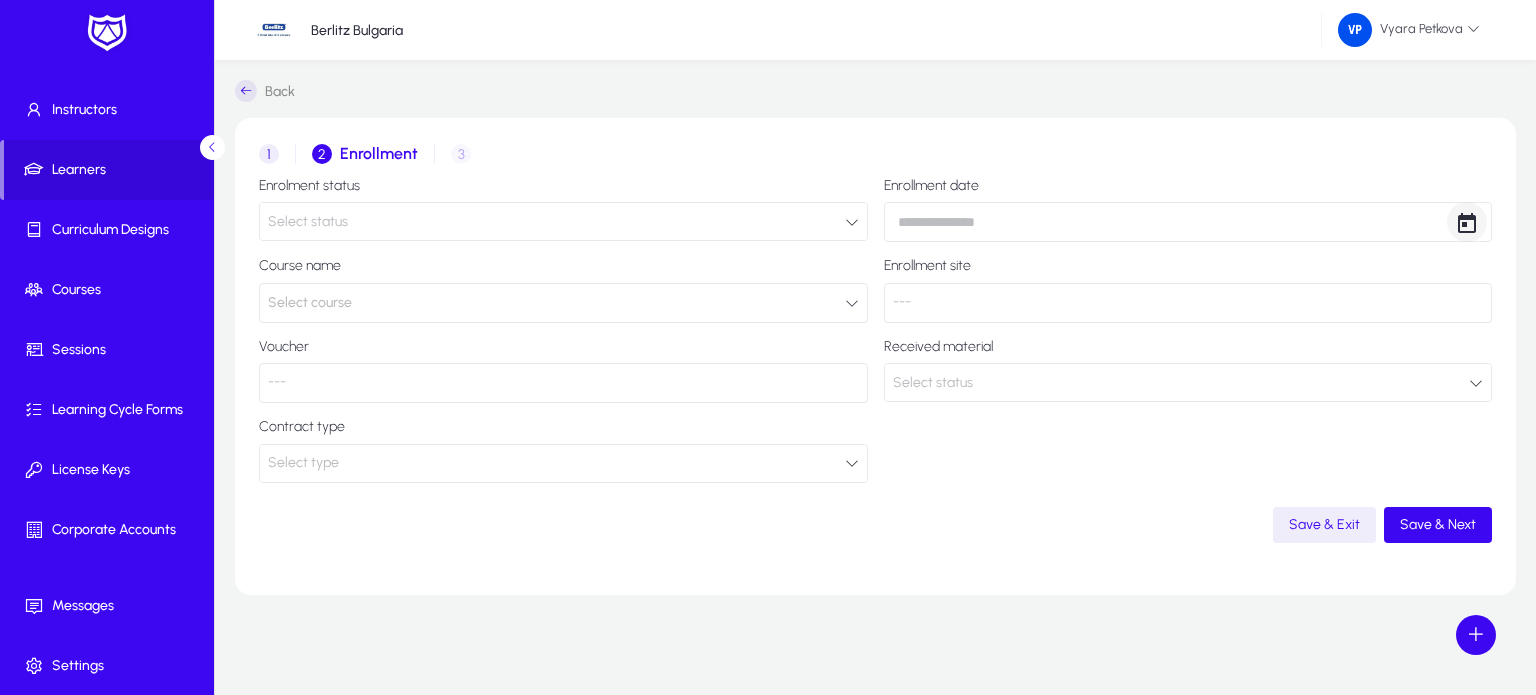 click 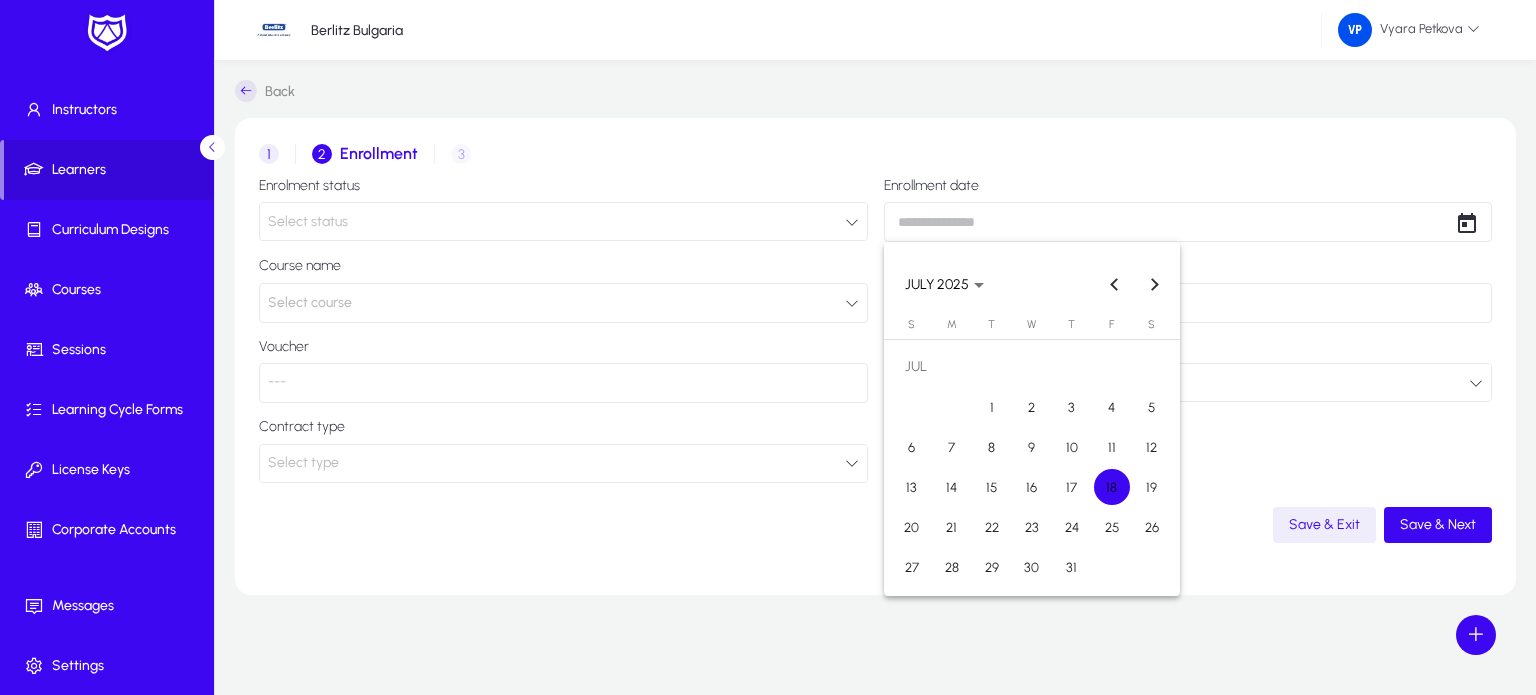 click on "18" at bounding box center [1112, 487] 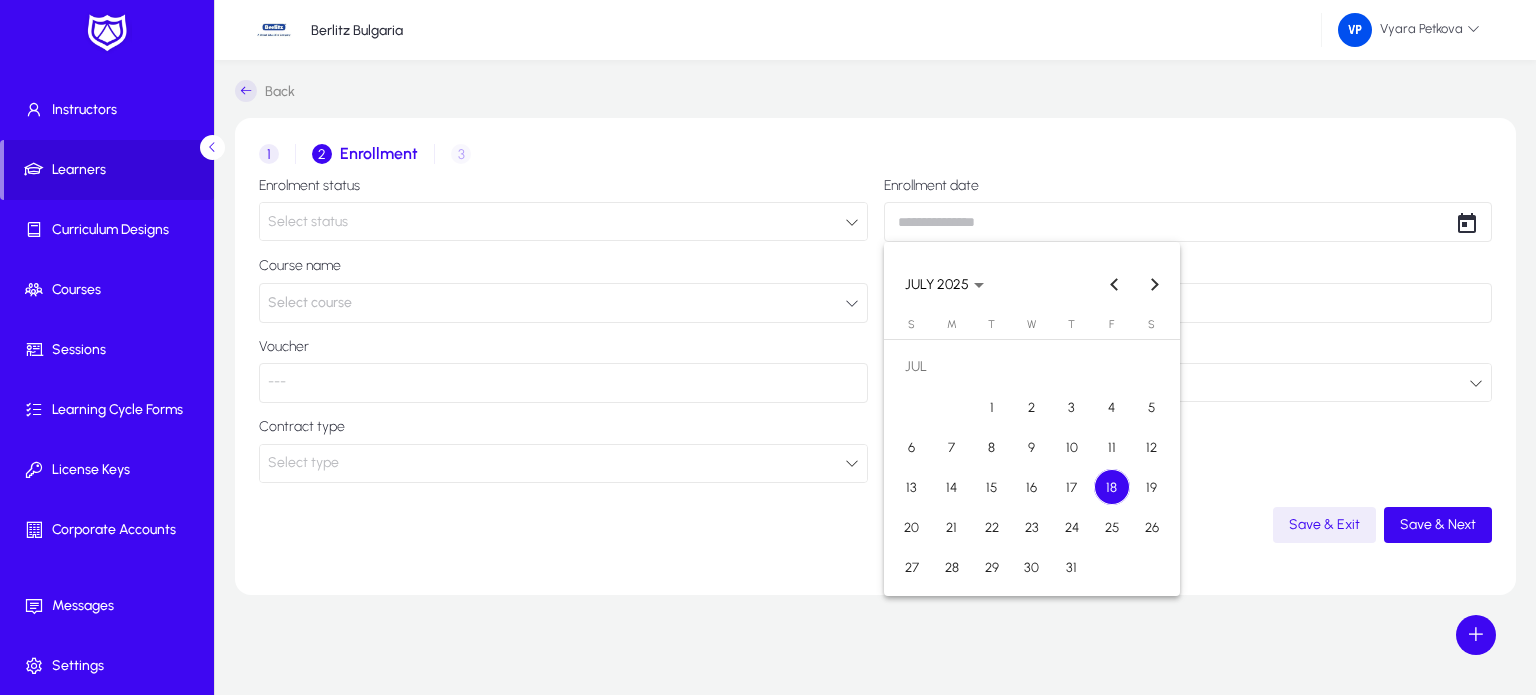 type on "**********" 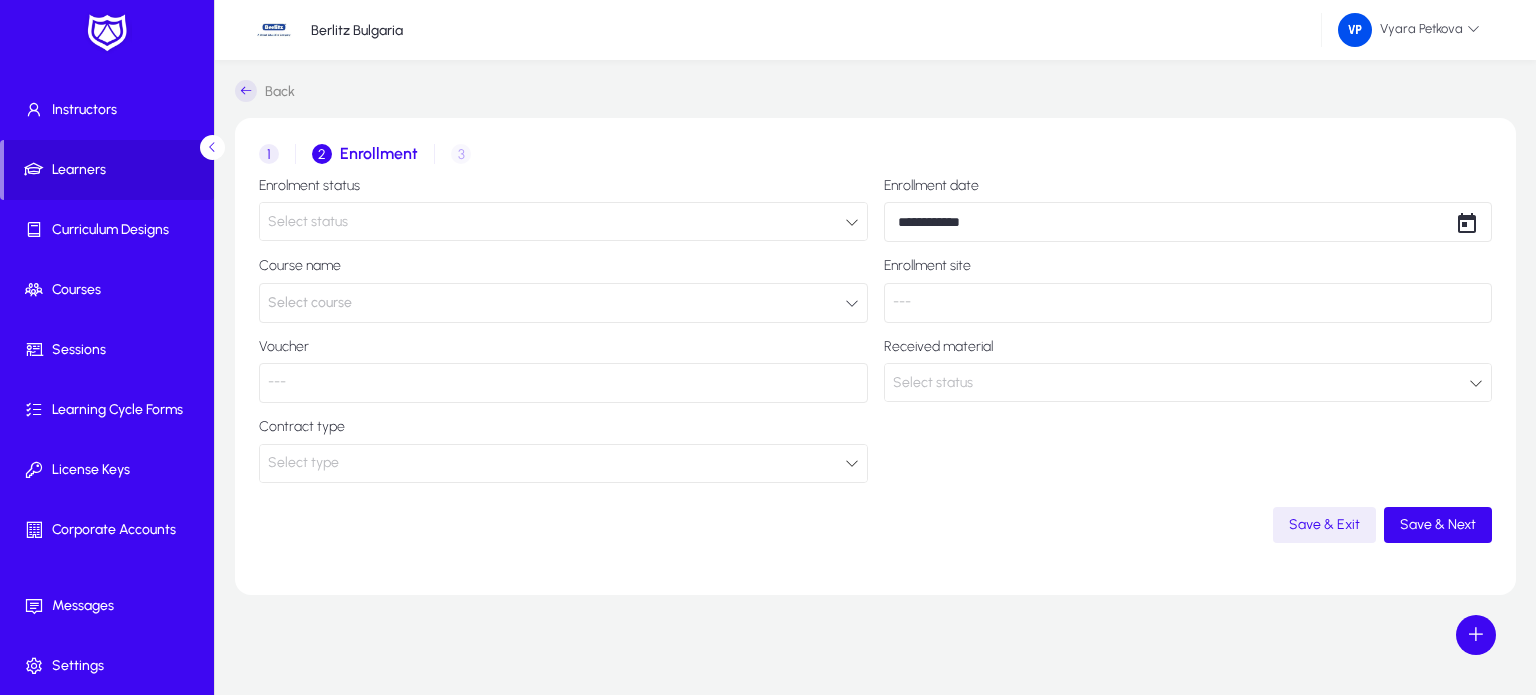 click 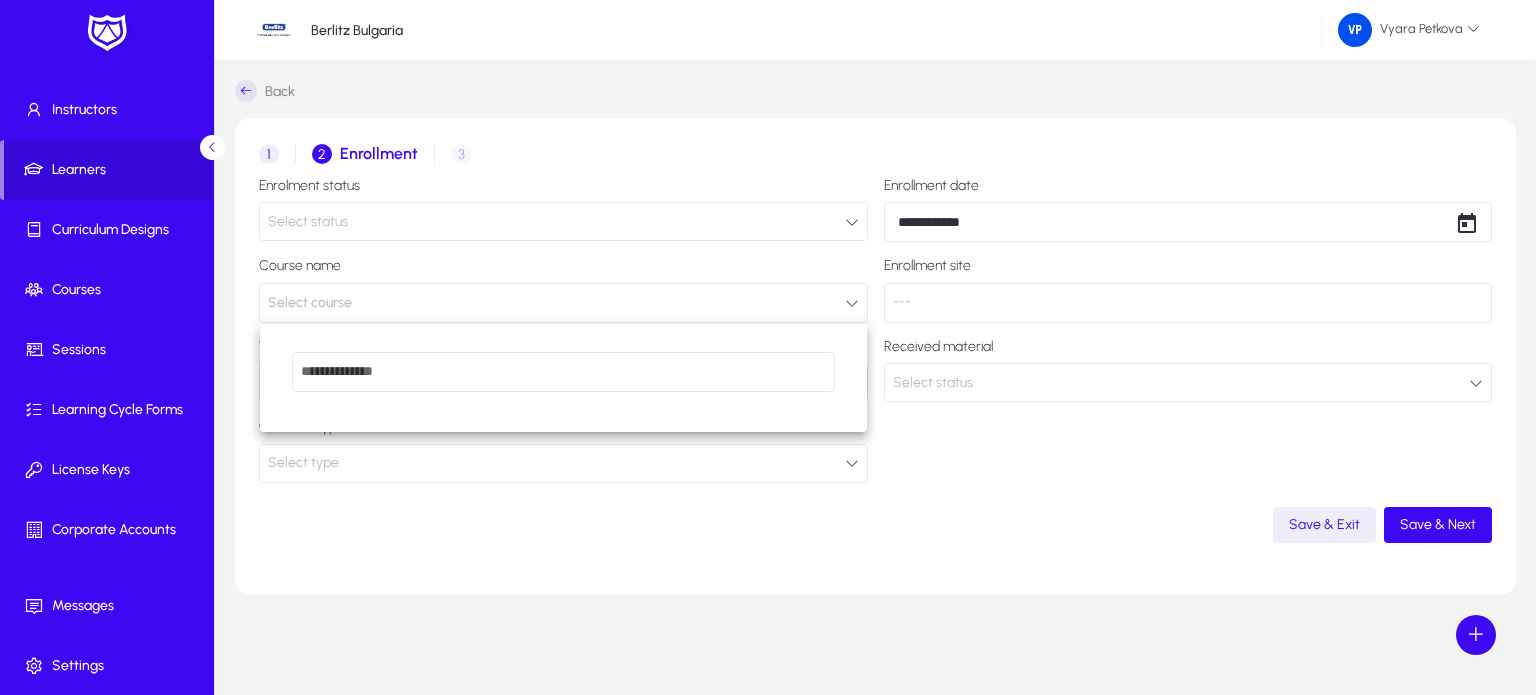 click at bounding box center (768, 347) 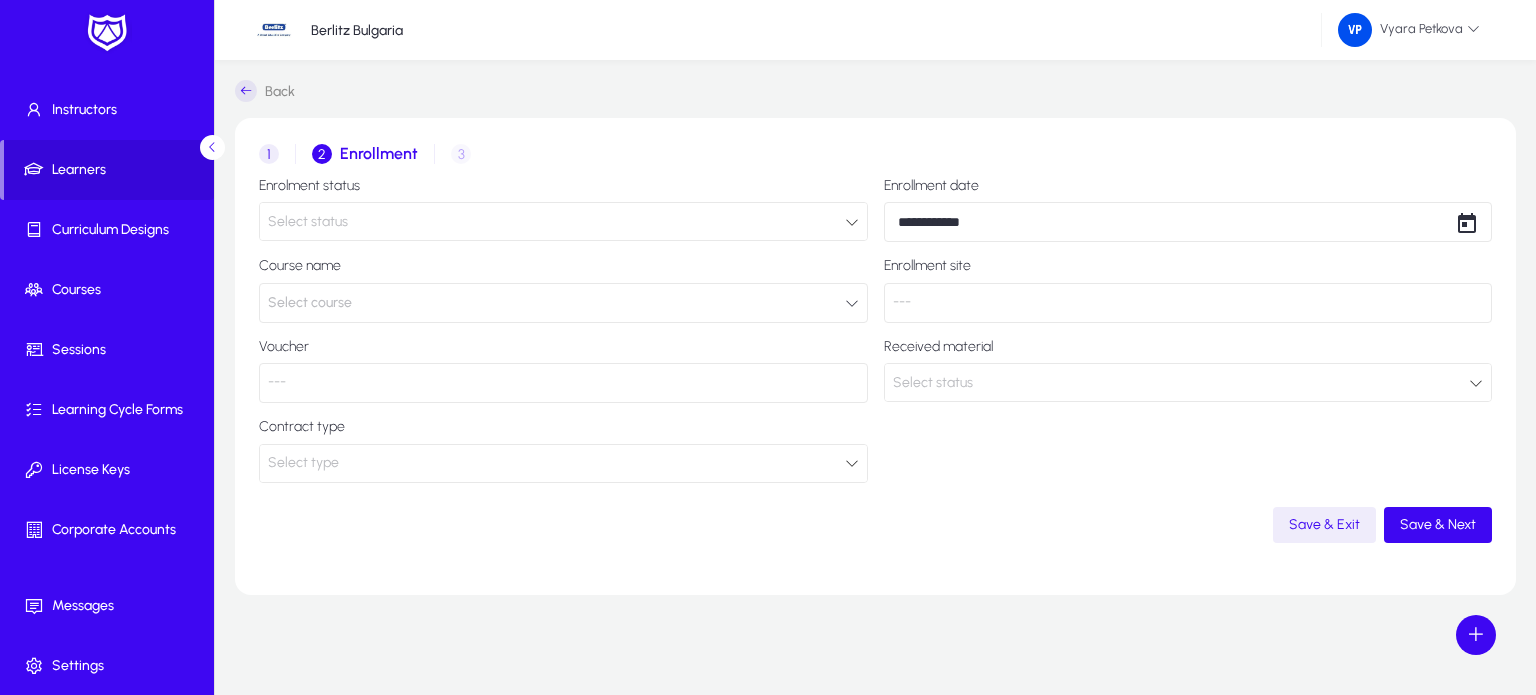click at bounding box center [1476, 383] 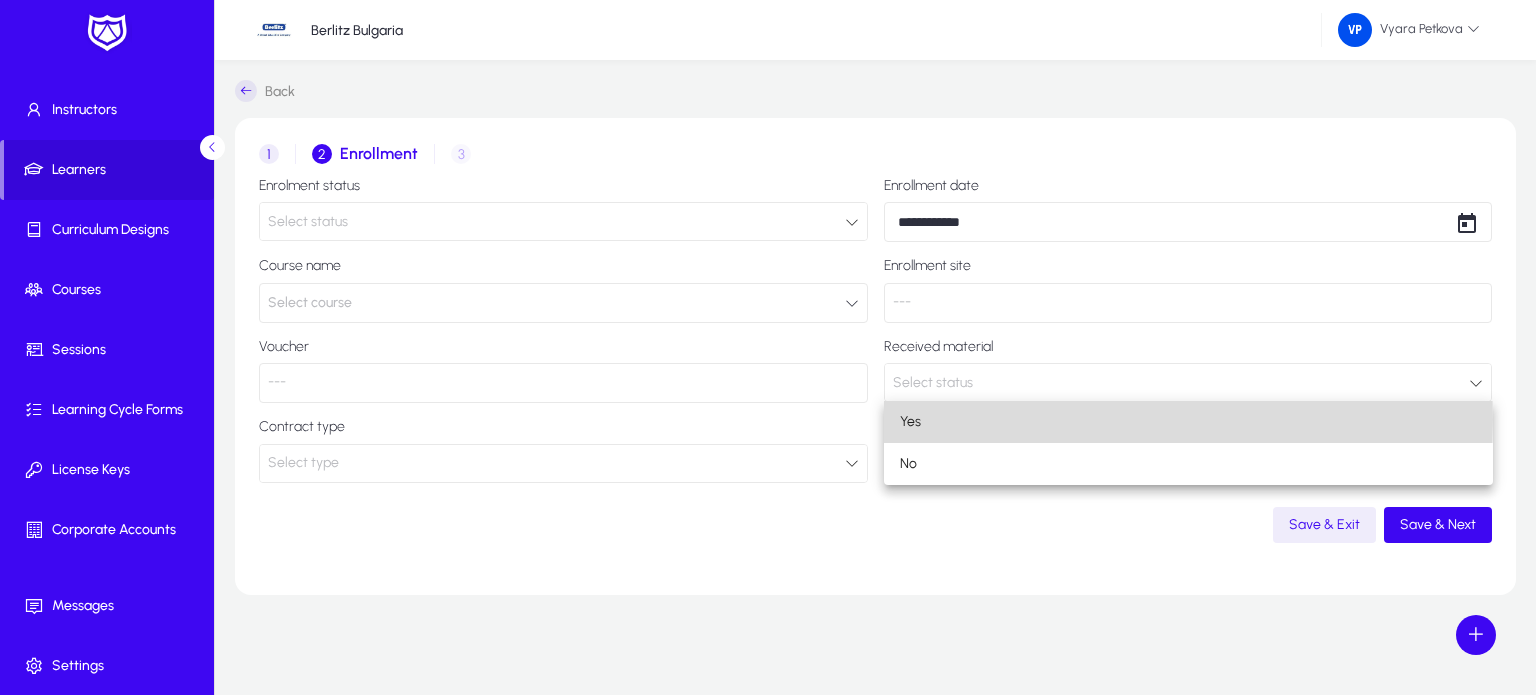 click on "Yes" at bounding box center (910, 422) 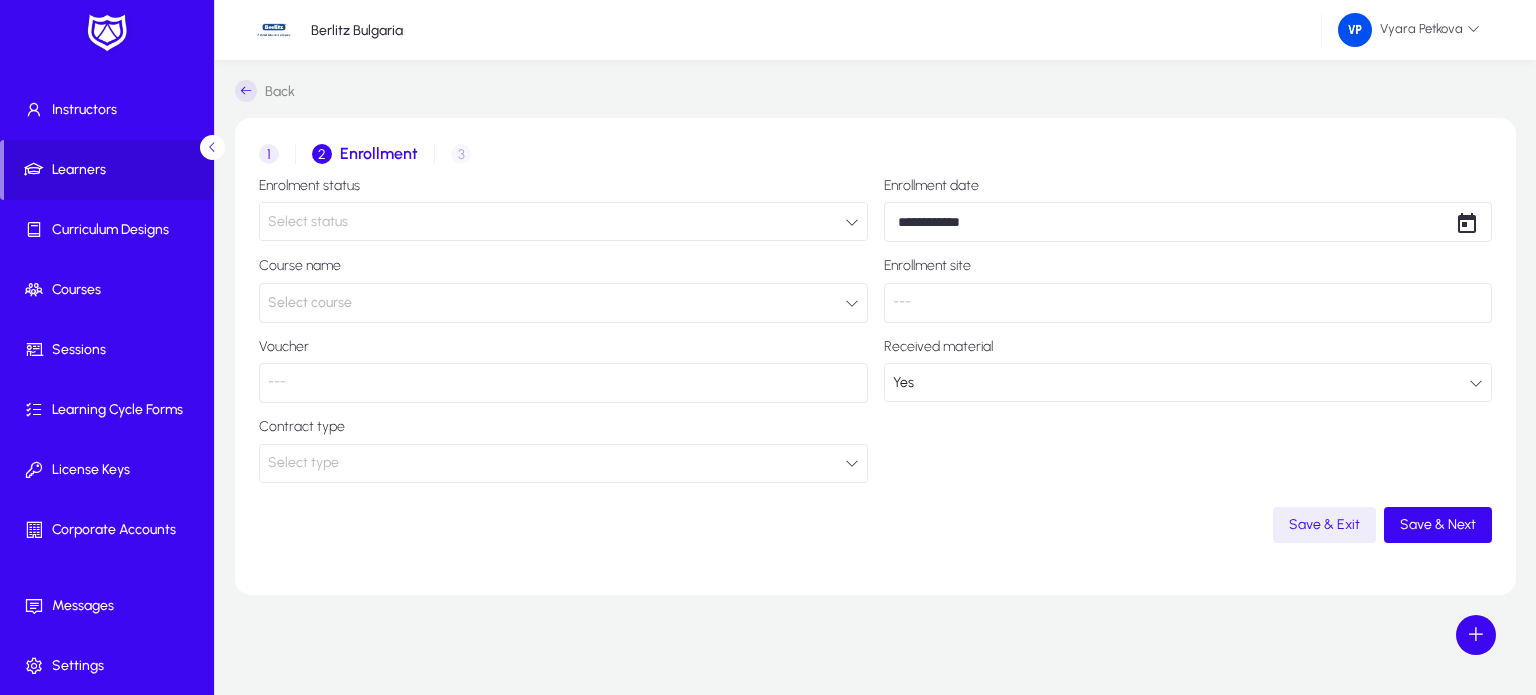 click at bounding box center (852, 463) 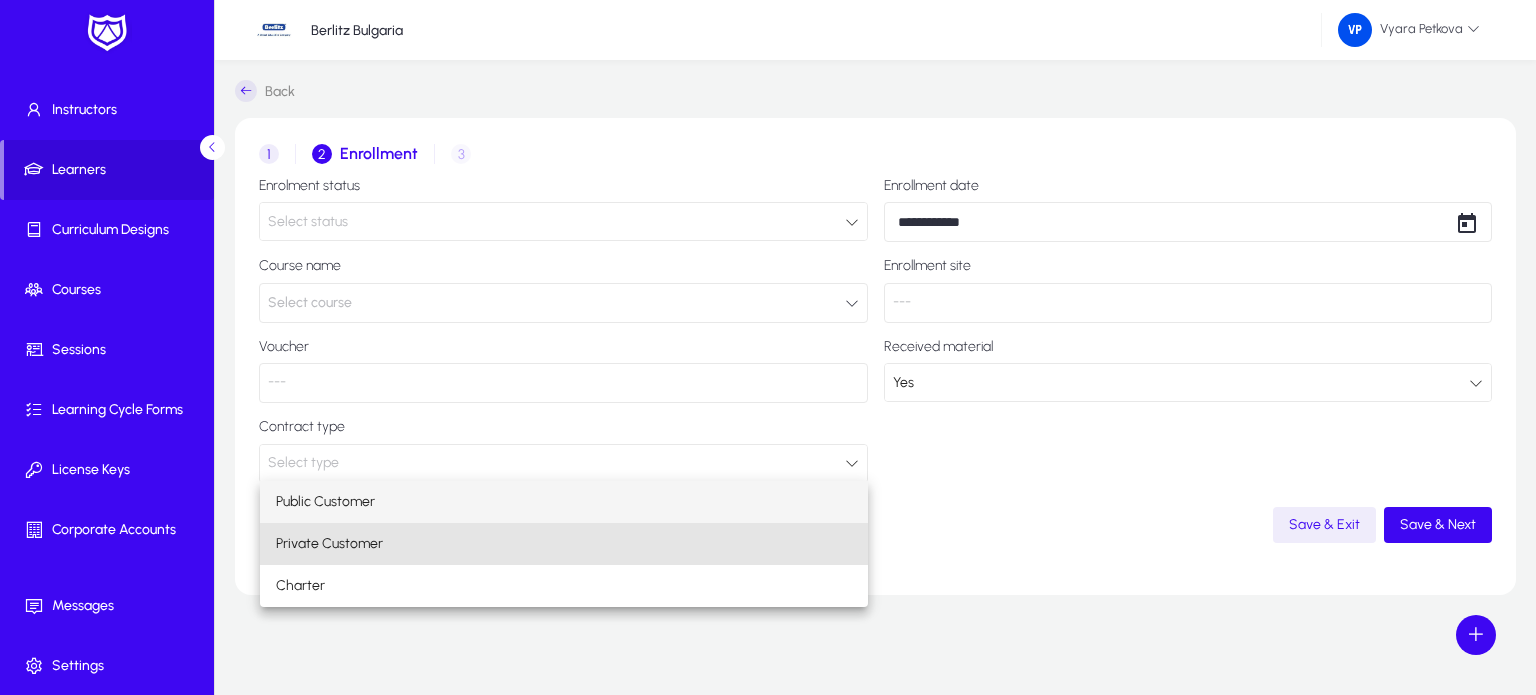 click on "Private Customer" at bounding box center (329, 544) 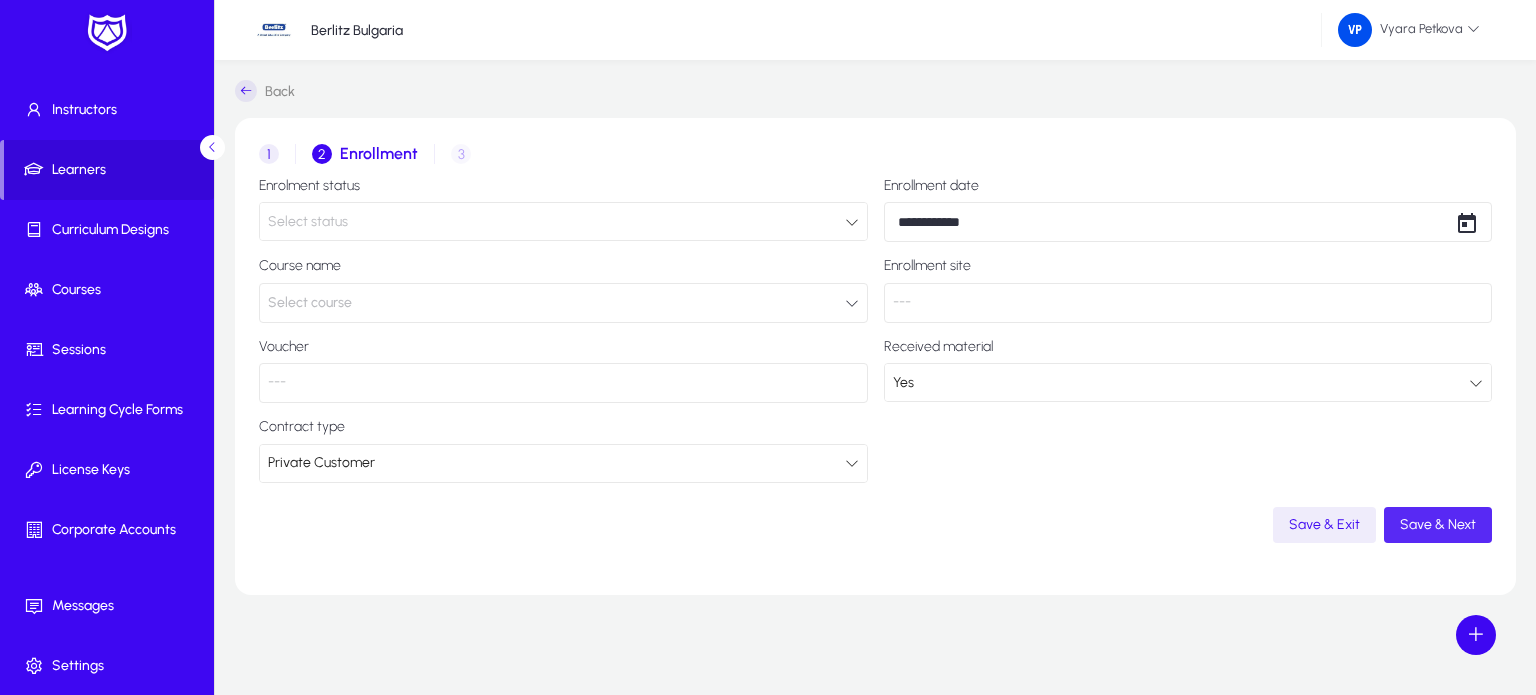 click on "Save & Next" 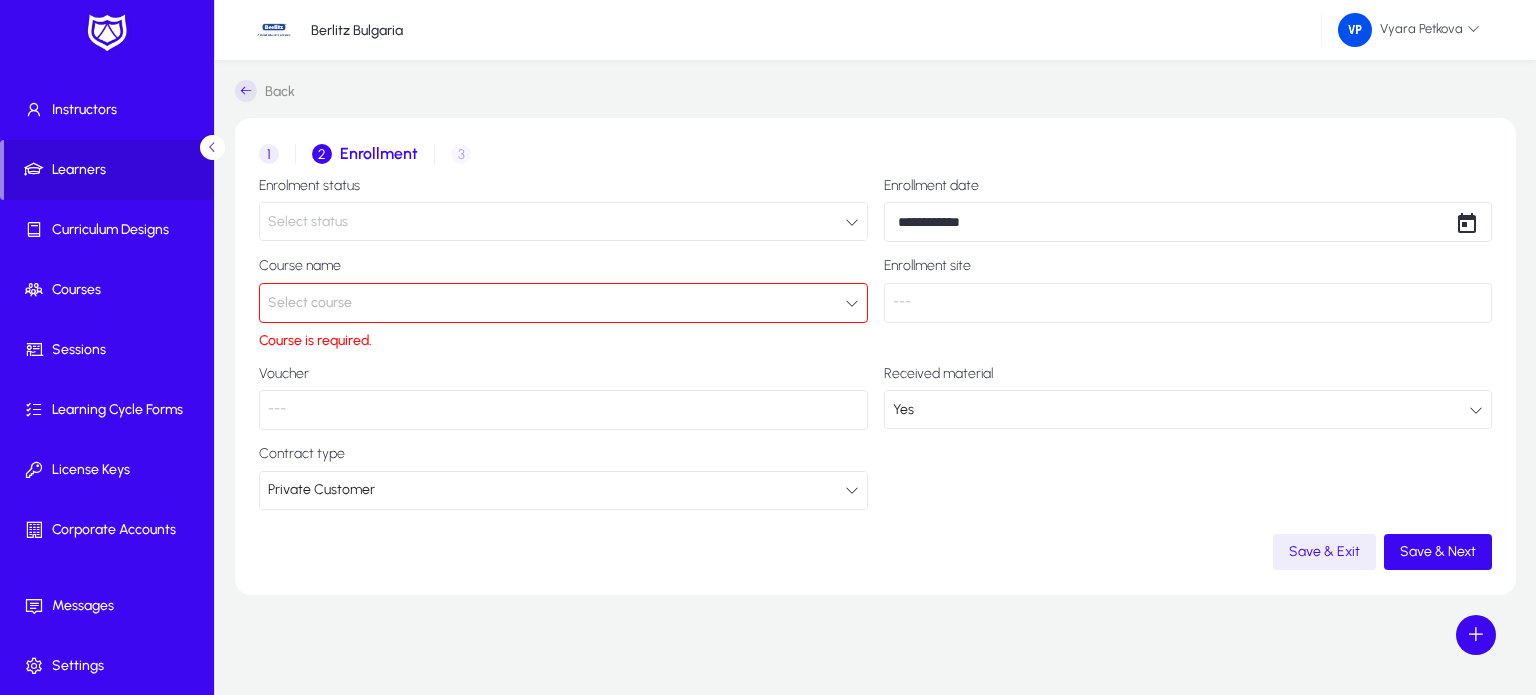 click on "Course name  Select course     Course is required." 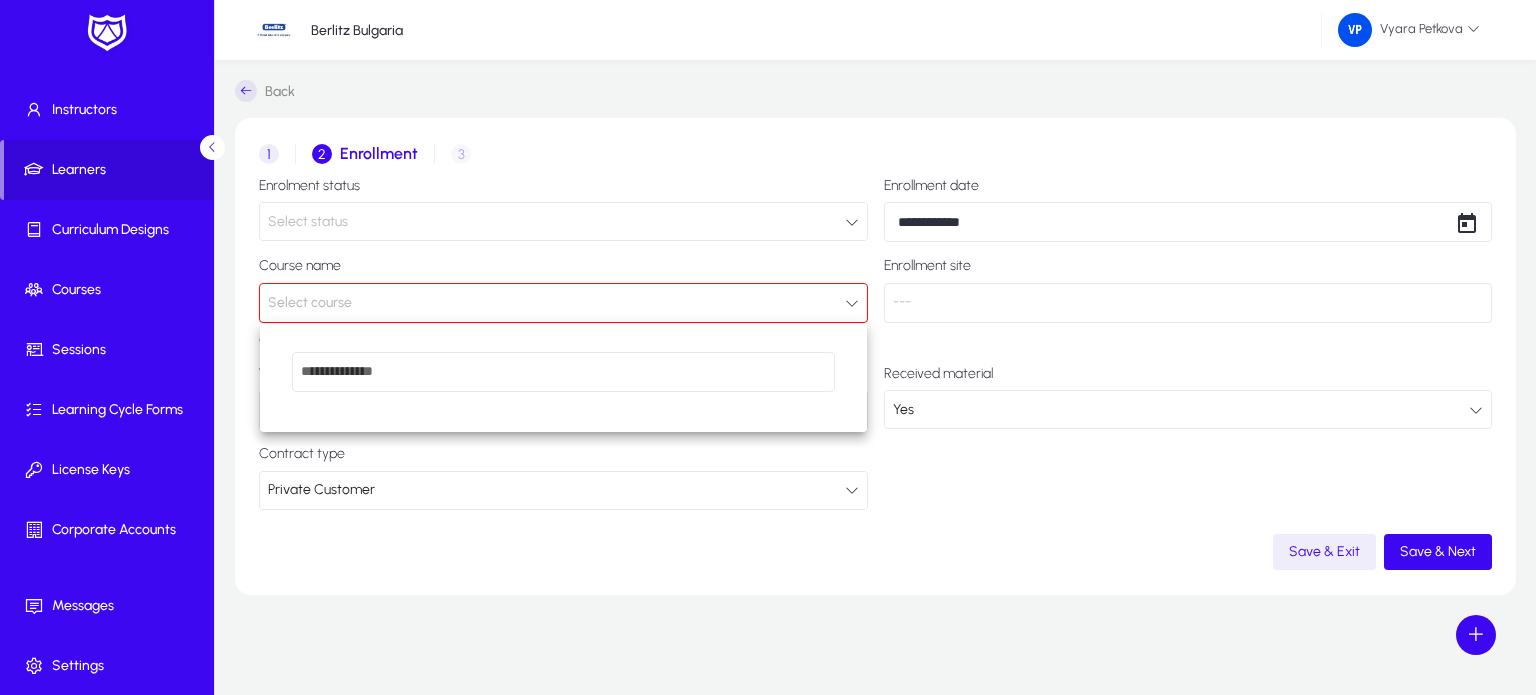 type on "*" 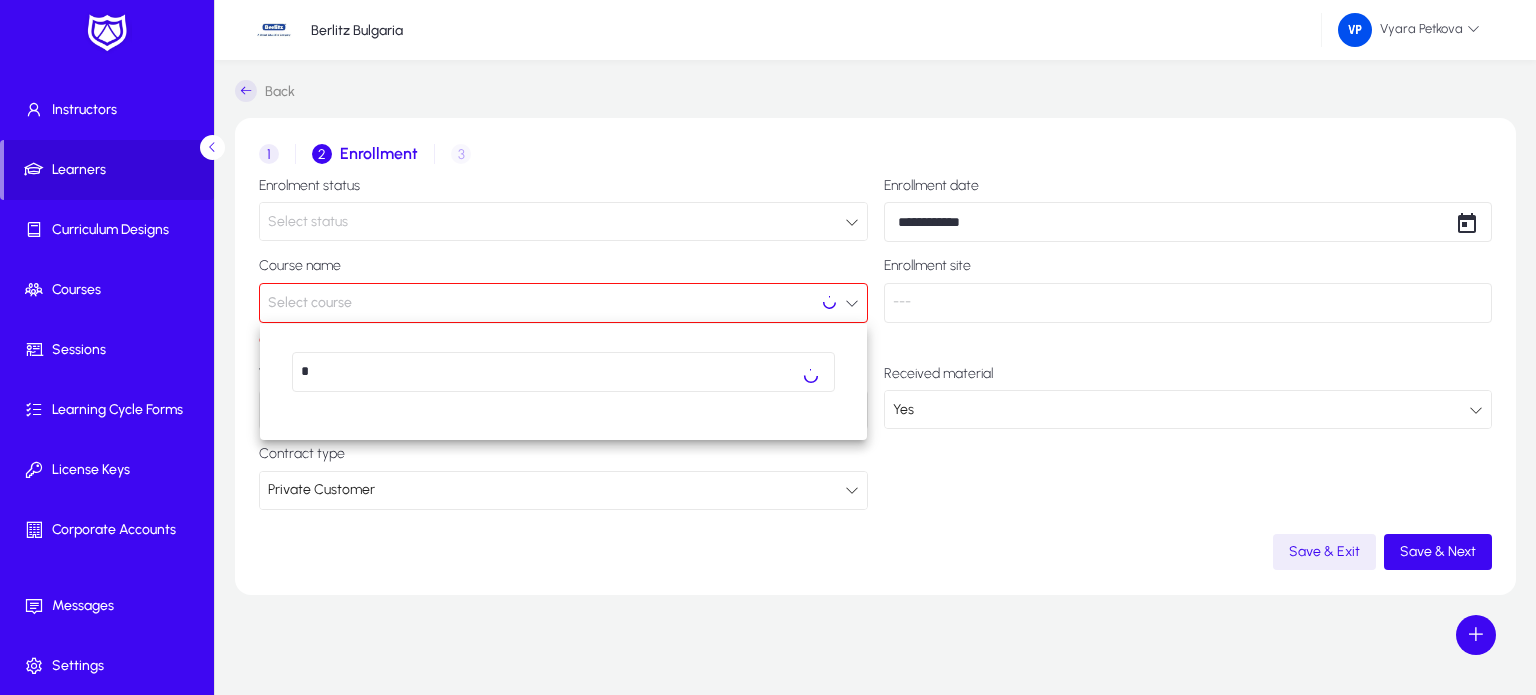 type 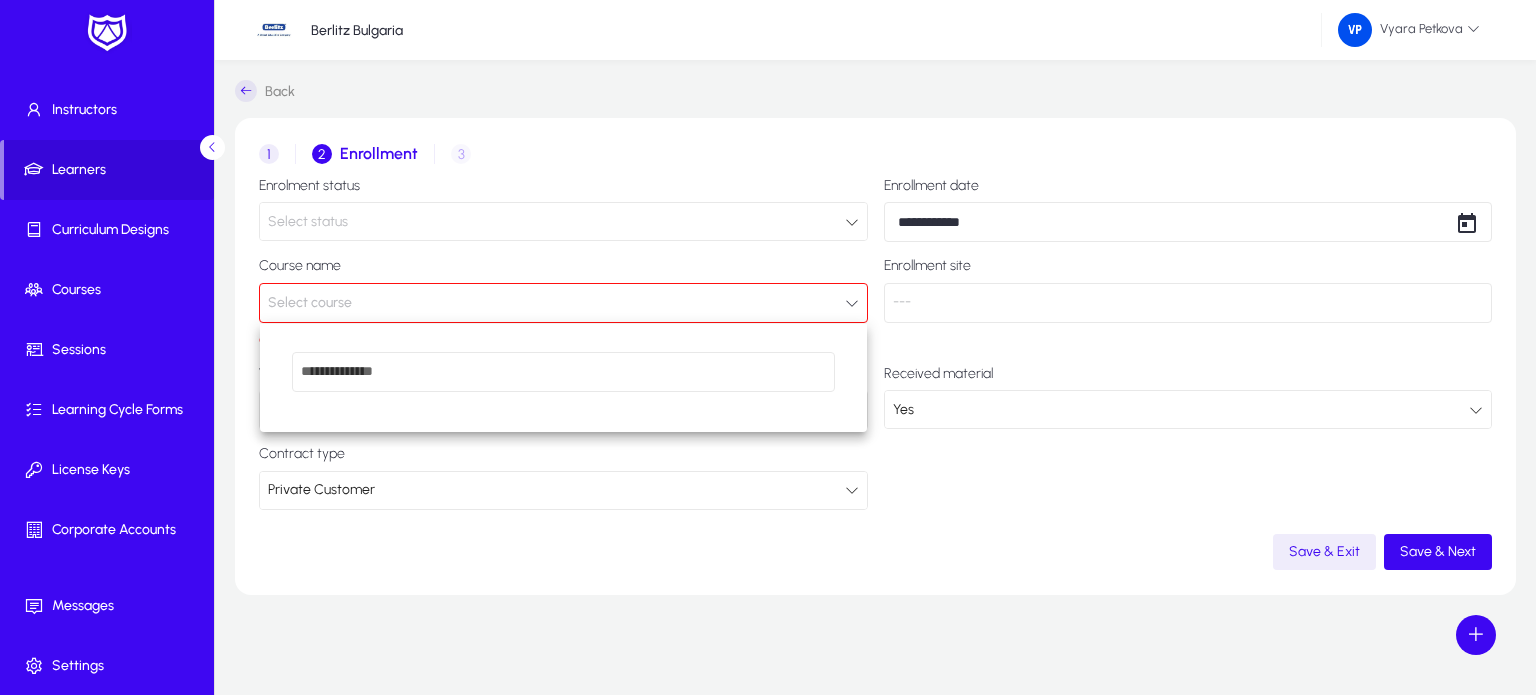 click at bounding box center (768, 347) 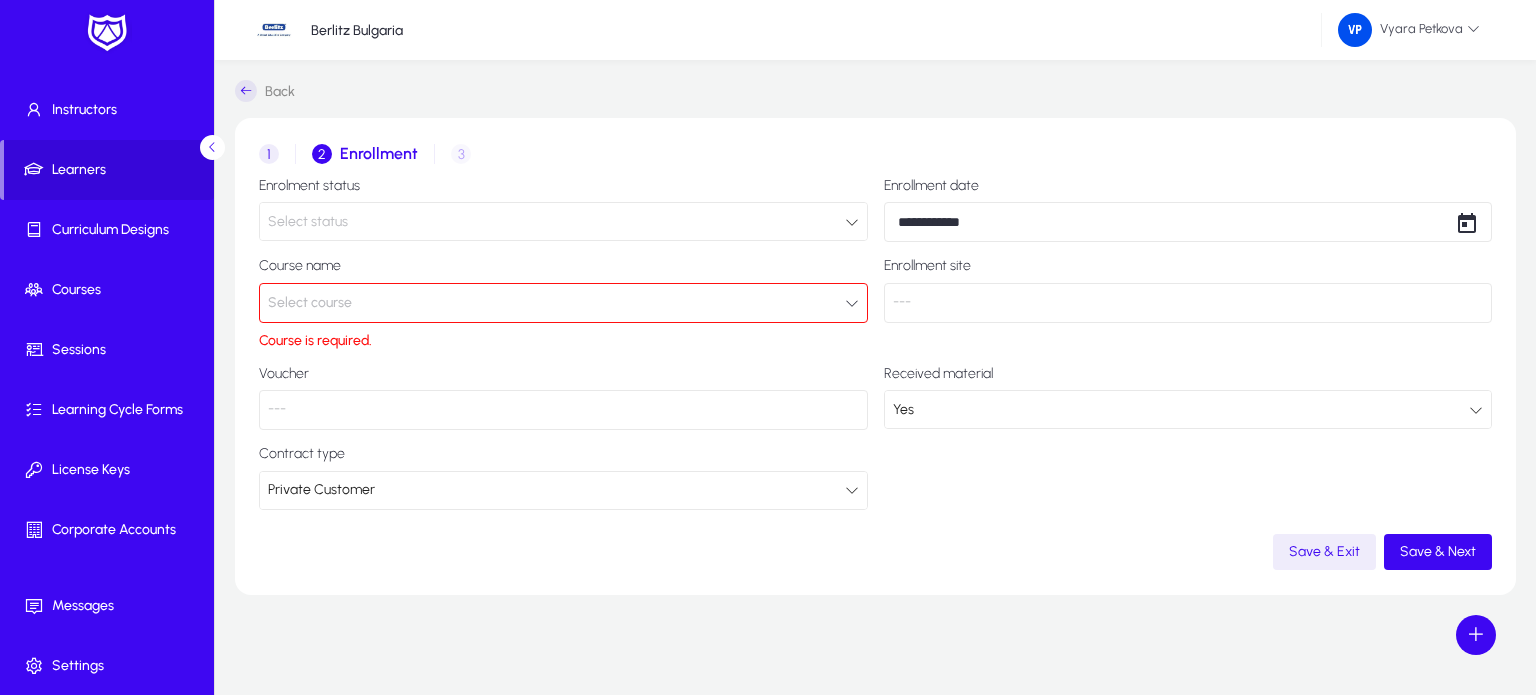click on "1 Contract 2 Enrollment 3 Invoice details" 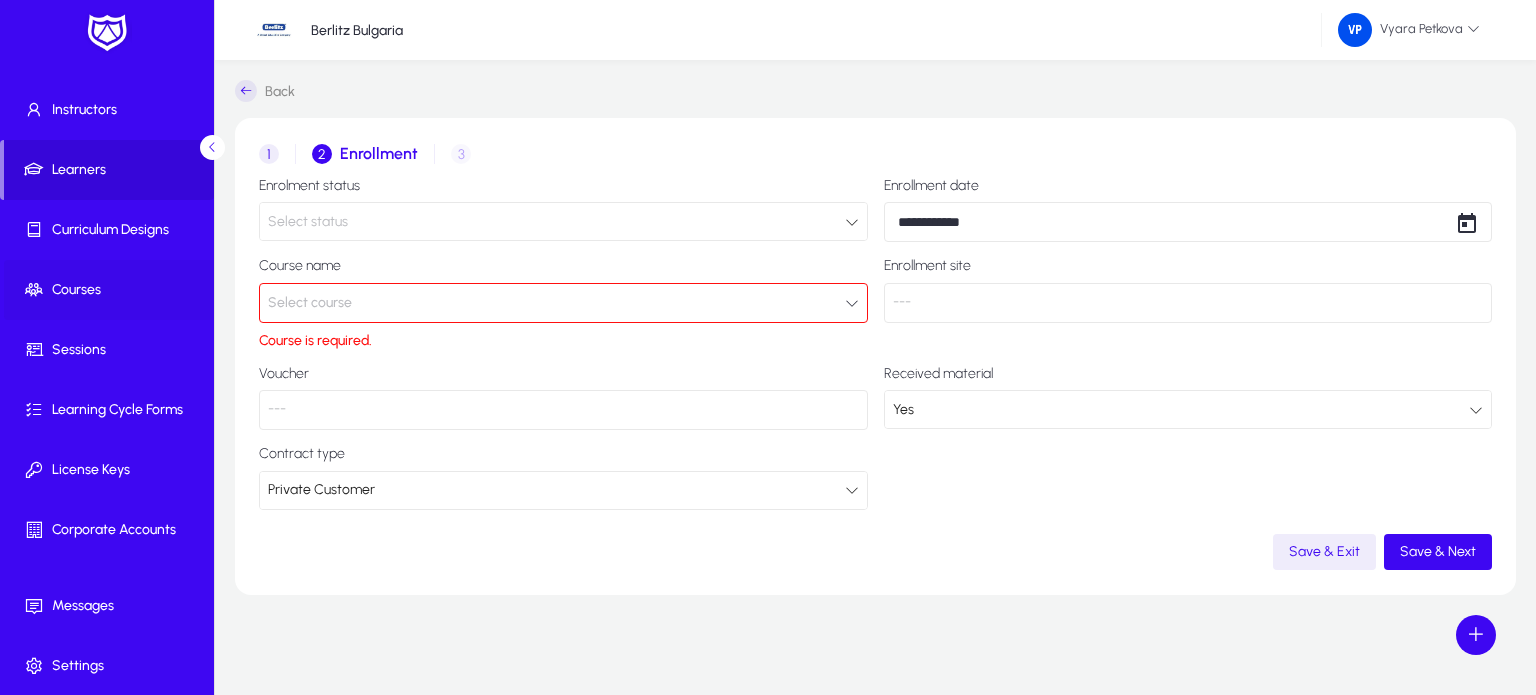 click on "Courses" 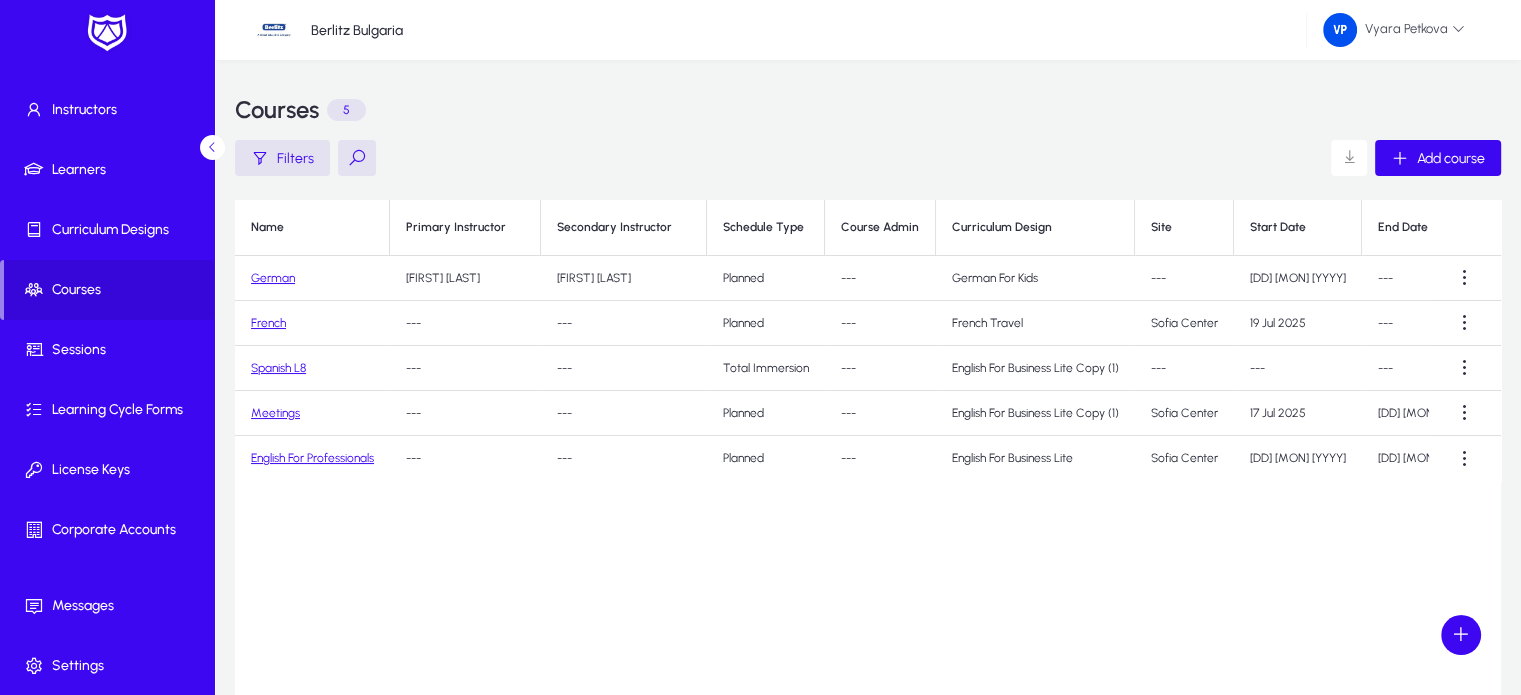 click on "German" 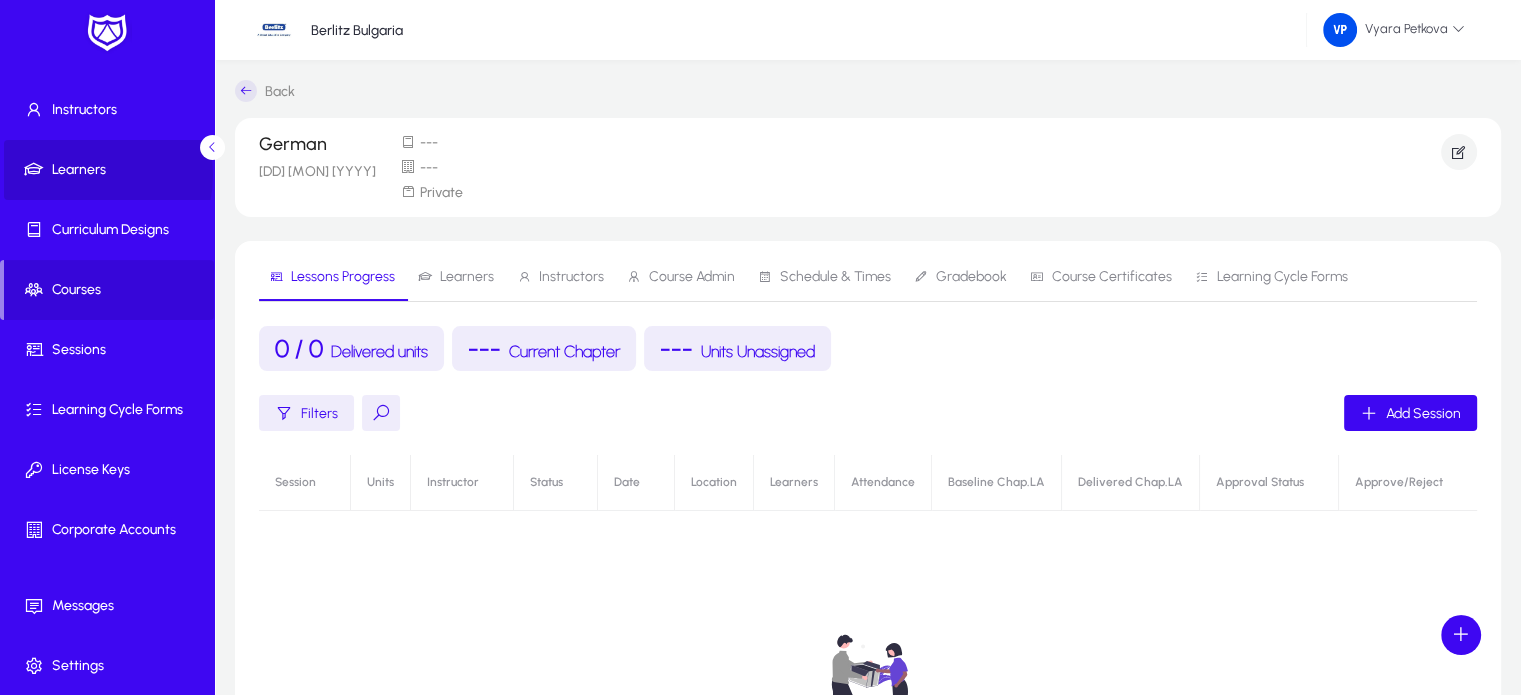 click on "Learners" 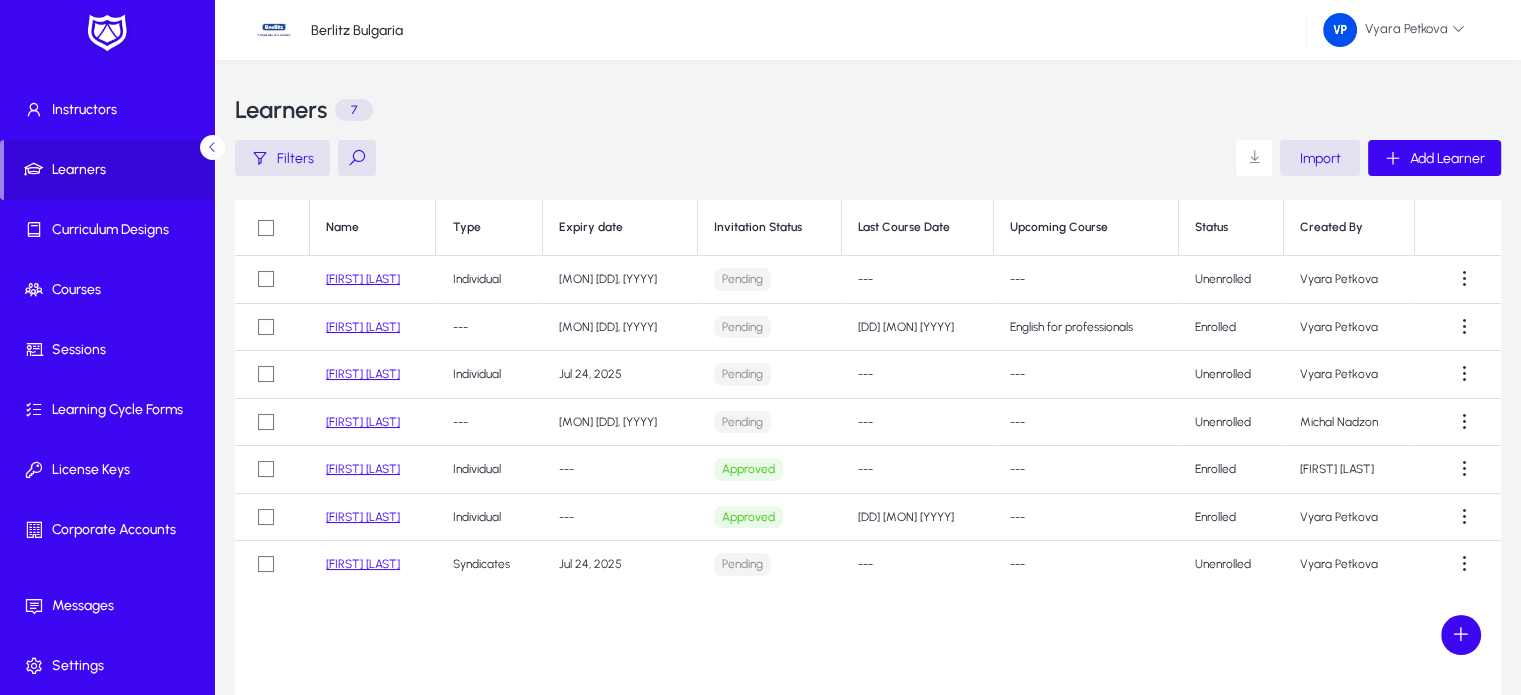 click on "[FIRST] [LAST]" 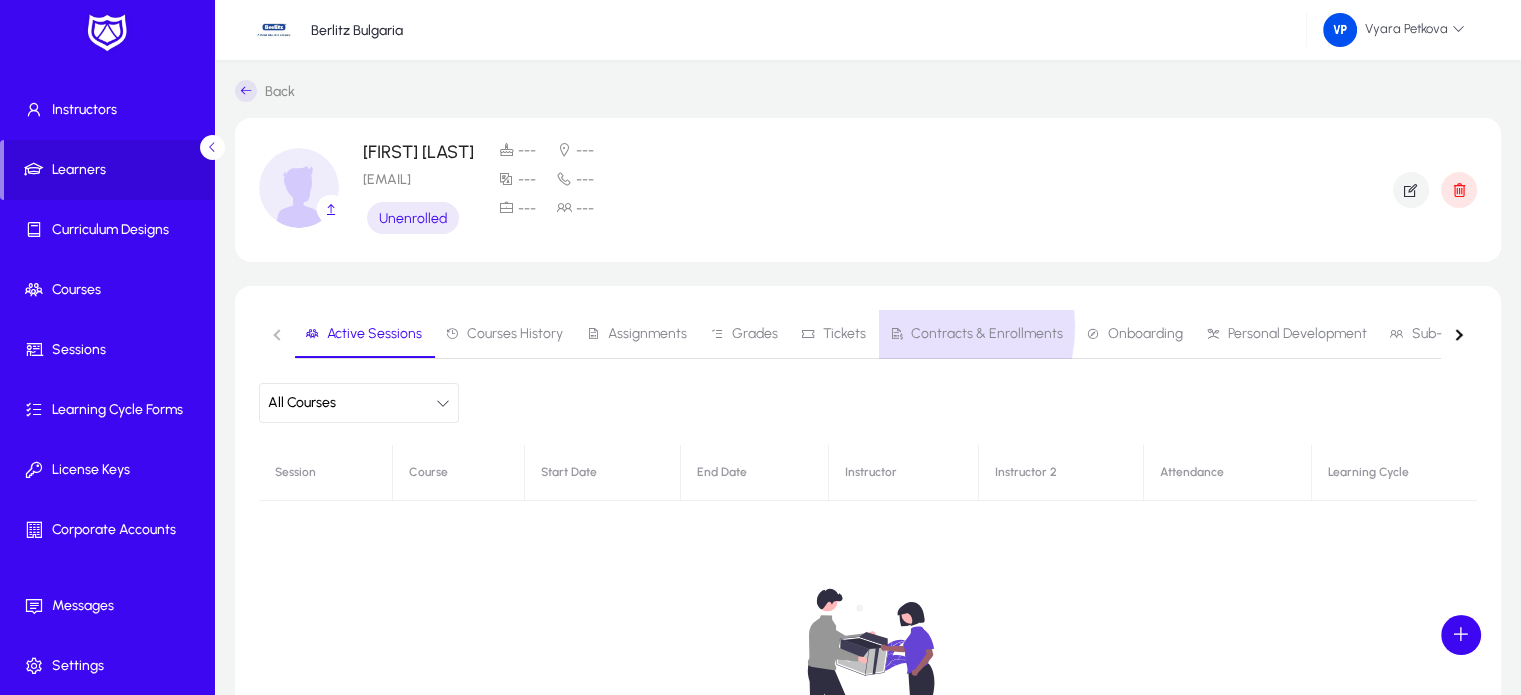 click on "Contracts & Enrollments" at bounding box center (987, 334) 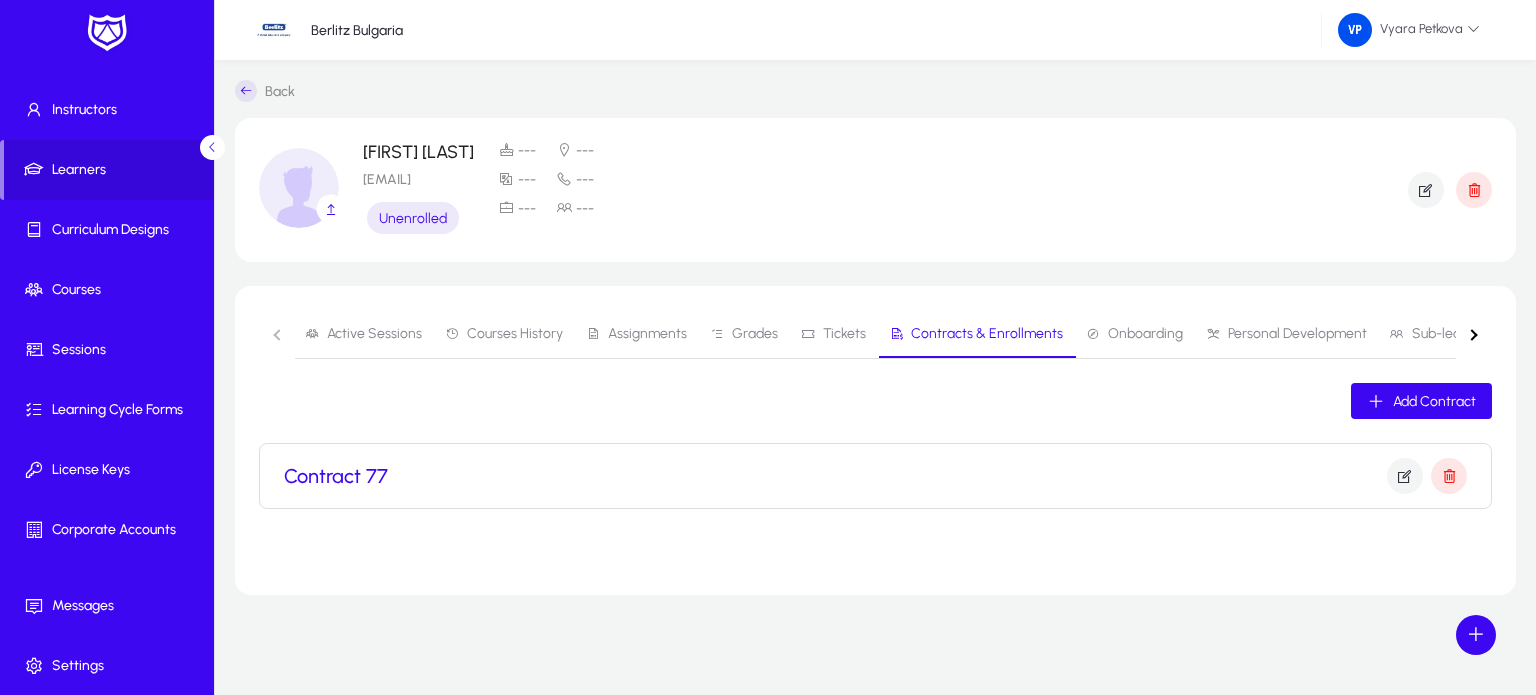 click on "Contract 77" 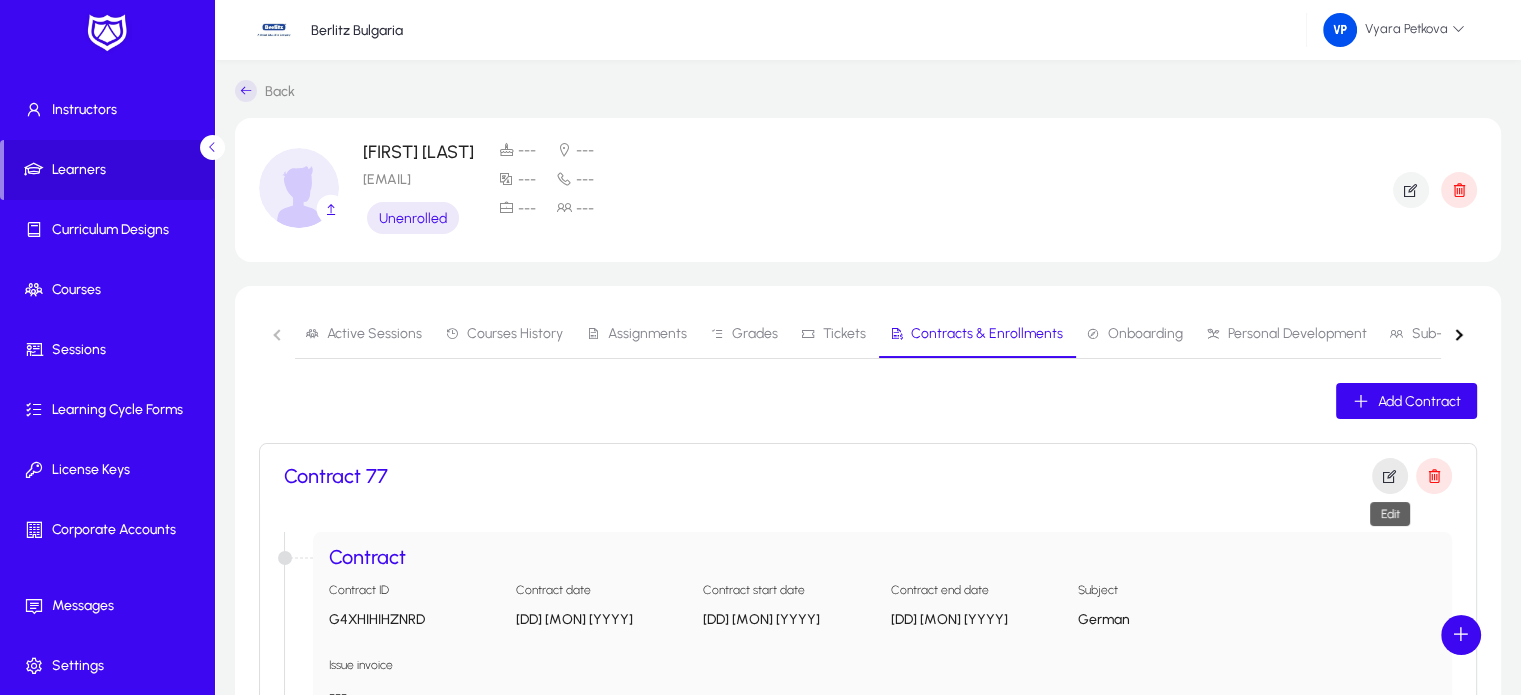 click at bounding box center [1390, 476] 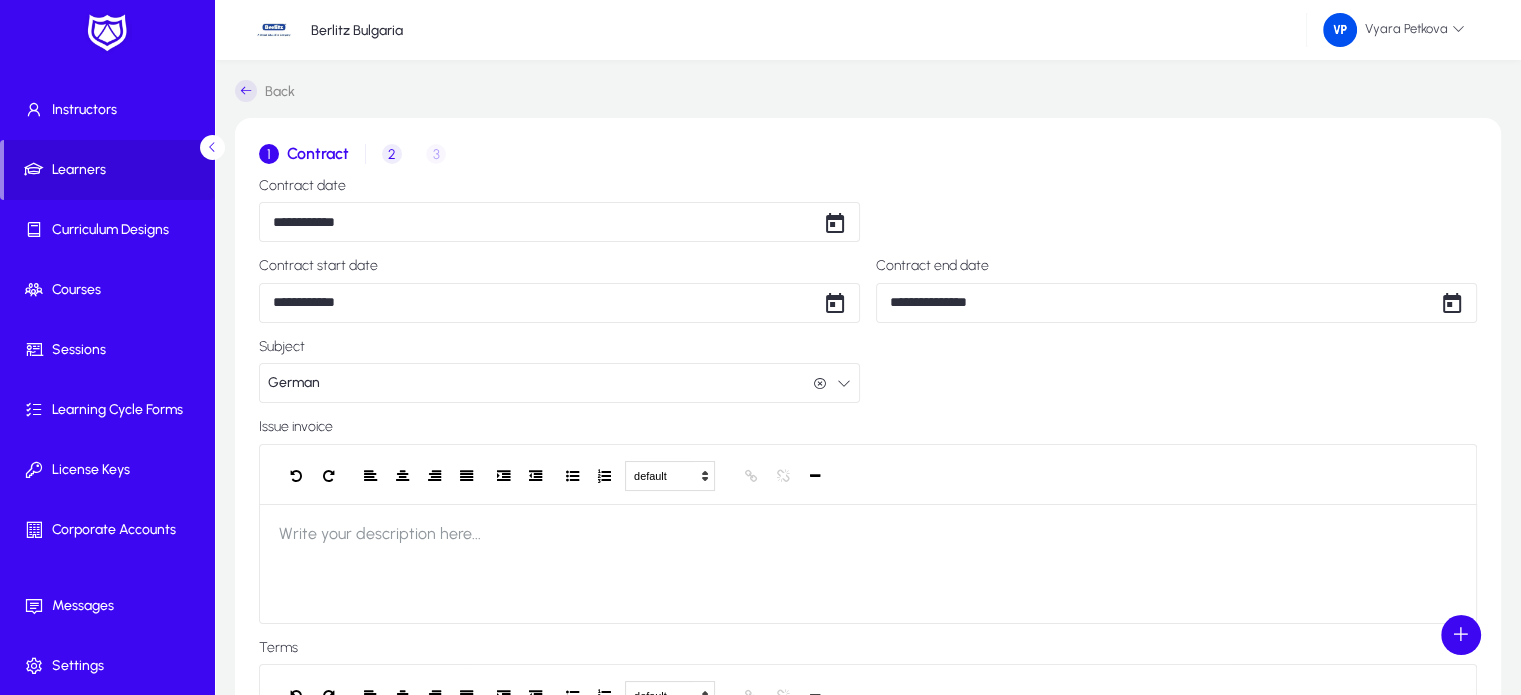 click on "2" at bounding box center (392, 154) 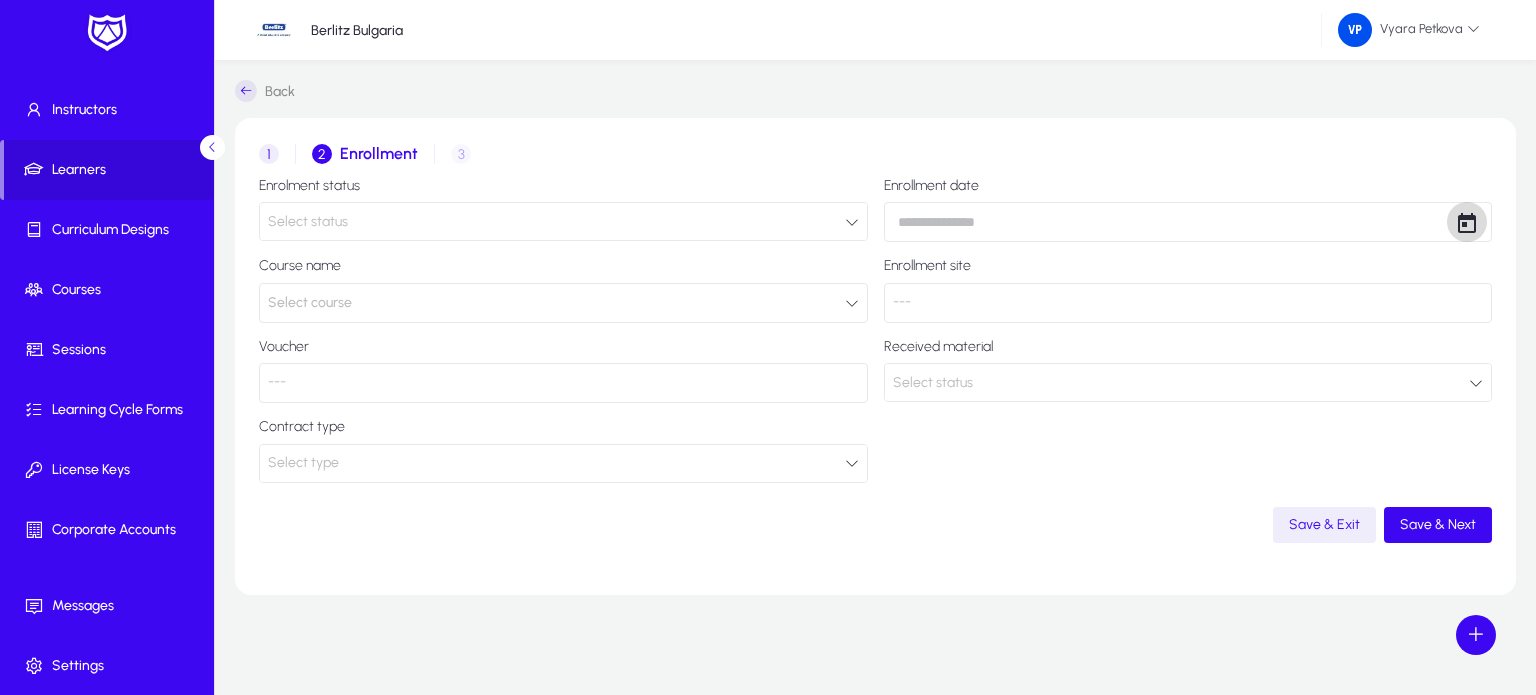 click 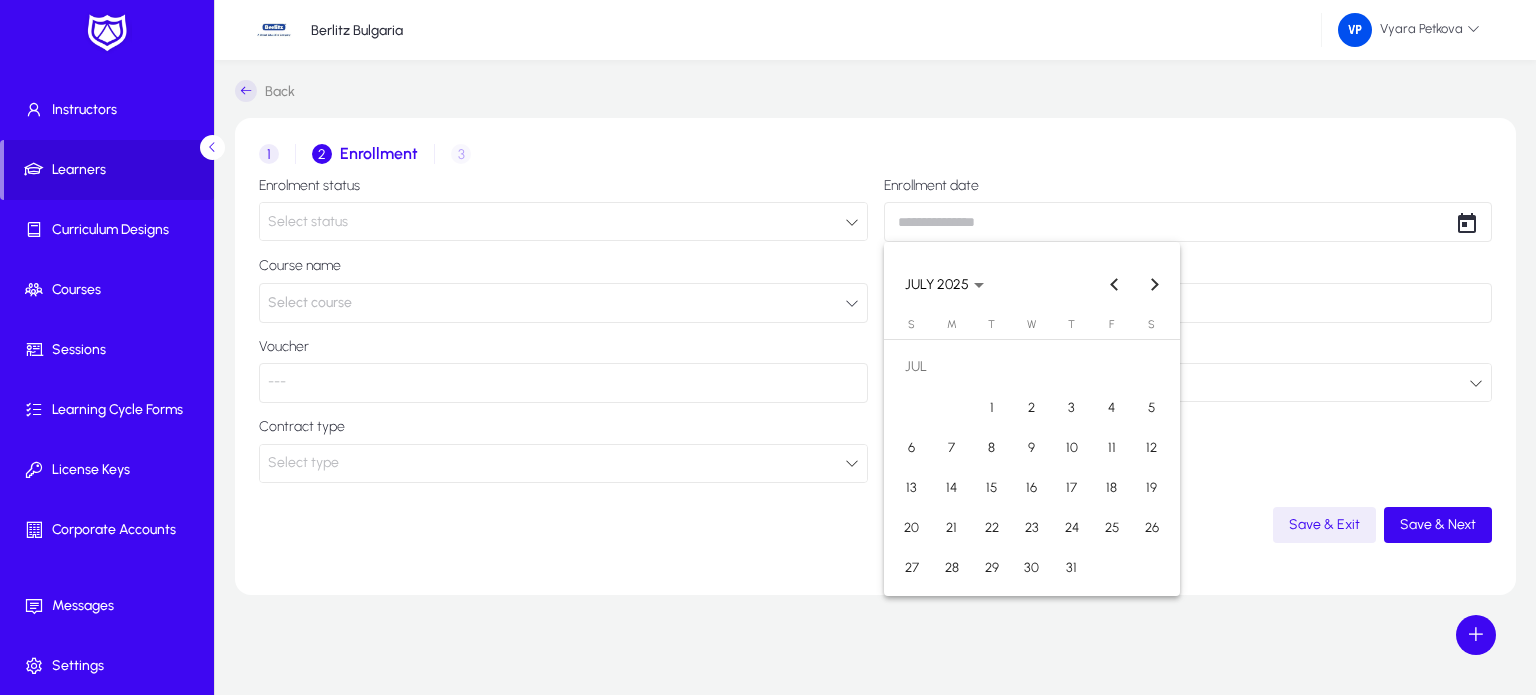 click on "24" at bounding box center (1072, 527) 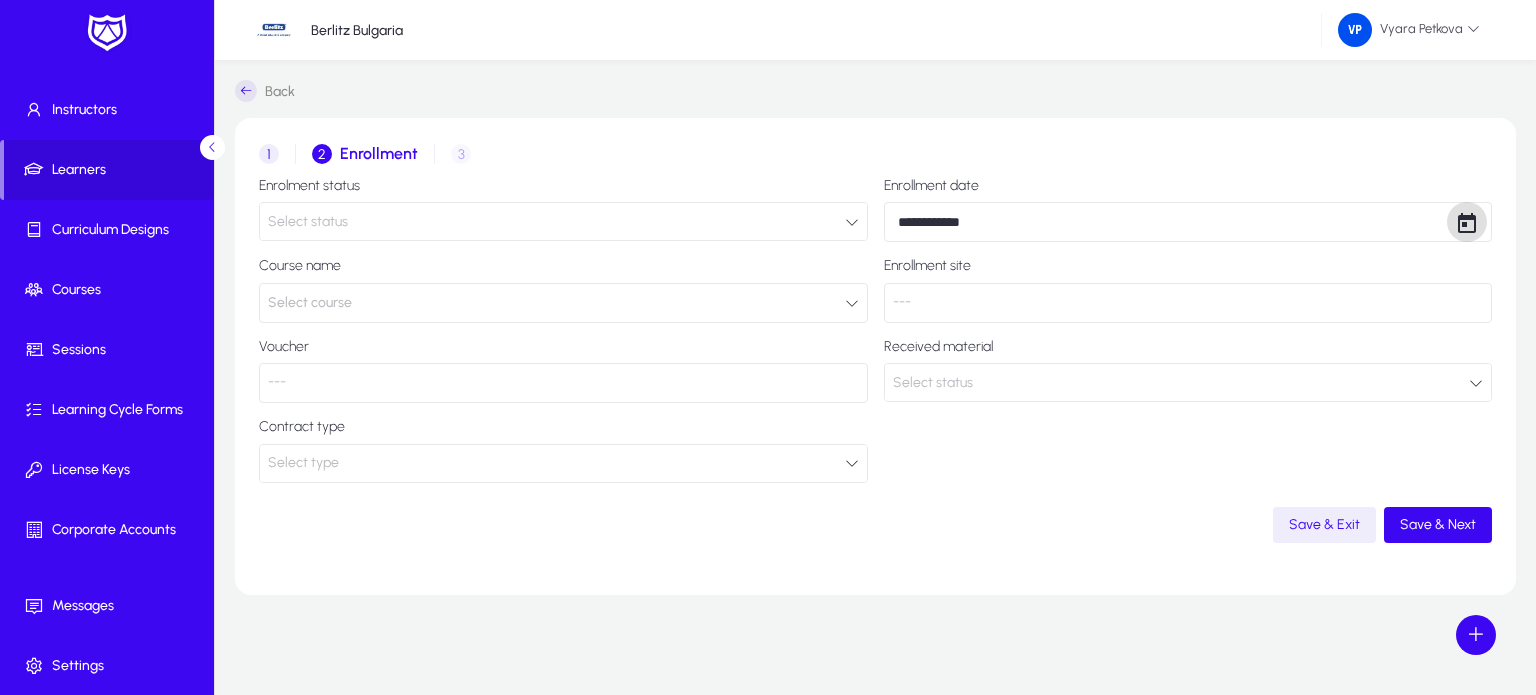click 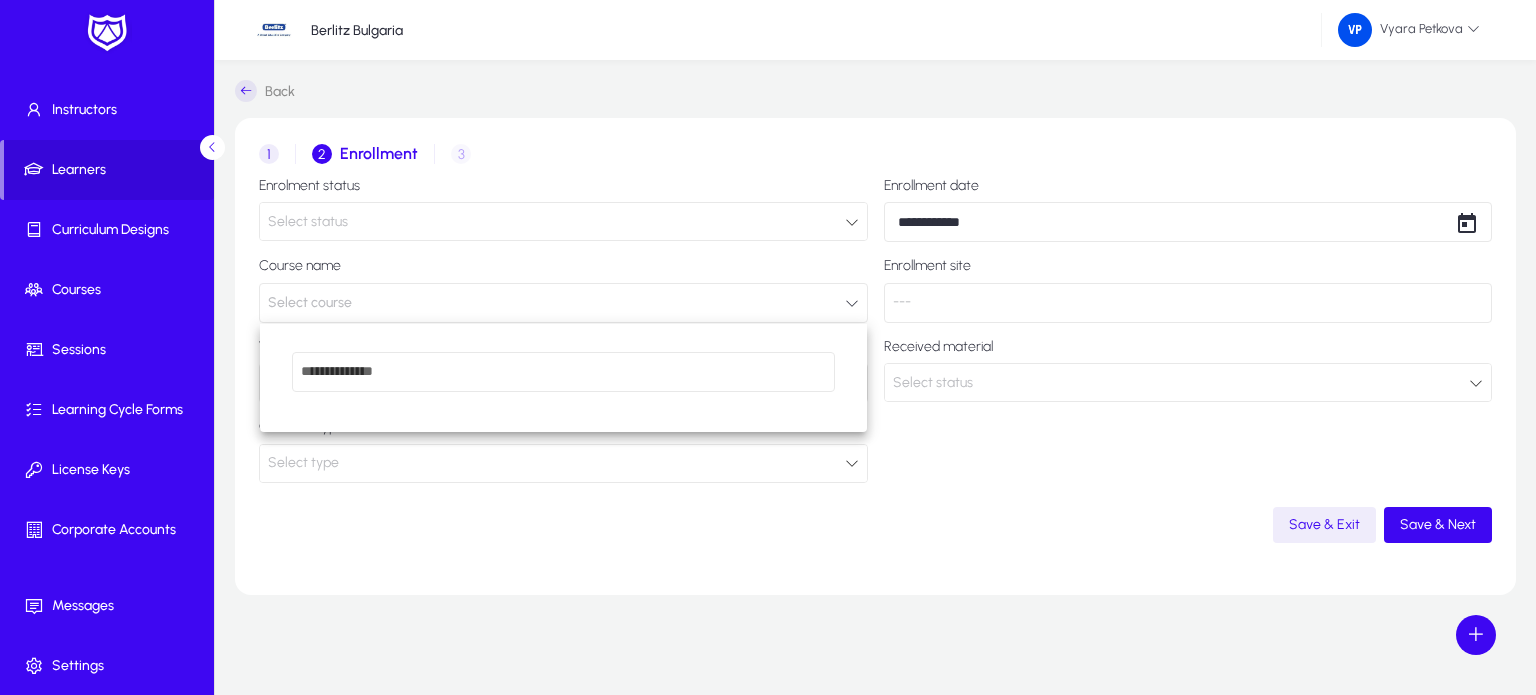 click at bounding box center (768, 347) 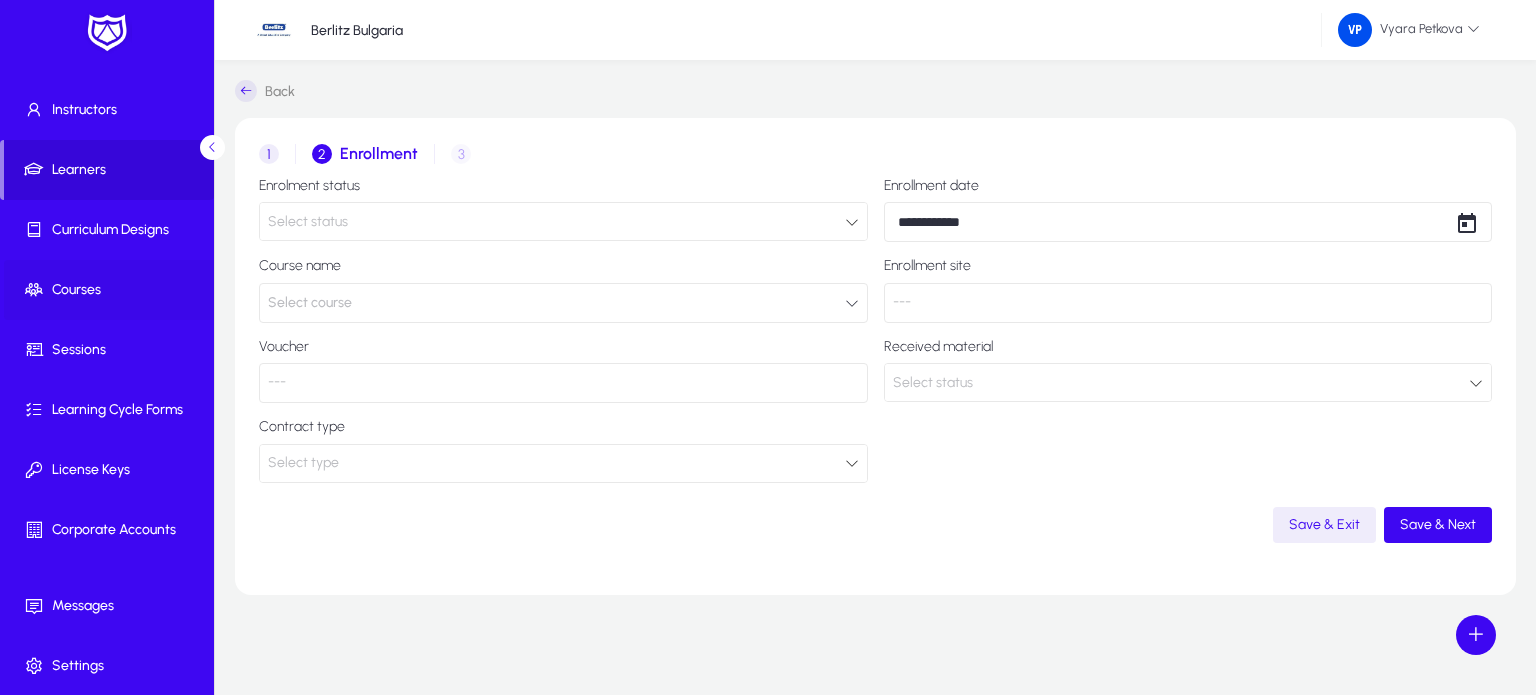 click on "Courses" 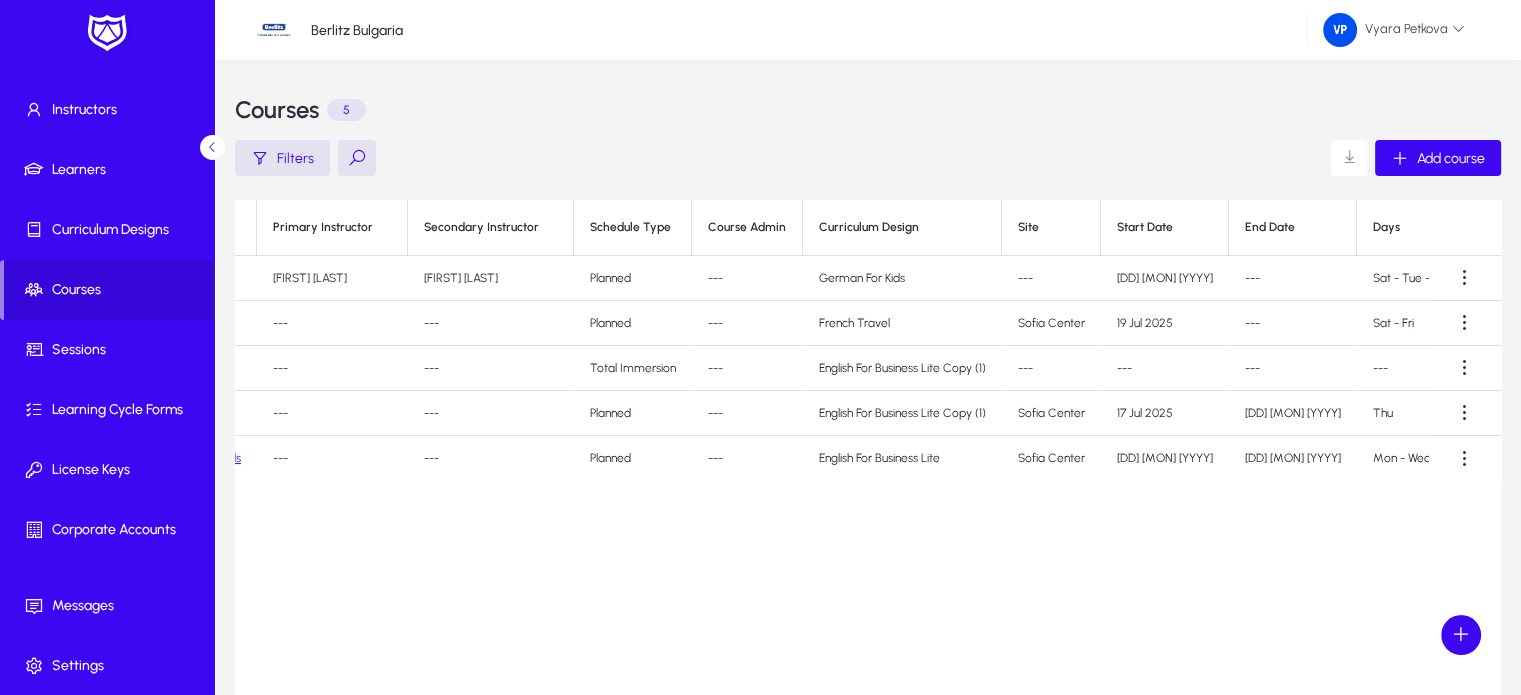 scroll, scrollTop: 0, scrollLeft: 0, axis: both 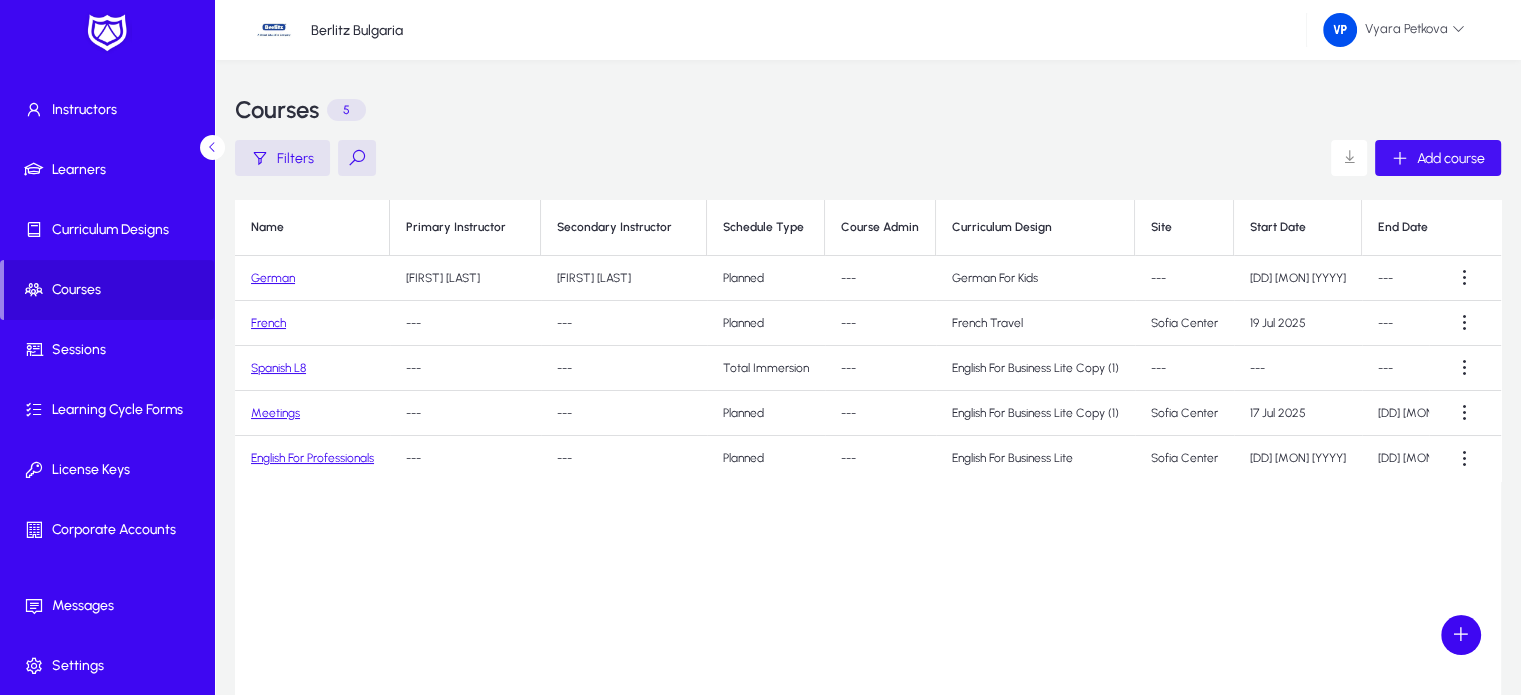 click 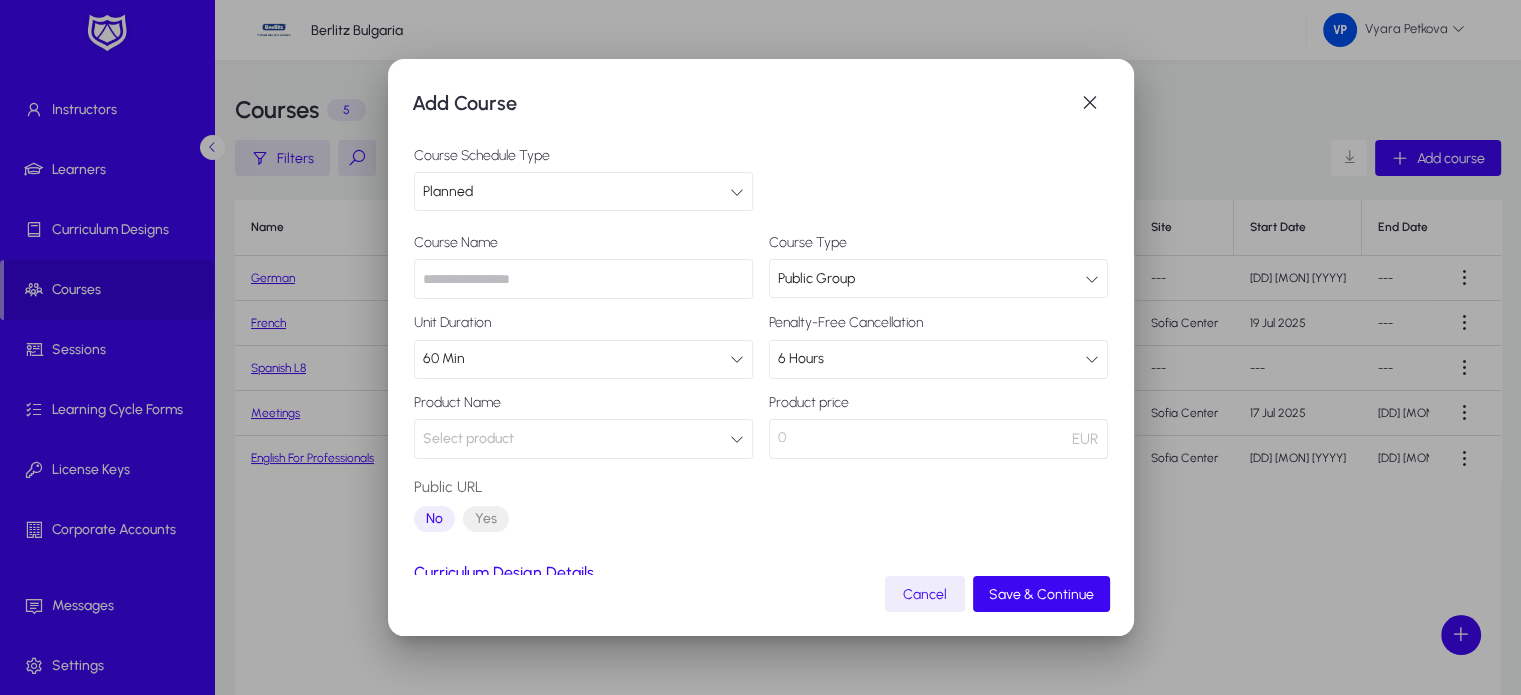 click at bounding box center [583, 279] 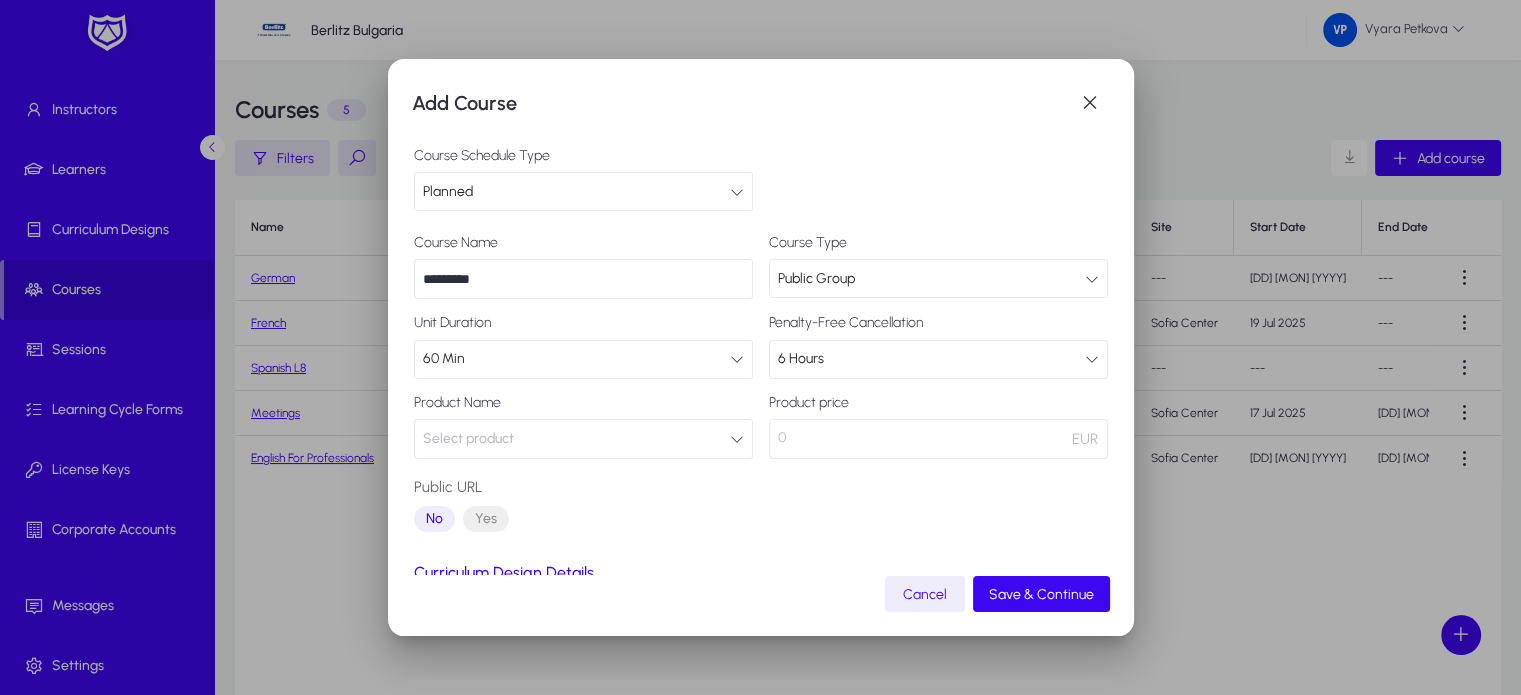 type on "*********" 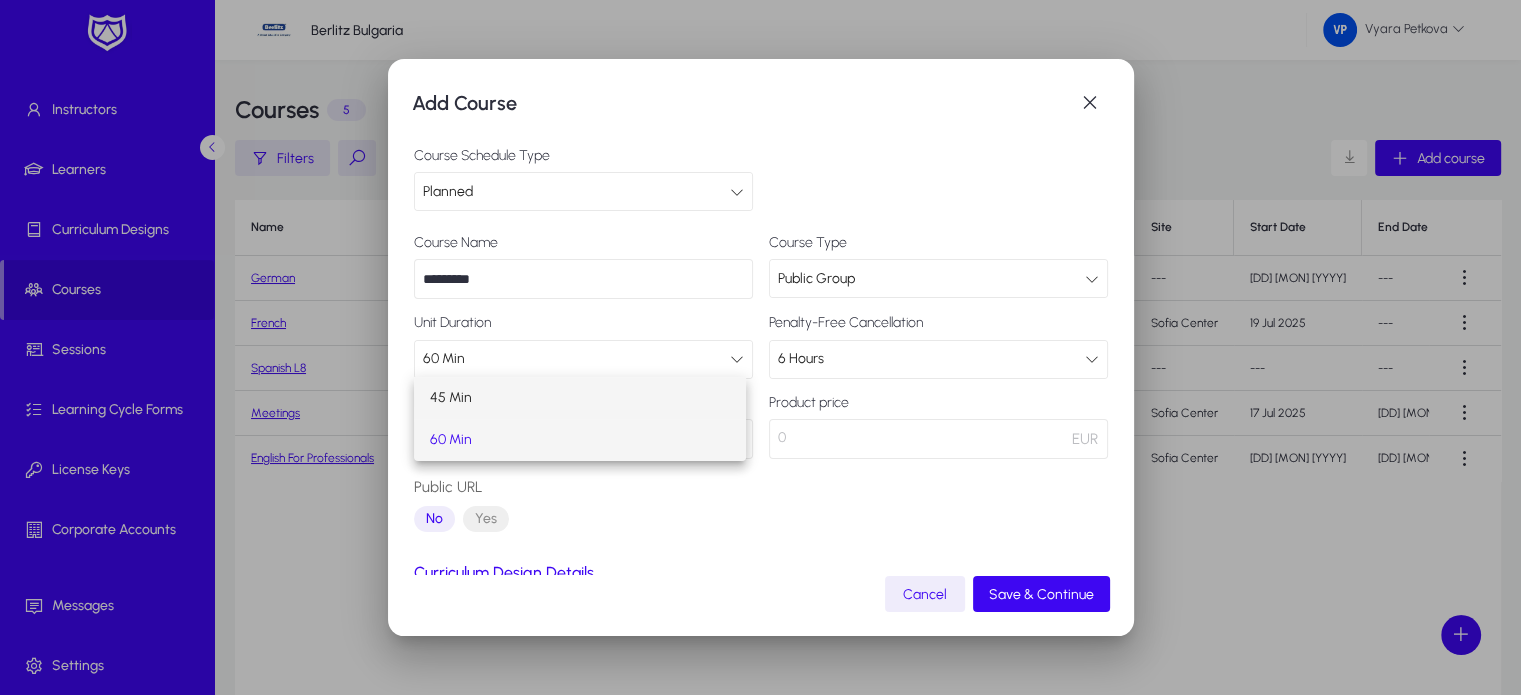 click on "45 Min" at bounding box center [579, 398] 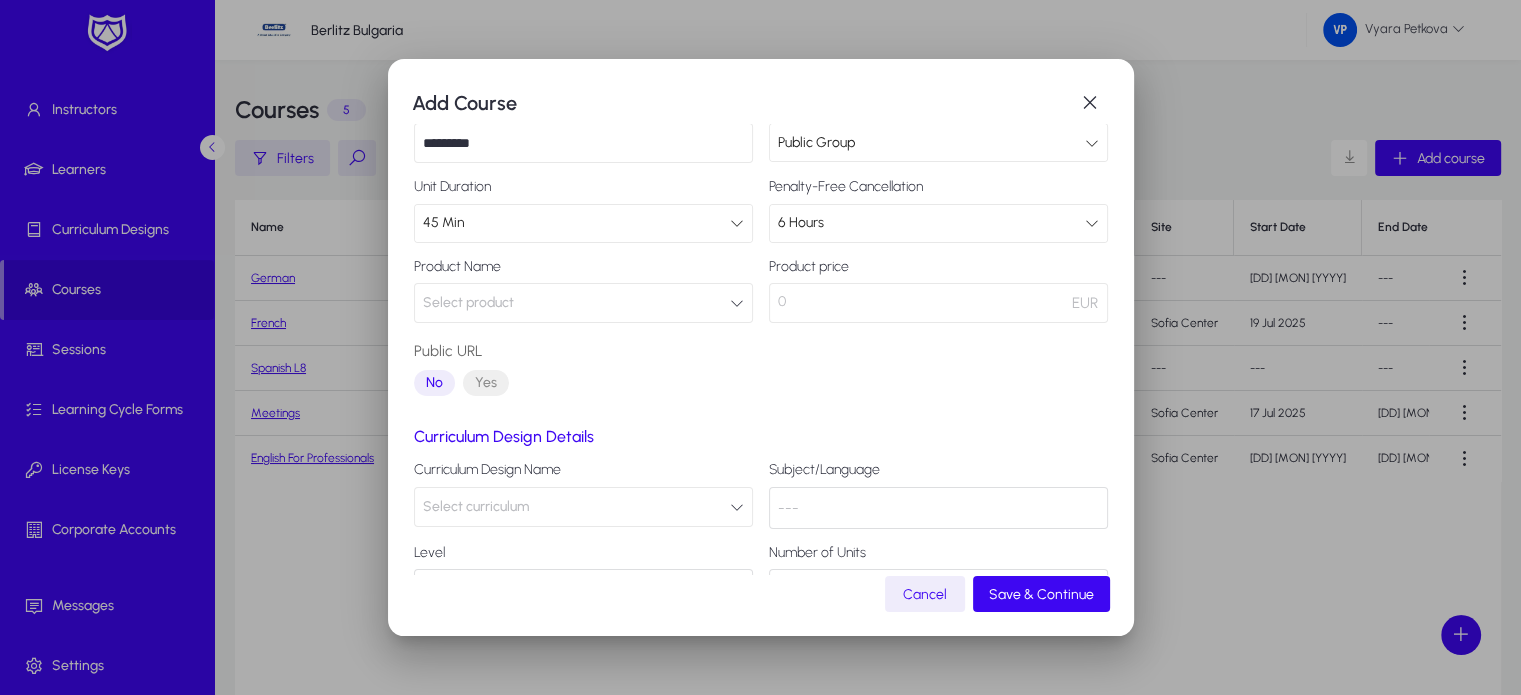 scroll, scrollTop: 201, scrollLeft: 0, axis: vertical 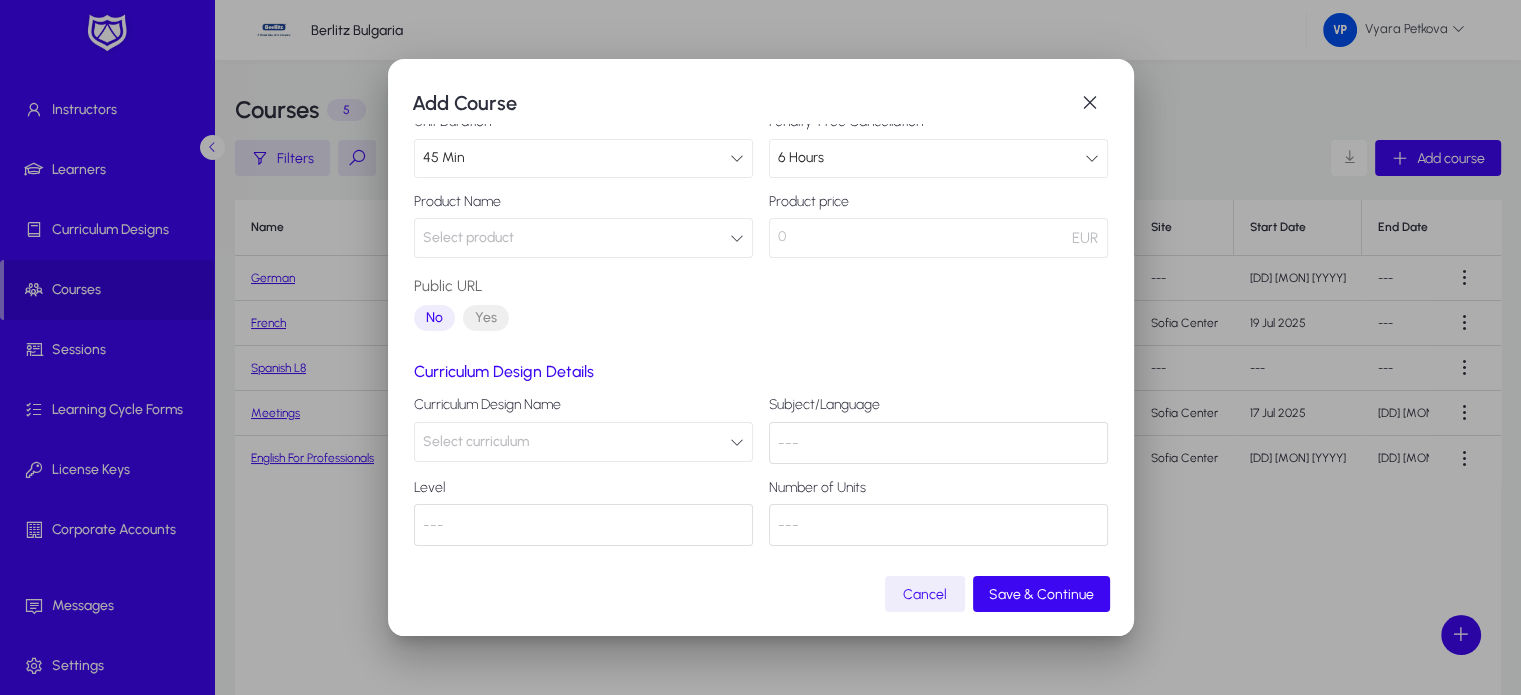 click on "Select curriculum" at bounding box center (583, 442) 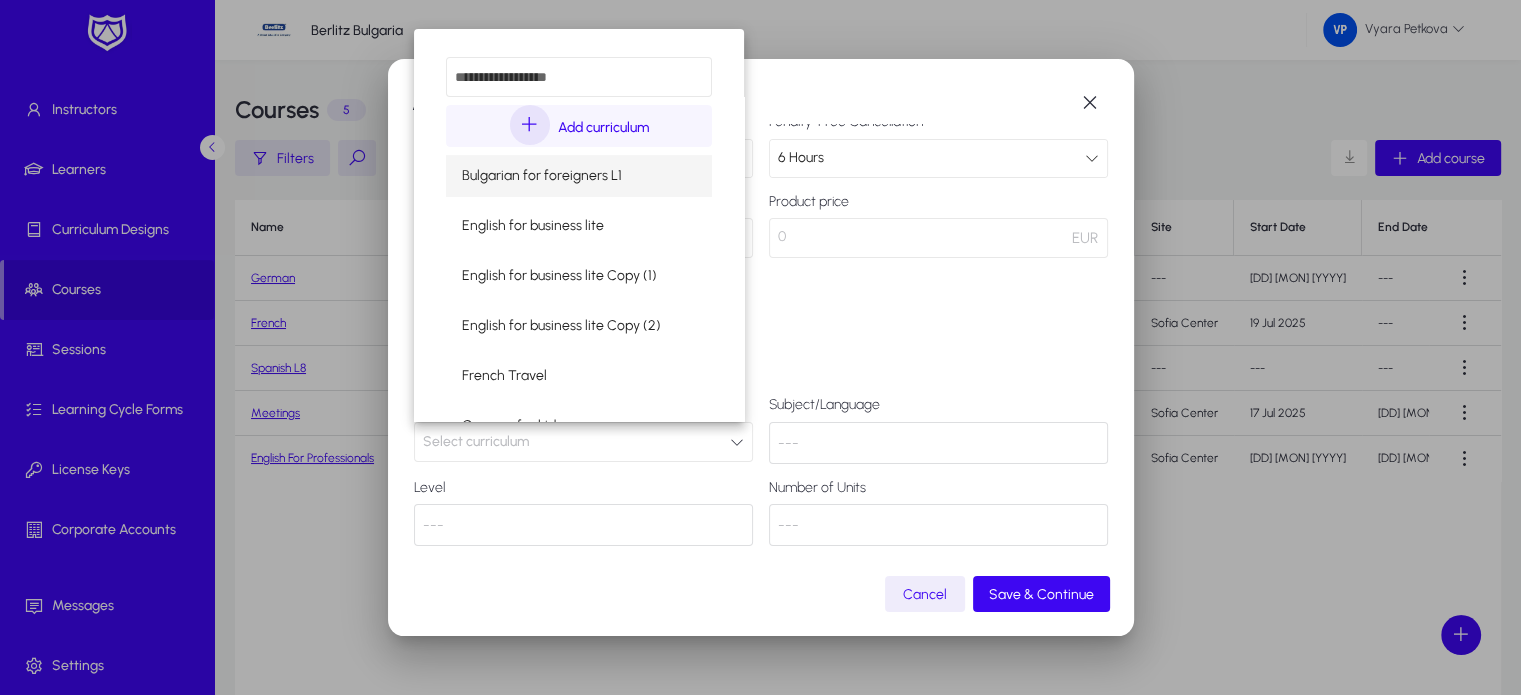 click at bounding box center (530, 125) 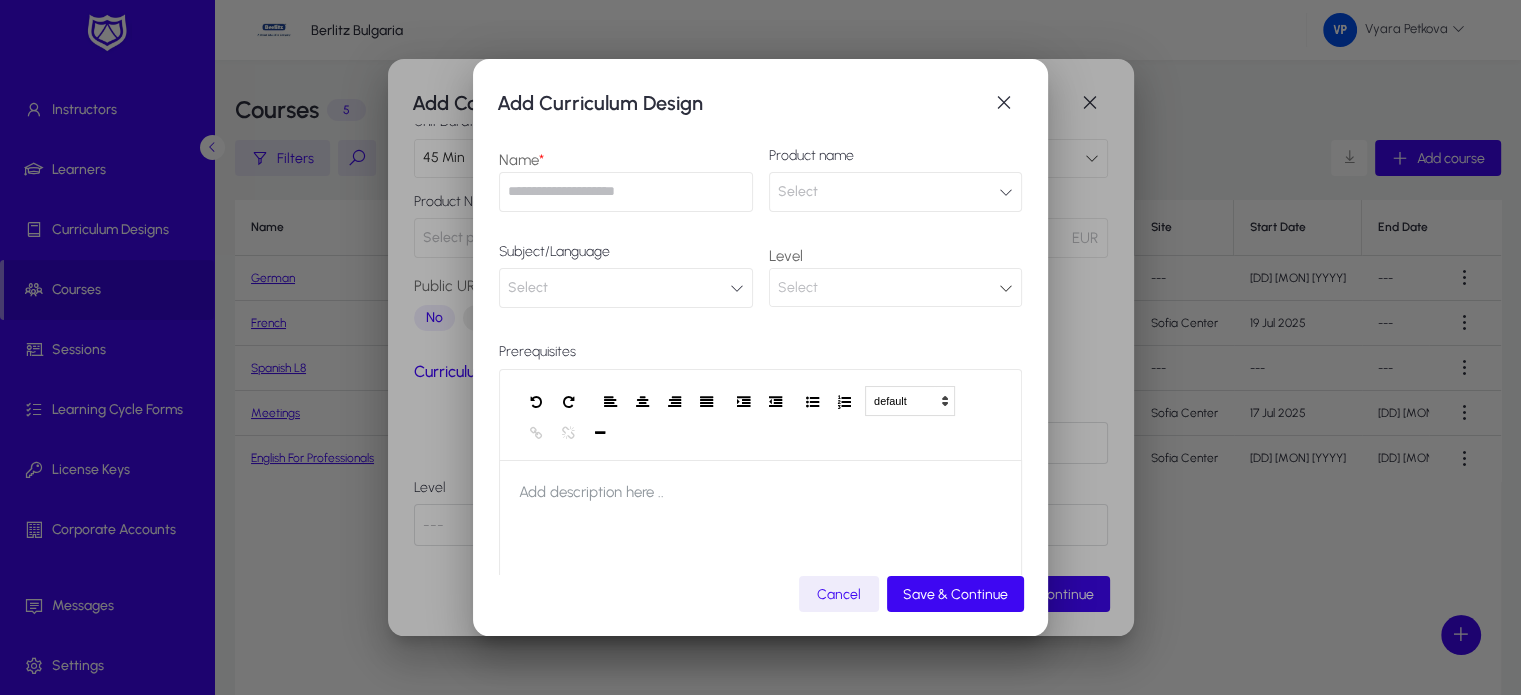 click at bounding box center [626, 192] 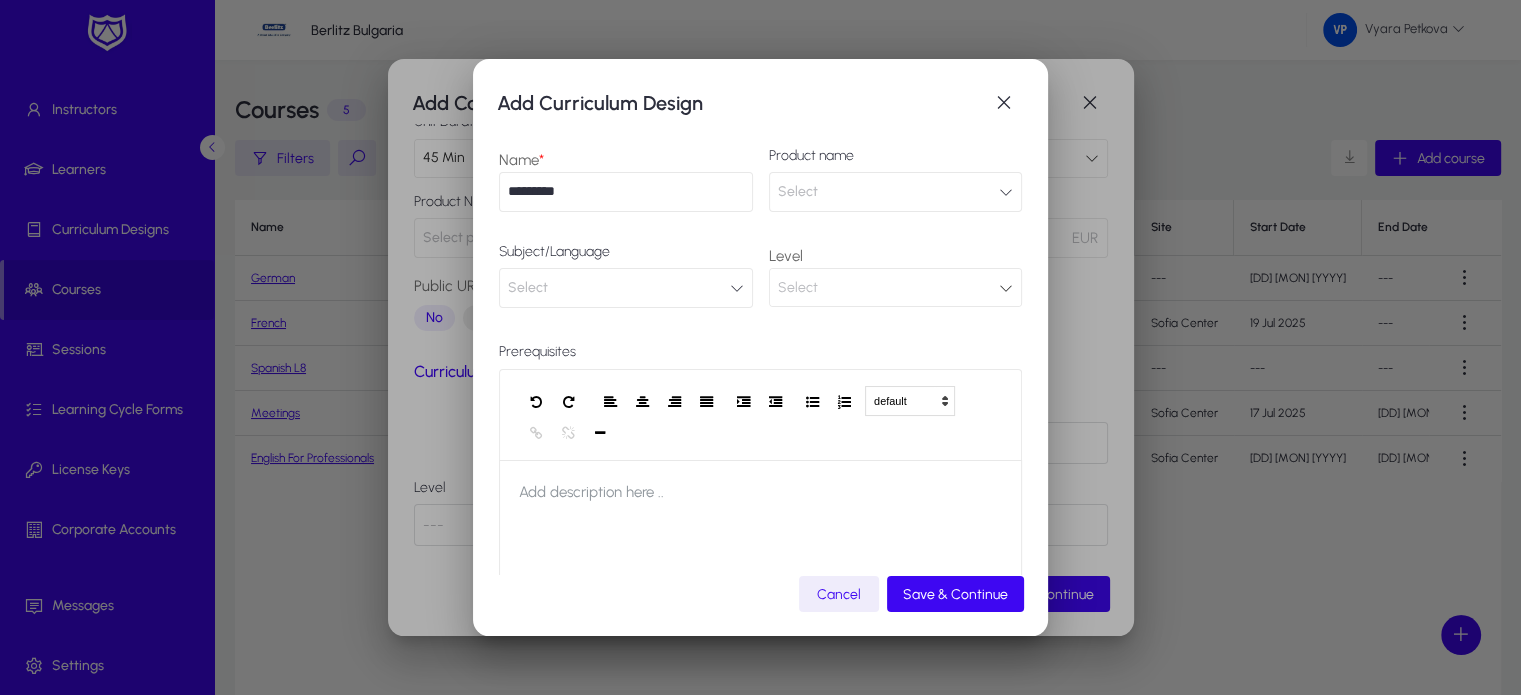 type on "********" 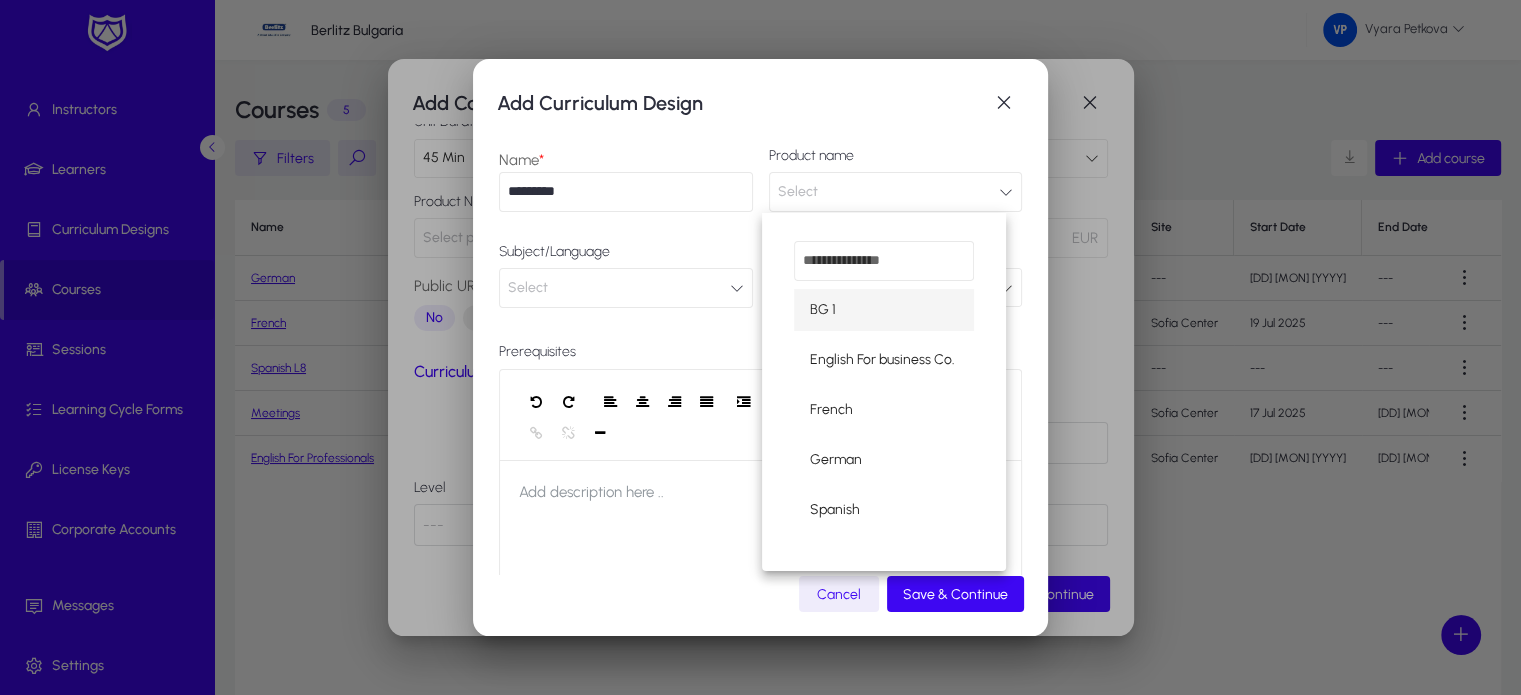 click on "German" at bounding box center [836, 460] 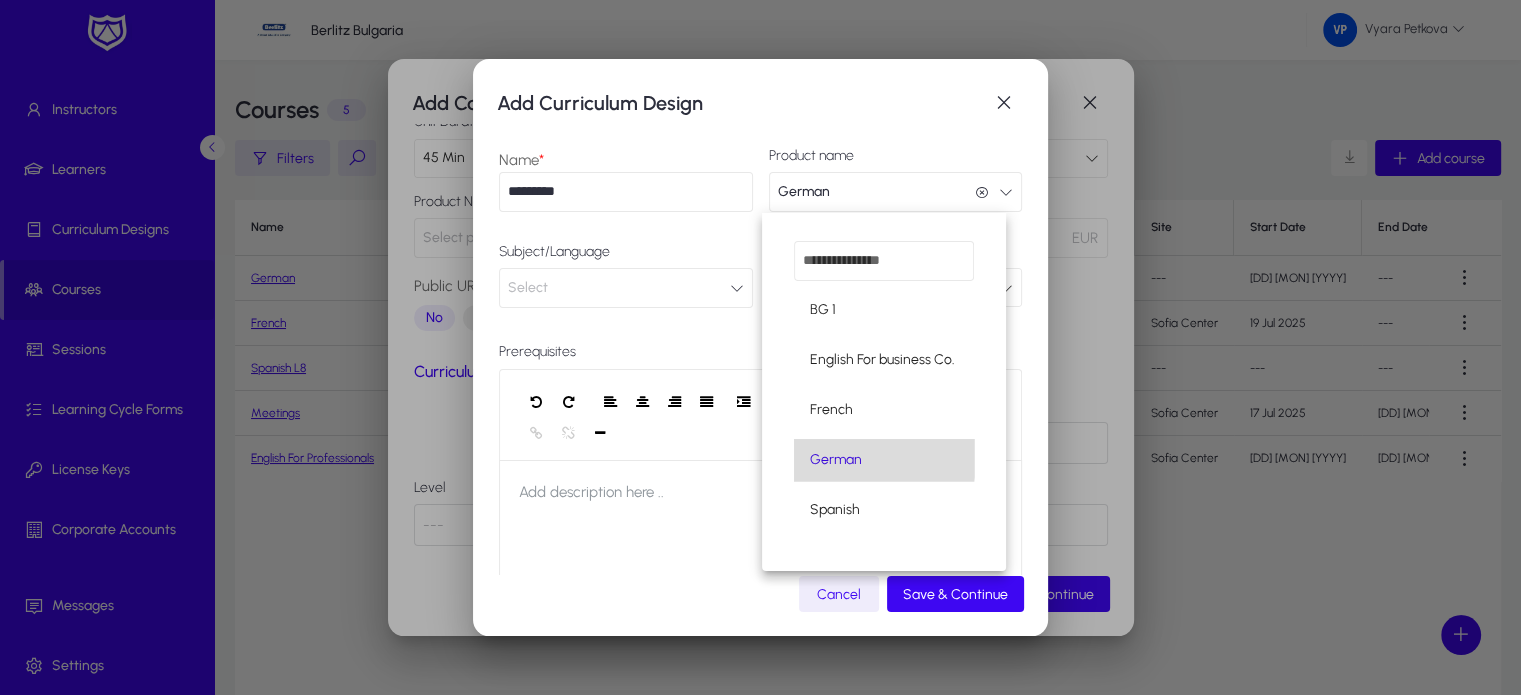 scroll, scrollTop: 0, scrollLeft: 0, axis: both 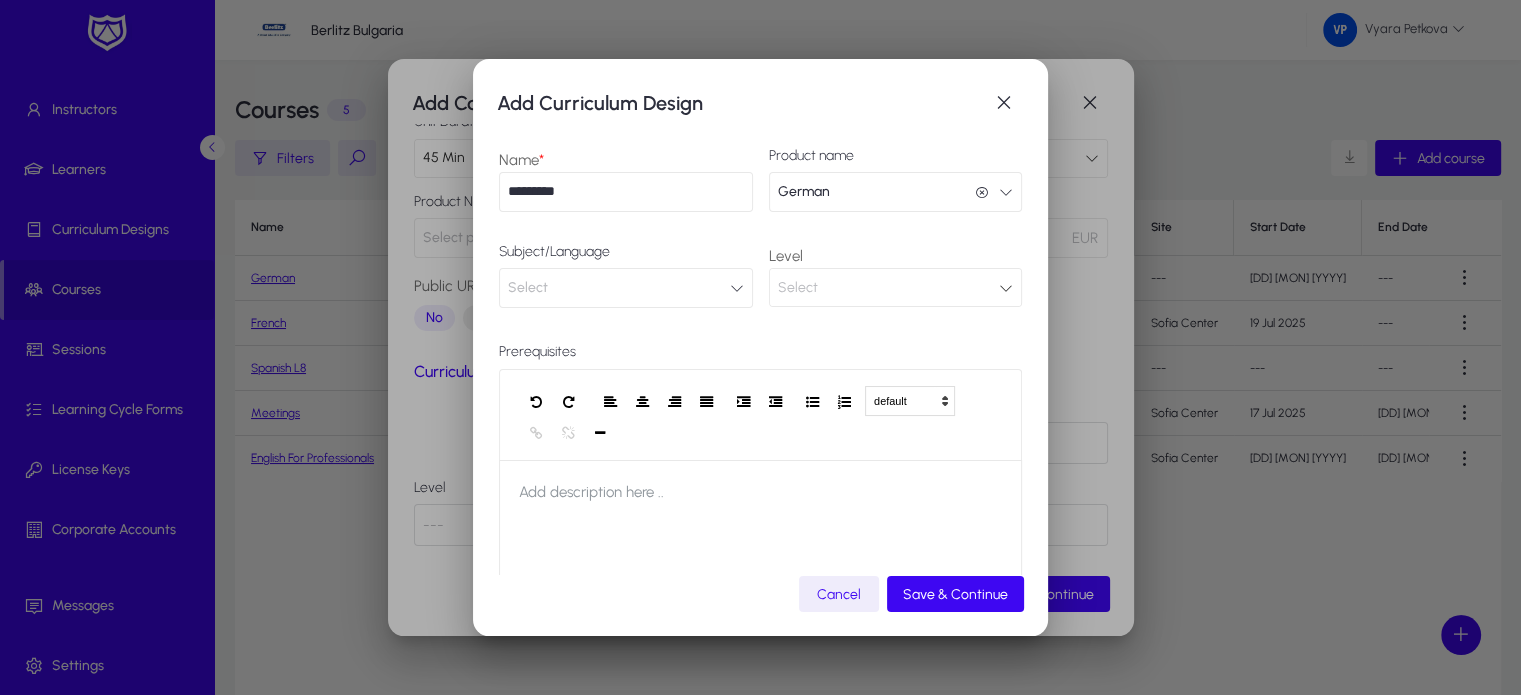 click at bounding box center [737, 288] 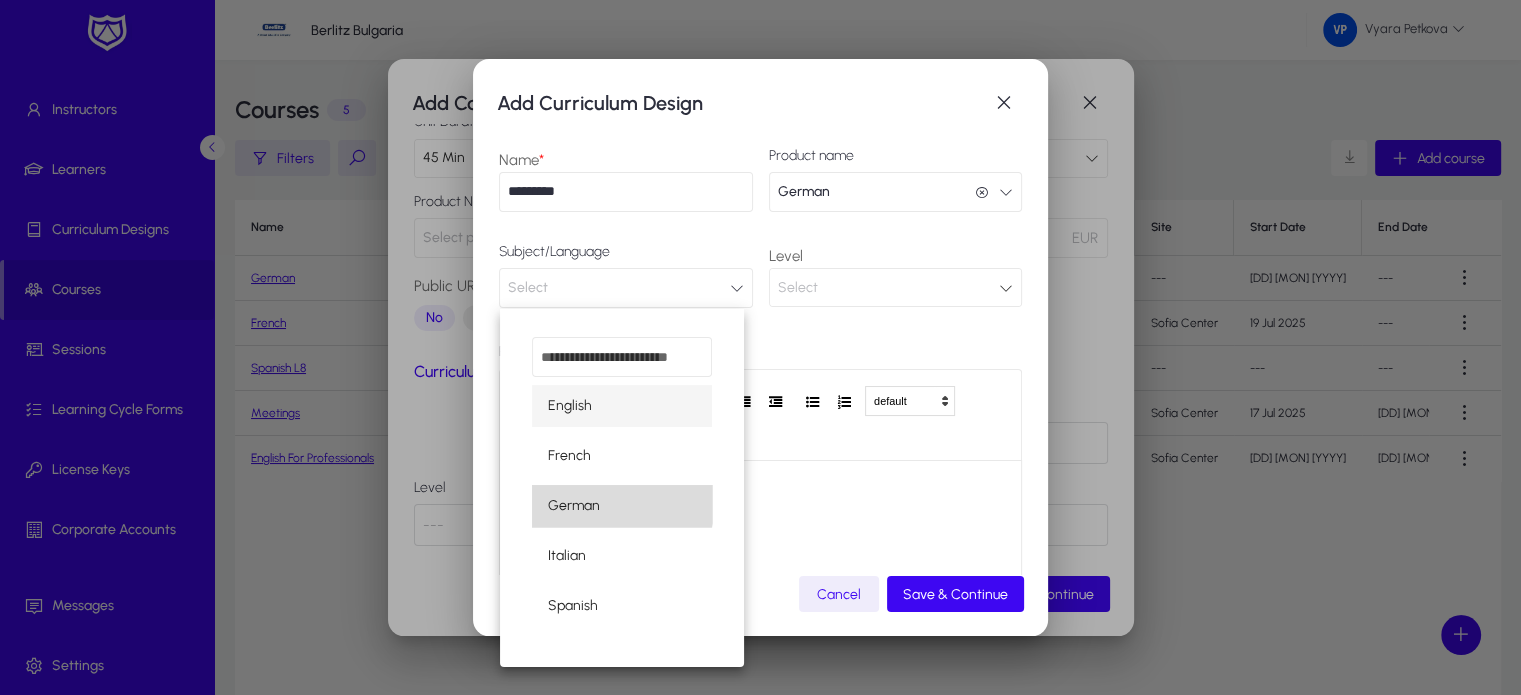 click on "German" at bounding box center [622, 506] 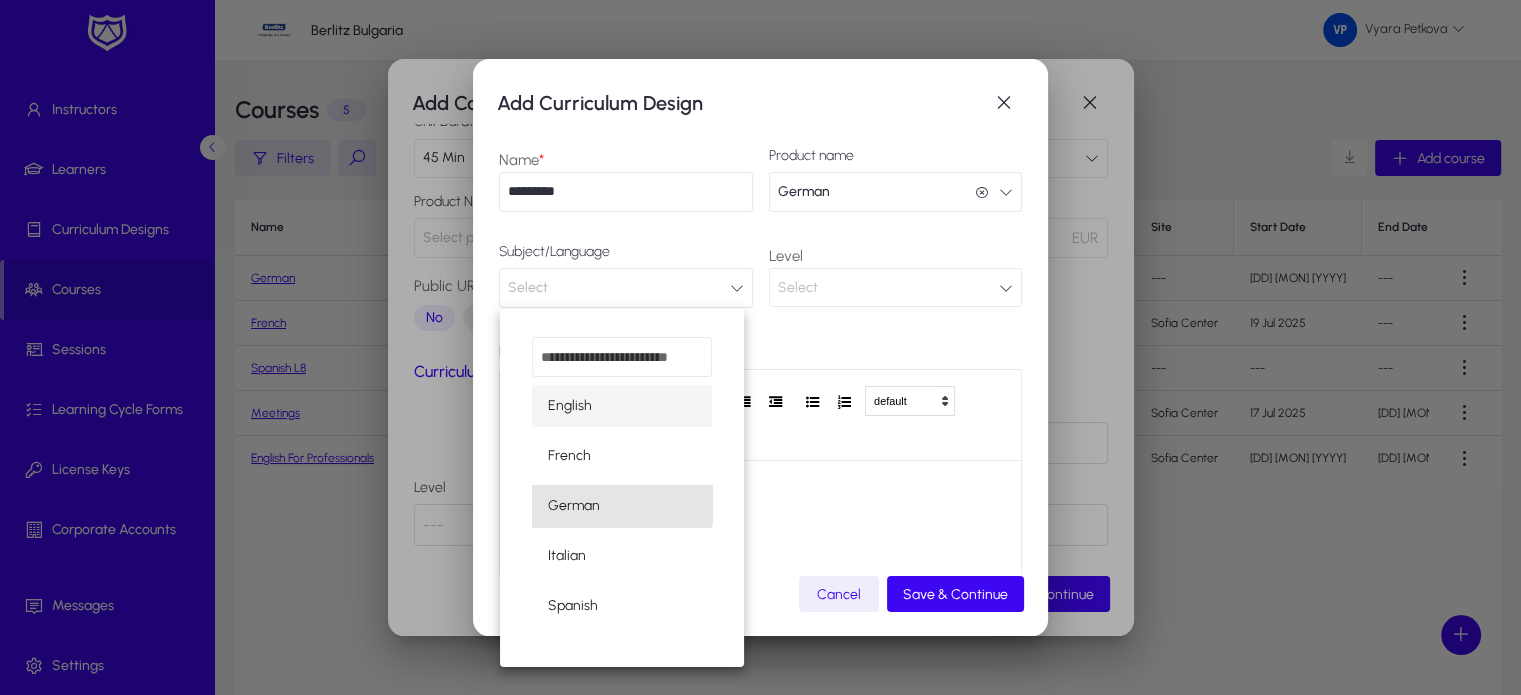 scroll, scrollTop: 0, scrollLeft: 0, axis: both 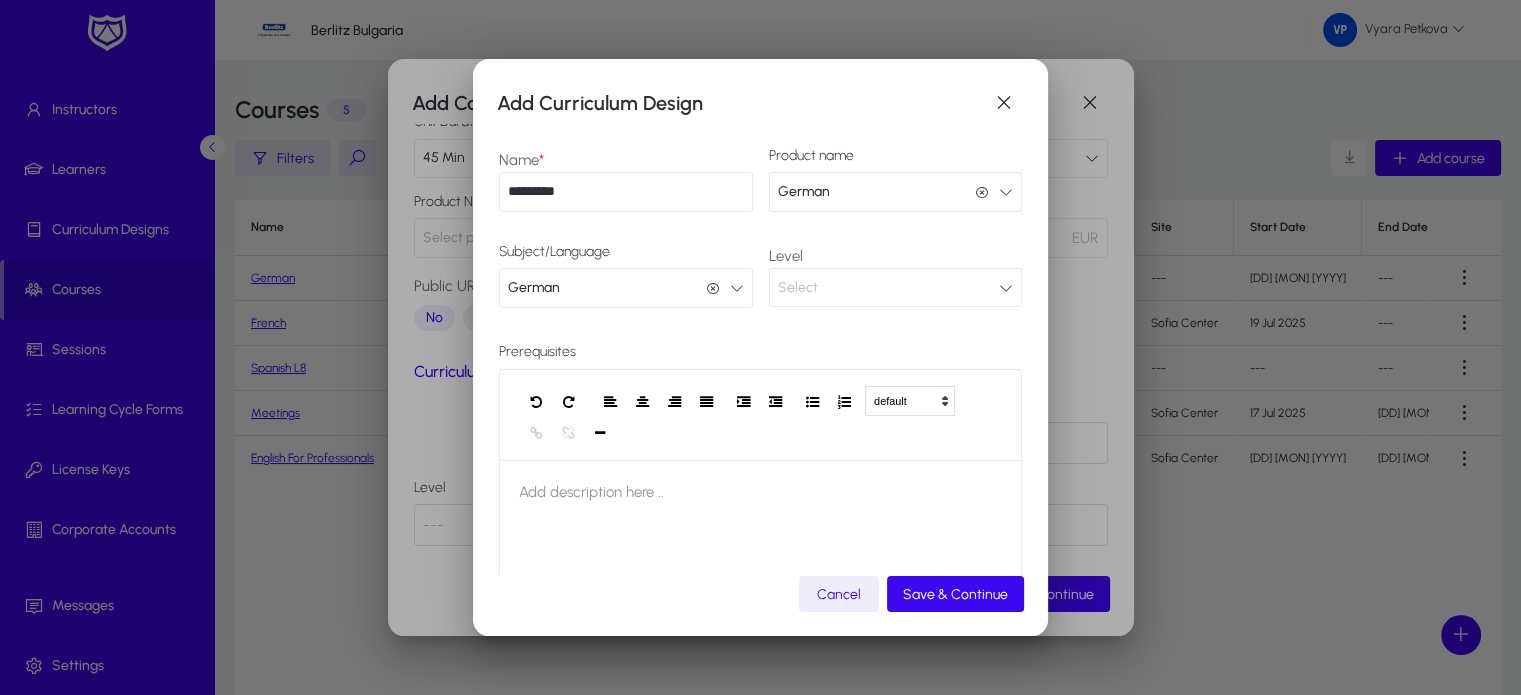 click at bounding box center (1006, 288) 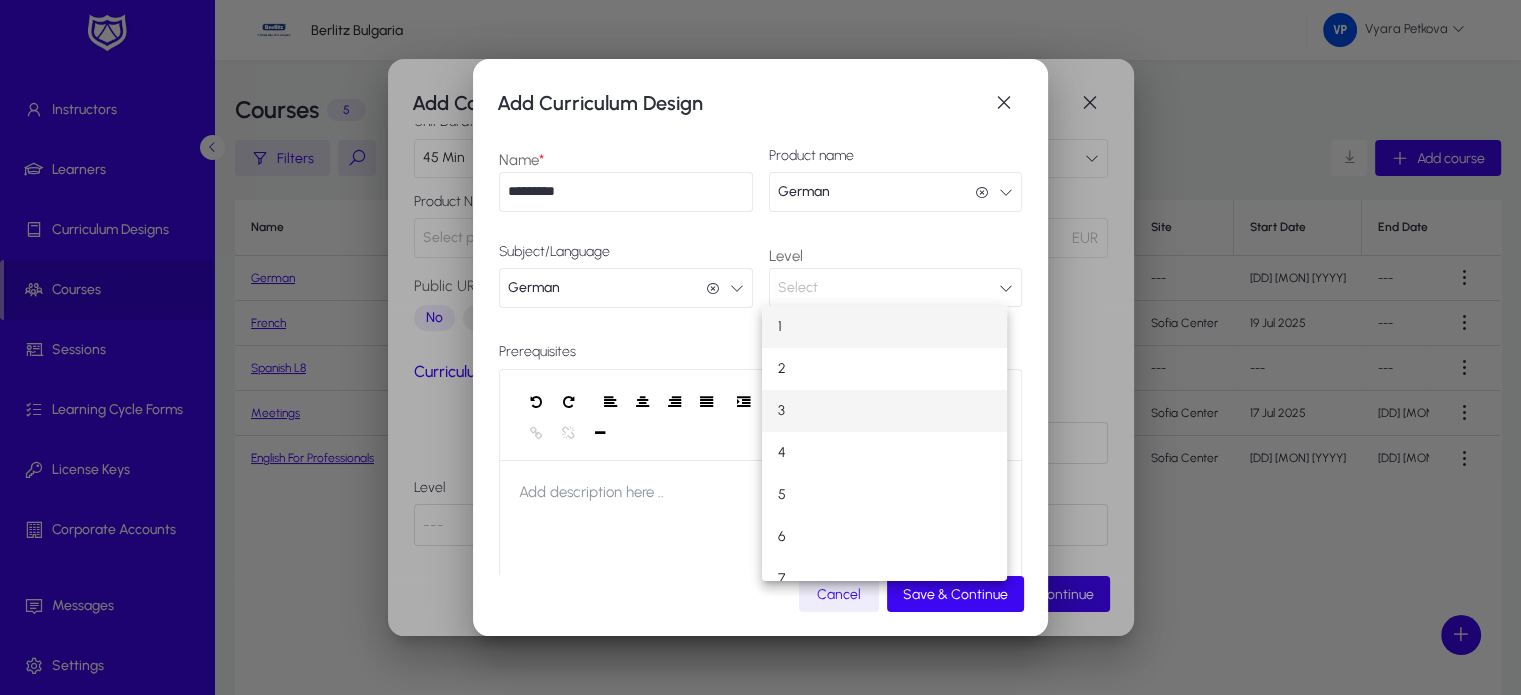 click on "3" at bounding box center [885, 411] 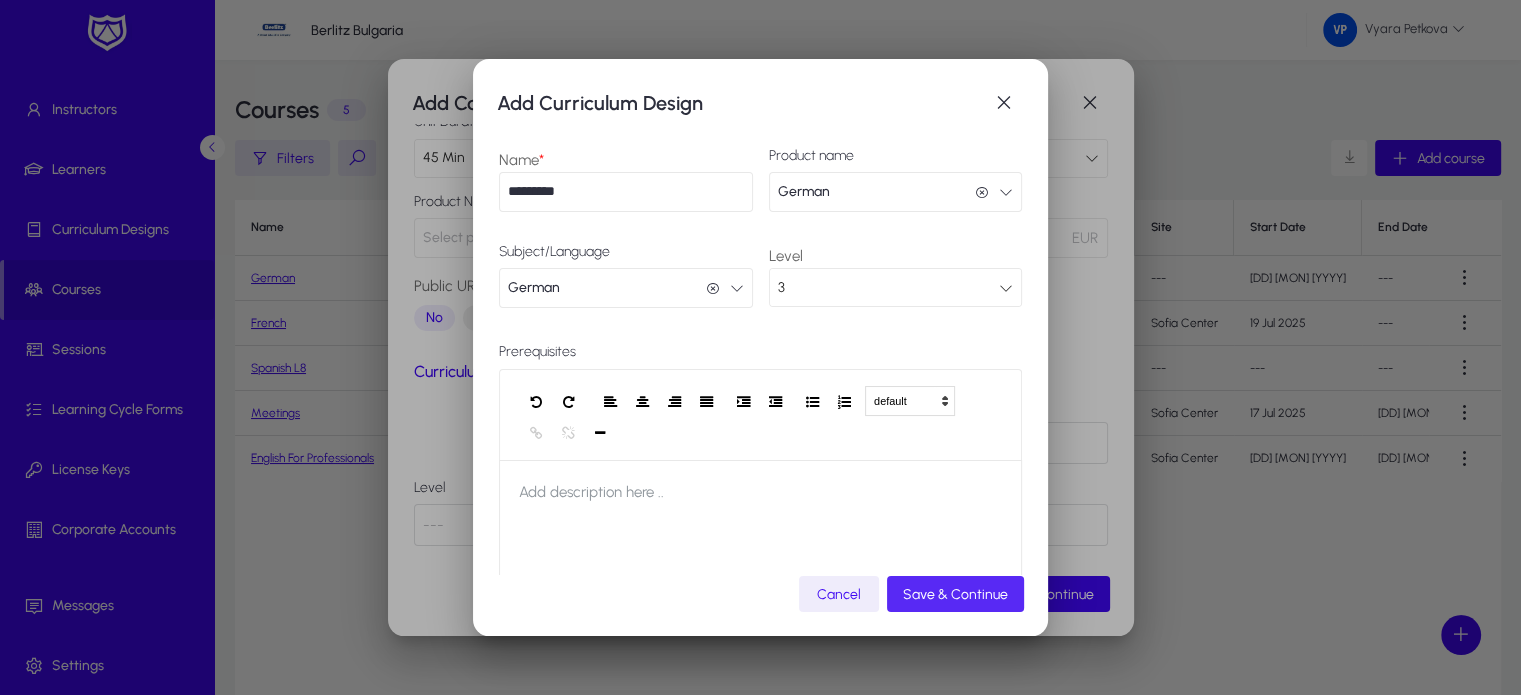 click on "Save & Continue" 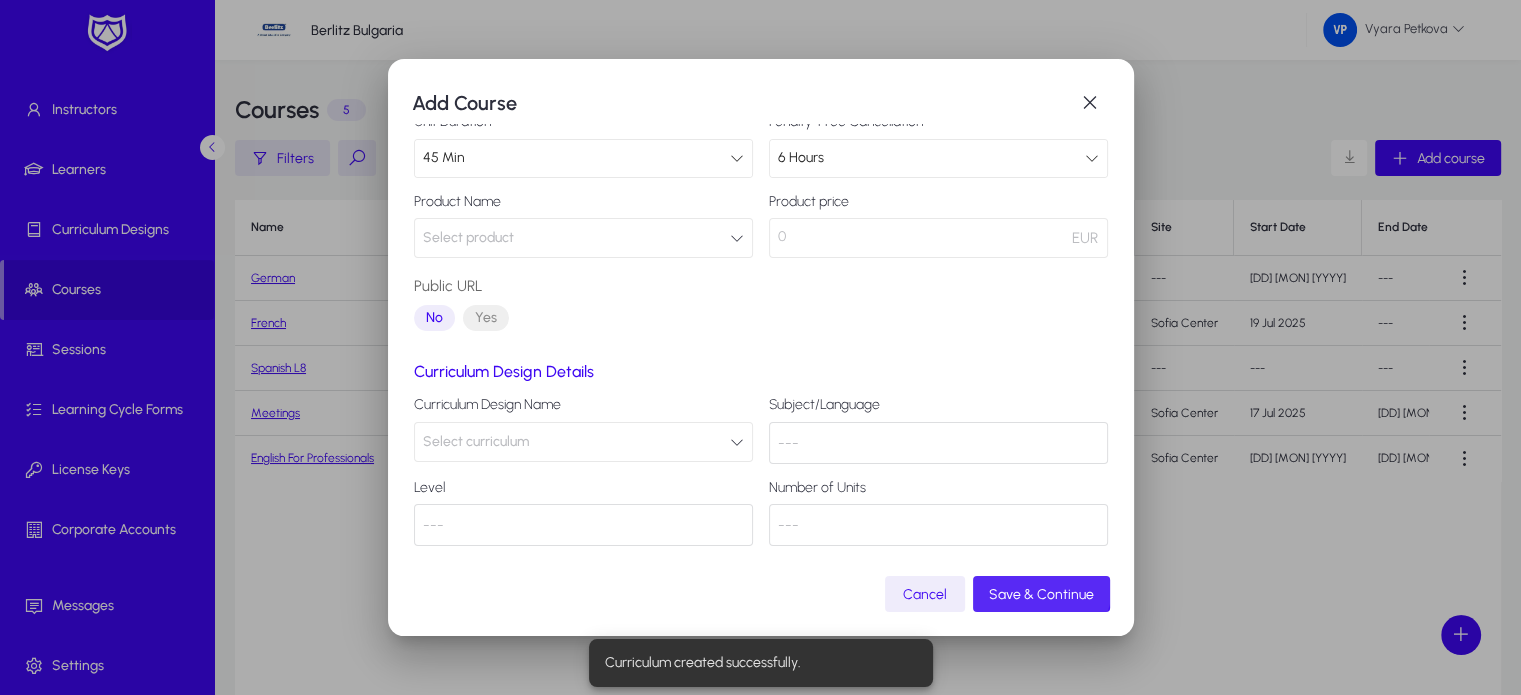 click 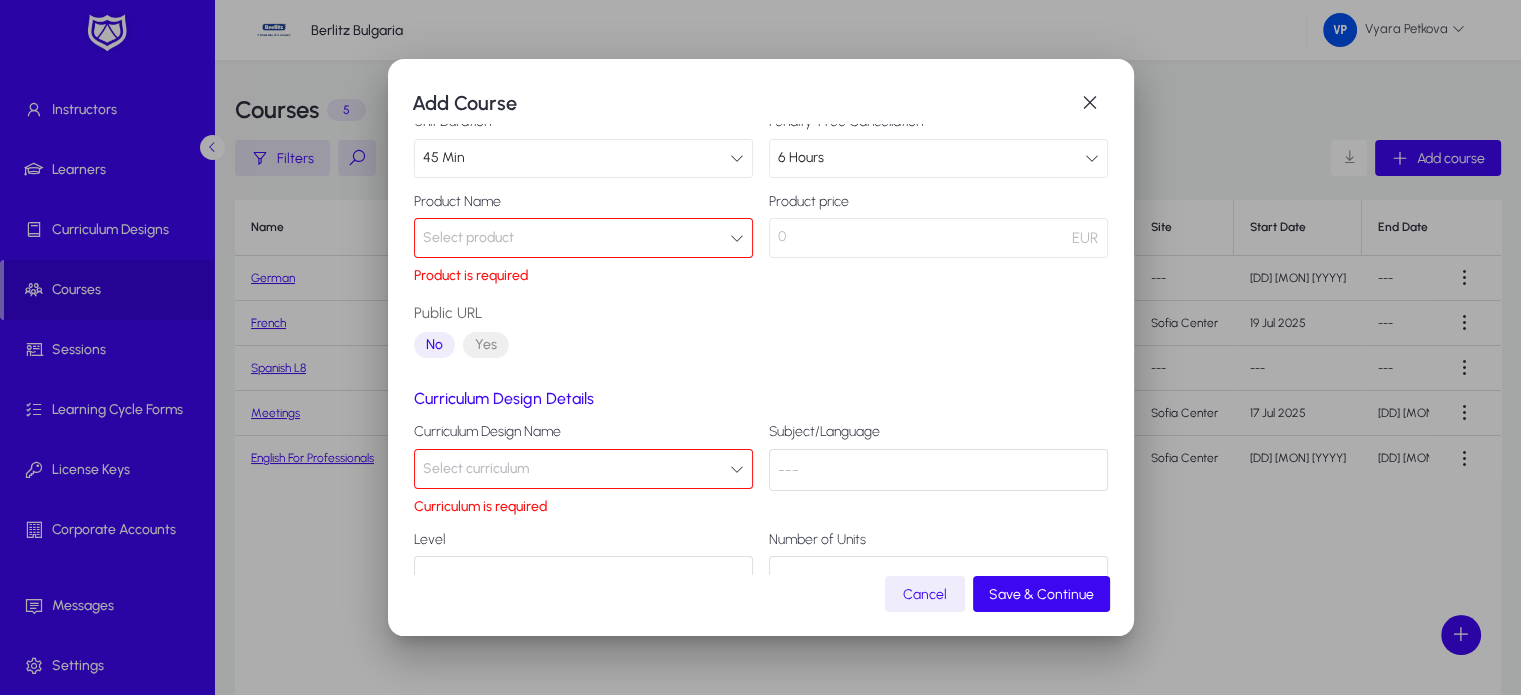 click at bounding box center (737, 238) 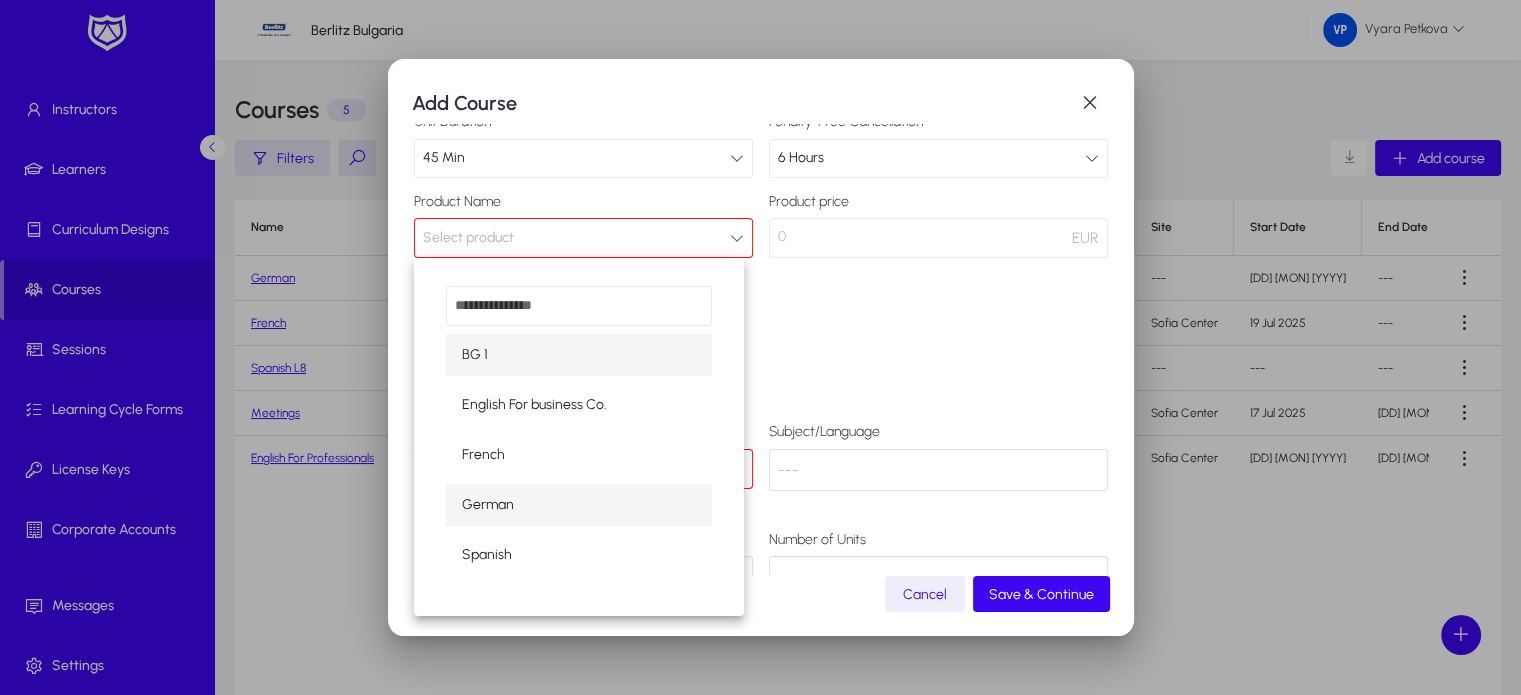 click on "German" at bounding box center [488, 505] 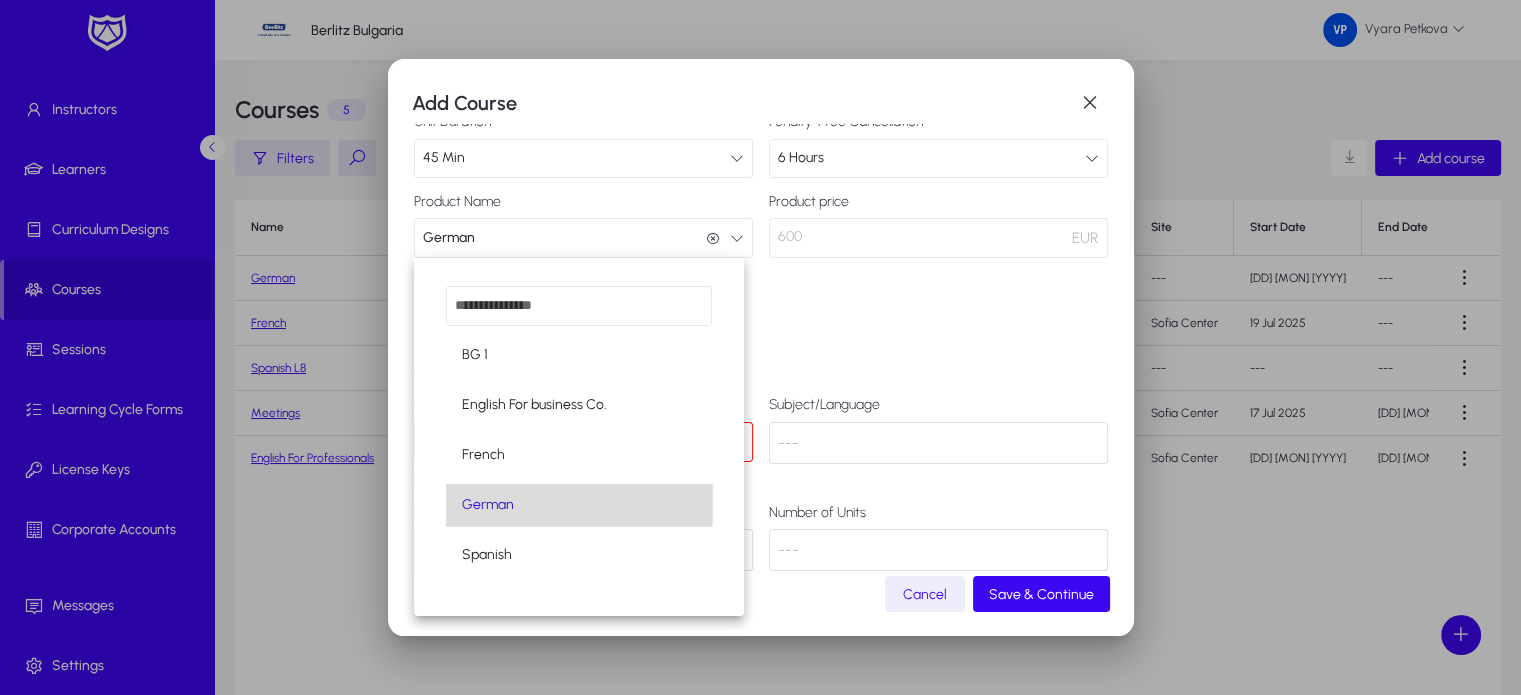scroll, scrollTop: 0, scrollLeft: 0, axis: both 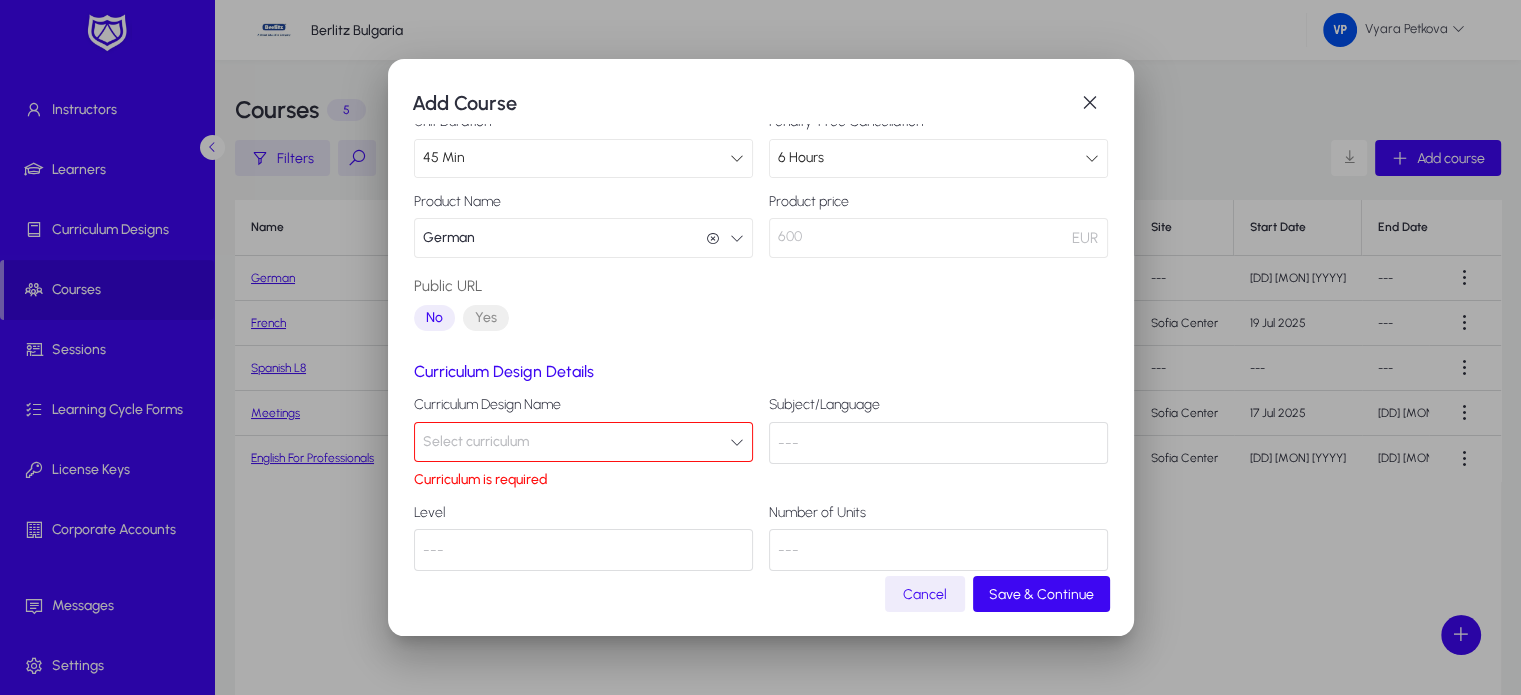 click at bounding box center [737, 442] 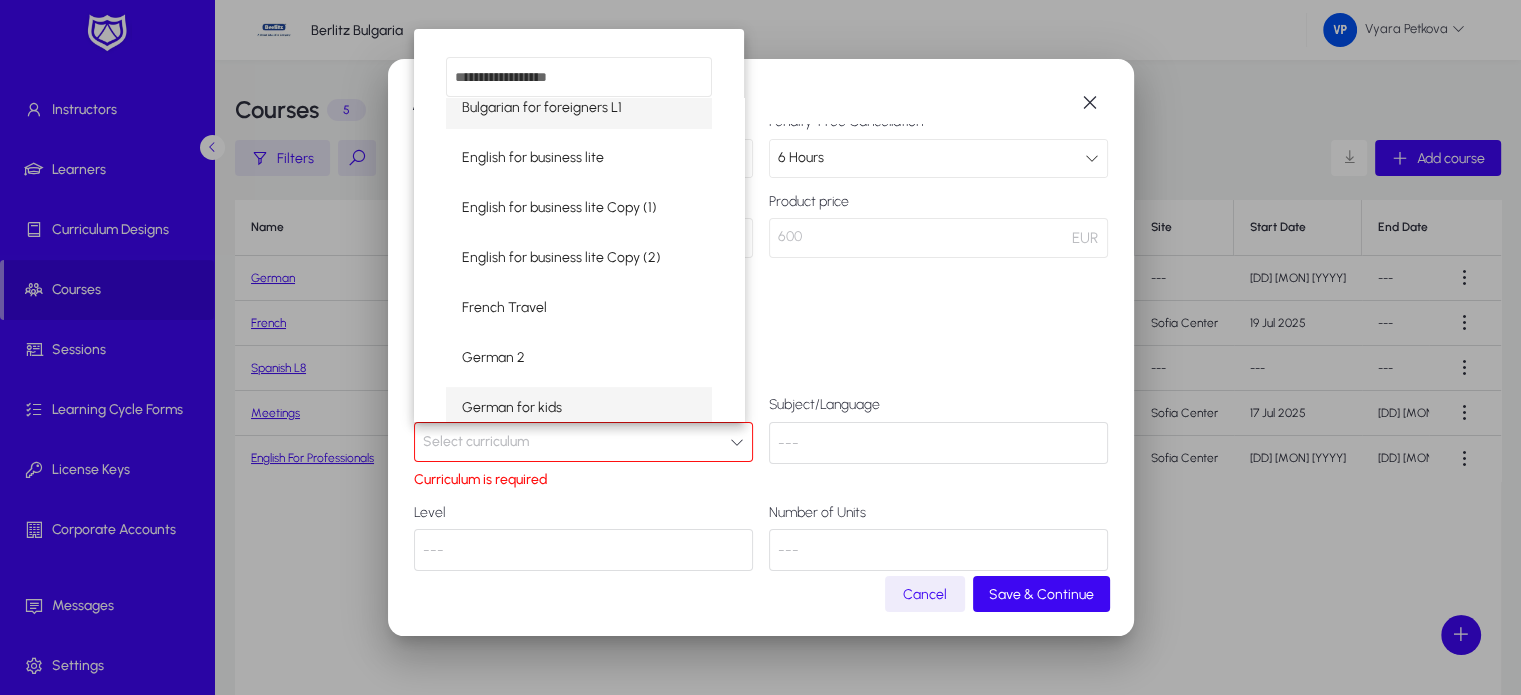 scroll, scrollTop: 116, scrollLeft: 0, axis: vertical 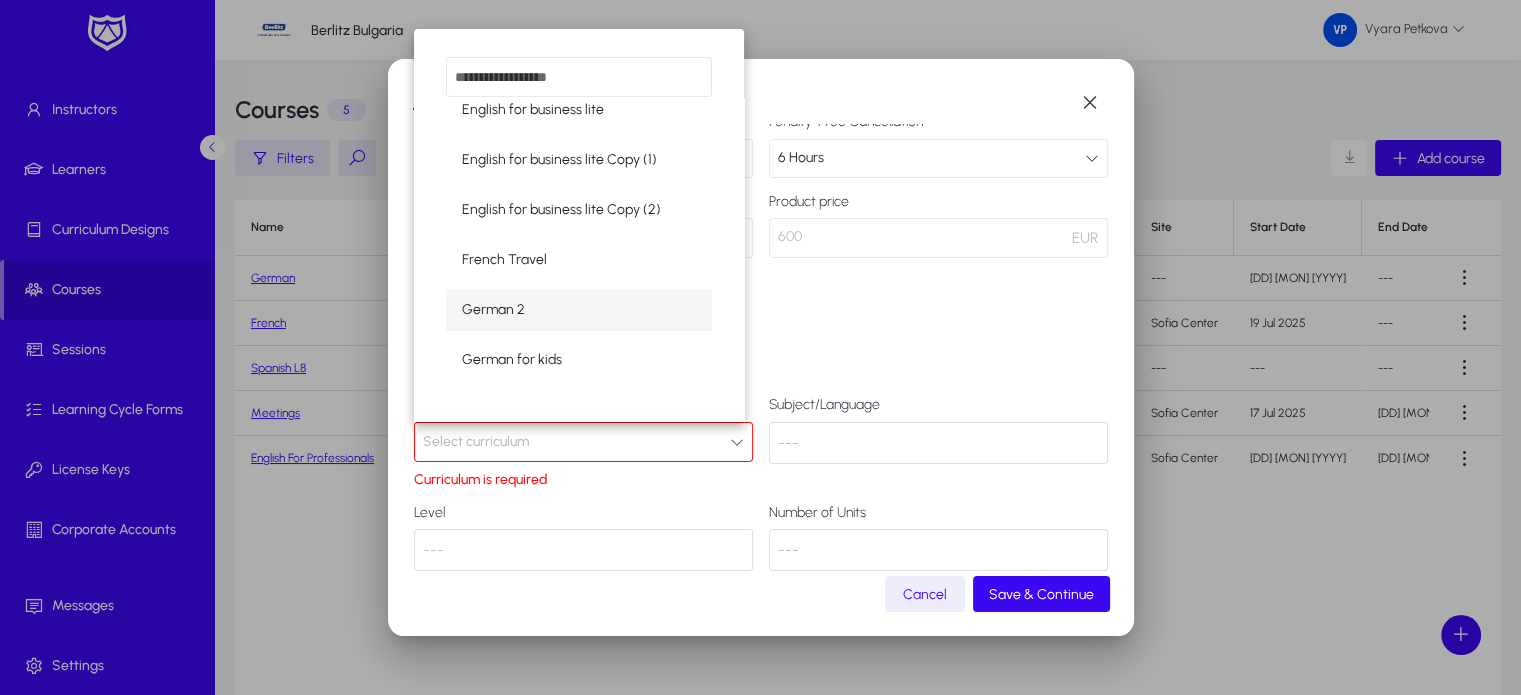 click on "German 2" at bounding box center [579, 310] 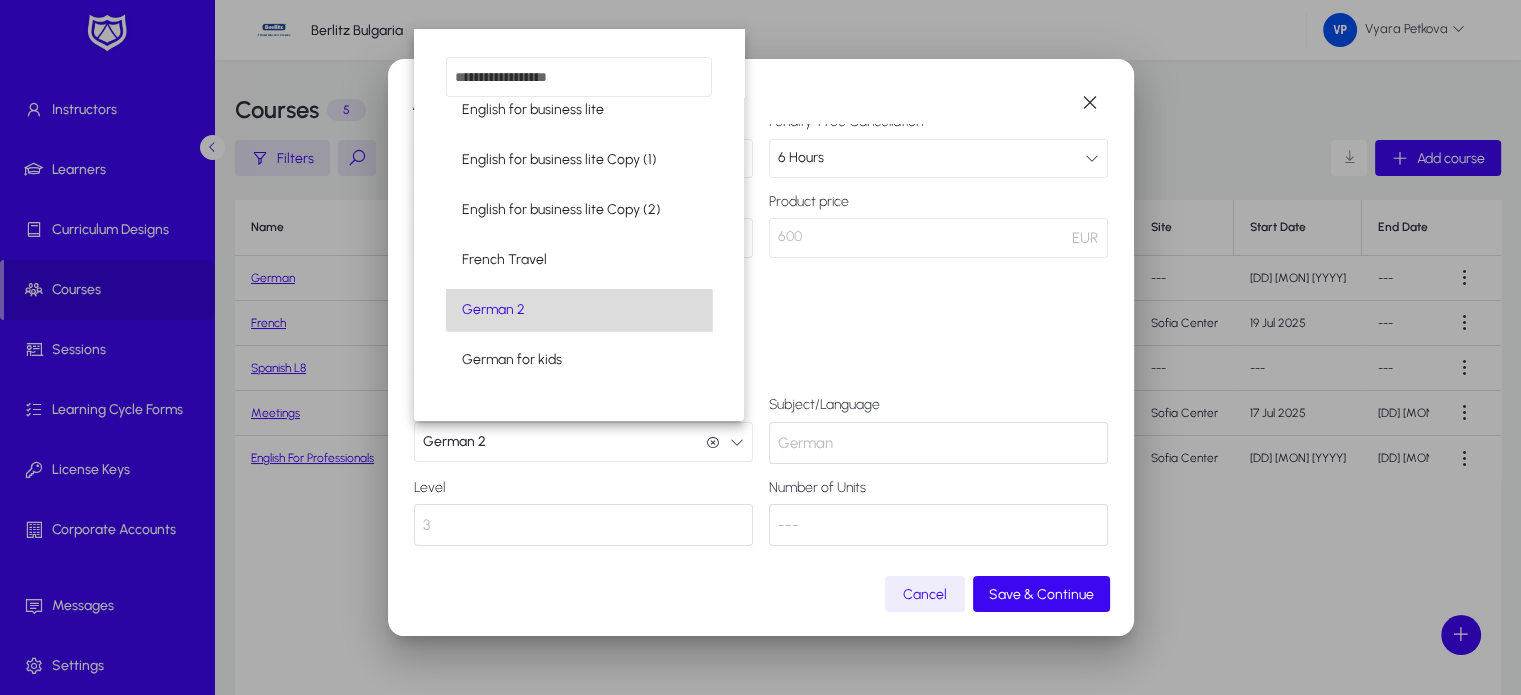 scroll, scrollTop: 0, scrollLeft: 0, axis: both 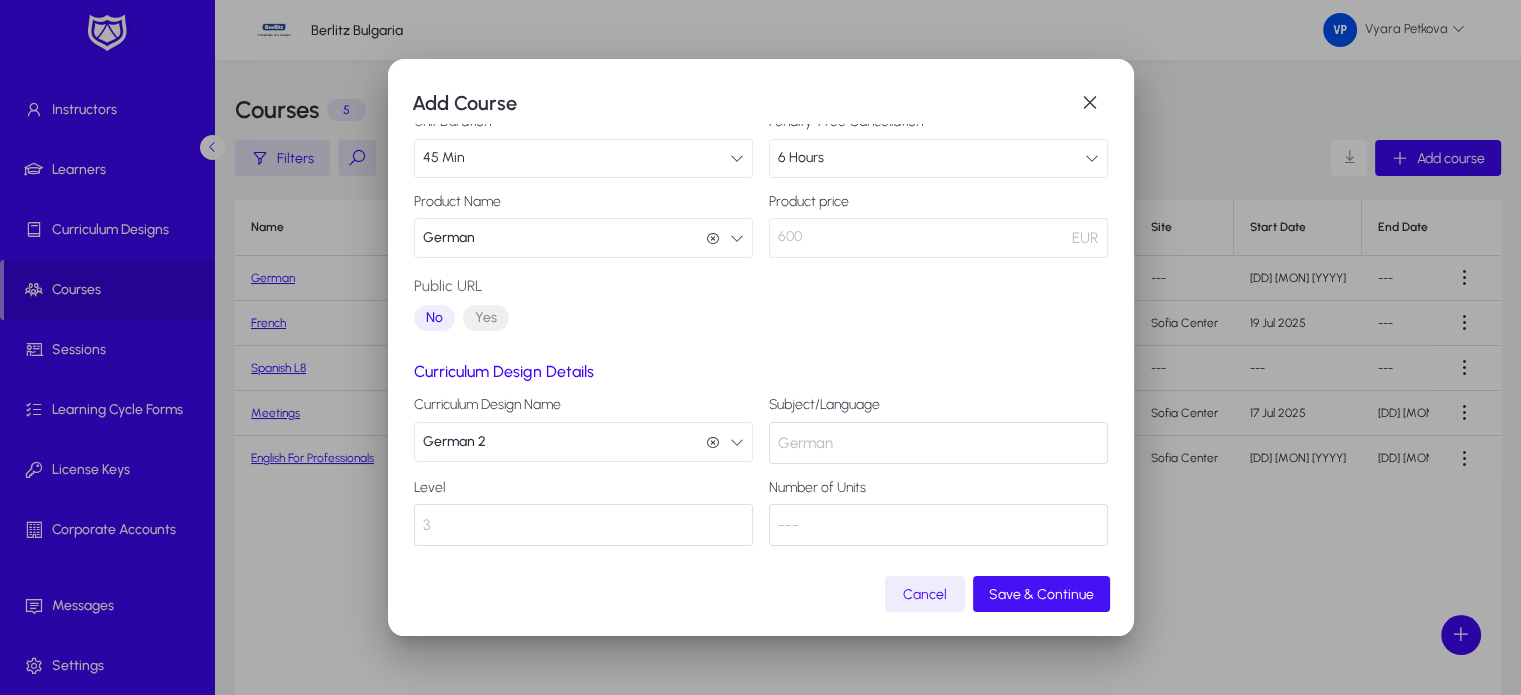 click on "Save & Continue" 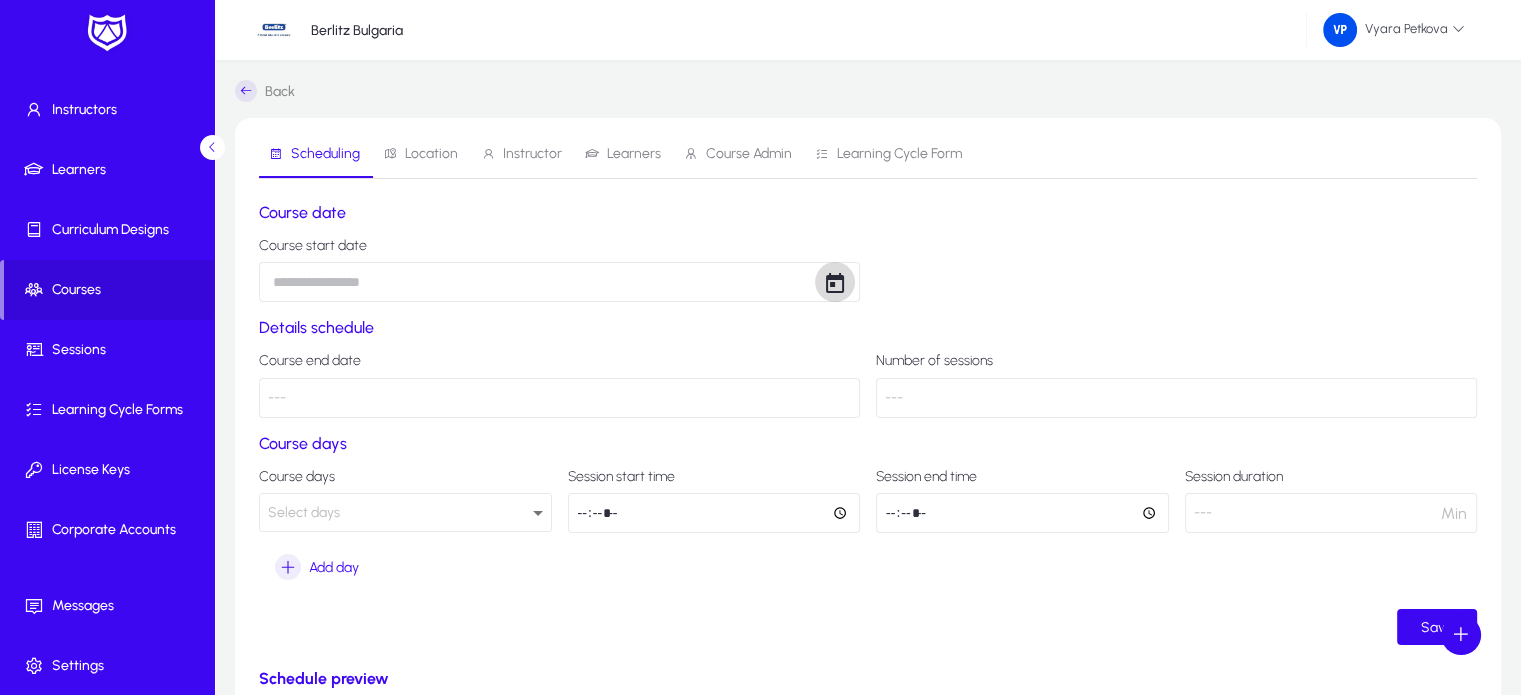 click 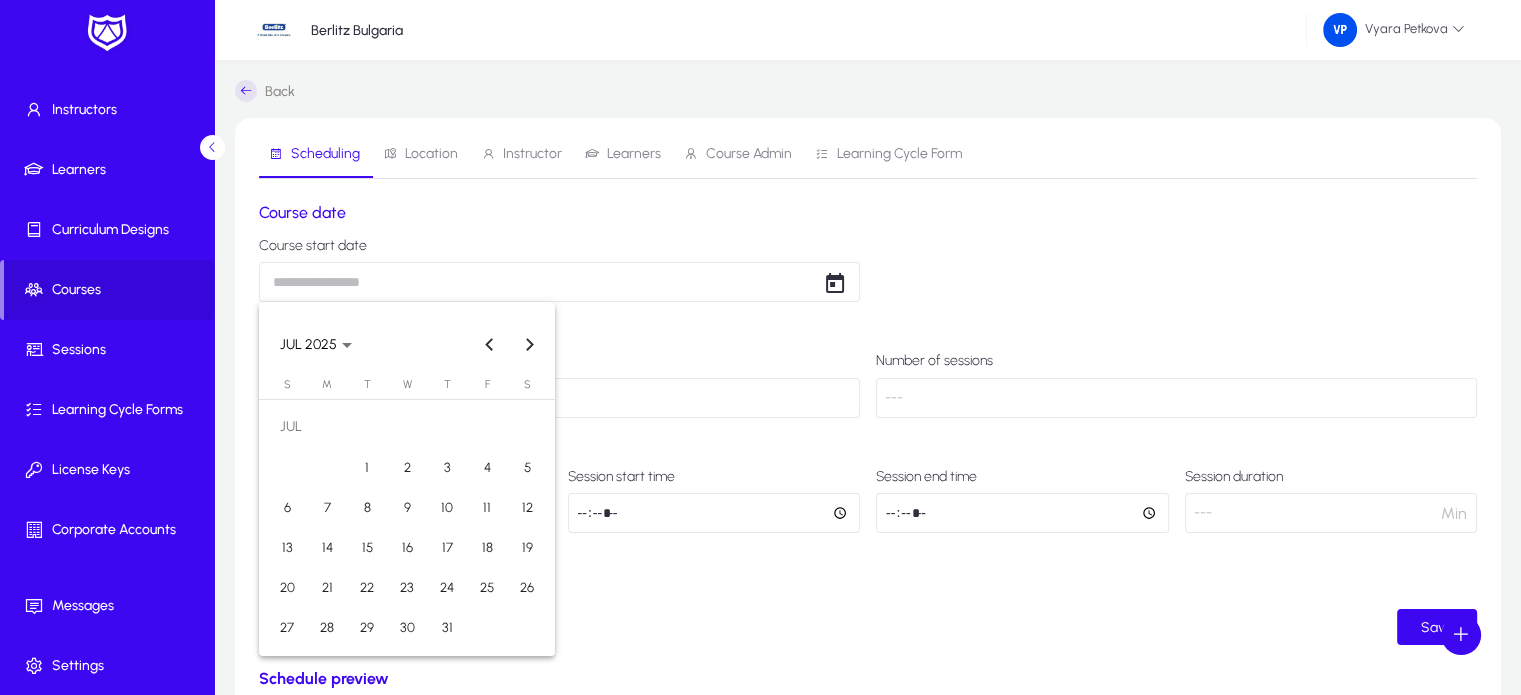 click on "17" at bounding box center [447, 547] 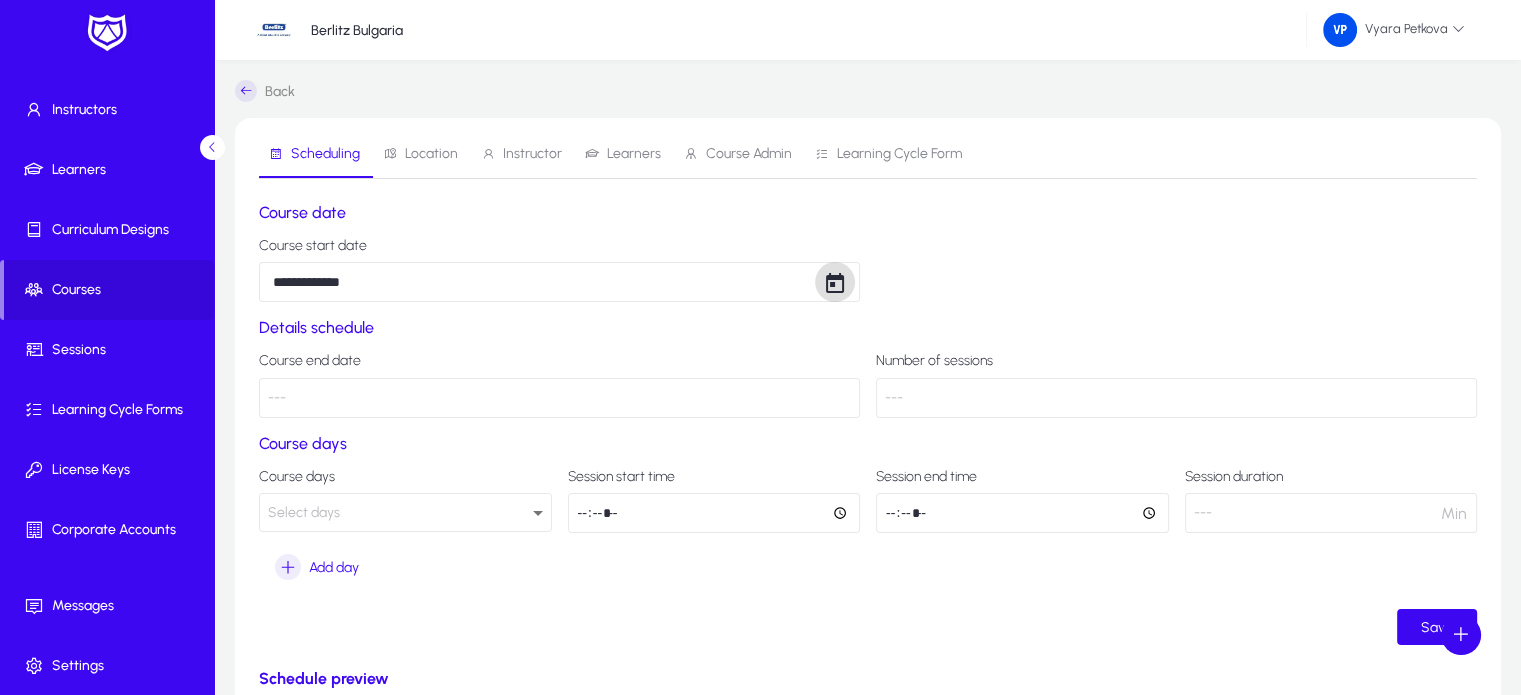 click on "---" 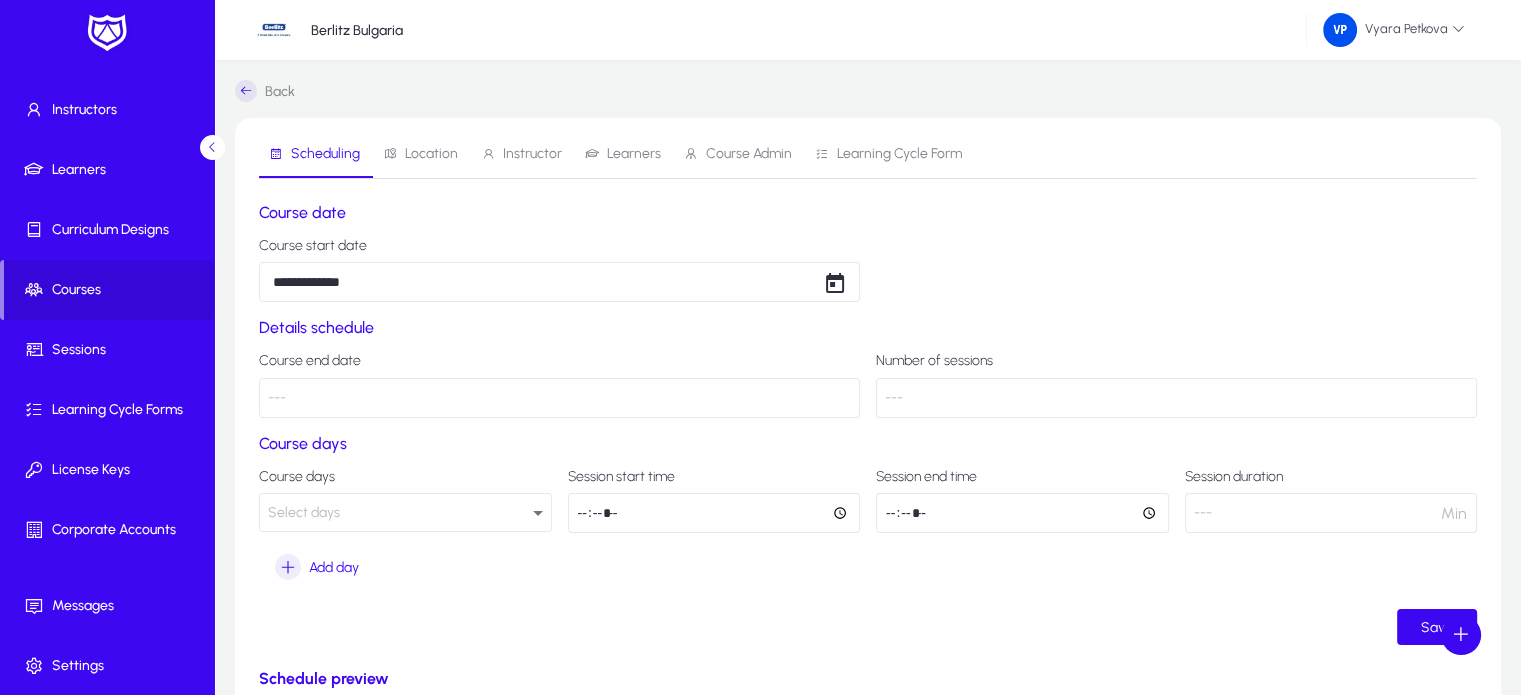 click on "---" 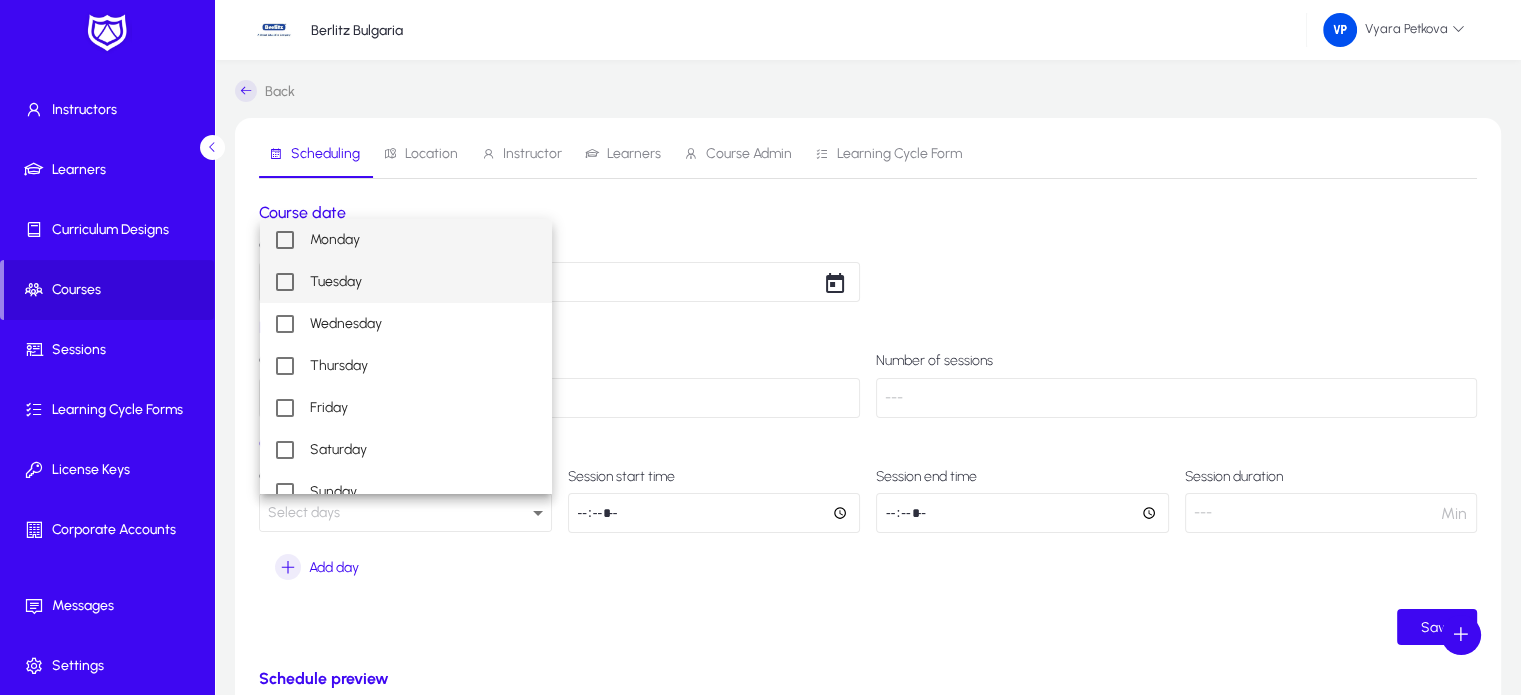 drag, startPoint x: 288, startPoint y: 237, endPoint x: 283, endPoint y: 265, distance: 28.442924 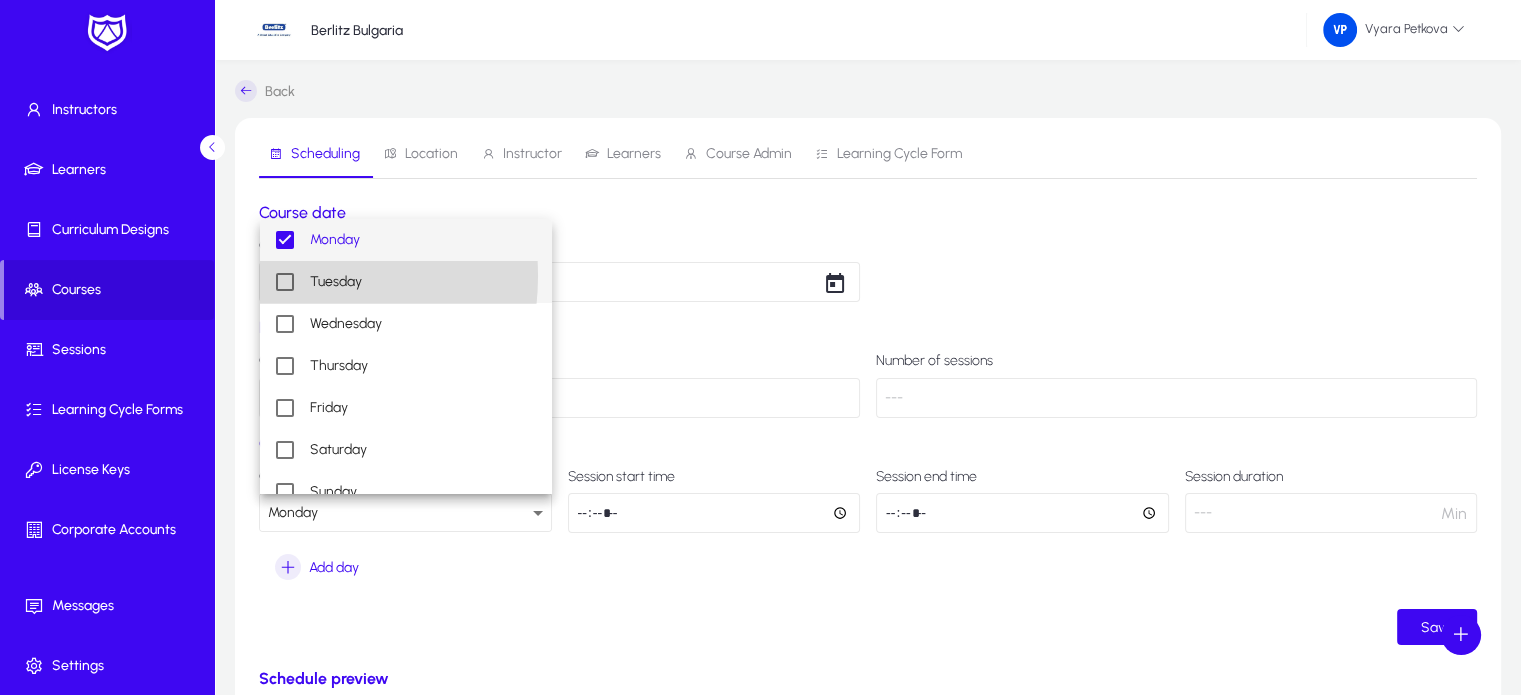 click at bounding box center [285, 282] 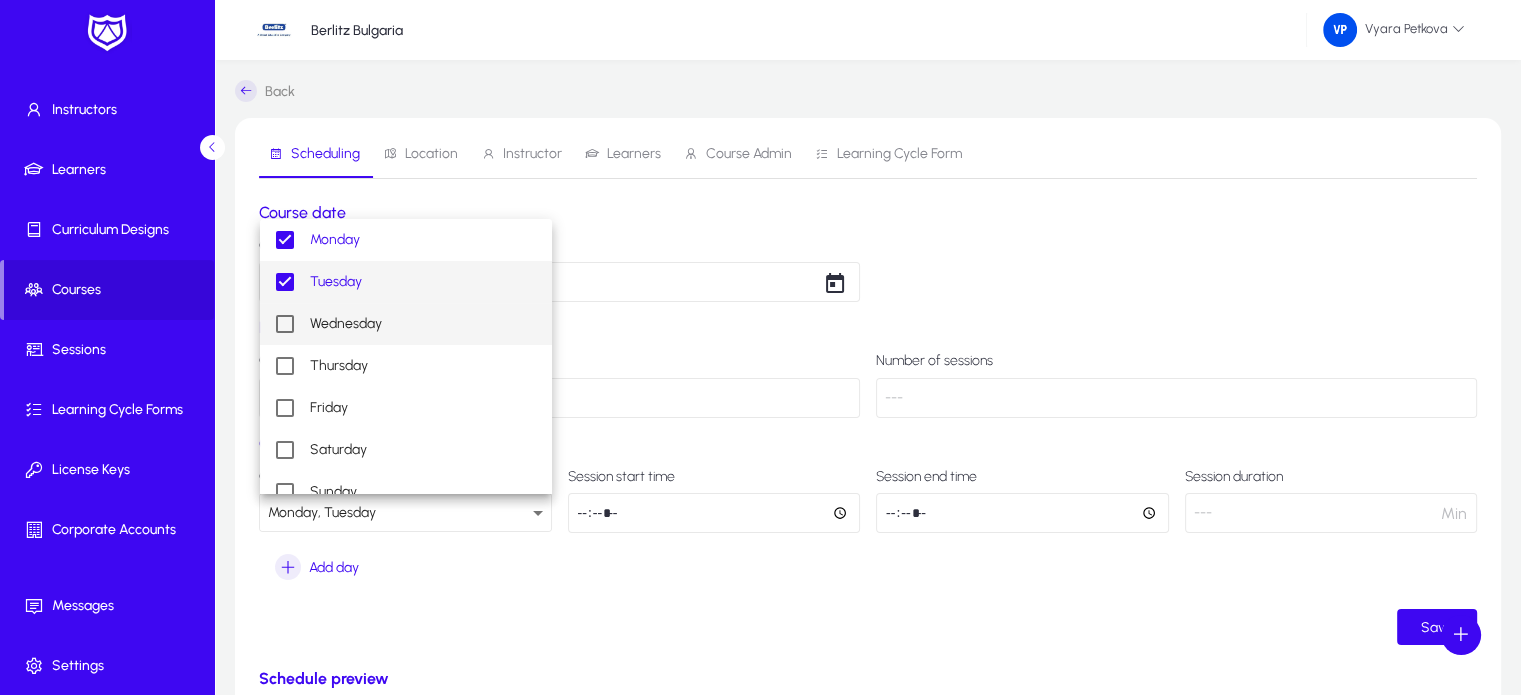 click at bounding box center [285, 324] 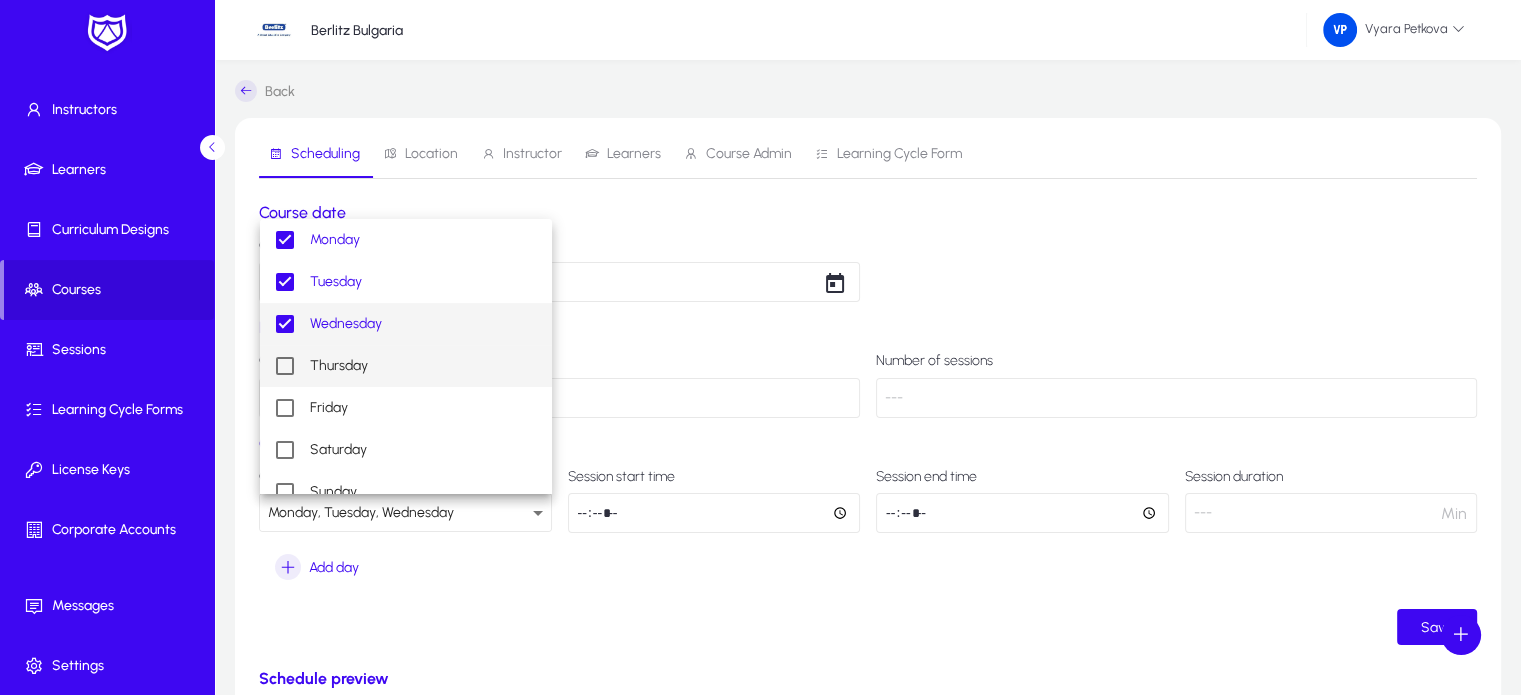 drag, startPoint x: 285, startPoint y: 363, endPoint x: 284, endPoint y: 382, distance: 19.026299 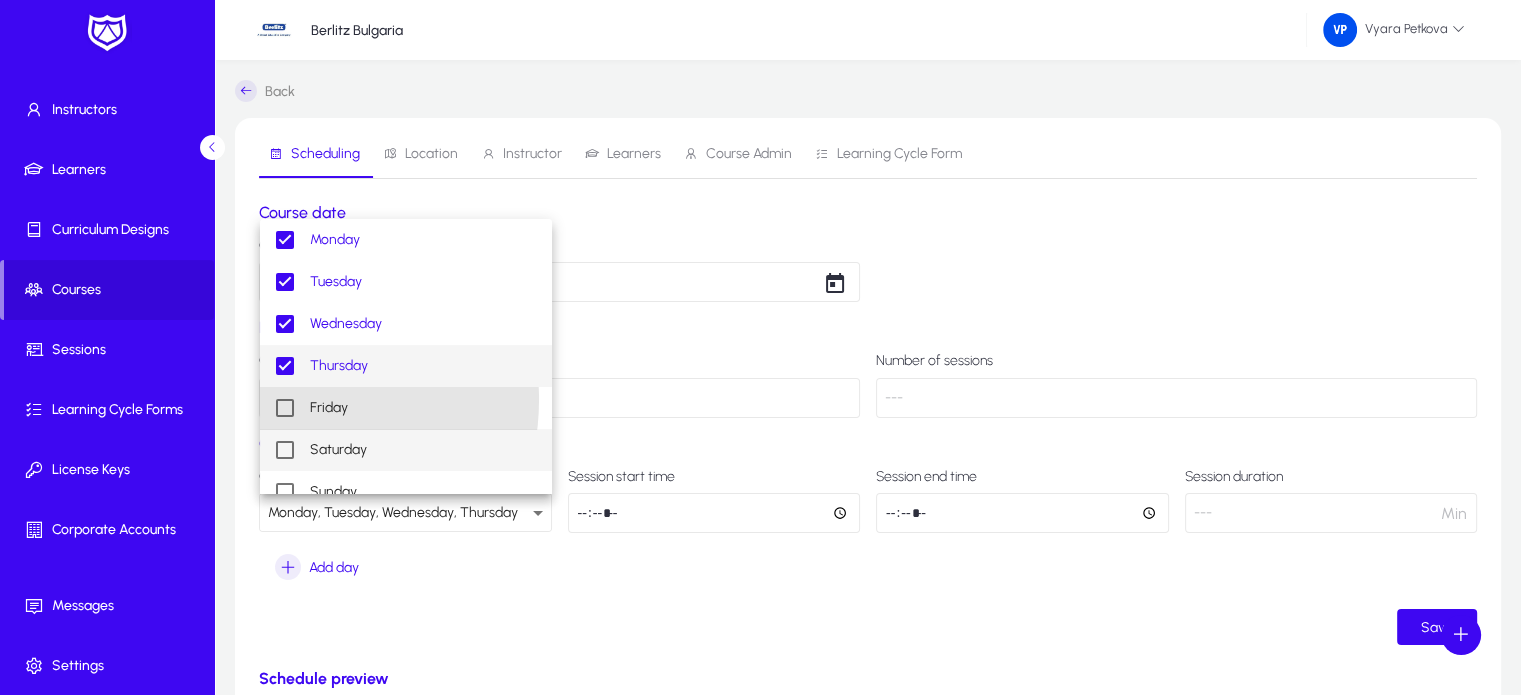 drag, startPoint x: 280, startPoint y: 399, endPoint x: 280, endPoint y: 434, distance: 35 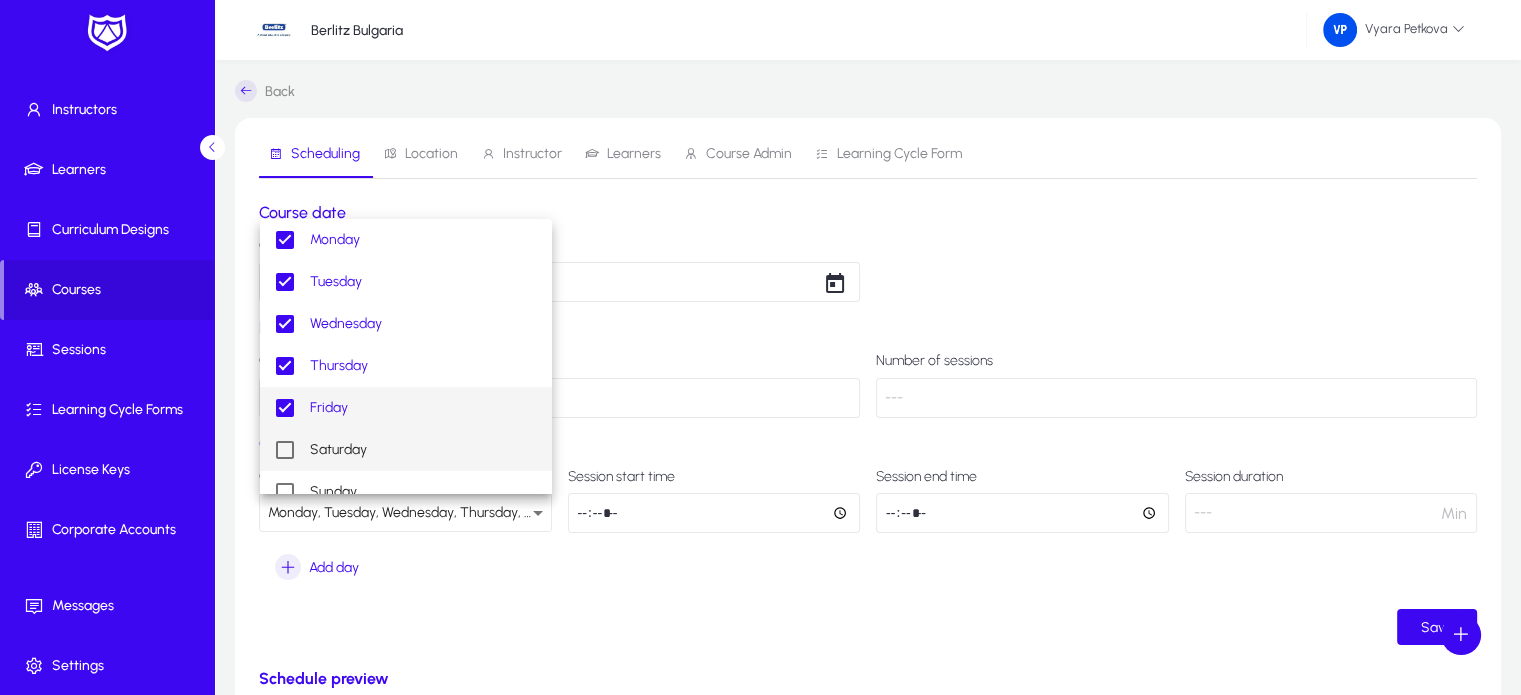 click at bounding box center [285, 450] 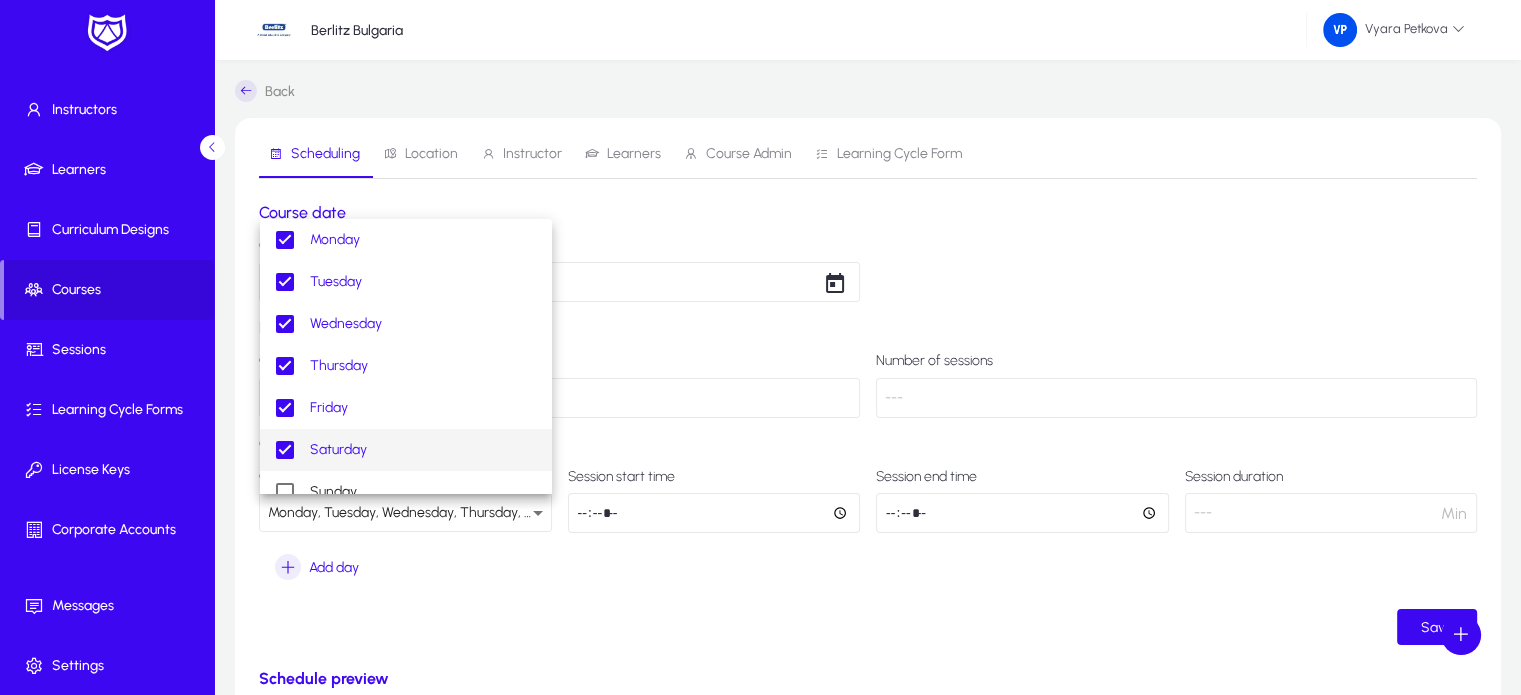 click at bounding box center [760, 347] 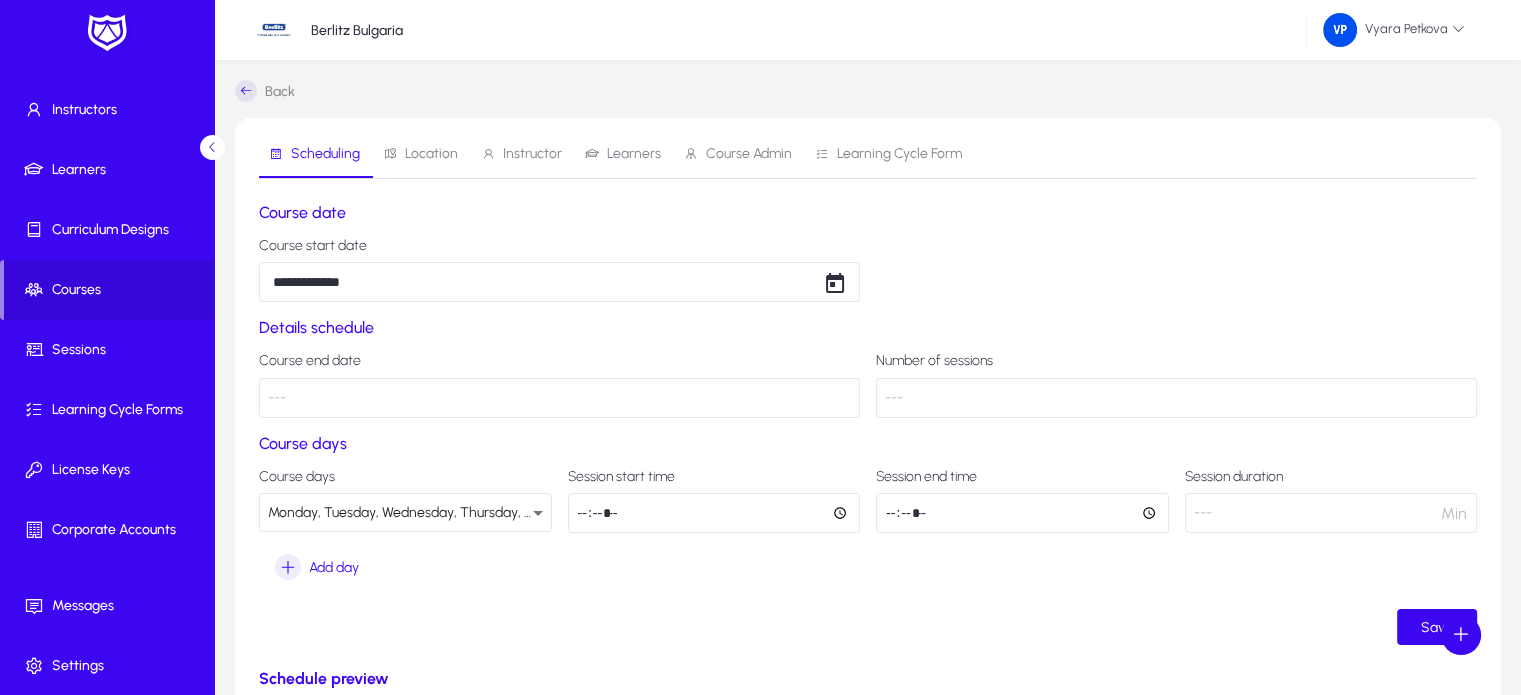 click on "---" 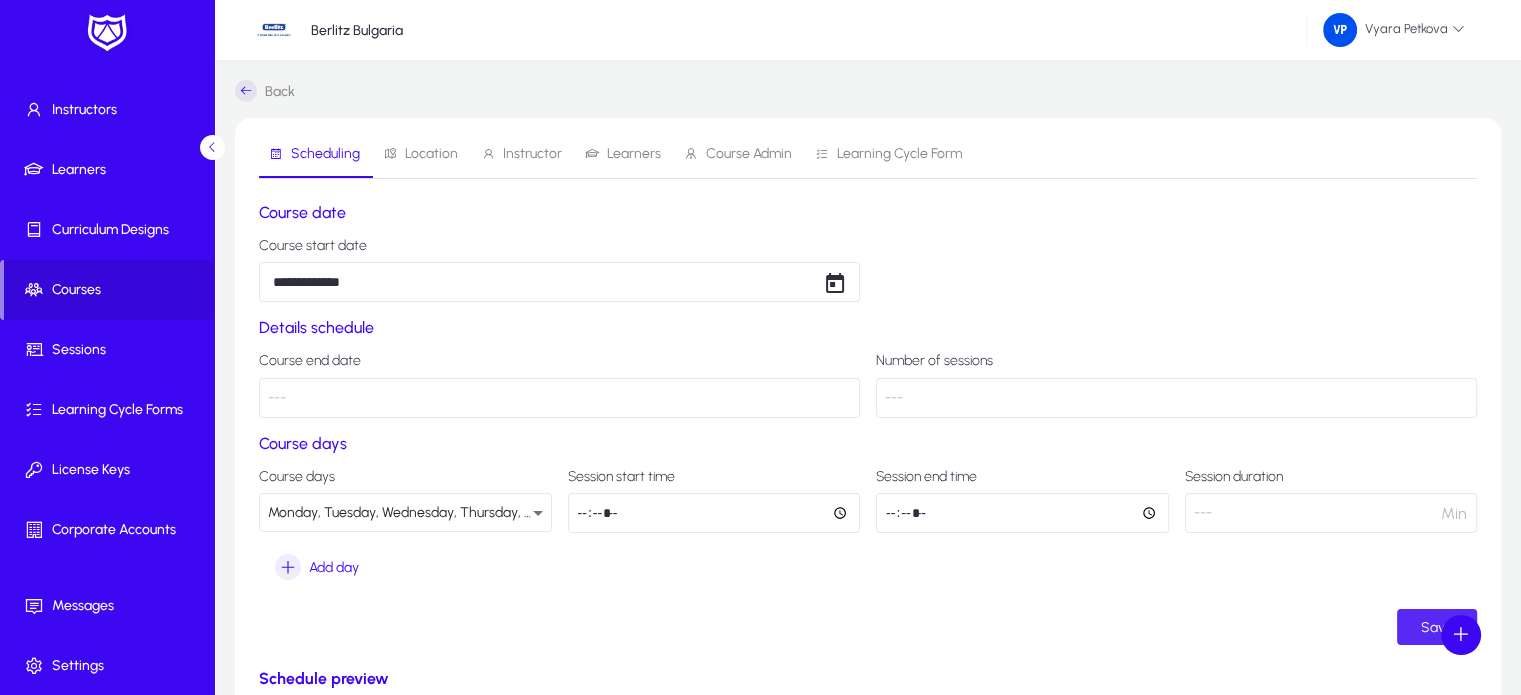 click on "Save" 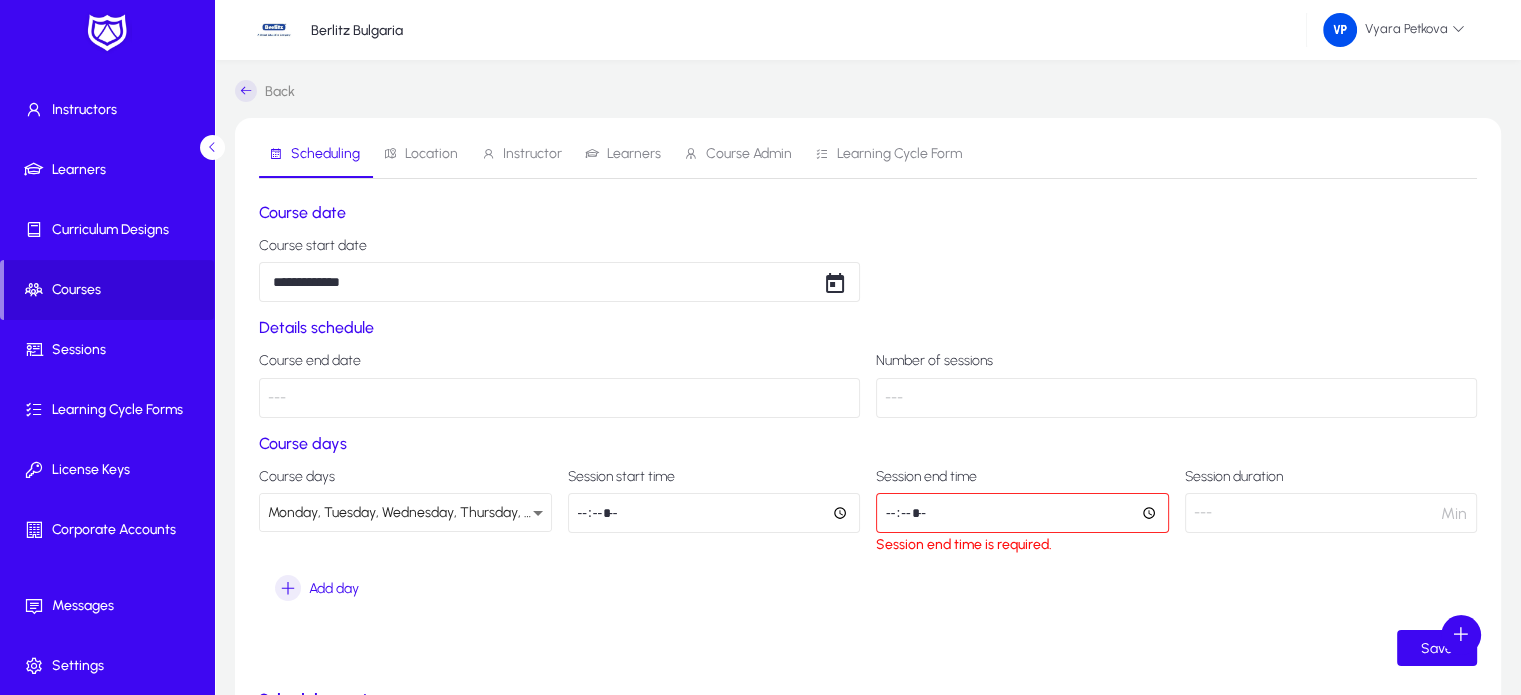 click 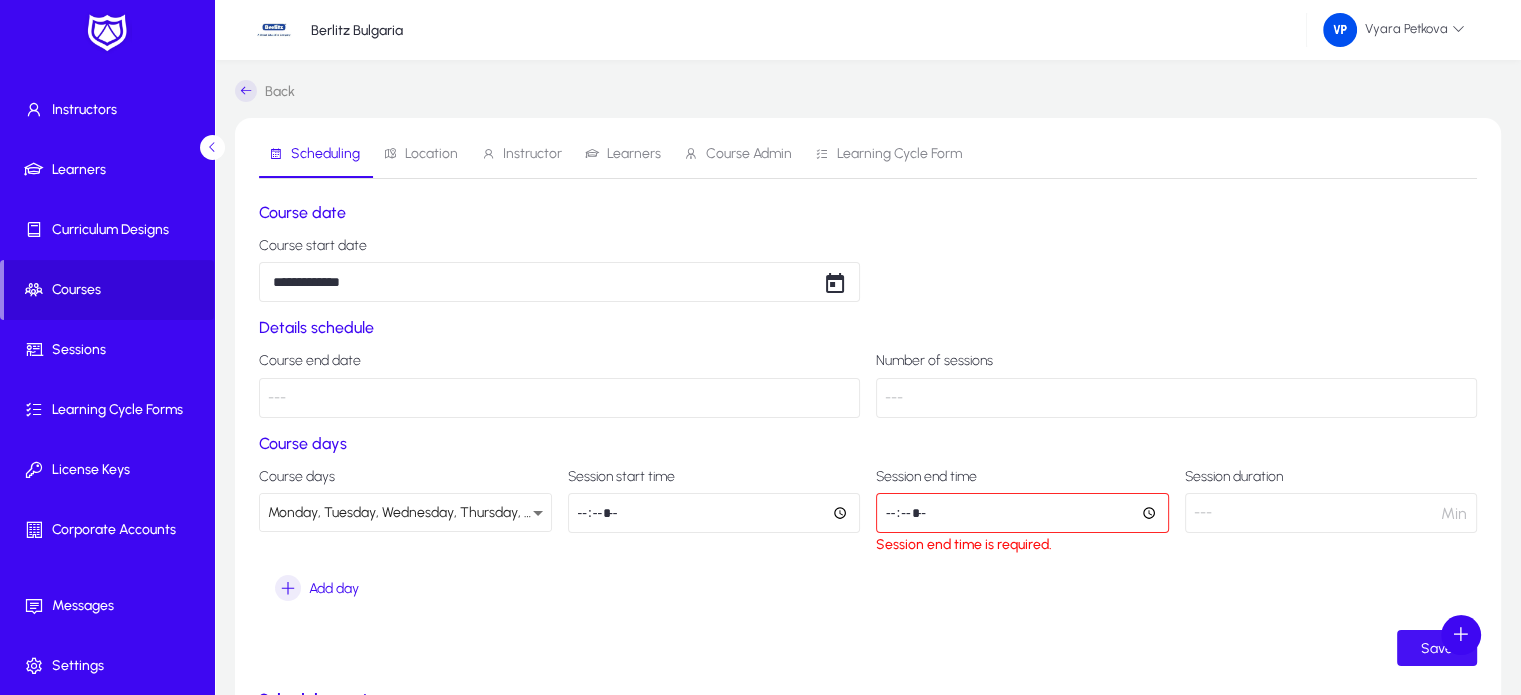 click on "Save" 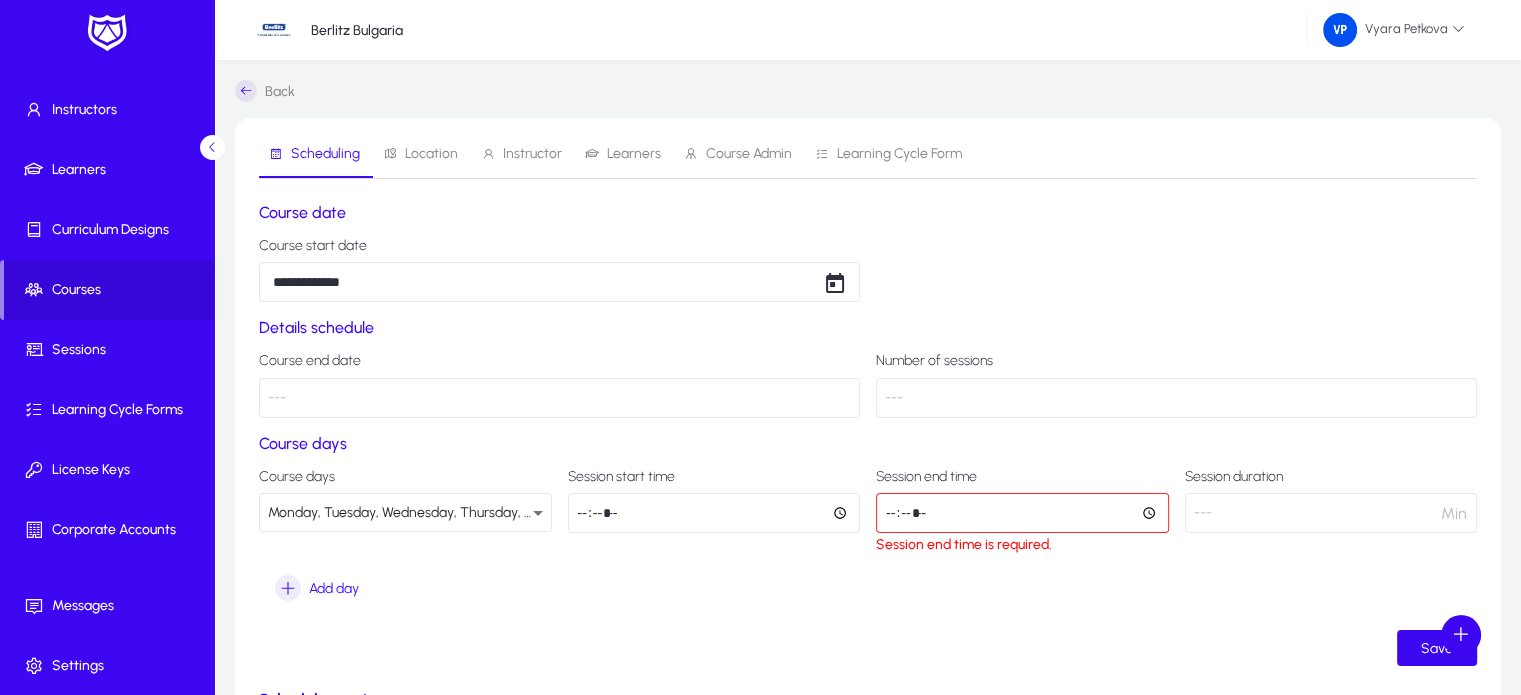 click 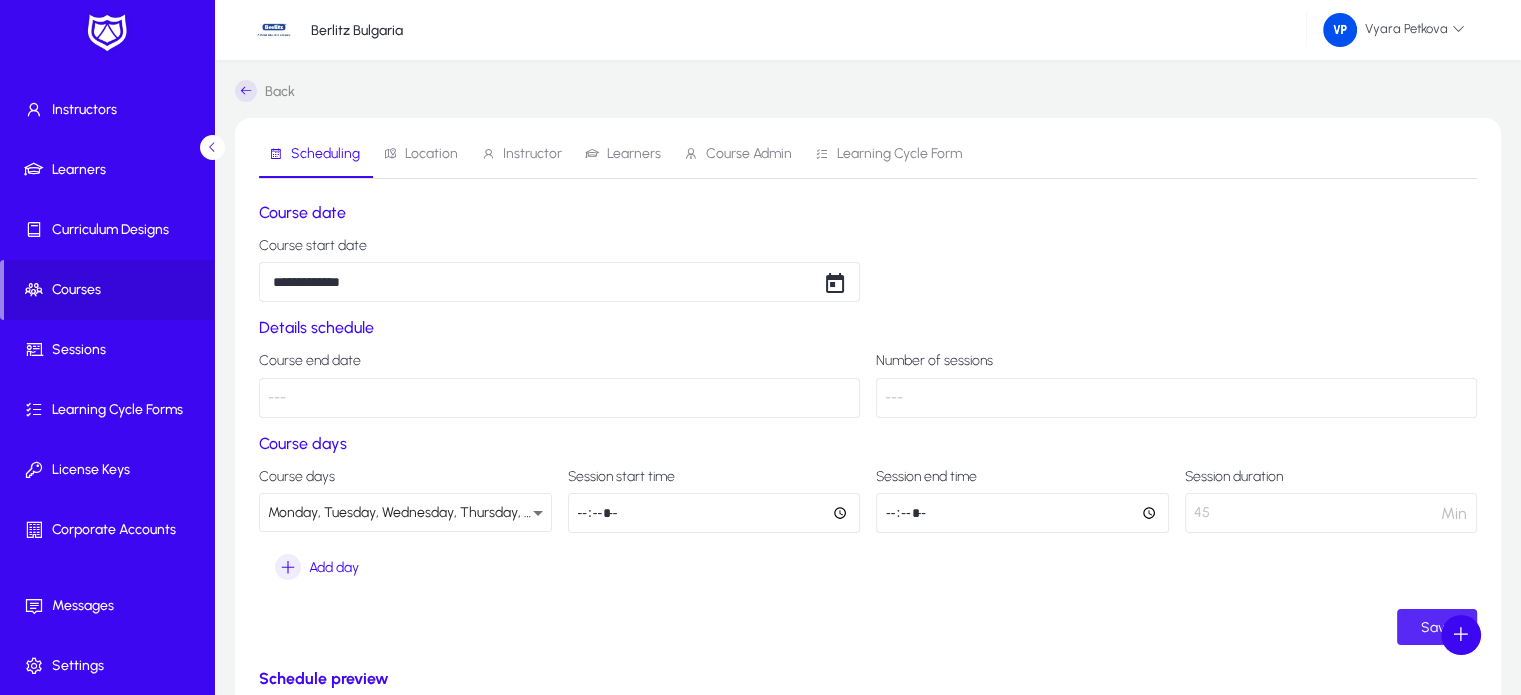 click on "Save" 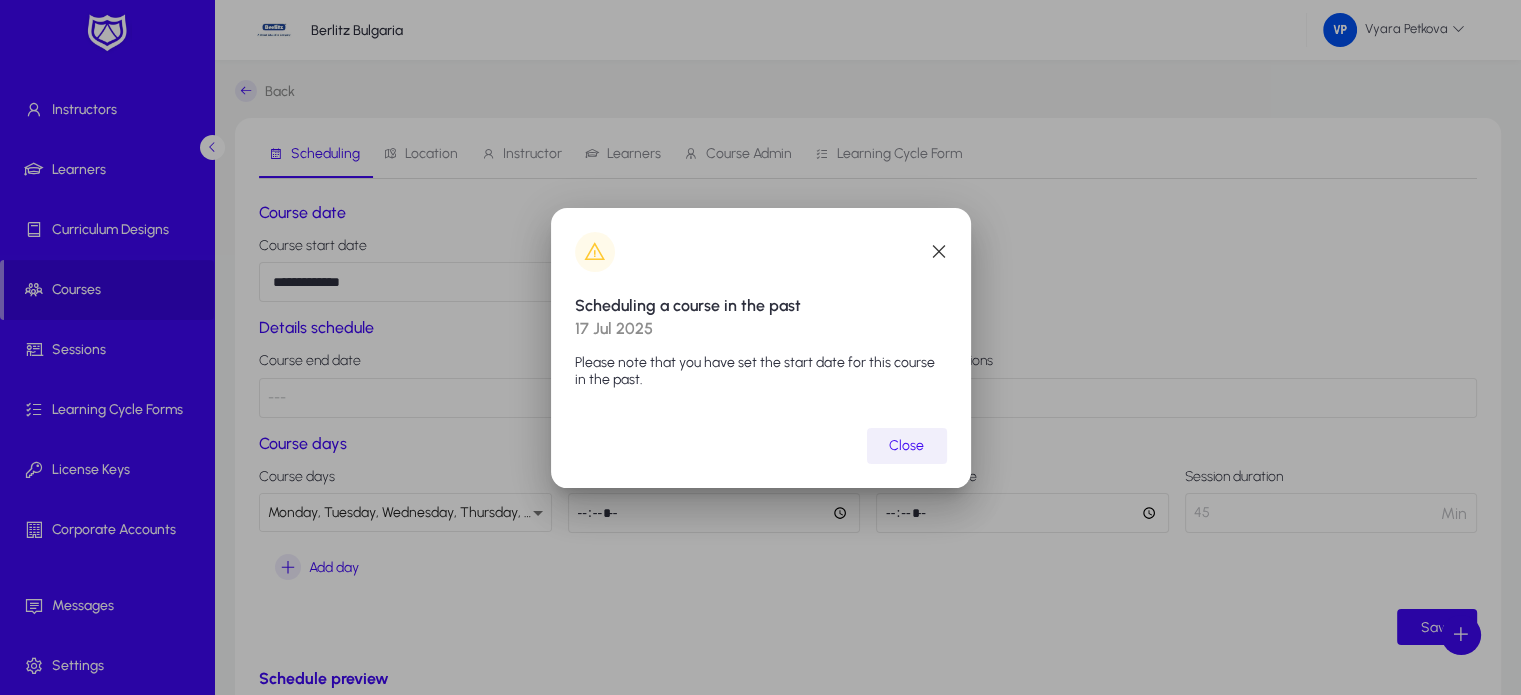 click at bounding box center [907, 446] 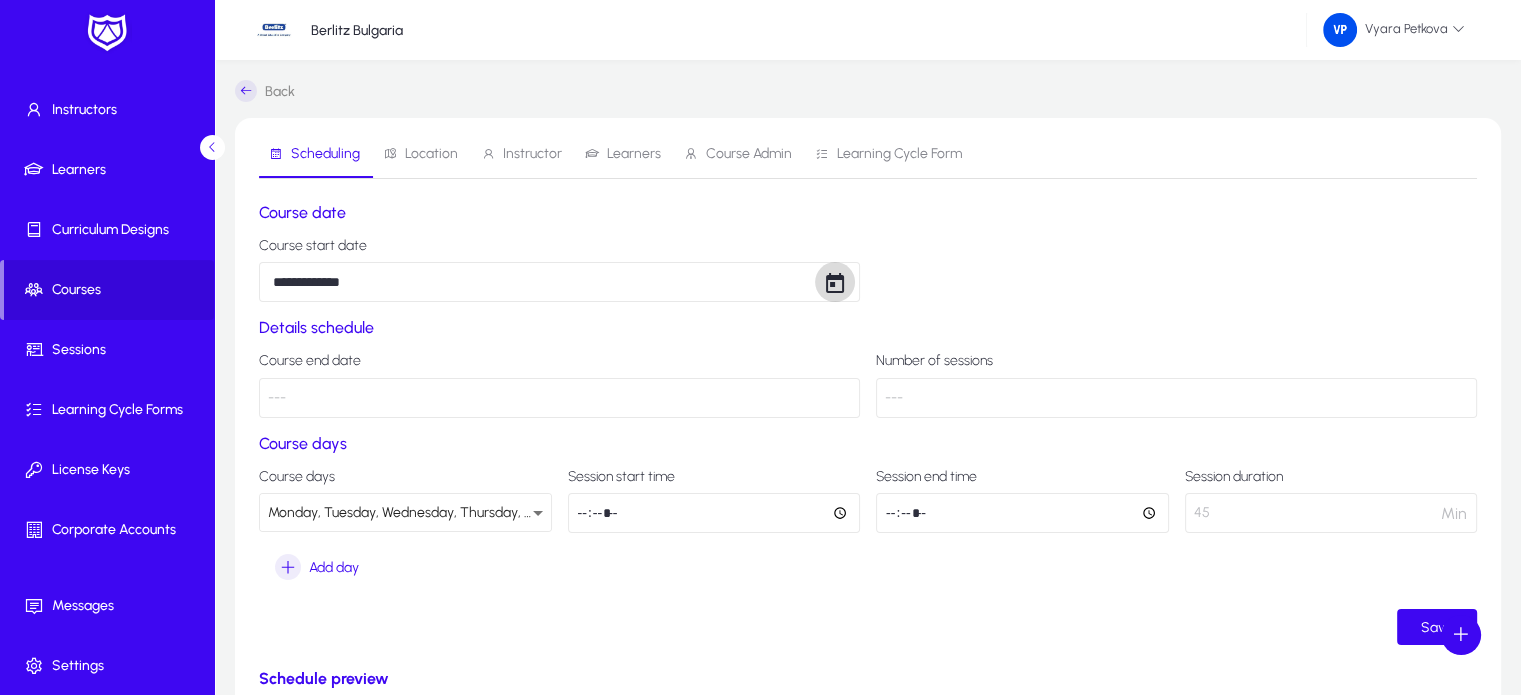 click 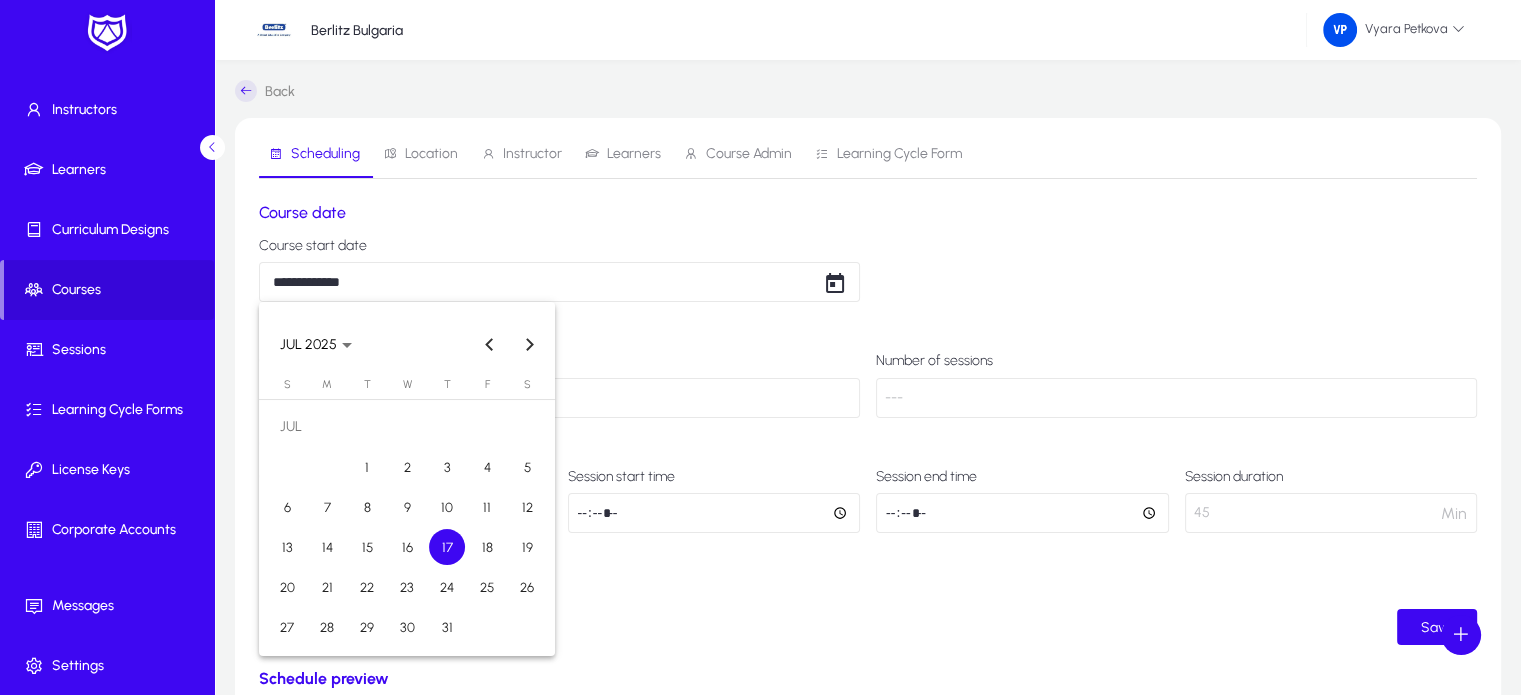 click on "18" at bounding box center [487, 547] 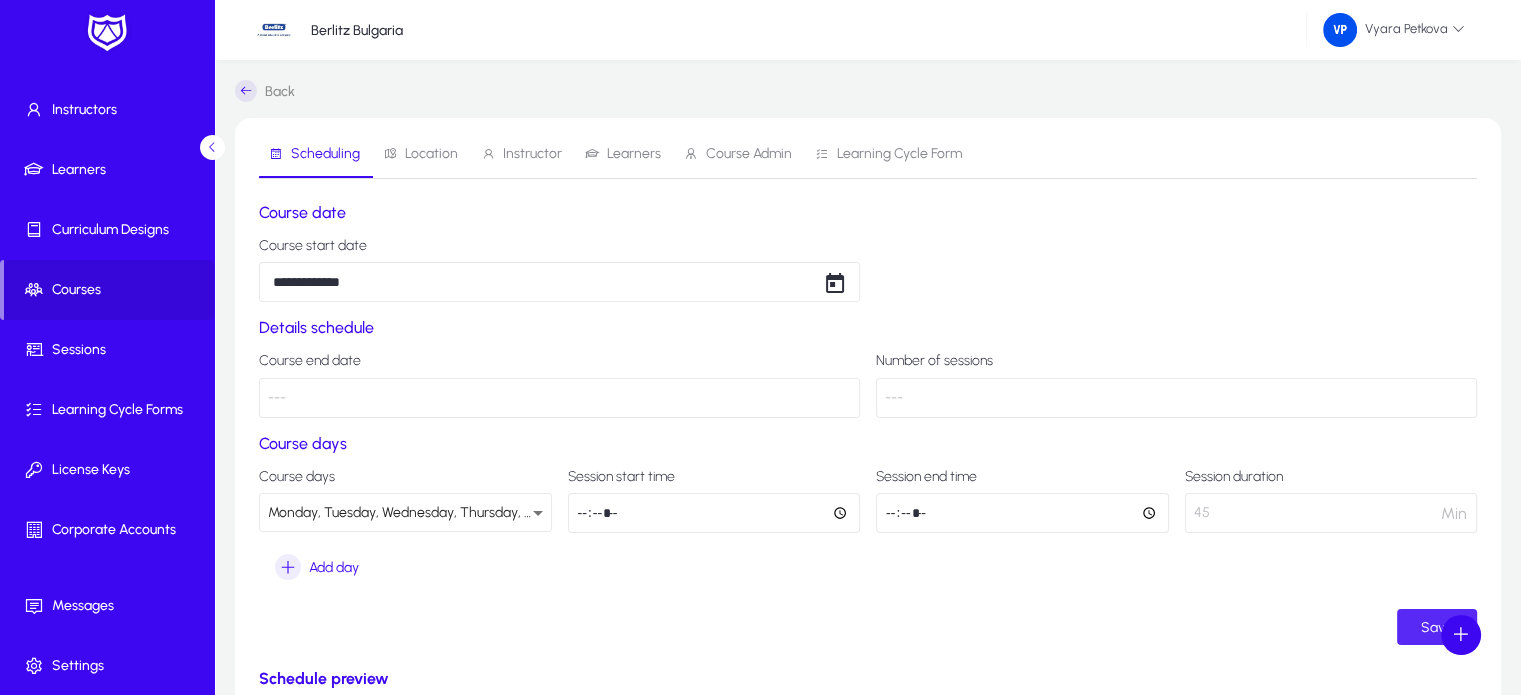click on "Save" 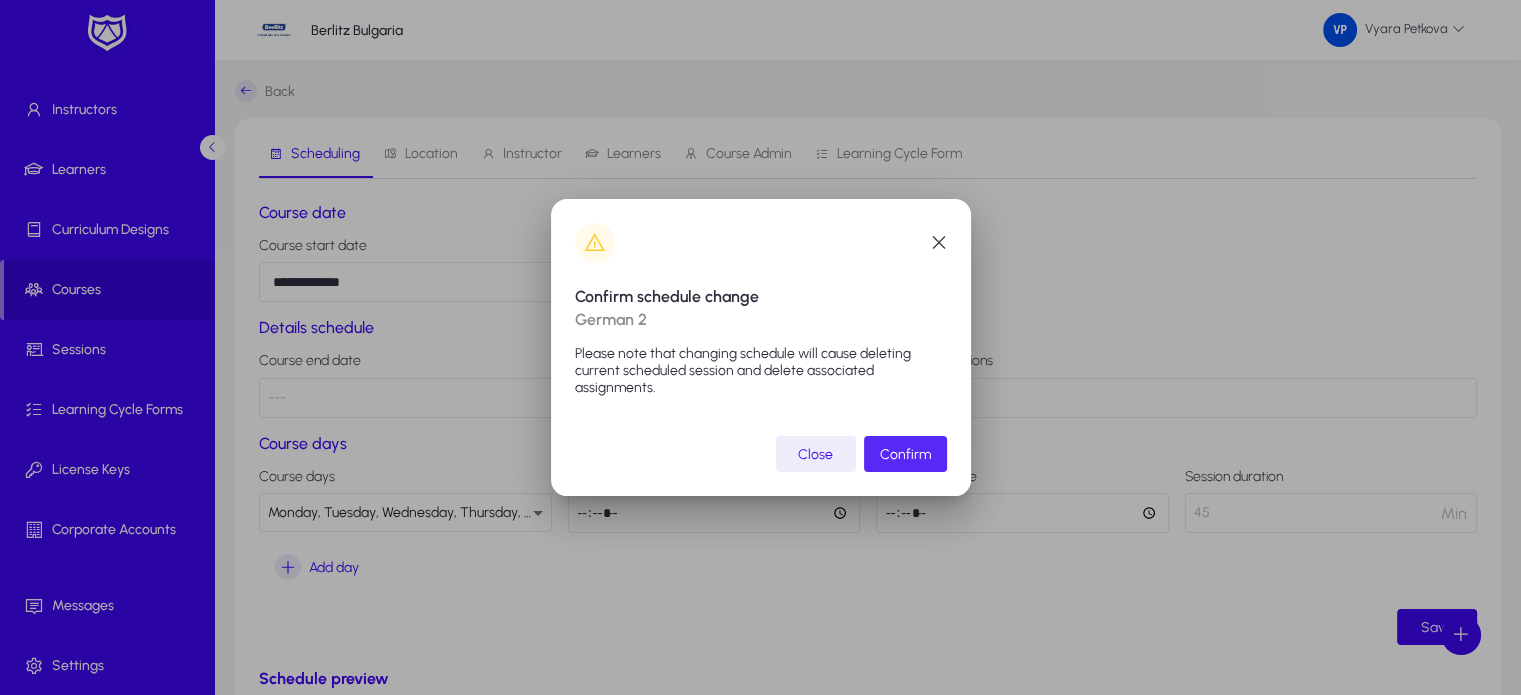 click on "Confirm" at bounding box center (905, 454) 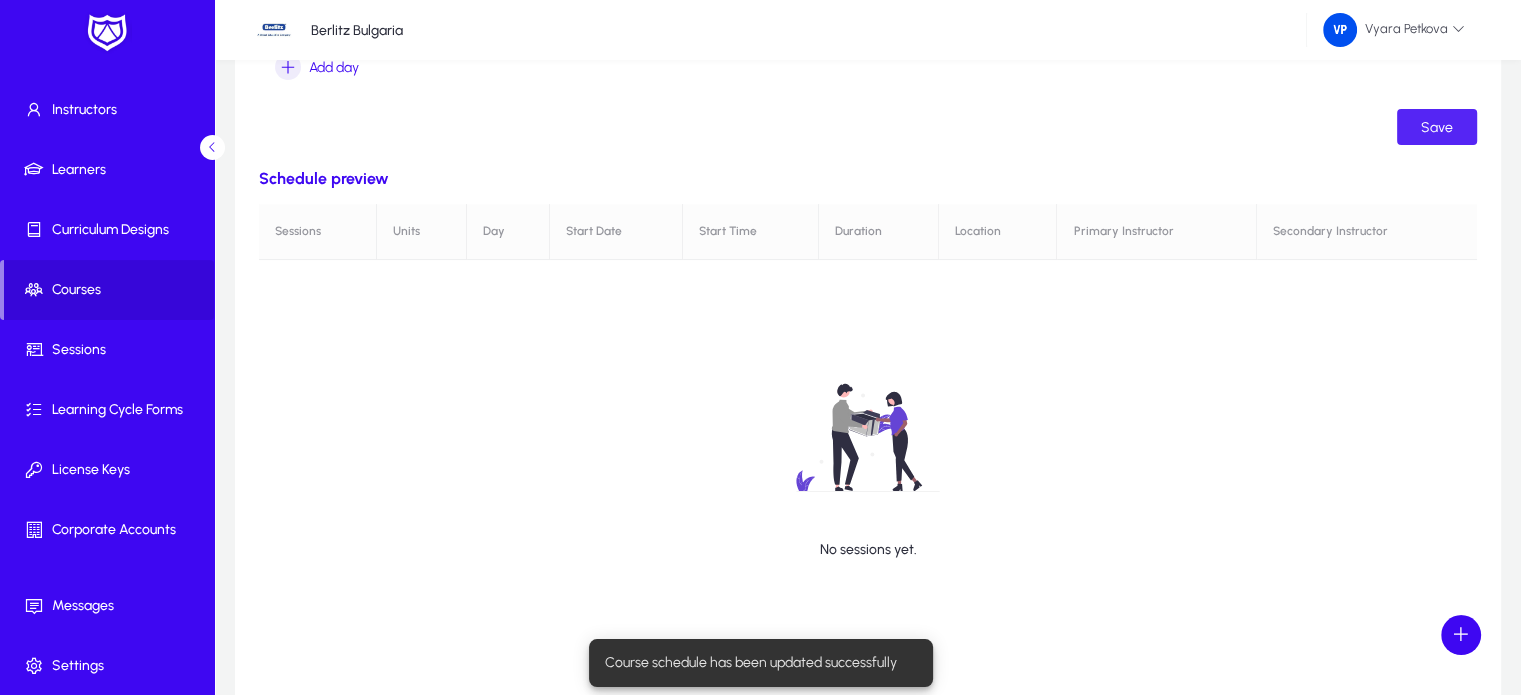 scroll, scrollTop: 0, scrollLeft: 0, axis: both 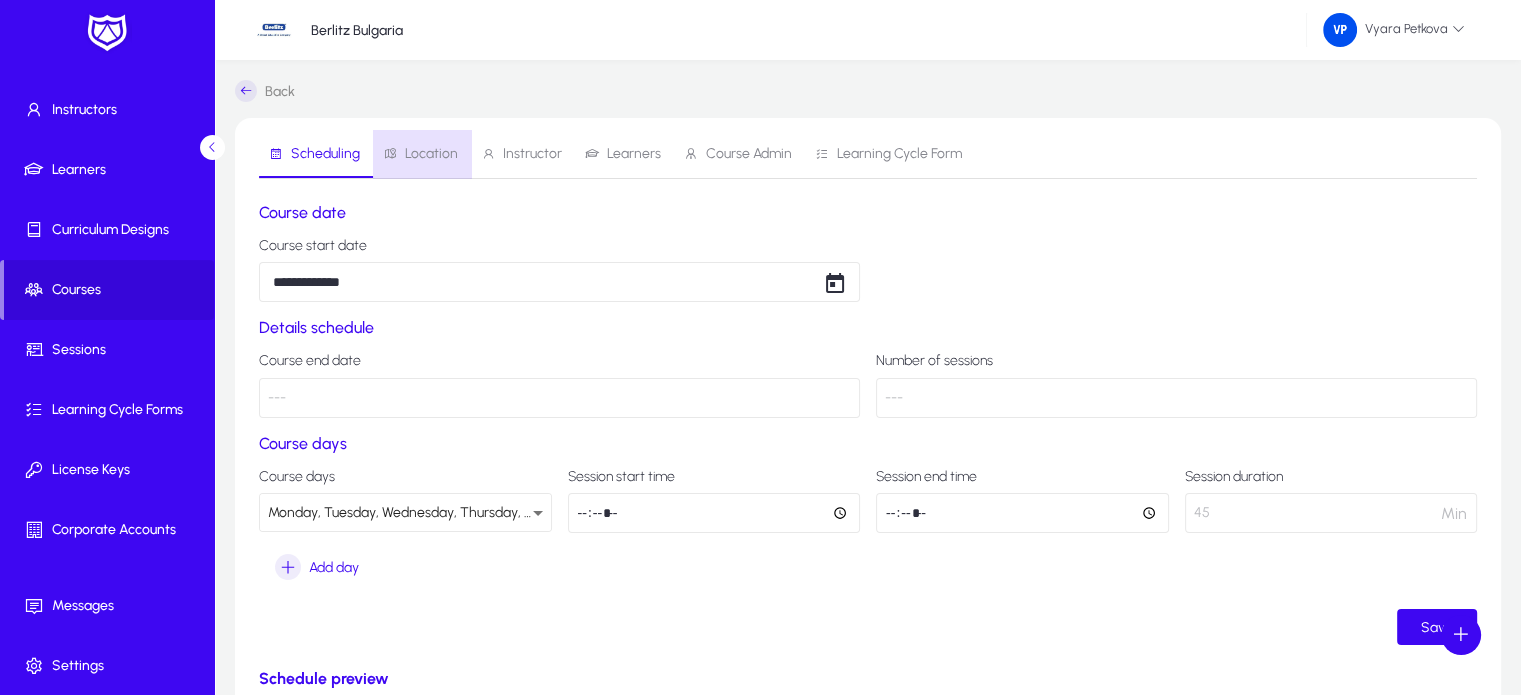 click on "Location" at bounding box center (431, 154) 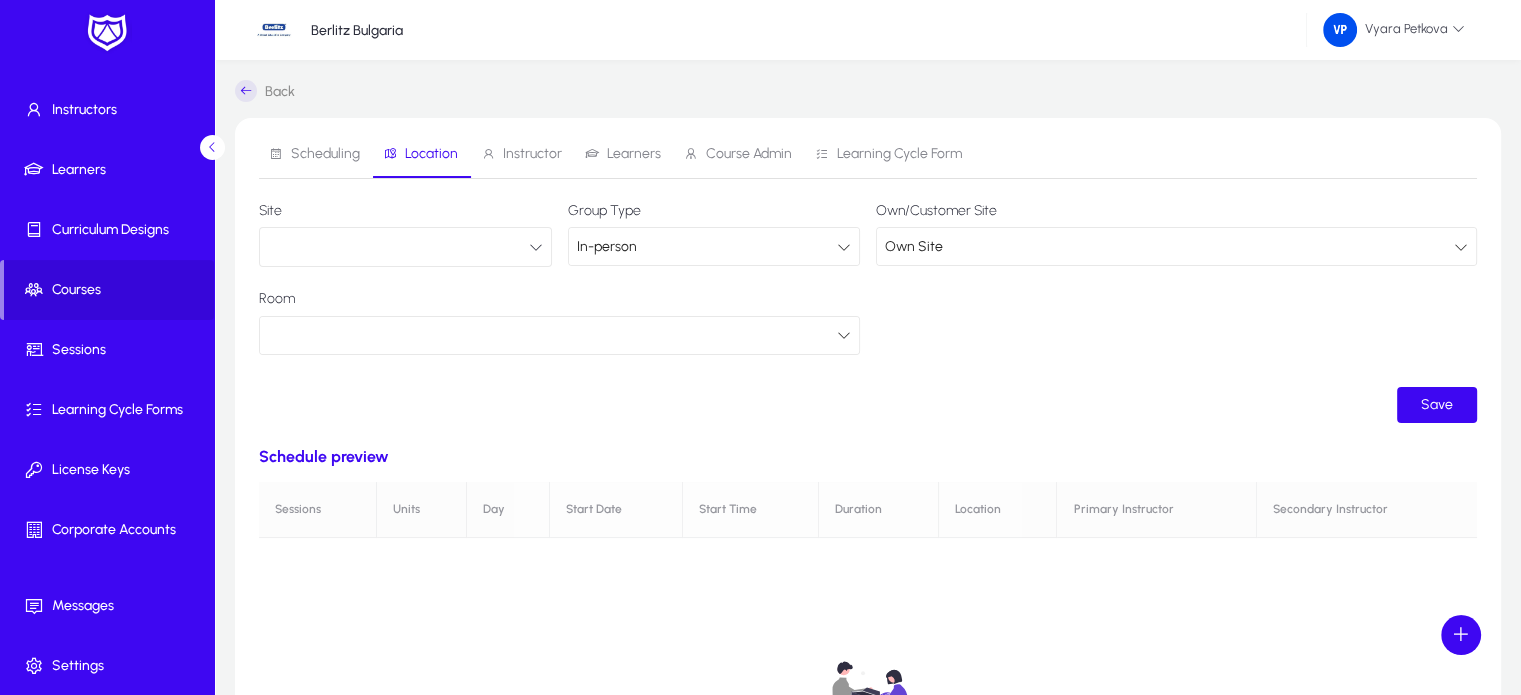 click at bounding box center [844, 247] 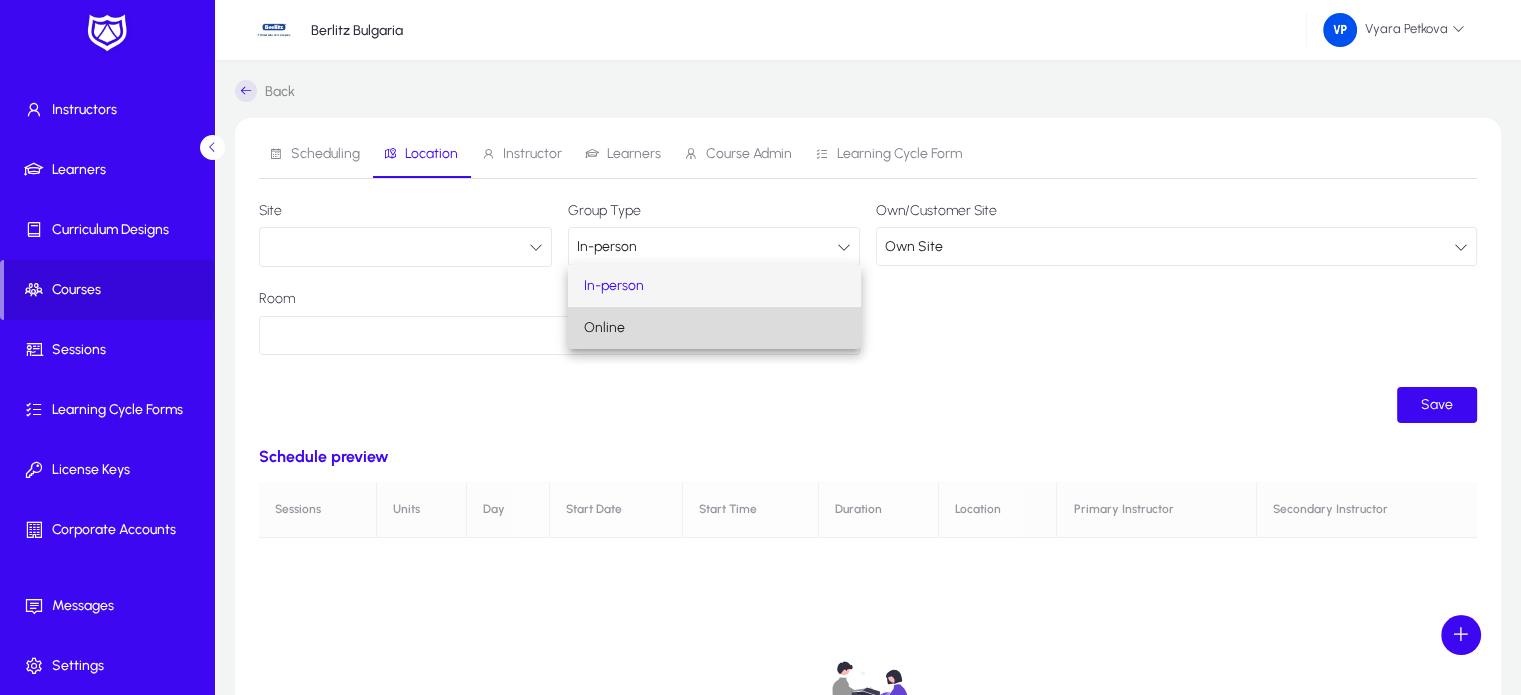click on "Online" at bounding box center [714, 328] 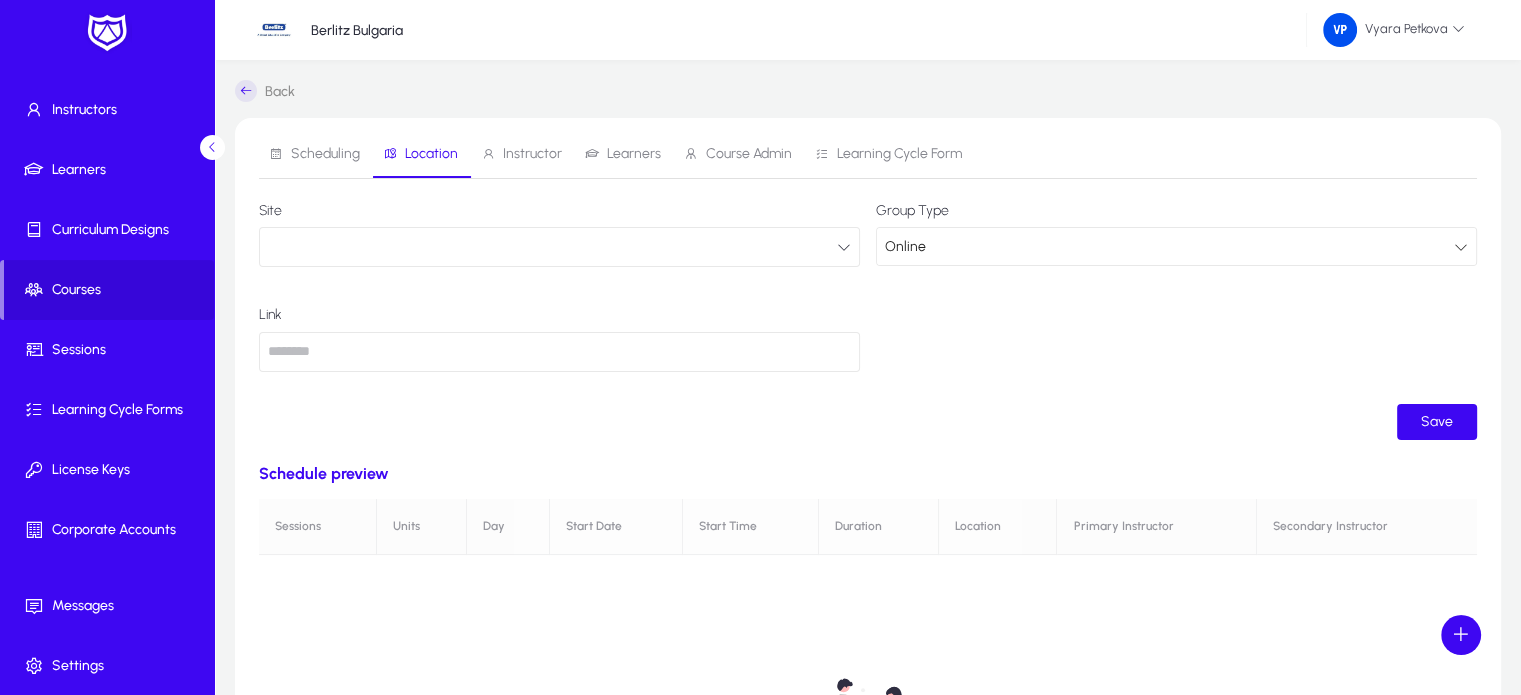click 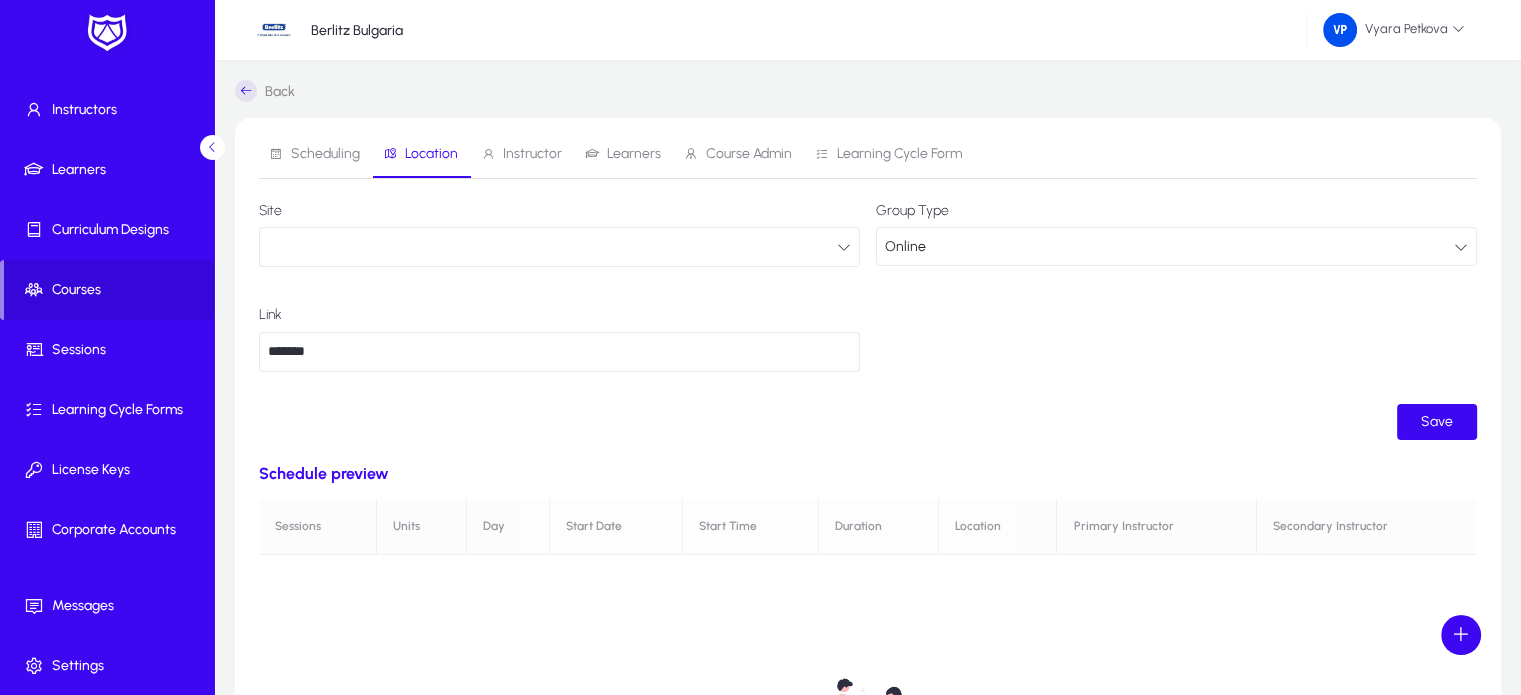 type on "*******" 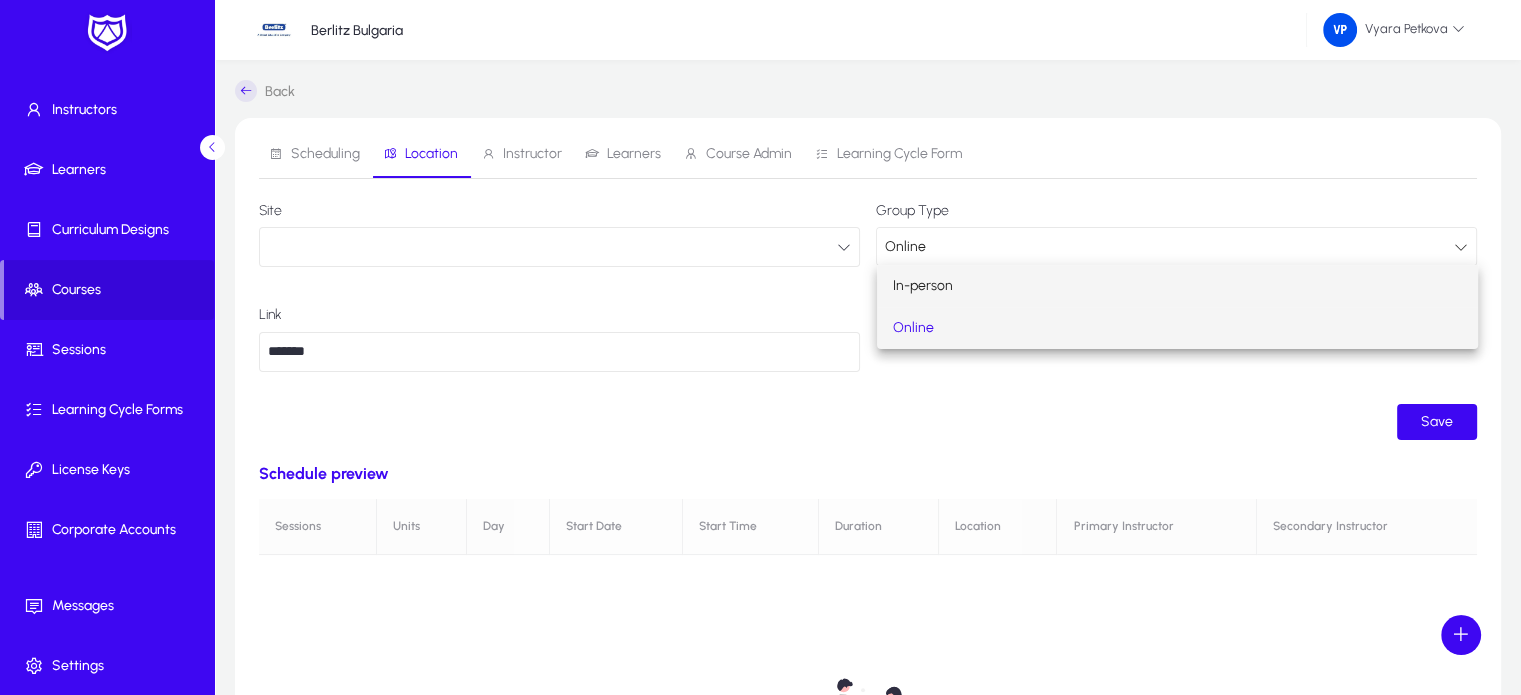 click on "In-person" at bounding box center [1177, 286] 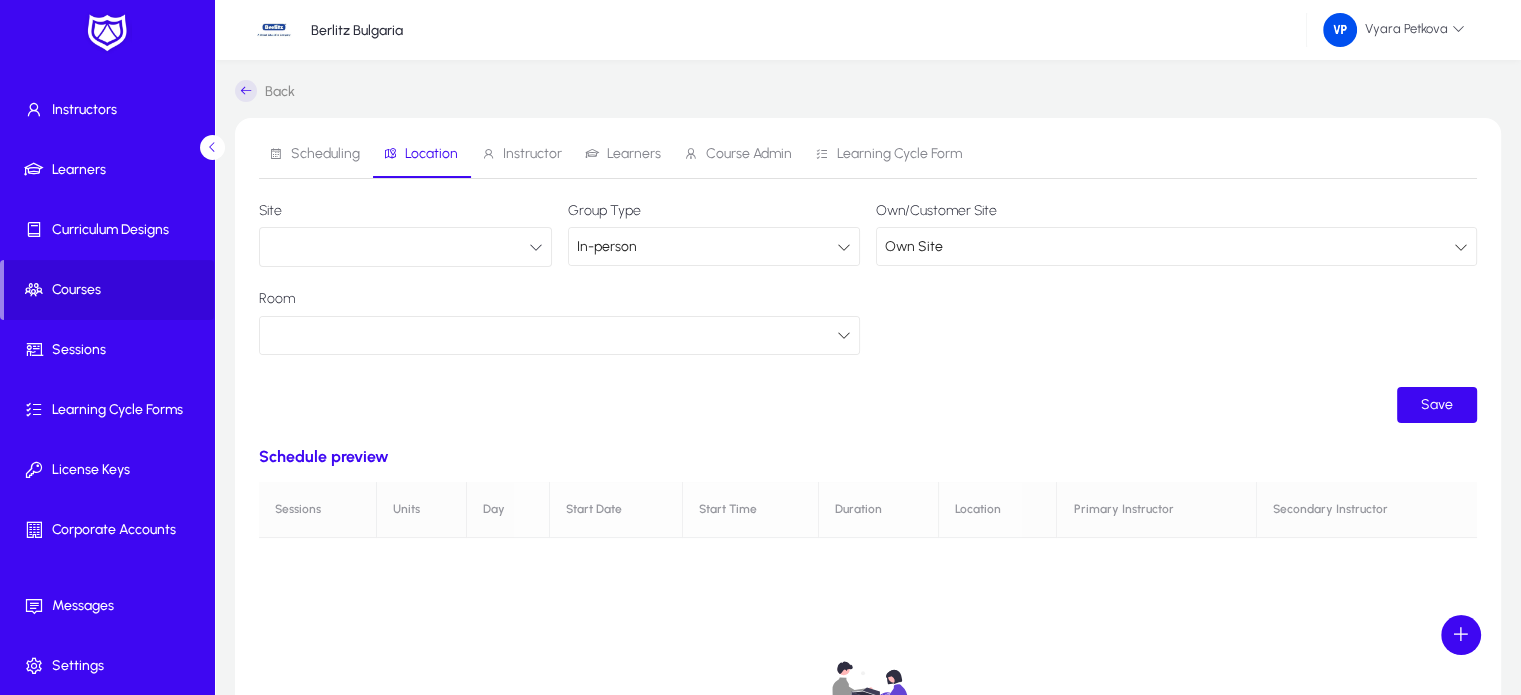 click 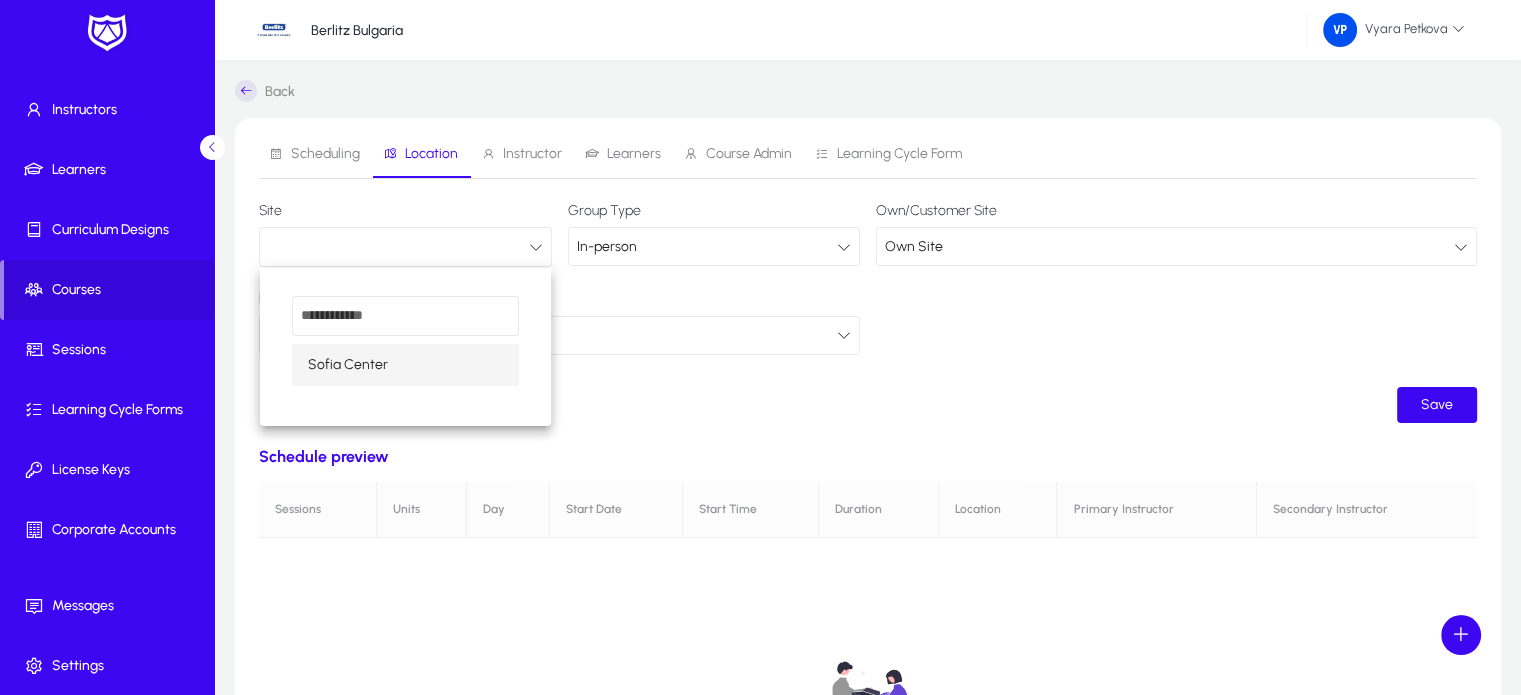 click on "Sofia Center" at bounding box center [405, 365] 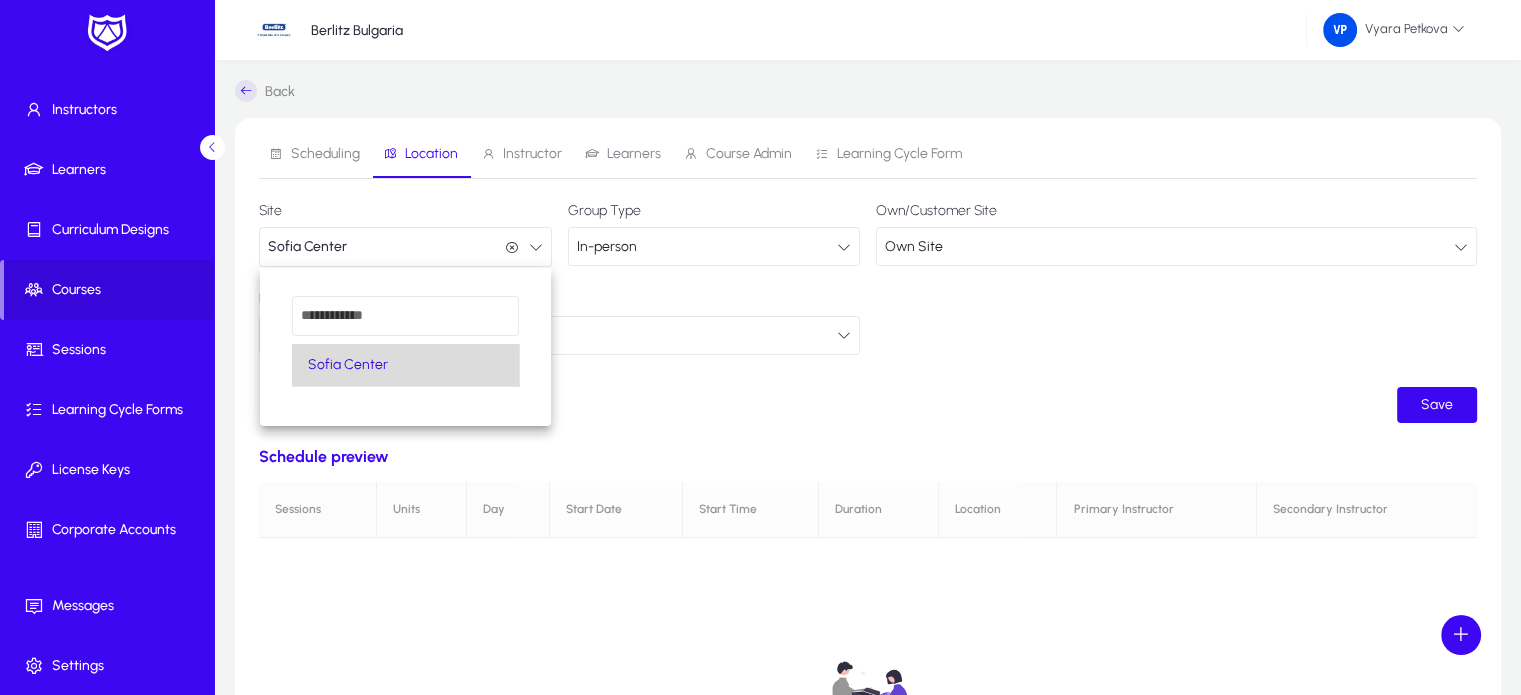 scroll, scrollTop: 0, scrollLeft: 0, axis: both 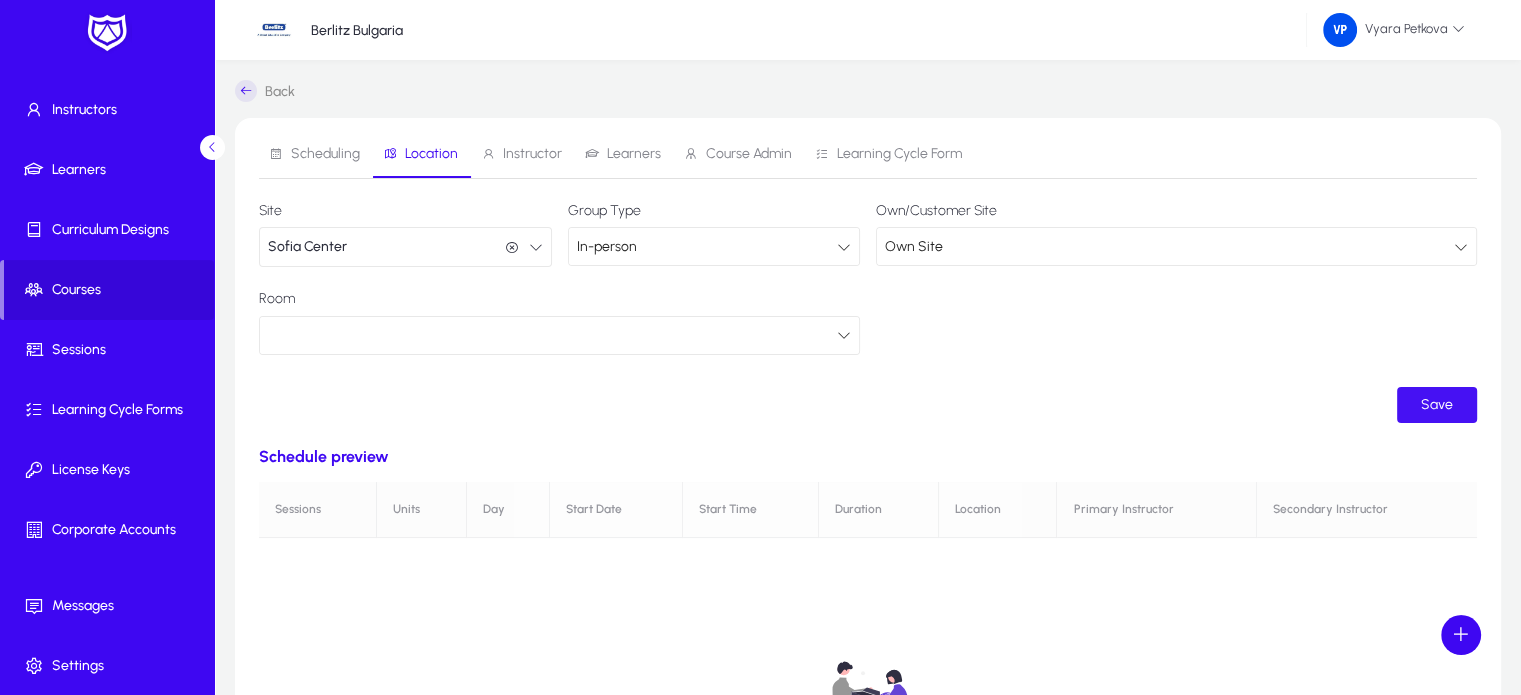 click on "Save" 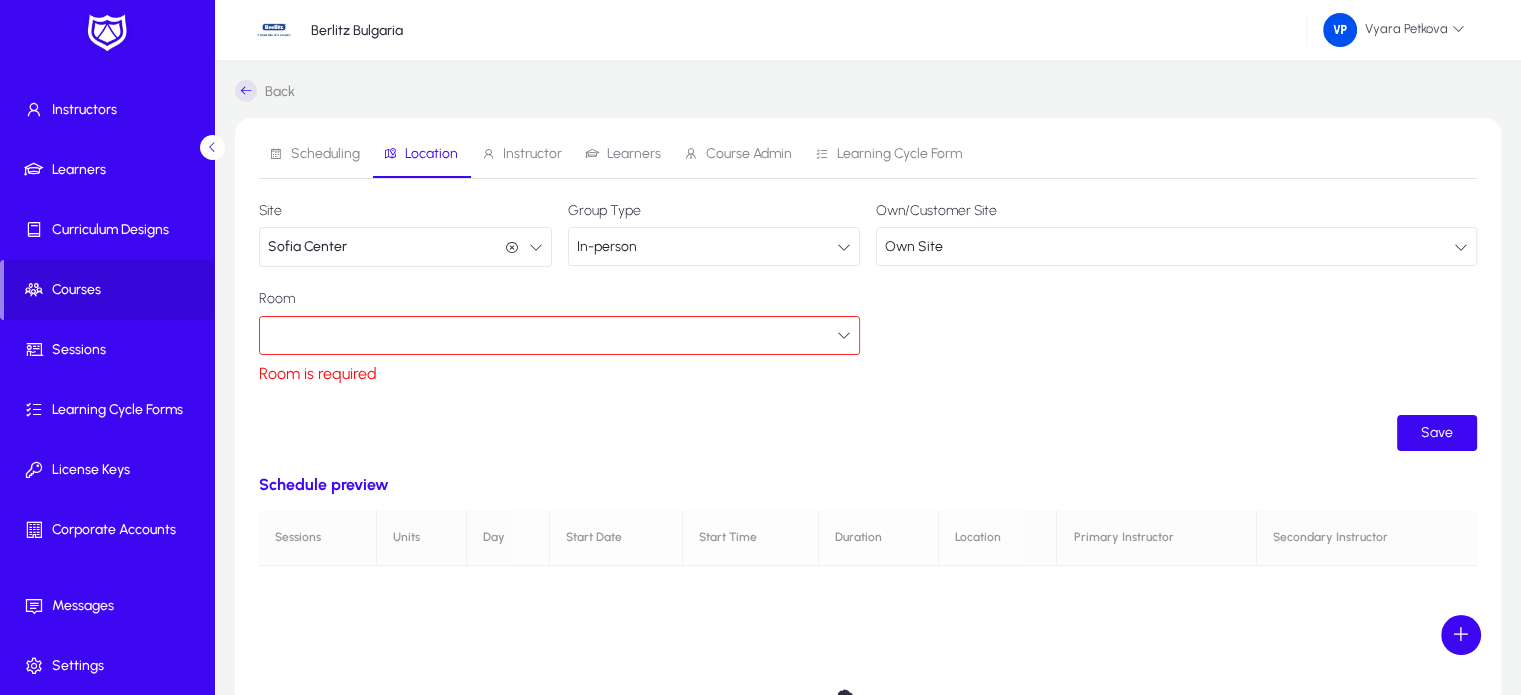 click at bounding box center [844, 335] 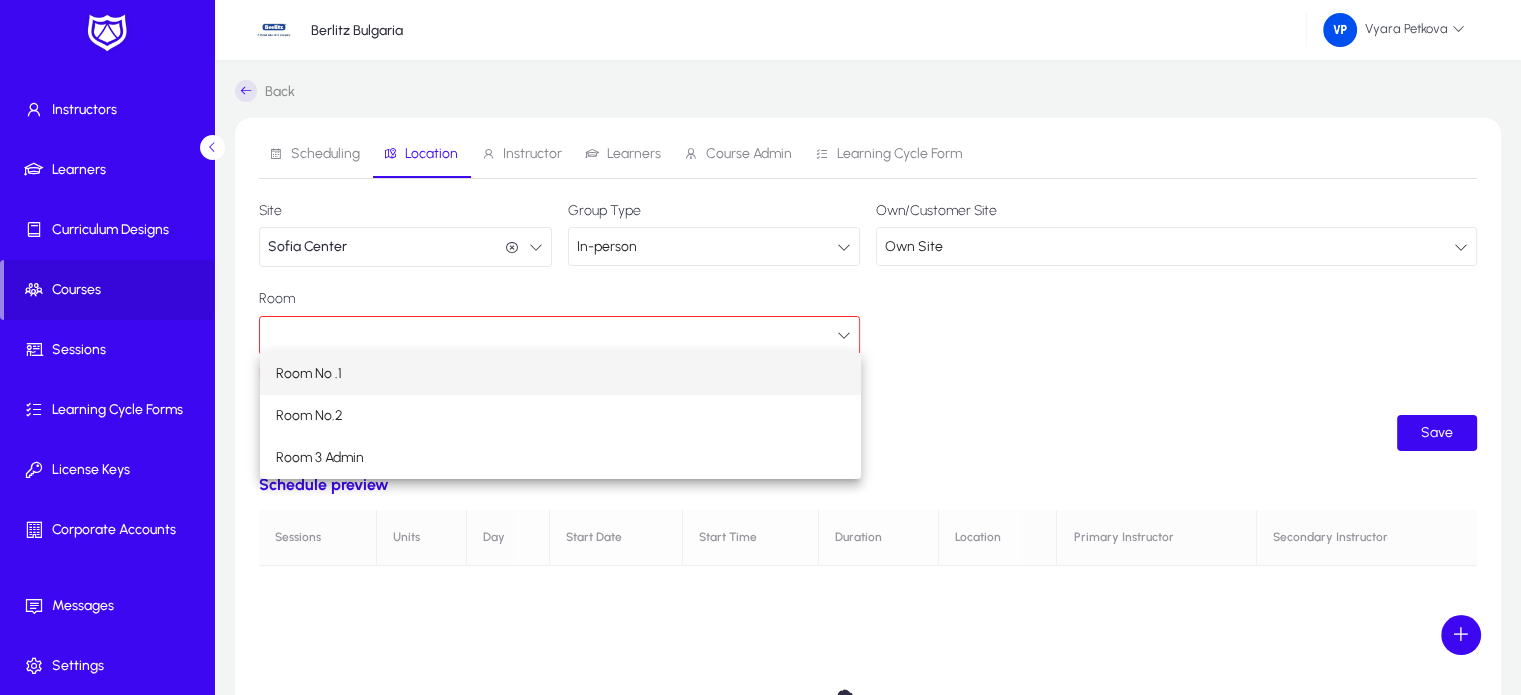 click on "Room No .1" at bounding box center [560, 374] 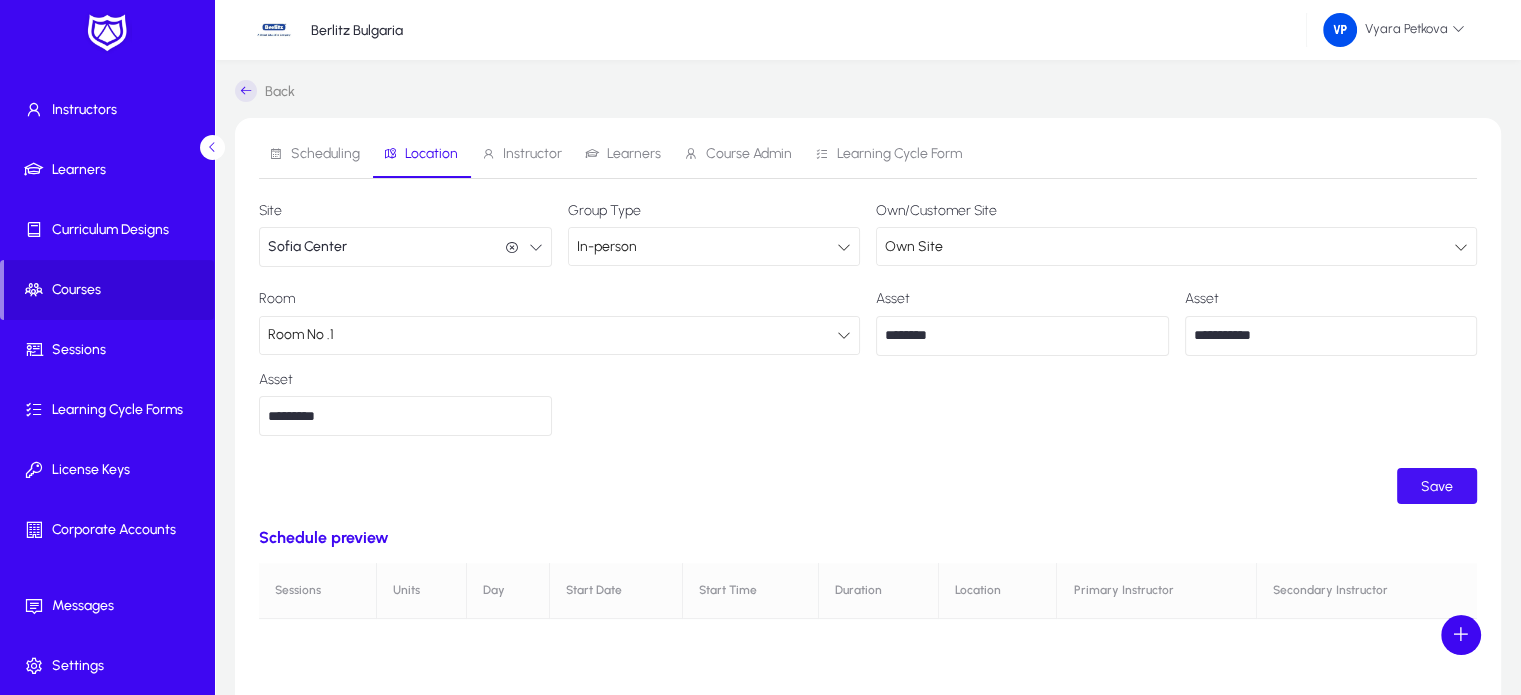 click 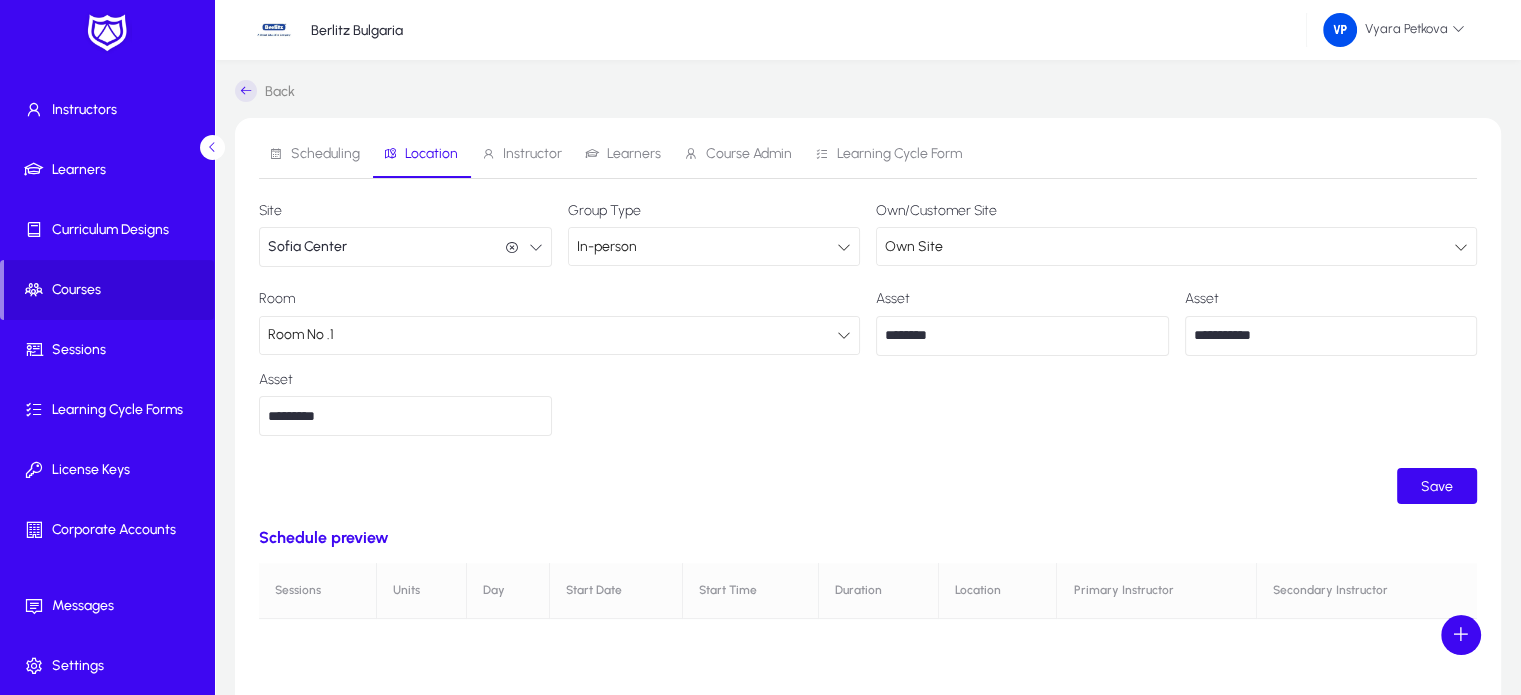 click on "Instructor" at bounding box center (532, 154) 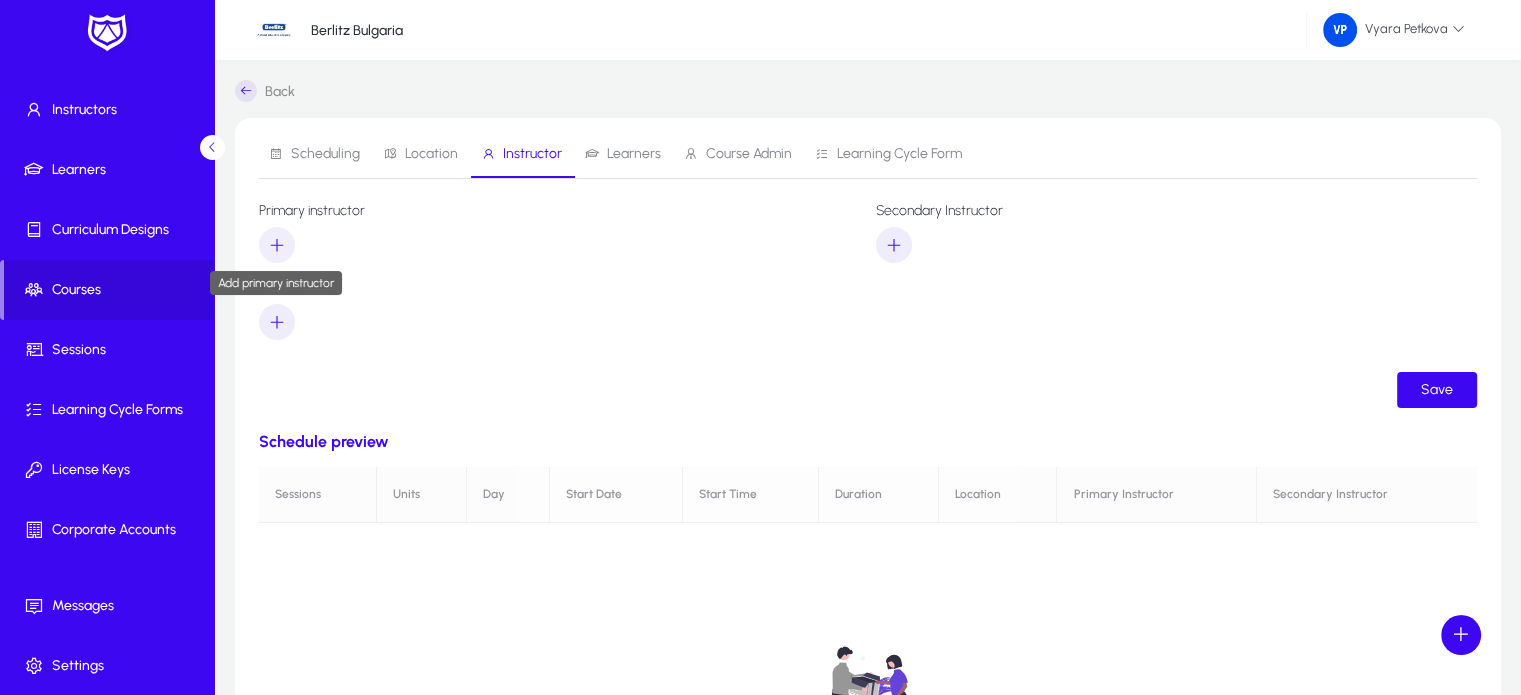 click 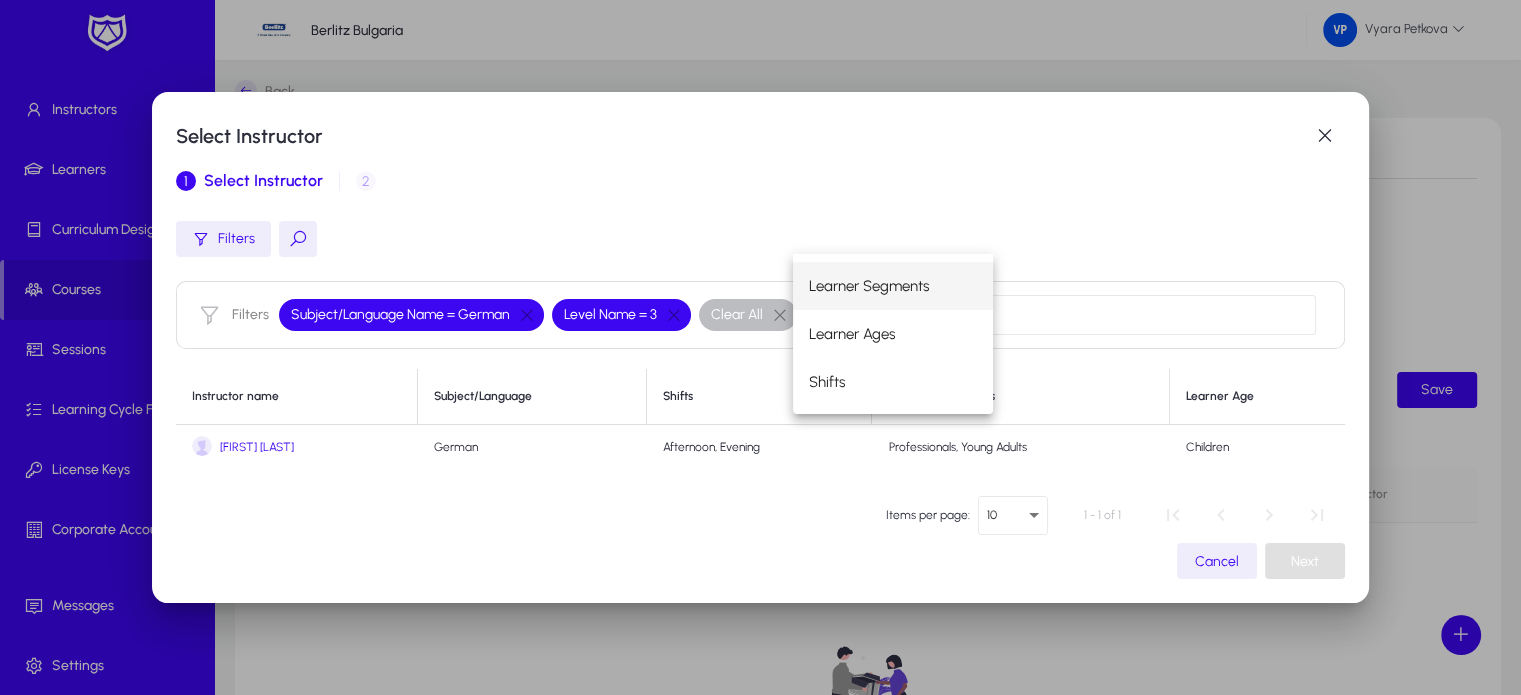 click on "Iliana Raeva" at bounding box center (257, 447) 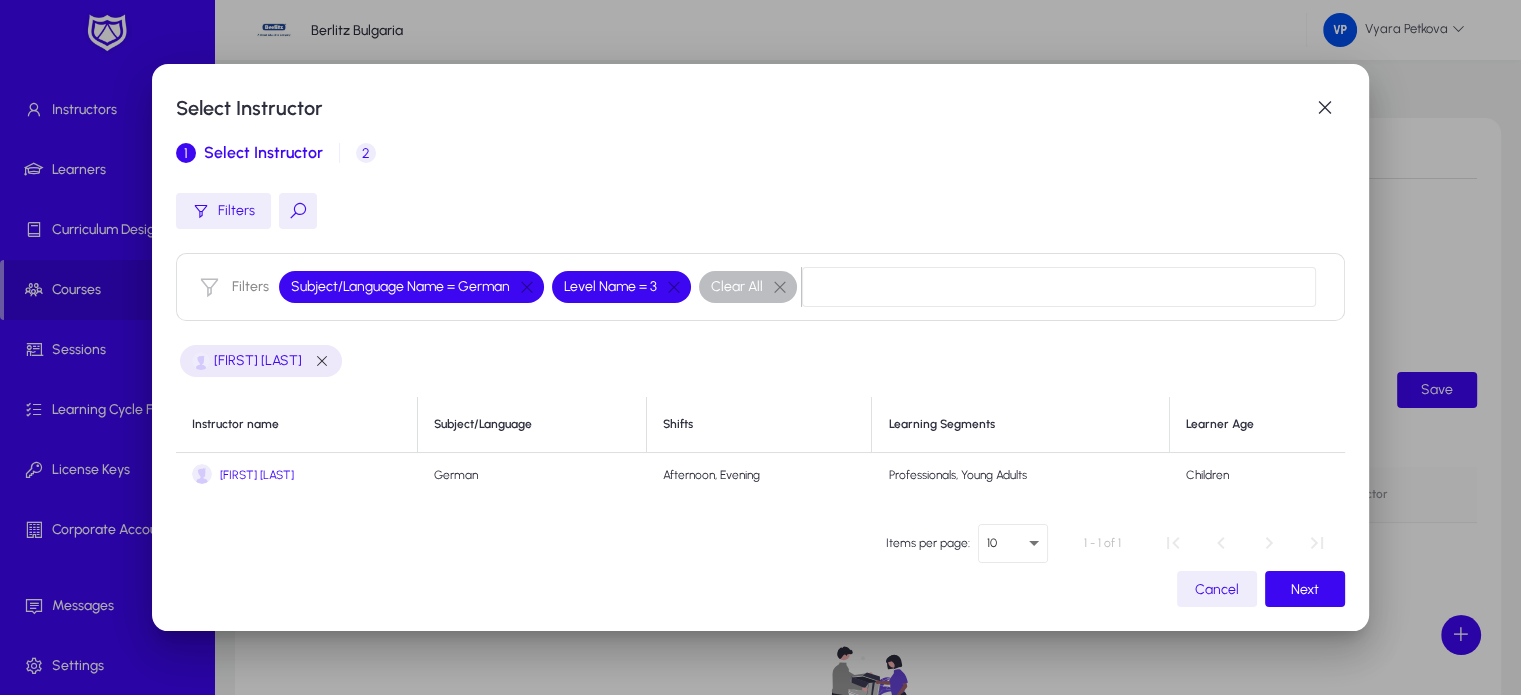 click at bounding box center (202, 474) 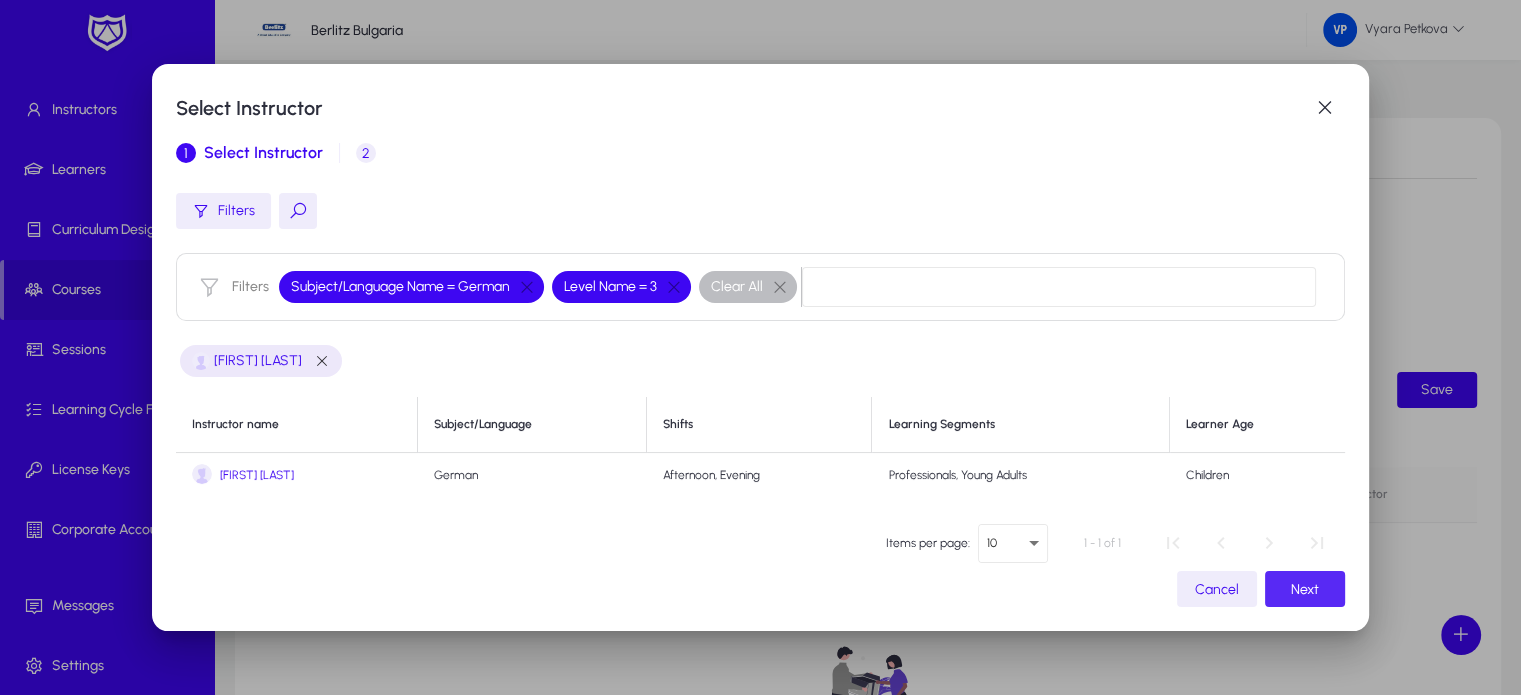 click on "Next" 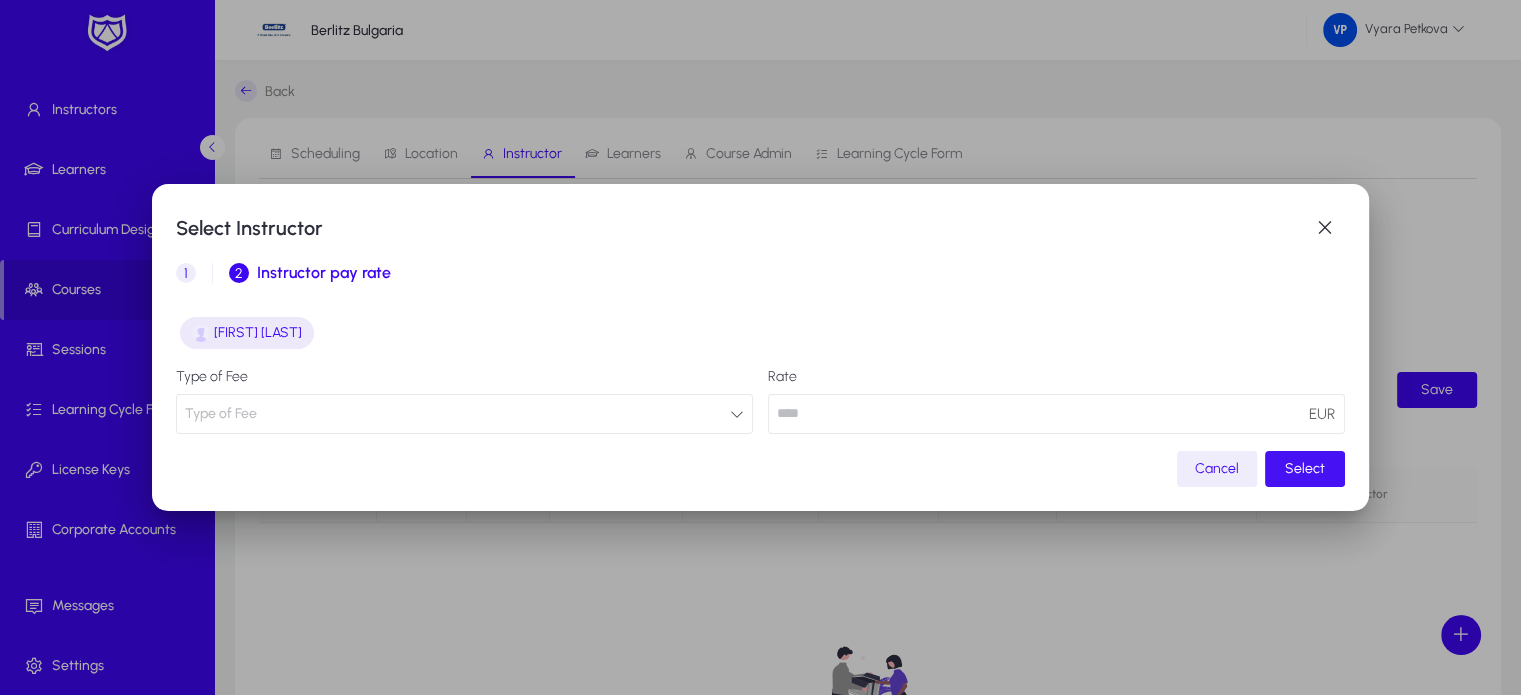 click on "Select" 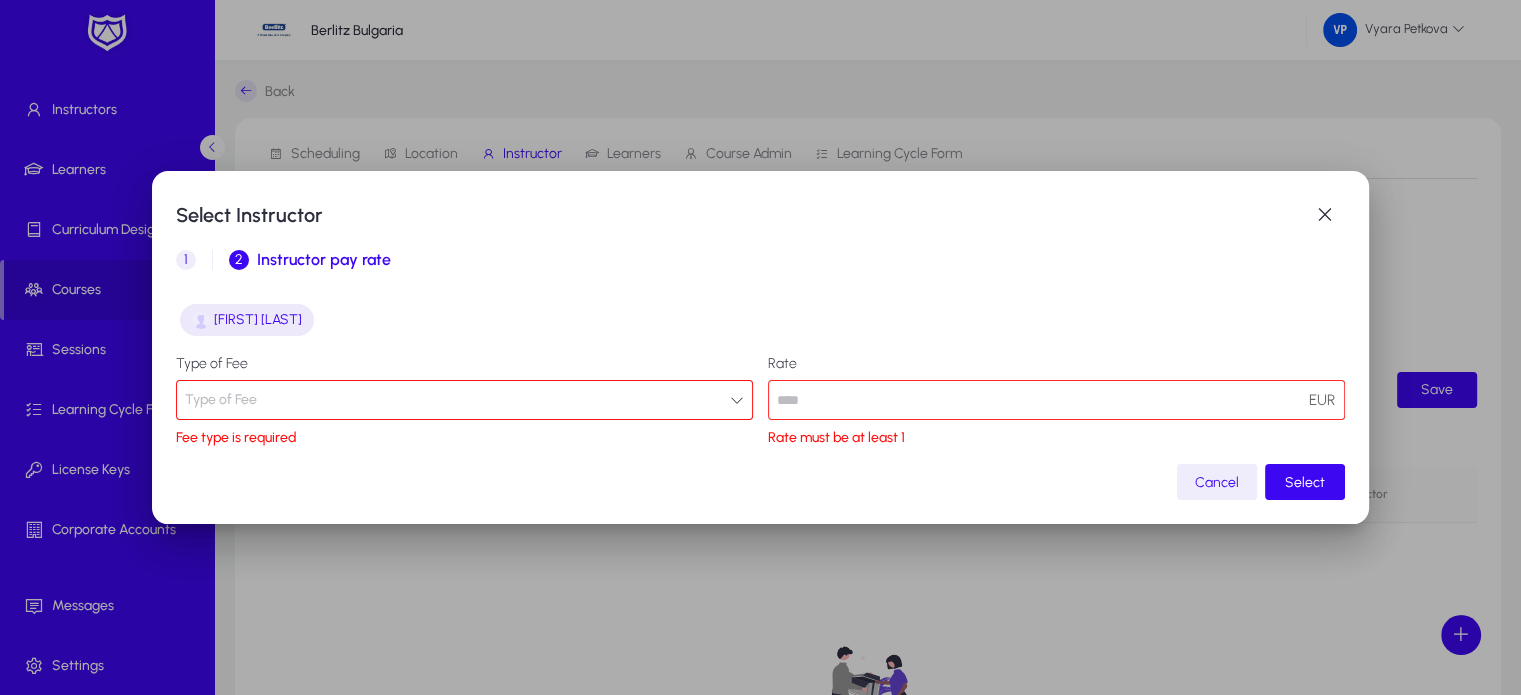 click at bounding box center [737, 400] 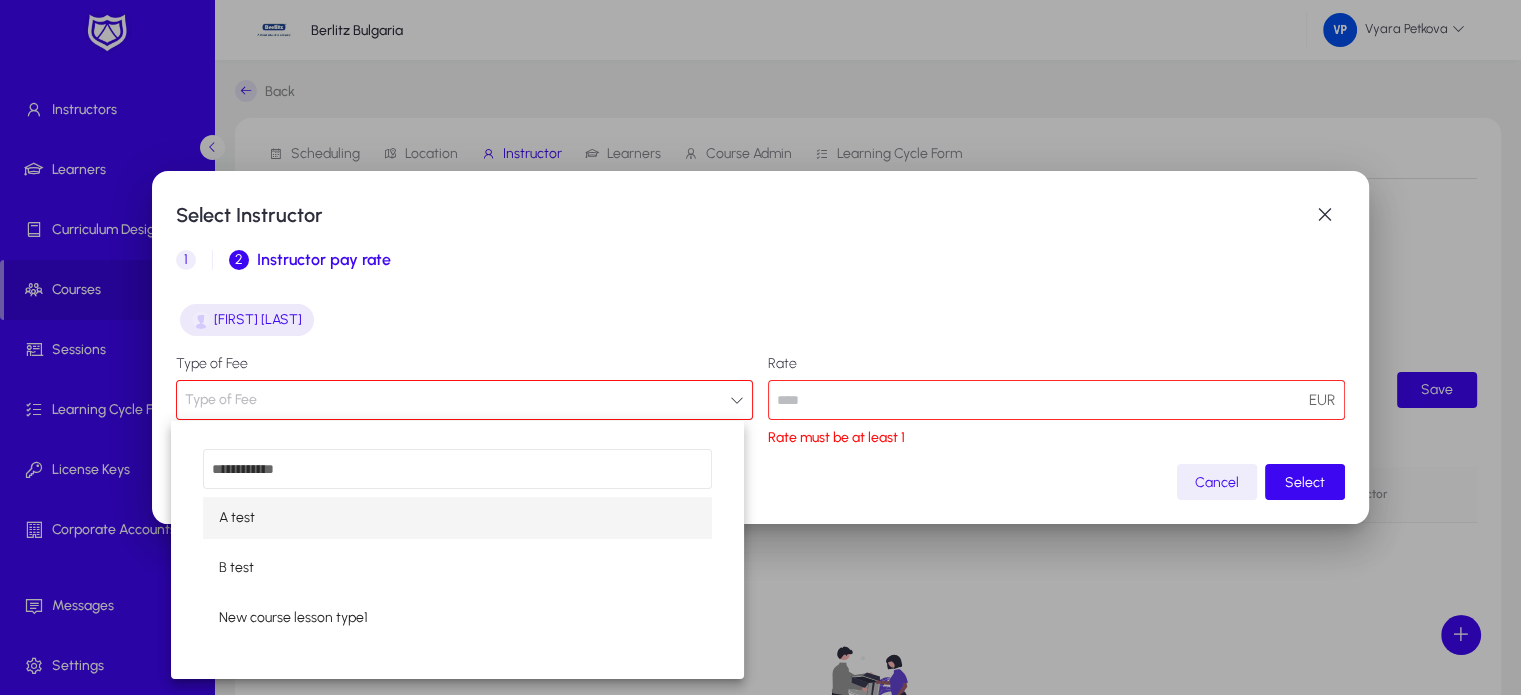 click on "New course lesson type1" at bounding box center (293, 618) 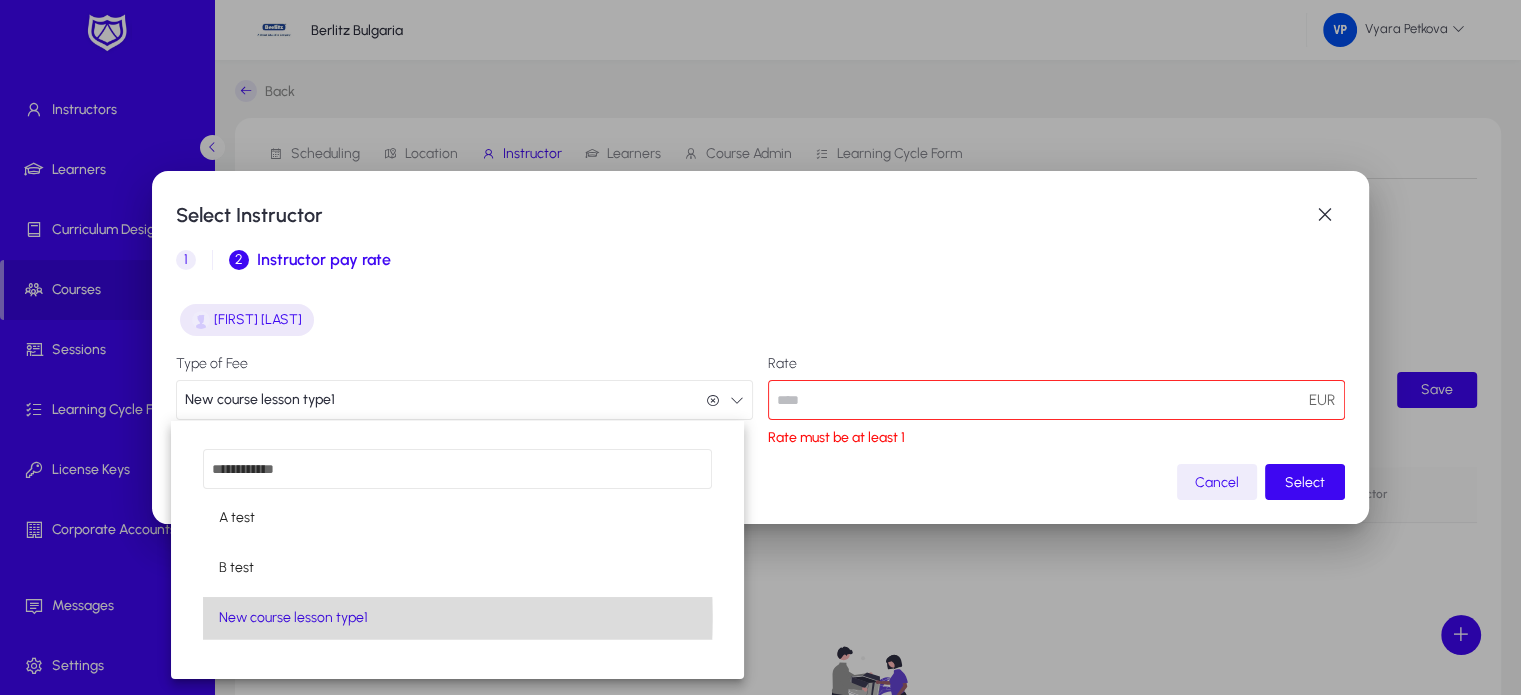 scroll, scrollTop: 0, scrollLeft: 0, axis: both 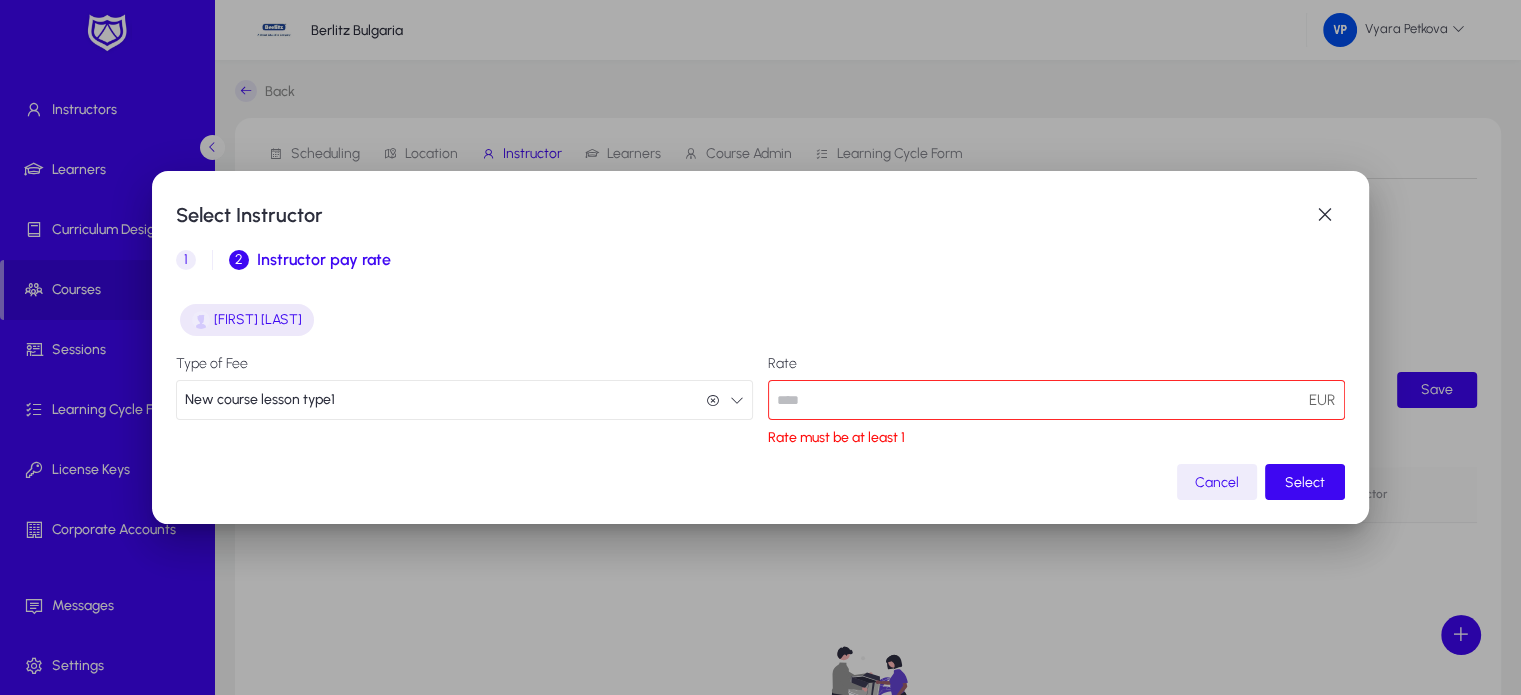 click at bounding box center [1056, 400] 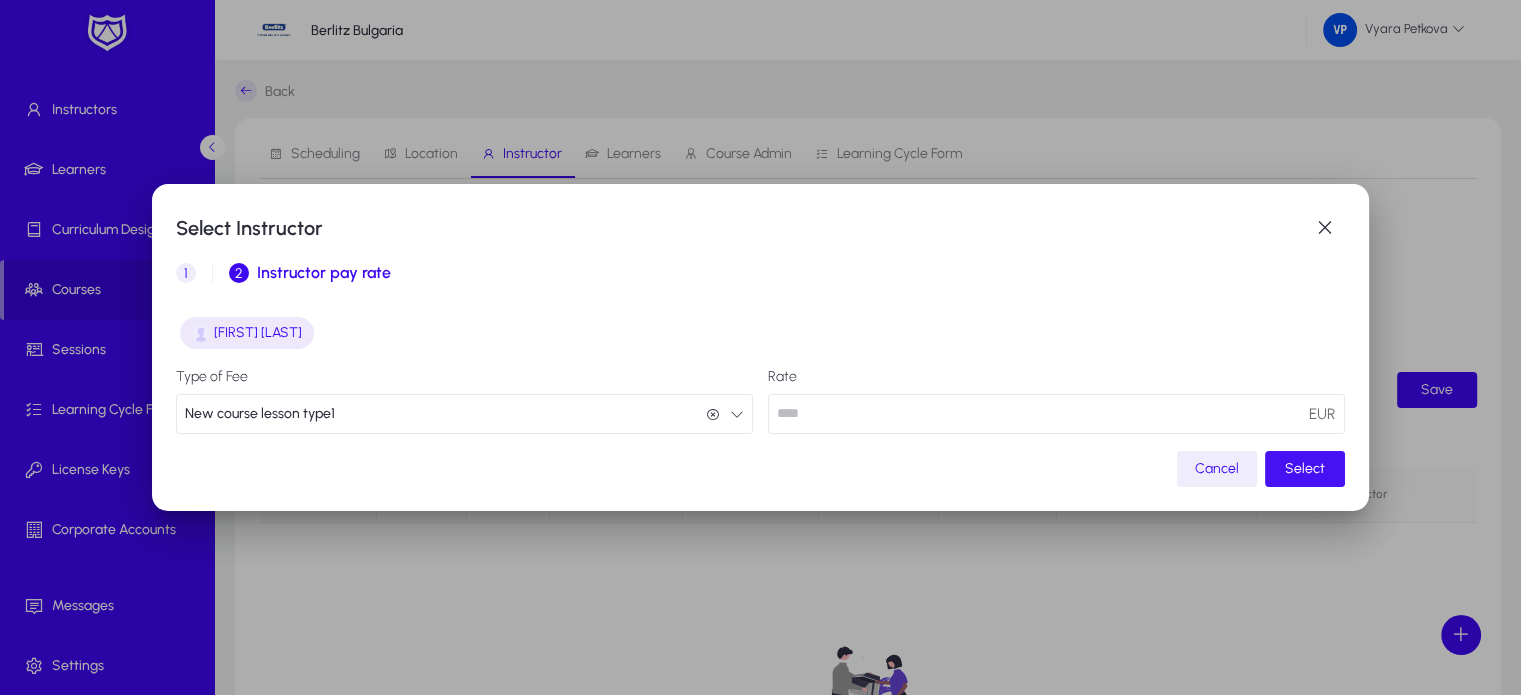 type on "**" 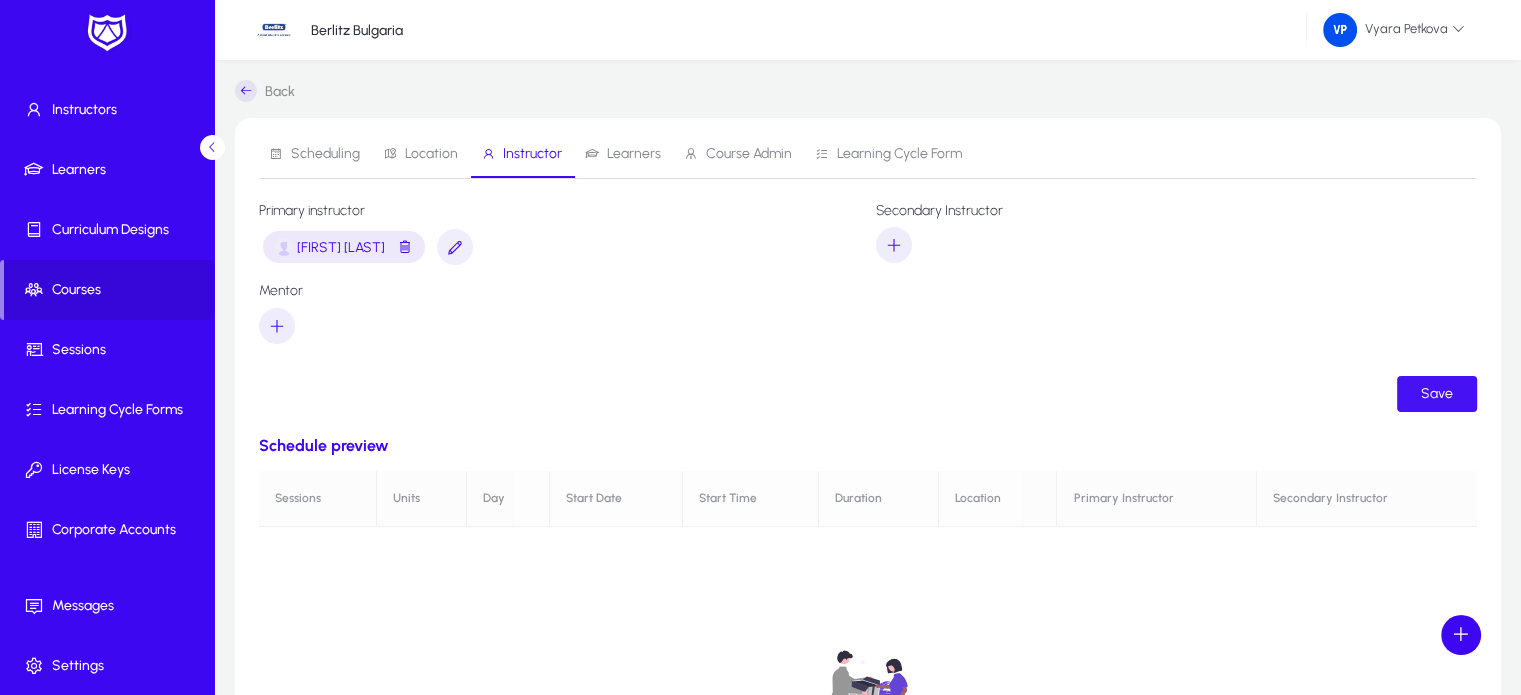 click on "Save" 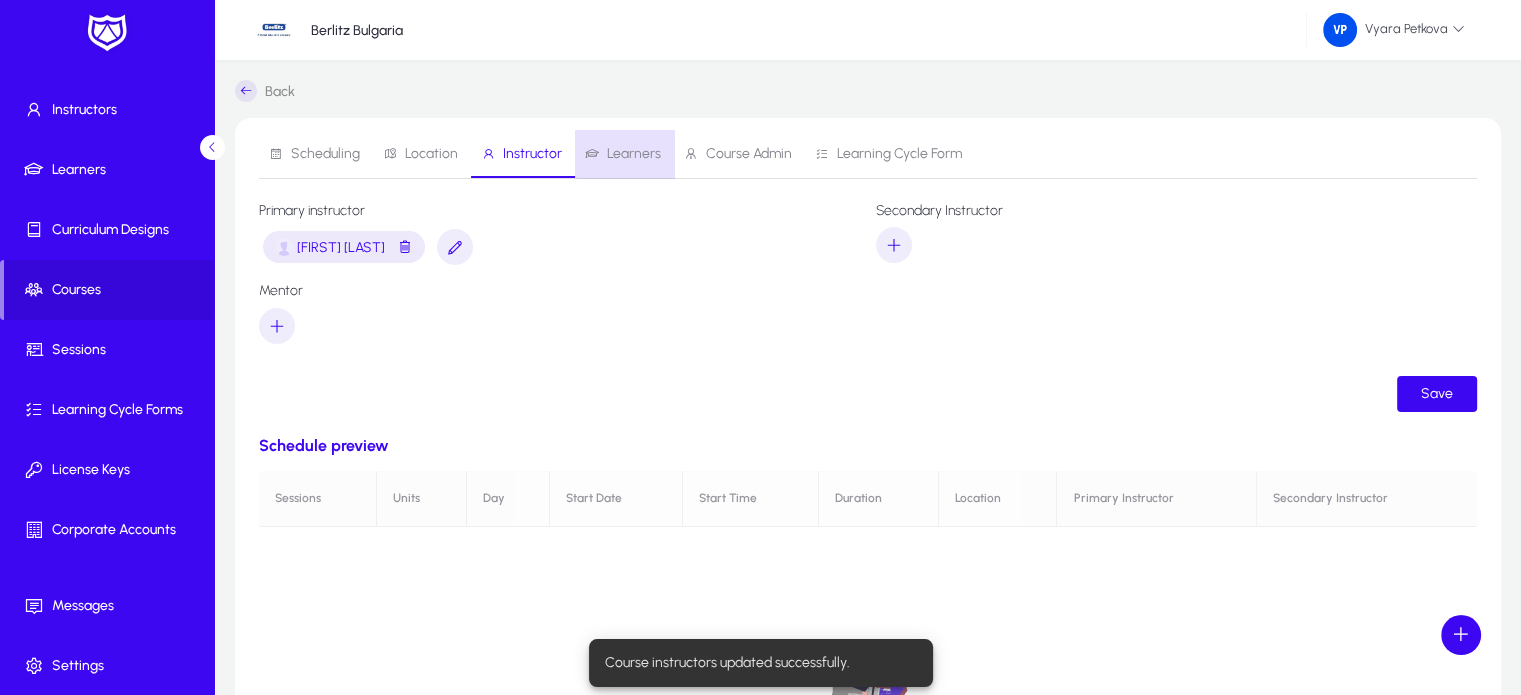 click on "Learners" at bounding box center [634, 154] 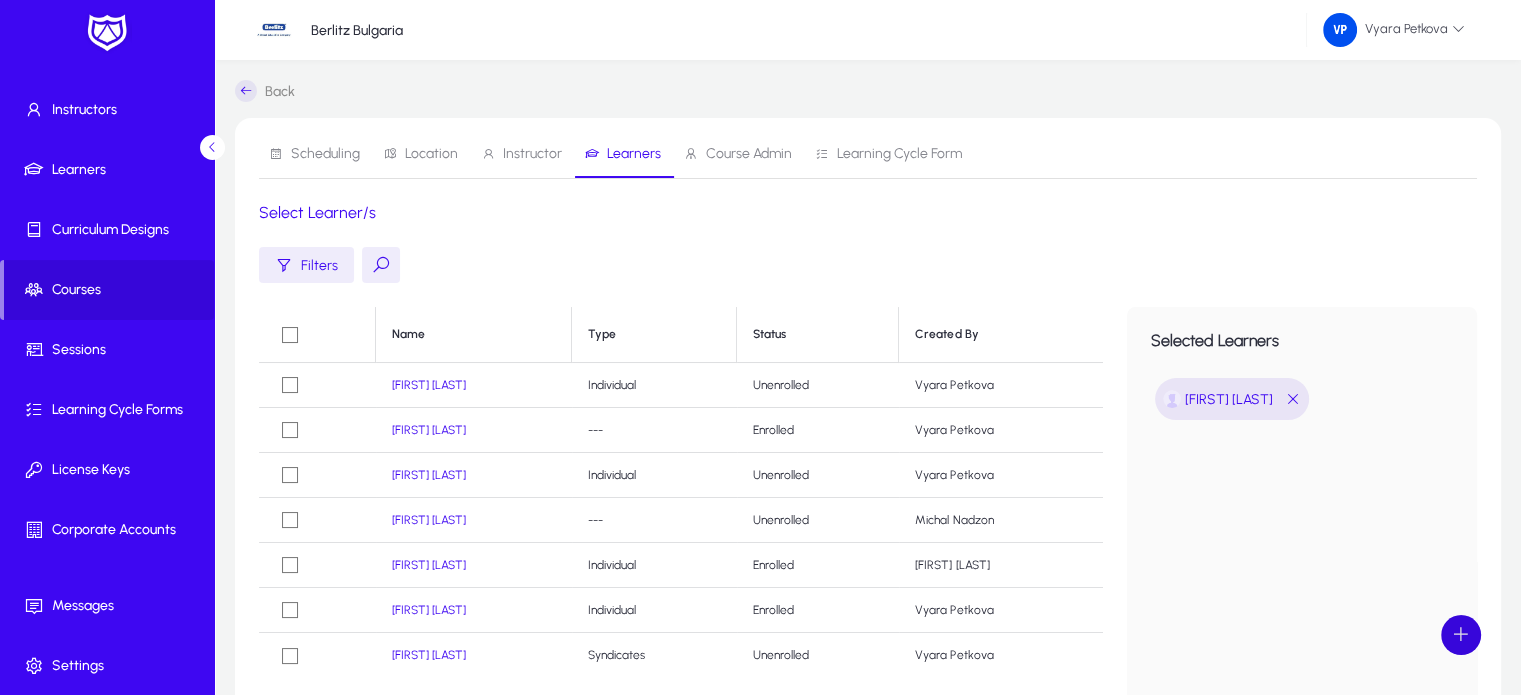 click 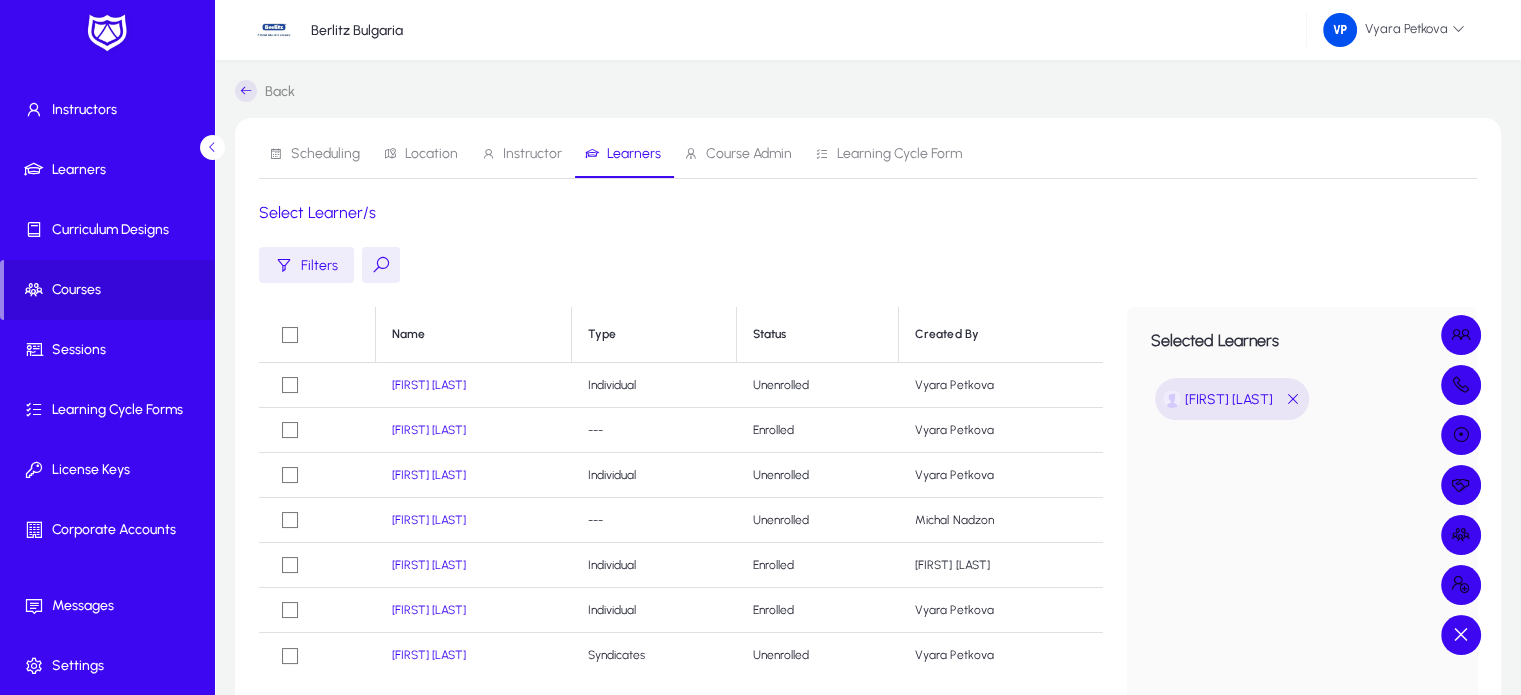 click at bounding box center (760, 347) 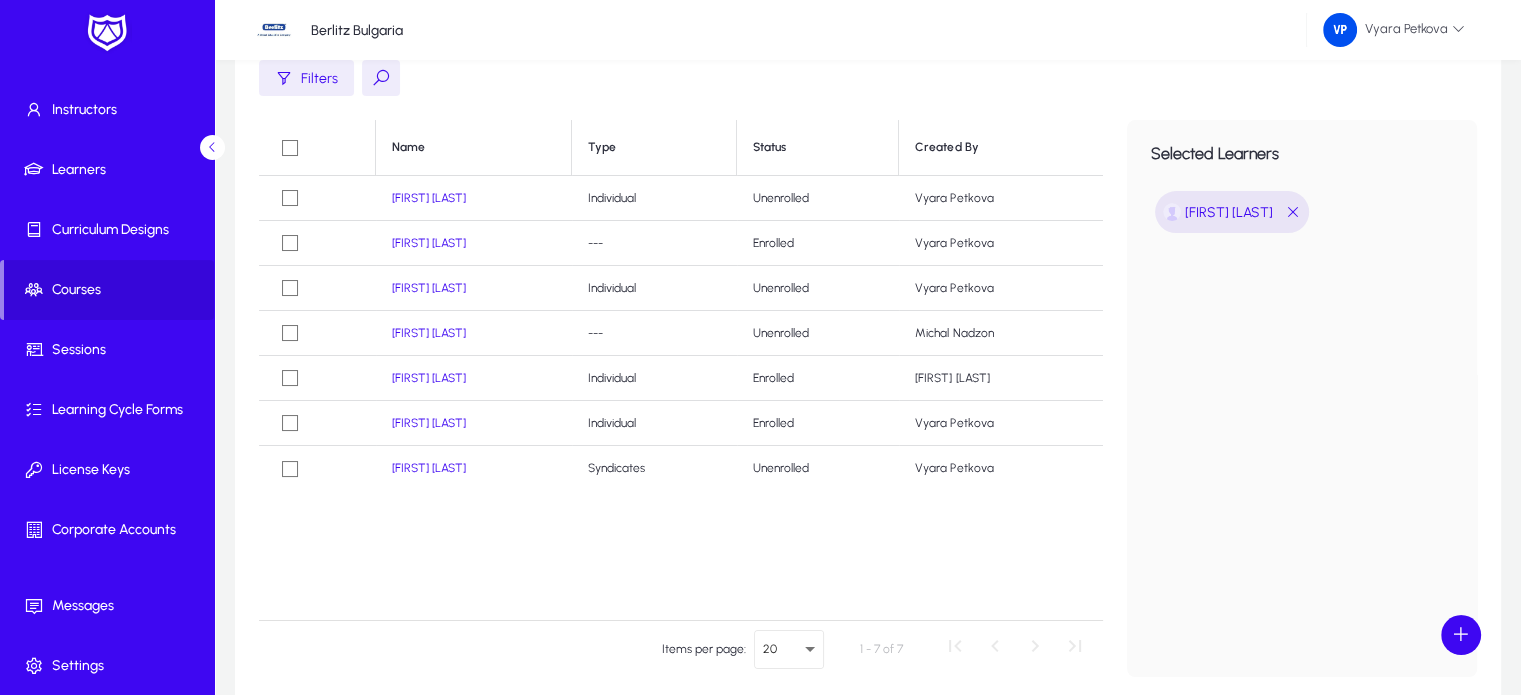 scroll, scrollTop: 352, scrollLeft: 0, axis: vertical 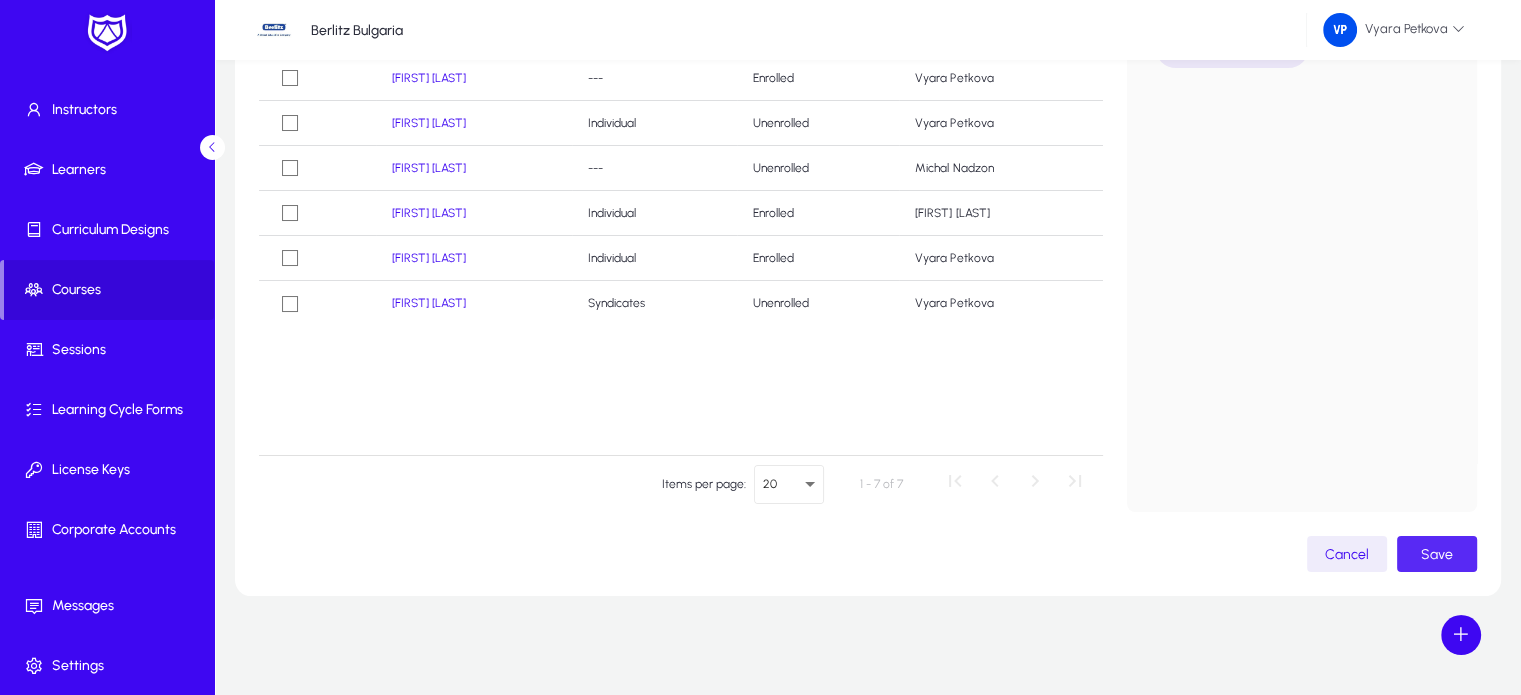 click 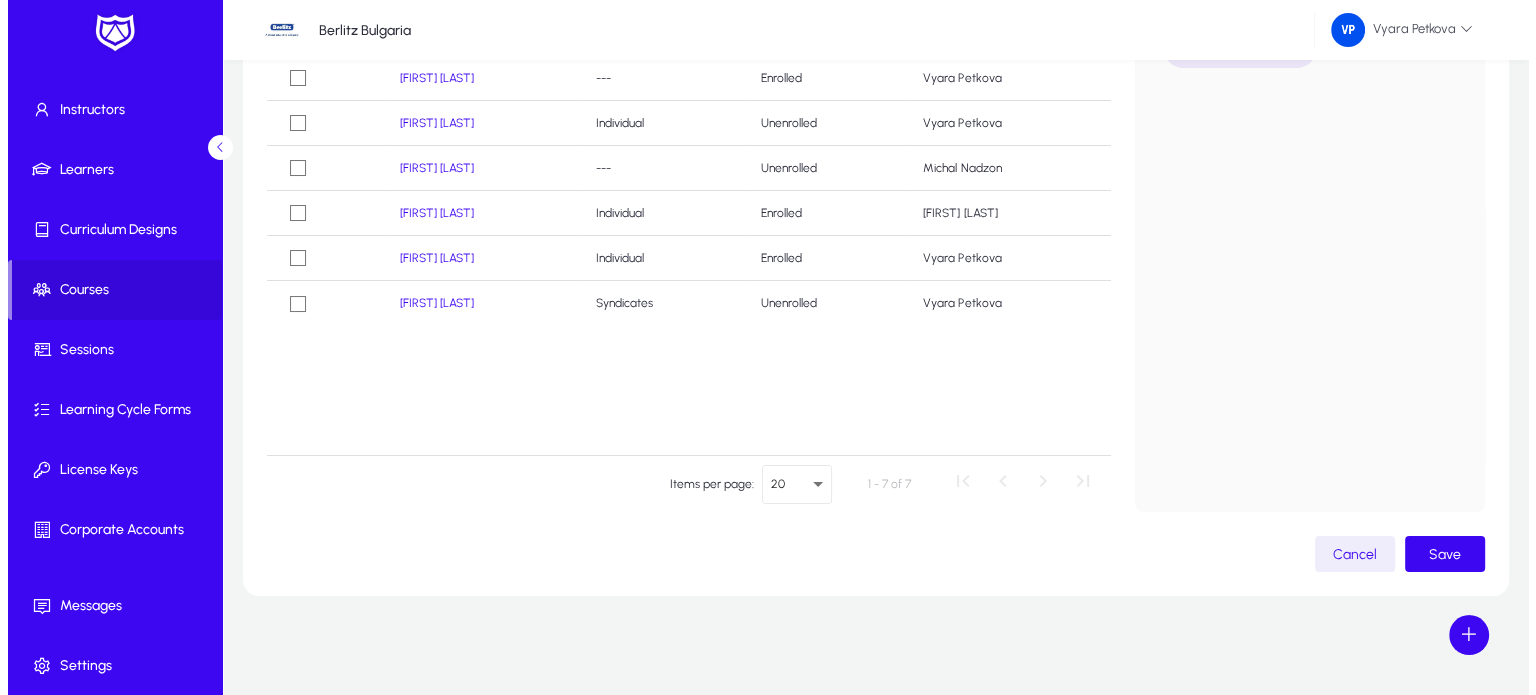 scroll, scrollTop: 0, scrollLeft: 0, axis: both 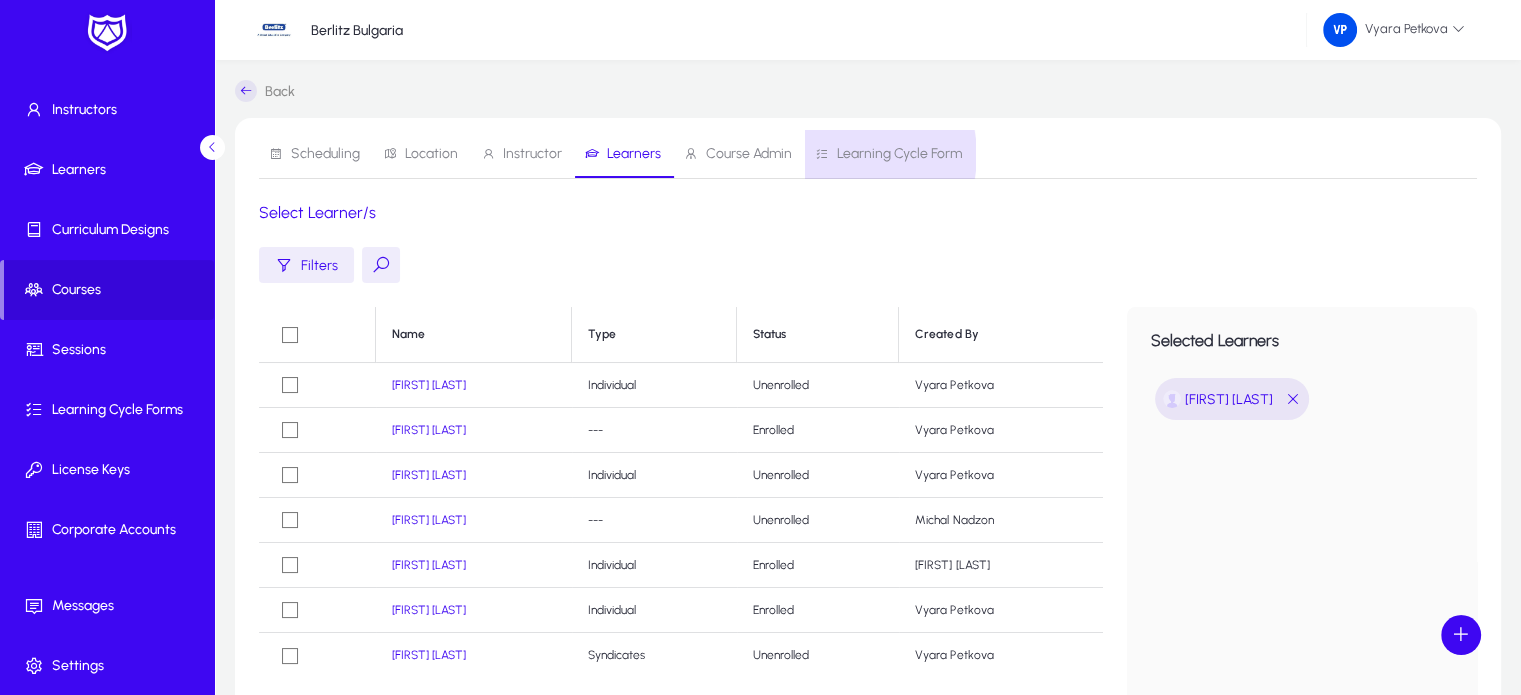 click on "Learning Cycle Form" at bounding box center (899, 154) 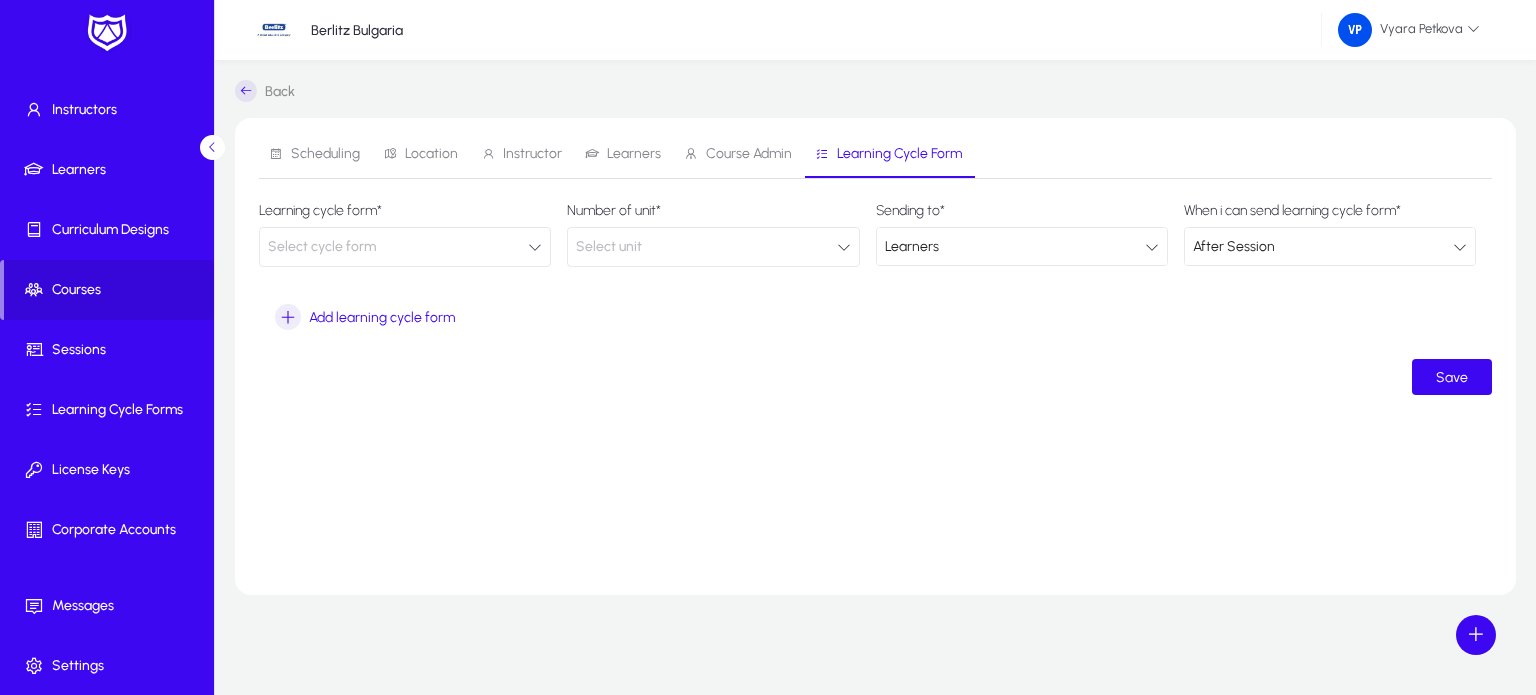 click on "Select cycle form" 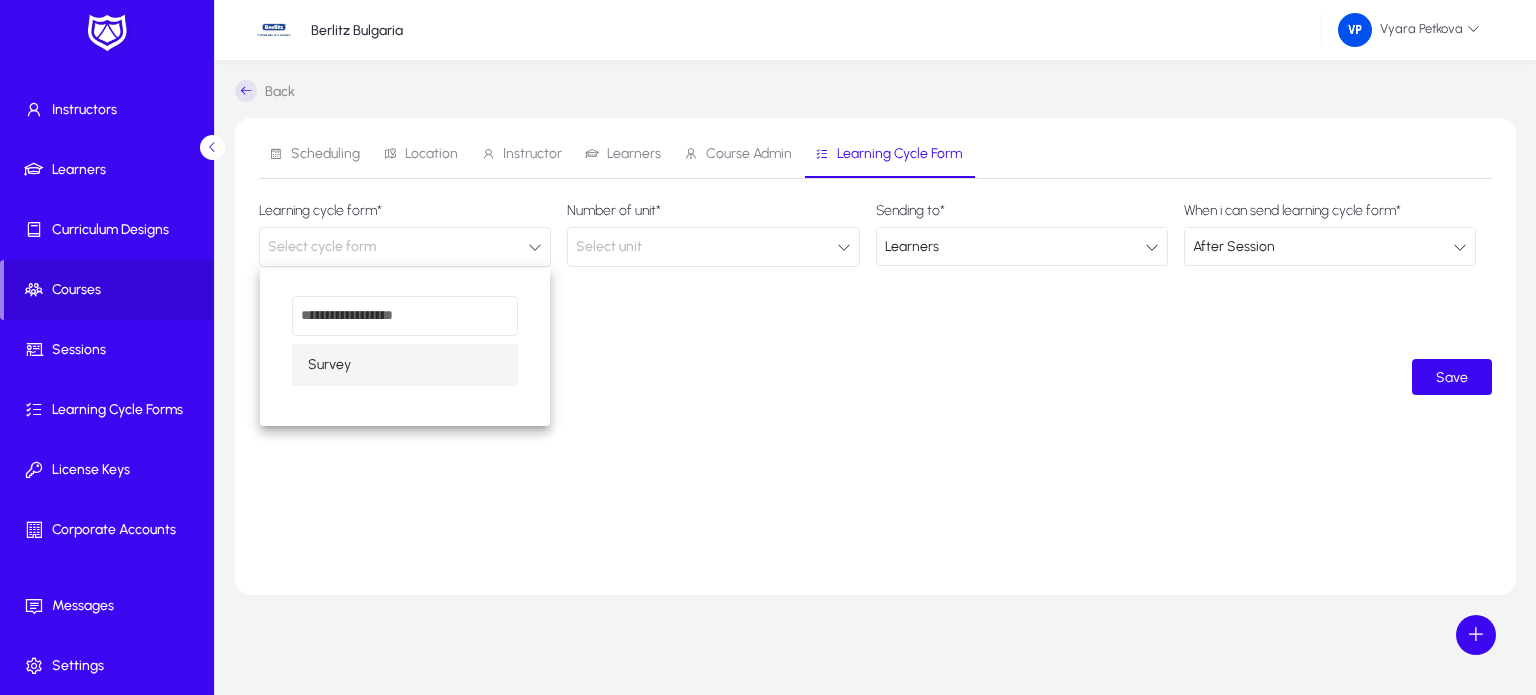 click on "Survey" at bounding box center (405, 365) 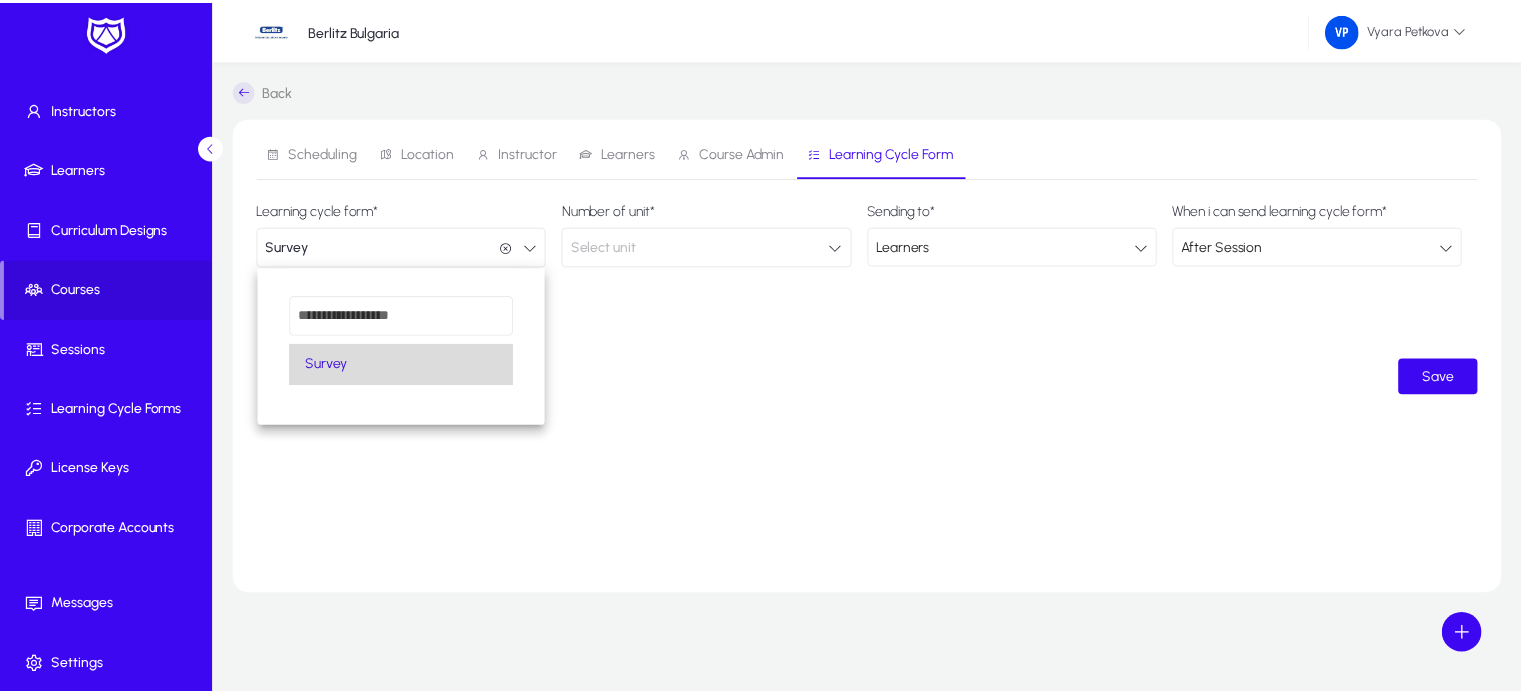 scroll, scrollTop: 0, scrollLeft: 0, axis: both 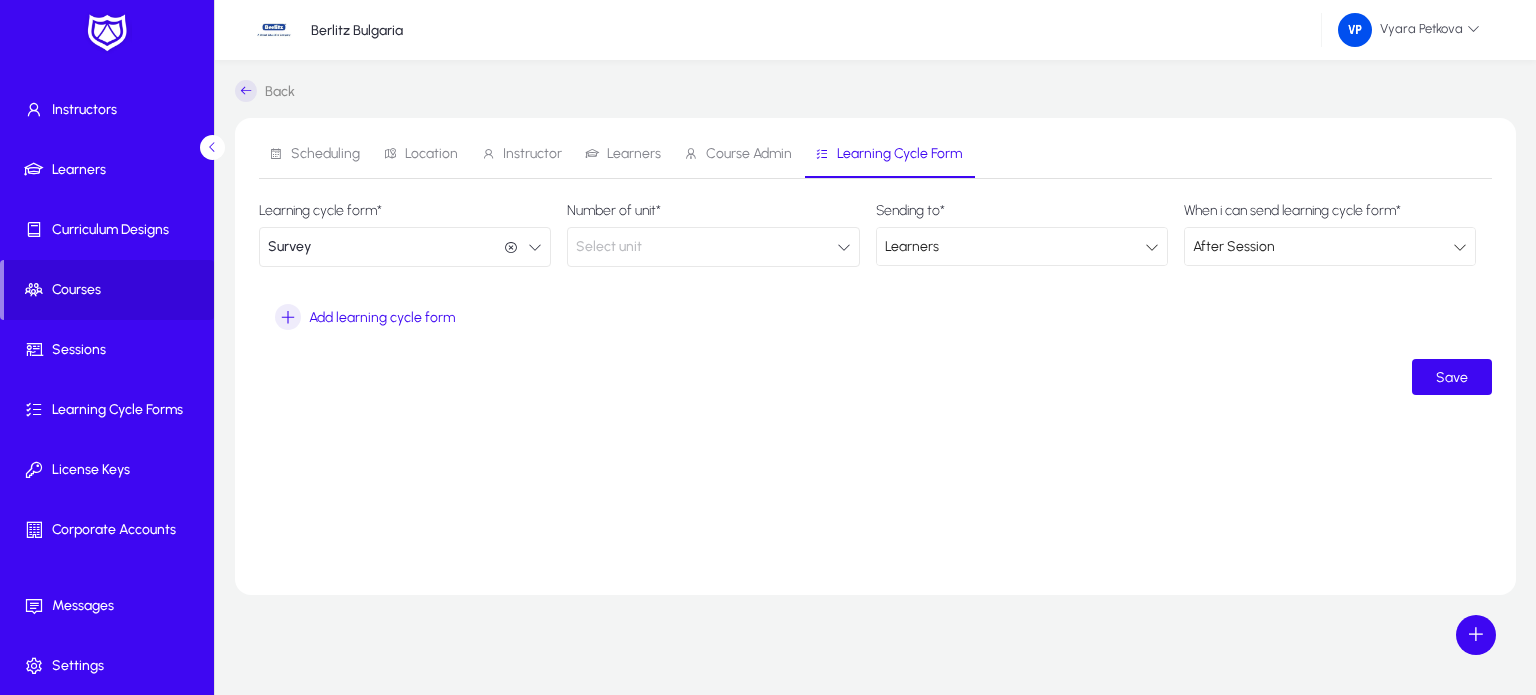 click 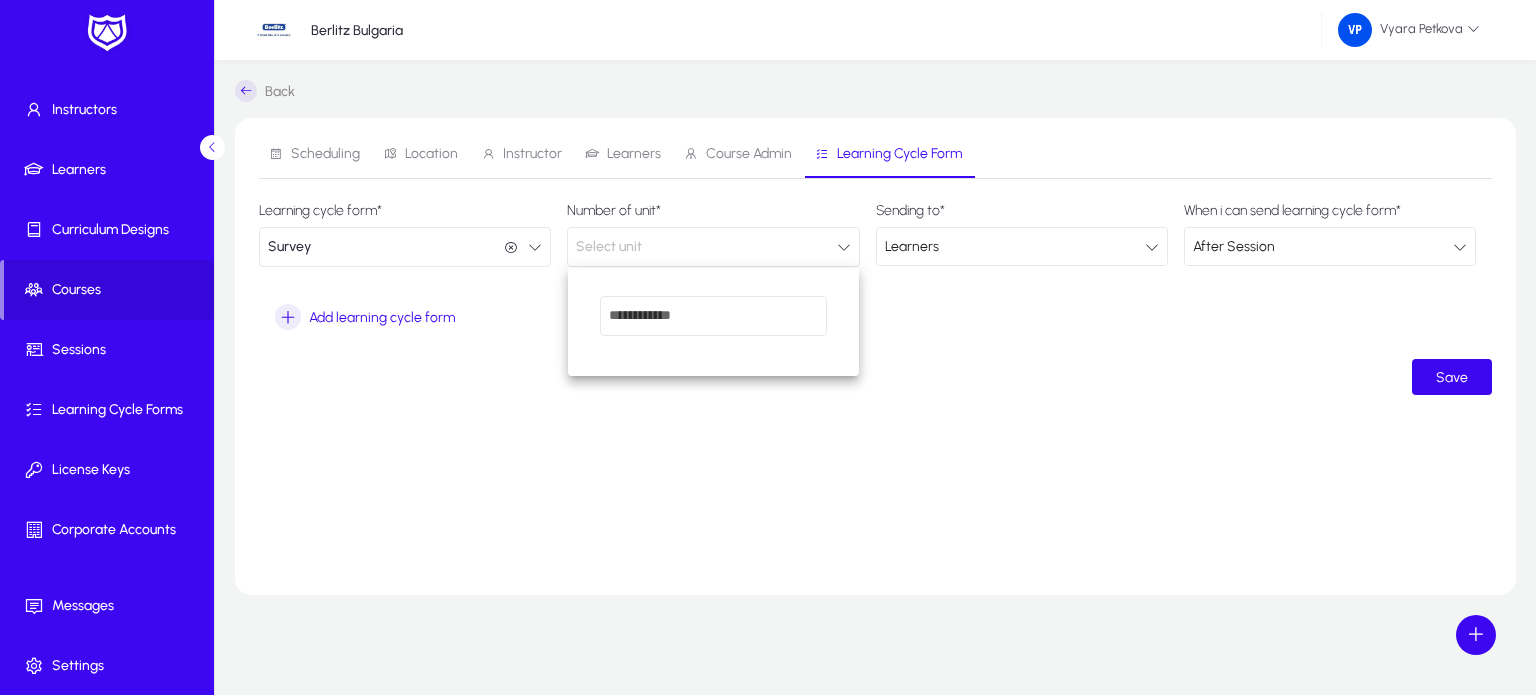 click at bounding box center [713, 316] 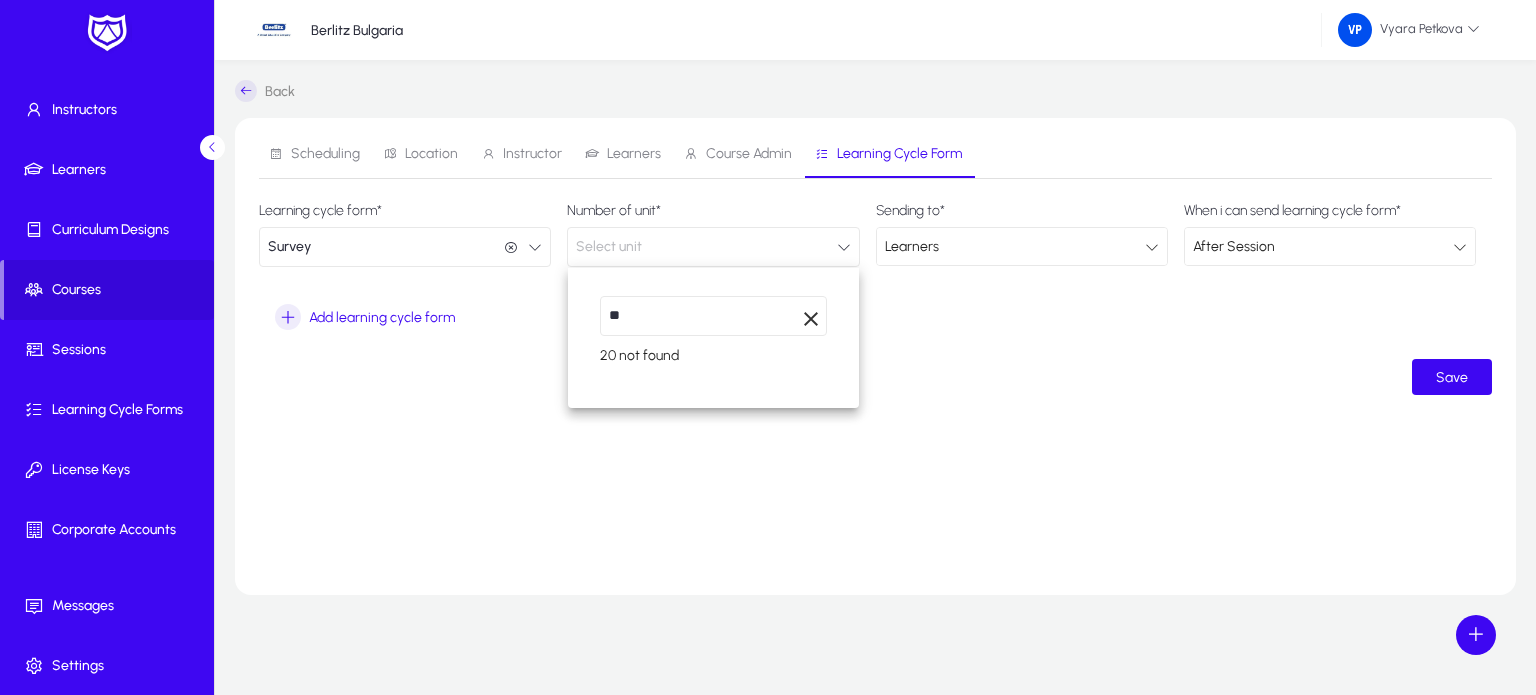 type on "*" 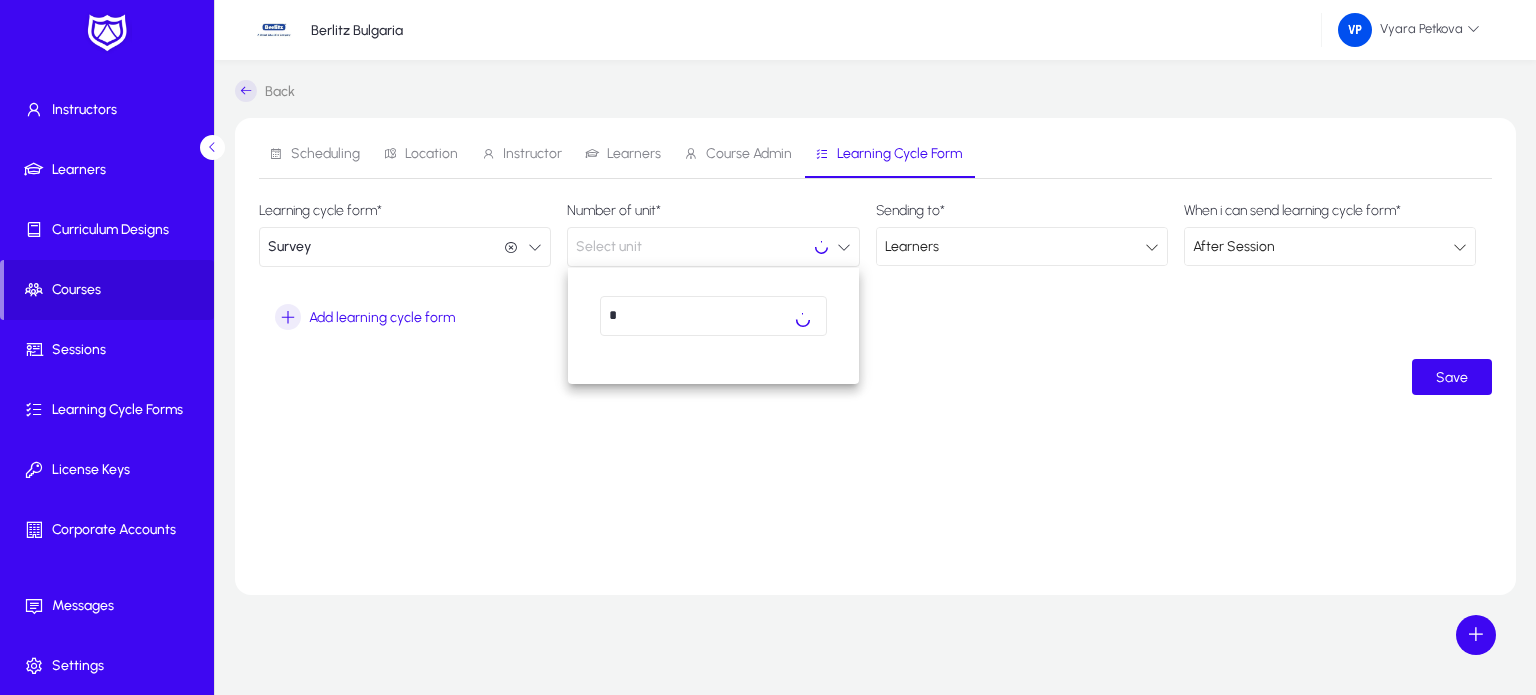 type on "*" 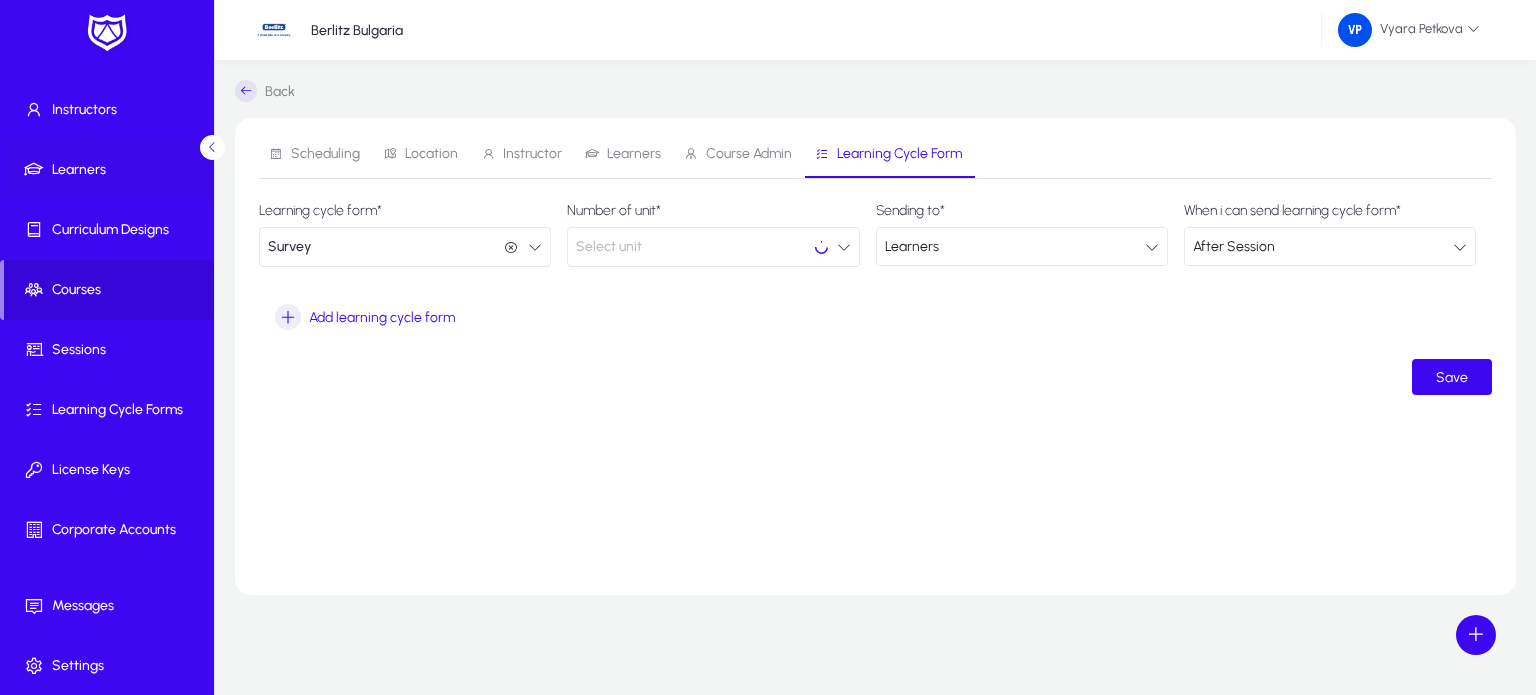 click on "Learners" 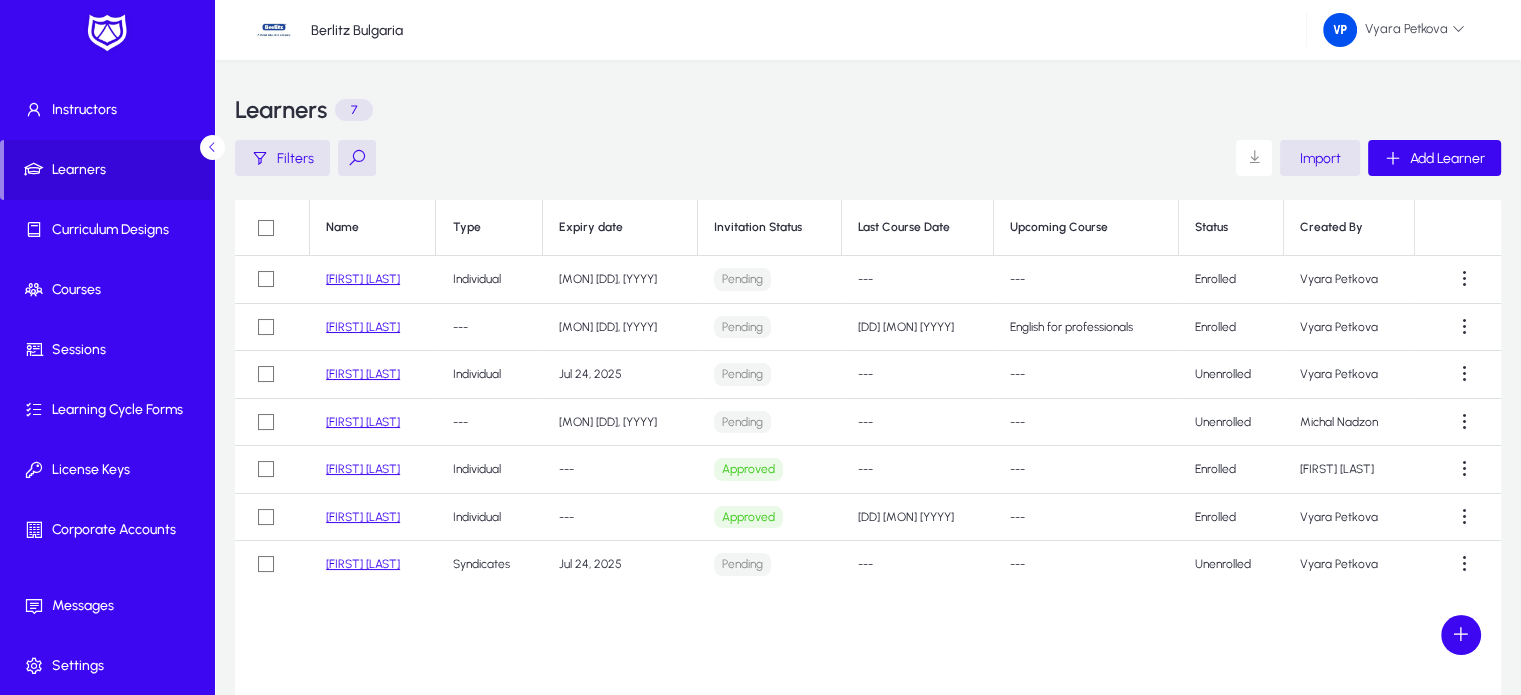 click on "[LAST] [LAST]" 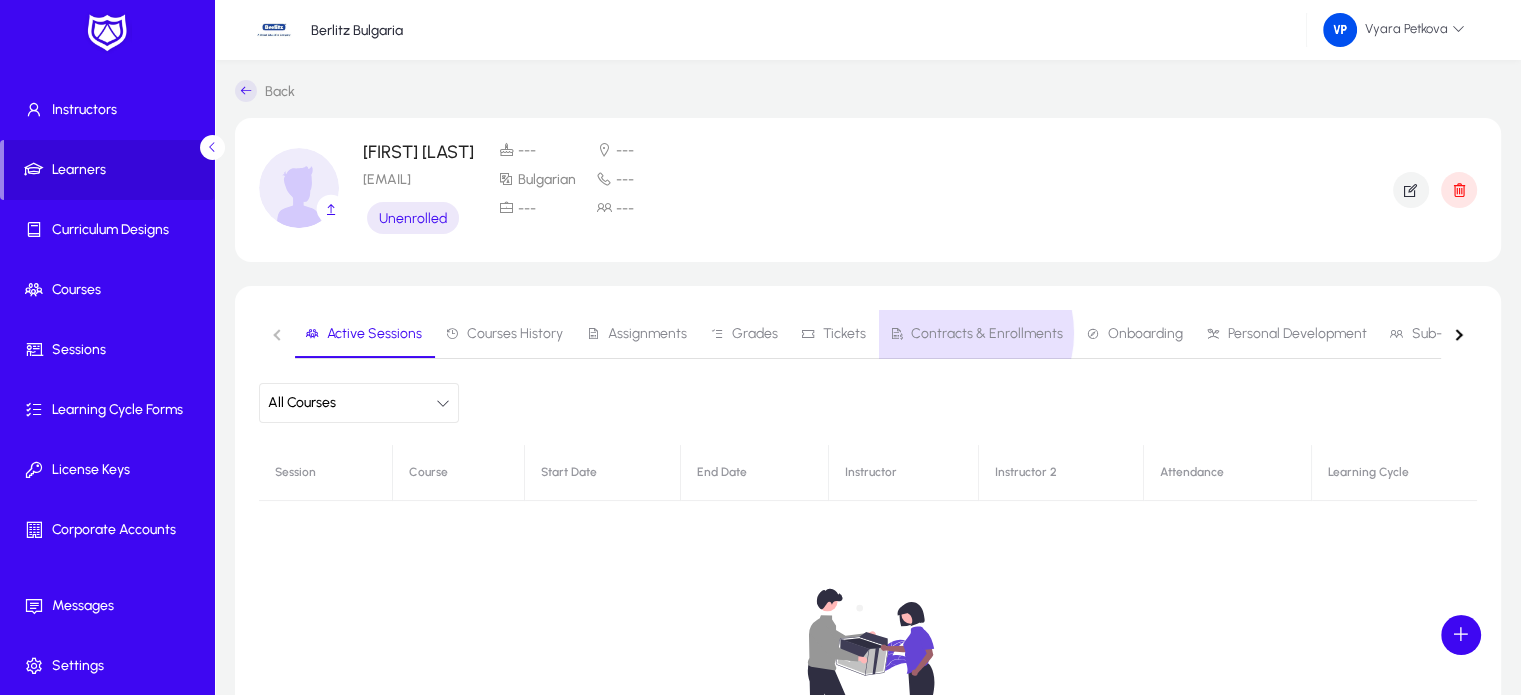 click on "Contracts & Enrollments" at bounding box center [987, 334] 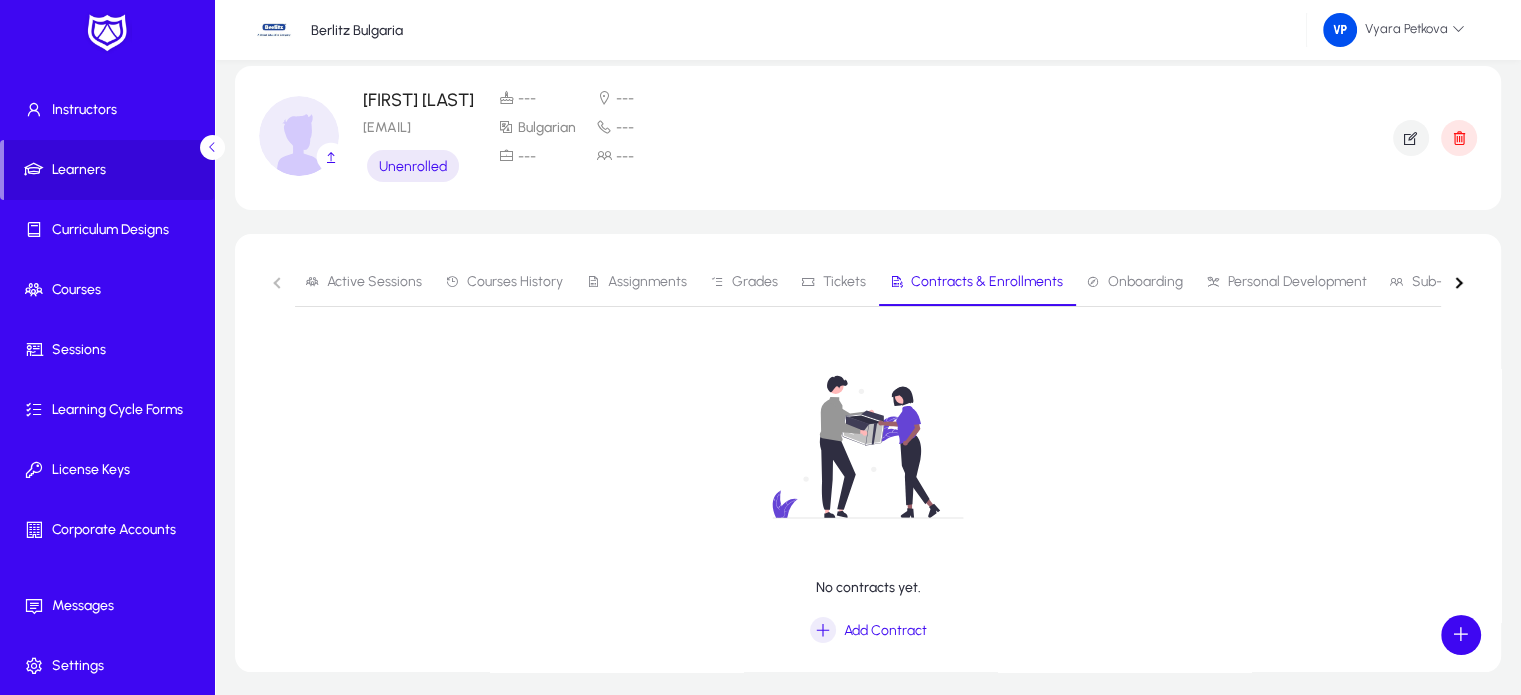 scroll, scrollTop: 128, scrollLeft: 0, axis: vertical 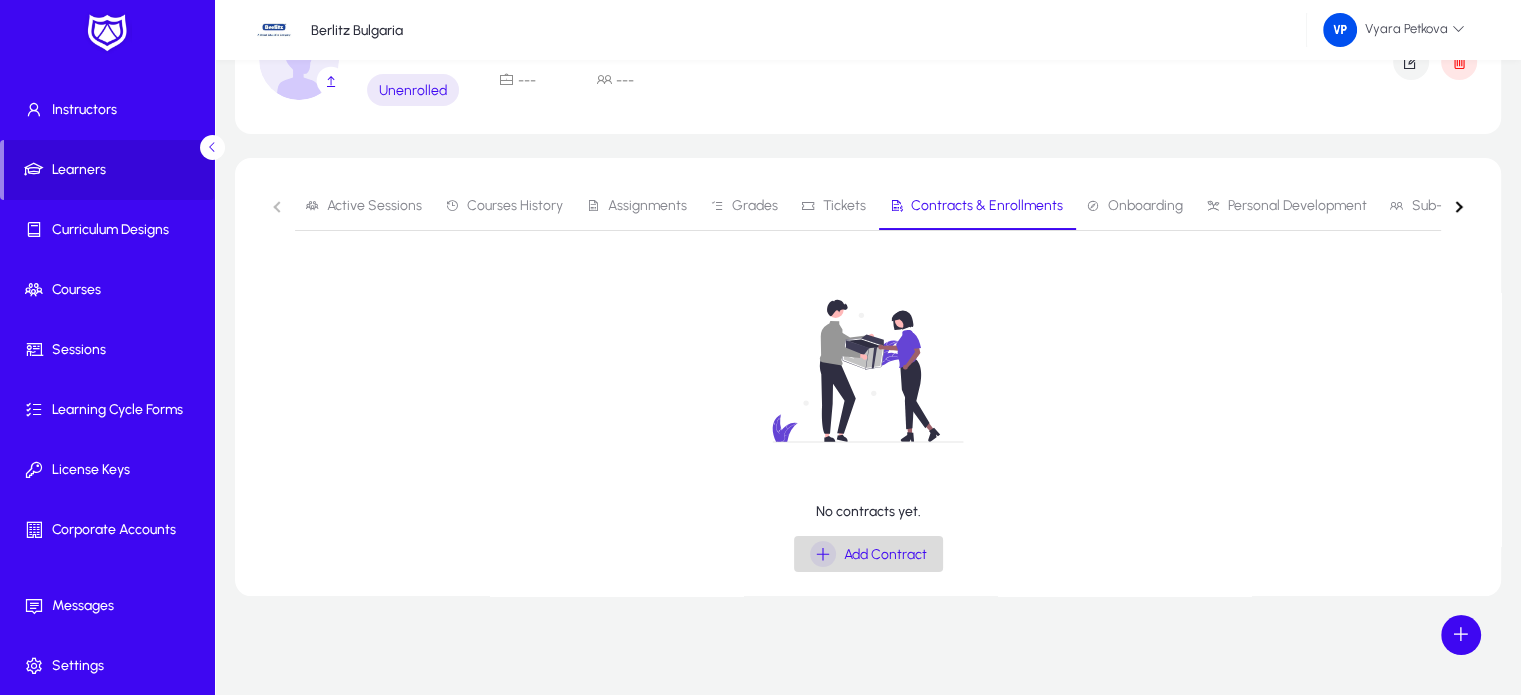 click on "Add Contract" 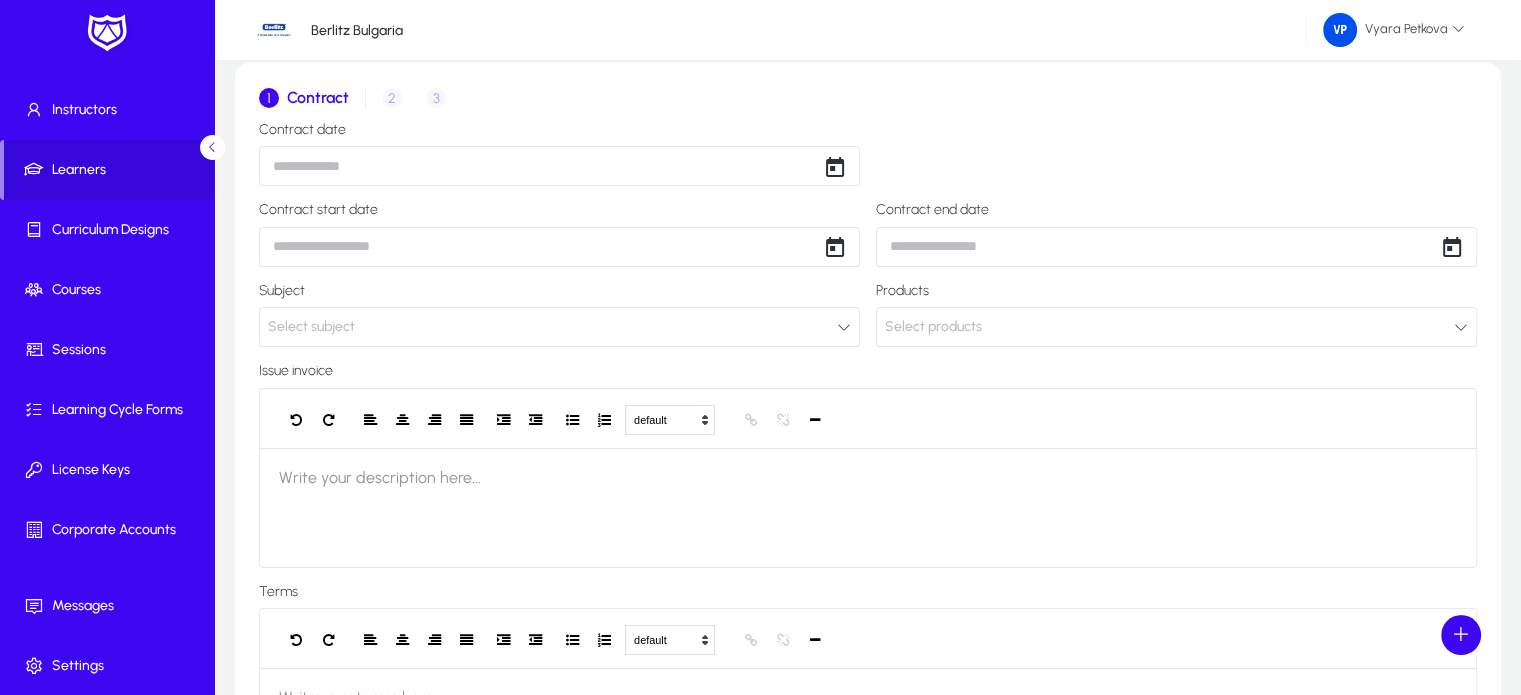 scroll, scrollTop: 0, scrollLeft: 0, axis: both 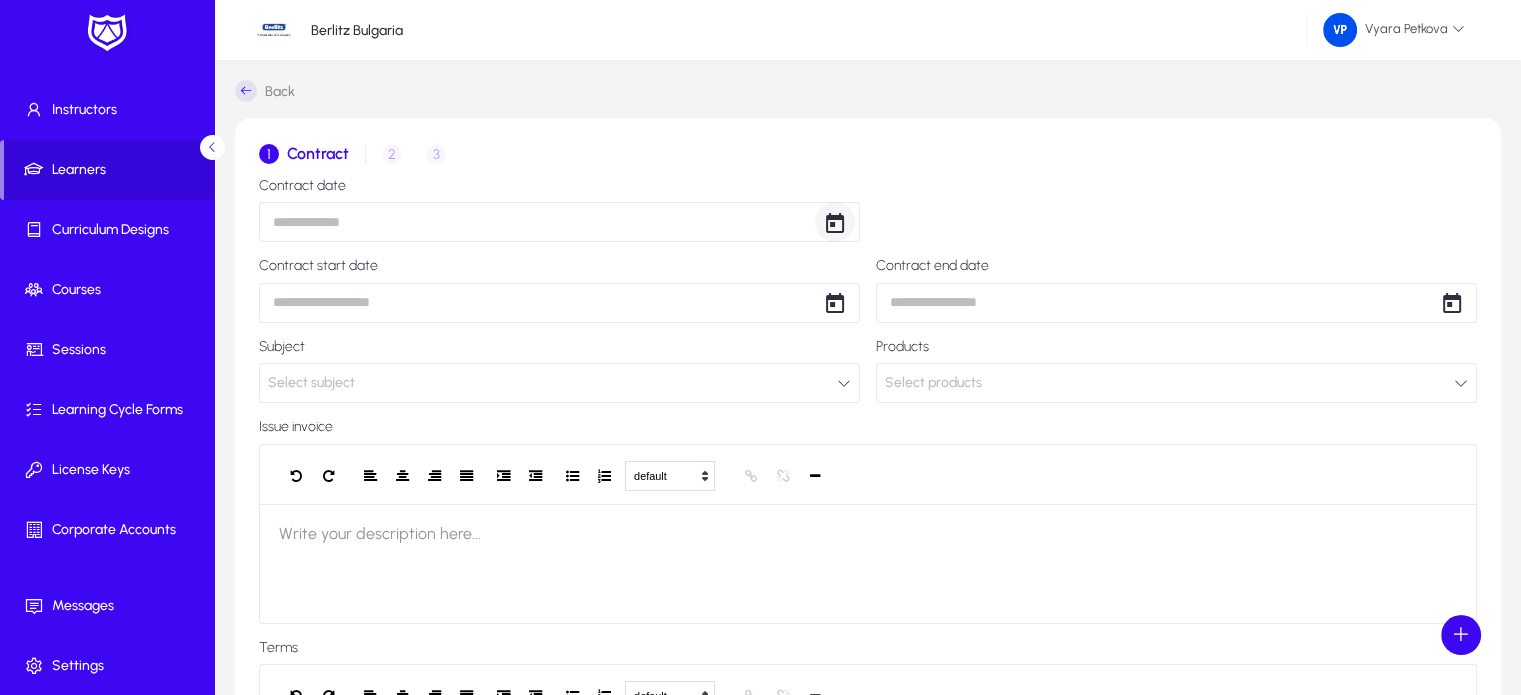 click 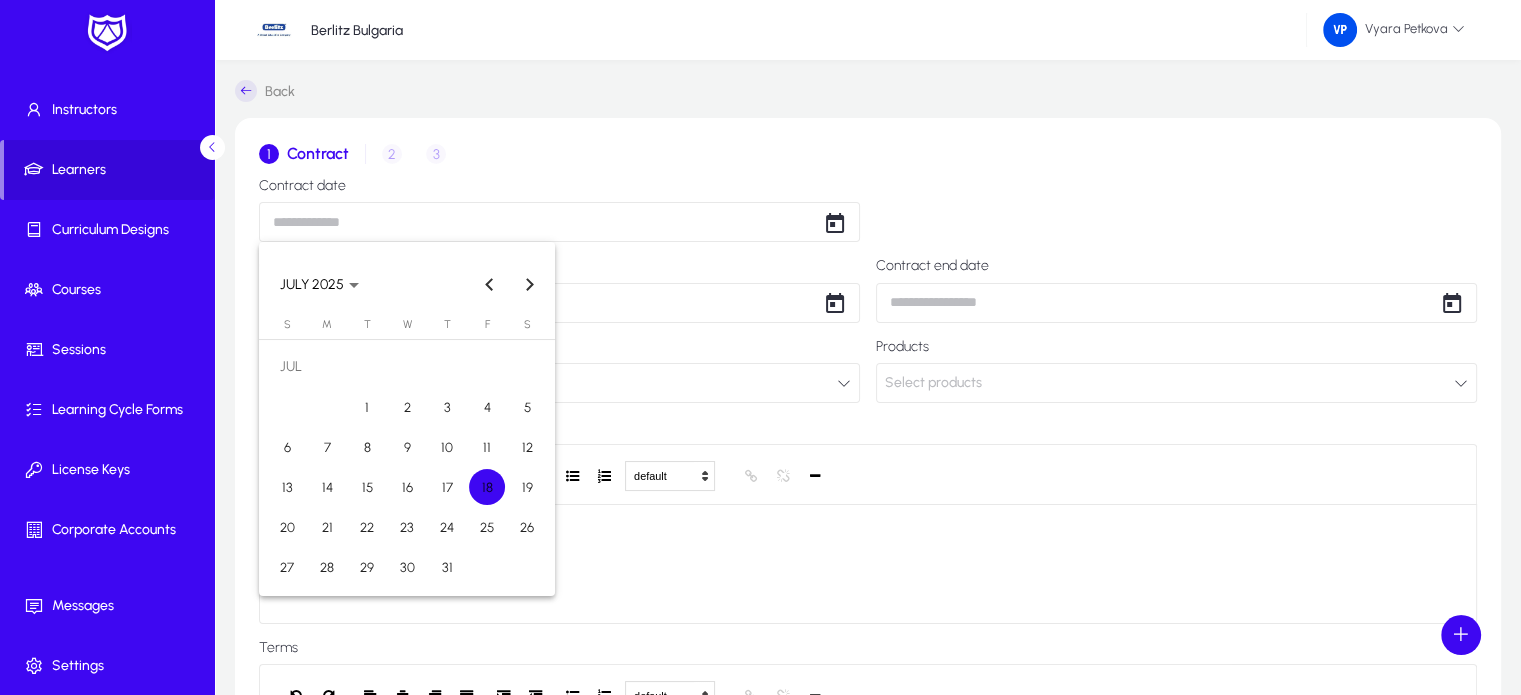 click on "18" at bounding box center [487, 487] 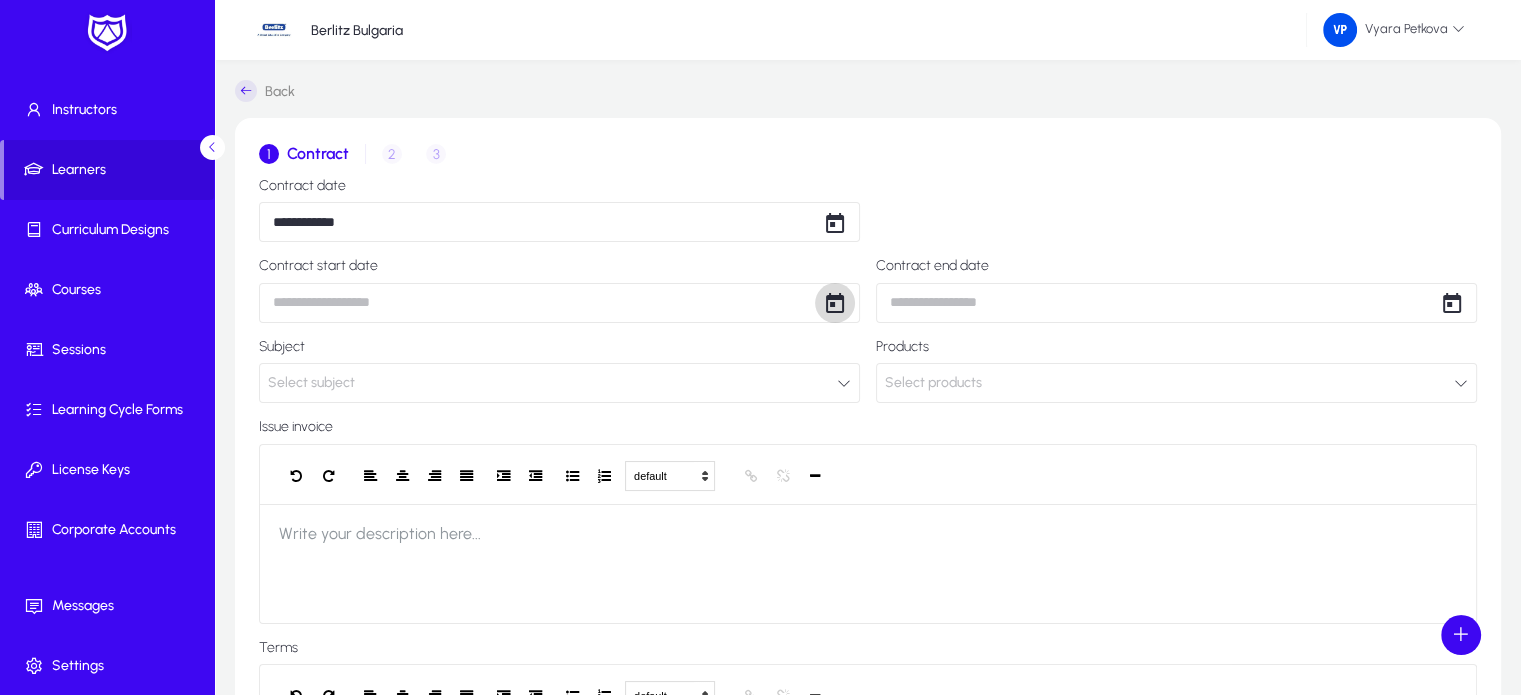 click 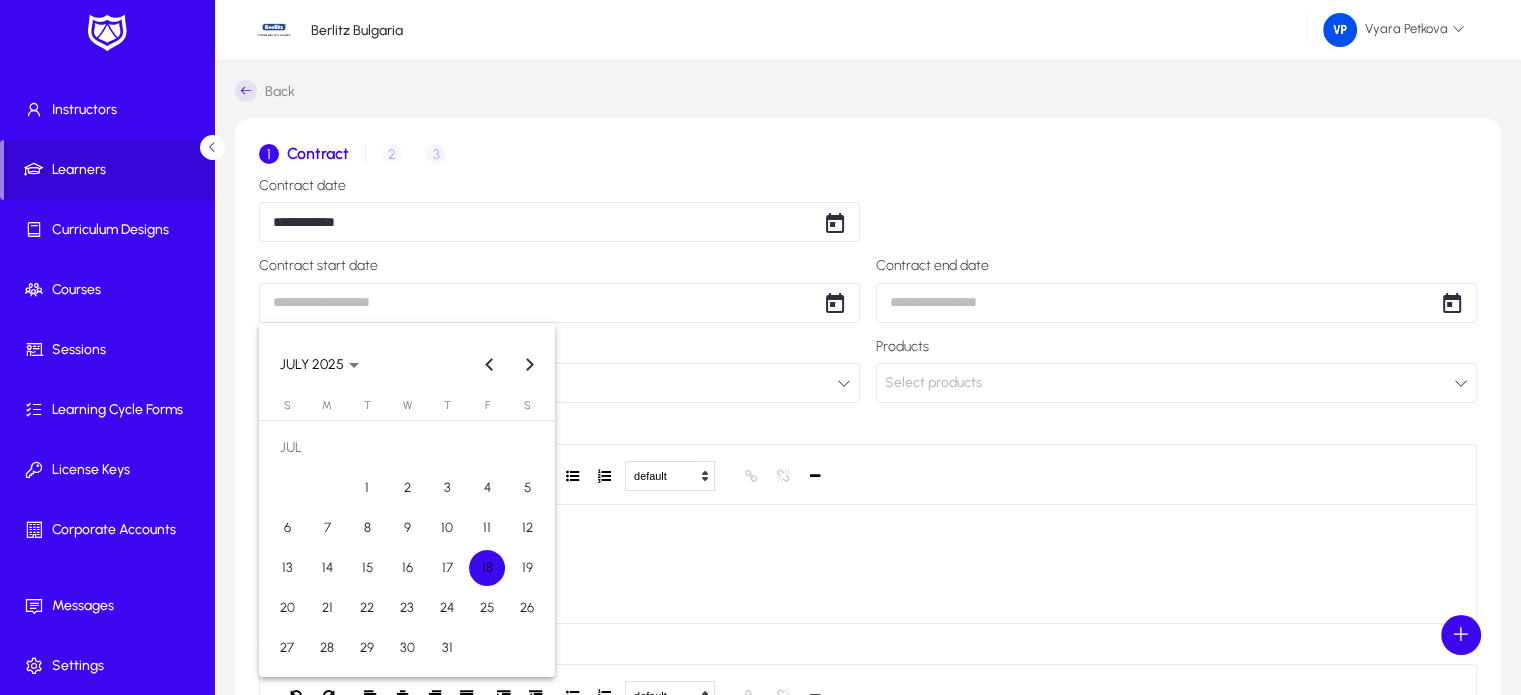 click on "18" at bounding box center (487, 568) 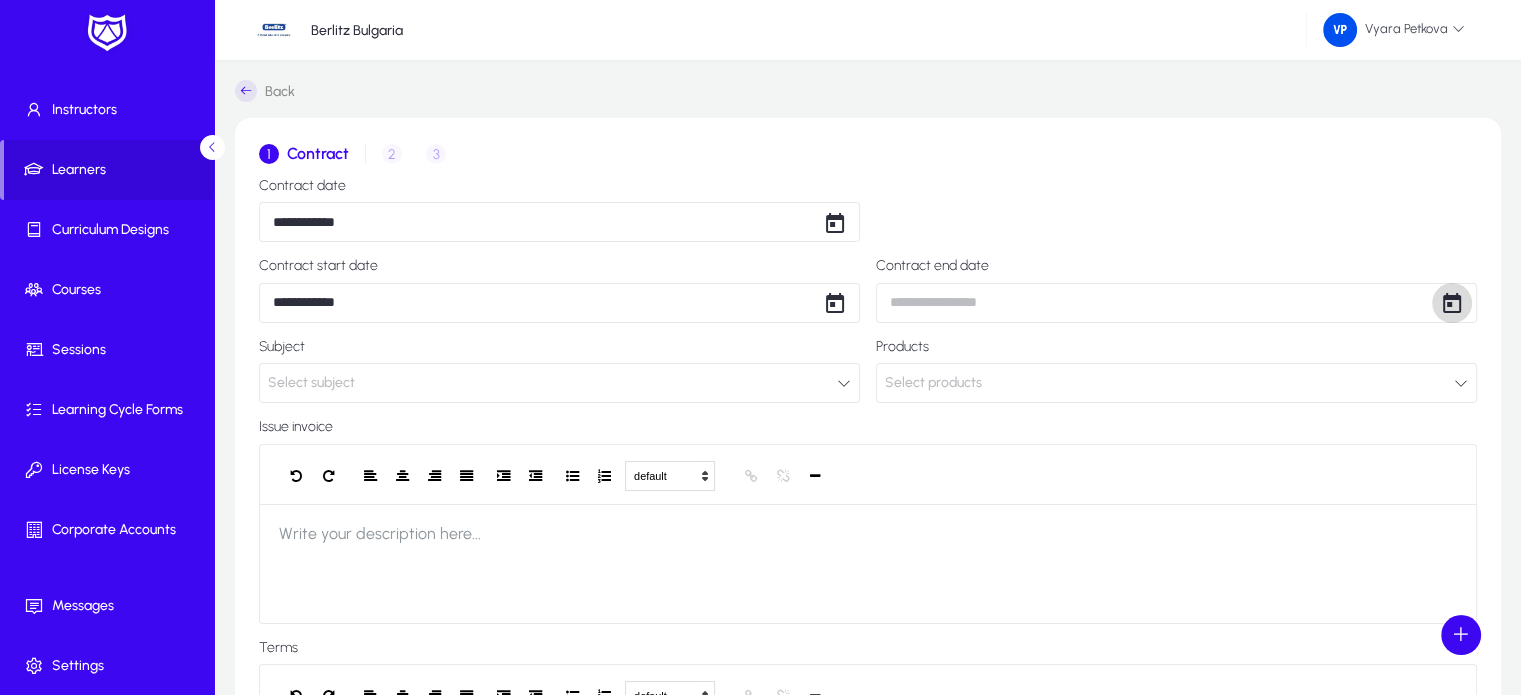 click 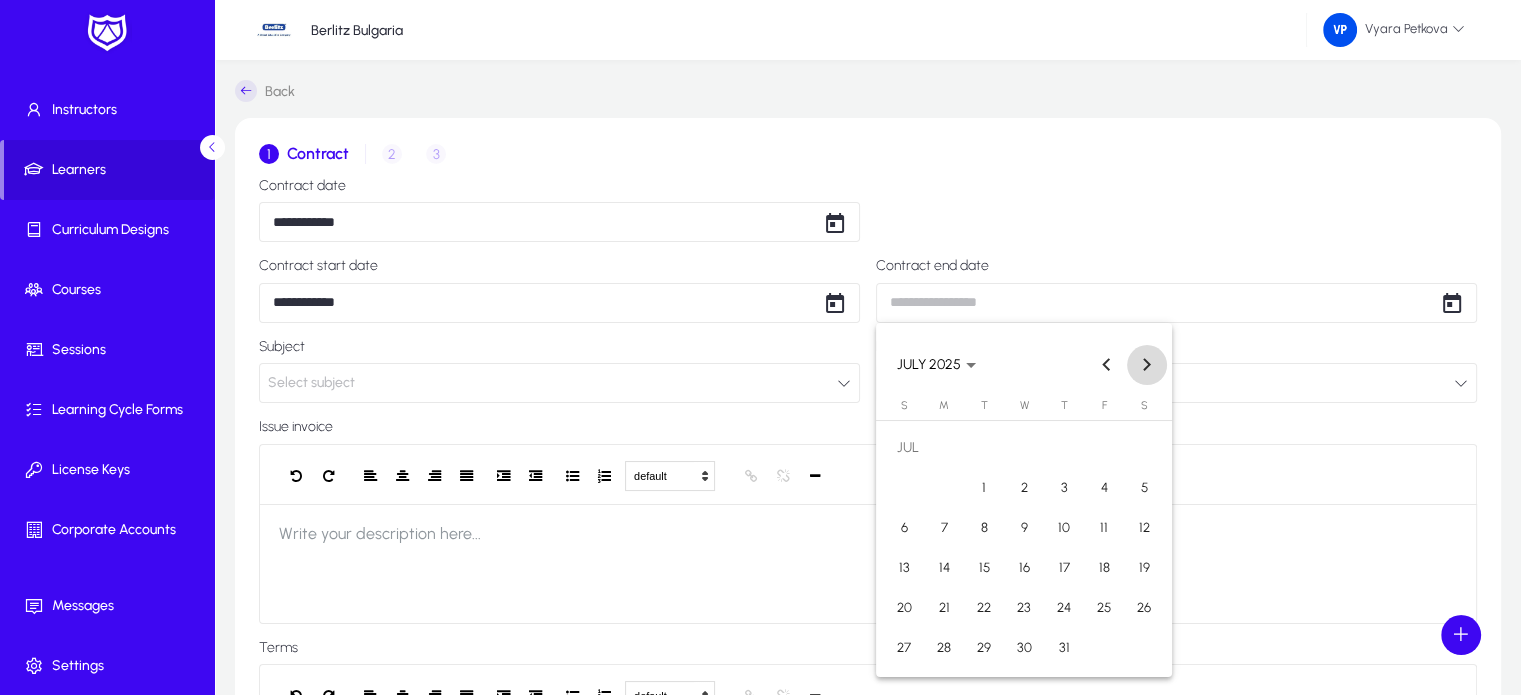 click at bounding box center [1147, 365] 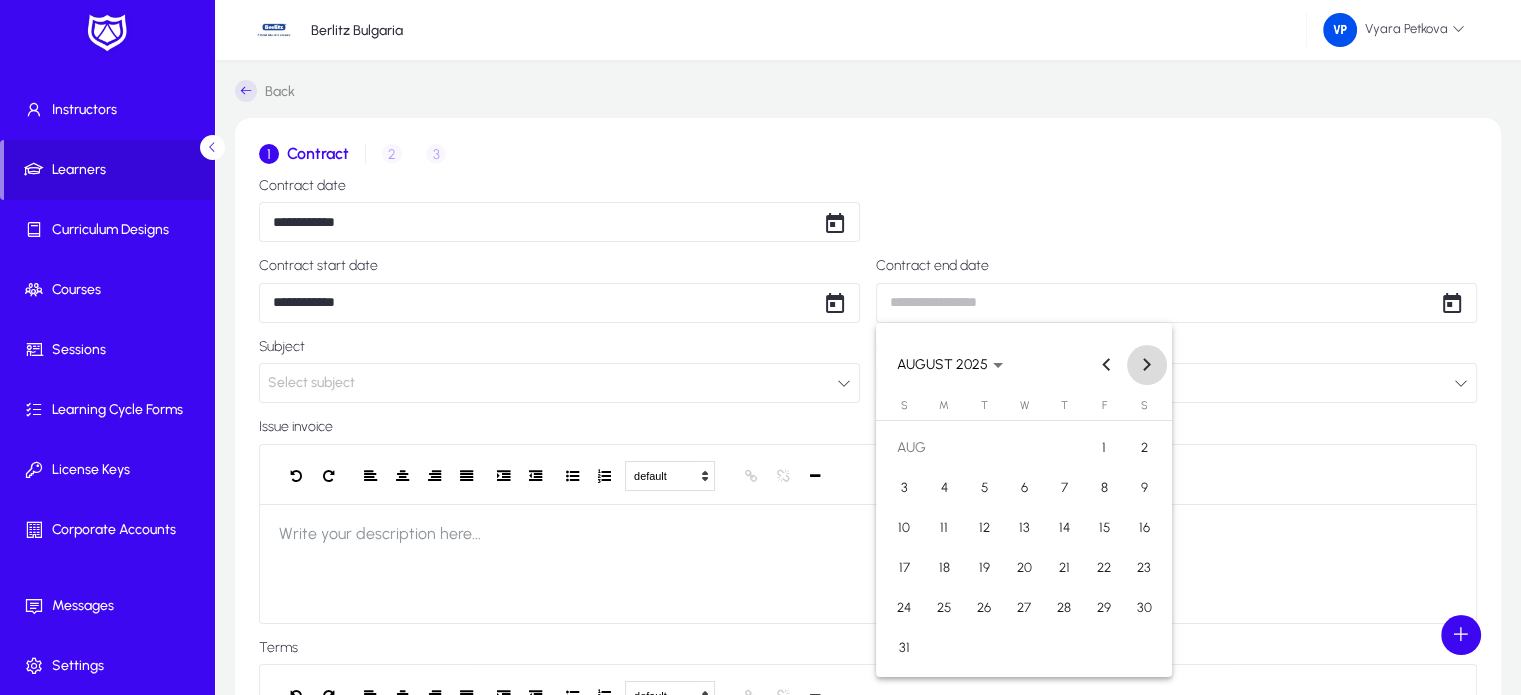 click at bounding box center [1147, 365] 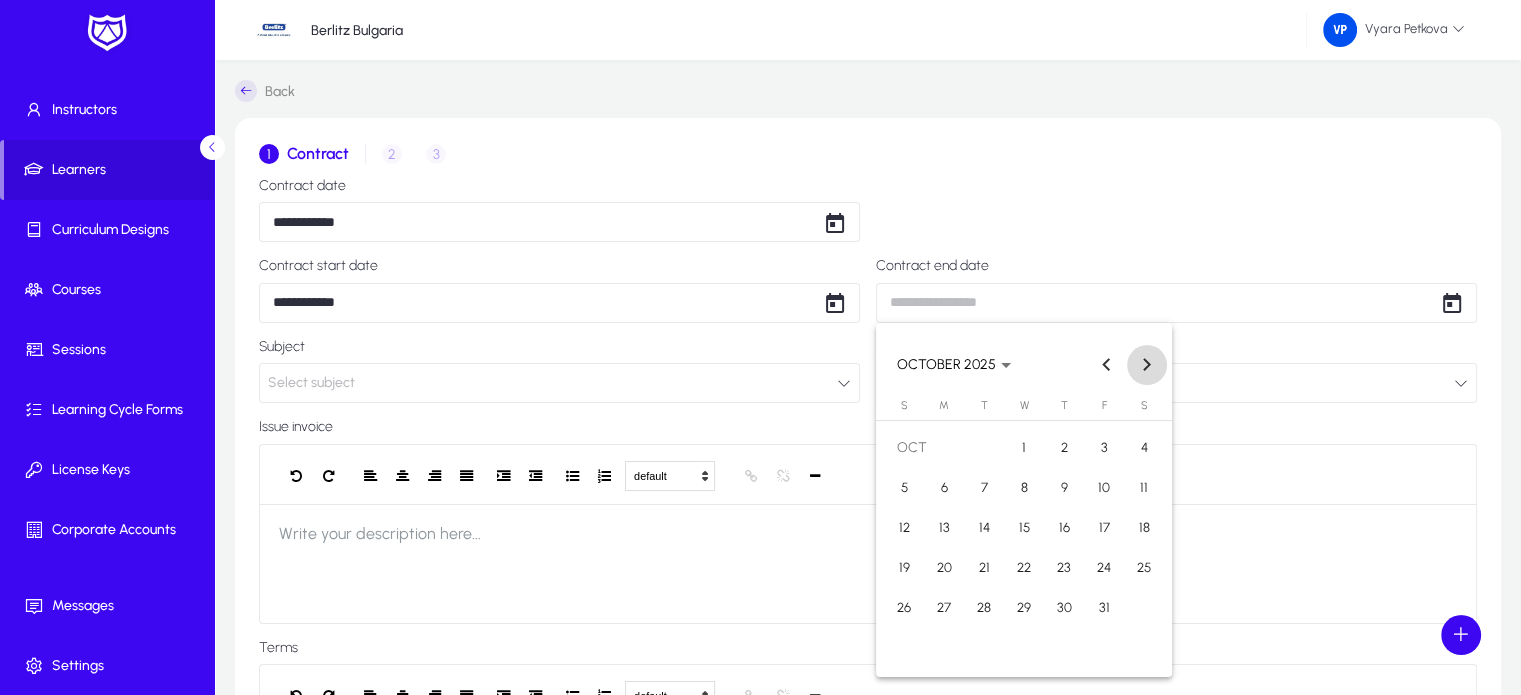 click at bounding box center (1147, 365) 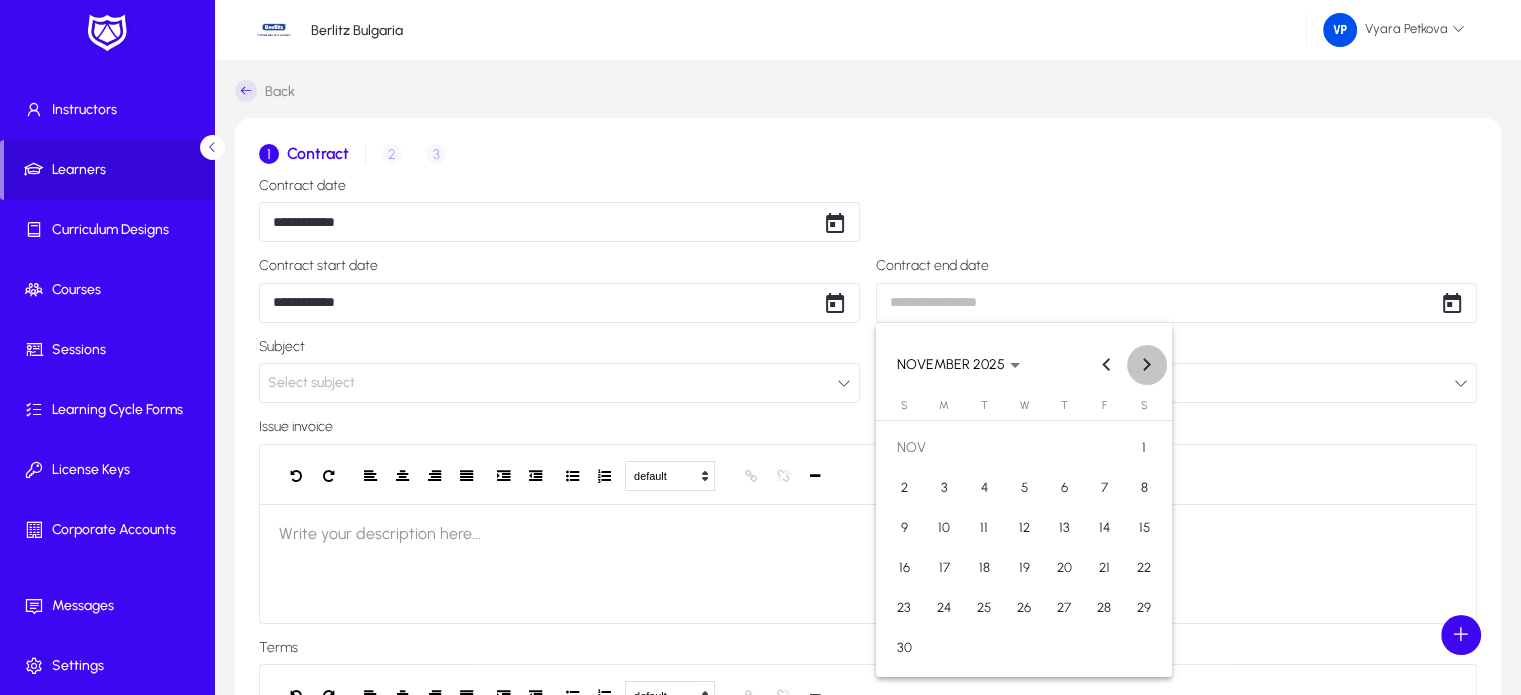 click at bounding box center [1147, 365] 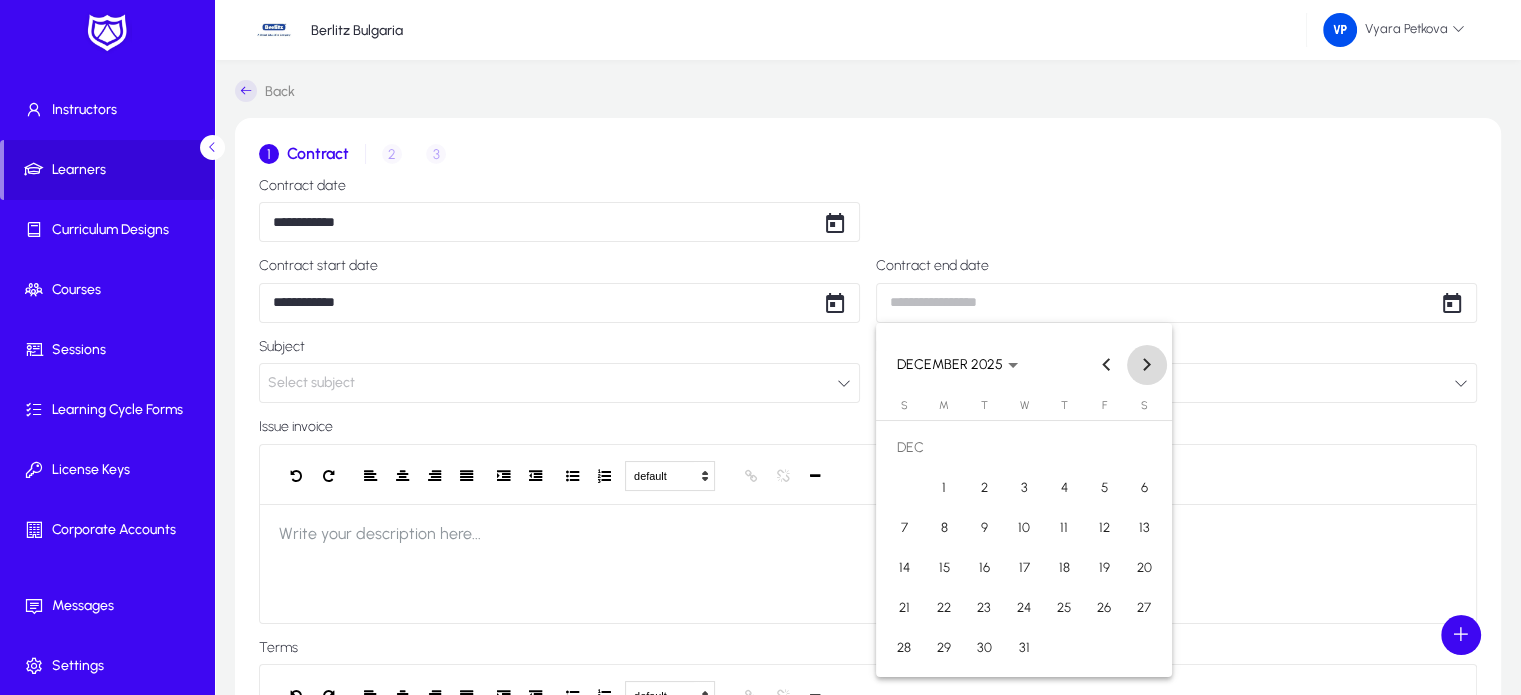 click at bounding box center [1147, 365] 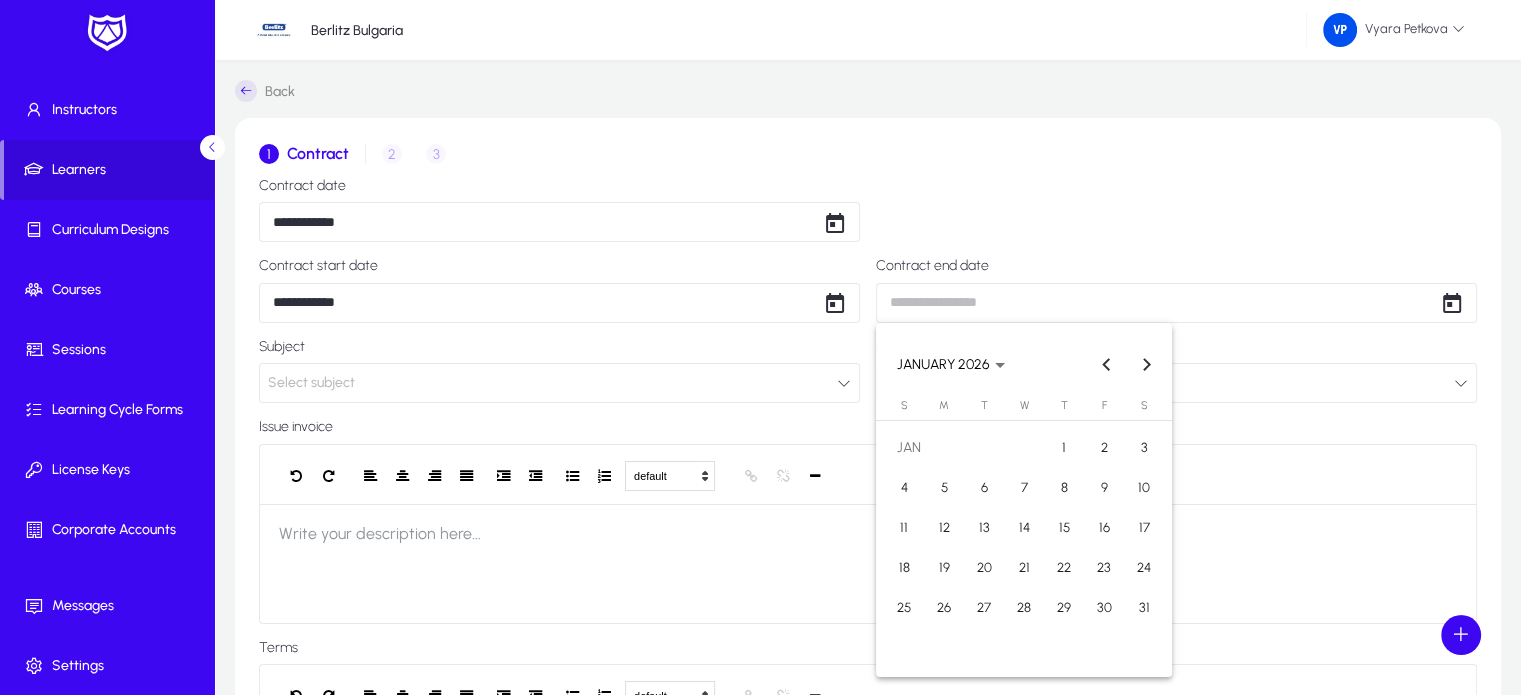 click on "30" at bounding box center (1104, 608) 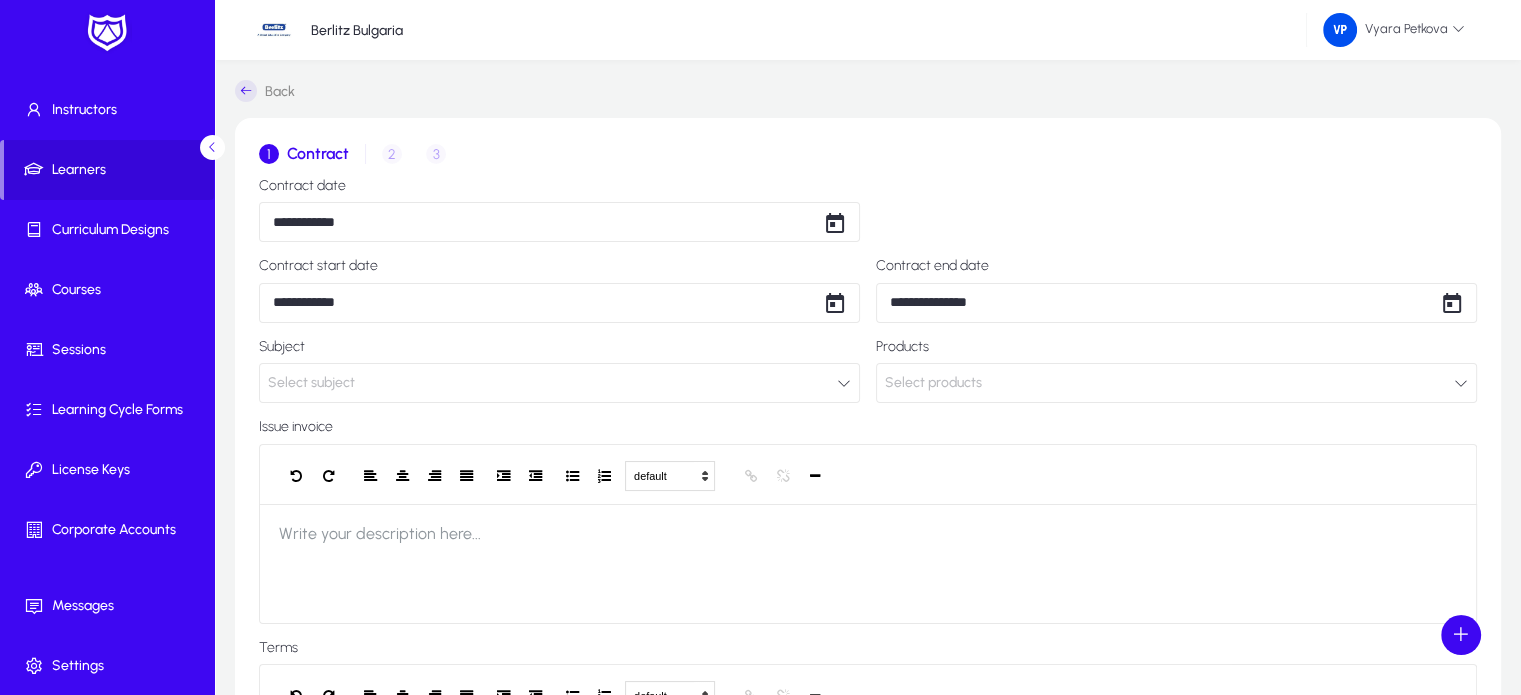 click 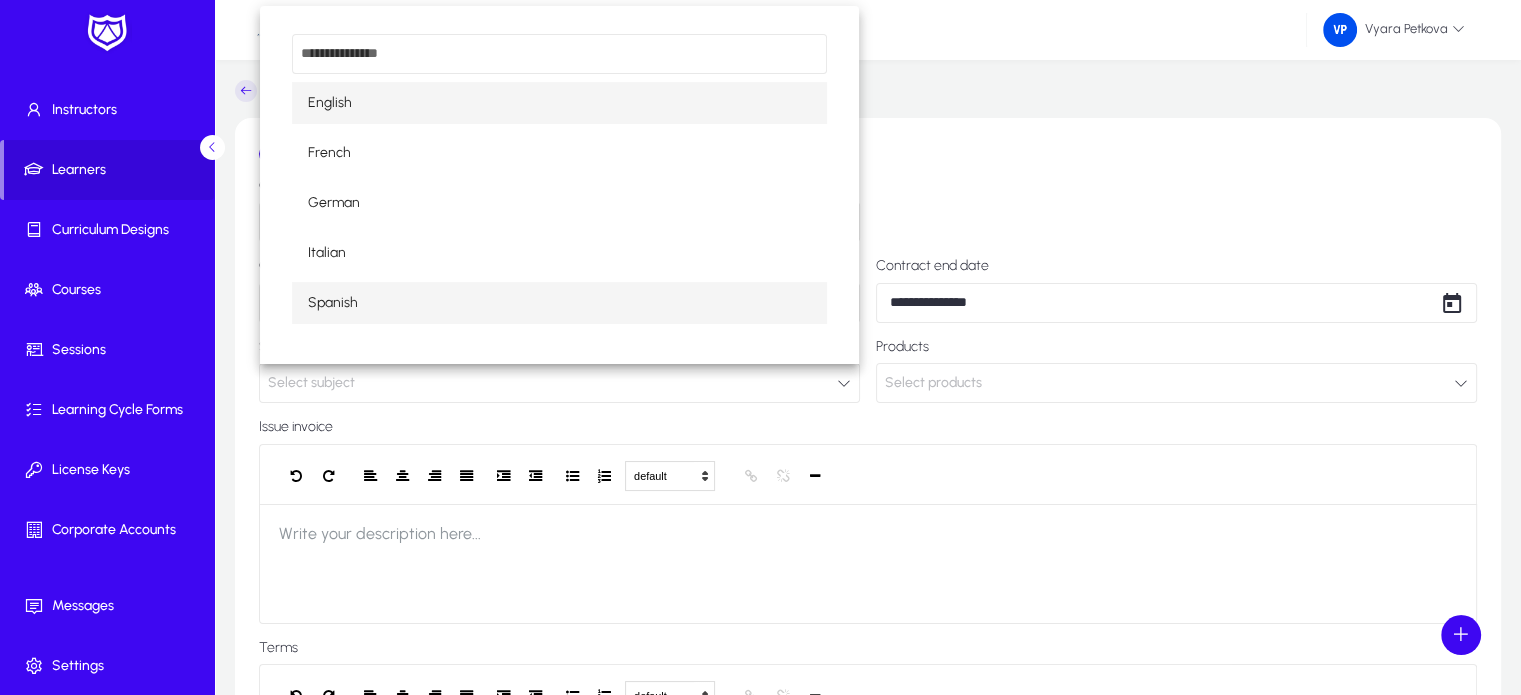 click on "Spanish" at bounding box center (559, 303) 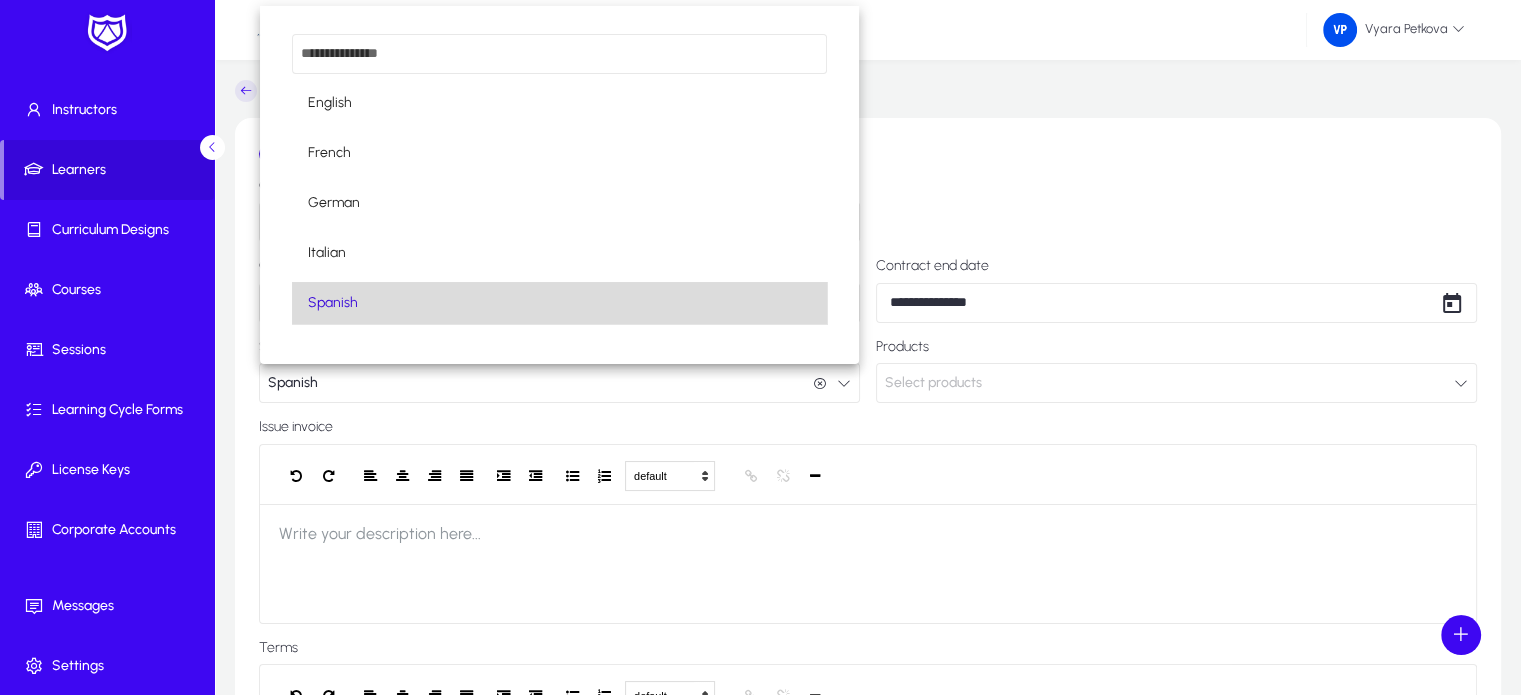 scroll, scrollTop: 0, scrollLeft: 0, axis: both 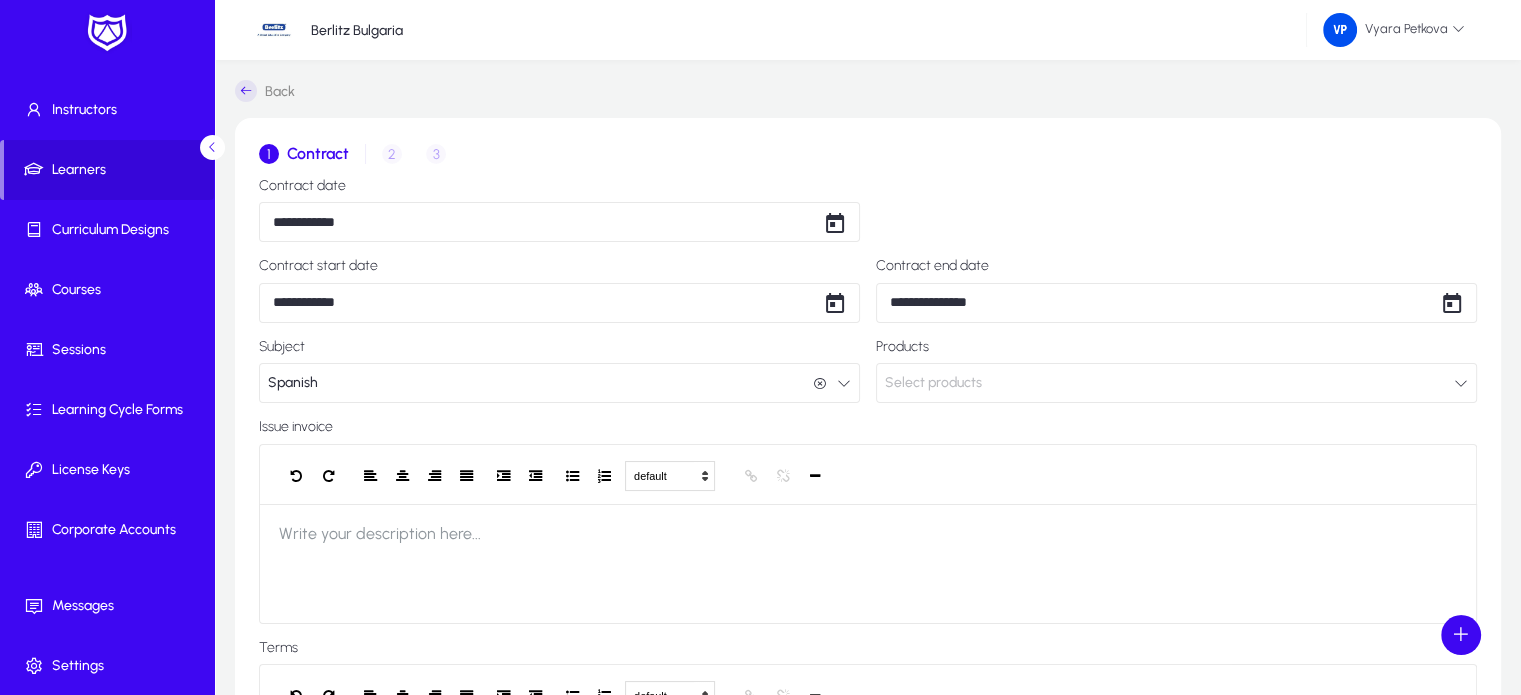 click 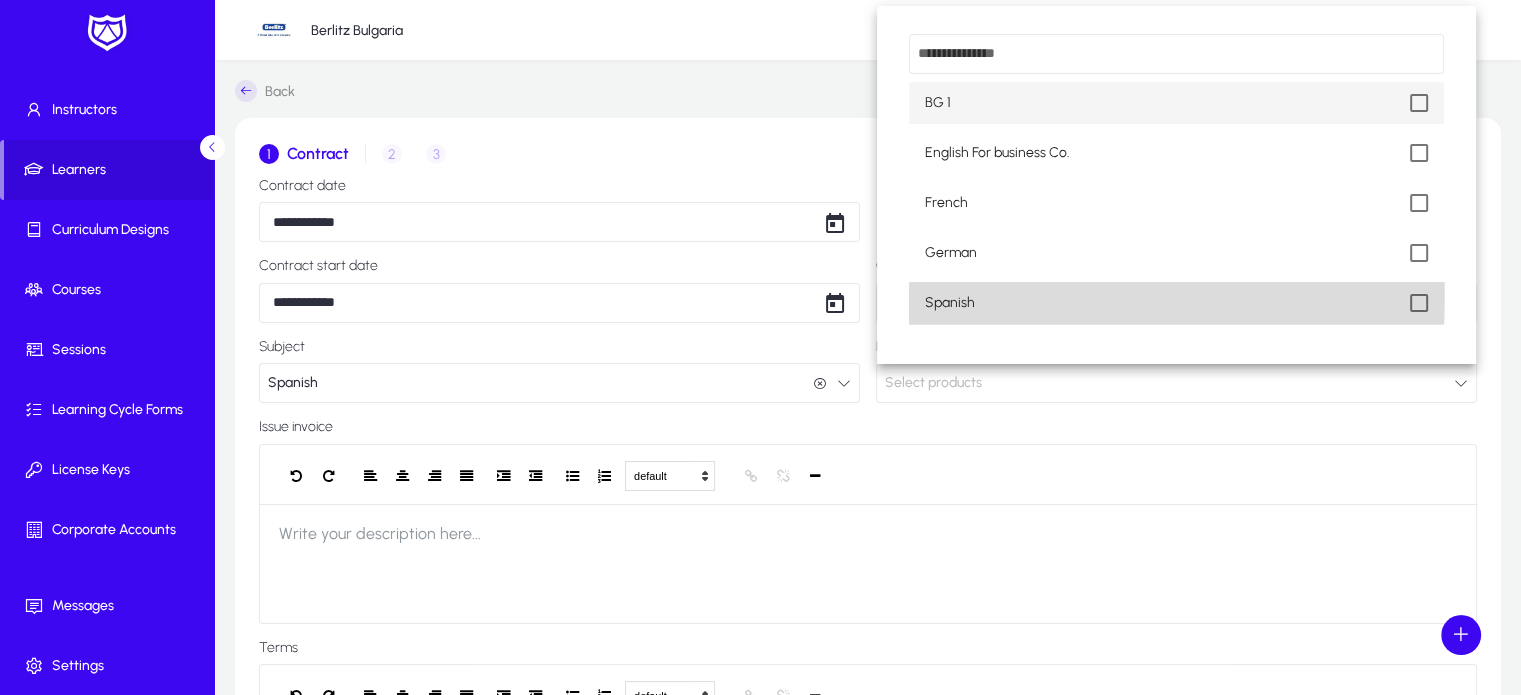 click on "Spanish" at bounding box center [1176, 303] 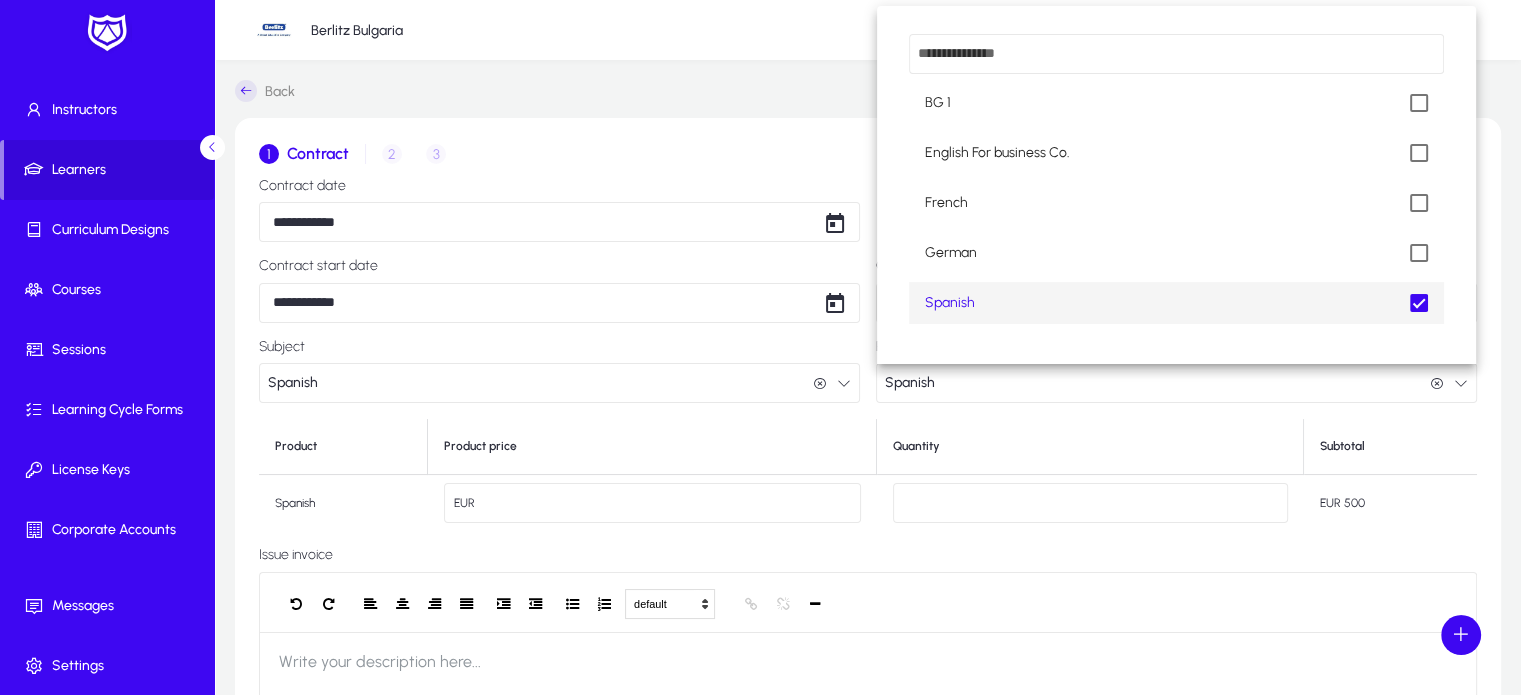 scroll, scrollTop: 0, scrollLeft: 0, axis: both 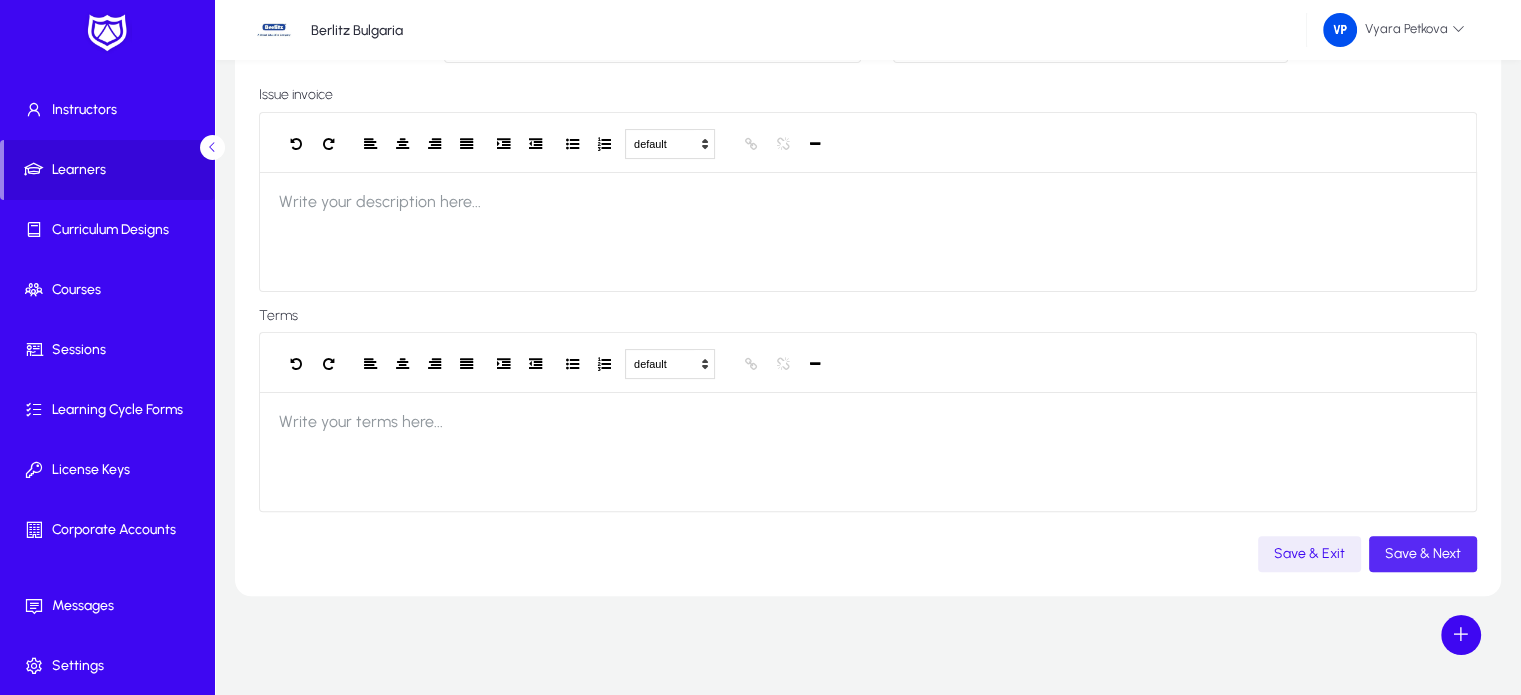 click on "Save & Next" 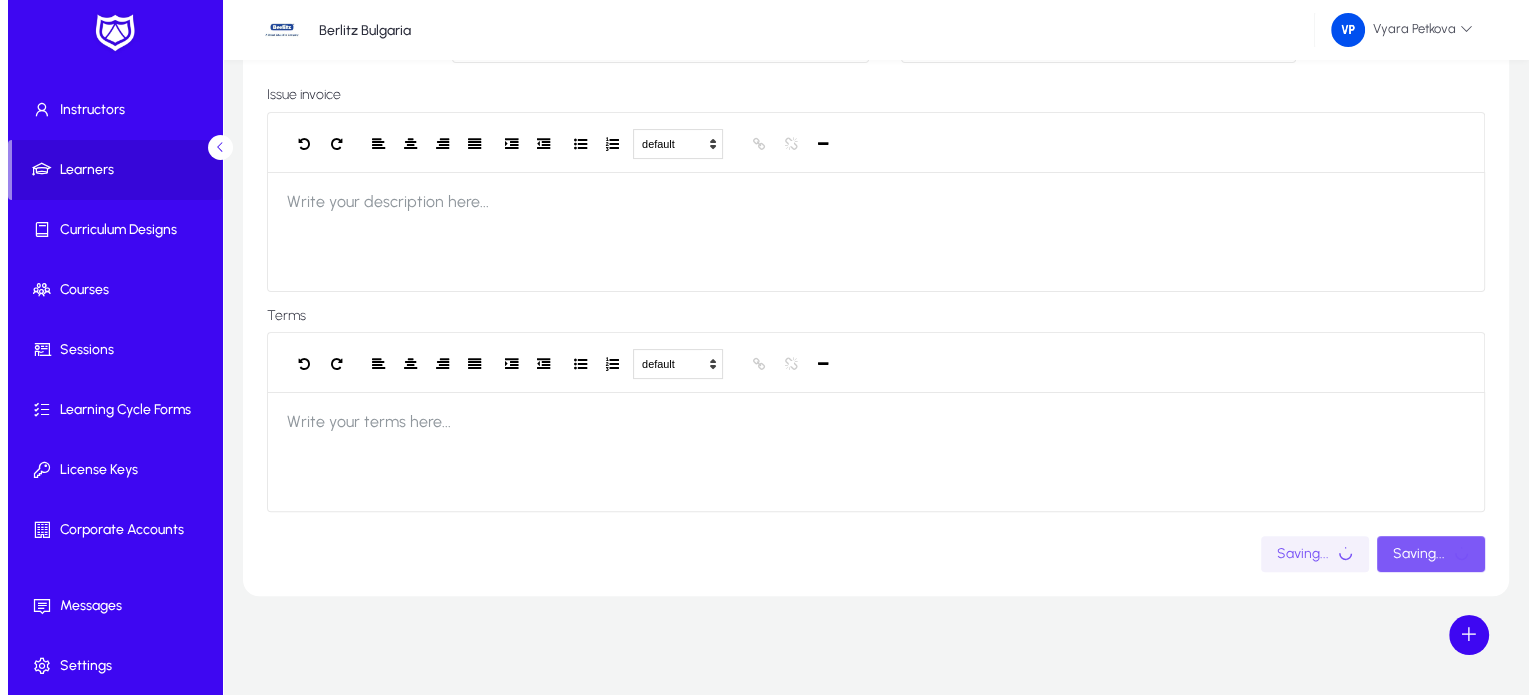 scroll, scrollTop: 0, scrollLeft: 0, axis: both 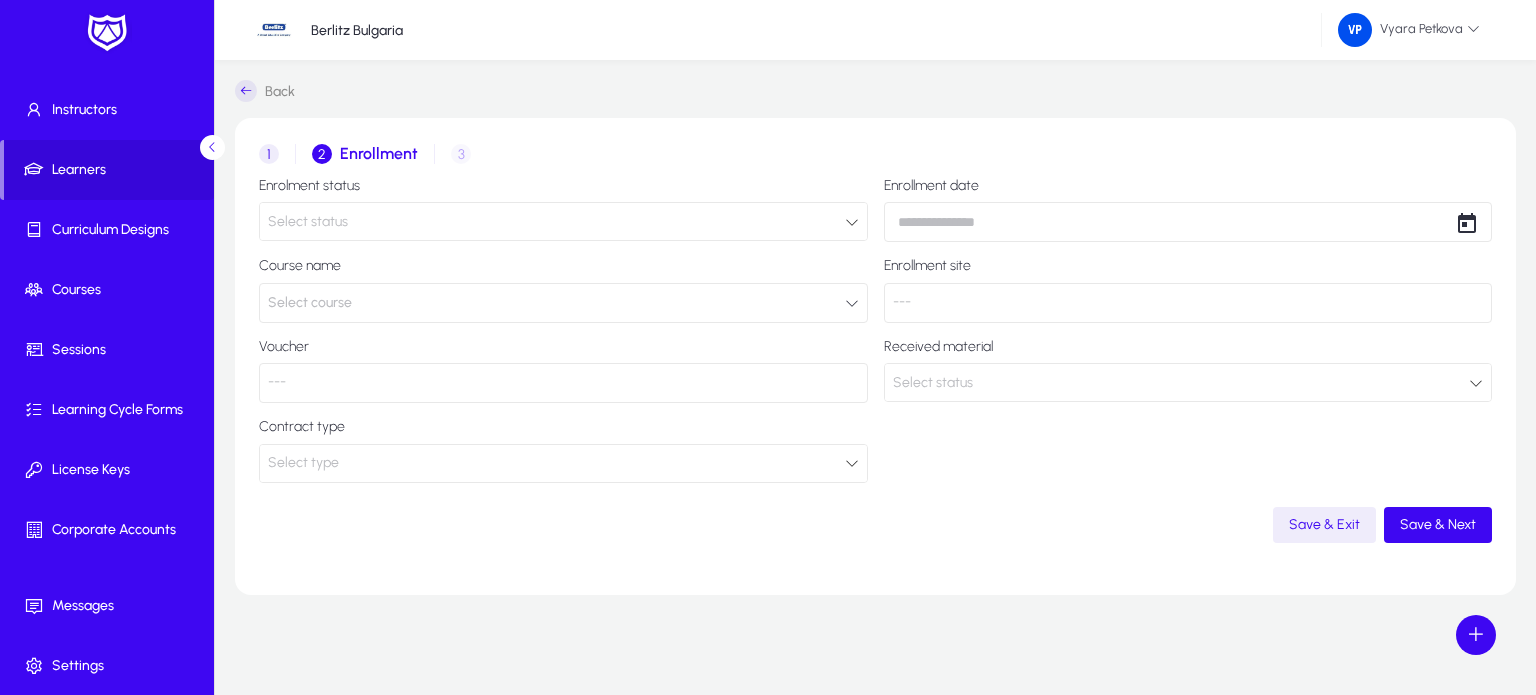 click at bounding box center (852, 222) 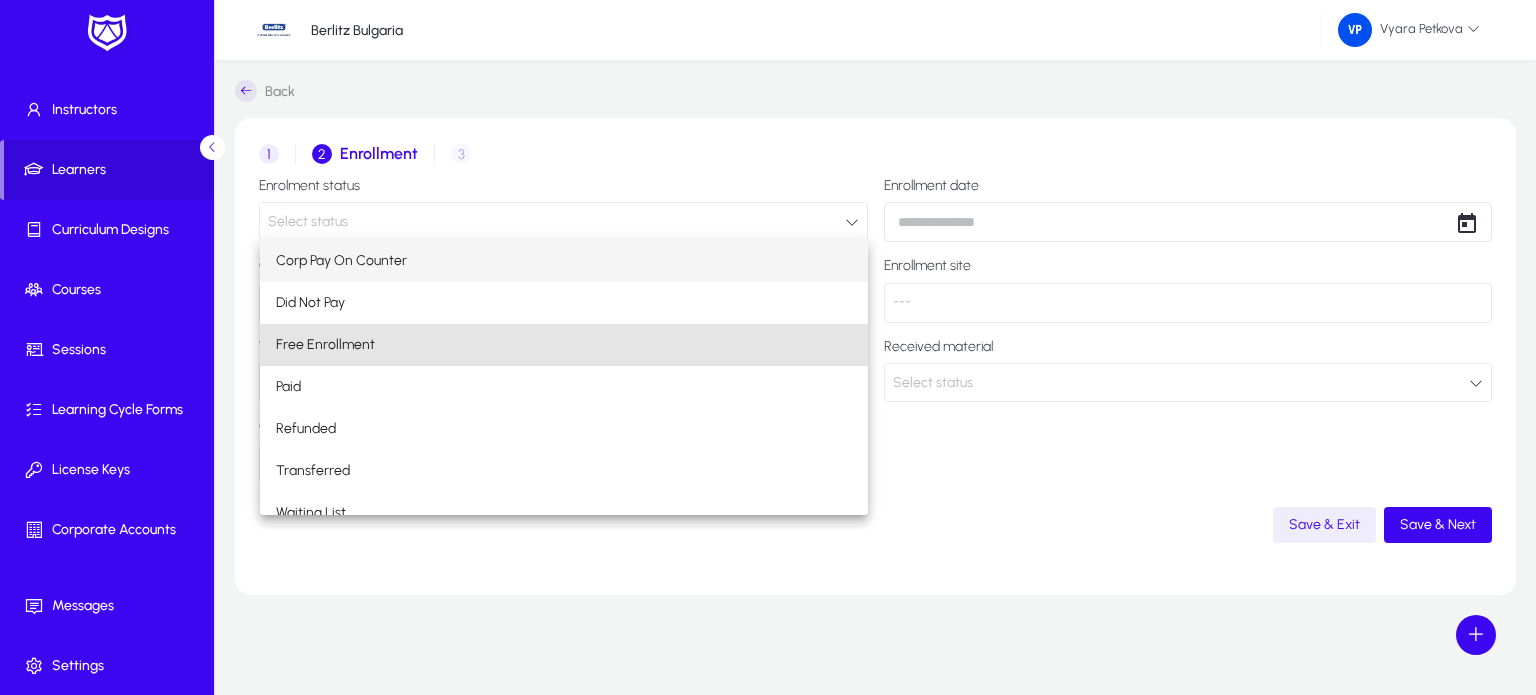 click on "Free Enrollment" at bounding box center [564, 345] 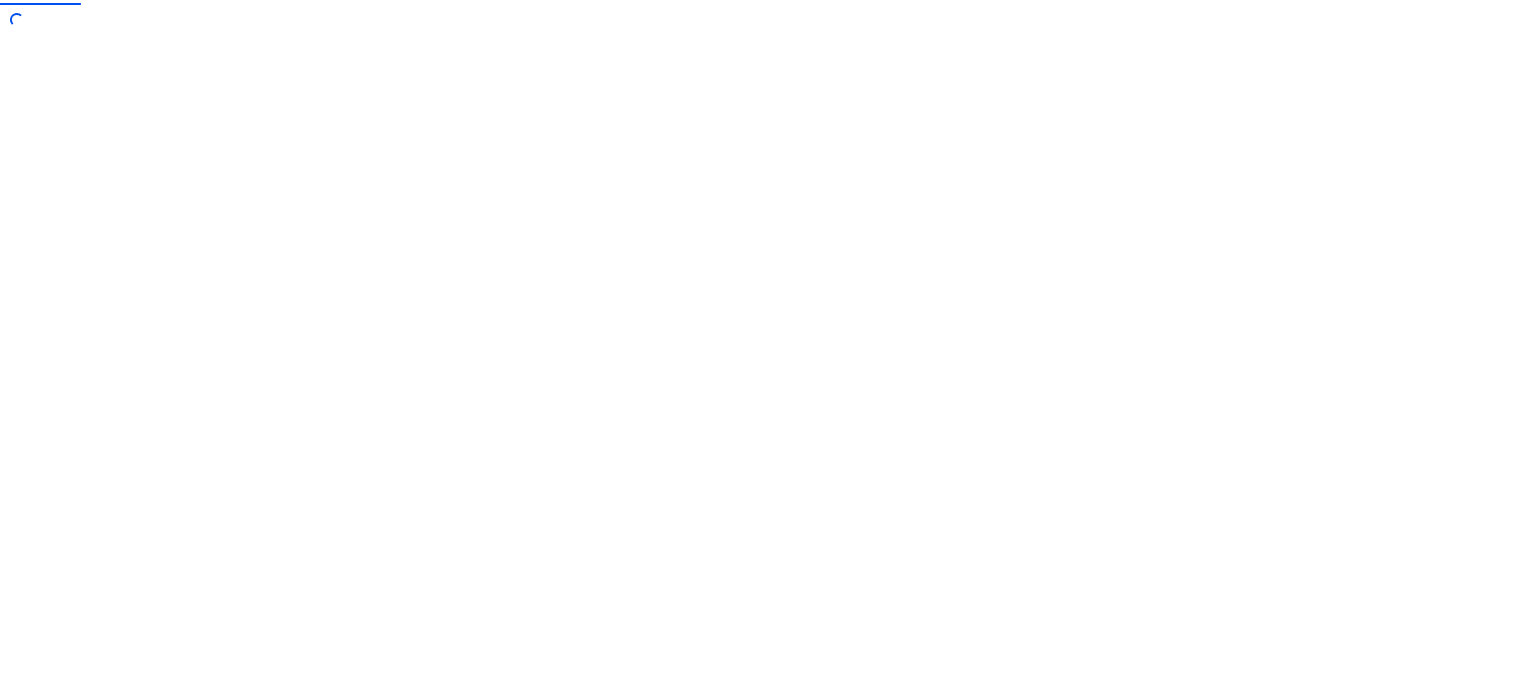scroll, scrollTop: 0, scrollLeft: 0, axis: both 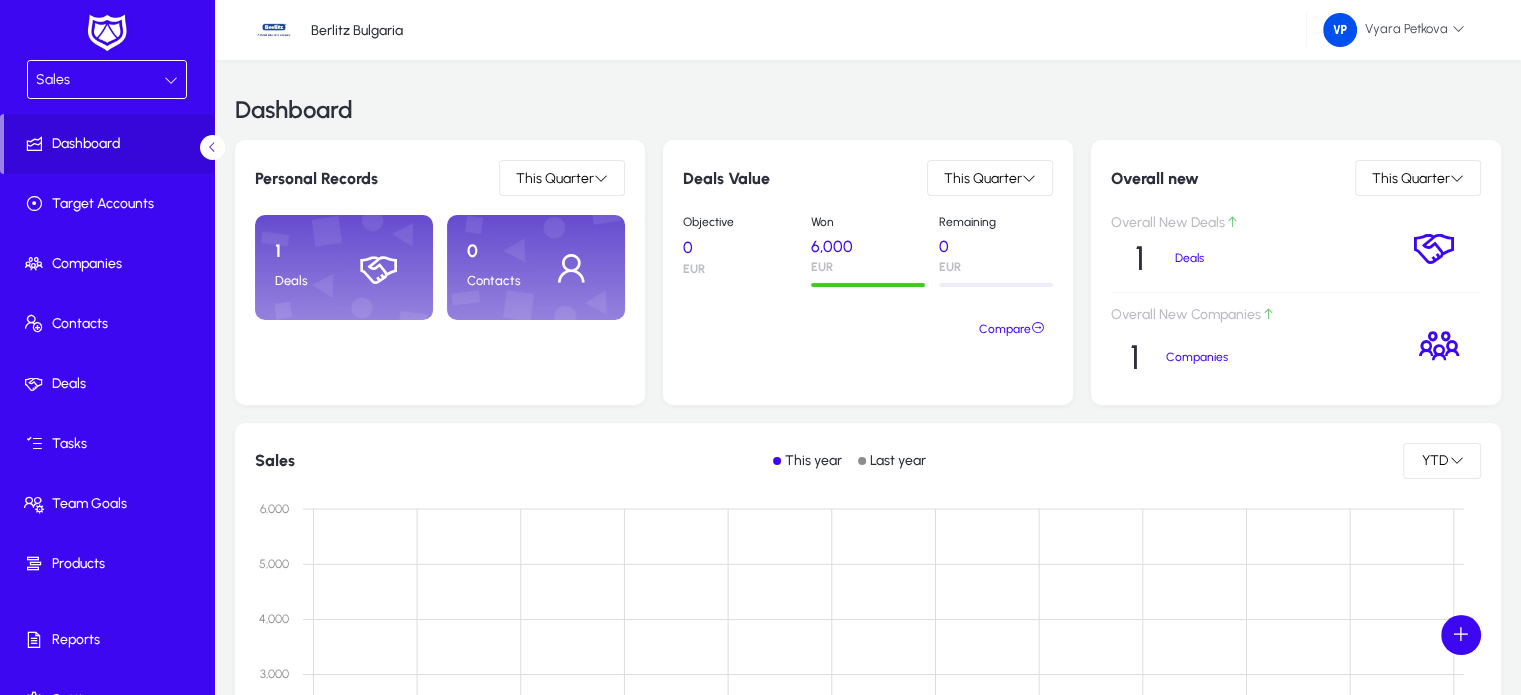 click at bounding box center (171, 80) 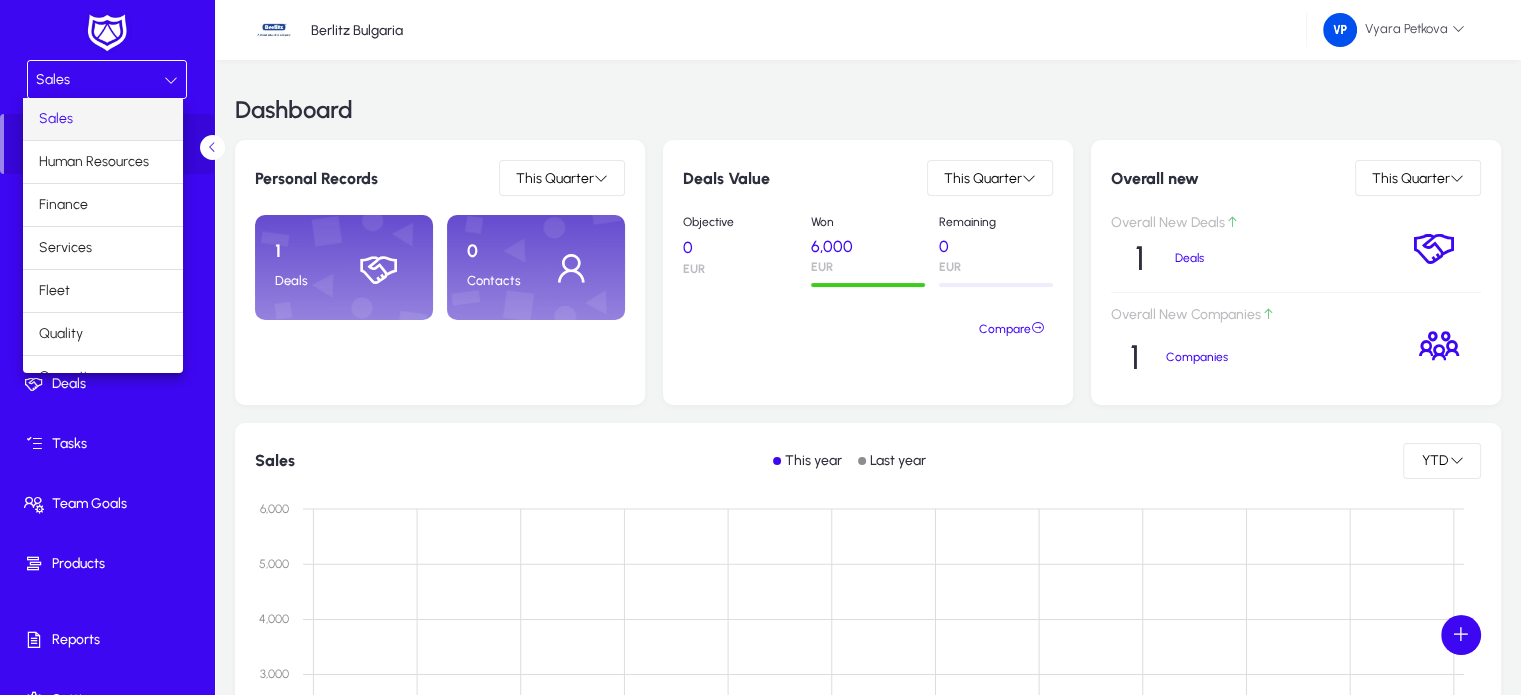 scroll, scrollTop: 66, scrollLeft: 0, axis: vertical 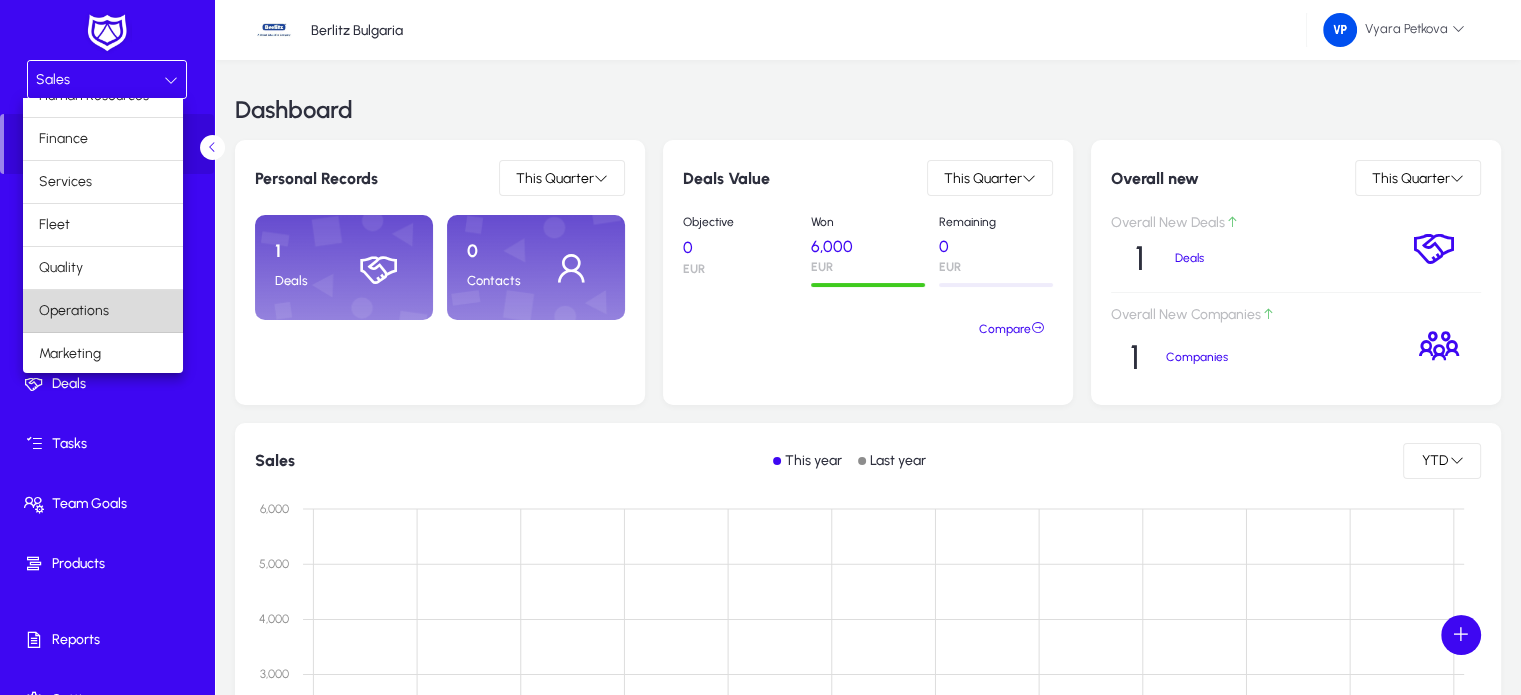 click on "Operations" at bounding box center (103, 311) 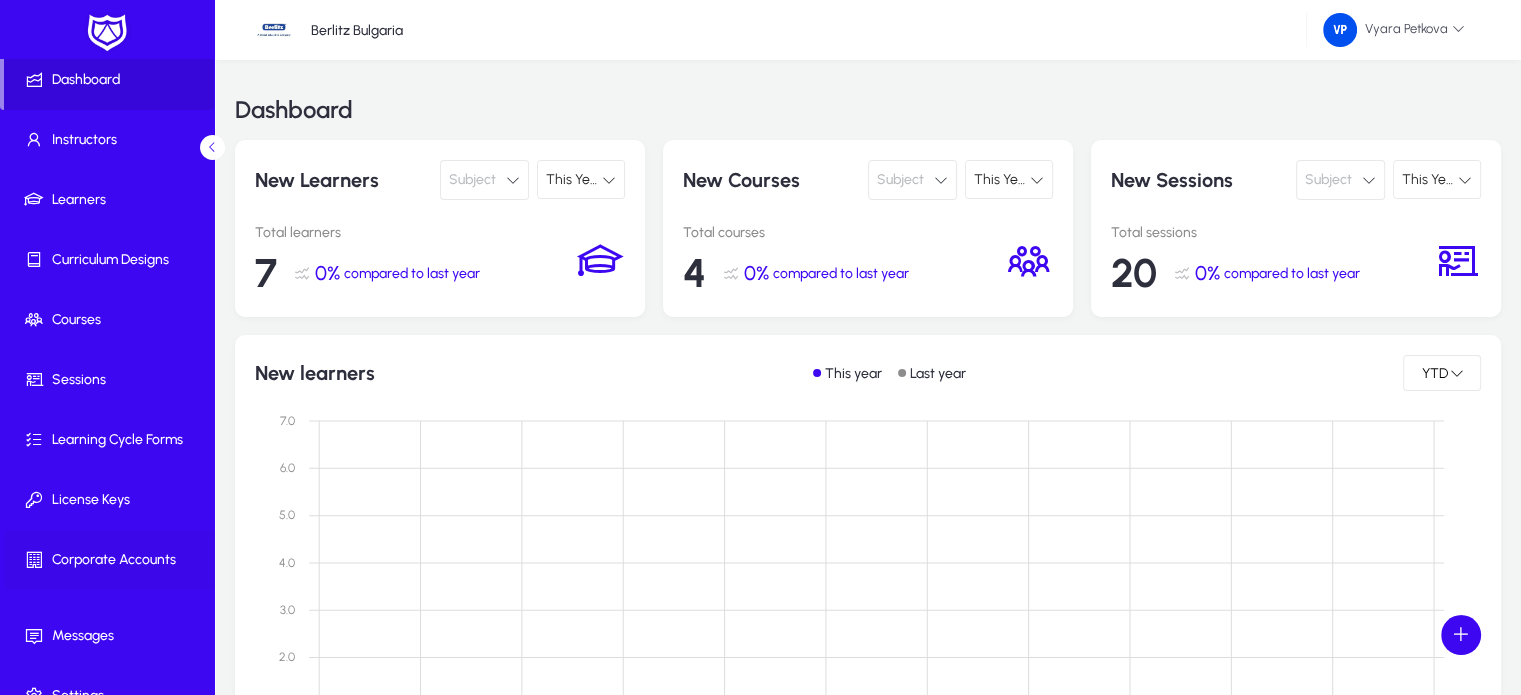 scroll, scrollTop: 94, scrollLeft: 0, axis: vertical 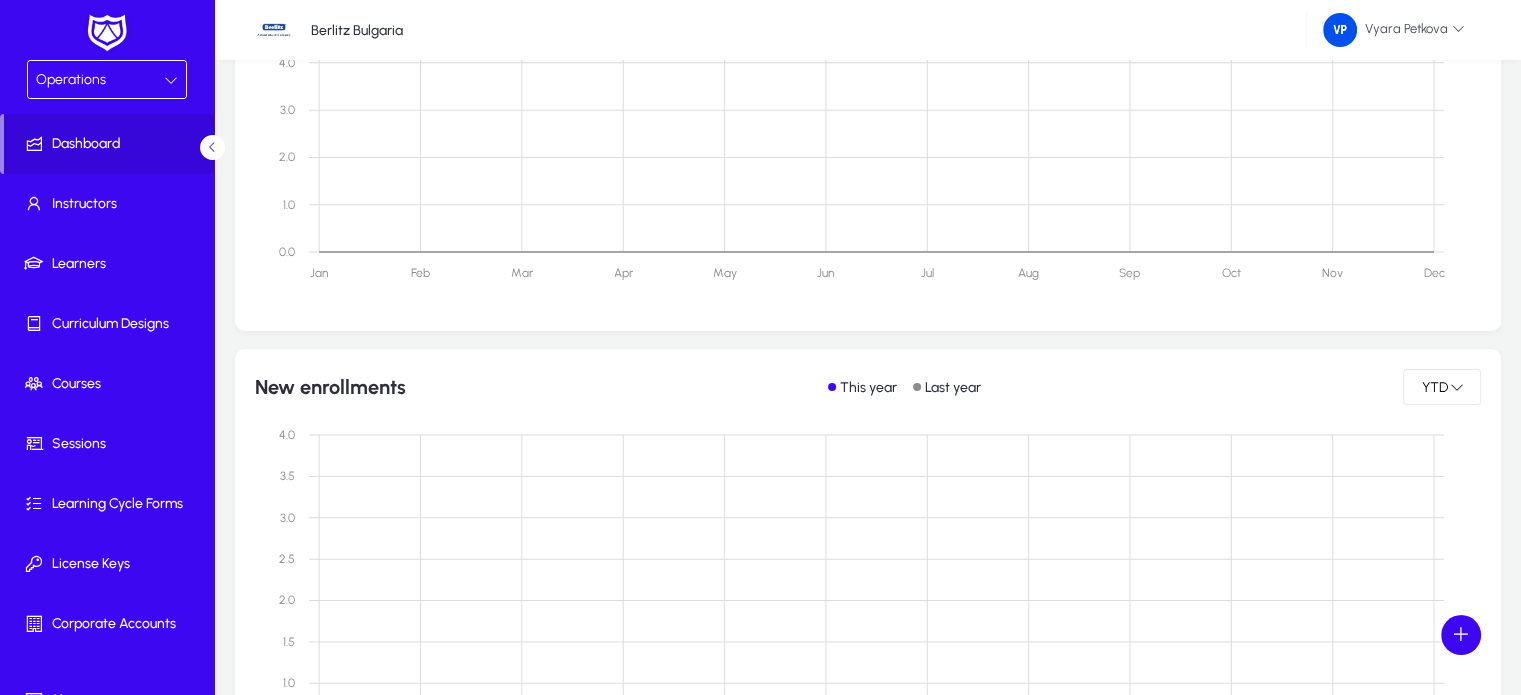 click at bounding box center [171, 80] 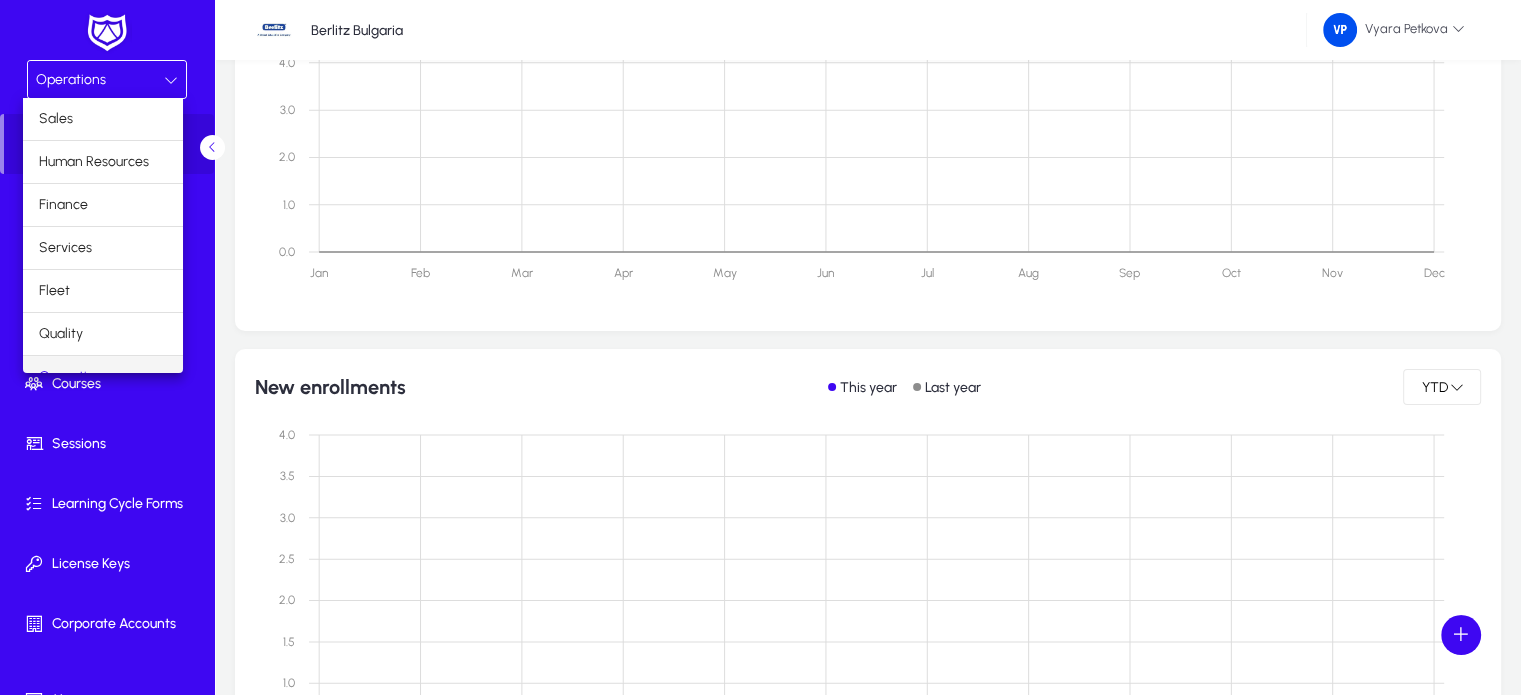 scroll, scrollTop: 24, scrollLeft: 0, axis: vertical 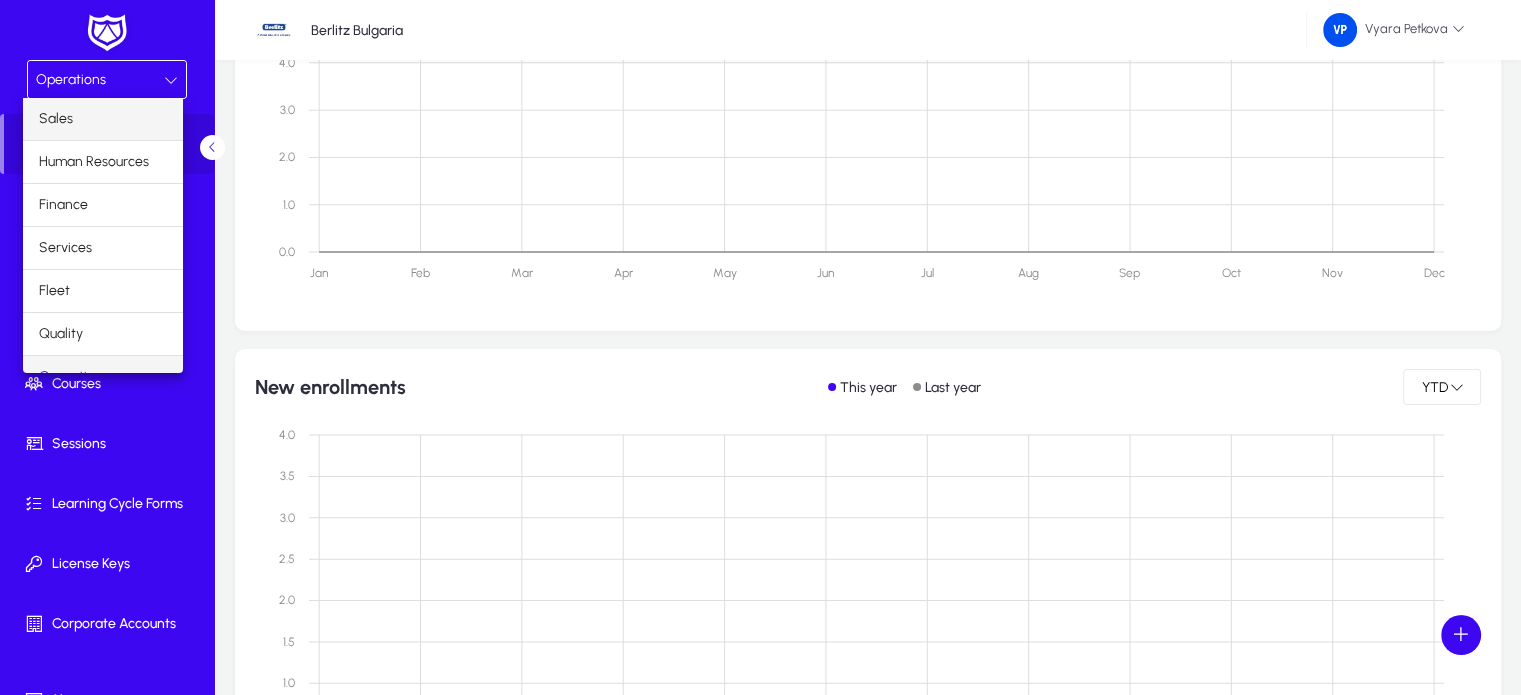 click on "Sales" at bounding box center (103, 119) 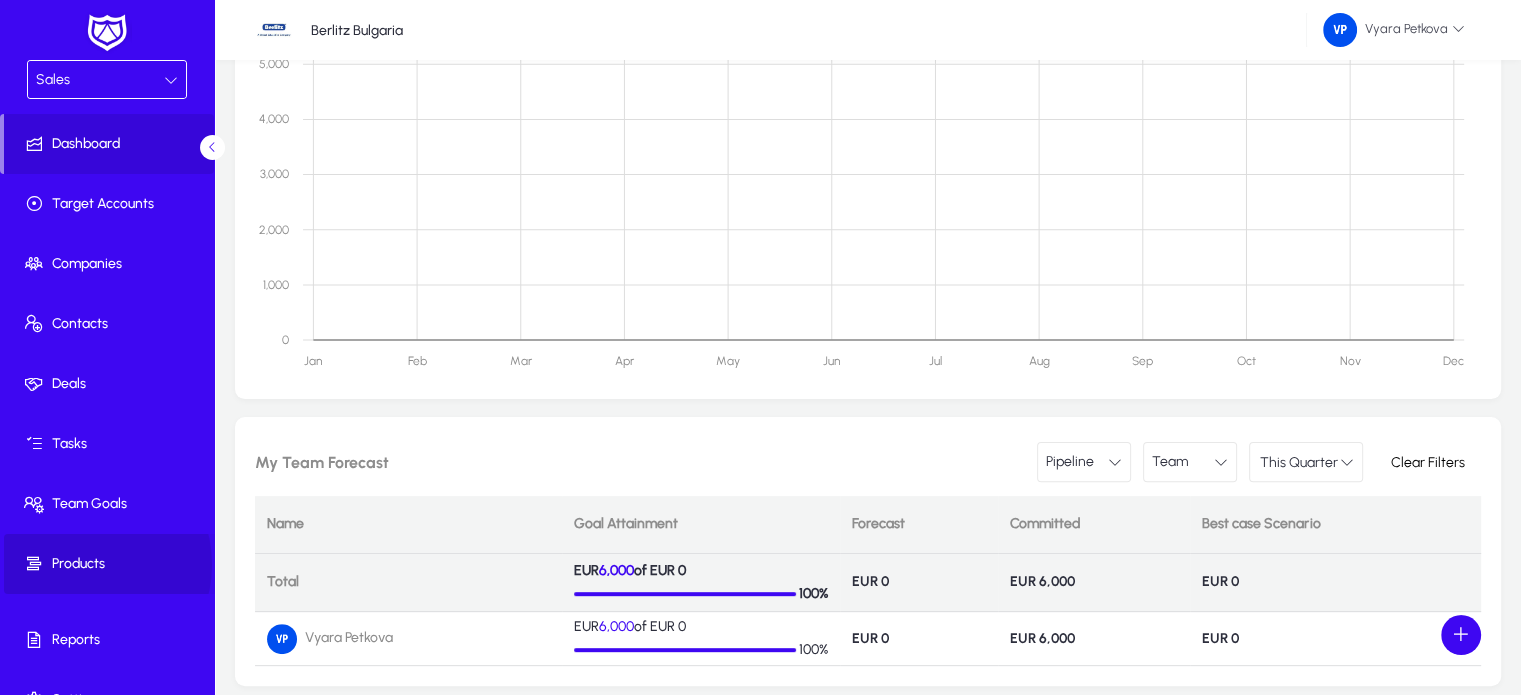 click on "Products" 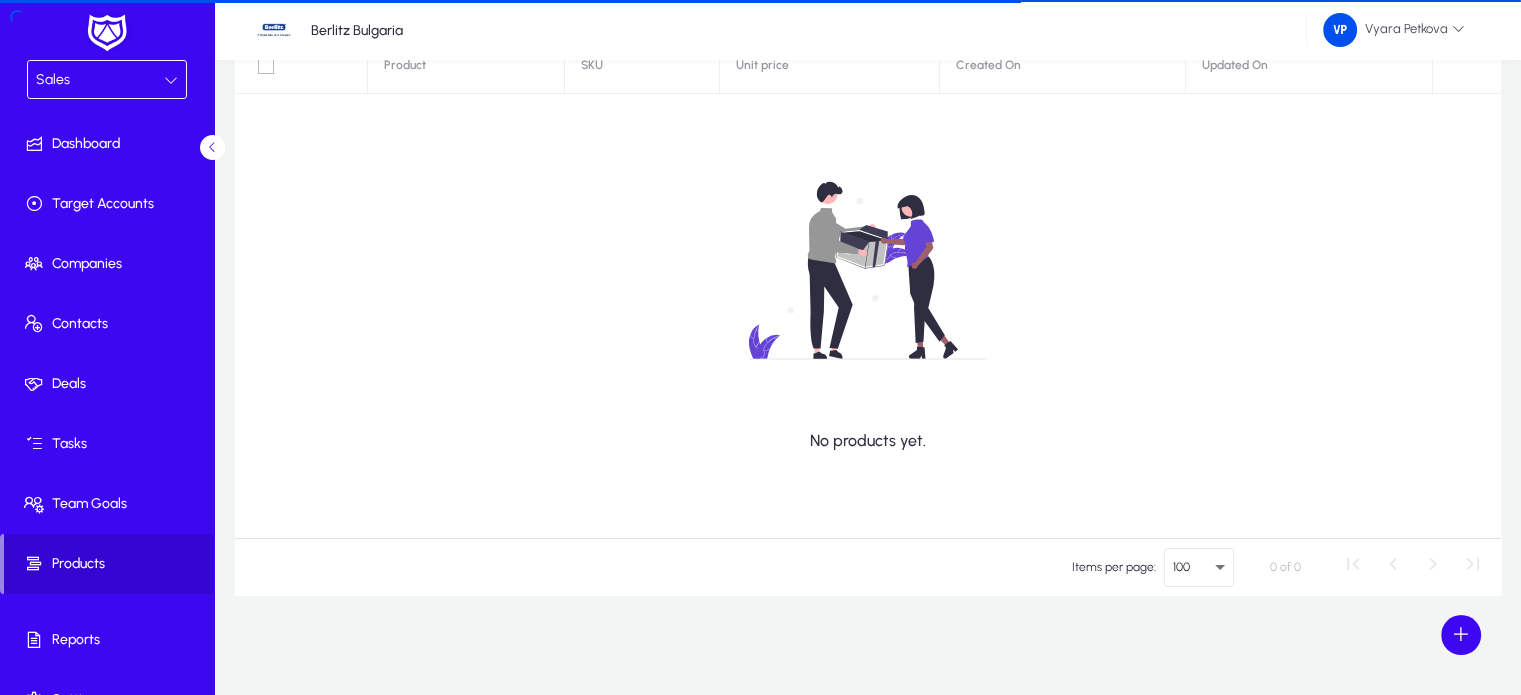 scroll, scrollTop: 162, scrollLeft: 0, axis: vertical 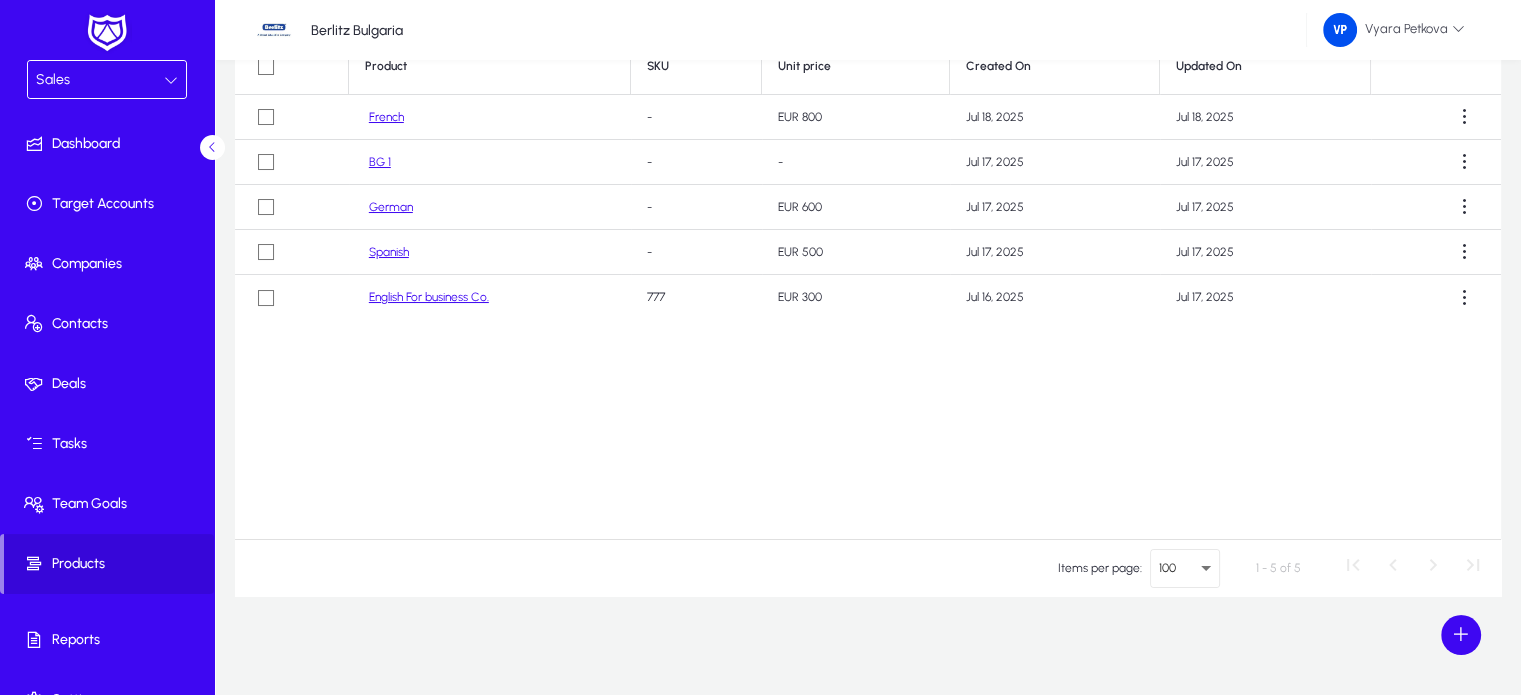 click on "German" 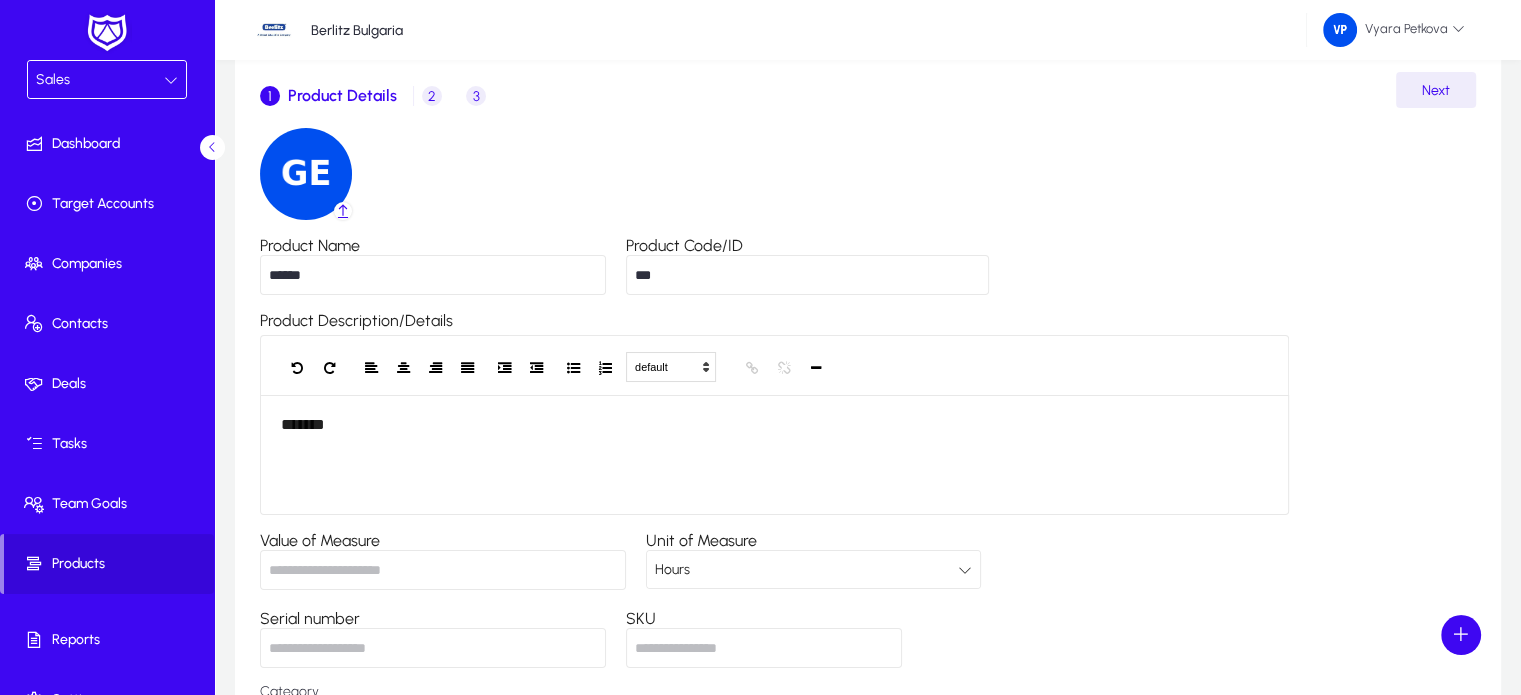 scroll, scrollTop: 0, scrollLeft: 0, axis: both 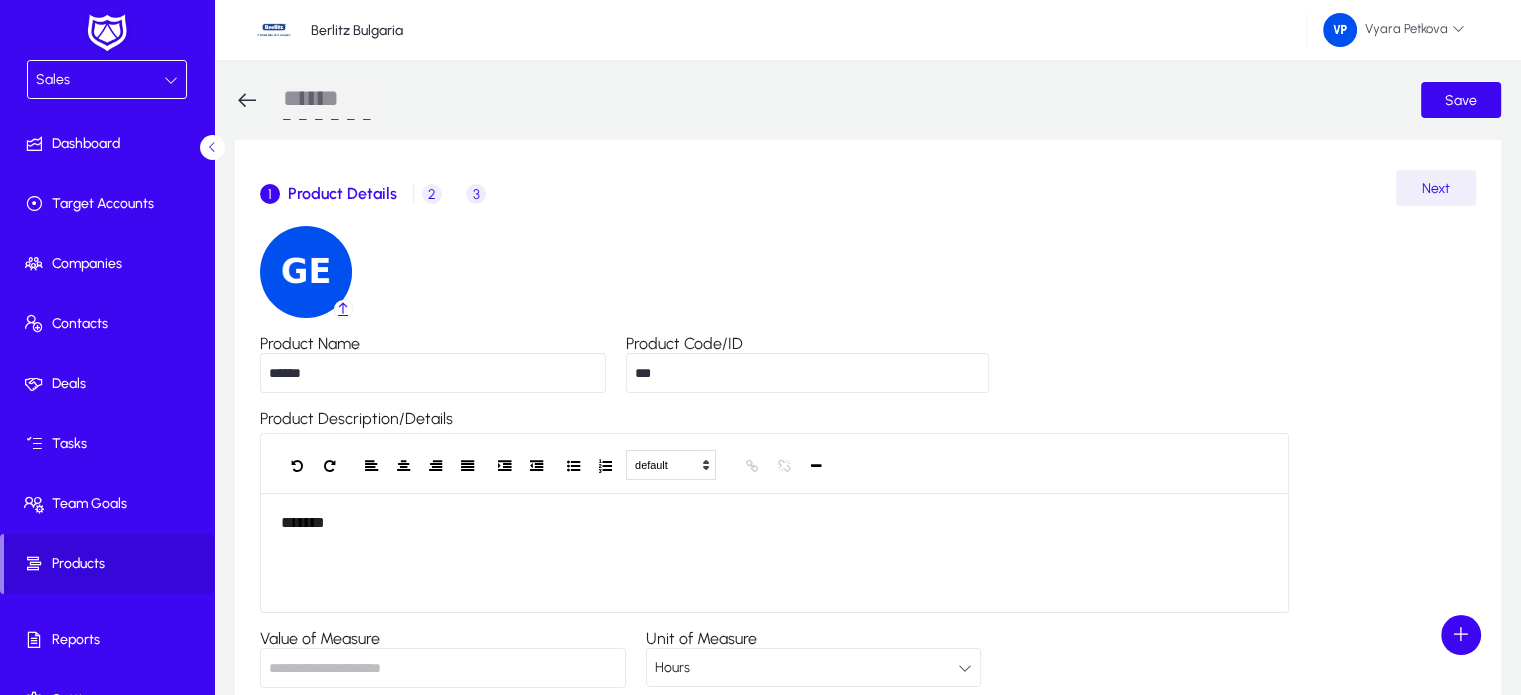 click on "Next" 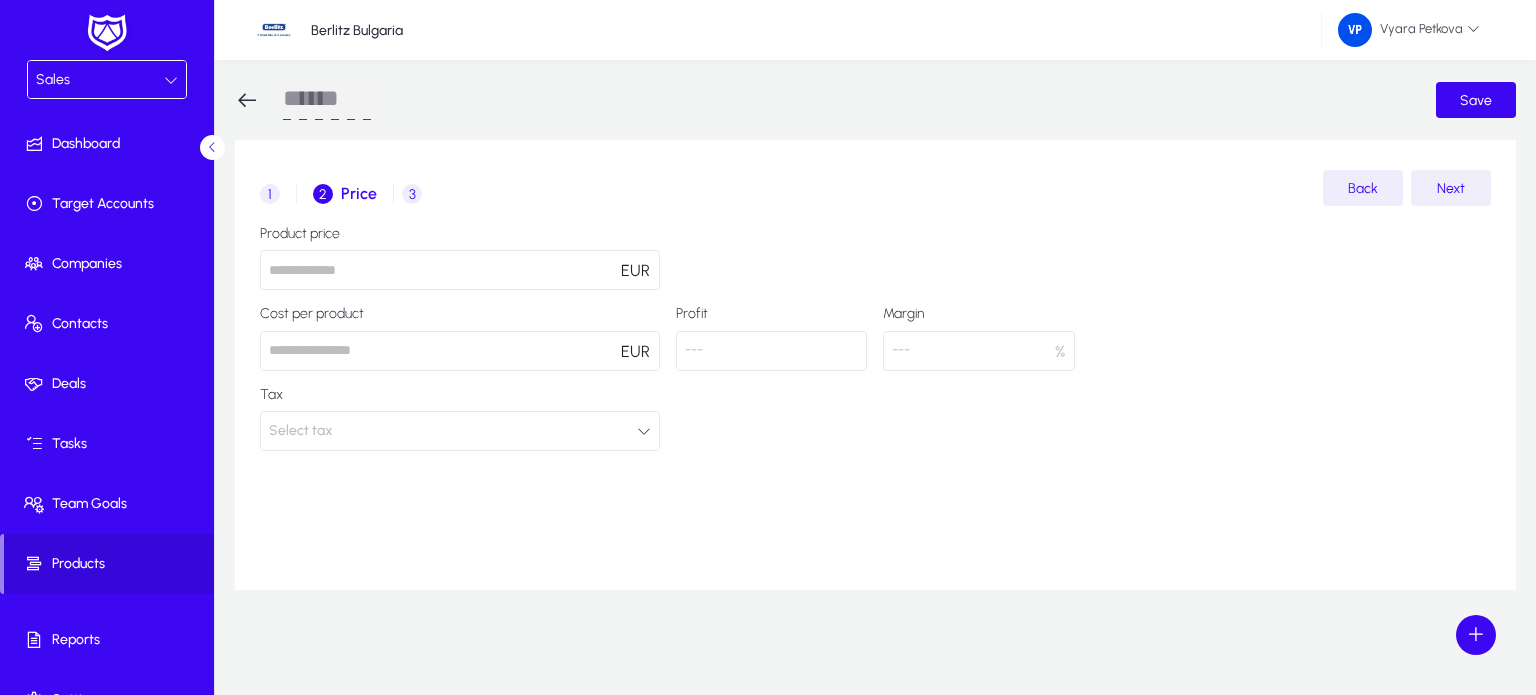 click on "Next" 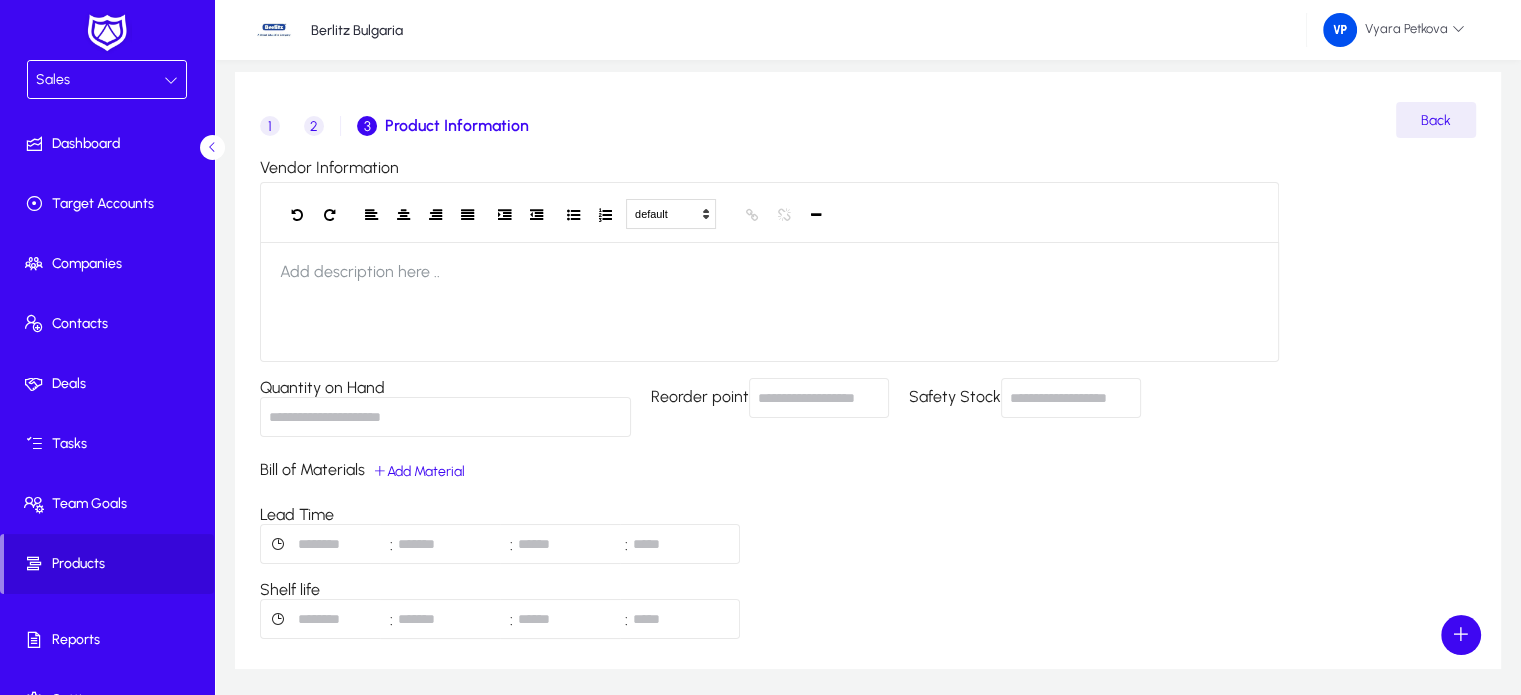 scroll, scrollTop: 143, scrollLeft: 0, axis: vertical 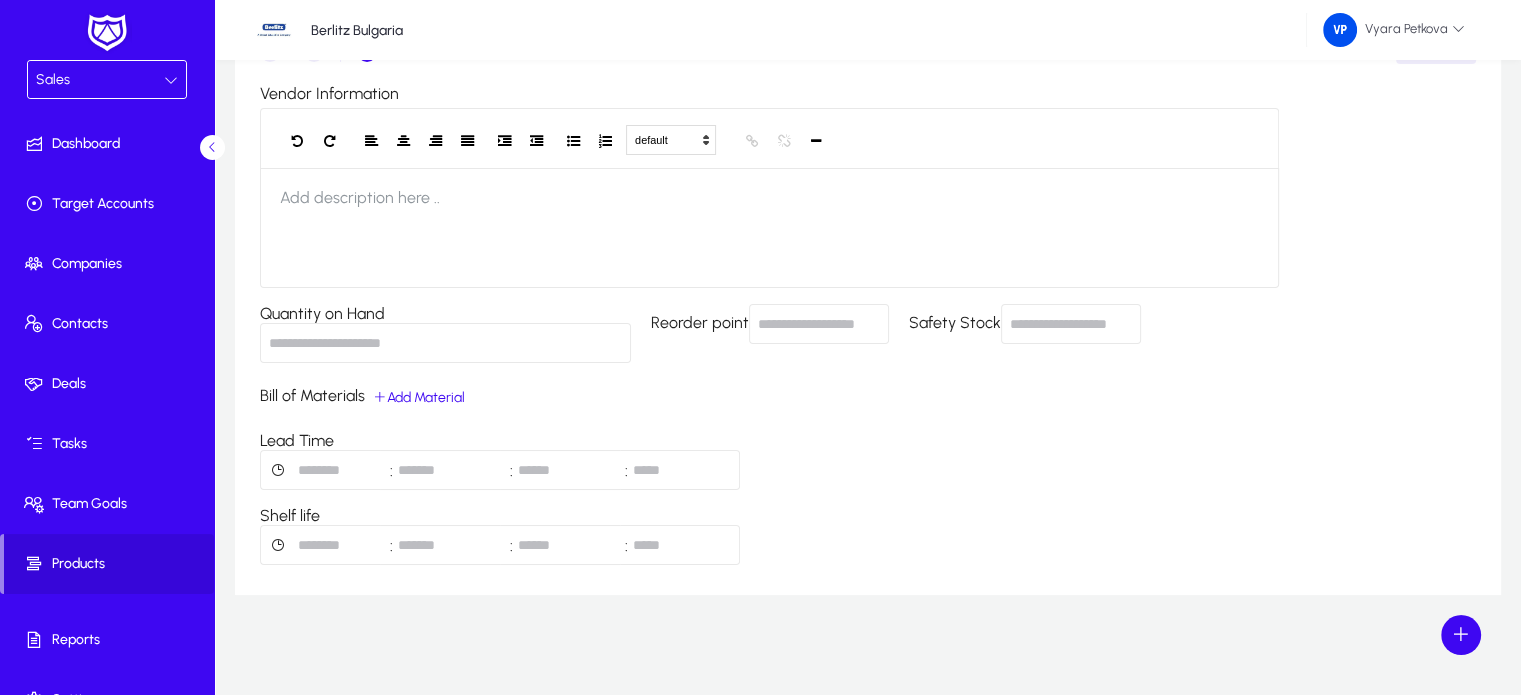 click at bounding box center (171, 80) 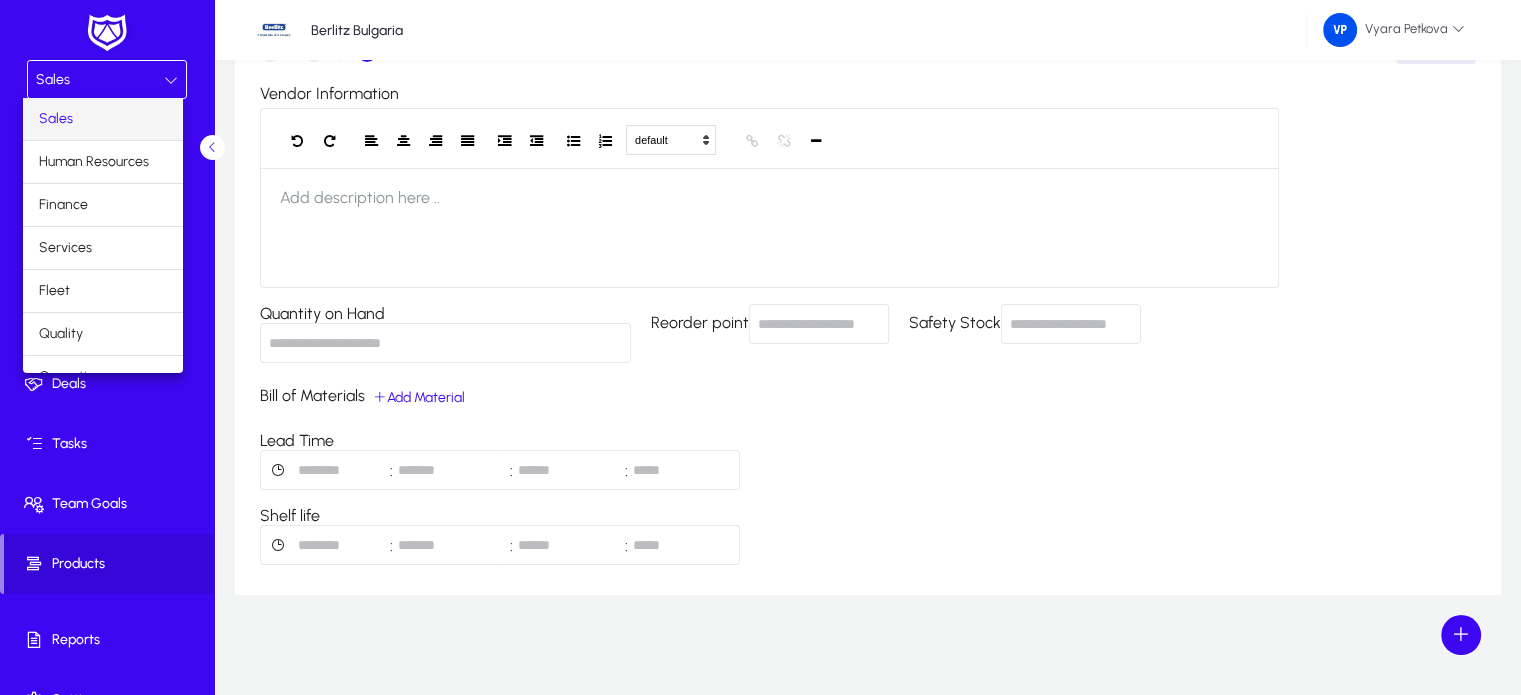 scroll, scrollTop: 66, scrollLeft: 0, axis: vertical 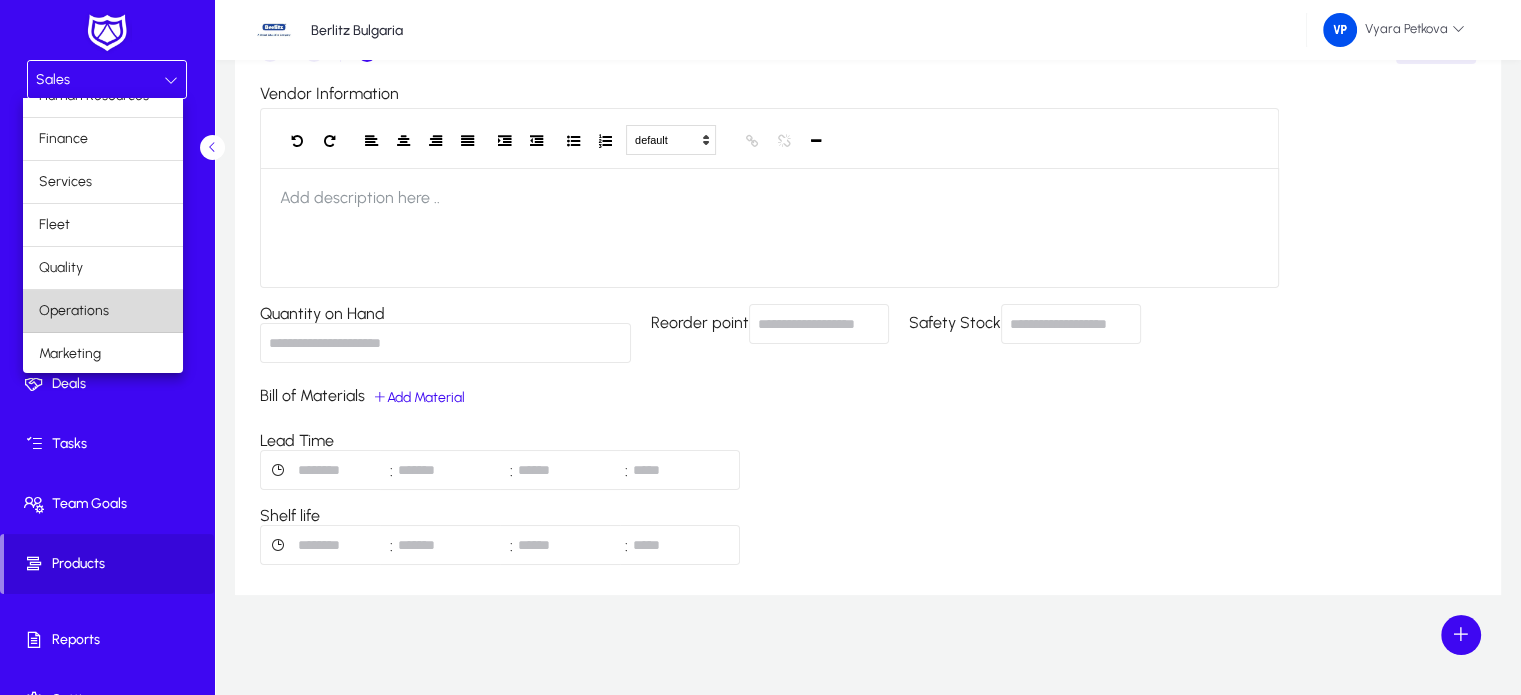 click on "Operations" at bounding box center [103, 311] 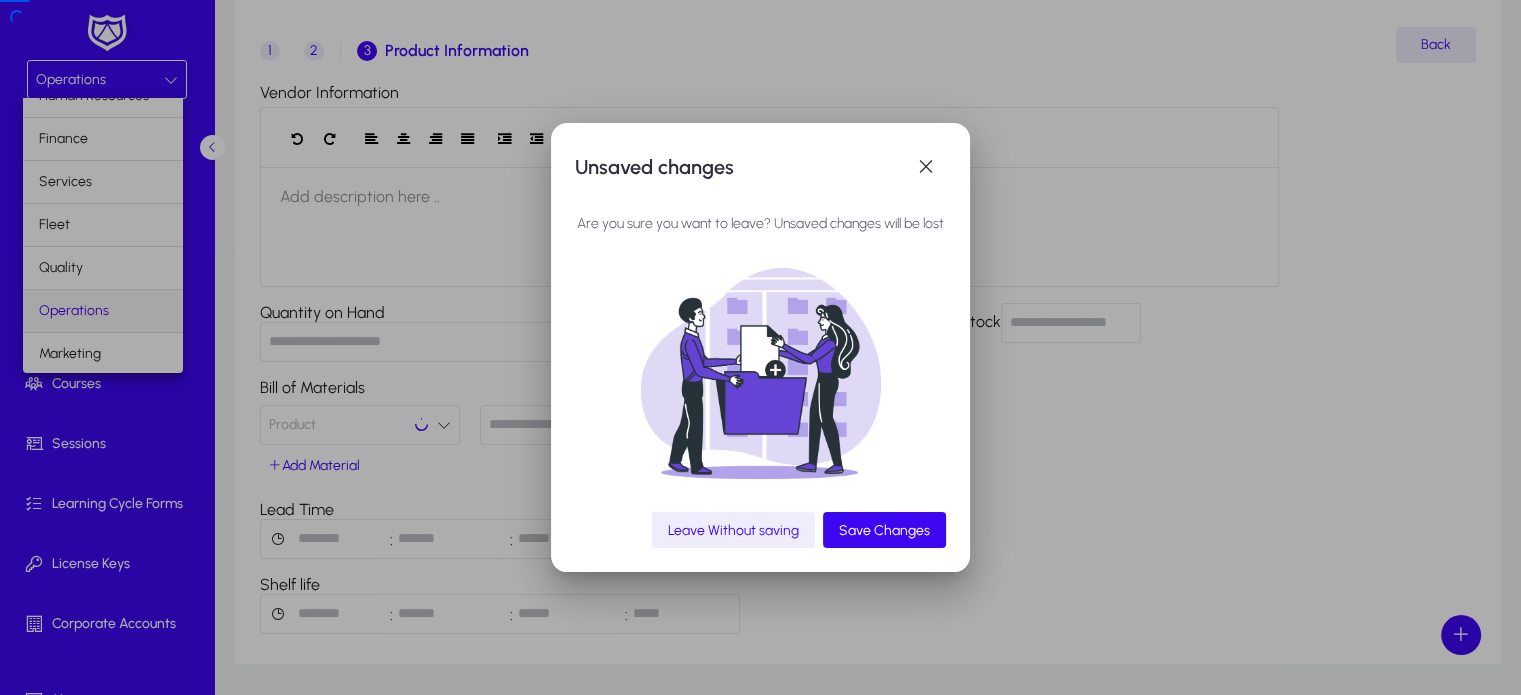 scroll, scrollTop: 0, scrollLeft: 0, axis: both 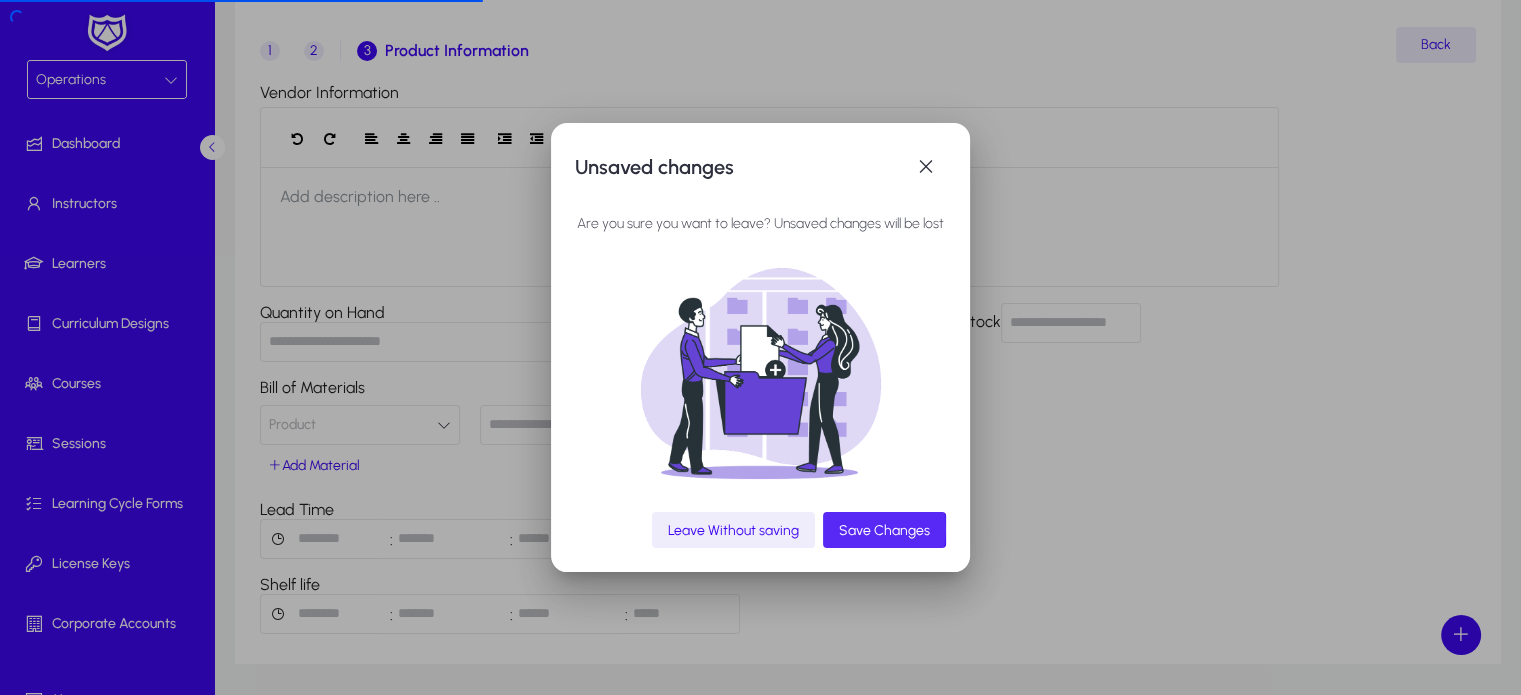 click on "Save Changes" 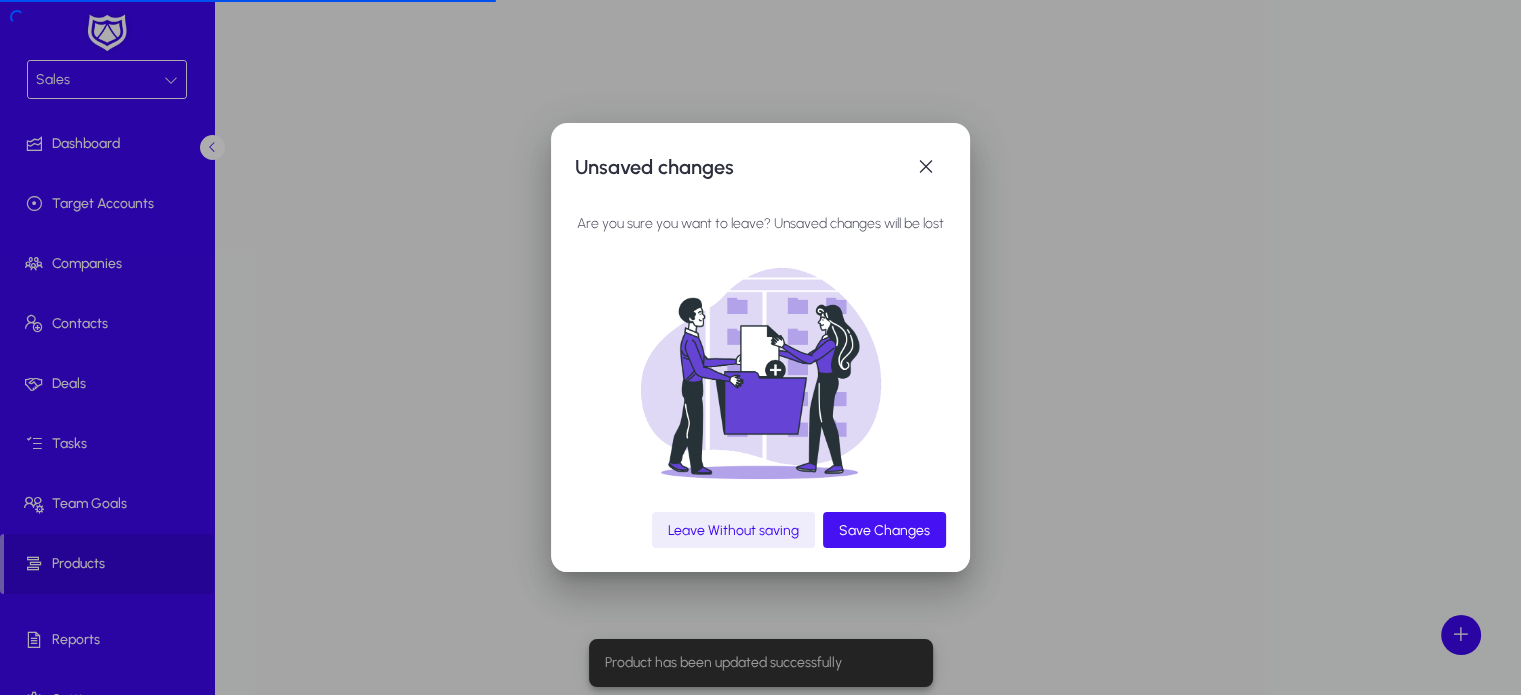 scroll, scrollTop: 143, scrollLeft: 0, axis: vertical 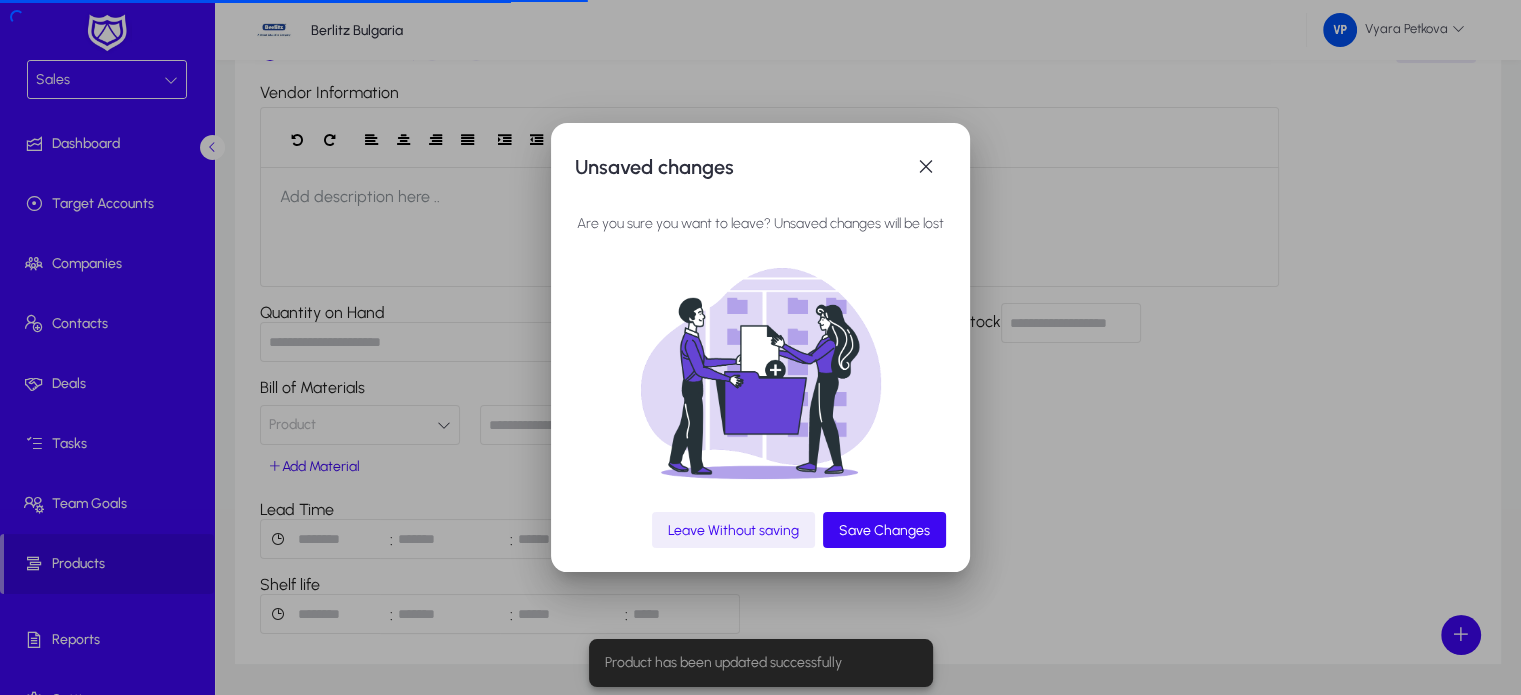 click on "Leave Without saving" 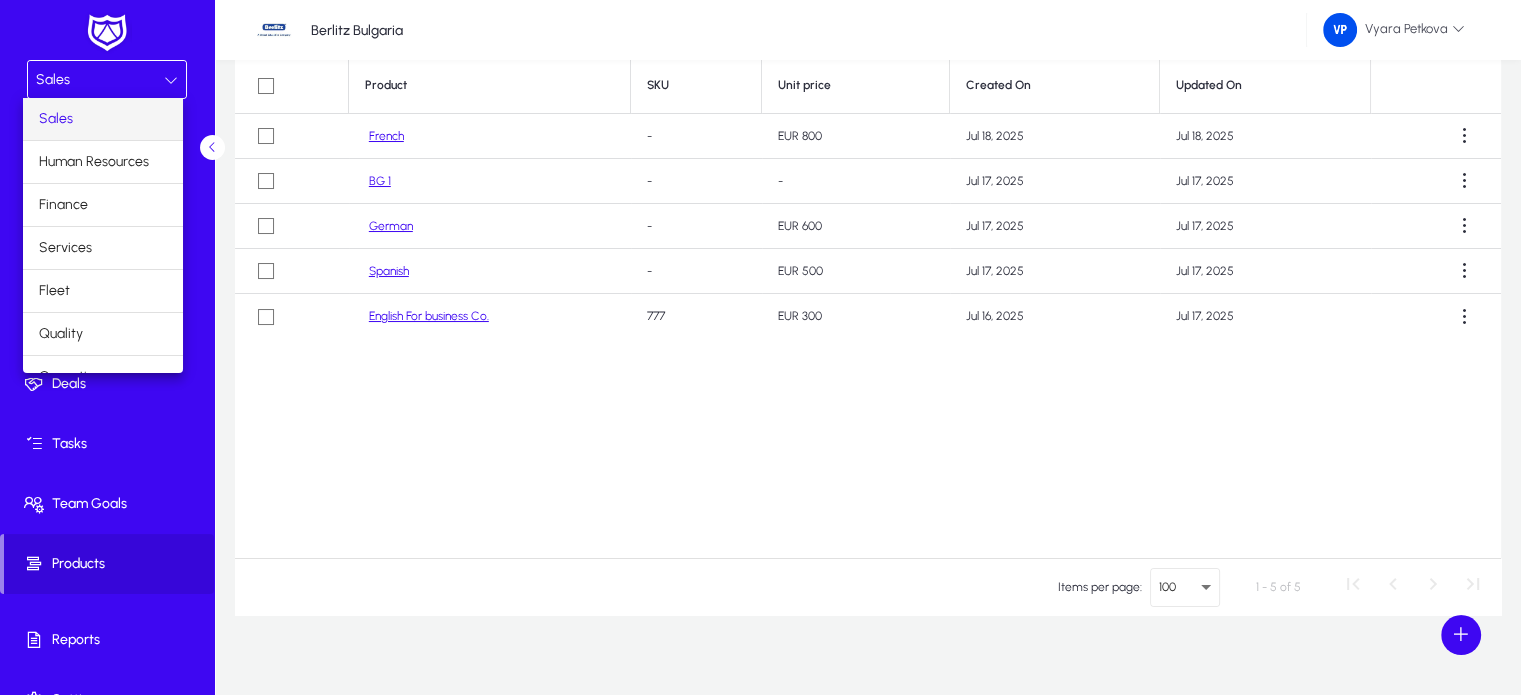 scroll, scrollTop: 66, scrollLeft: 0, axis: vertical 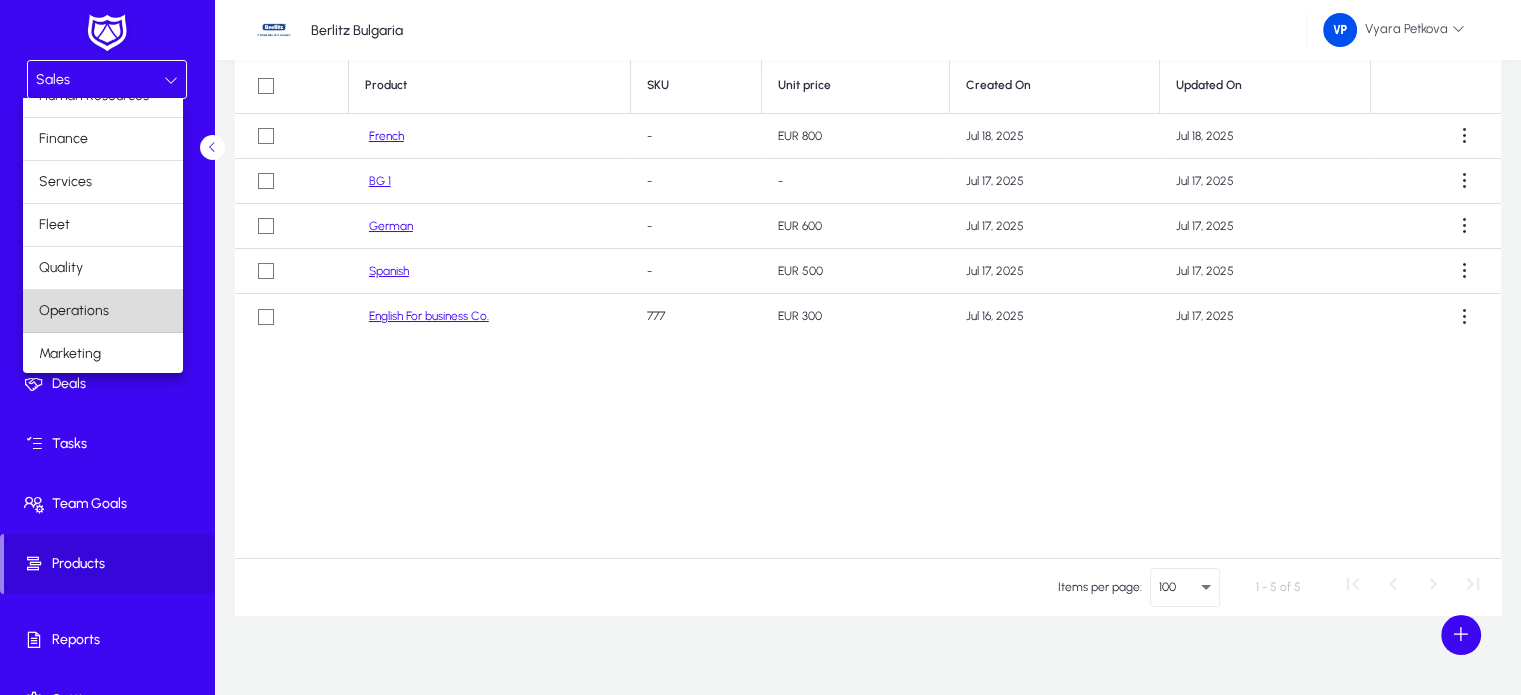 click on "Operations" at bounding box center (103, 311) 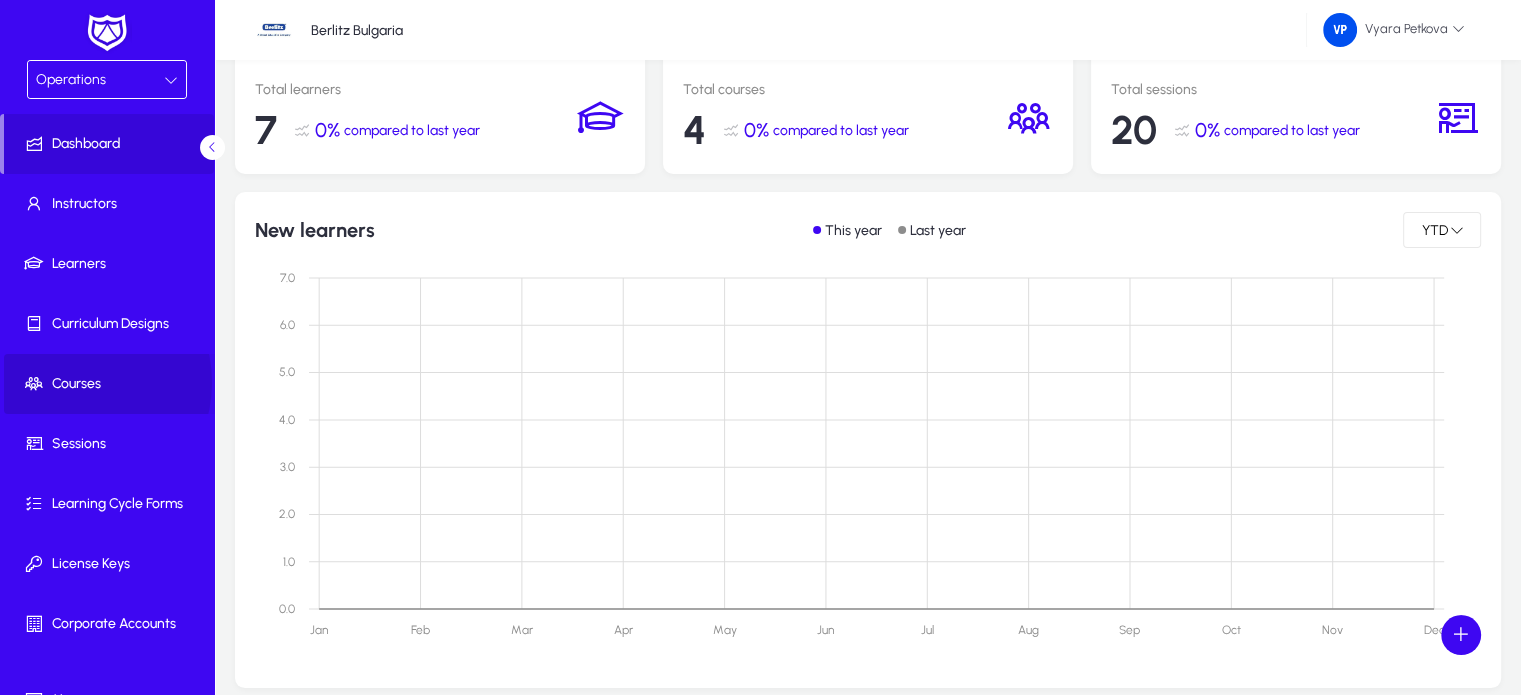 click on "Courses" 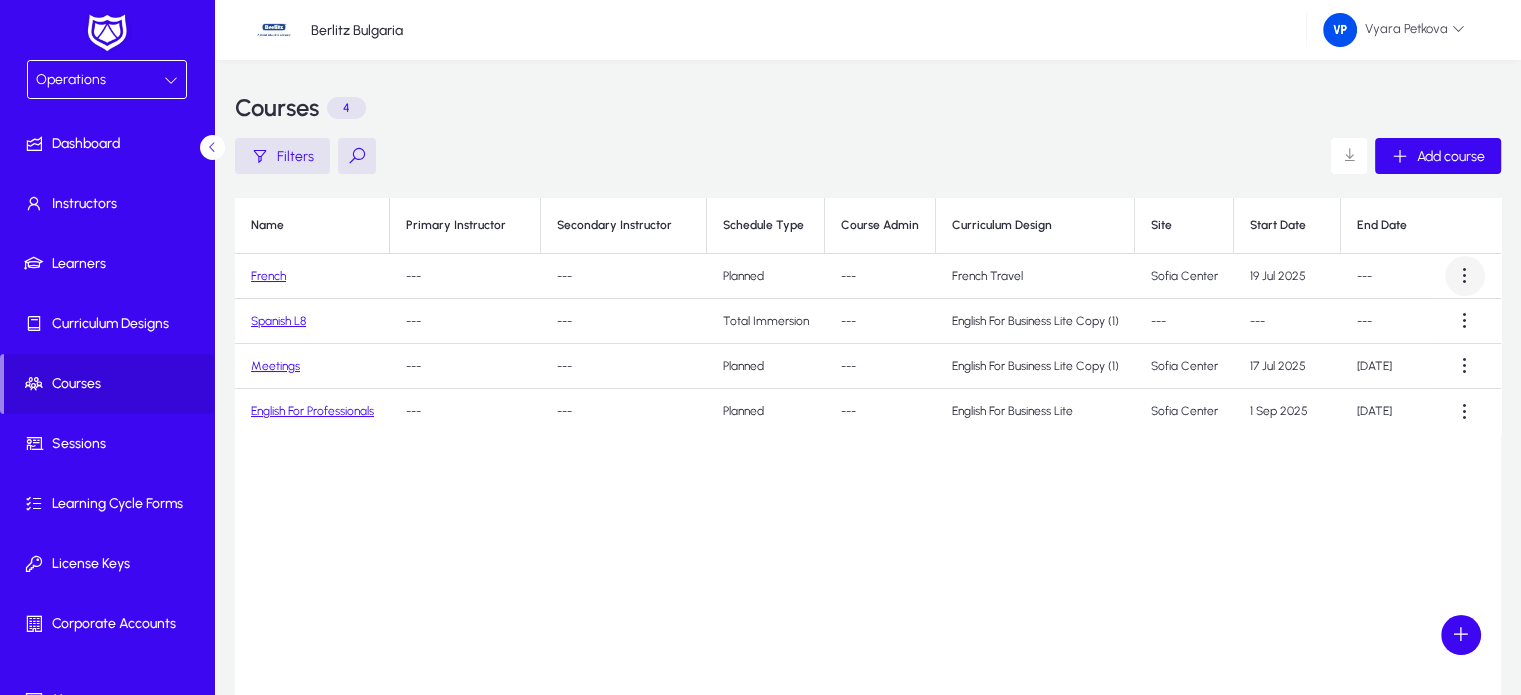 scroll, scrollTop: 0, scrollLeft: 0, axis: both 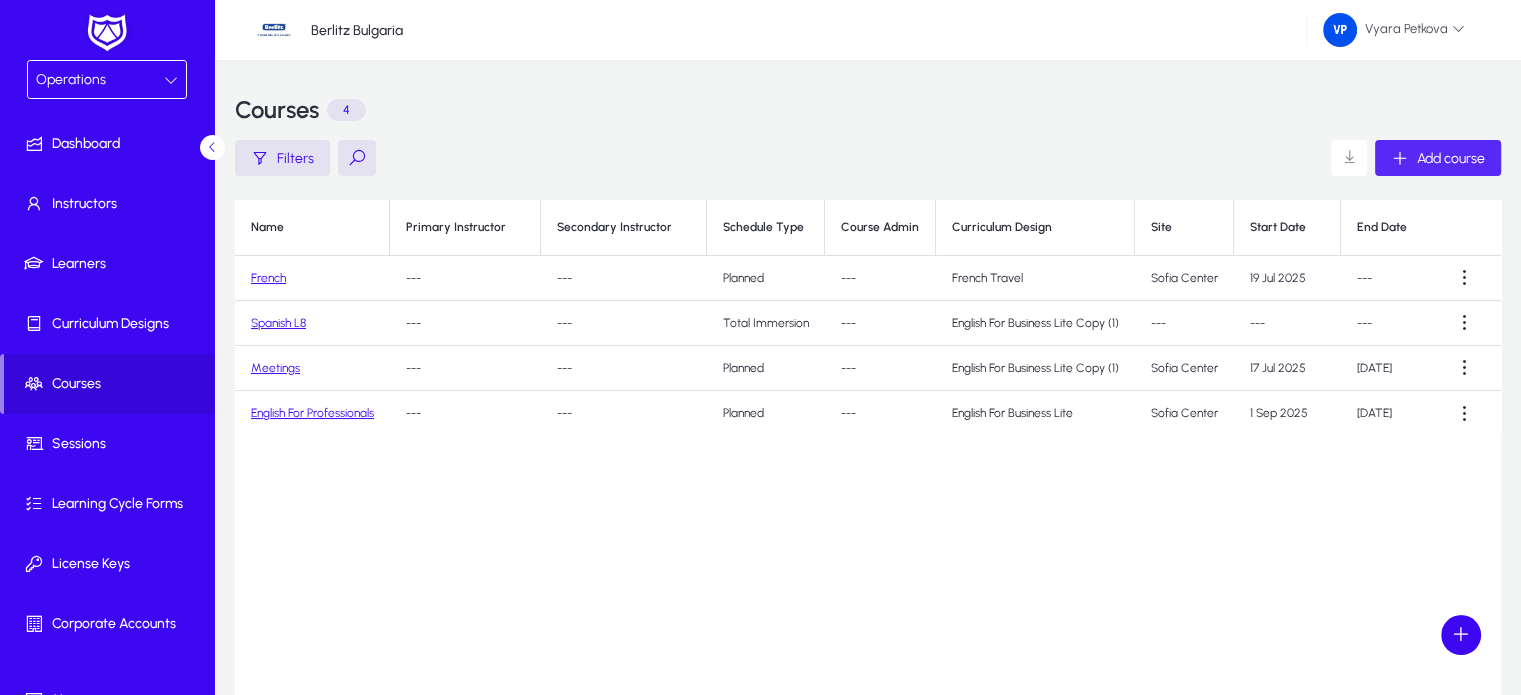 click on "Add course" 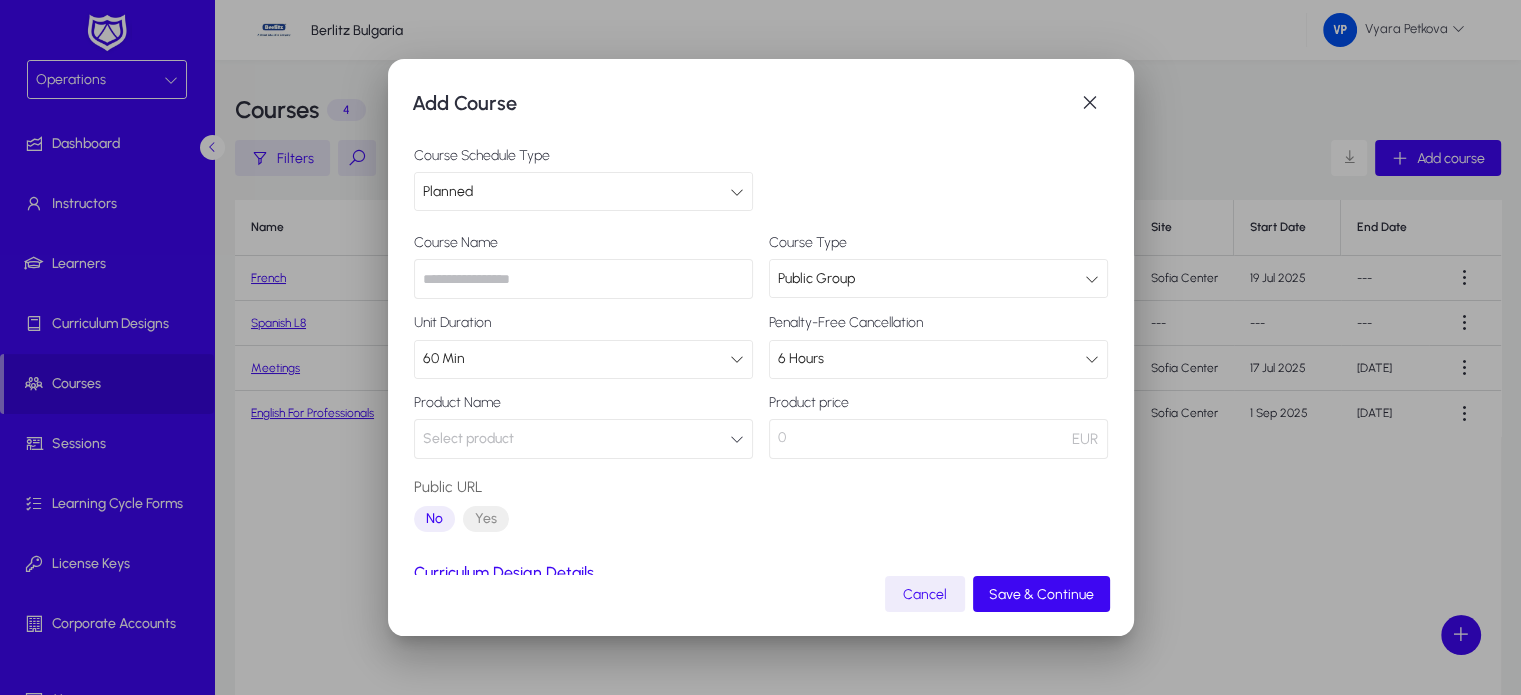 click at bounding box center (583, 279) 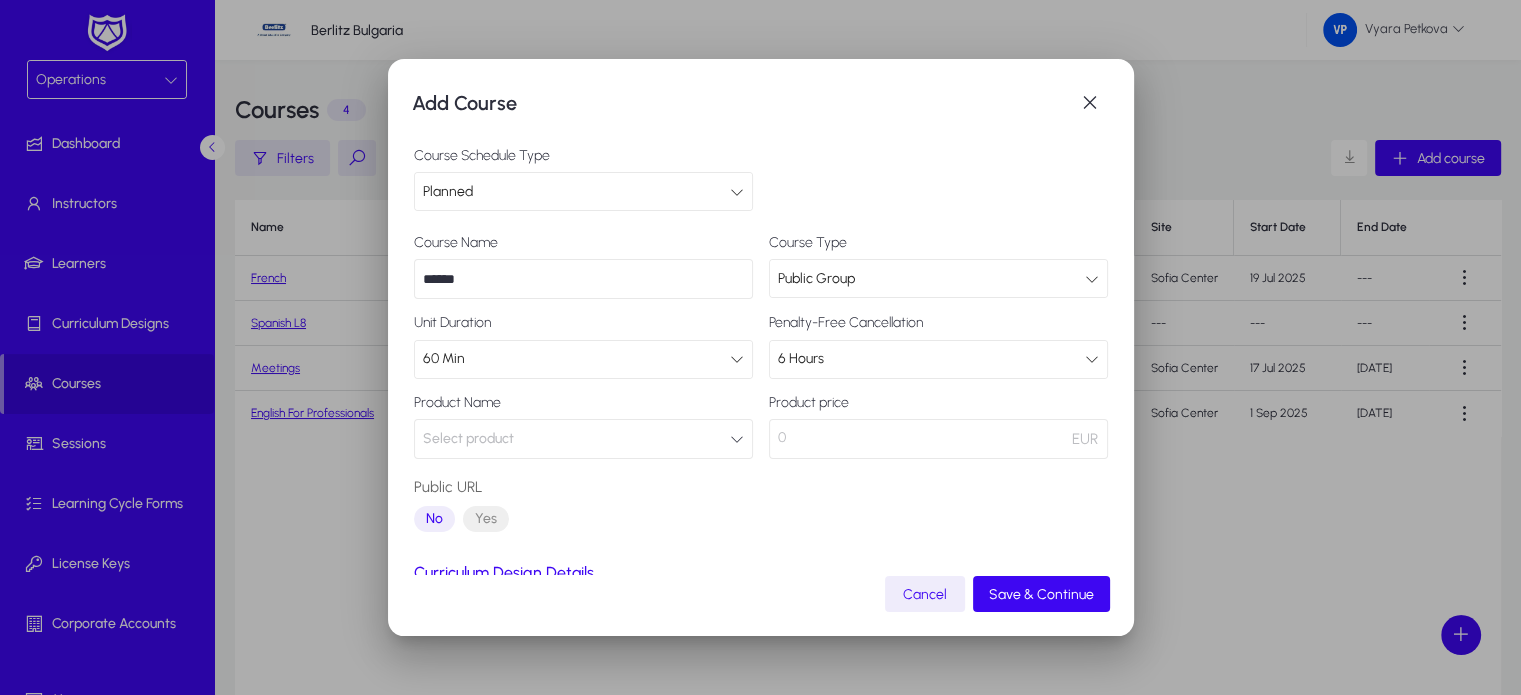type on "******" 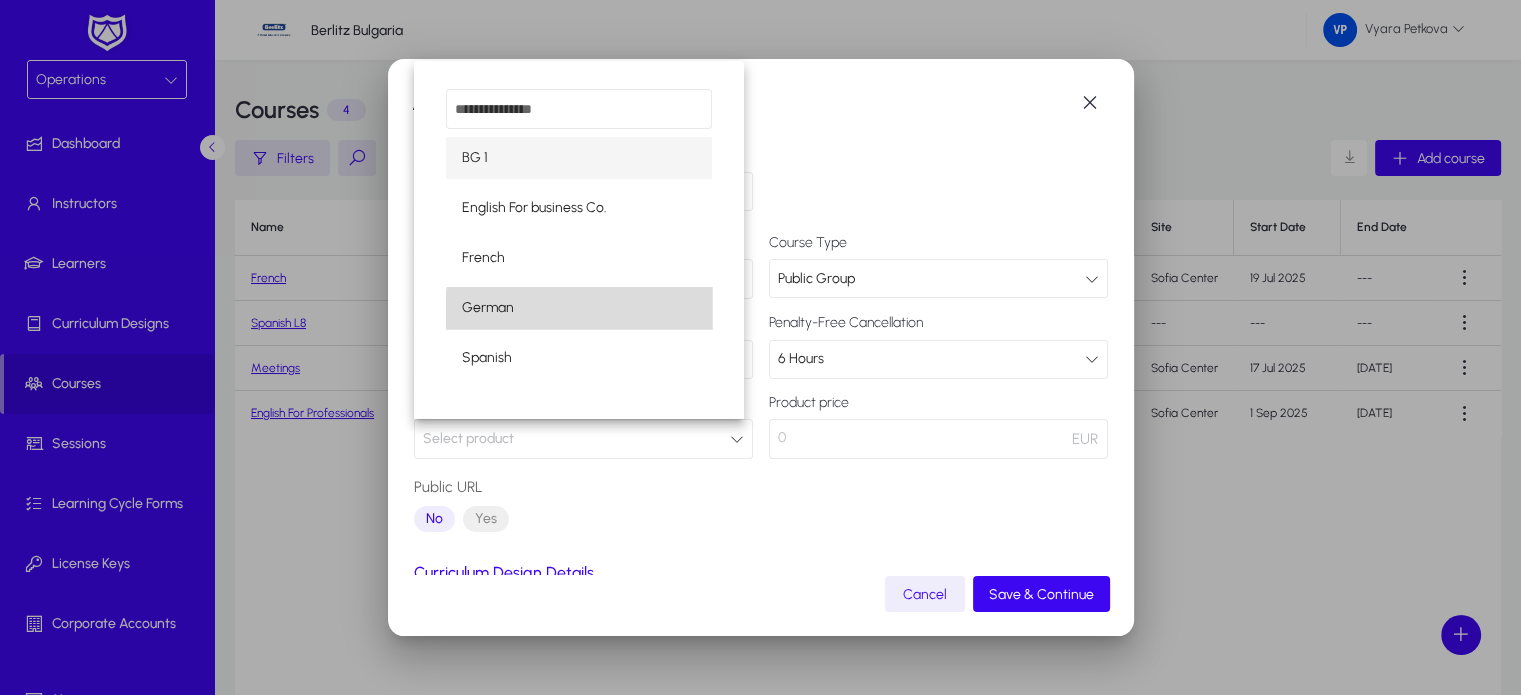 click on "German" at bounding box center [579, 308] 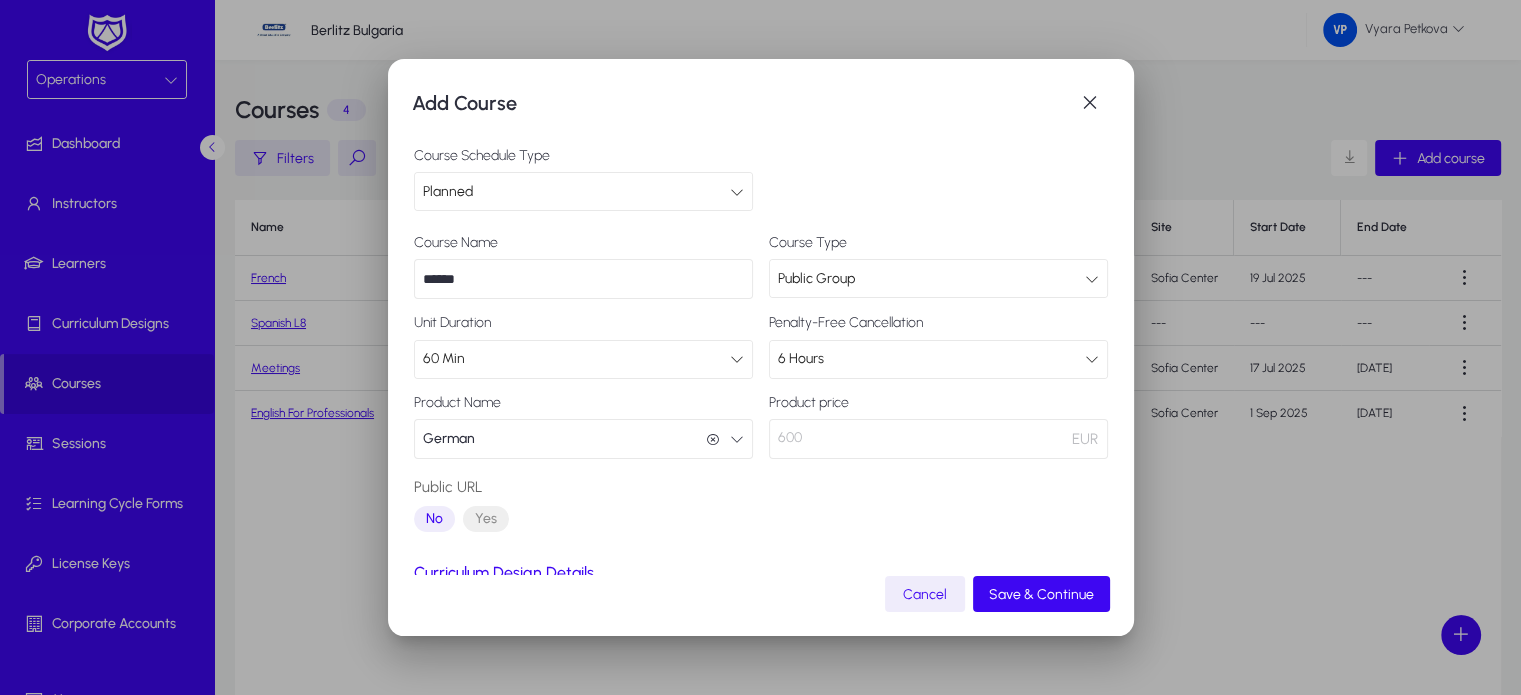 click on "German  German" at bounding box center [583, 439] 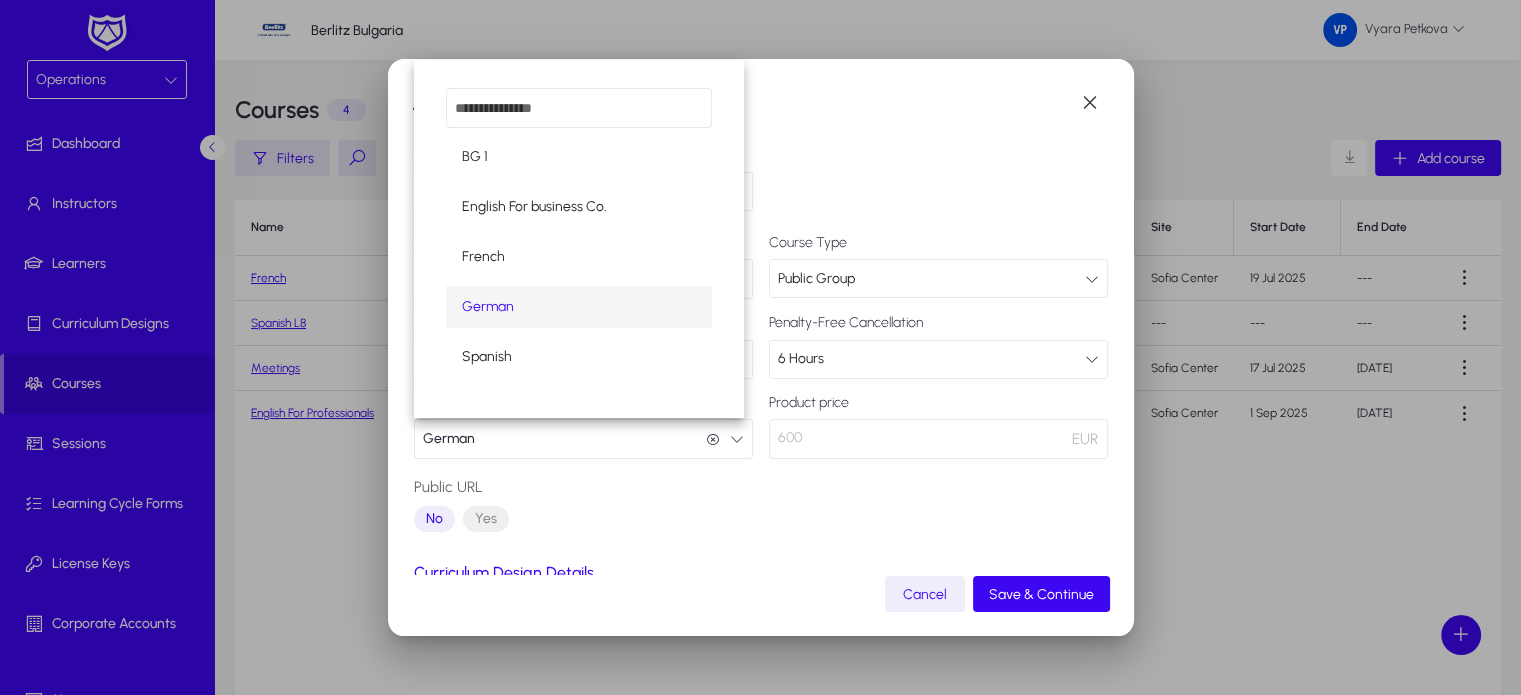 click at bounding box center (760, 347) 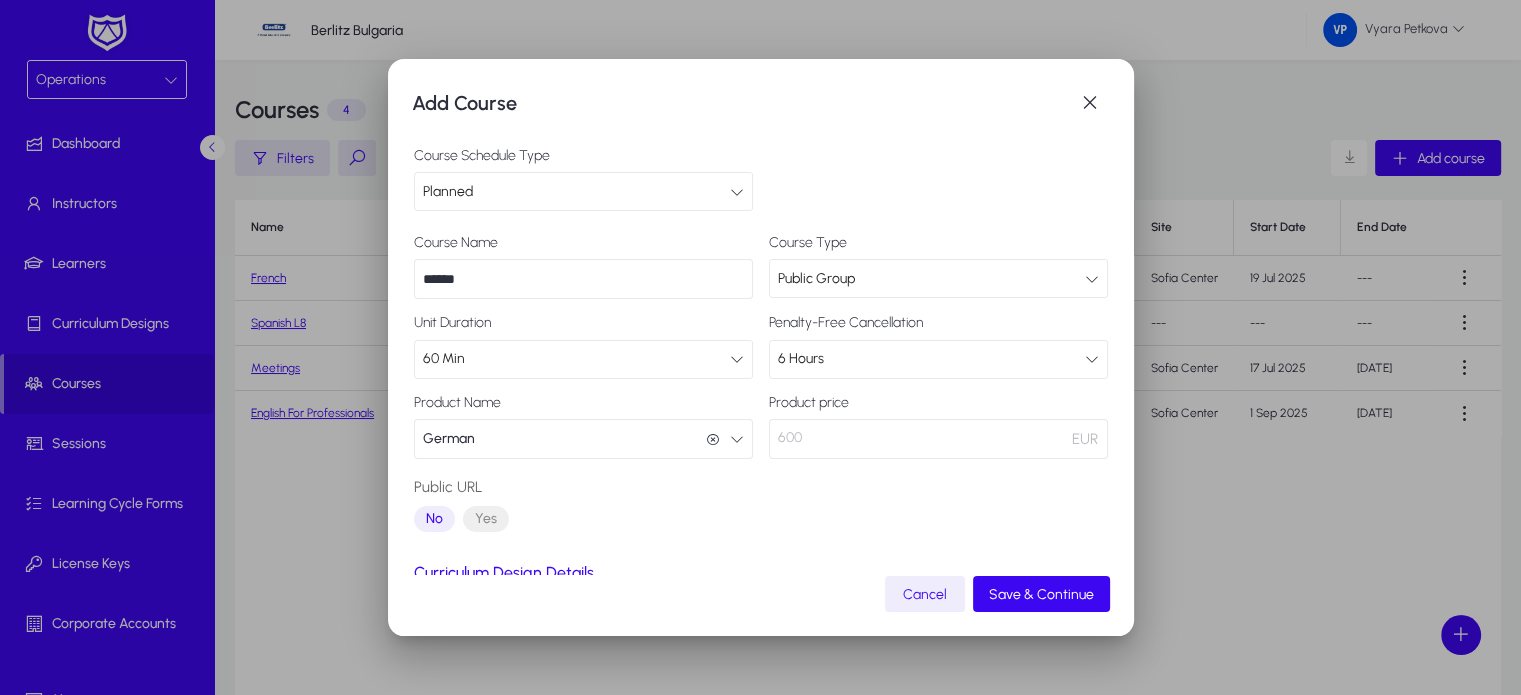 click on "German" at bounding box center [449, 439] 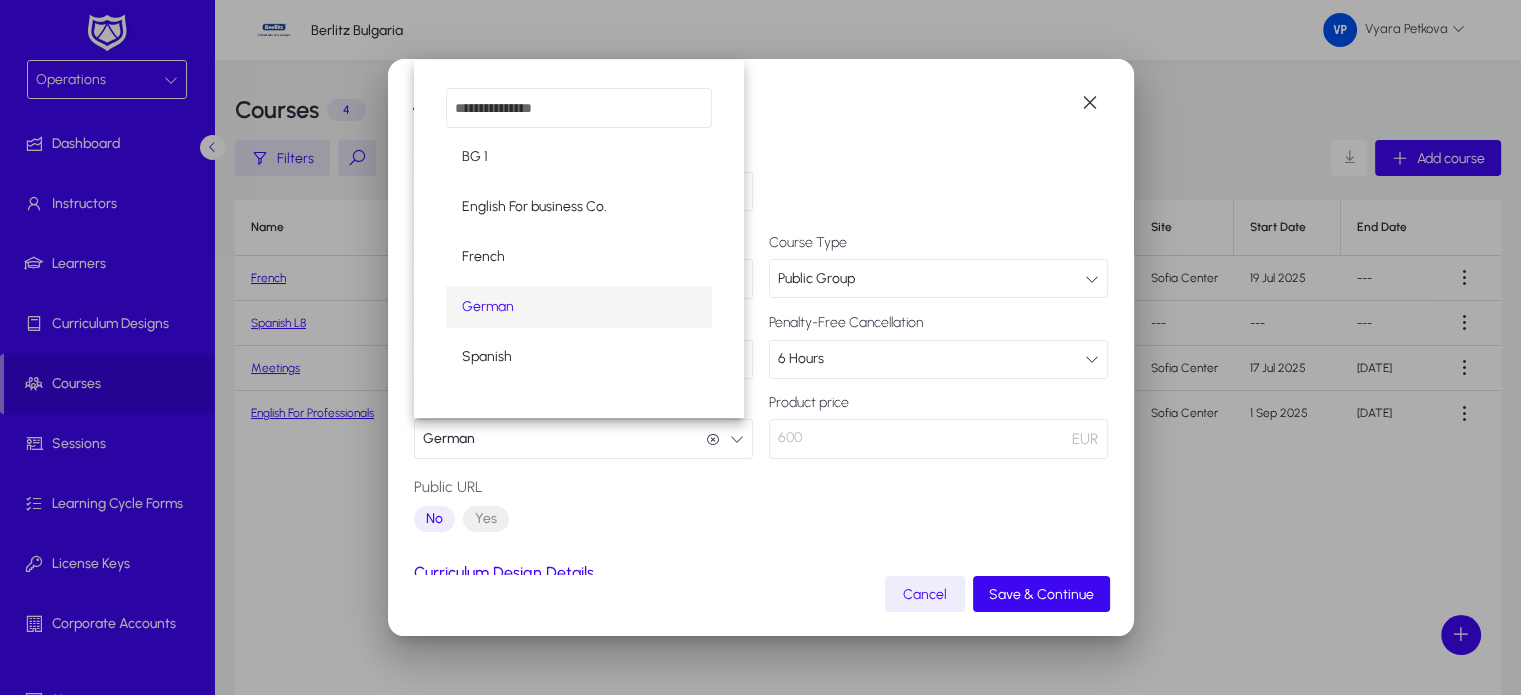 click at bounding box center (760, 347) 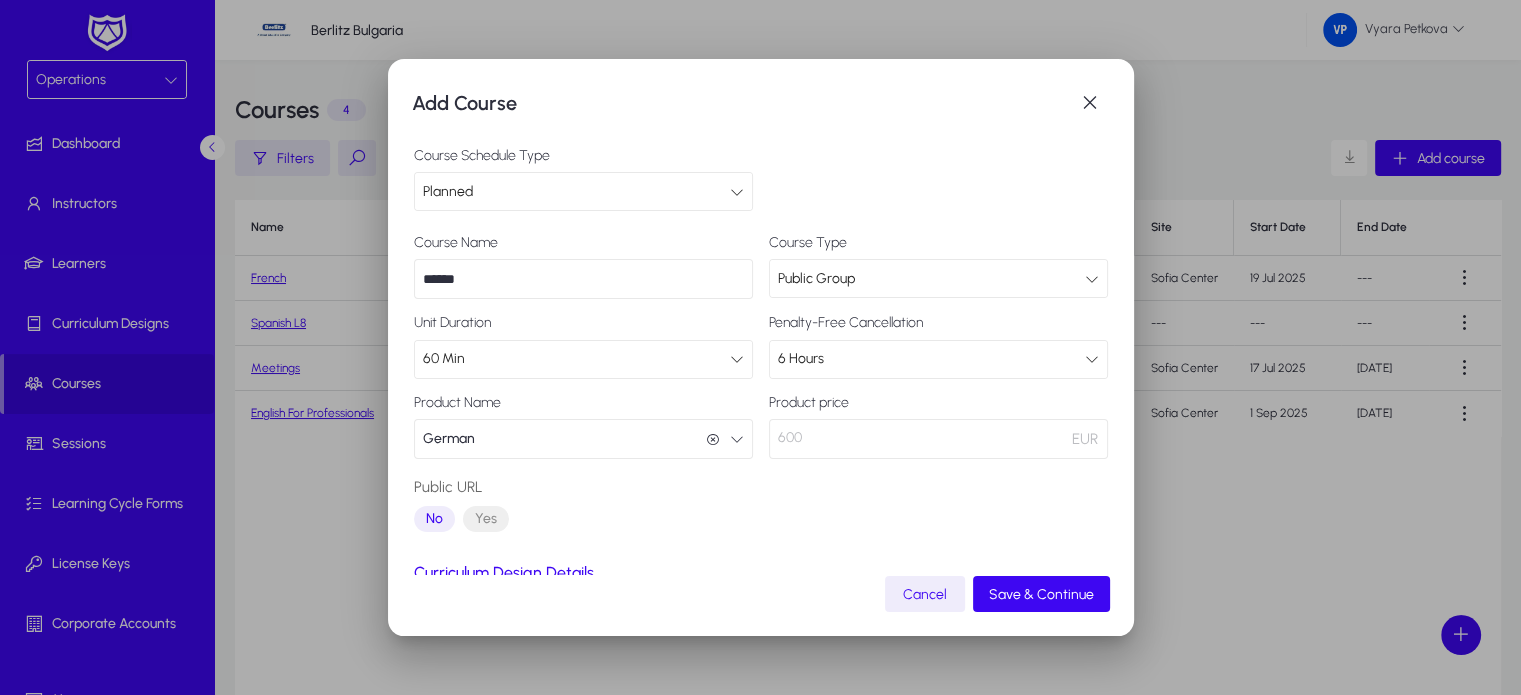 click at bounding box center [713, 440] 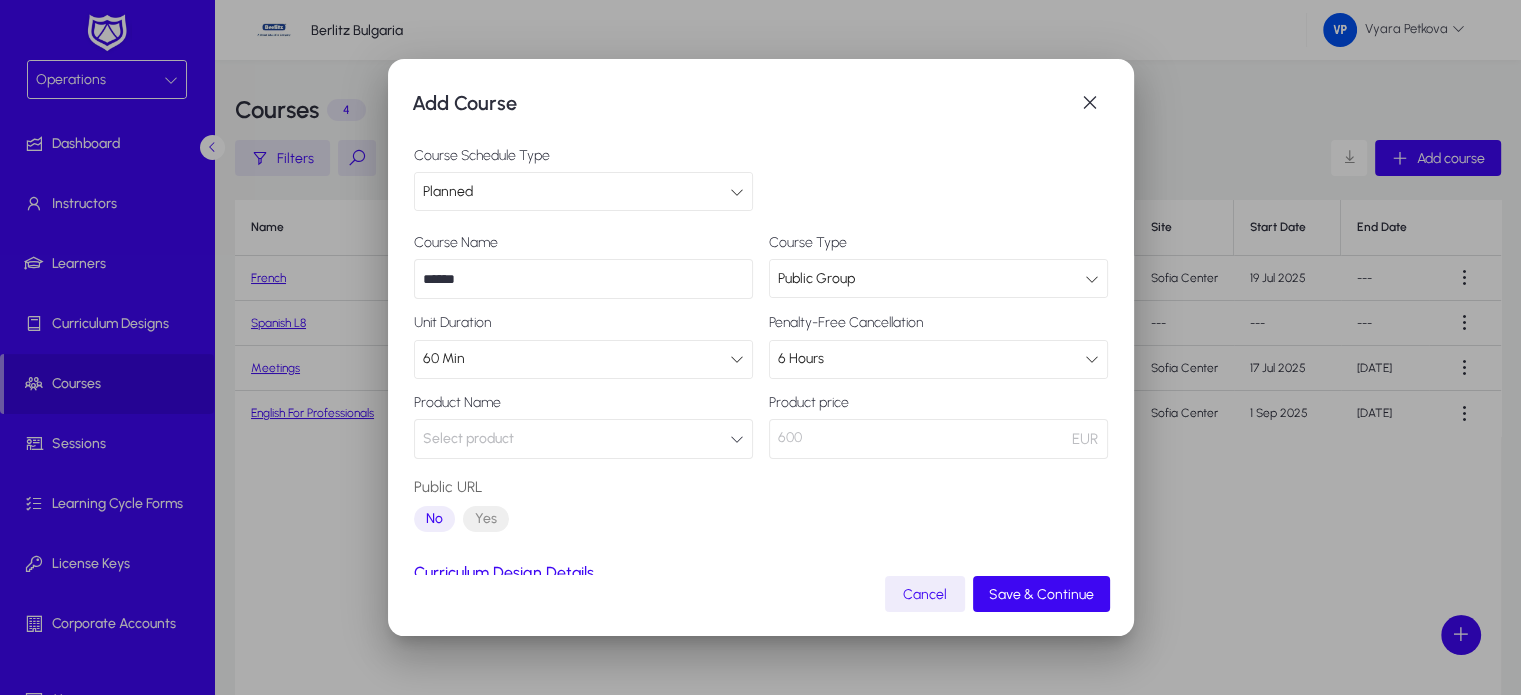 click on "Select product" at bounding box center (583, 439) 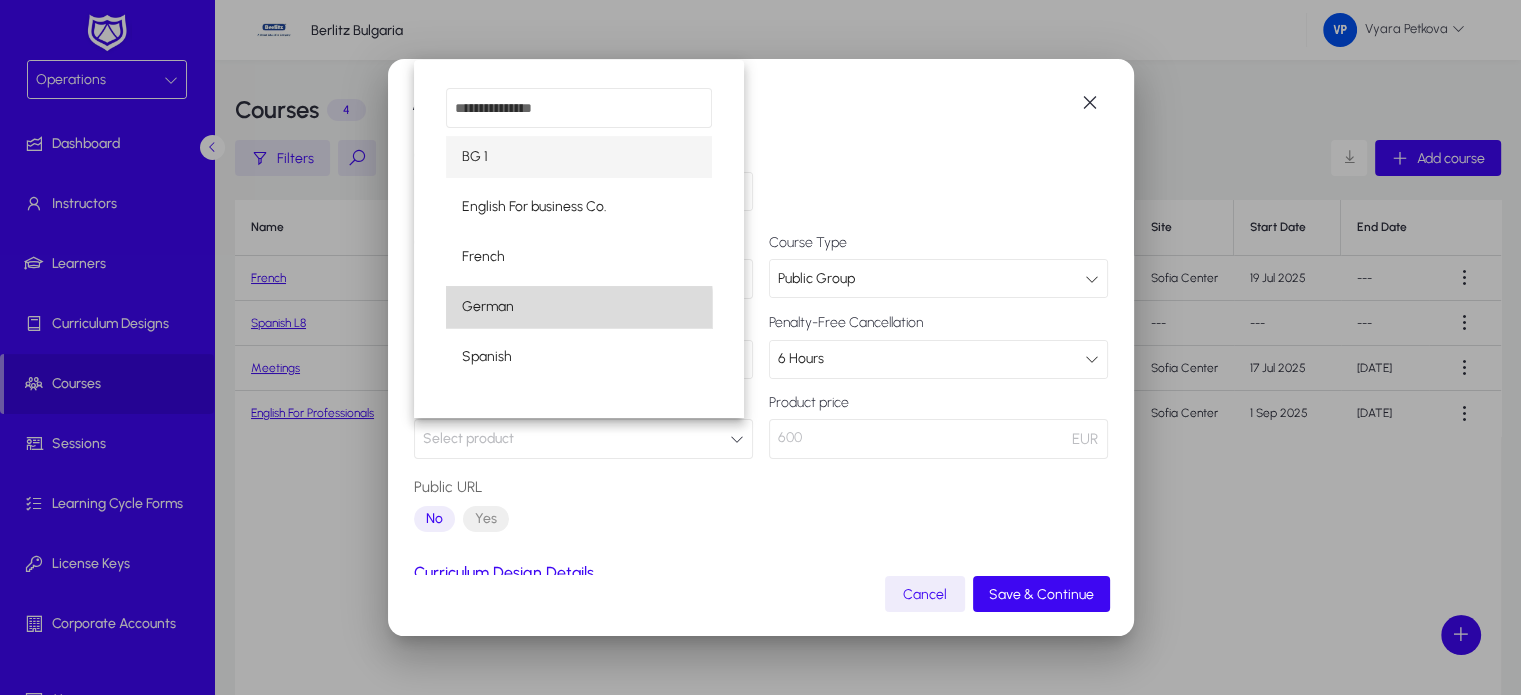 click on "German" at bounding box center (579, 307) 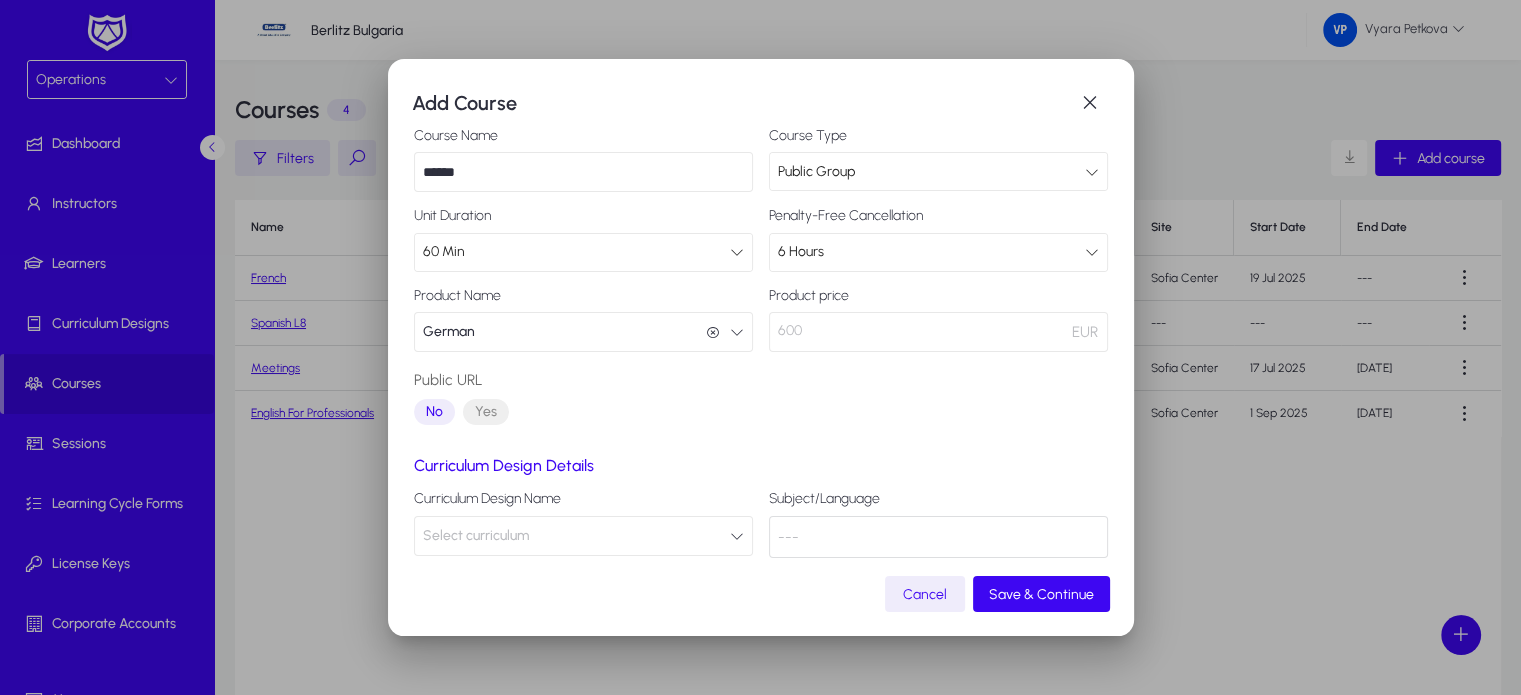 scroll, scrollTop: 201, scrollLeft: 0, axis: vertical 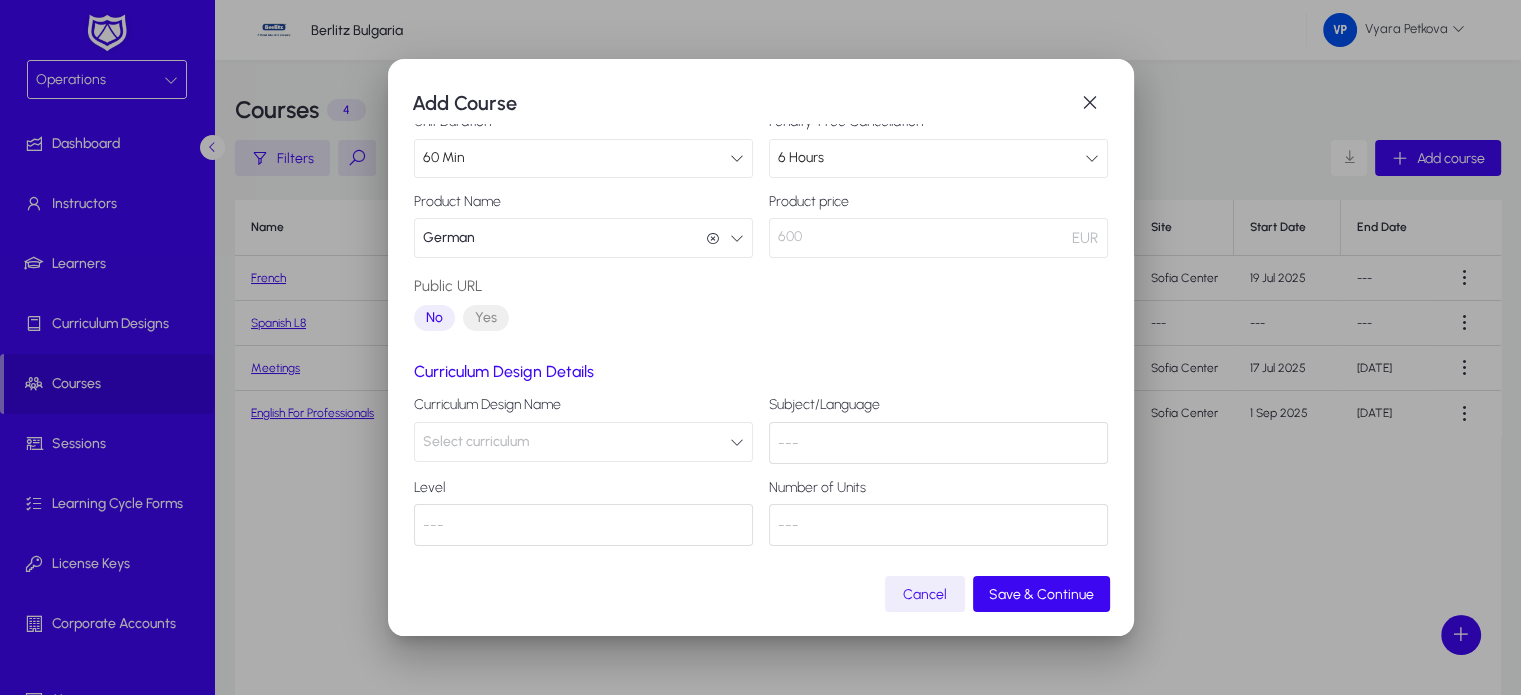 click at bounding box center [737, 442] 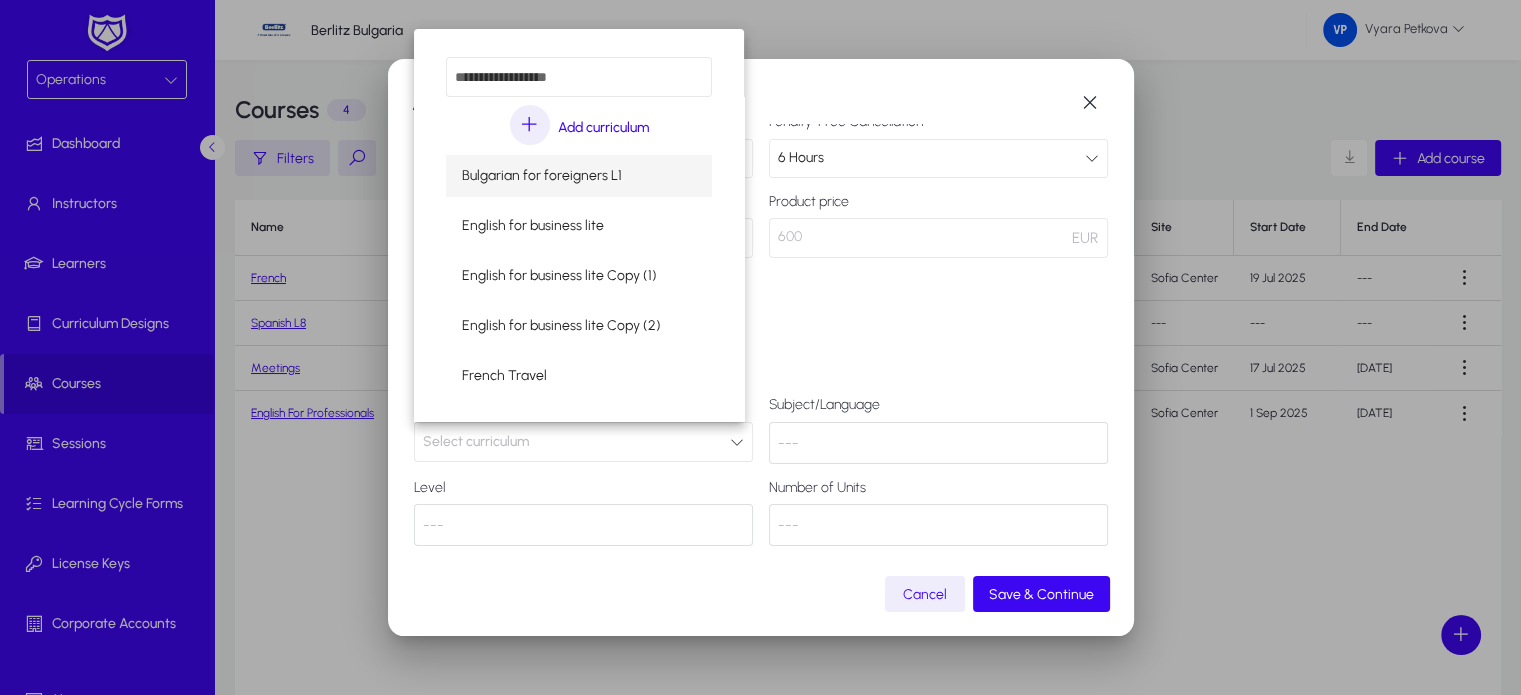 click at bounding box center [760, 347] 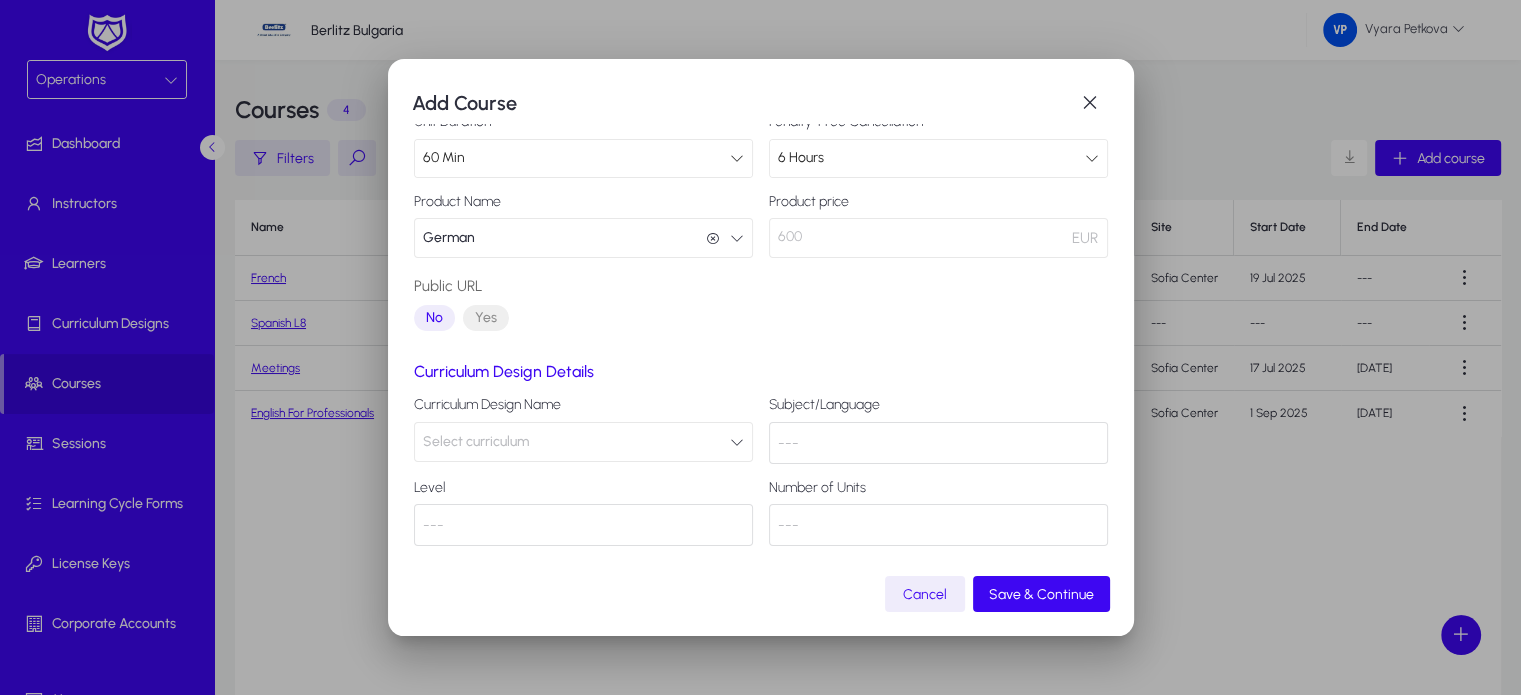 click on "---" at bounding box center [938, 443] 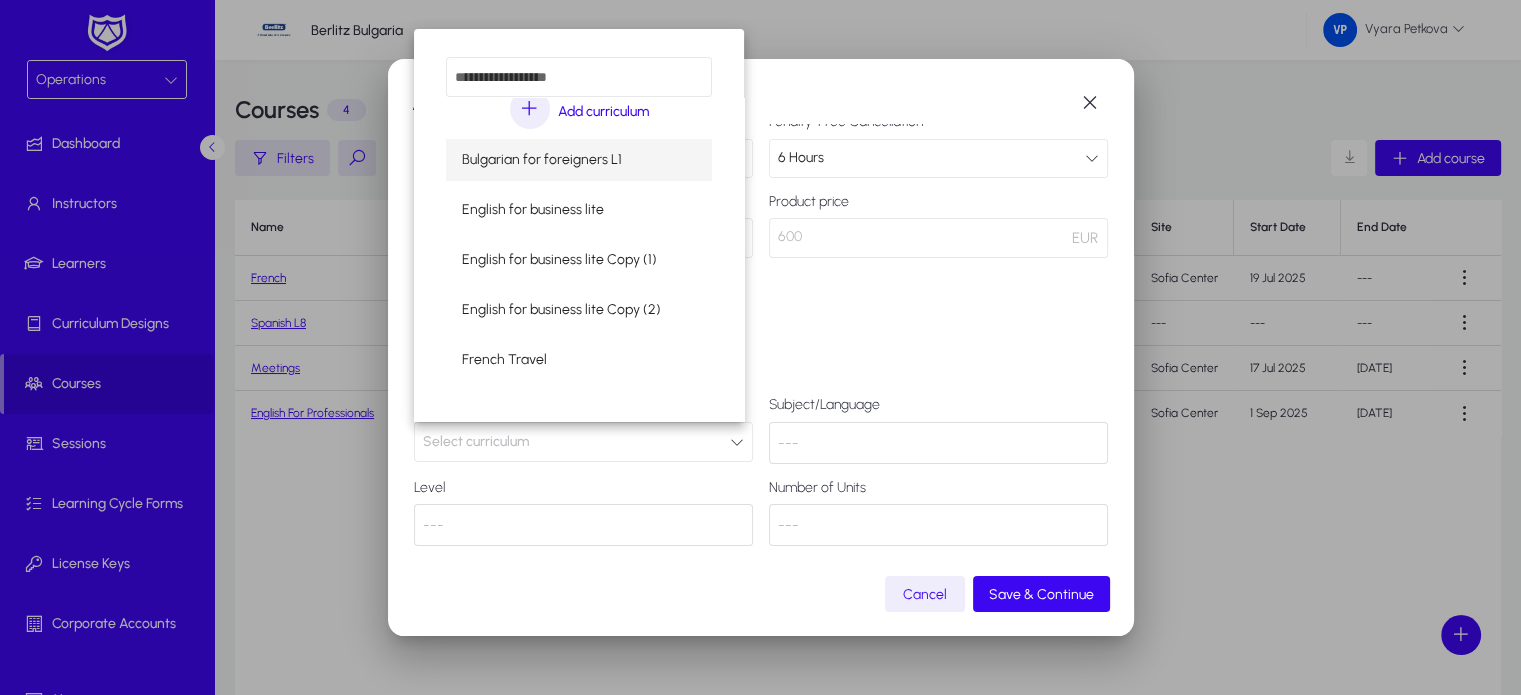 scroll, scrollTop: 0, scrollLeft: 0, axis: both 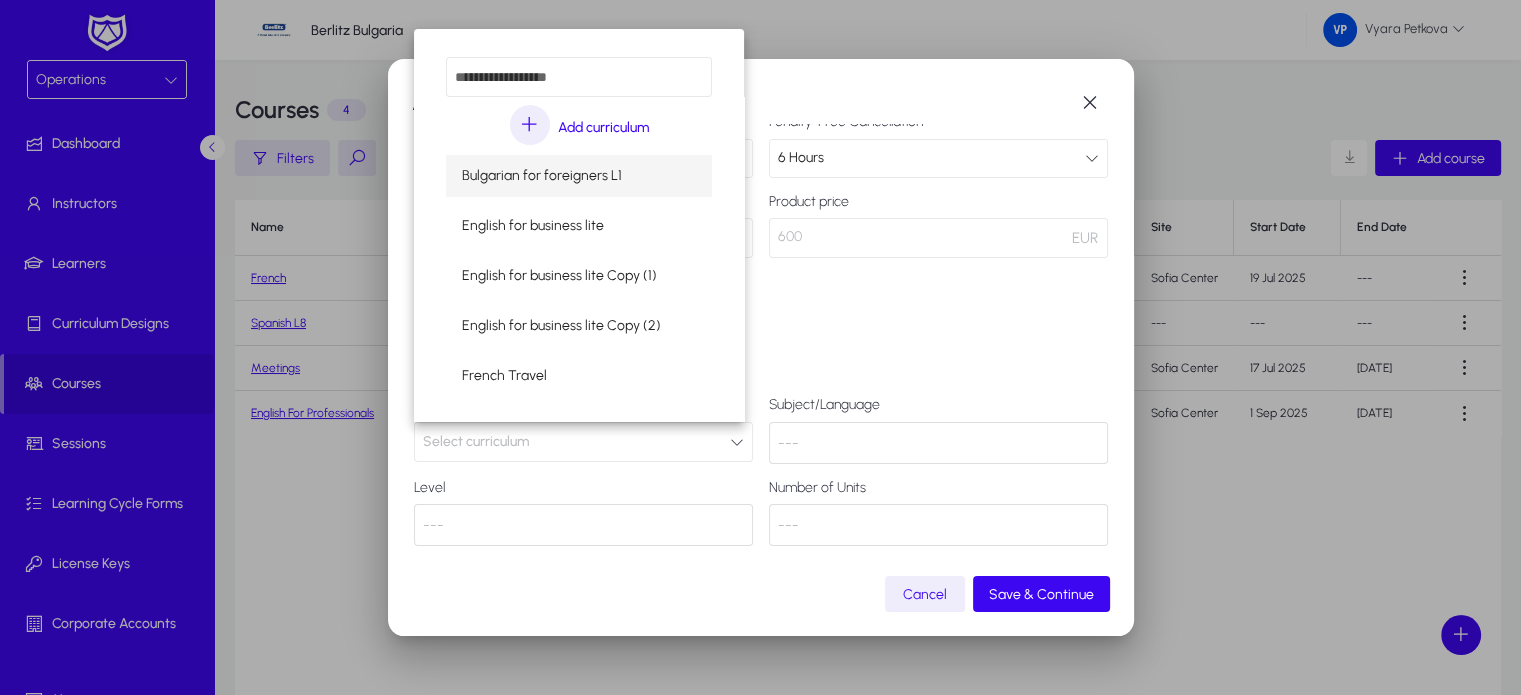 click at bounding box center [760, 347] 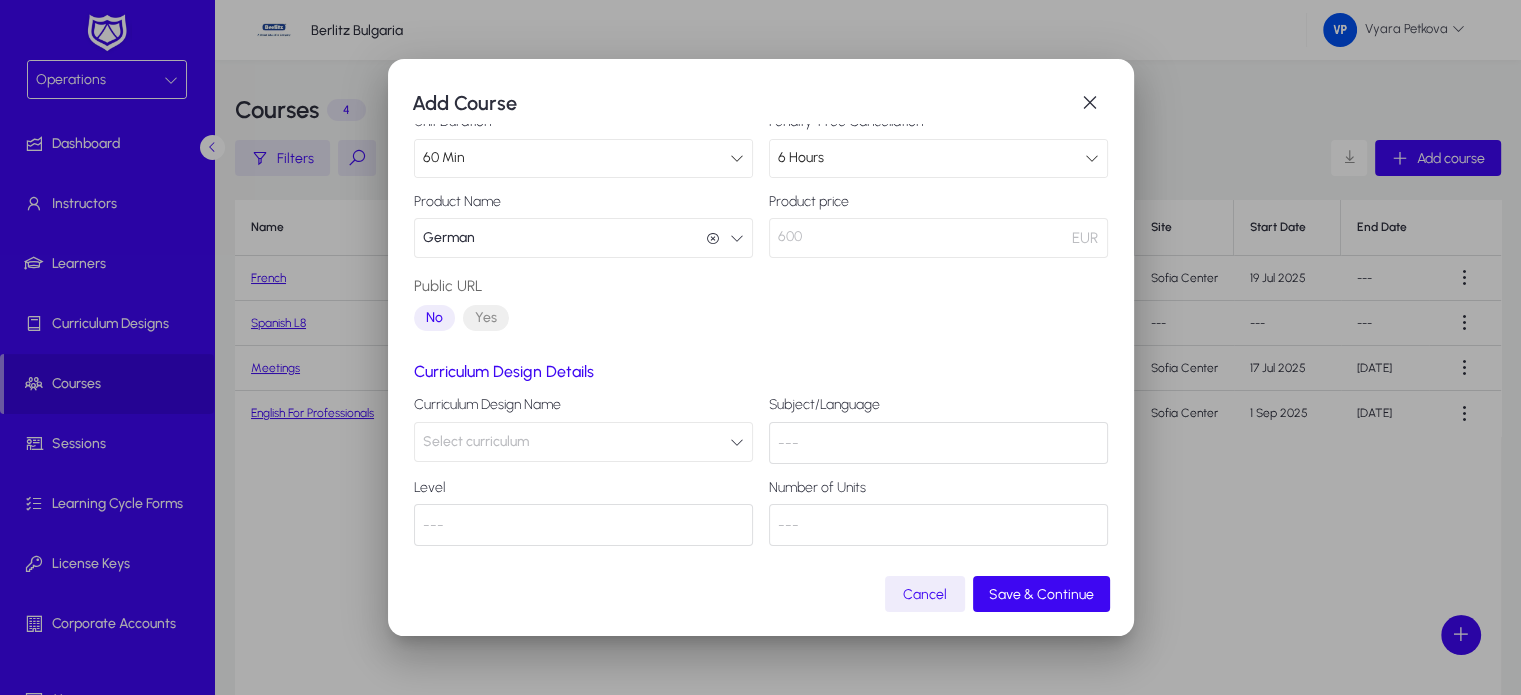 click at bounding box center [760, 347] 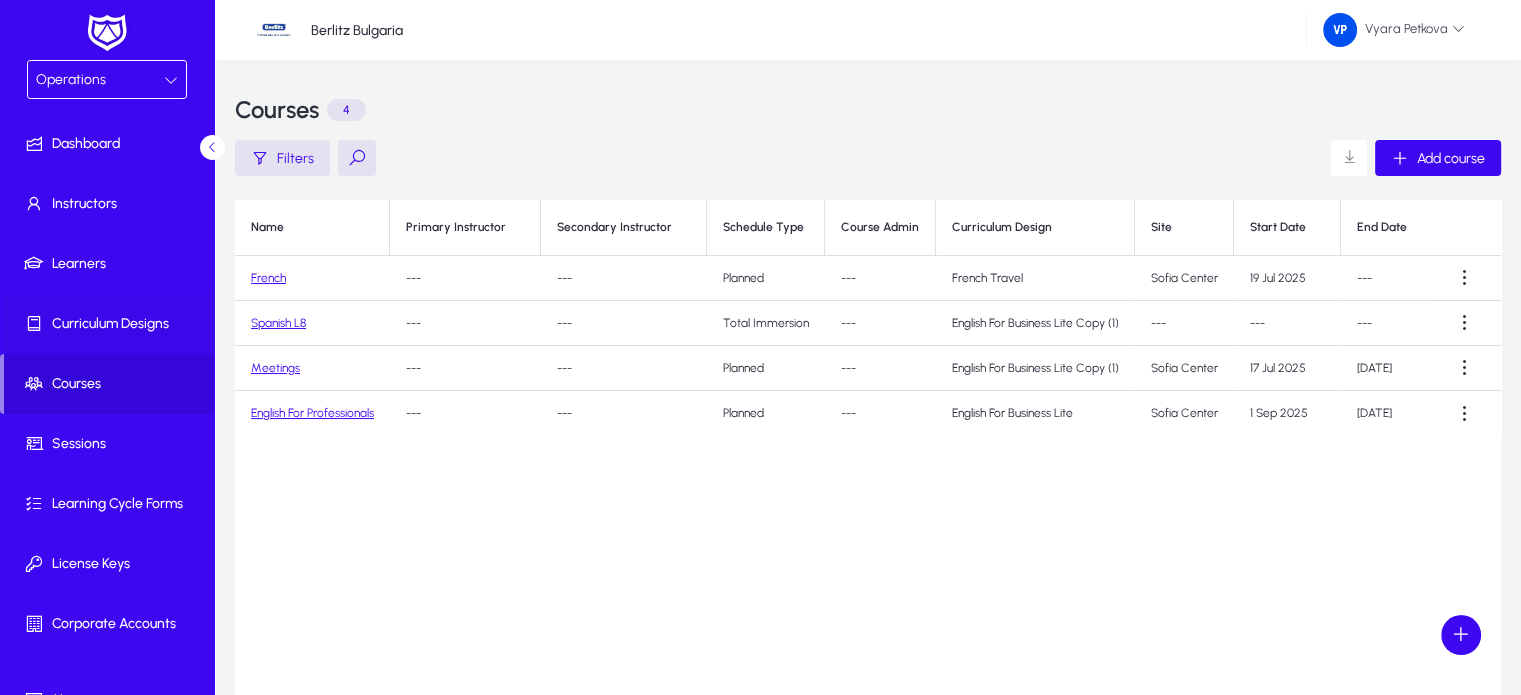 click on "Curriculum Designs" 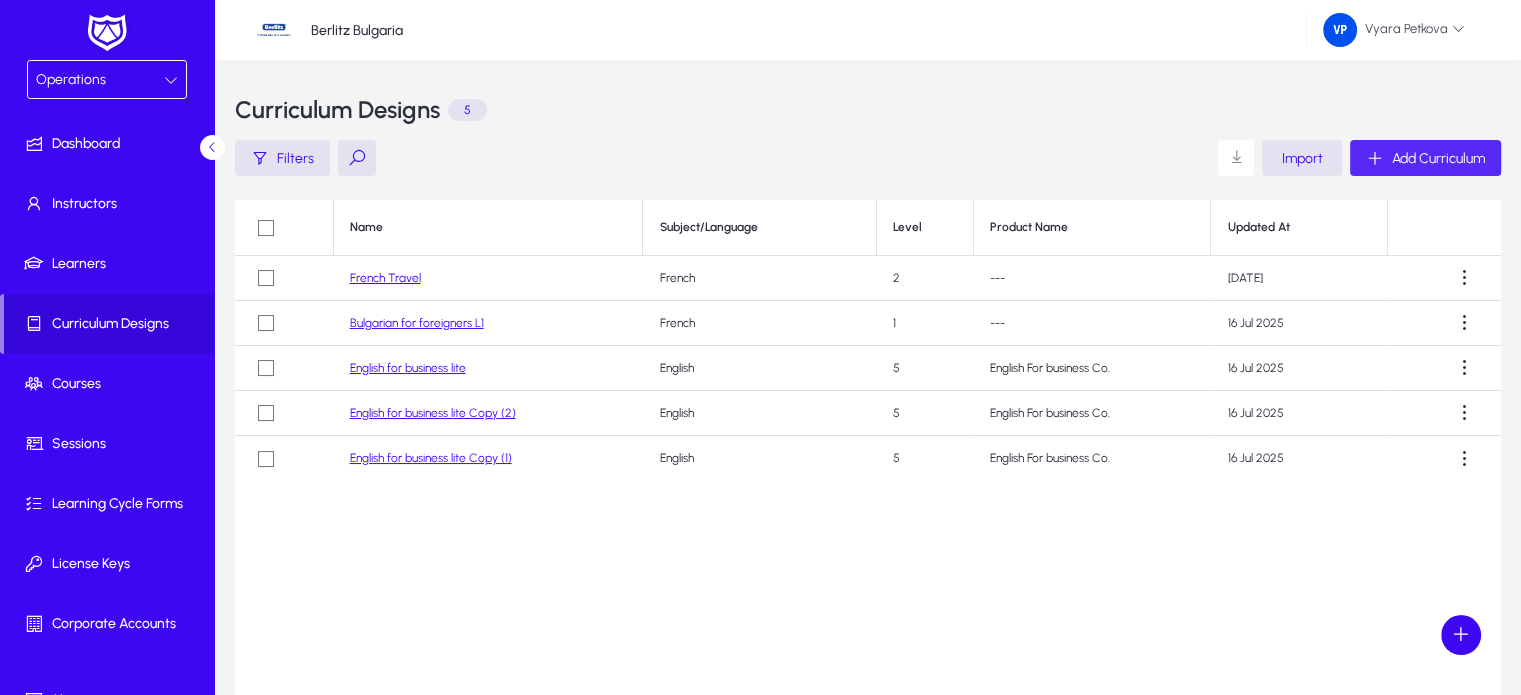 click on "Add Curriculum" 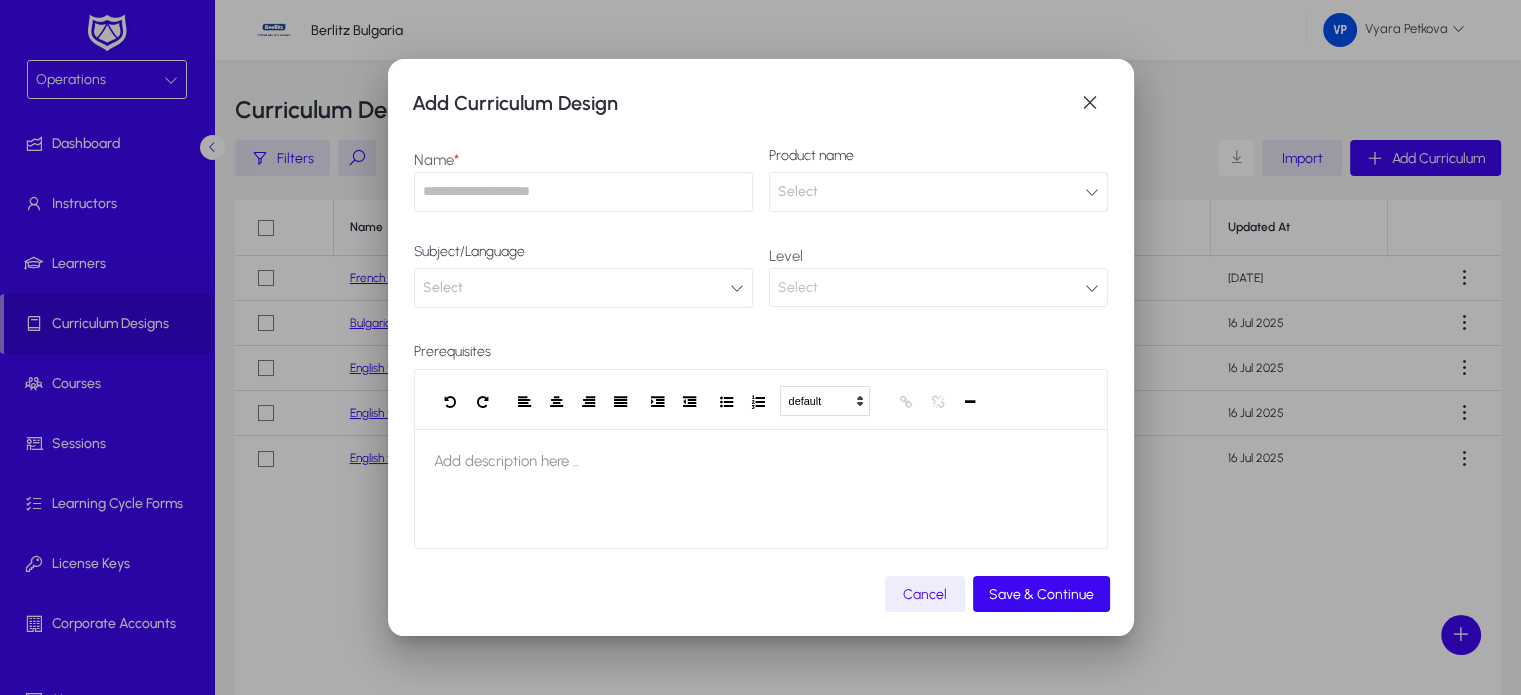 click at bounding box center (583, 192) 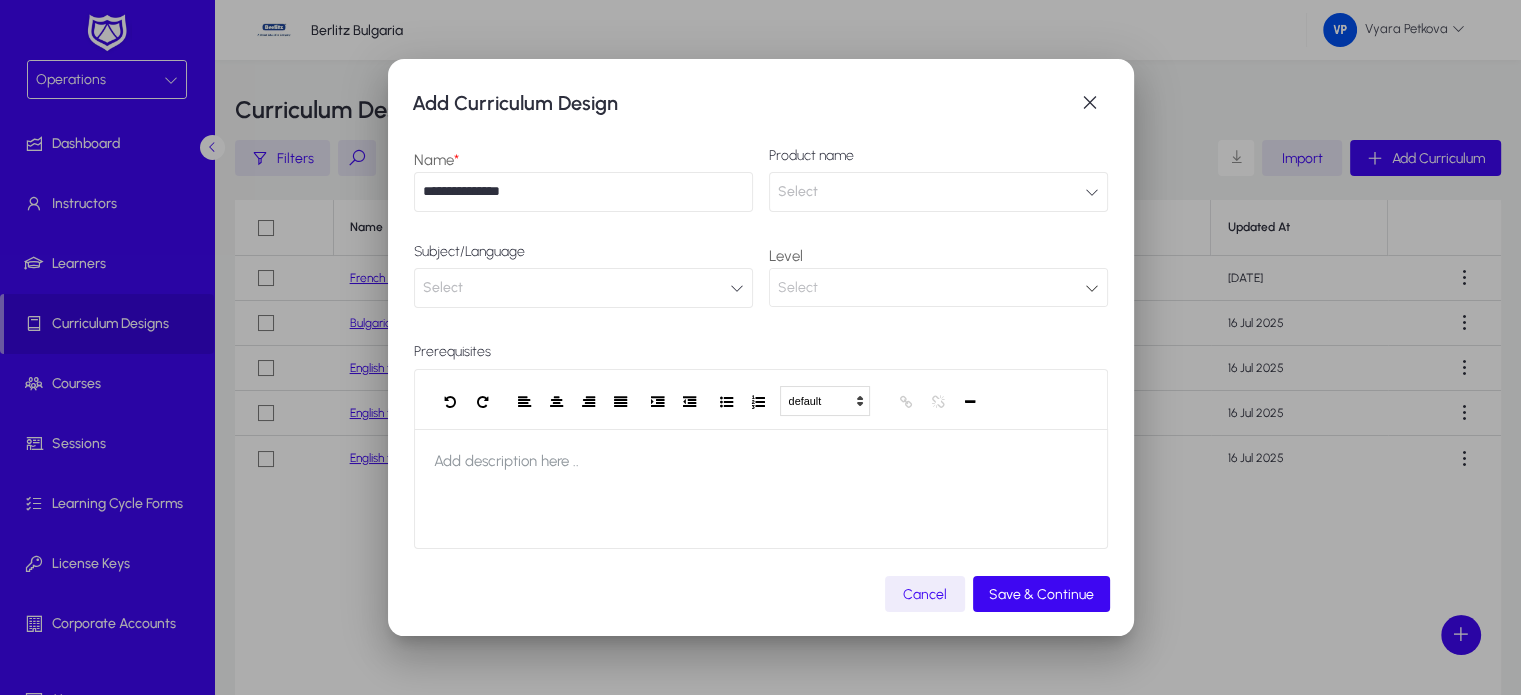 type on "**********" 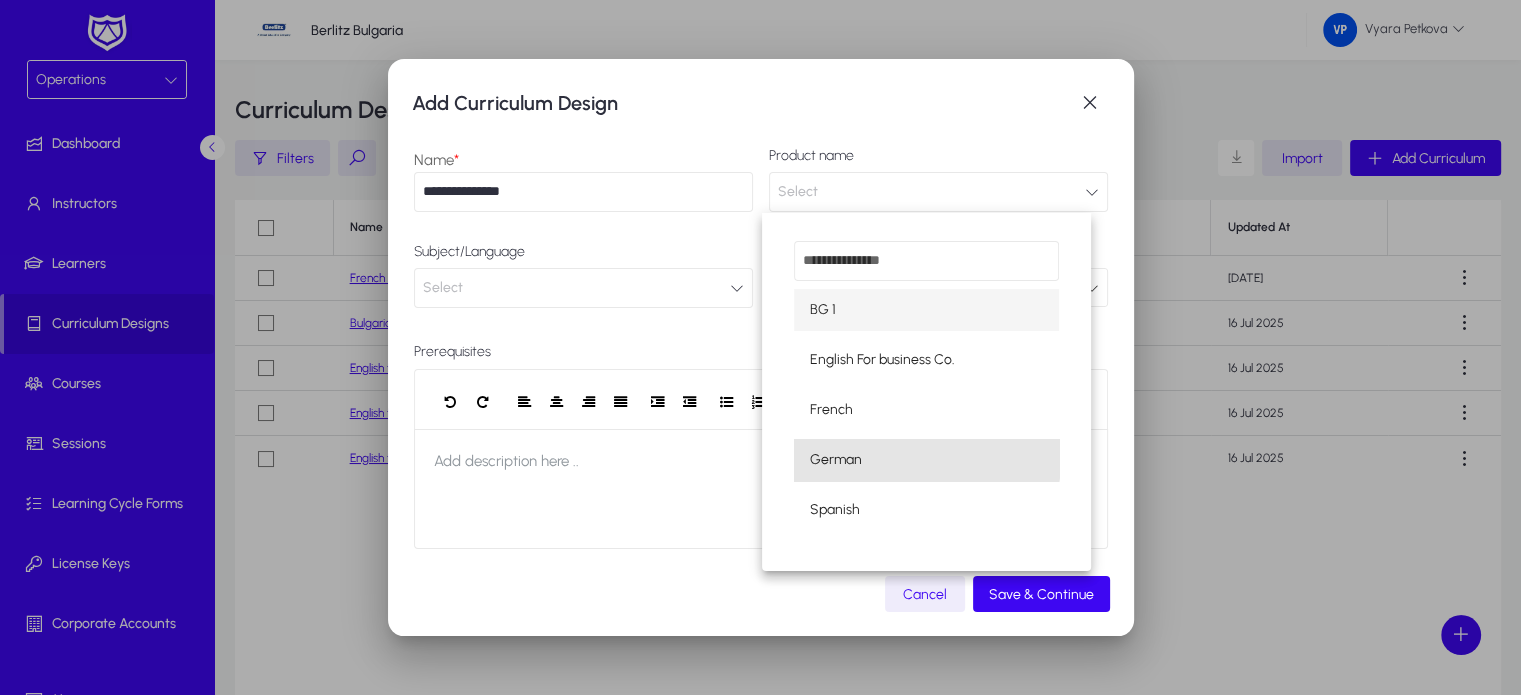 click on "German" at bounding box center (927, 460) 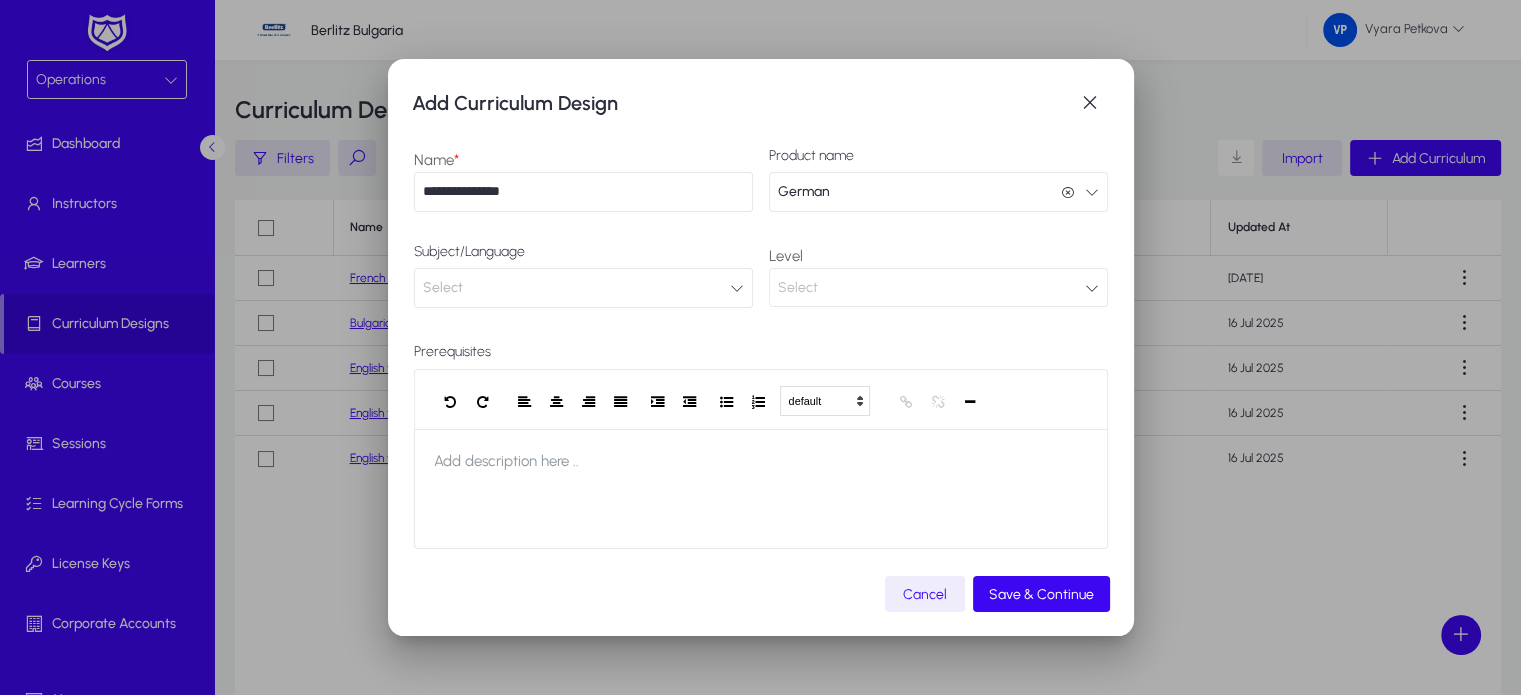 click at bounding box center (737, 288) 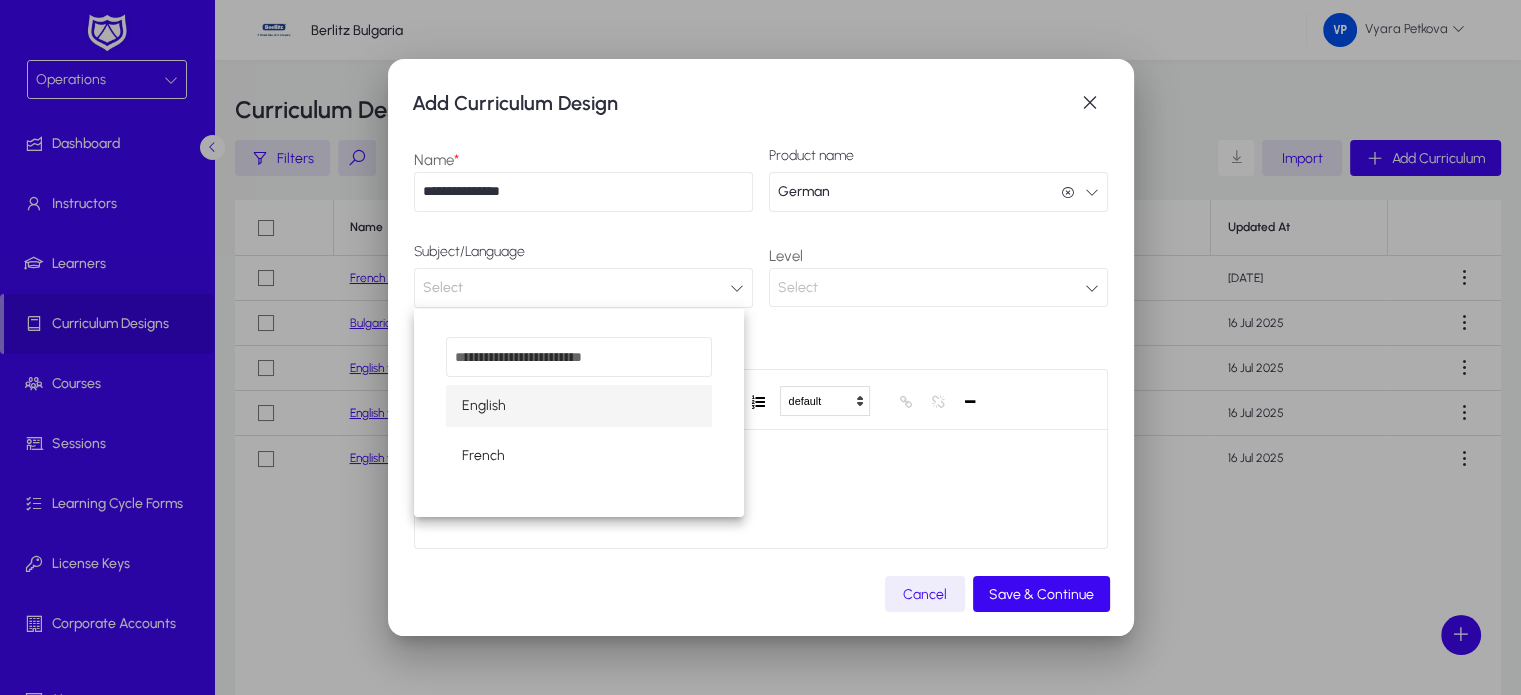 click at bounding box center [760, 347] 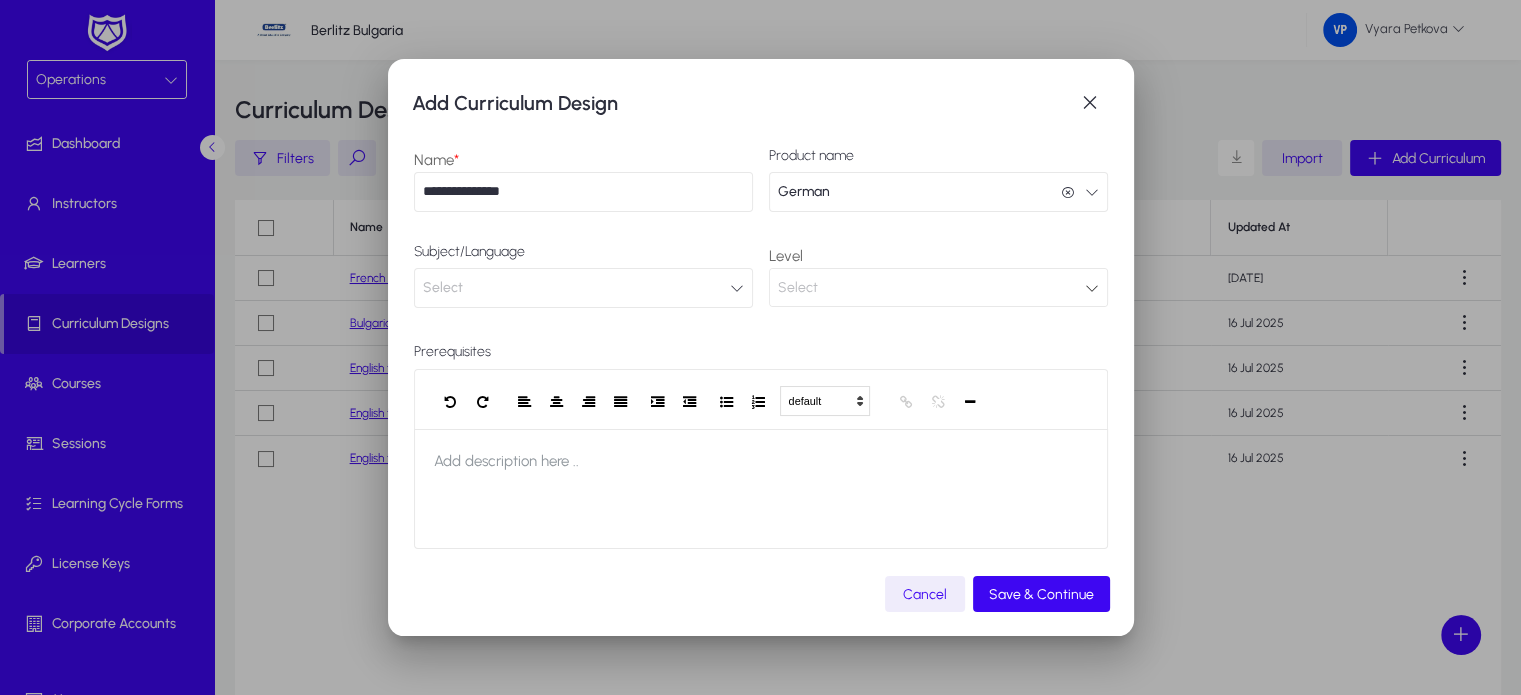 click at bounding box center (1092, 288) 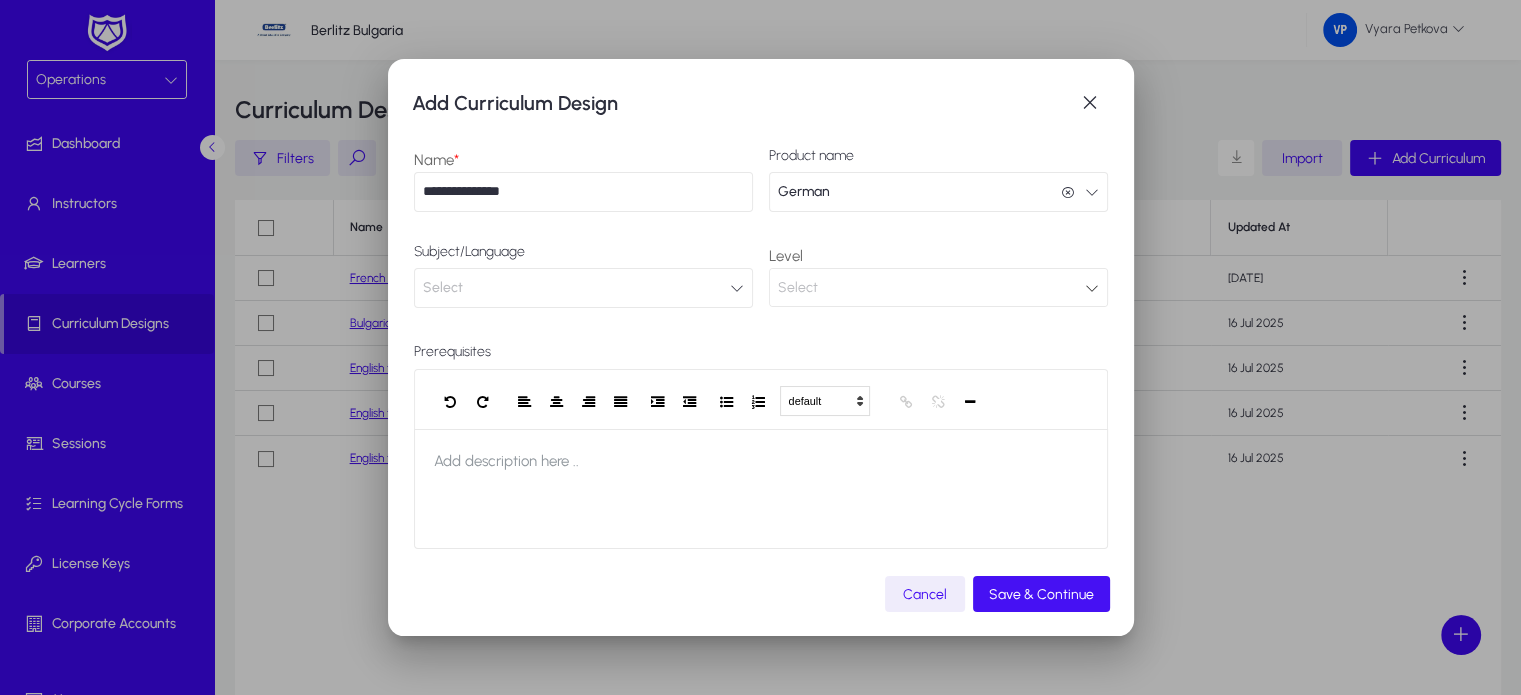 click on "Save & Continue" 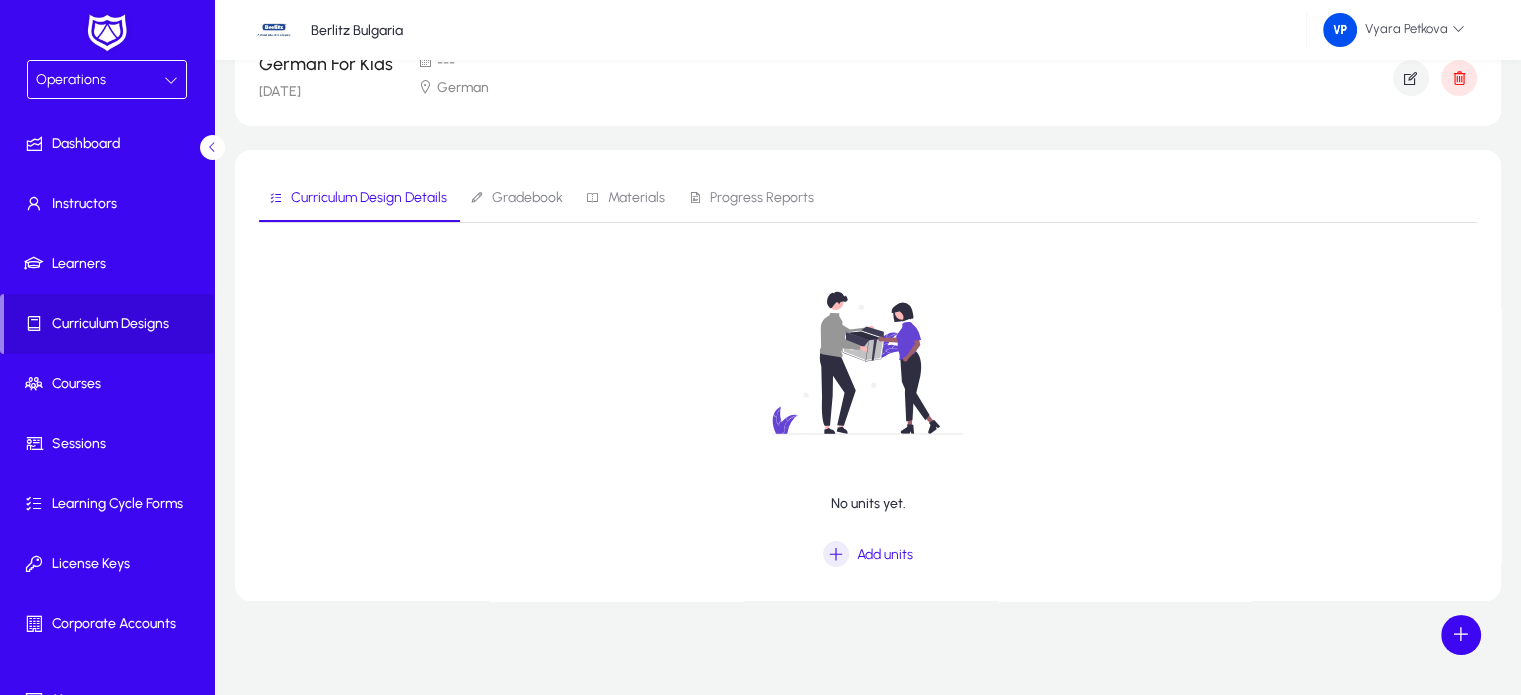scroll, scrollTop: 0, scrollLeft: 0, axis: both 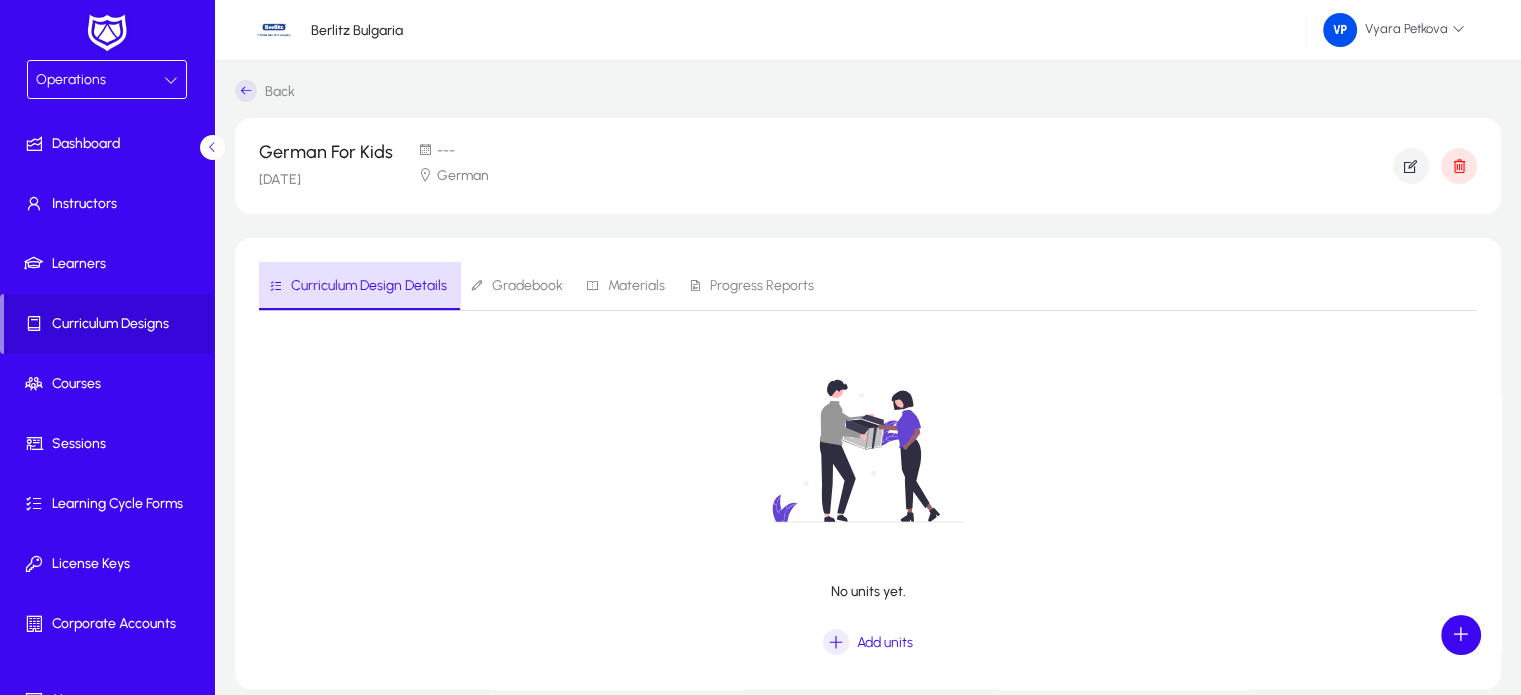 click on "Curriculum Design Details" at bounding box center [369, 286] 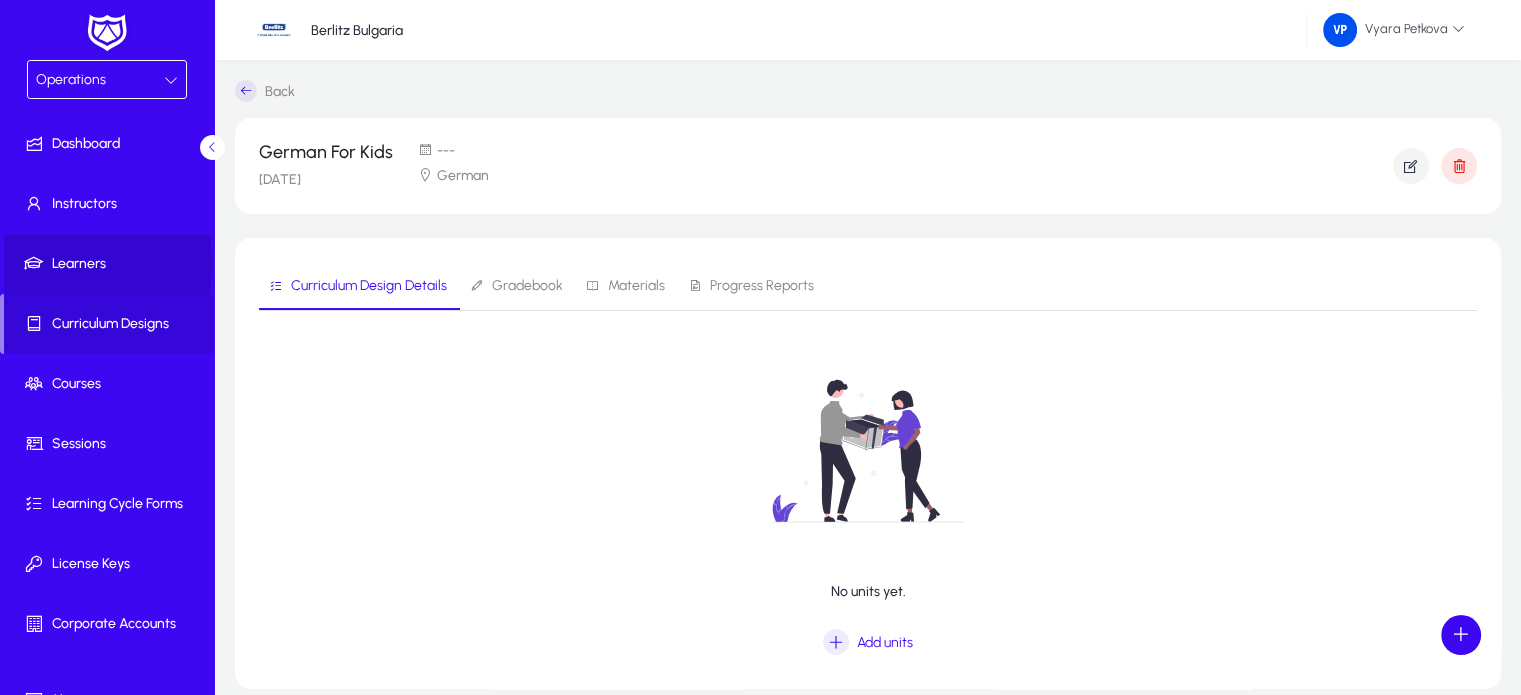 click on "Learners" 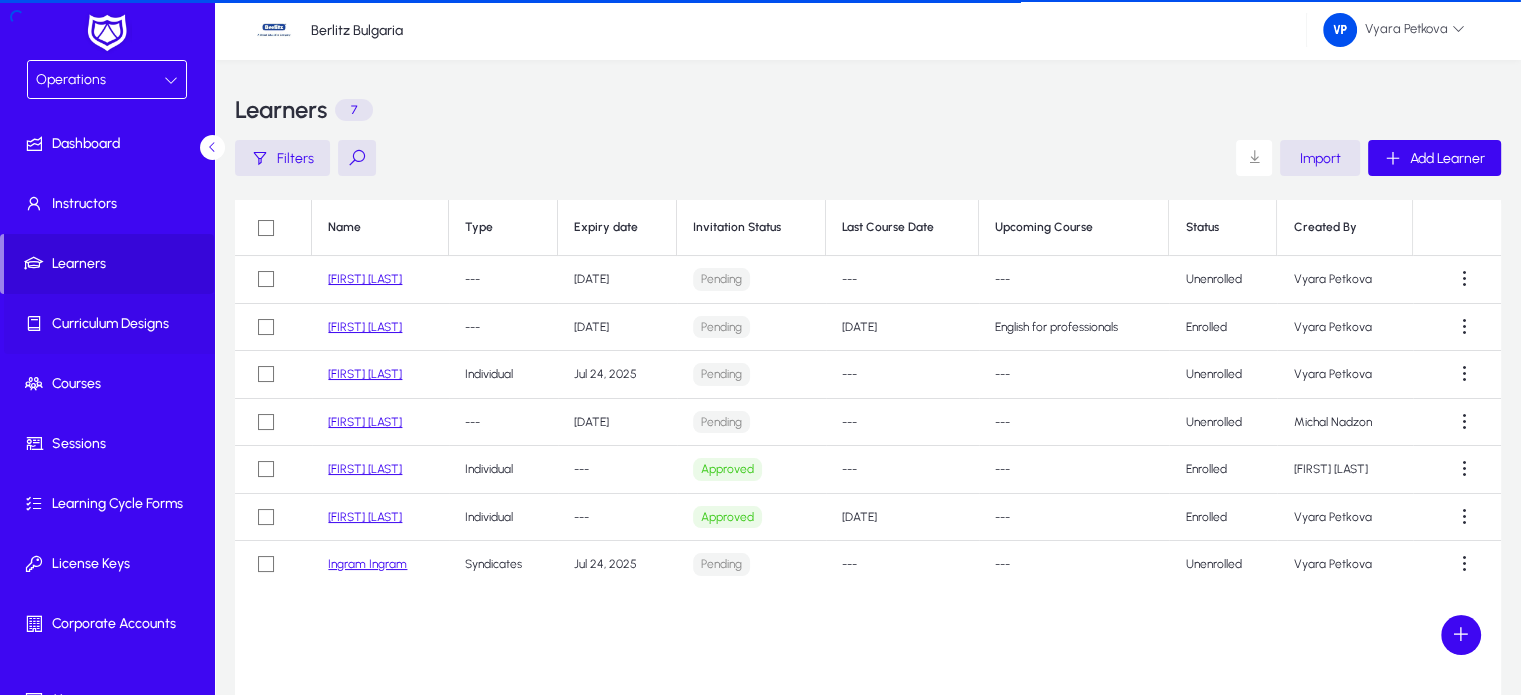 click on "Curriculum Designs" 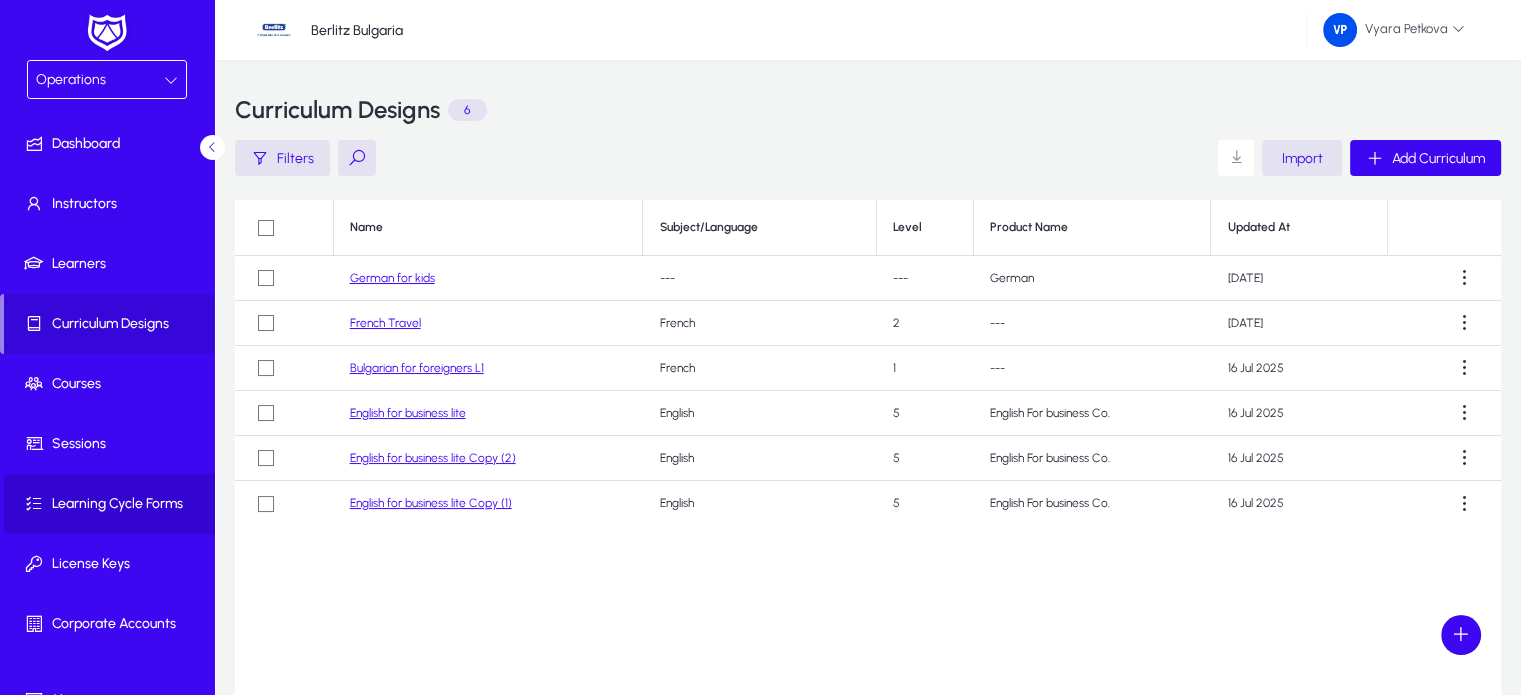 click on "Learning Cycle Forms" 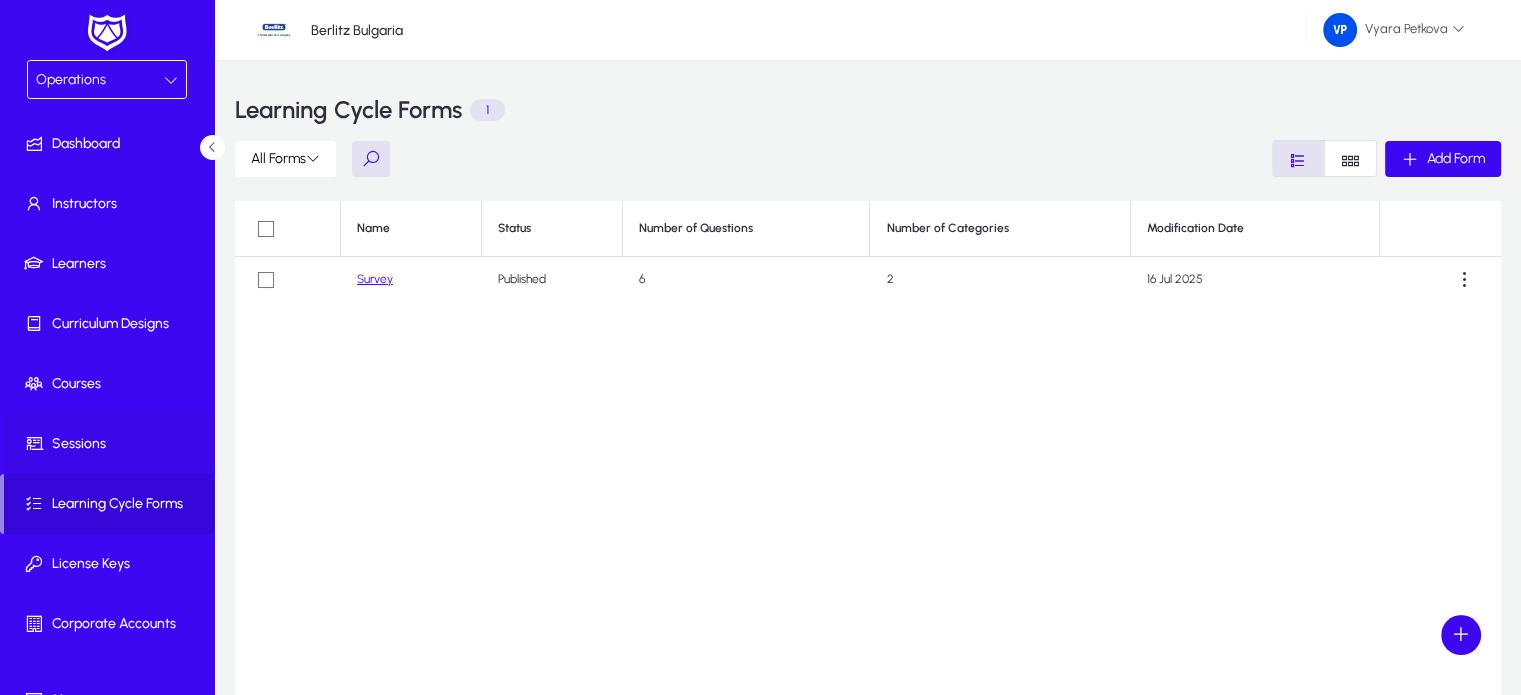 click on "Sessions" 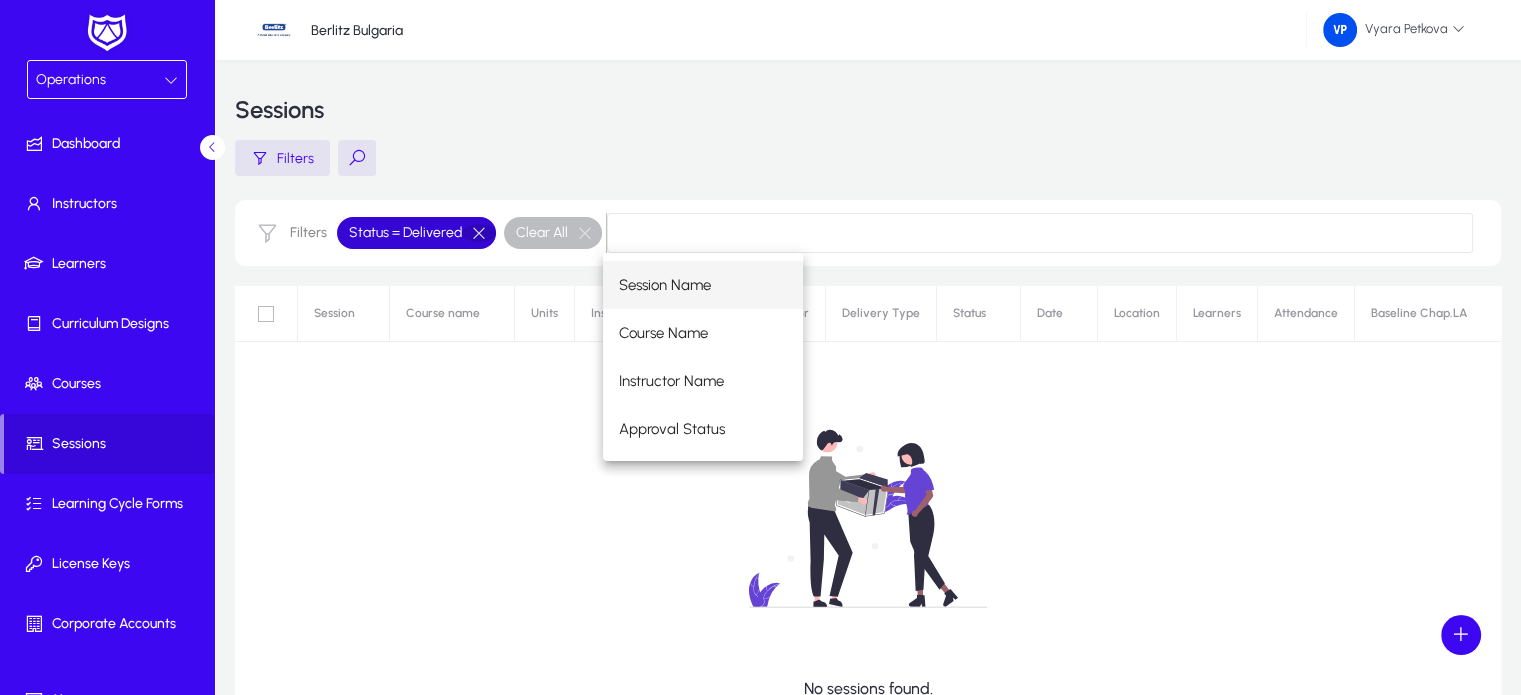 click at bounding box center [479, 233] 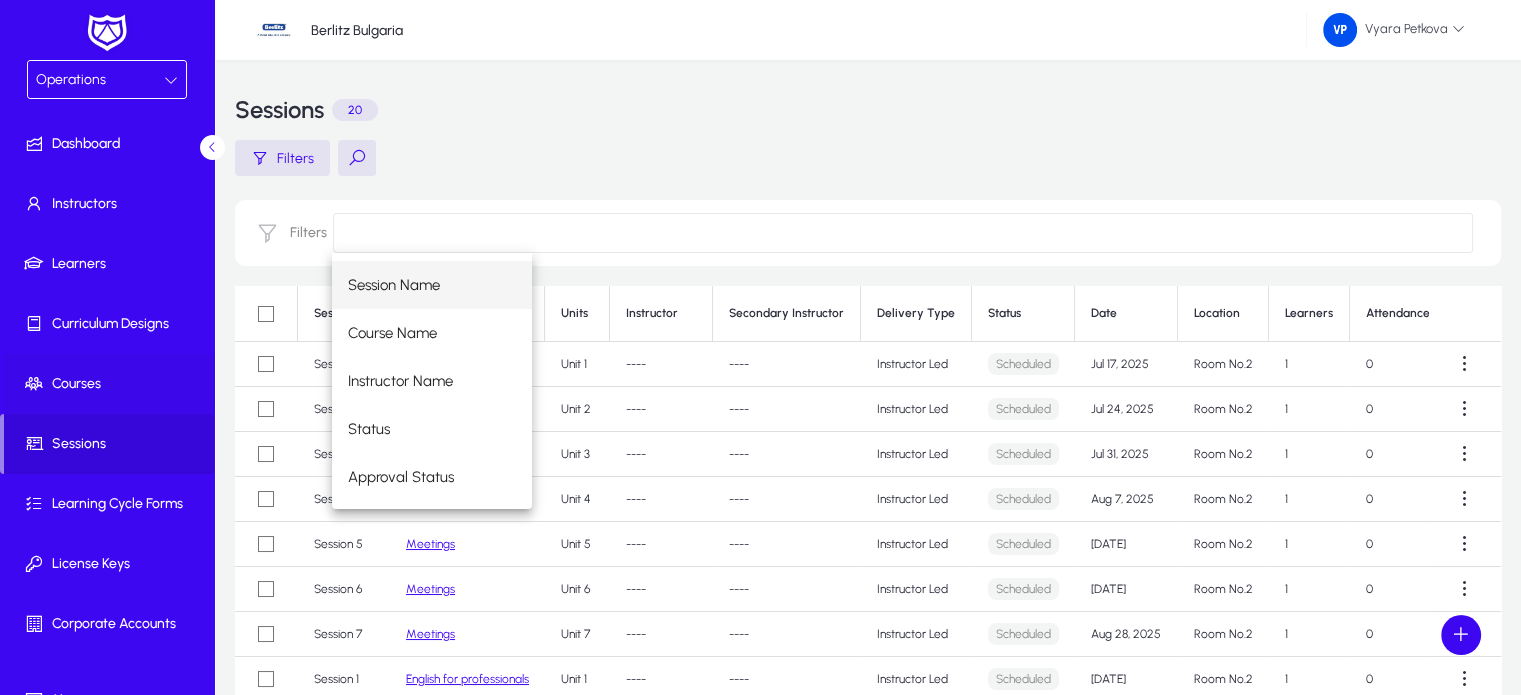 click on "Courses" 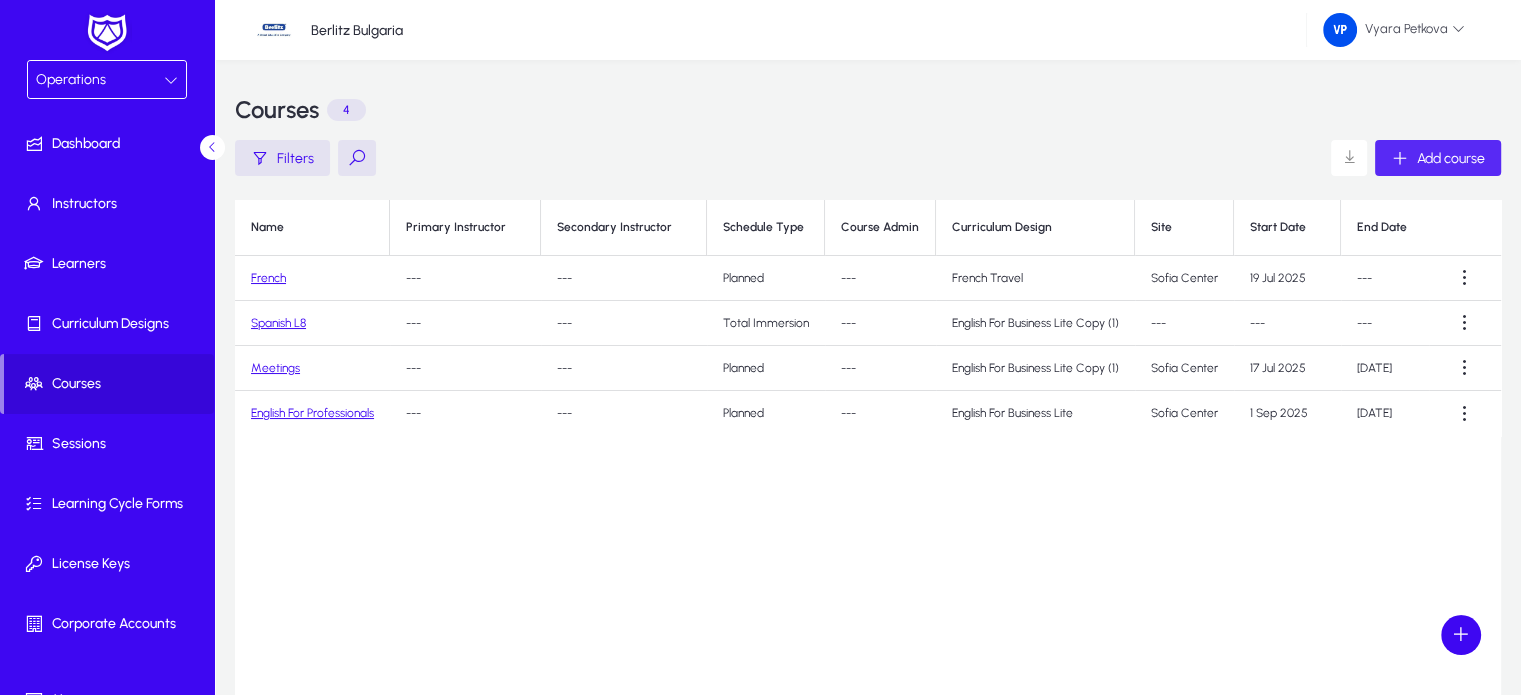 click 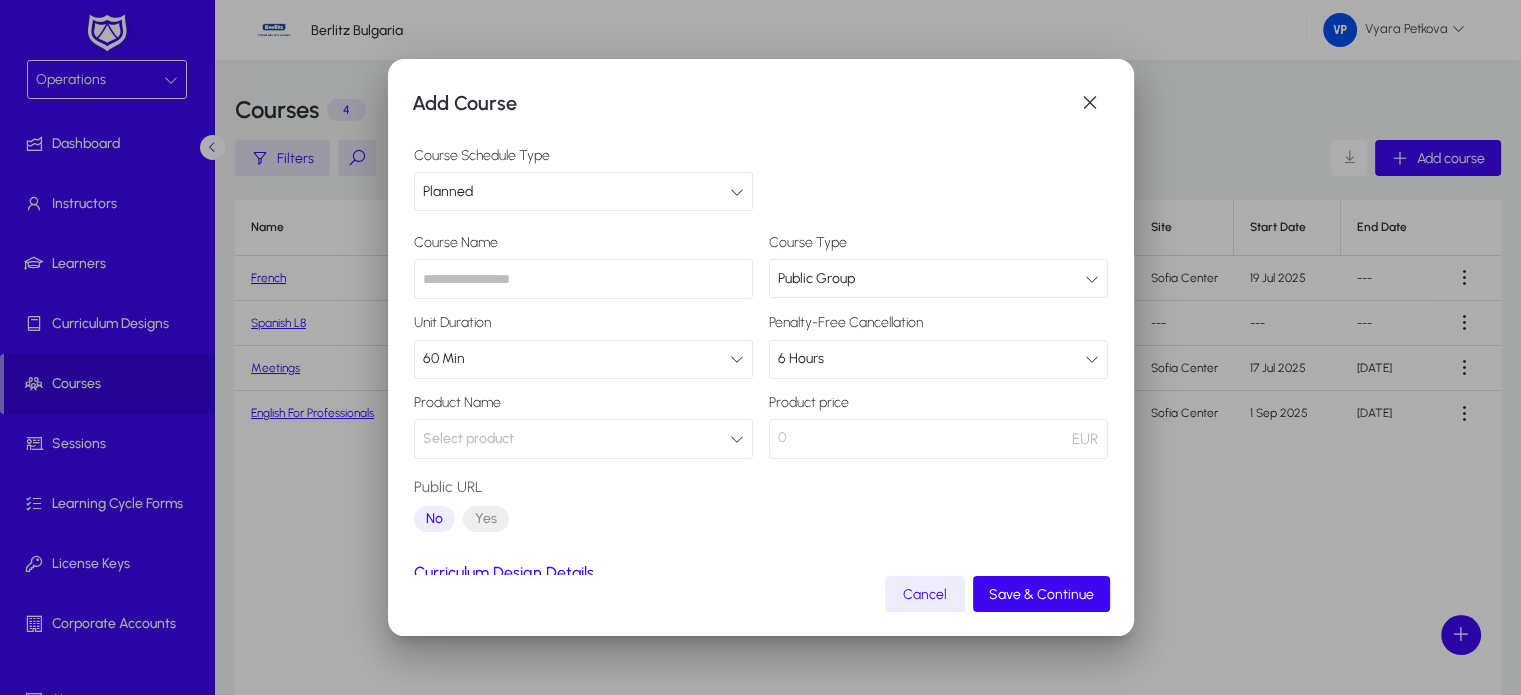 click at bounding box center (583, 279) 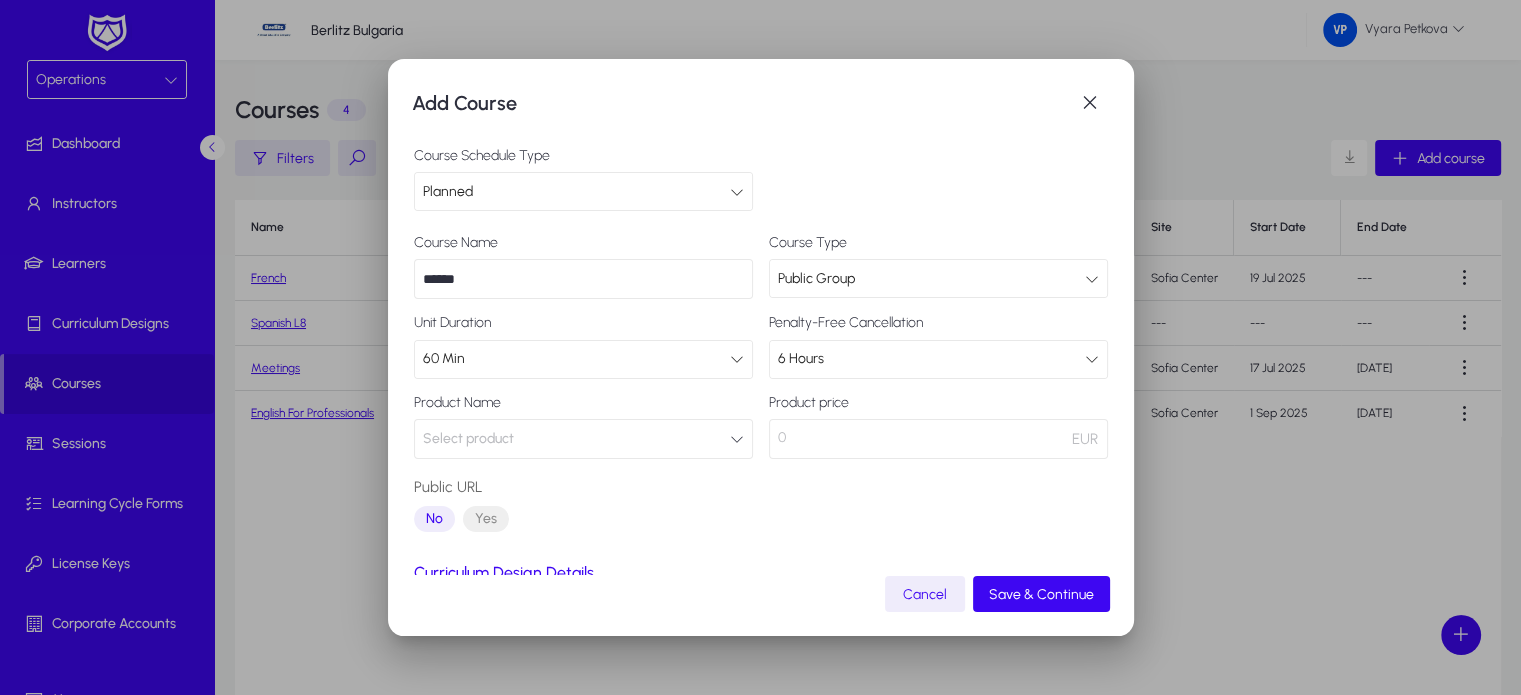 type on "******" 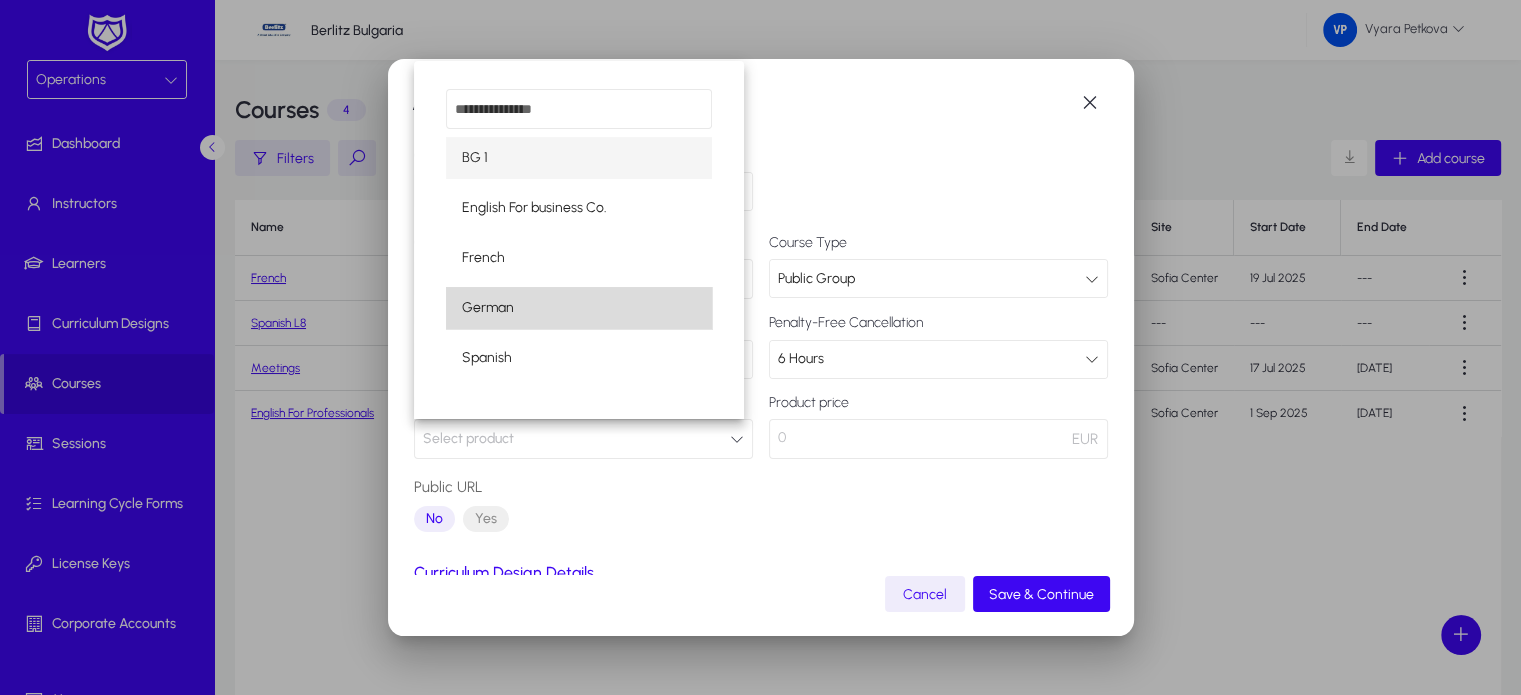 click on "German" at bounding box center (579, 308) 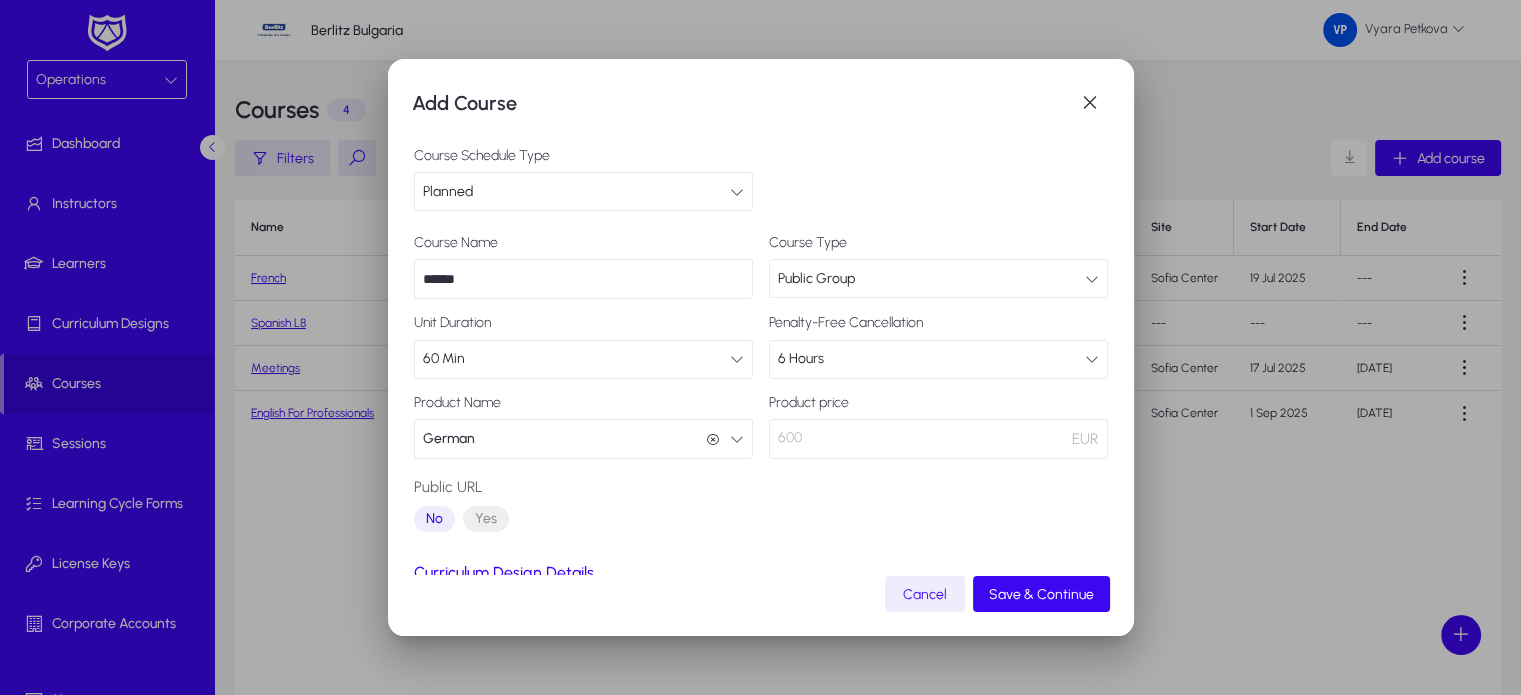scroll, scrollTop: 201, scrollLeft: 0, axis: vertical 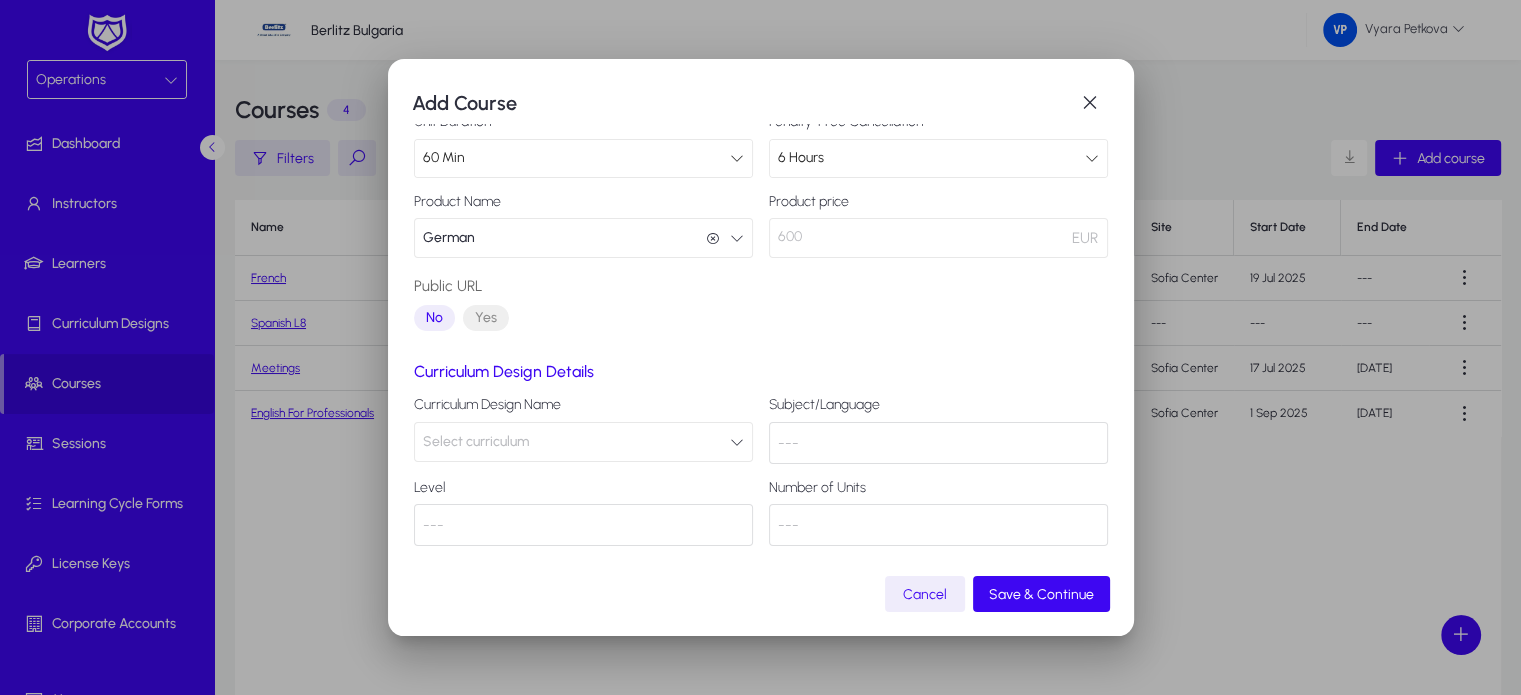 click on "Yes" at bounding box center (486, 318) 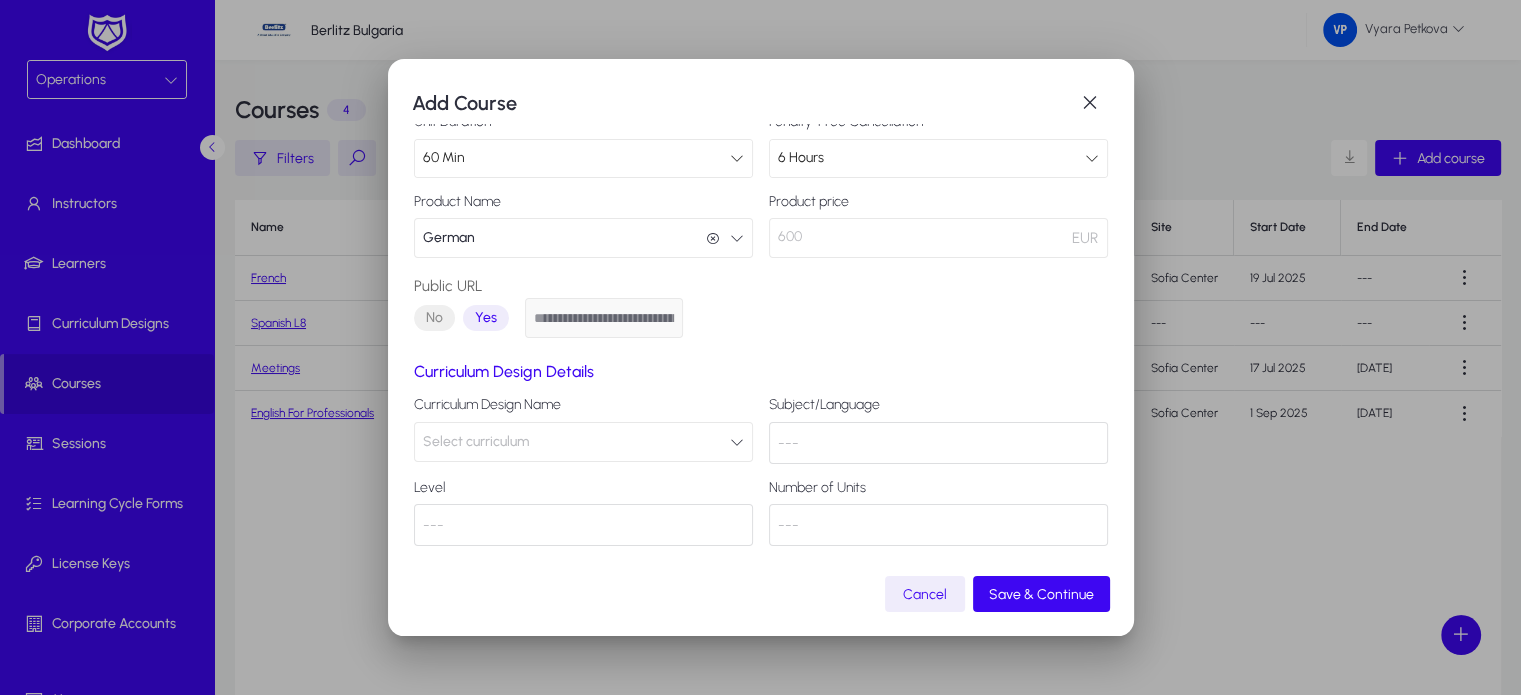 click at bounding box center [737, 442] 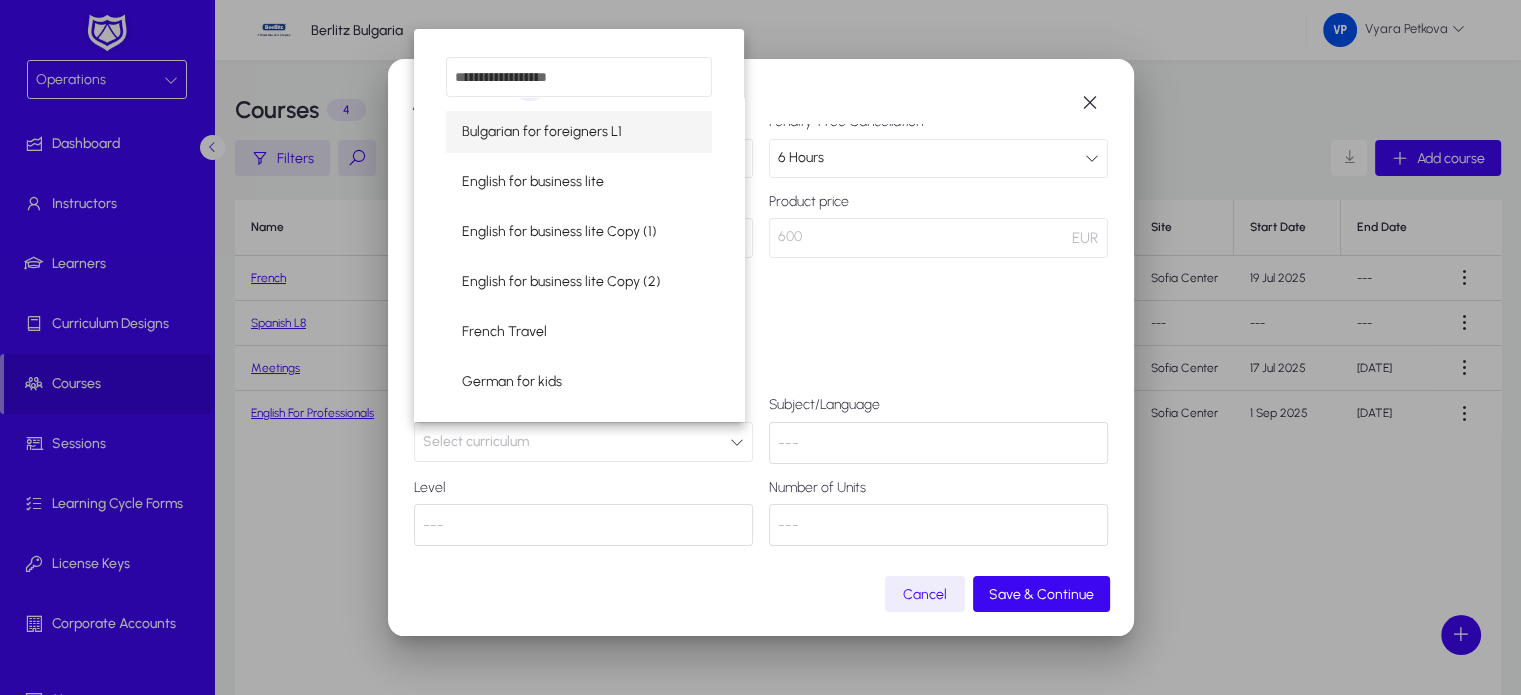 scroll, scrollTop: 65, scrollLeft: 0, axis: vertical 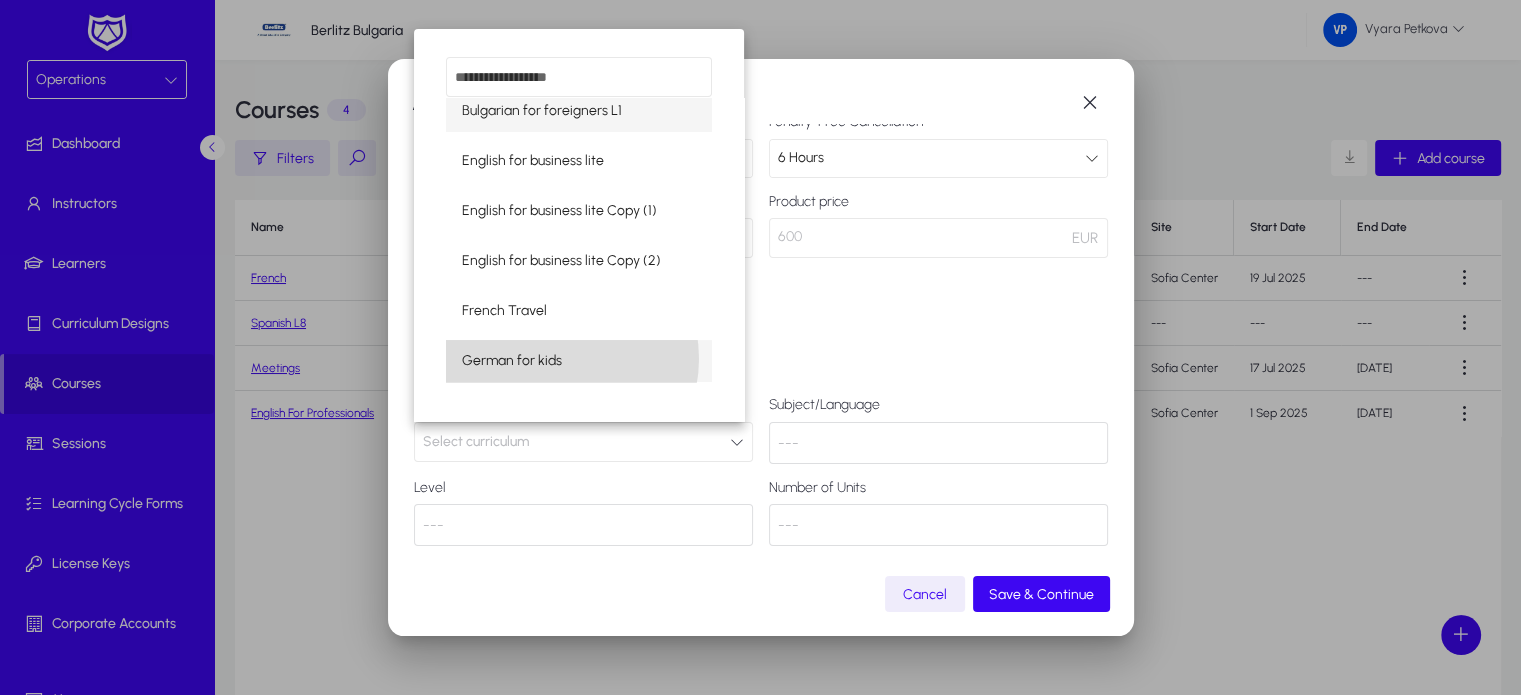 click on "German for kids" at bounding box center [512, 361] 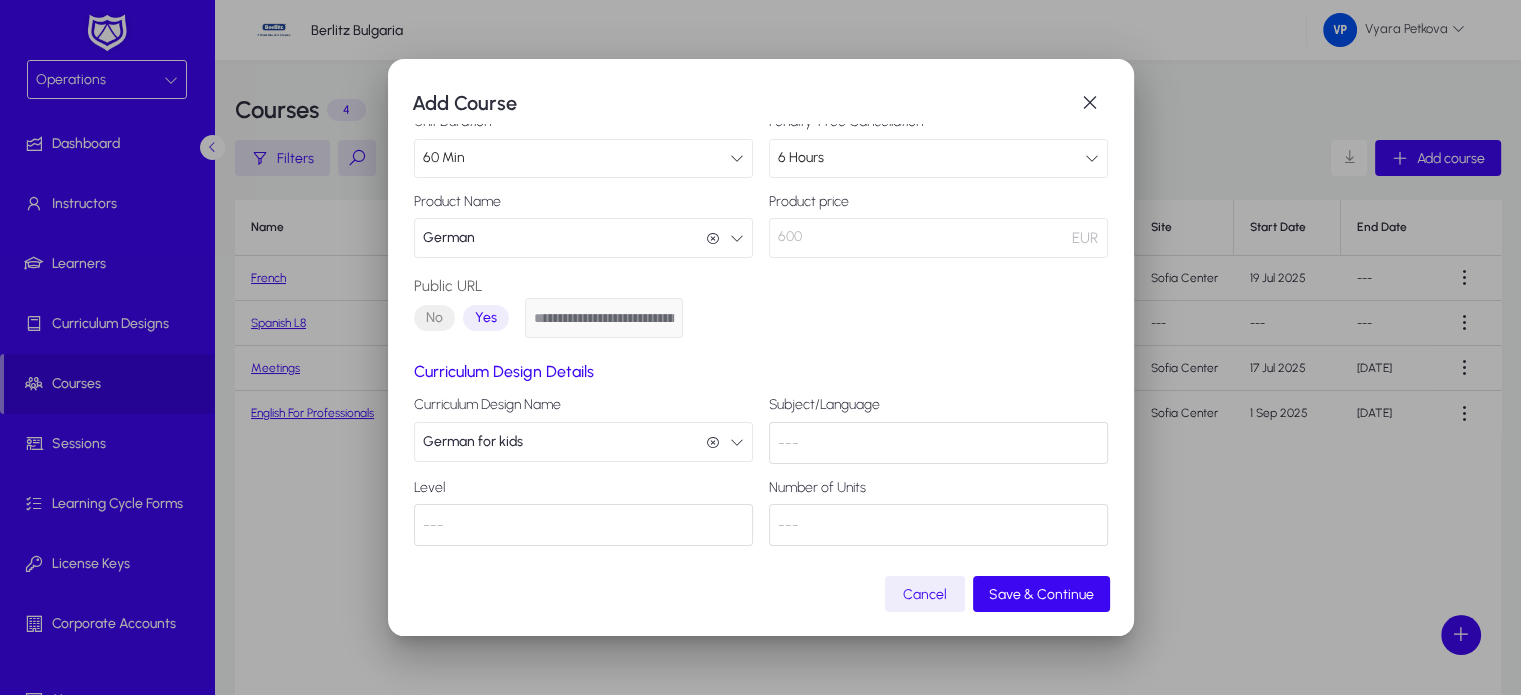 click on "---" at bounding box center [938, 443] 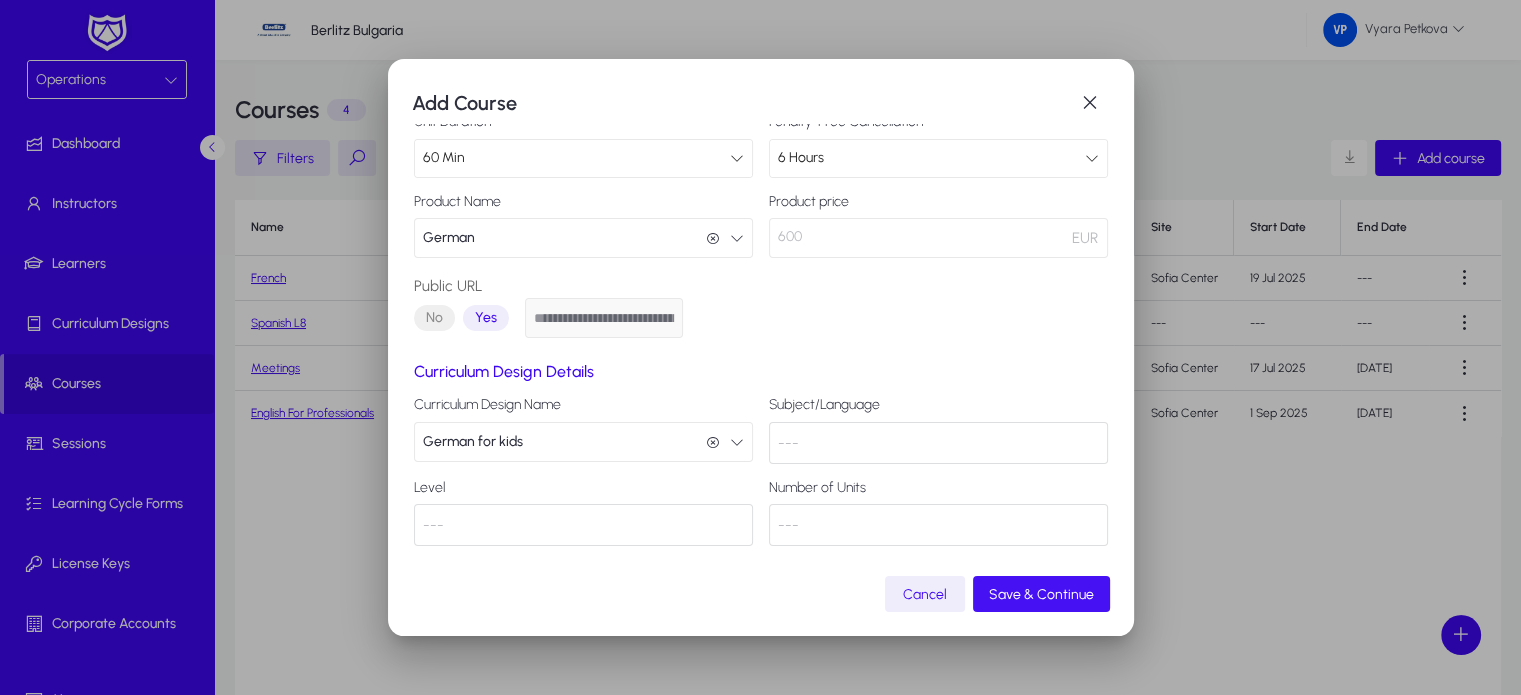 click on "Save & Continue" 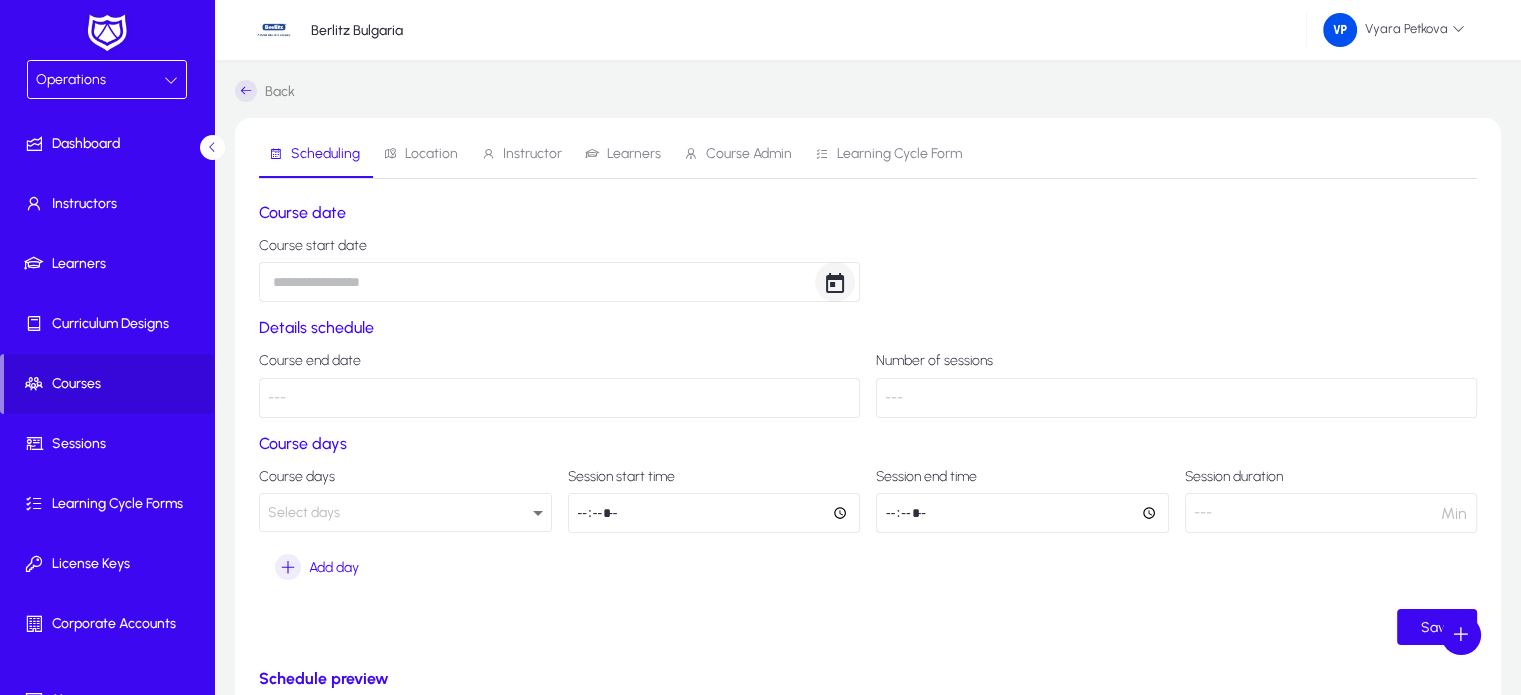 click 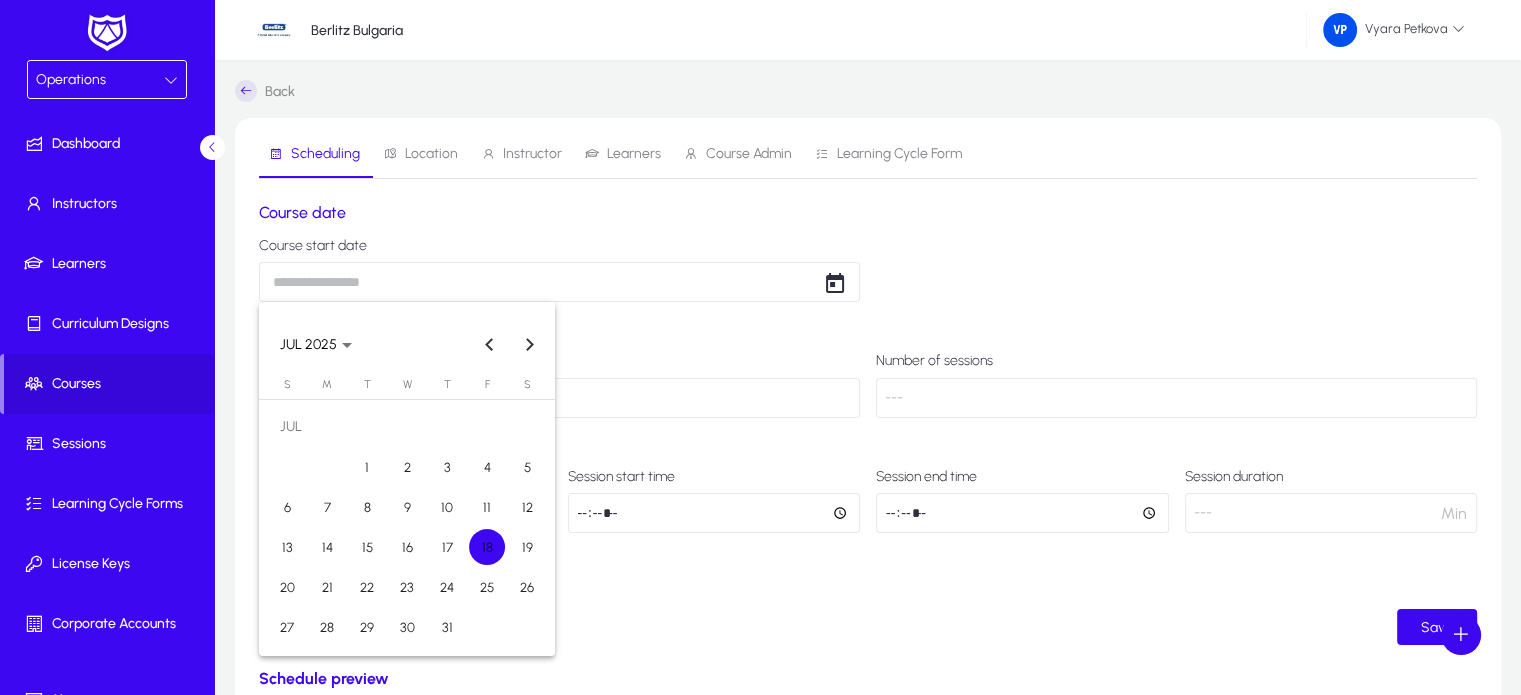 click on "18" at bounding box center [487, 547] 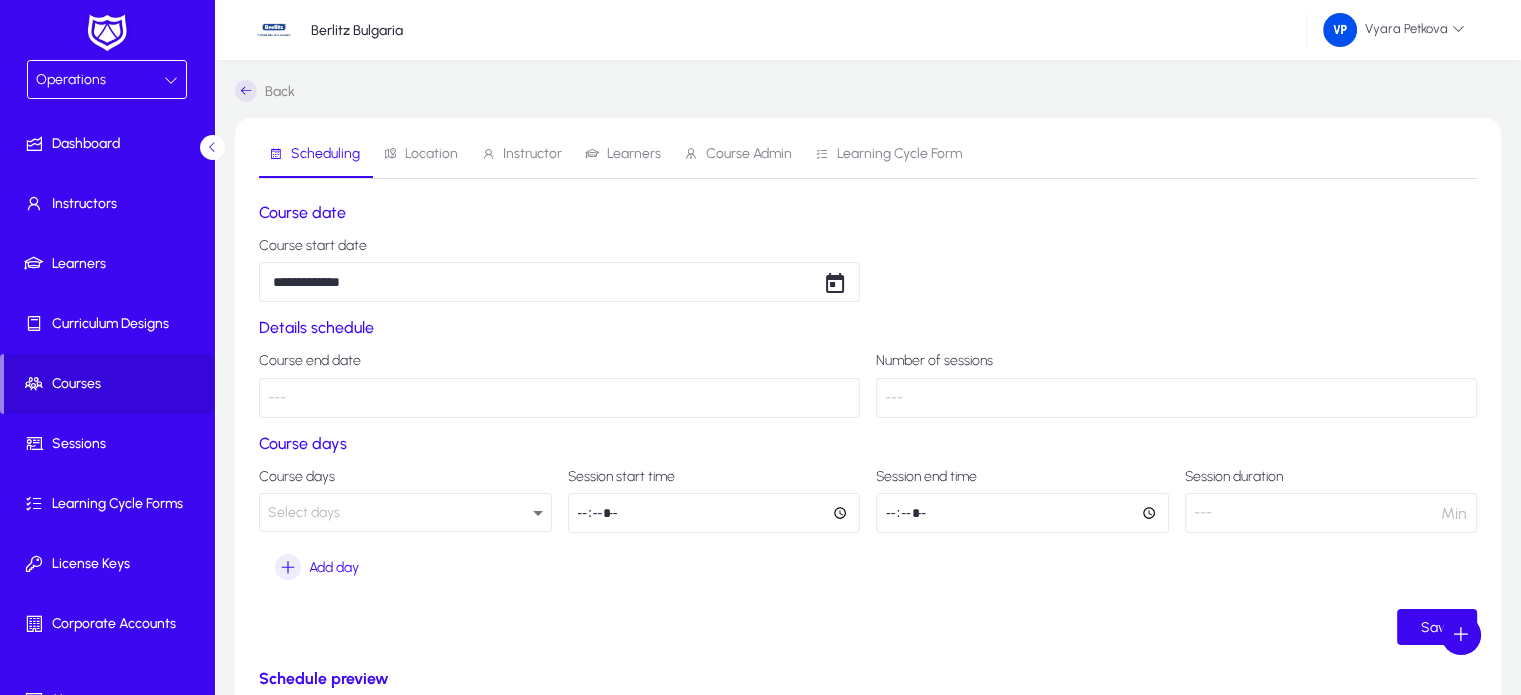 click on "---" 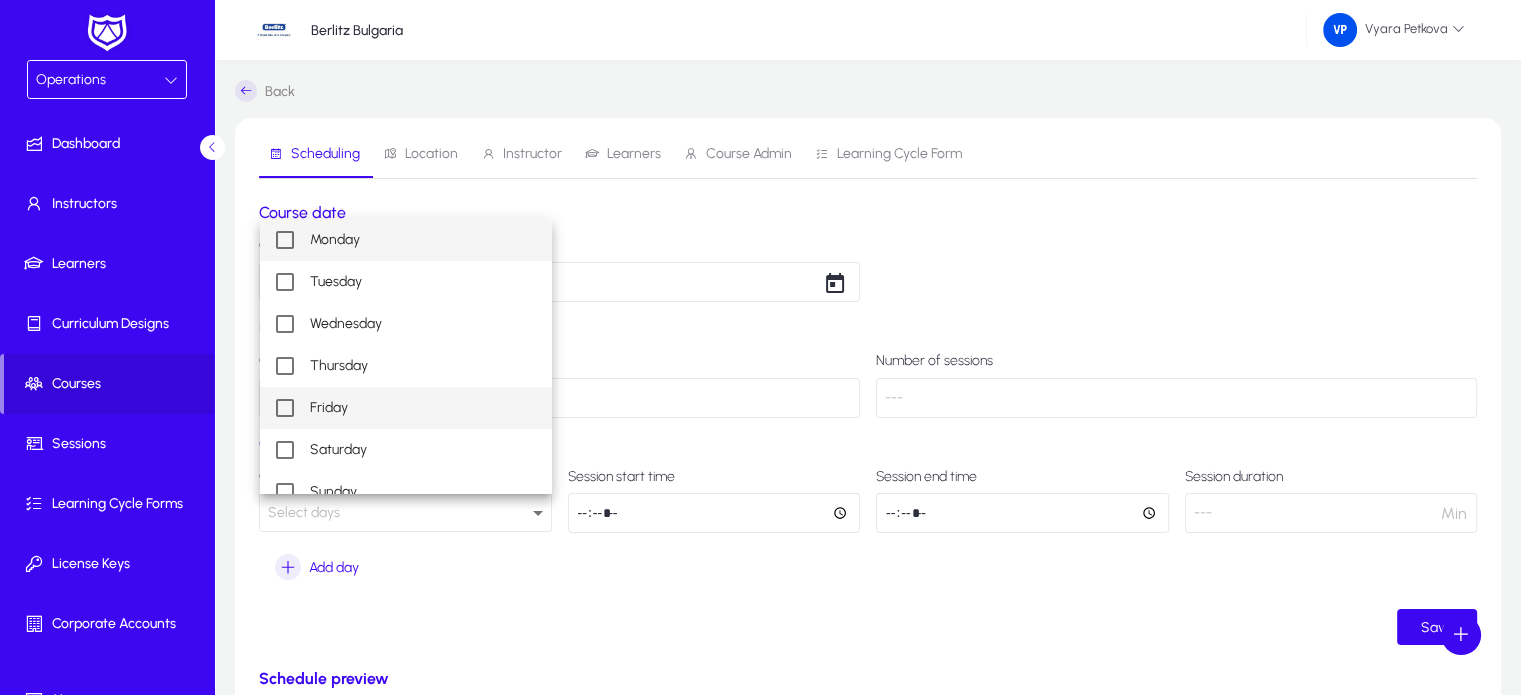 click at bounding box center (285, 408) 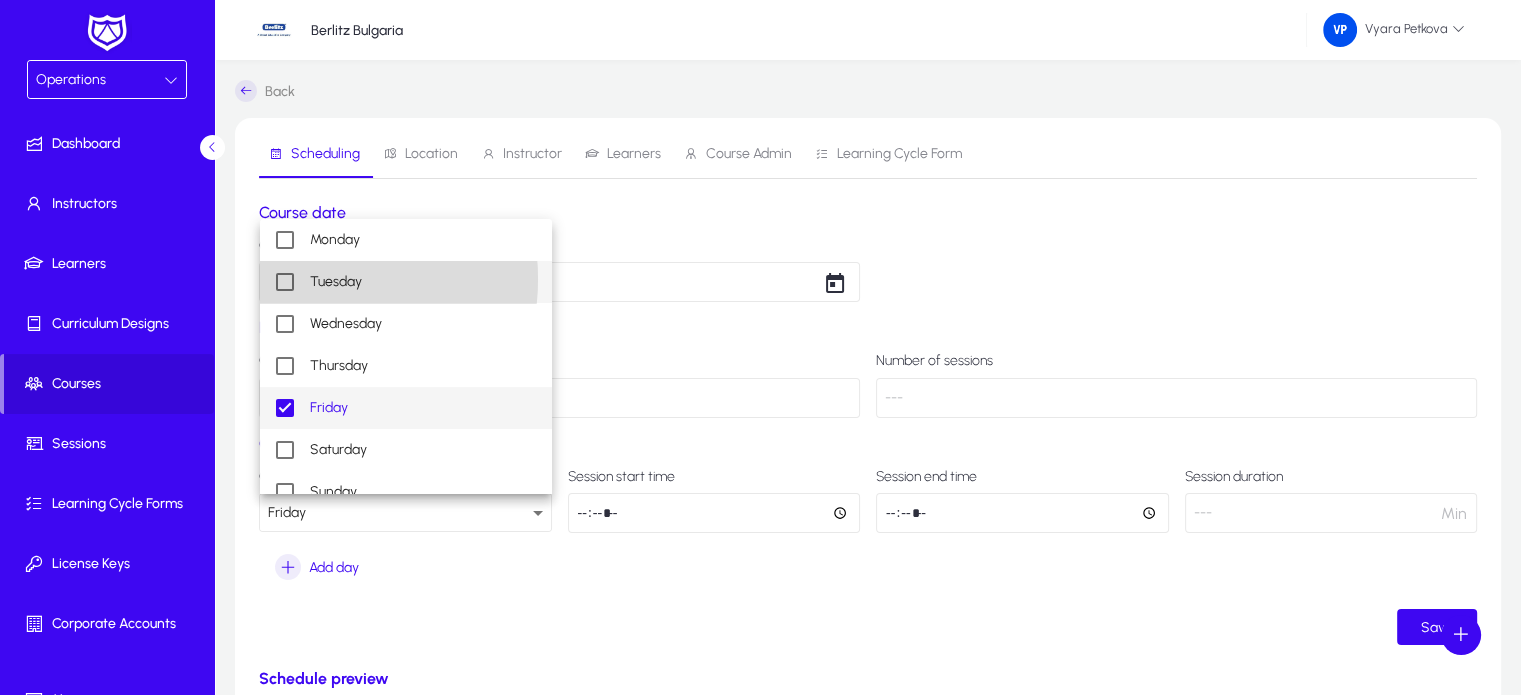 click on "Tuesday" at bounding box center [406, 282] 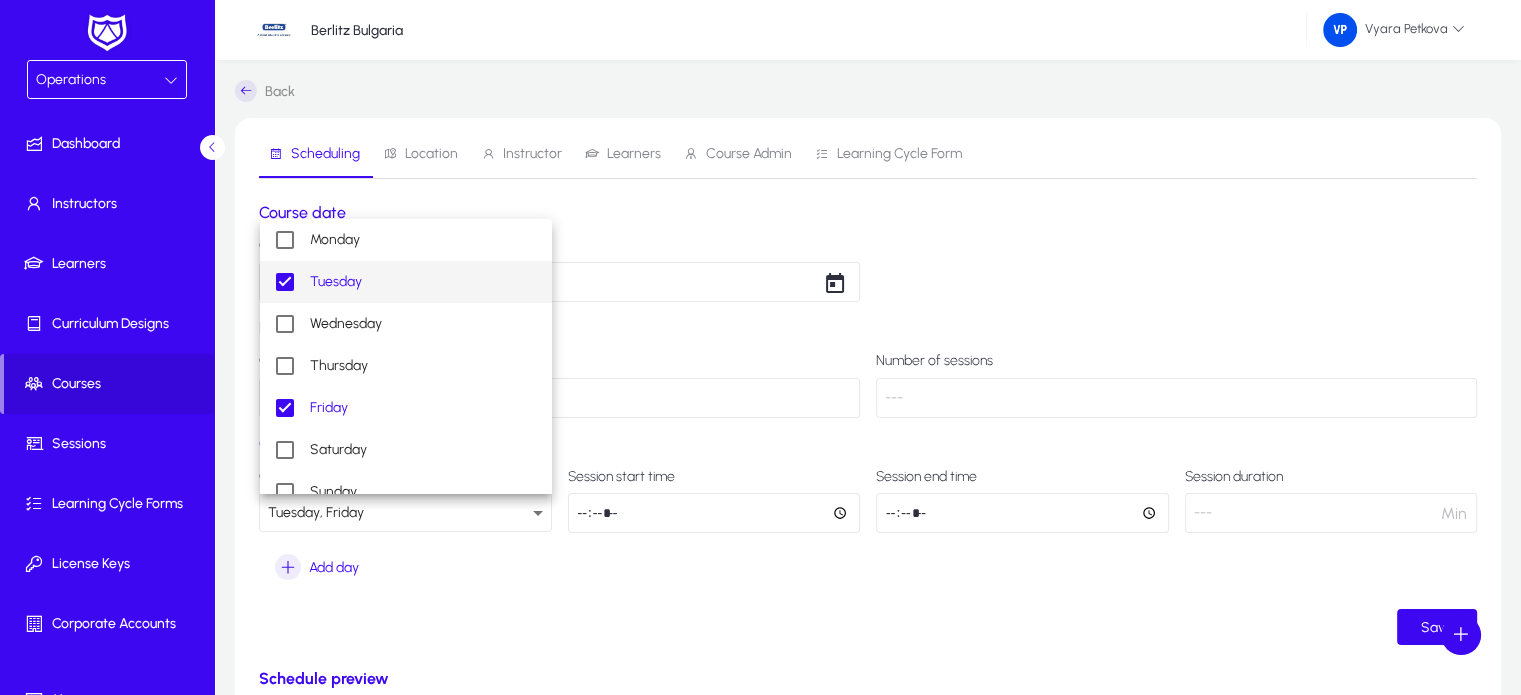 click at bounding box center [760, 347] 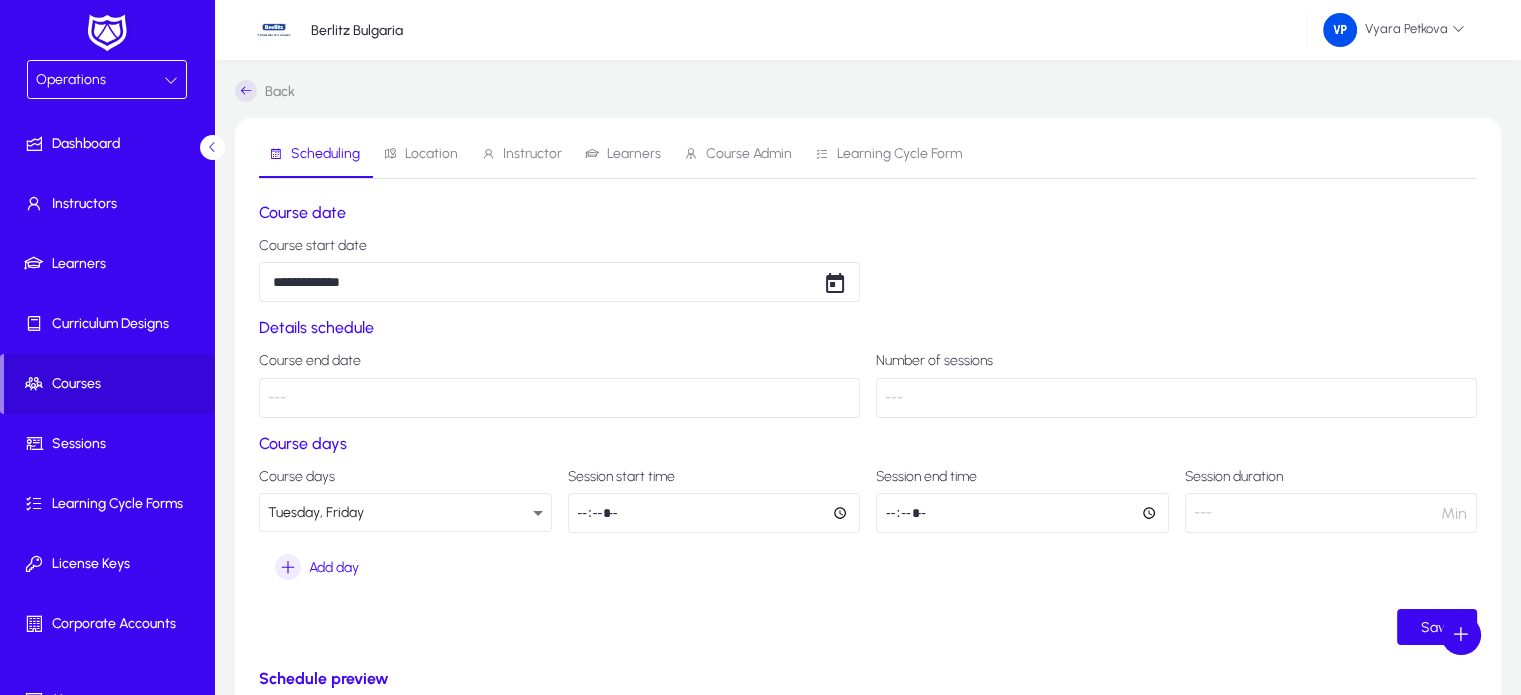 click 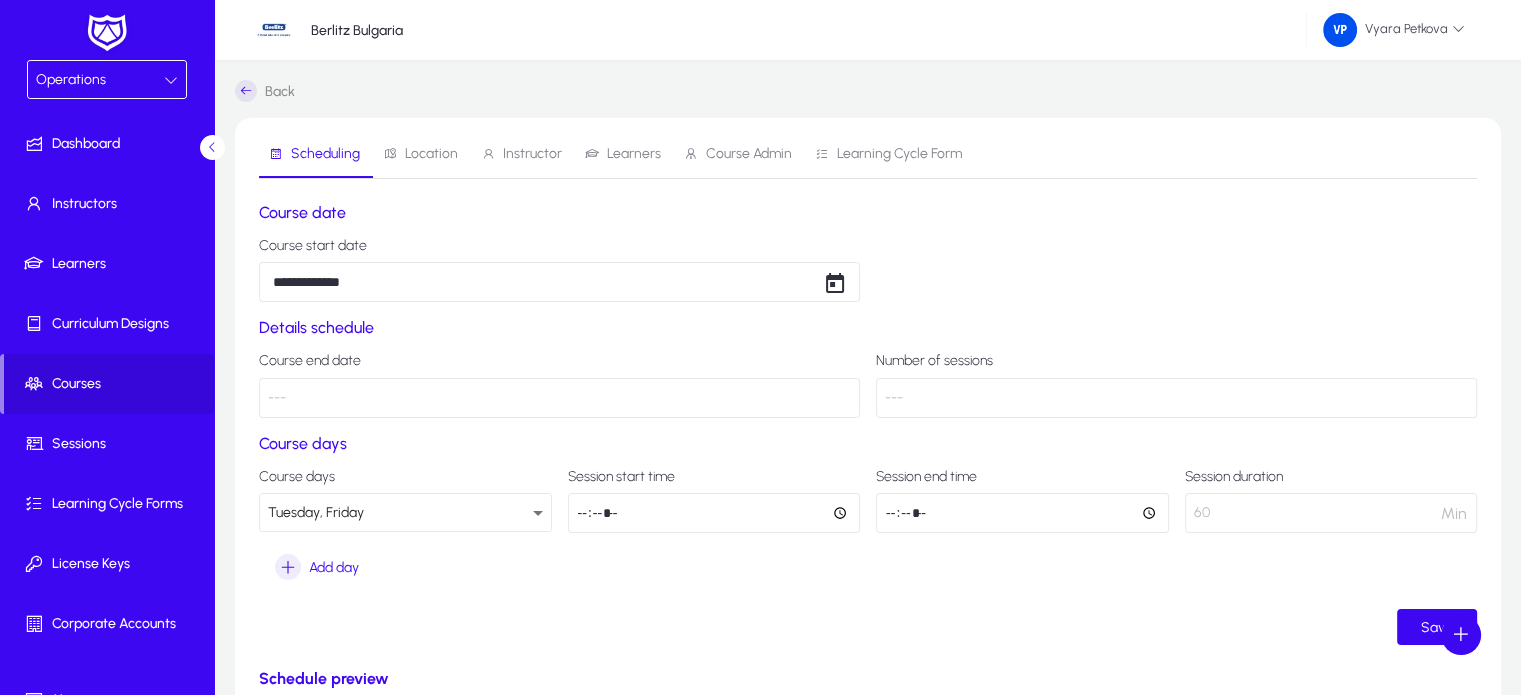click on "**********" 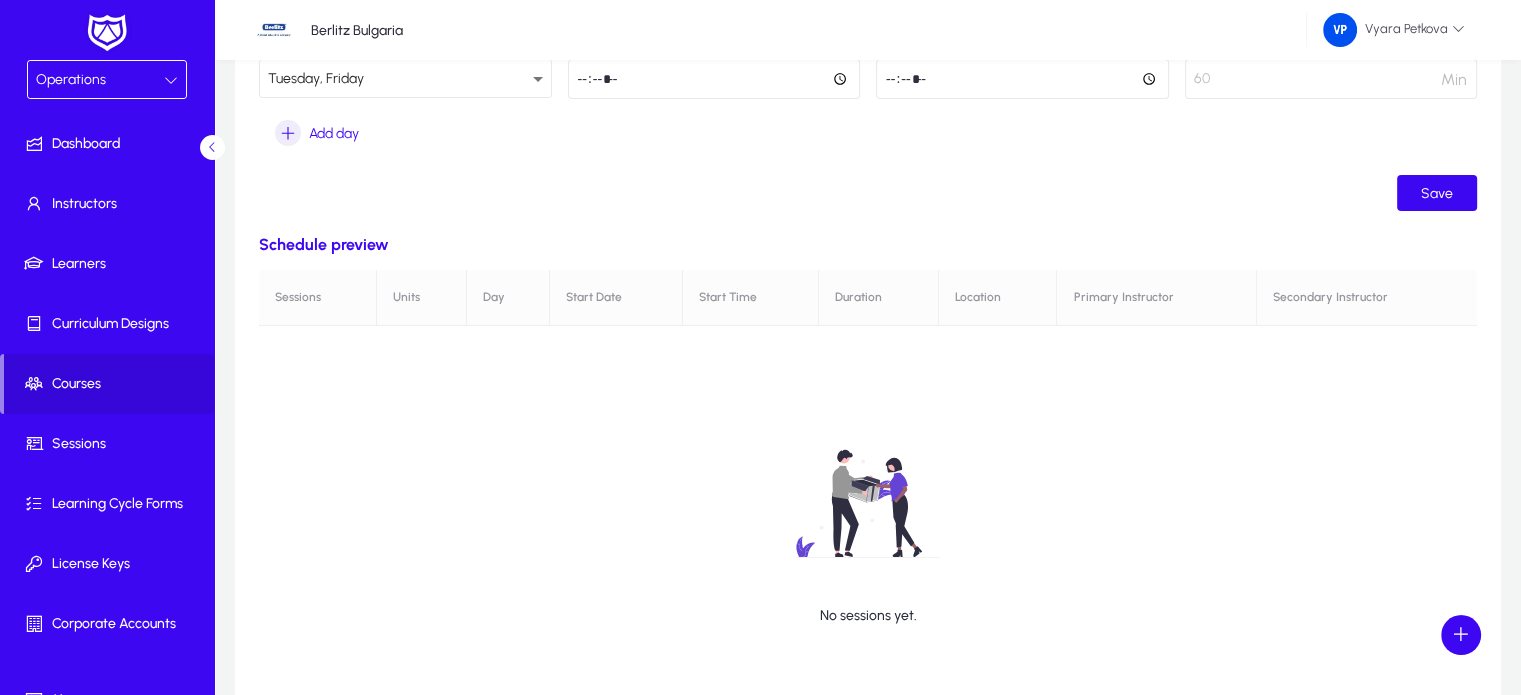 scroll, scrollTop: 400, scrollLeft: 0, axis: vertical 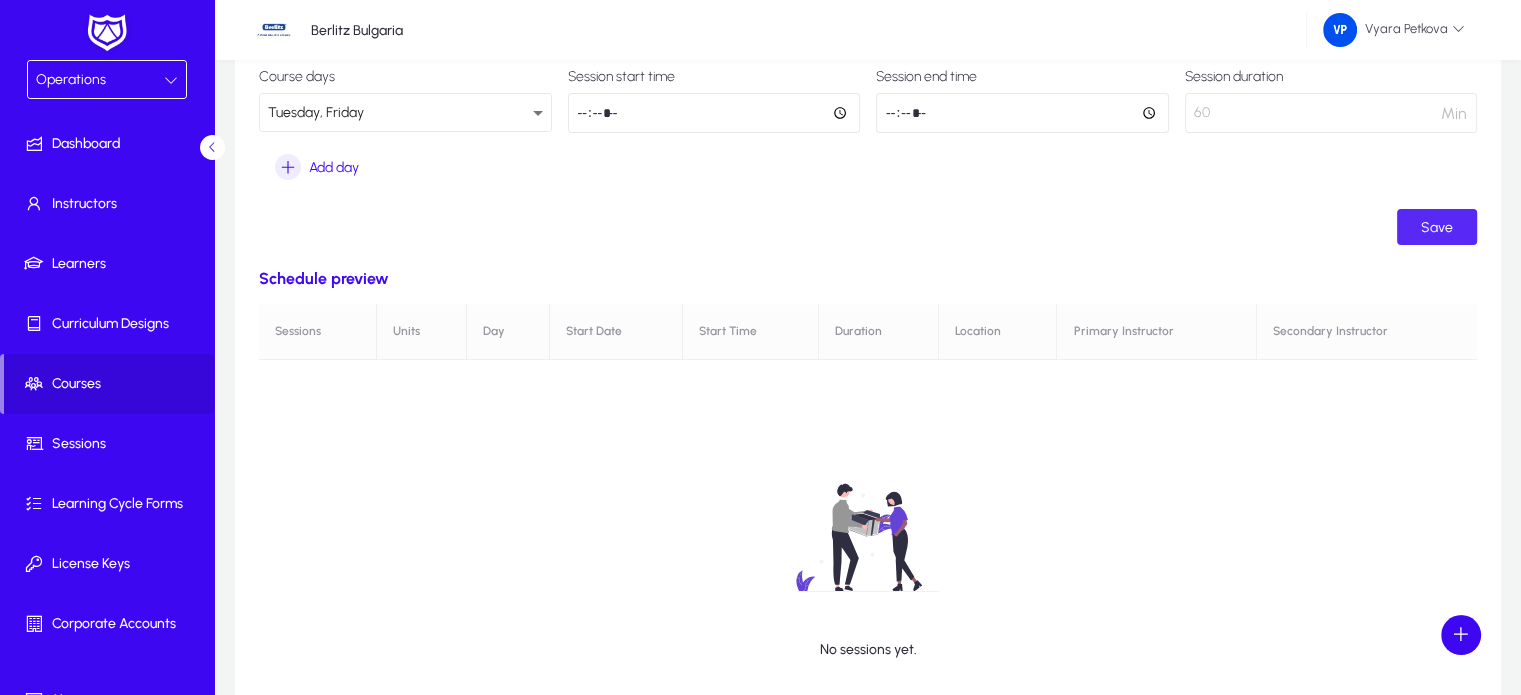 click on "Save" 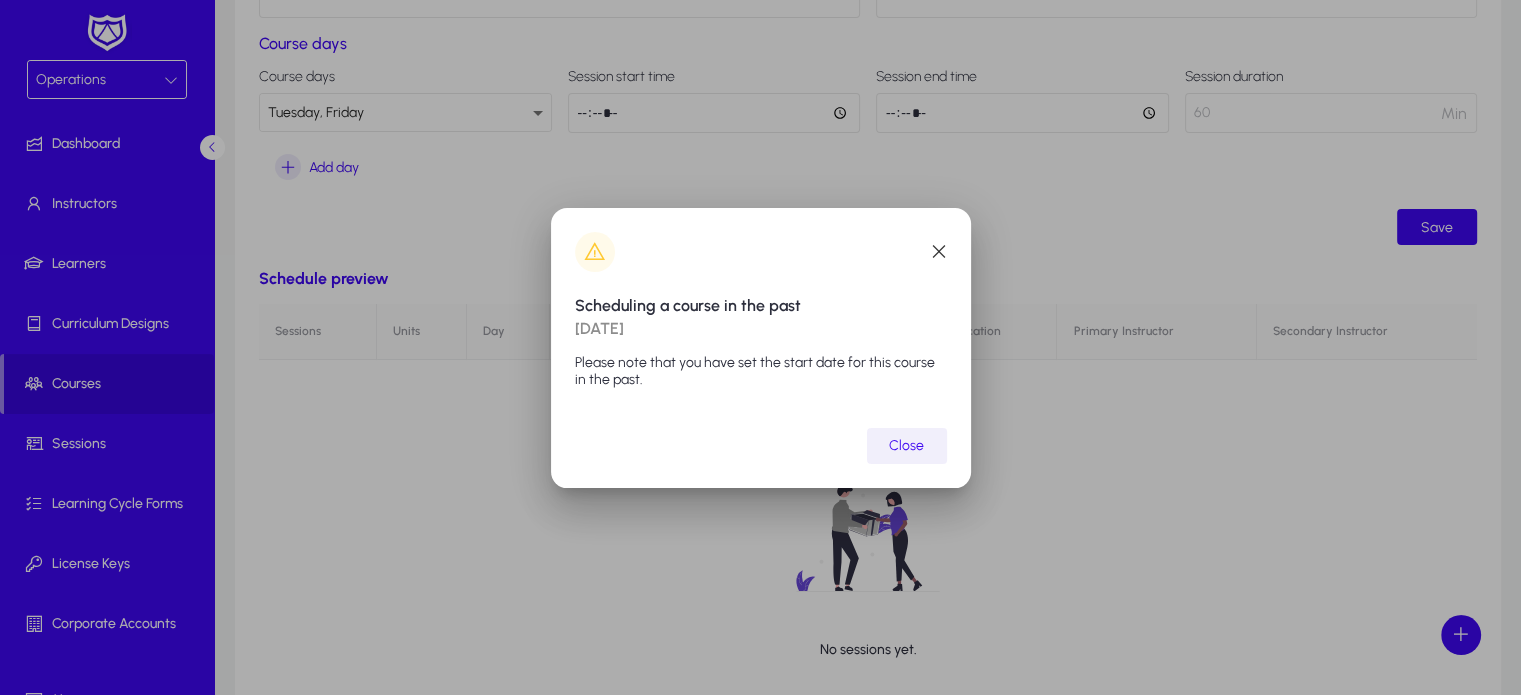 click on "Close" at bounding box center (906, 445) 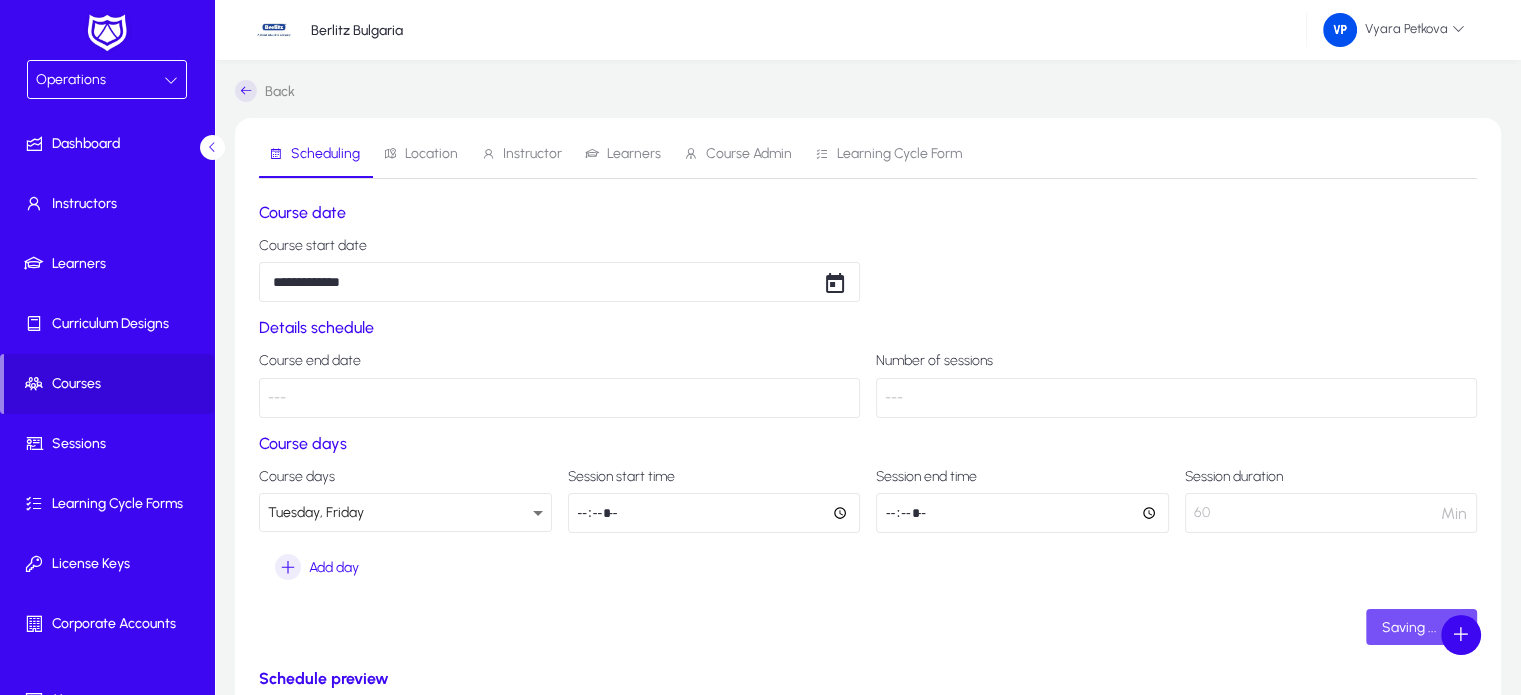 scroll, scrollTop: 400, scrollLeft: 0, axis: vertical 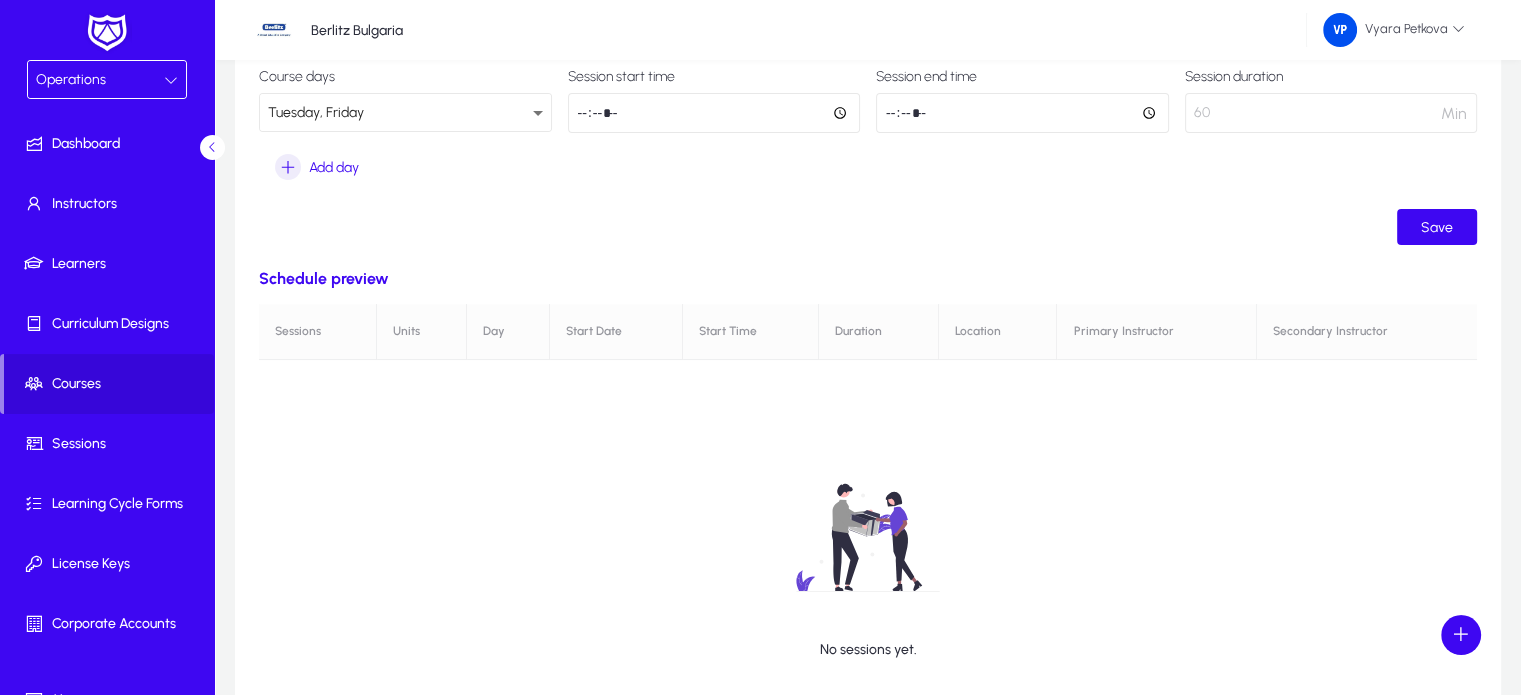 click on "*****" 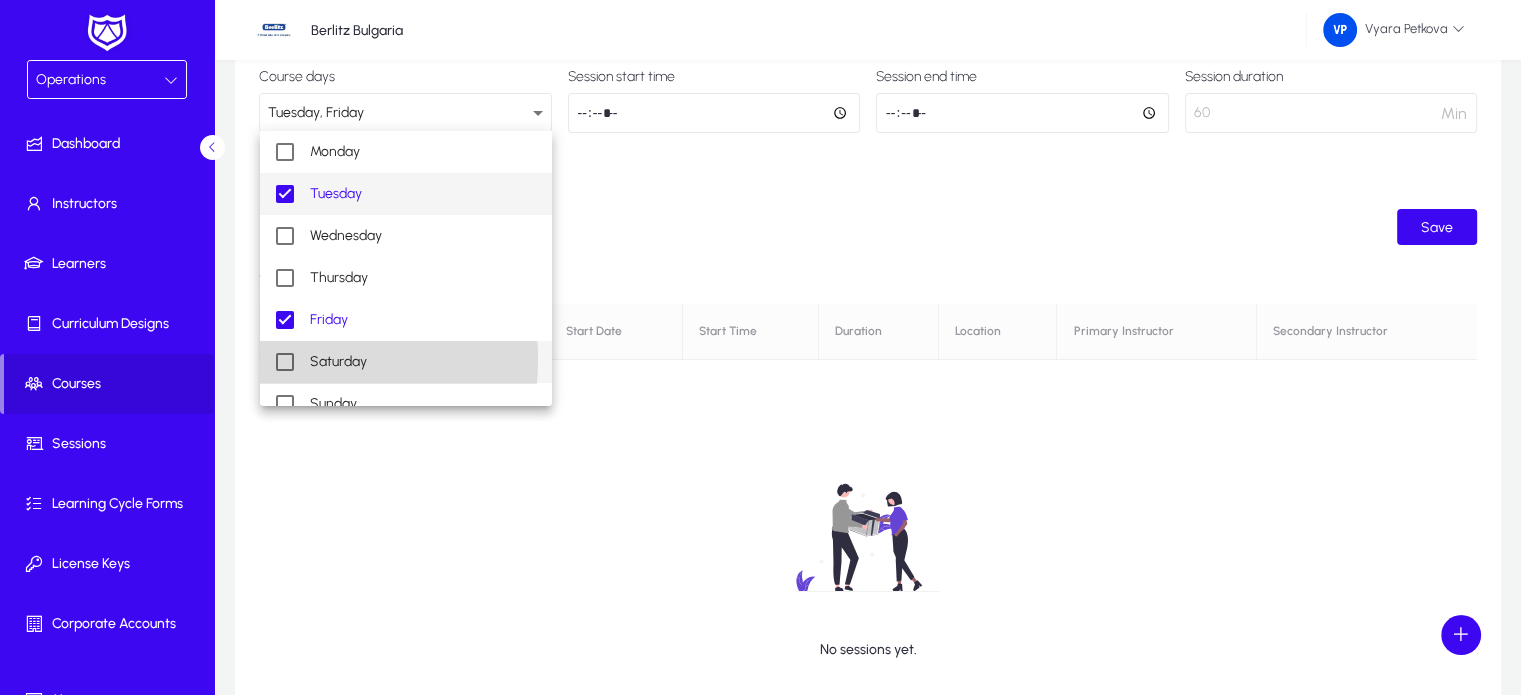 click on "Saturday" at bounding box center [406, 362] 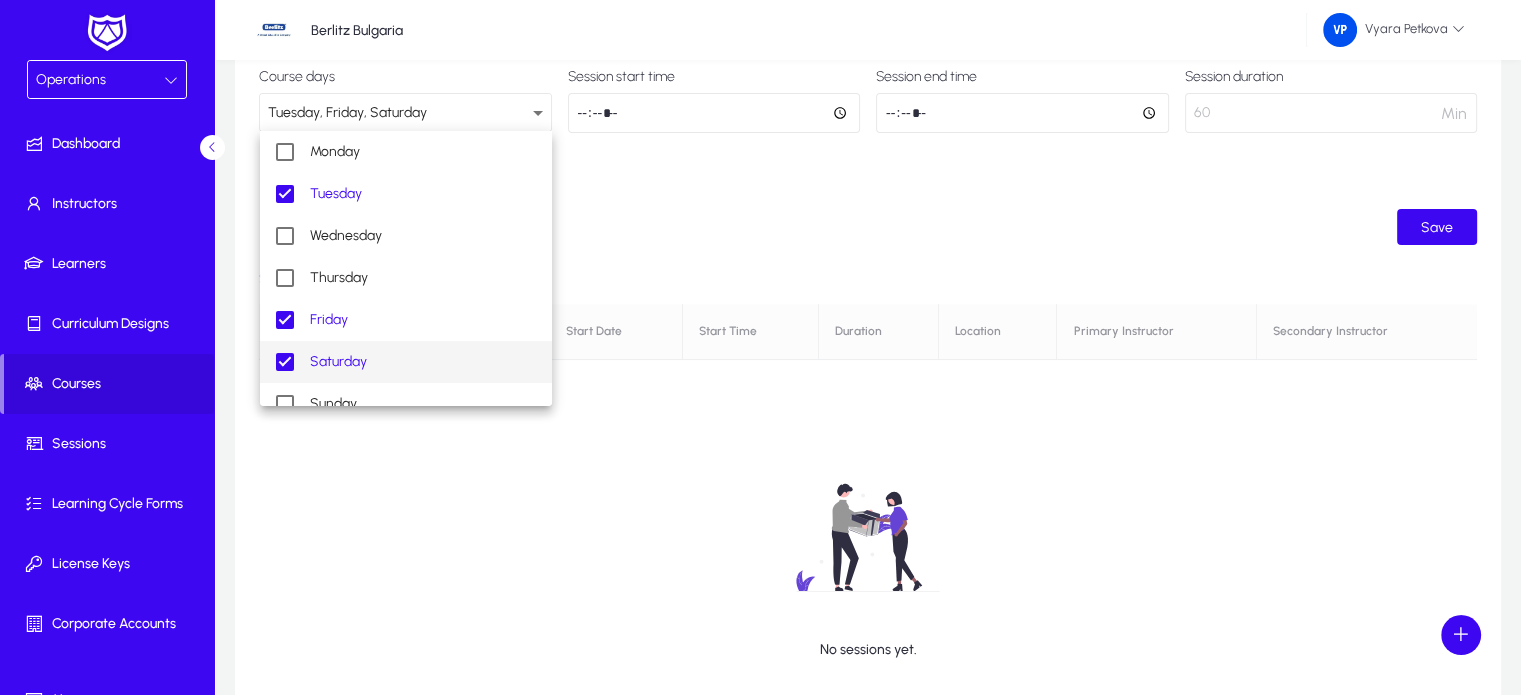 click at bounding box center [760, 347] 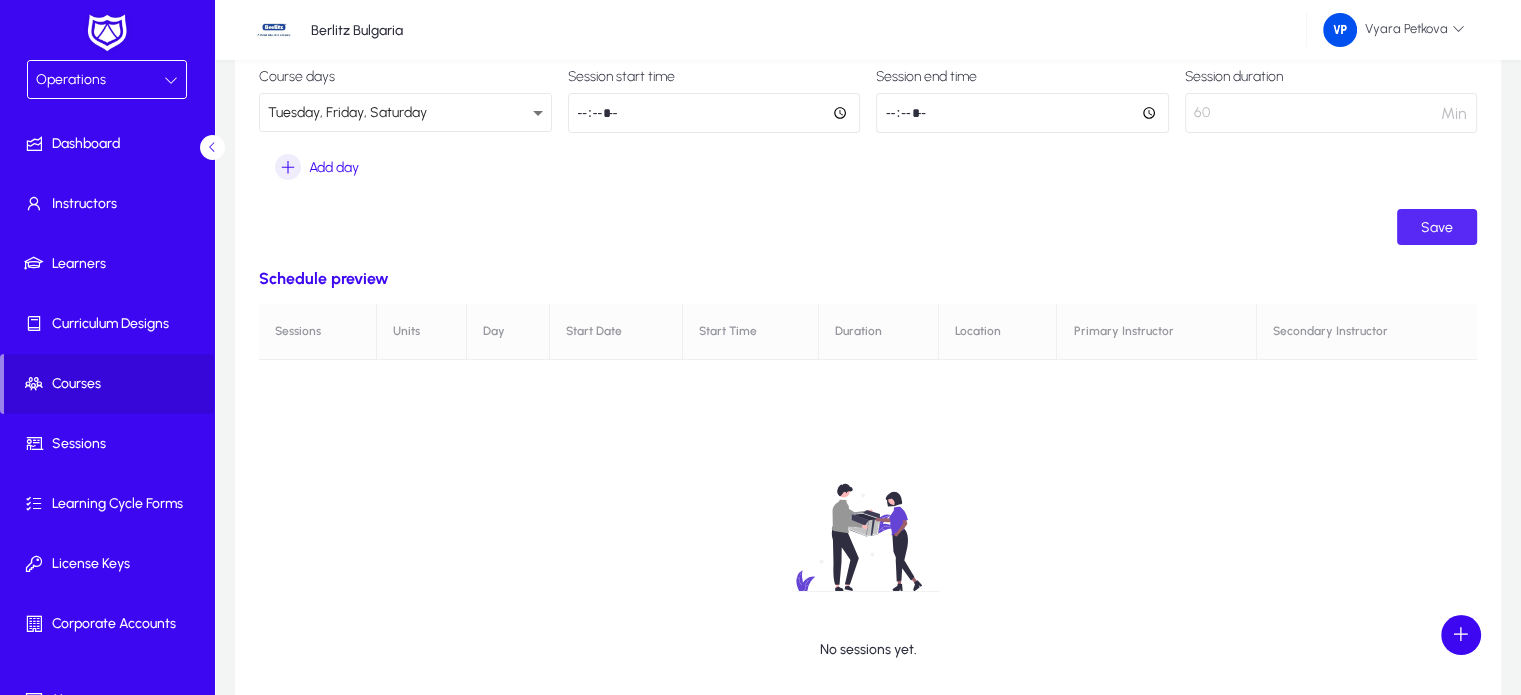 click on "Save" 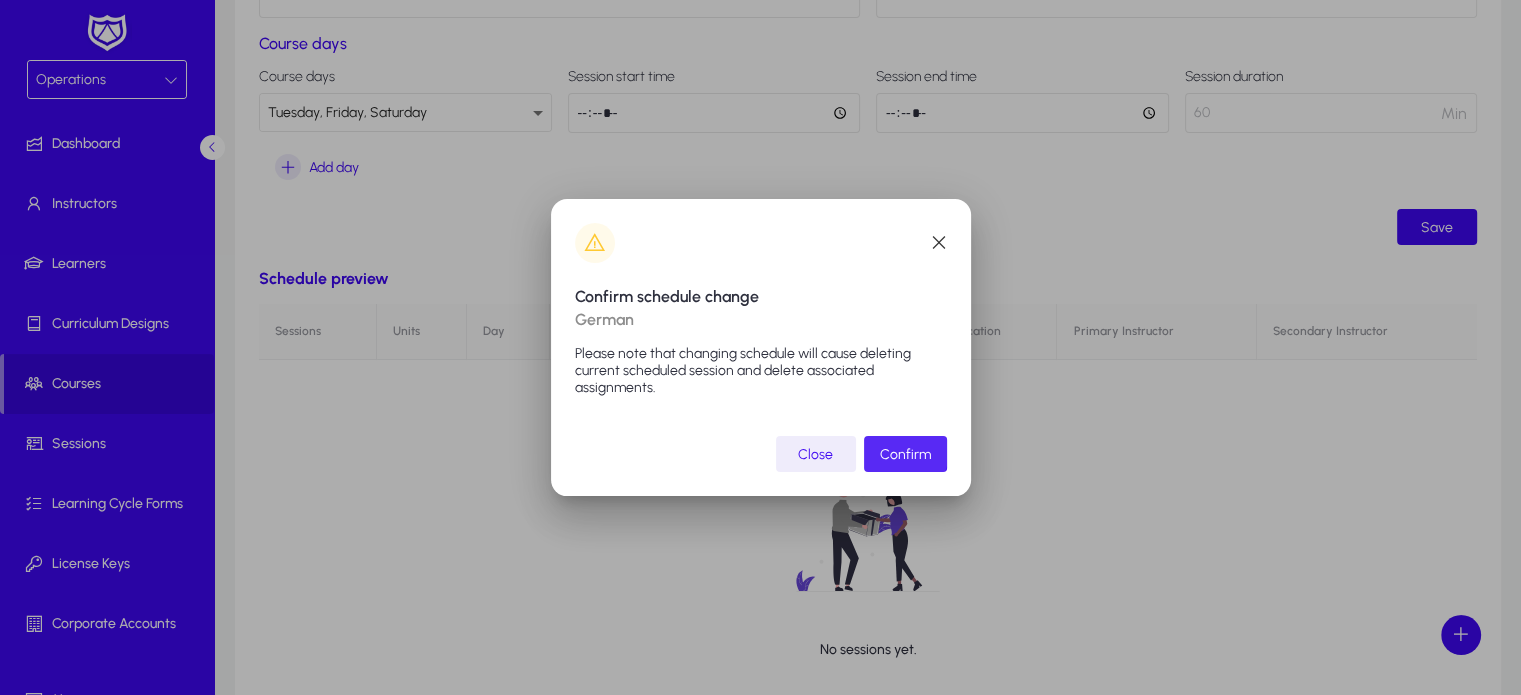 click on "Confirm" at bounding box center (905, 454) 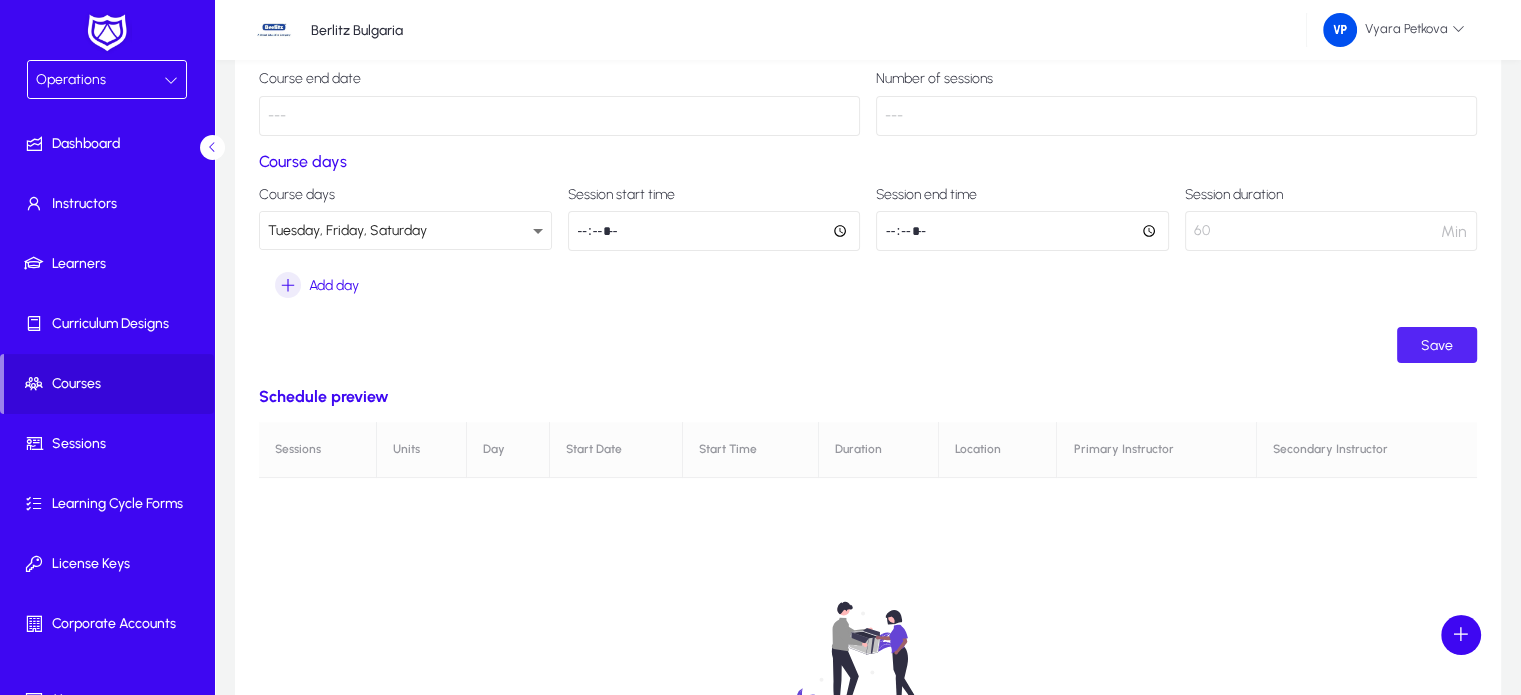 scroll, scrollTop: 400, scrollLeft: 0, axis: vertical 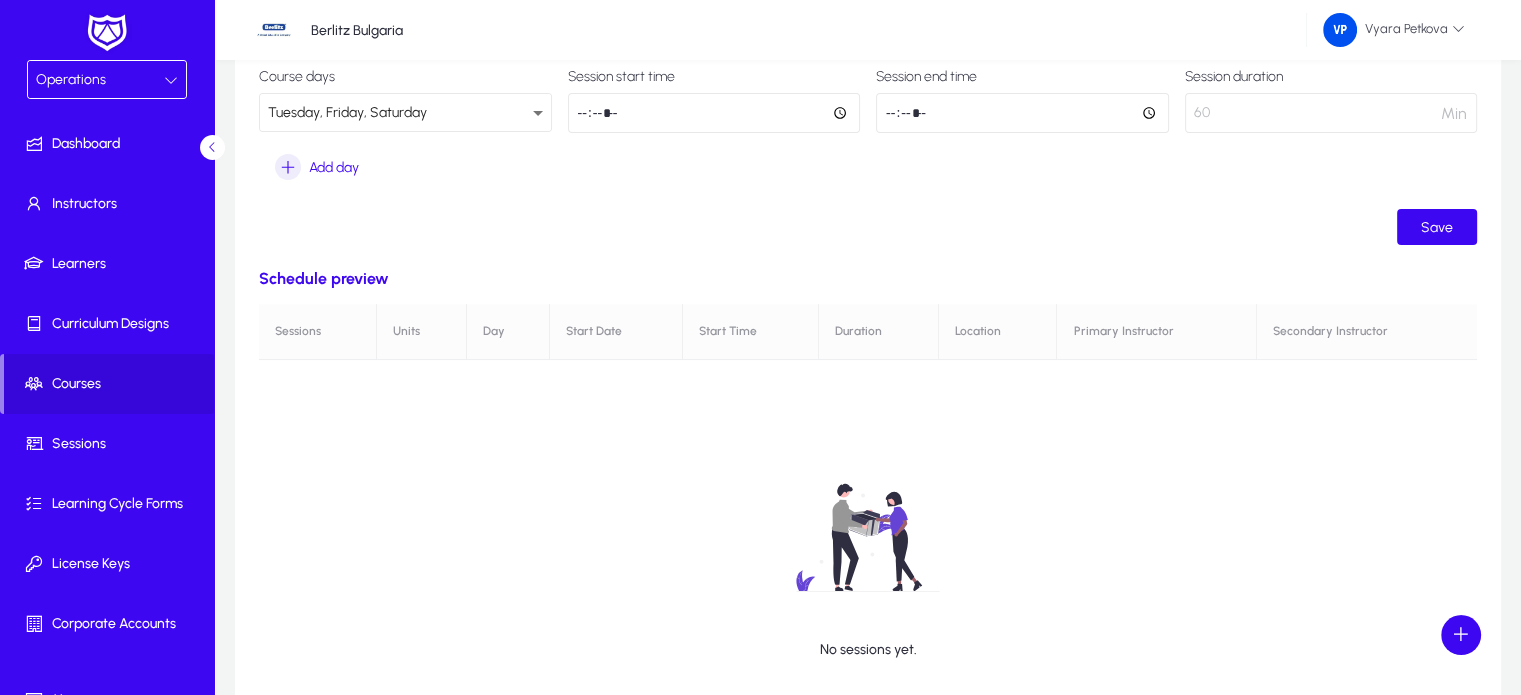 click on "Schedule preview" 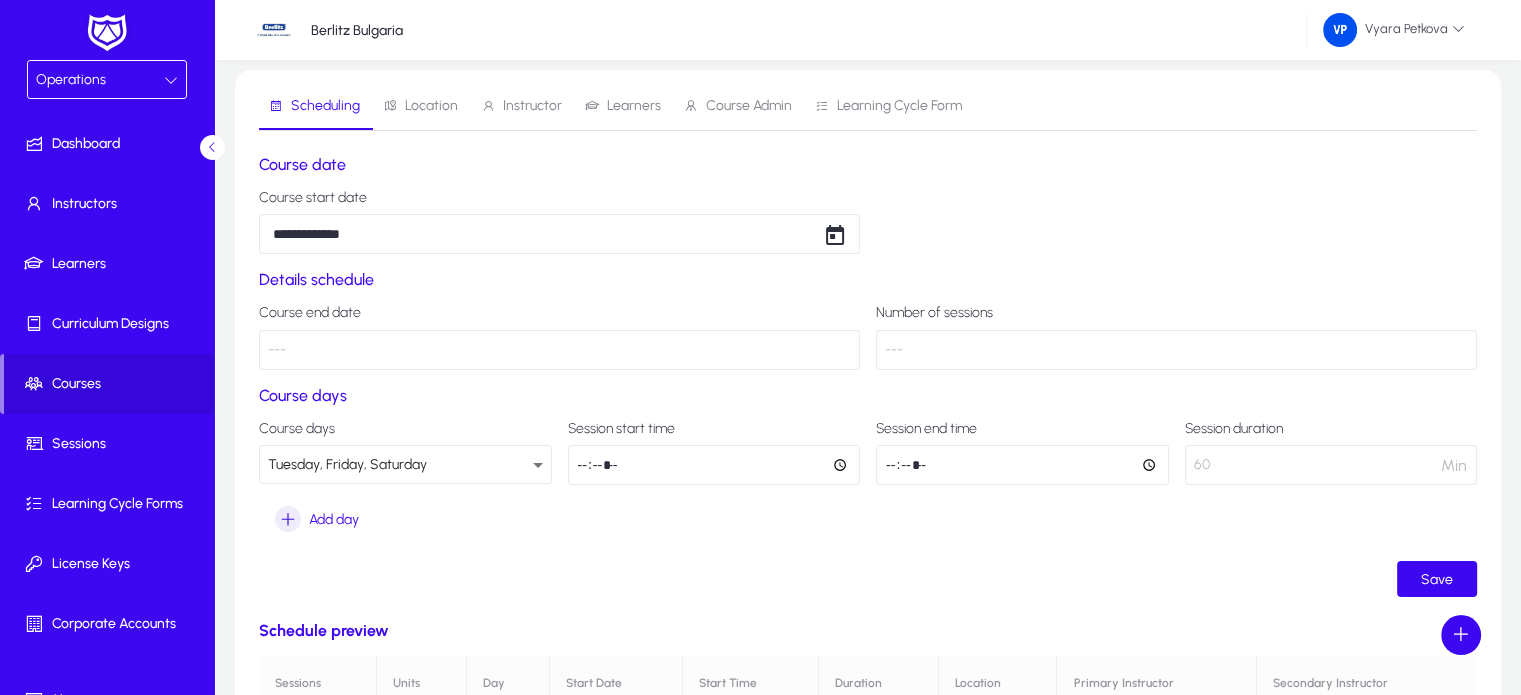 scroll, scrollTop: 0, scrollLeft: 0, axis: both 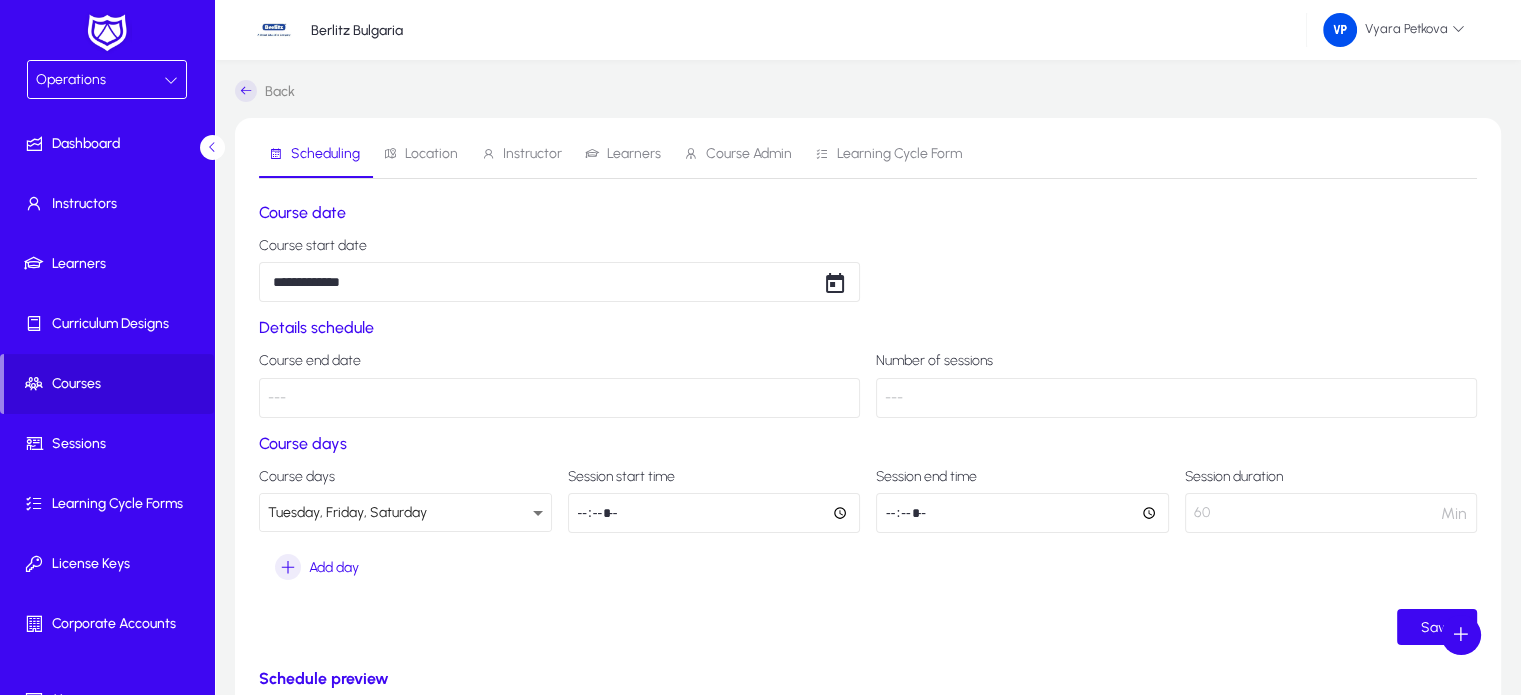 click on "Location" at bounding box center (431, 154) 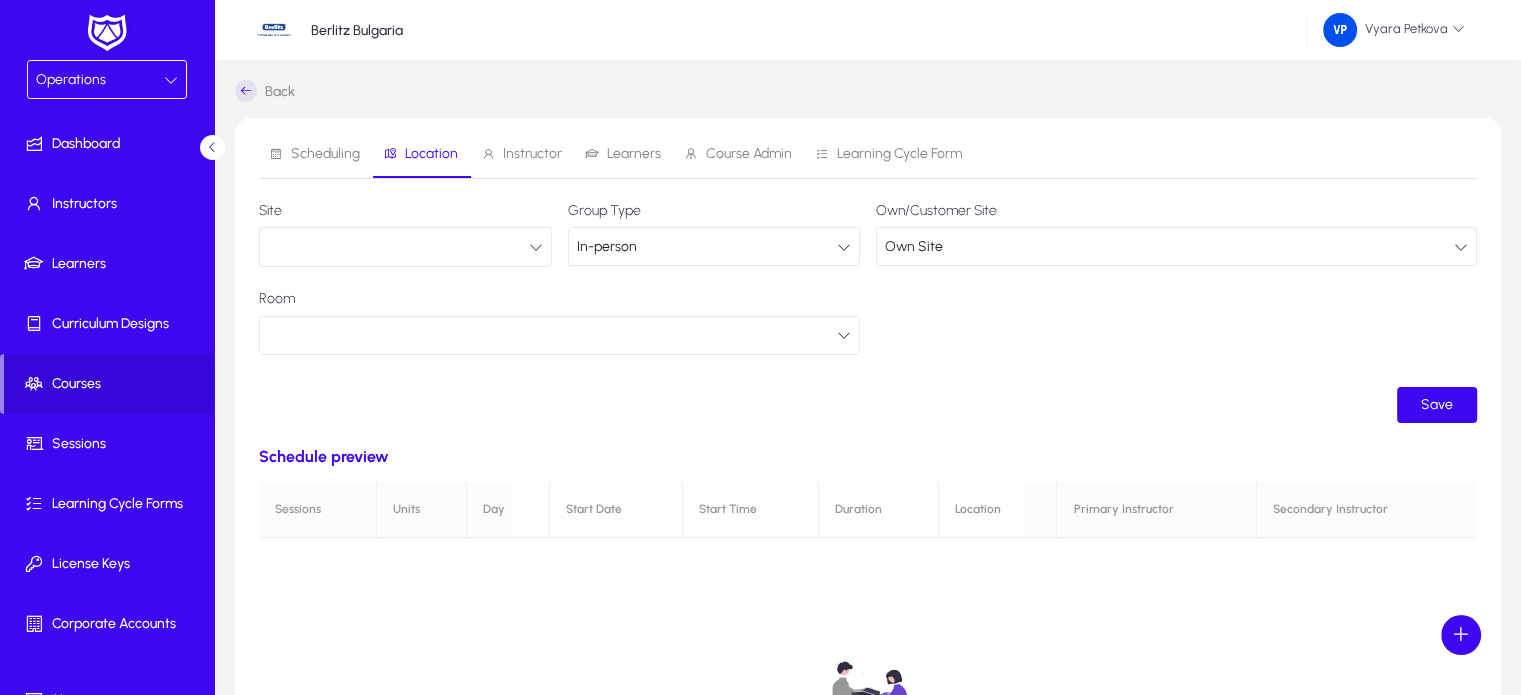 click 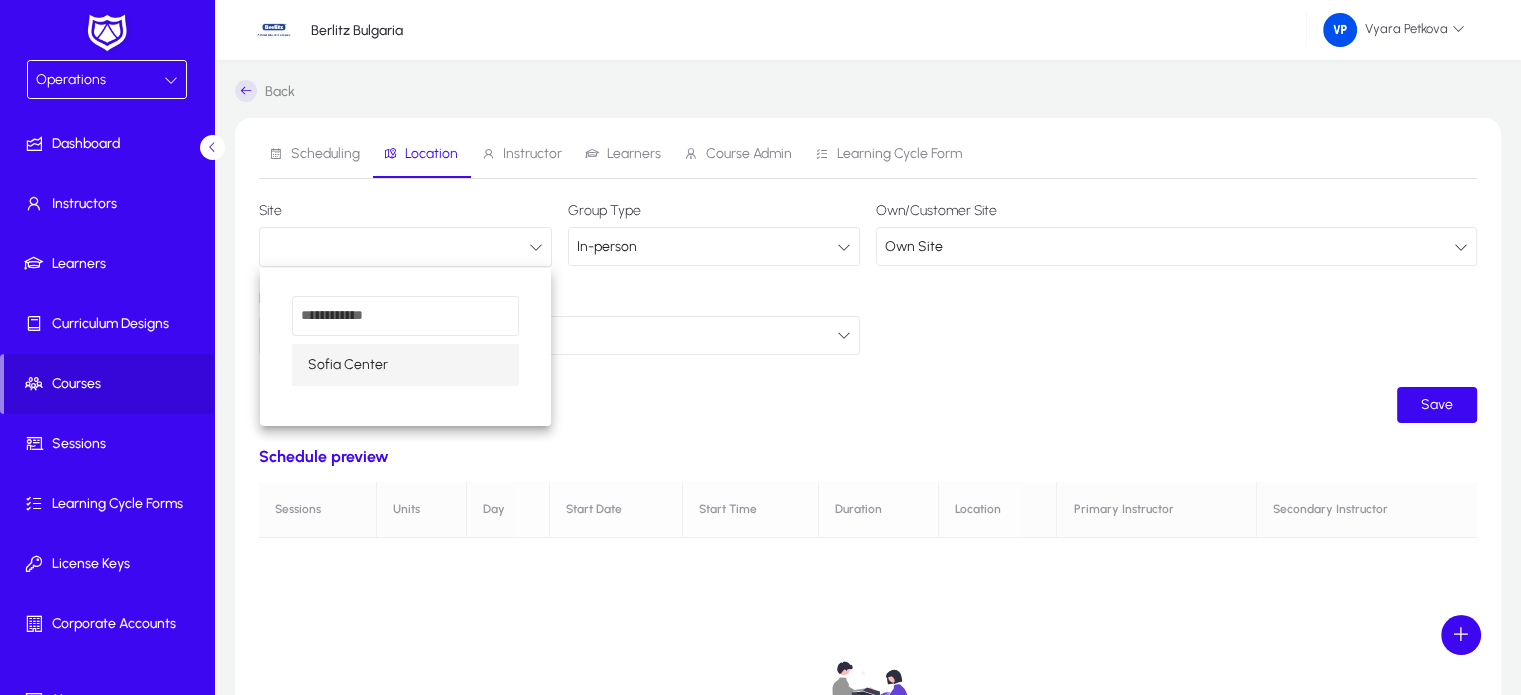 click on "Sofia Center" at bounding box center [405, 365] 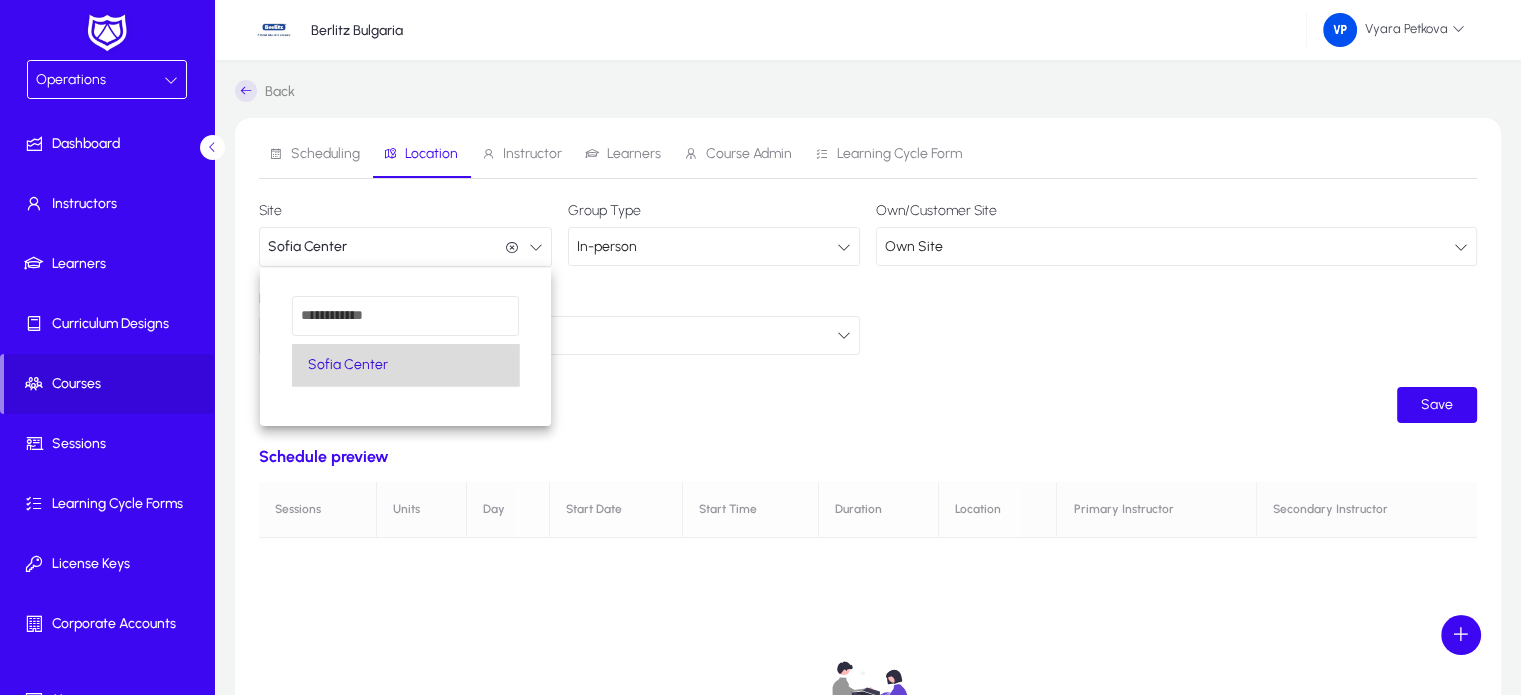 scroll, scrollTop: 0, scrollLeft: 0, axis: both 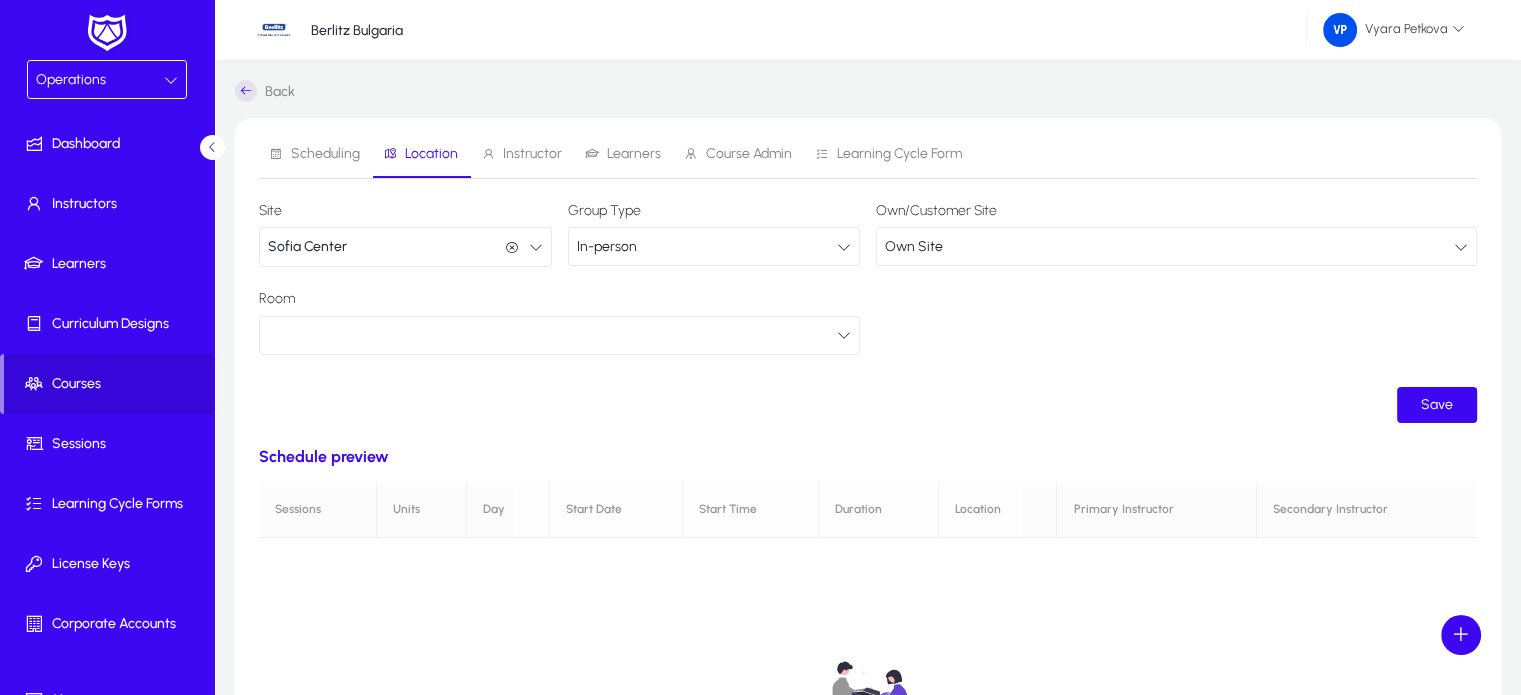 click at bounding box center (844, 247) 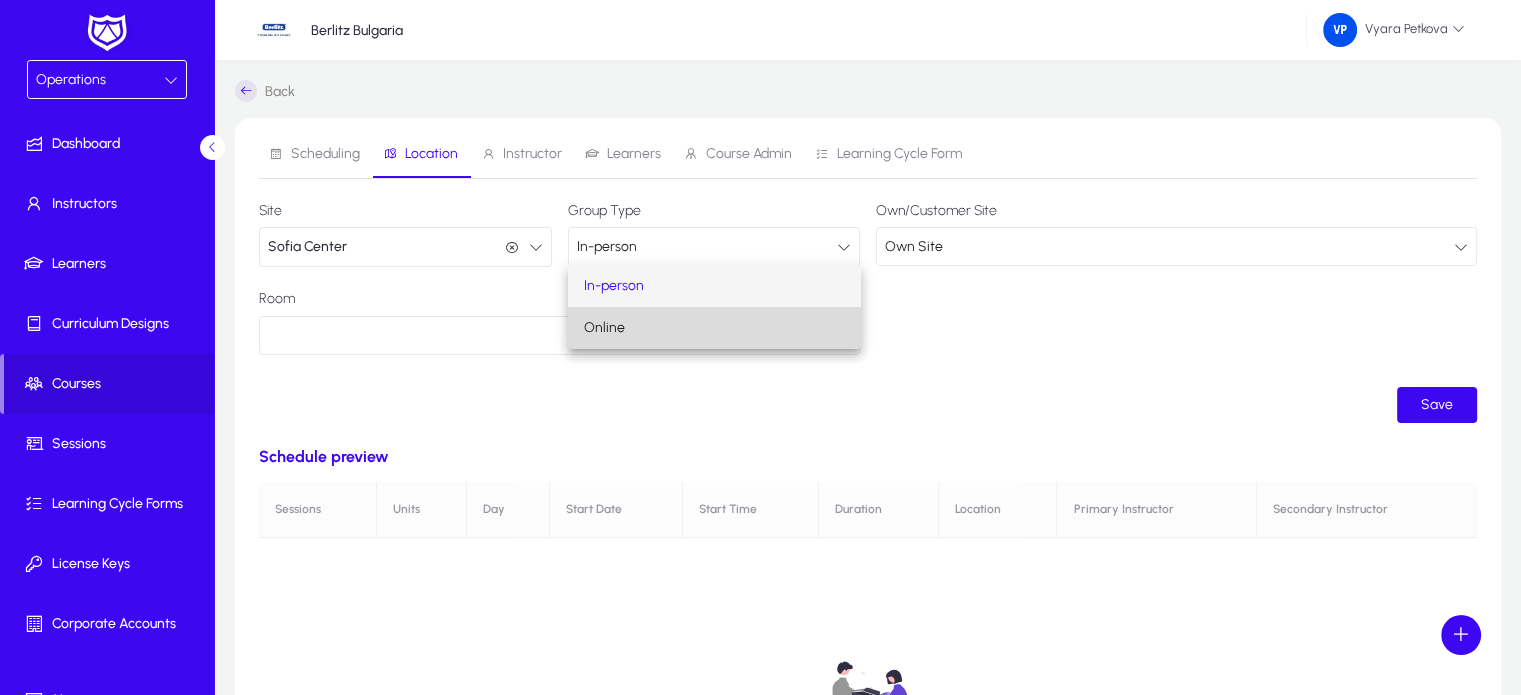 click on "Online" at bounding box center [714, 328] 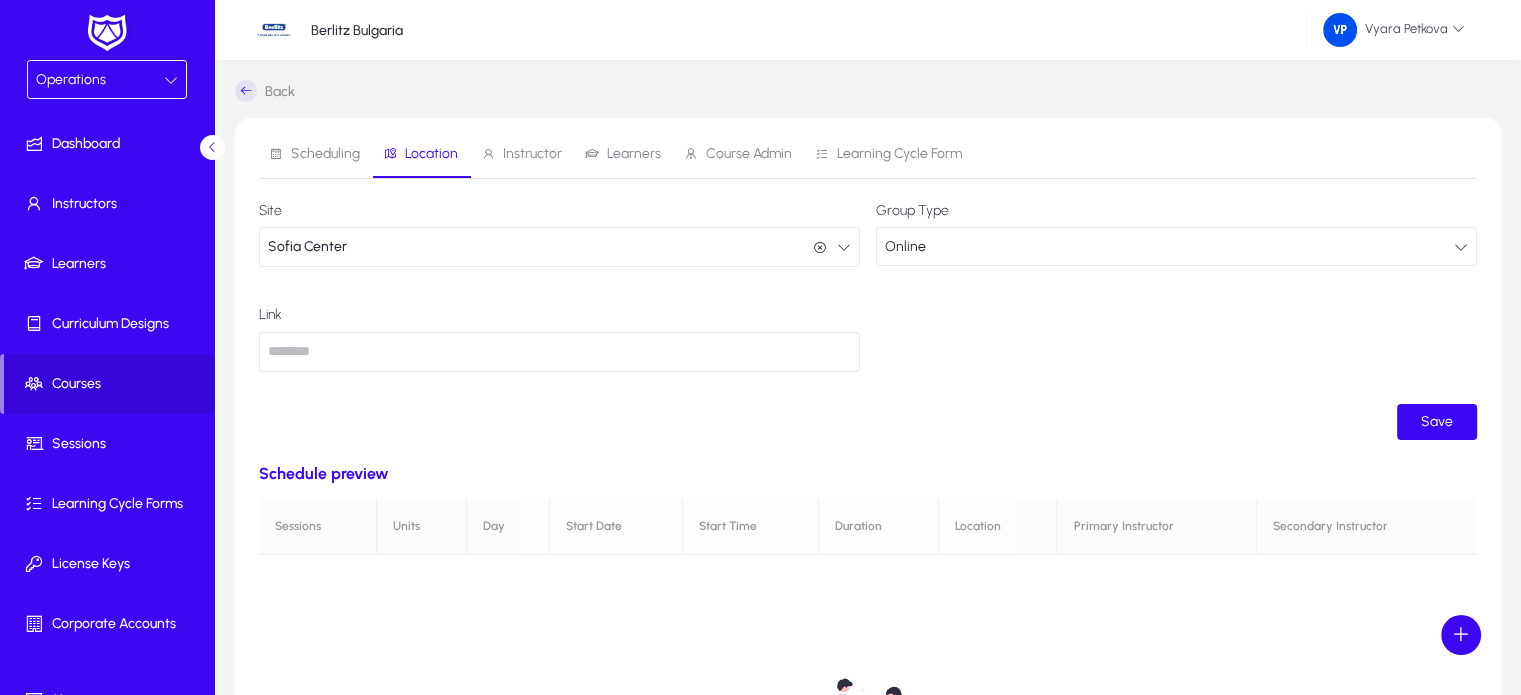 click 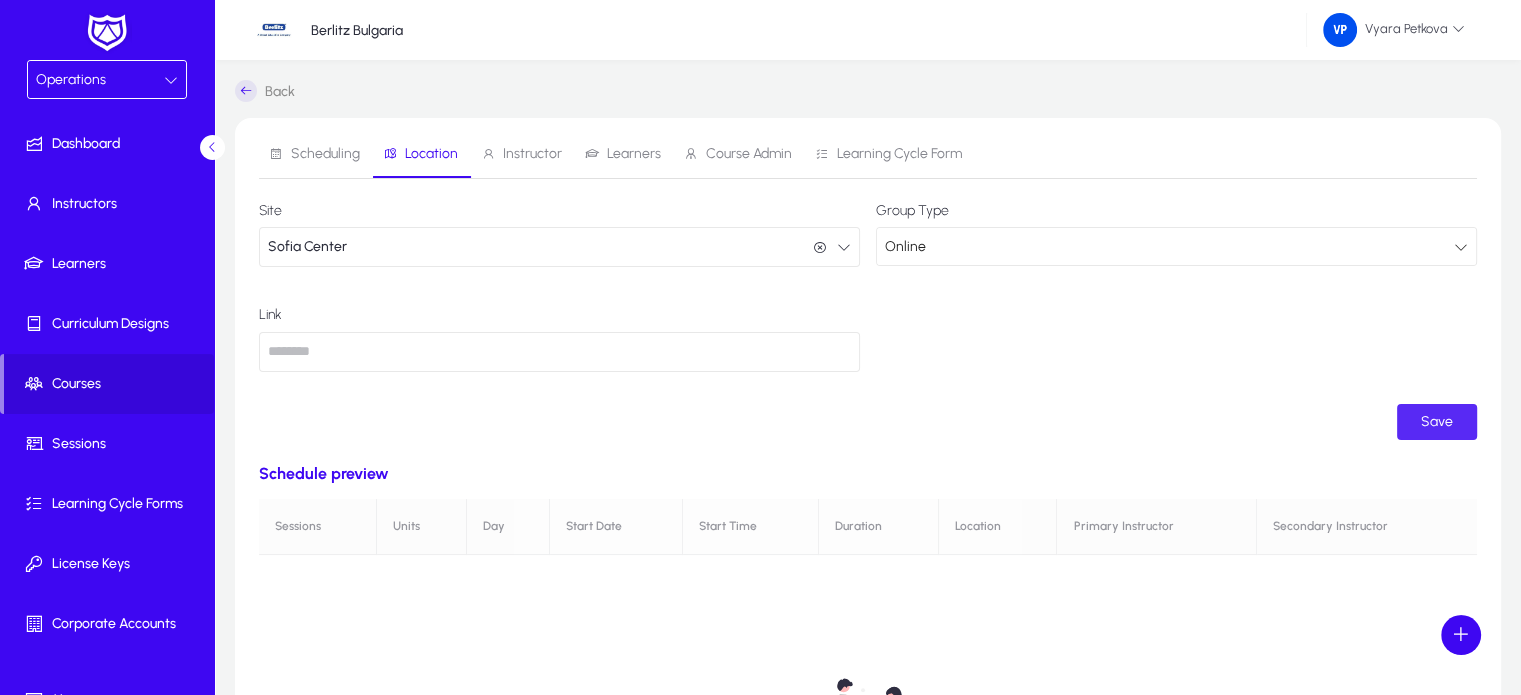 click 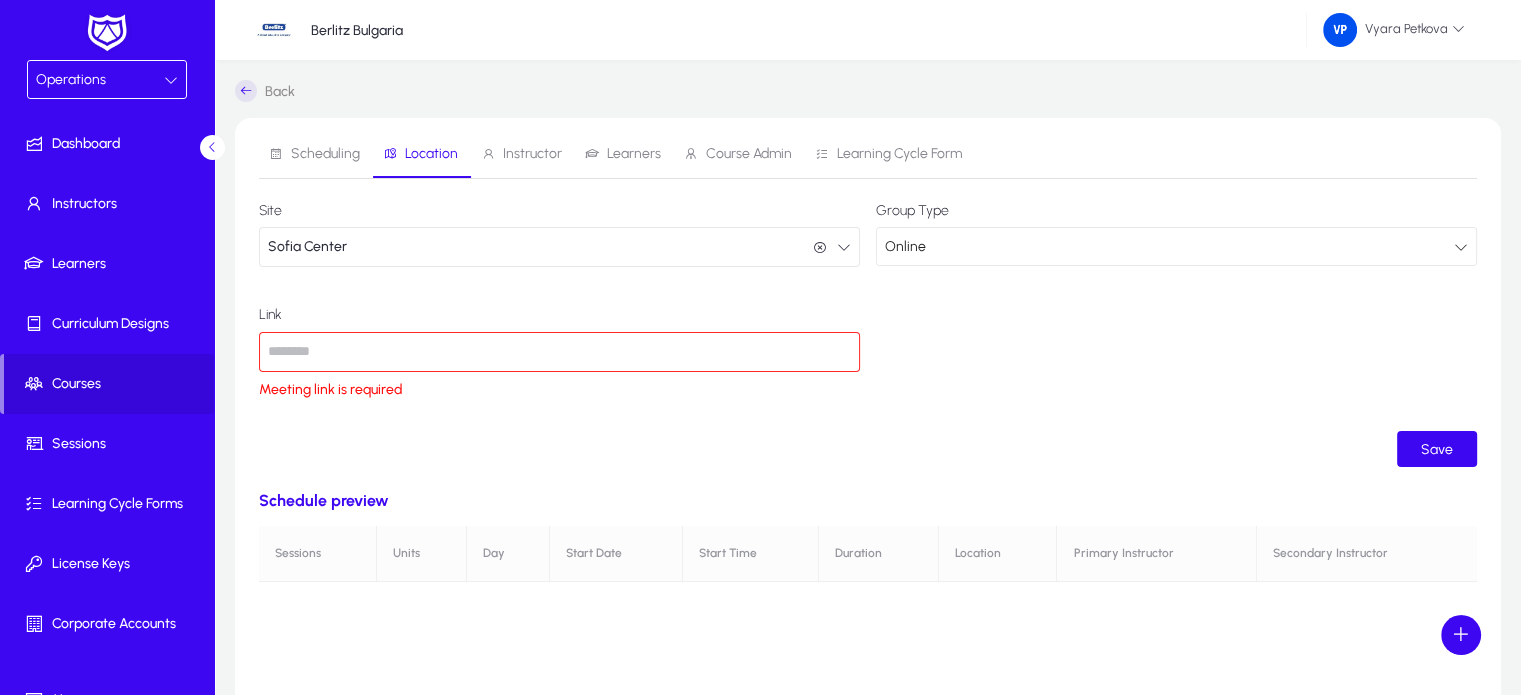 click 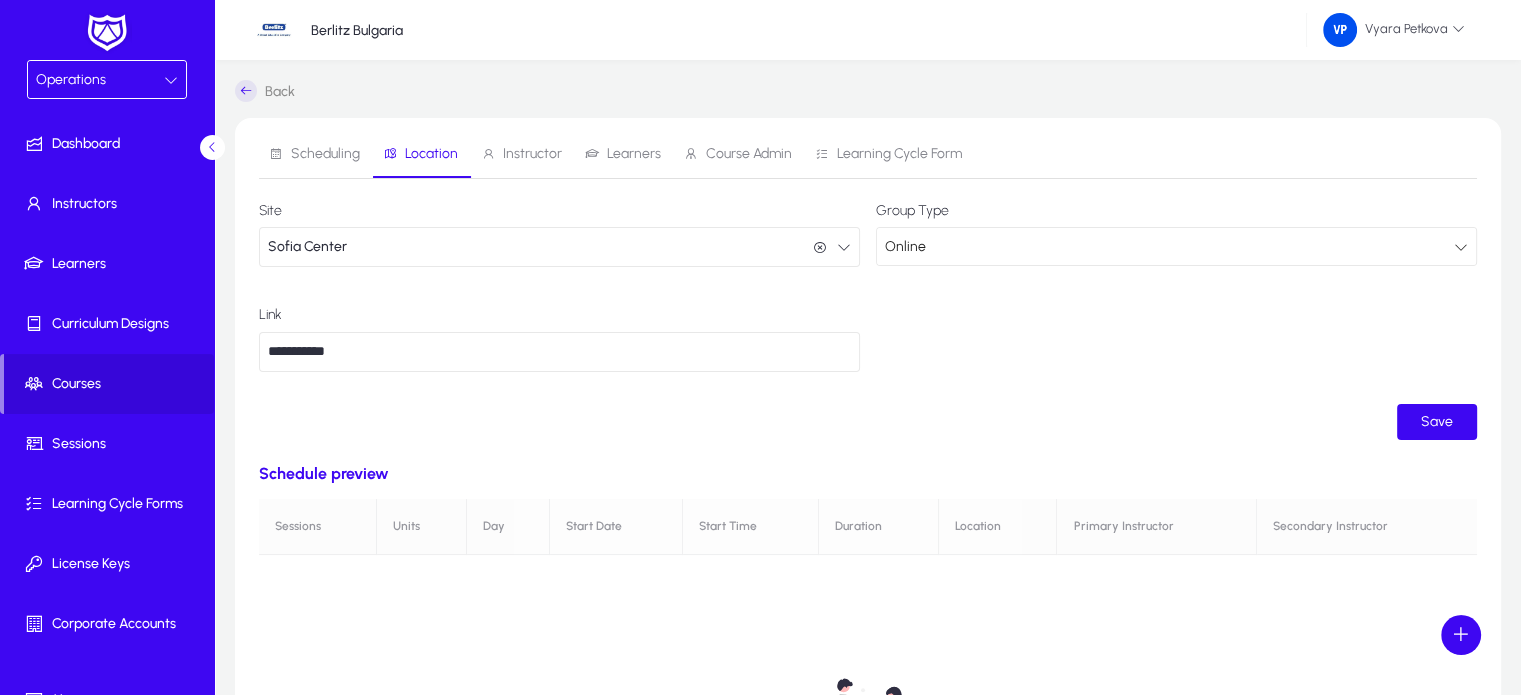 type on "**********" 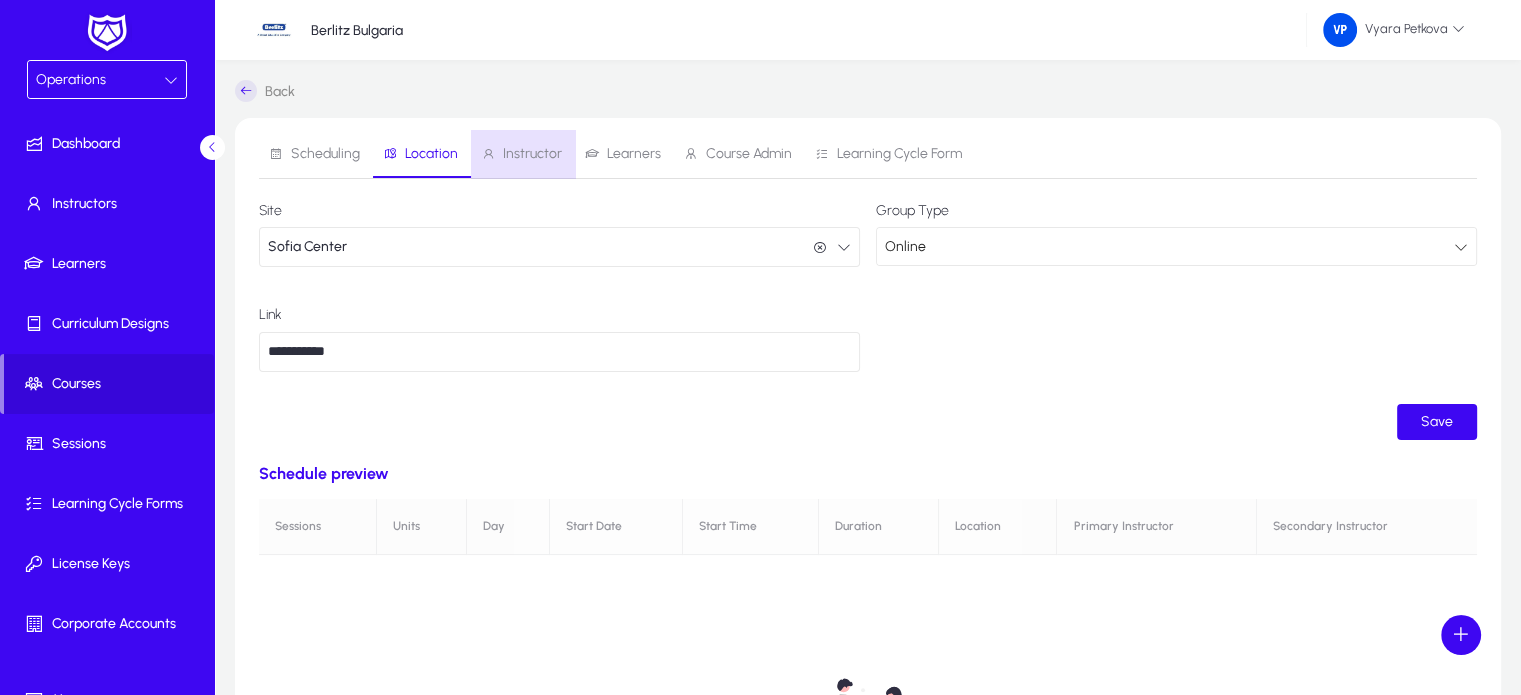 click on "Instructor" at bounding box center [532, 154] 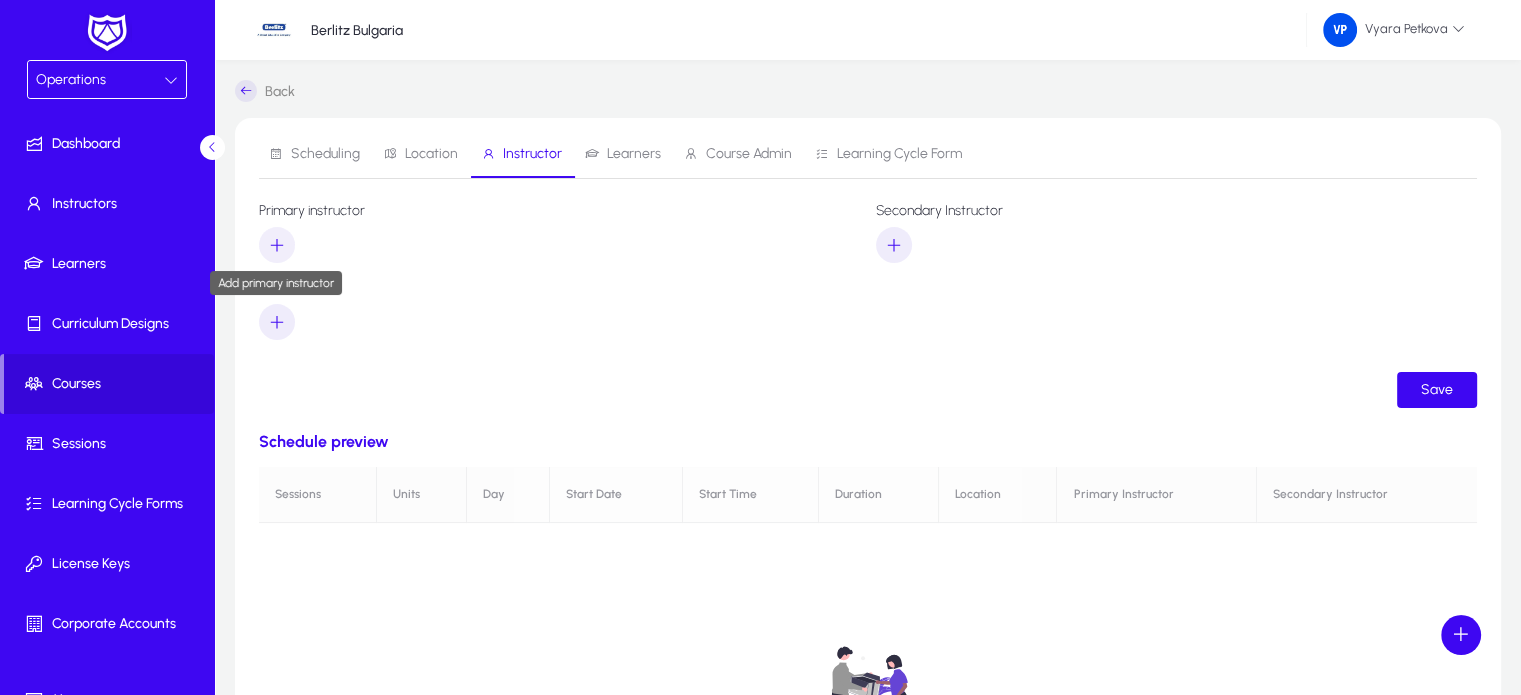 click 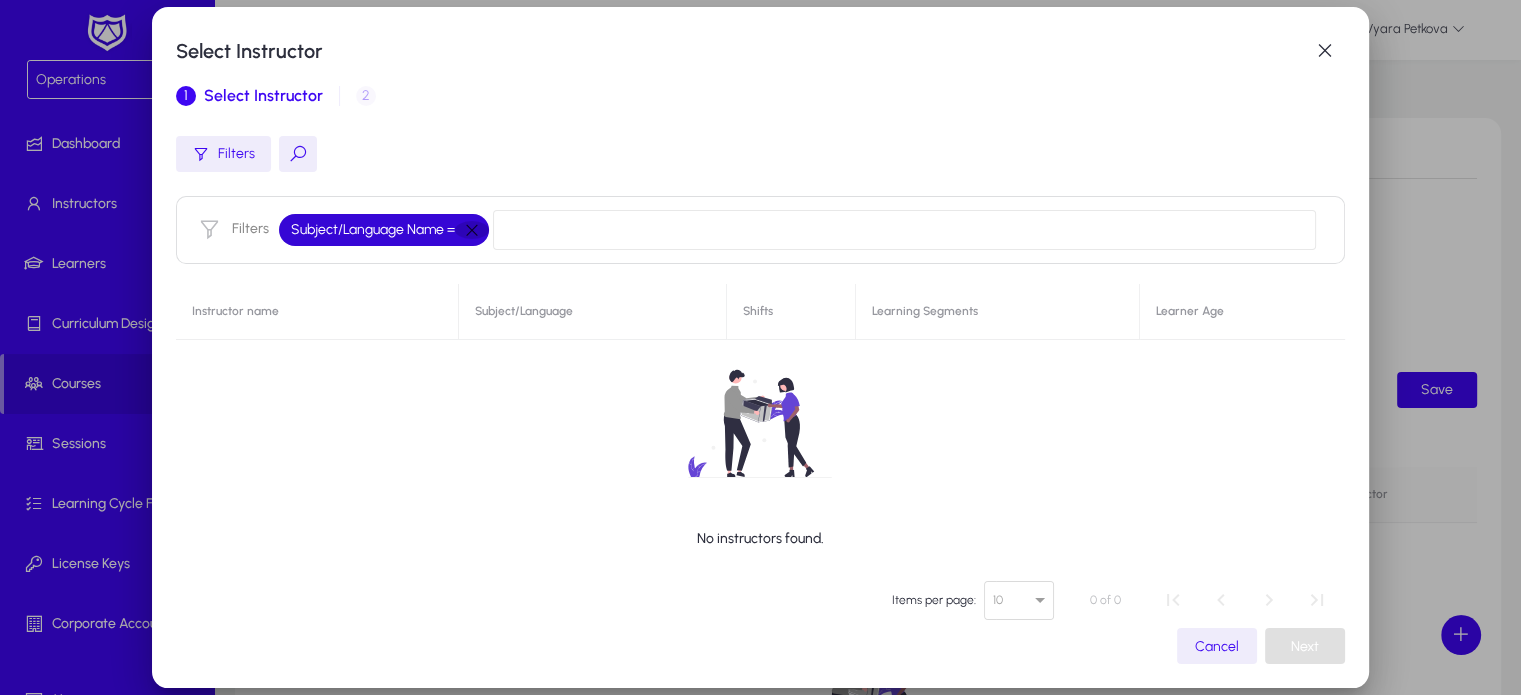 click at bounding box center (472, 230) 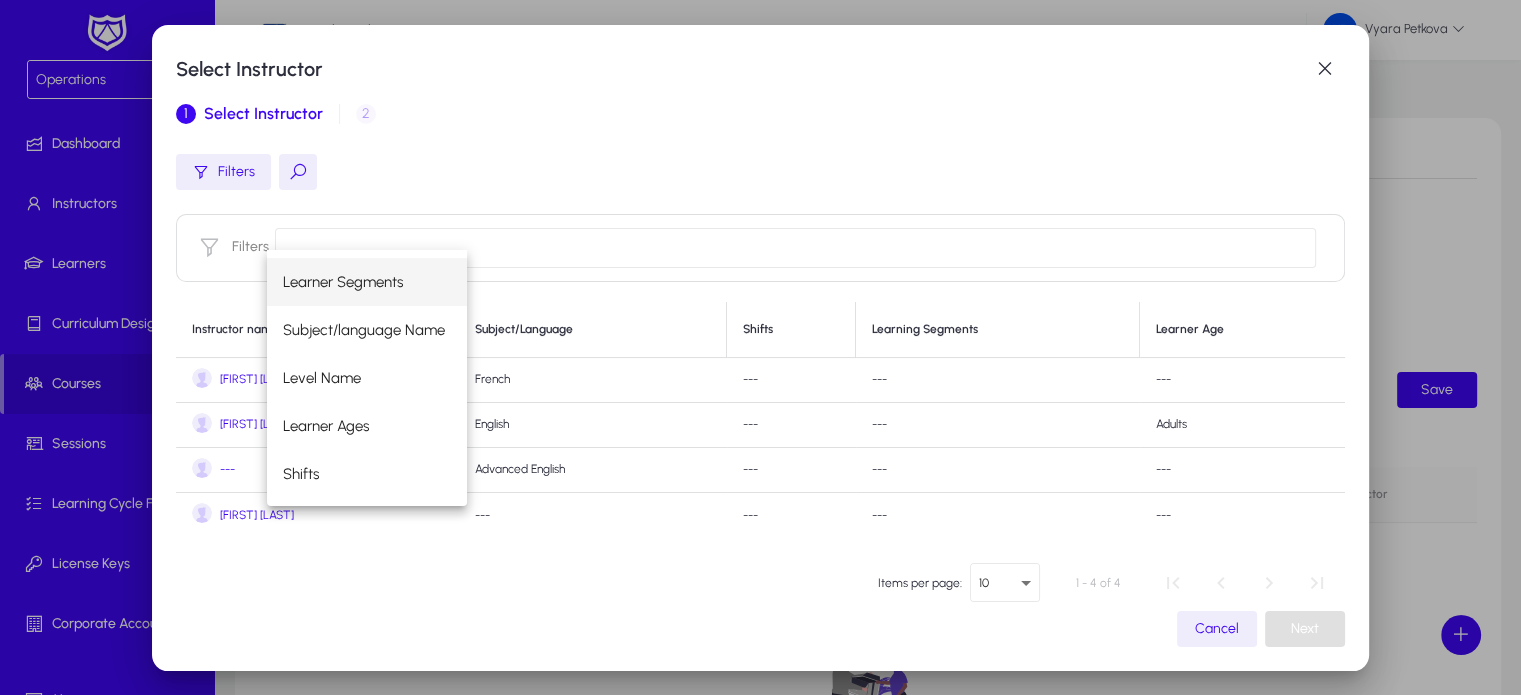 click on "Items per page:  10  1 - 4 of 4   Cancel   Next" 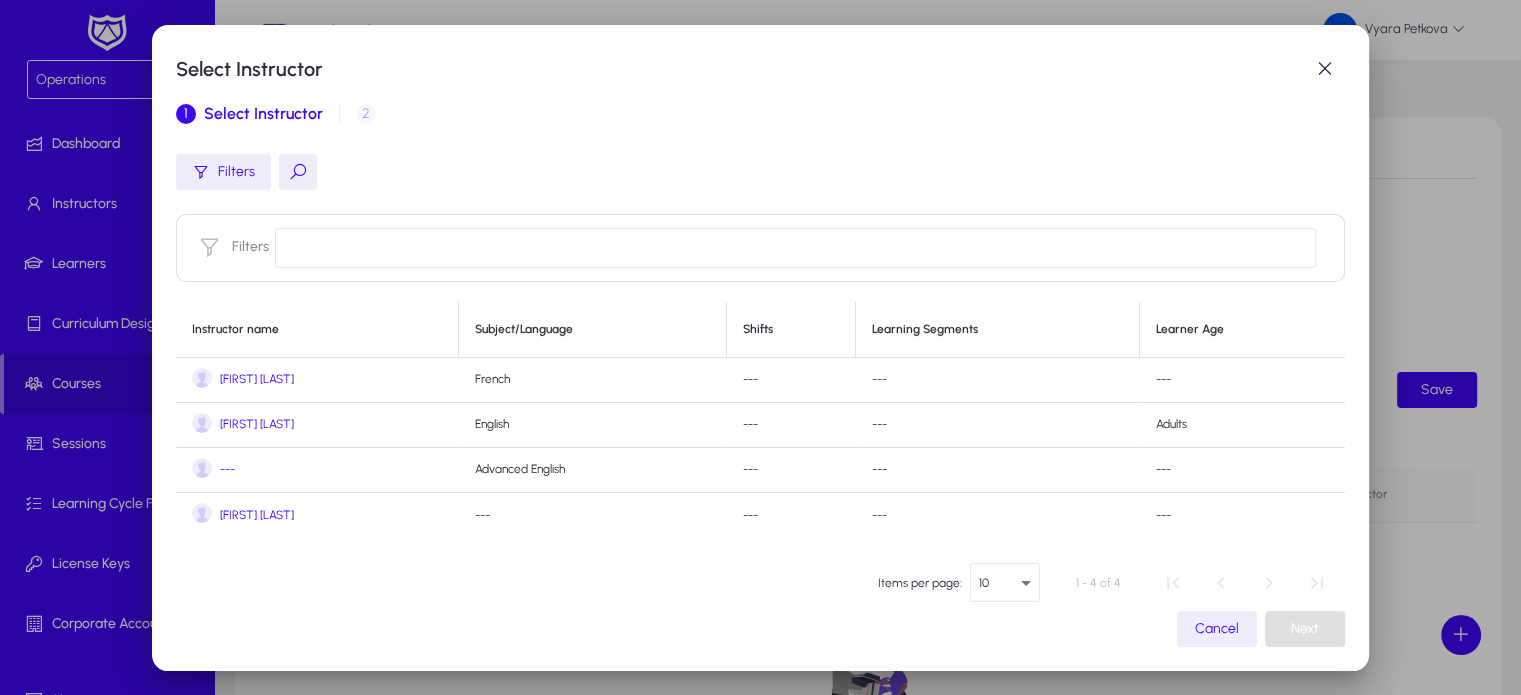 click on "John Doe" at bounding box center (317, 515) 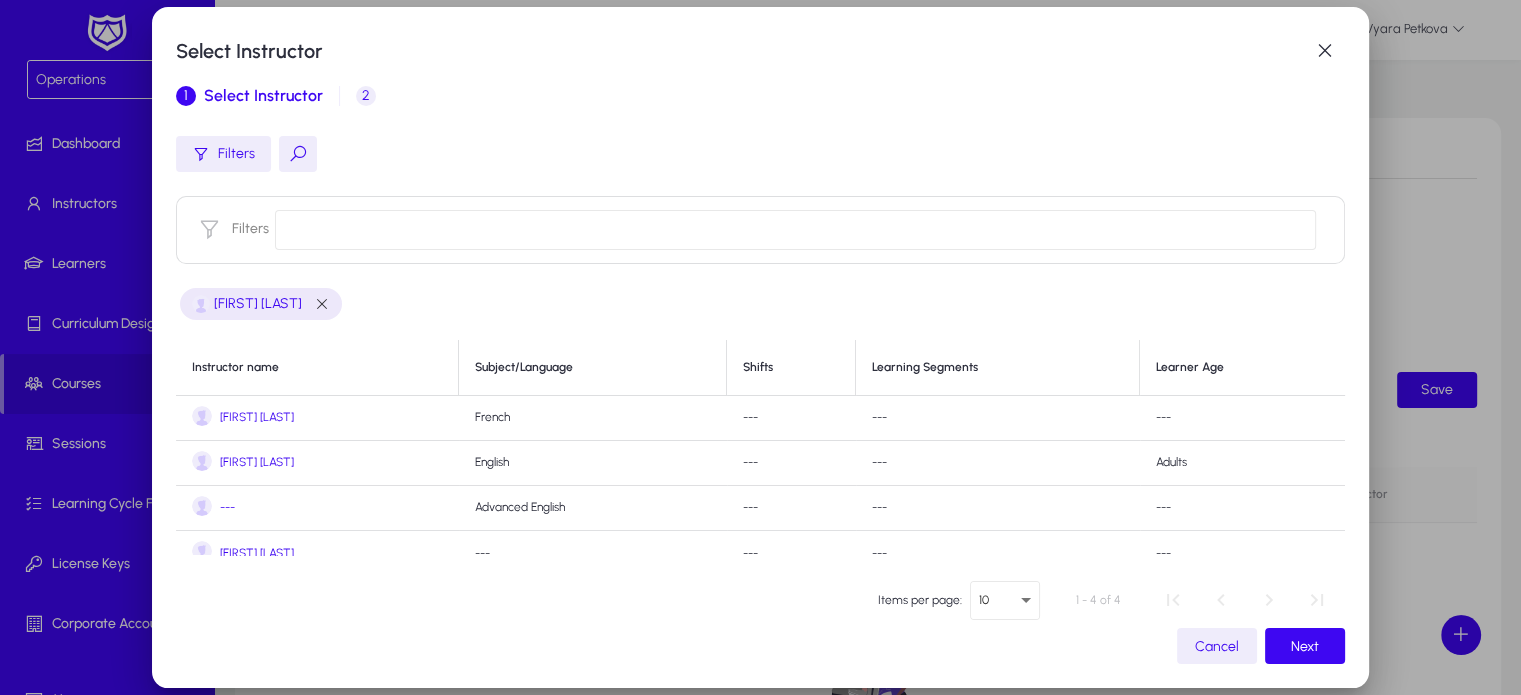 click on "John Doe" at bounding box center (244, 553) 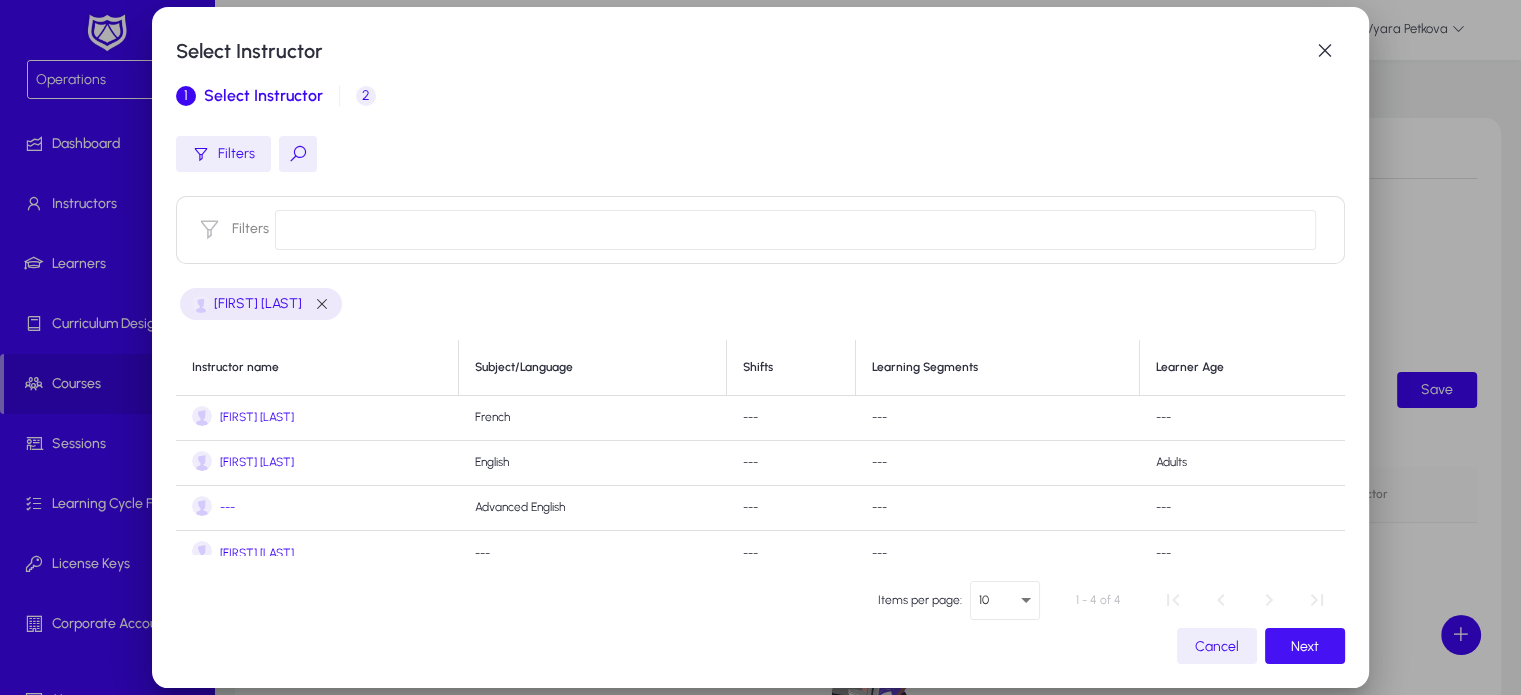 click on "Next" 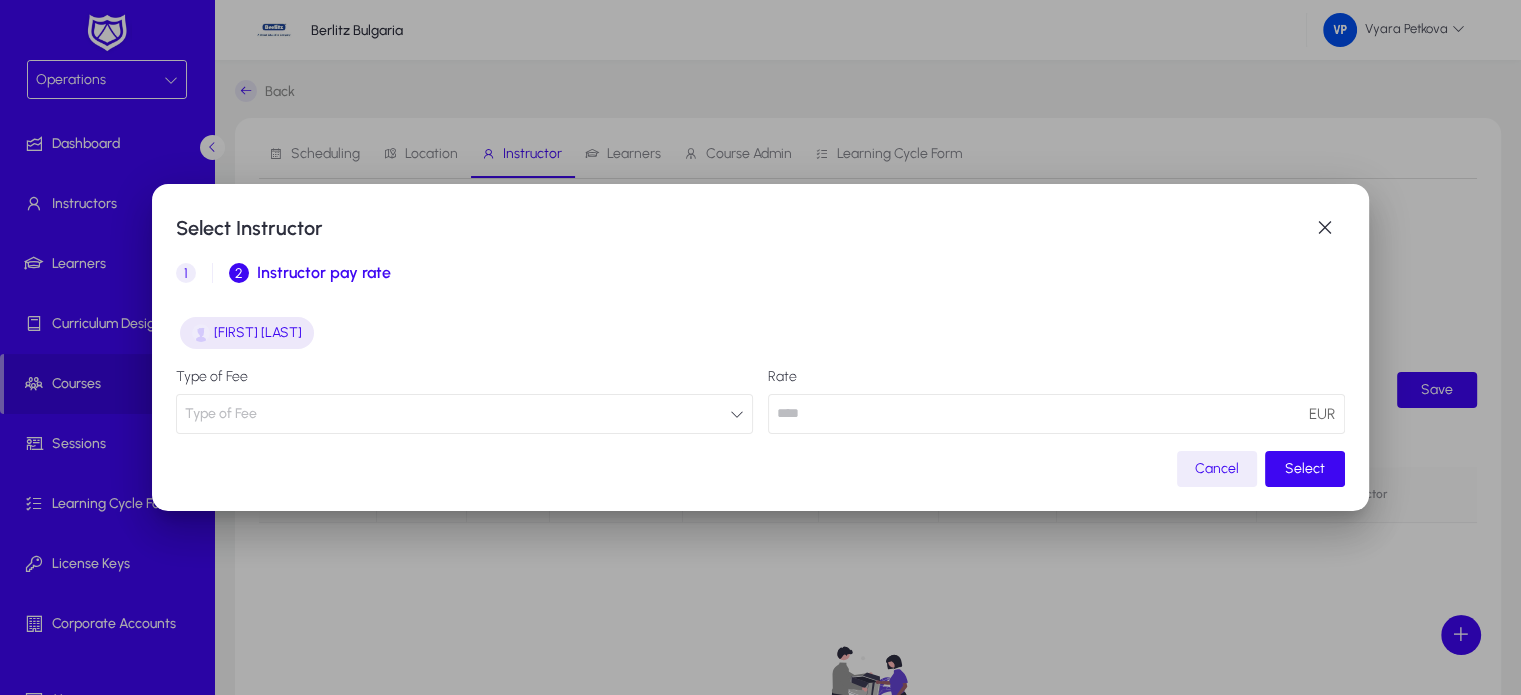 click on "Type of Fee" at bounding box center [464, 414] 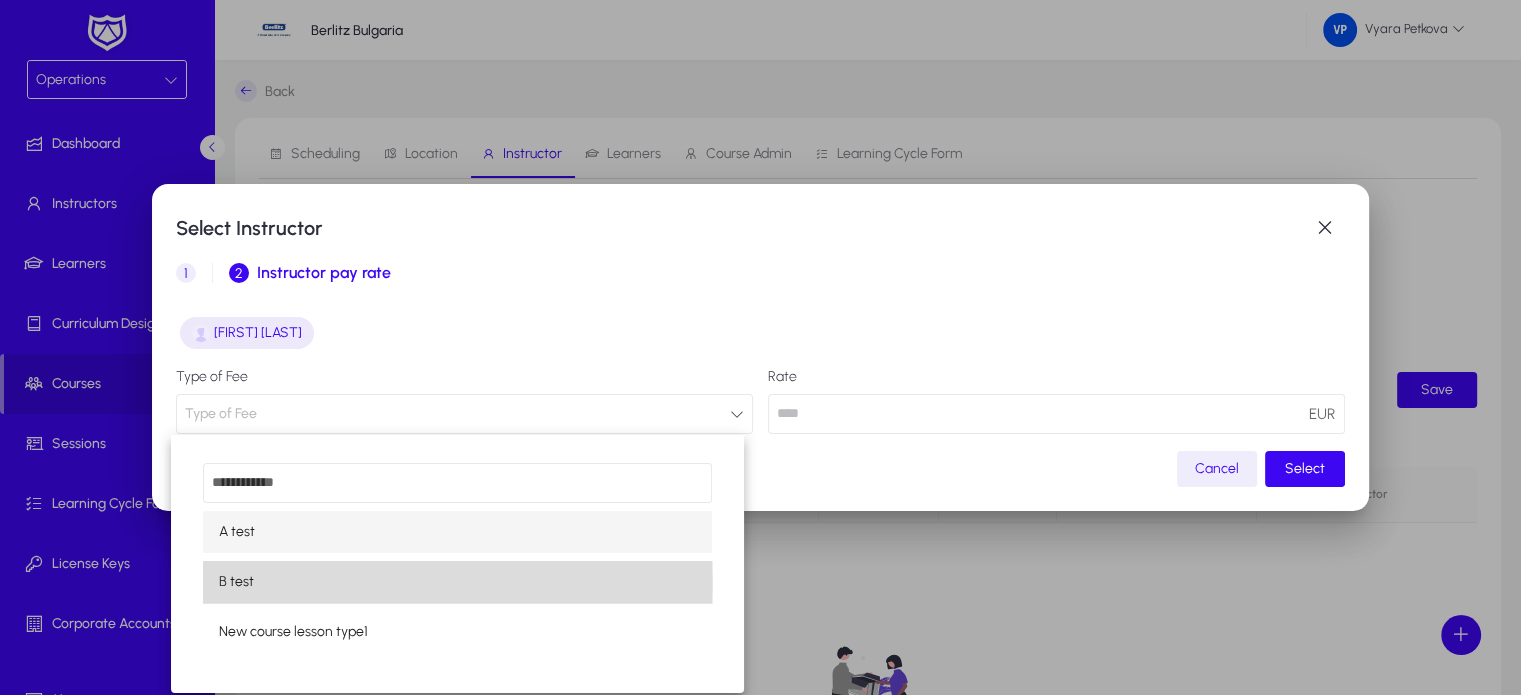 click on "B test" at bounding box center (236, 582) 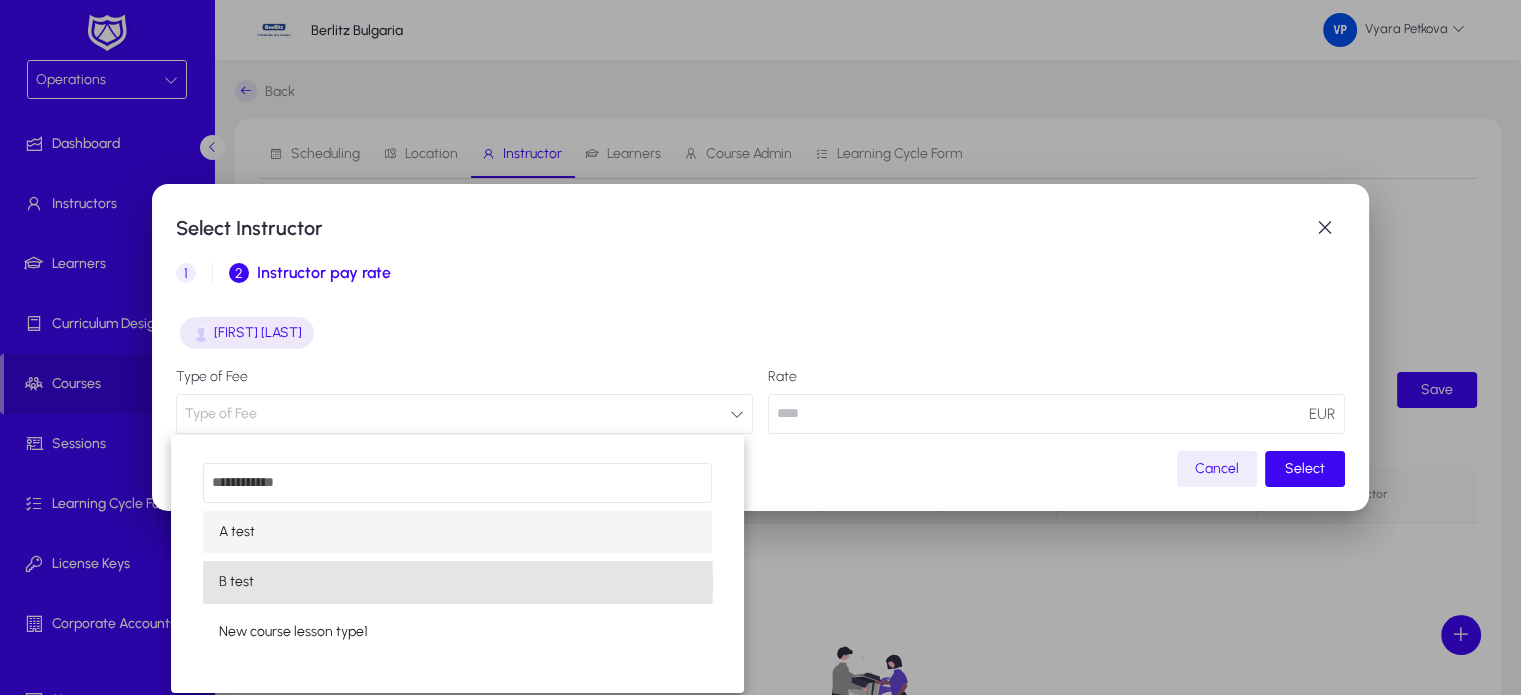 scroll, scrollTop: 0, scrollLeft: 0, axis: both 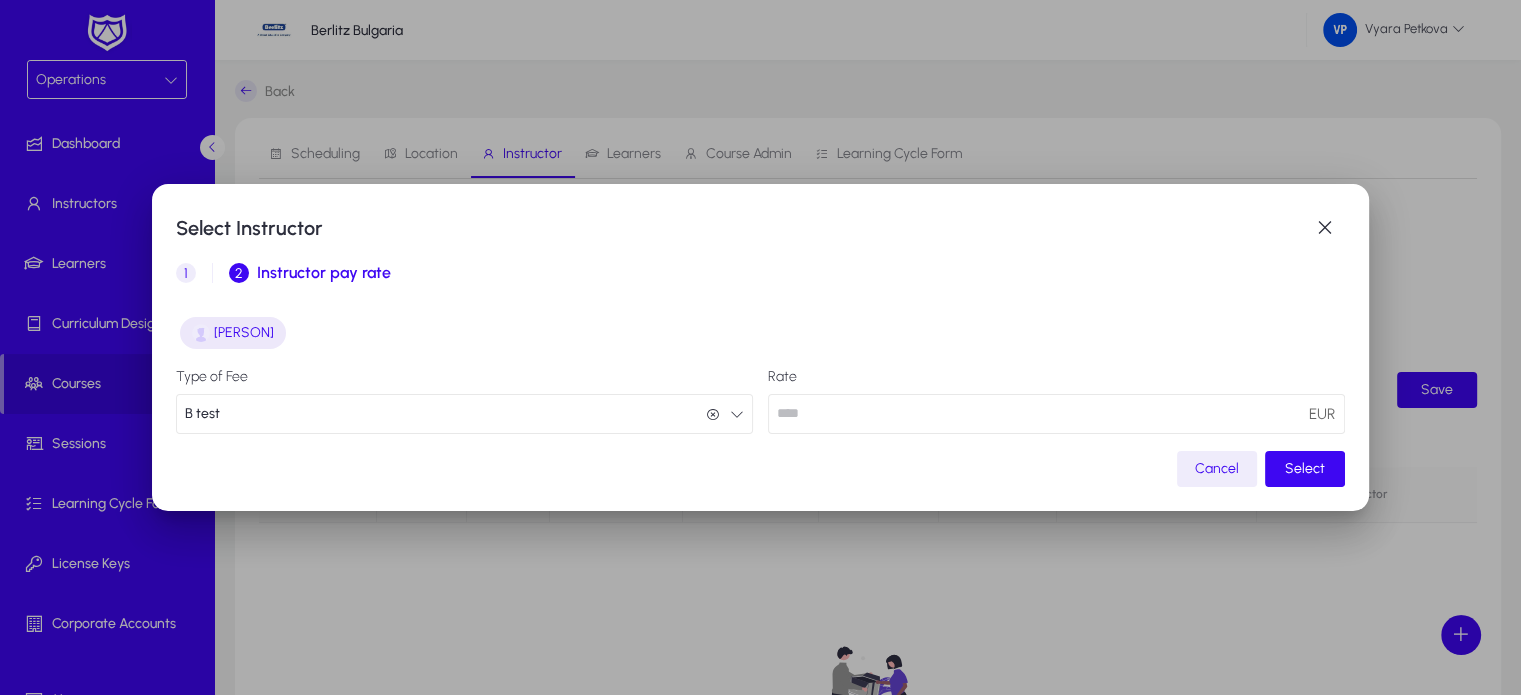 click at bounding box center [1056, 414] 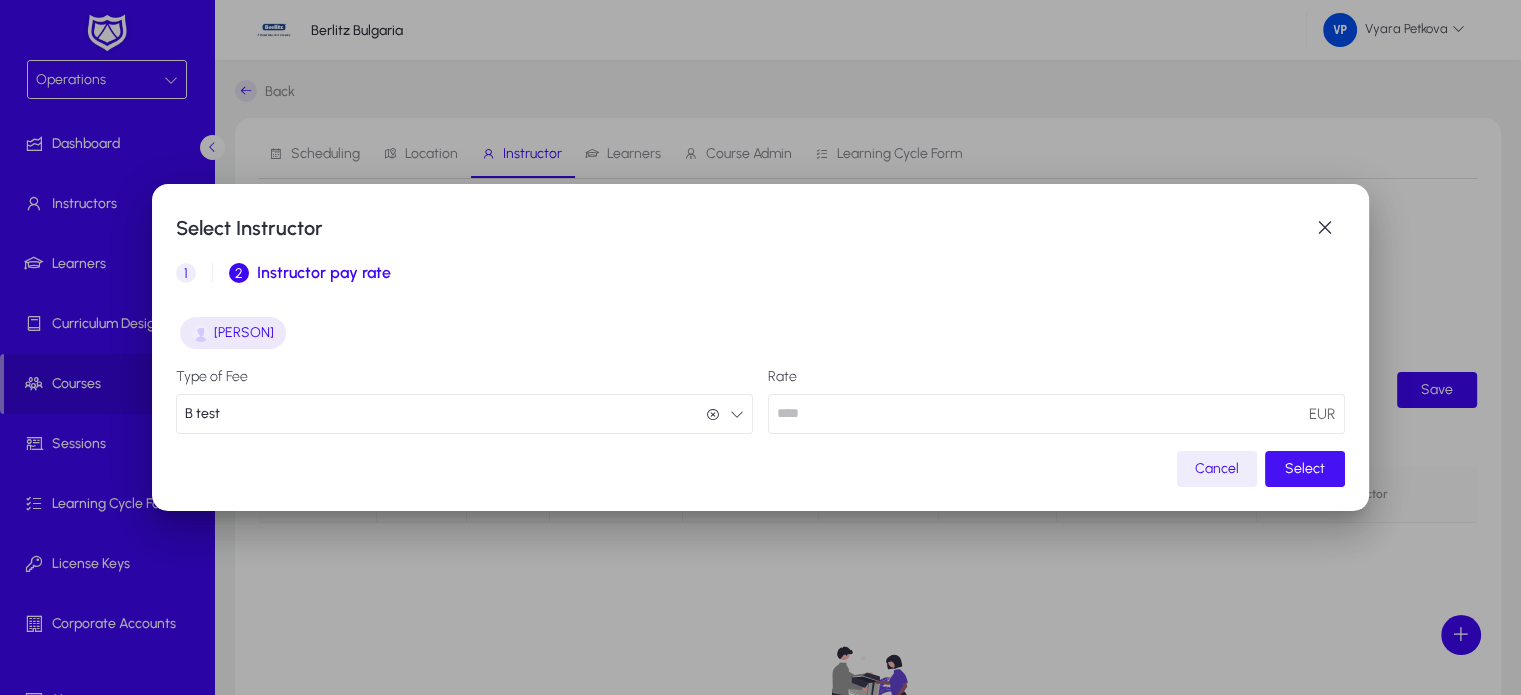 type on "**" 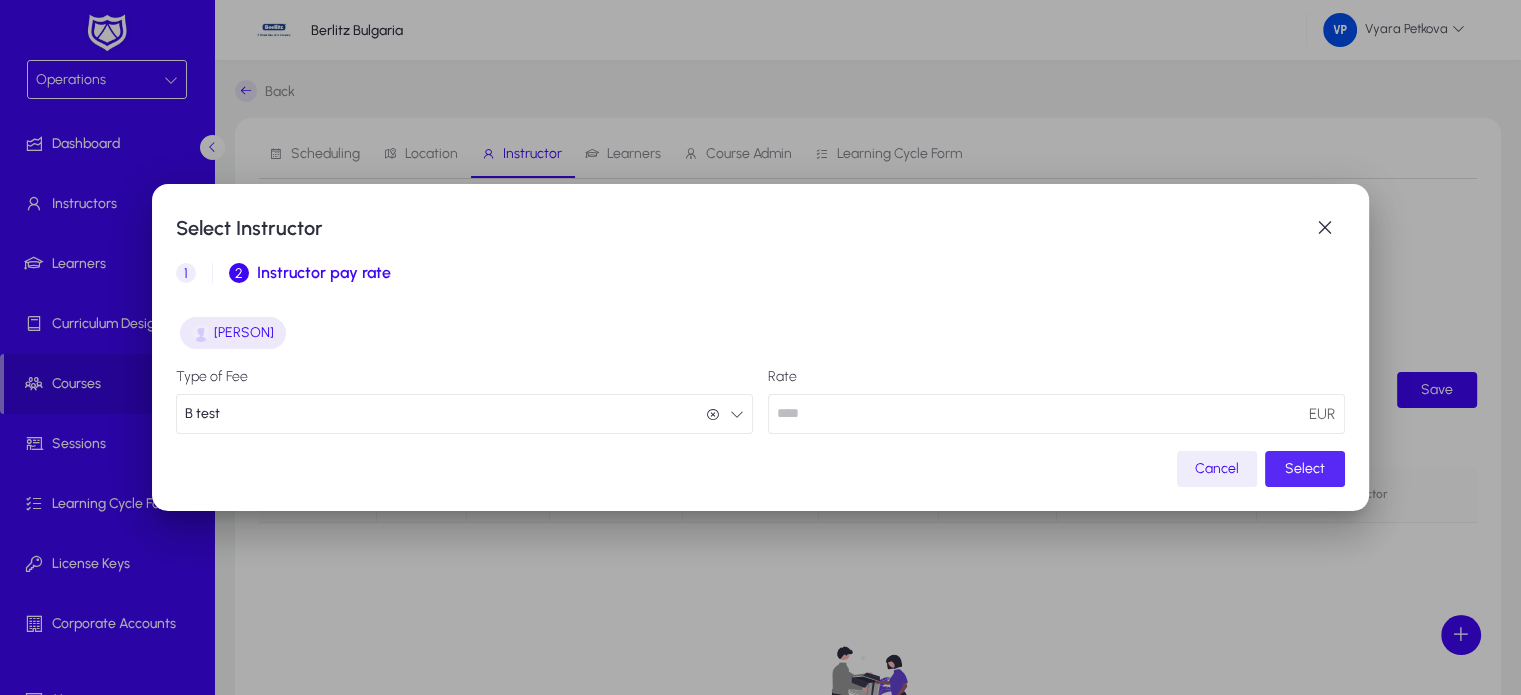 click on "Select" 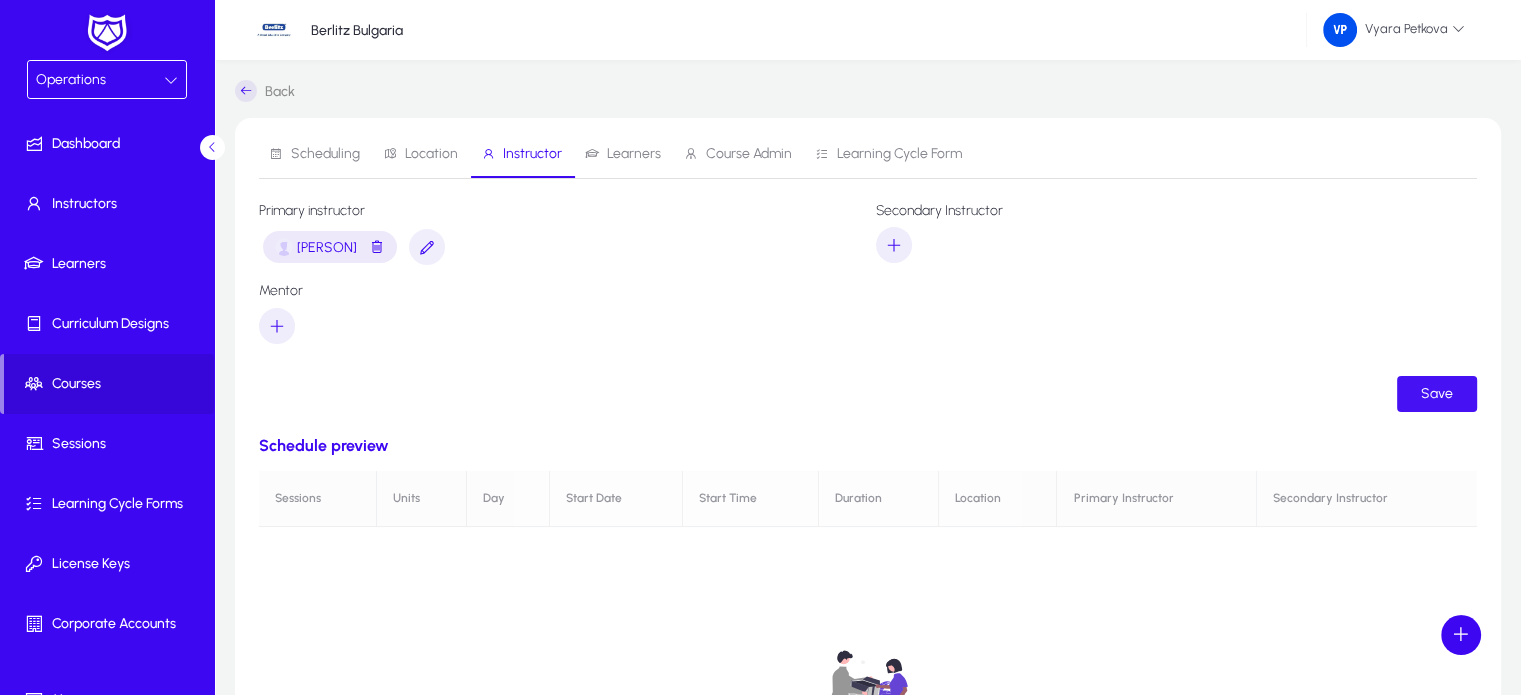 click on "Save" 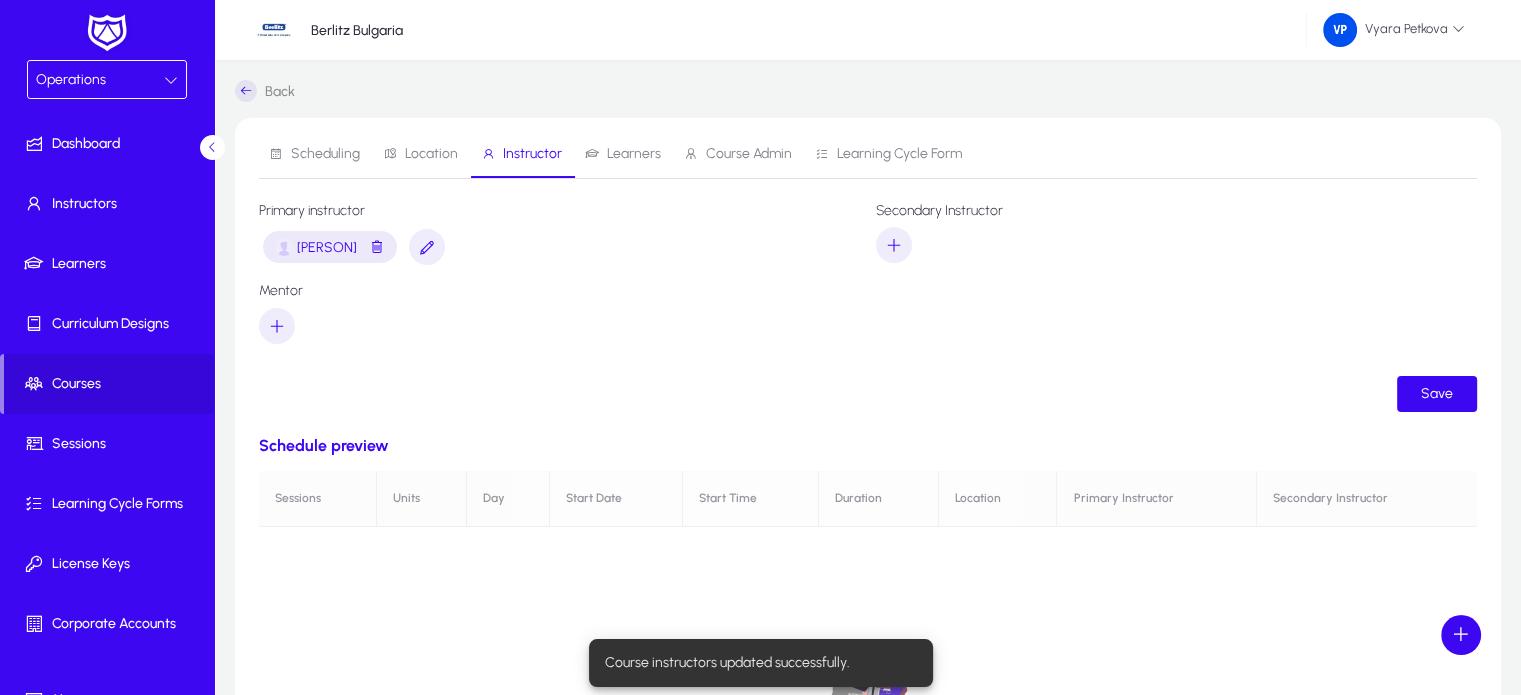 click on "Learners" at bounding box center [634, 154] 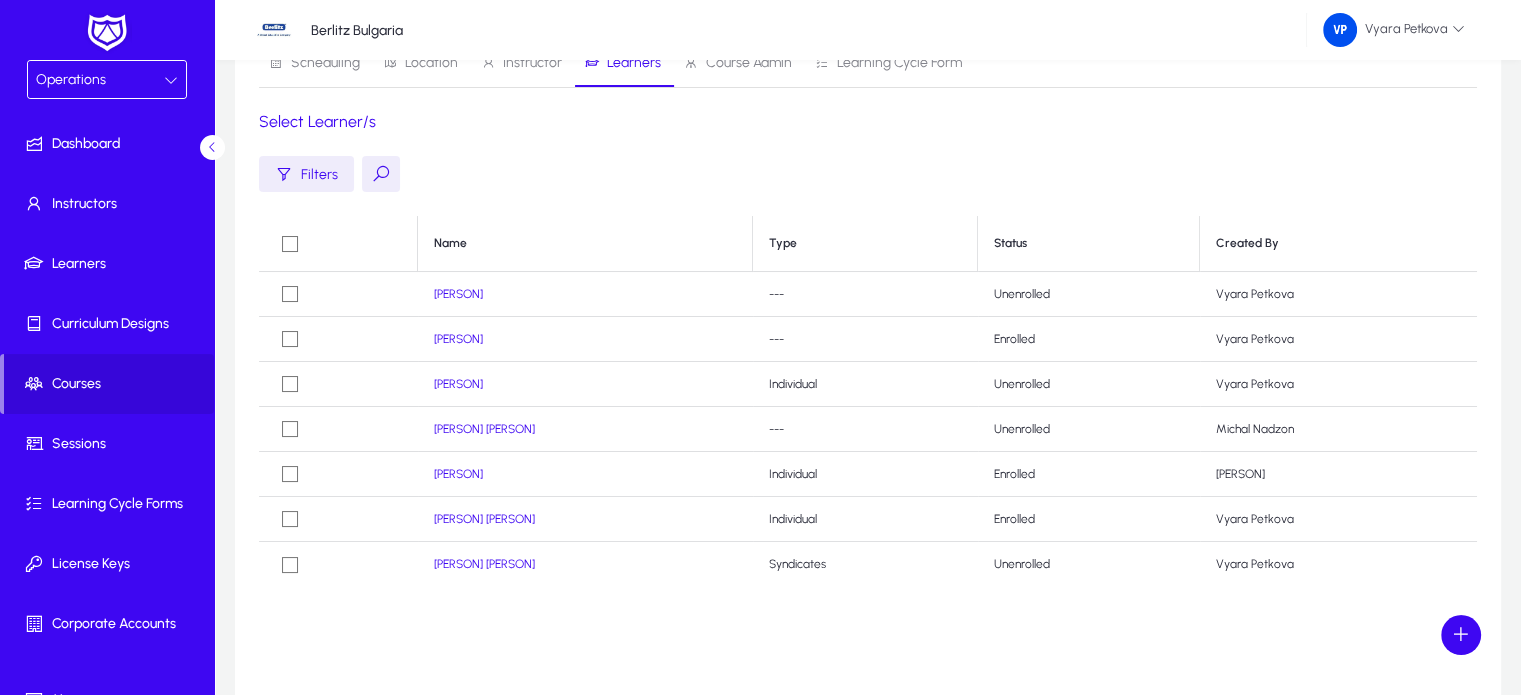 scroll, scrollTop: 200, scrollLeft: 0, axis: vertical 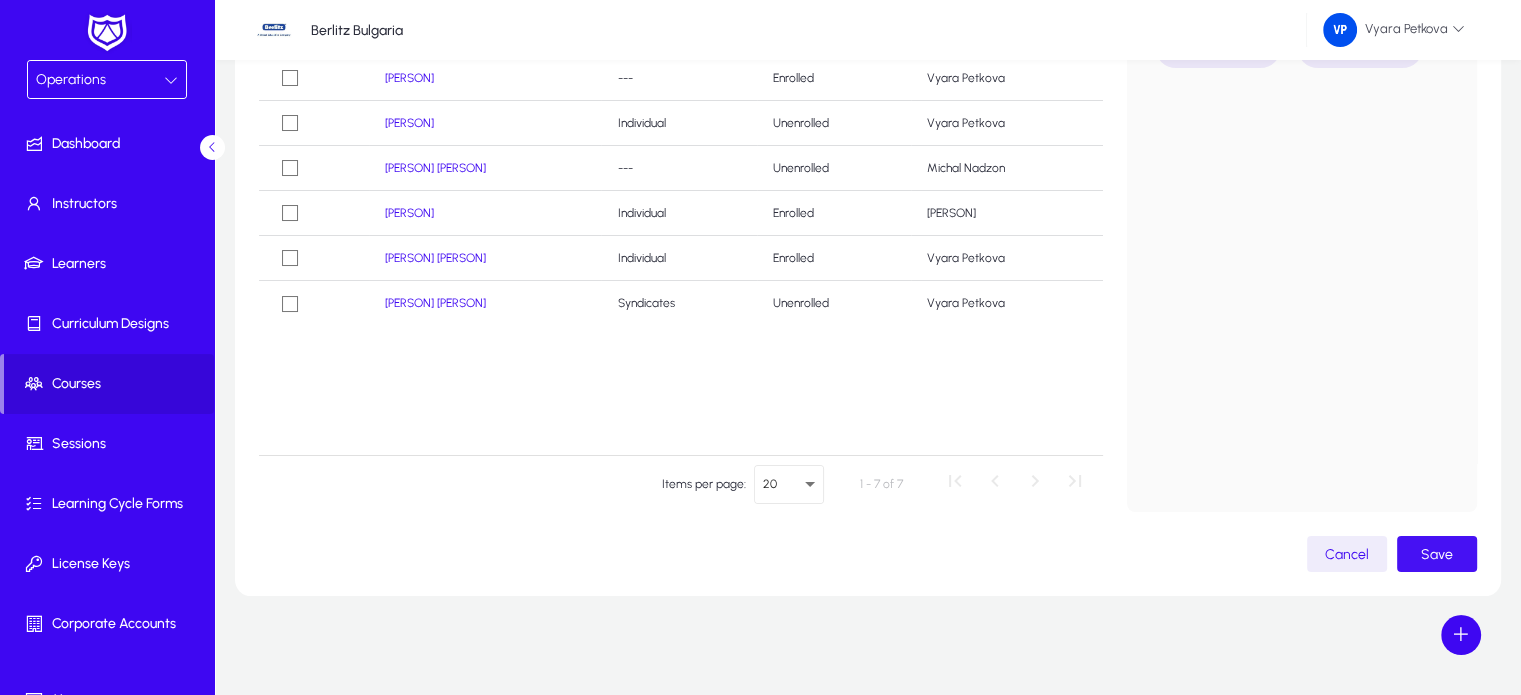 click 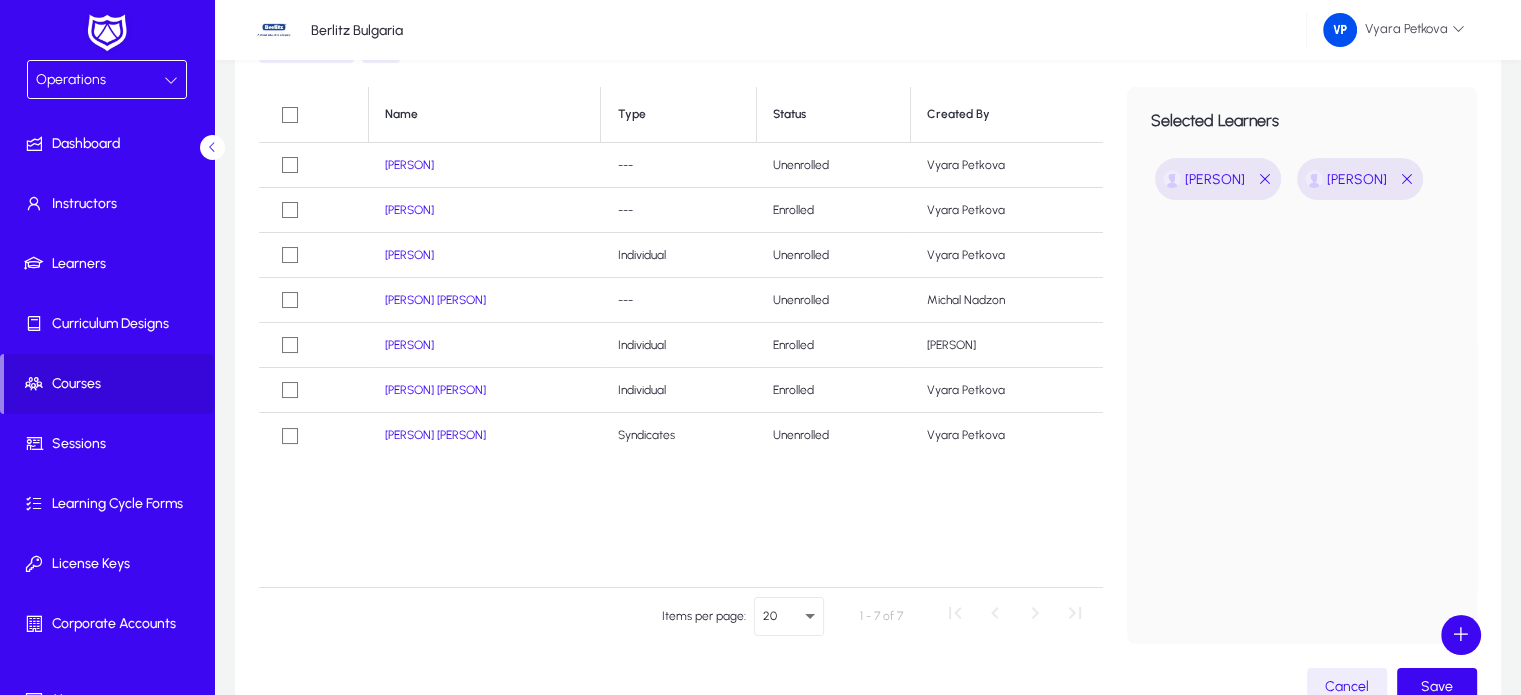 scroll, scrollTop: 52, scrollLeft: 0, axis: vertical 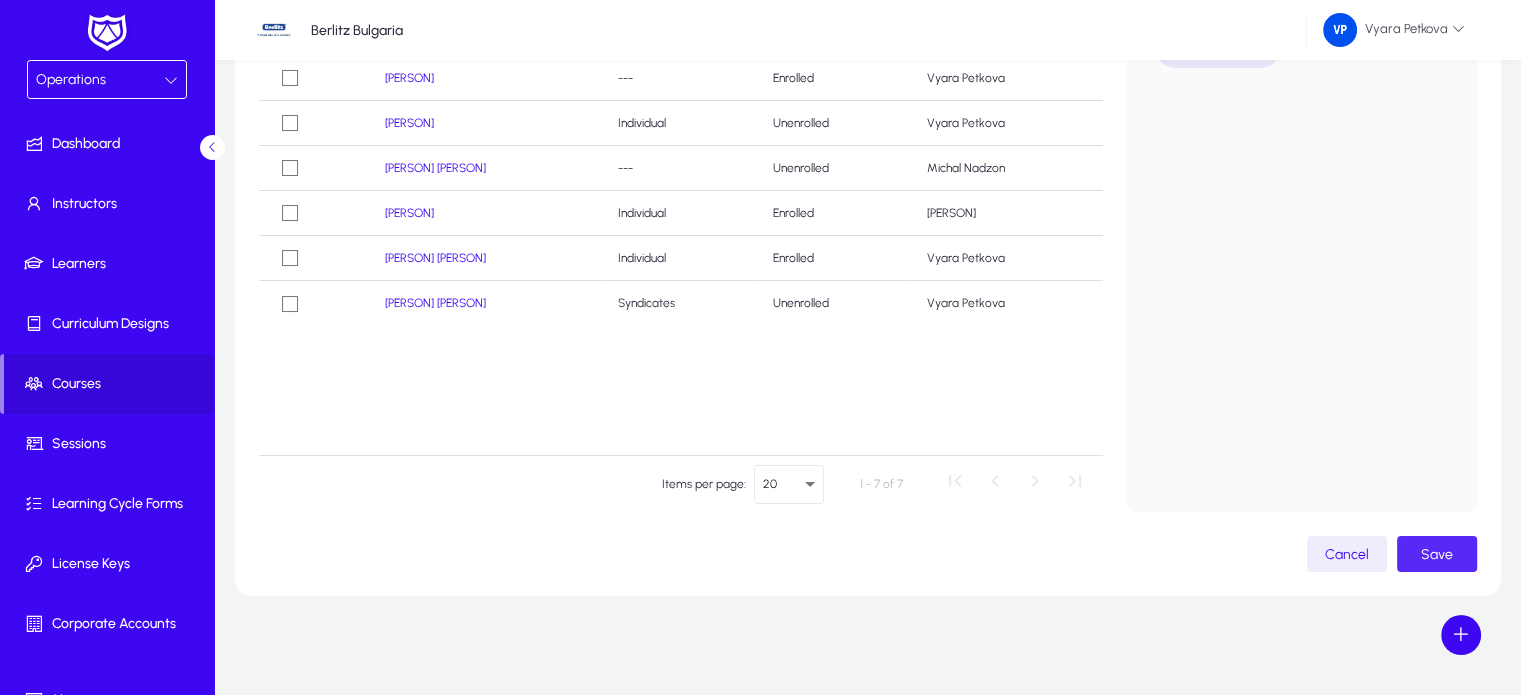 click on "Save" 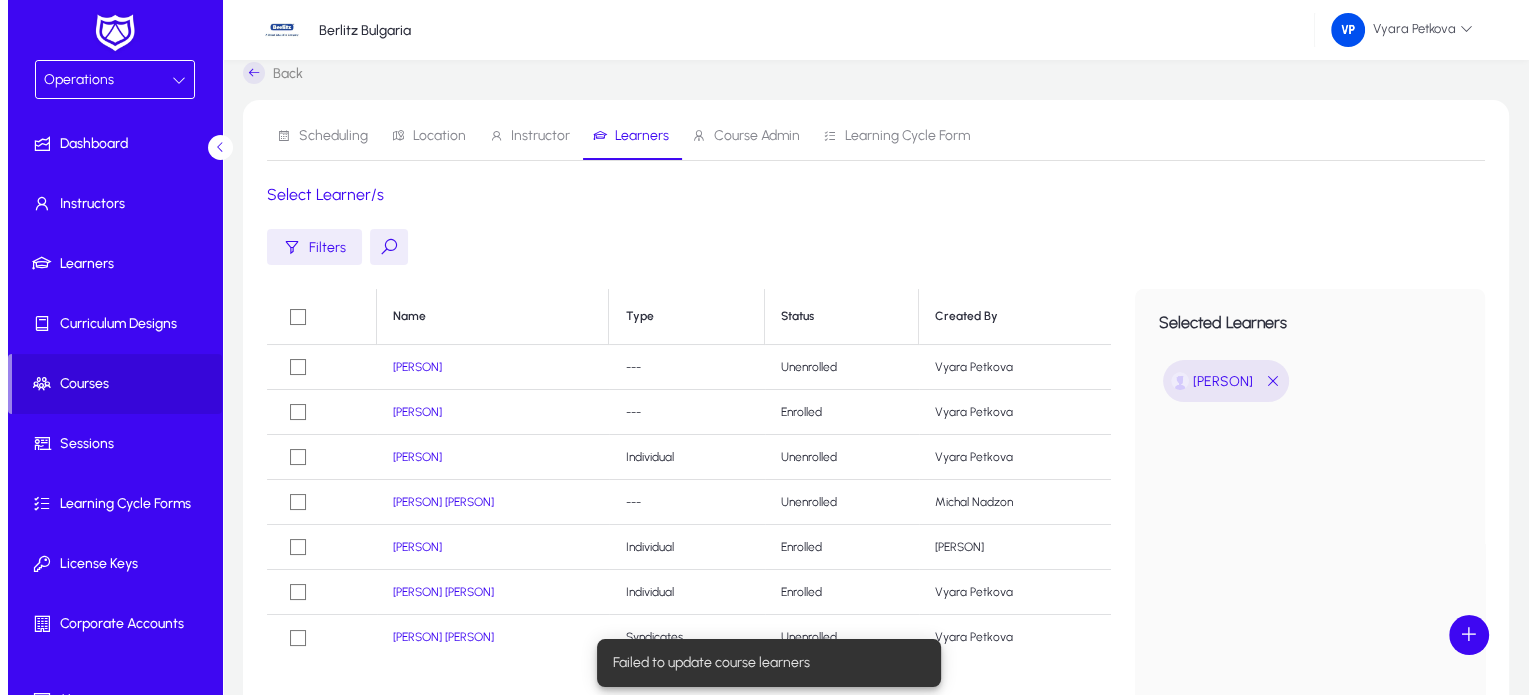 scroll, scrollTop: 0, scrollLeft: 0, axis: both 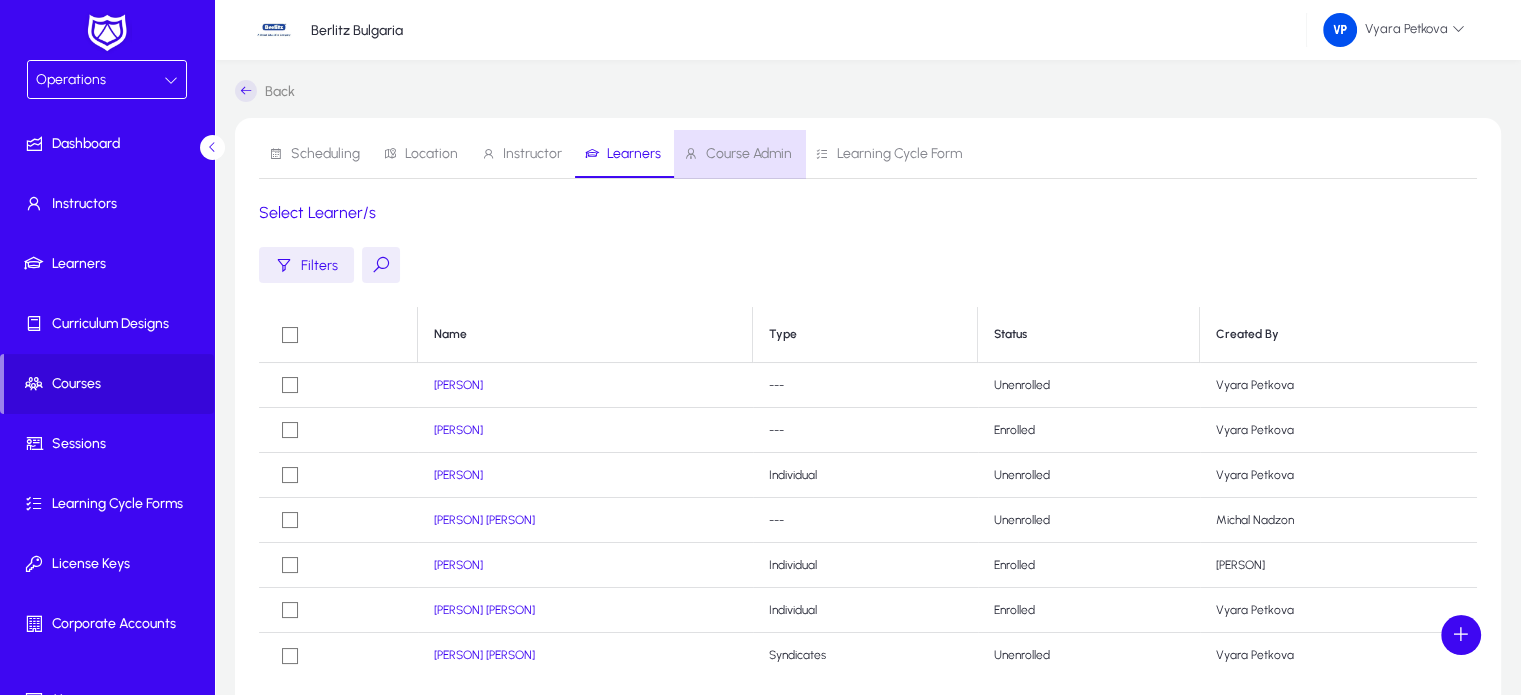 click on "Course Admin" at bounding box center (749, 154) 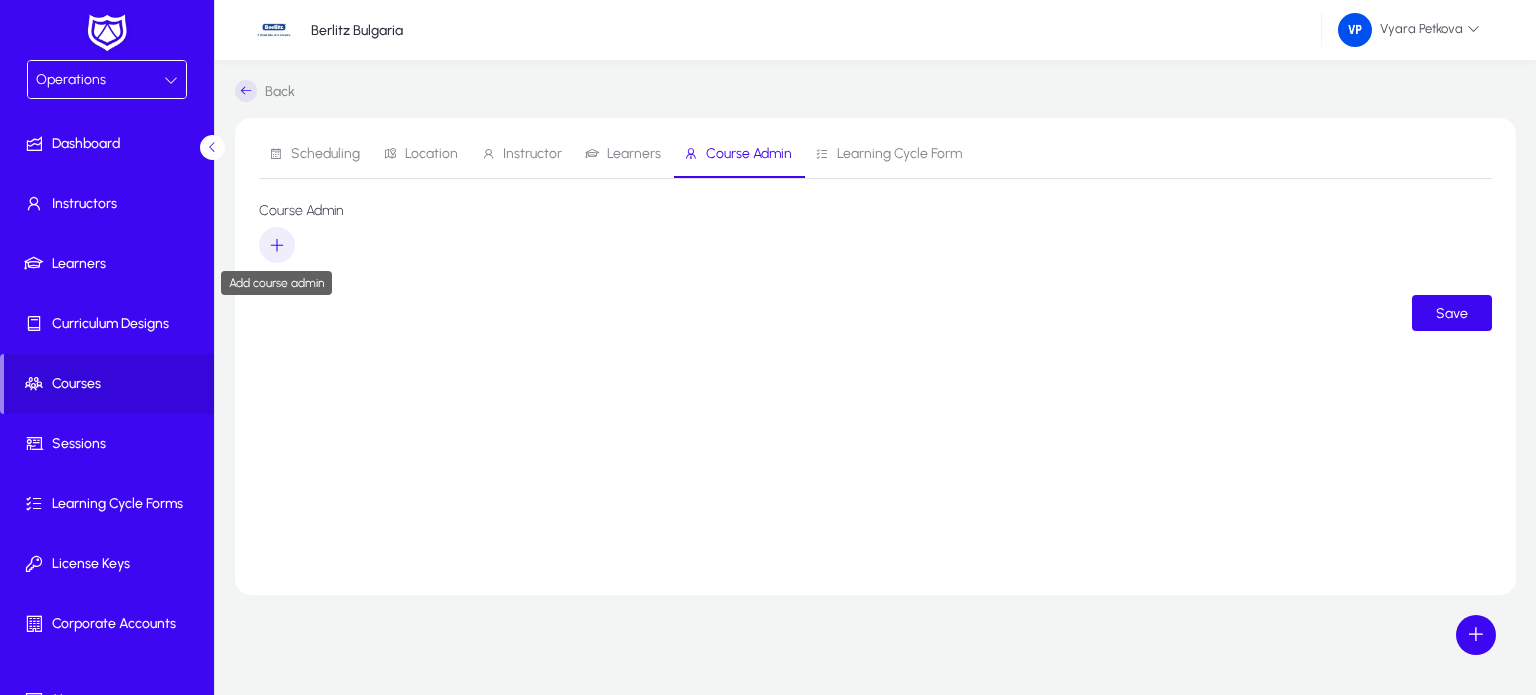 click 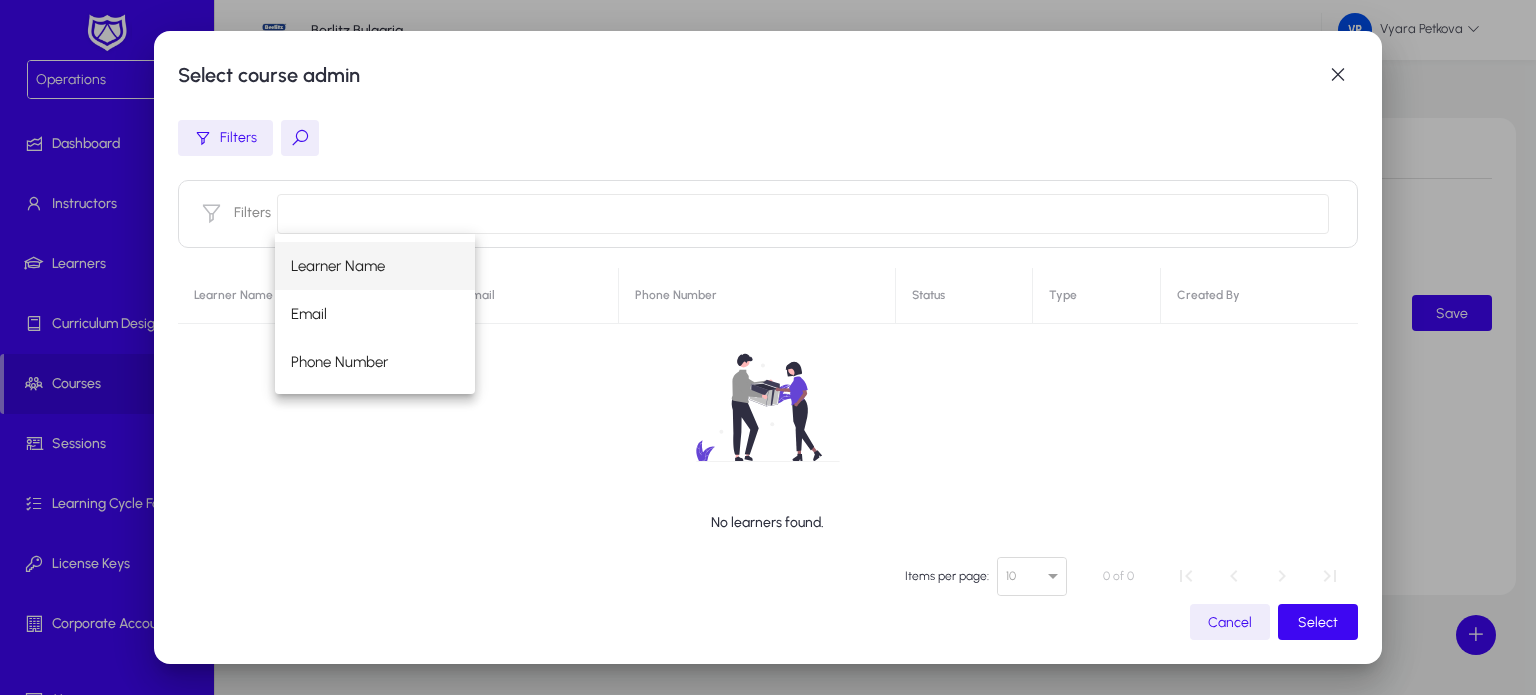 click at bounding box center [803, 214] 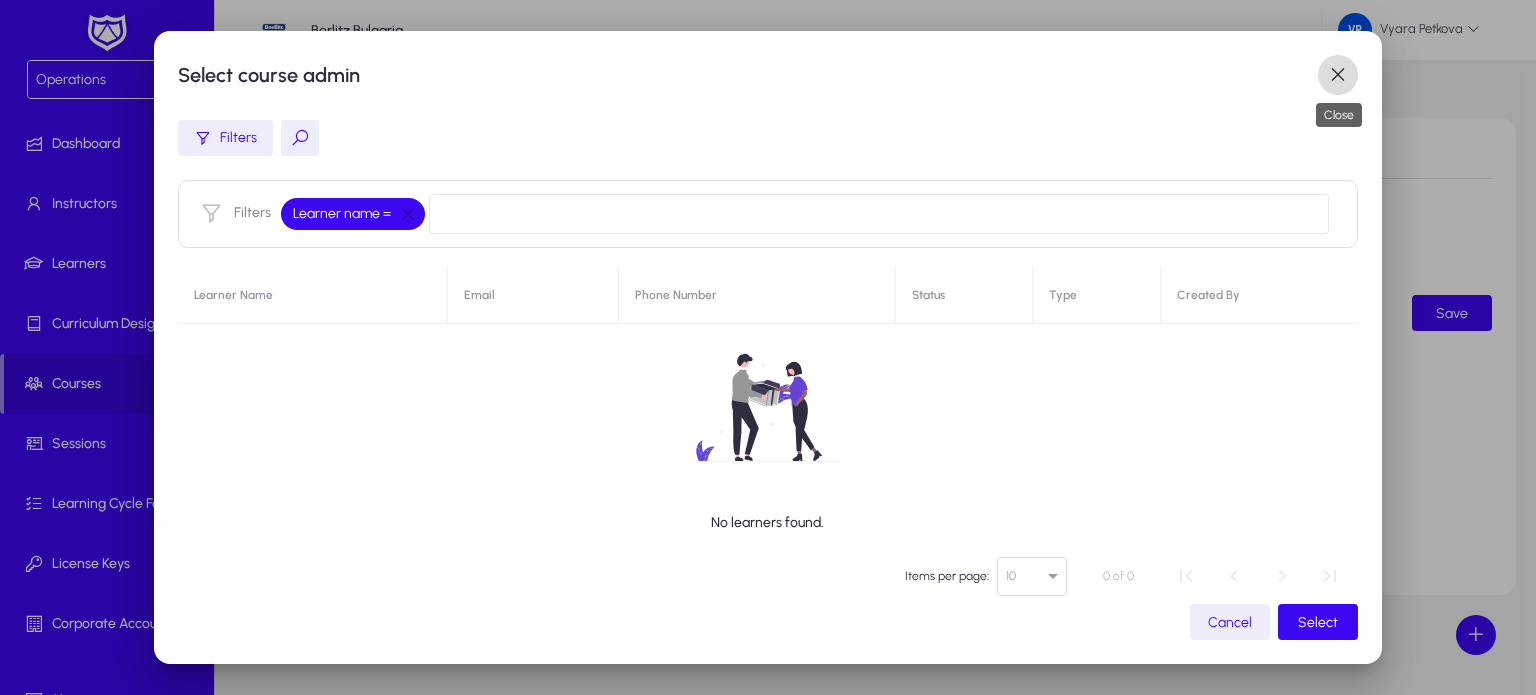 click at bounding box center [1338, 75] 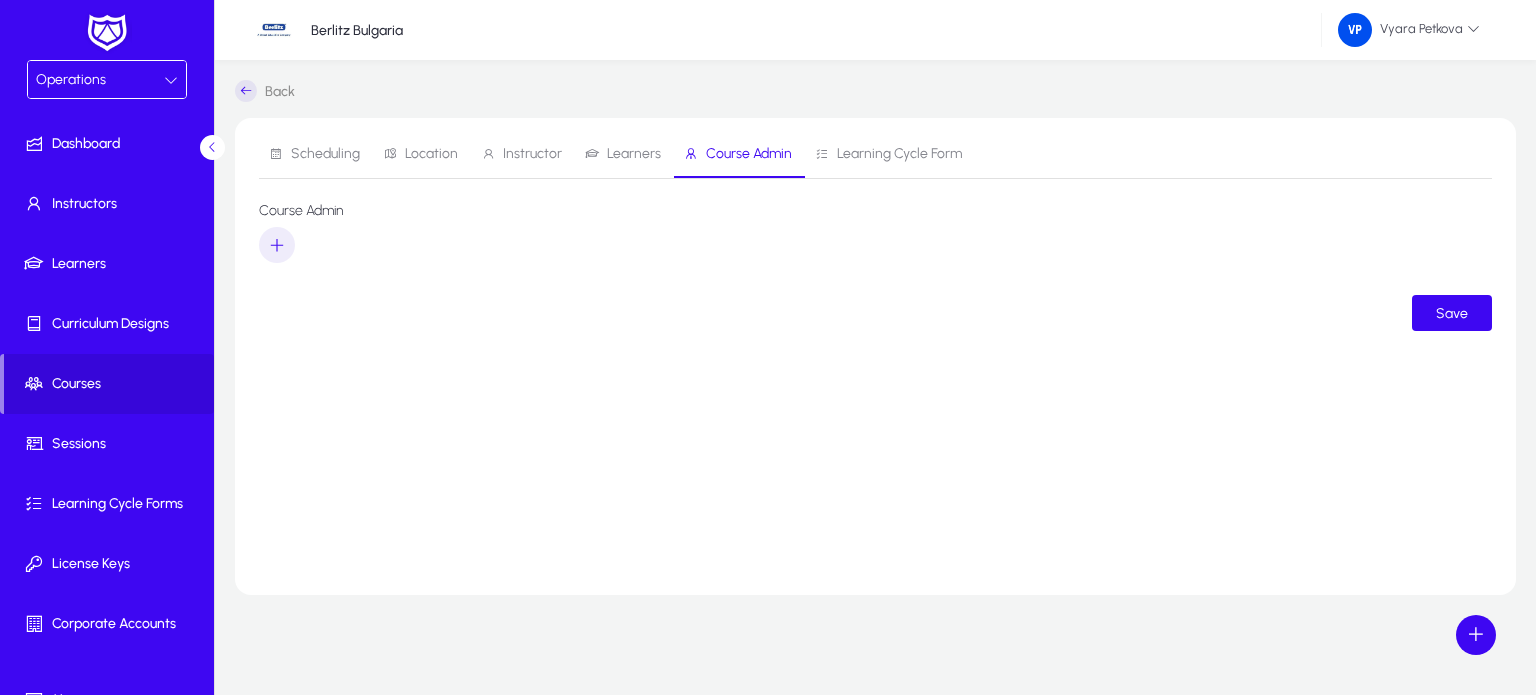 click on "Learning Cycle Form" at bounding box center (899, 154) 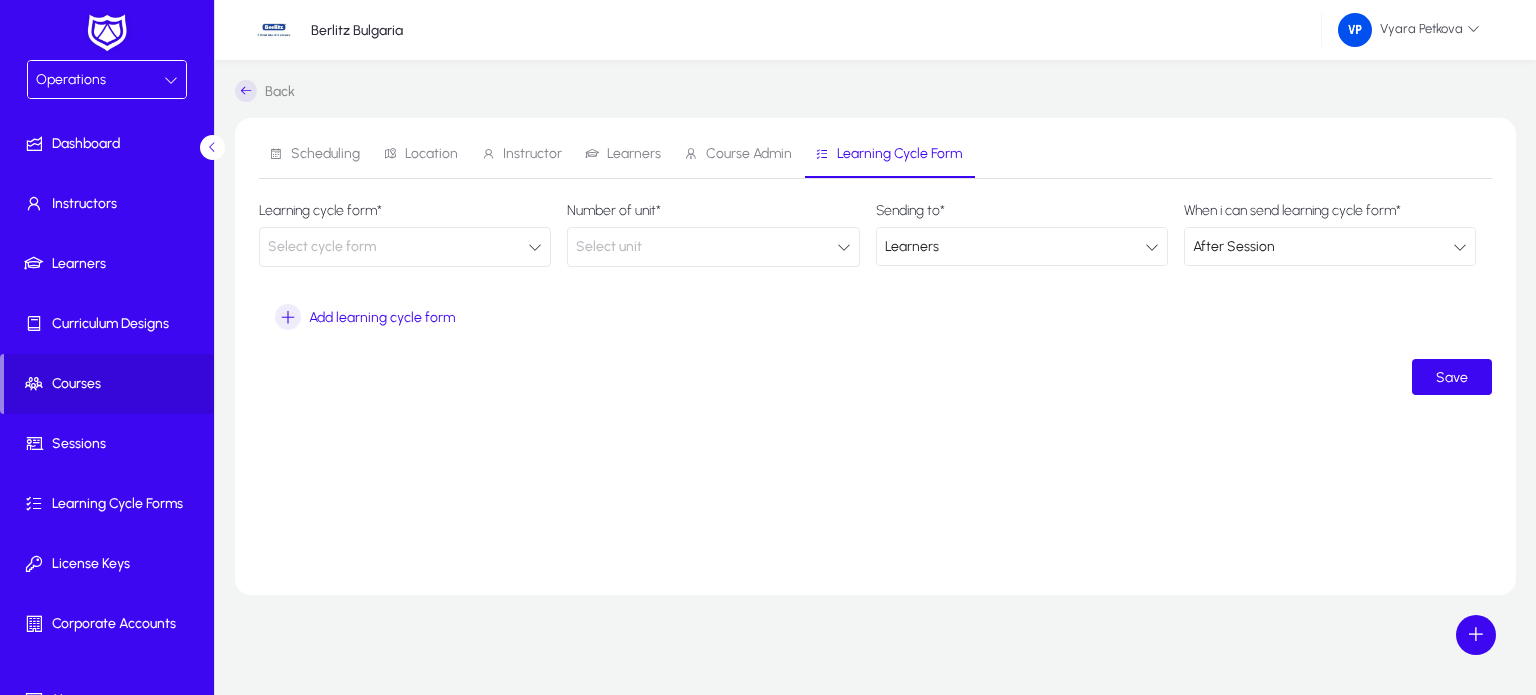 click 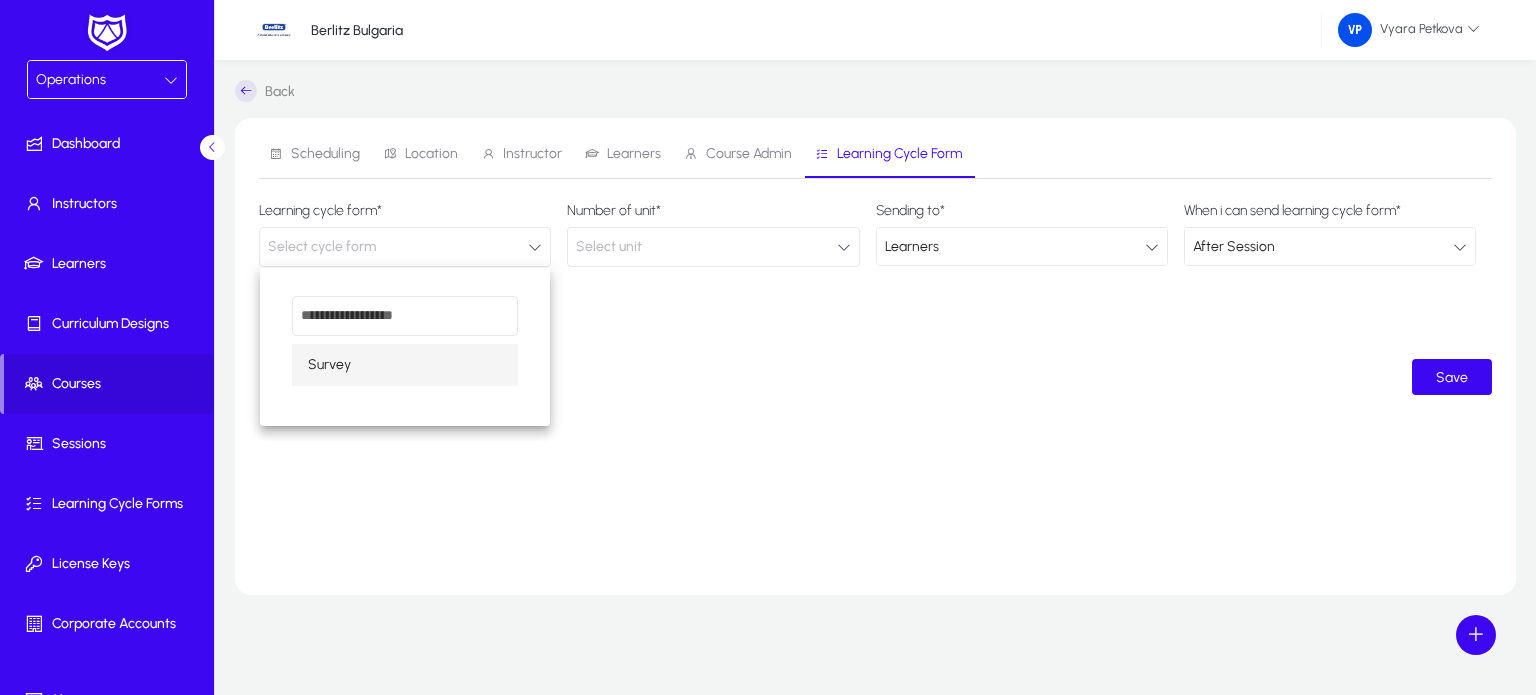 click on "Survey" at bounding box center [405, 365] 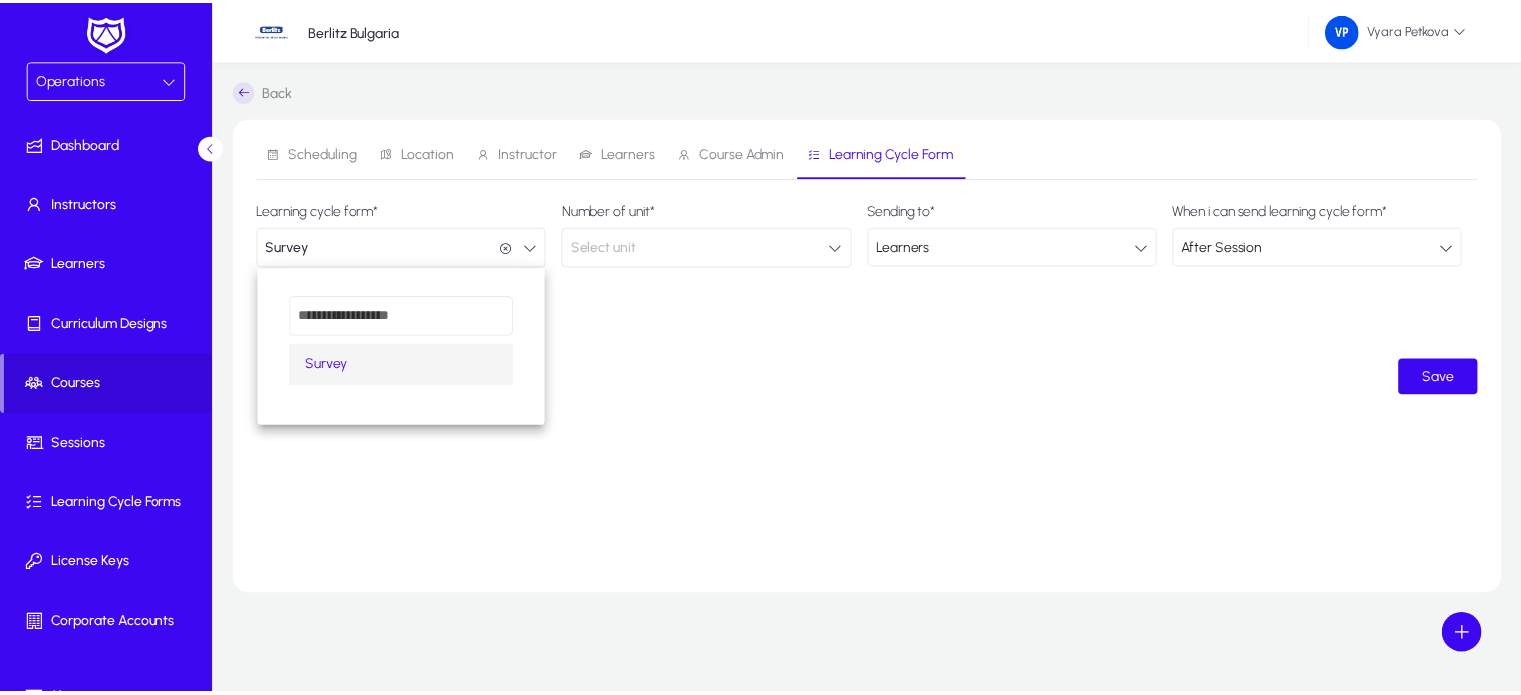 scroll, scrollTop: 0, scrollLeft: 0, axis: both 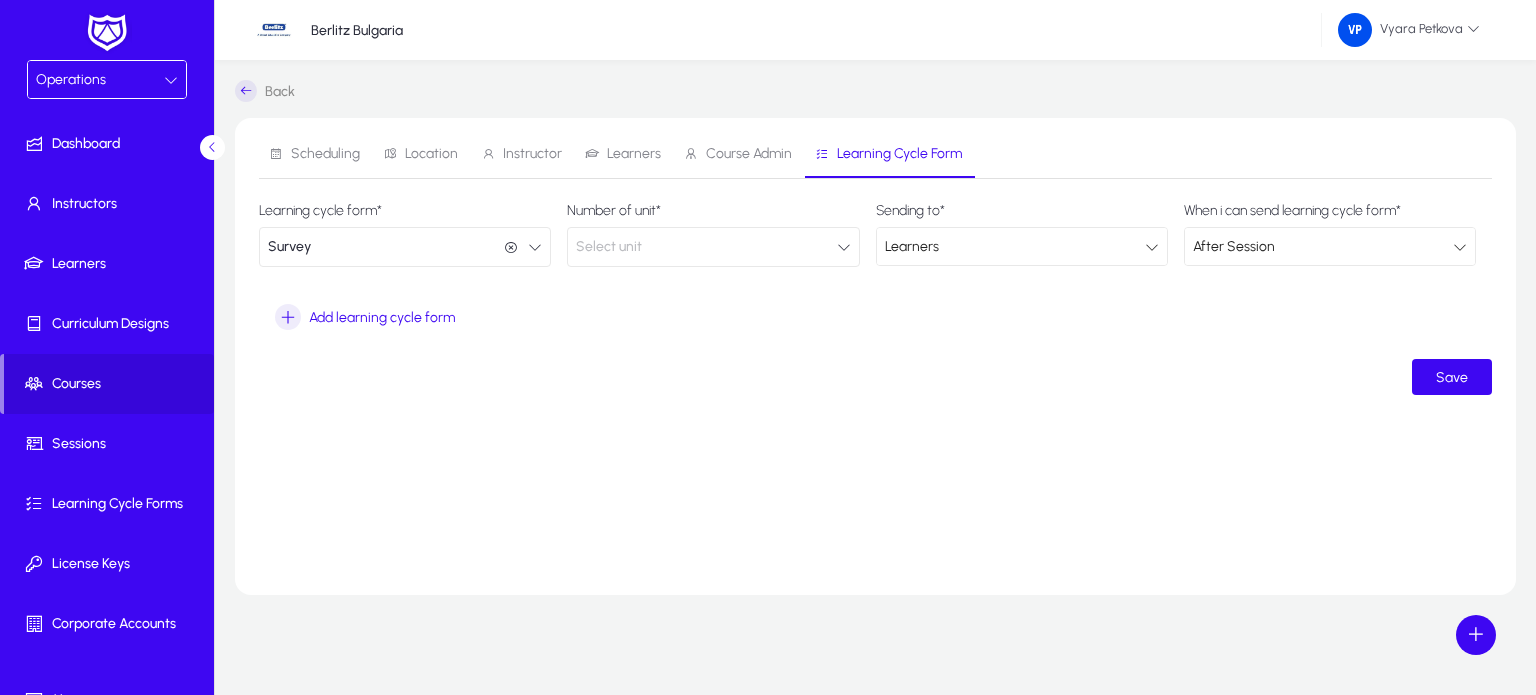 click 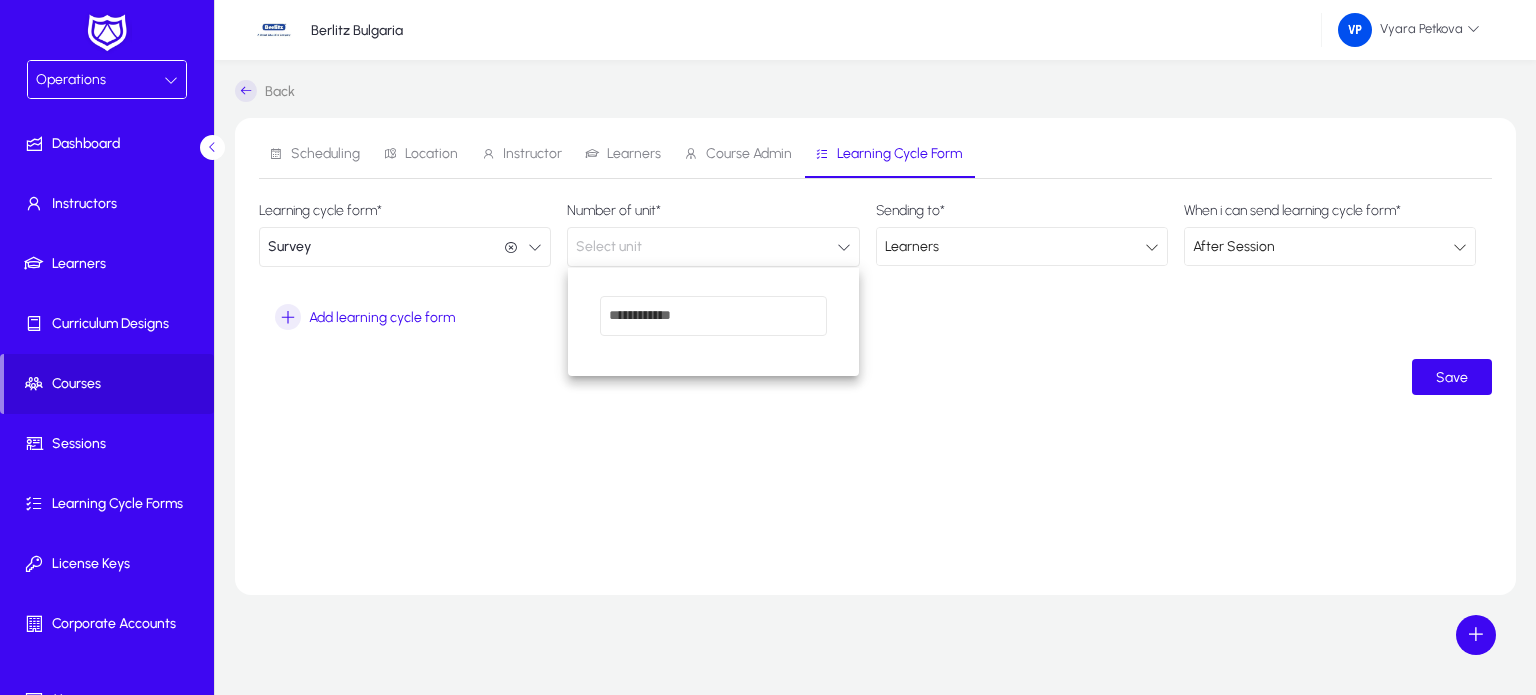 click at bounding box center (713, 316) 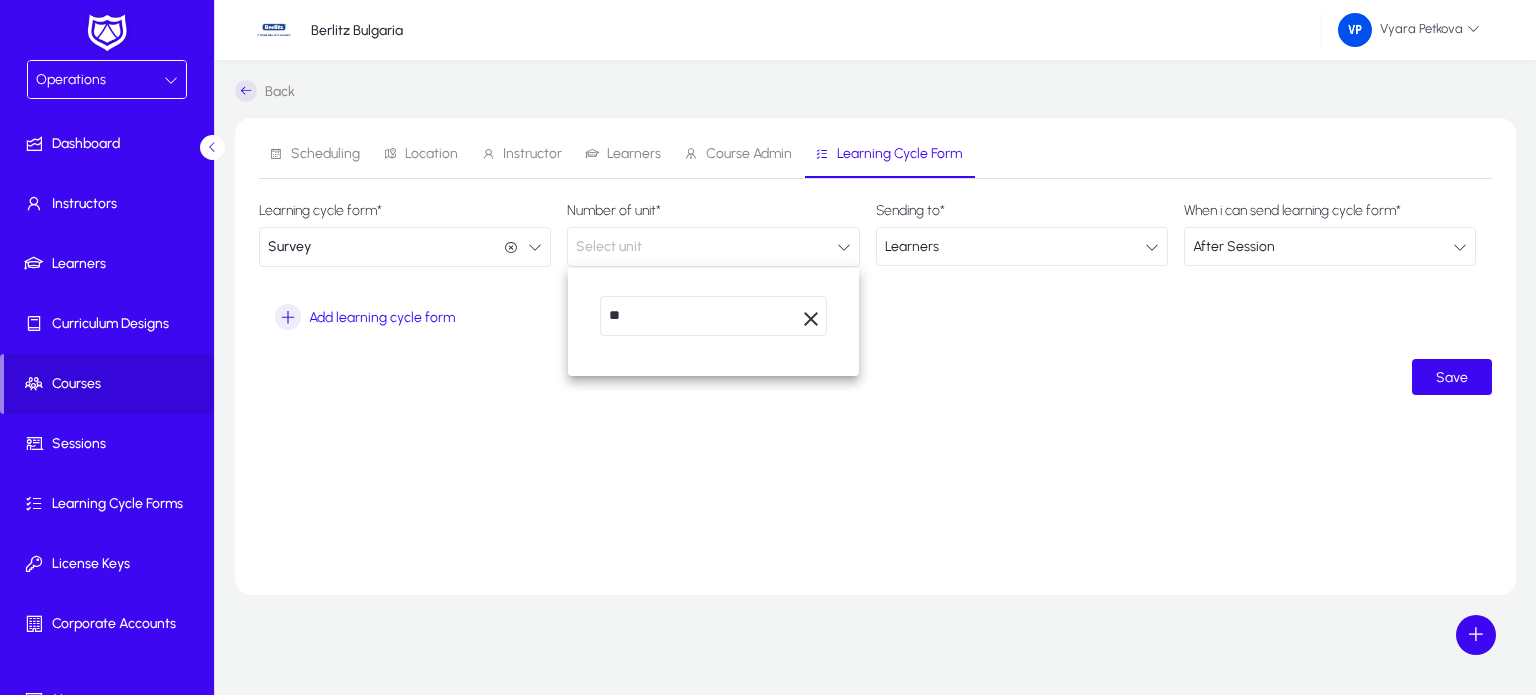 type on "**" 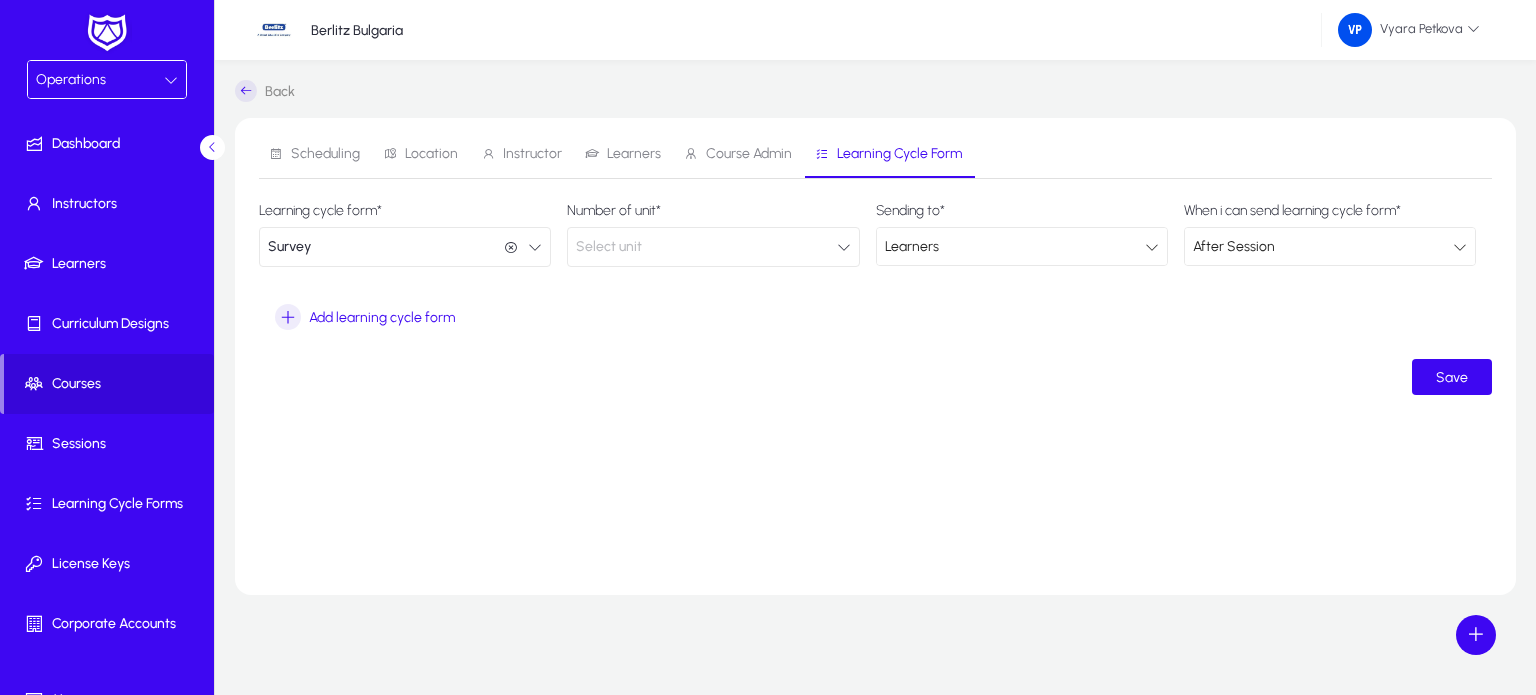 click at bounding box center [1152, 247] 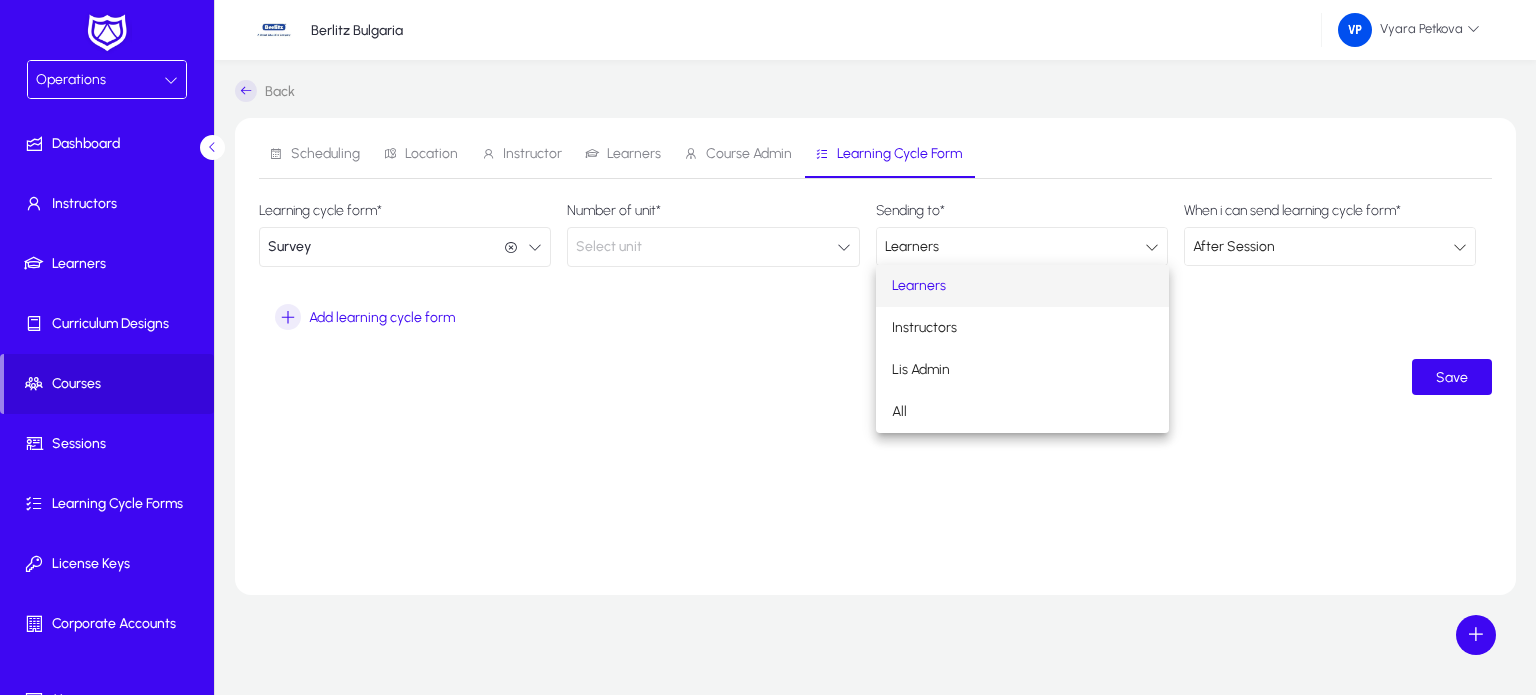 click at bounding box center [768, 347] 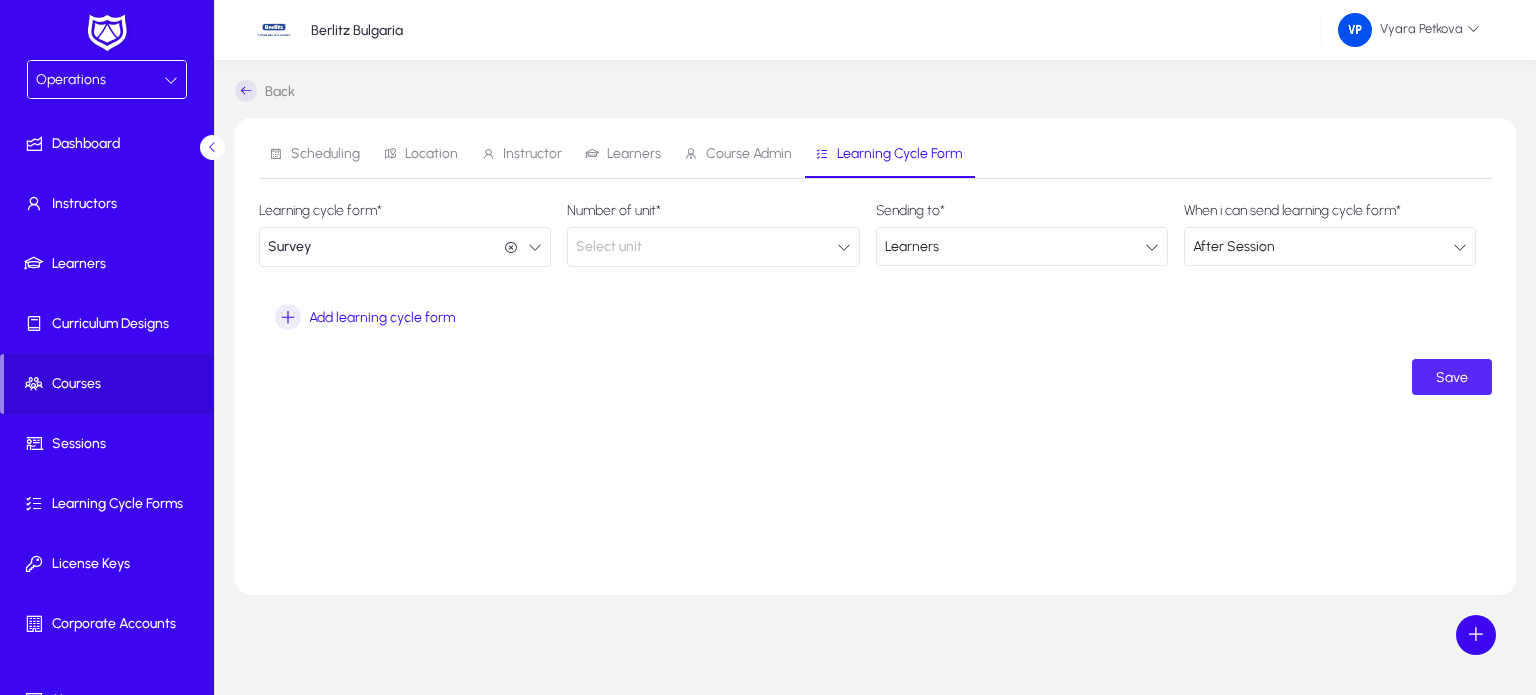 click on "Save" 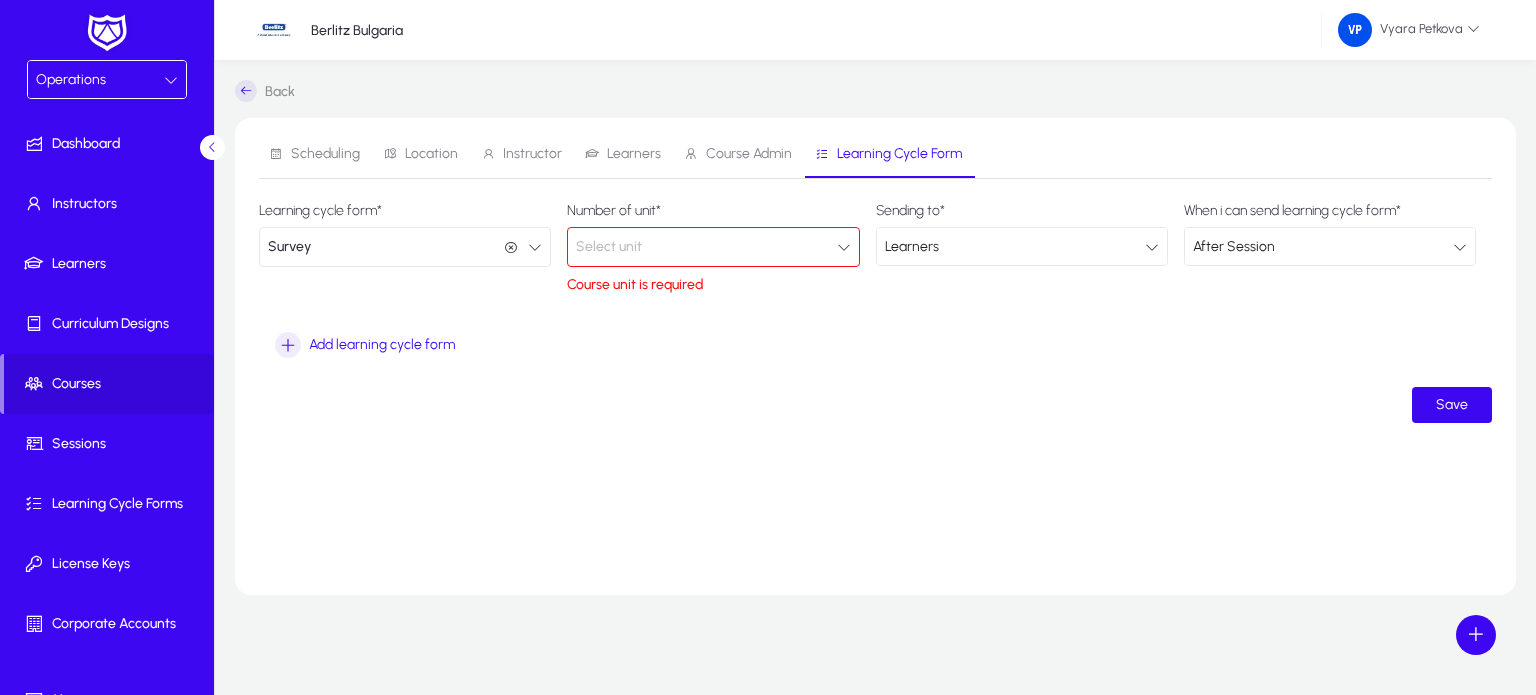 click 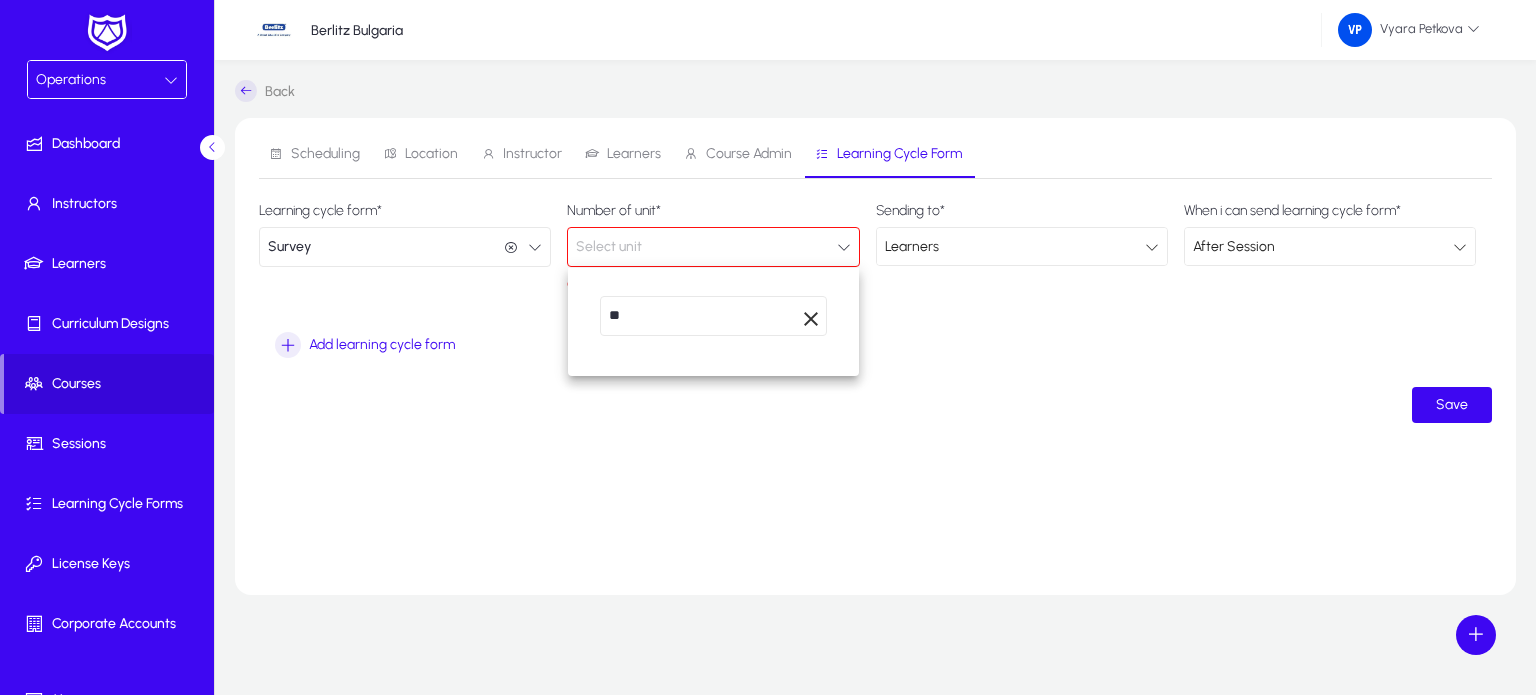 click at bounding box center [768, 347] 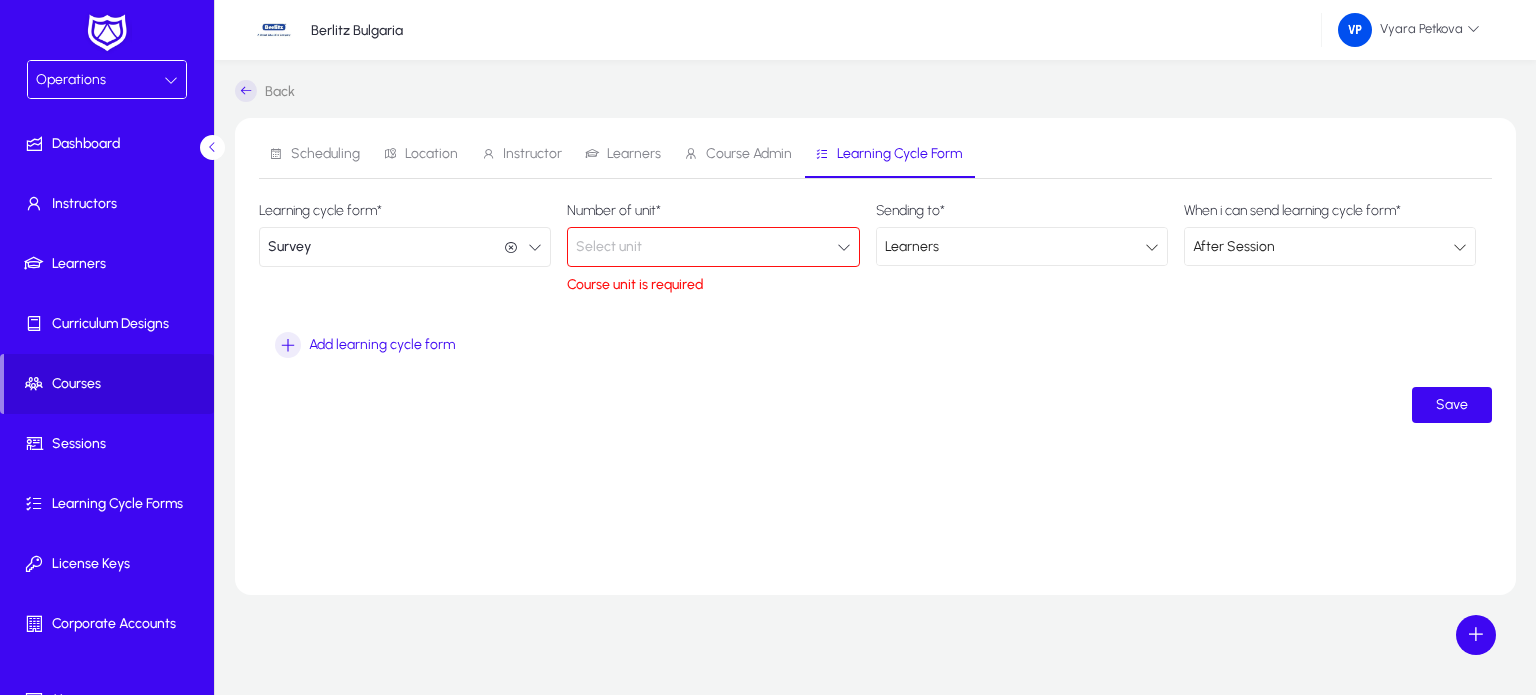 click on "Select unit" 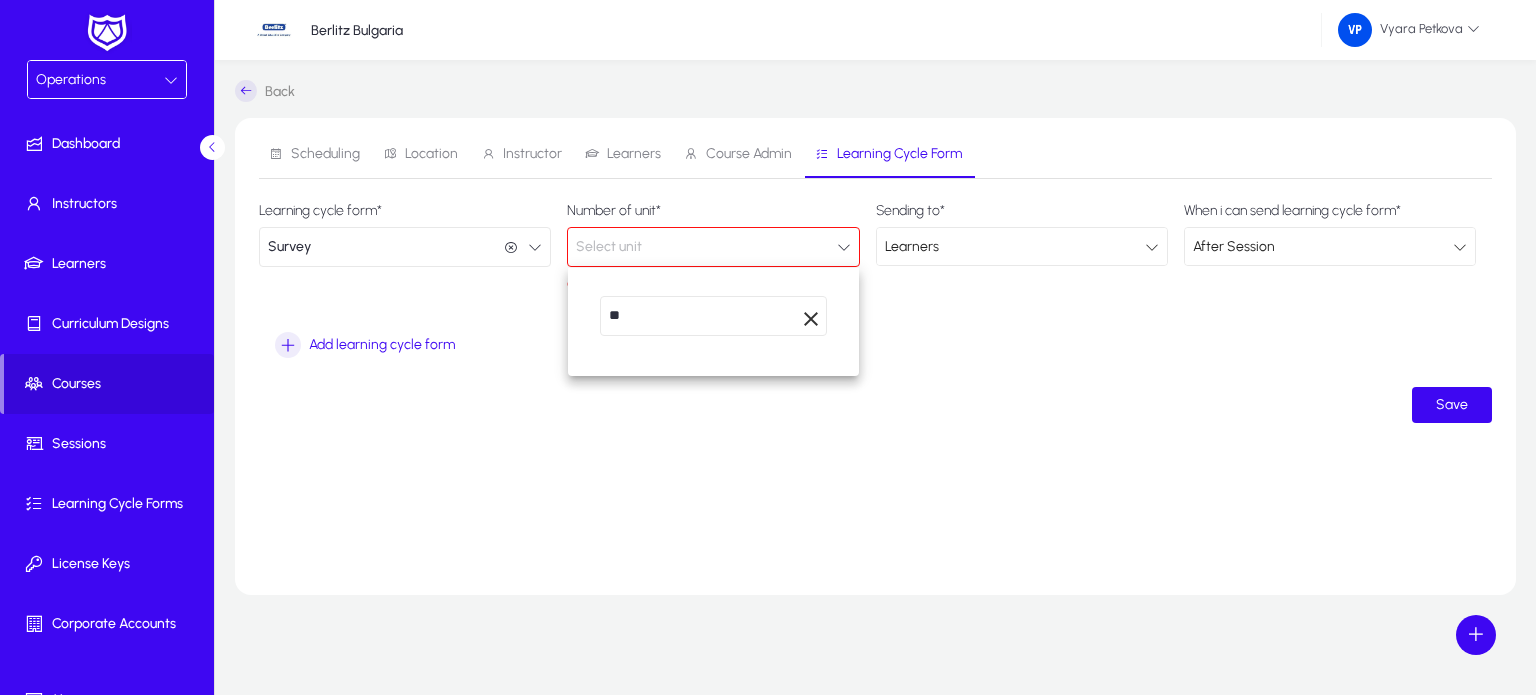 type on "*" 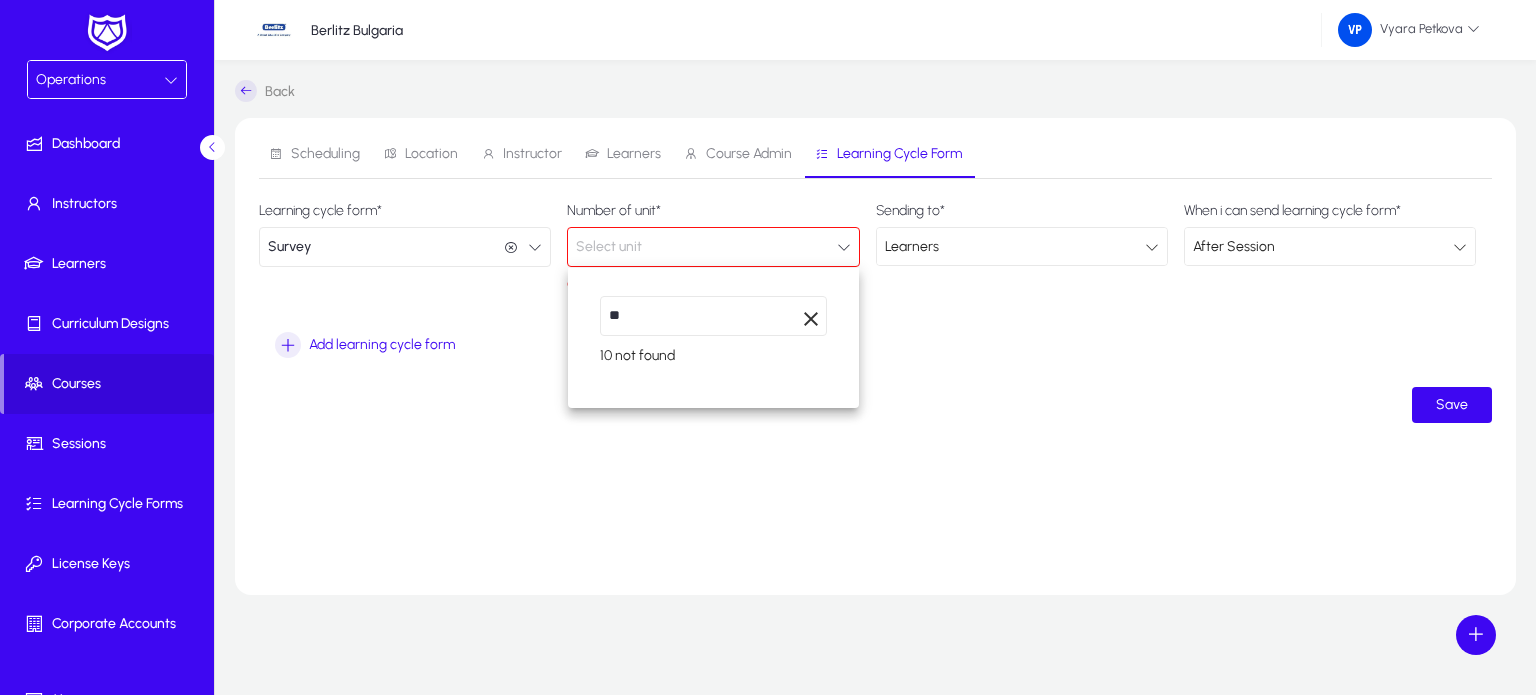 type on "**" 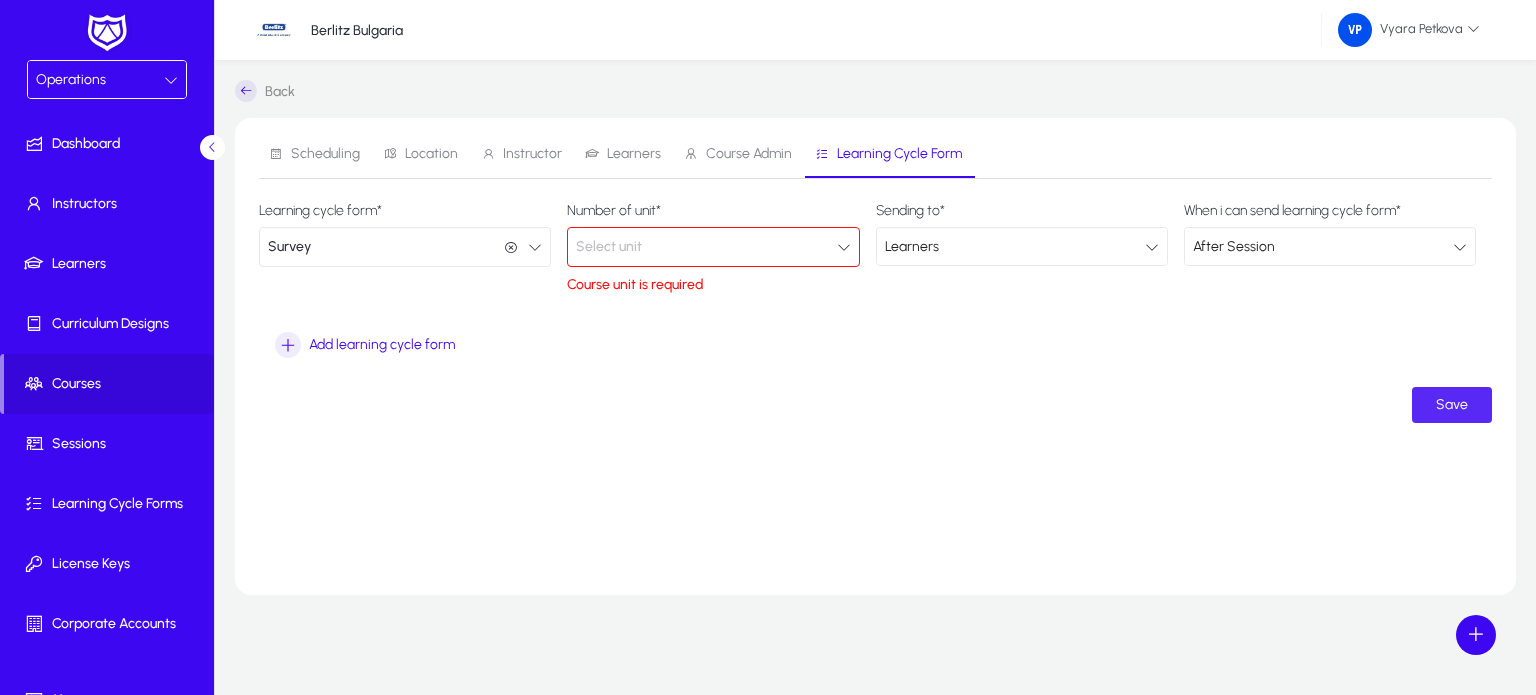 click on "Save" 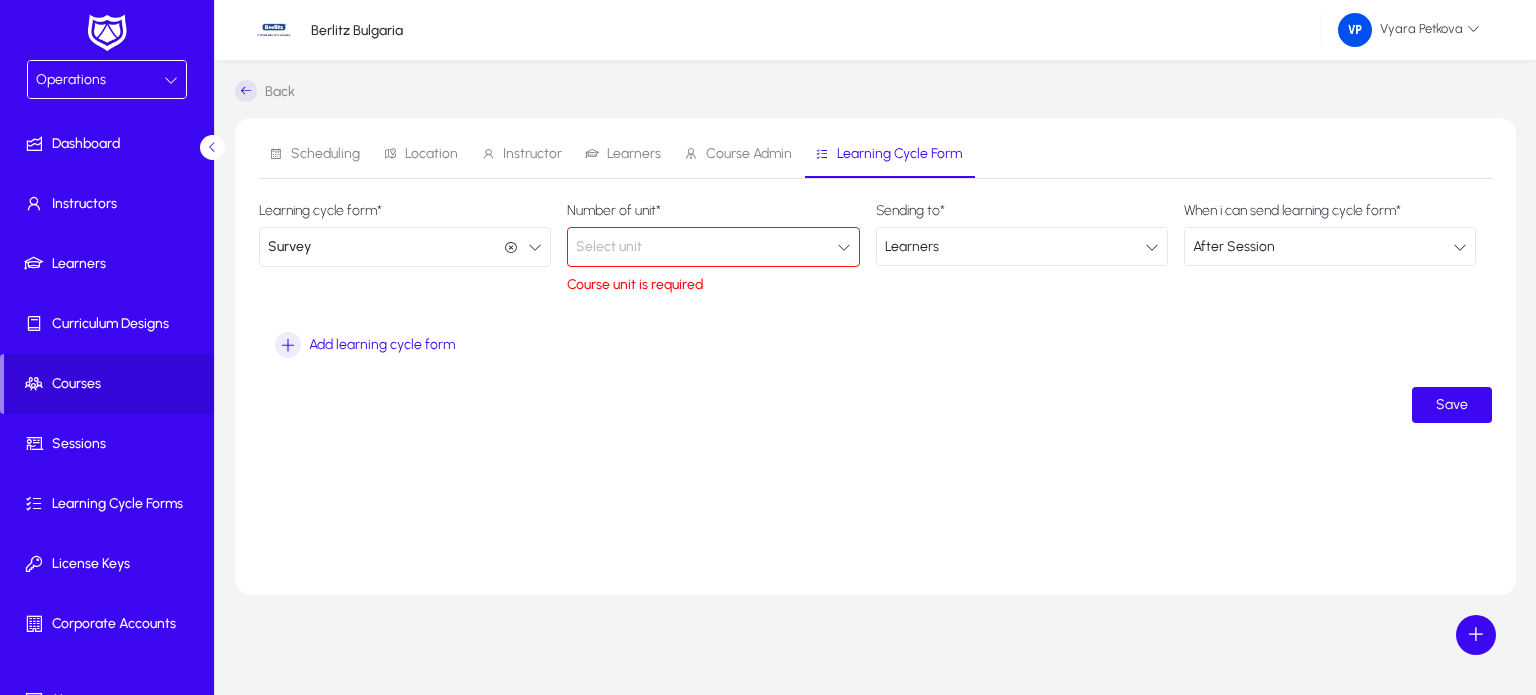click on "Select unit" 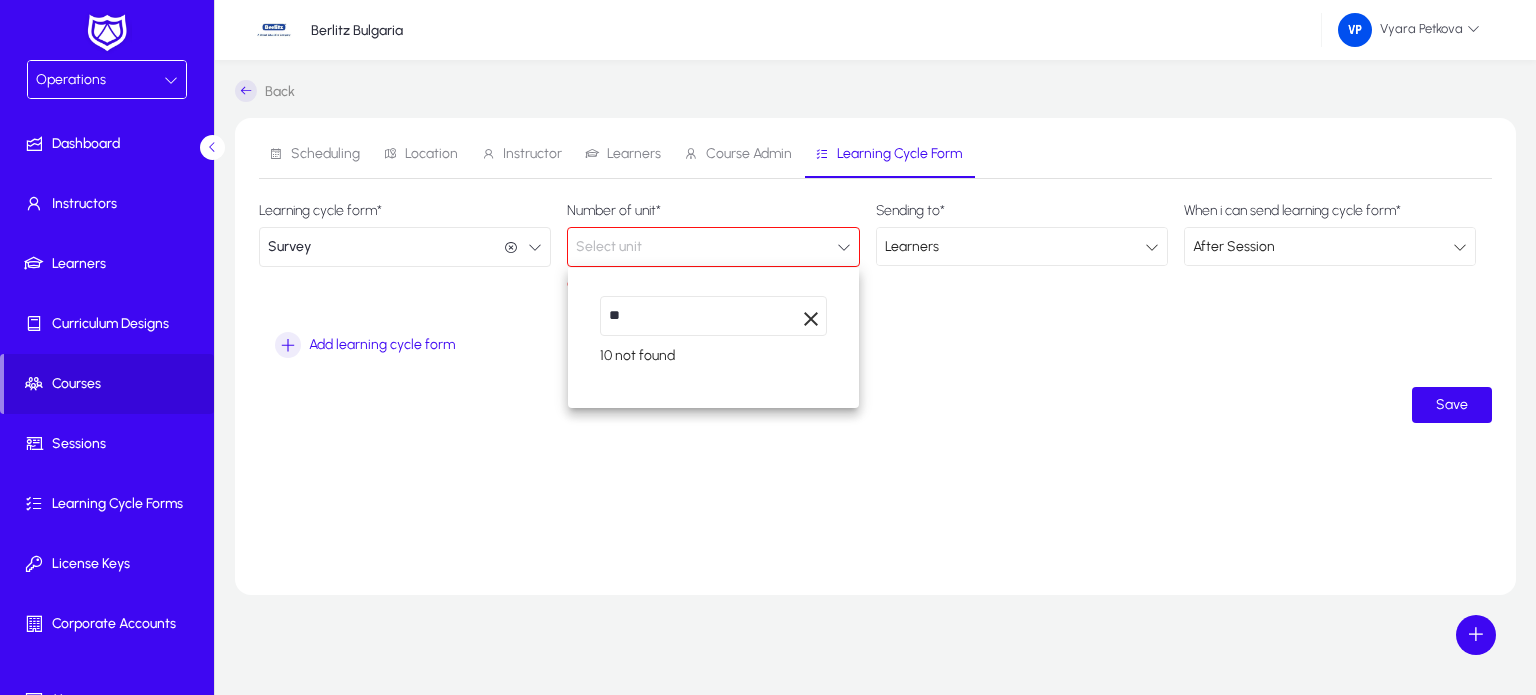 click at bounding box center (768, 347) 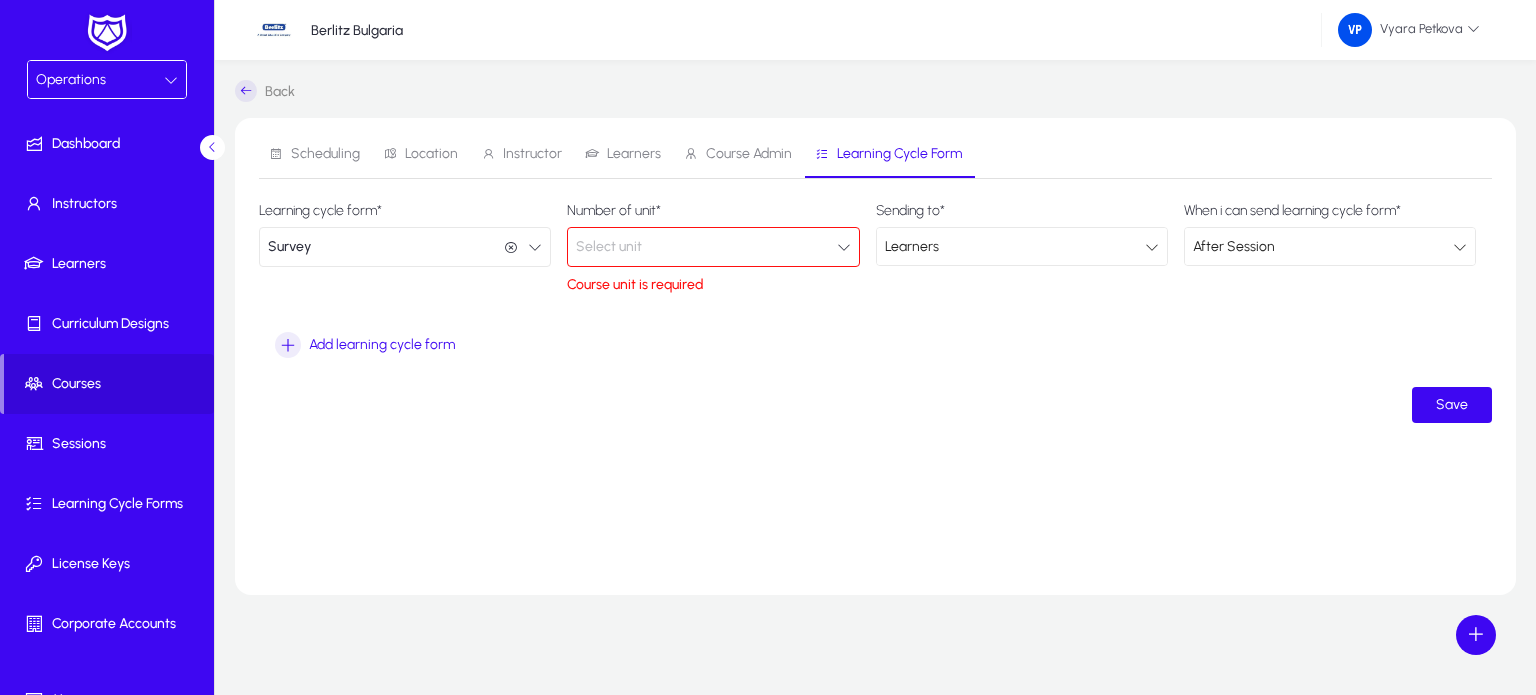 click on "Course Admin" at bounding box center [738, 154] 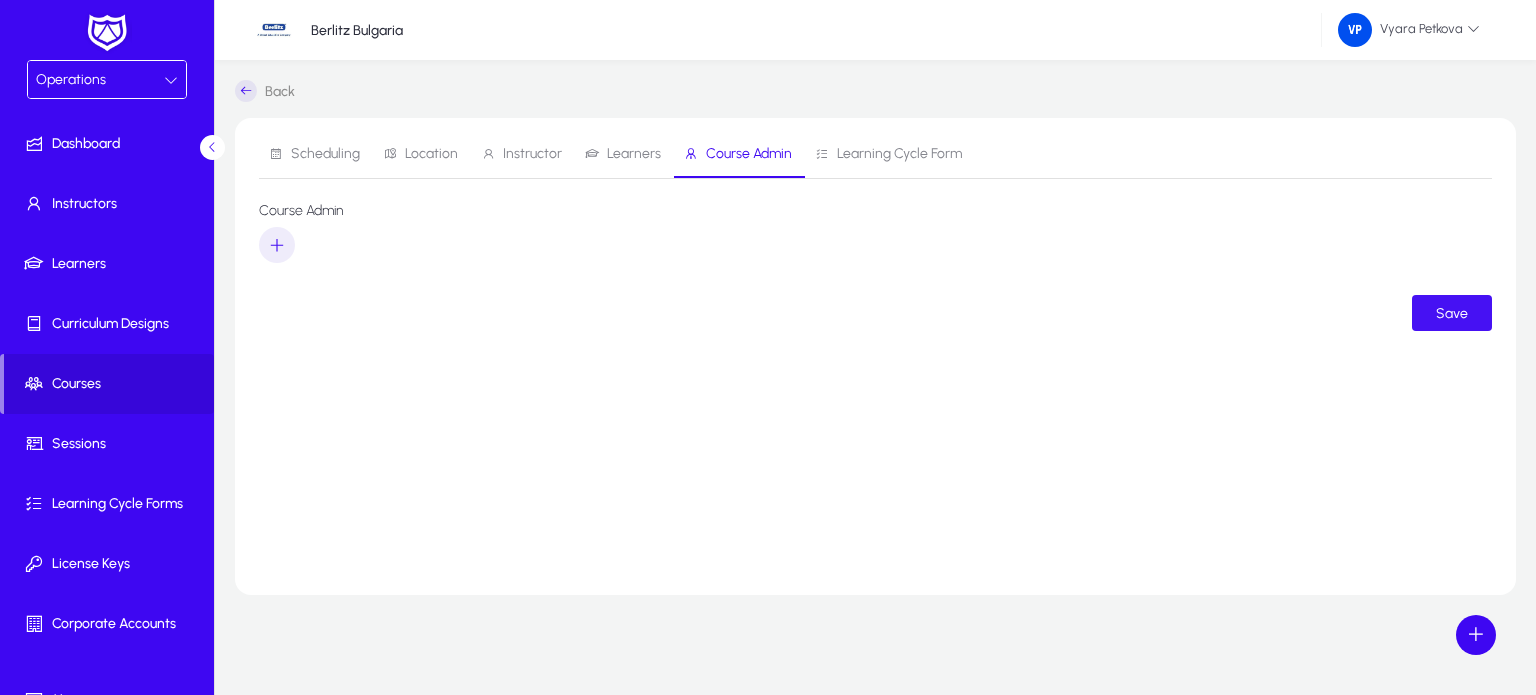 click on "Save" 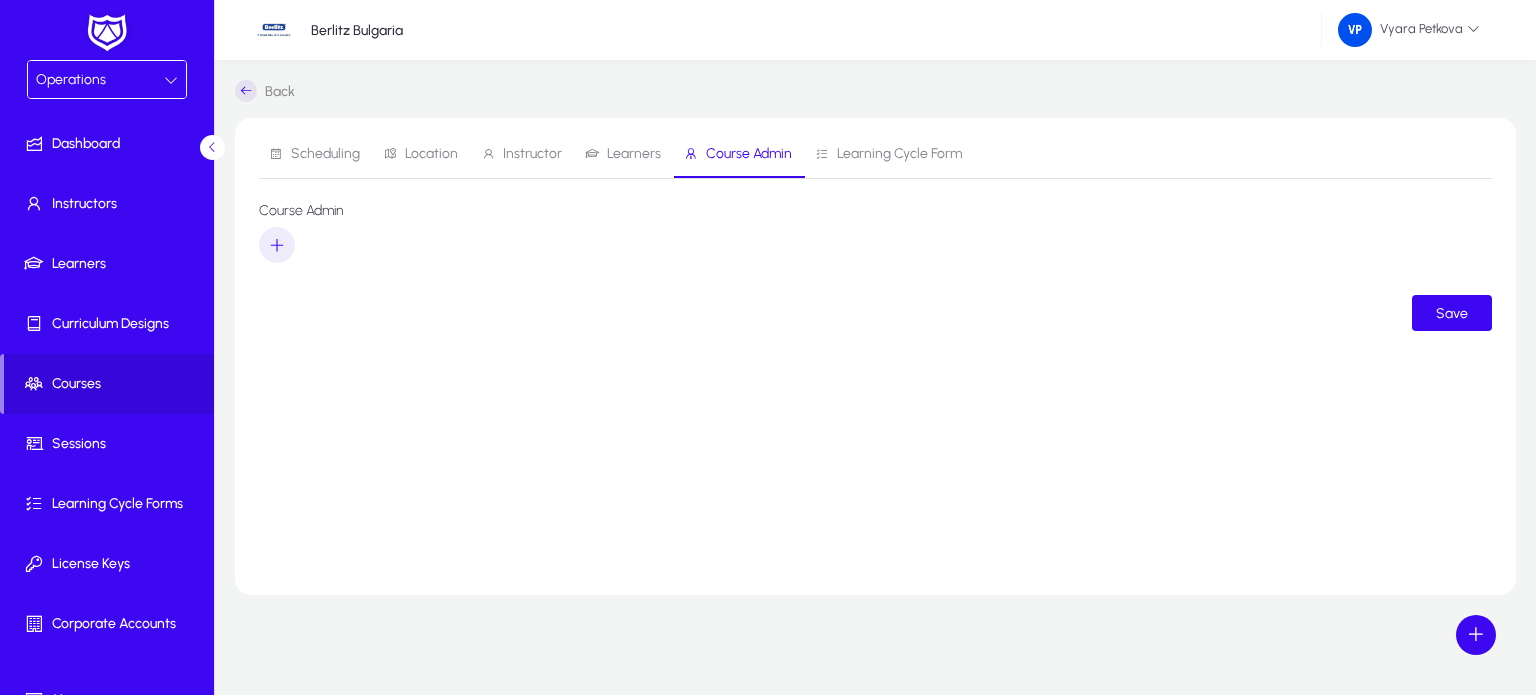 click on "Learning Cycle Form" at bounding box center (899, 154) 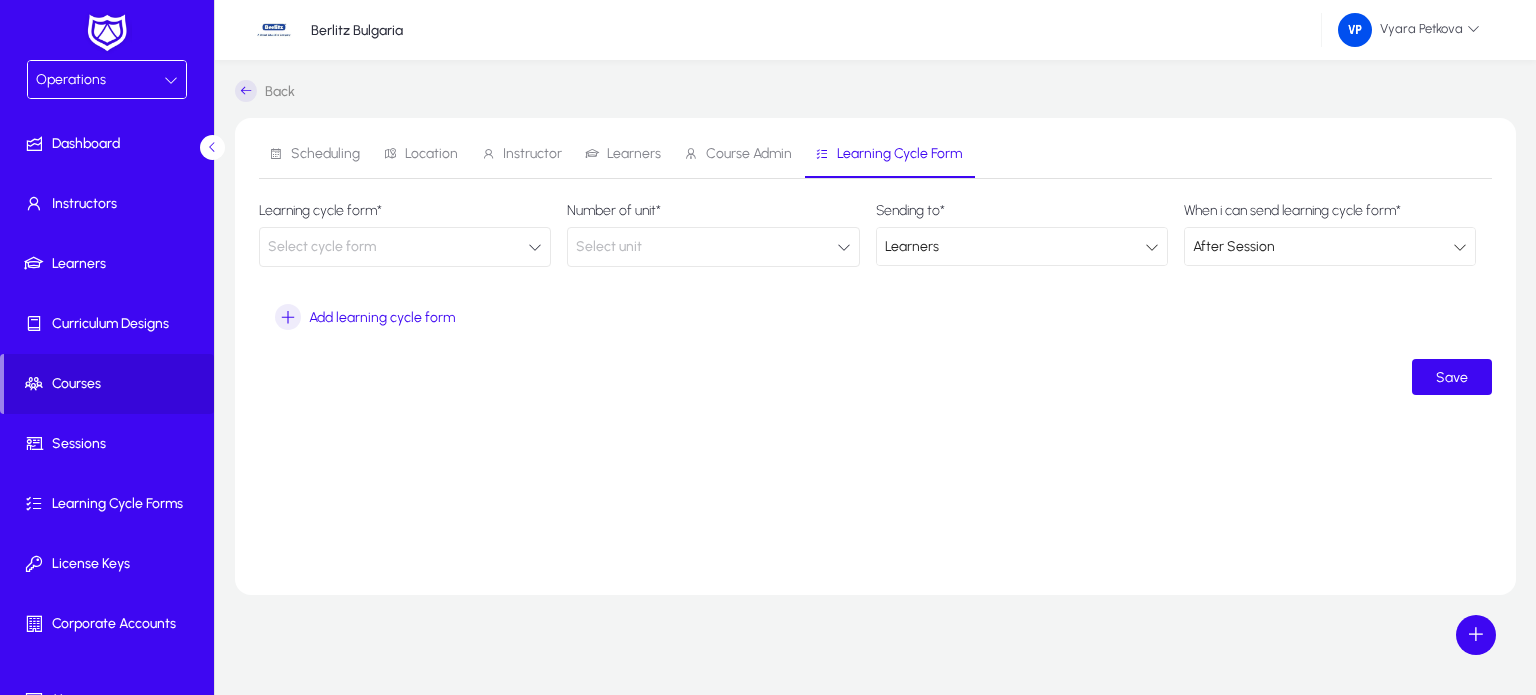 click on "Scheduling" at bounding box center (325, 154) 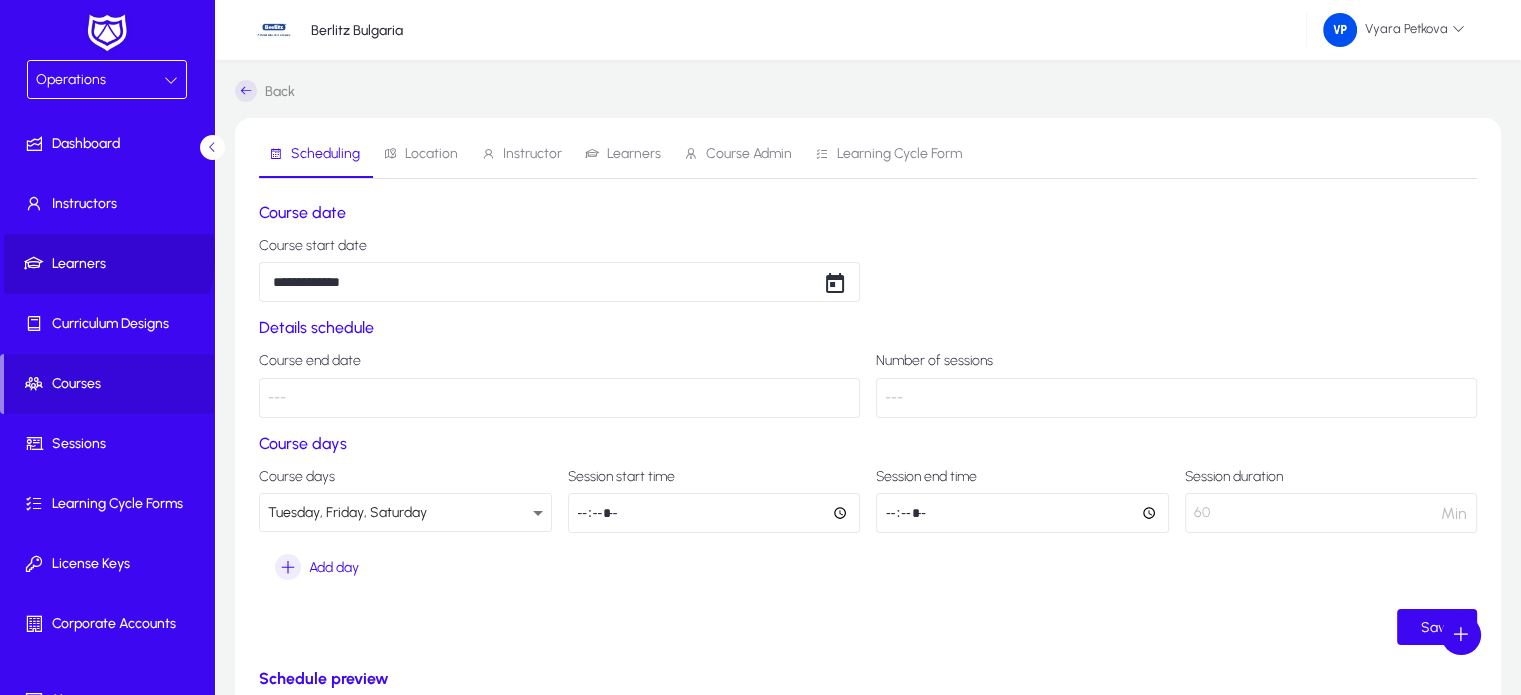 click on "Learners" 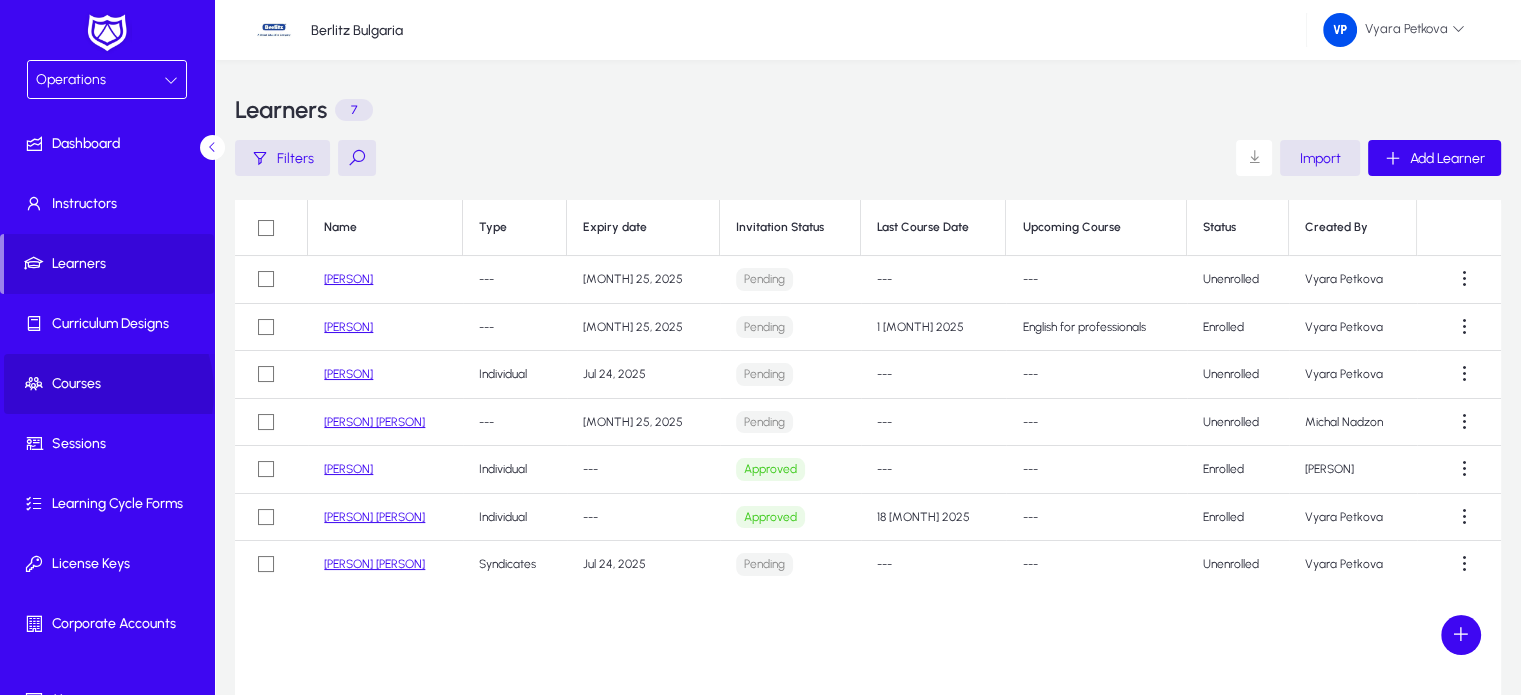 click on "Courses" 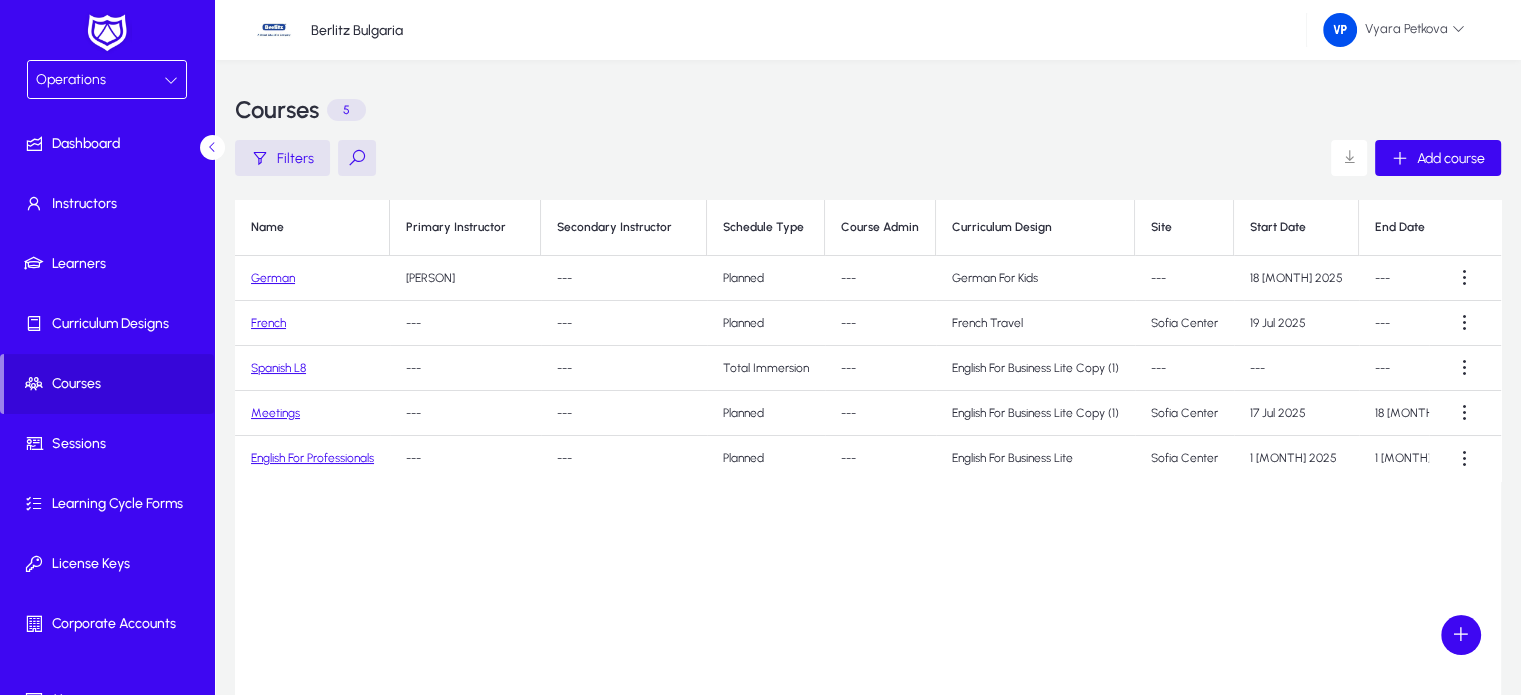 click on "German" 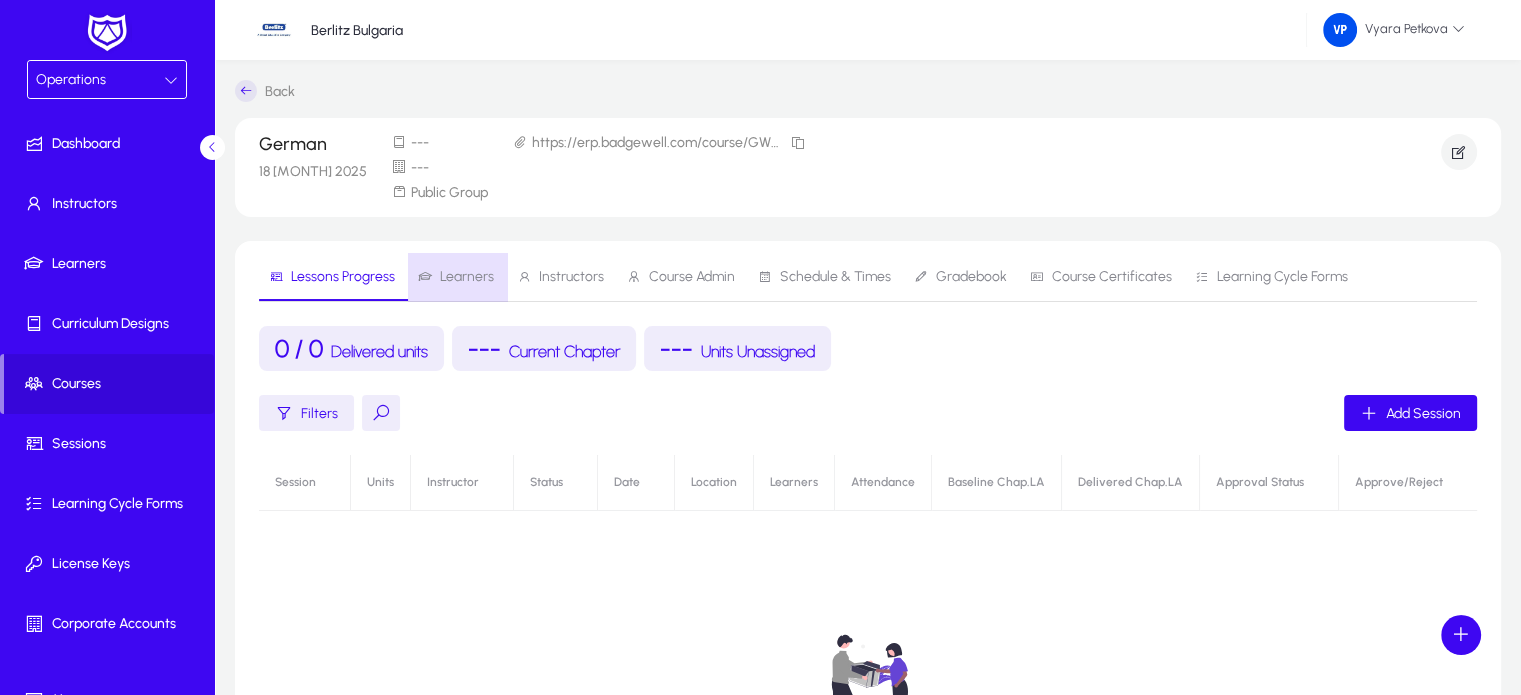 click on "Learners" at bounding box center (467, 277) 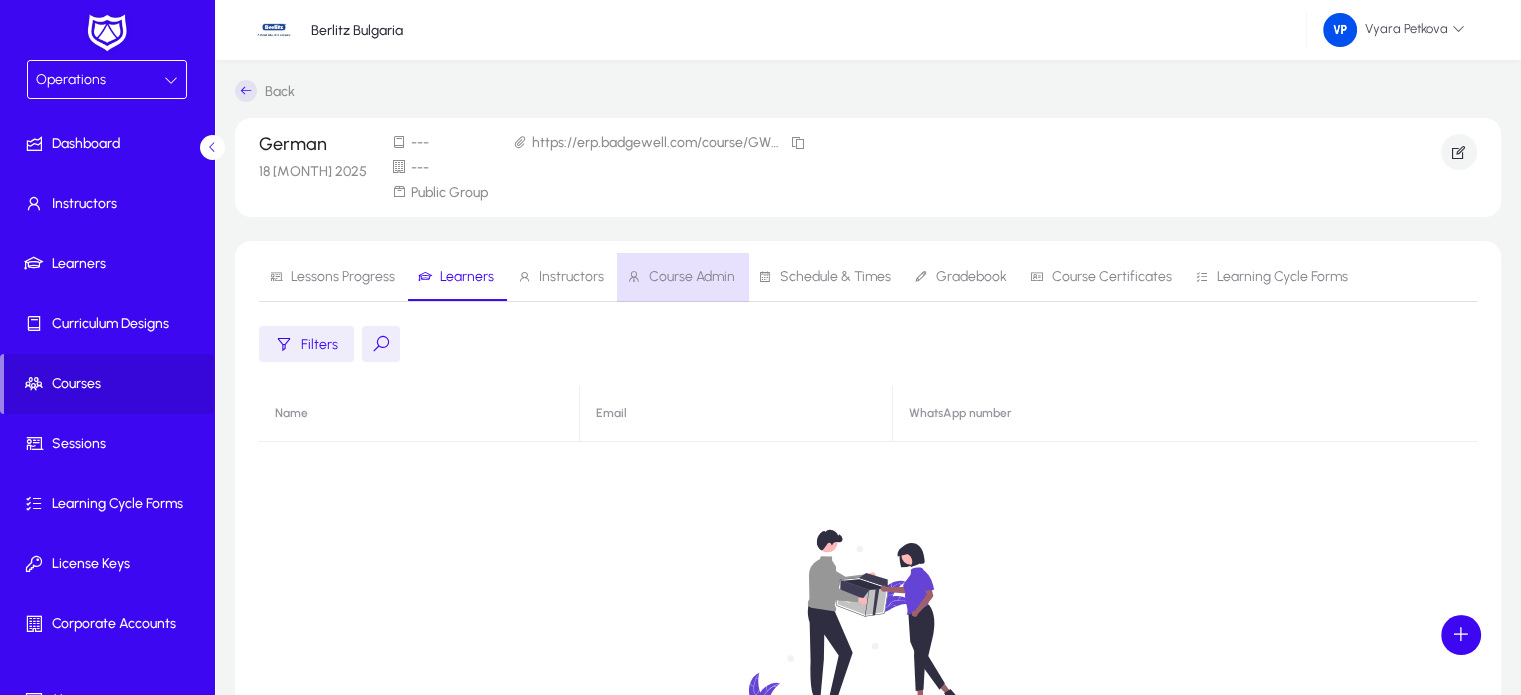 click on "Course Admin" at bounding box center [692, 277] 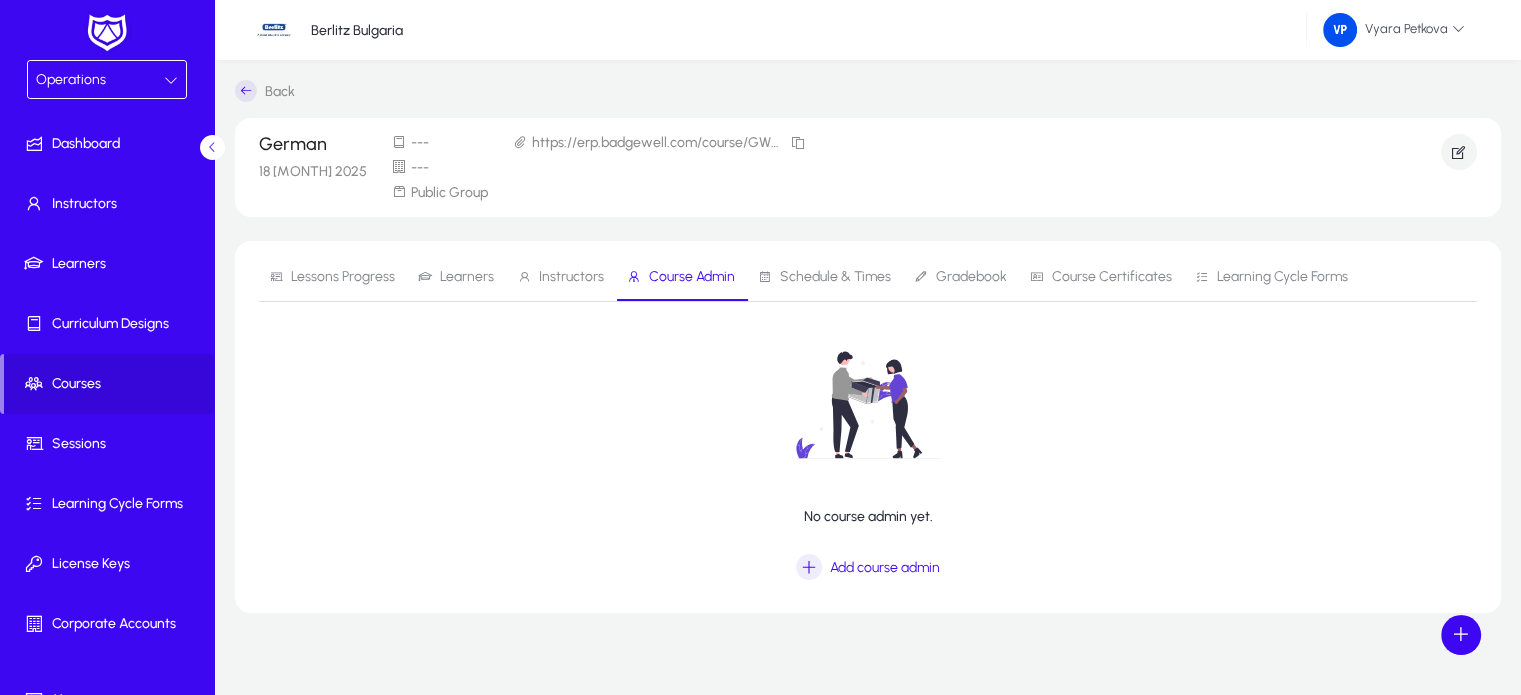 click on "Instructors" at bounding box center (571, 277) 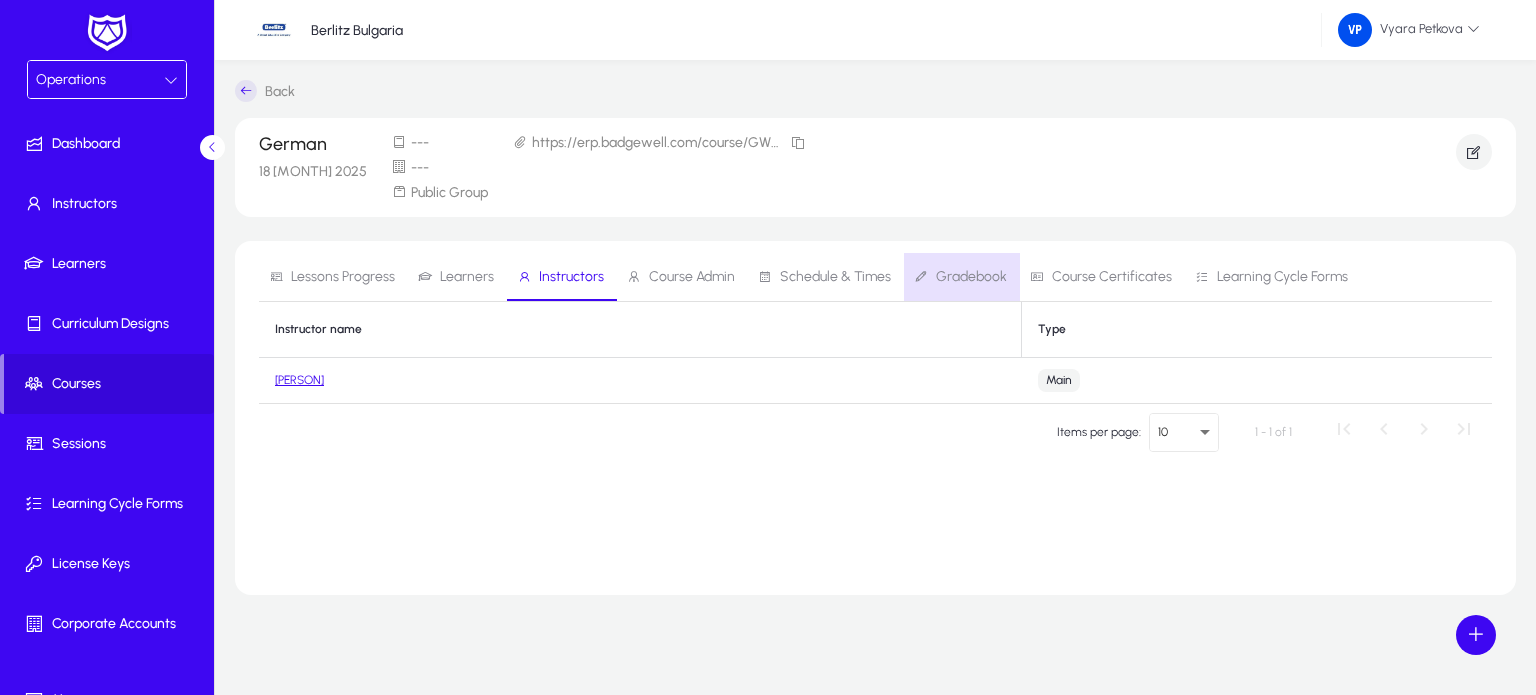 click on "Gradebook" at bounding box center (971, 277) 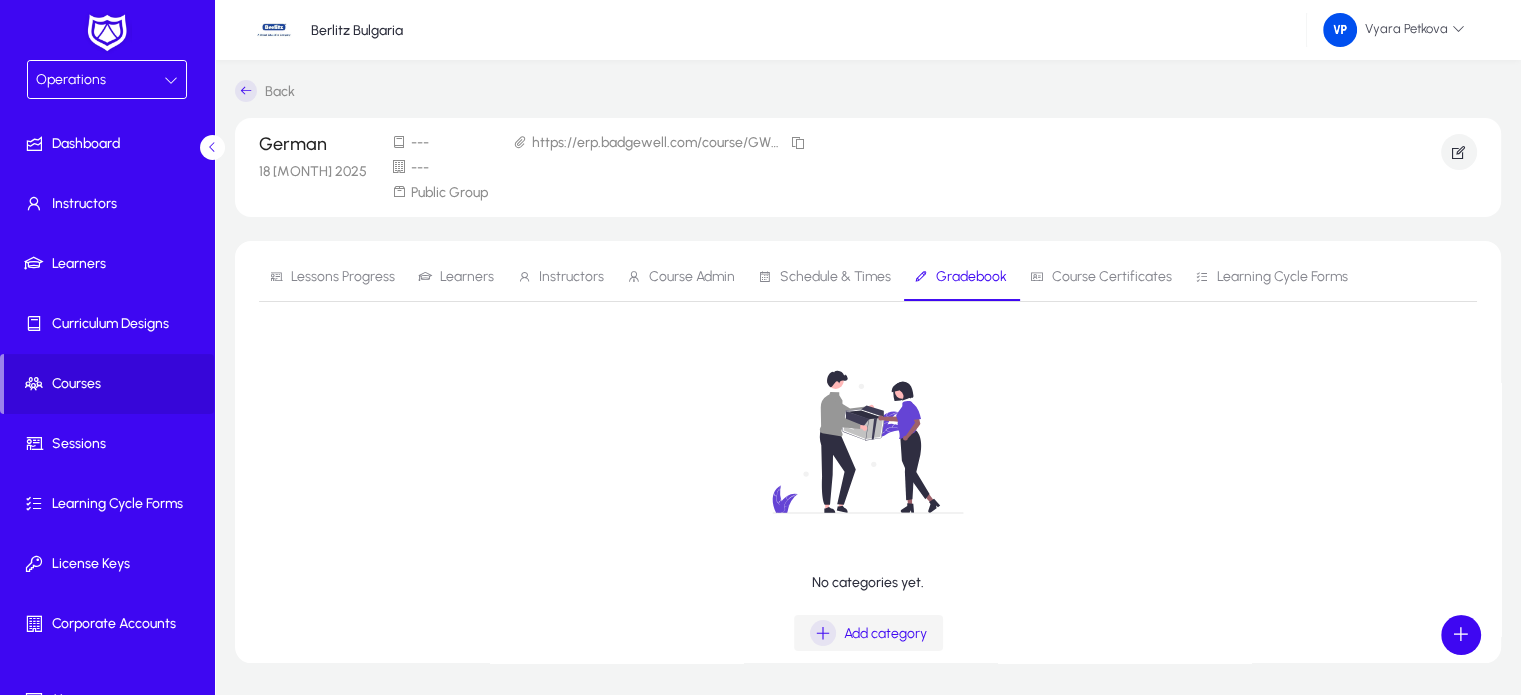 click 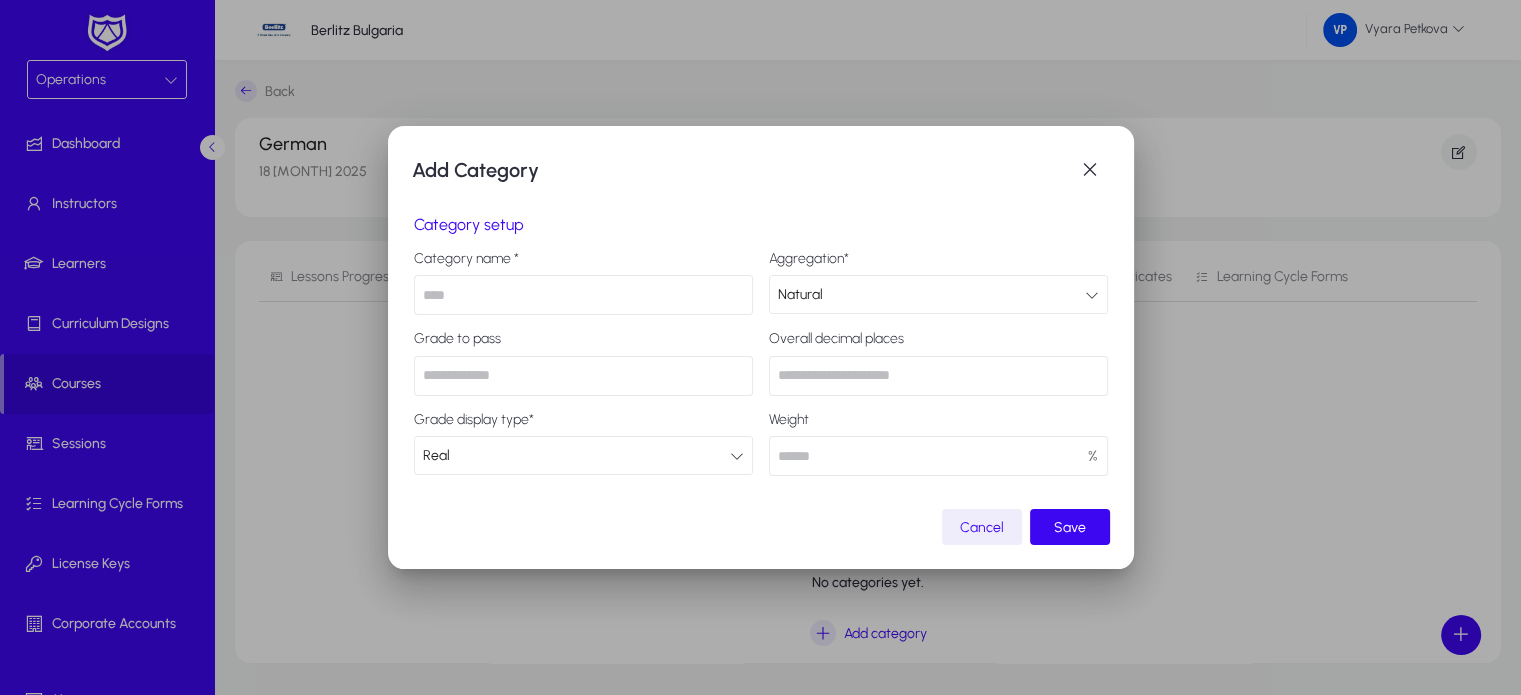 click at bounding box center [583, 295] 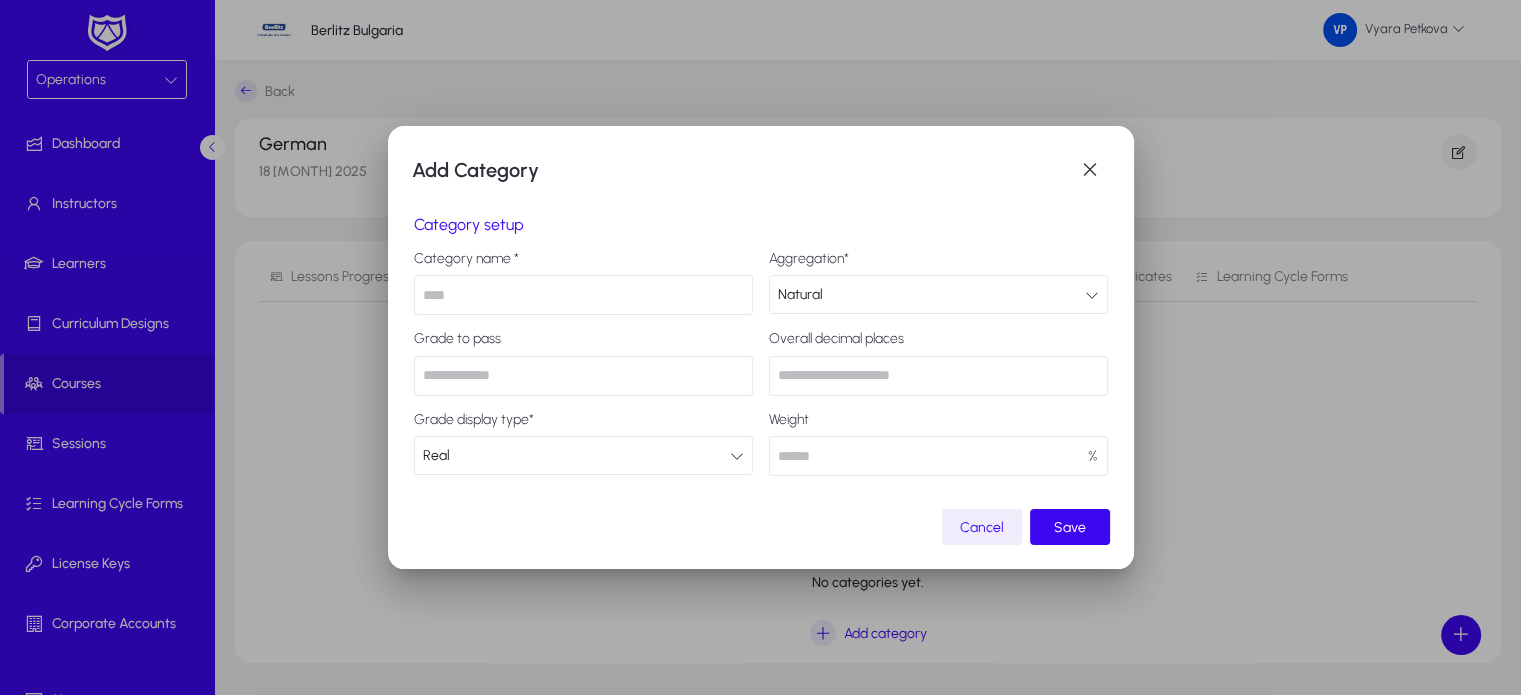 click at bounding box center (1092, 295) 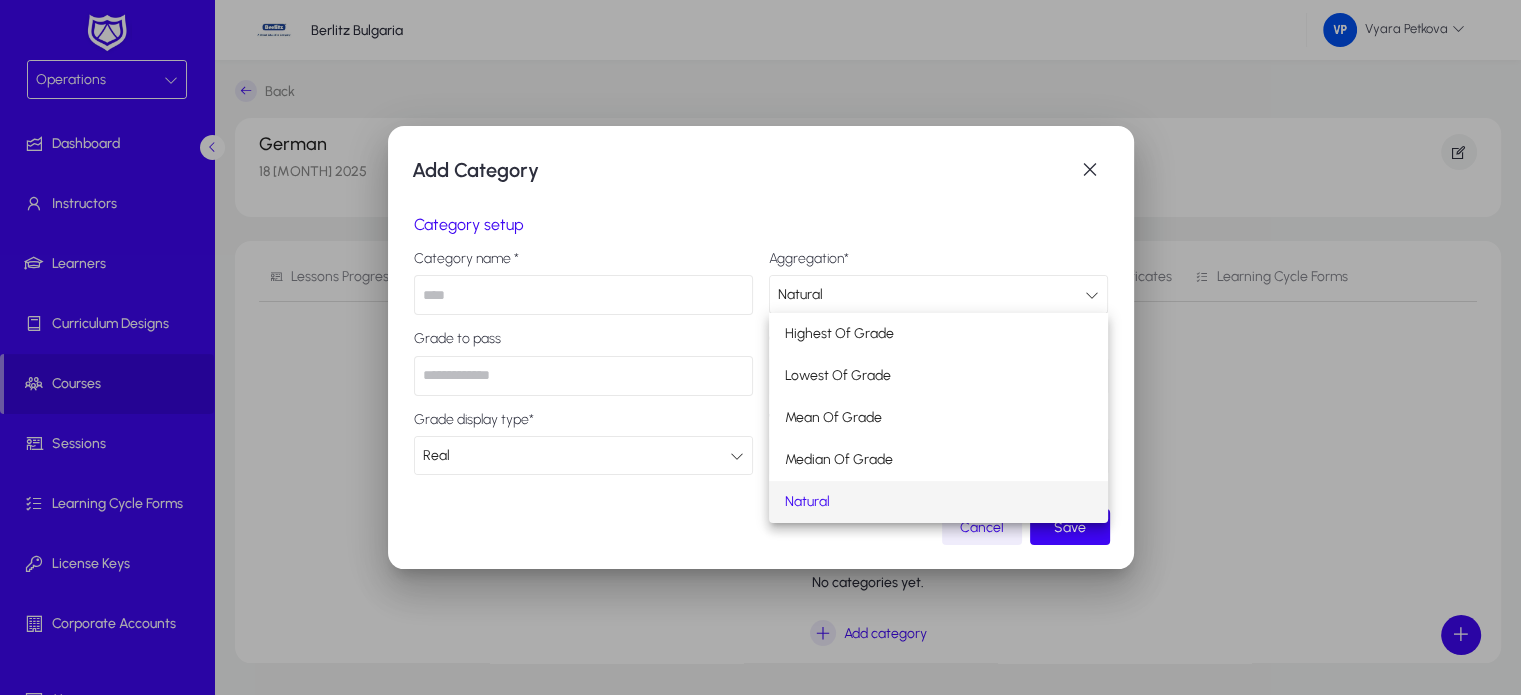 click at bounding box center (760, 347) 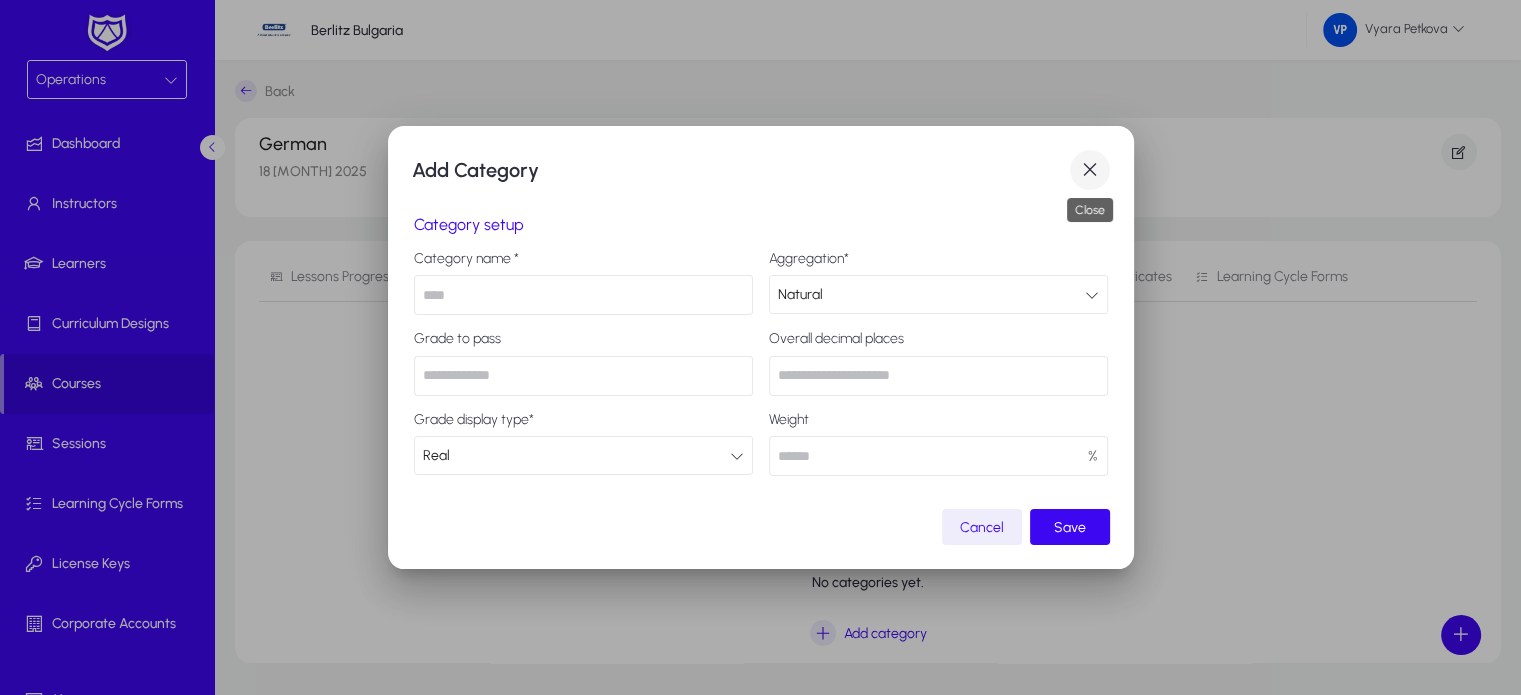 click at bounding box center (1090, 170) 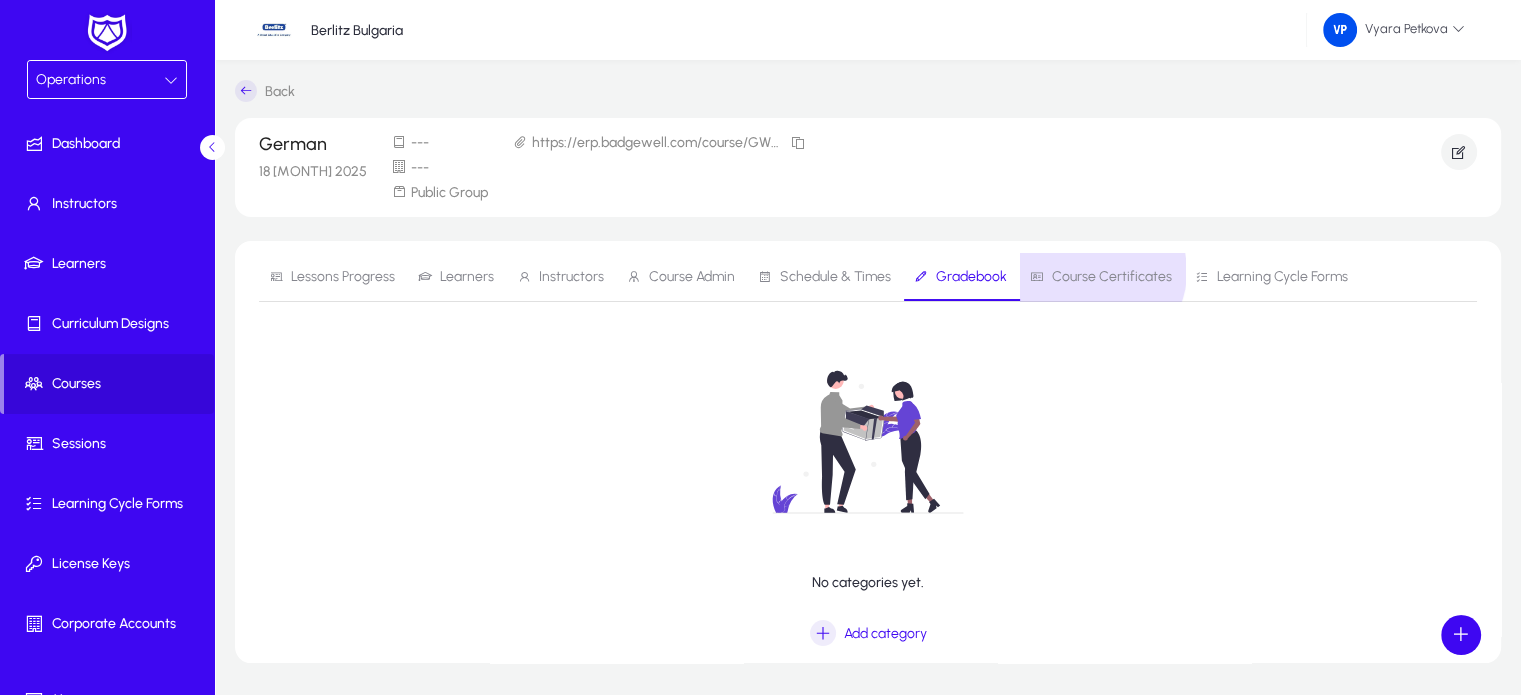 click on "Course Certificates" at bounding box center (1112, 277) 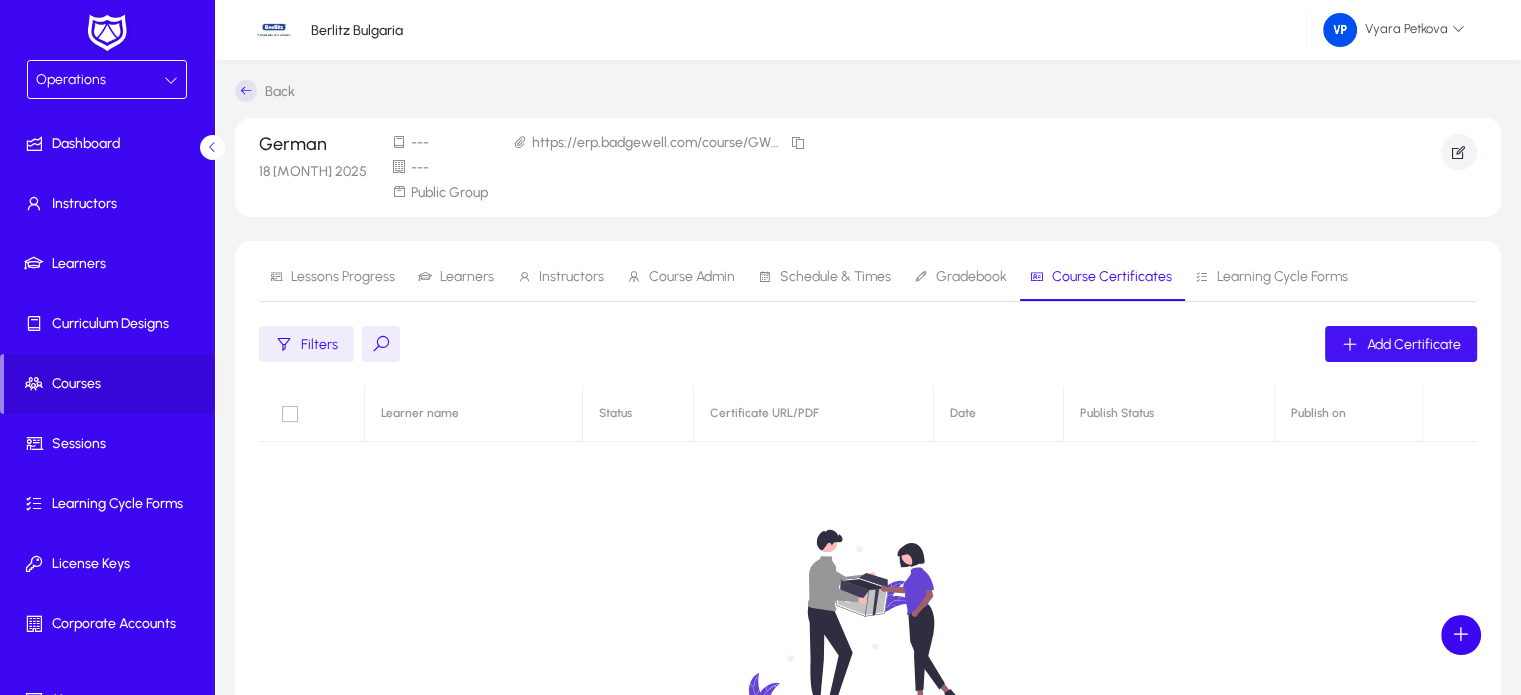 click on "Add Certificate" 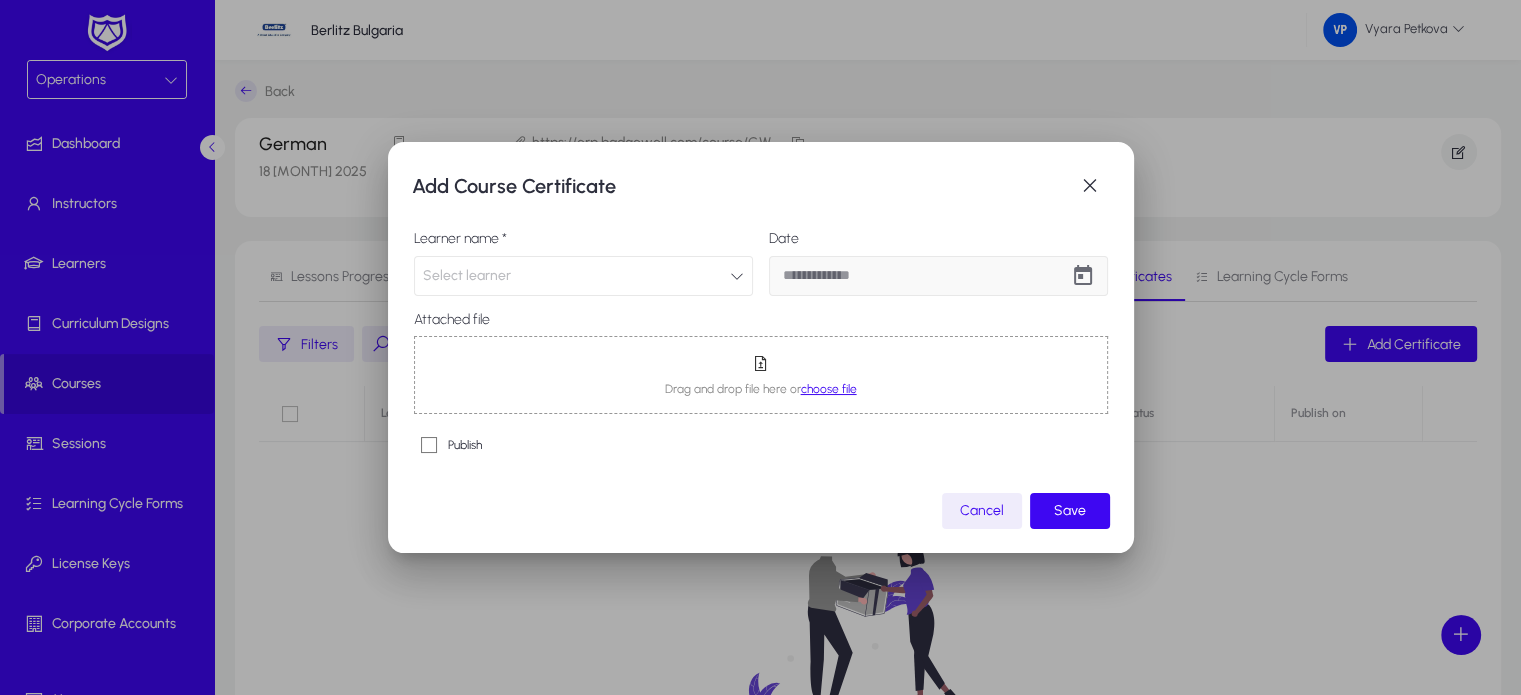 click at bounding box center [737, 276] 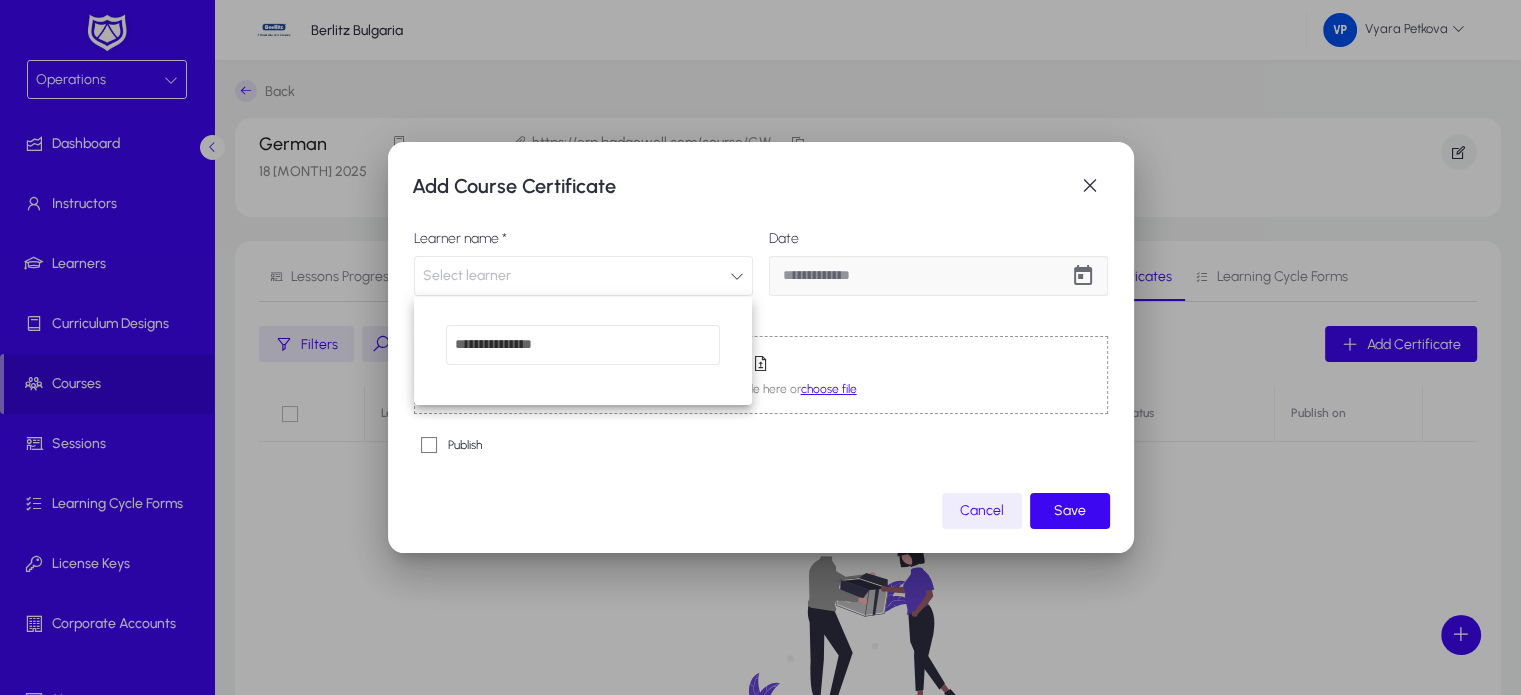 click at bounding box center (760, 347) 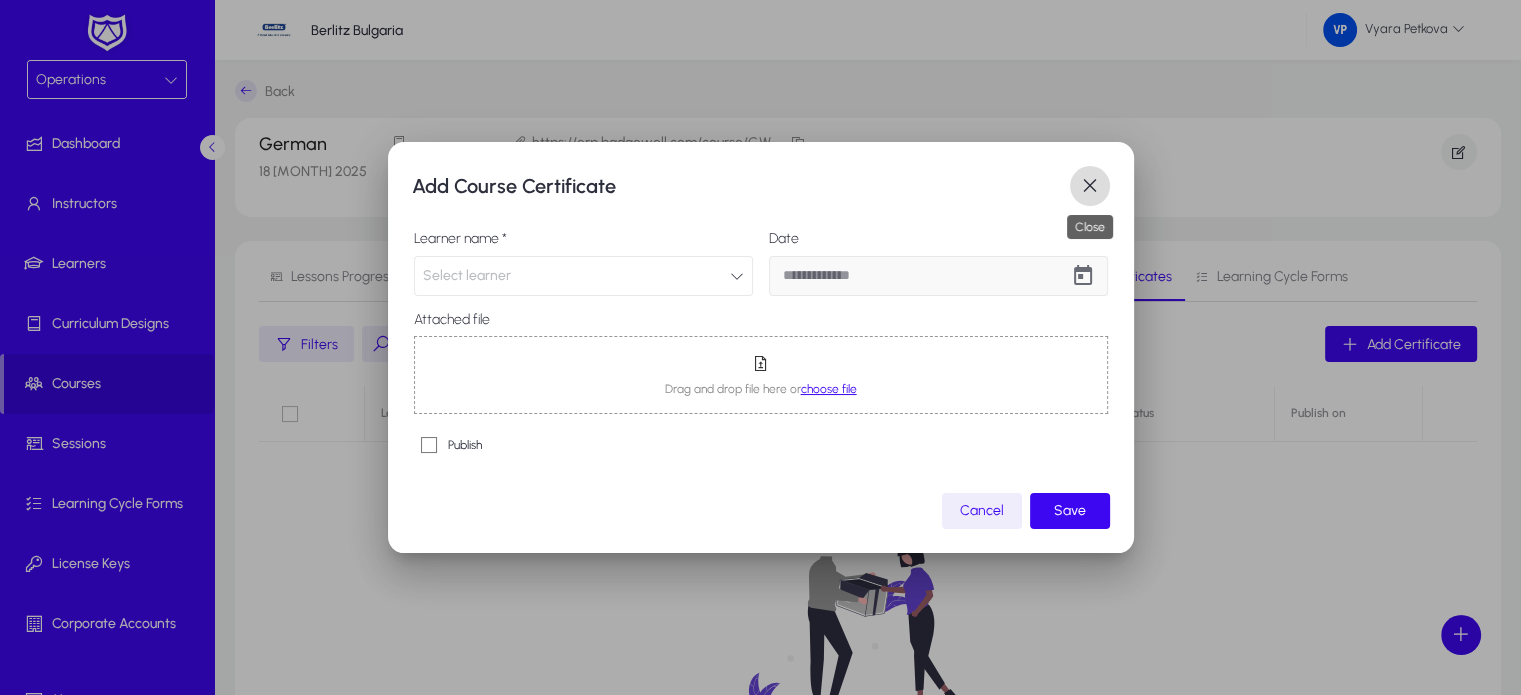 click at bounding box center [1090, 186] 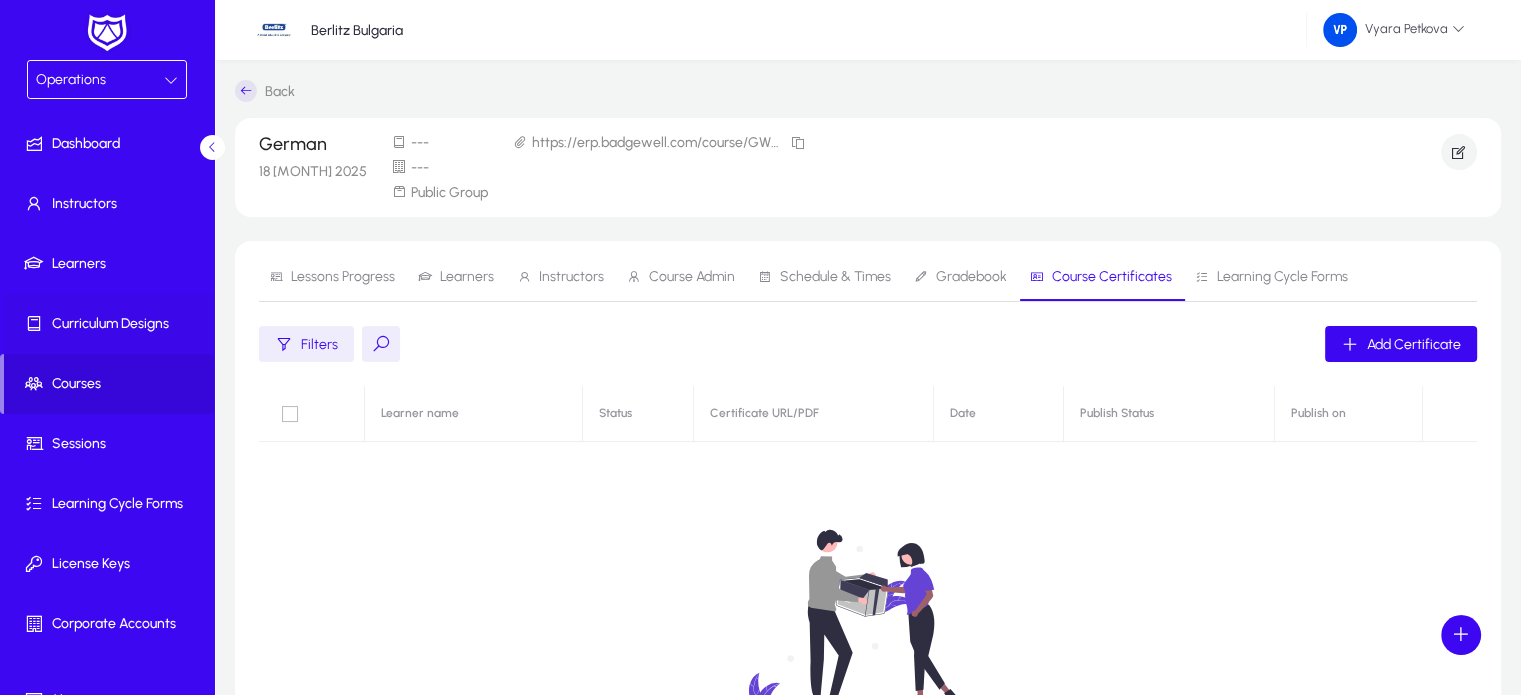 click on "Curriculum Designs" 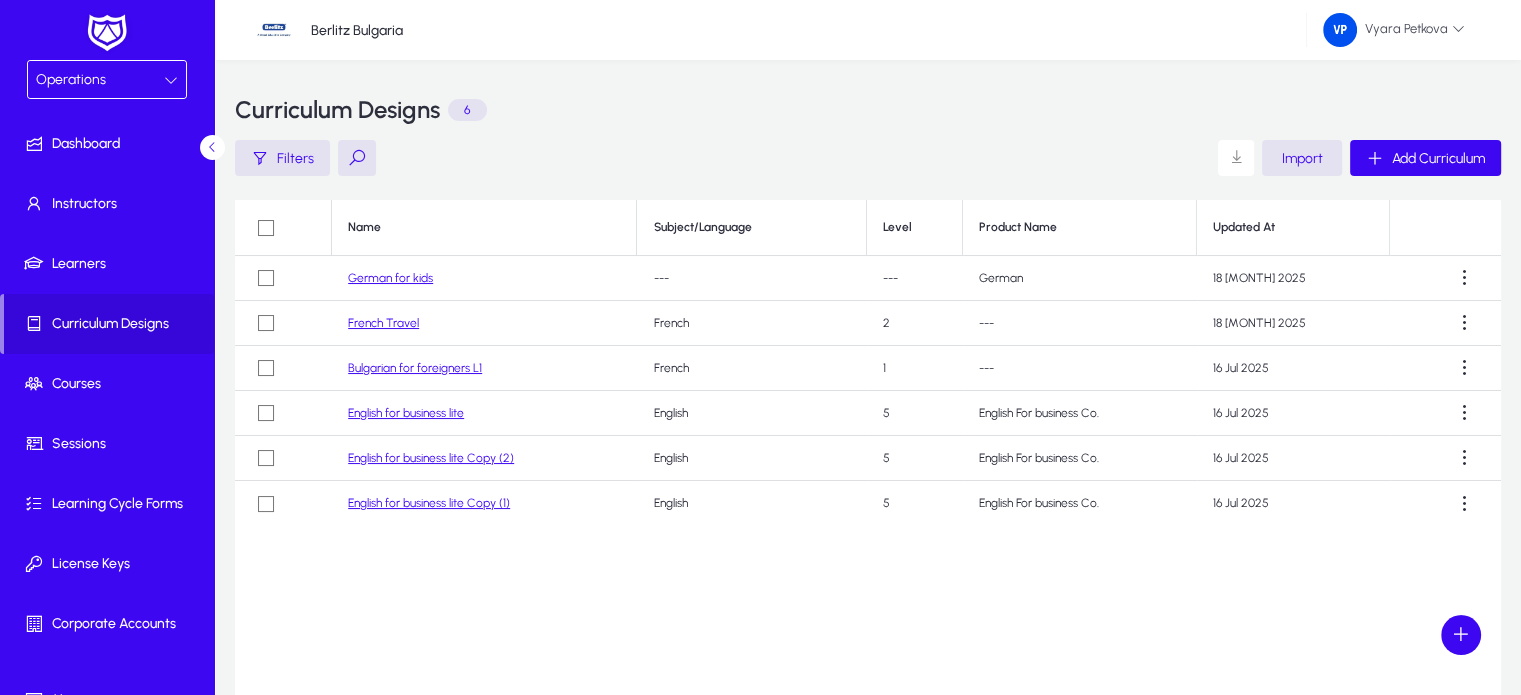 click on "German for kids" 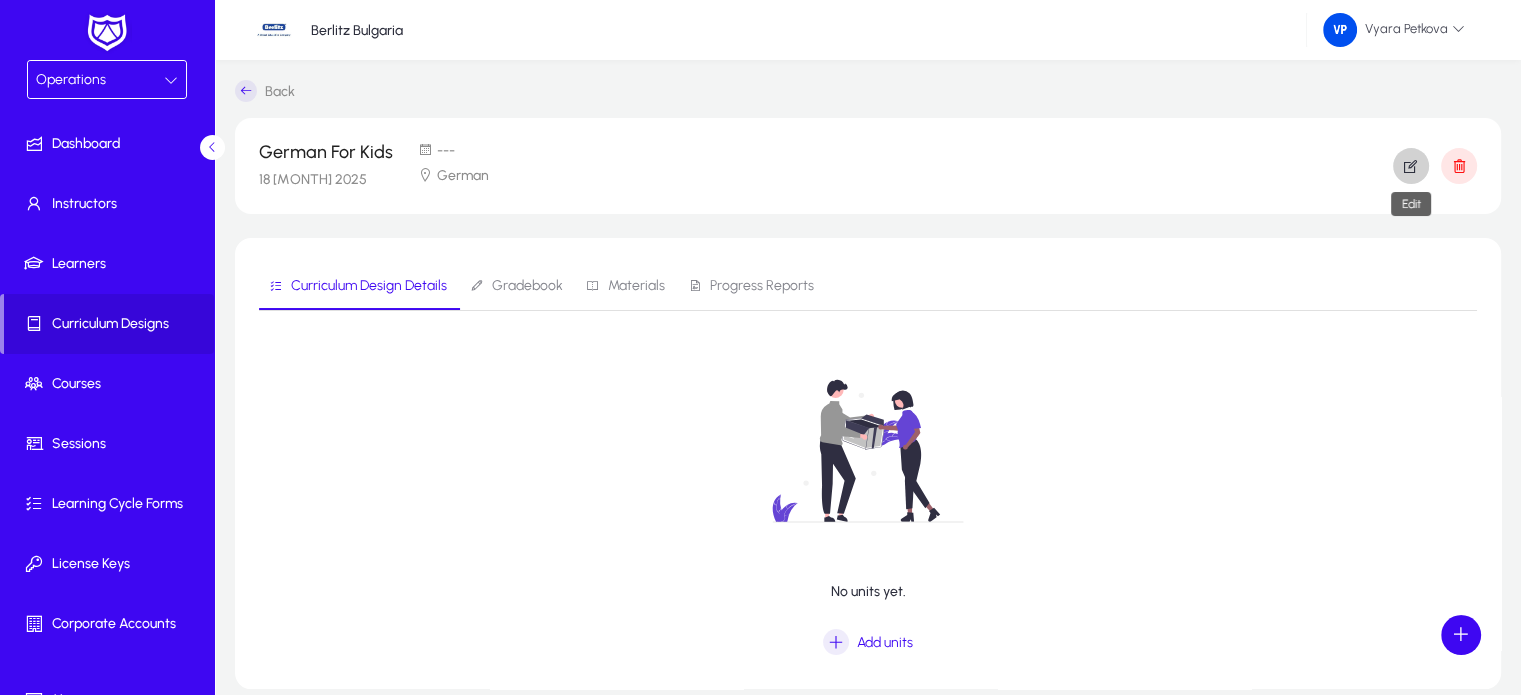 click 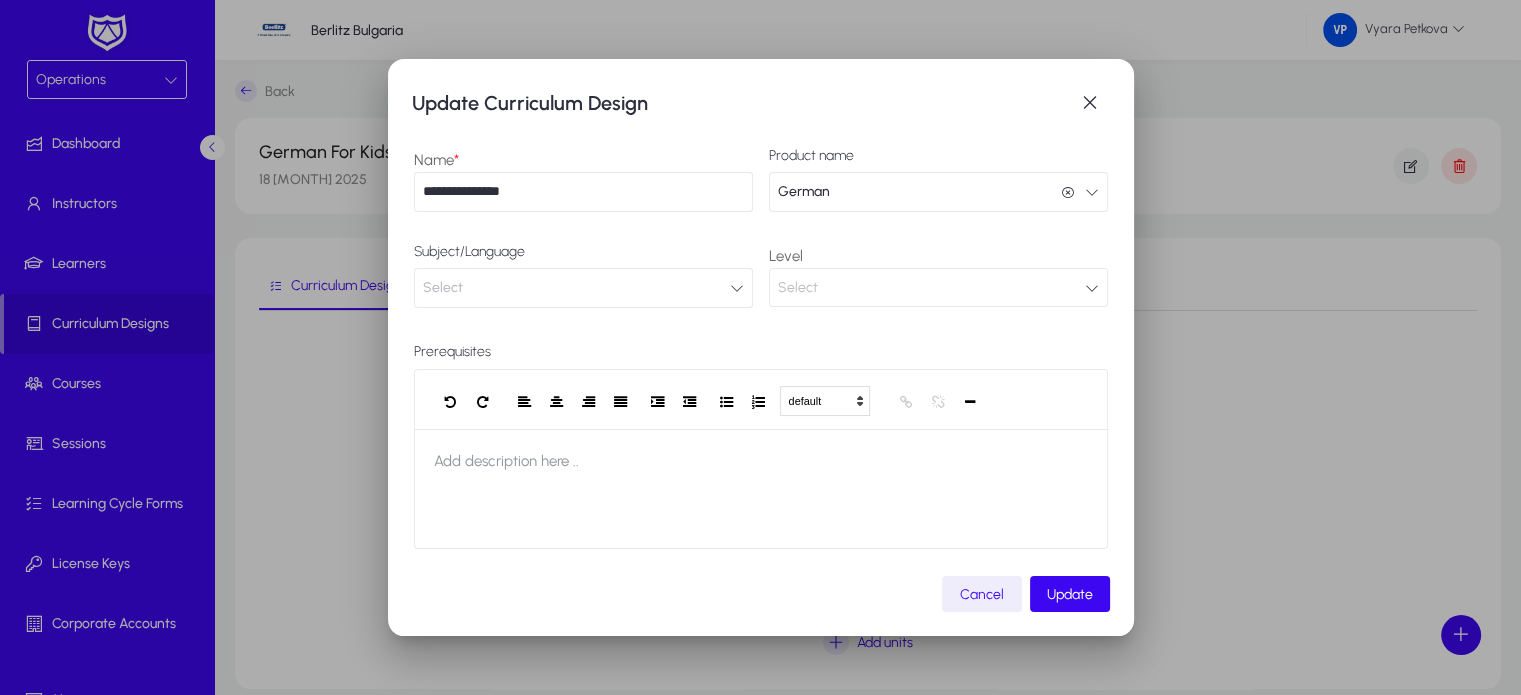 click on "Select" at bounding box center [583, 288] 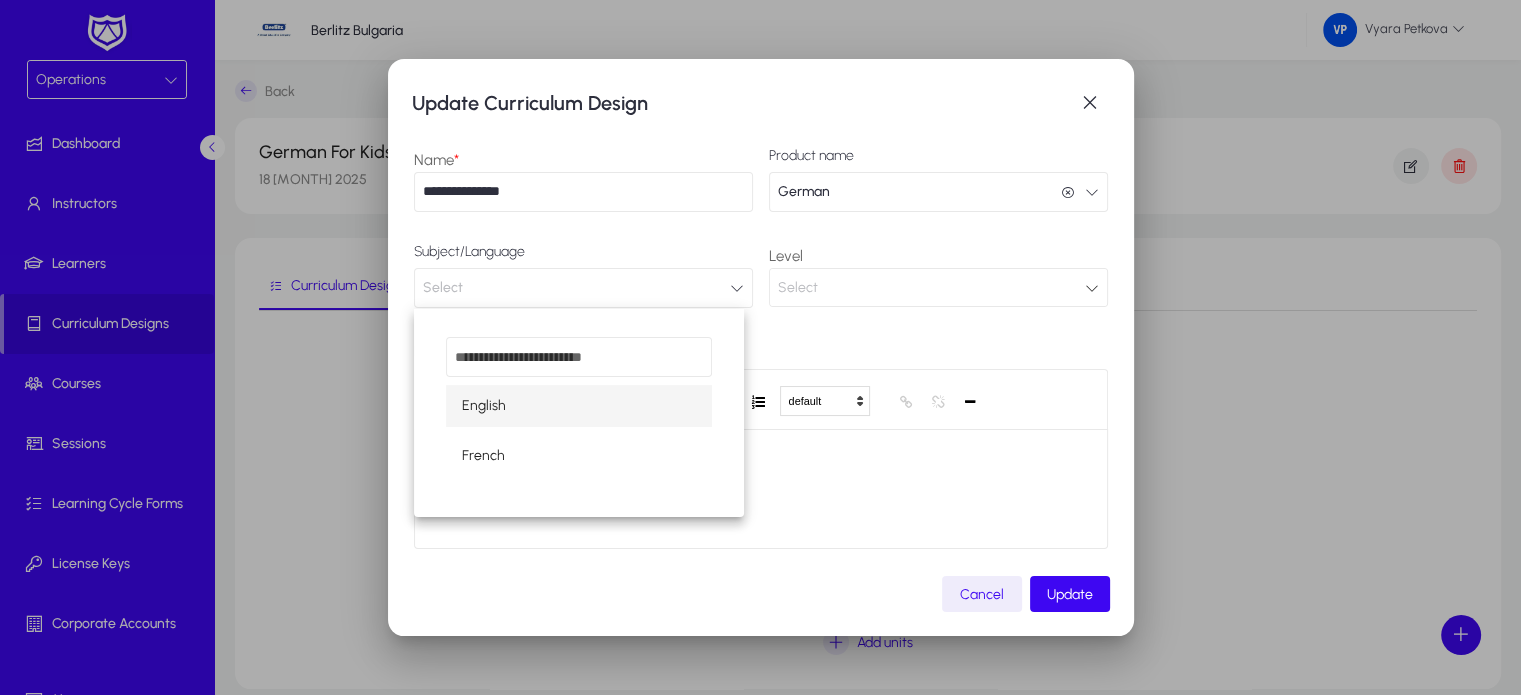 click at bounding box center [760, 347] 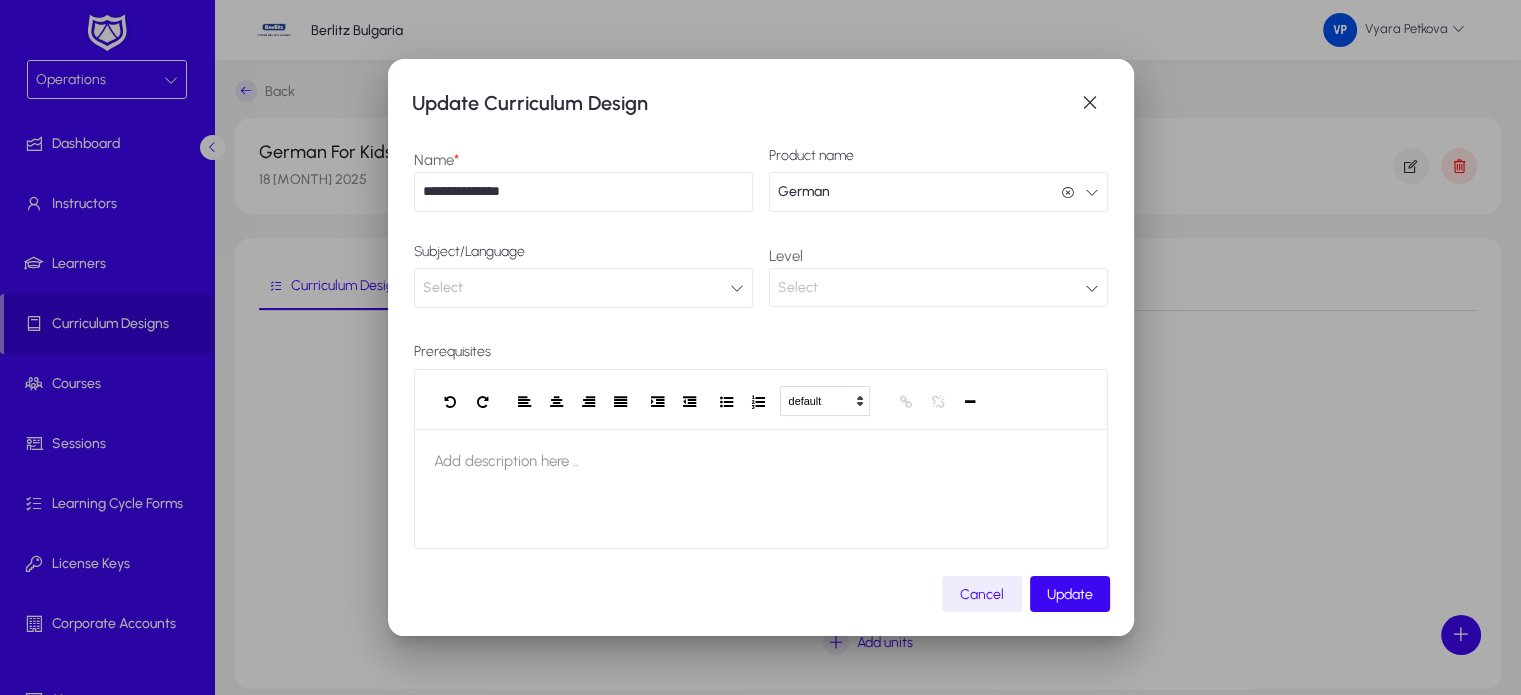 click at bounding box center [1092, 288] 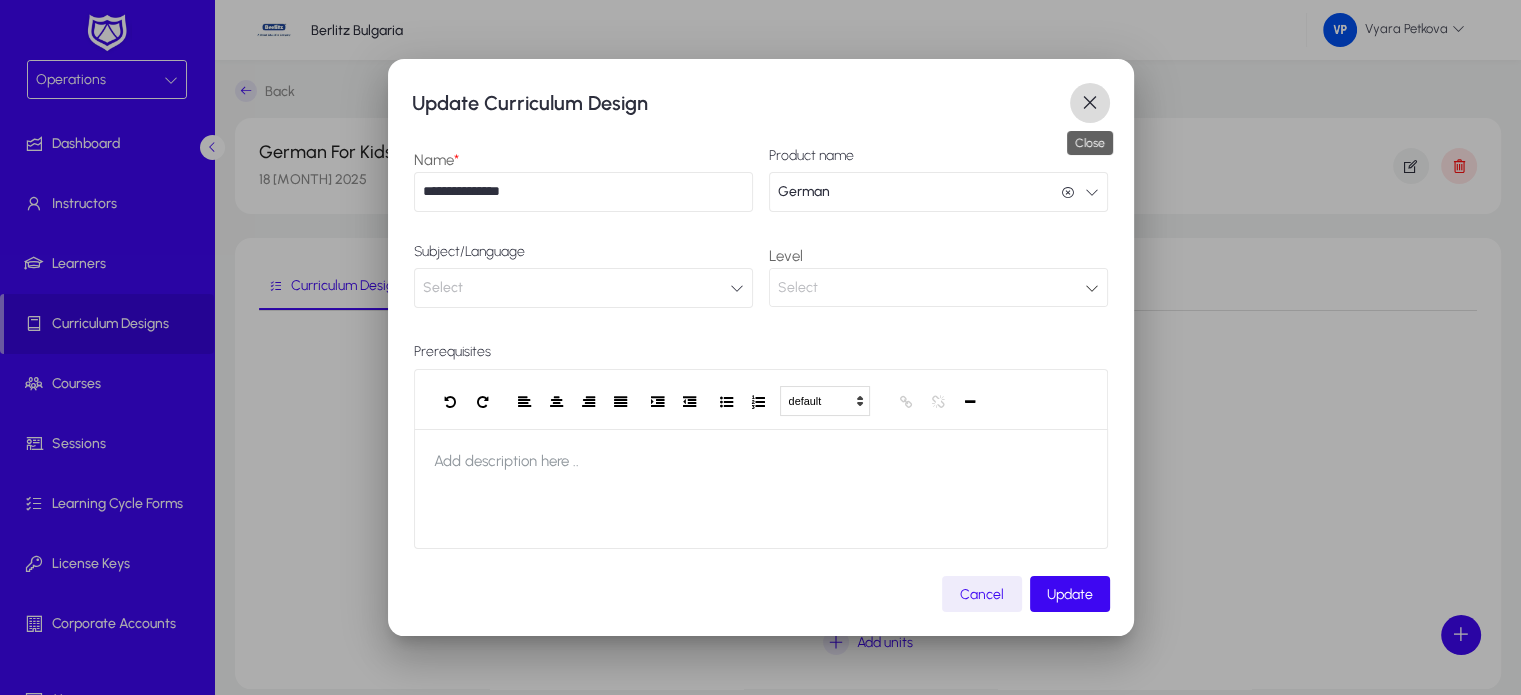 click at bounding box center (1090, 103) 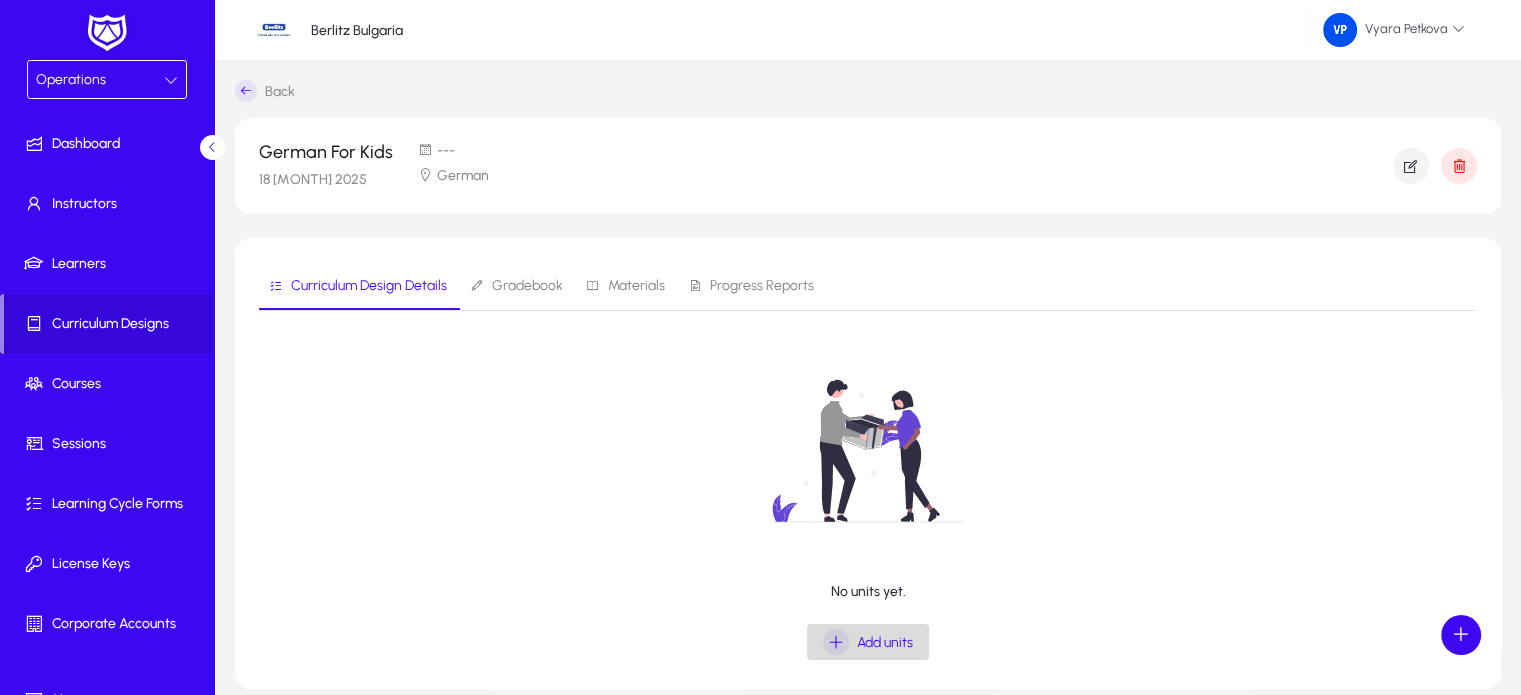 click on "Add units" 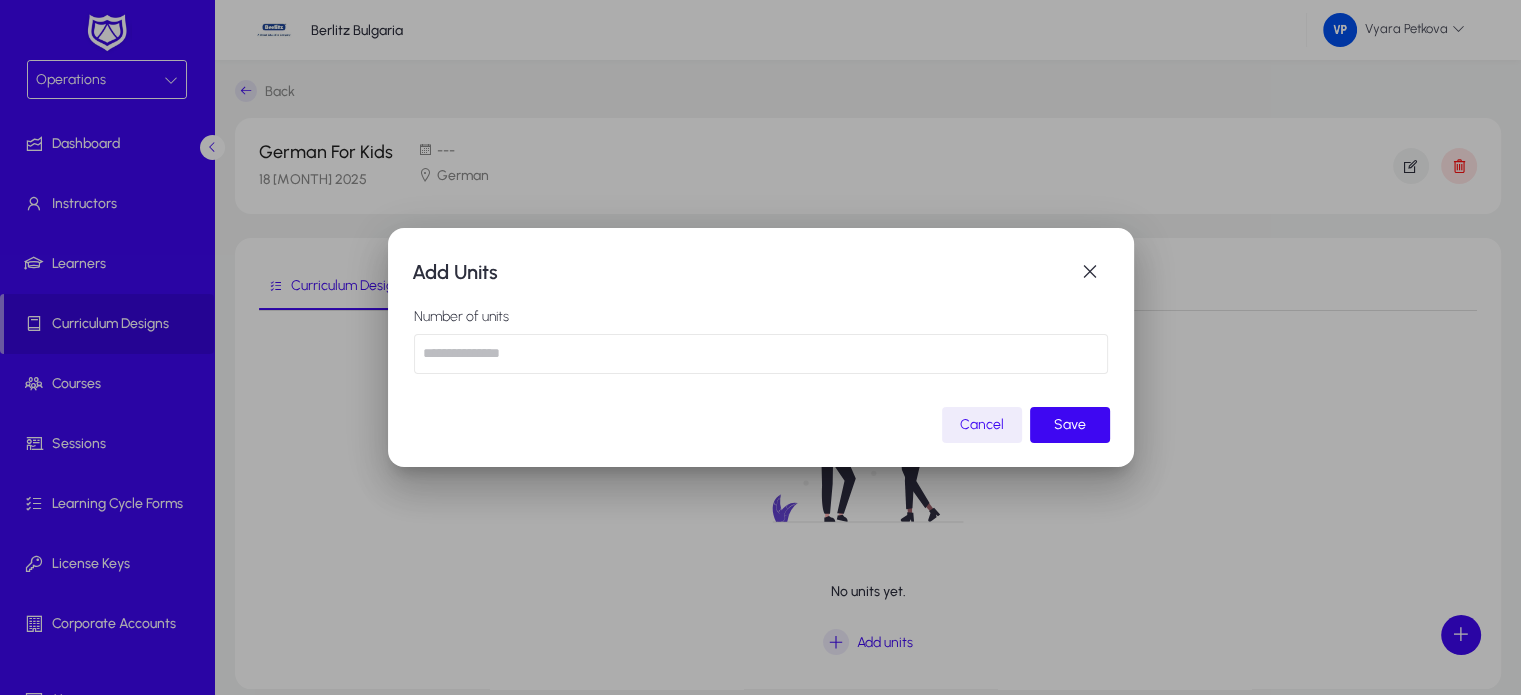 click at bounding box center (761, 354) 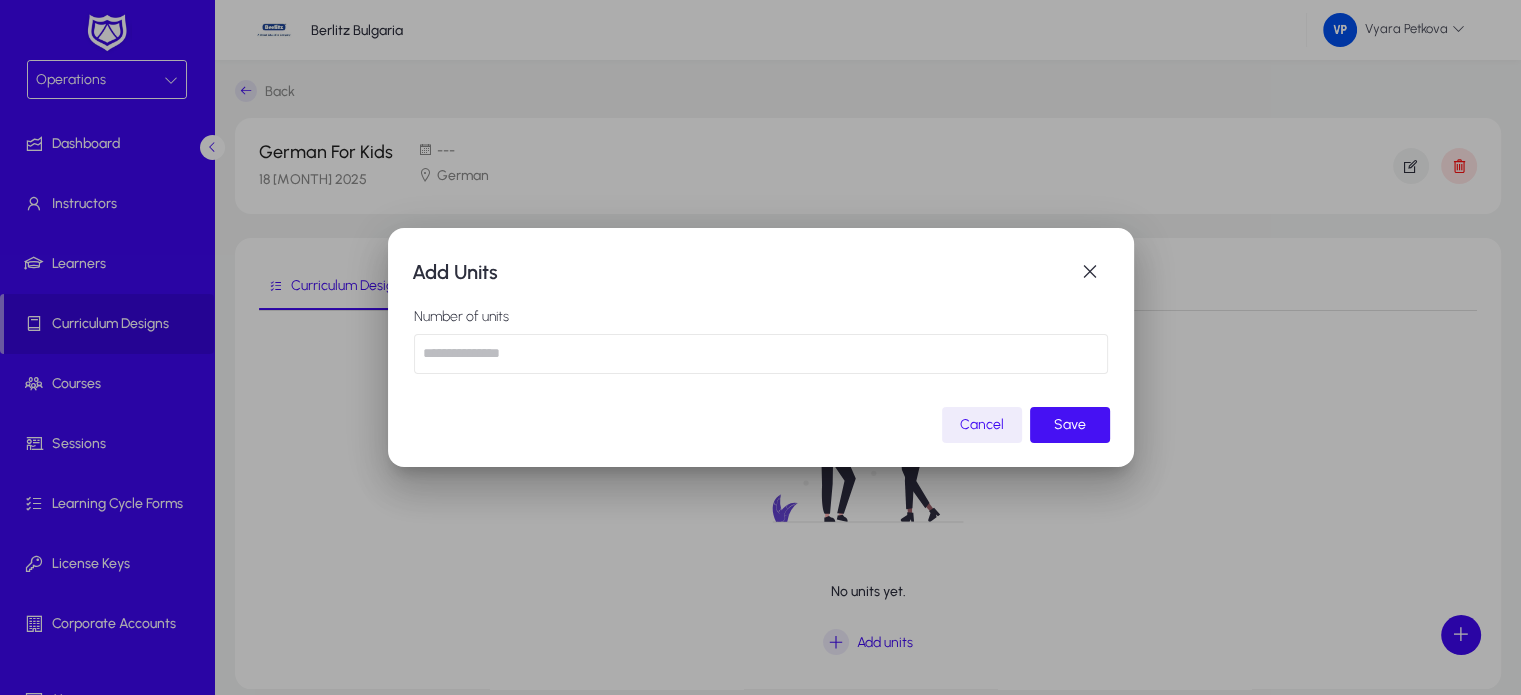 type on "**" 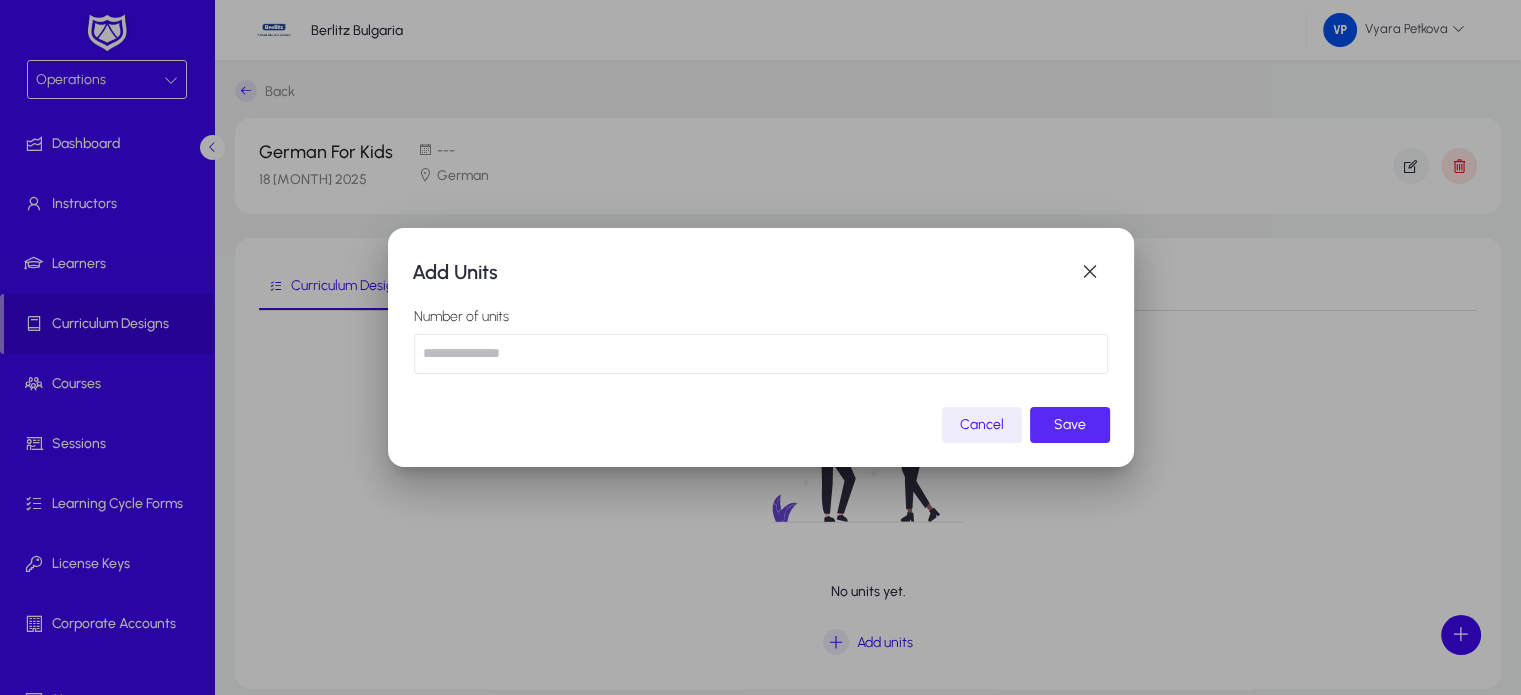 click on "Save" 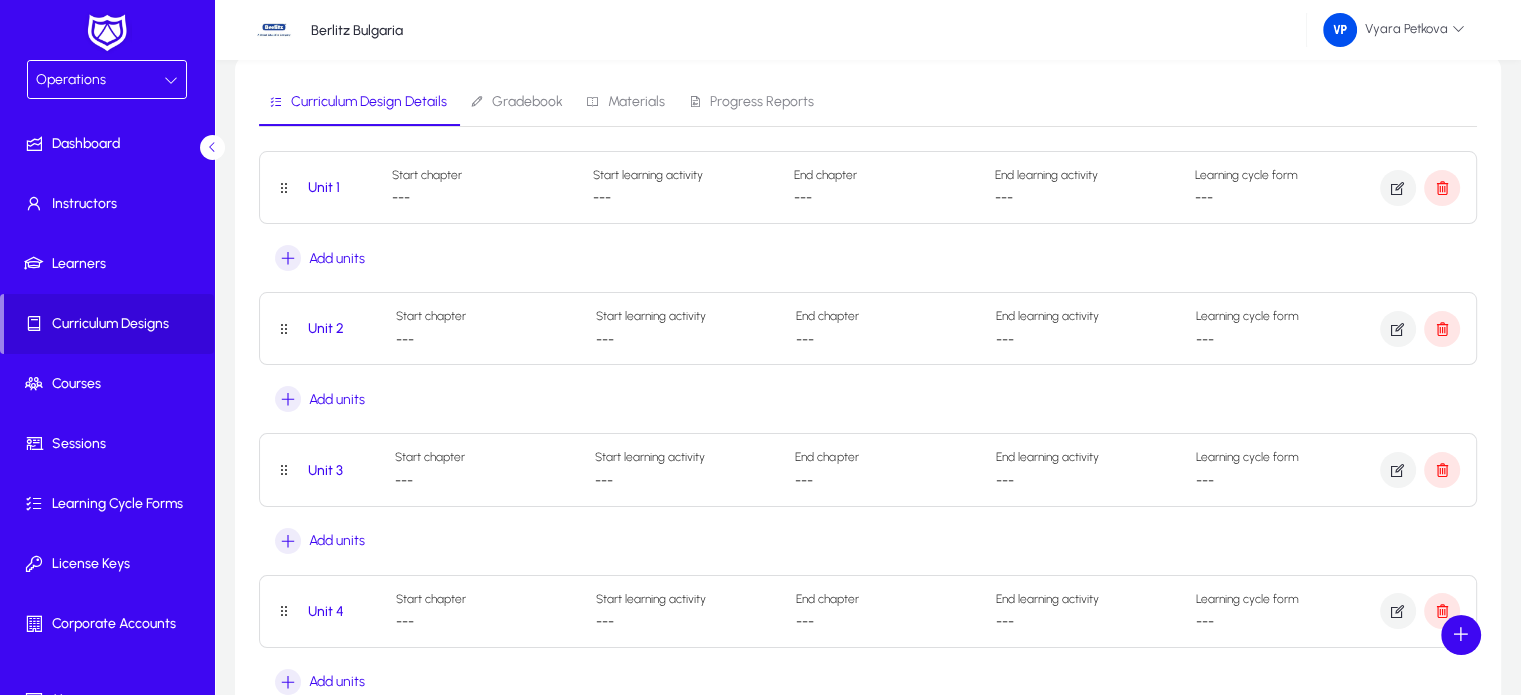 scroll, scrollTop: 0, scrollLeft: 0, axis: both 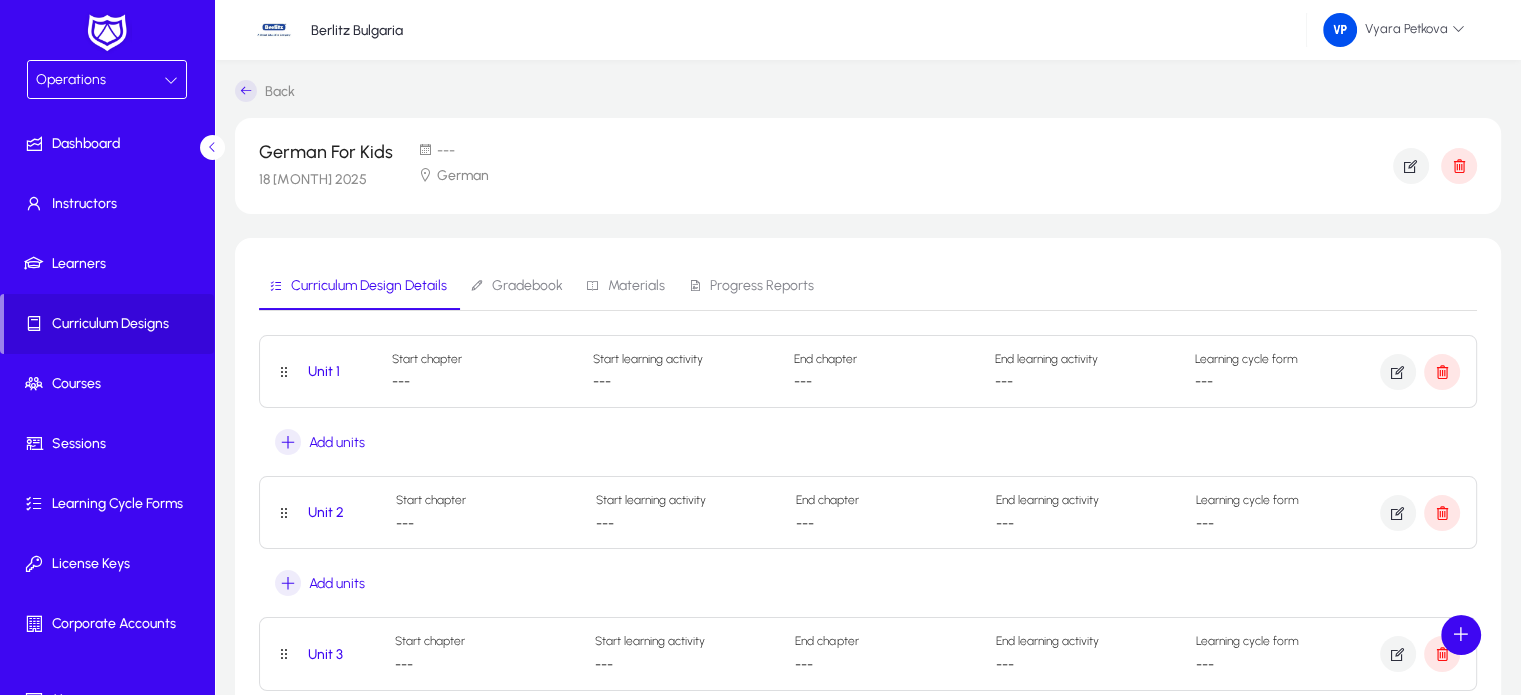click on "Gradebook" at bounding box center (527, 286) 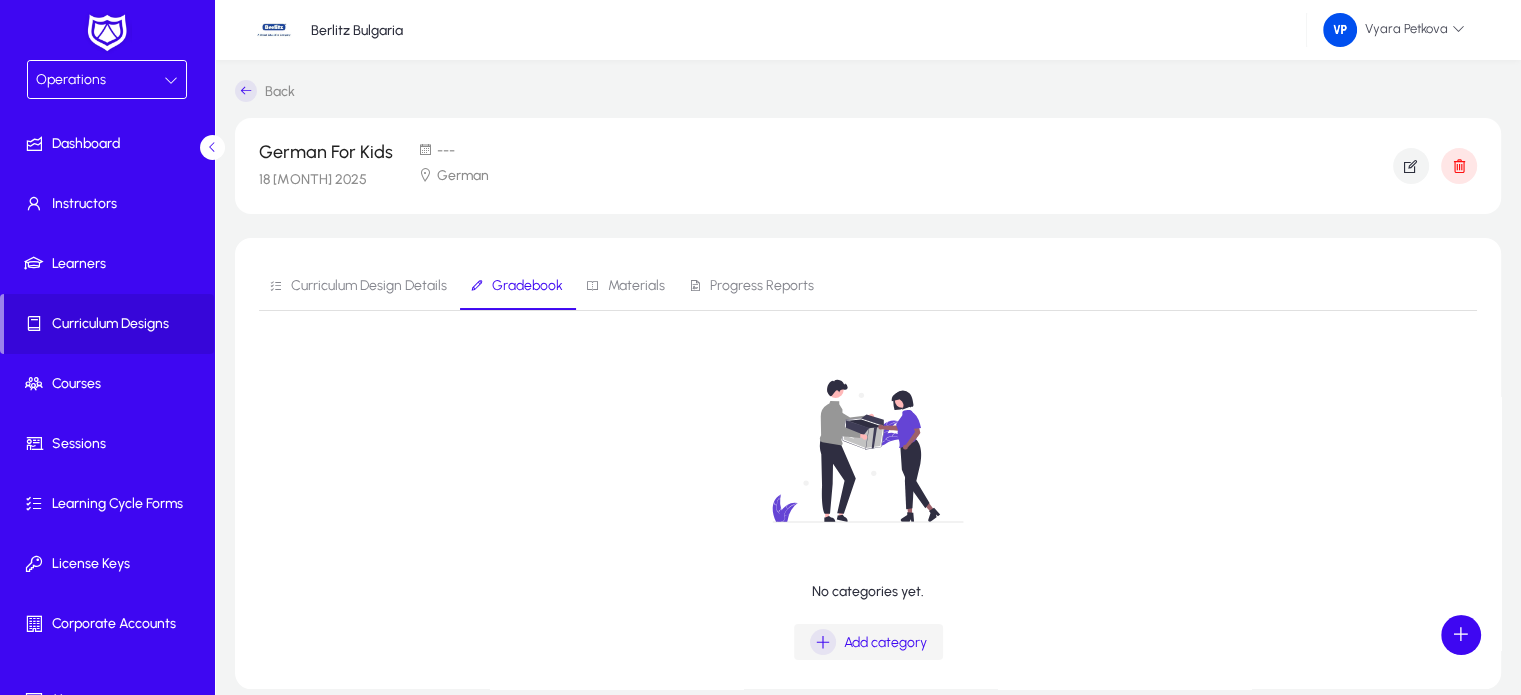 click 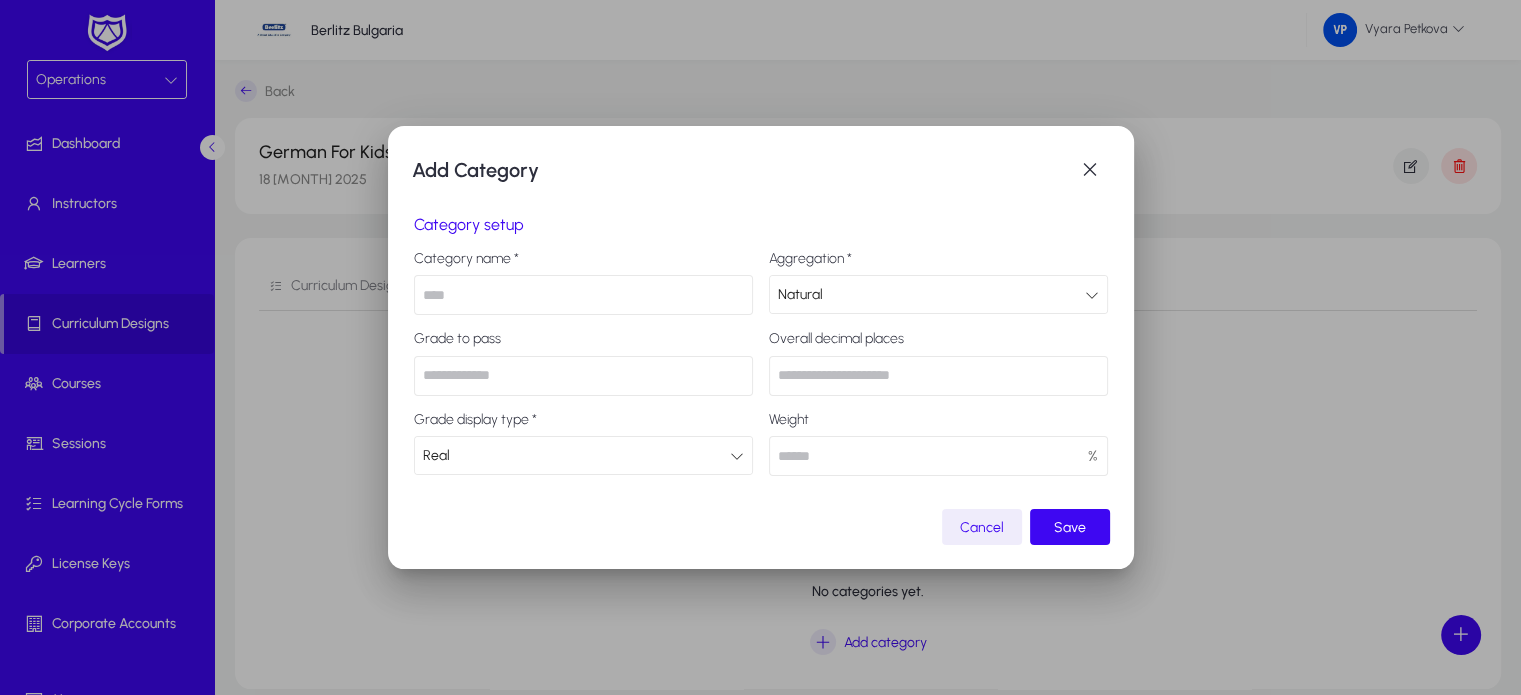 click at bounding box center (583, 295) 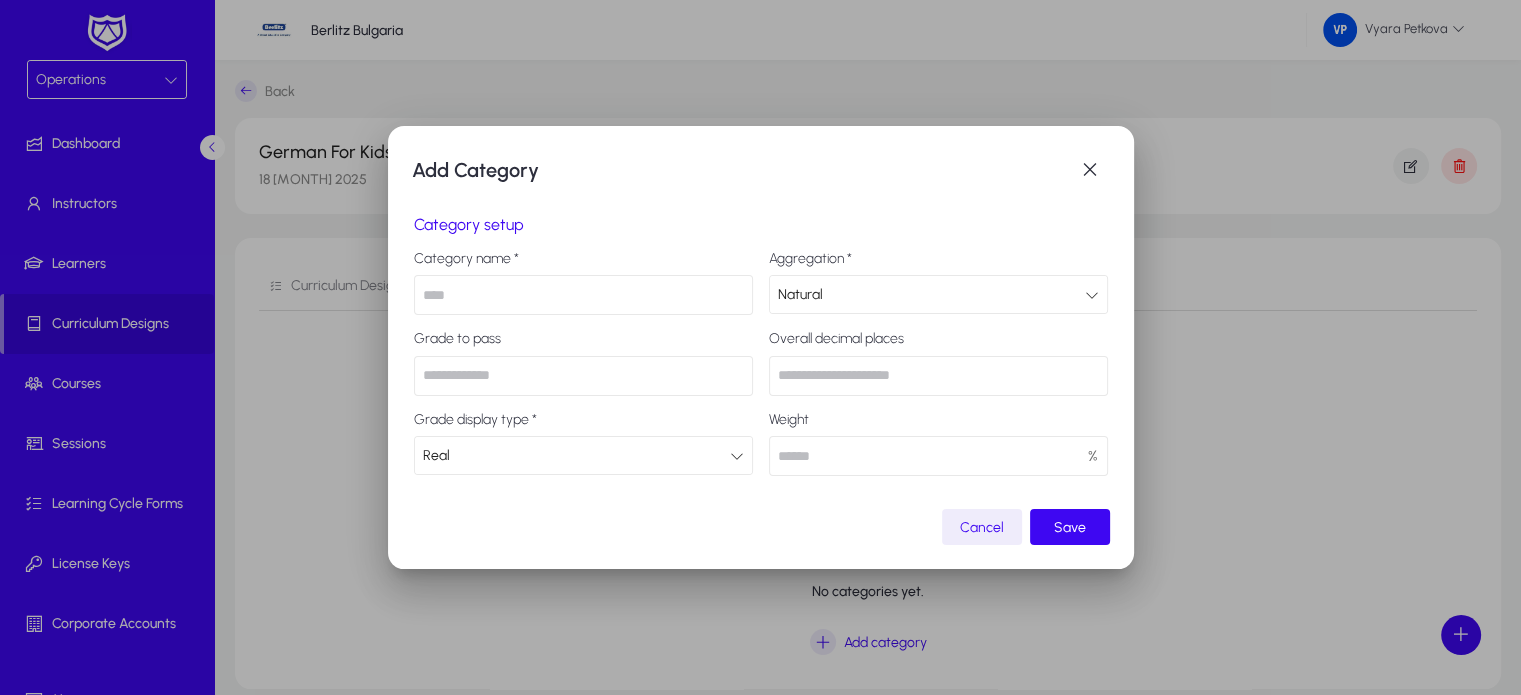 click at bounding box center [583, 376] 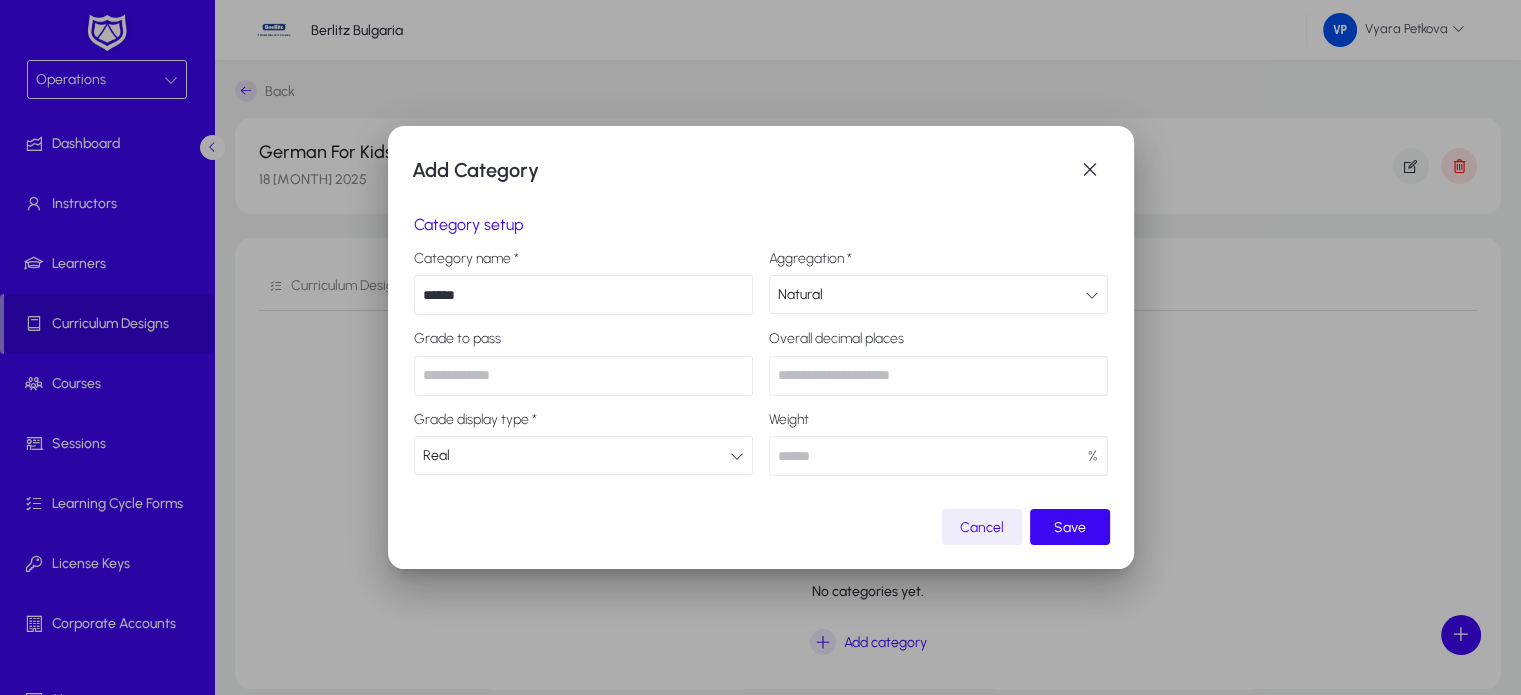 type on "******" 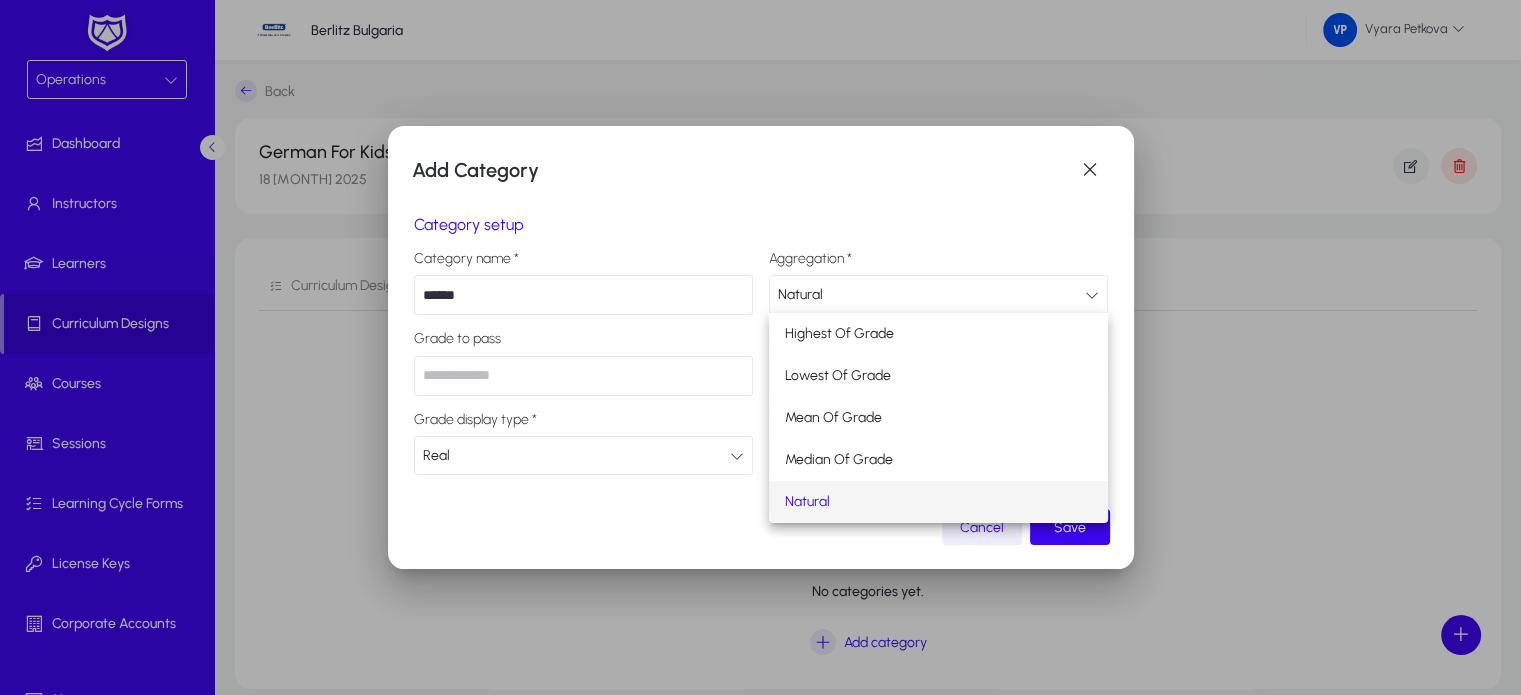 click on "Natural" at bounding box center (938, 502) 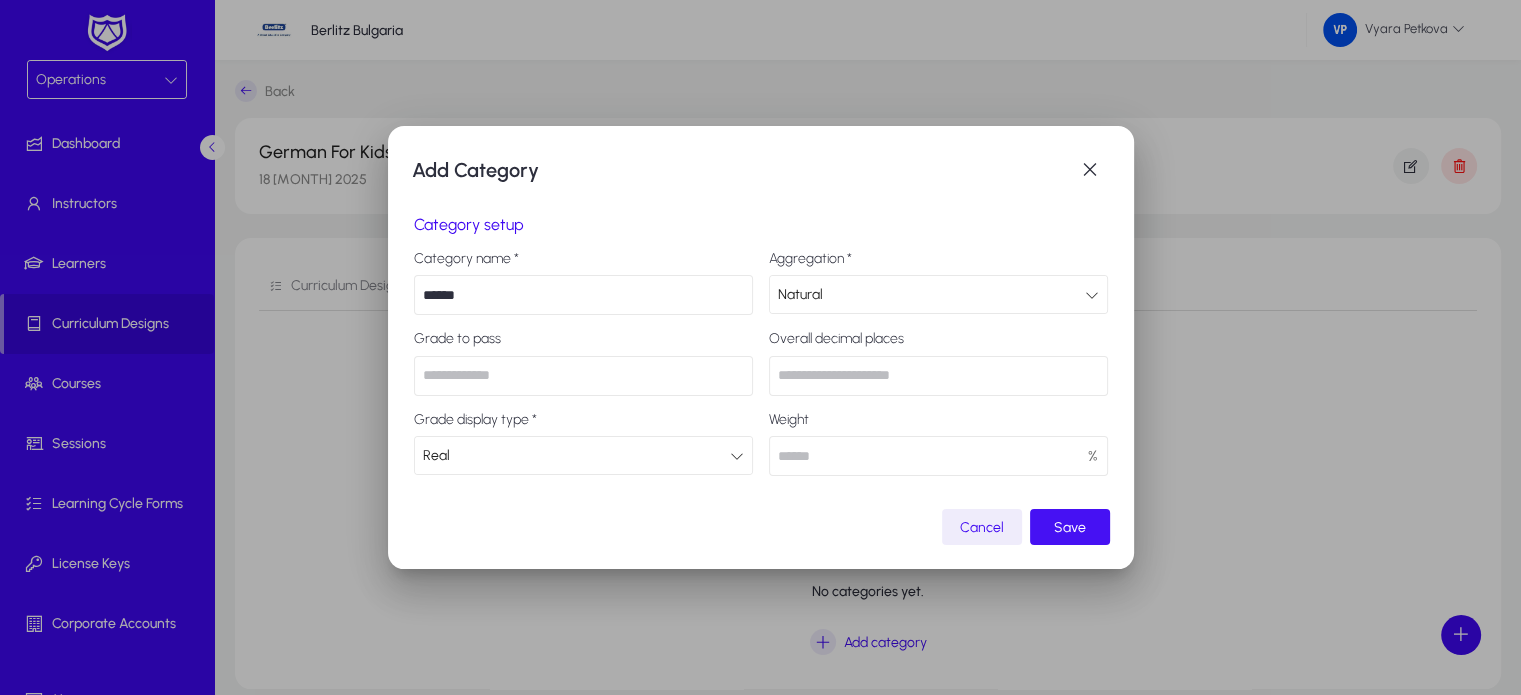 click on "Save" 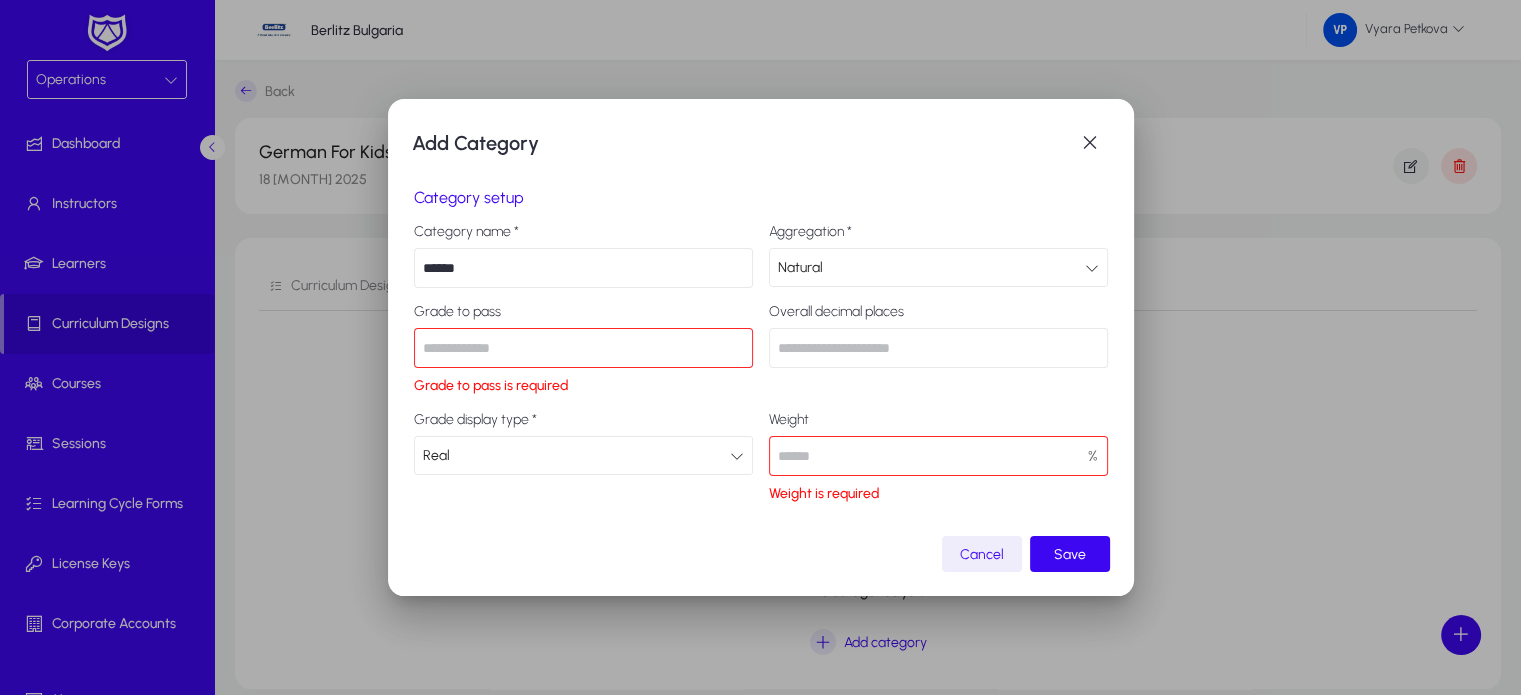 click at bounding box center (583, 348) 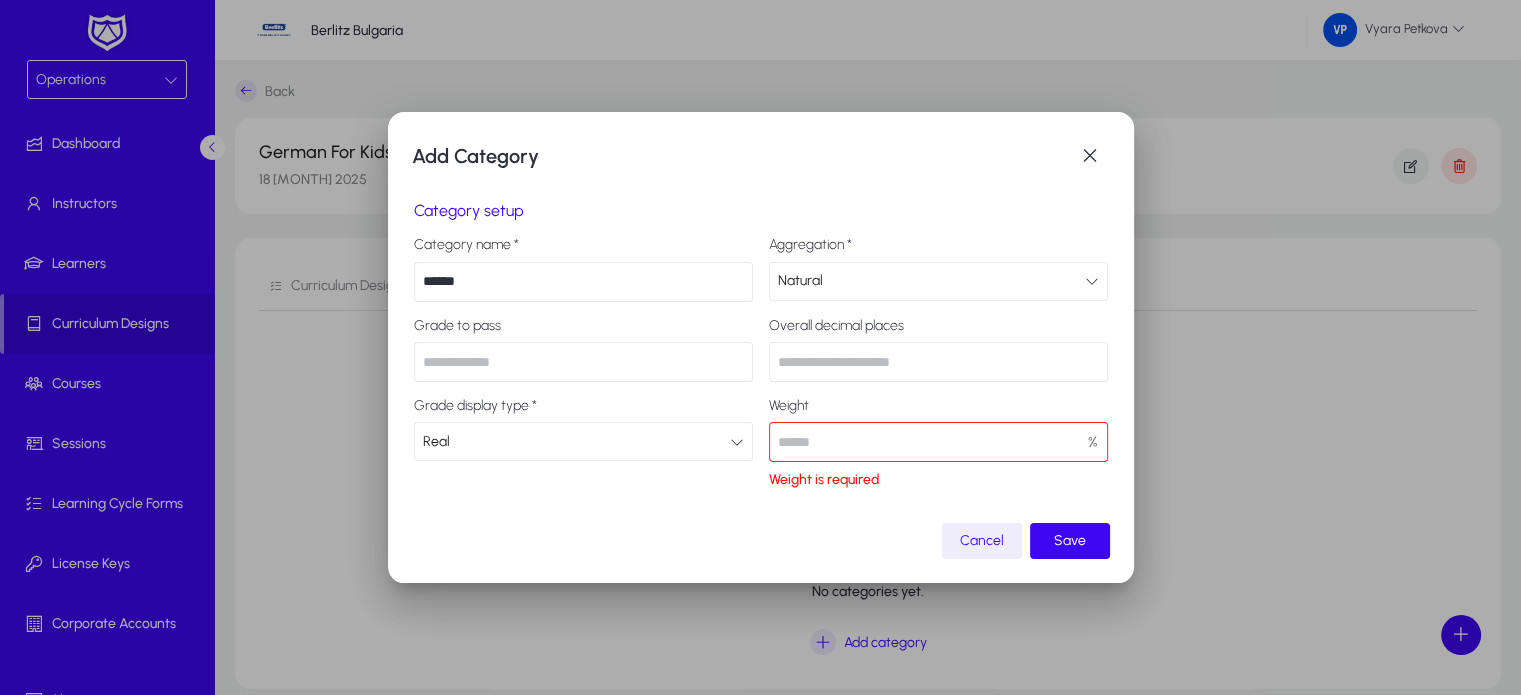 type on "**" 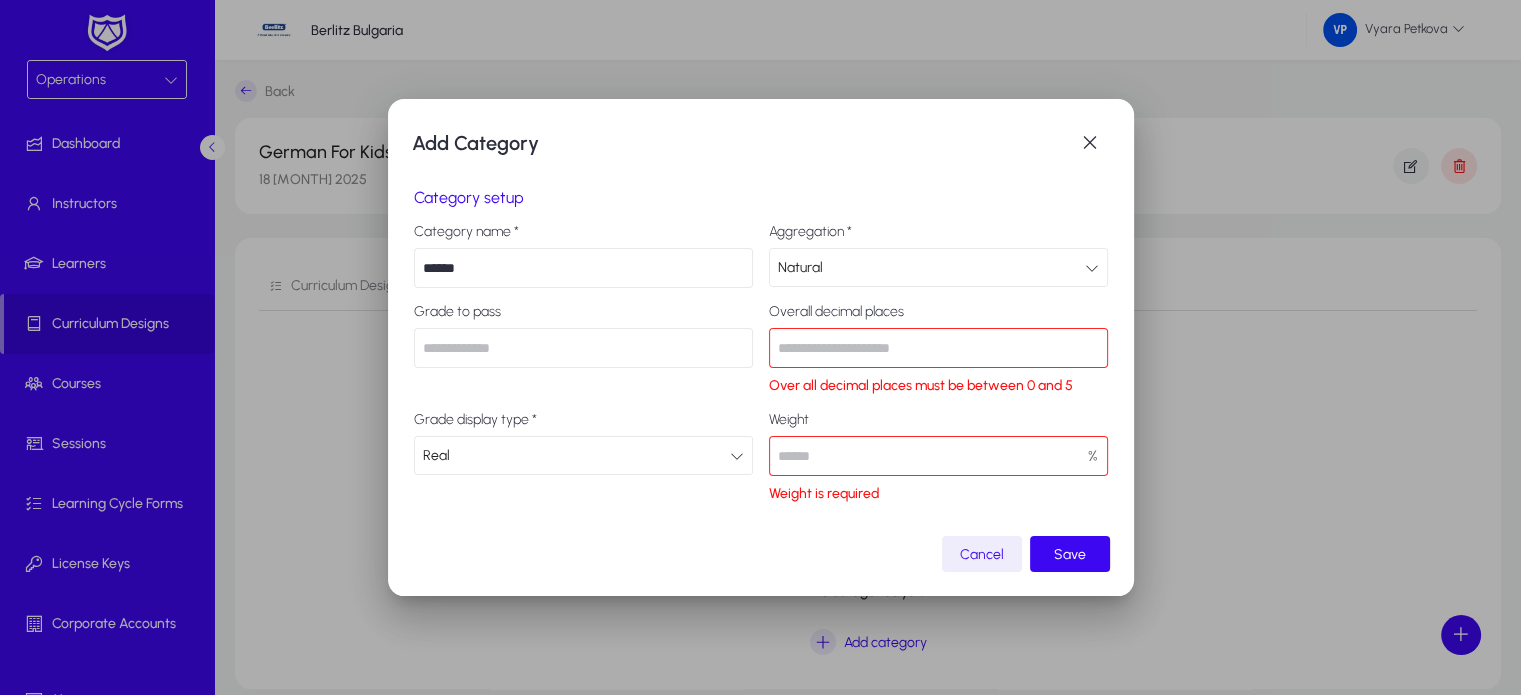 type on "**" 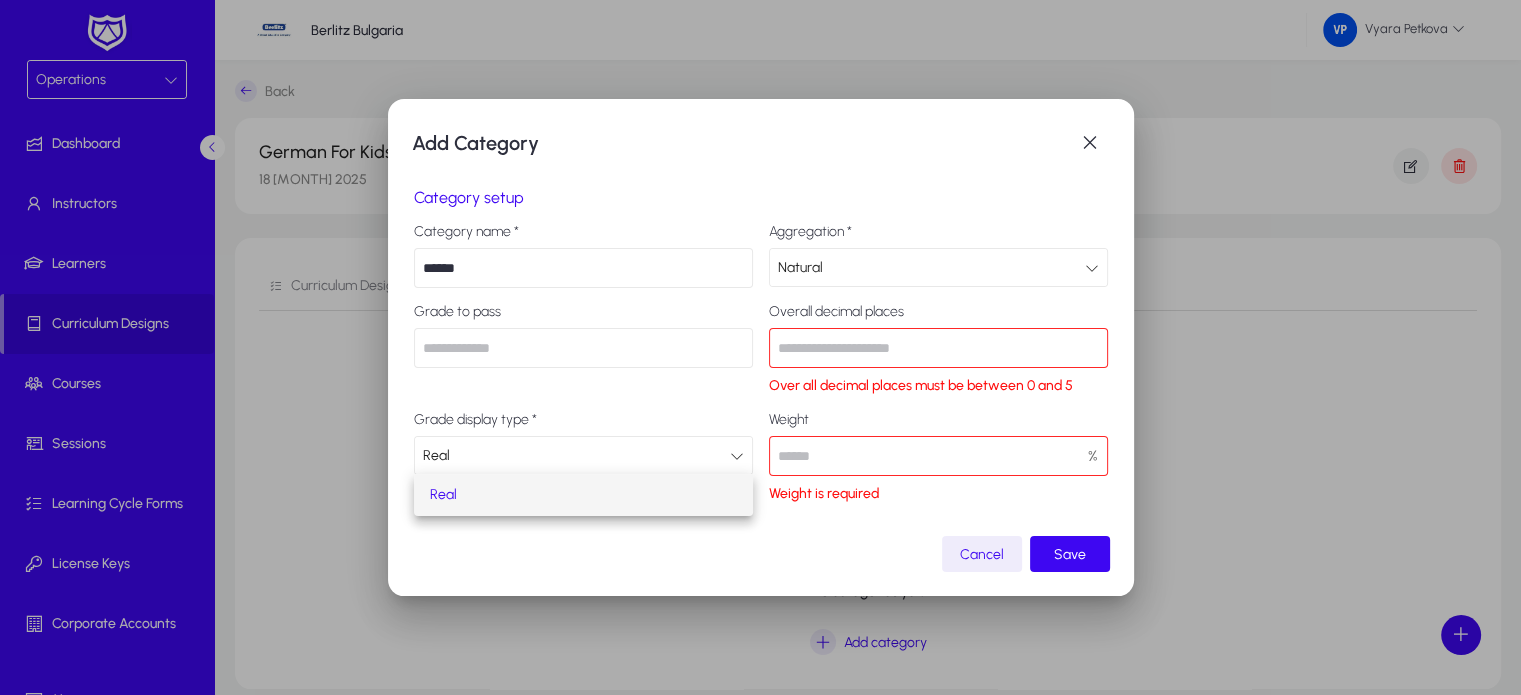 click at bounding box center [760, 347] 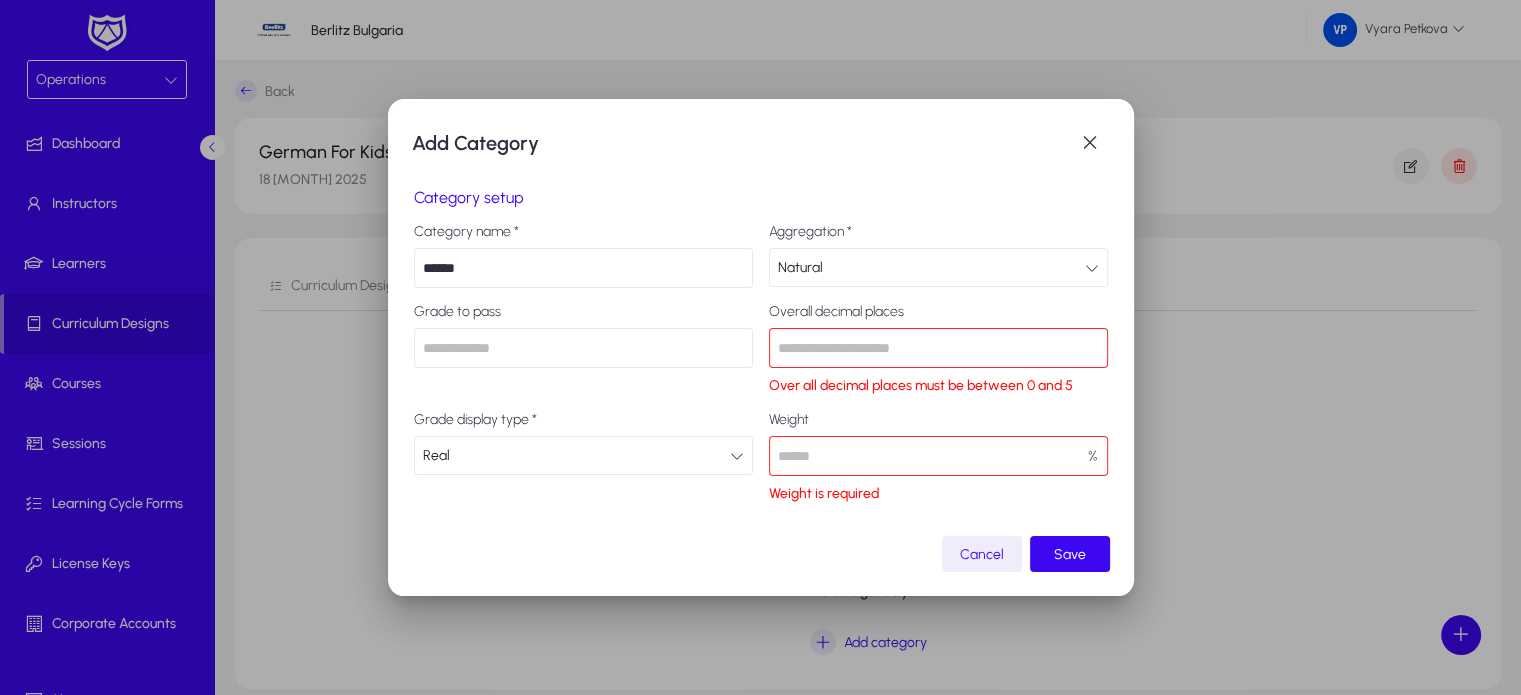 click at bounding box center [938, 456] 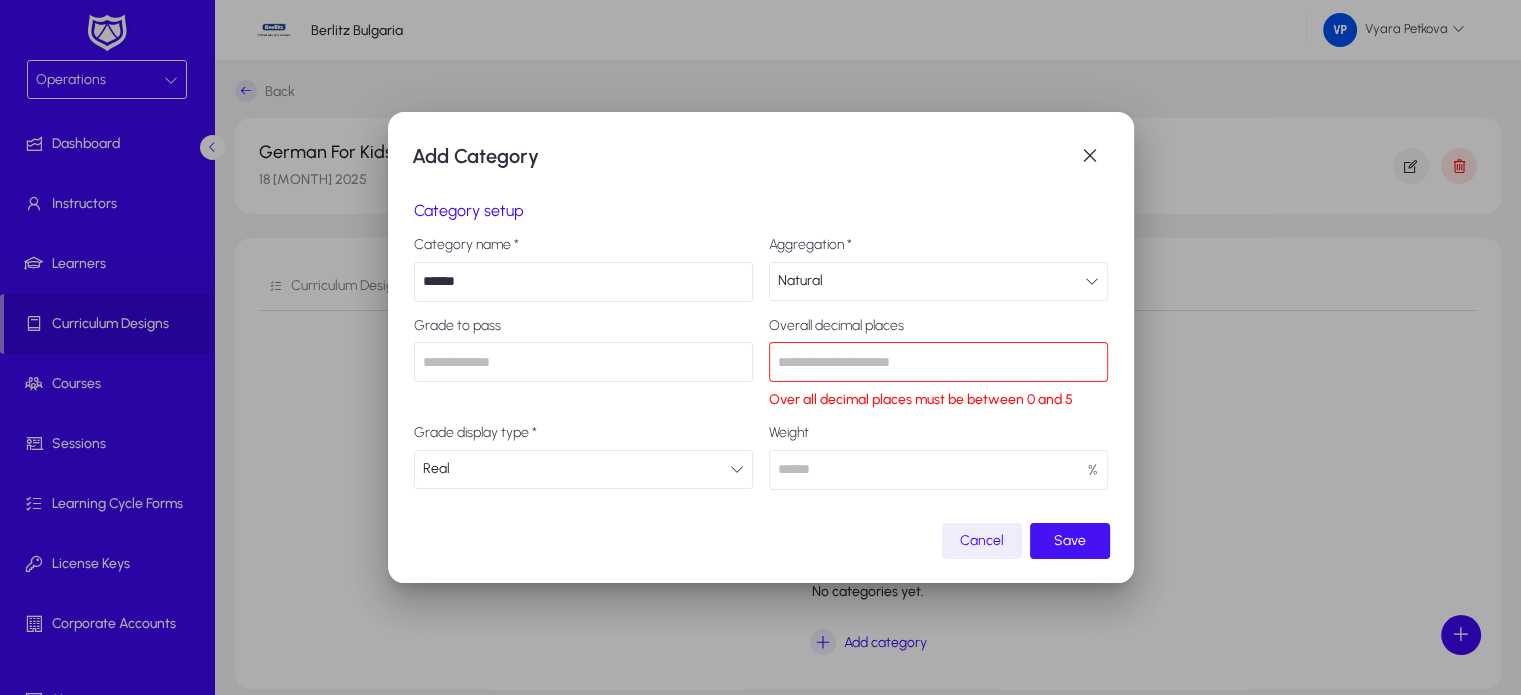 type on "**" 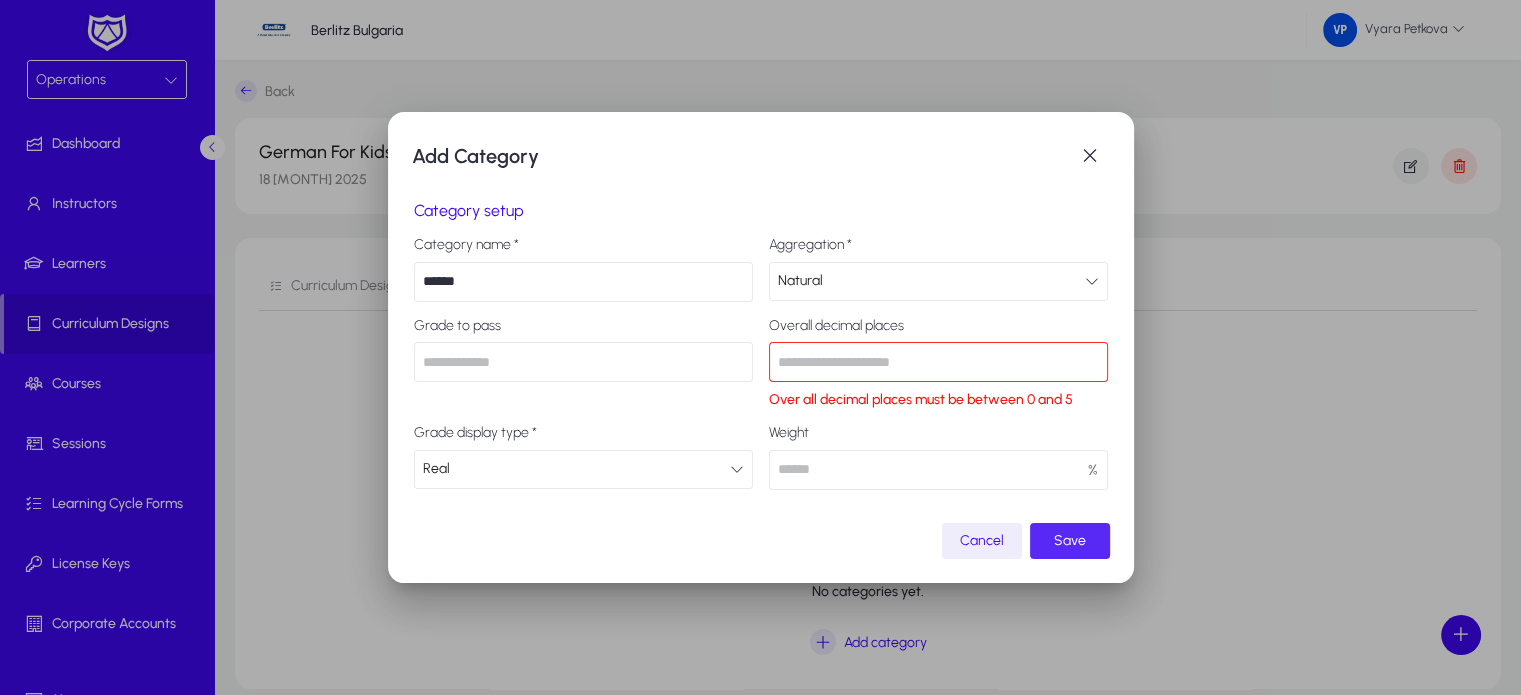 click 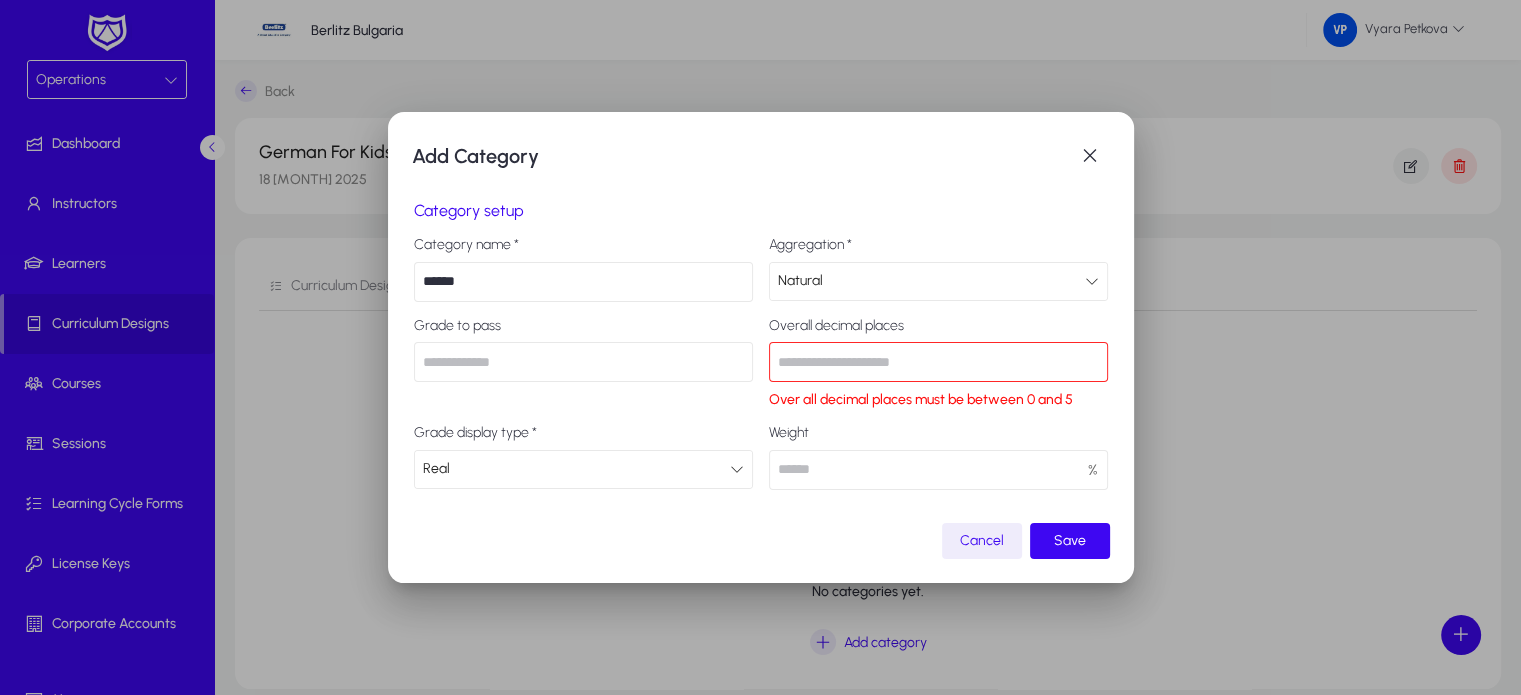 drag, startPoint x: 872, startPoint y: 363, endPoint x: 725, endPoint y: 347, distance: 147.86818 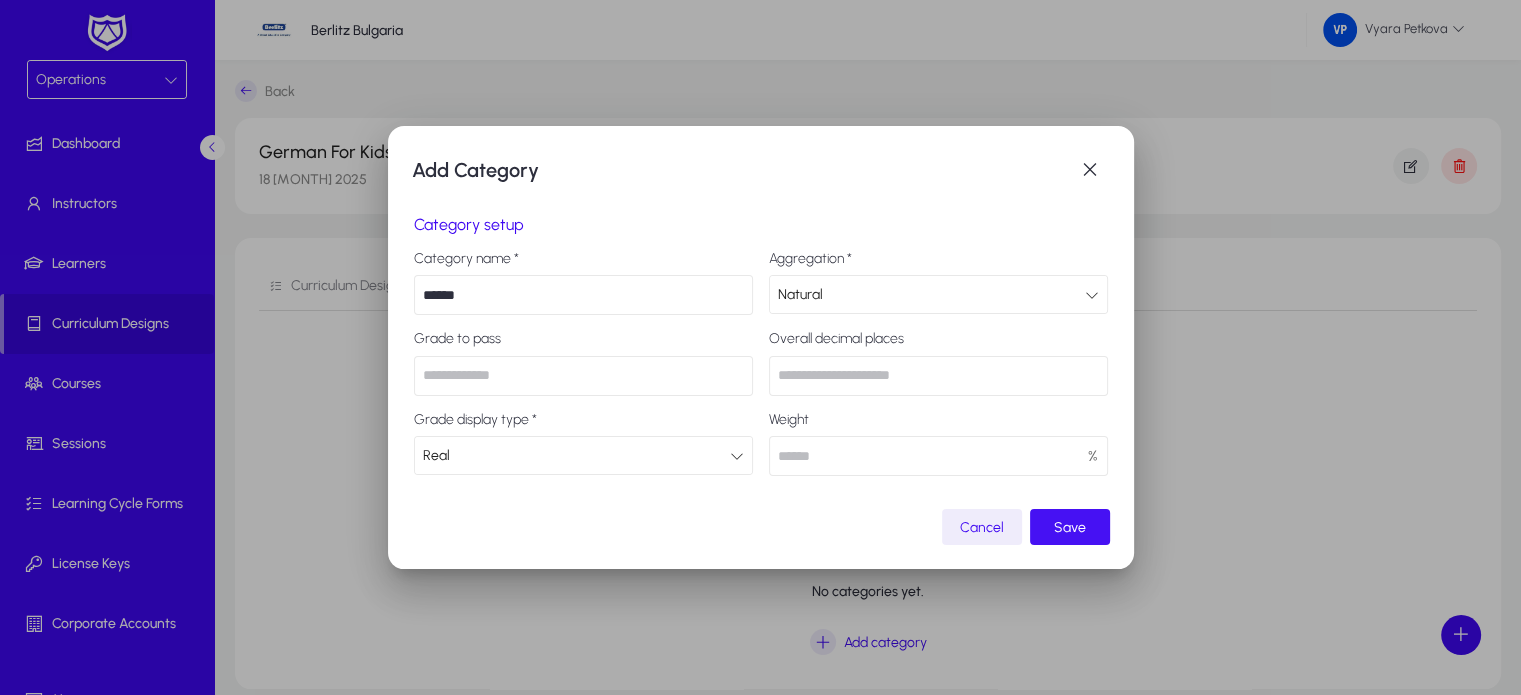 type on "*" 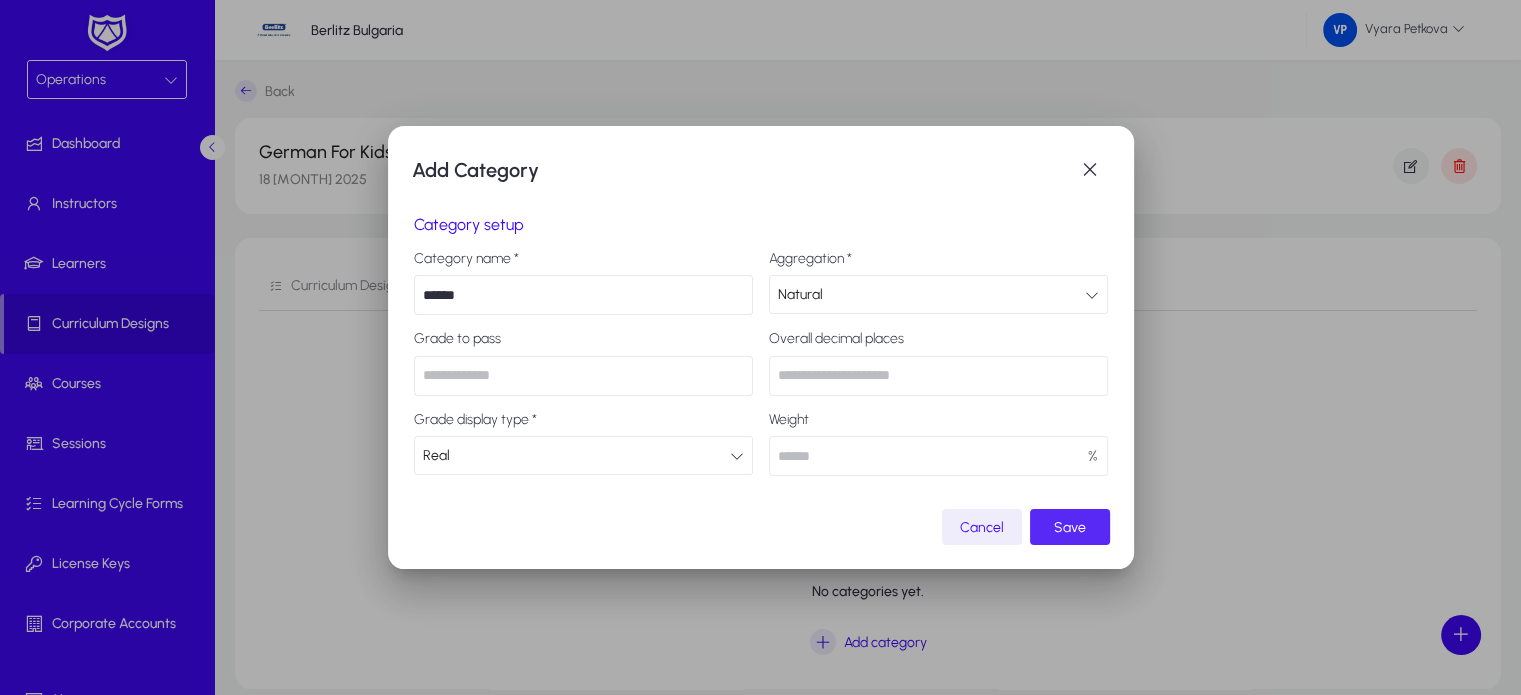click on "Save" 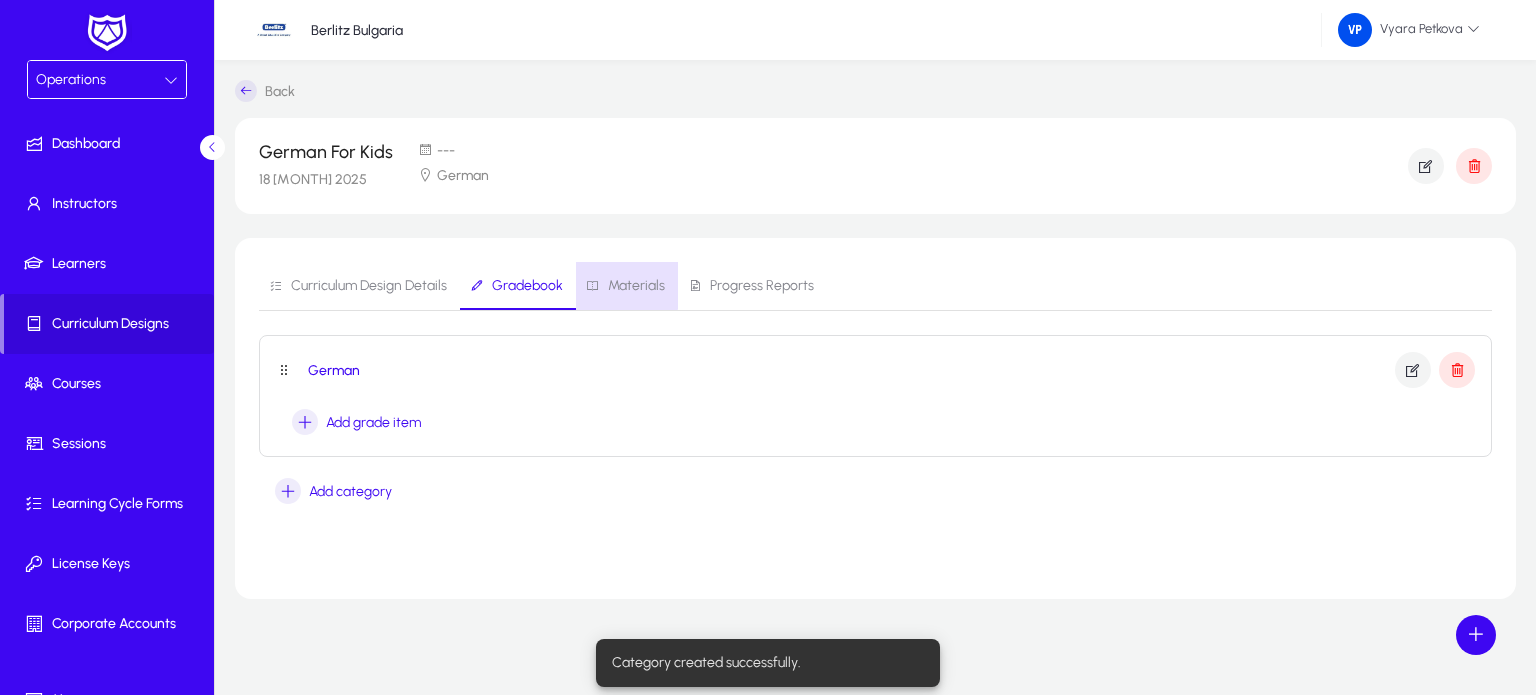 click on "Materials" at bounding box center (636, 286) 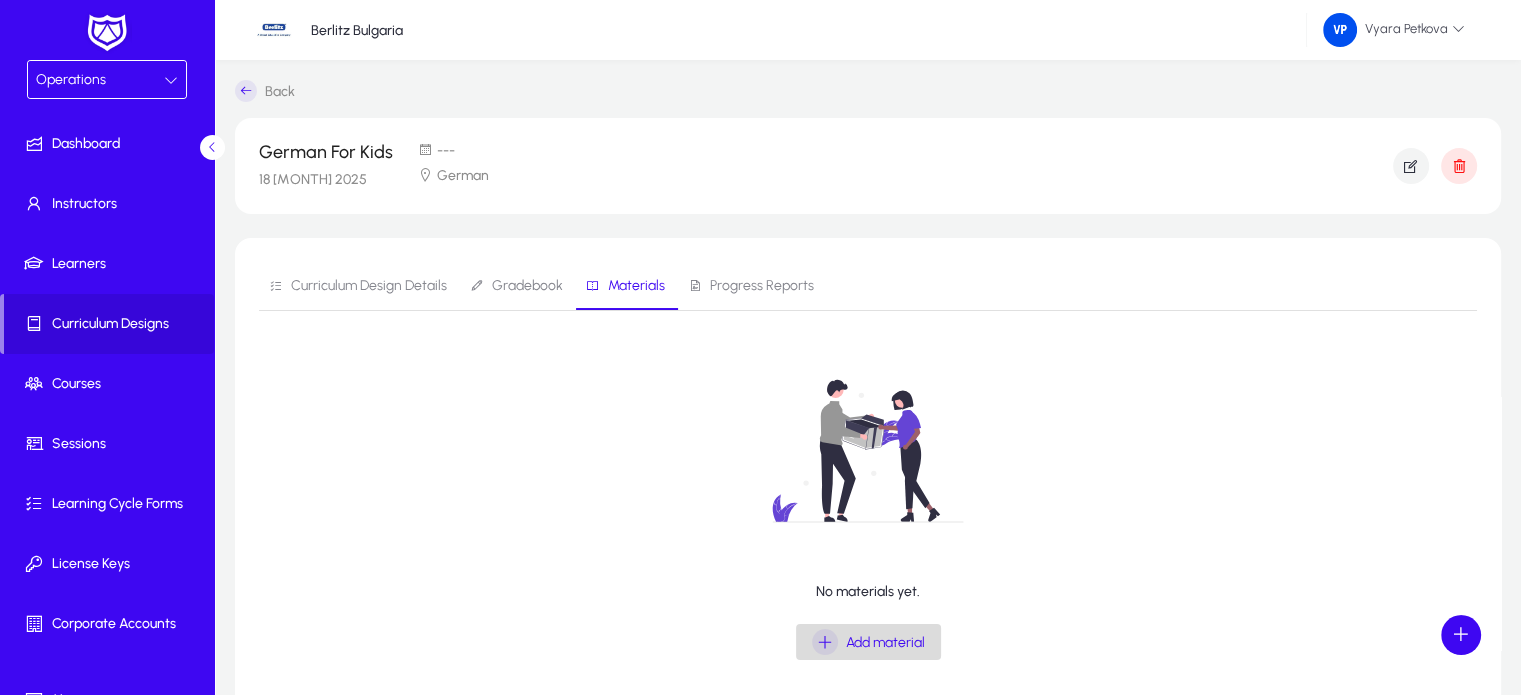 click 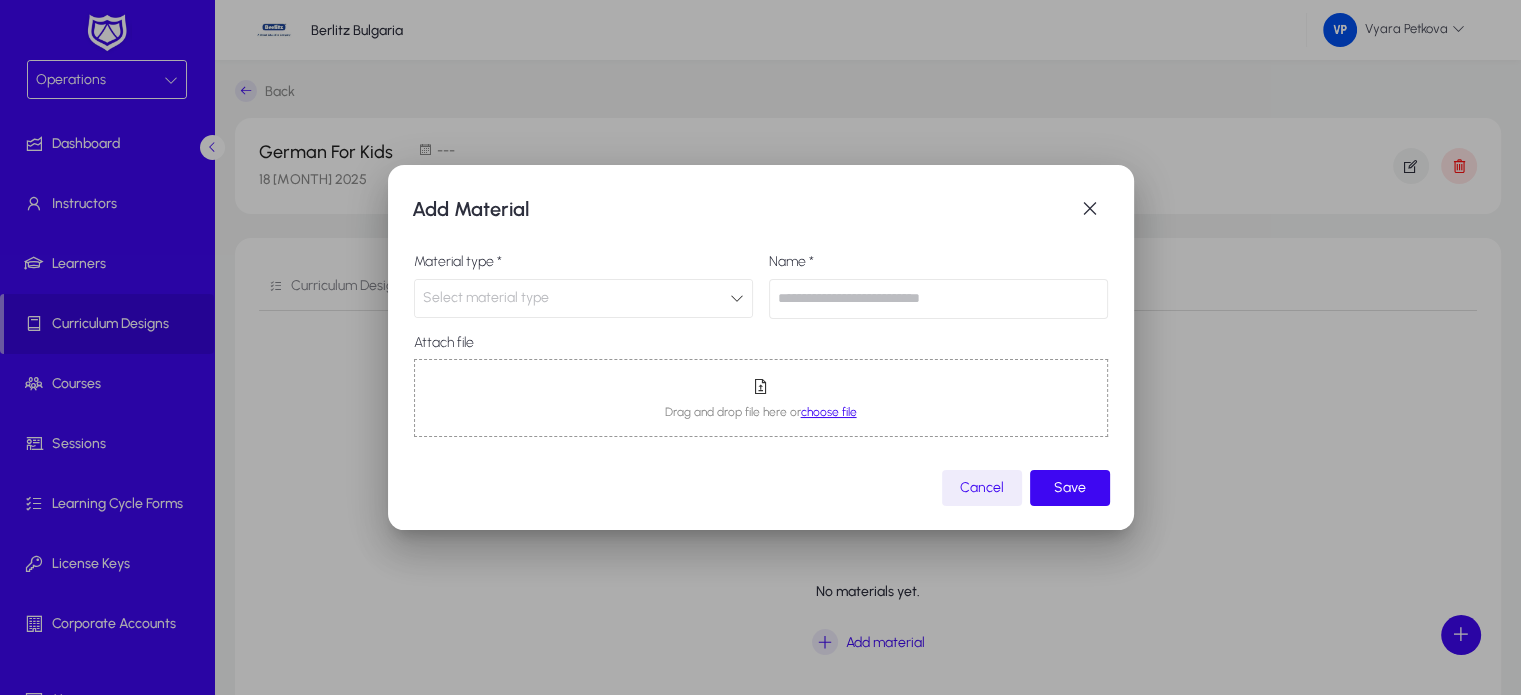 click at bounding box center [737, 298] 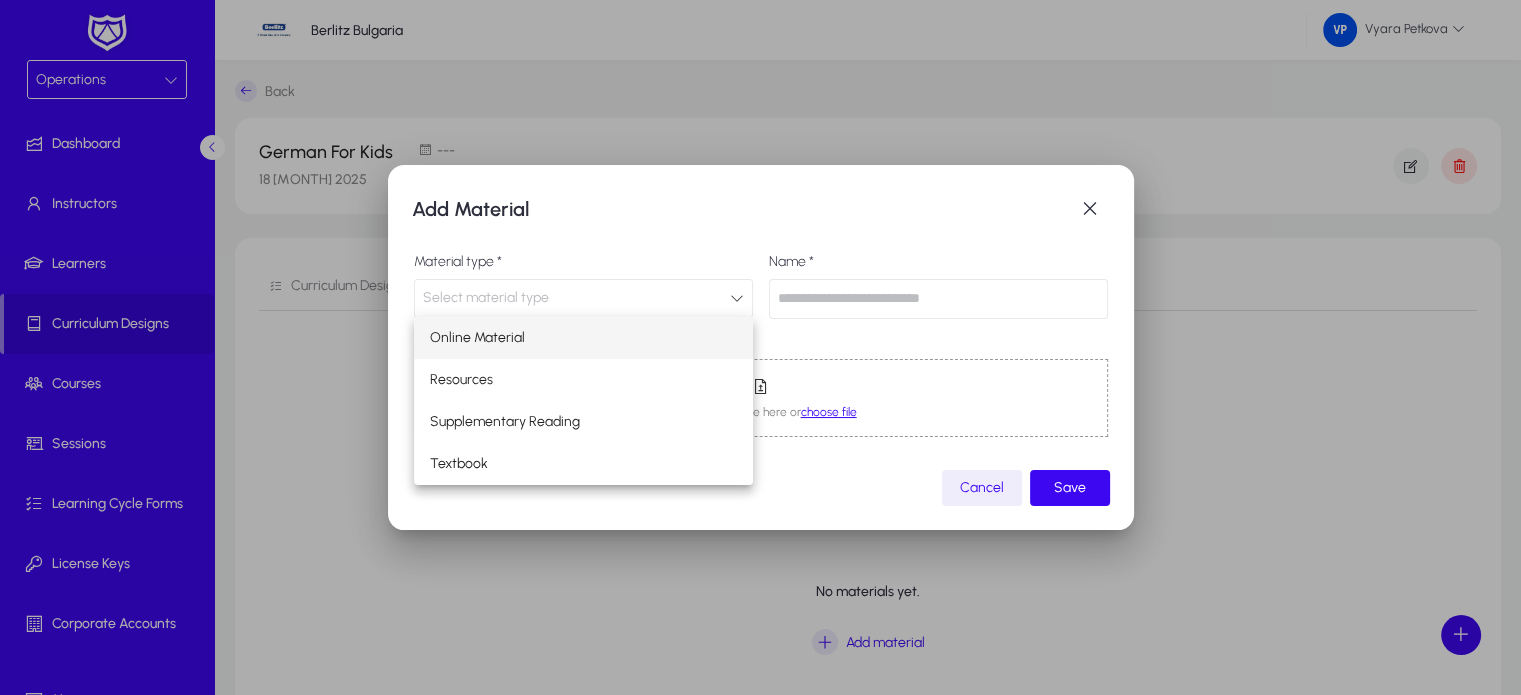click on "Online Material" at bounding box center (583, 338) 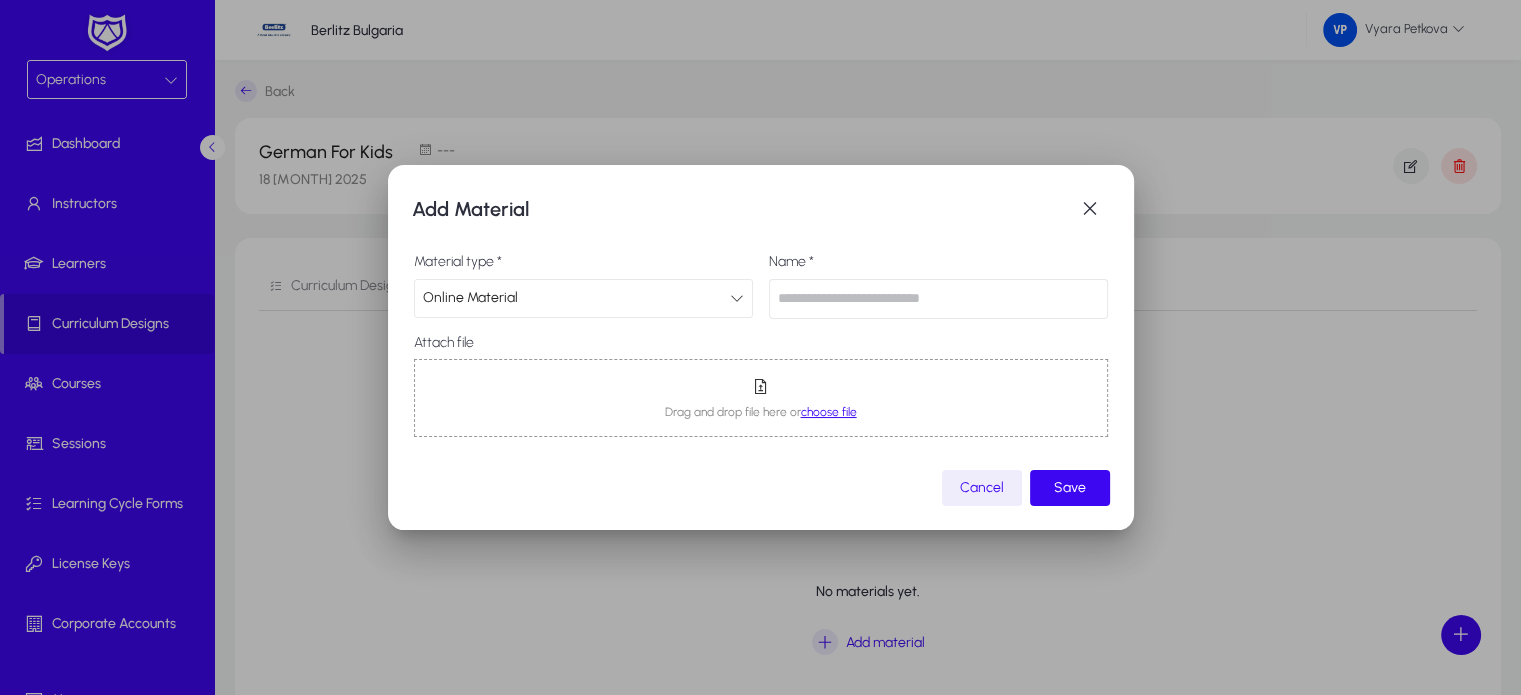 click at bounding box center (938, 299) 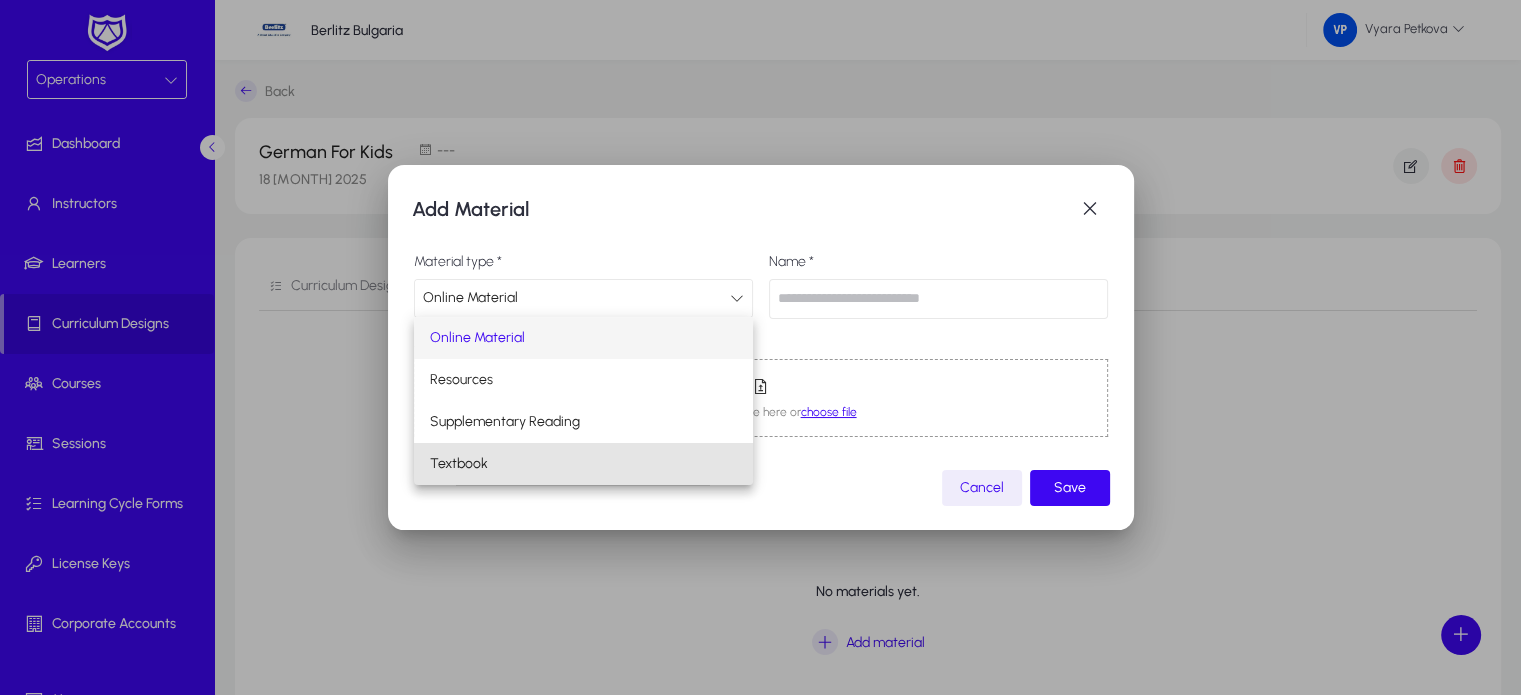 click on "Textbook" at bounding box center [459, 464] 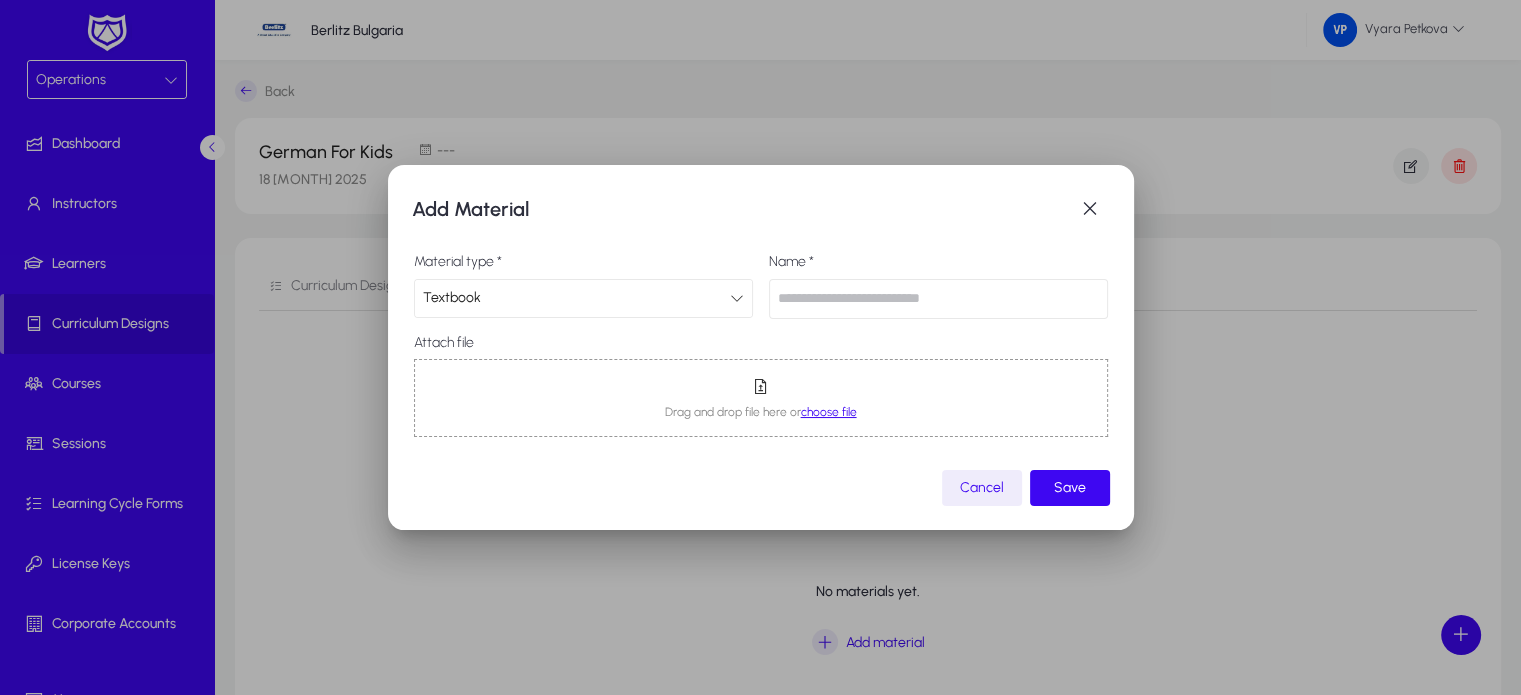 click at bounding box center (938, 299) 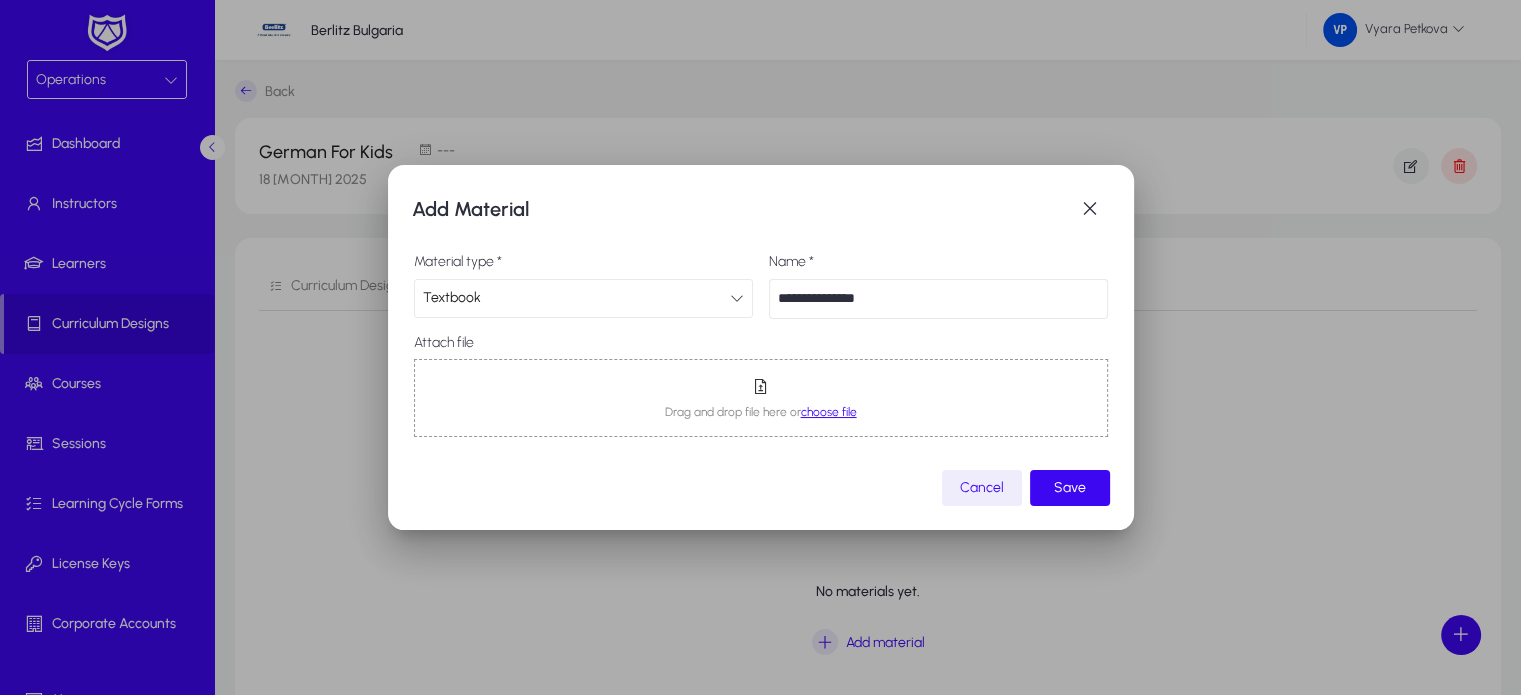 type on "**********" 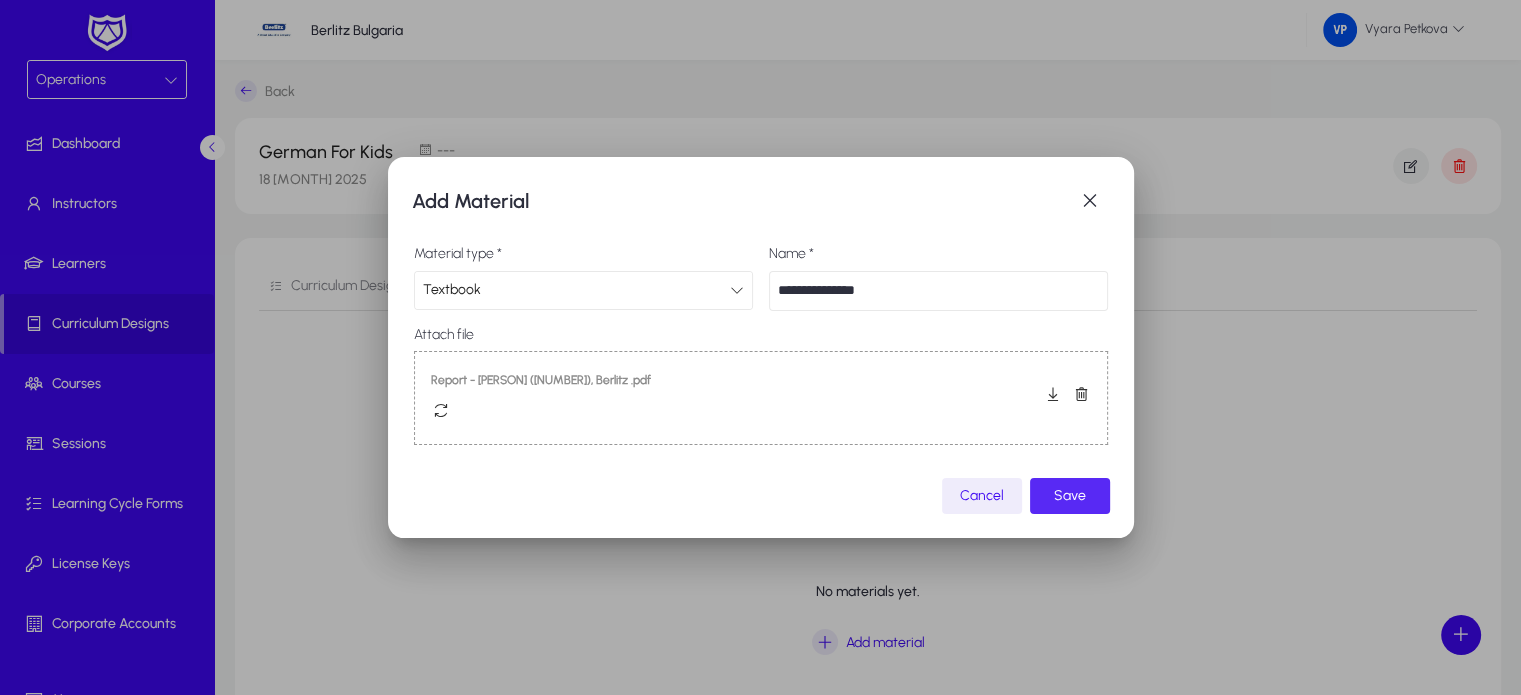 click on "Save" 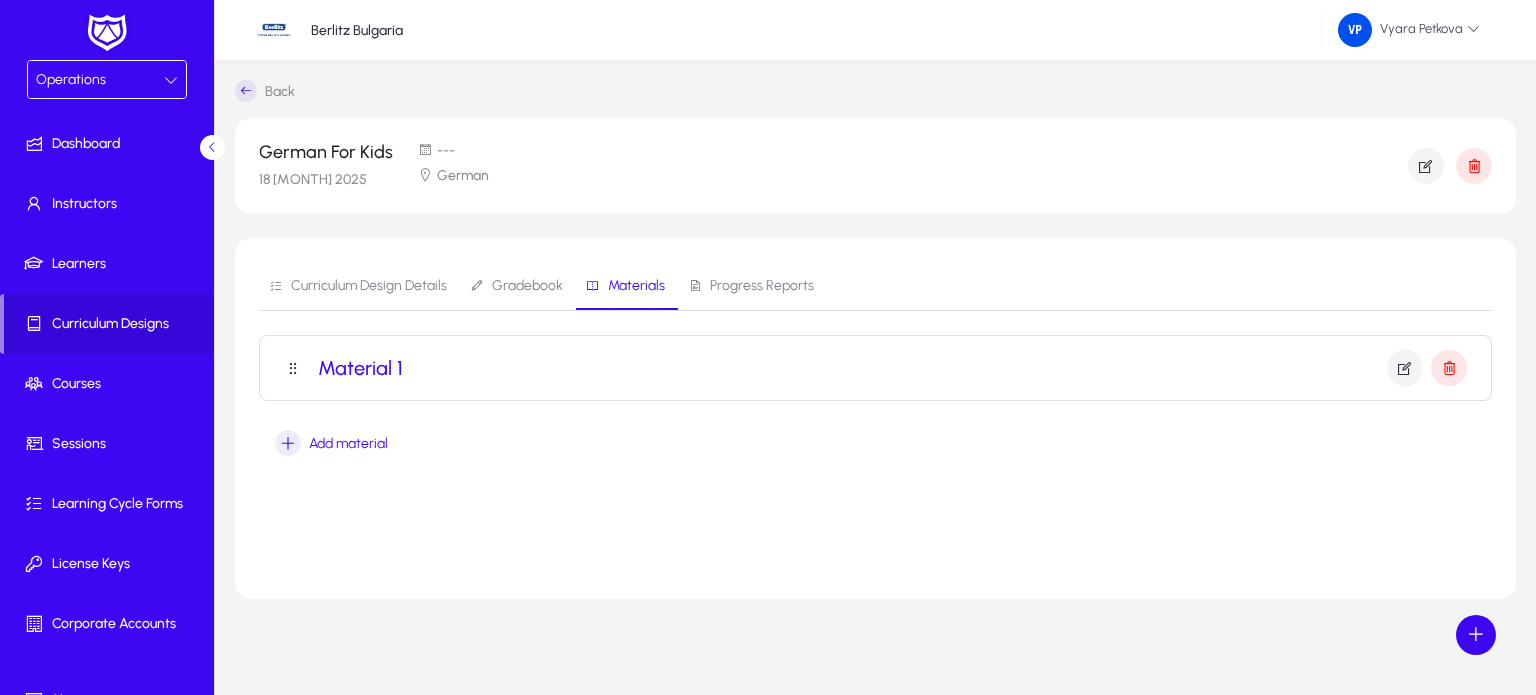 click on "Progress Reports" at bounding box center (762, 286) 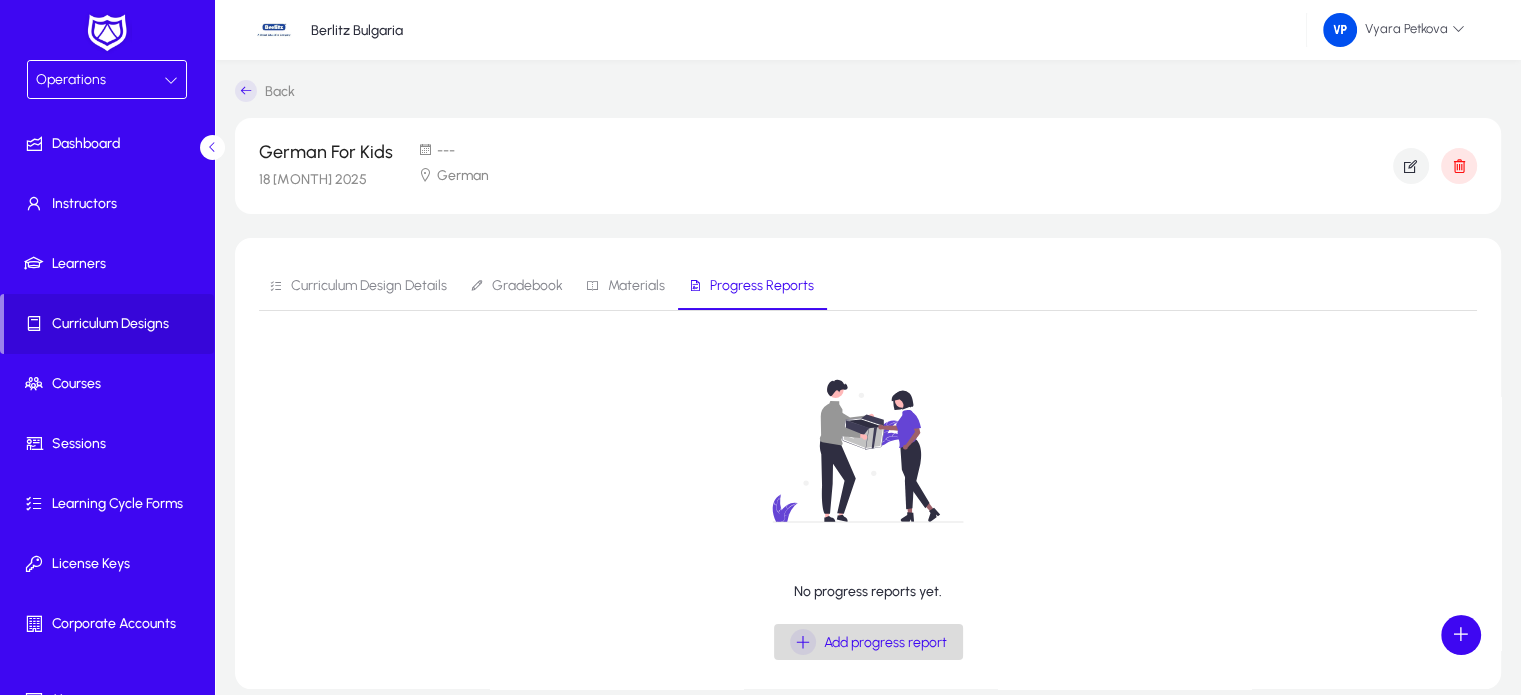 click 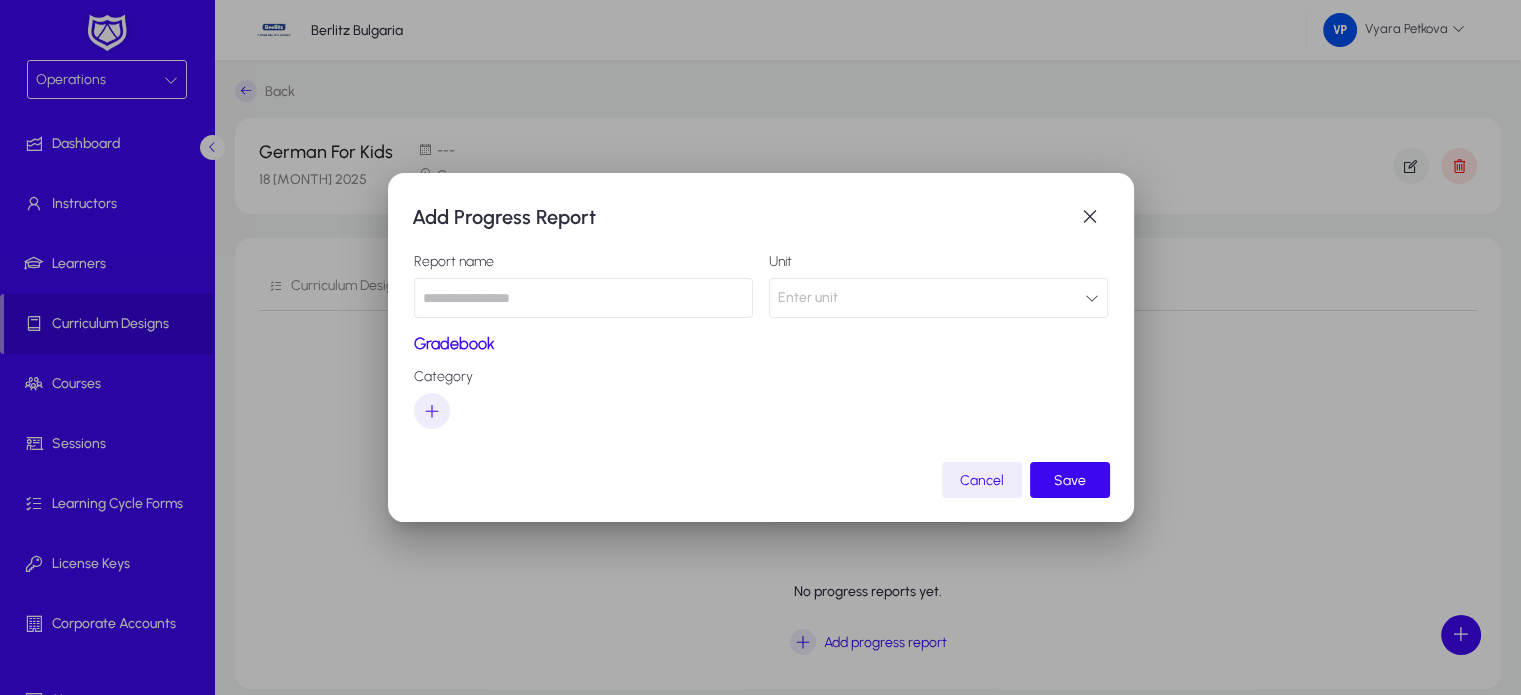 click at bounding box center [1092, 298] 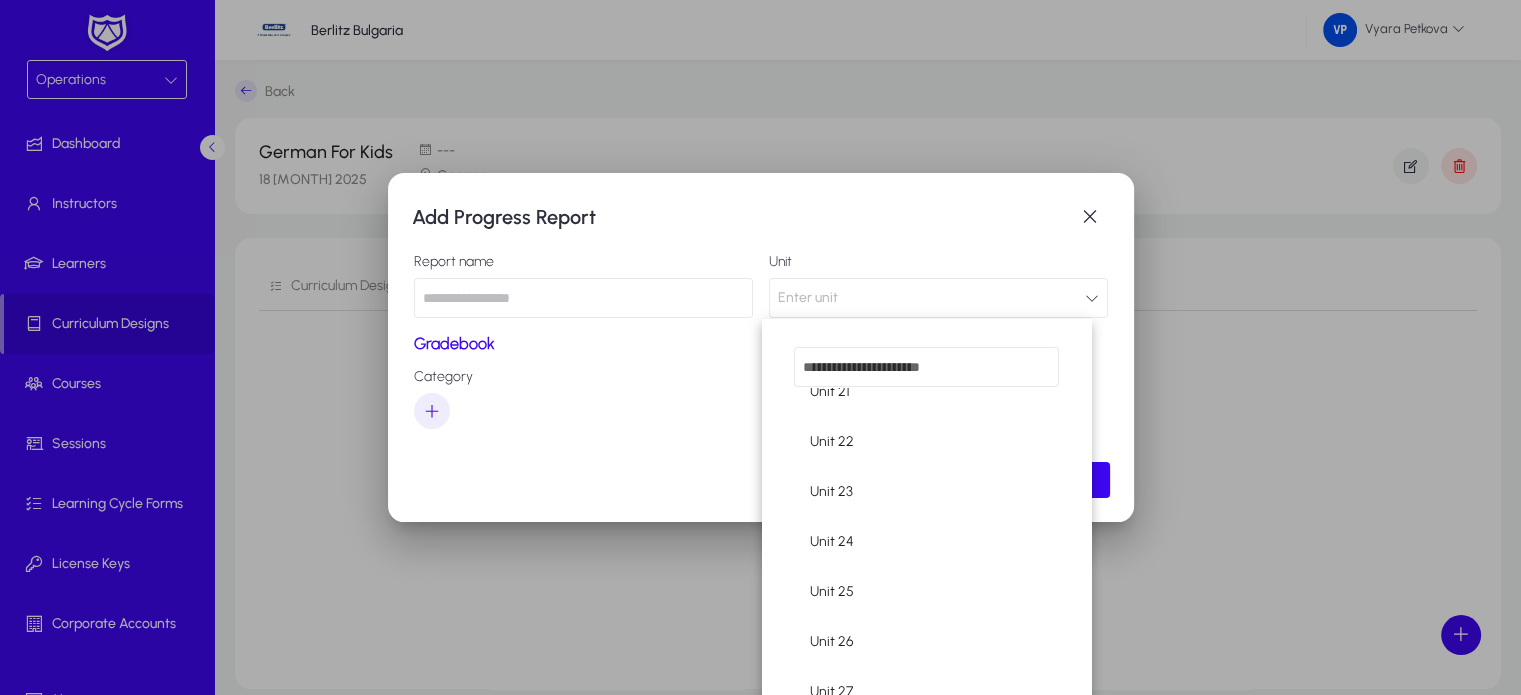 scroll, scrollTop: 616, scrollLeft: 0, axis: vertical 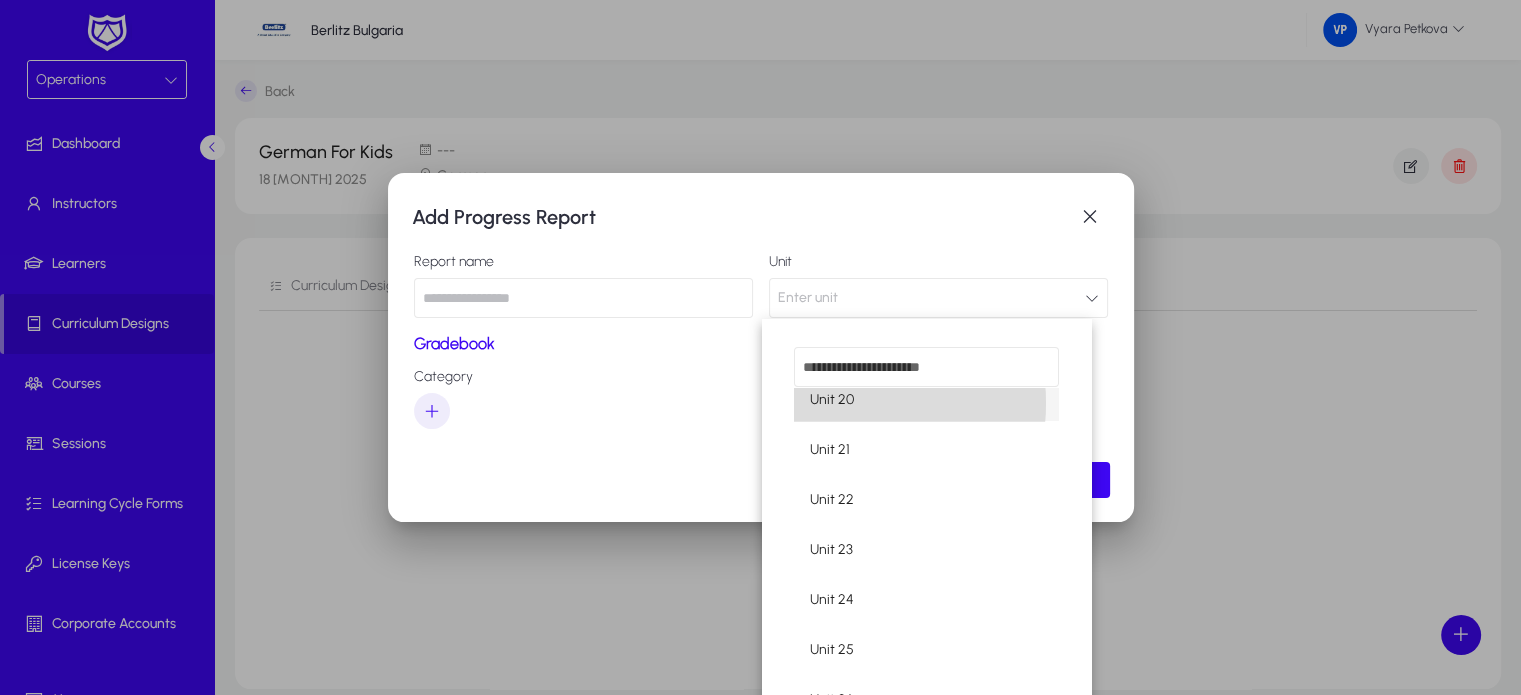 click on "Unit 20" at bounding box center (832, 400) 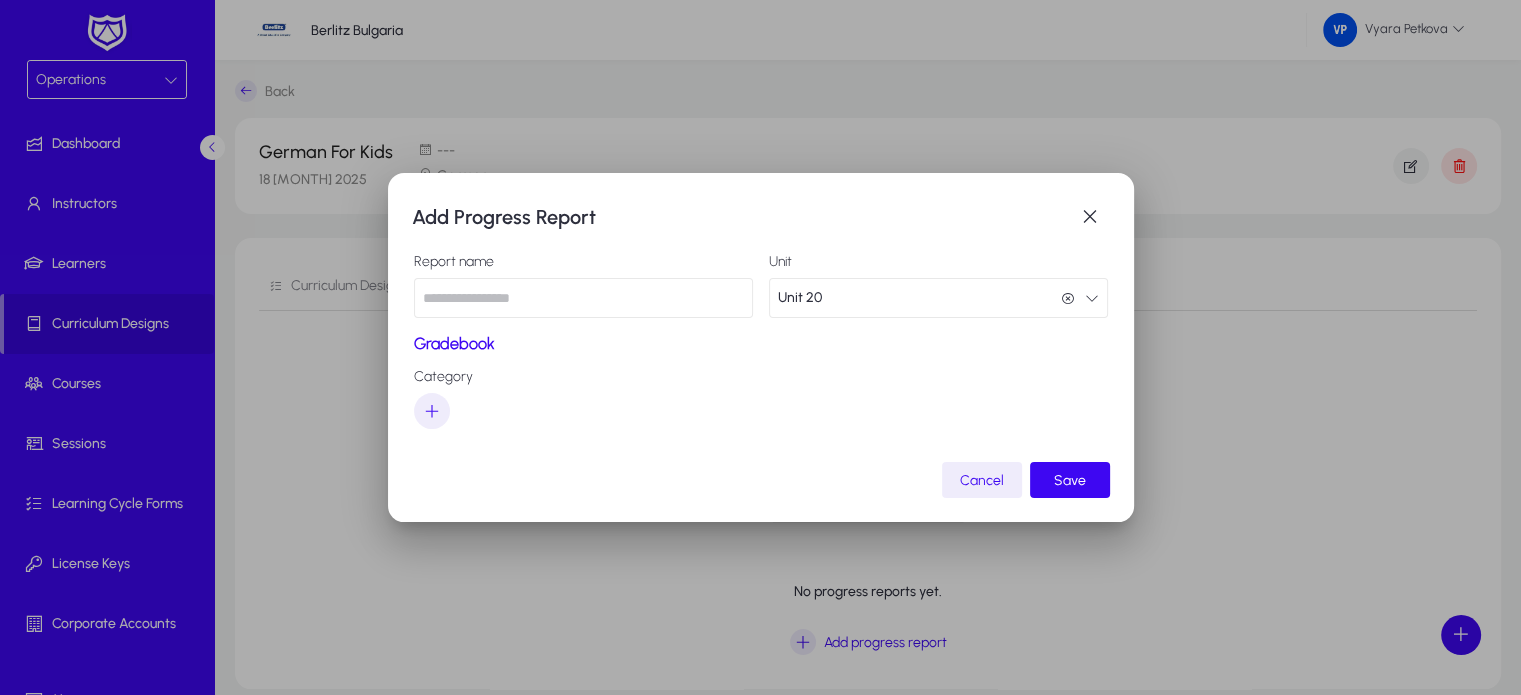 scroll, scrollTop: 0, scrollLeft: 0, axis: both 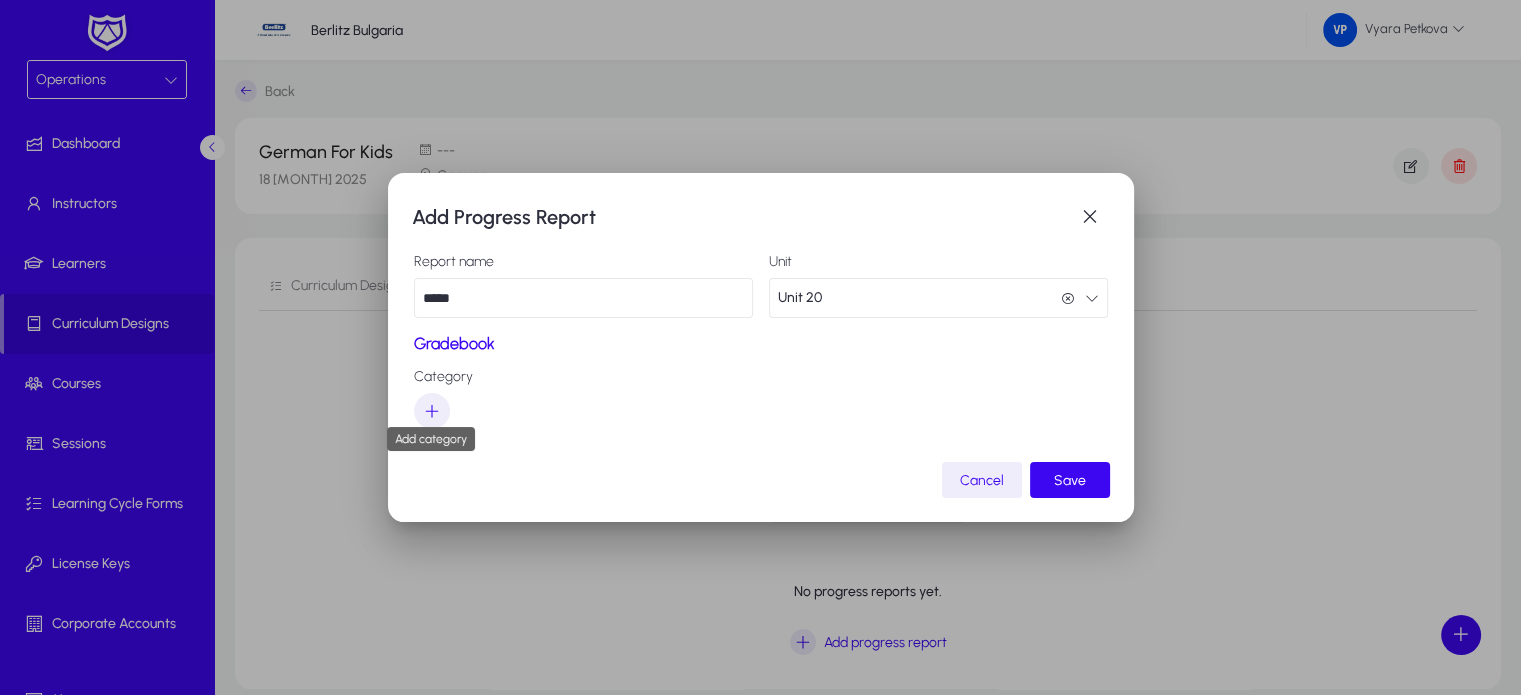 type on "*****" 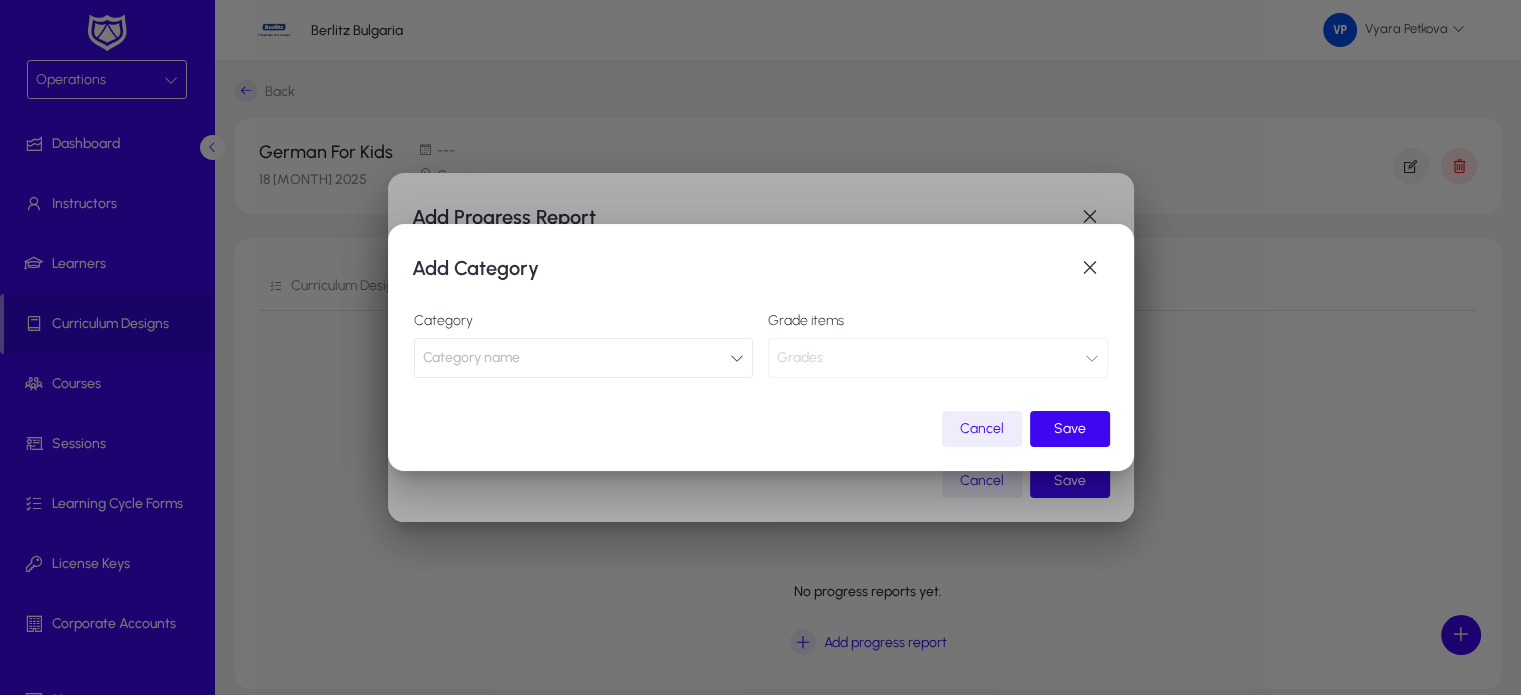 click on "Category name" at bounding box center (584, 358) 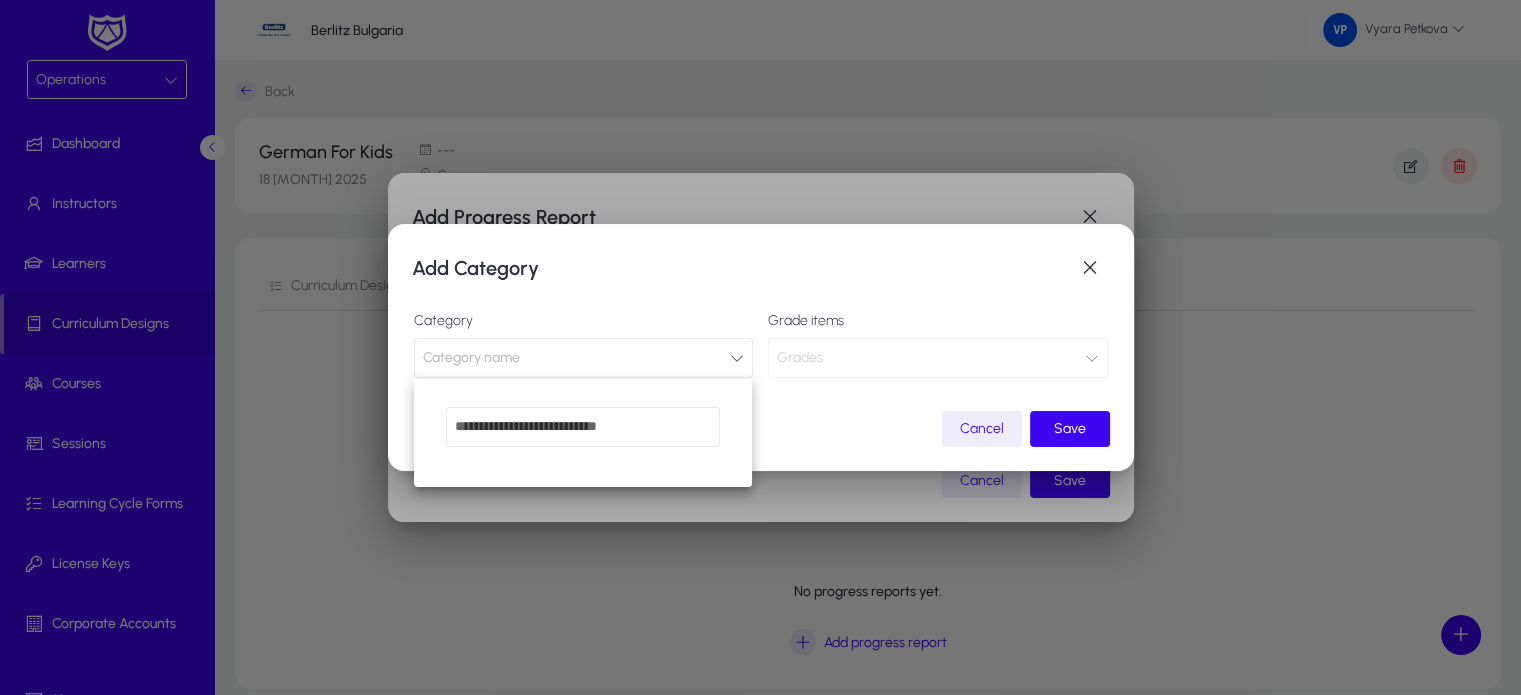 drag, startPoint x: 795, startPoint y: 435, endPoint x: 792, endPoint y: 424, distance: 11.401754 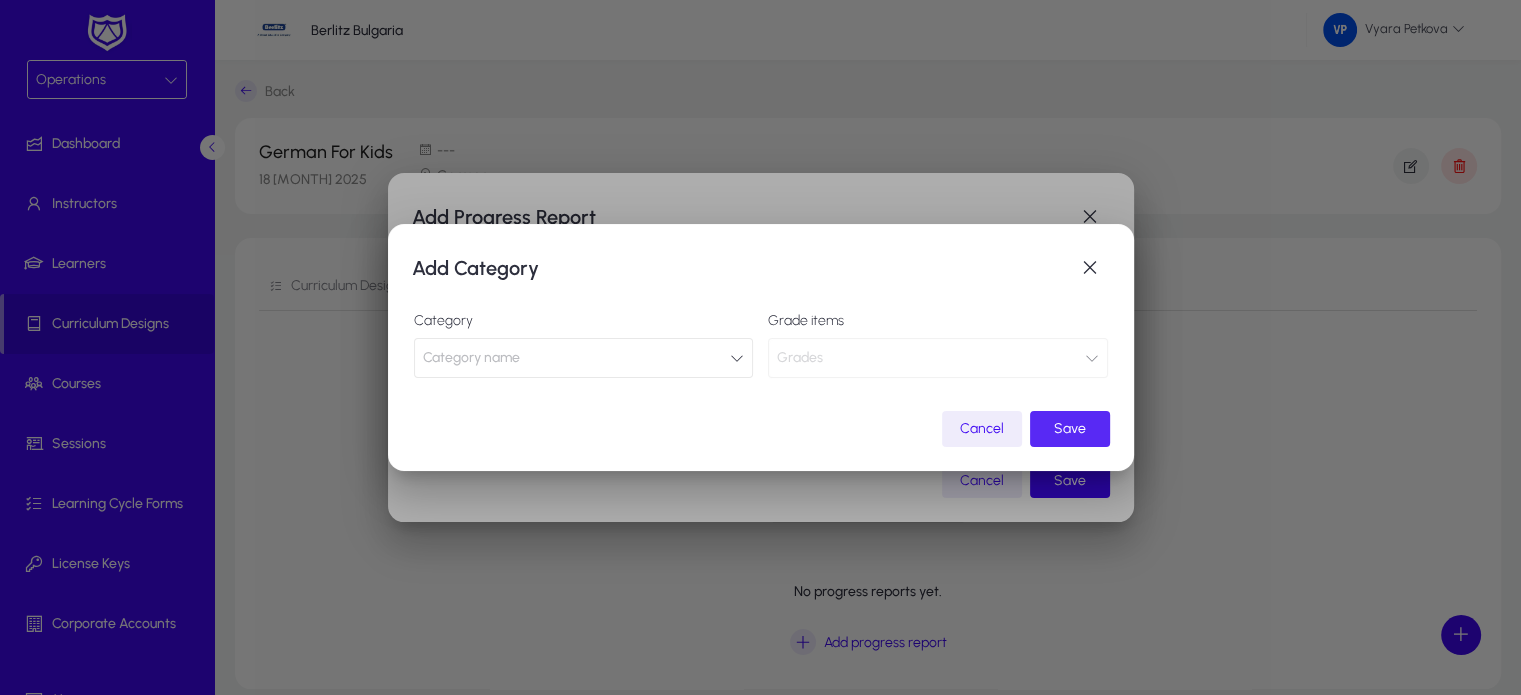 click on "Save" 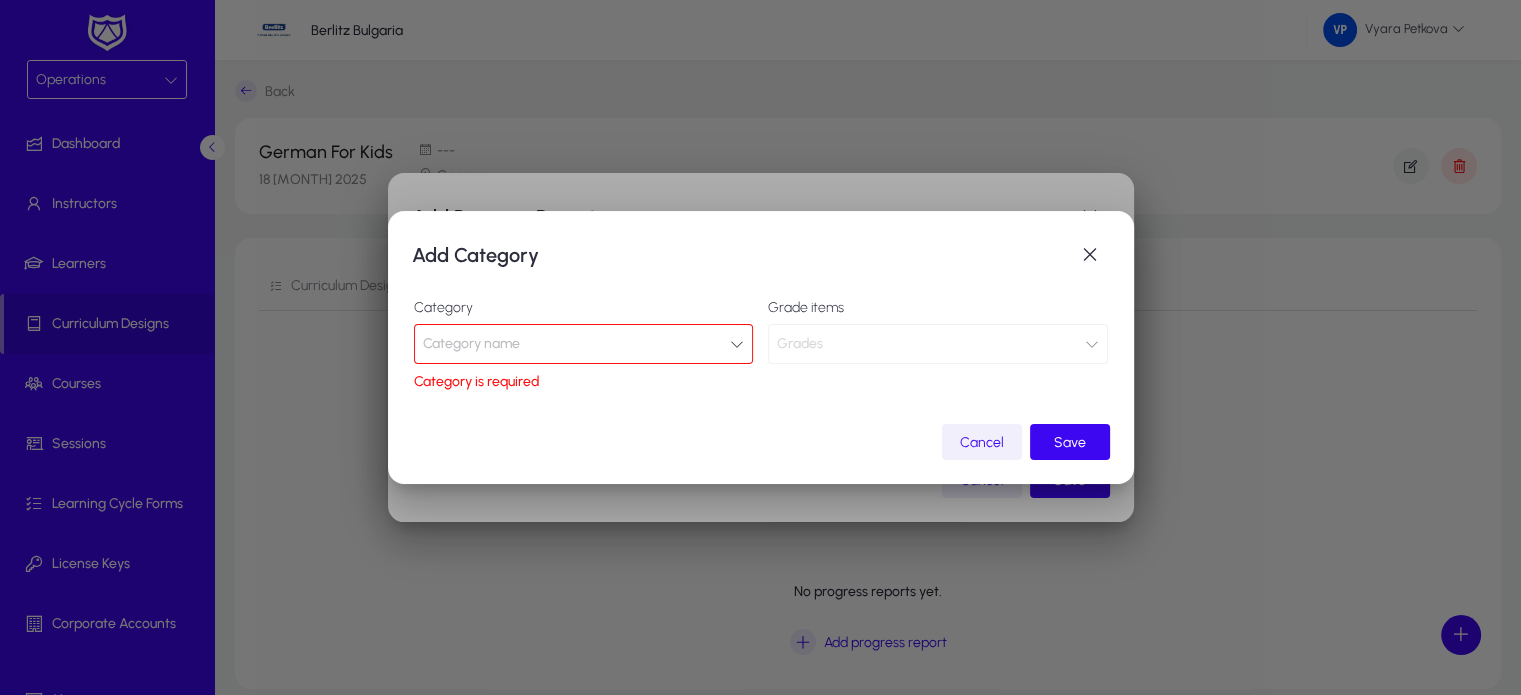 click on "Cancel" 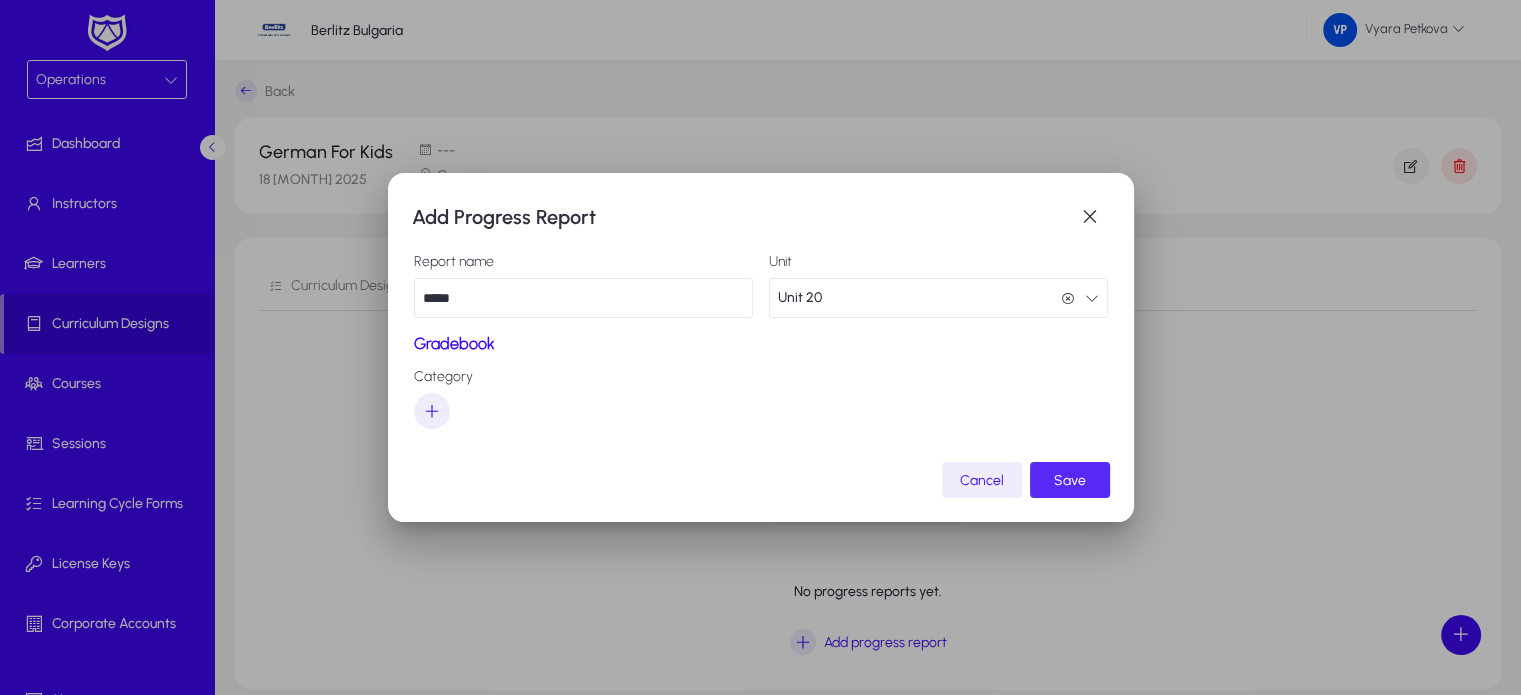 click on "Save" 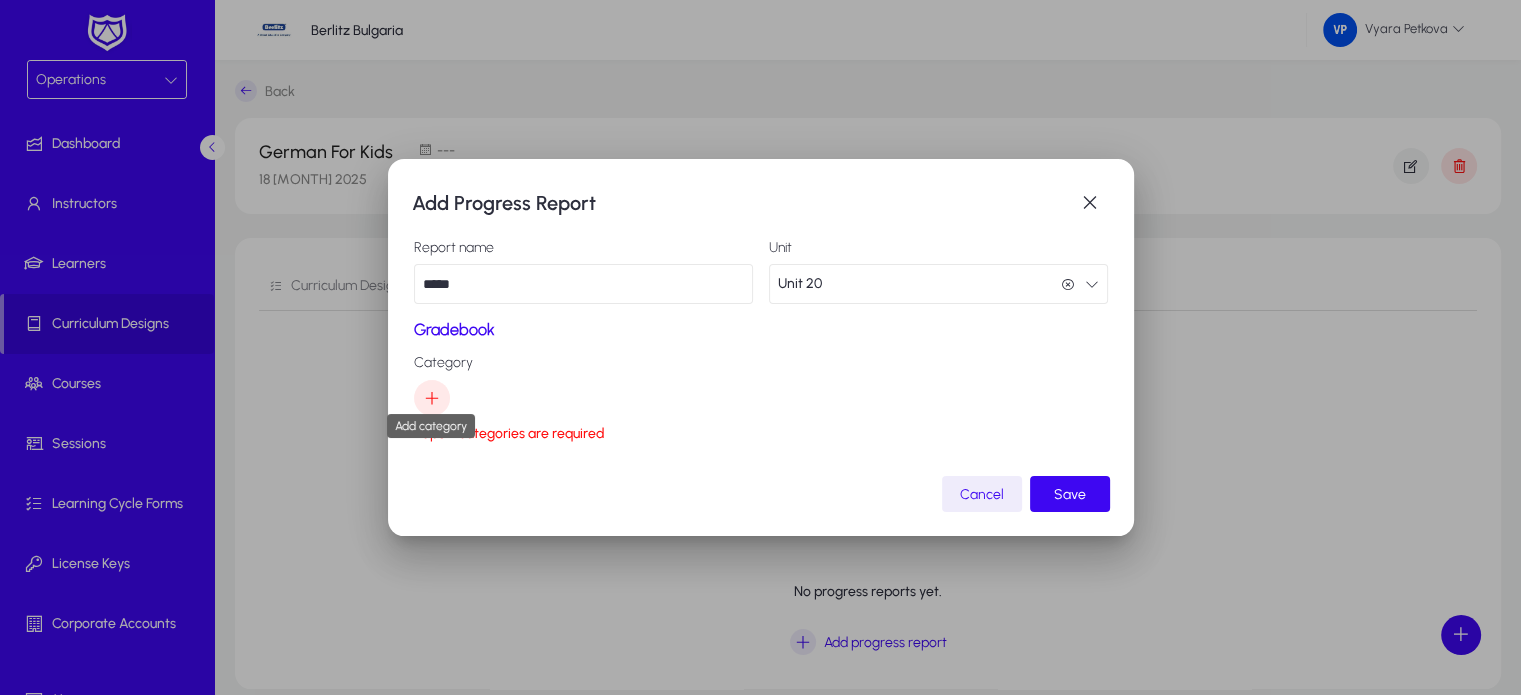 click at bounding box center [432, 398] 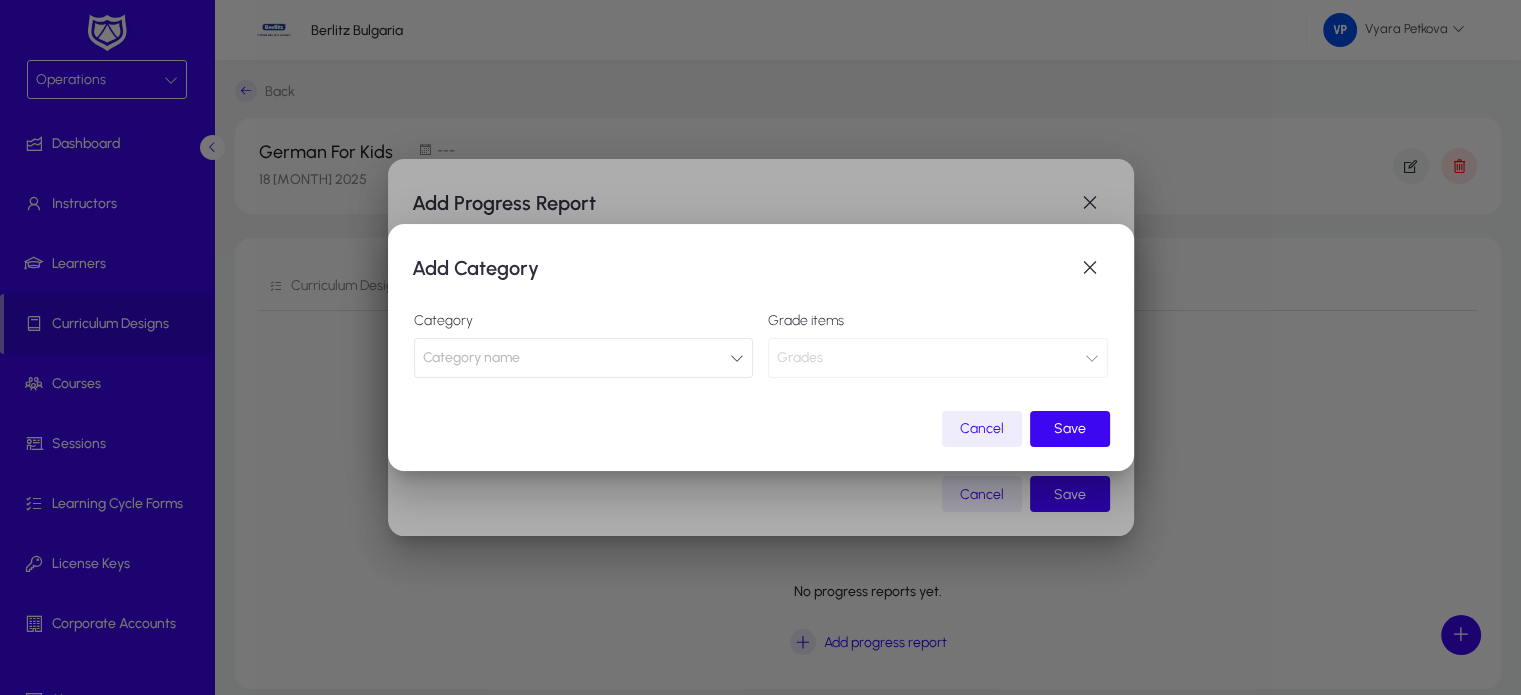 click on "Category name" at bounding box center [584, 358] 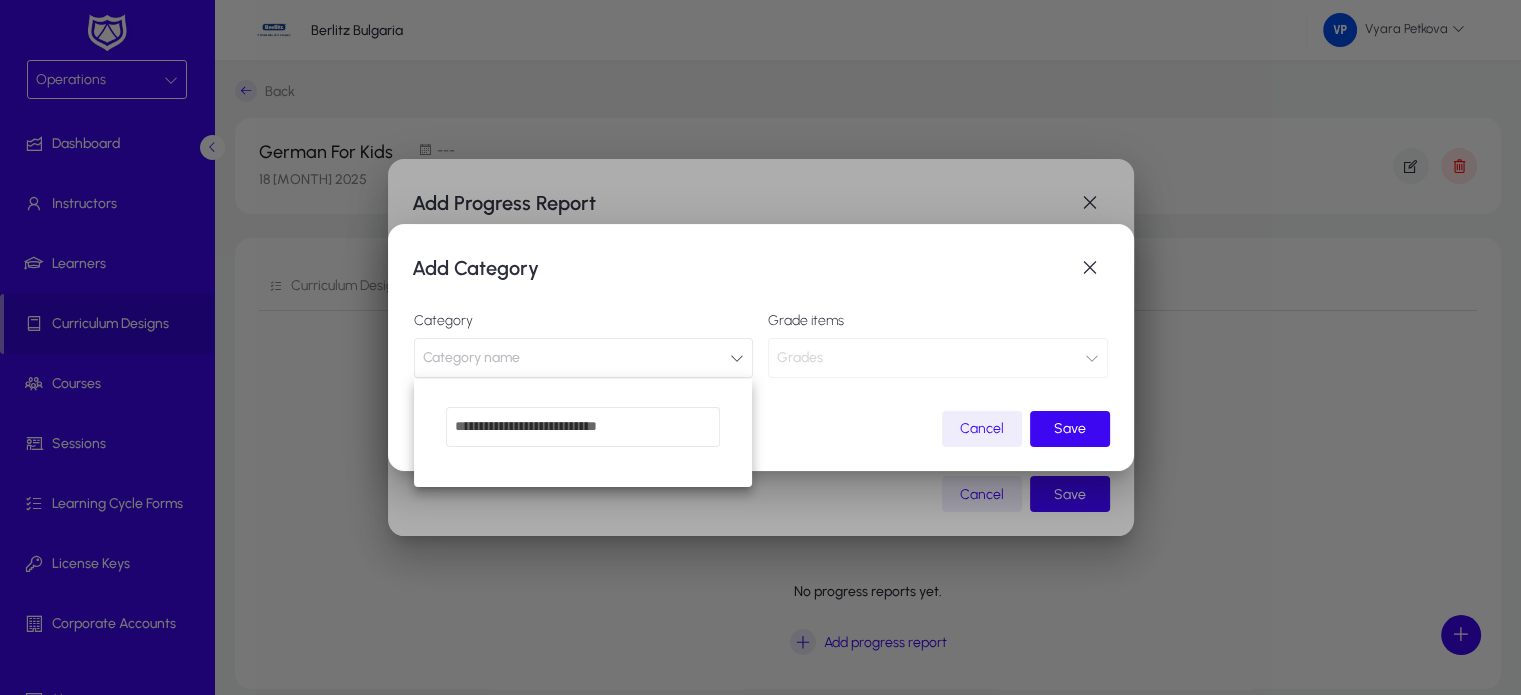 click at bounding box center (760, 347) 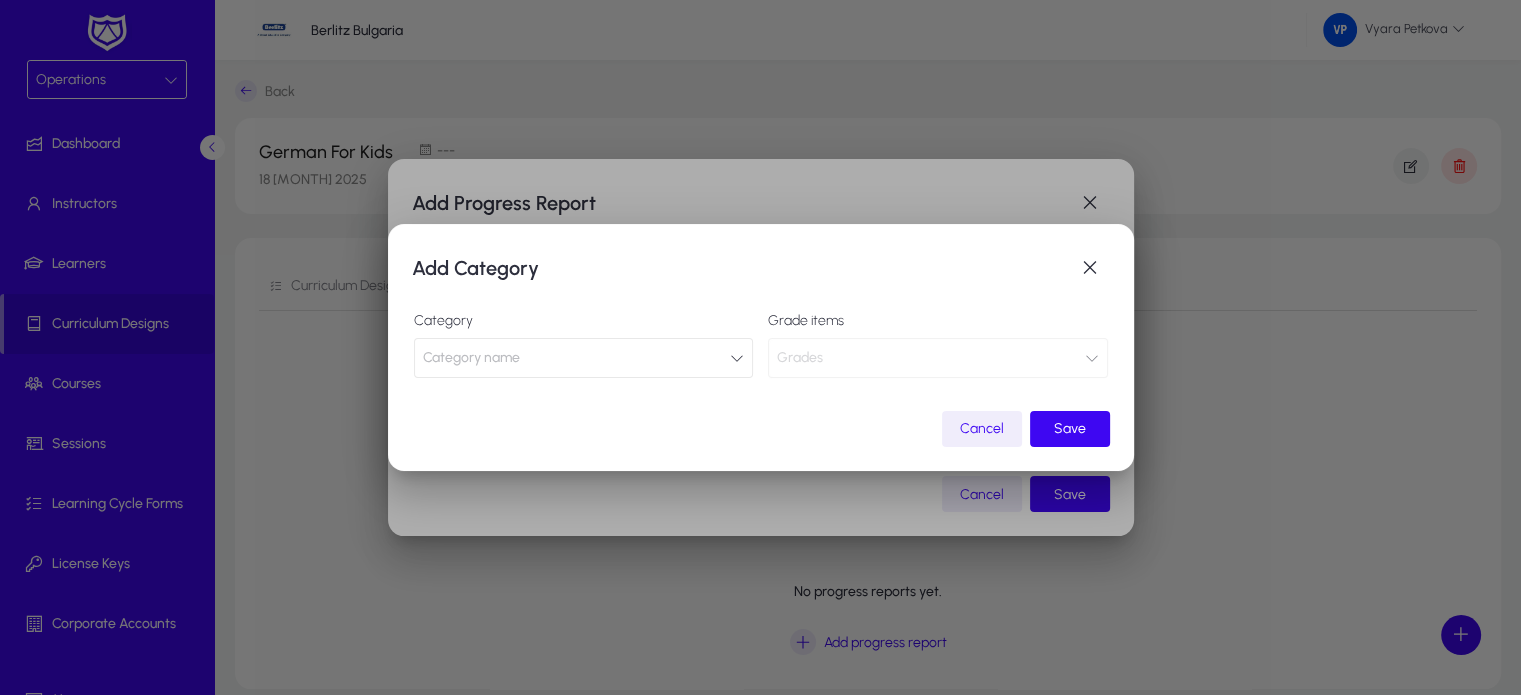 click on "Cancel" 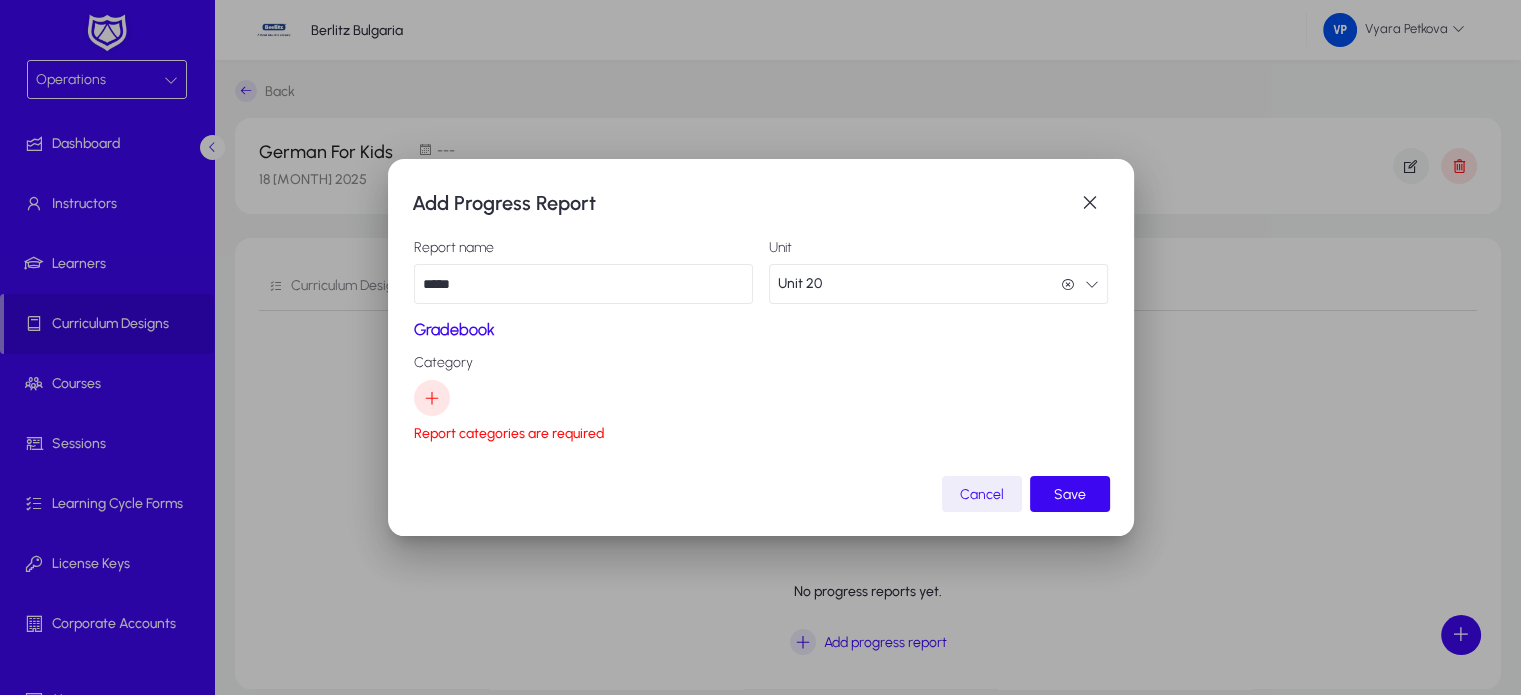 click on "Cancel" 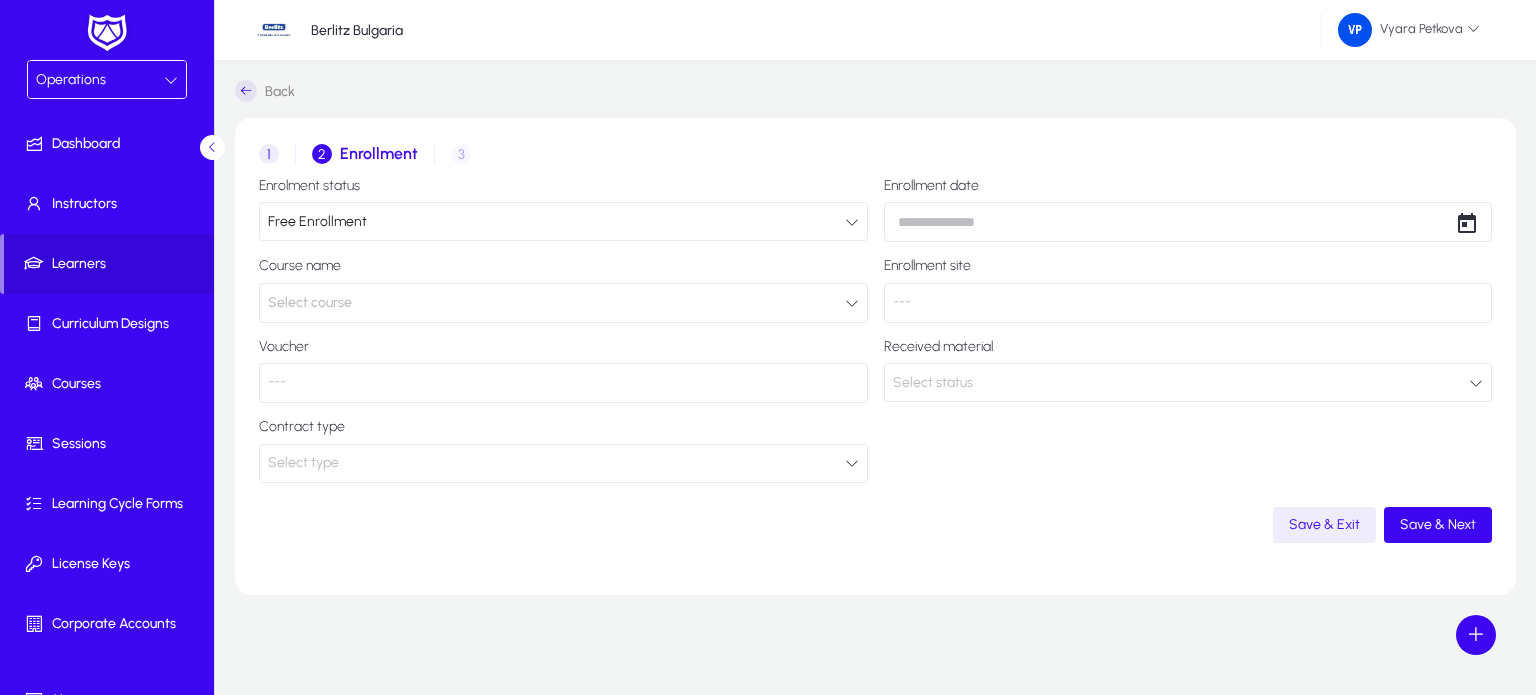 scroll, scrollTop: 0, scrollLeft: 0, axis: both 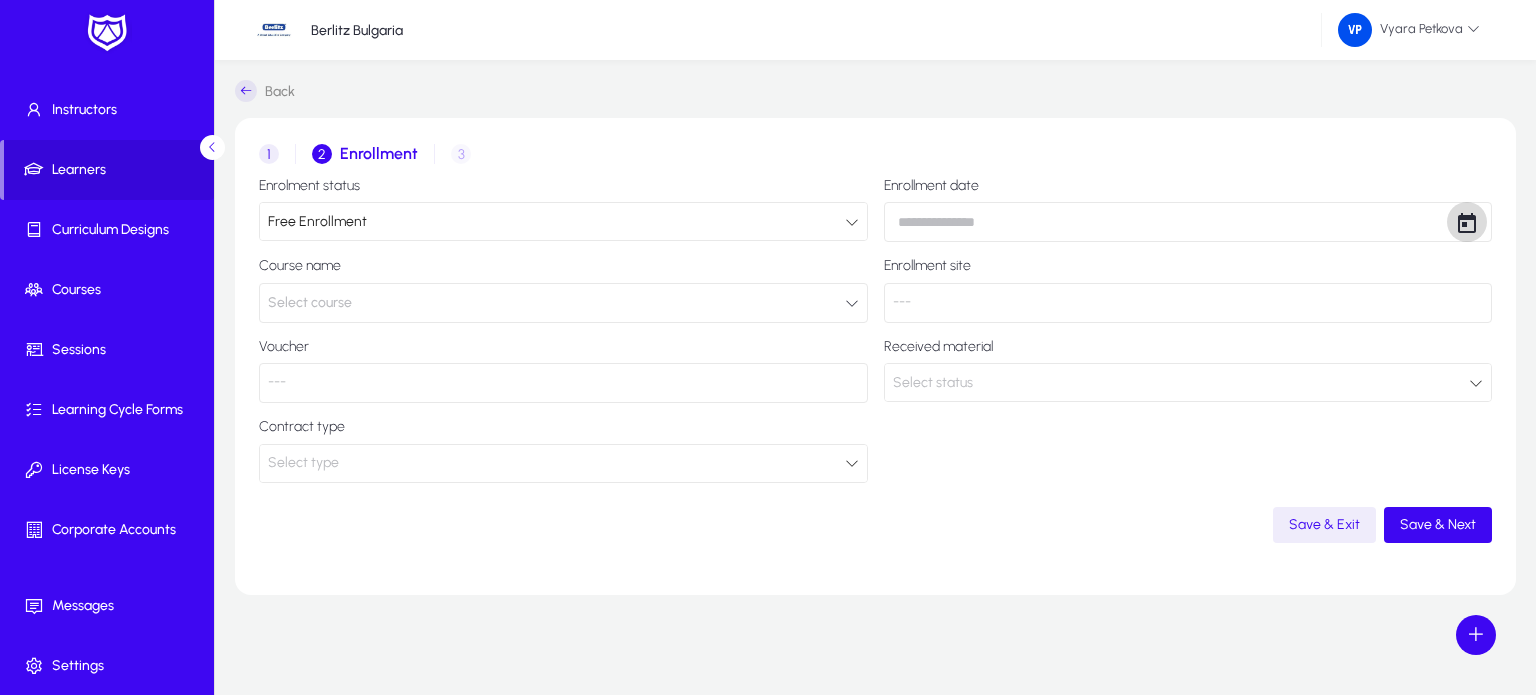 click 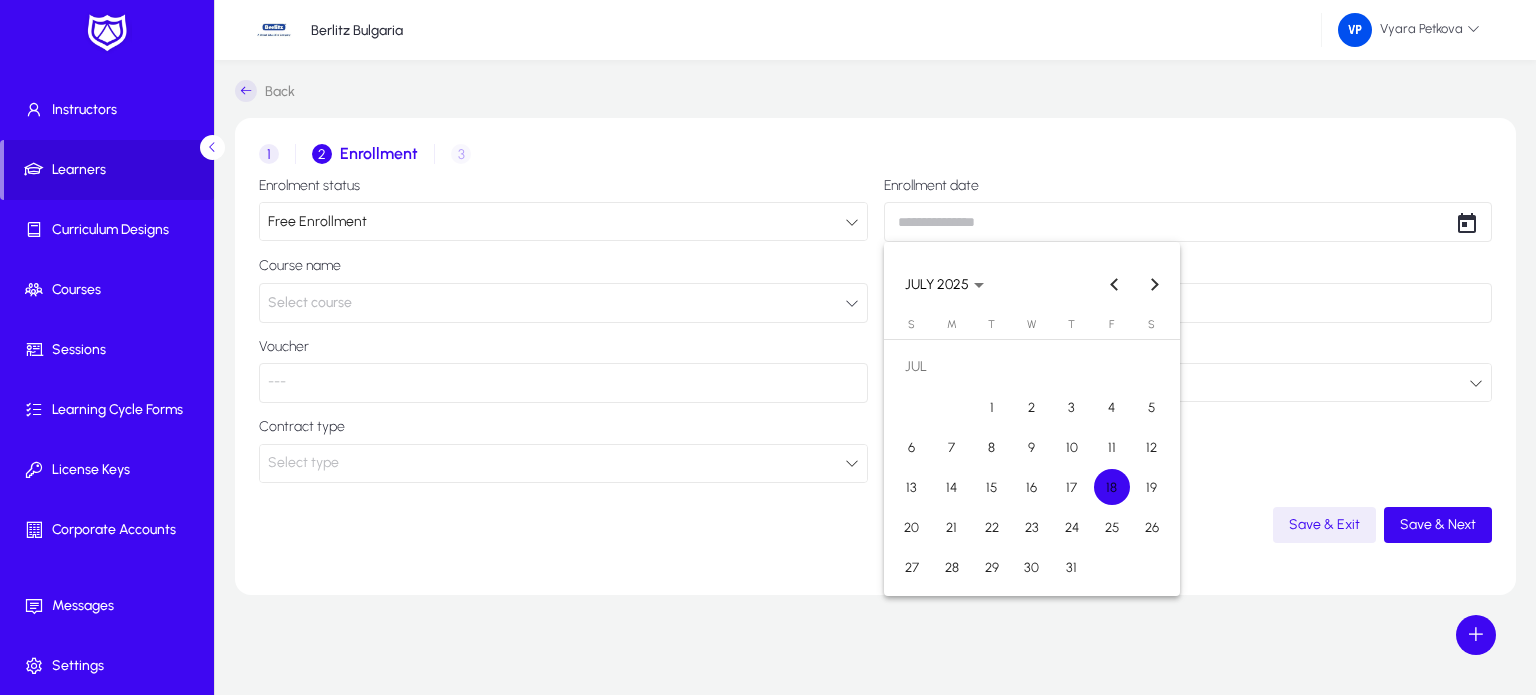 click on "18" at bounding box center [1112, 487] 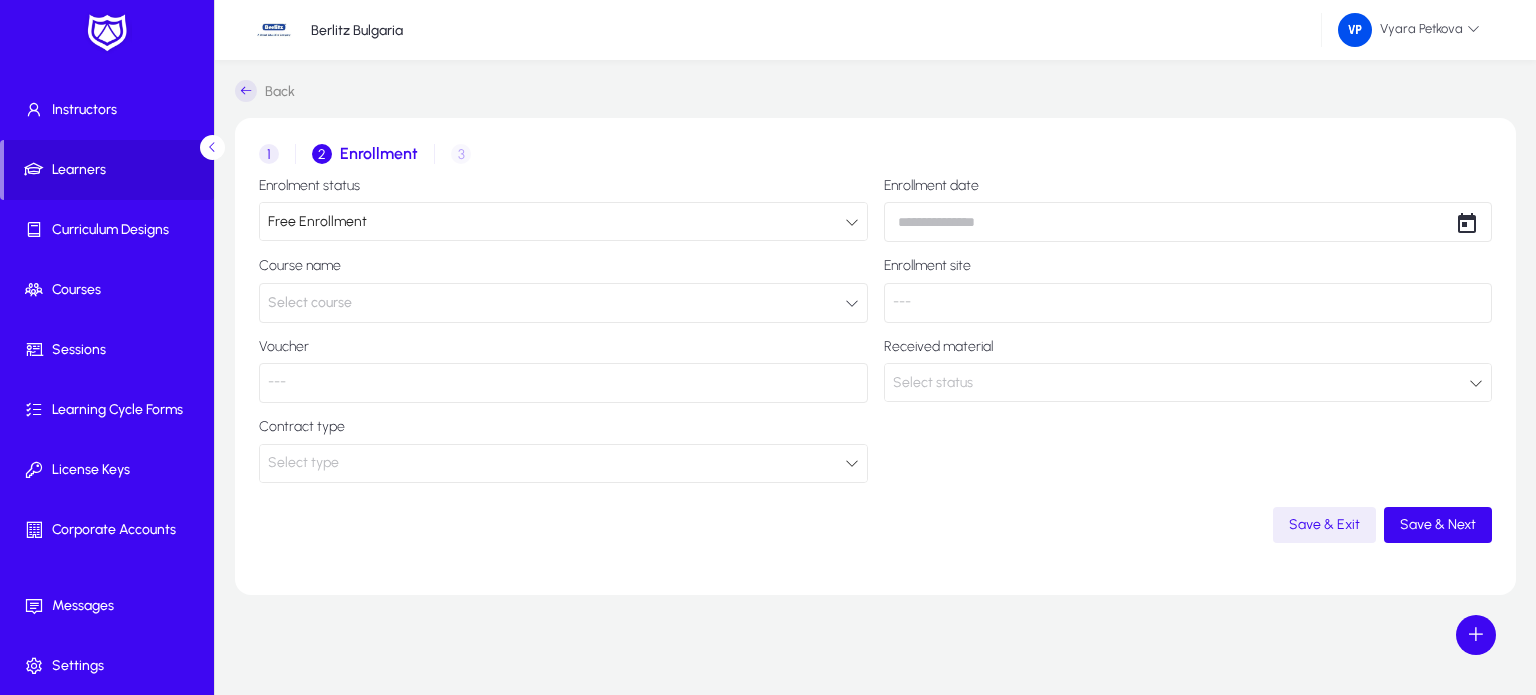 type on "**********" 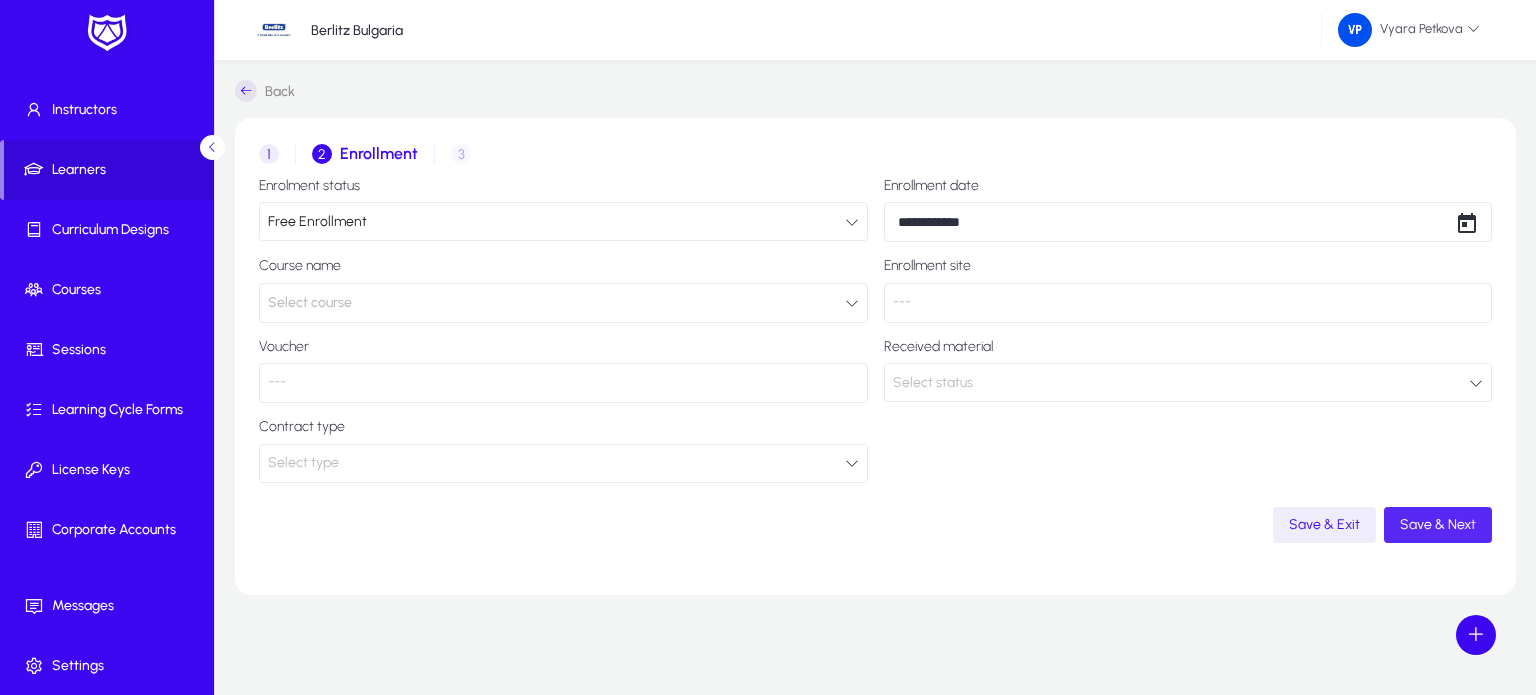 click on "Save & Next" 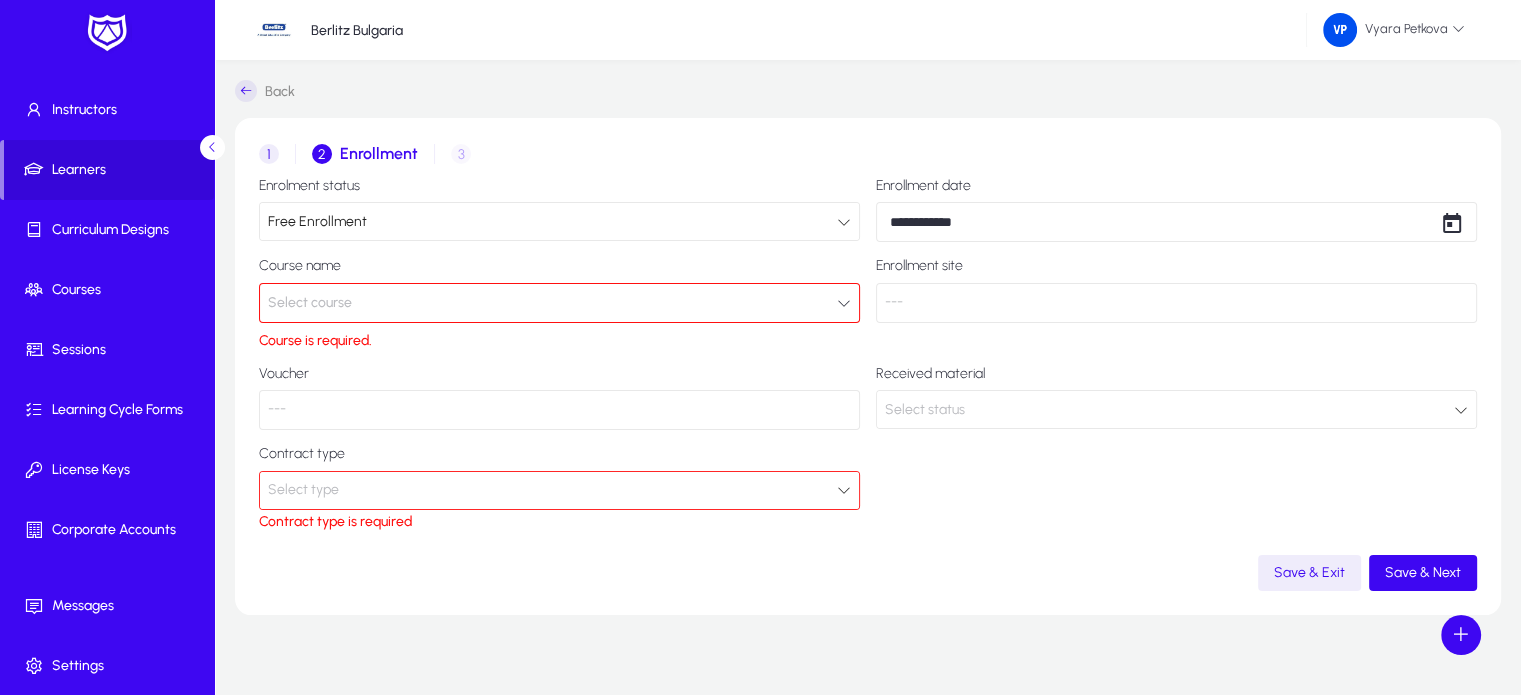 click 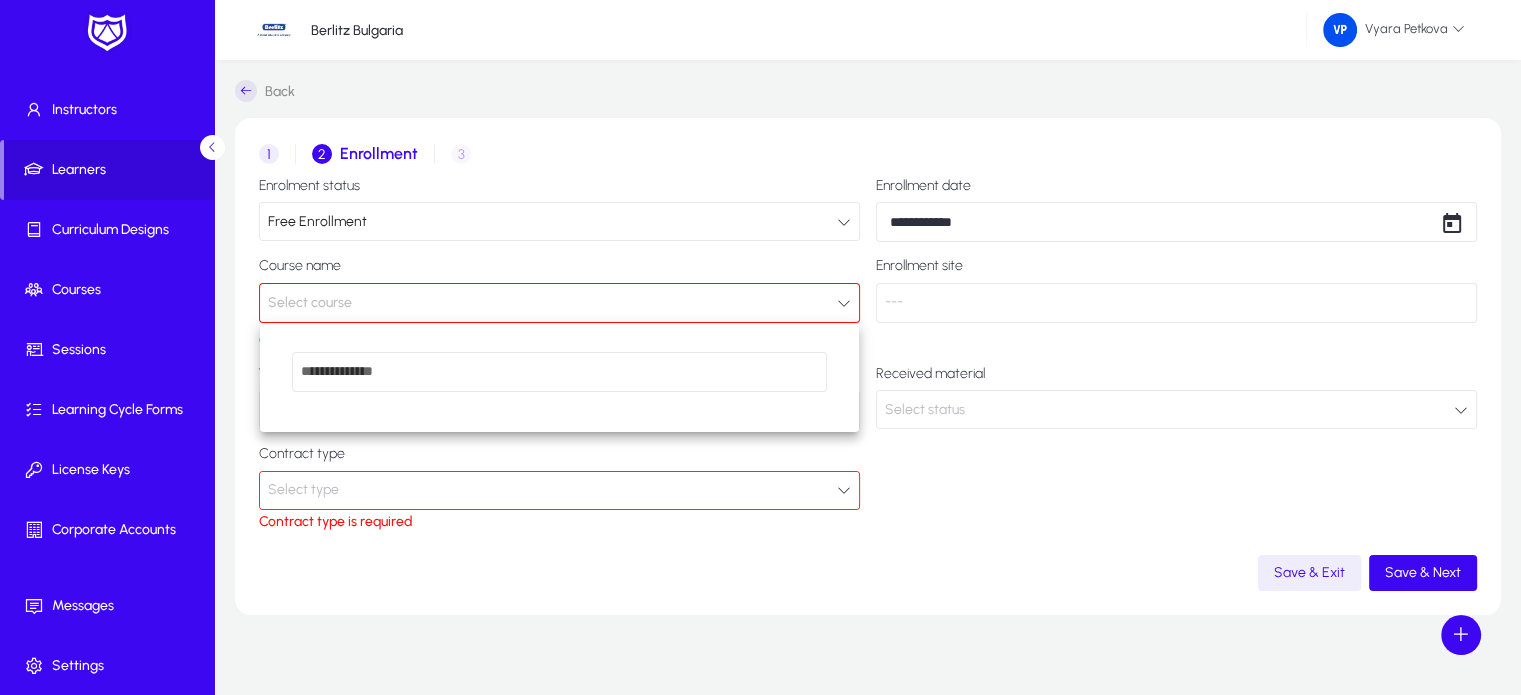 click at bounding box center [760, 347] 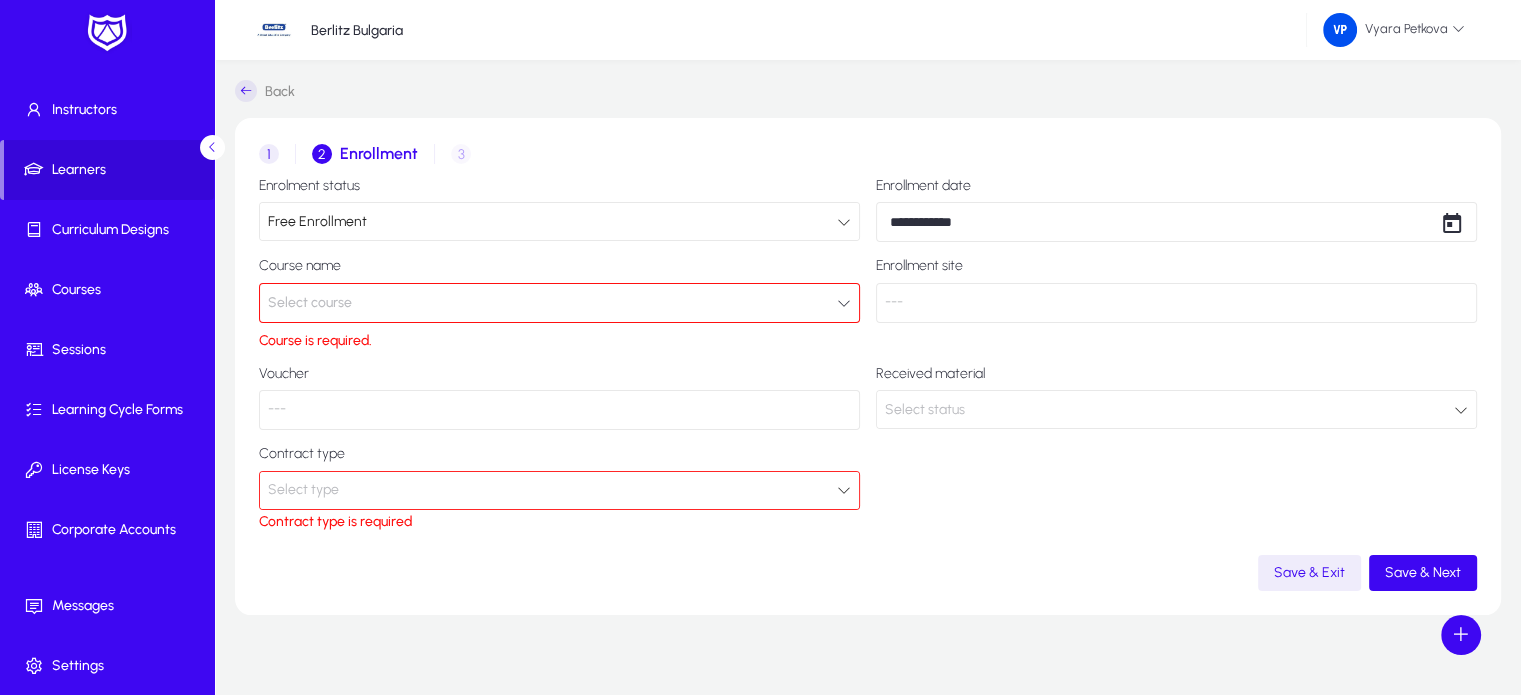 click at bounding box center [844, 222] 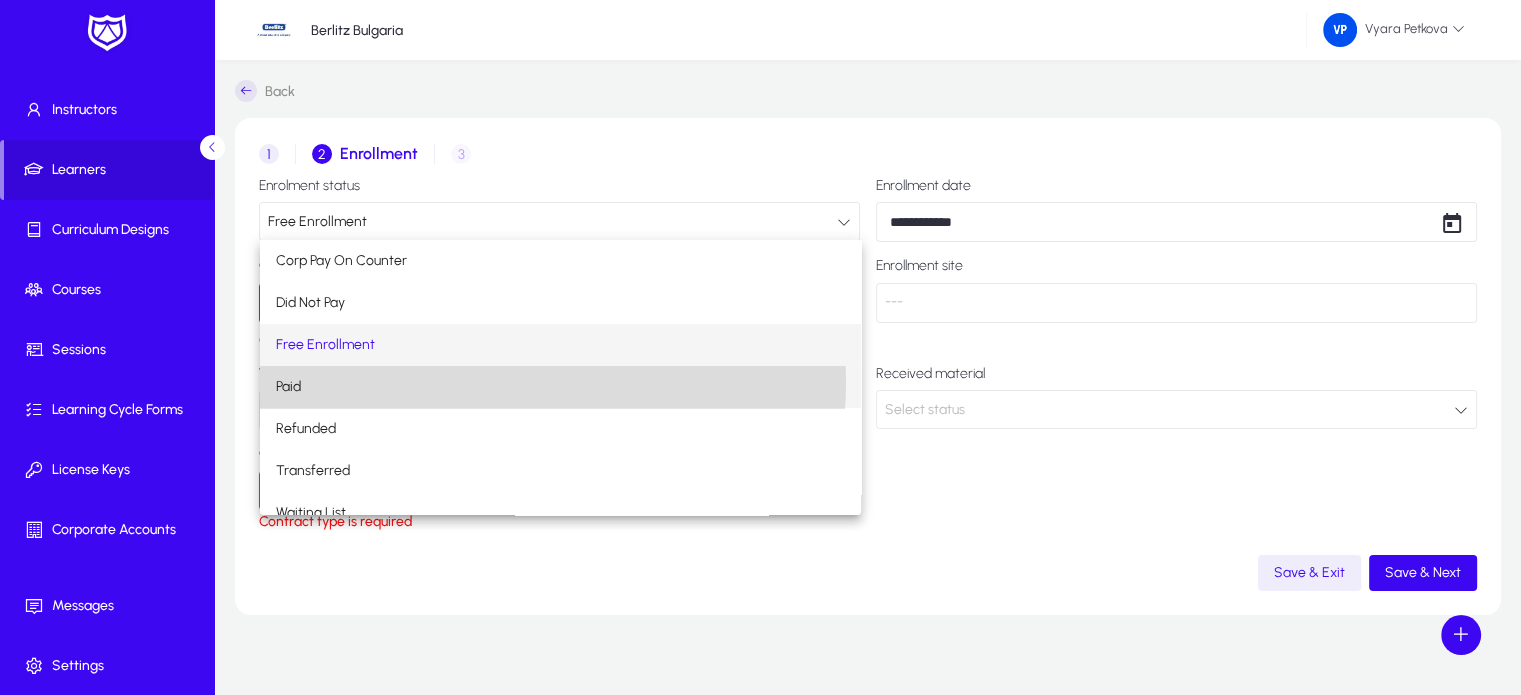 click on "Paid" at bounding box center [560, 387] 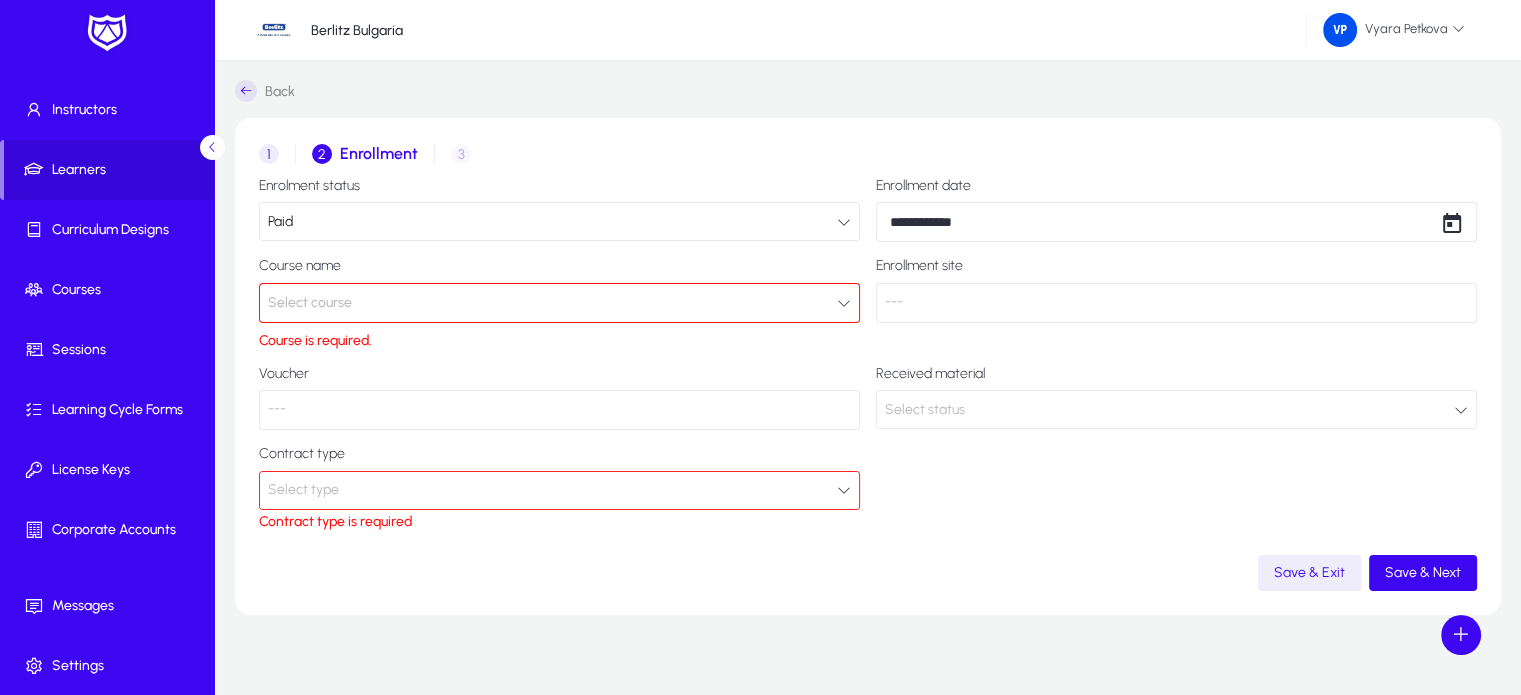 click 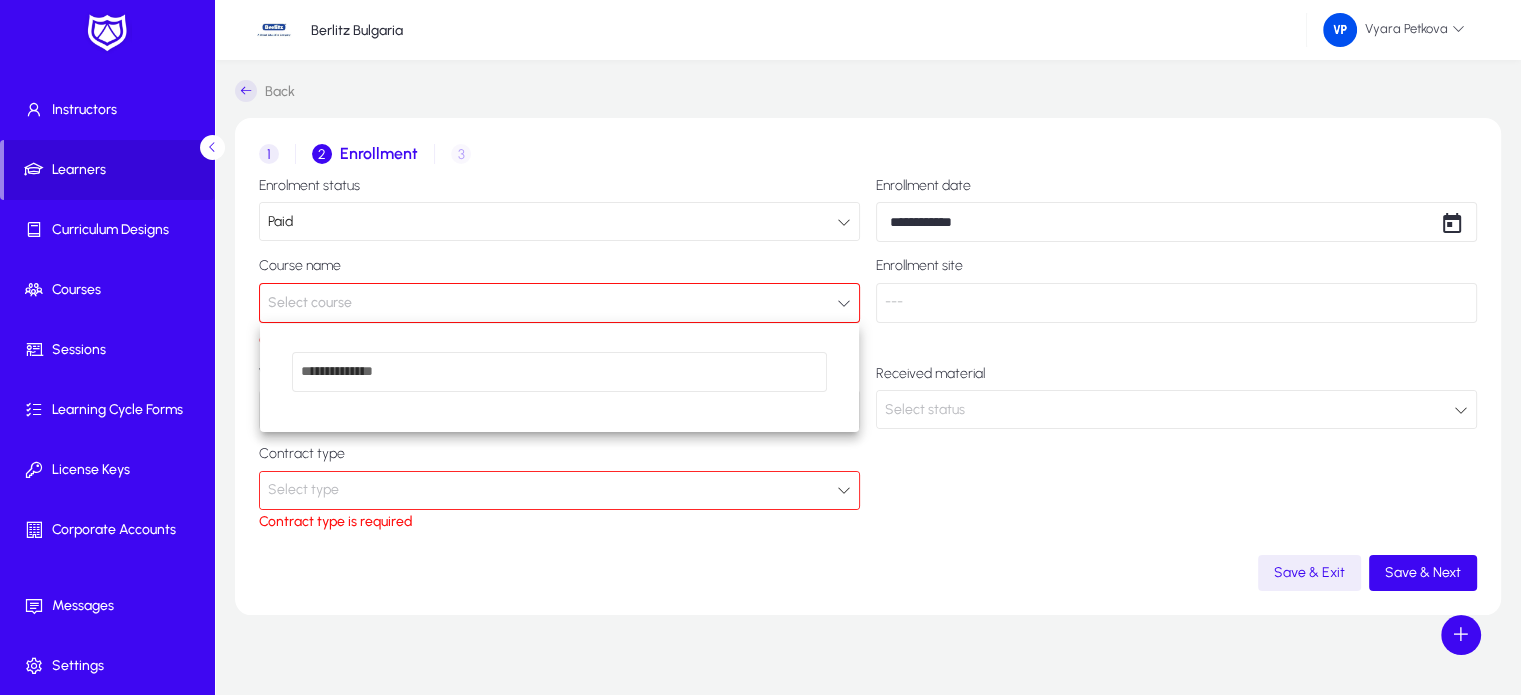 click at bounding box center (760, 347) 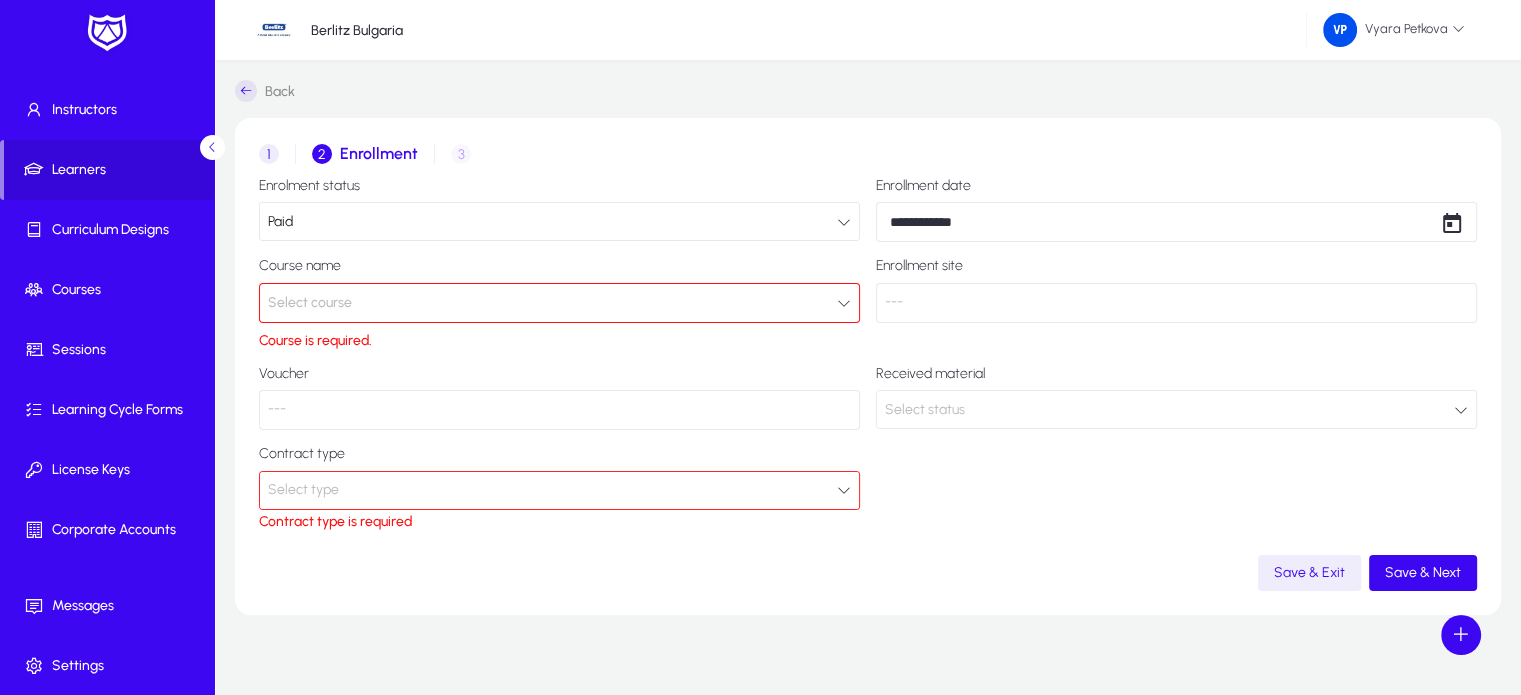 click at bounding box center (844, 490) 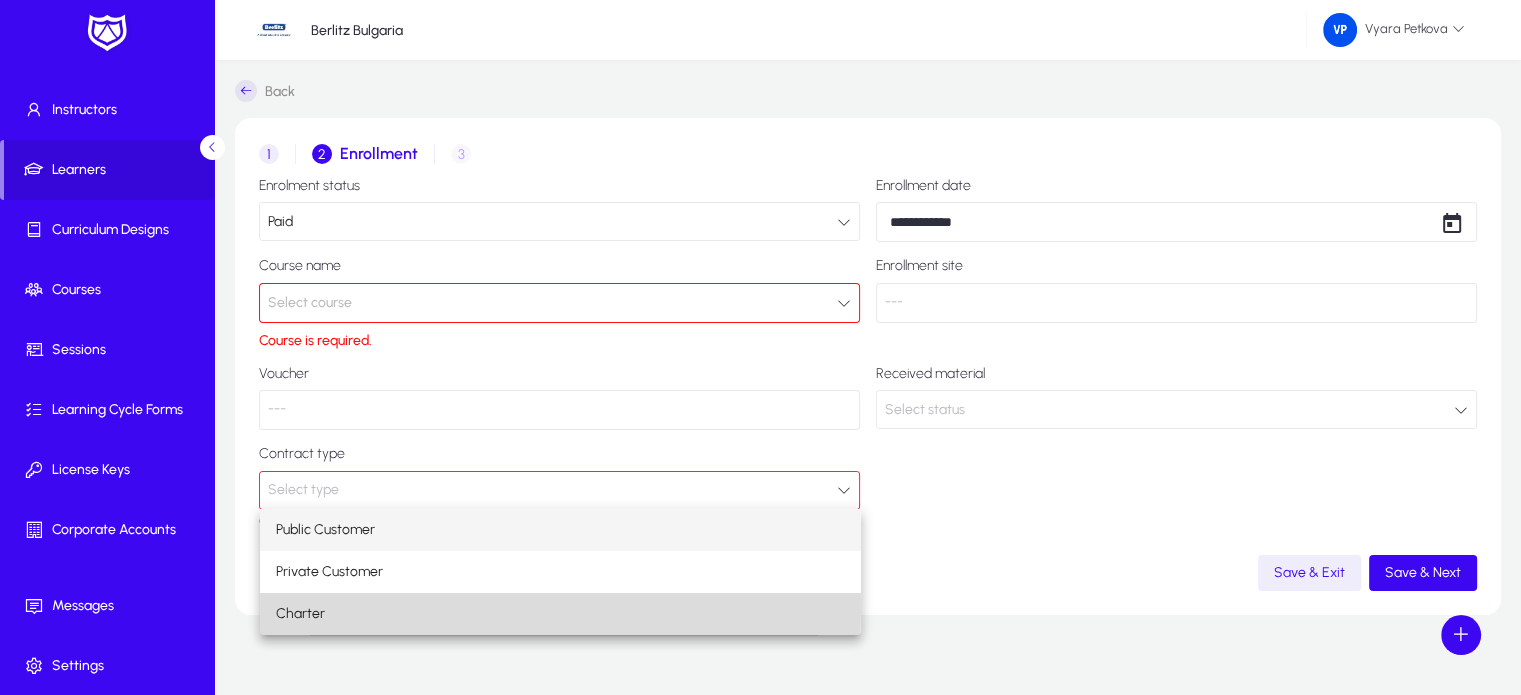 click on "Charter" at bounding box center [560, 614] 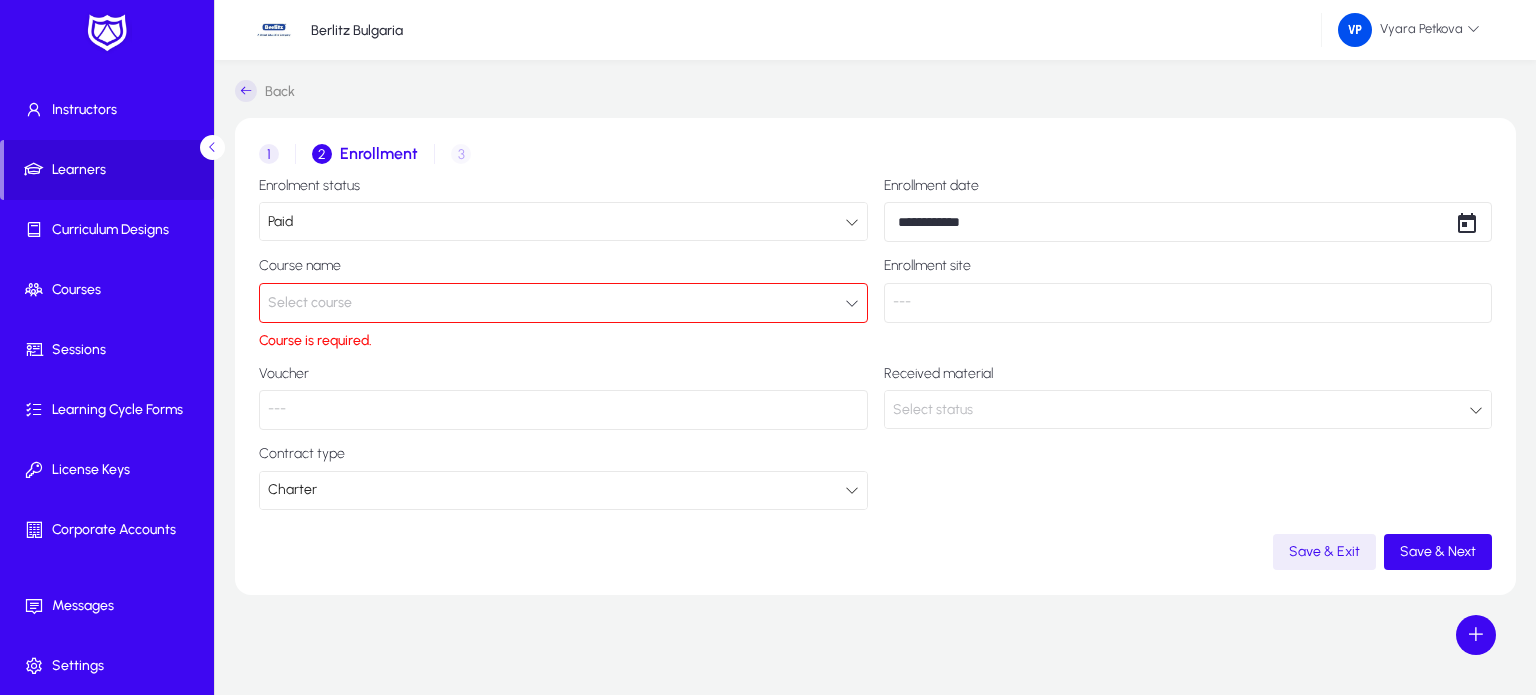 click 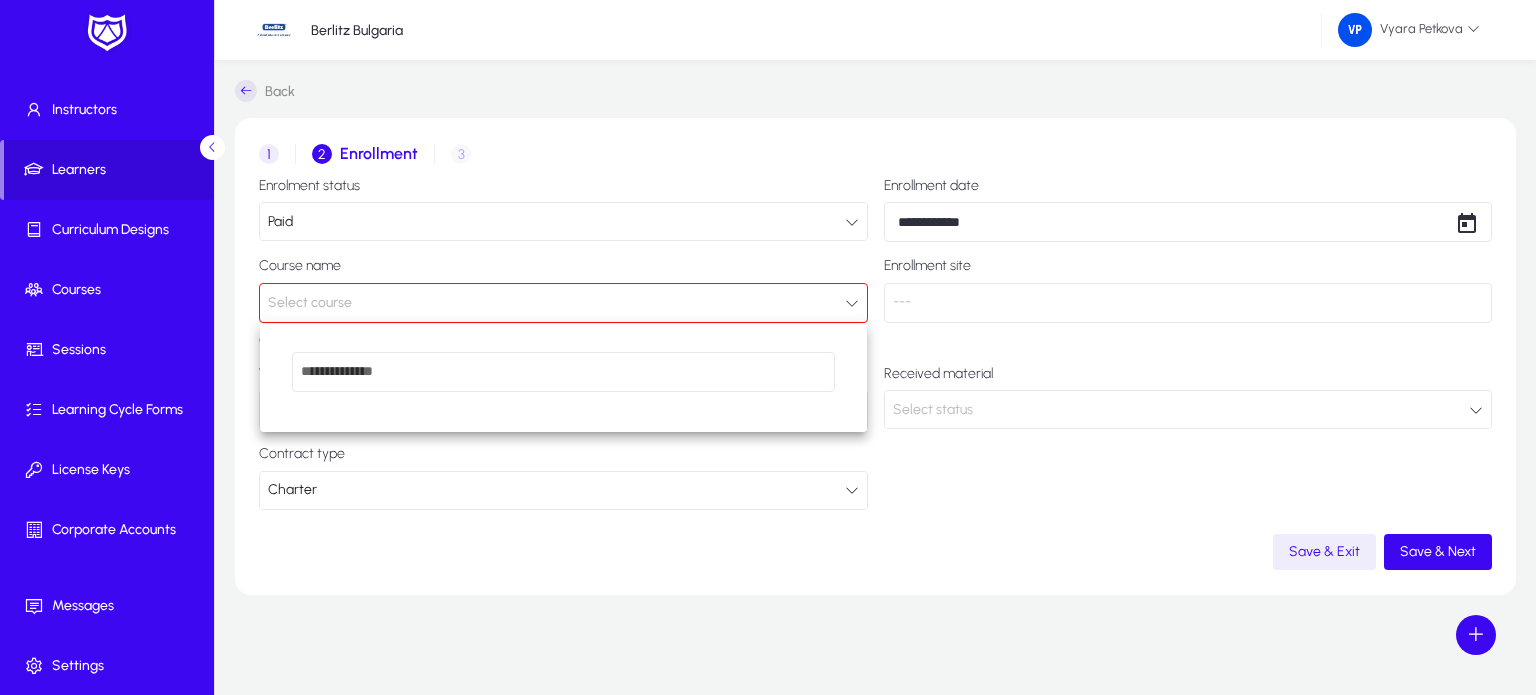 click at bounding box center [768, 347] 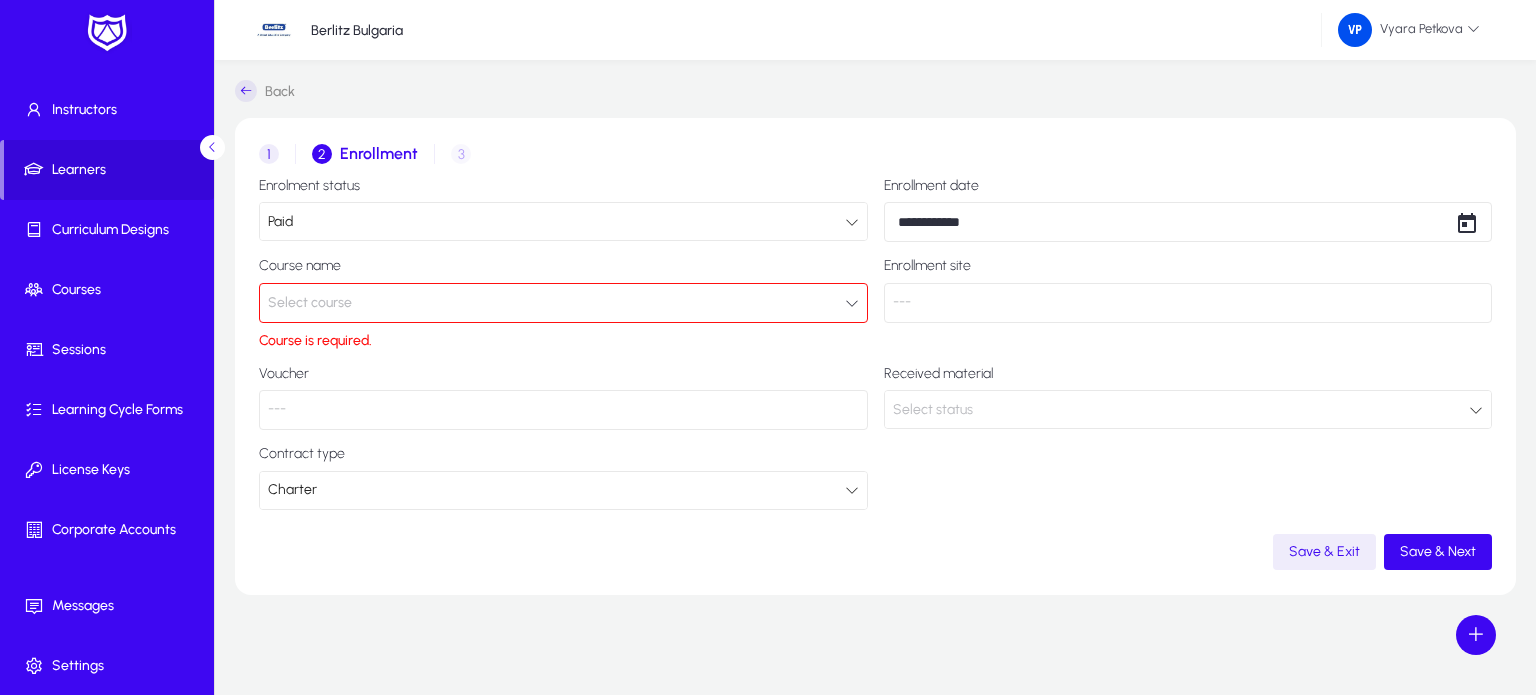 click at bounding box center (852, 222) 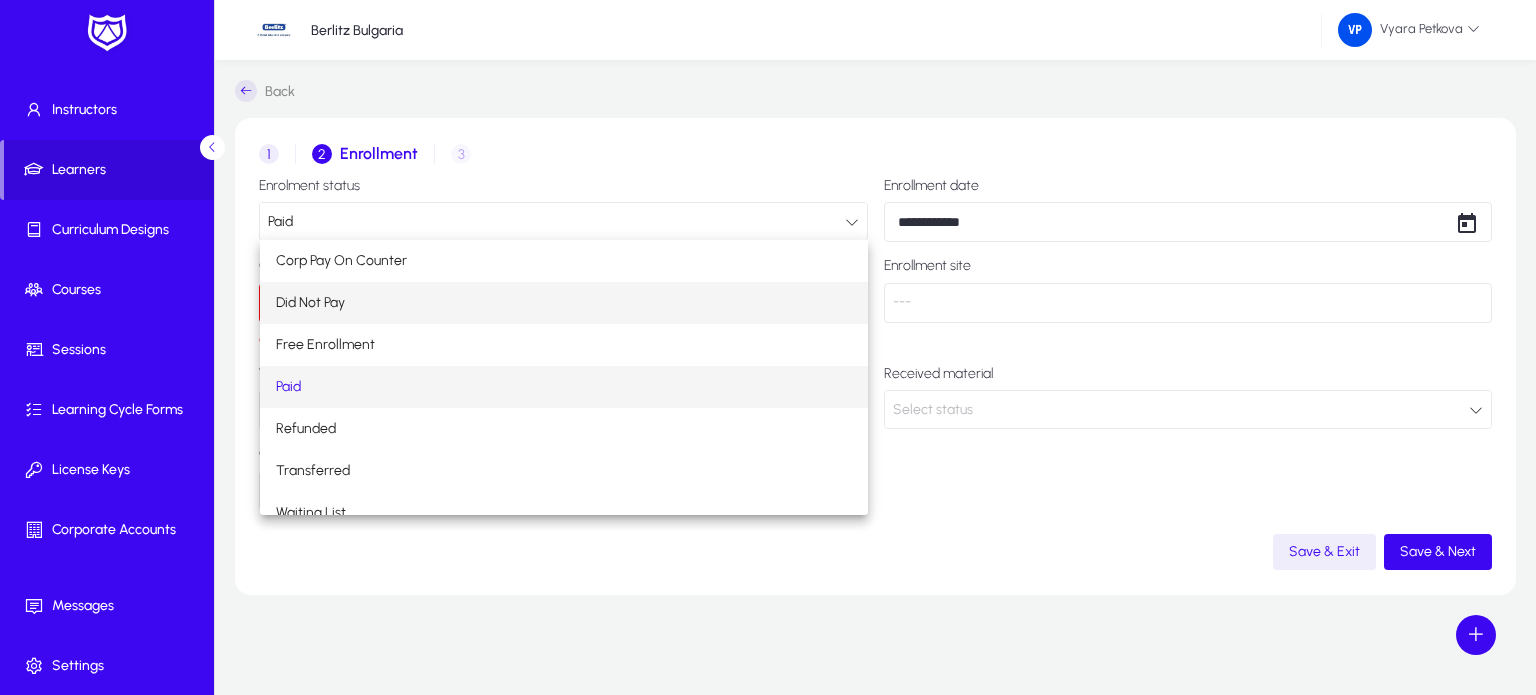 click on "Did Not Pay" at bounding box center [564, 303] 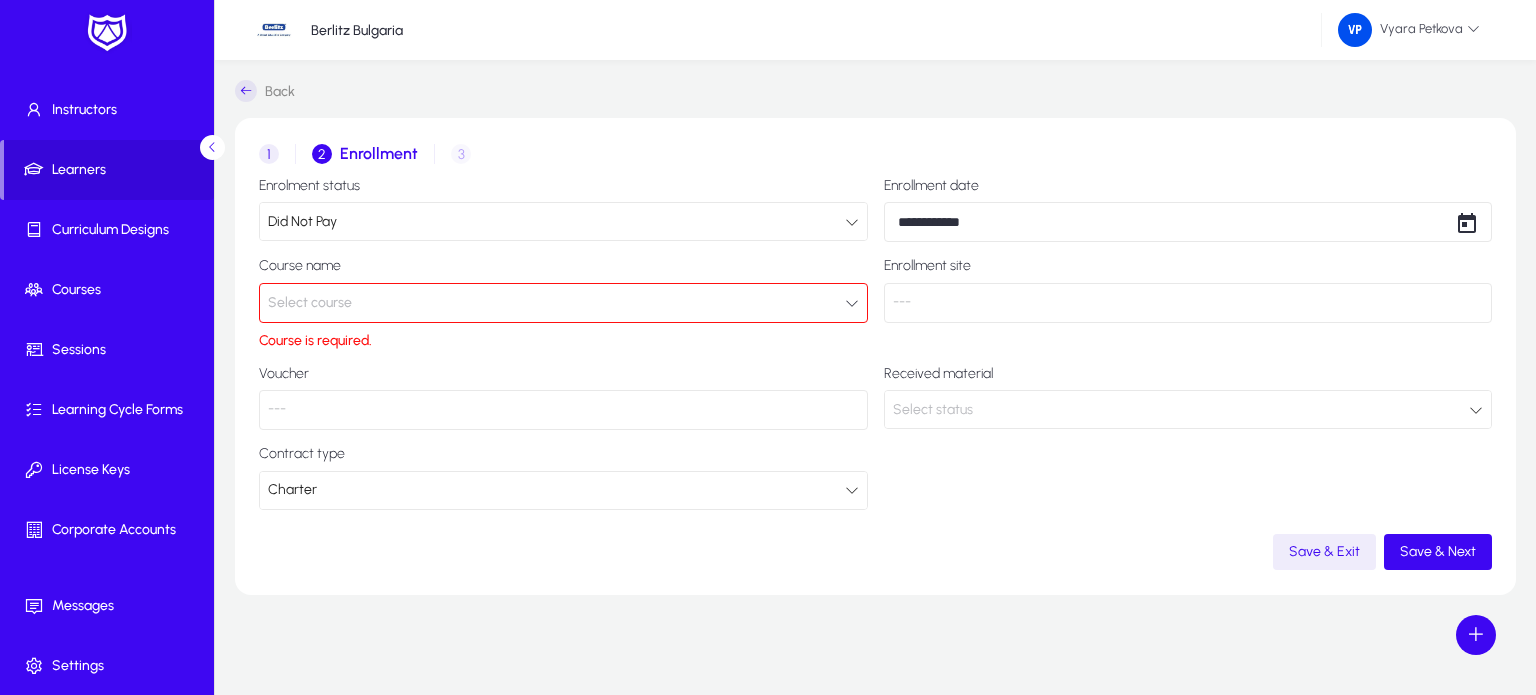 click on "Select course" 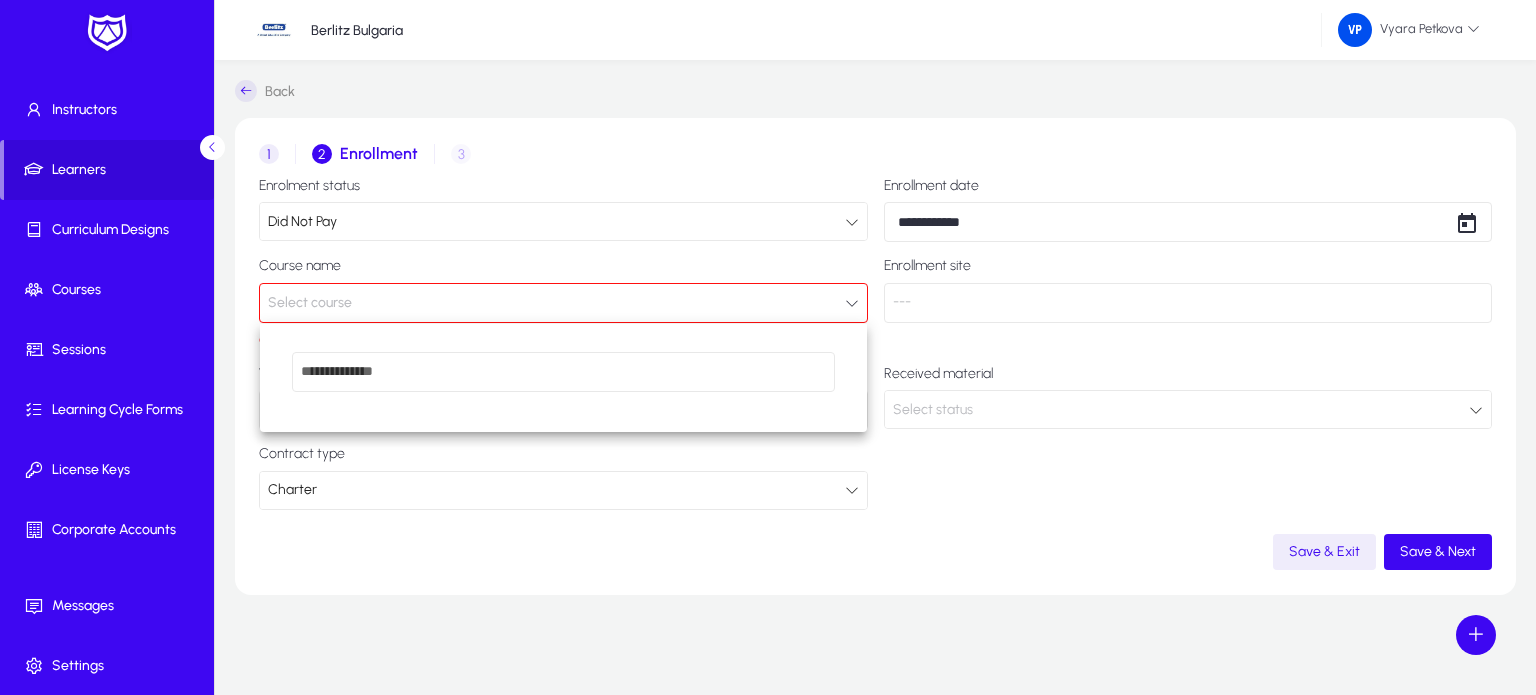 click at bounding box center [768, 347] 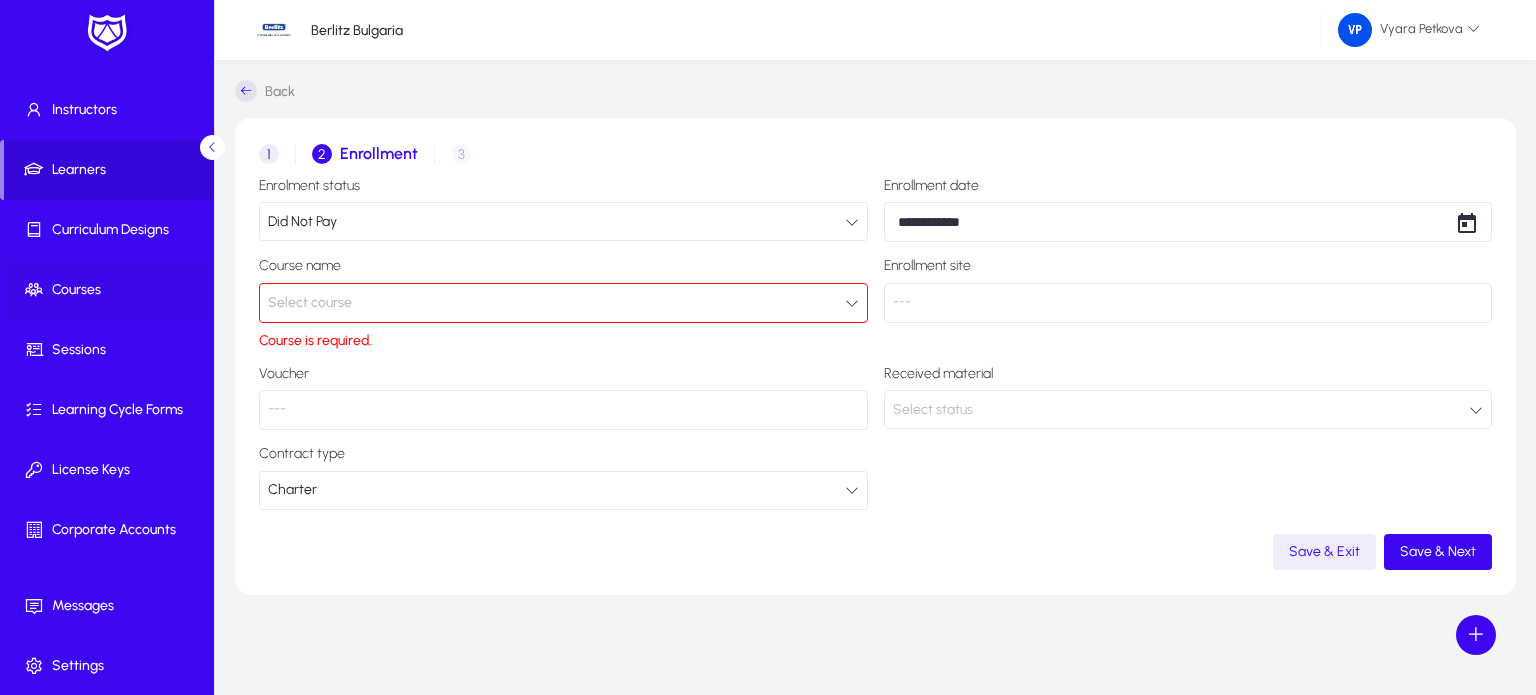 click on "Courses" 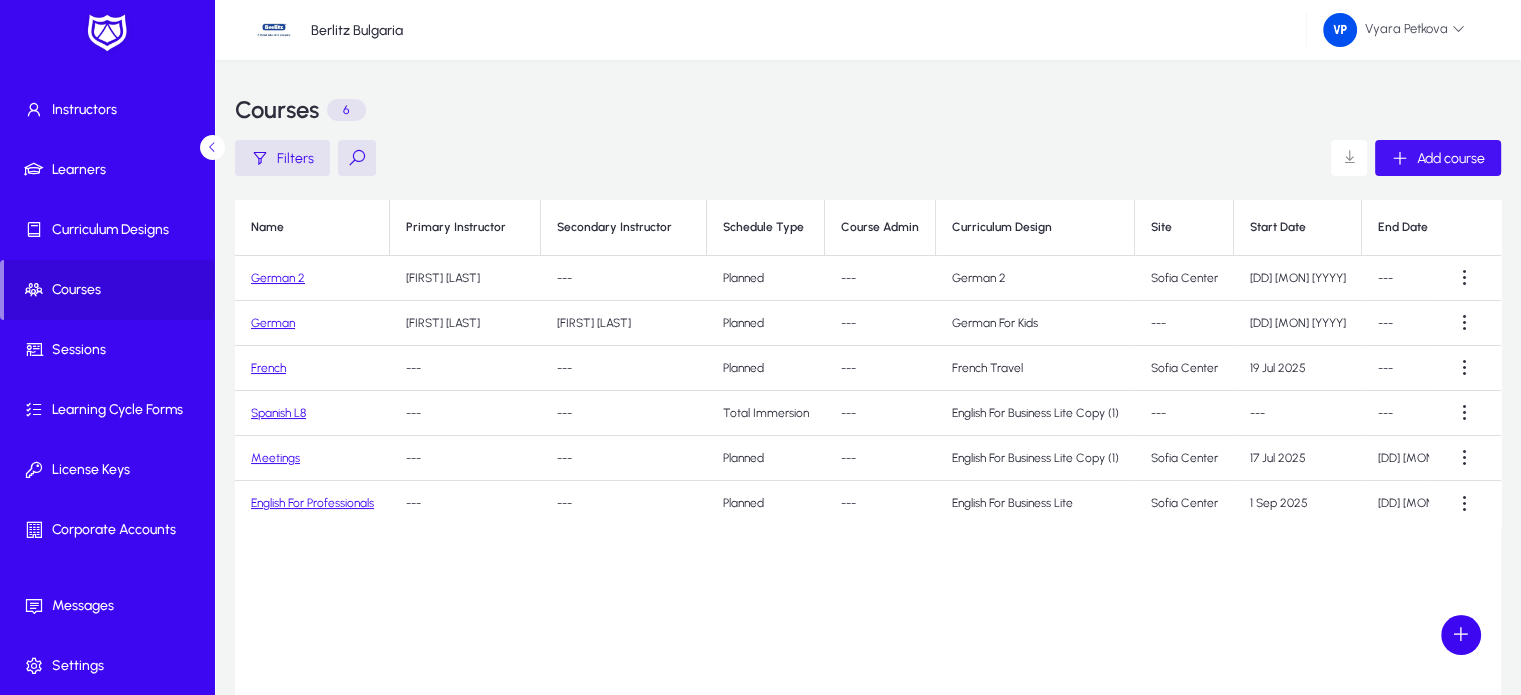 click 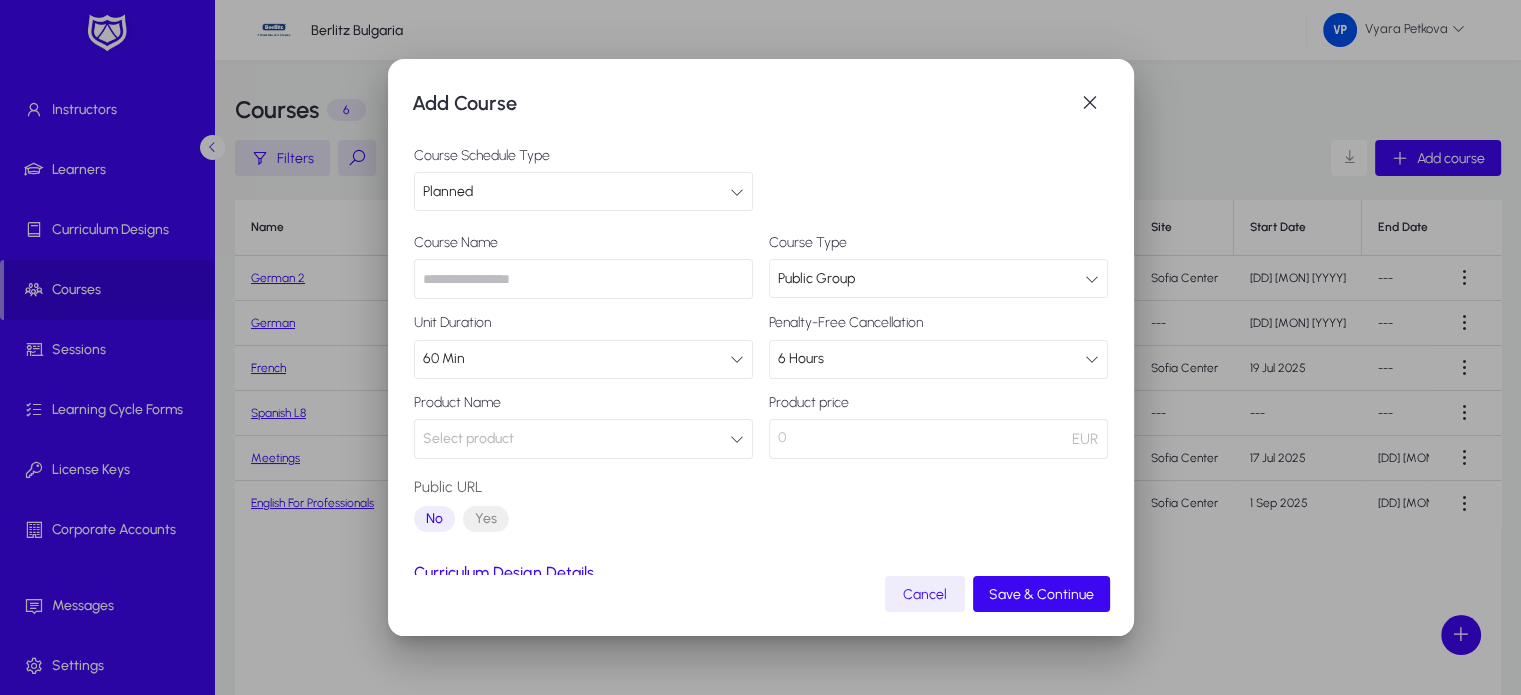 click on "Planned" at bounding box center [576, 192] 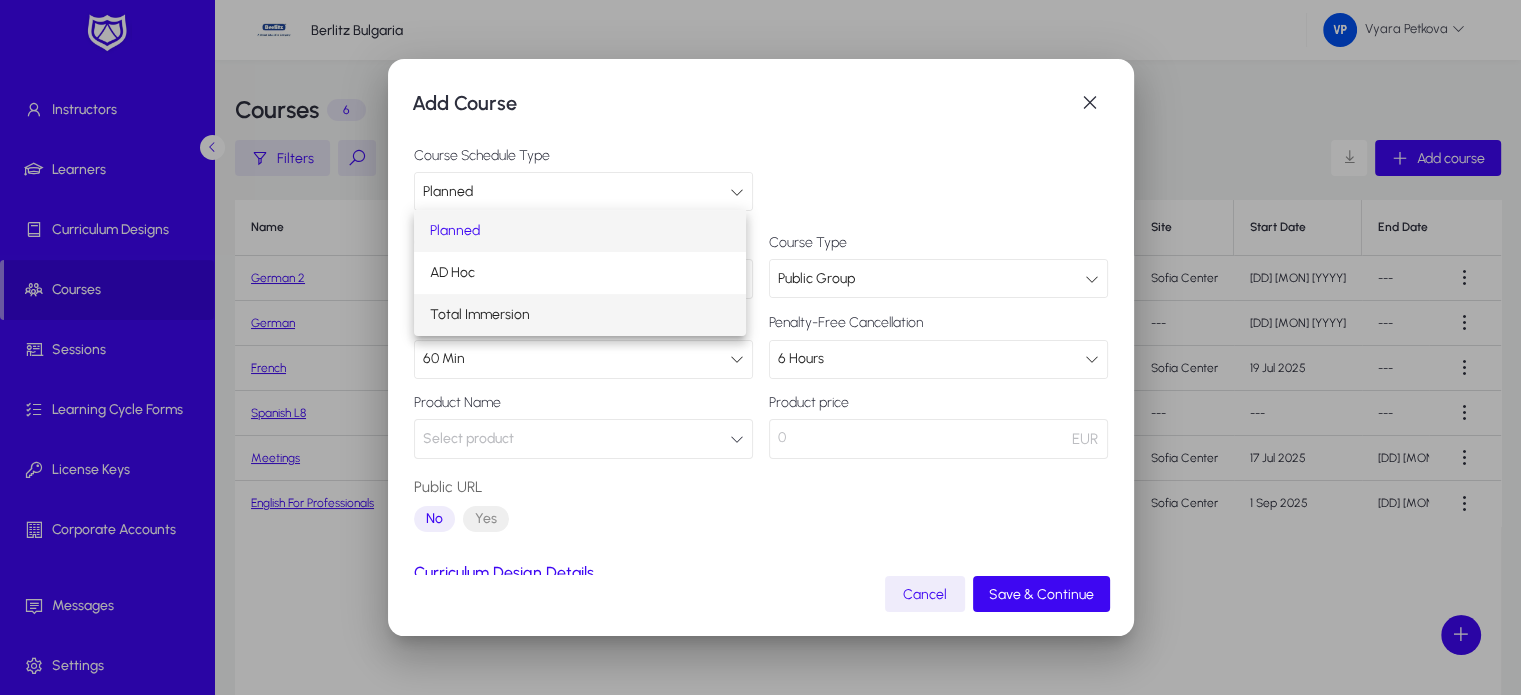 click on "Total Immersion" at bounding box center (480, 315) 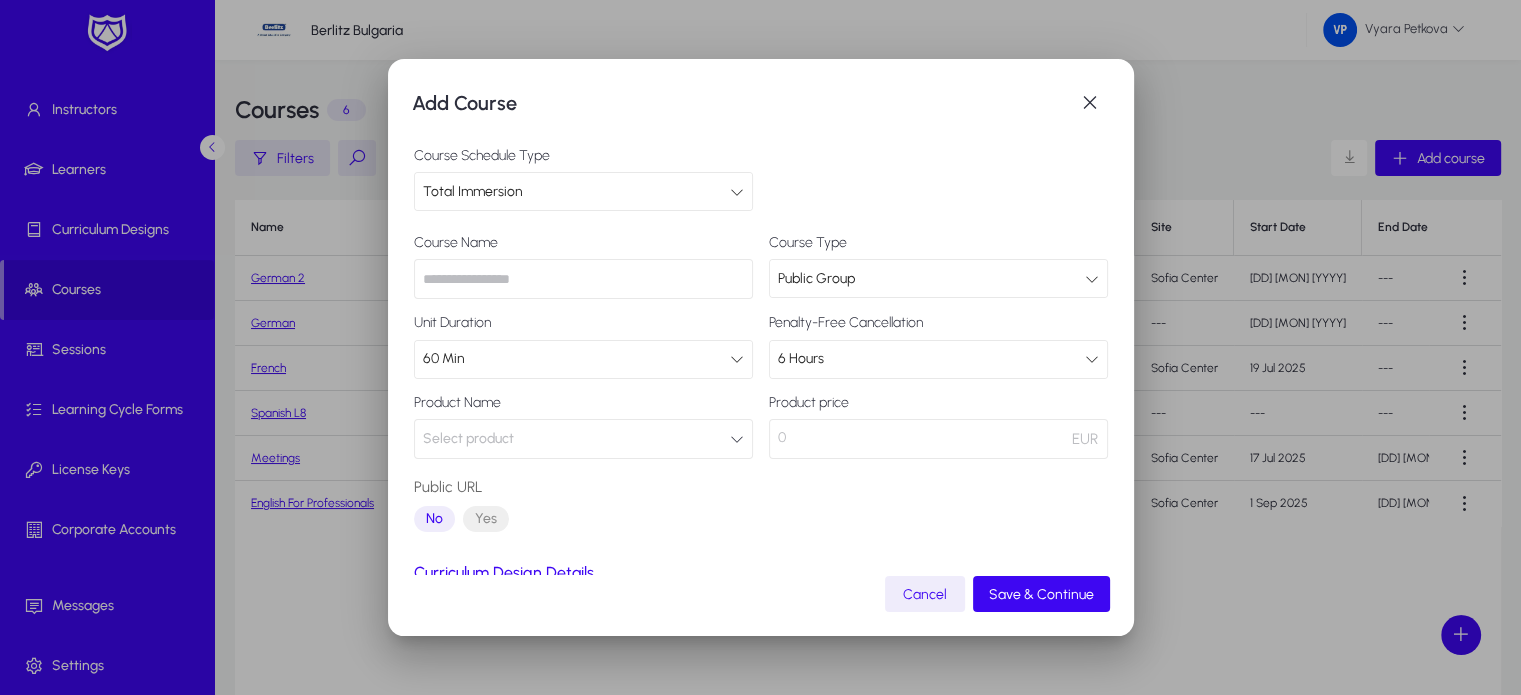 click at bounding box center [583, 279] 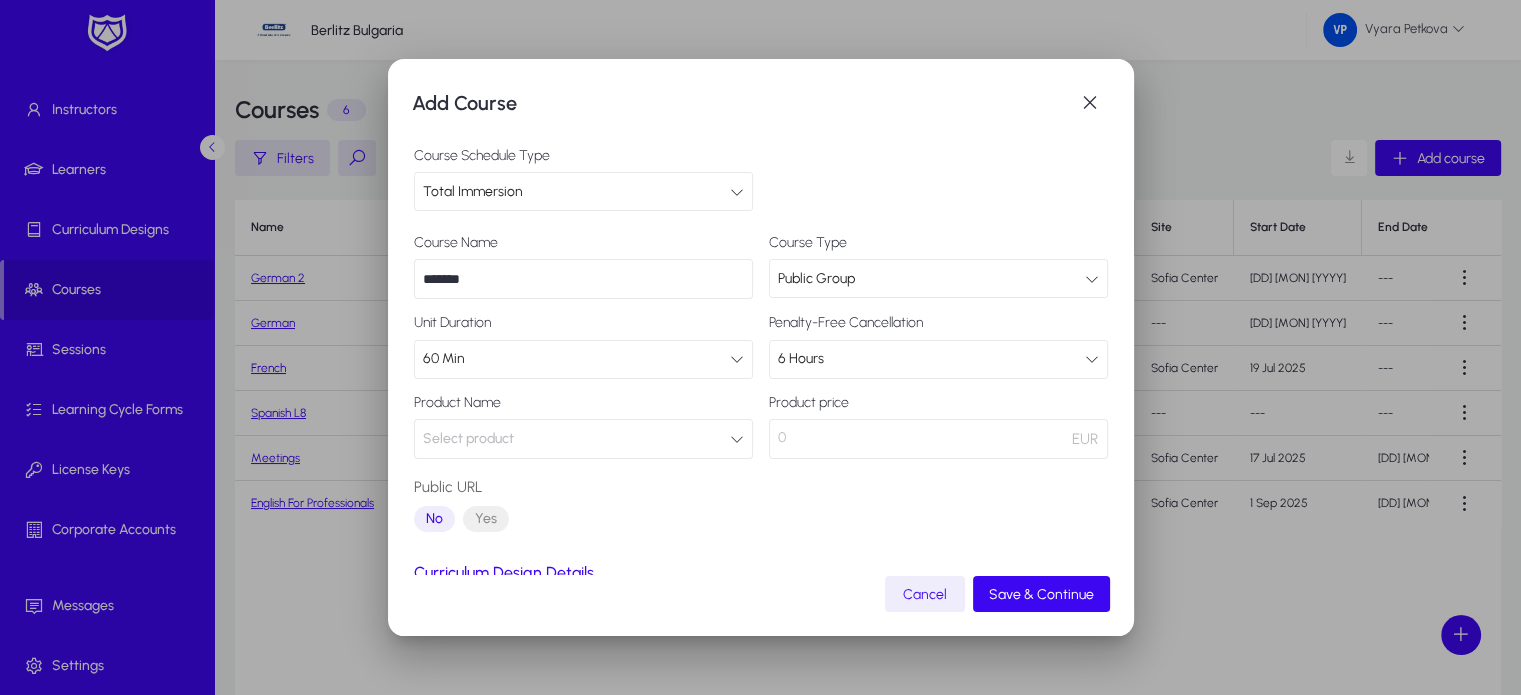 type on "*******" 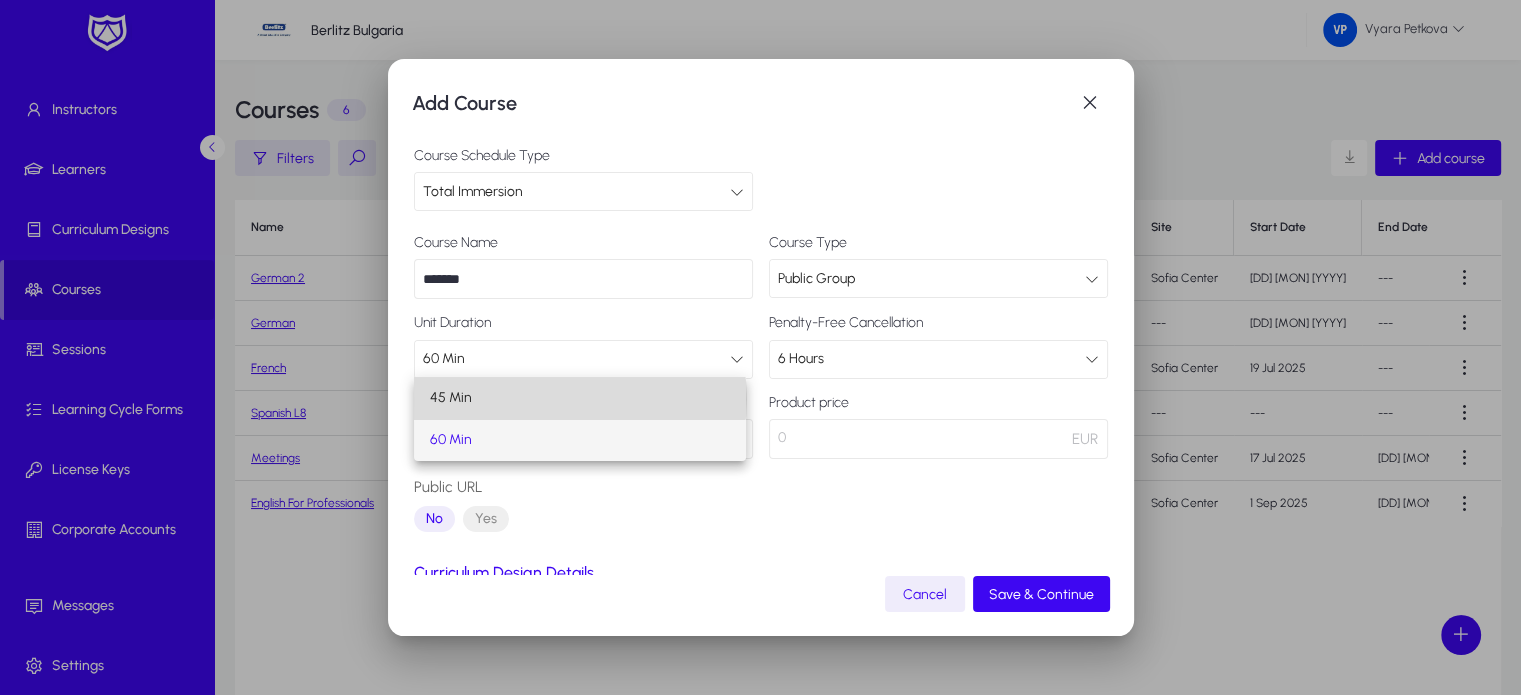 click on "45 Min" at bounding box center (579, 398) 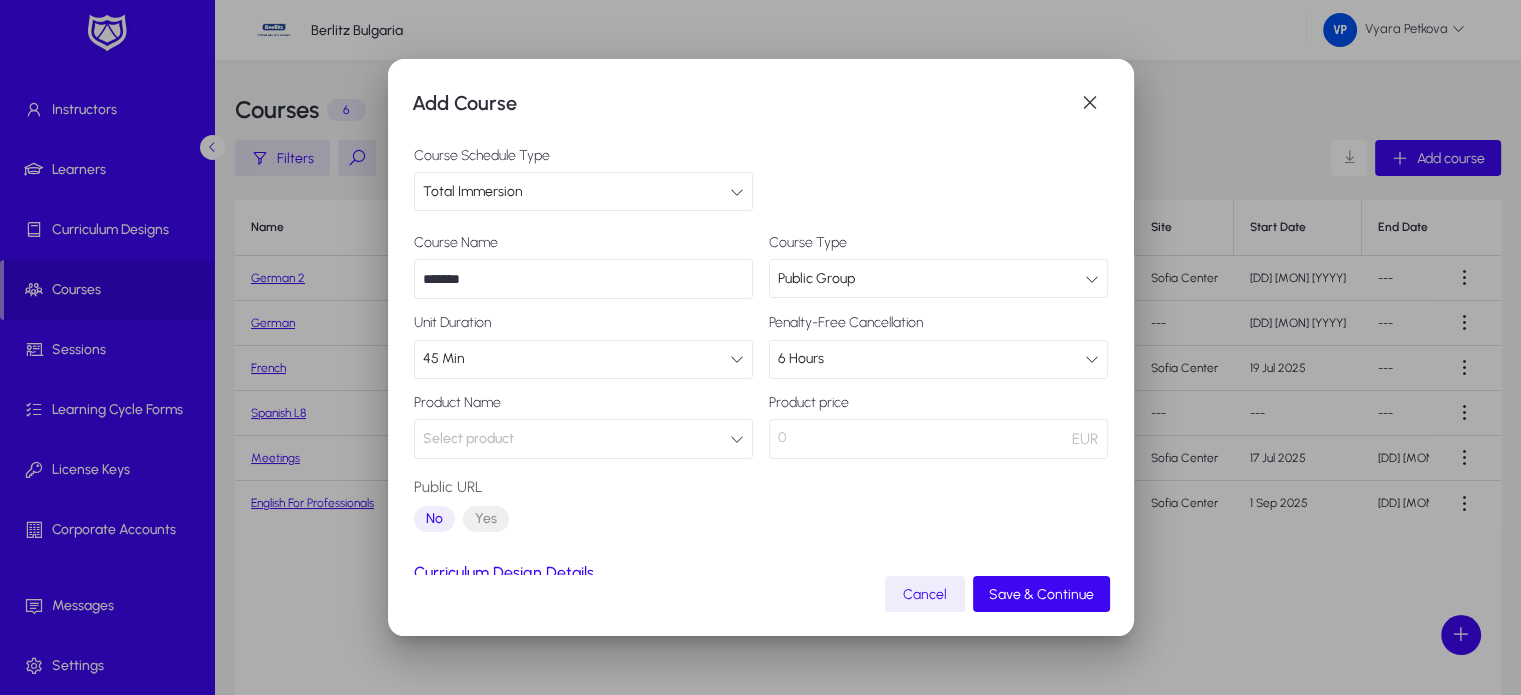 click on "Yes" at bounding box center [486, 519] 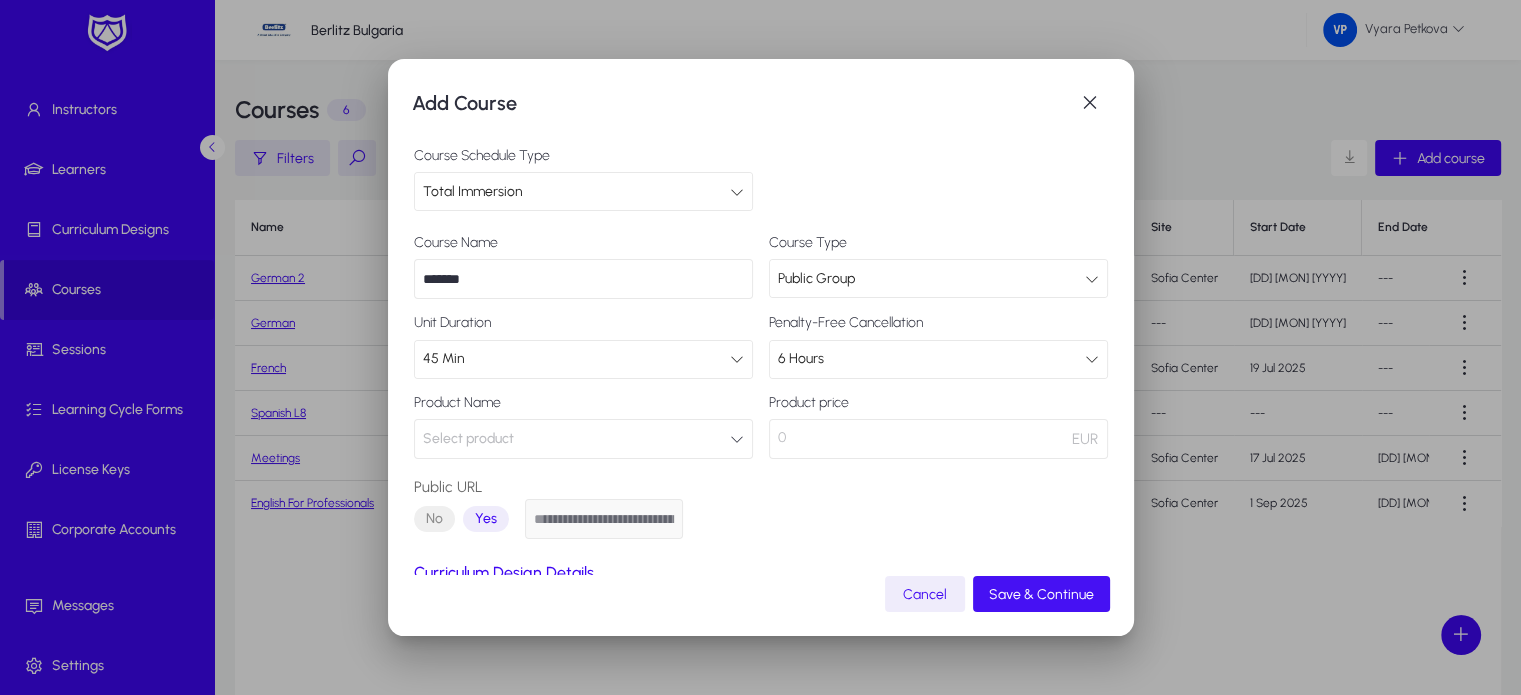 click 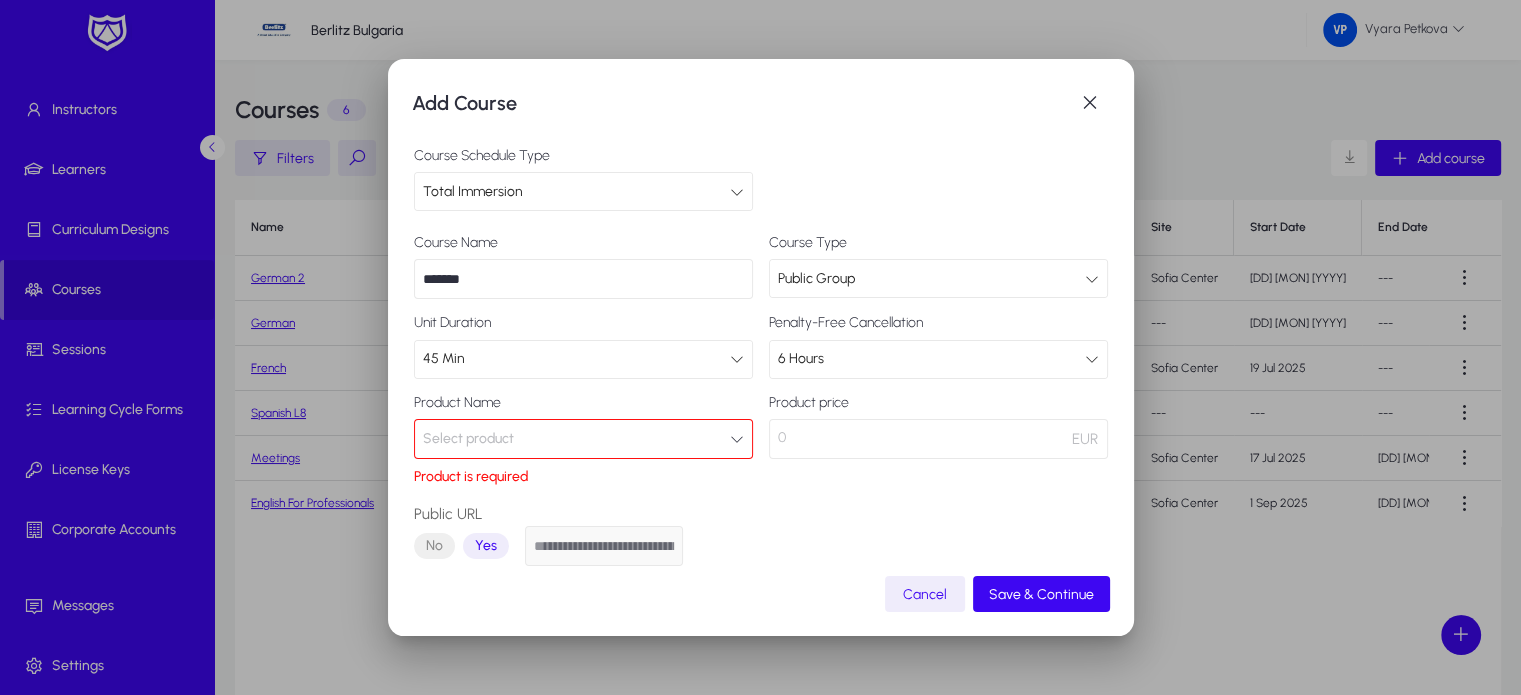 click at bounding box center [737, 439] 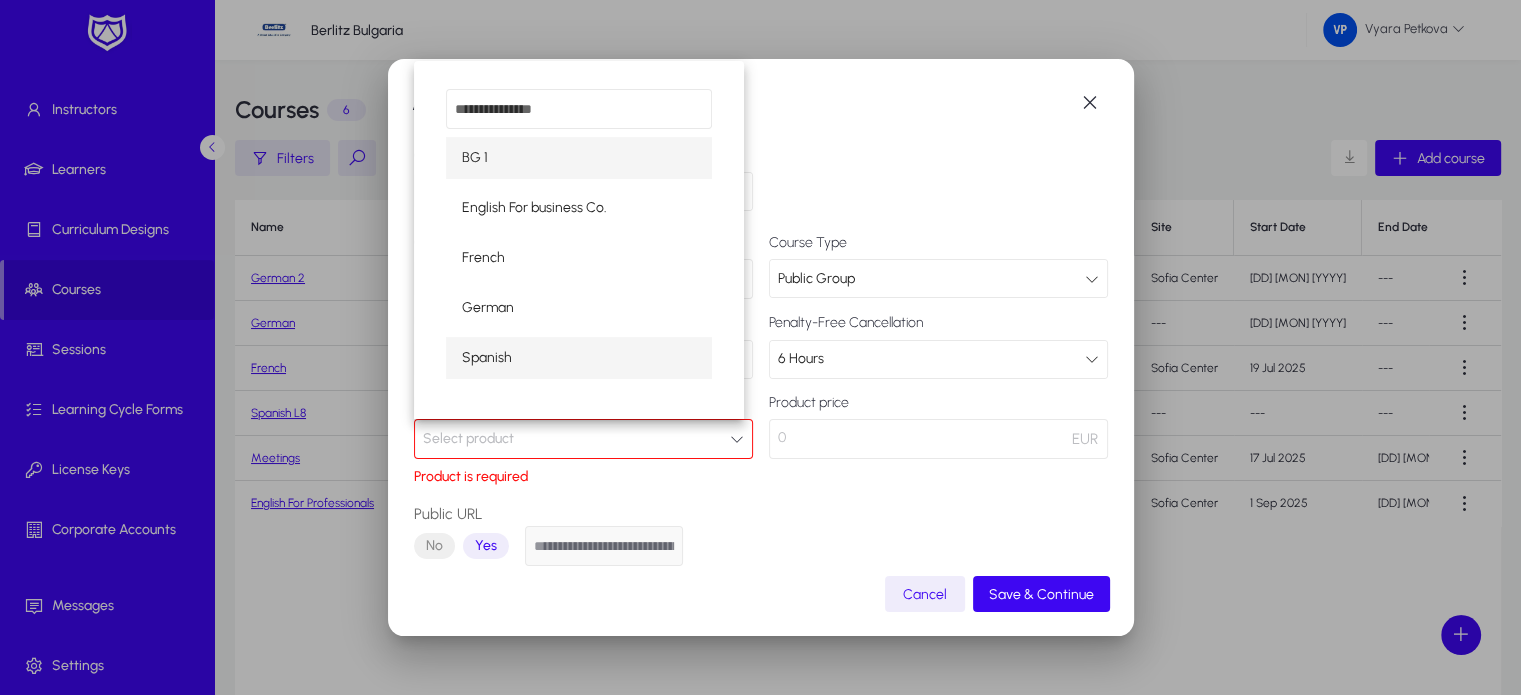 click on "Spanish" at bounding box center [579, 358] 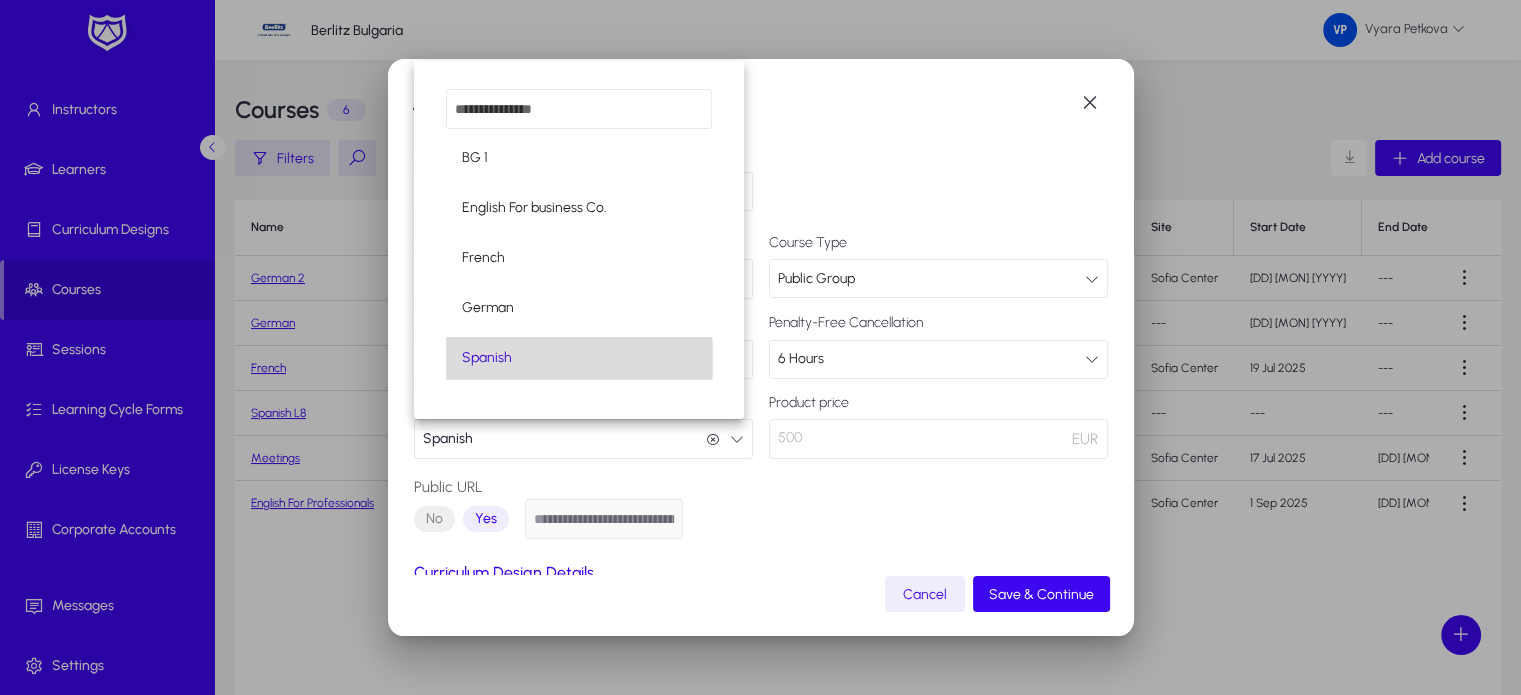 scroll, scrollTop: 0, scrollLeft: 0, axis: both 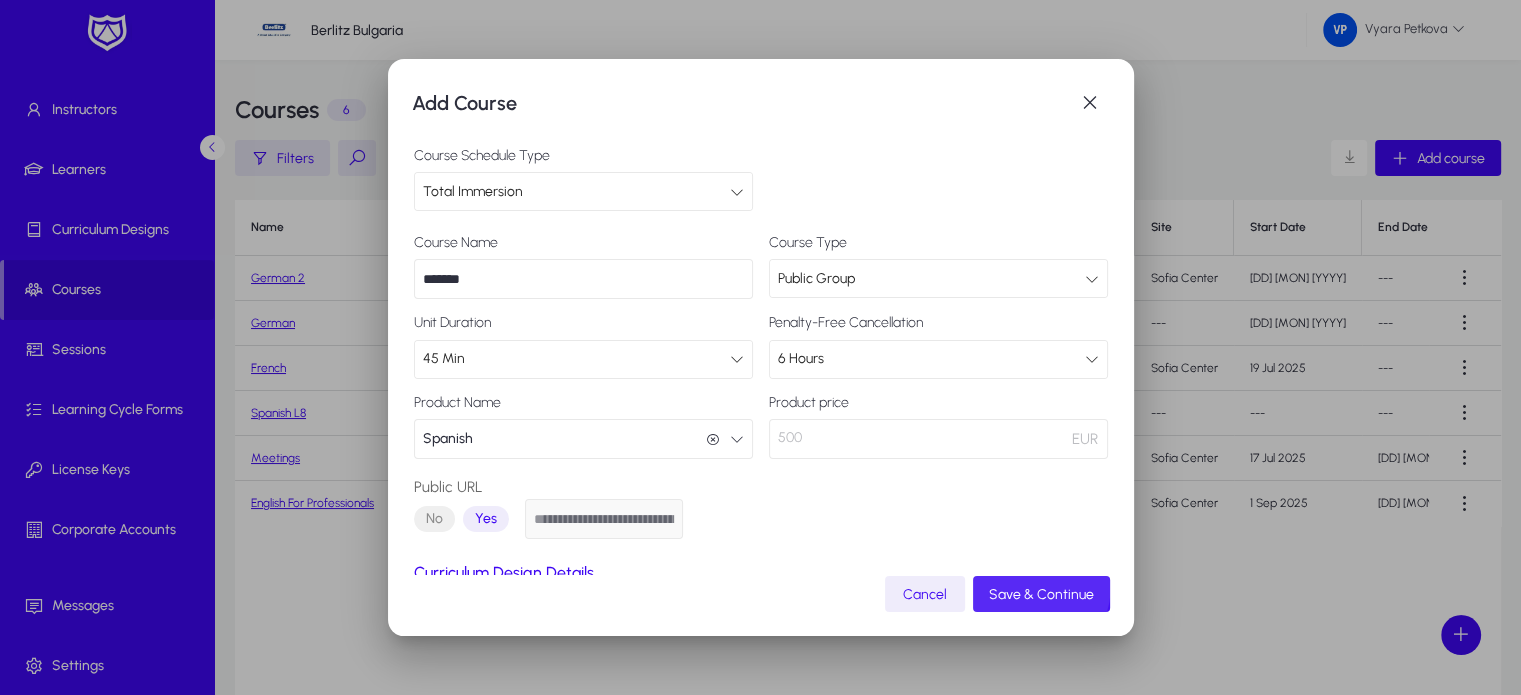 click 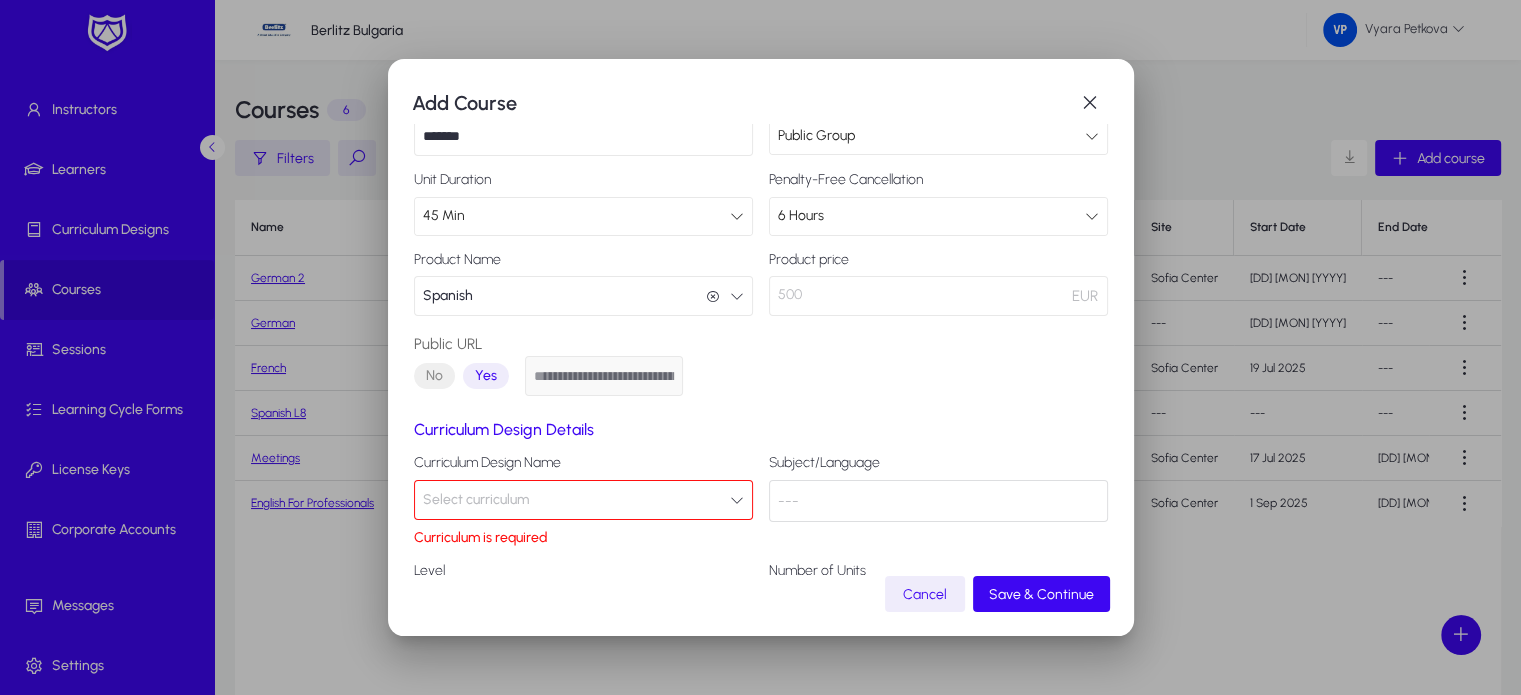 scroll, scrollTop: 225, scrollLeft: 0, axis: vertical 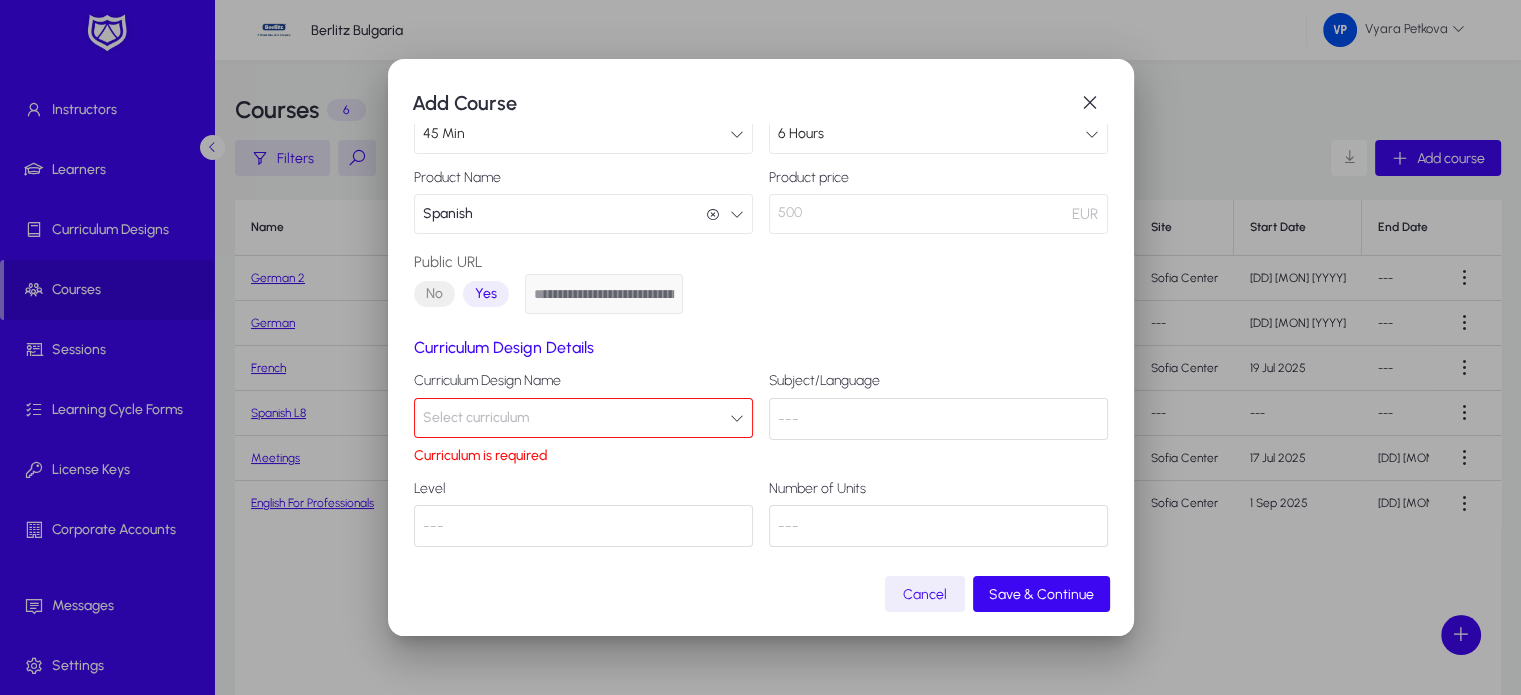 click at bounding box center (737, 418) 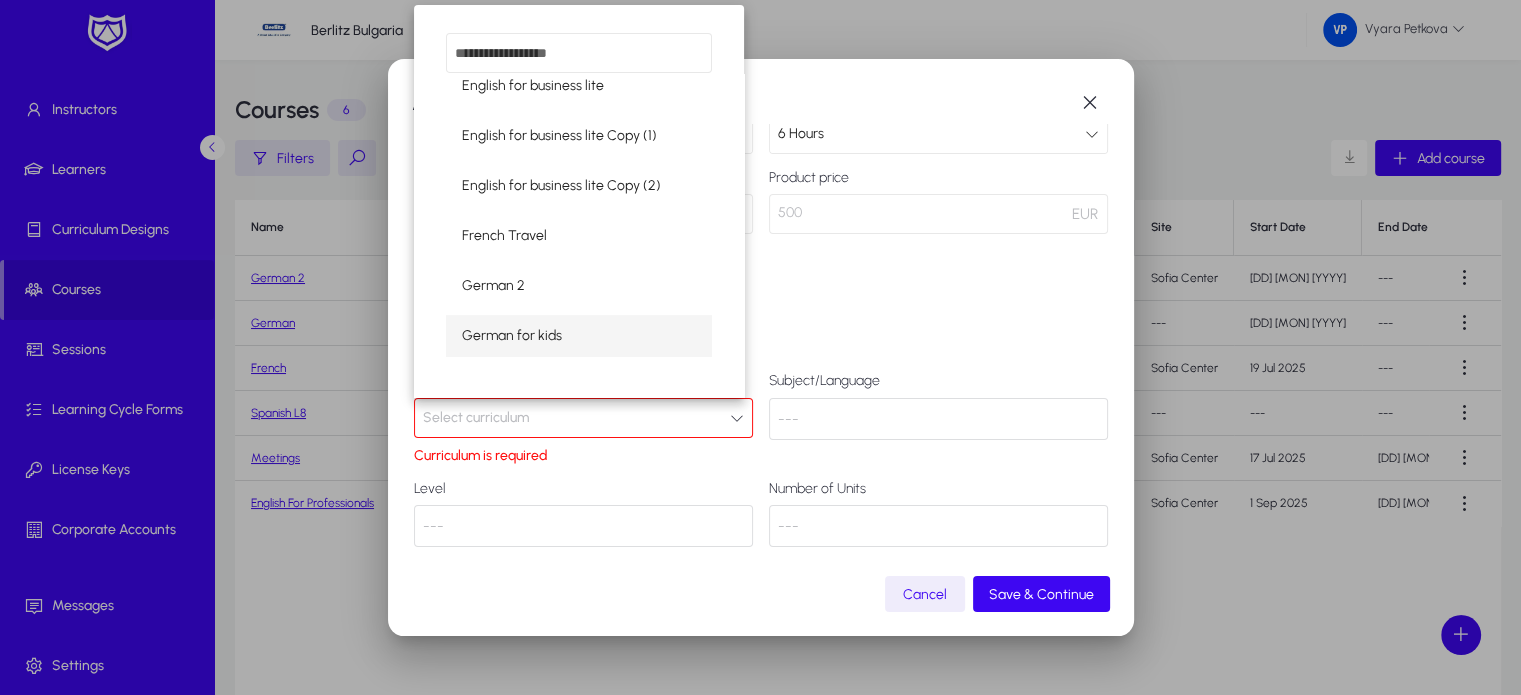 scroll, scrollTop: 0, scrollLeft: 0, axis: both 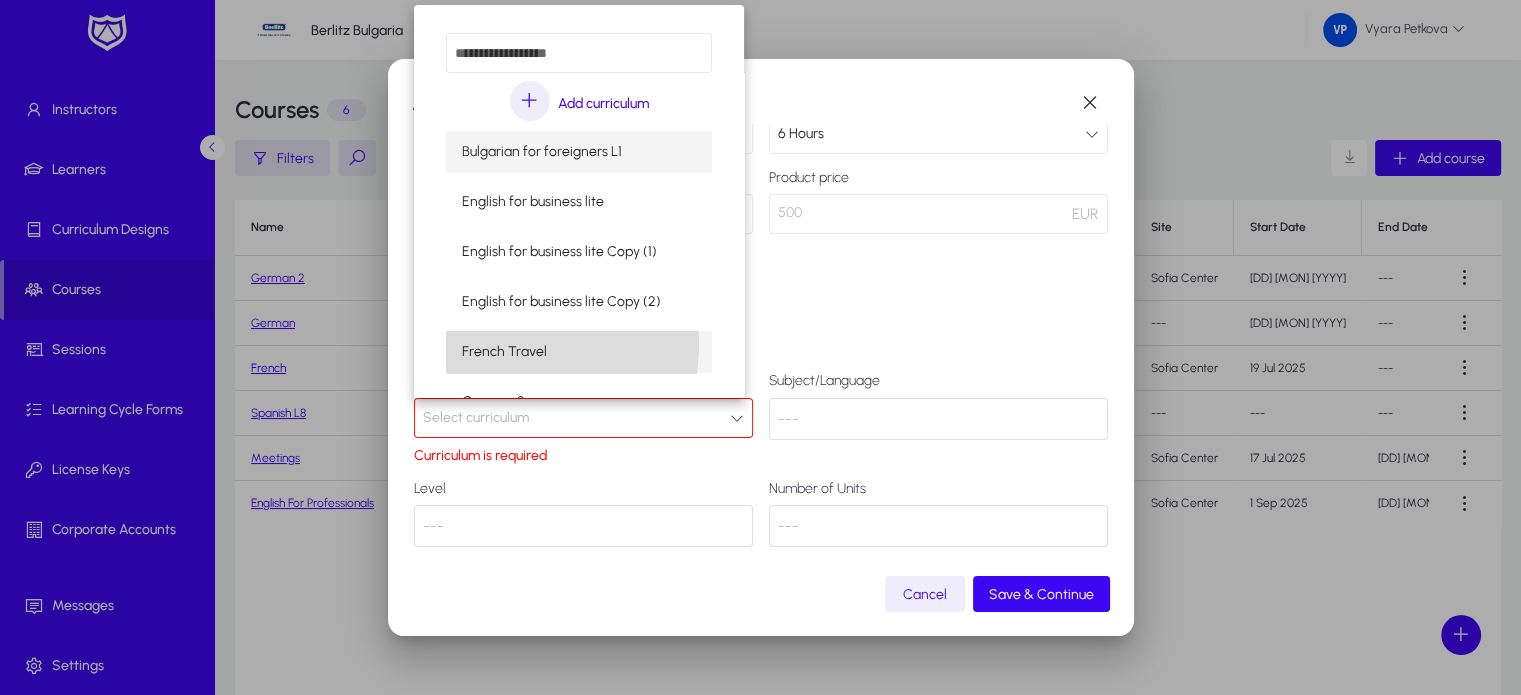 click on "French Travel" at bounding box center [504, 352] 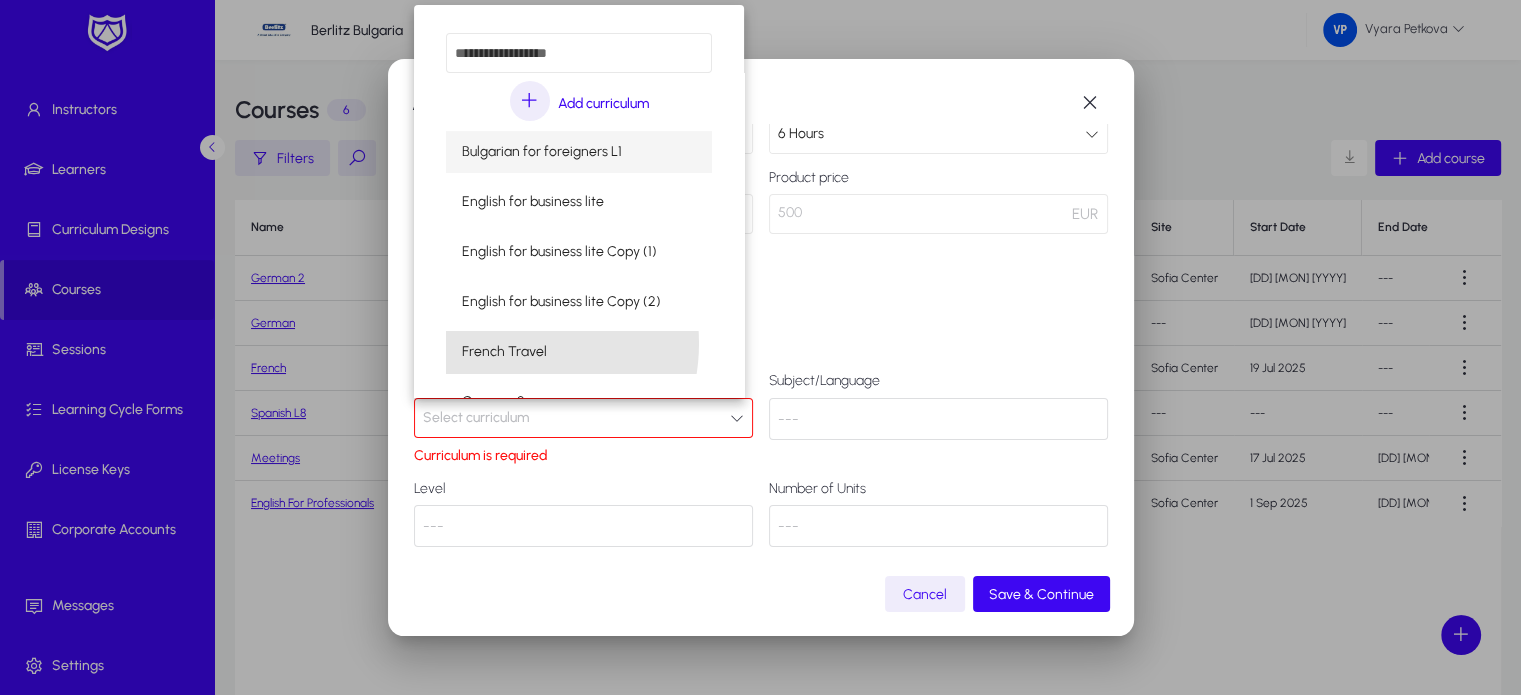 scroll, scrollTop: 0, scrollLeft: 0, axis: both 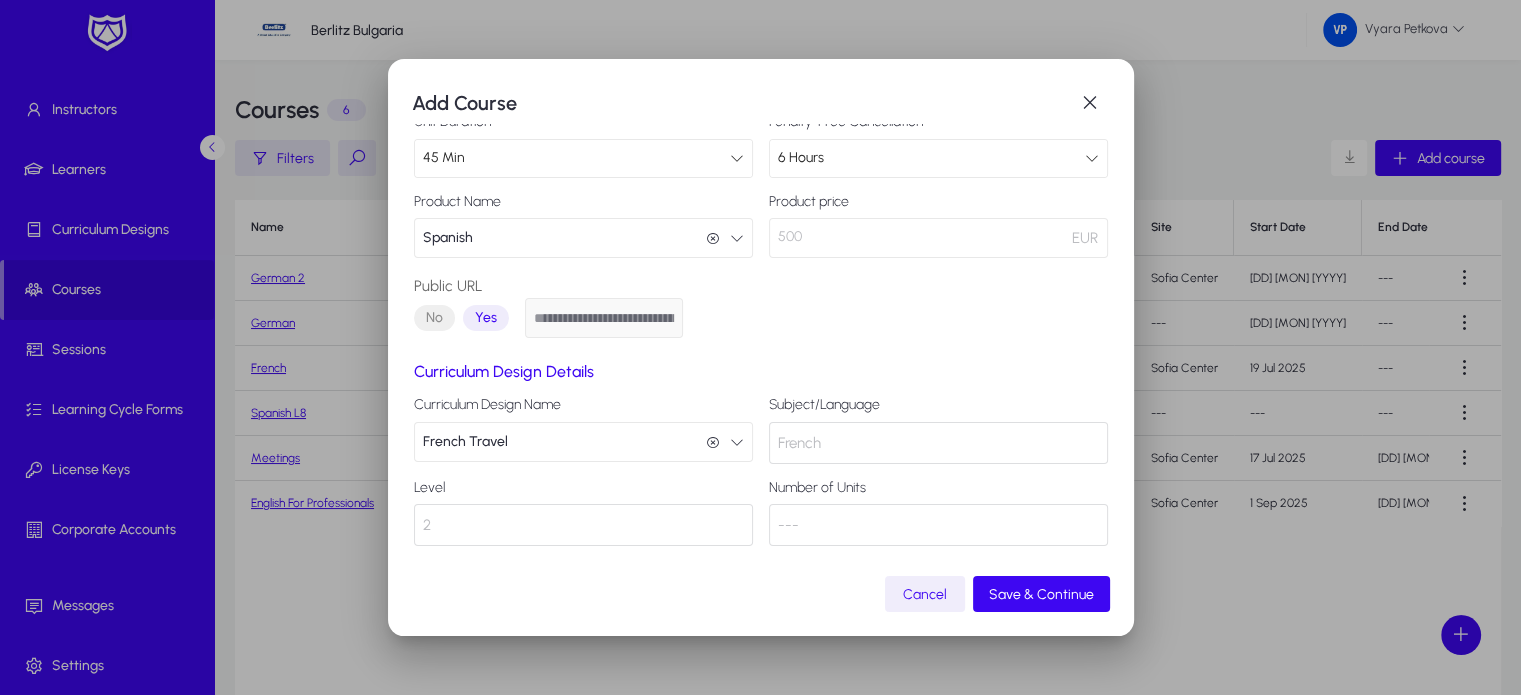click on "Cancel" 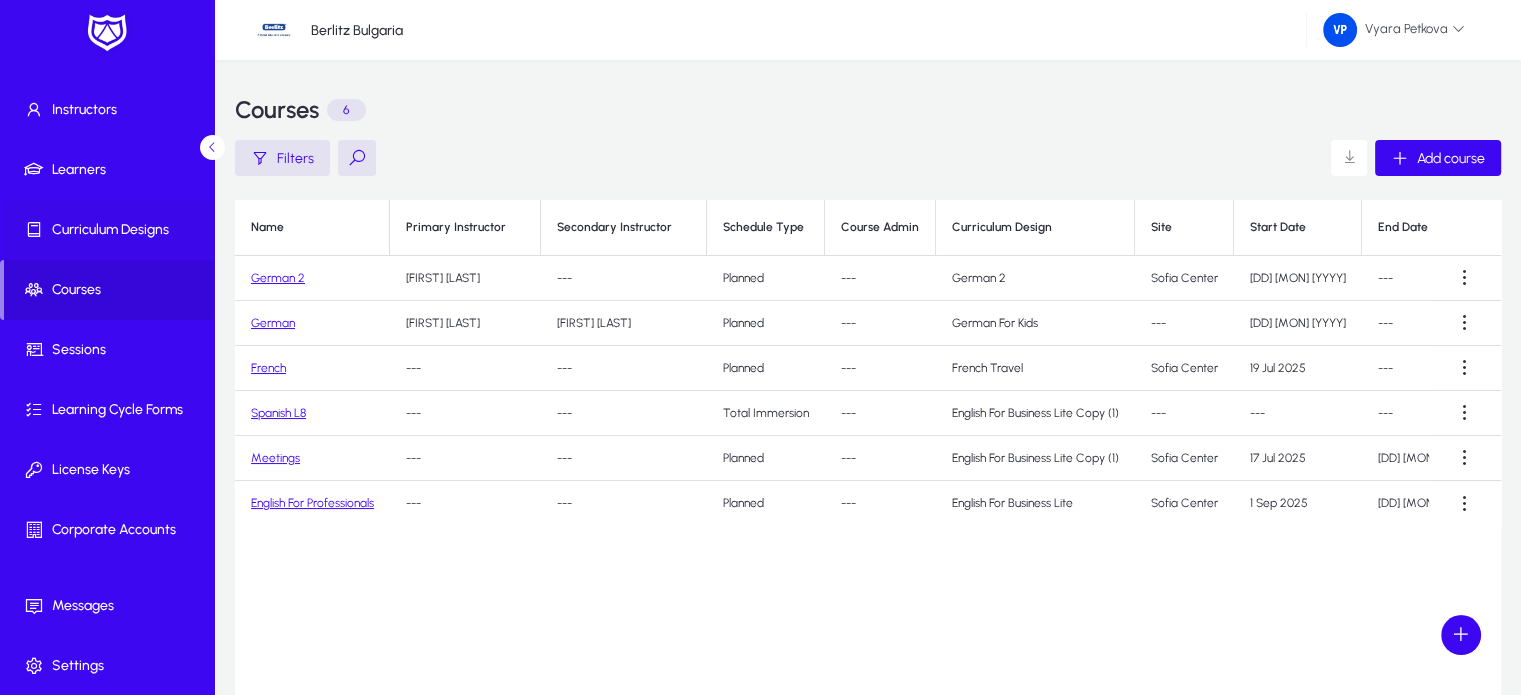 click on "Curriculum Designs" 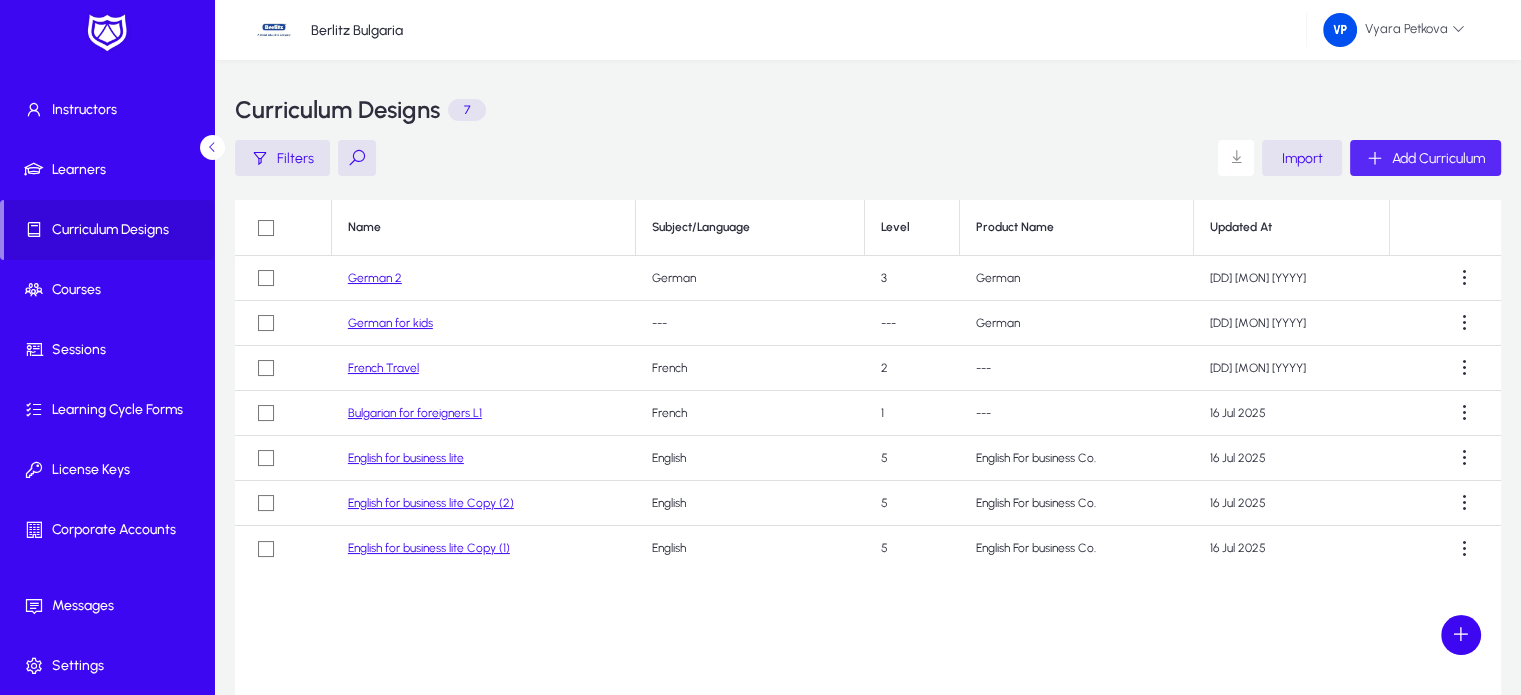 click on "Add Curriculum" 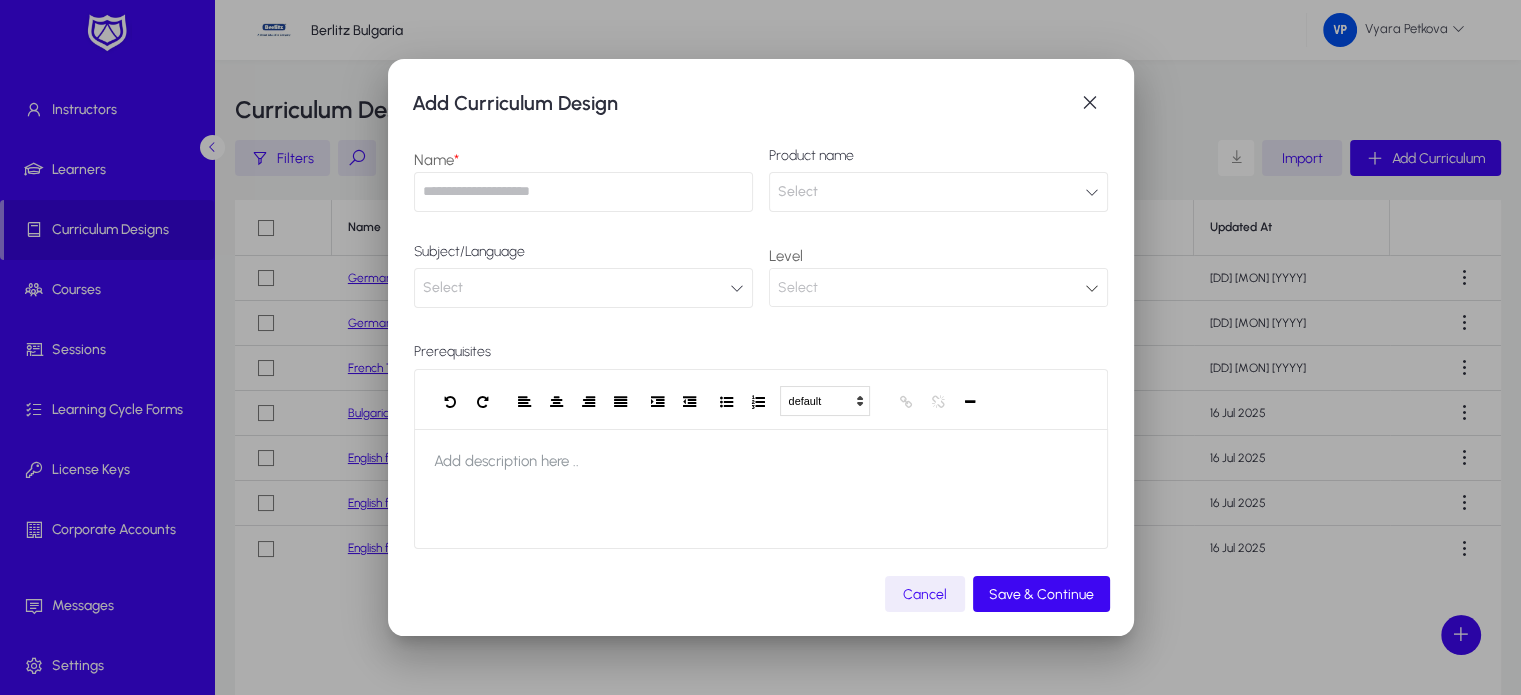 click at bounding box center (583, 192) 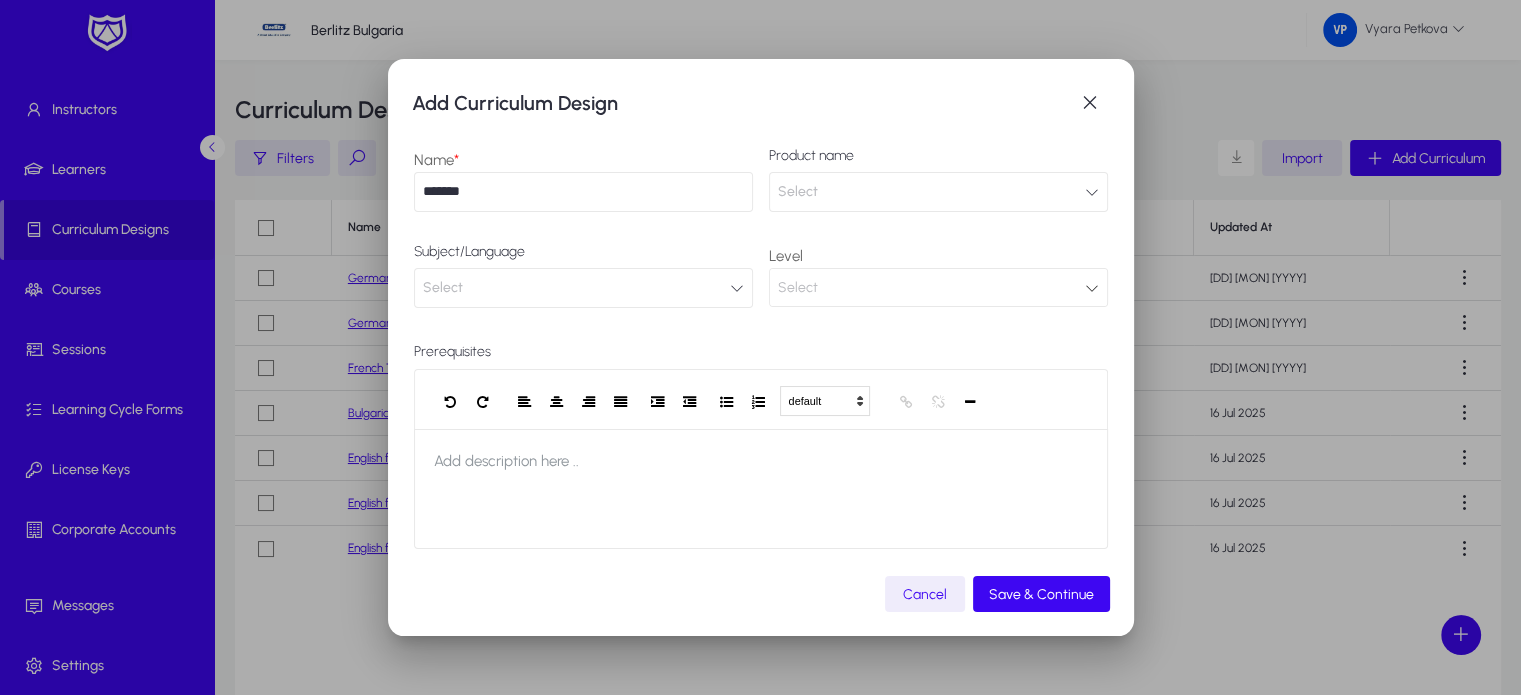 type on "*******" 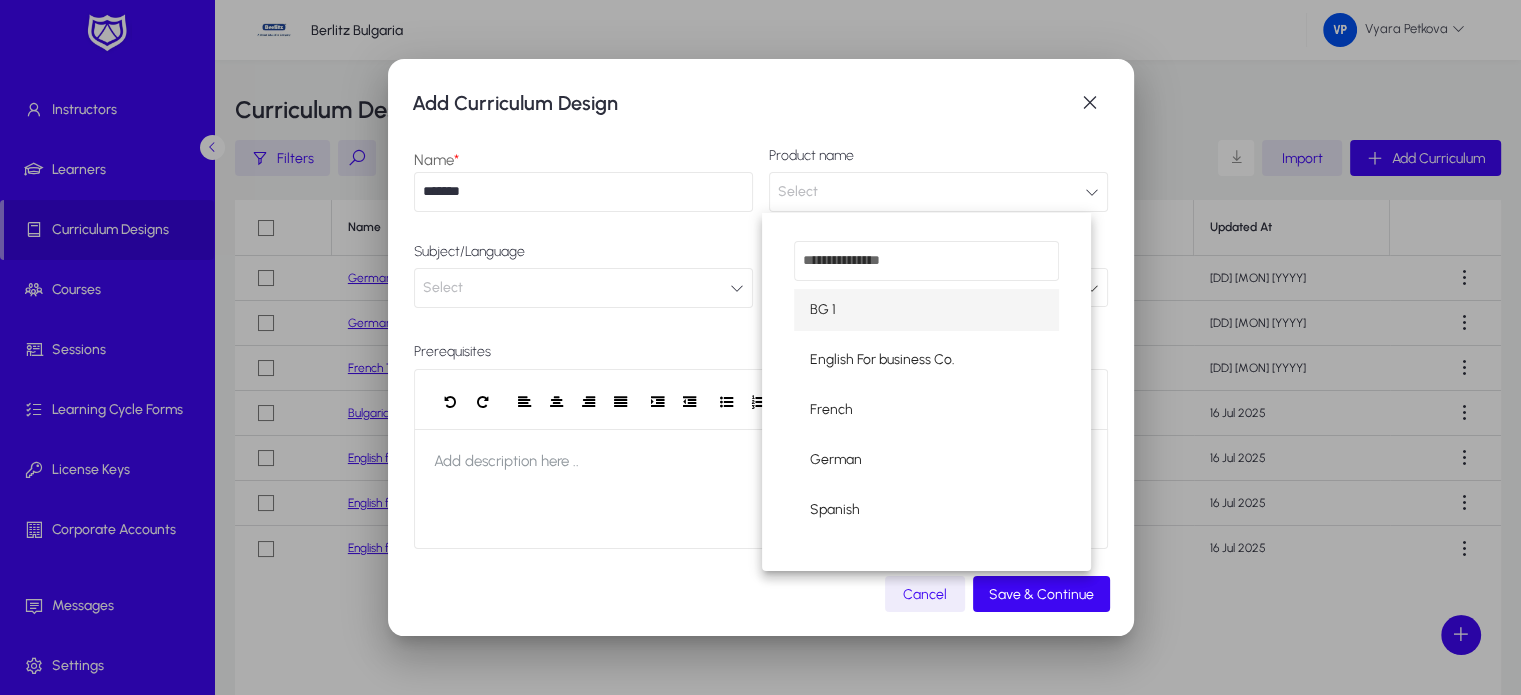 drag, startPoint x: 937, startPoint y: 503, endPoint x: 897, endPoint y: 511, distance: 40.792156 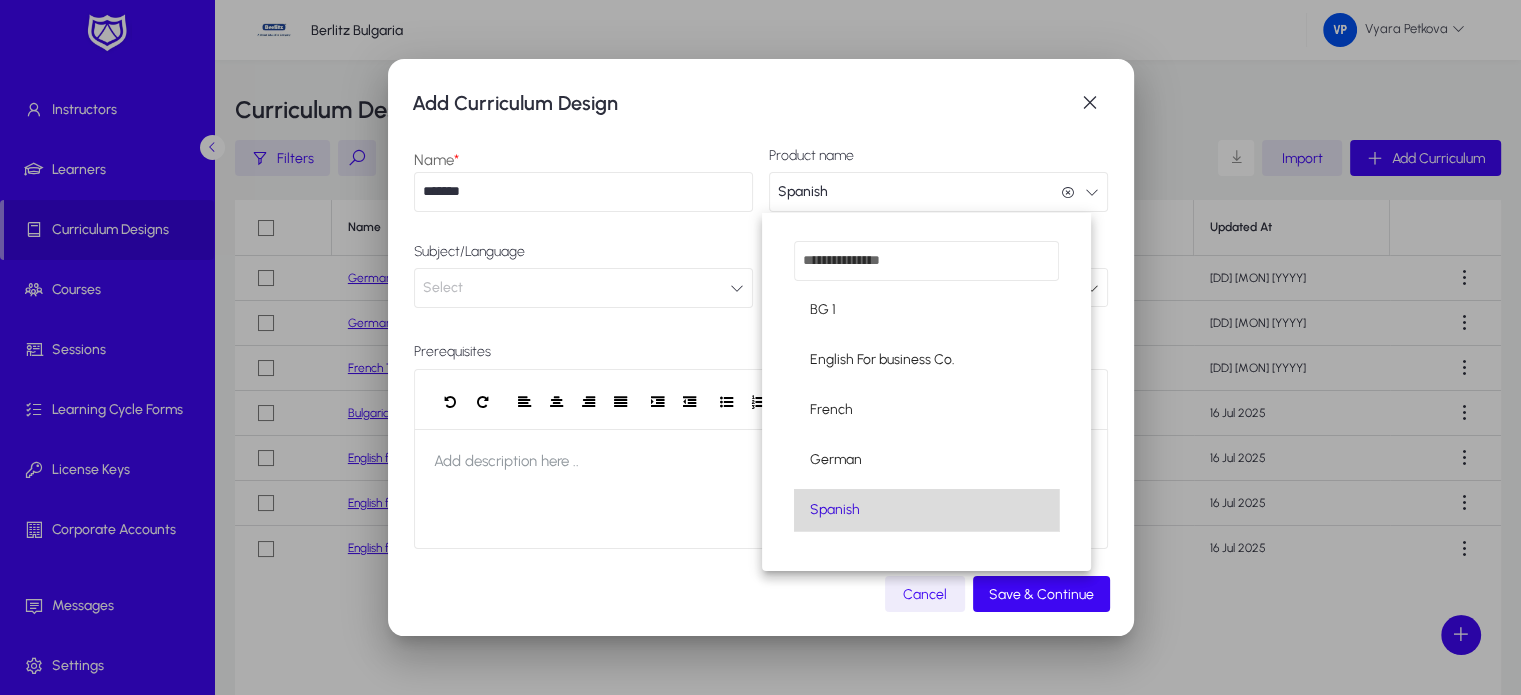 scroll, scrollTop: 0, scrollLeft: 0, axis: both 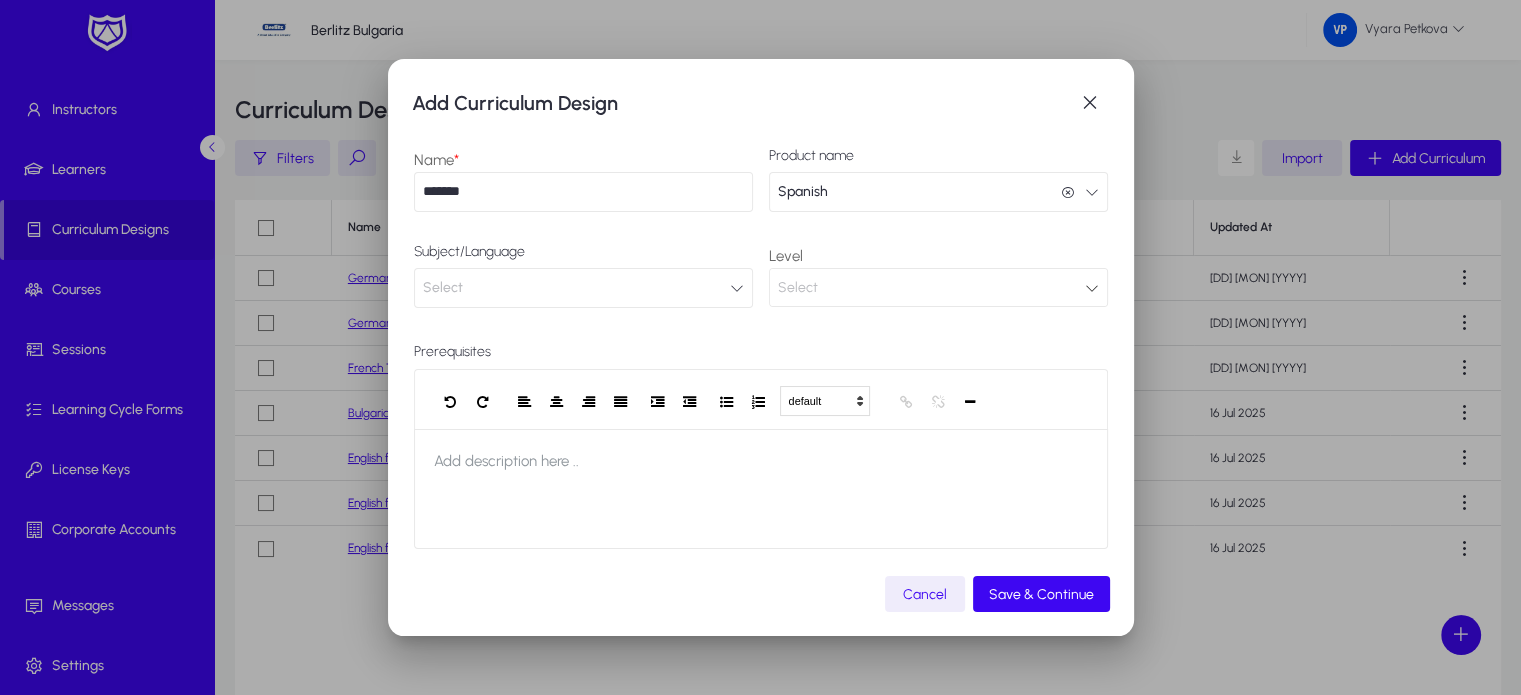 click at bounding box center [737, 288] 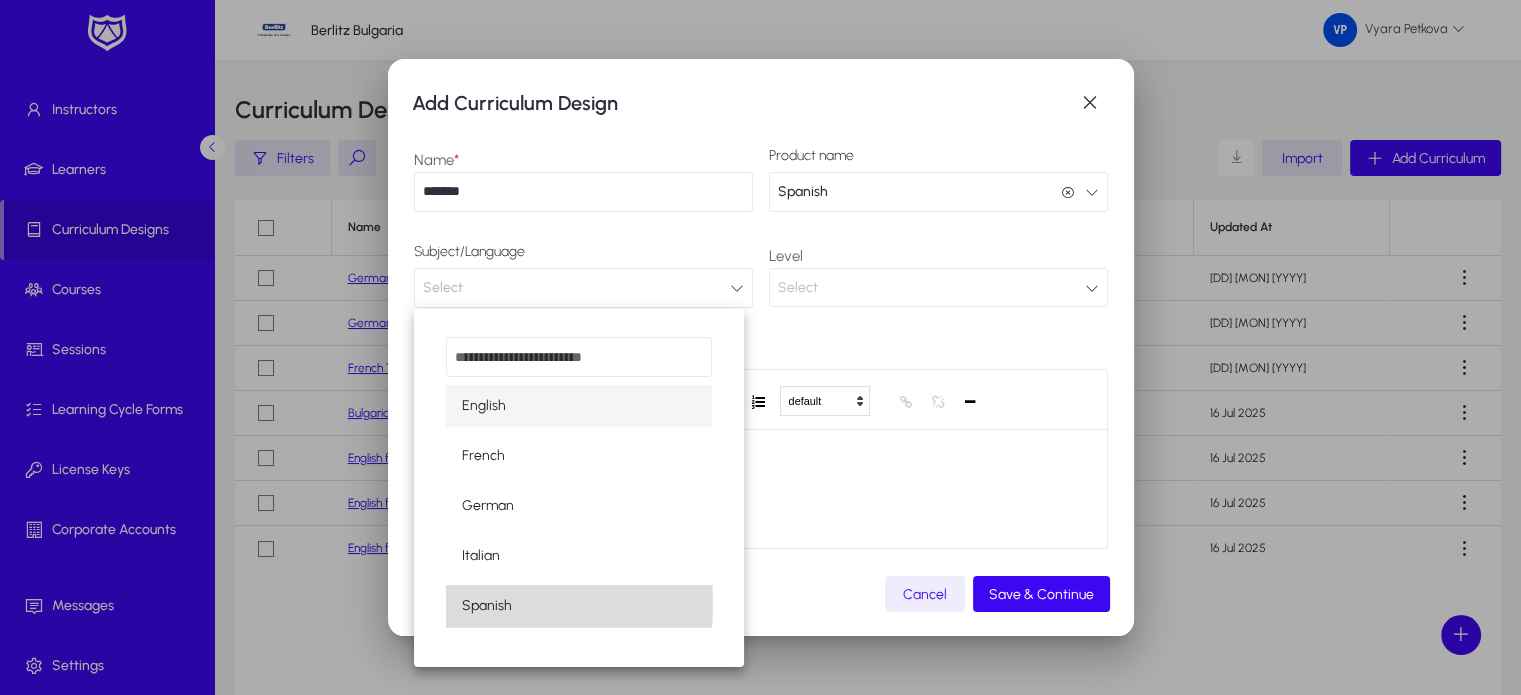 click on "Spanish" at bounding box center [579, 606] 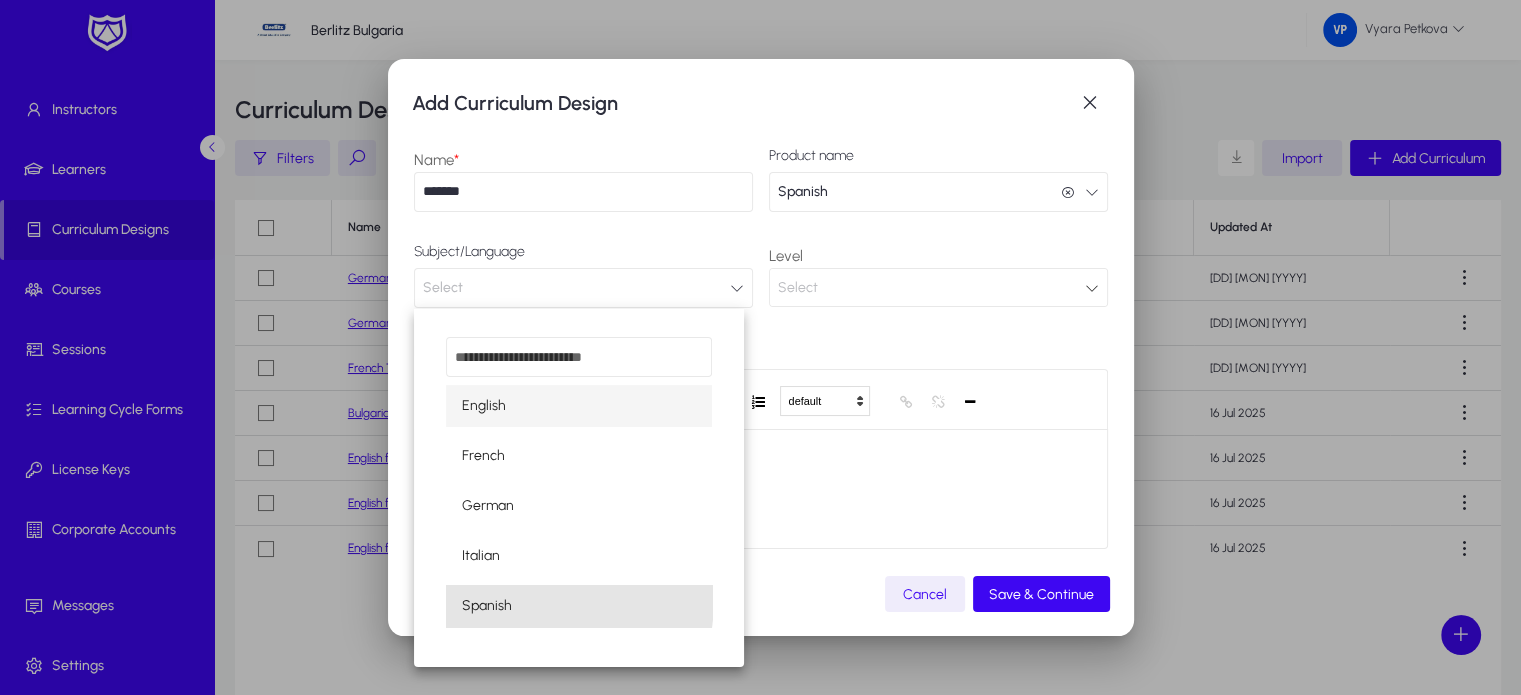 scroll, scrollTop: 0, scrollLeft: 0, axis: both 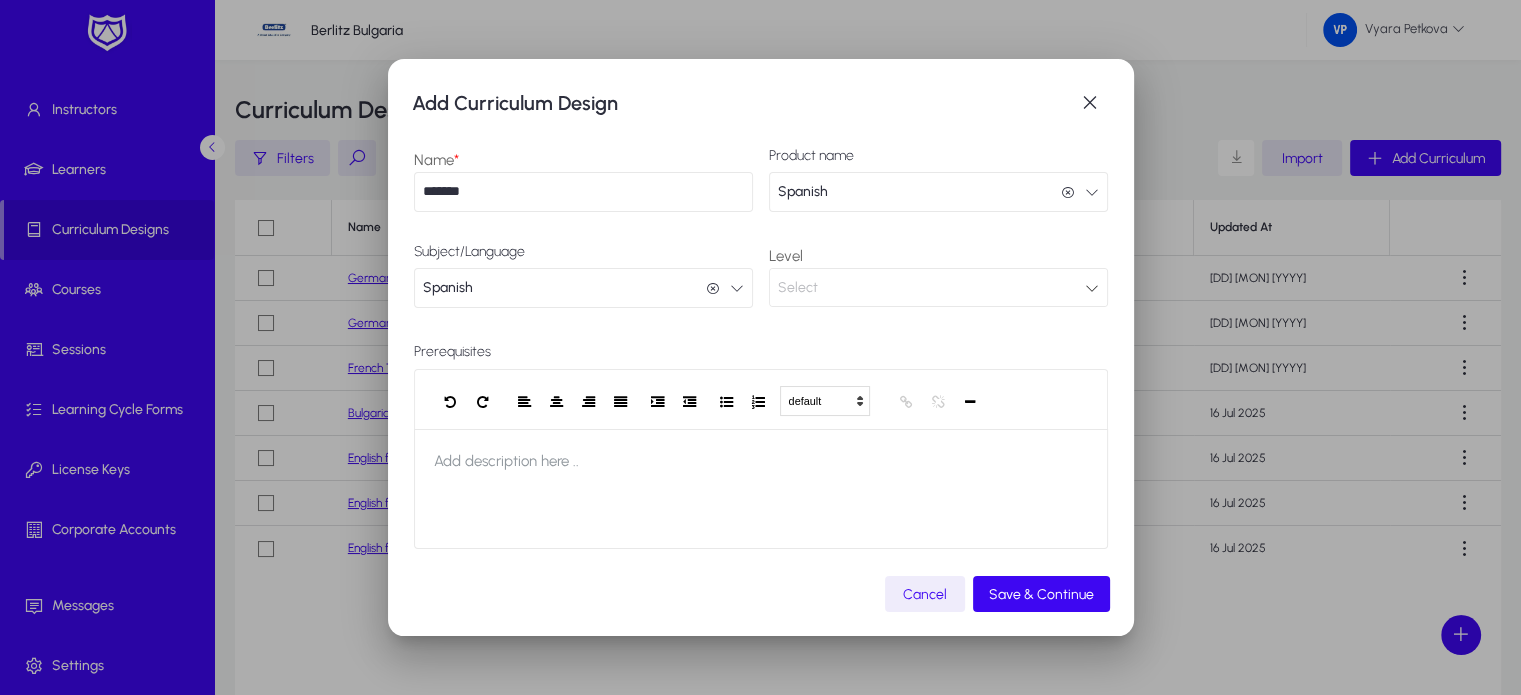 click at bounding box center [1092, 288] 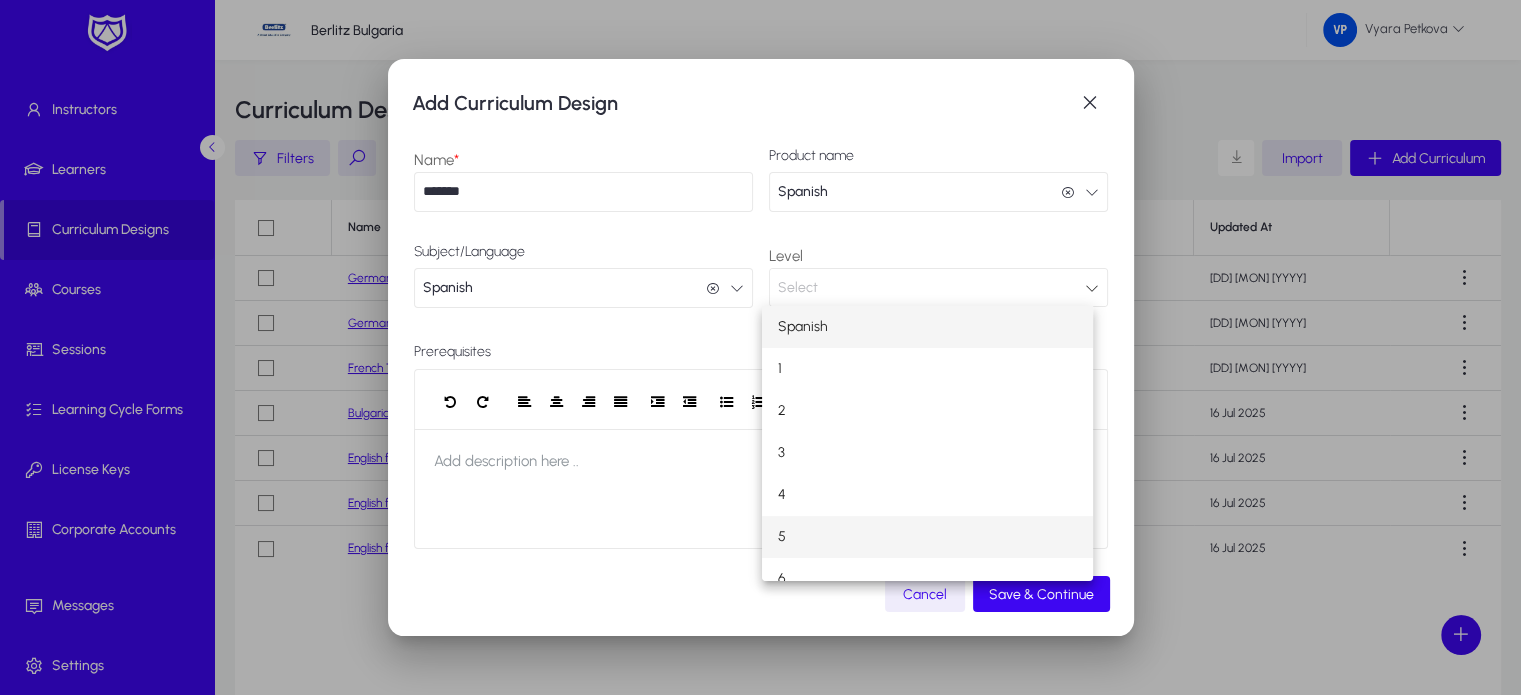 click on "5" at bounding box center (782, 537) 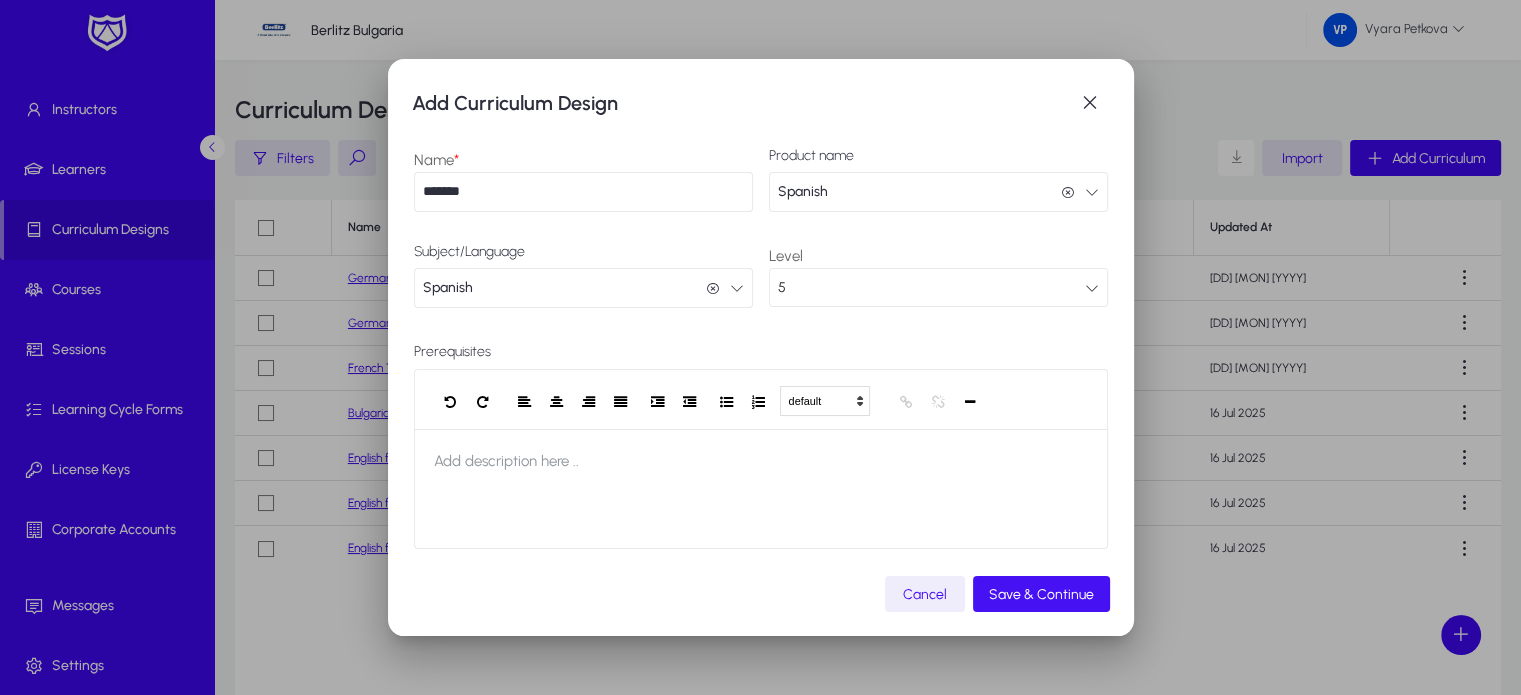 click on "Save & Continue" 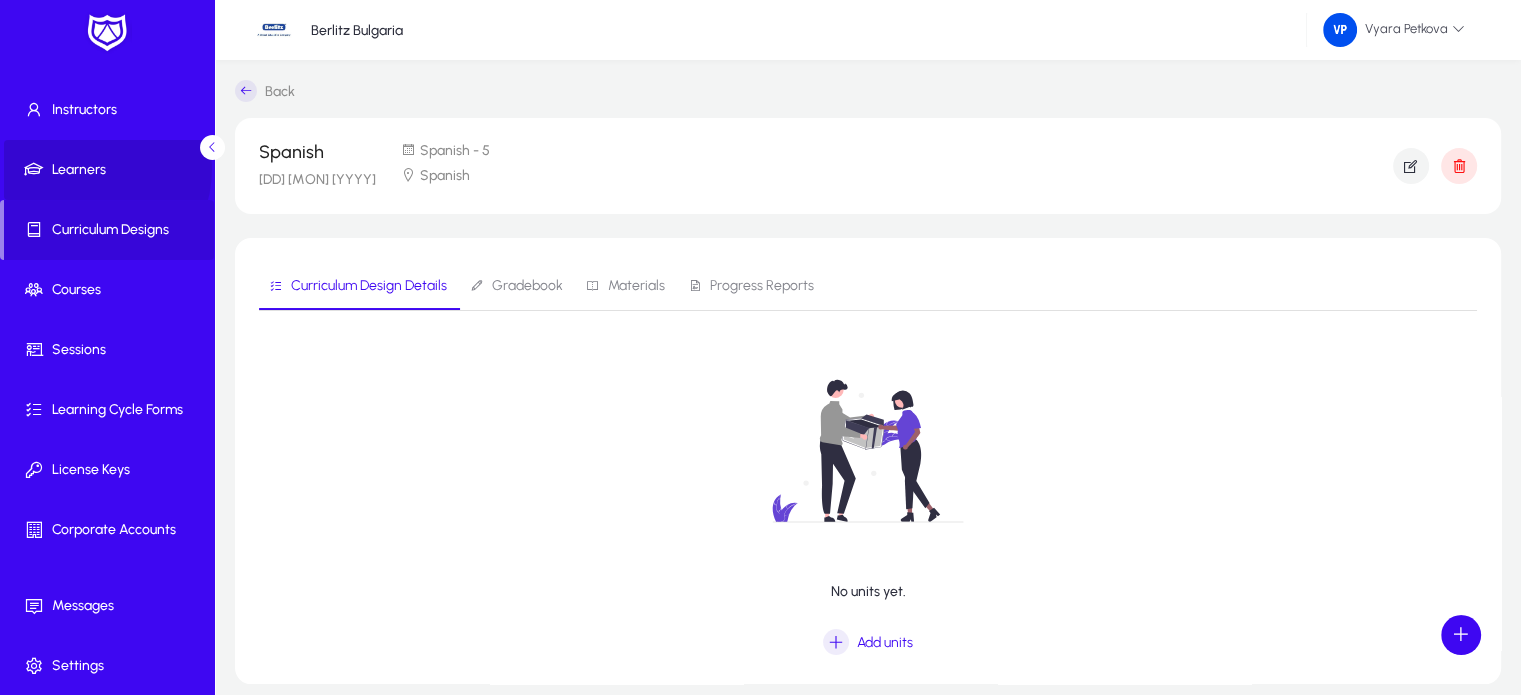 click on "Learners" 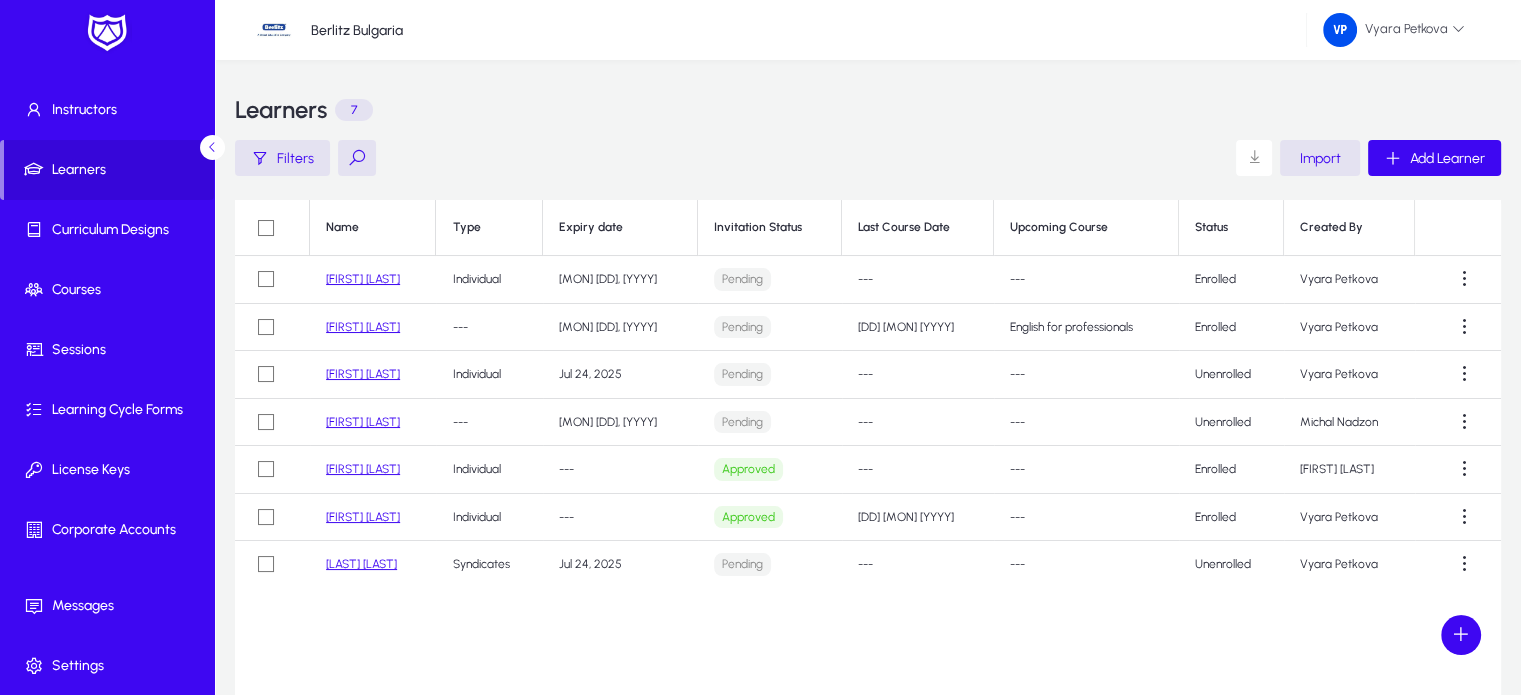 click on "[LAST] [LAST]" 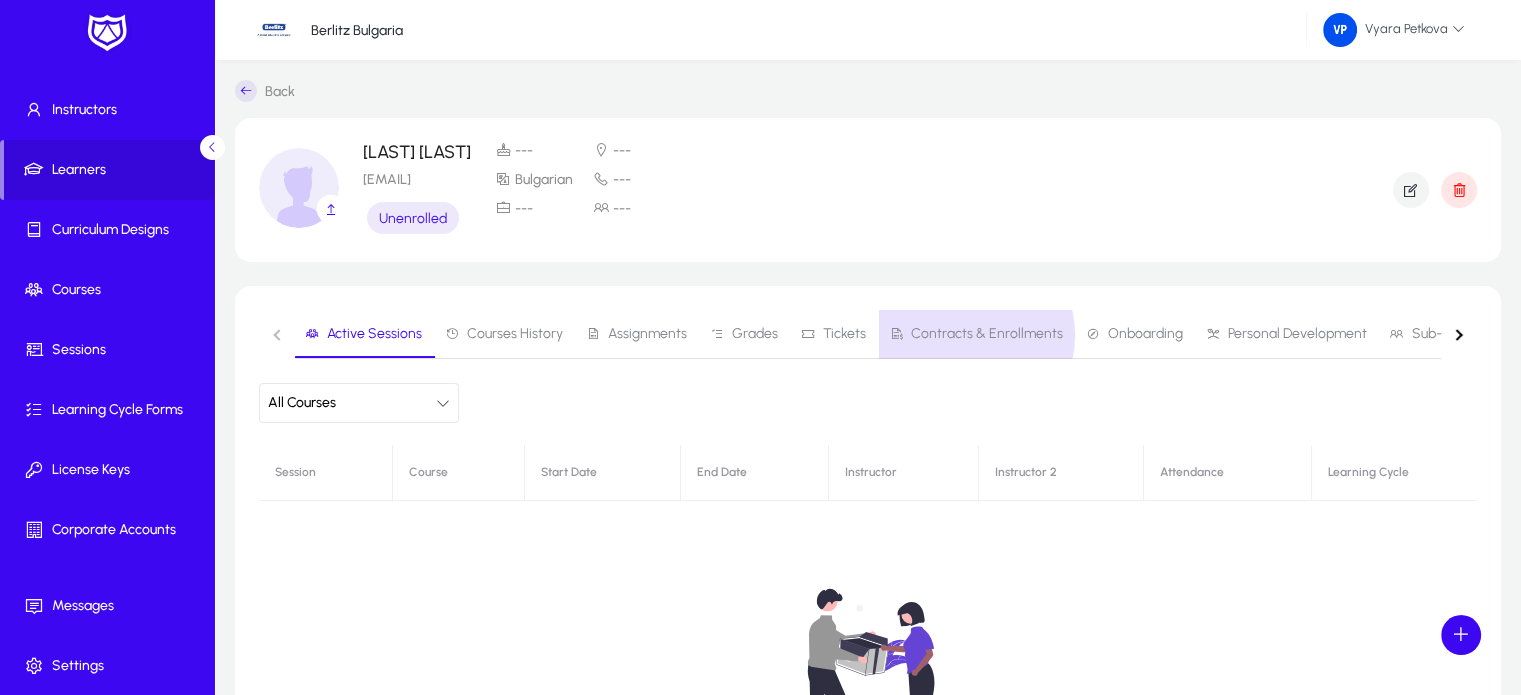 click on "Contracts & Enrollments" at bounding box center (987, 334) 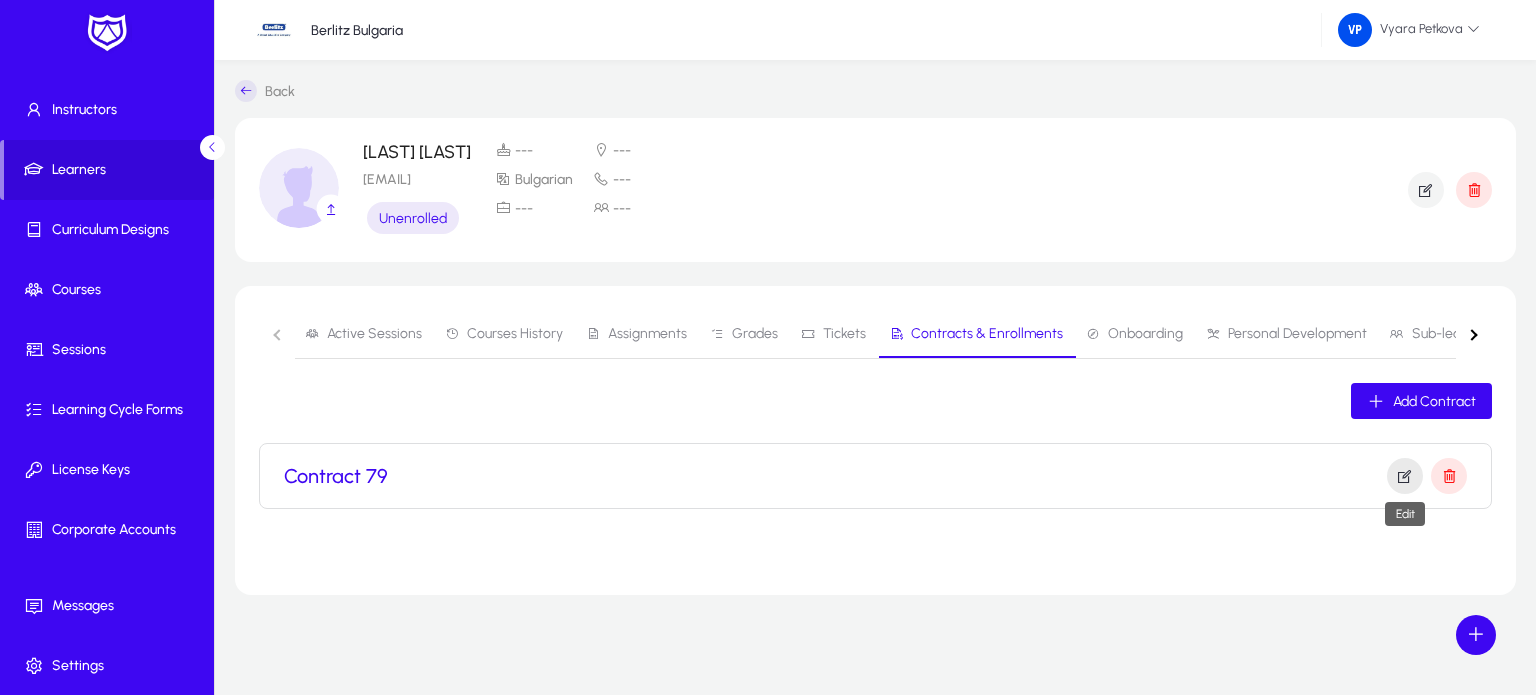 click 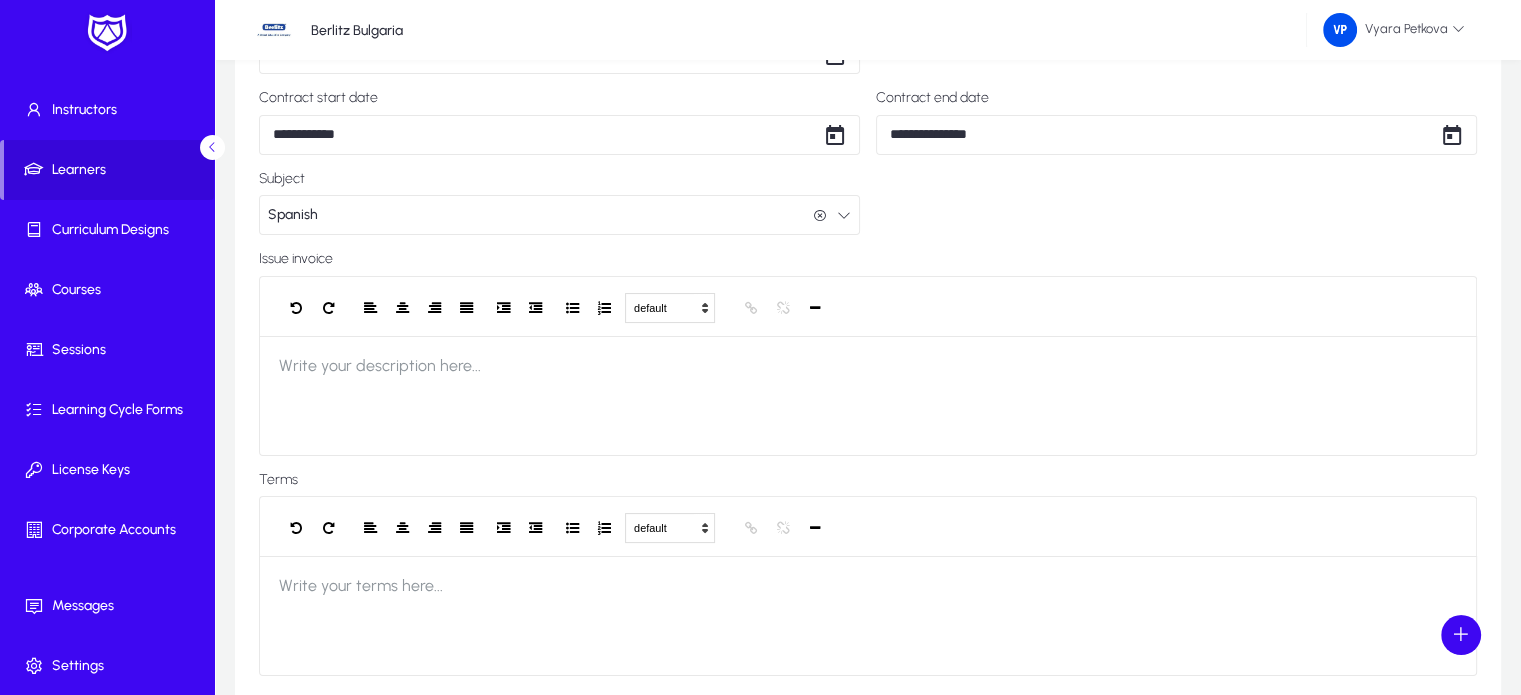 scroll, scrollTop: 0, scrollLeft: 0, axis: both 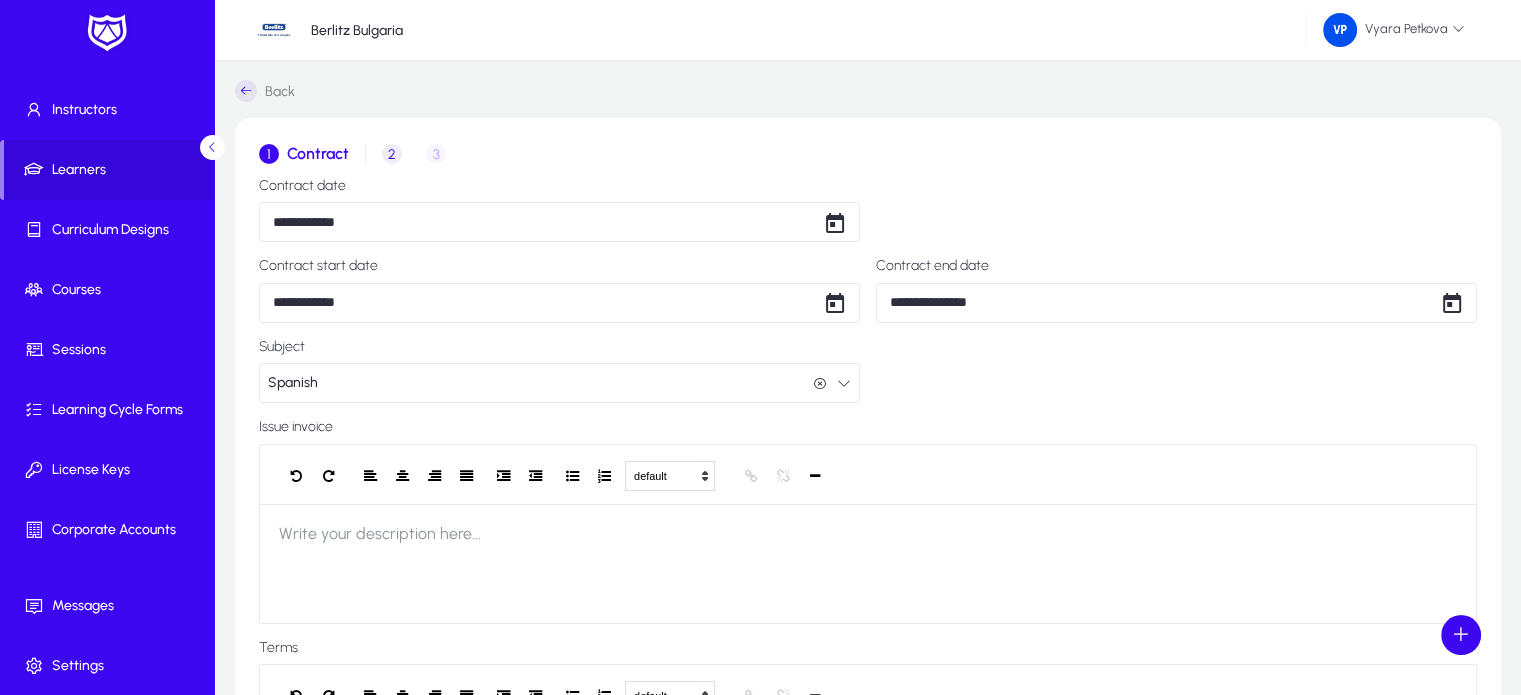click on "2 Enrollment" at bounding box center [392, 154] 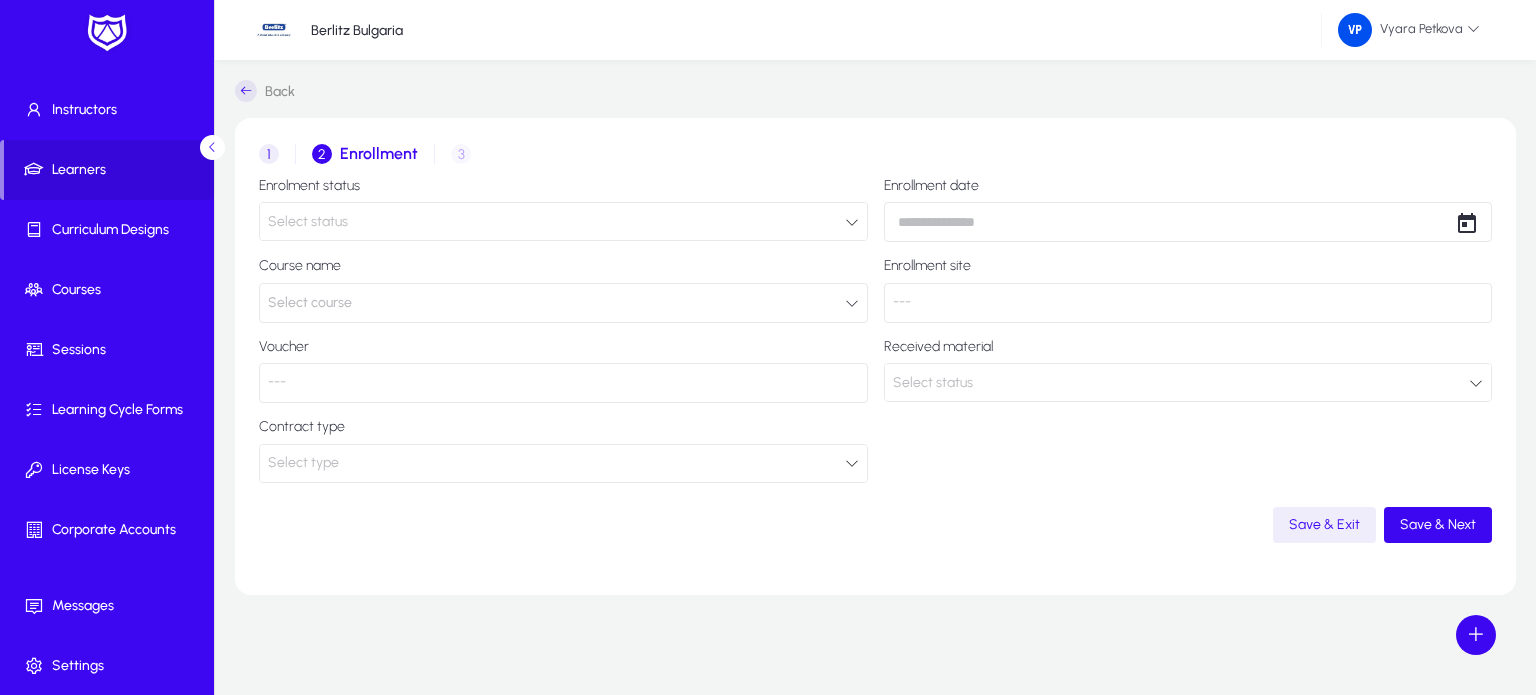 click at bounding box center (852, 222) 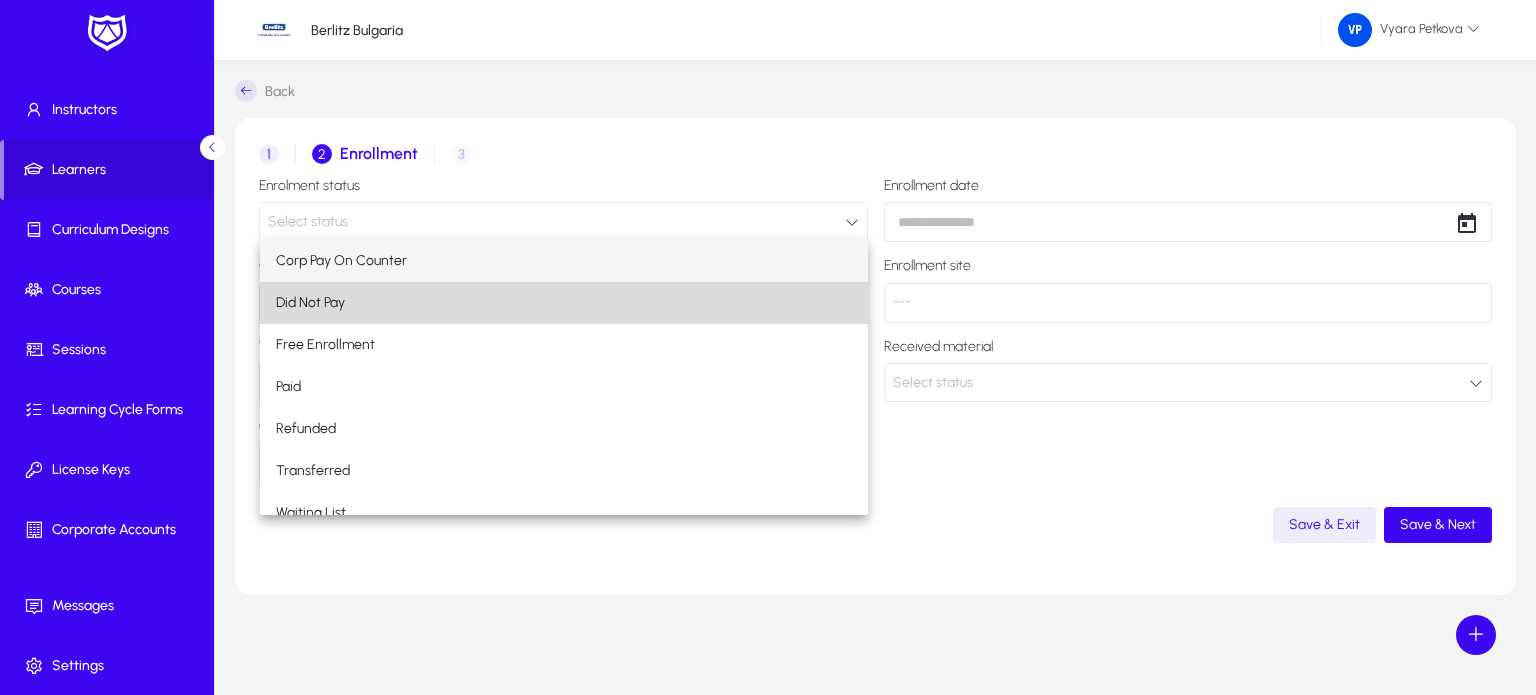 click on "Did Not Pay" at bounding box center (564, 303) 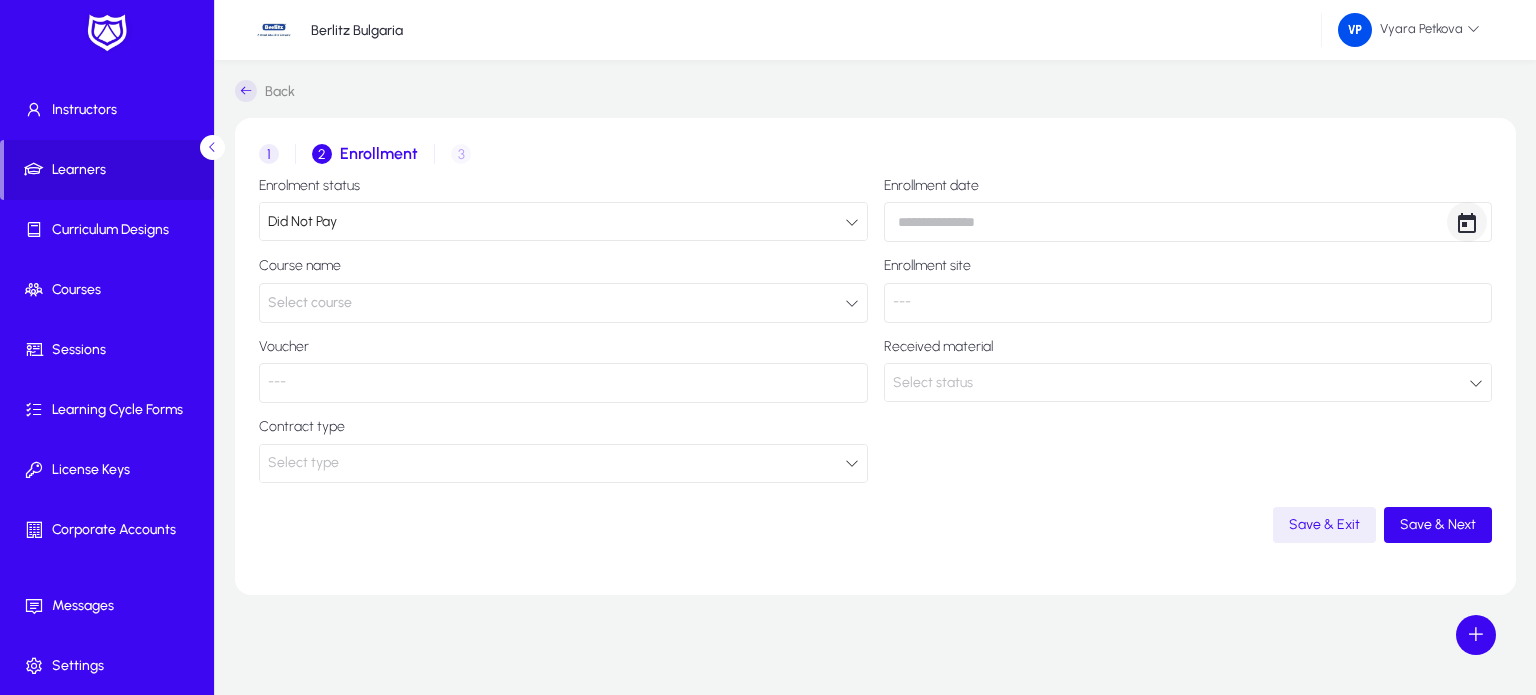 click 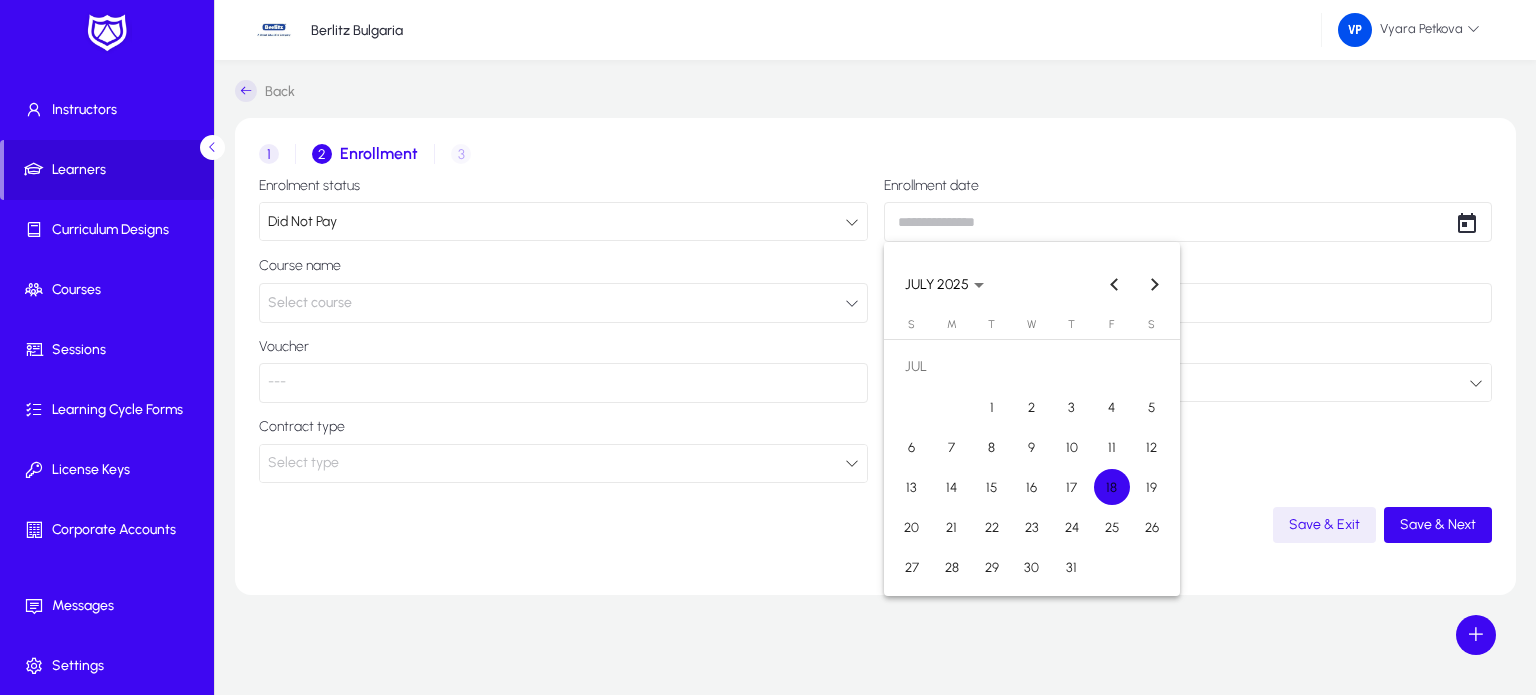 click on "18" at bounding box center (1112, 487) 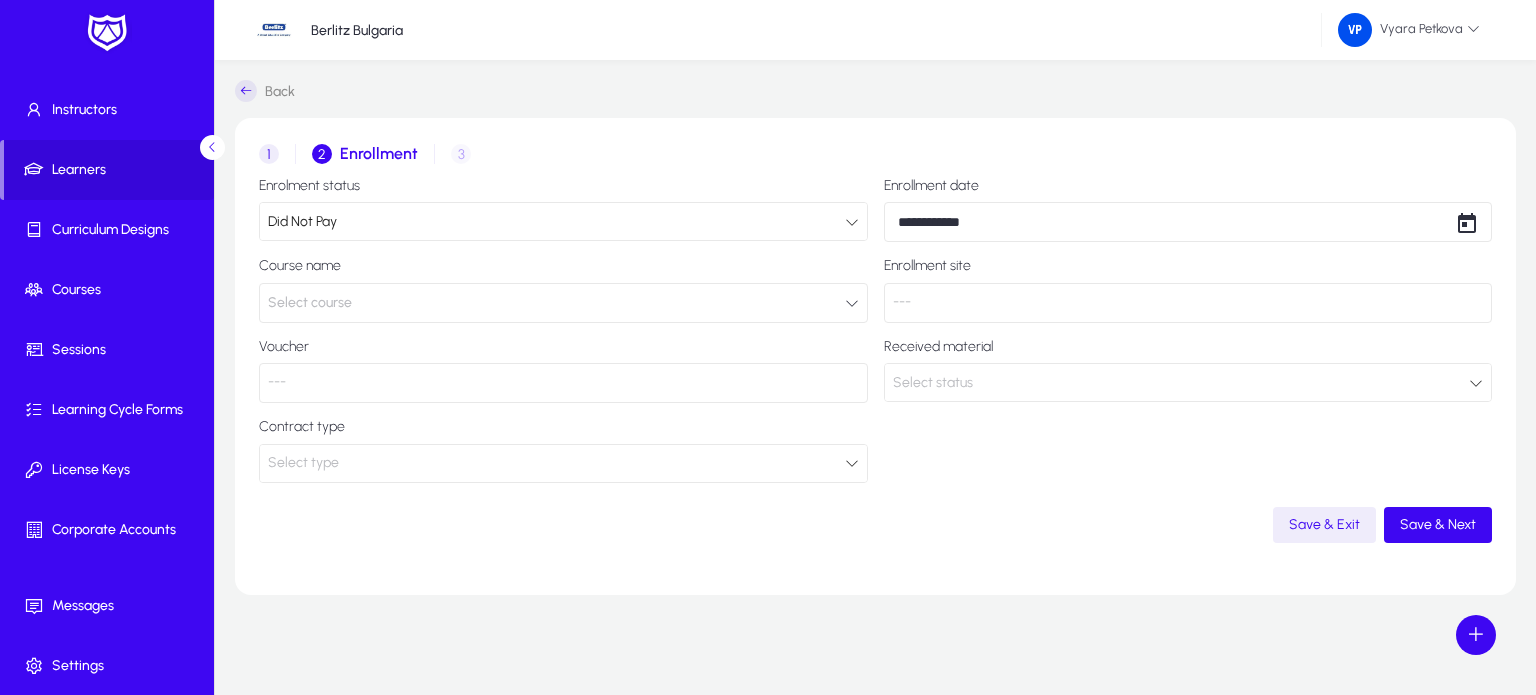 click on "Select course" 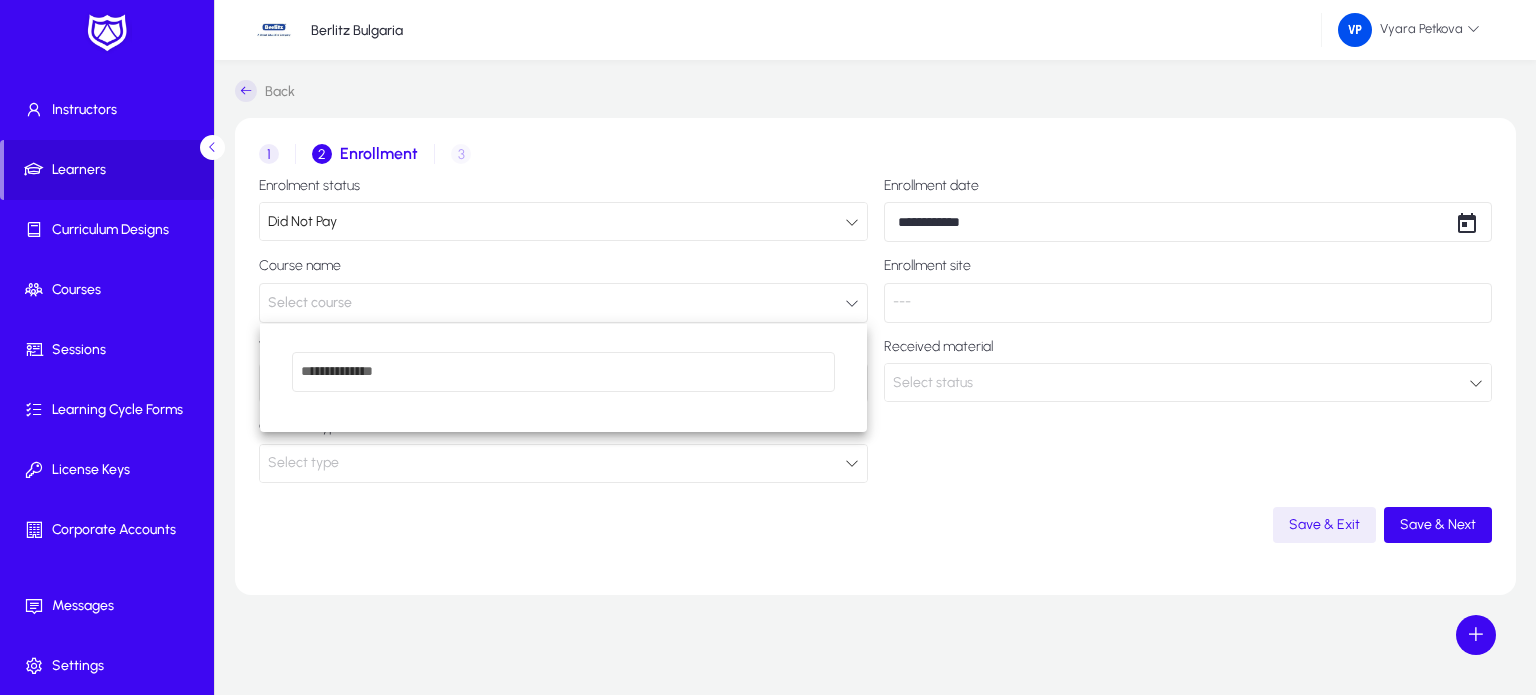 click at bounding box center [768, 347] 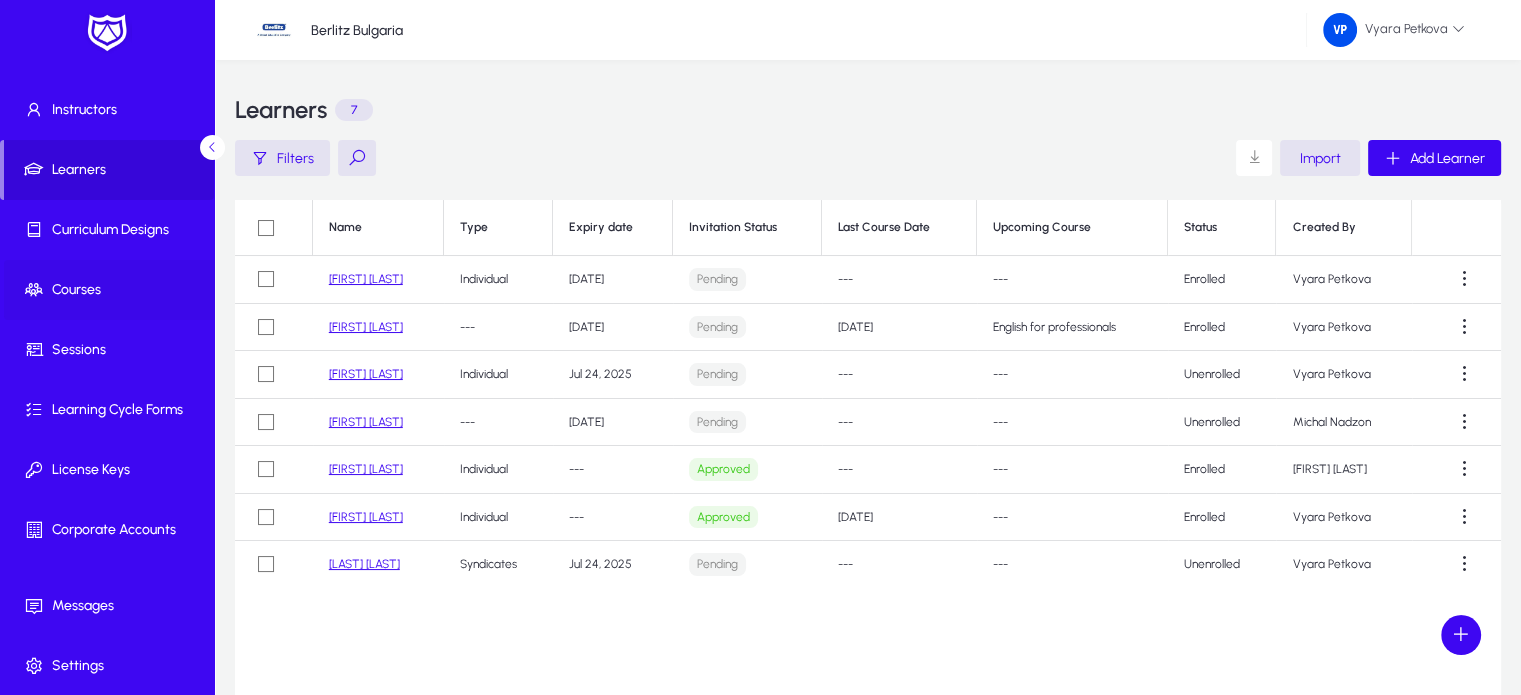 click on "Courses" 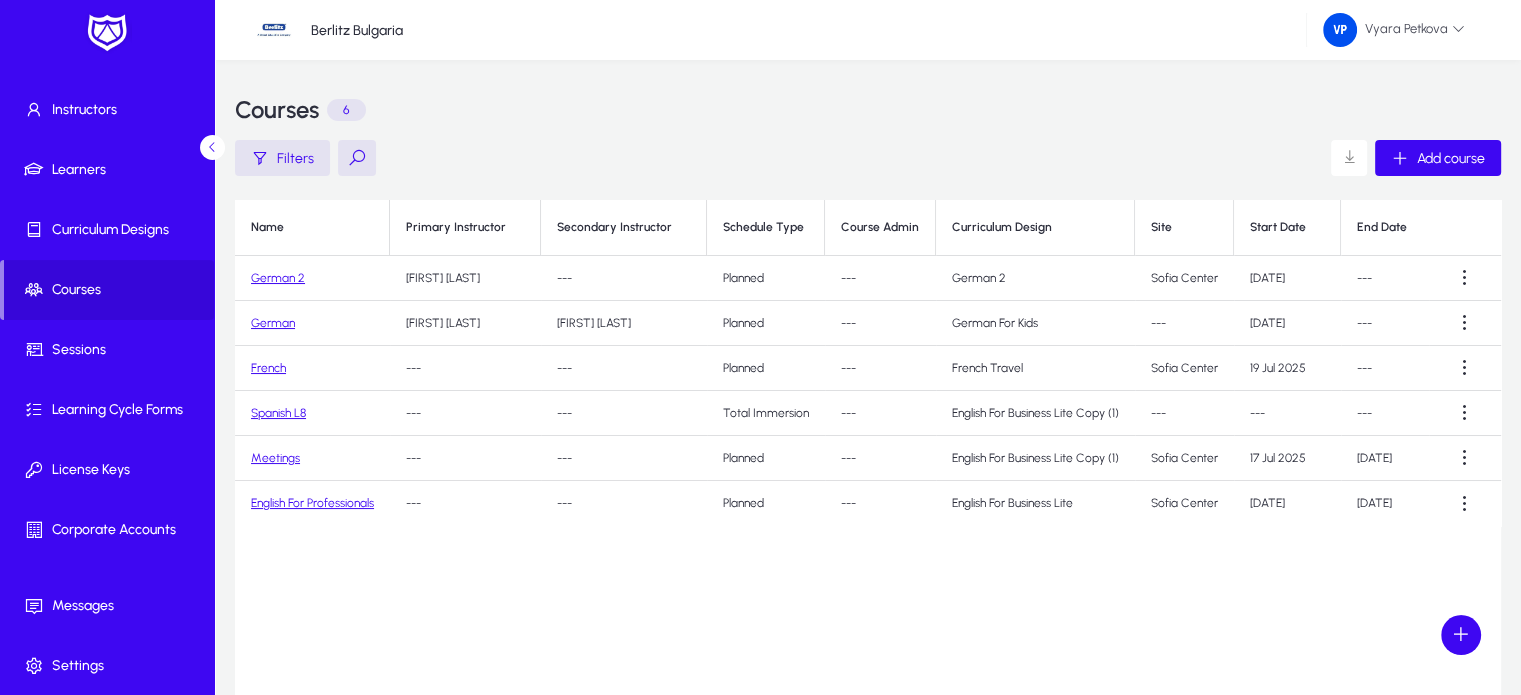 click on "German  2" 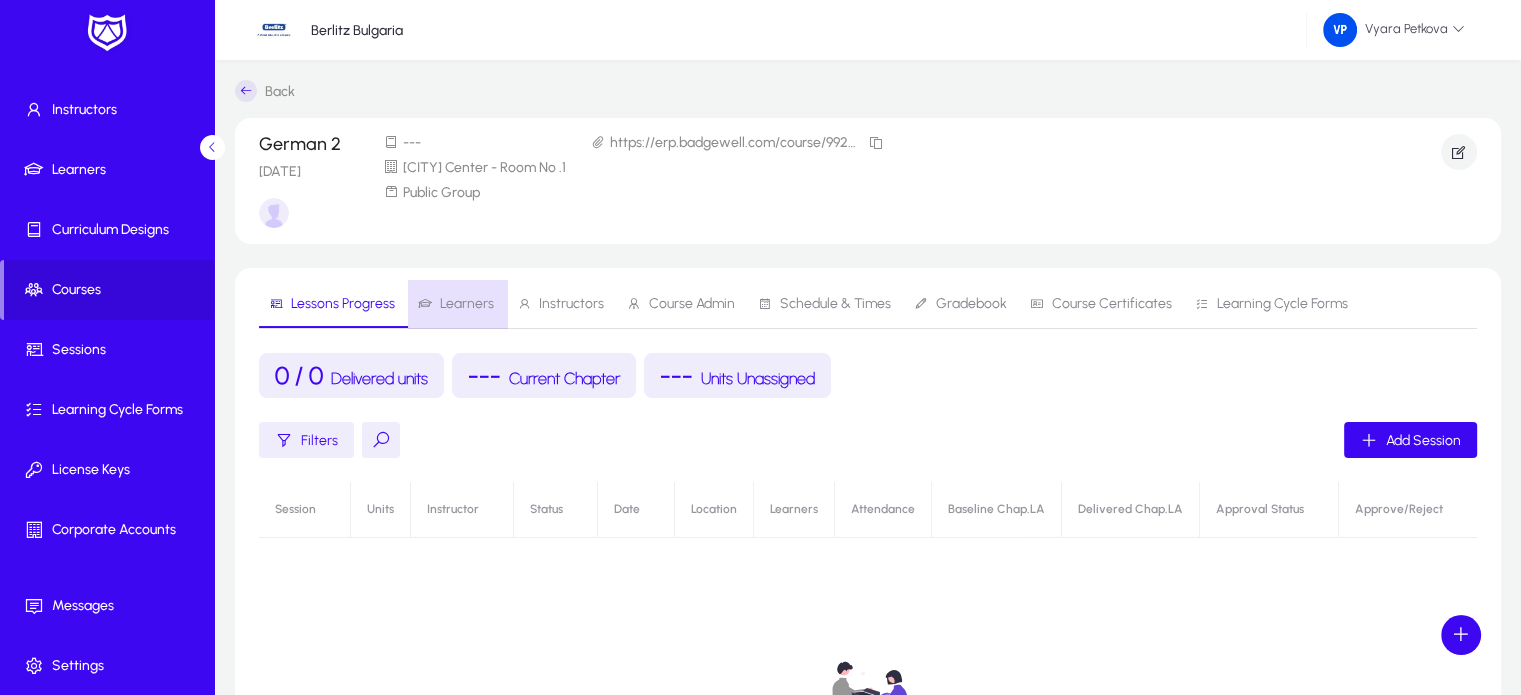 click on "Learners" at bounding box center [467, 304] 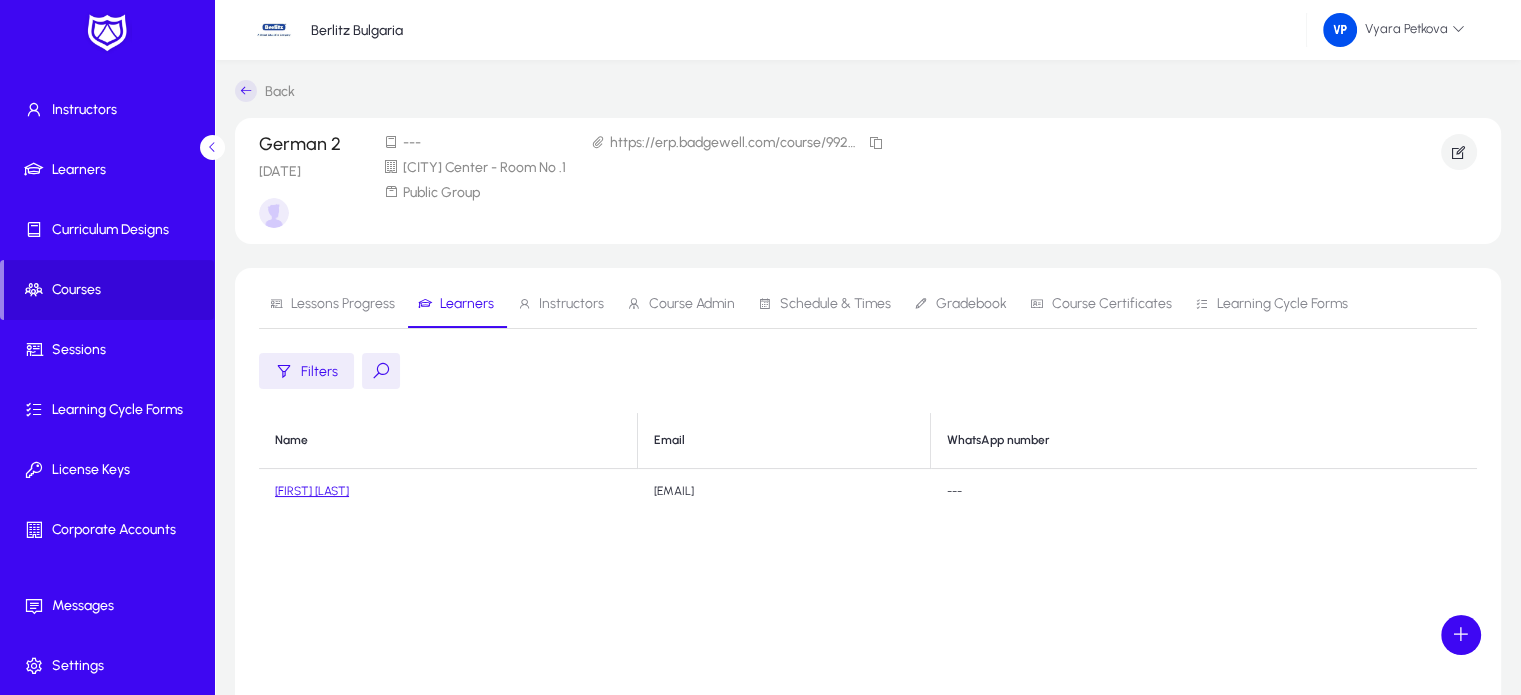 click 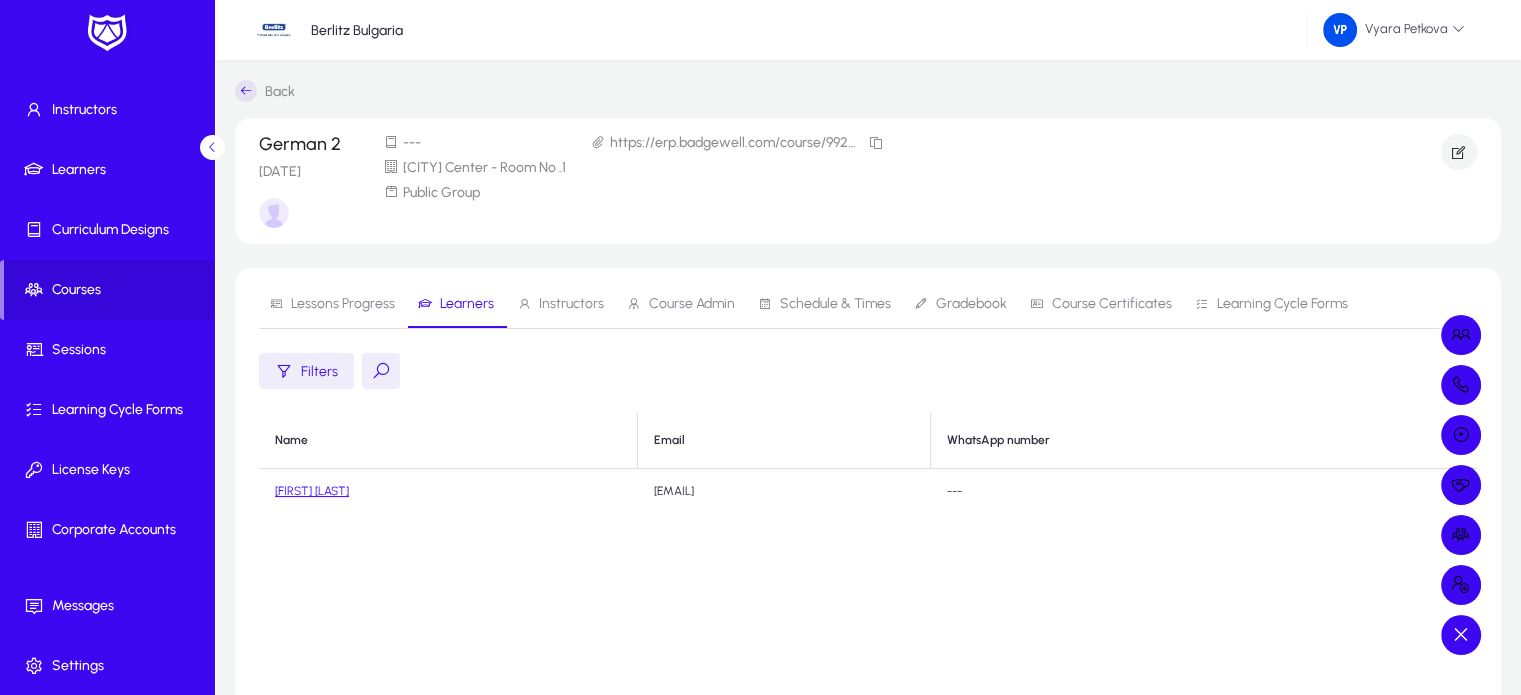 click at bounding box center (760, 347) 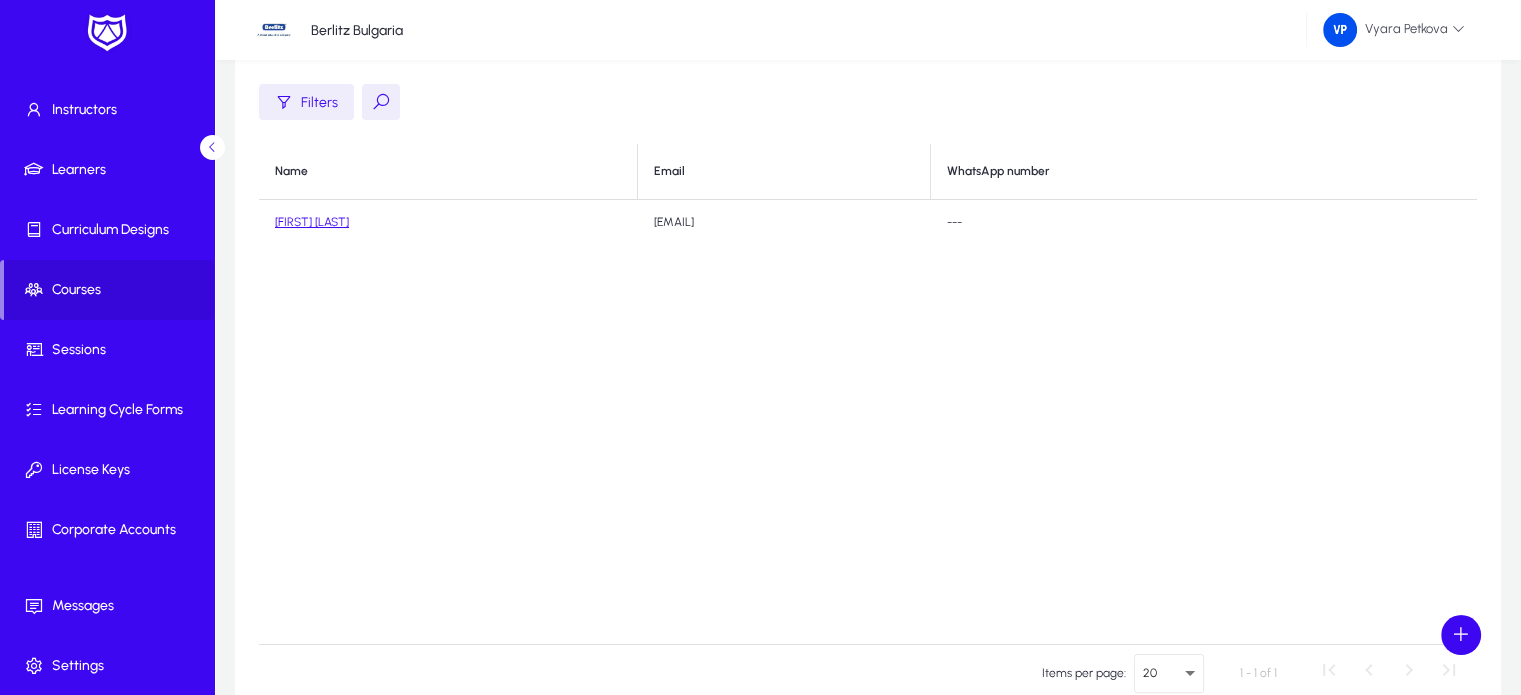 scroll, scrollTop: 0, scrollLeft: 0, axis: both 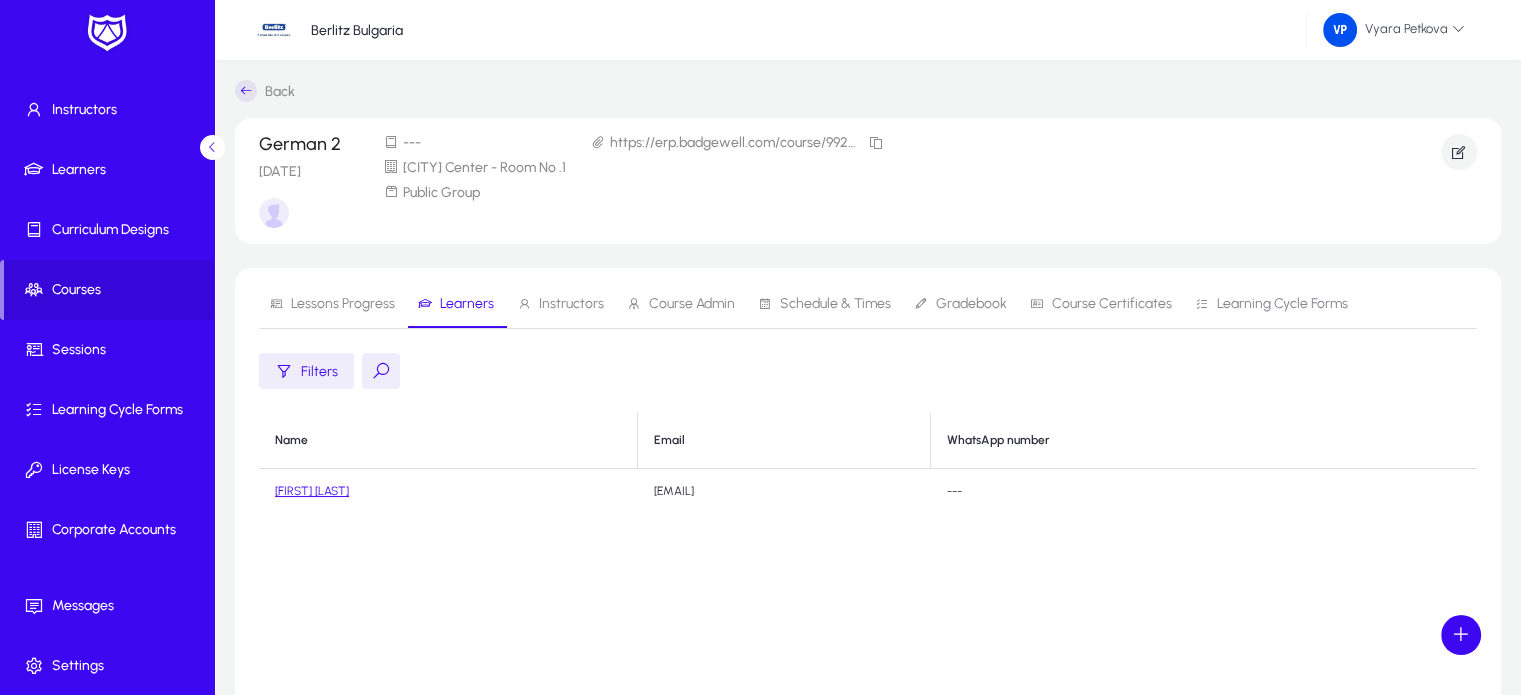 click on "Instructors" at bounding box center (571, 304) 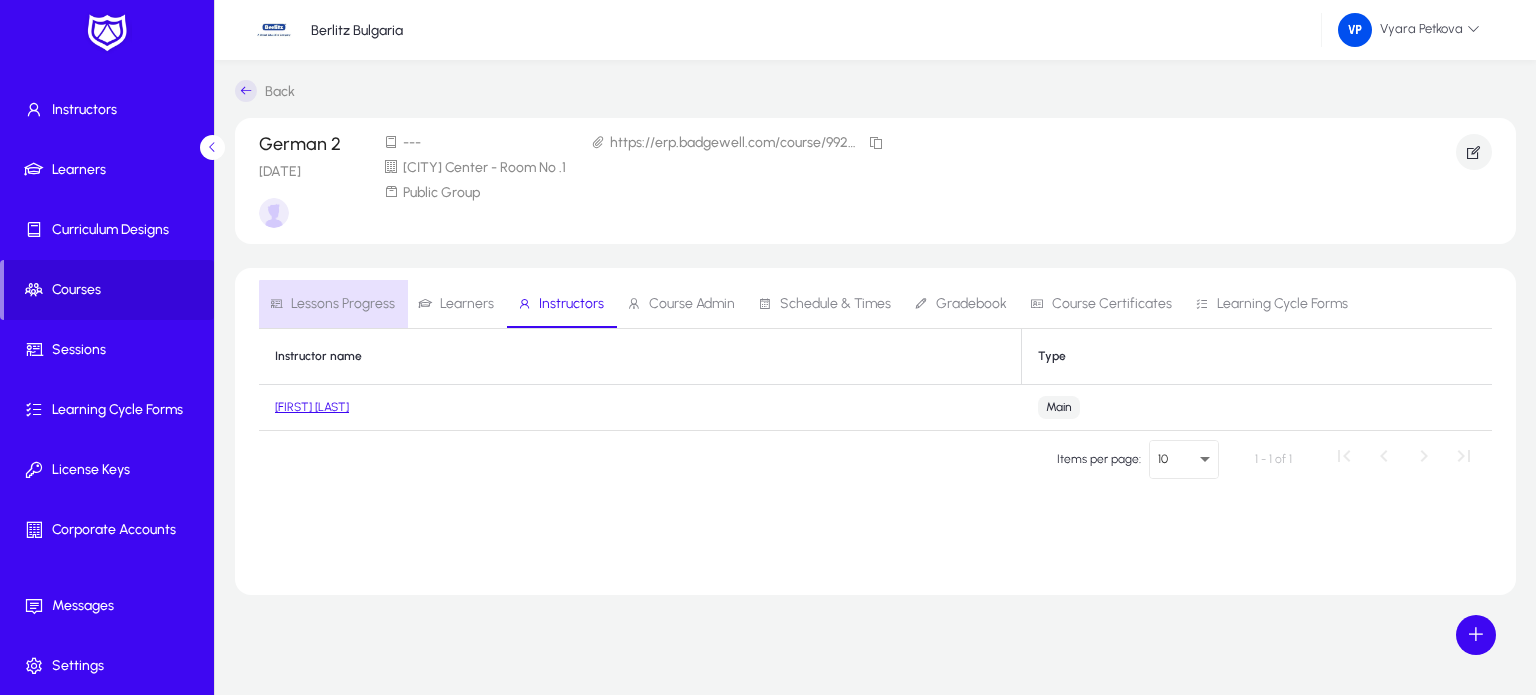 click on "Lessons Progress" at bounding box center [343, 304] 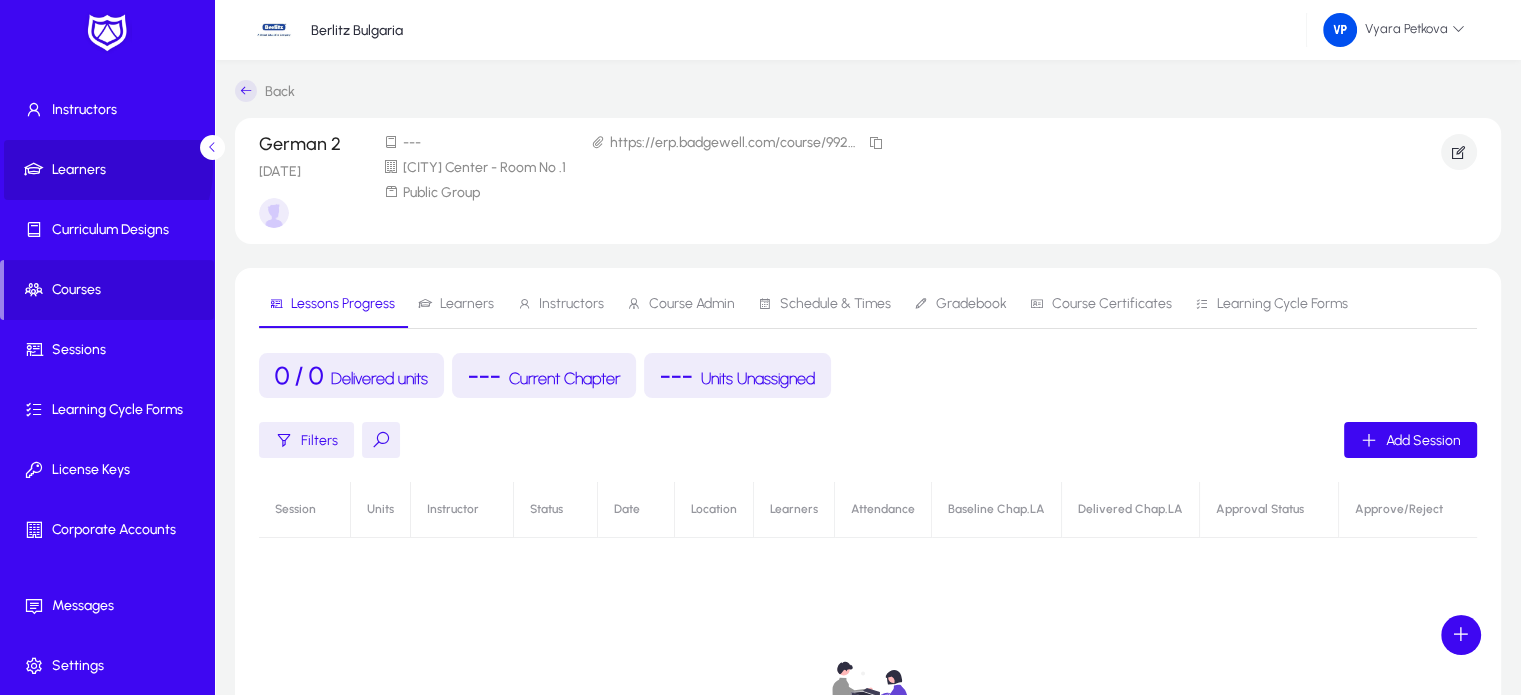 click on "Learners" 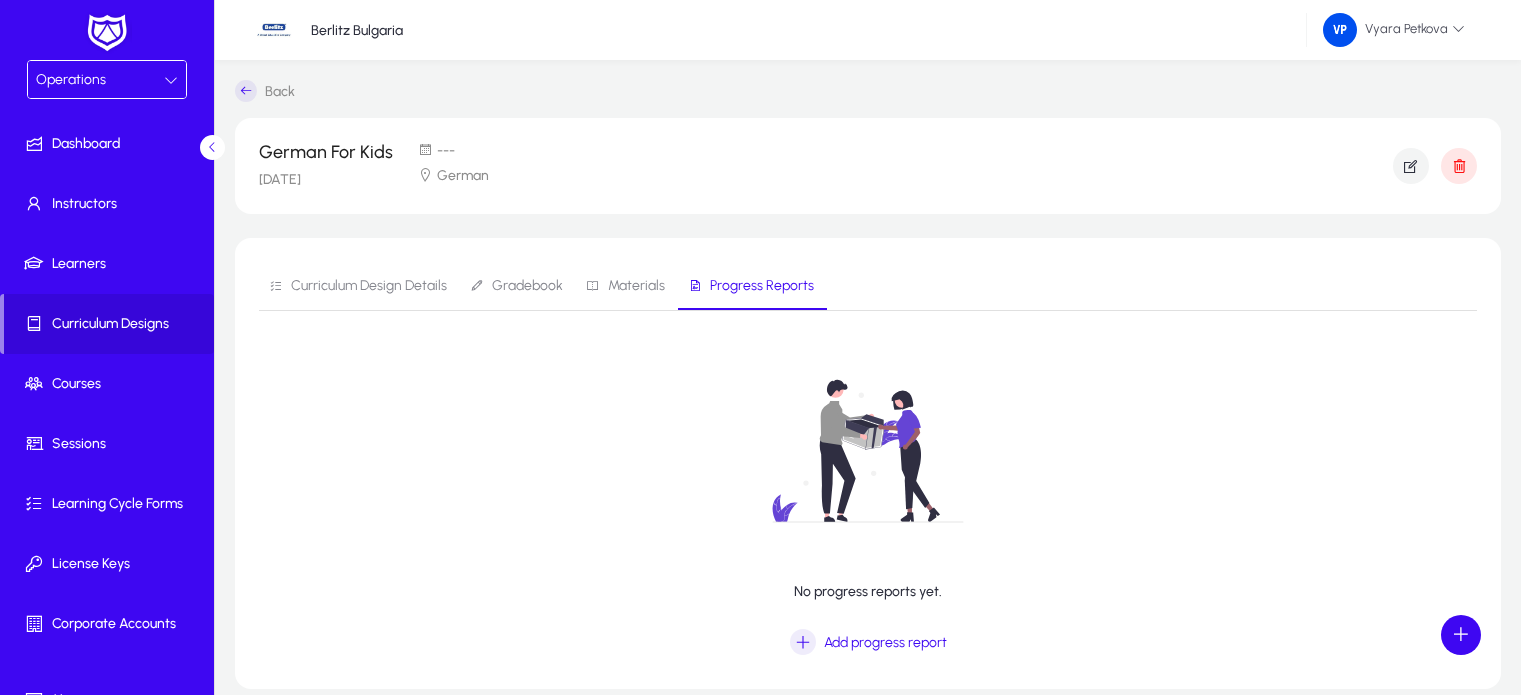 scroll, scrollTop: 0, scrollLeft: 0, axis: both 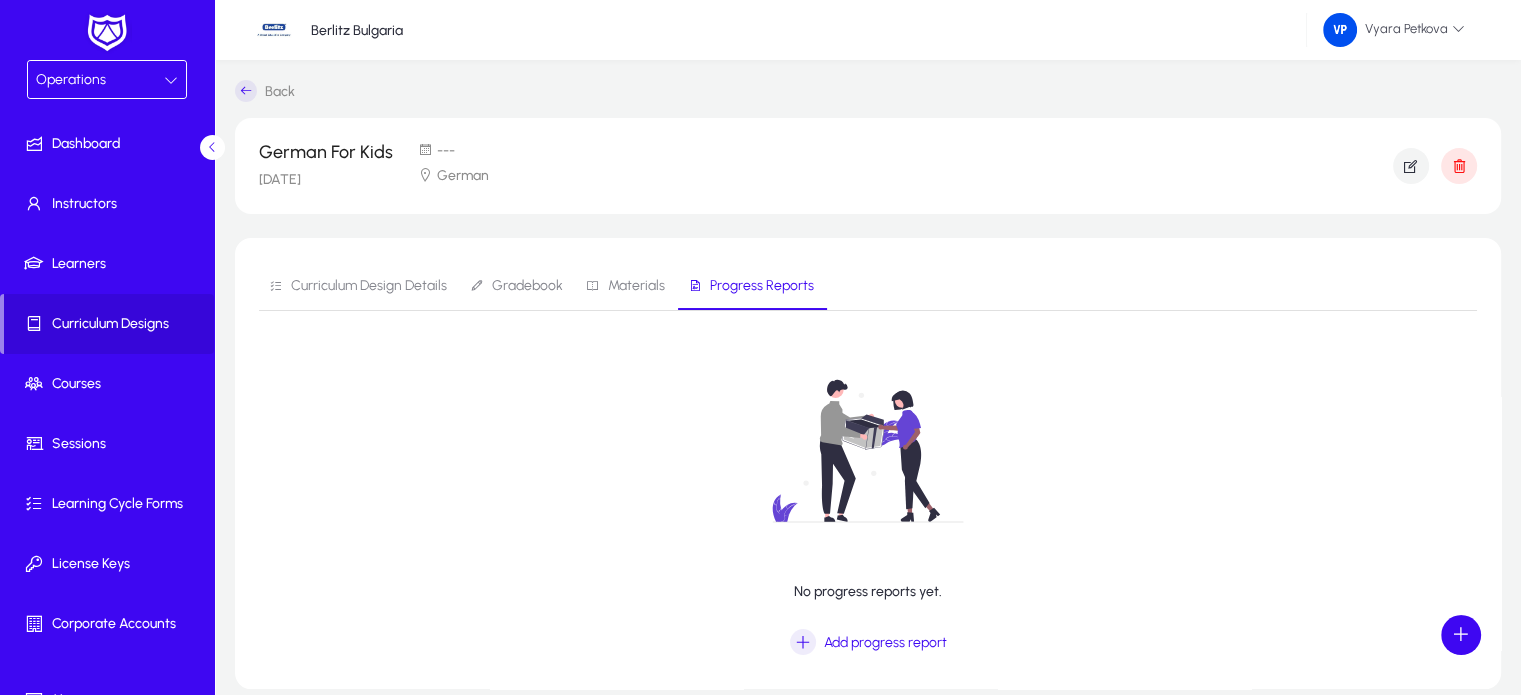 click at bounding box center (171, 80) 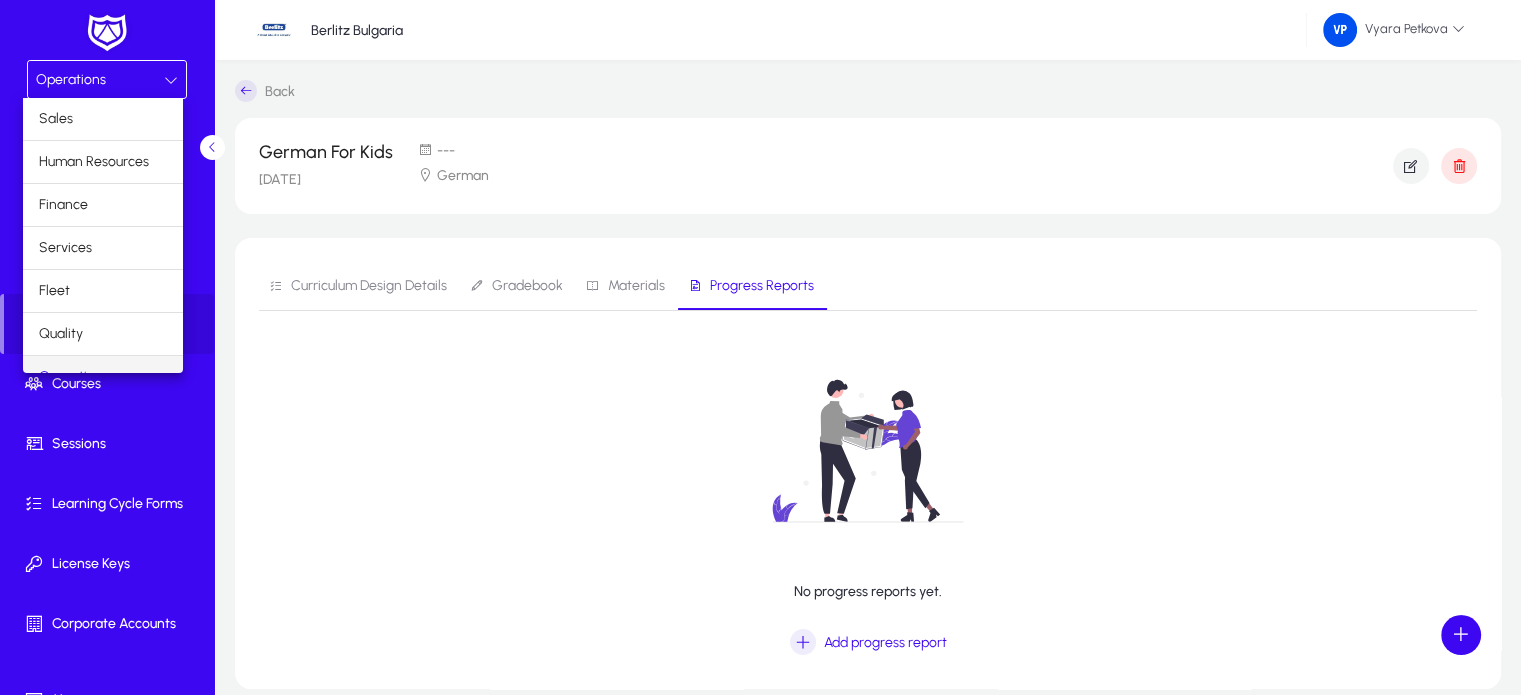scroll, scrollTop: 24, scrollLeft: 0, axis: vertical 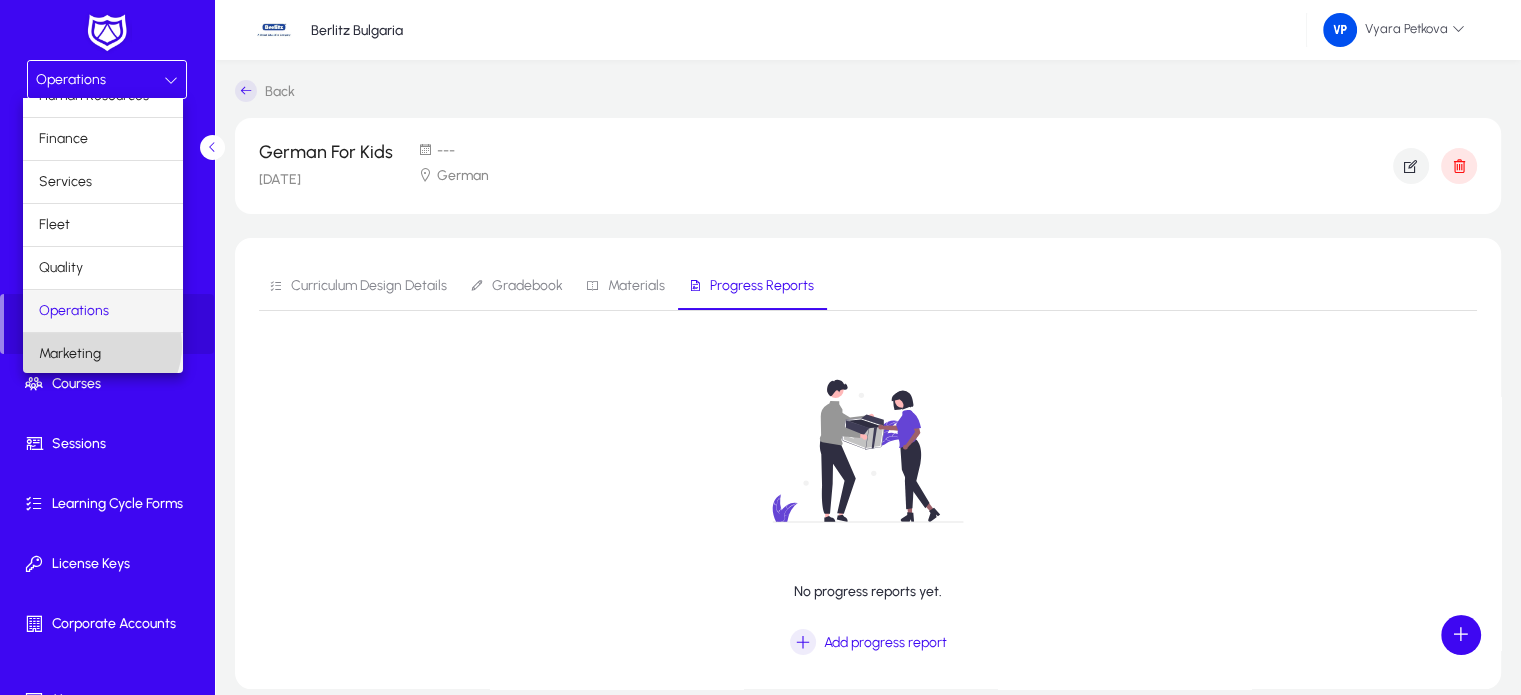 click on "Marketing" at bounding box center (70, 354) 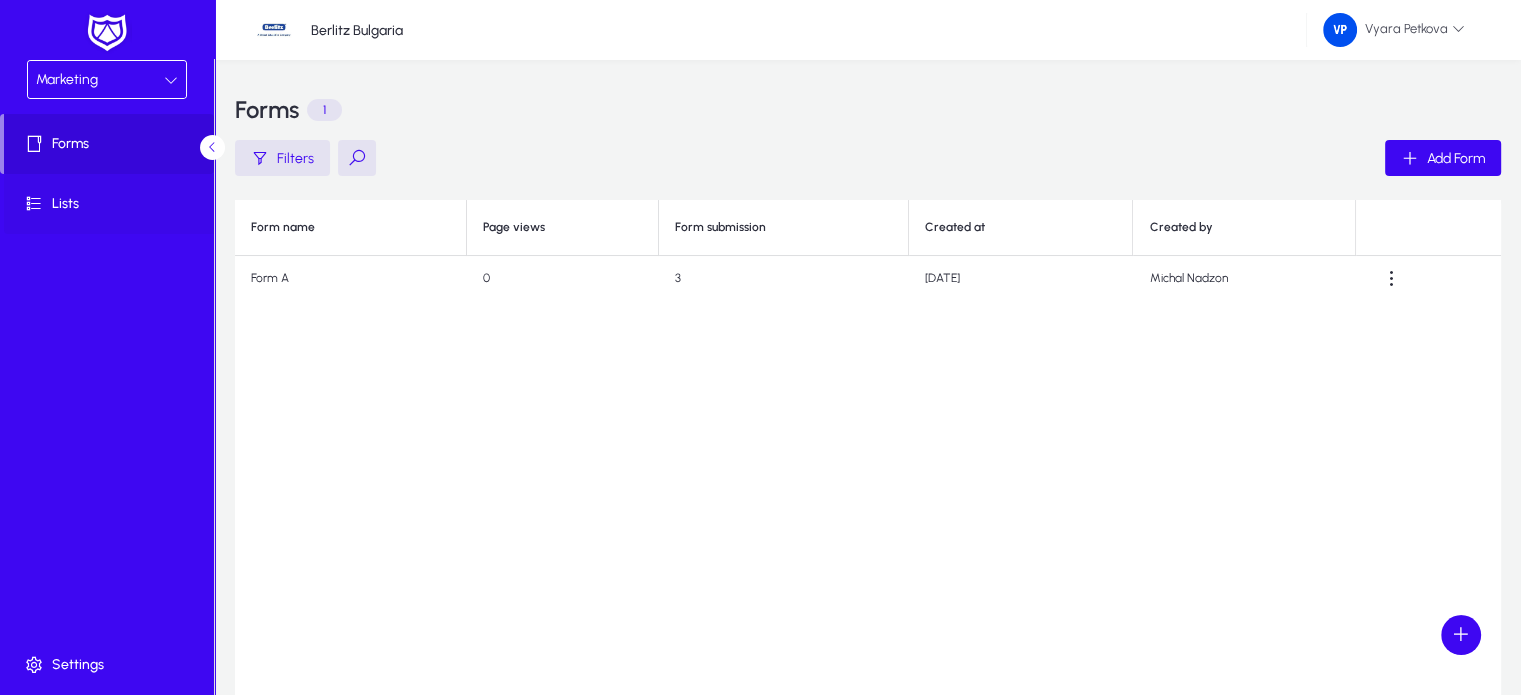 click on "Lists" 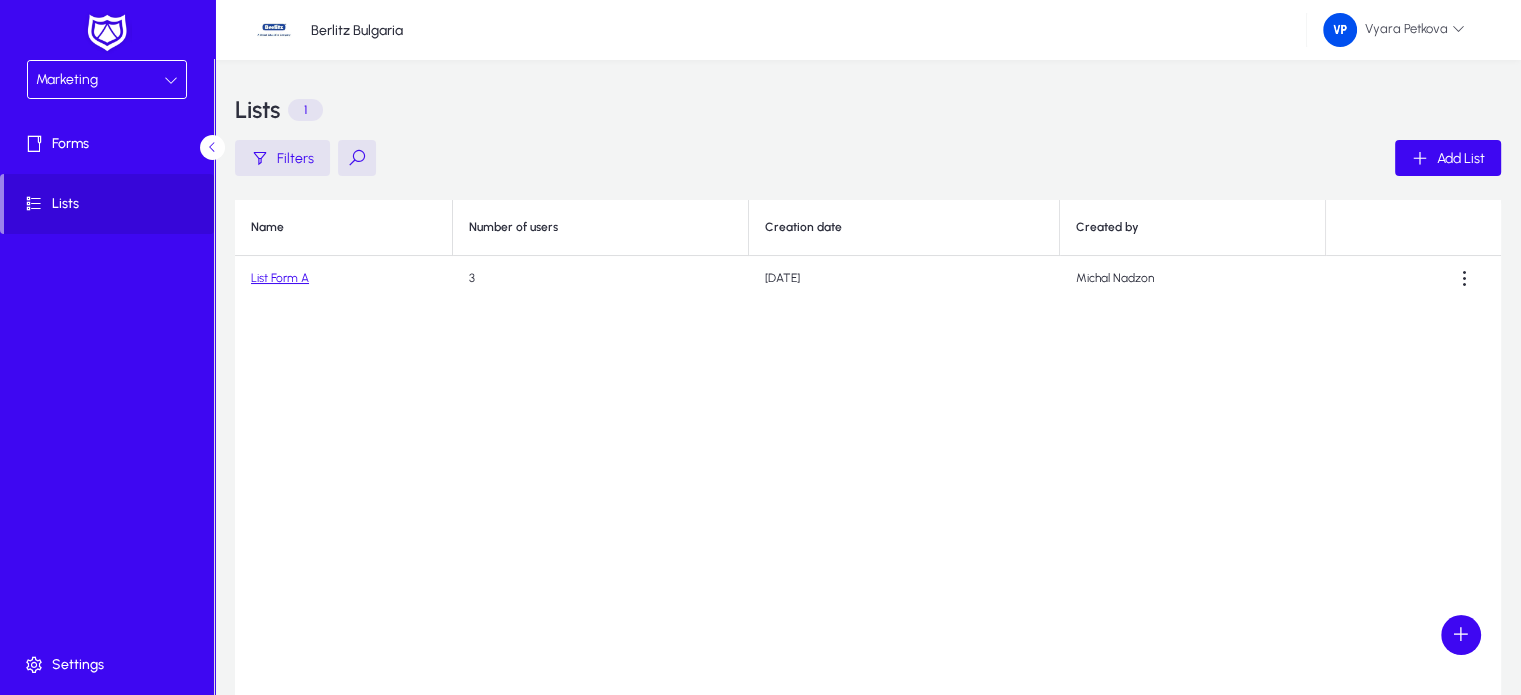 click on "List Form A" 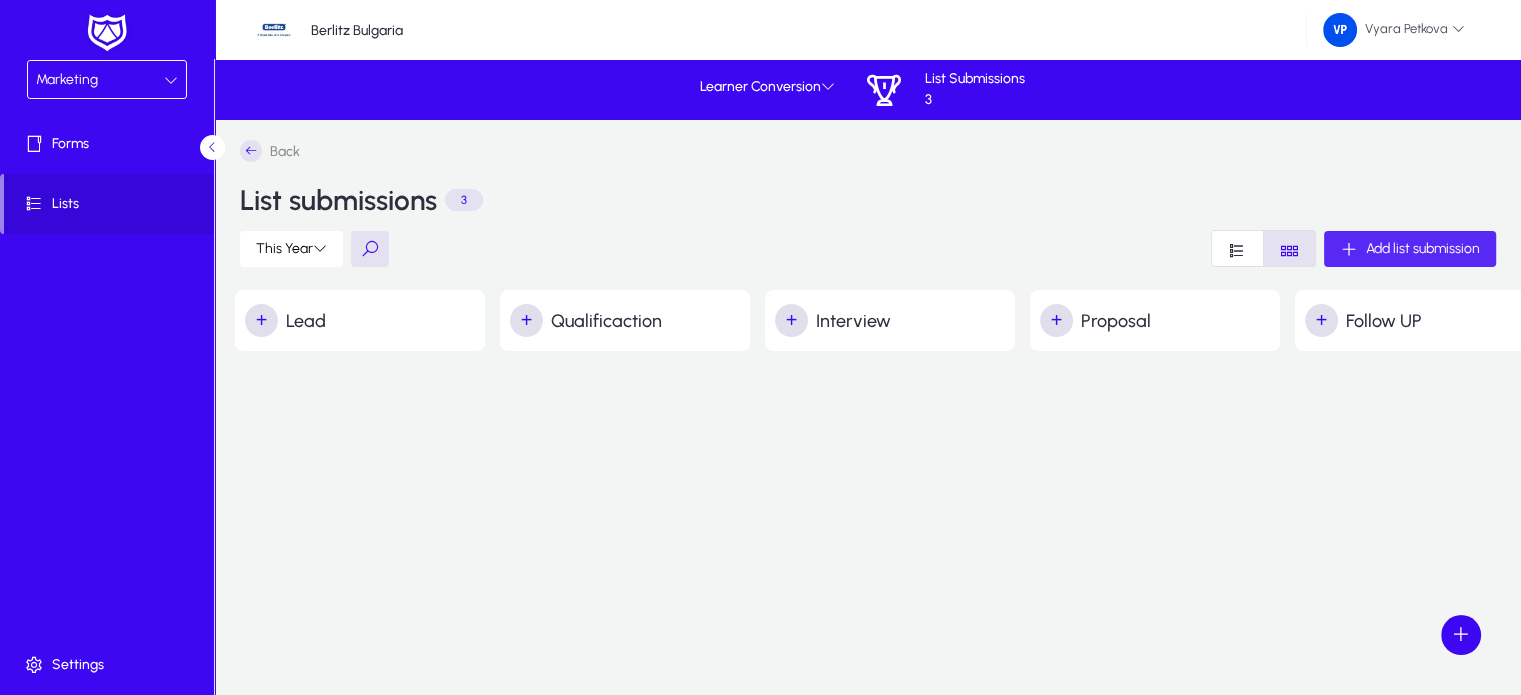 click 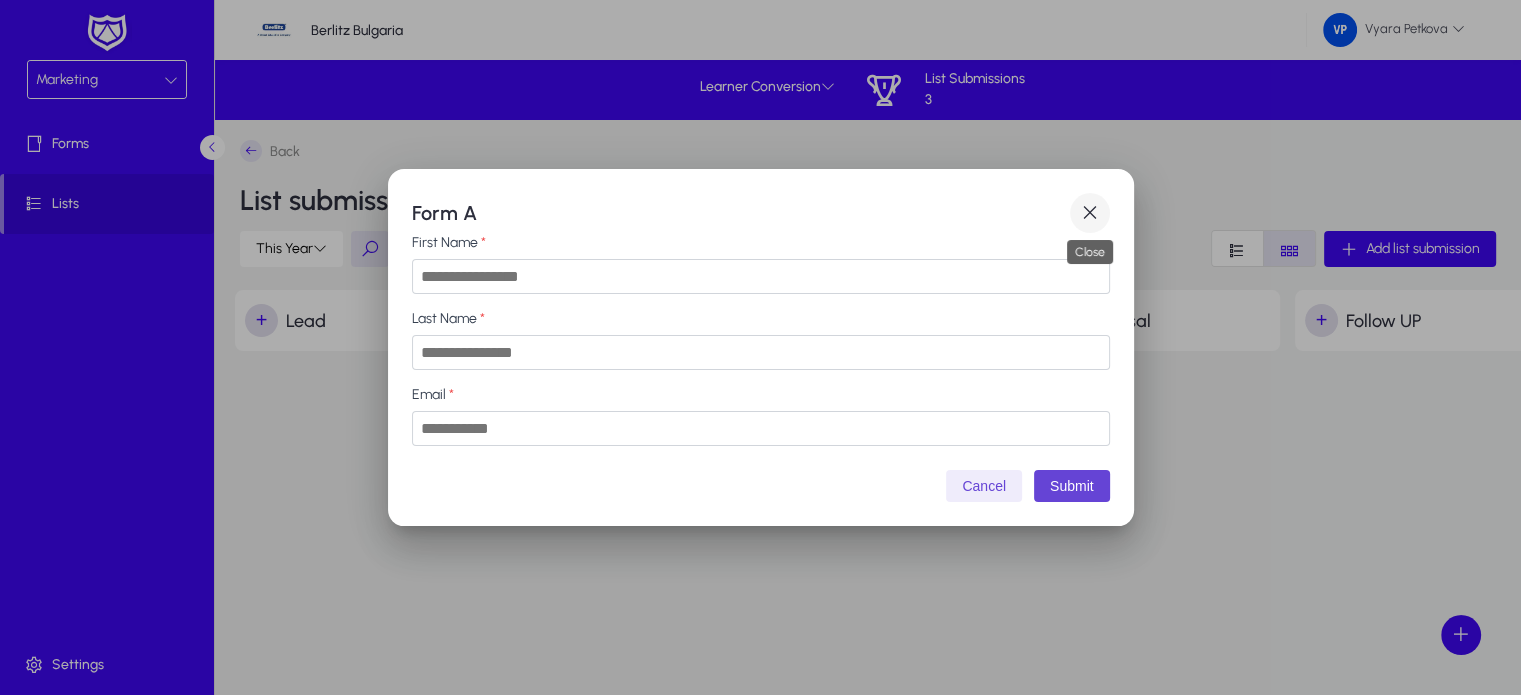 click at bounding box center (1090, 213) 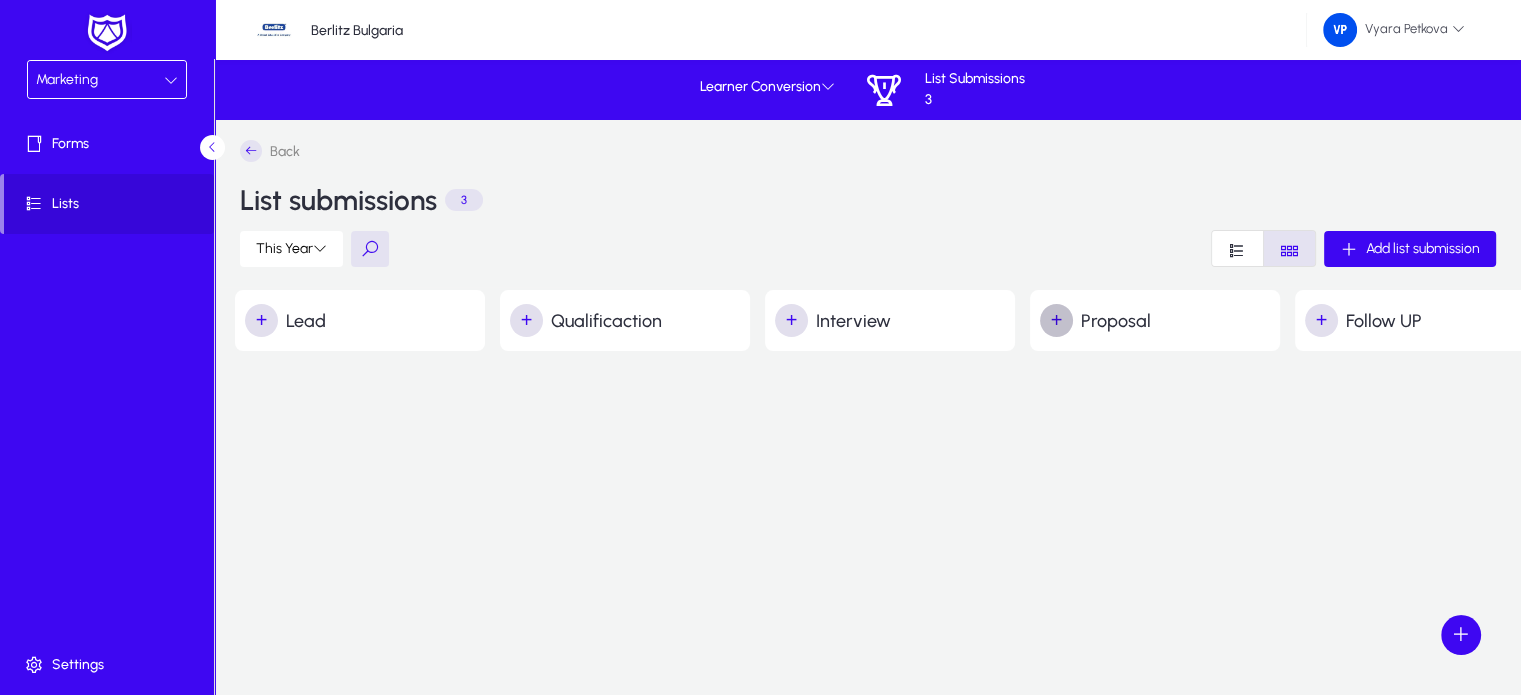 click 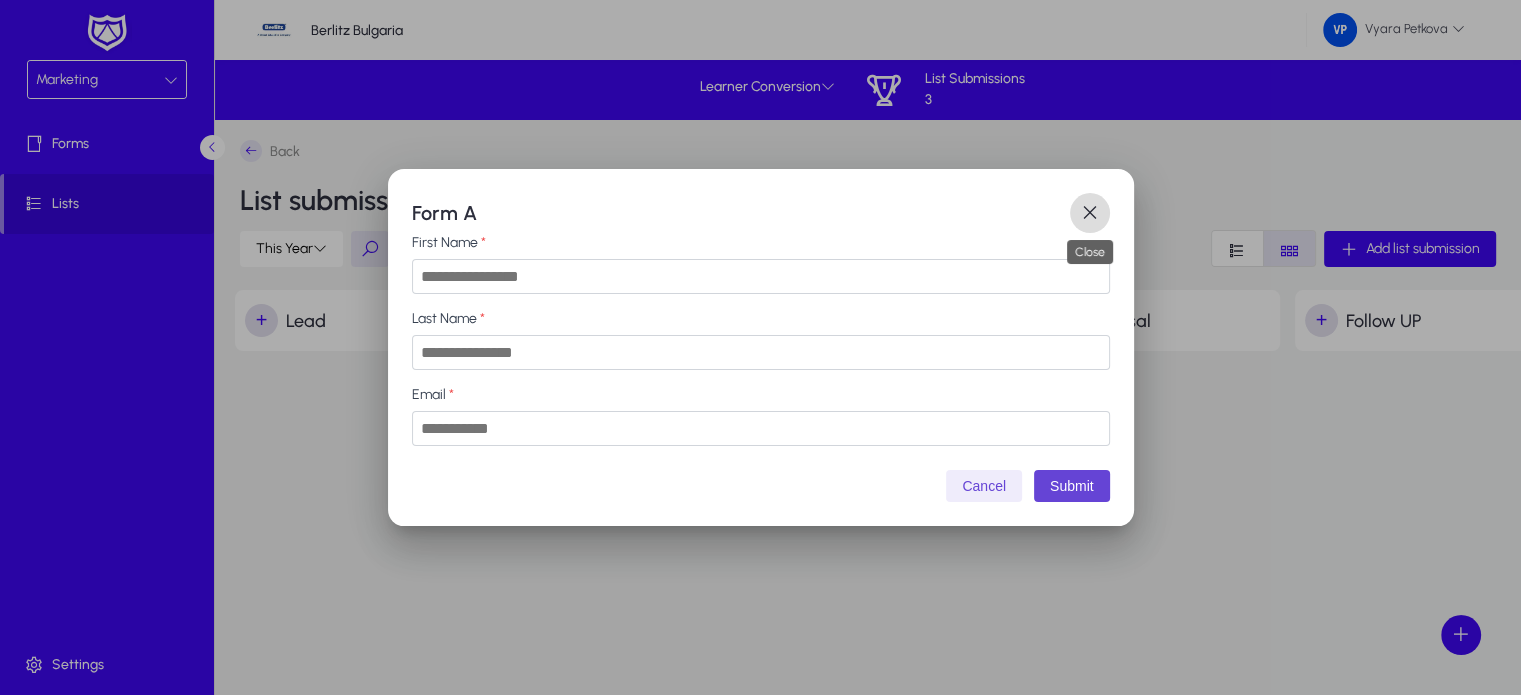 click at bounding box center (1090, 213) 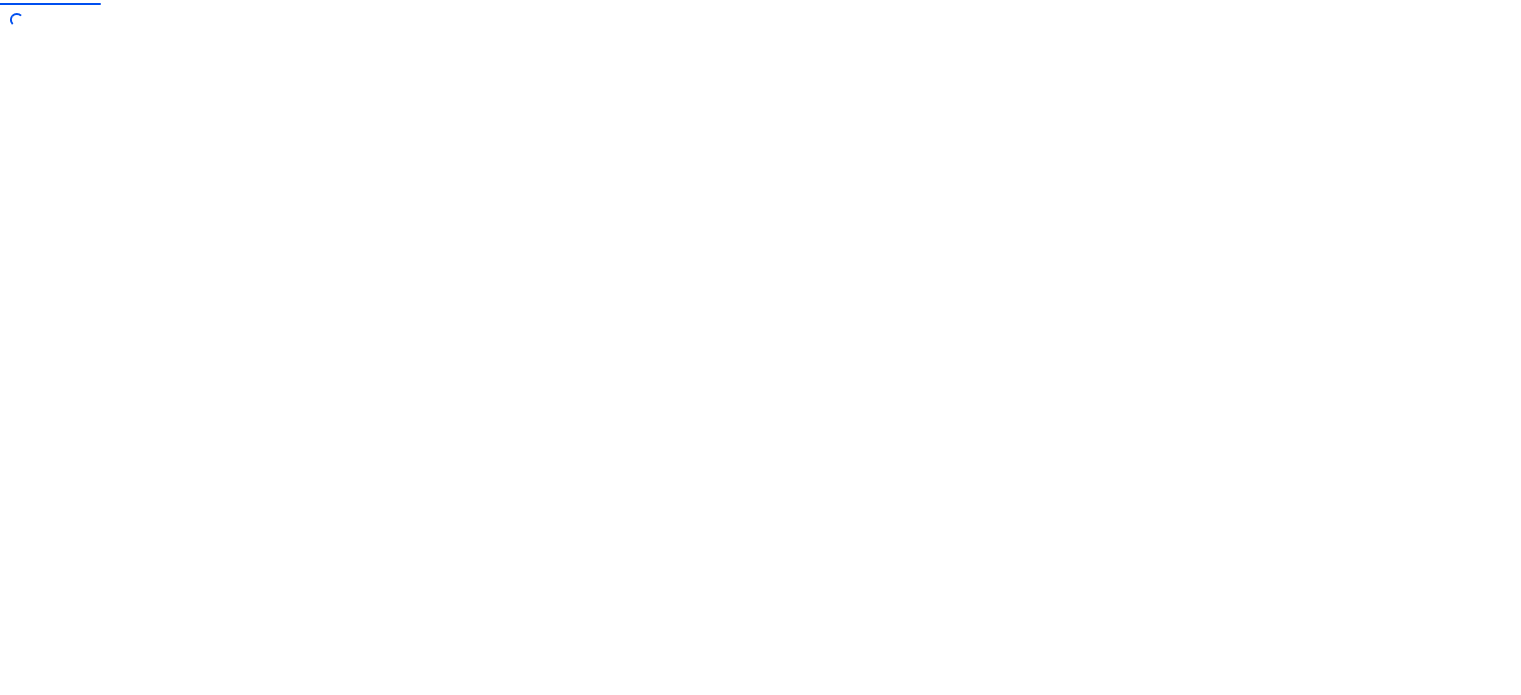 scroll, scrollTop: 0, scrollLeft: 0, axis: both 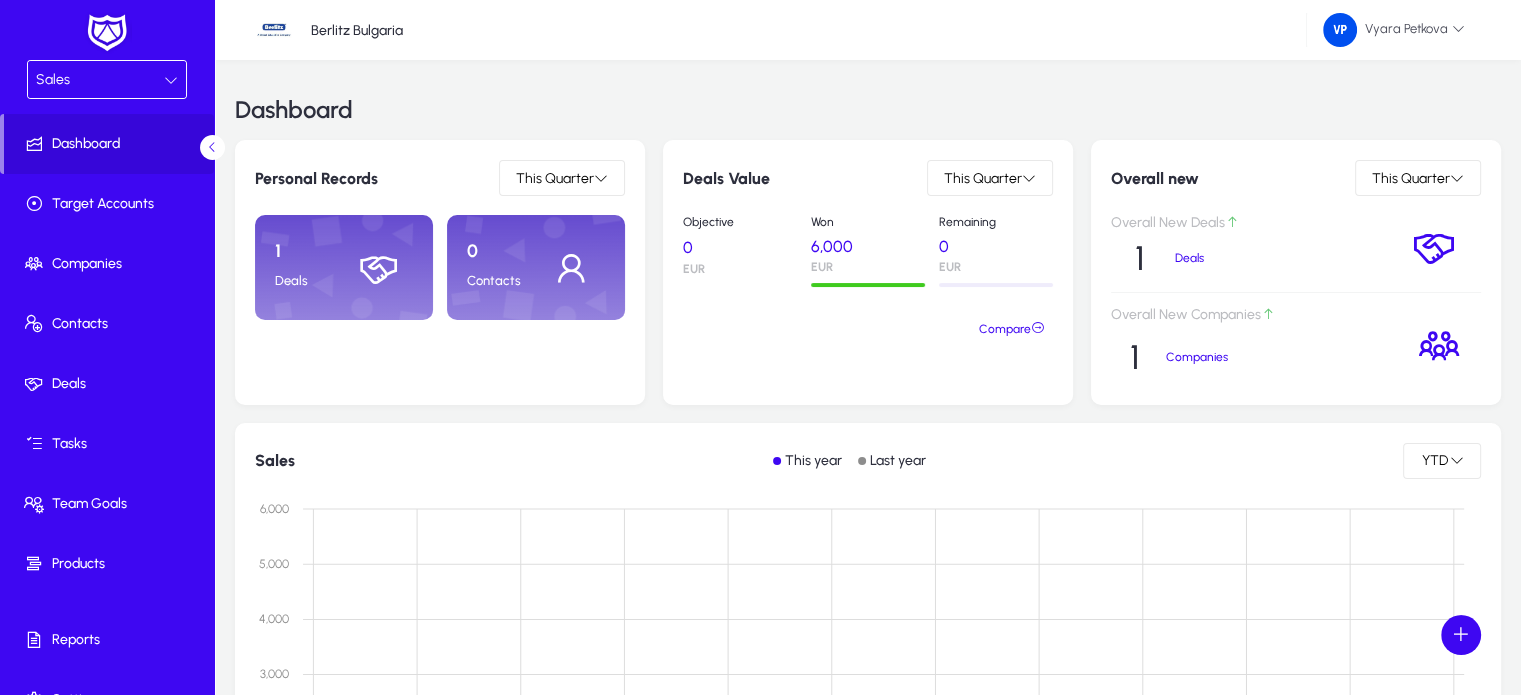 click at bounding box center (171, 80) 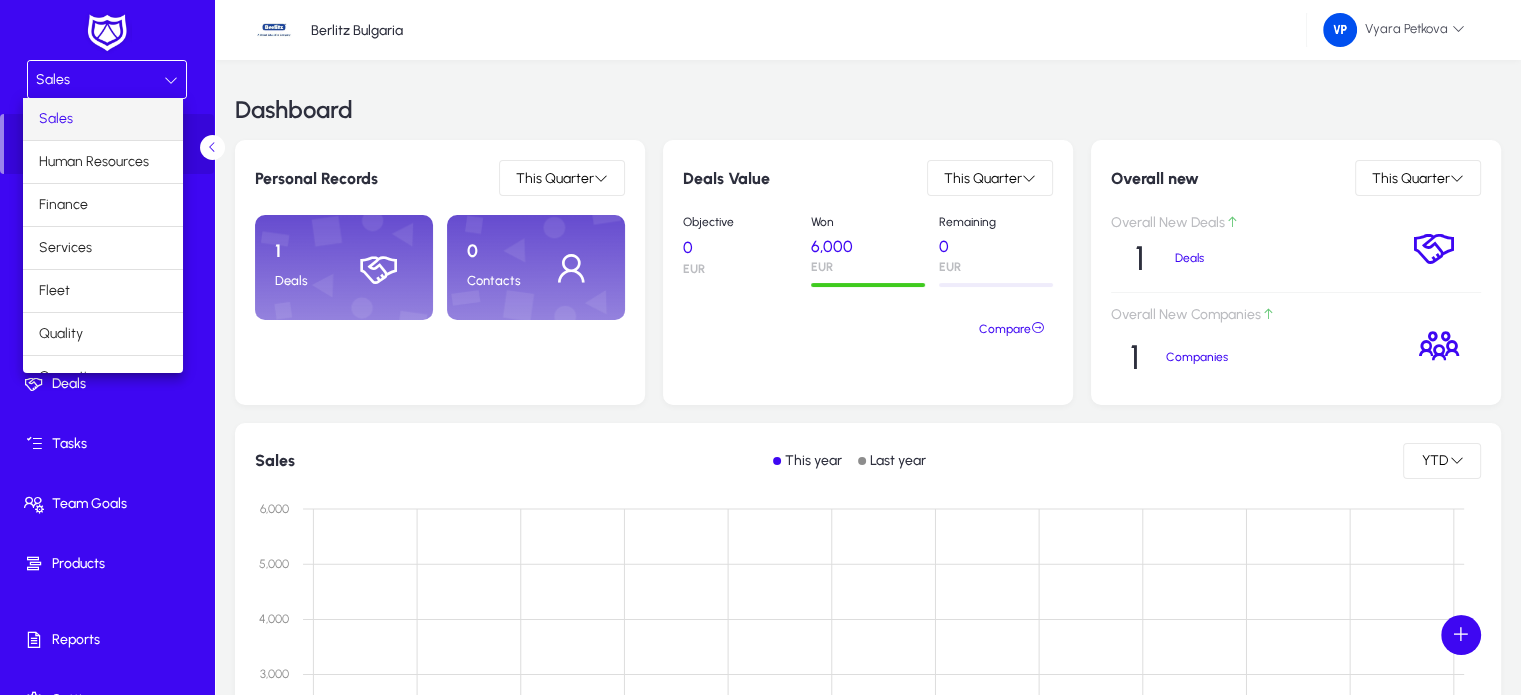 scroll, scrollTop: 66, scrollLeft: 0, axis: vertical 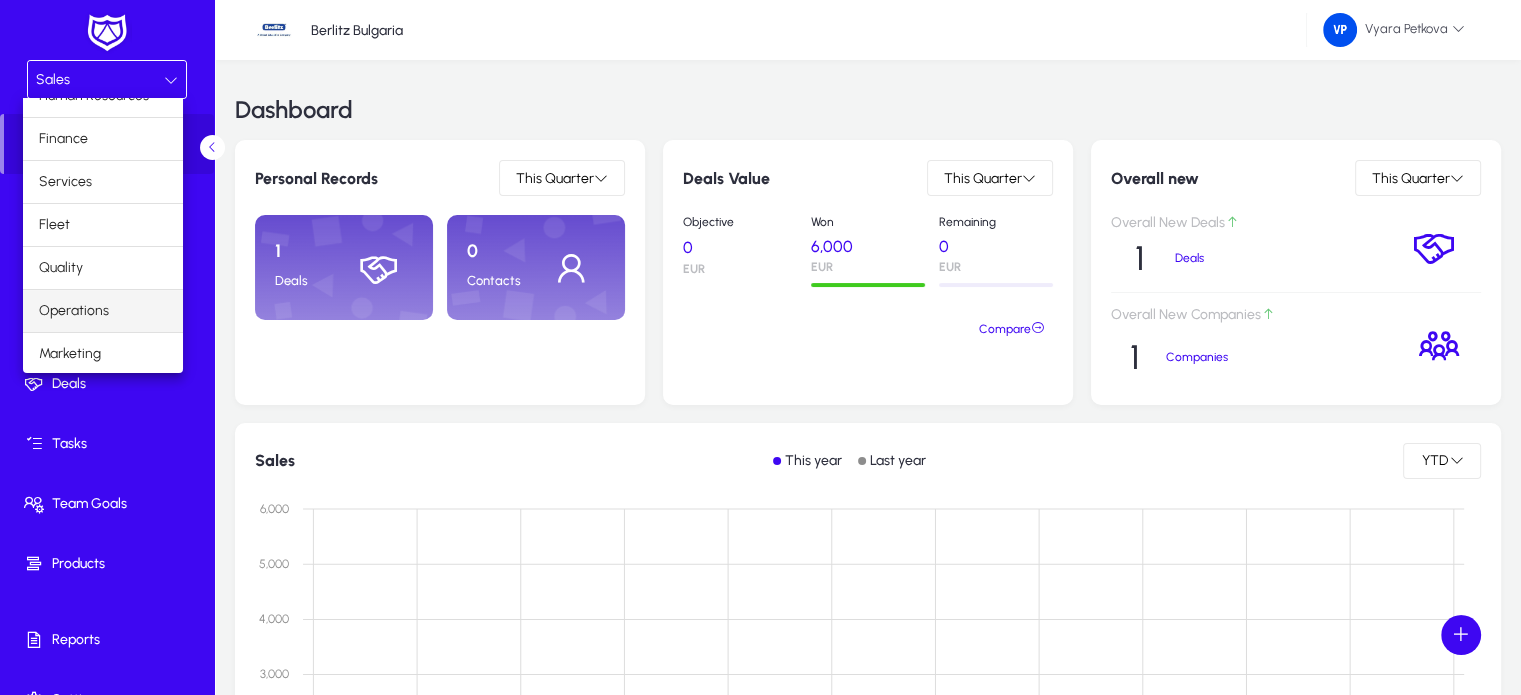 click on "Operations" at bounding box center [74, 311] 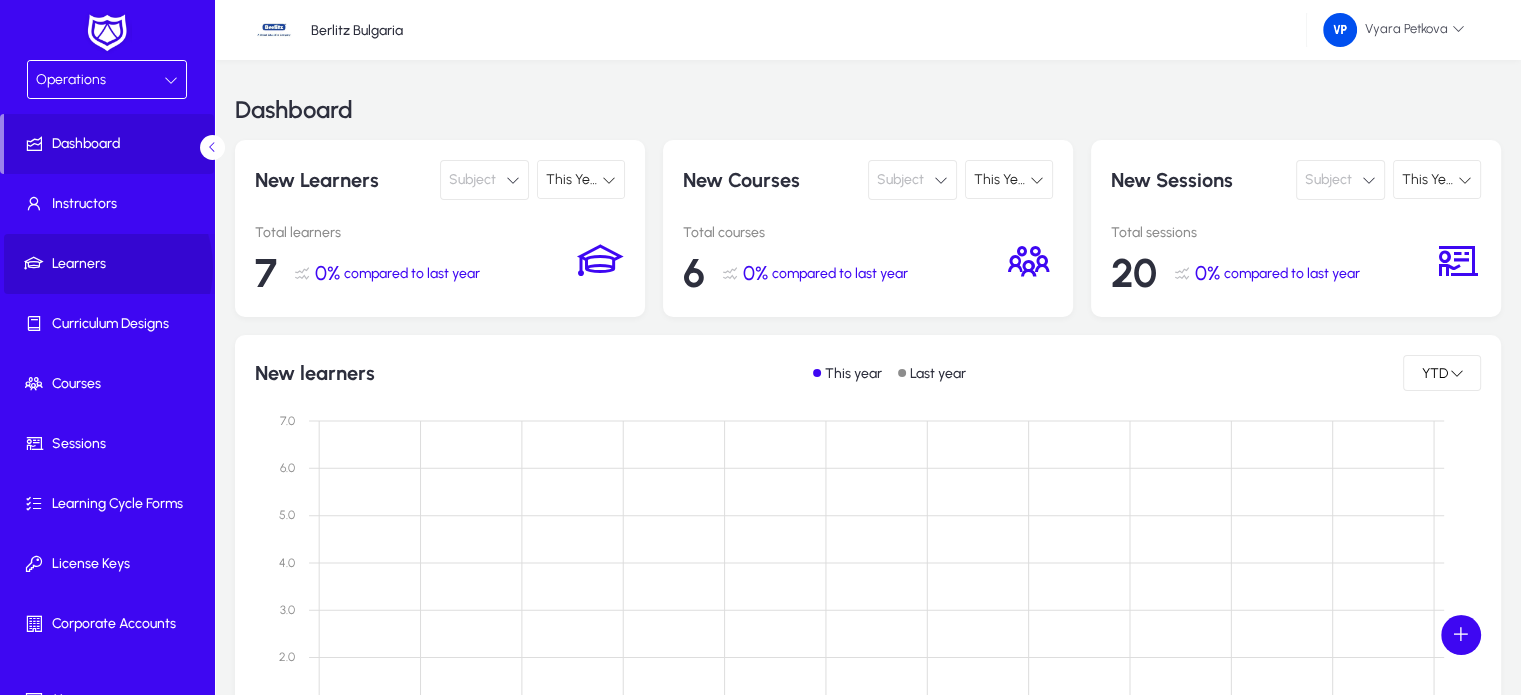 click on "Learners" 